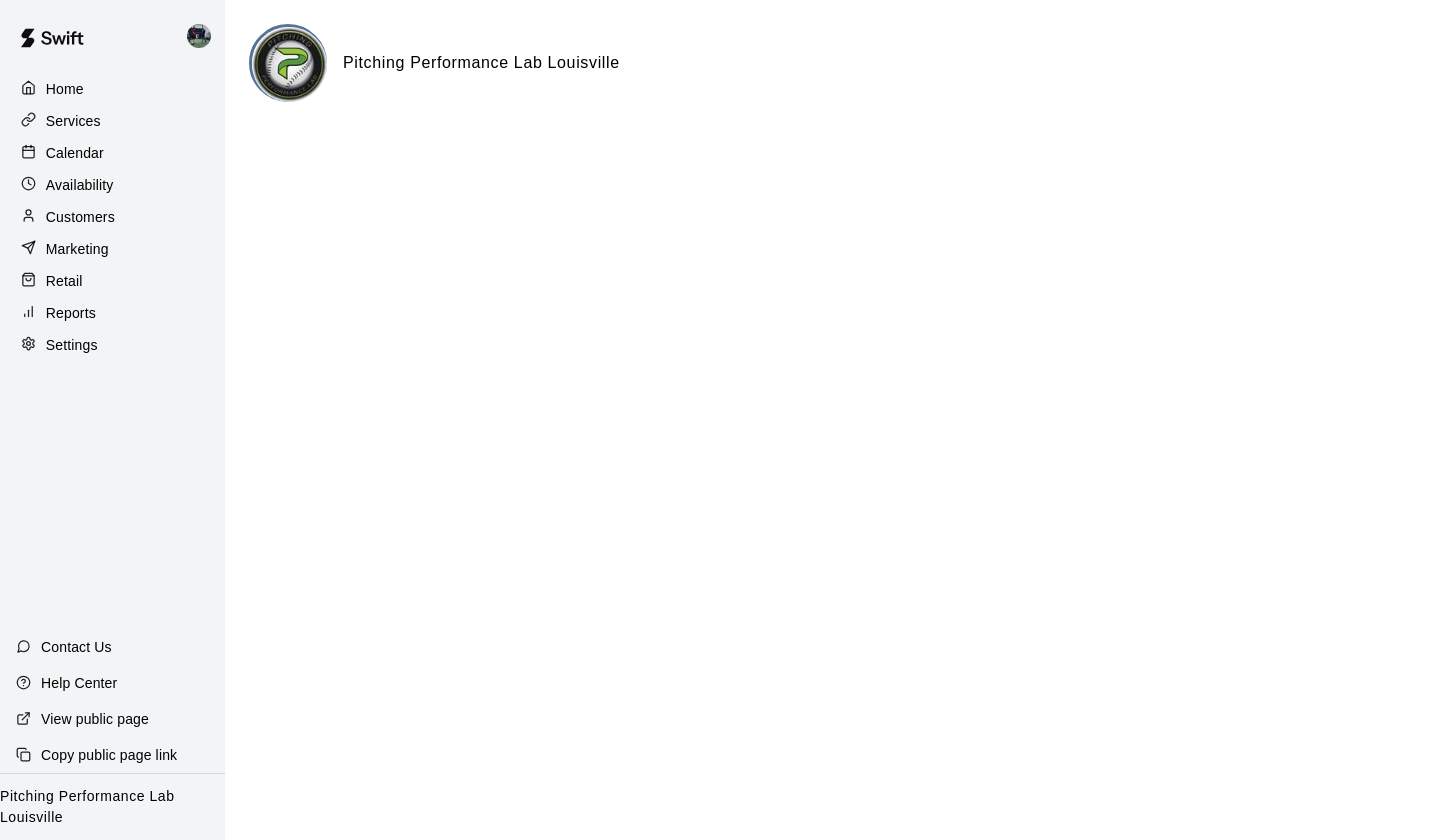 scroll, scrollTop: 0, scrollLeft: 0, axis: both 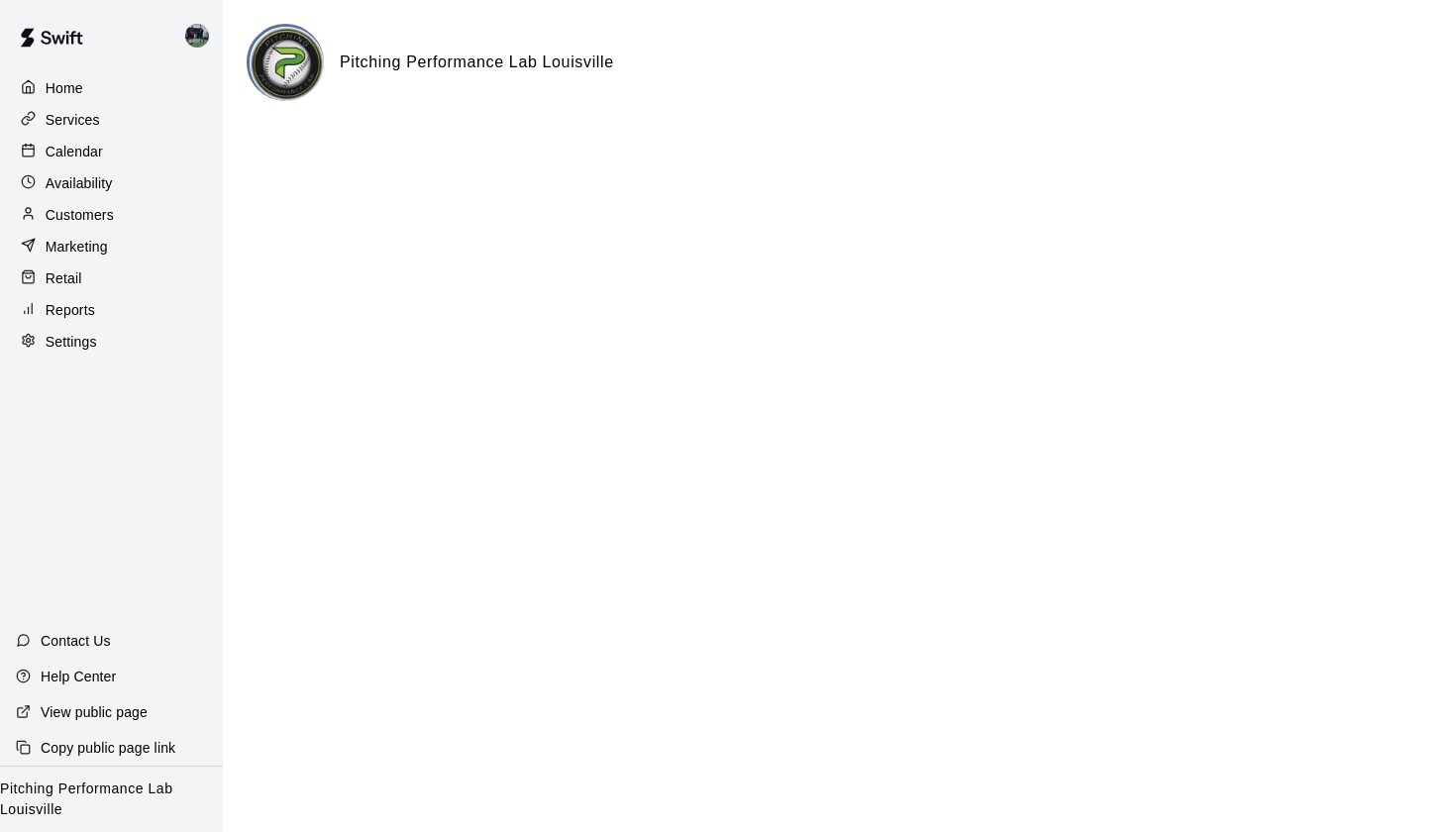 click at bounding box center (286, 63) 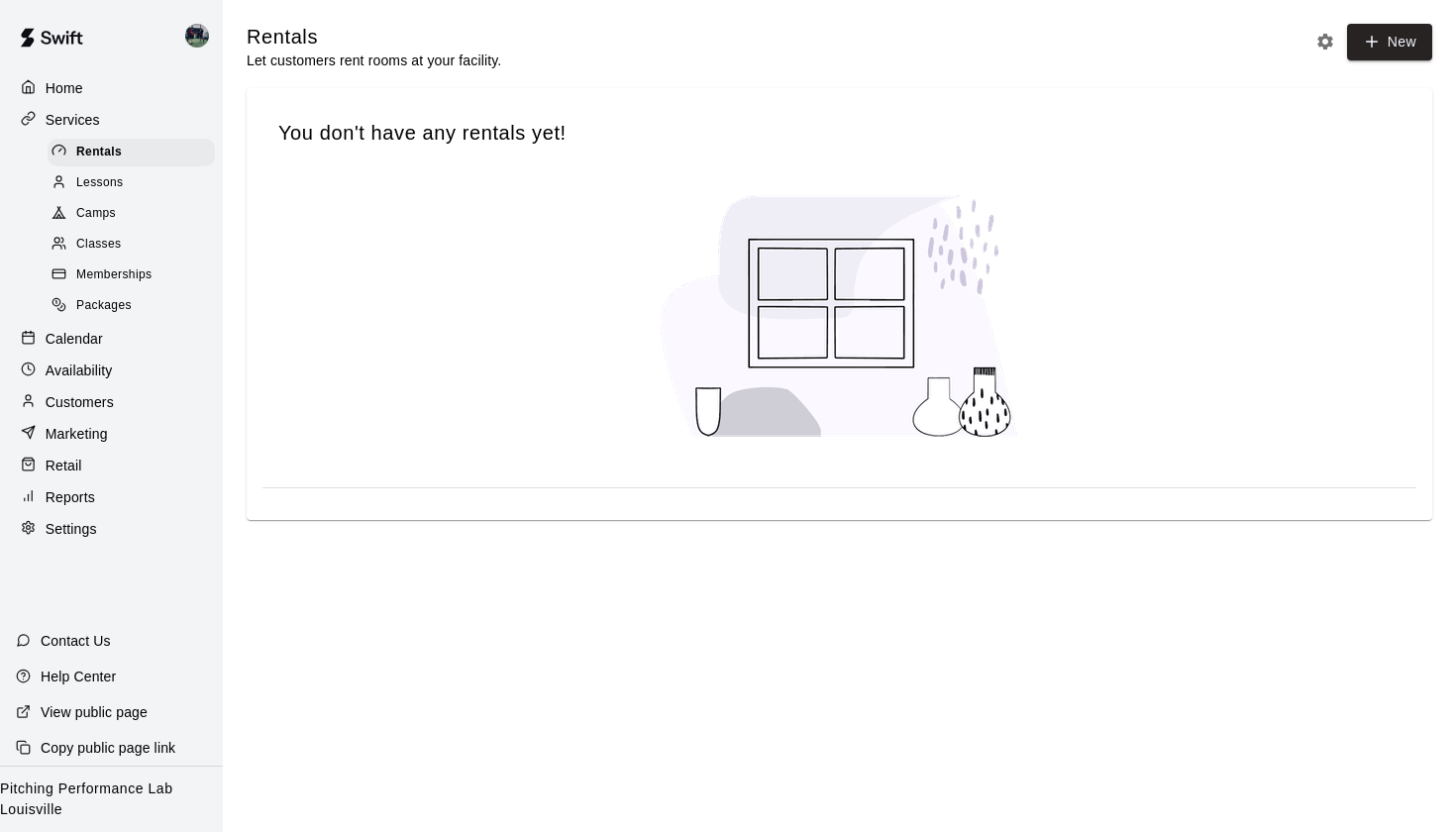 click on "Classes" at bounding box center [98, 245] 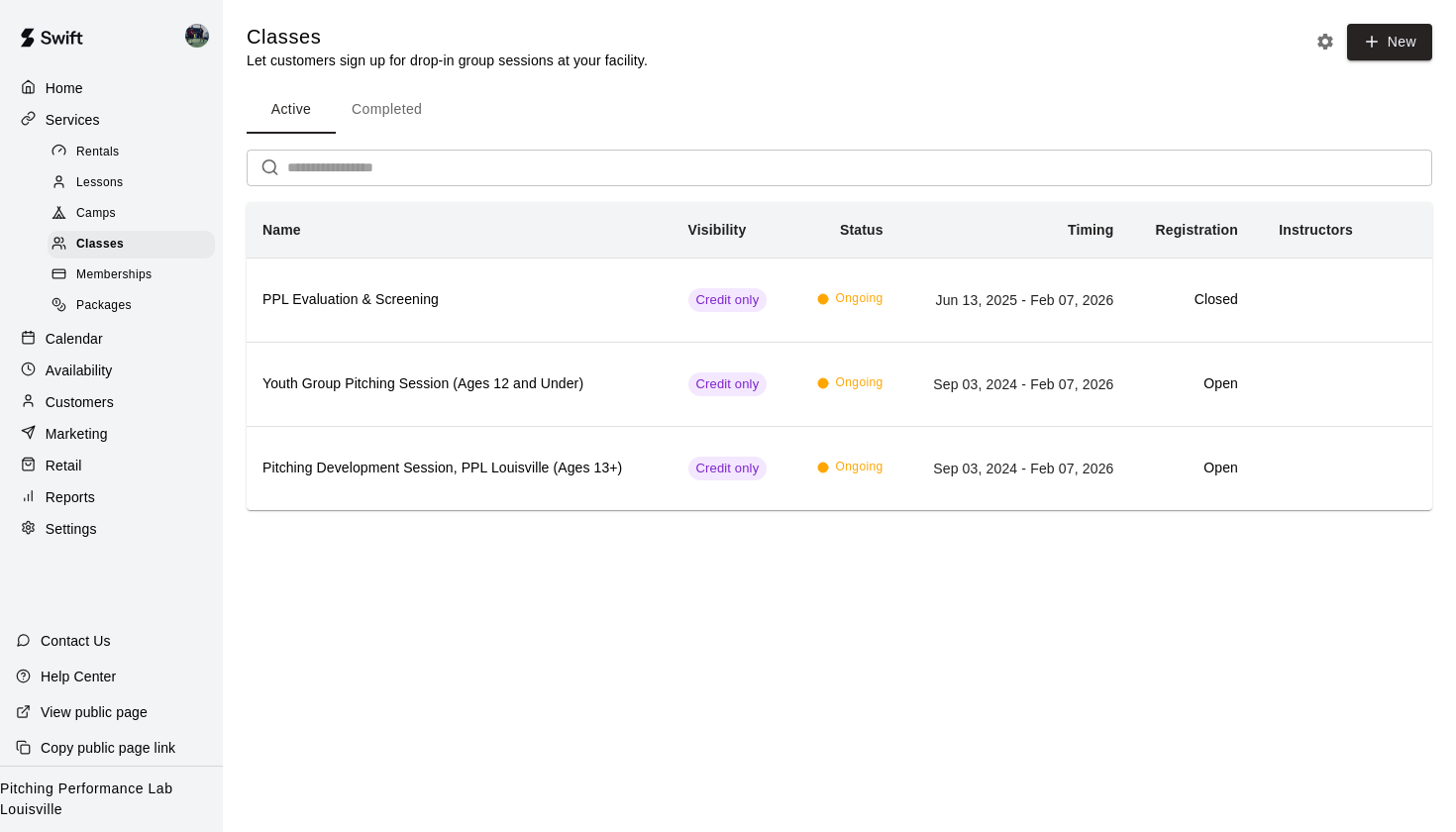 click on "Lessons" at bounding box center [100, 183] 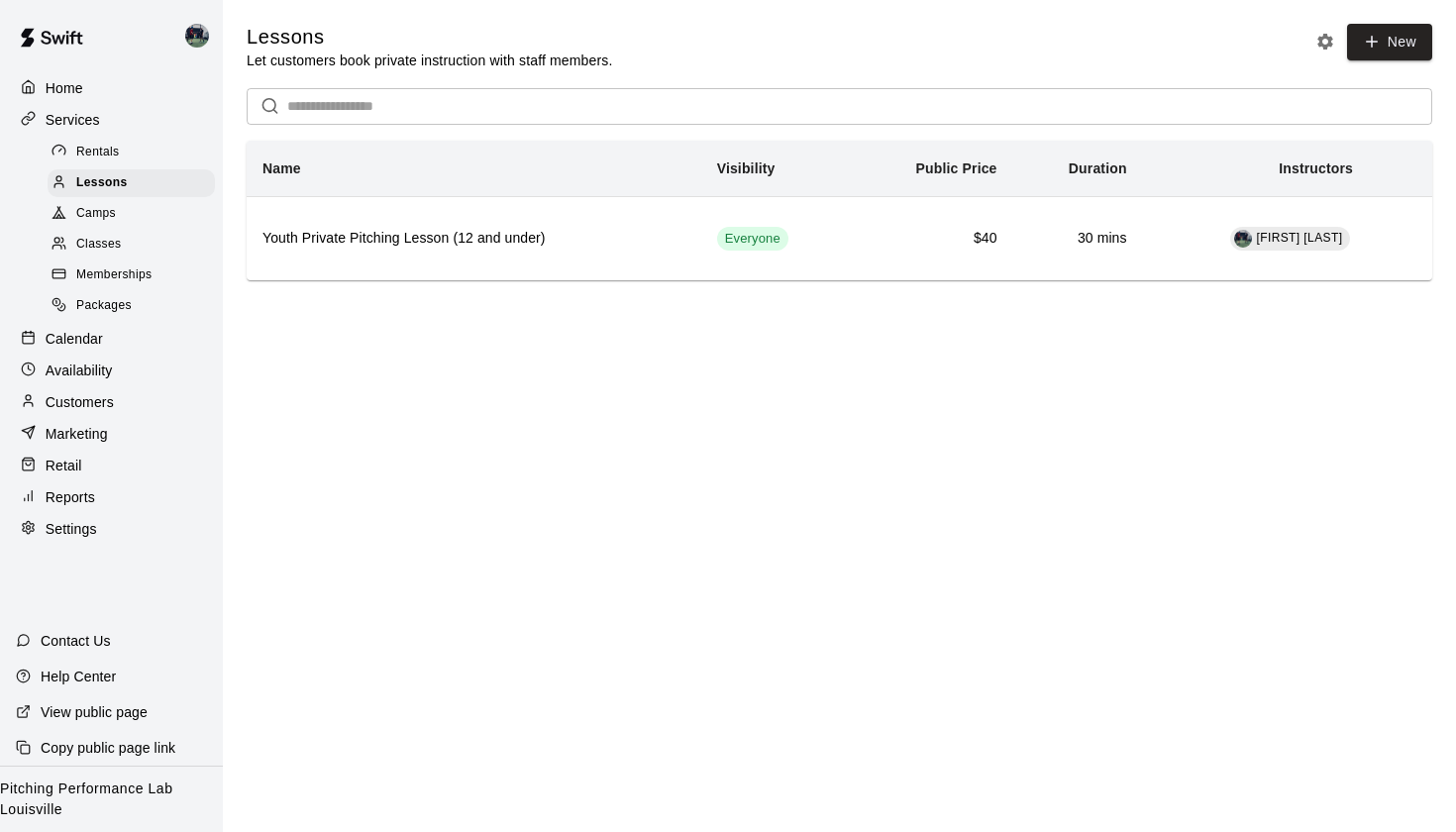click on "Calendar" at bounding box center [74, 339] 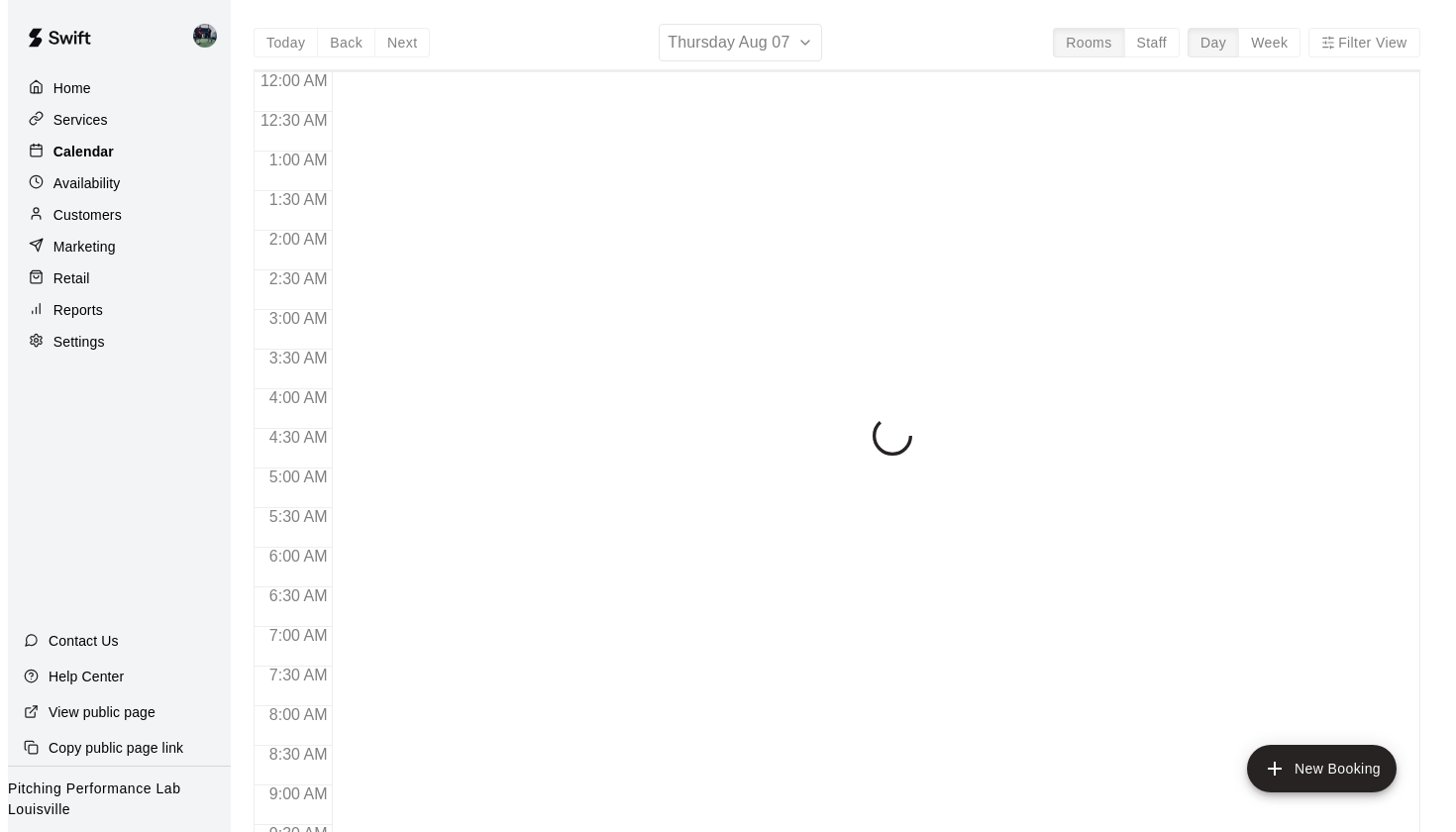 scroll, scrollTop: 1120, scrollLeft: 0, axis: vertical 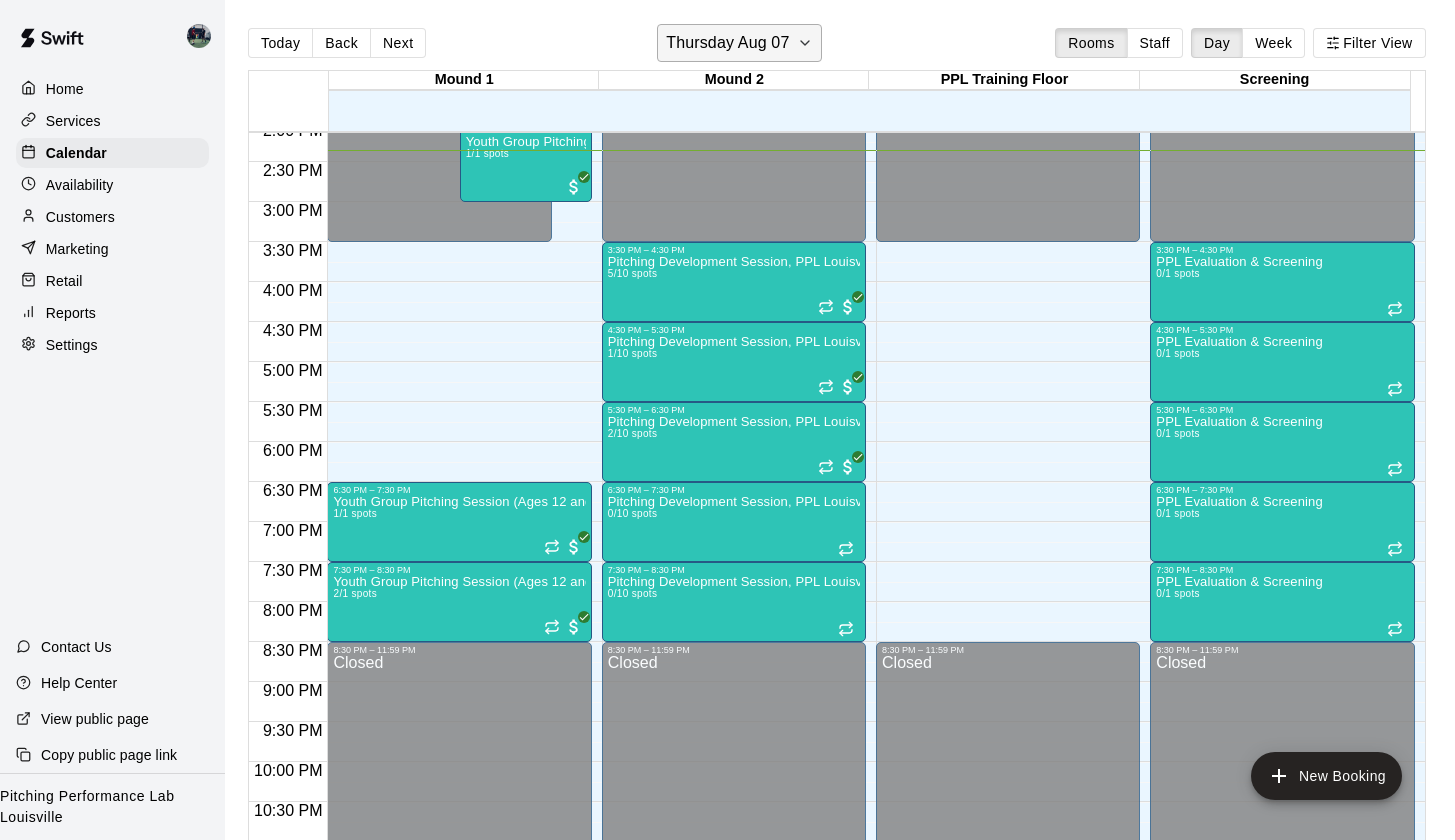 click 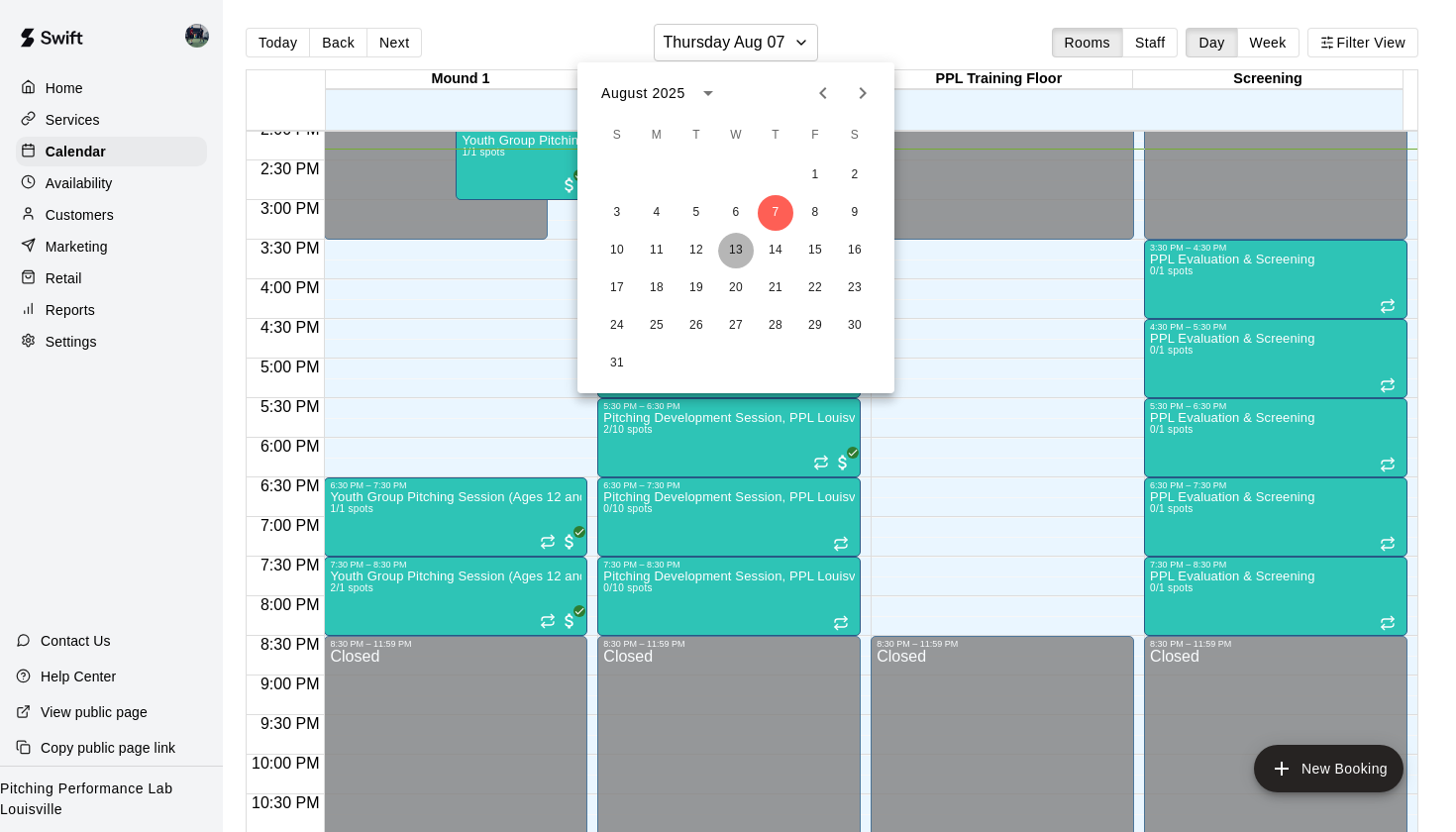 click on "13" at bounding box center [736, 251] 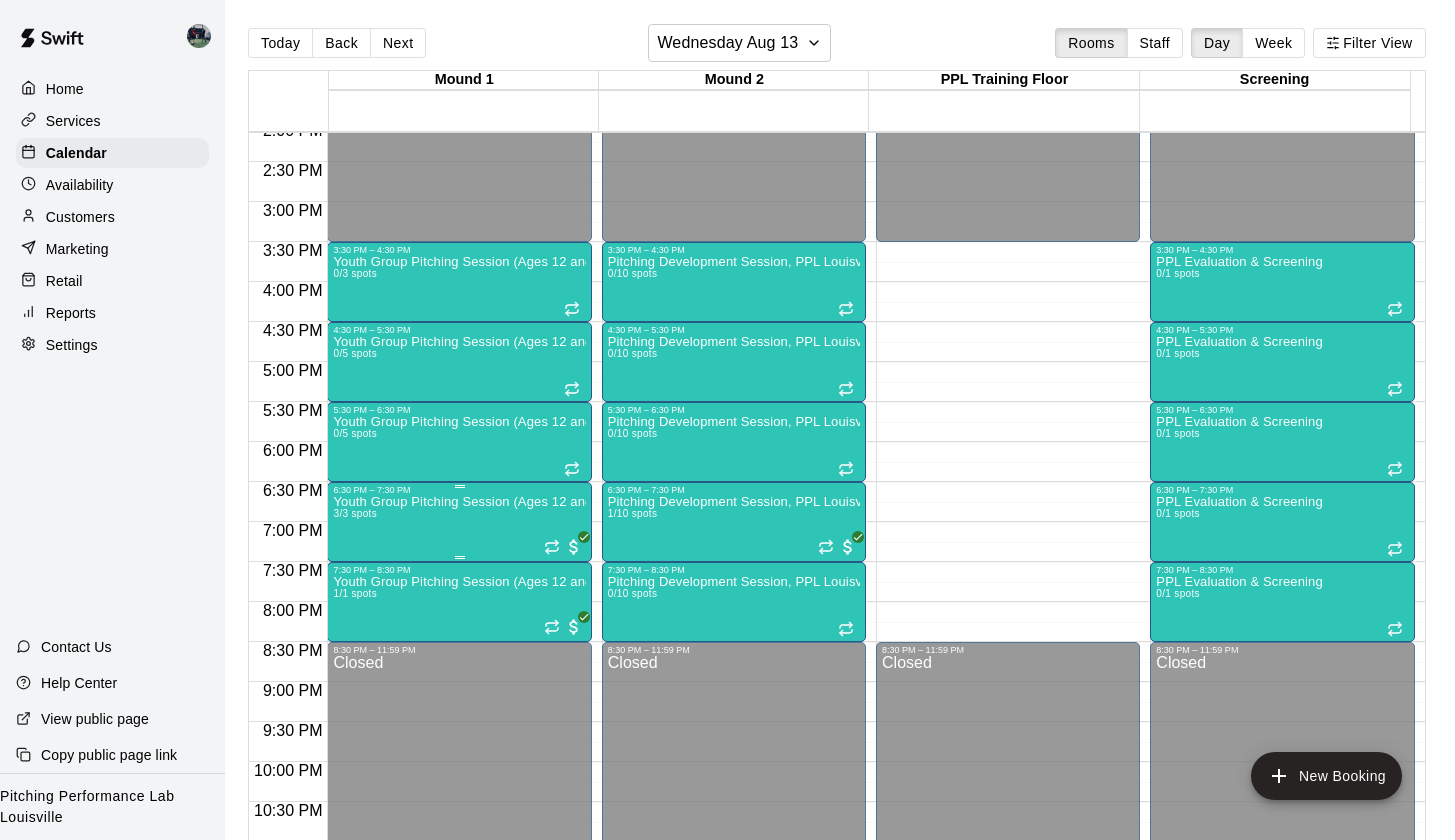 click on "Youth Group Pitching Session (Ages 12 and Under) 3/3 spots" at bounding box center [459, 915] 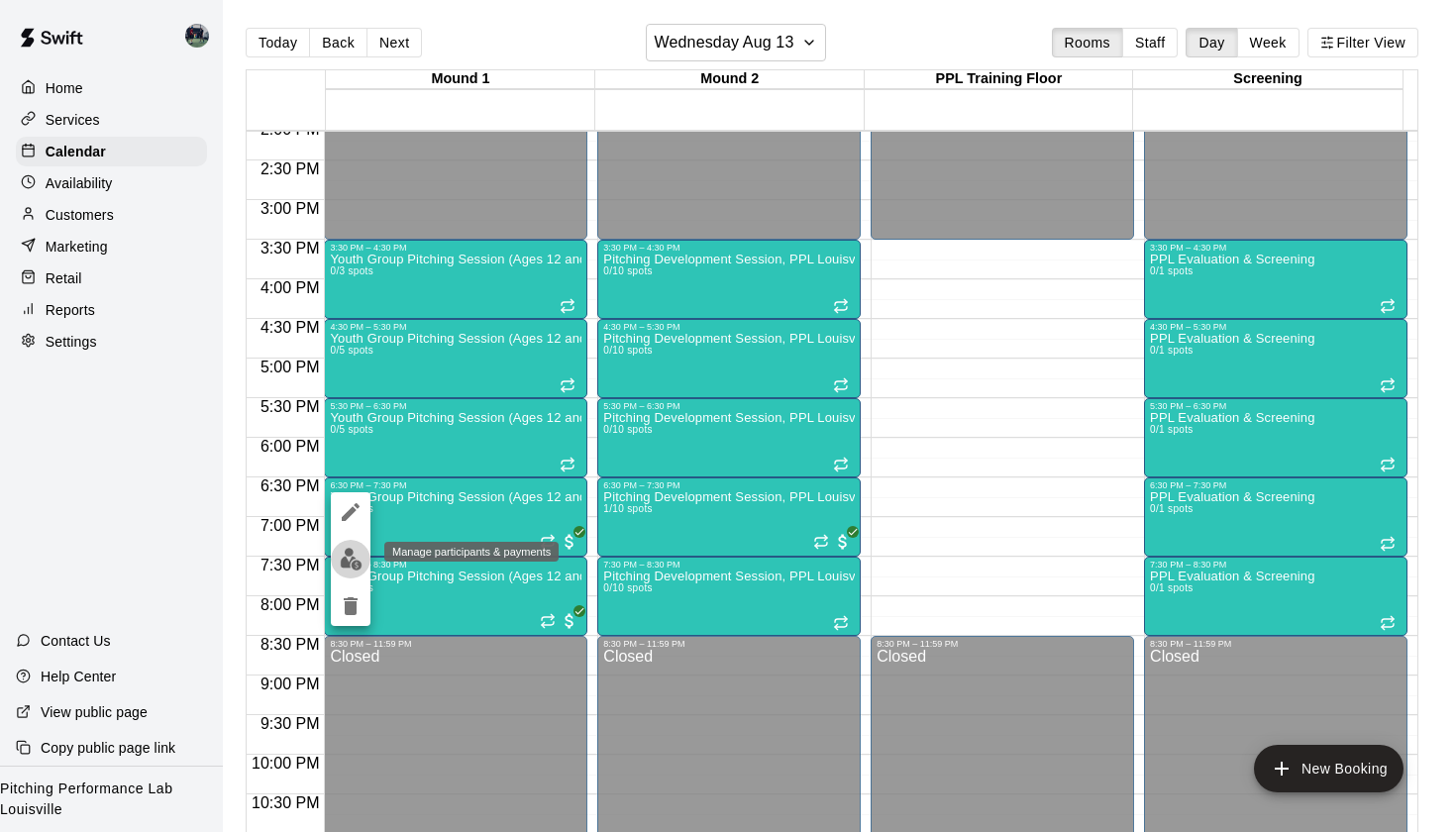 click at bounding box center [351, 559] 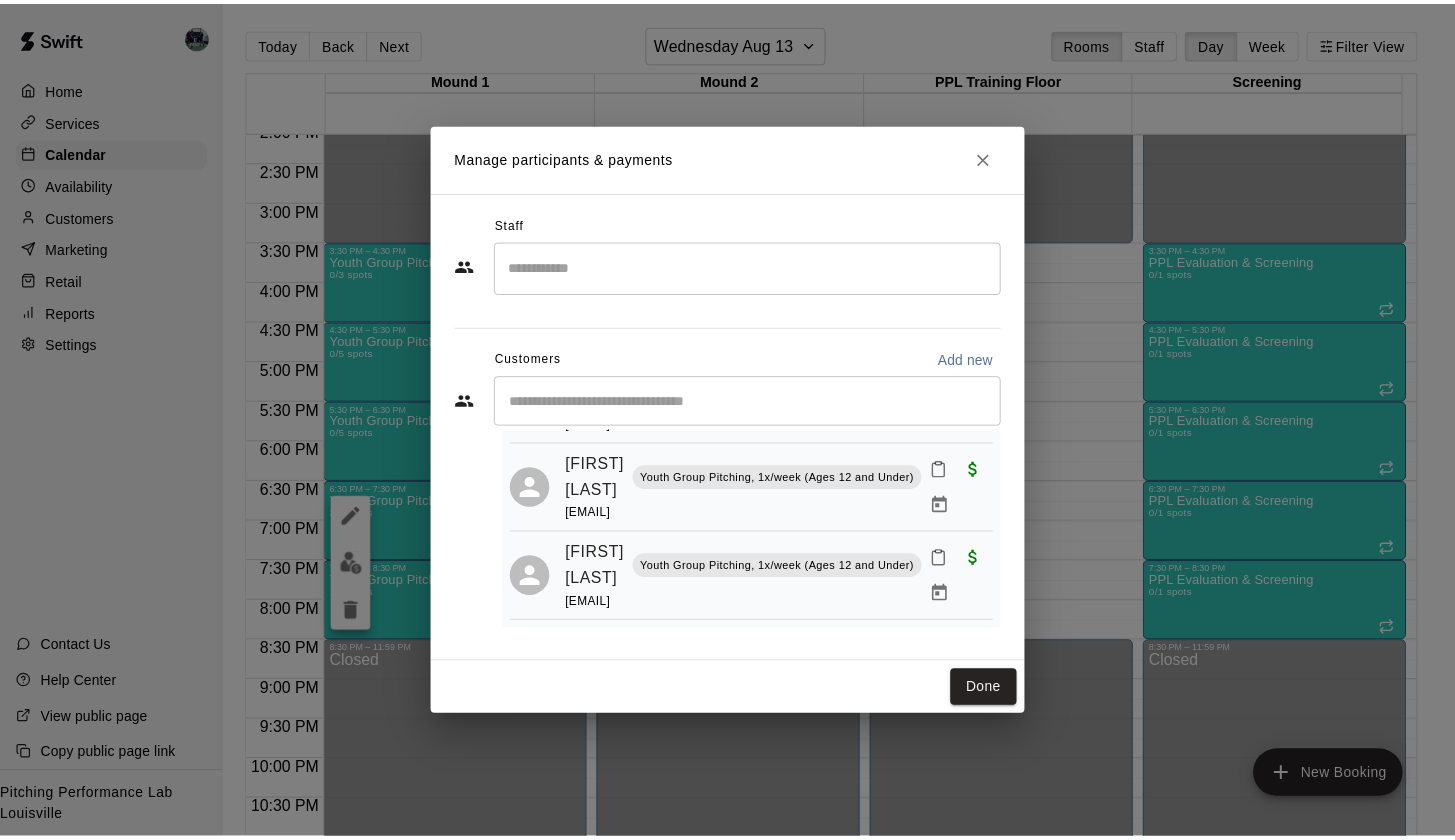 scroll, scrollTop: 225, scrollLeft: 0, axis: vertical 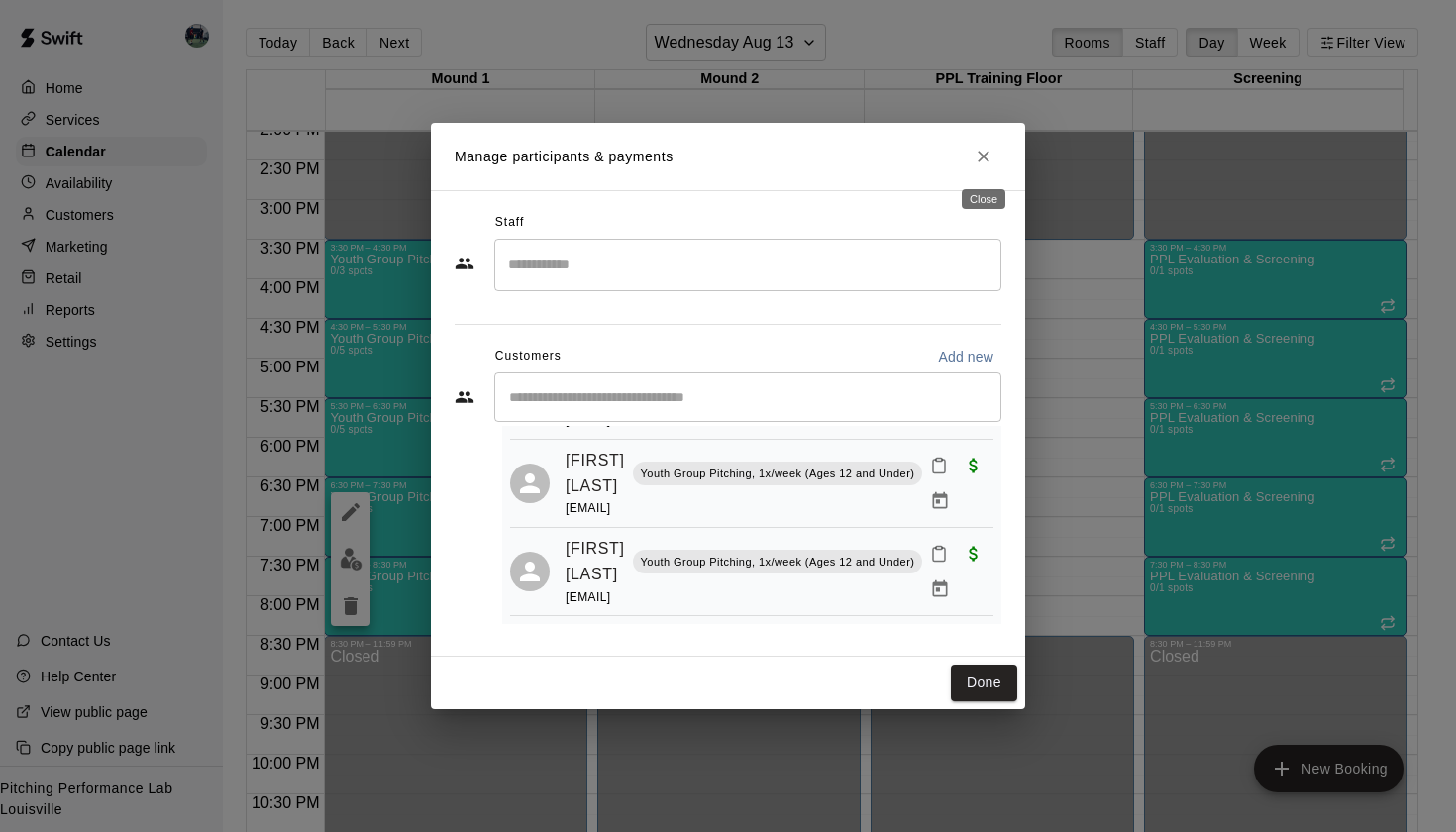click 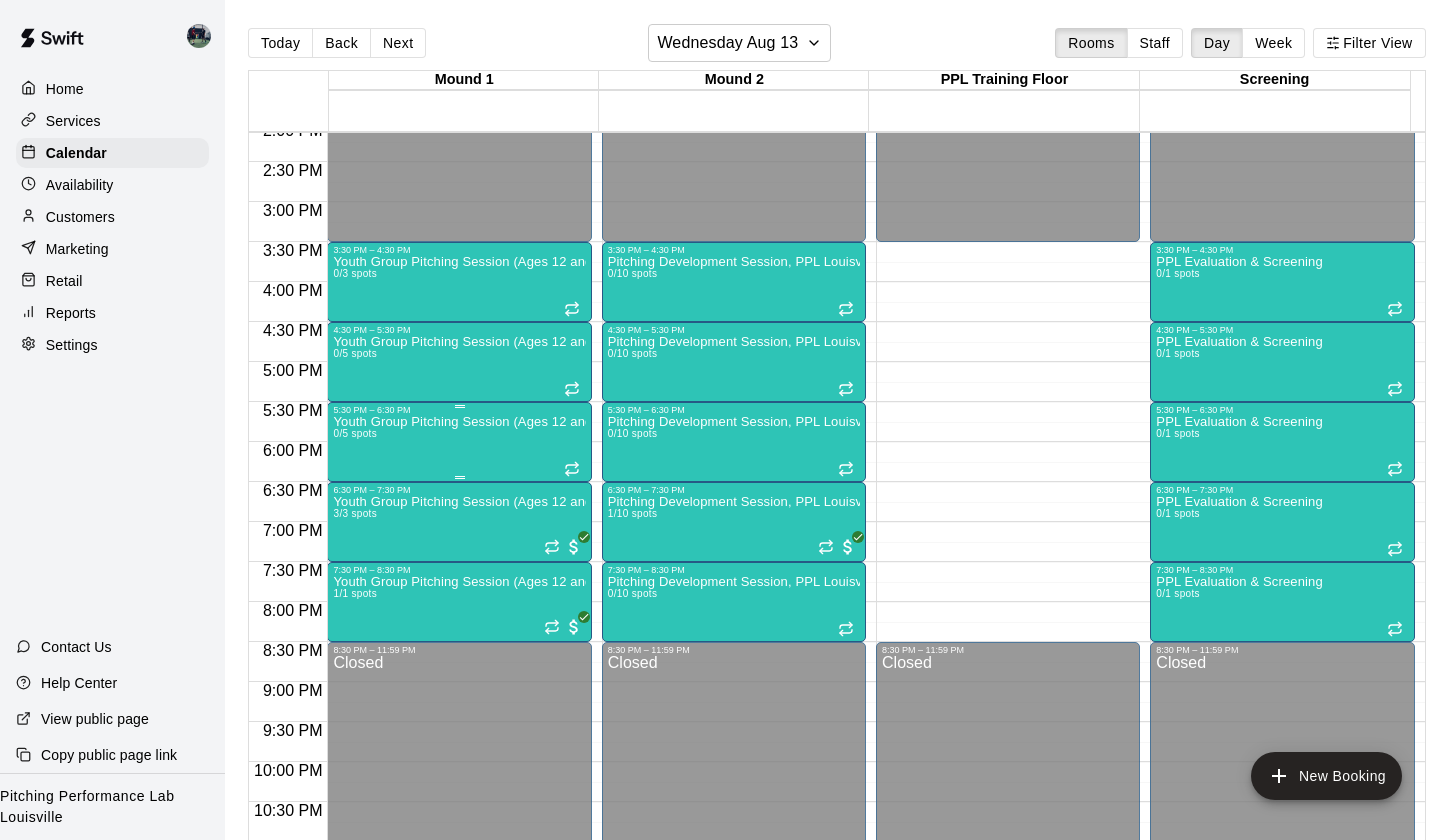 click on "Youth Group Pitching Session (Ages 12 and Under)" at bounding box center (459, 422) 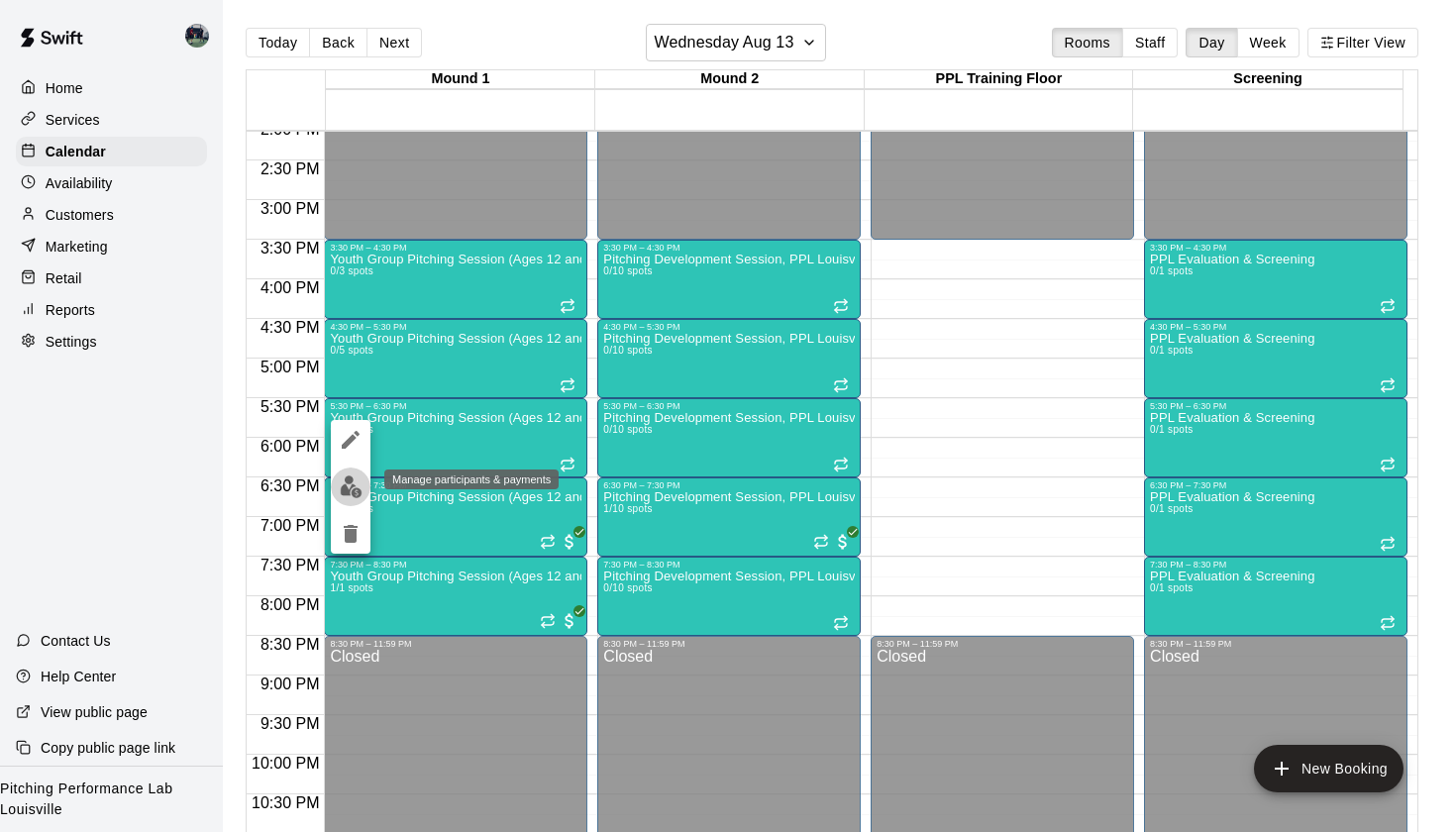 click at bounding box center (351, 486) 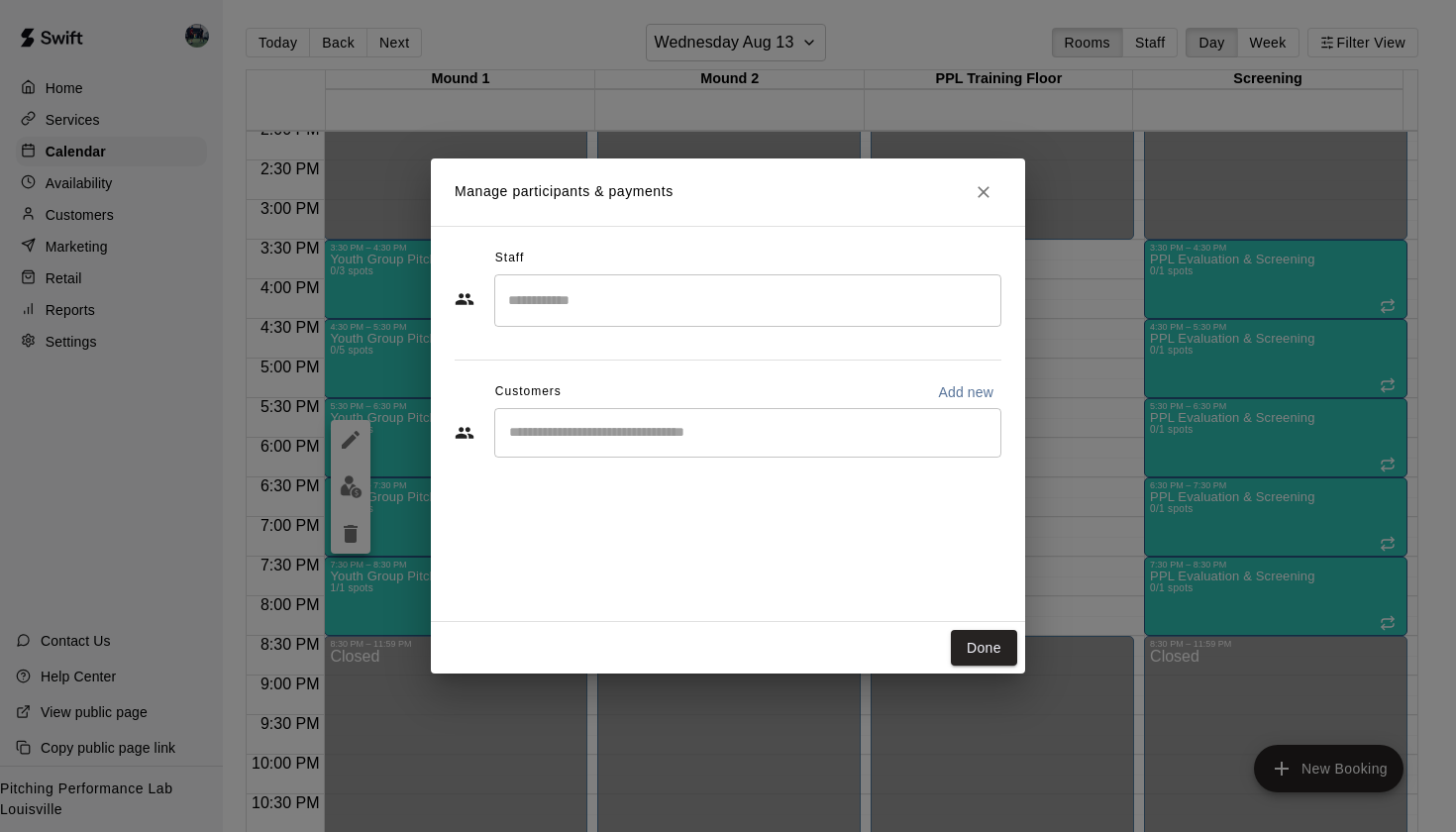 click on "​" at bounding box center [748, 433] 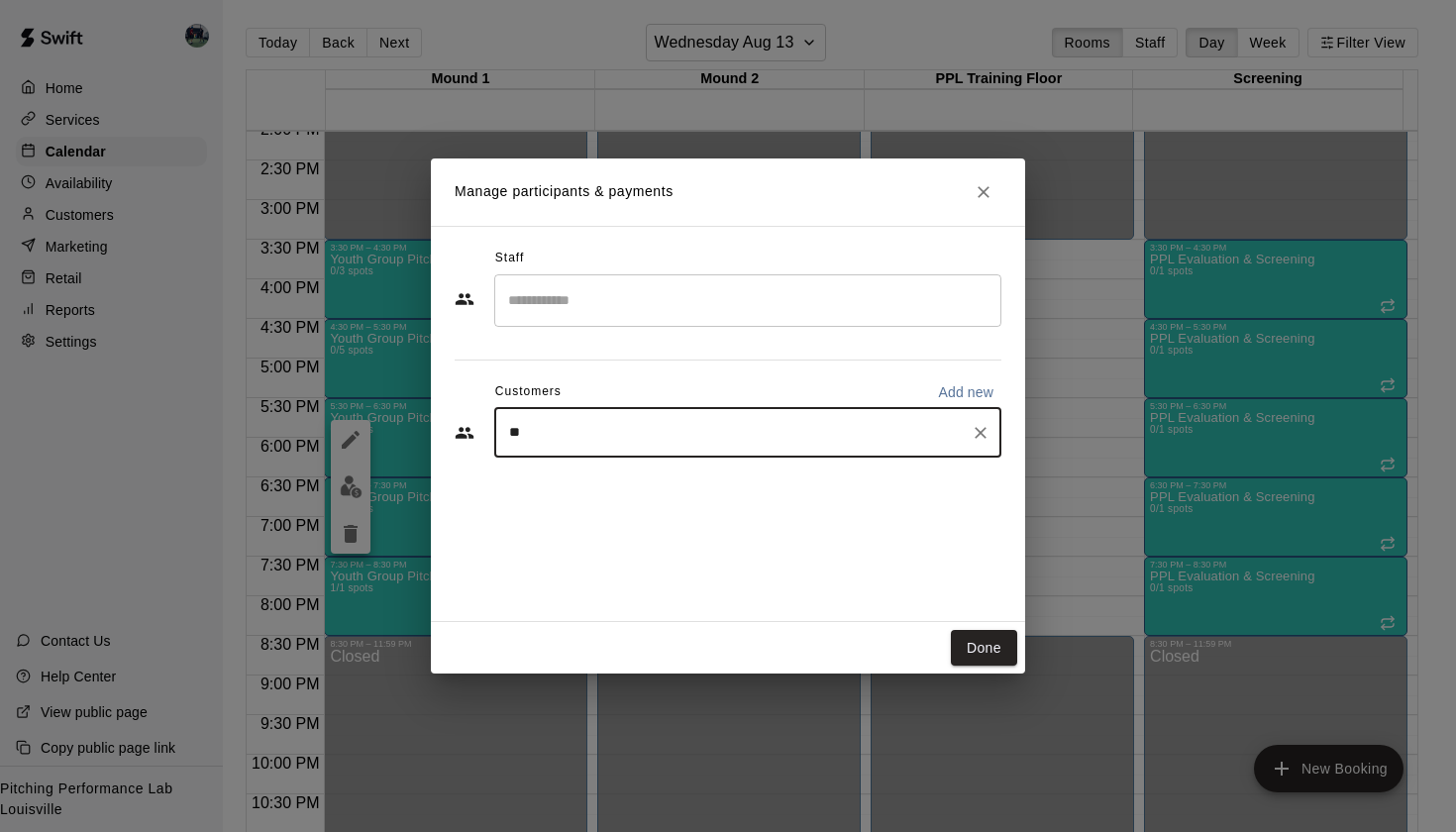 type on "***" 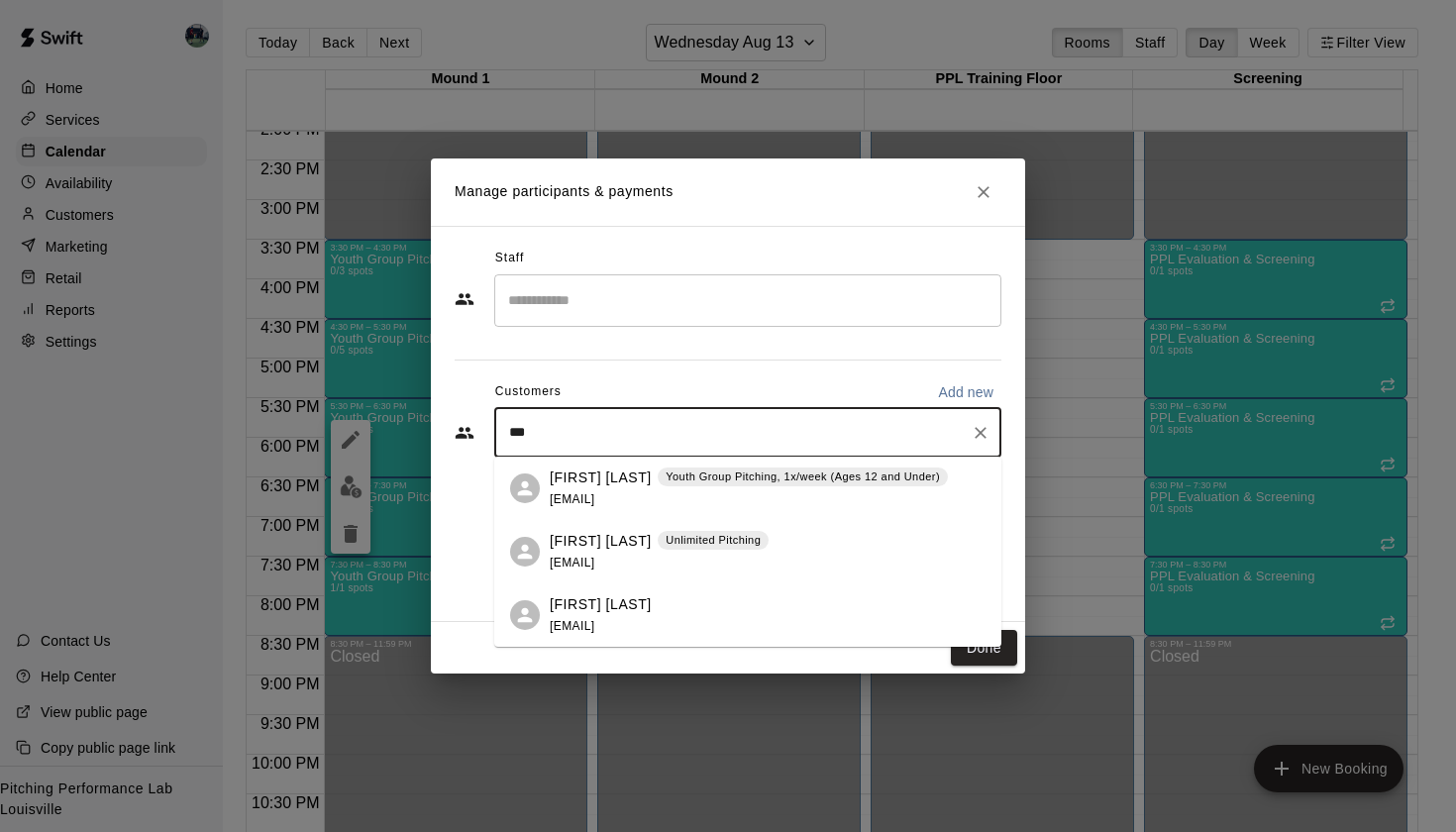 click on "[FIRST] [LAST]" at bounding box center [600, 477] 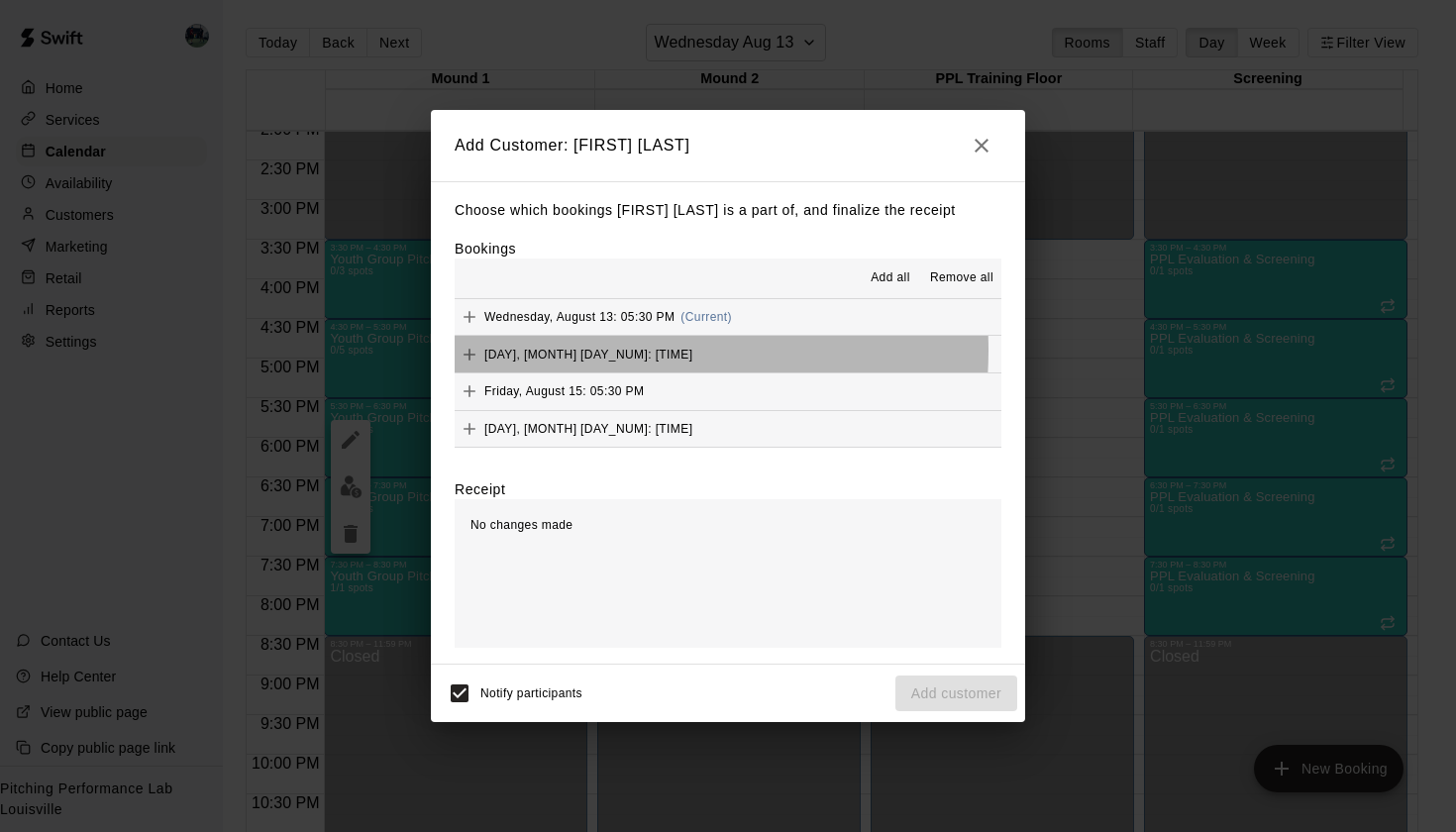 click on "Thursday, August 14: 05:30 PM" at bounding box center (588, 354) 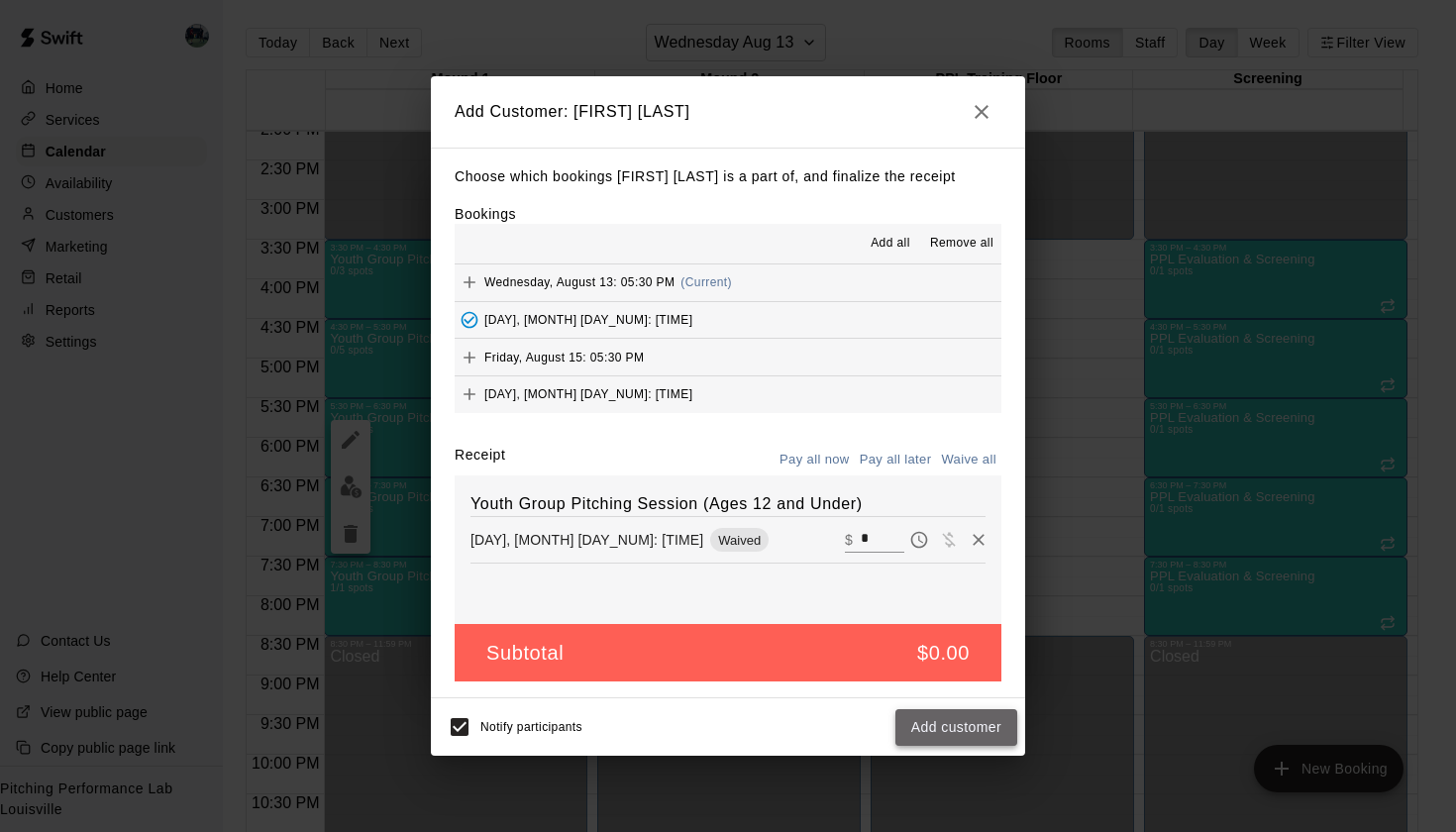 click on "Add customer" at bounding box center [956, 727] 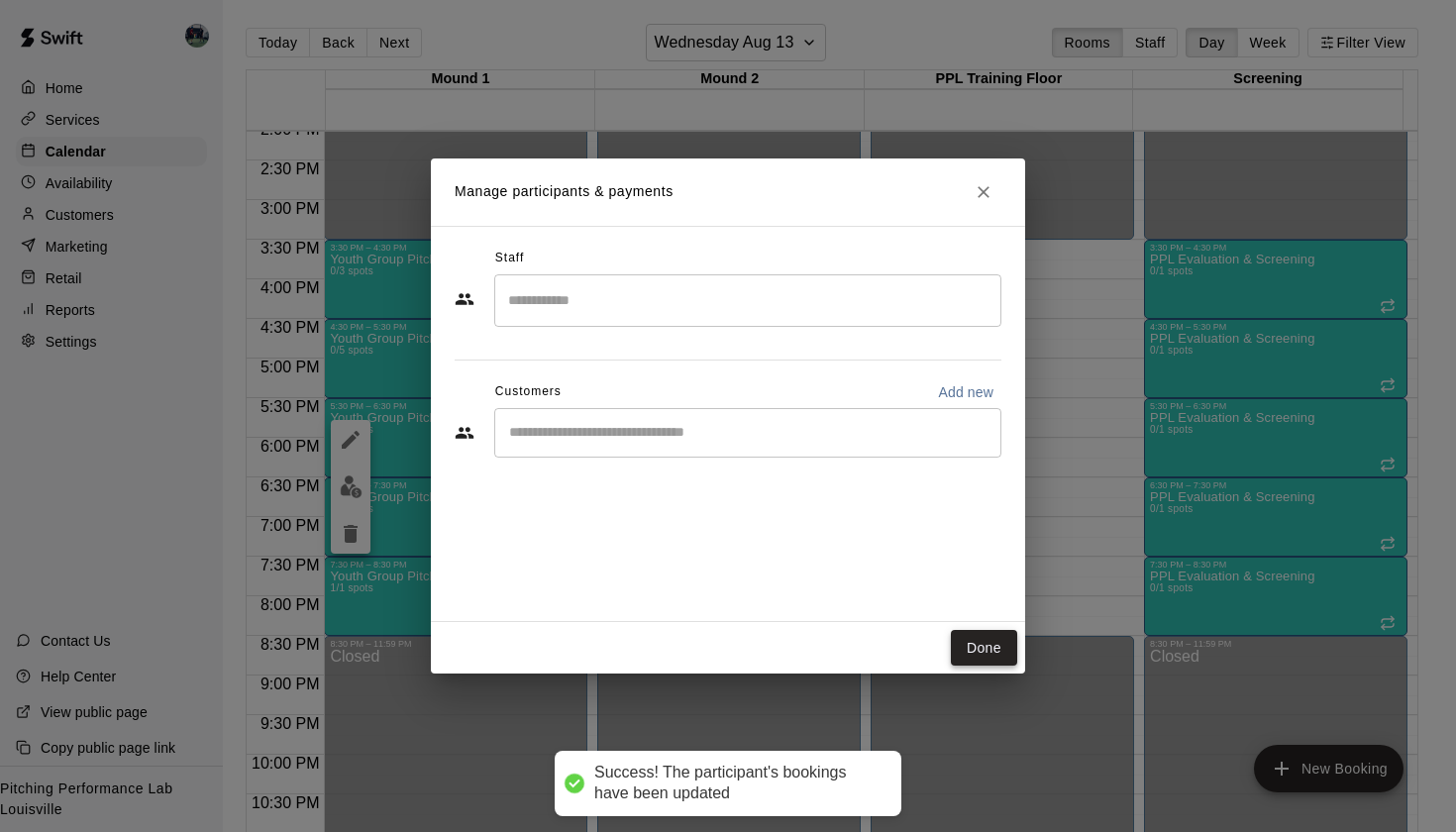 click on "Done" at bounding box center [984, 648] 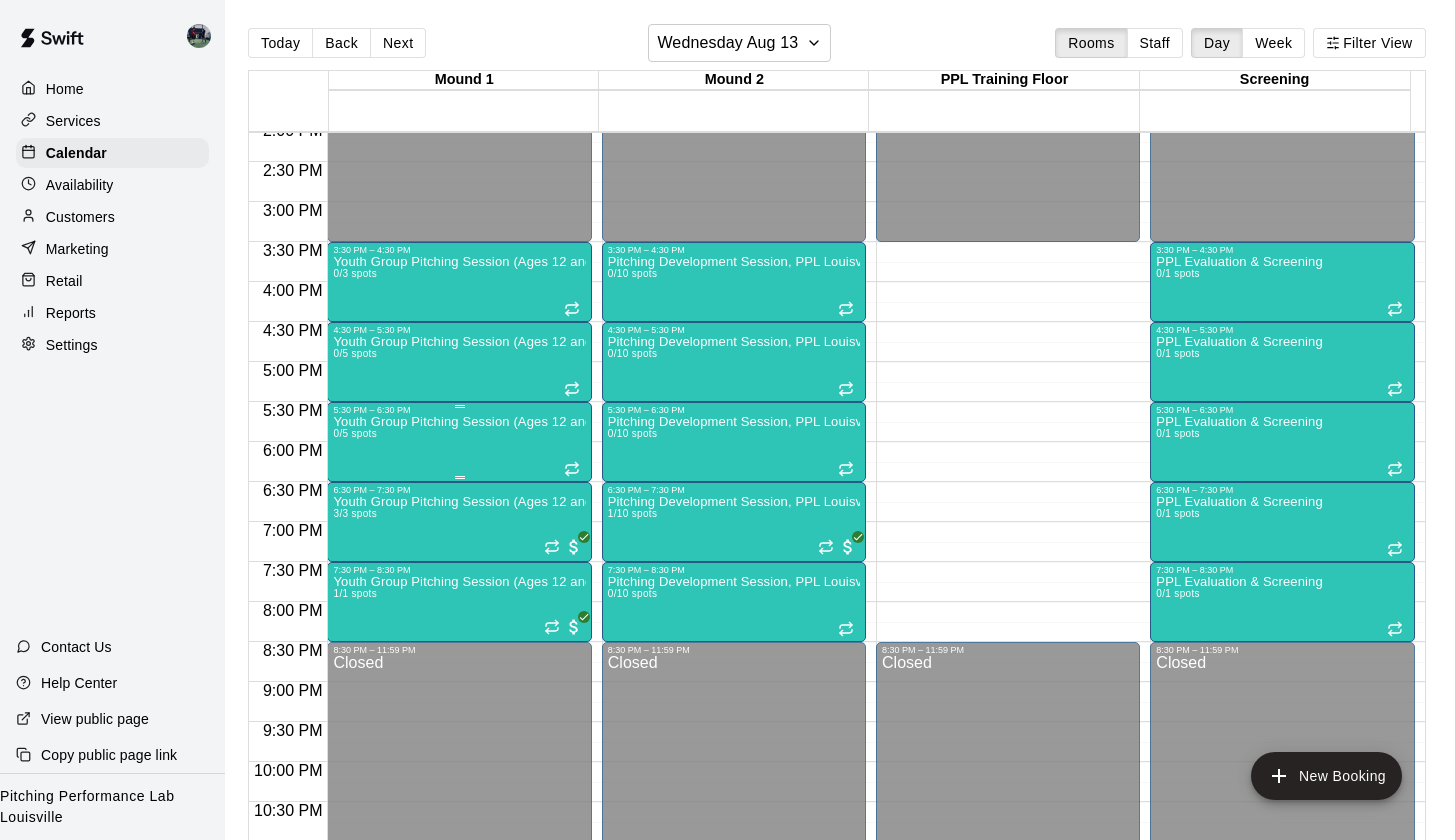 click on "Youth Group Pitching Session (Ages 12 and Under) 0/5 spots" at bounding box center (459, 835) 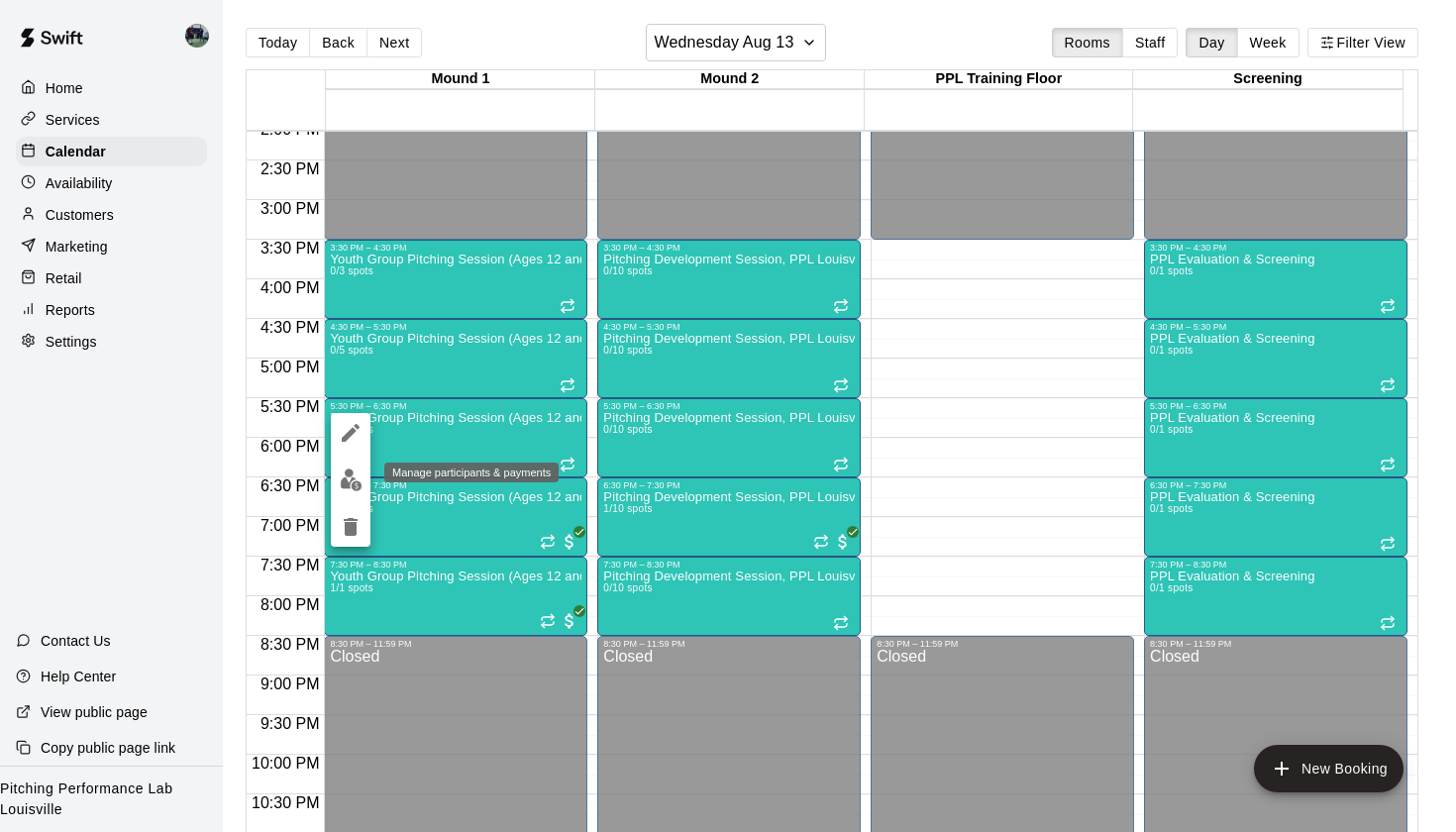 click at bounding box center [351, 479] 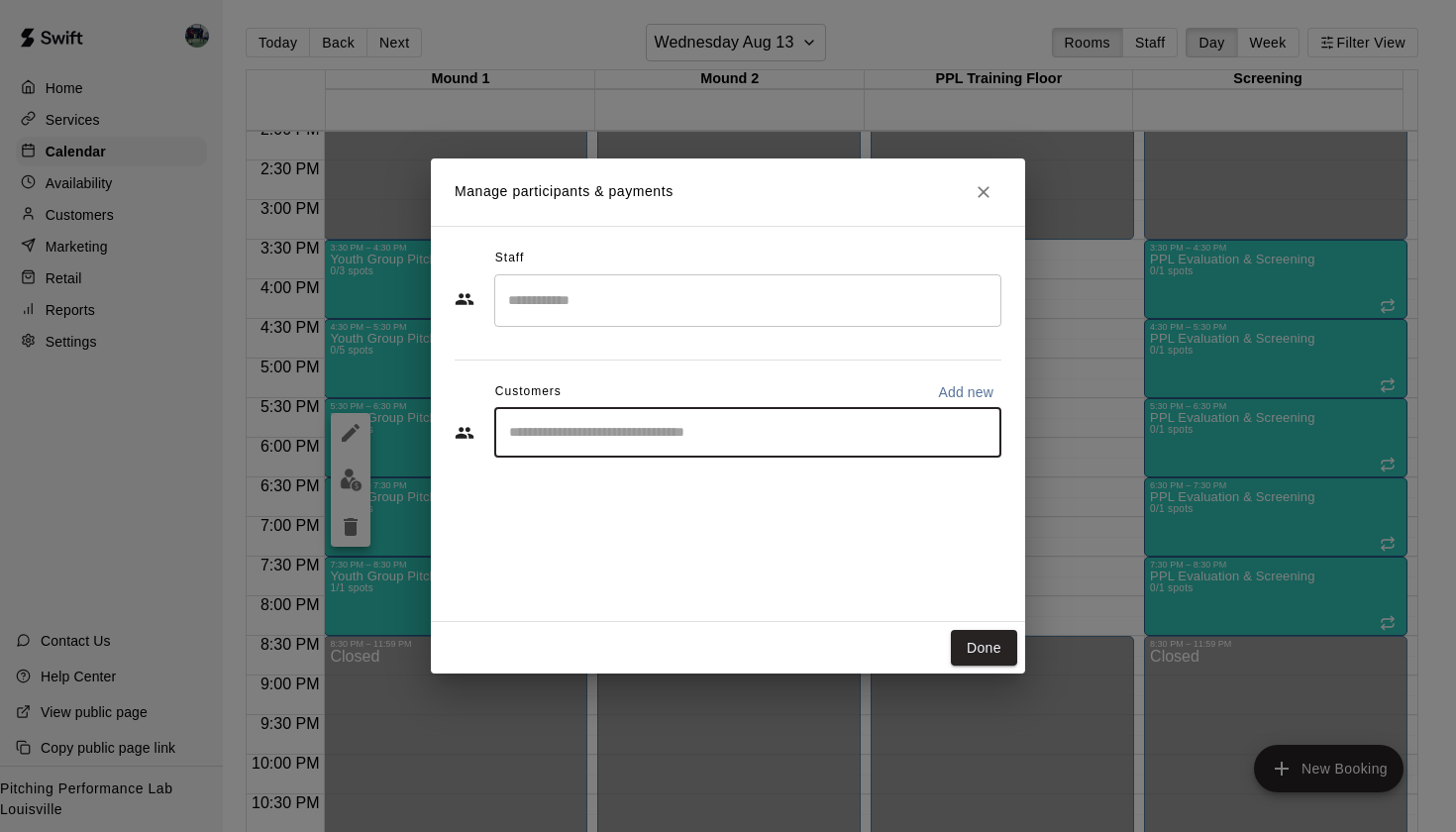 click at bounding box center (748, 433) 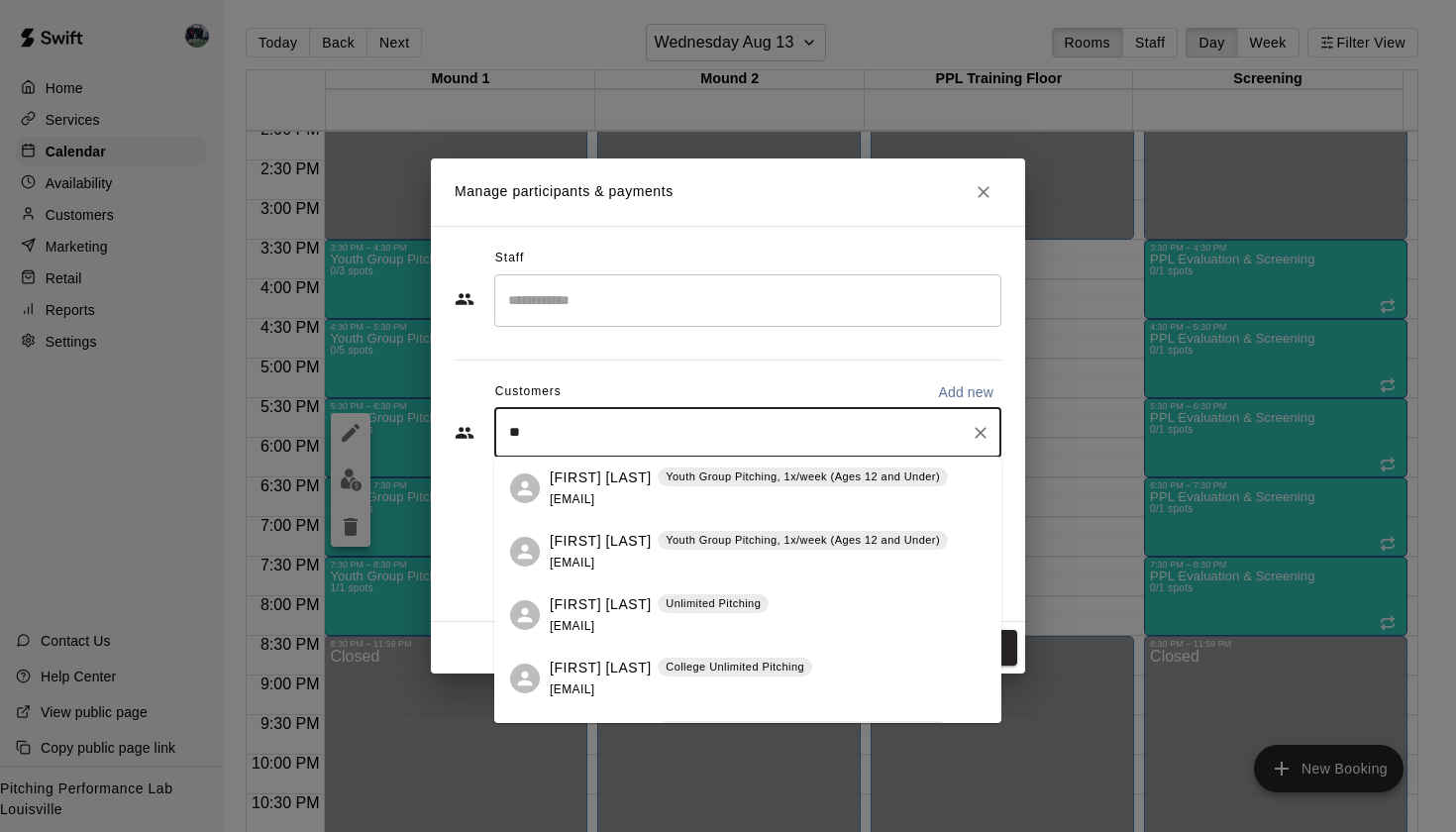 type on "*" 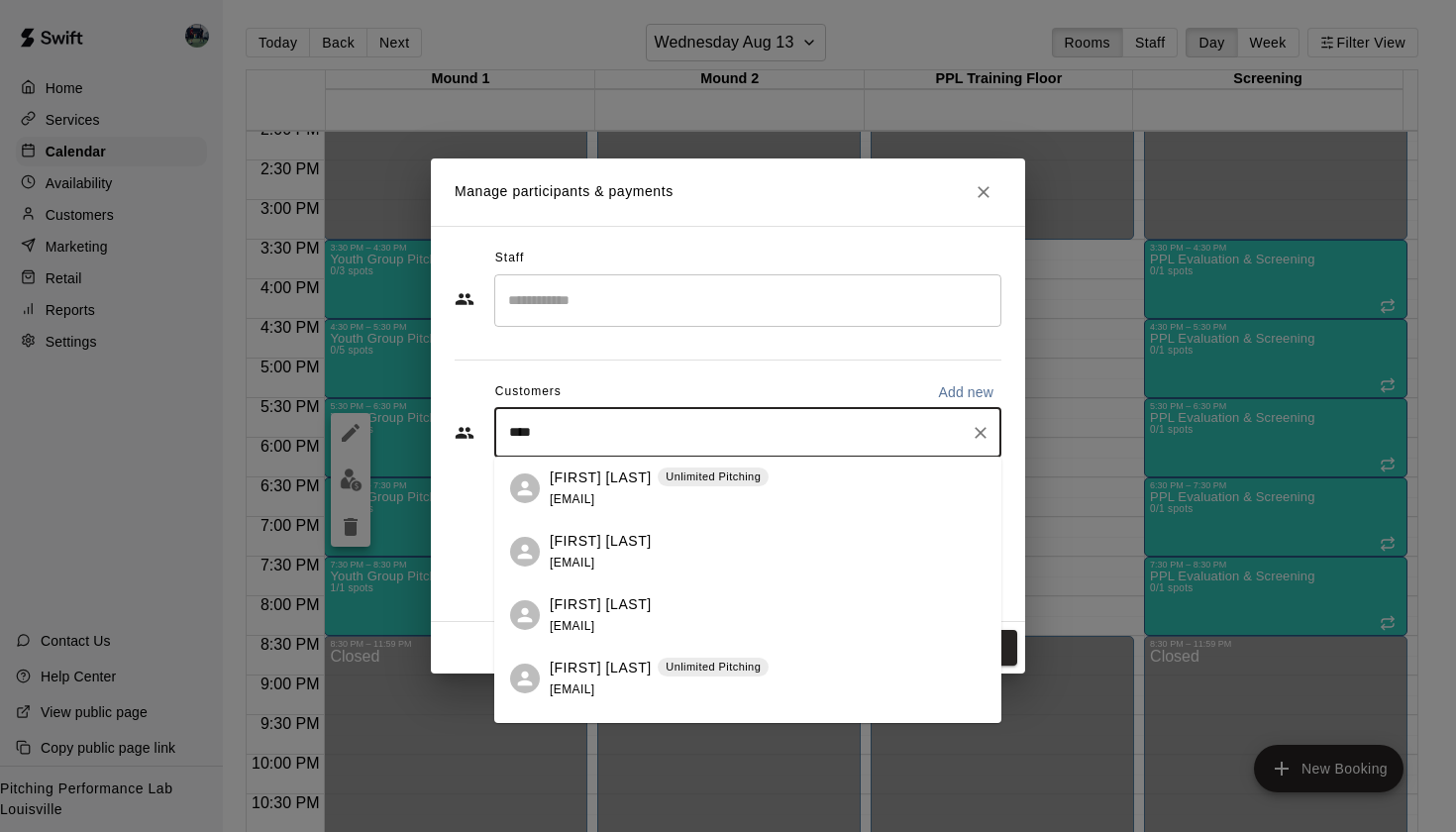 click on "****" at bounding box center [733, 433] 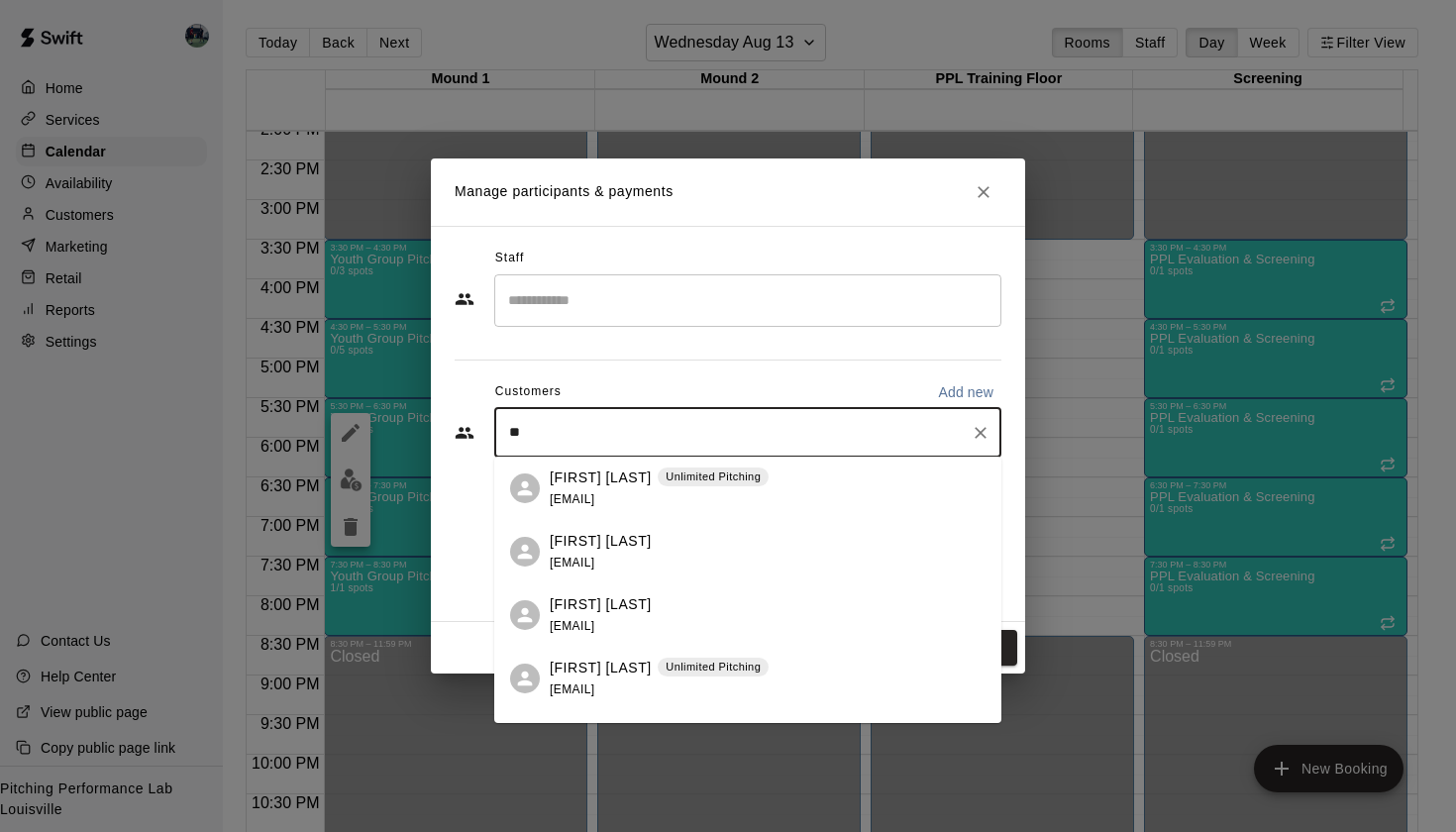 type on "*" 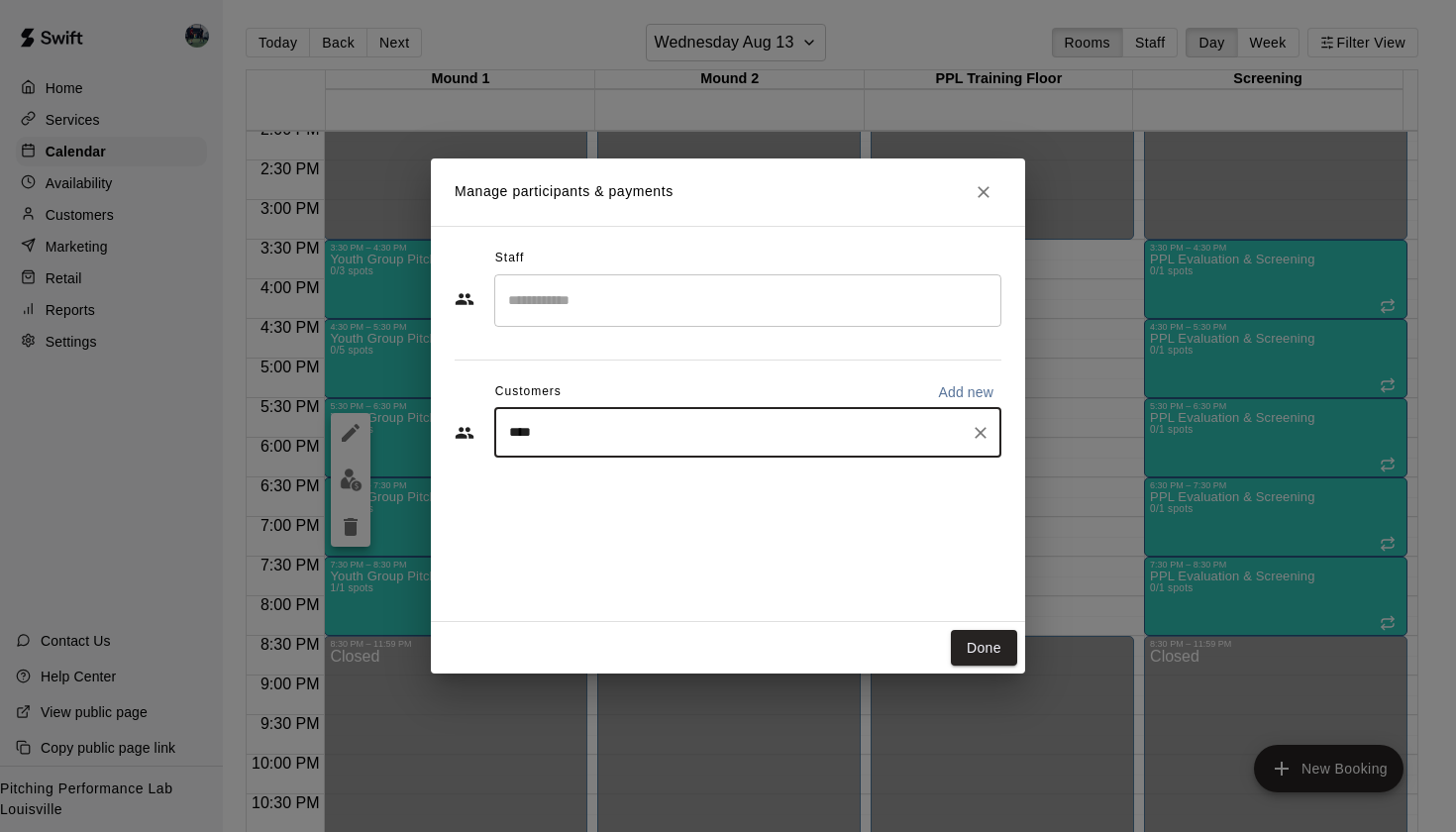 type on "*****" 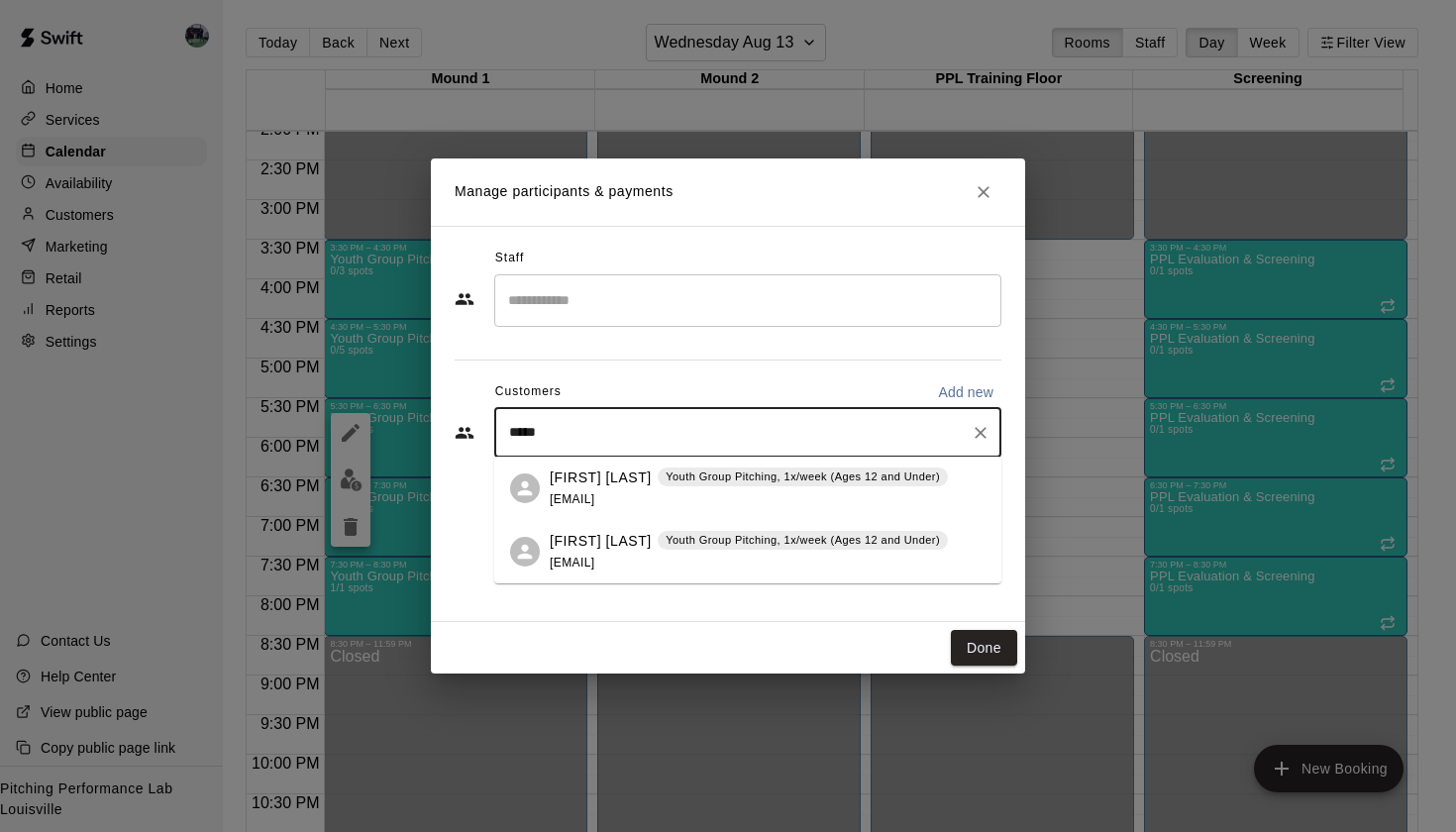 click on "Mason Rodman Youth Group Pitching, 1x/week (Ages 12 and Under) bulldog7673@gmail.com" at bounding box center [749, 488] 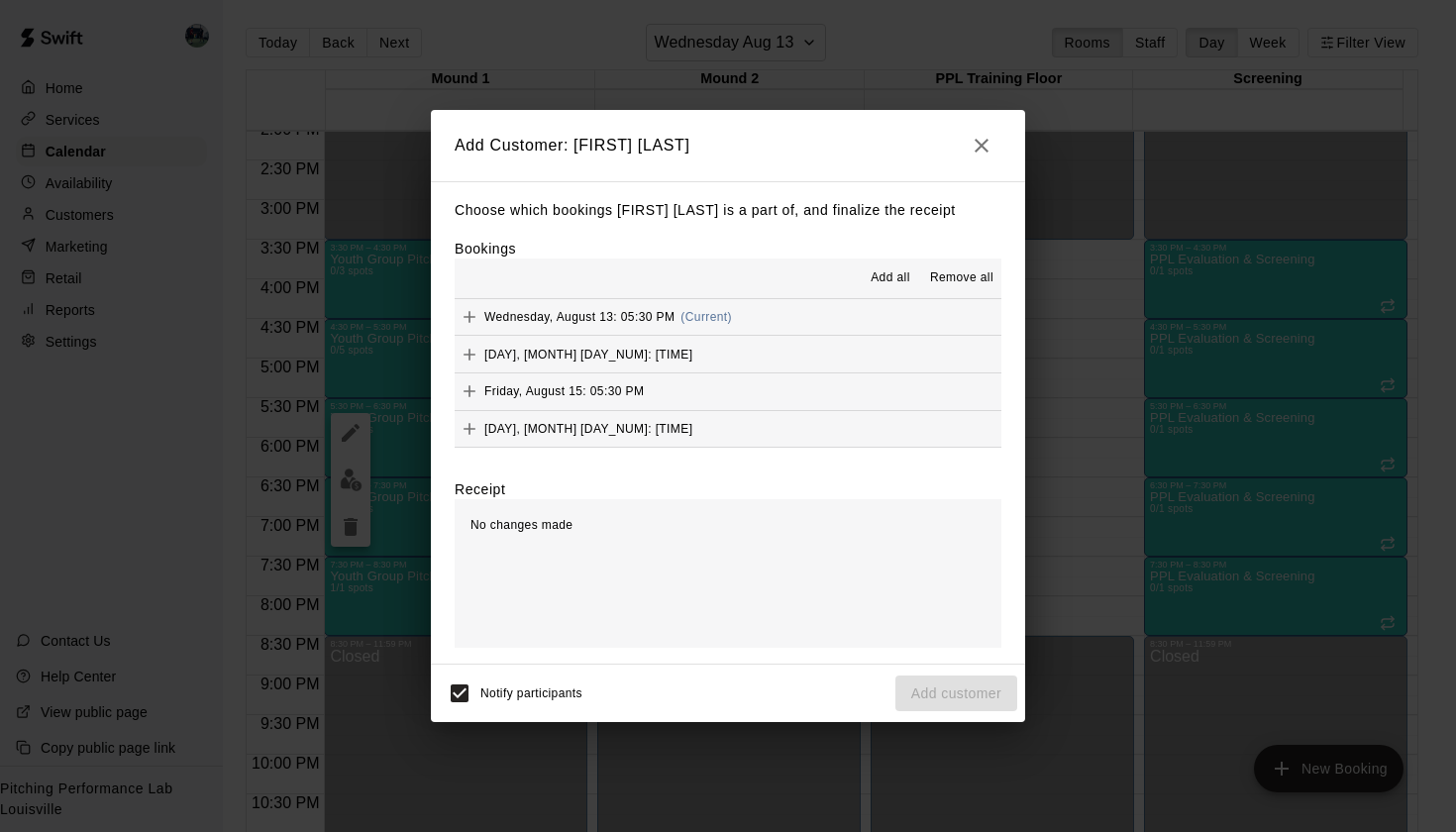 click on "Wednesday, August 13: 05:30 PM" at bounding box center (579, 317) 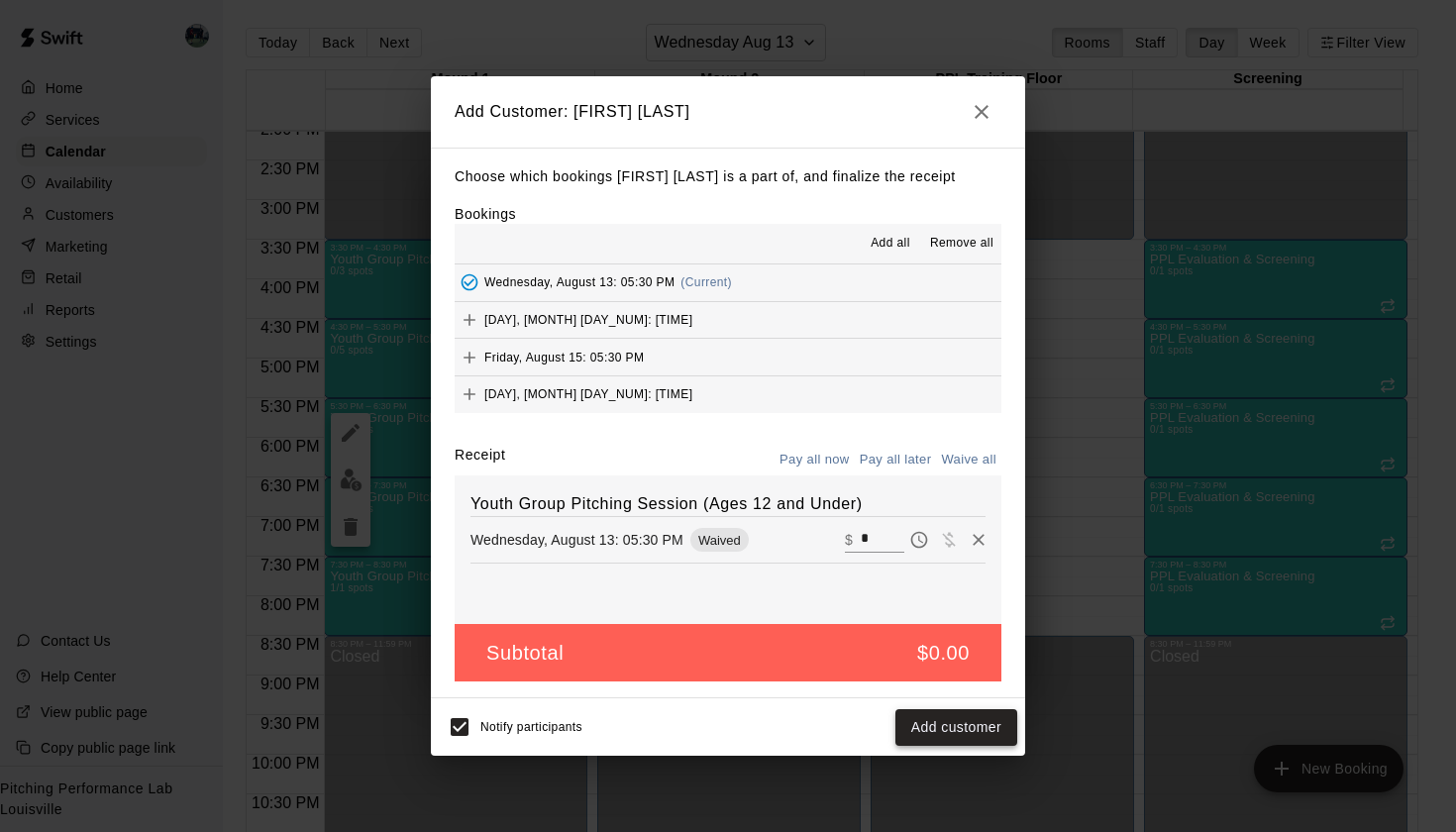 click on "Add customer" at bounding box center (956, 727) 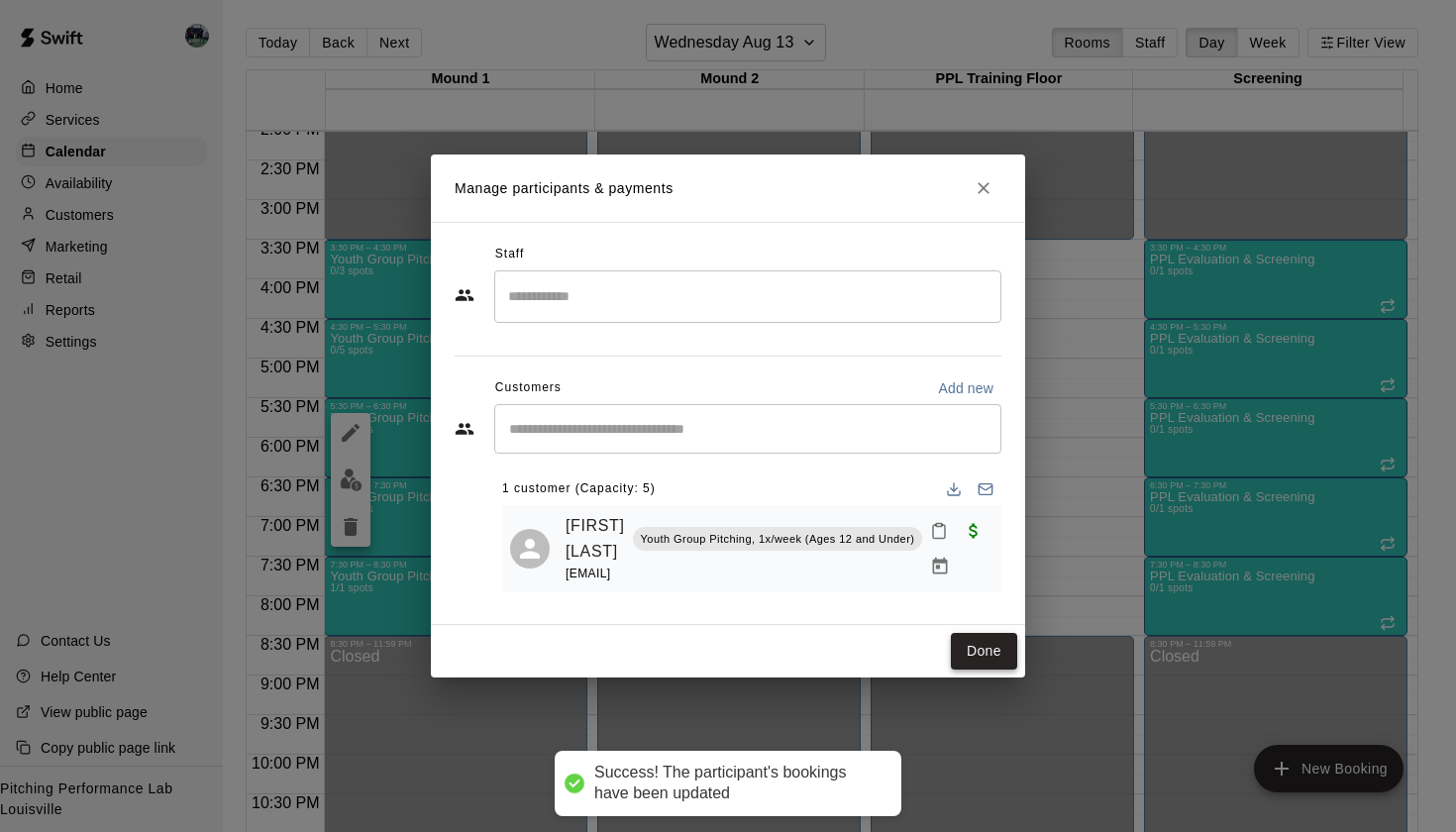 click on "Done" at bounding box center (984, 651) 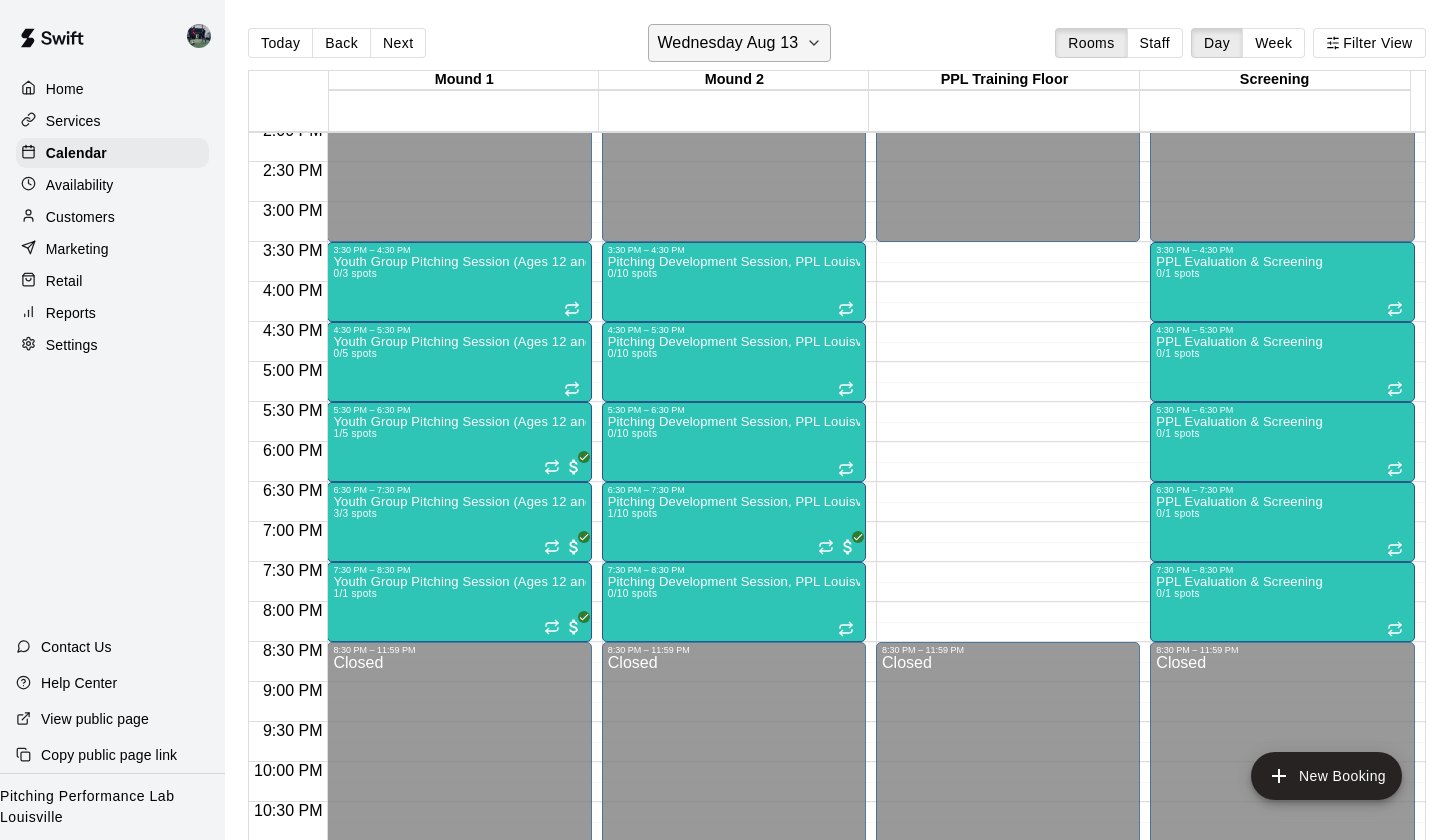 click 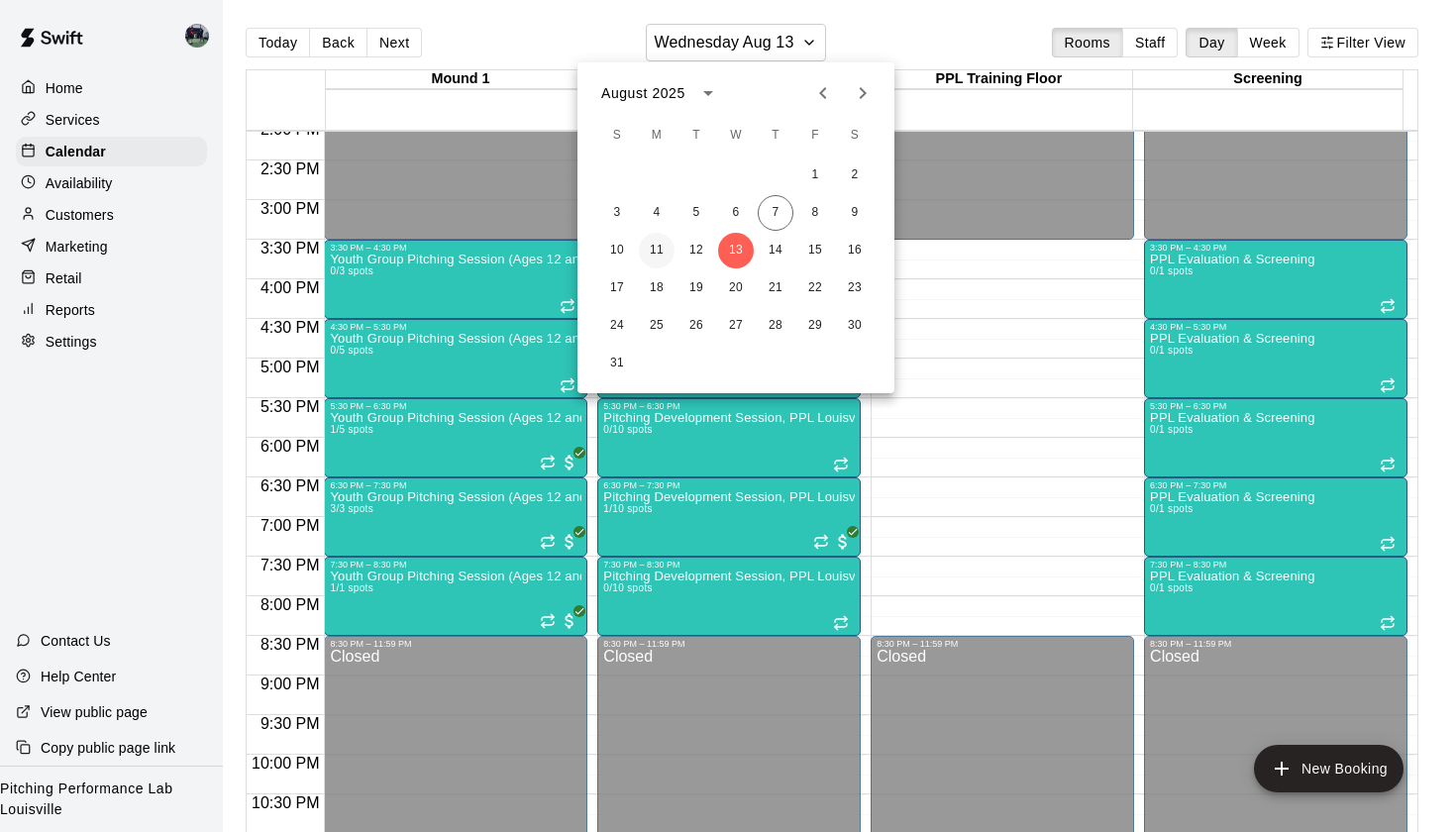 click on "11" at bounding box center [657, 251] 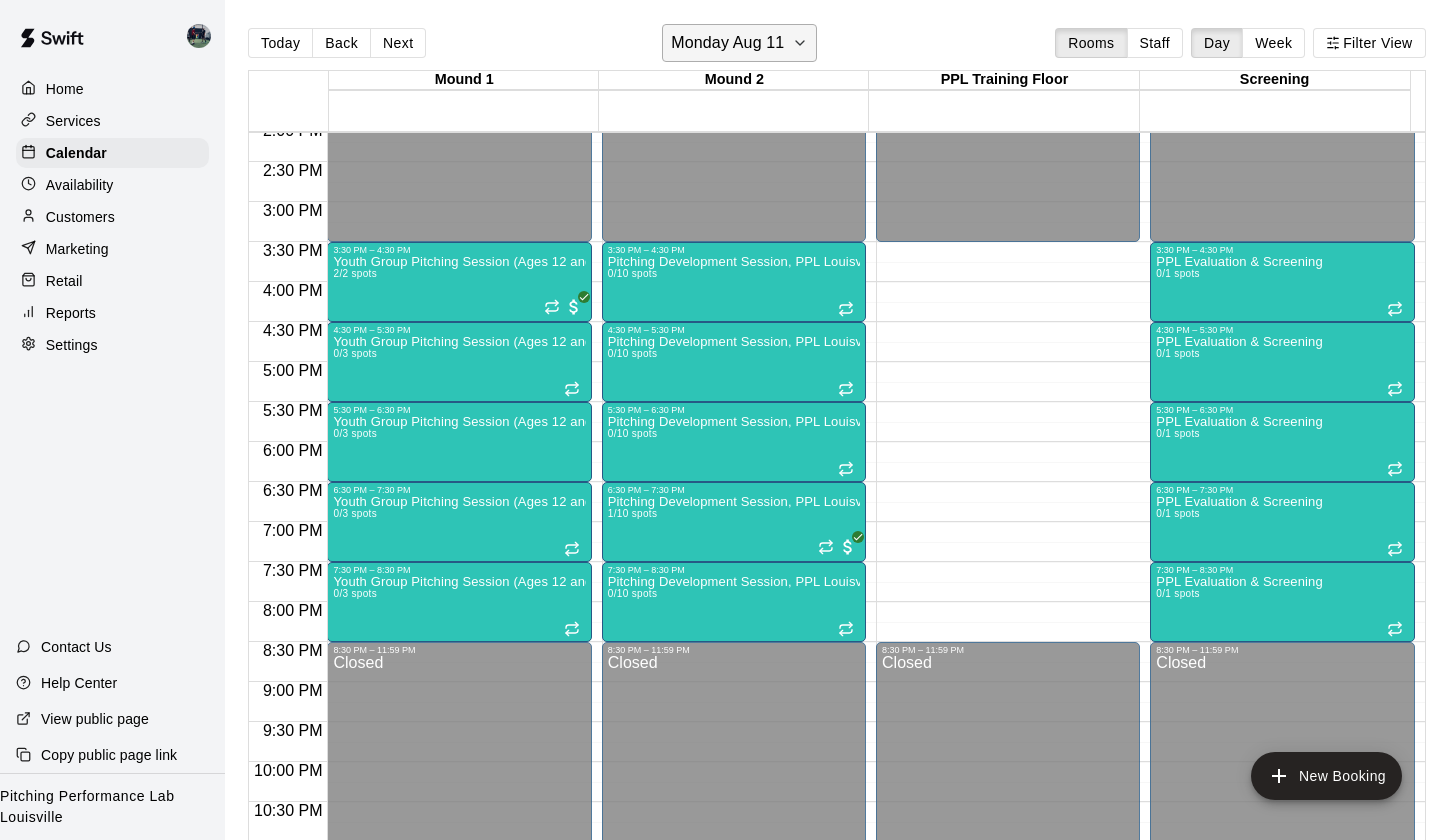 click 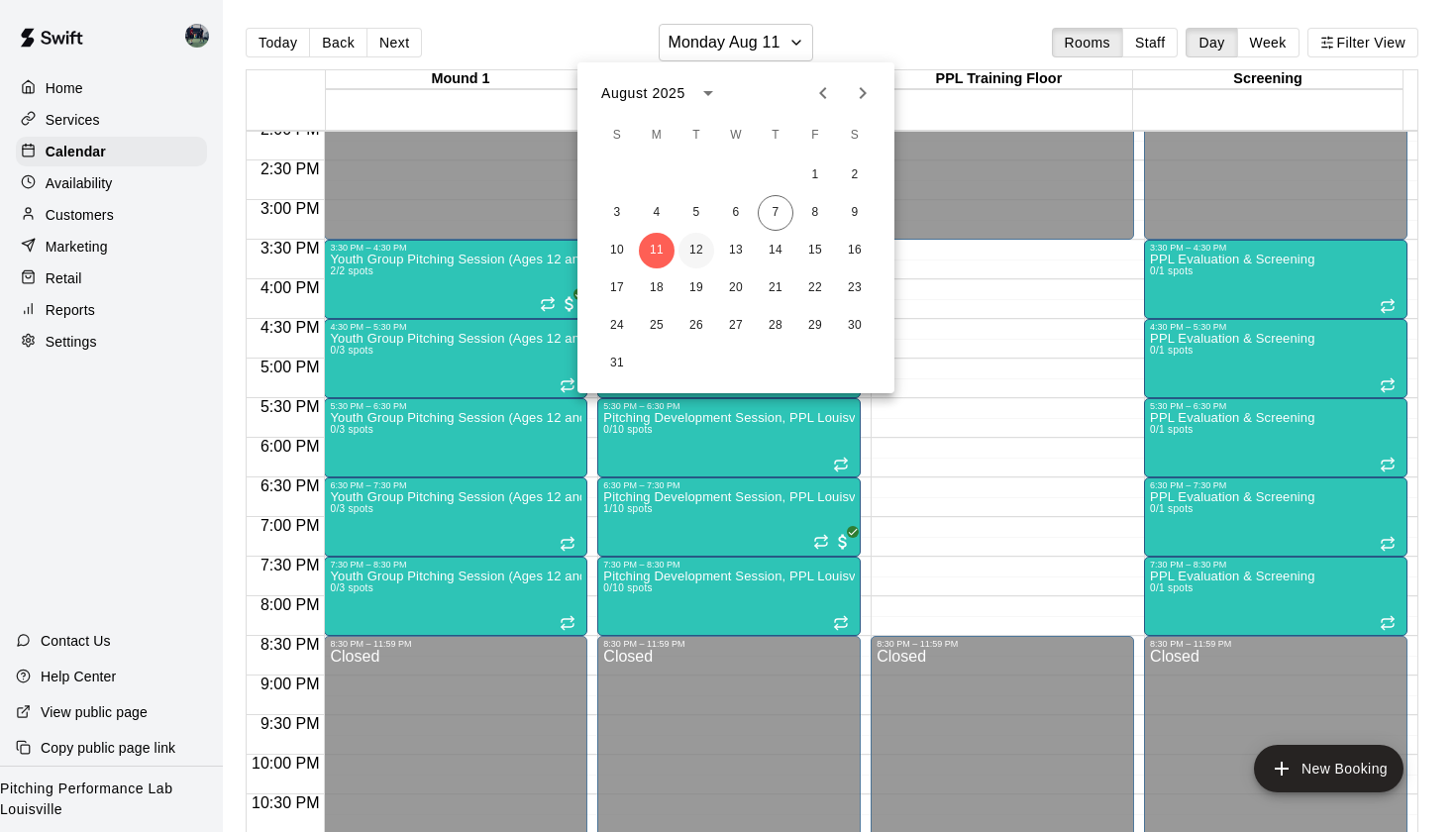 click on "12" at bounding box center [696, 251] 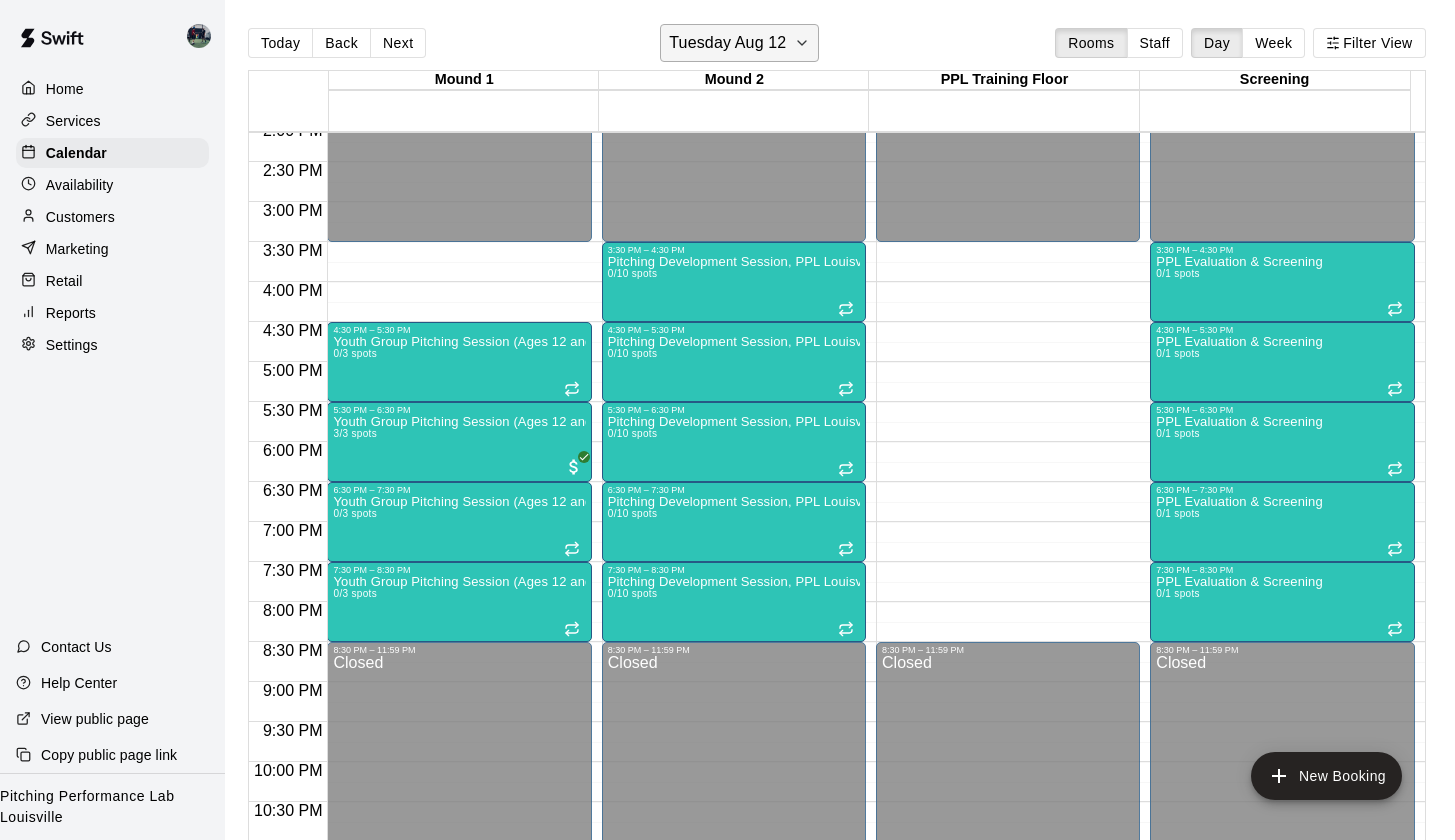 click 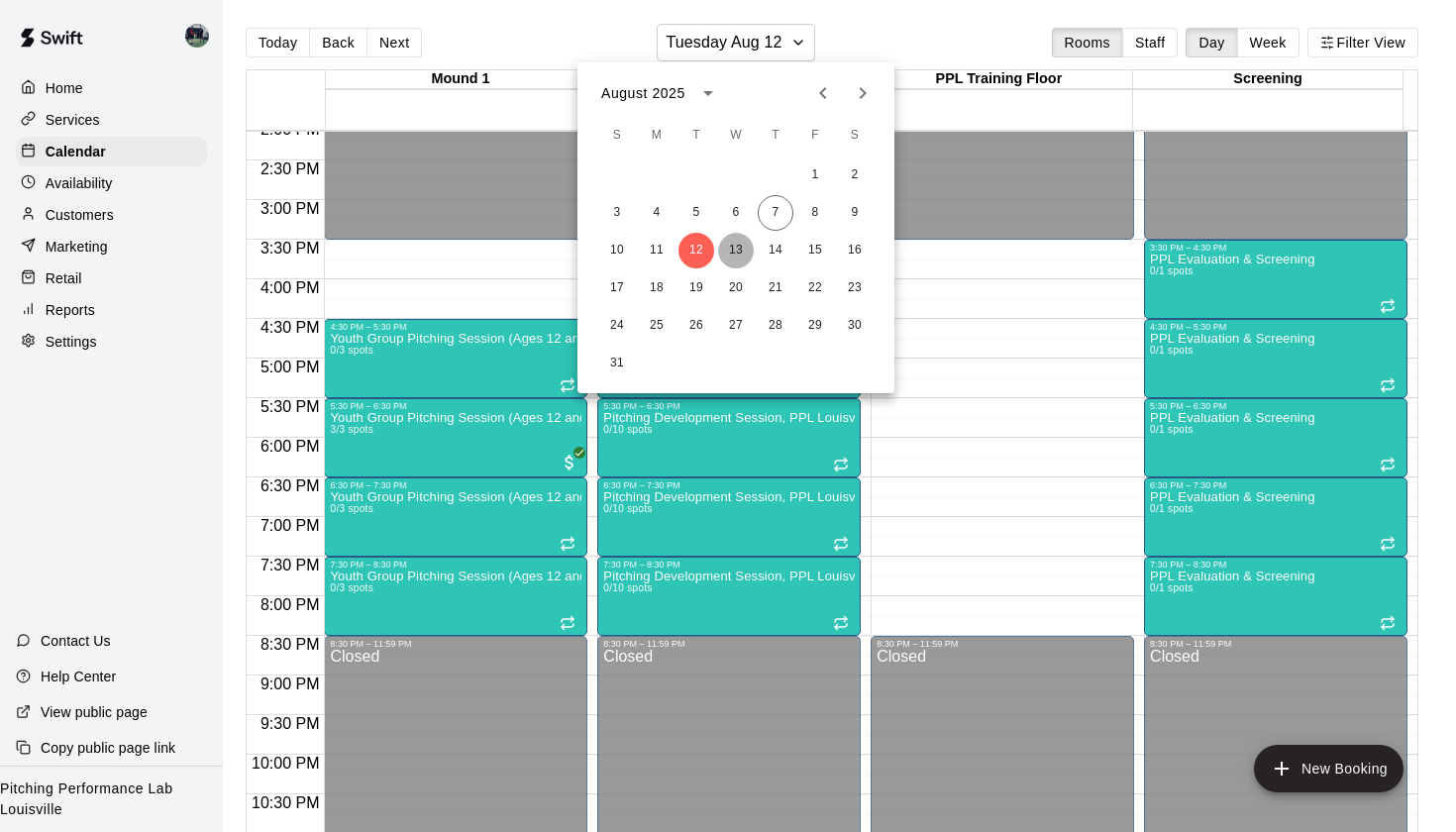 click on "13" at bounding box center (736, 251) 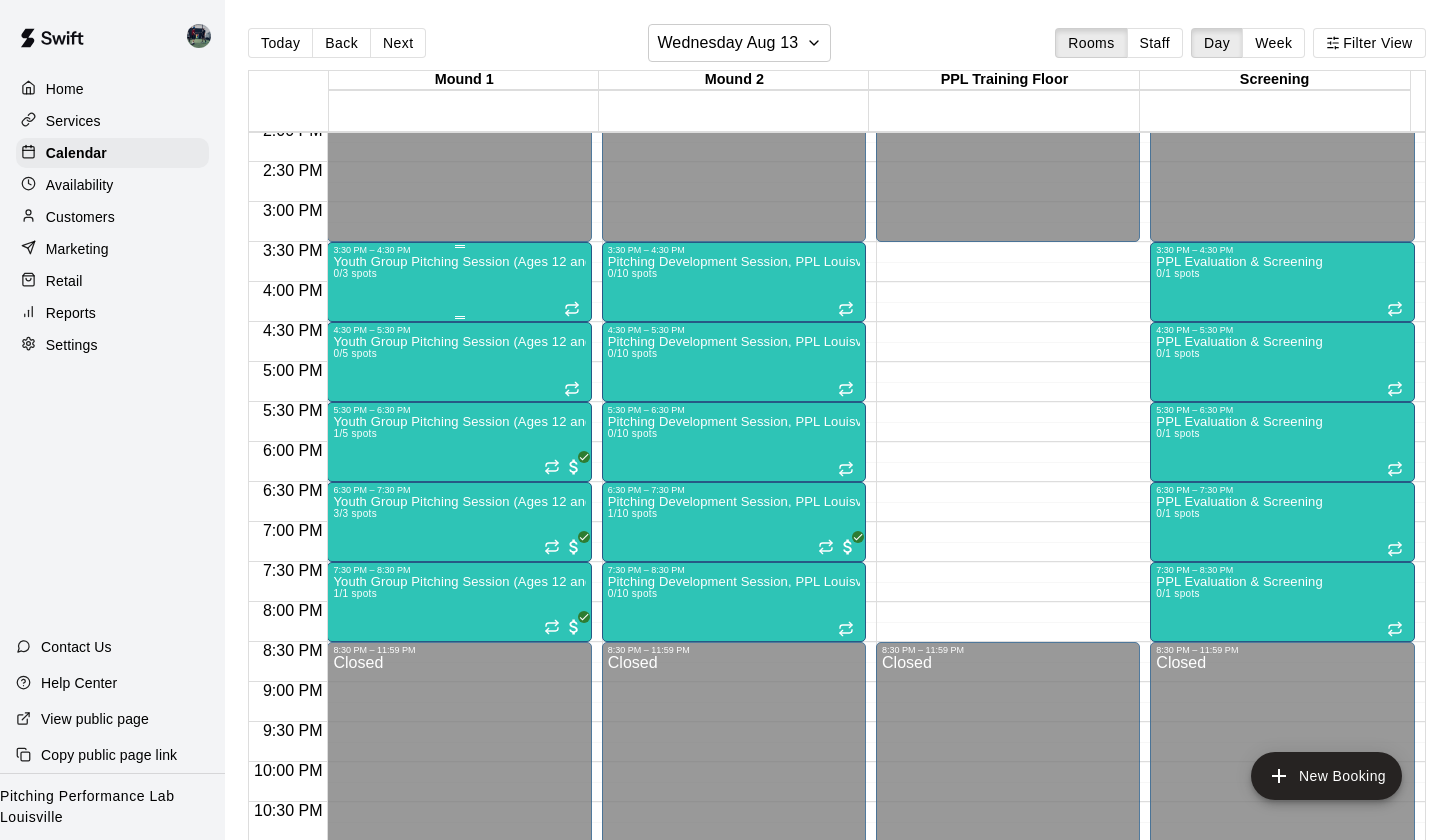 click on "Youth Group Pitching Session (Ages 12 and Under) 0/3 spots" at bounding box center [459, 675] 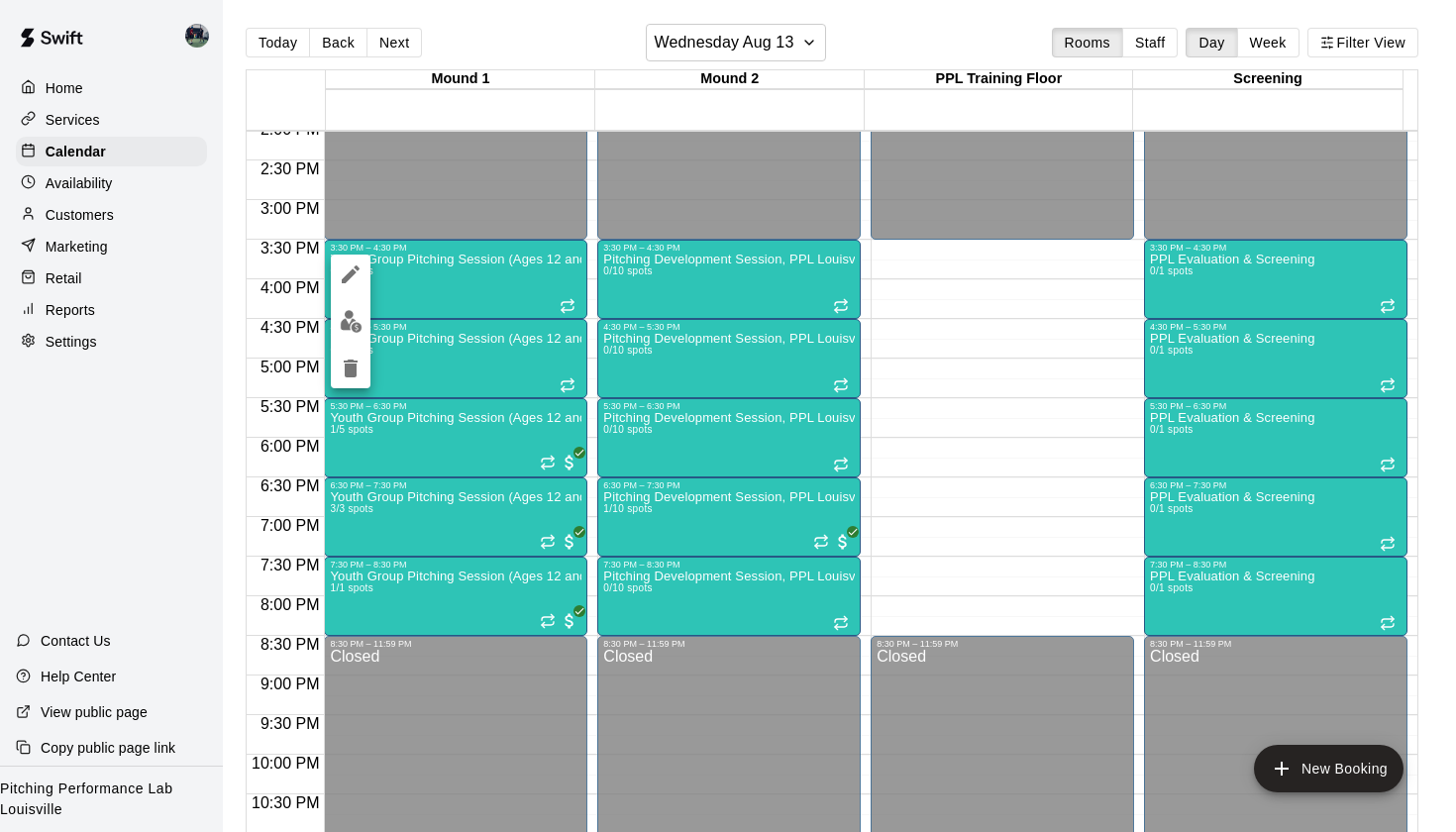 click at bounding box center [728, 416] 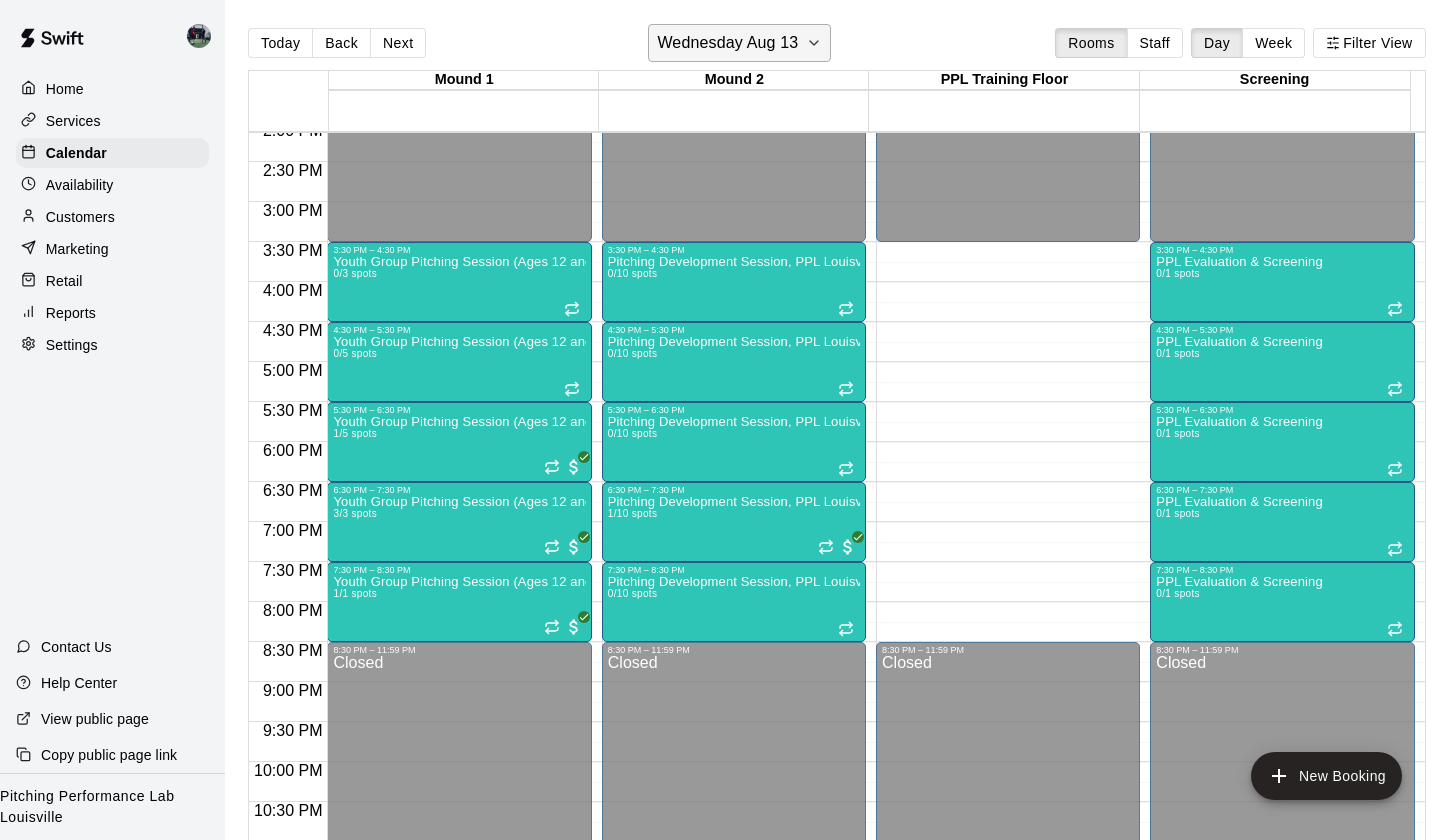 click 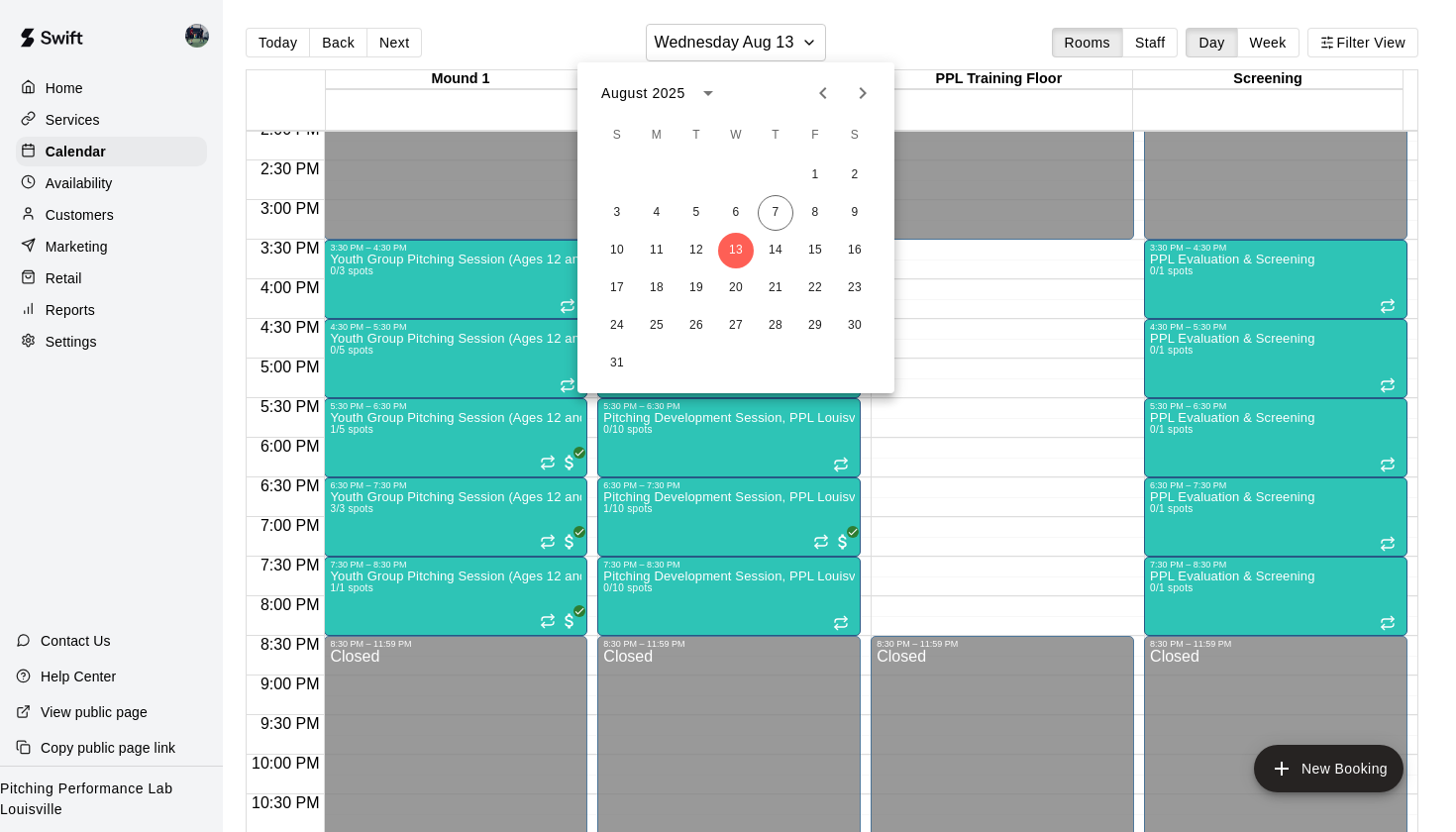 click at bounding box center (728, 416) 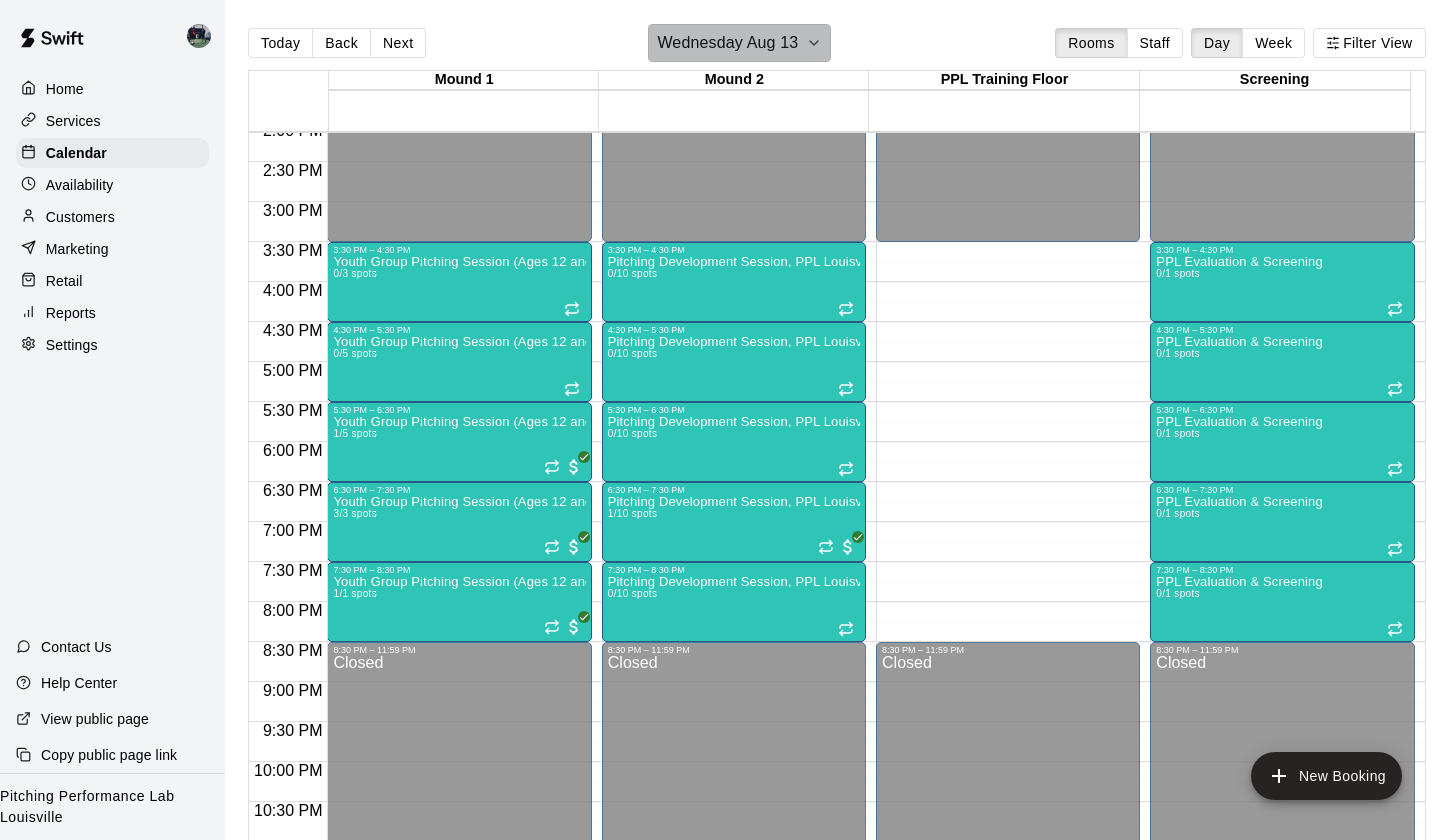click 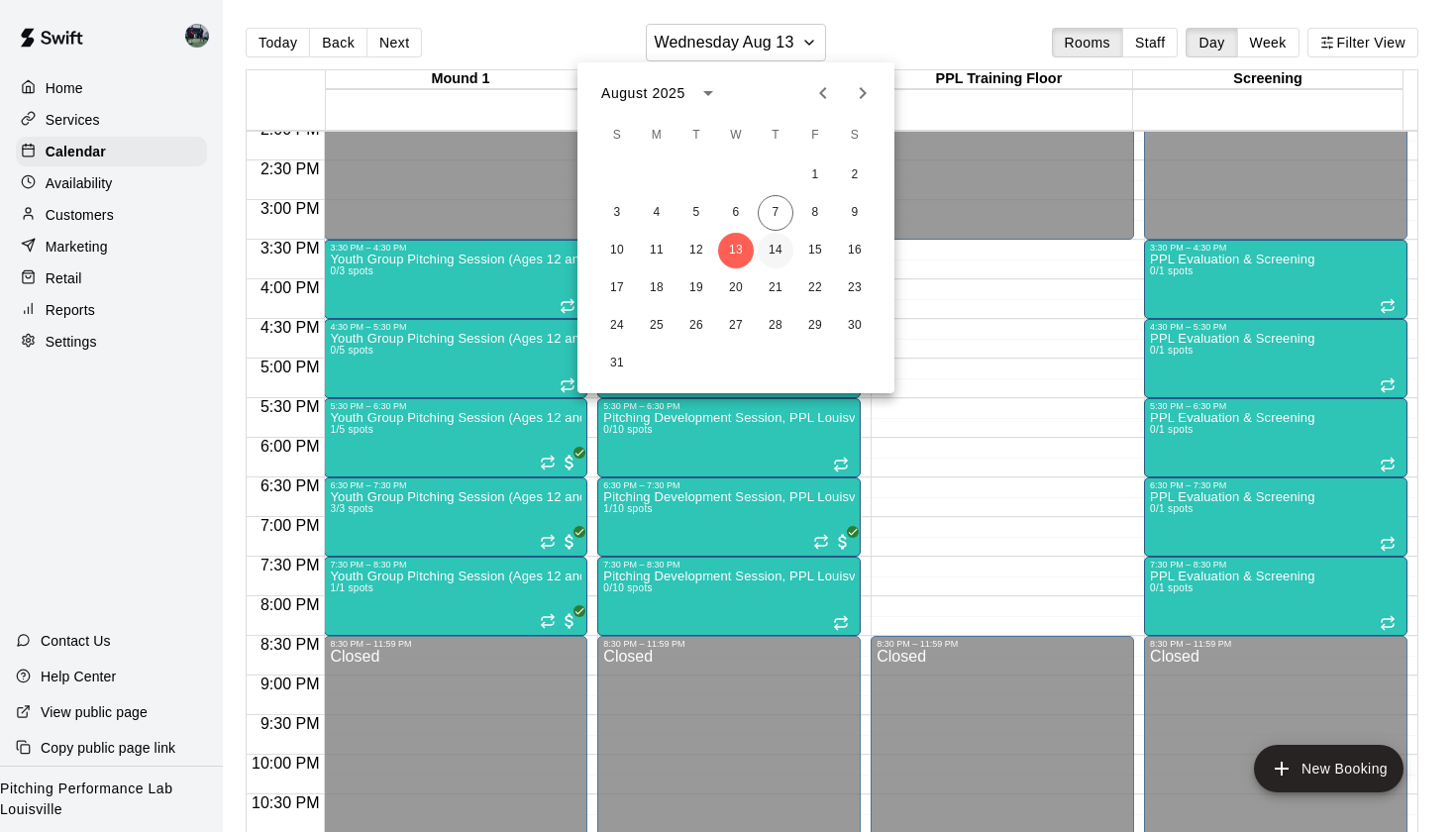 click on "14" at bounding box center [776, 251] 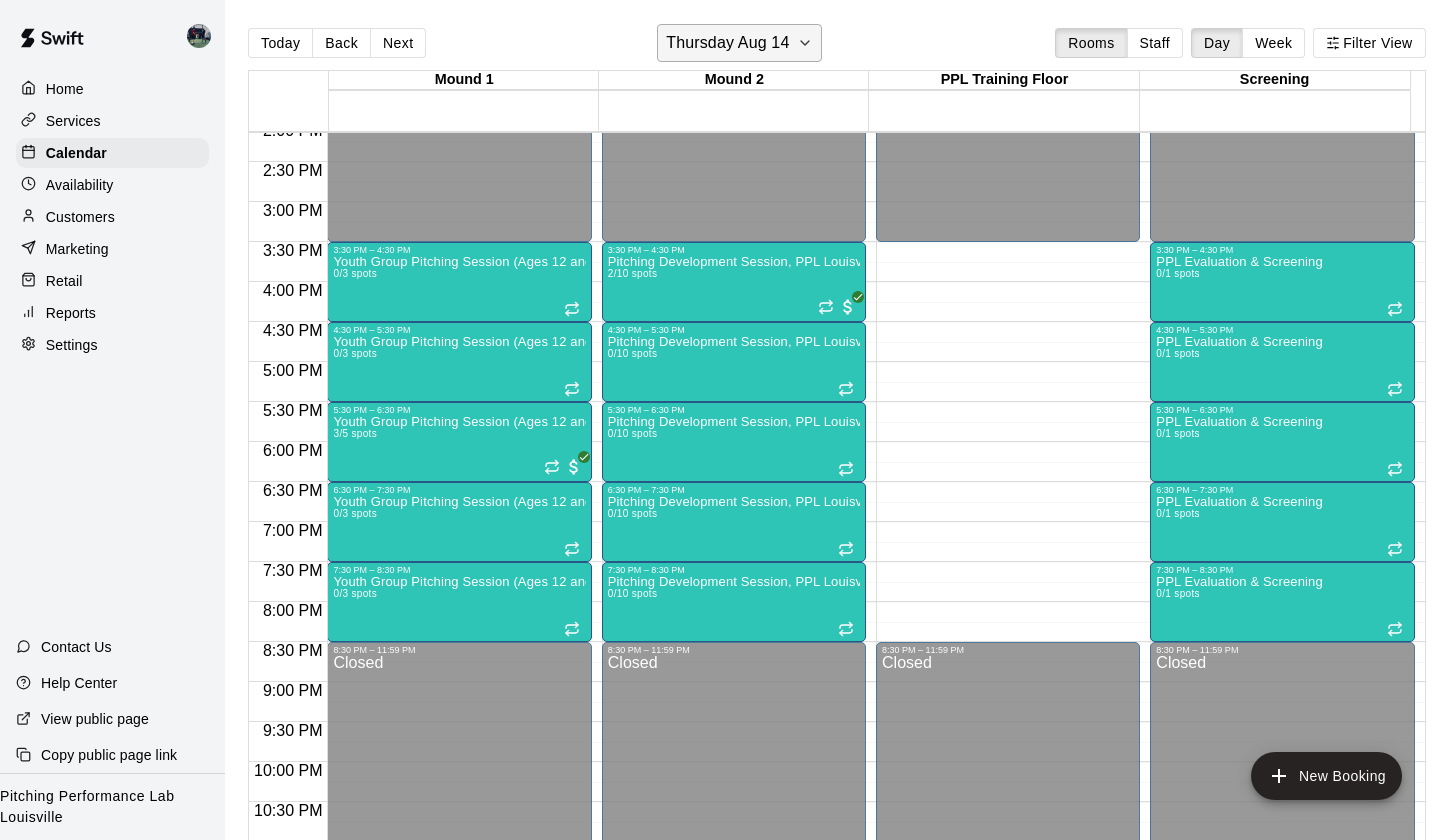 click 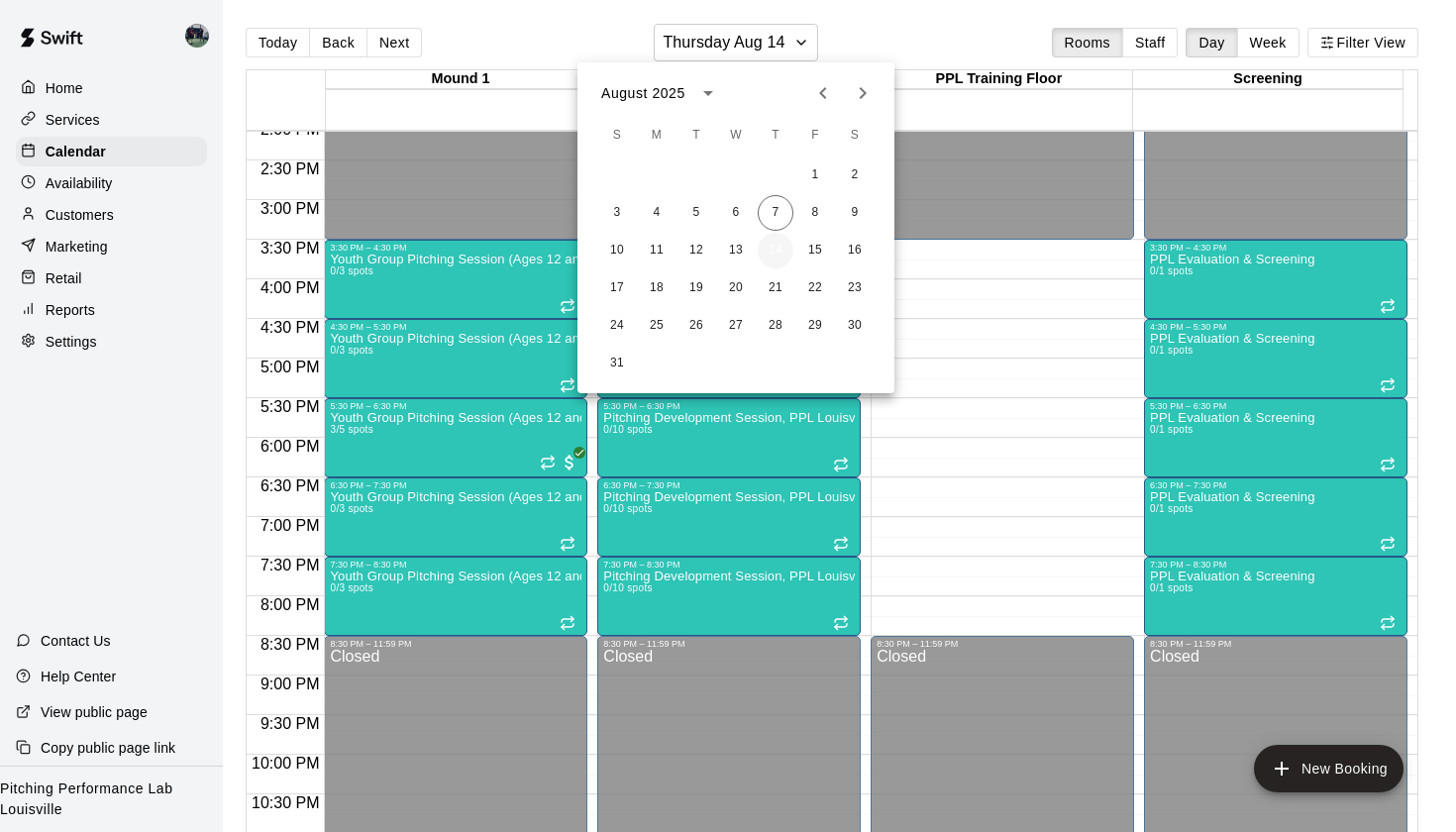 click on "14" at bounding box center [776, 251] 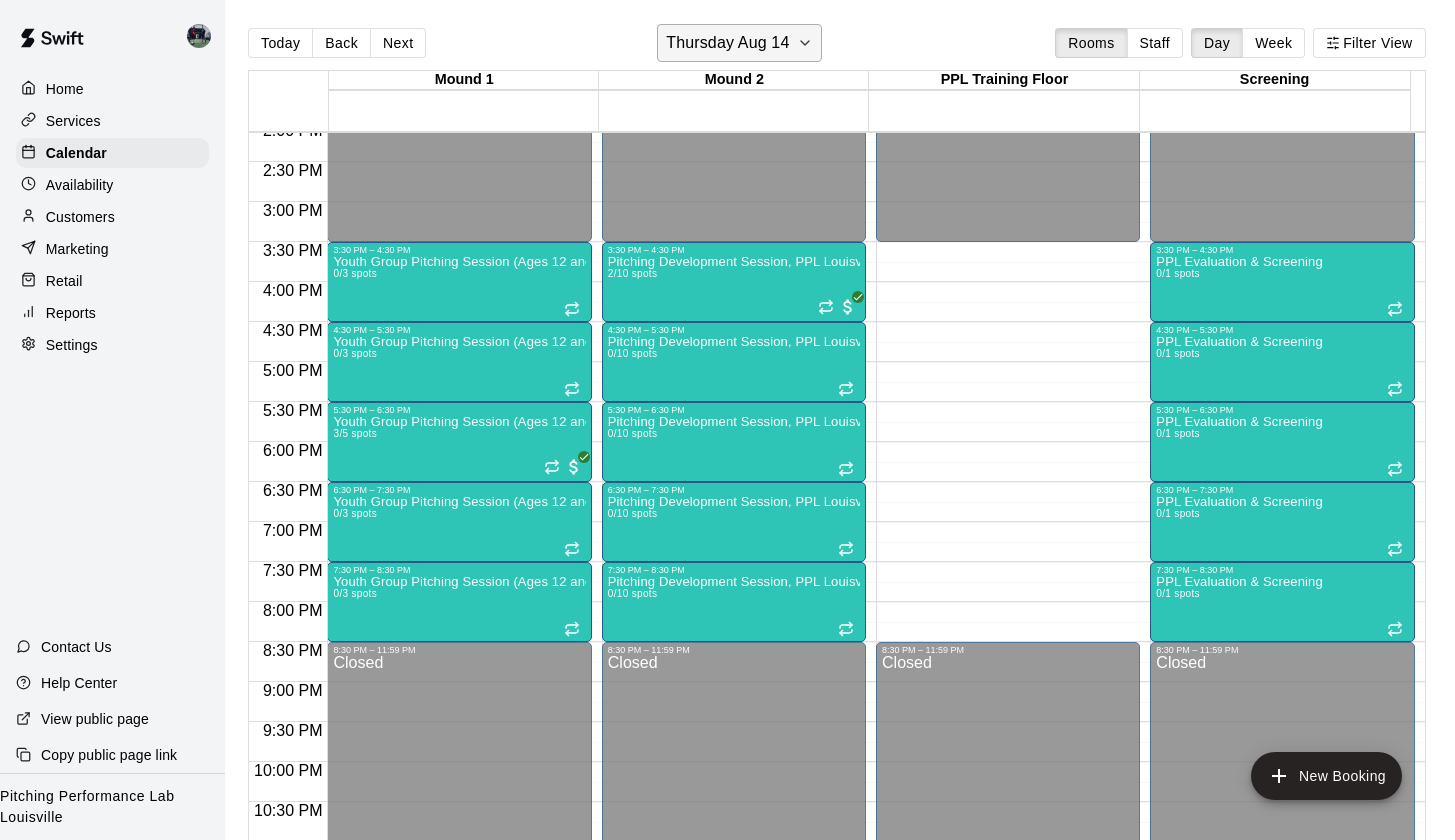 click 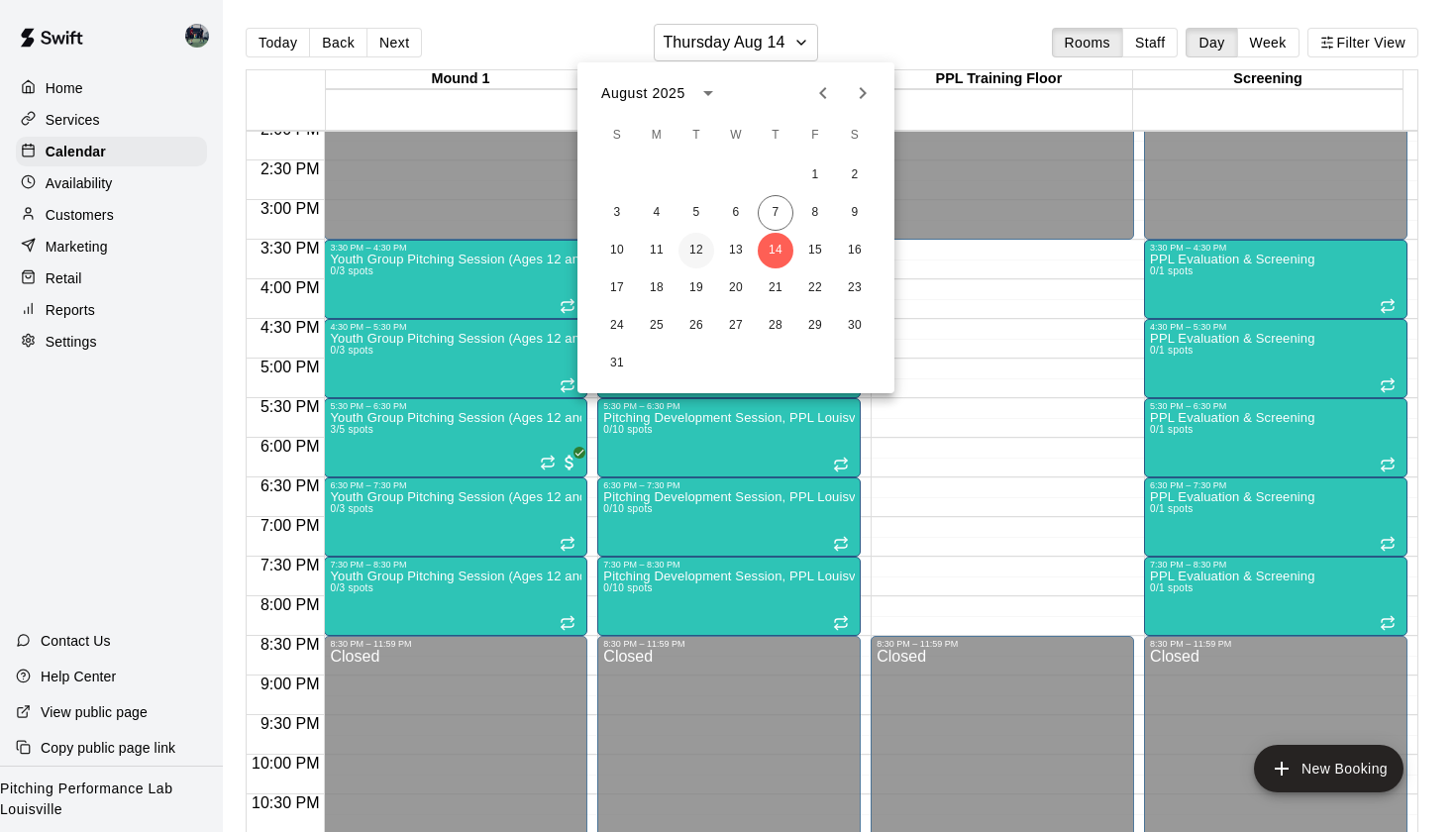 click on "12" at bounding box center [696, 251] 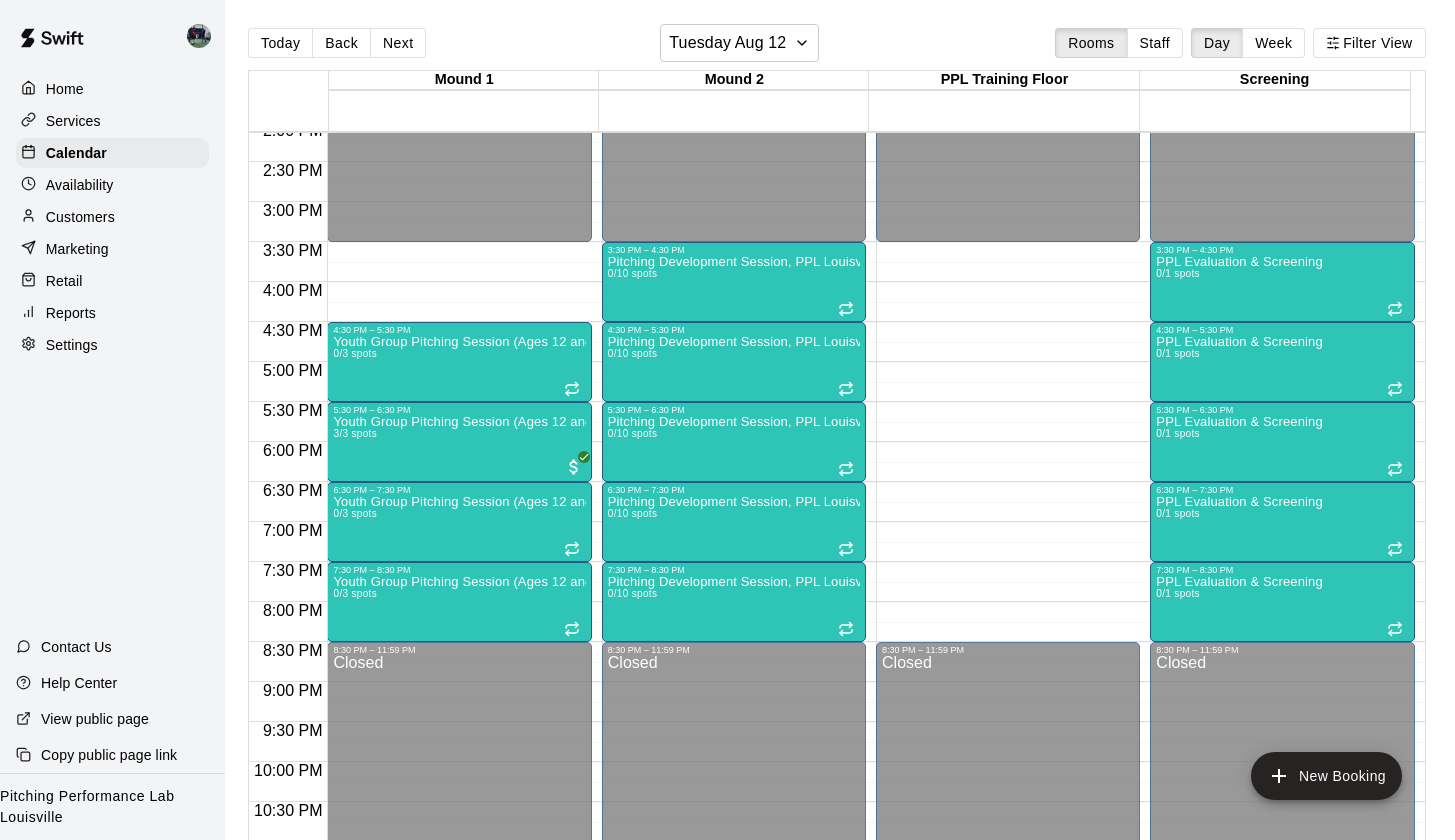 click on "12:00 AM – 3:30 PM Closed 4:30 PM – 5:30 PM Youth Group Pitching Session (Ages 12 and Under) 0/3 spots 5:30 PM – 6:30 PM Youth Group Pitching Session (Ages 12 and Under) 3/3 spots 6:30 PM – 7:30 PM Youth Group Pitching Session (Ages 12 and Under) 0/3 spots 7:30 PM – 8:30 PM Youth Group Pitching Session (Ages 12 and Under) 0/3 spots 8:30 PM – 11:59 PM Closed" at bounding box center (459, -38) 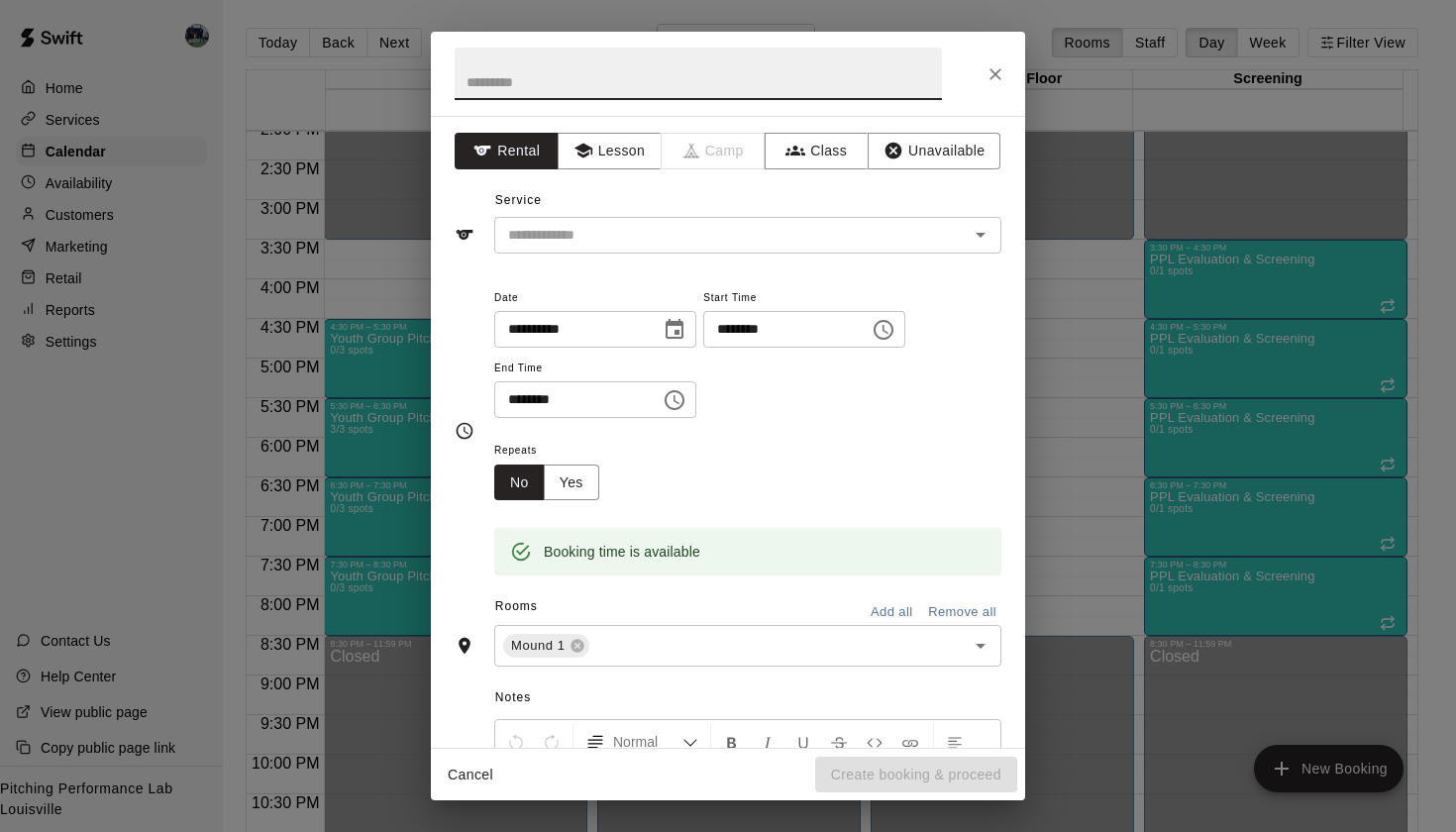 click 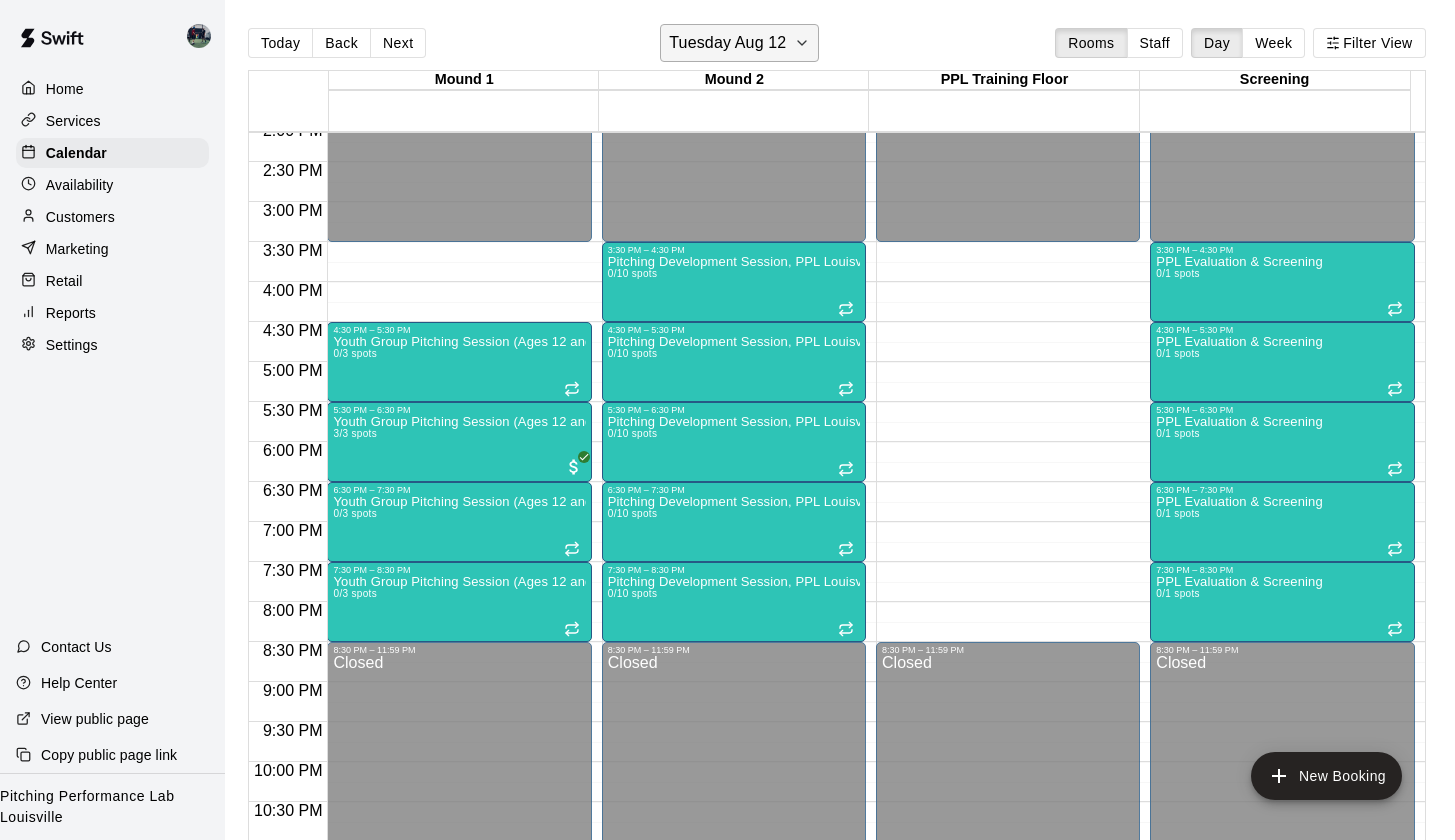 click 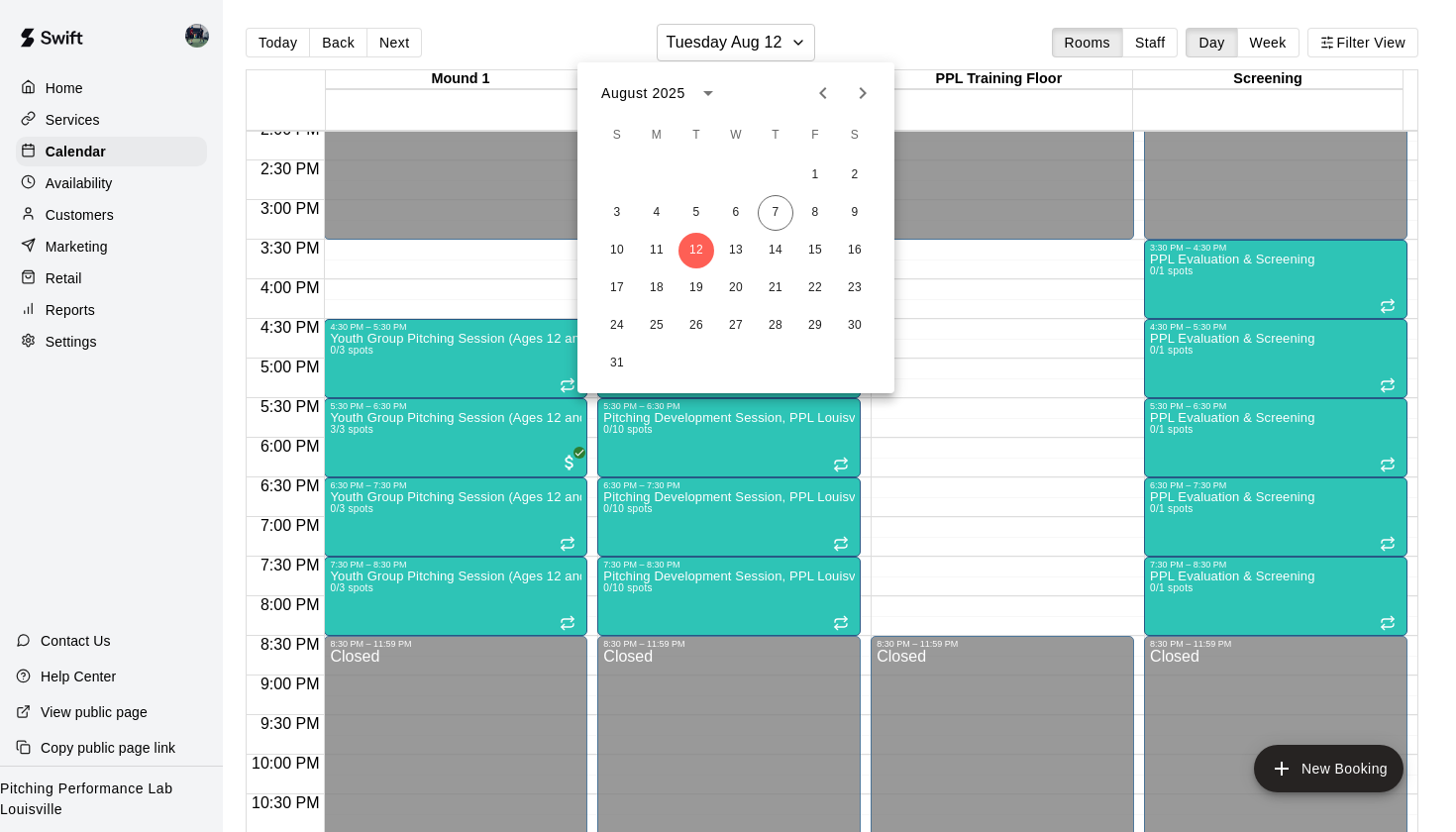click at bounding box center [728, 416] 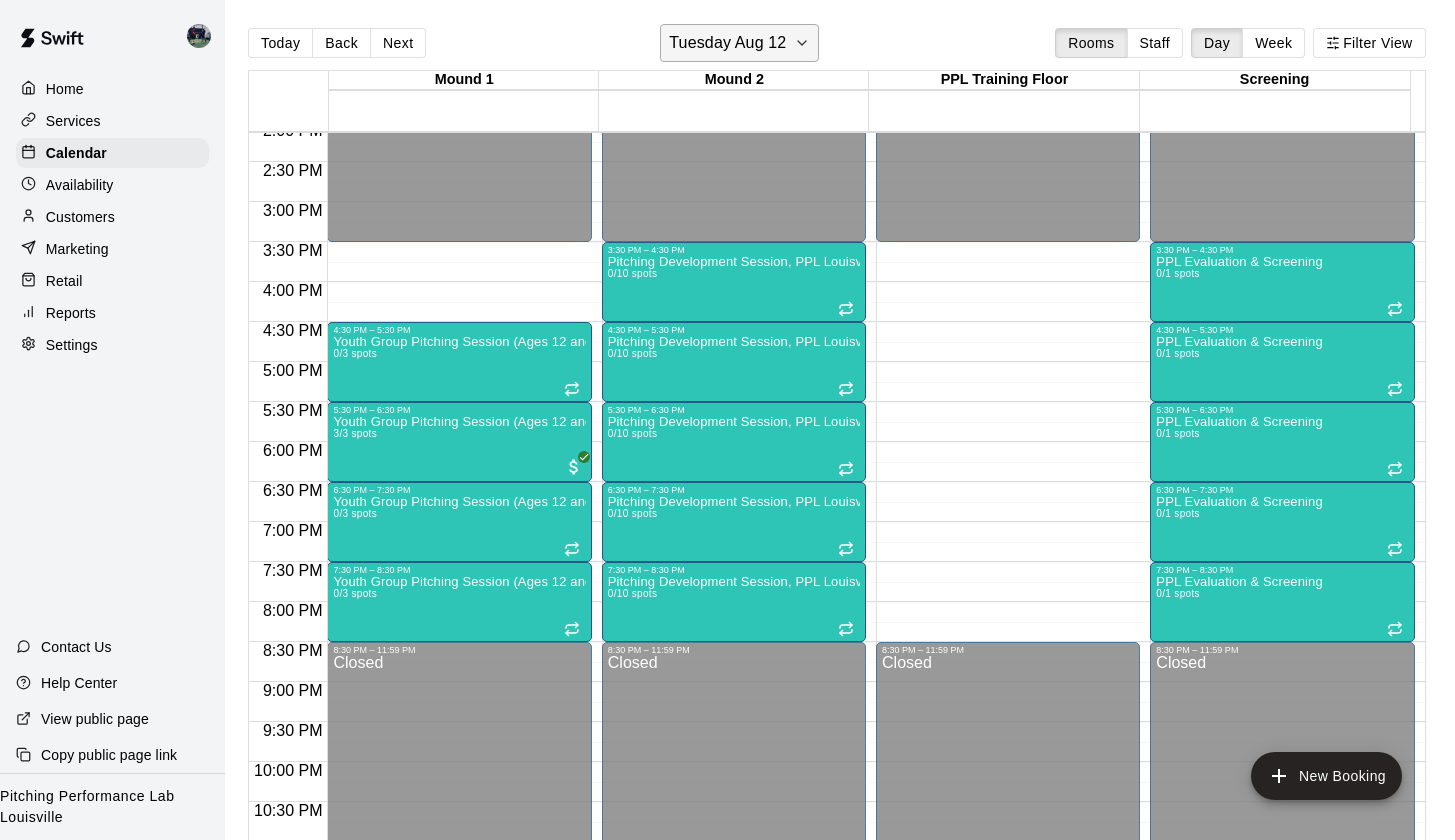 click 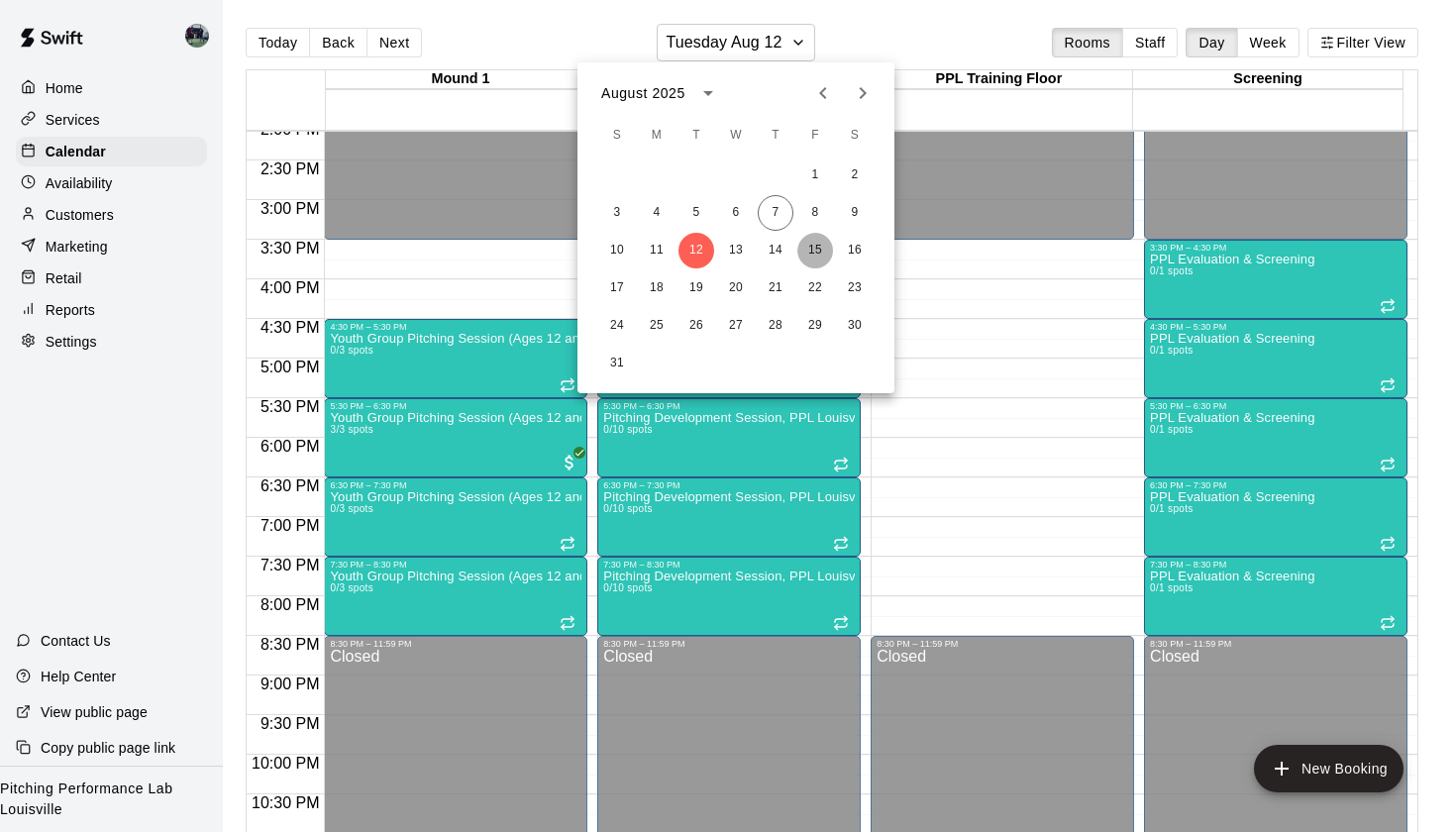 click on "15" at bounding box center (815, 251) 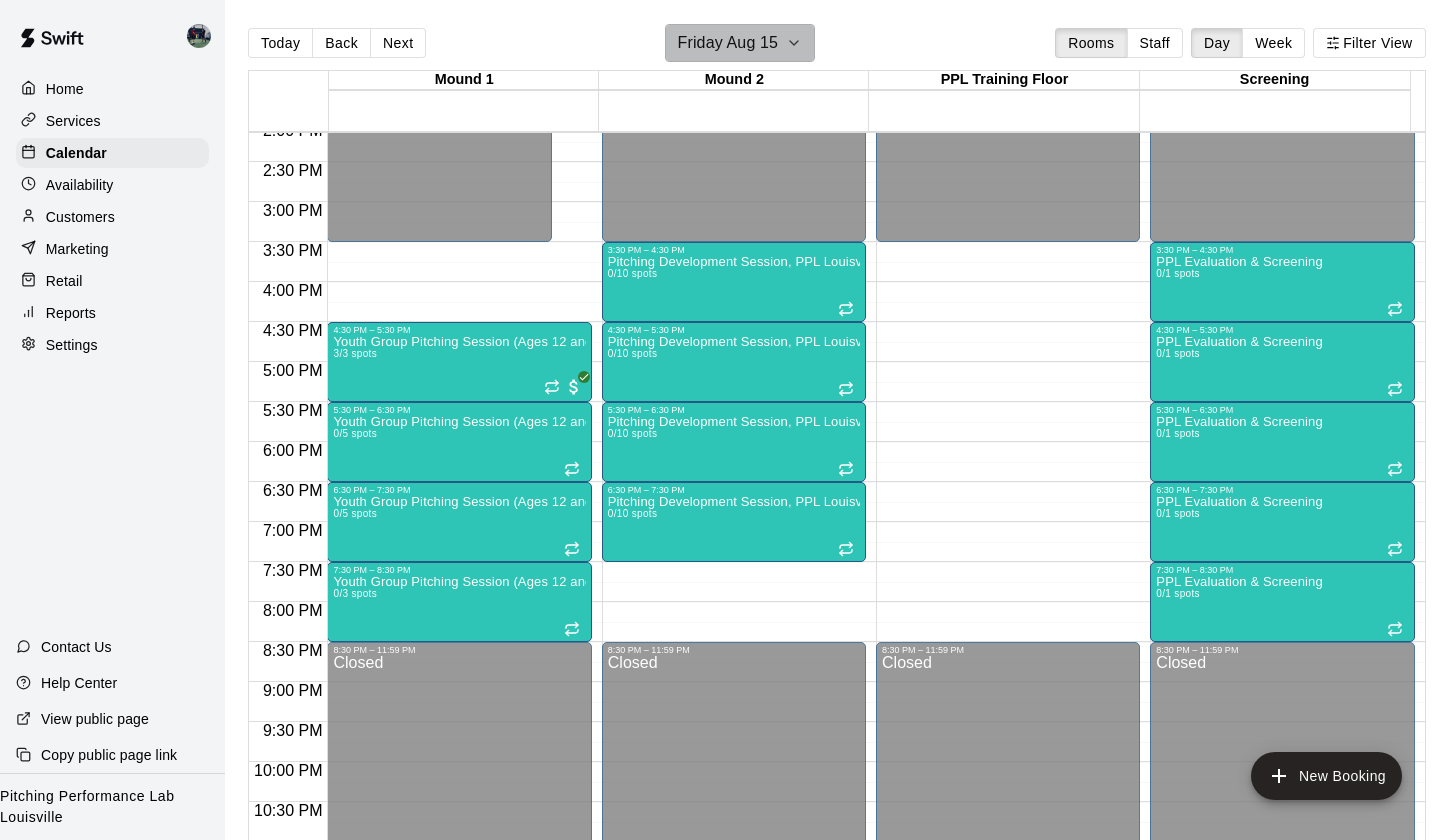 click 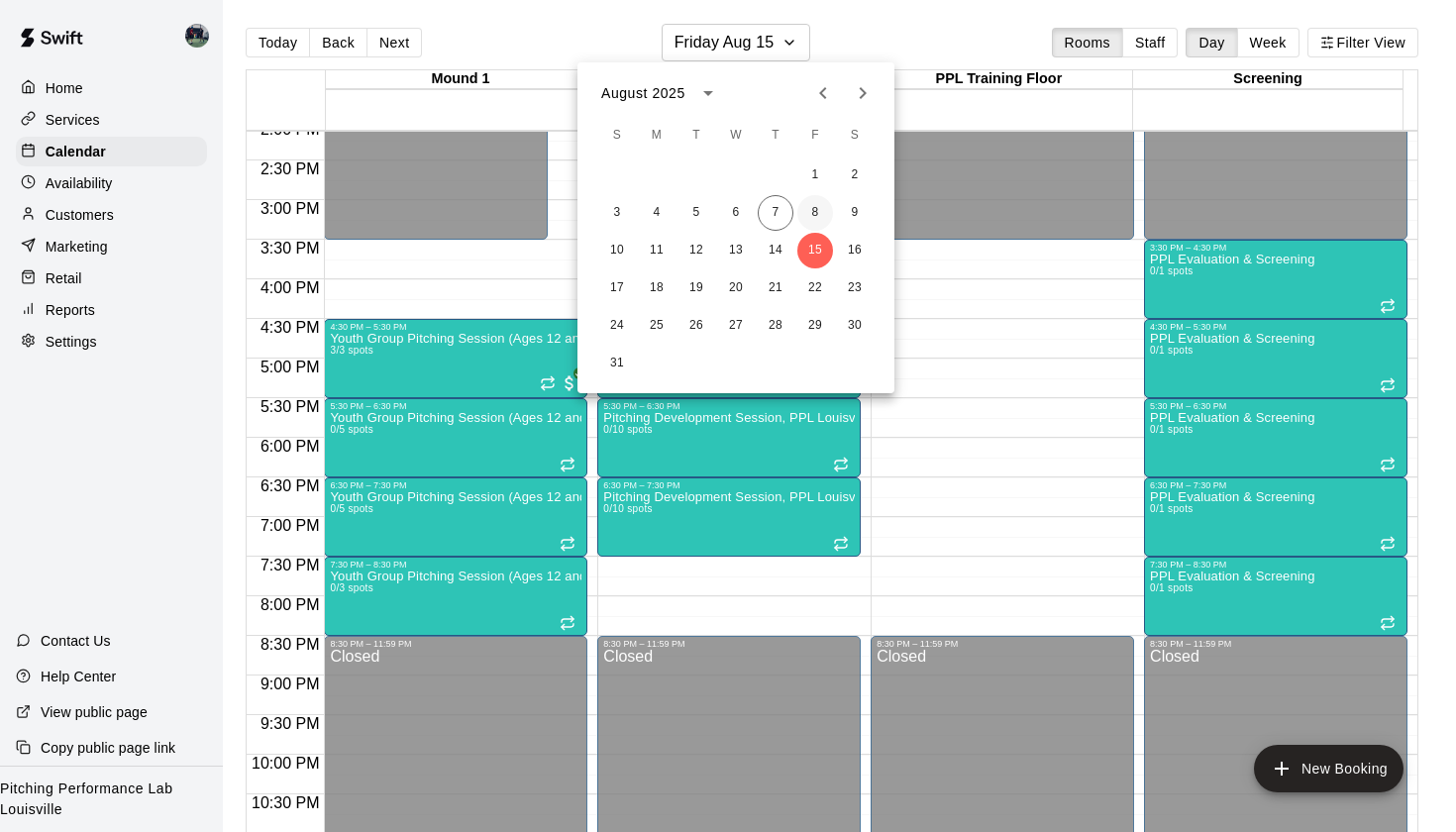 click on "8" at bounding box center [815, 213] 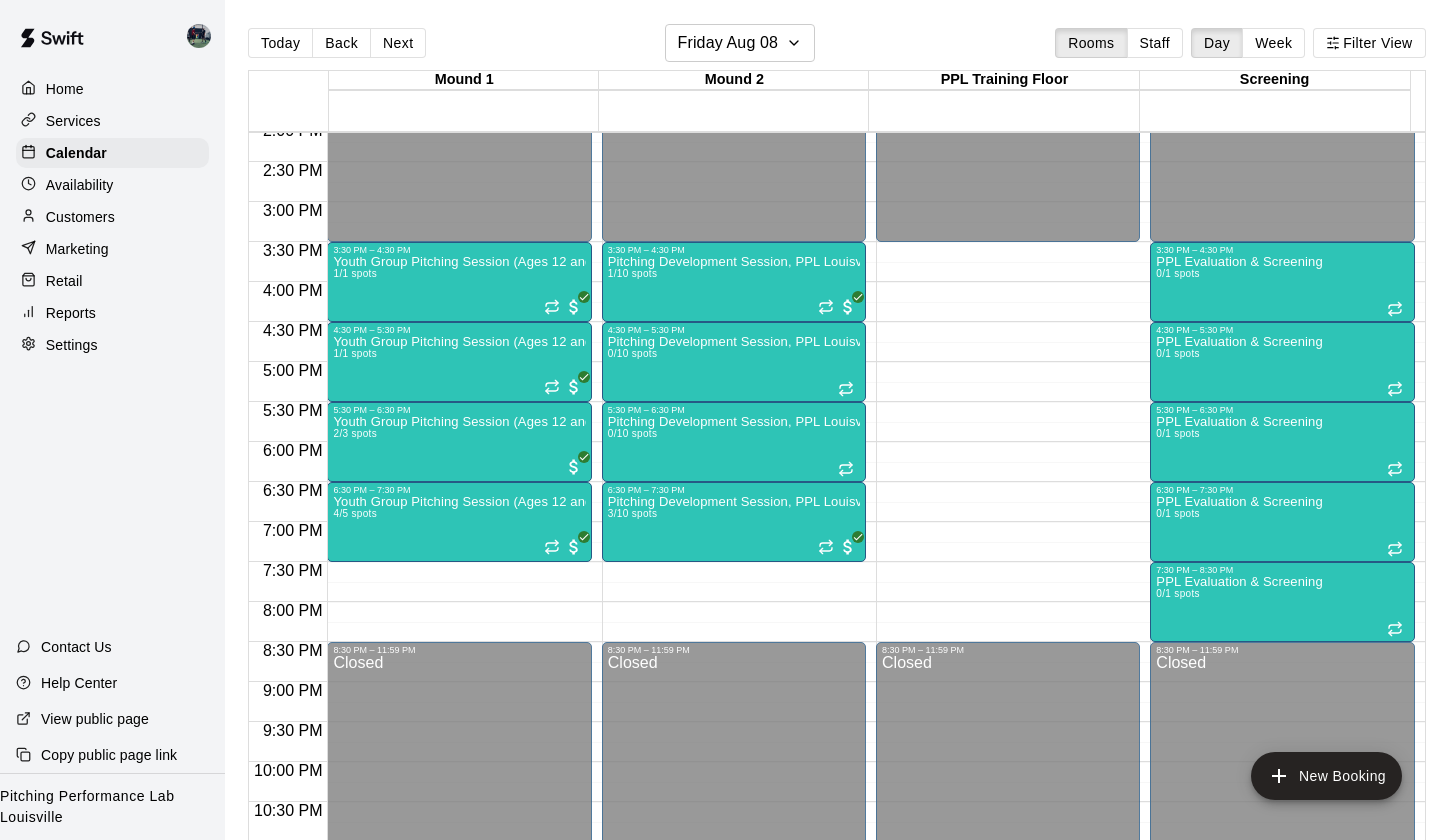 click on "12:00 AM – 3:30 PM Closed 8:30 PM – 11:59 PM Closed" at bounding box center [1008, -38] 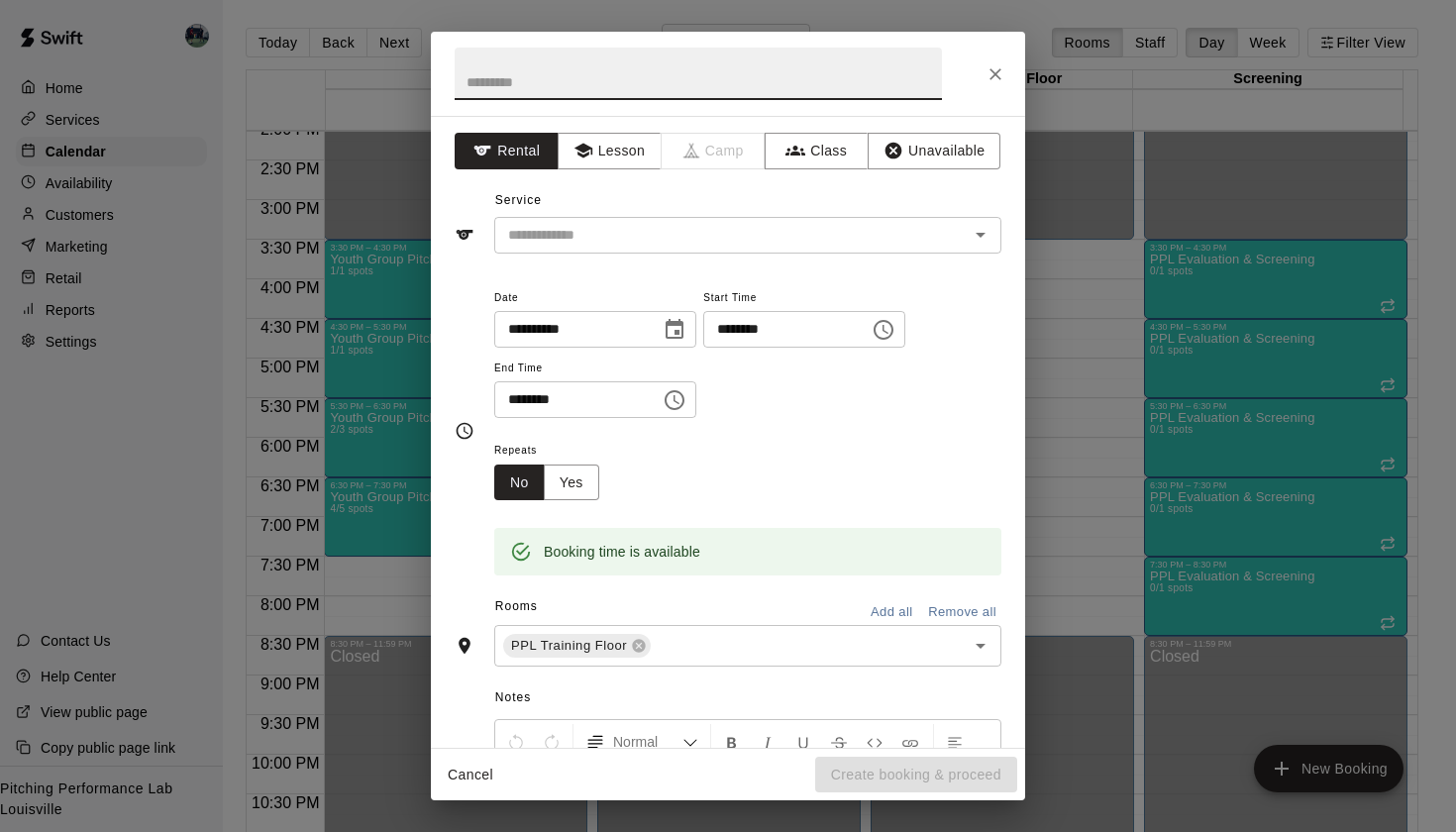 click 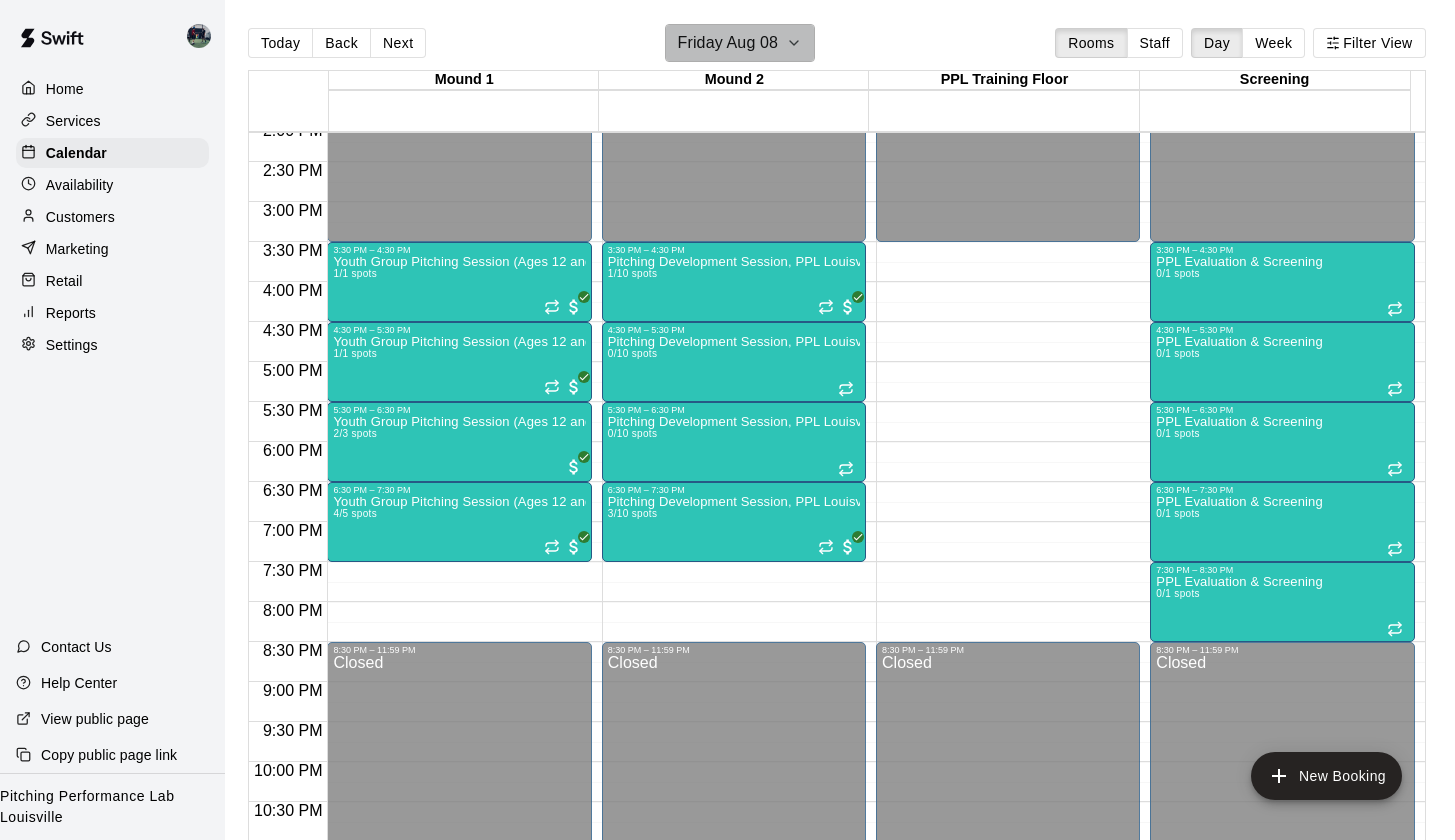 click 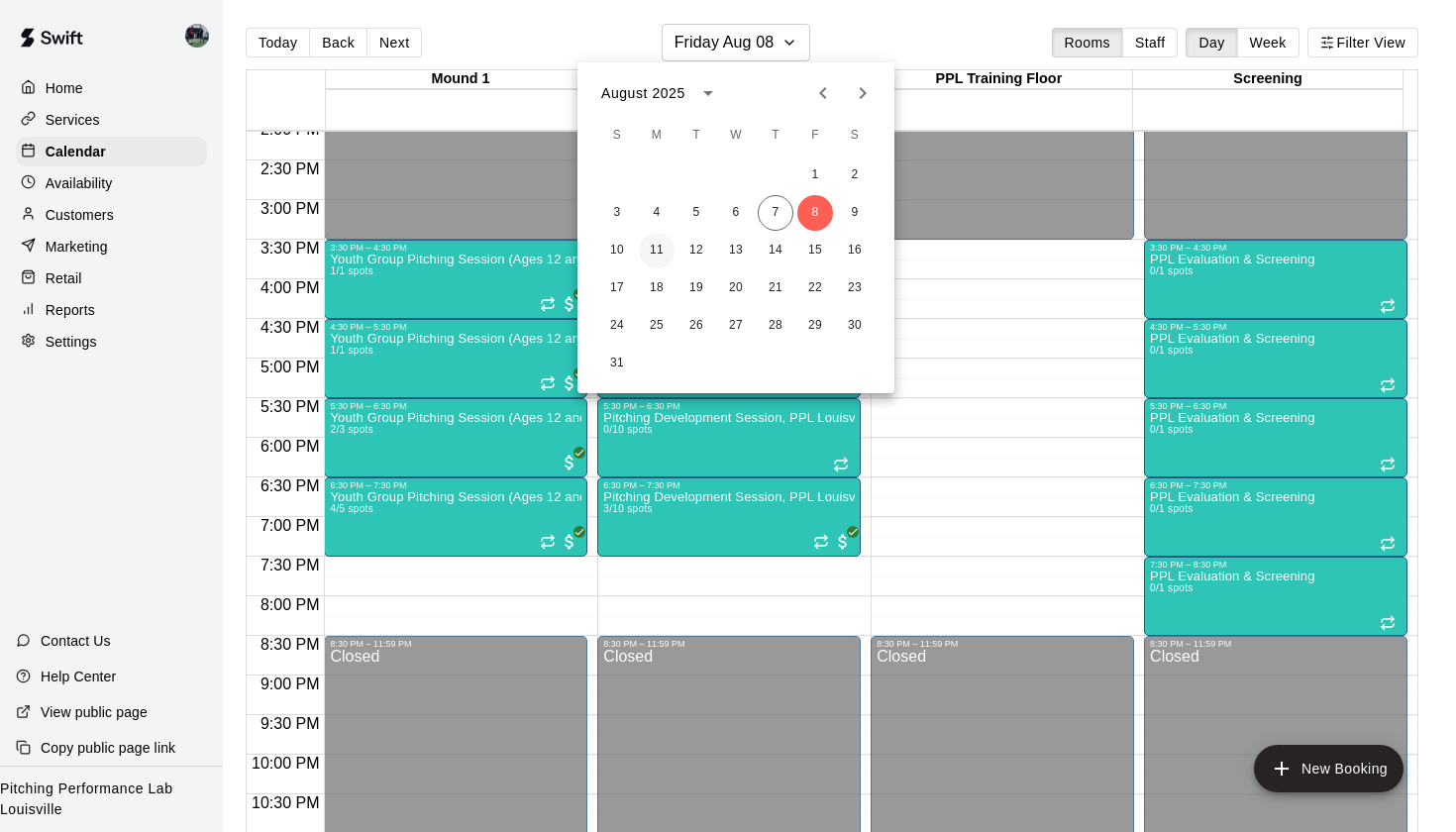 click on "11" at bounding box center (657, 251) 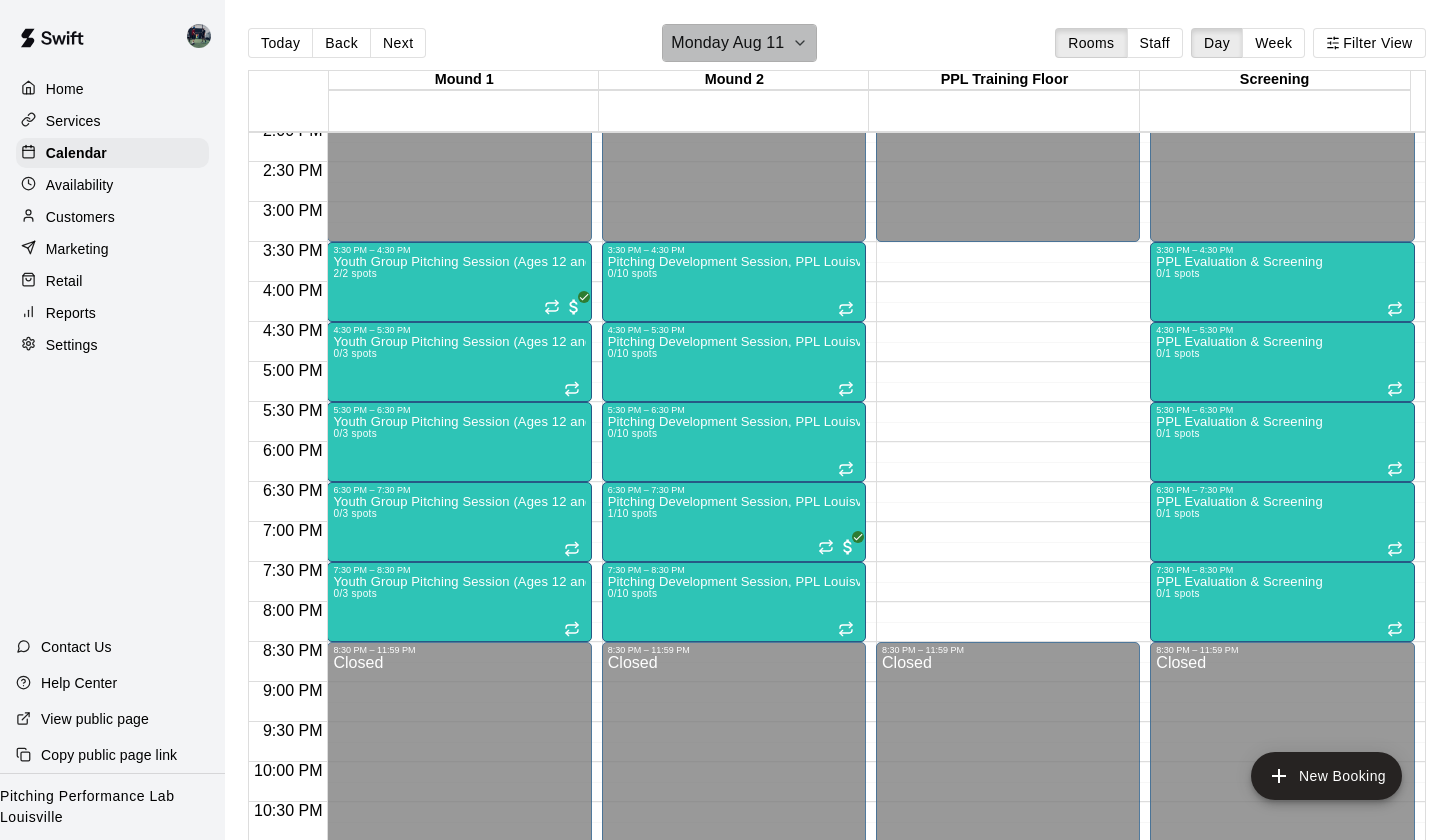 click 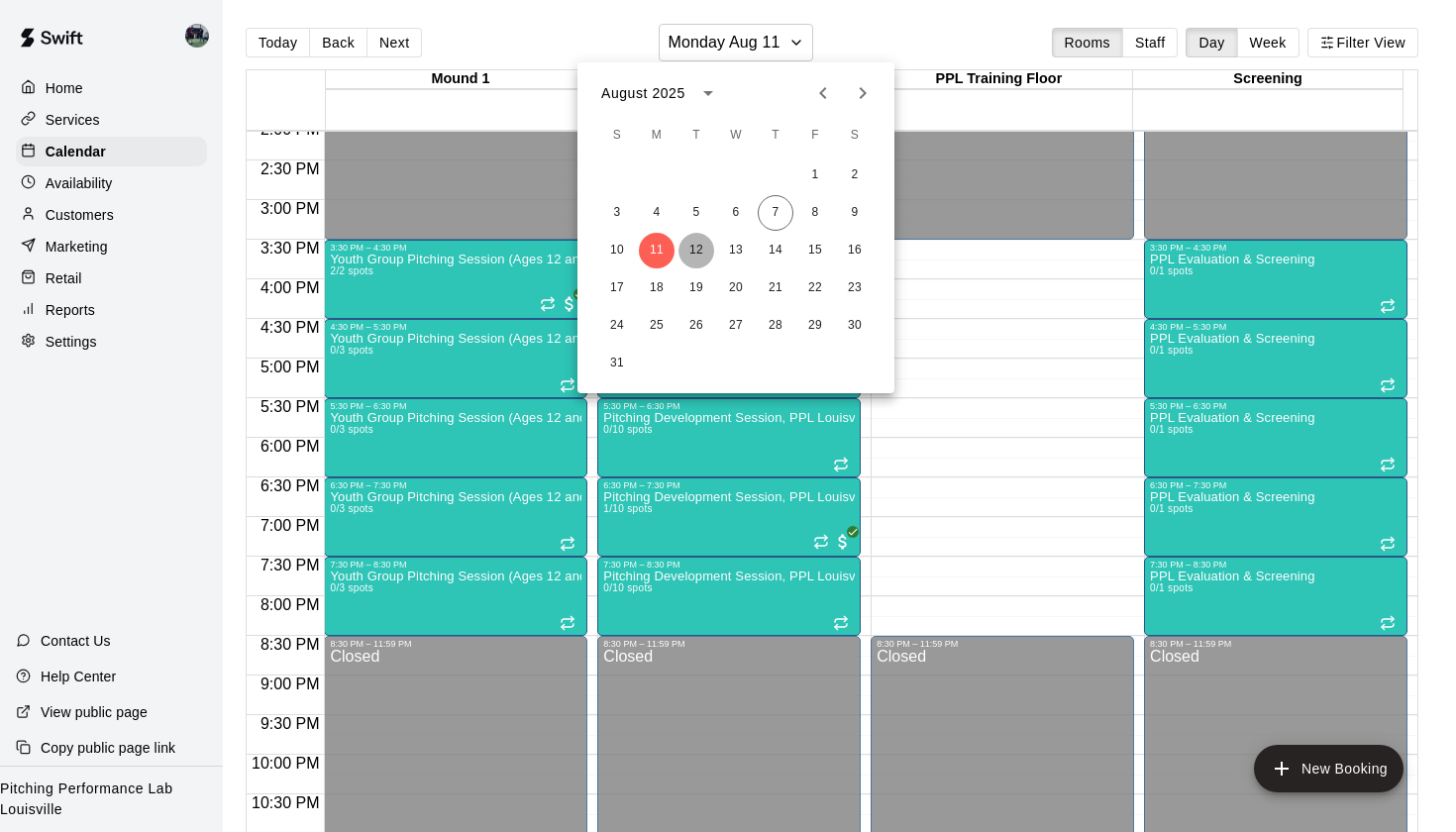 click on "12" at bounding box center (696, 251) 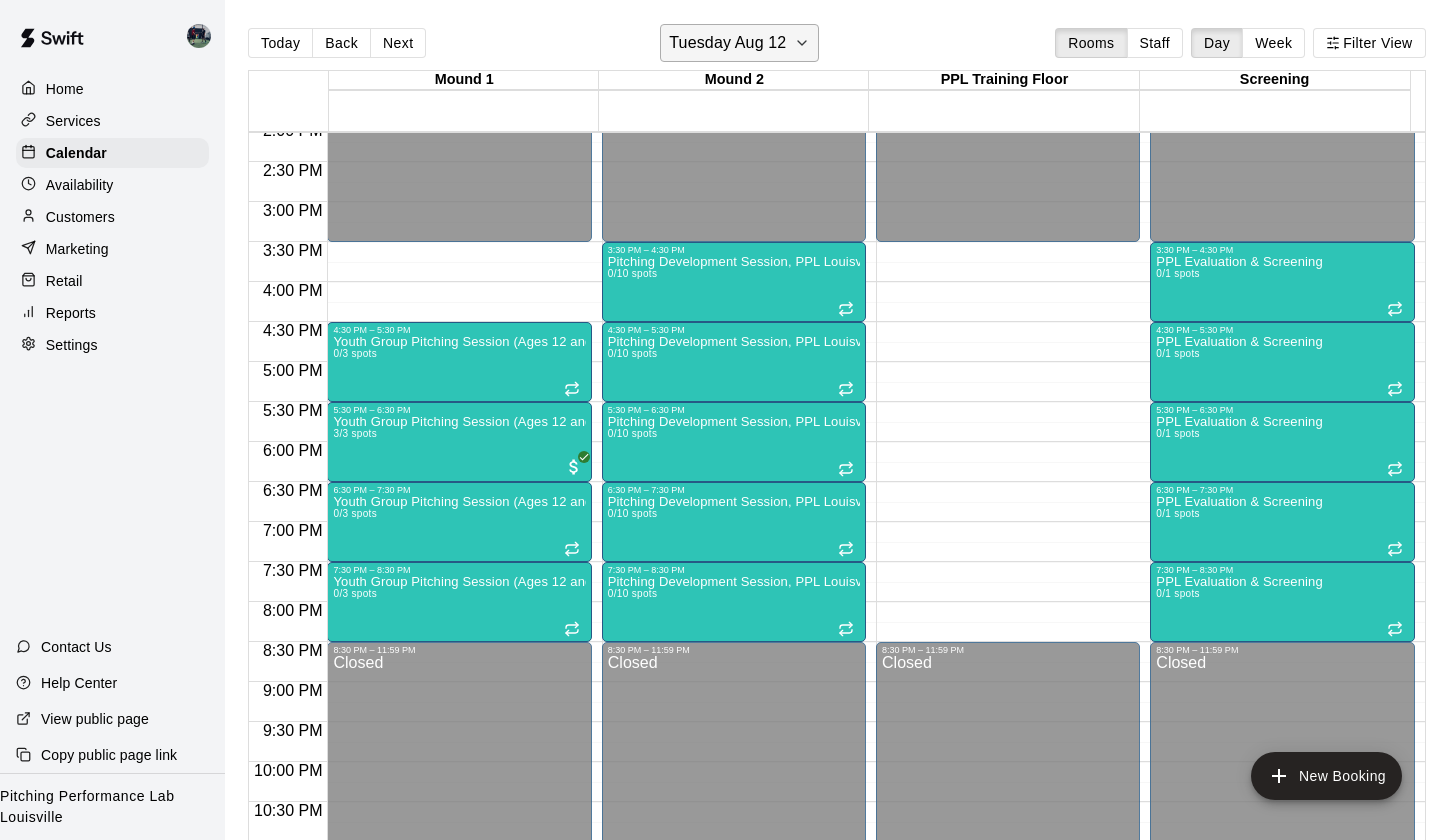 click 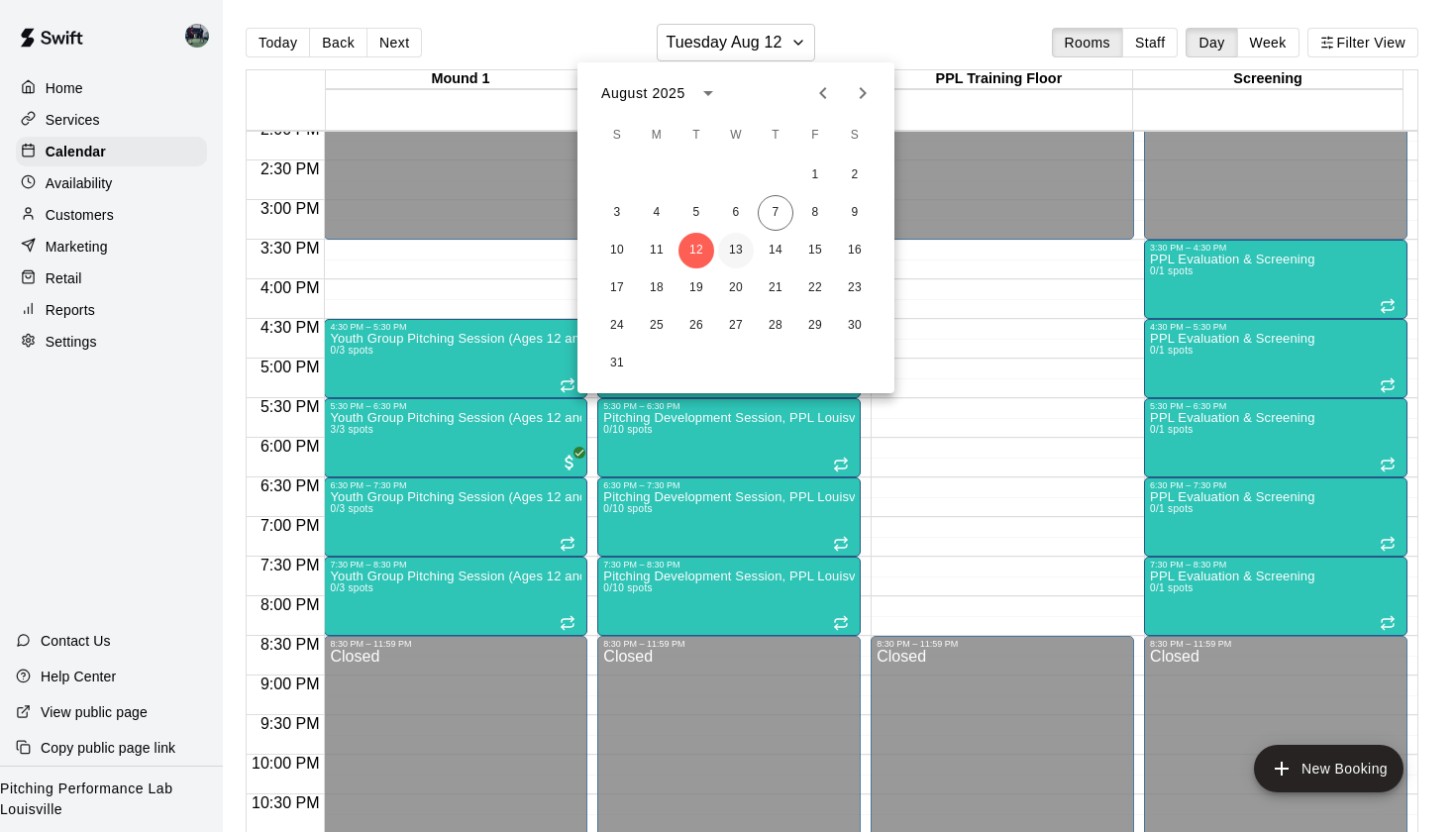 click on "13" at bounding box center [736, 251] 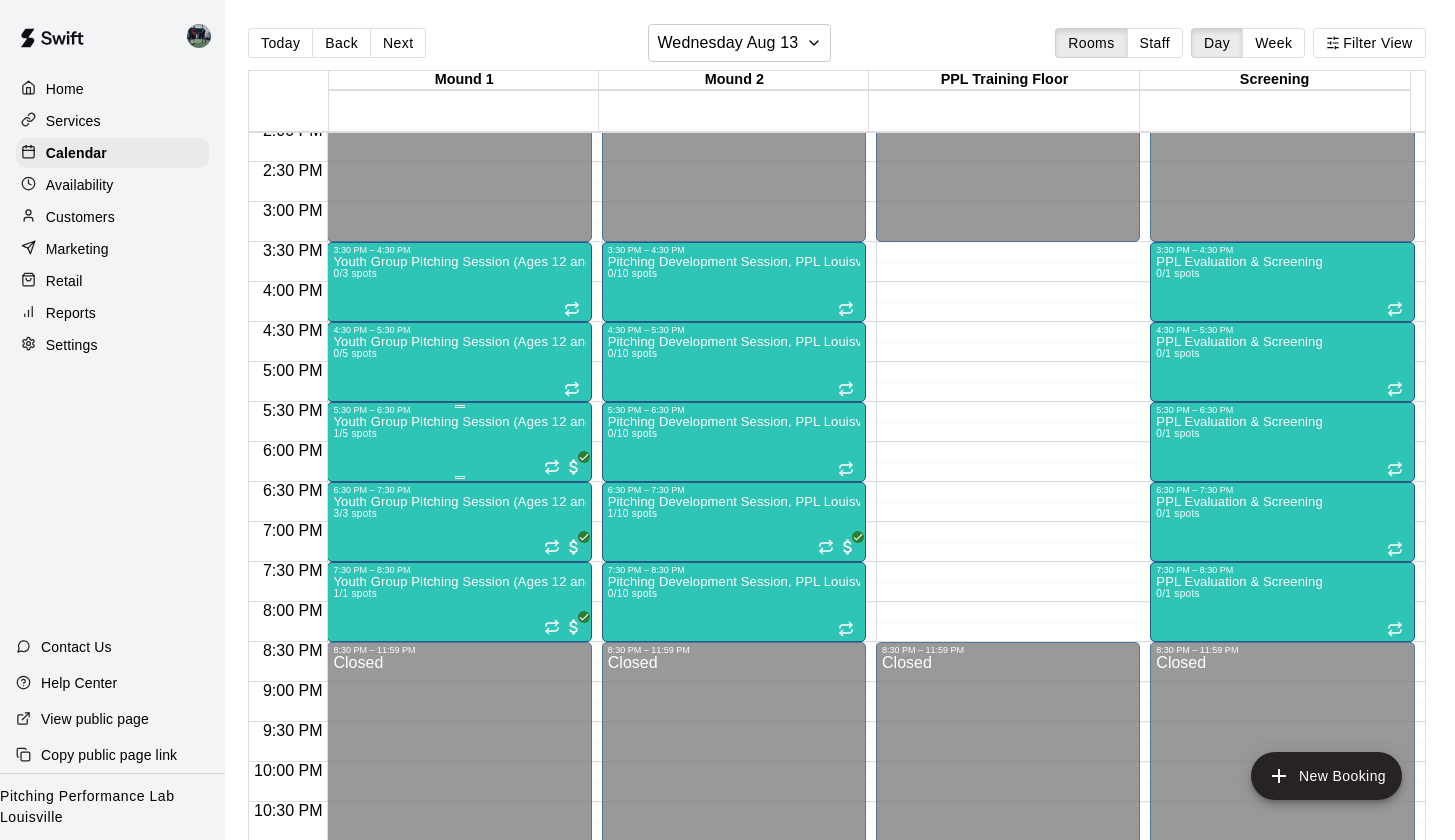 click on "Youth Group Pitching Session (Ages 12 and Under) 1/5 spots" at bounding box center (459, 835) 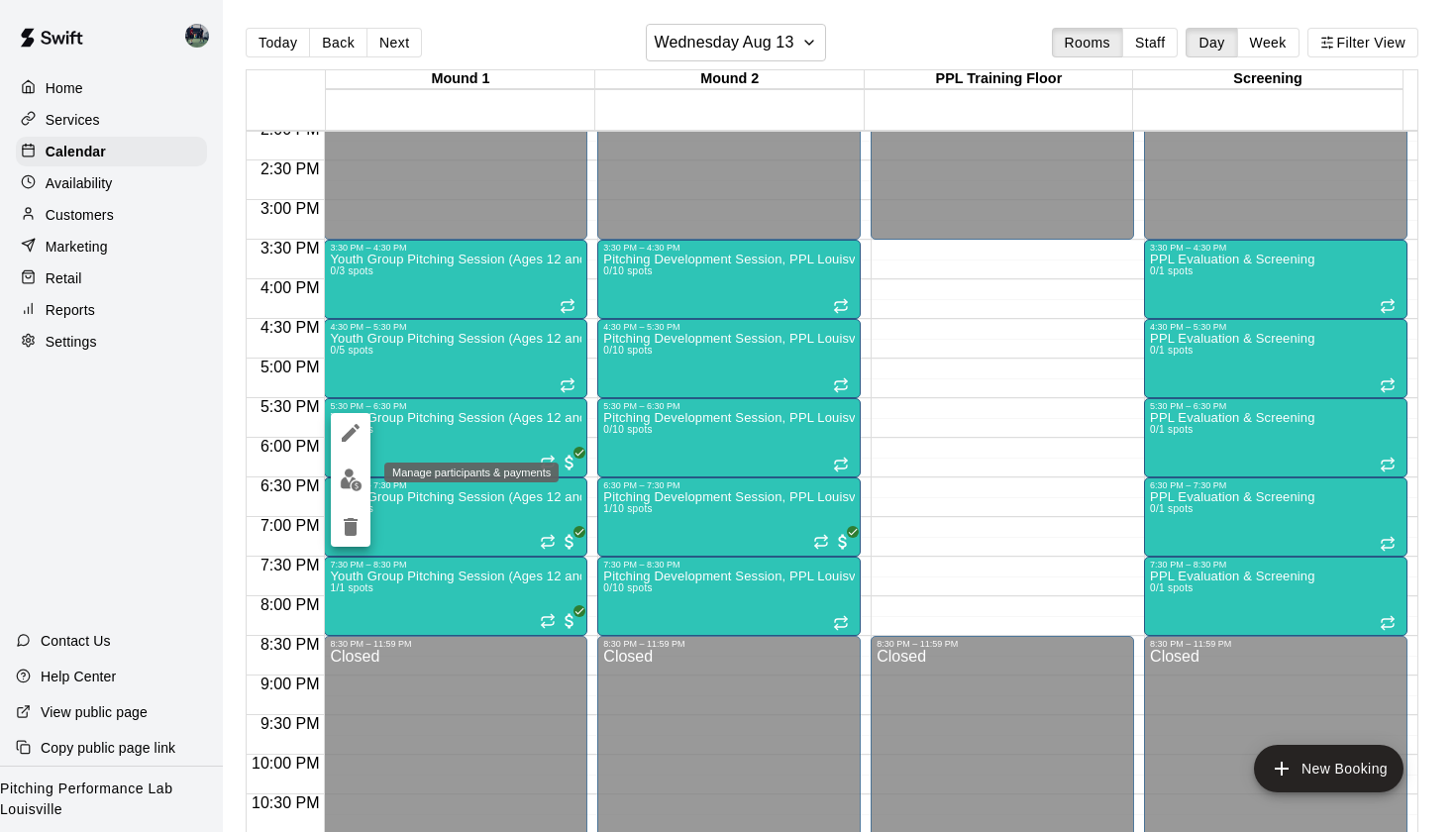 click at bounding box center [351, 479] 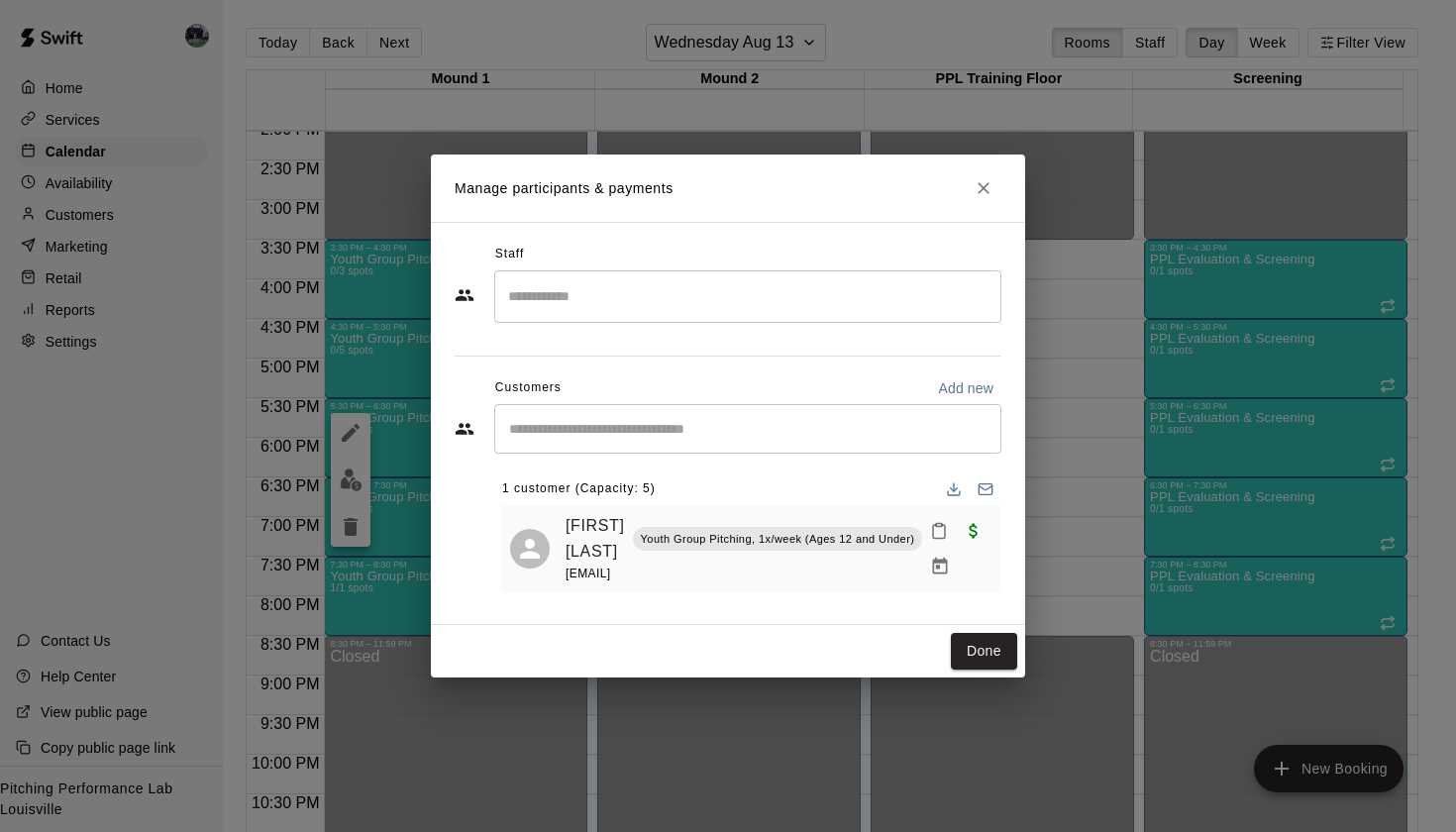 click on "​" at bounding box center [748, 429] 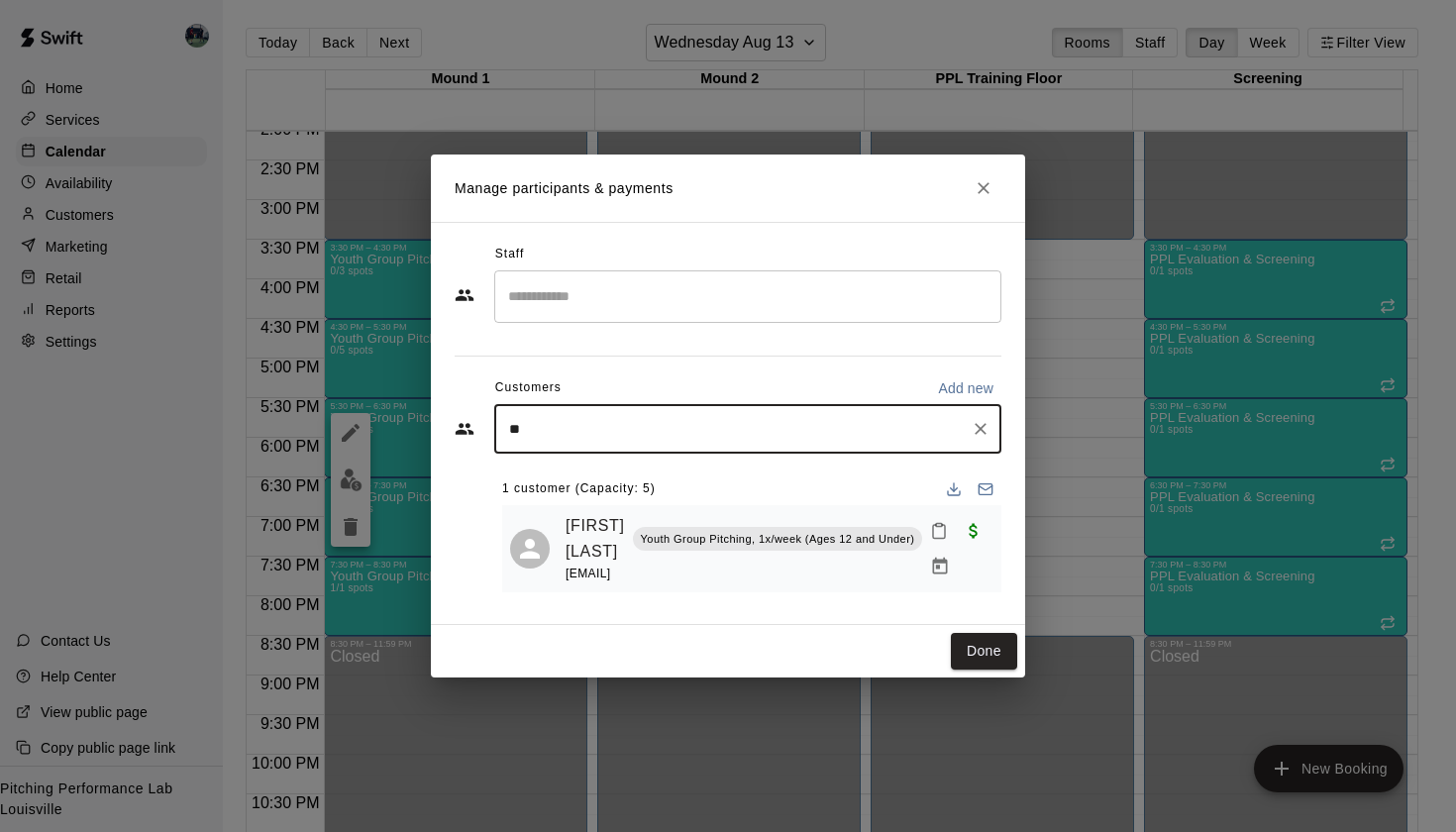 type on "***" 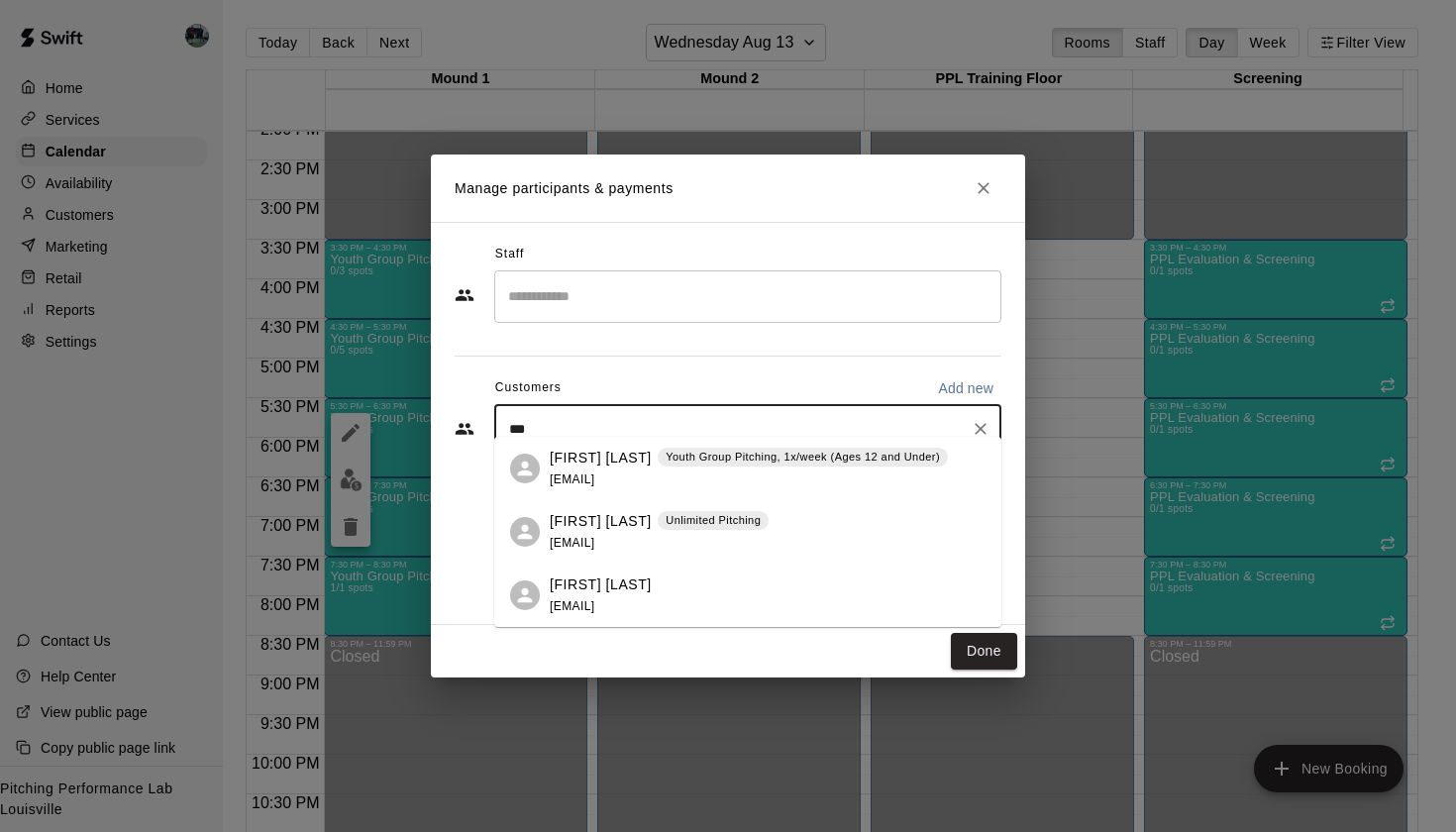click on "[FIRST] [LAST]" at bounding box center [600, 458] 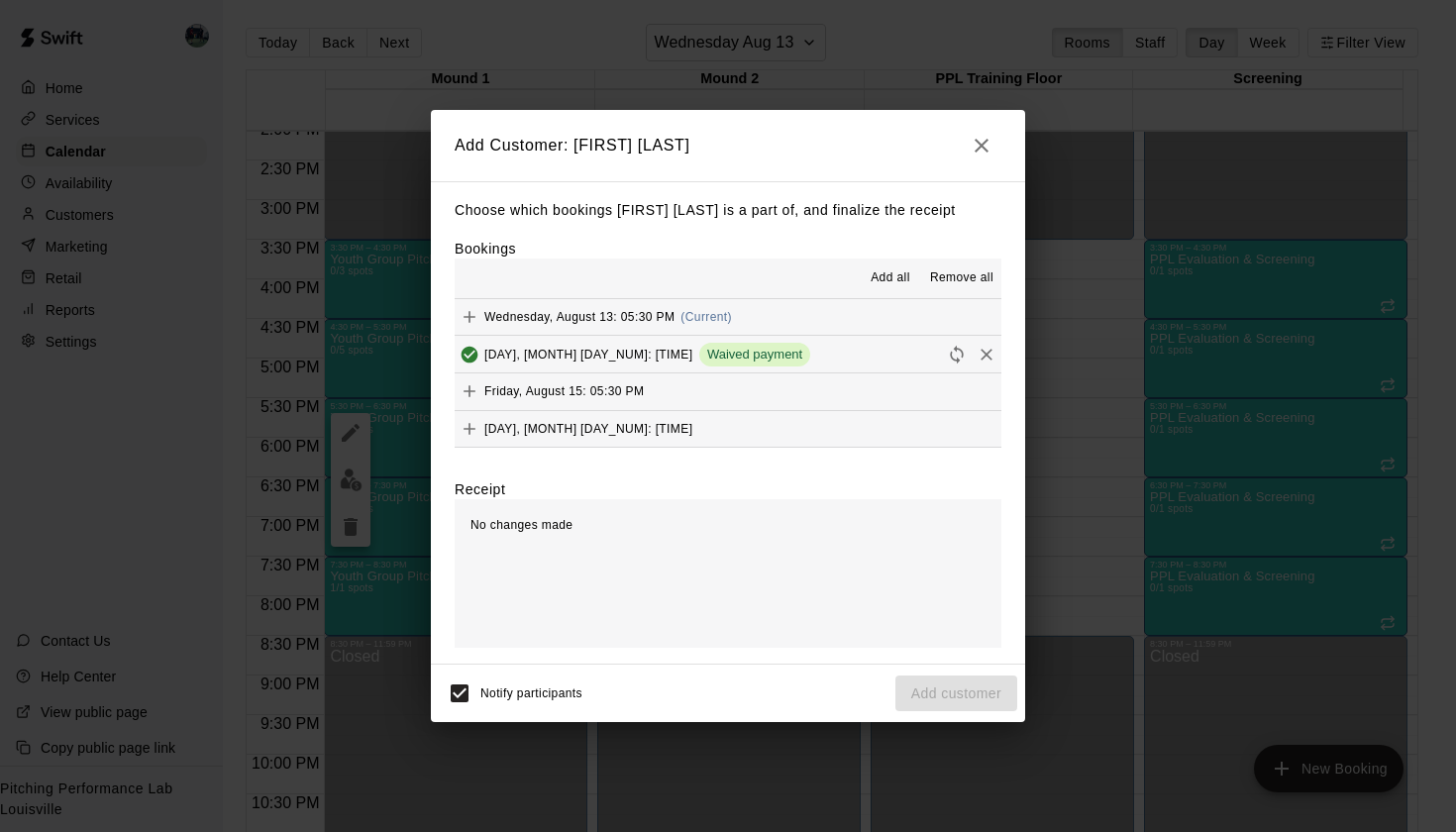 click 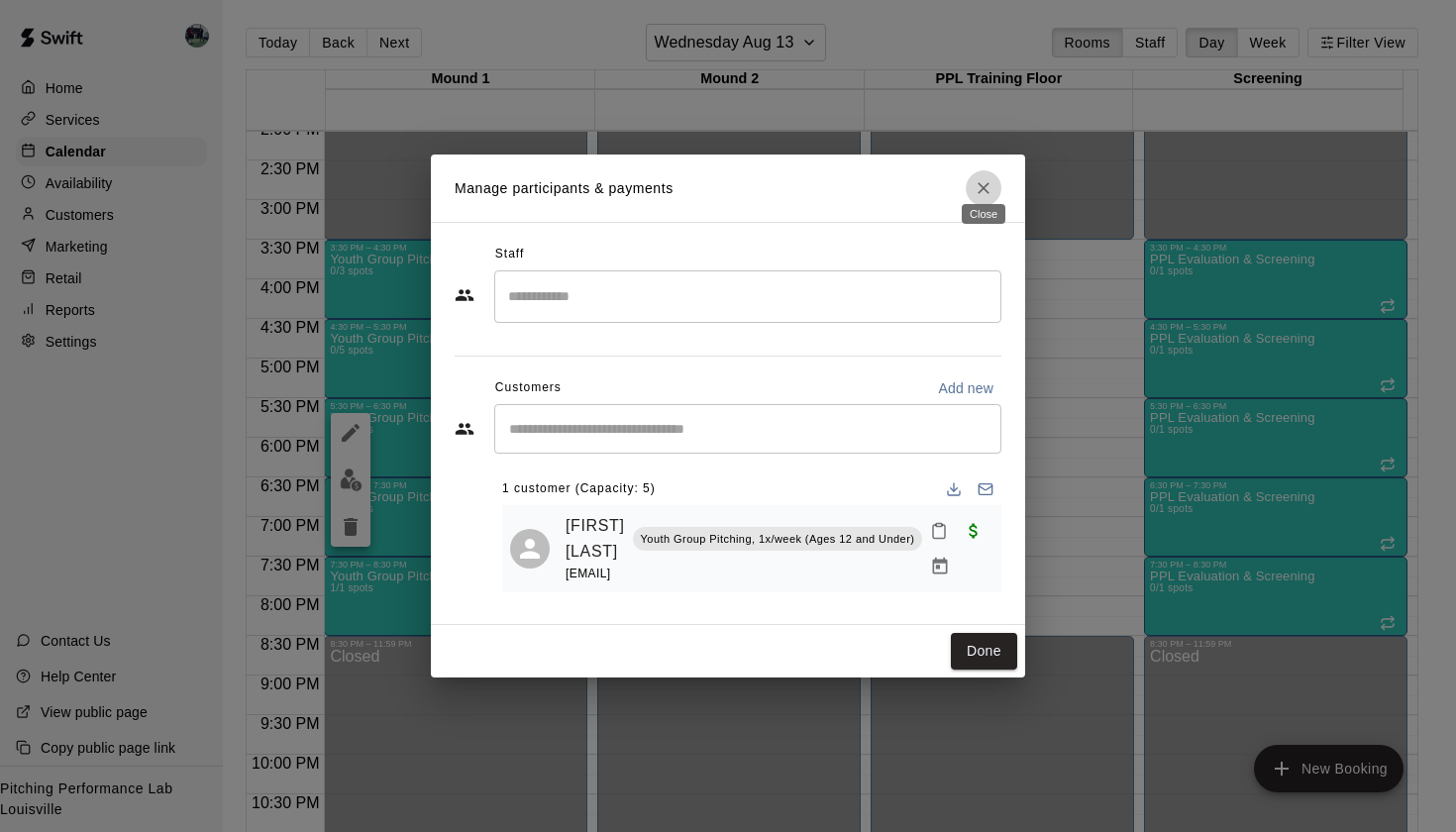 click 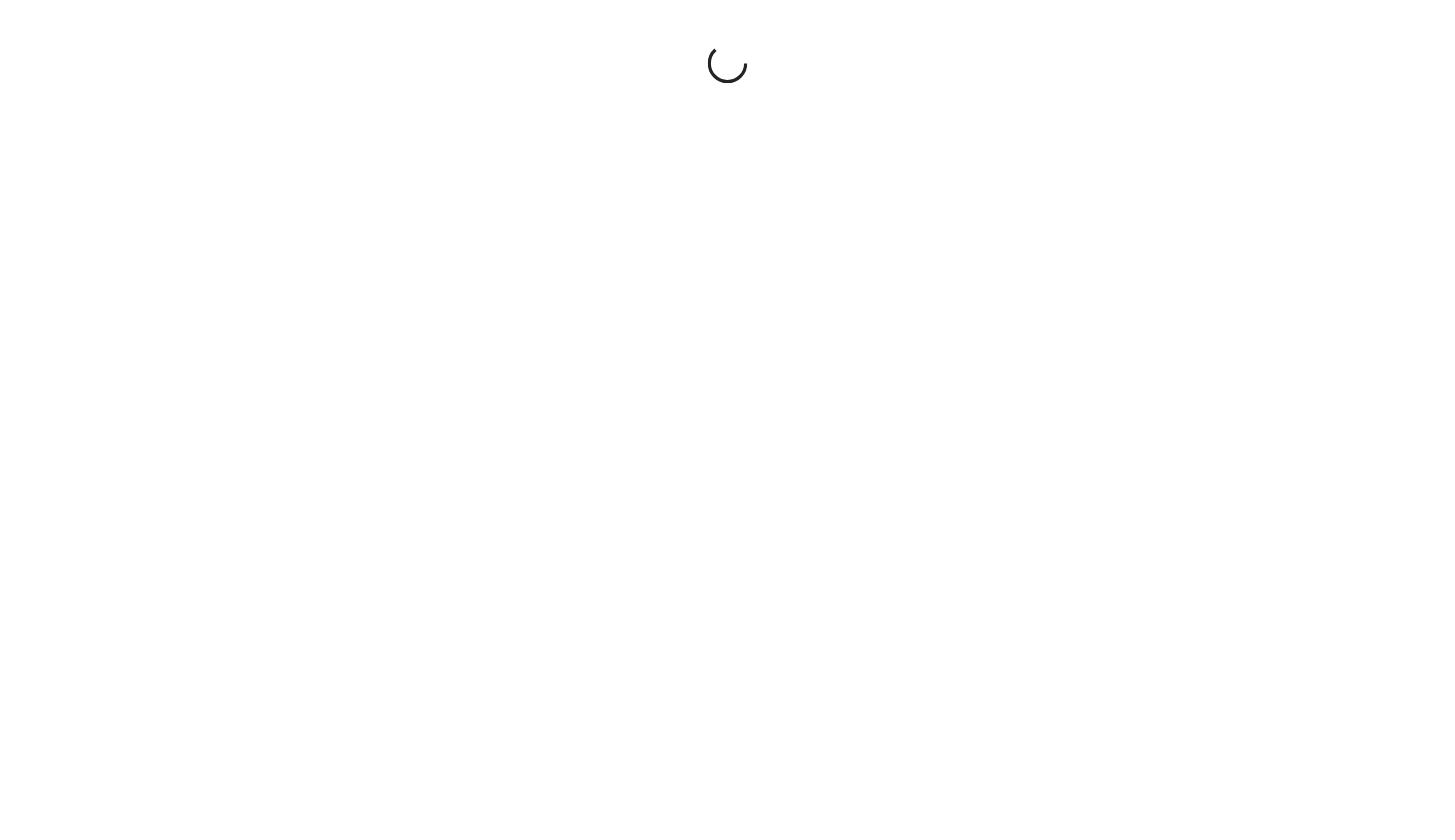 scroll, scrollTop: 0, scrollLeft: 0, axis: both 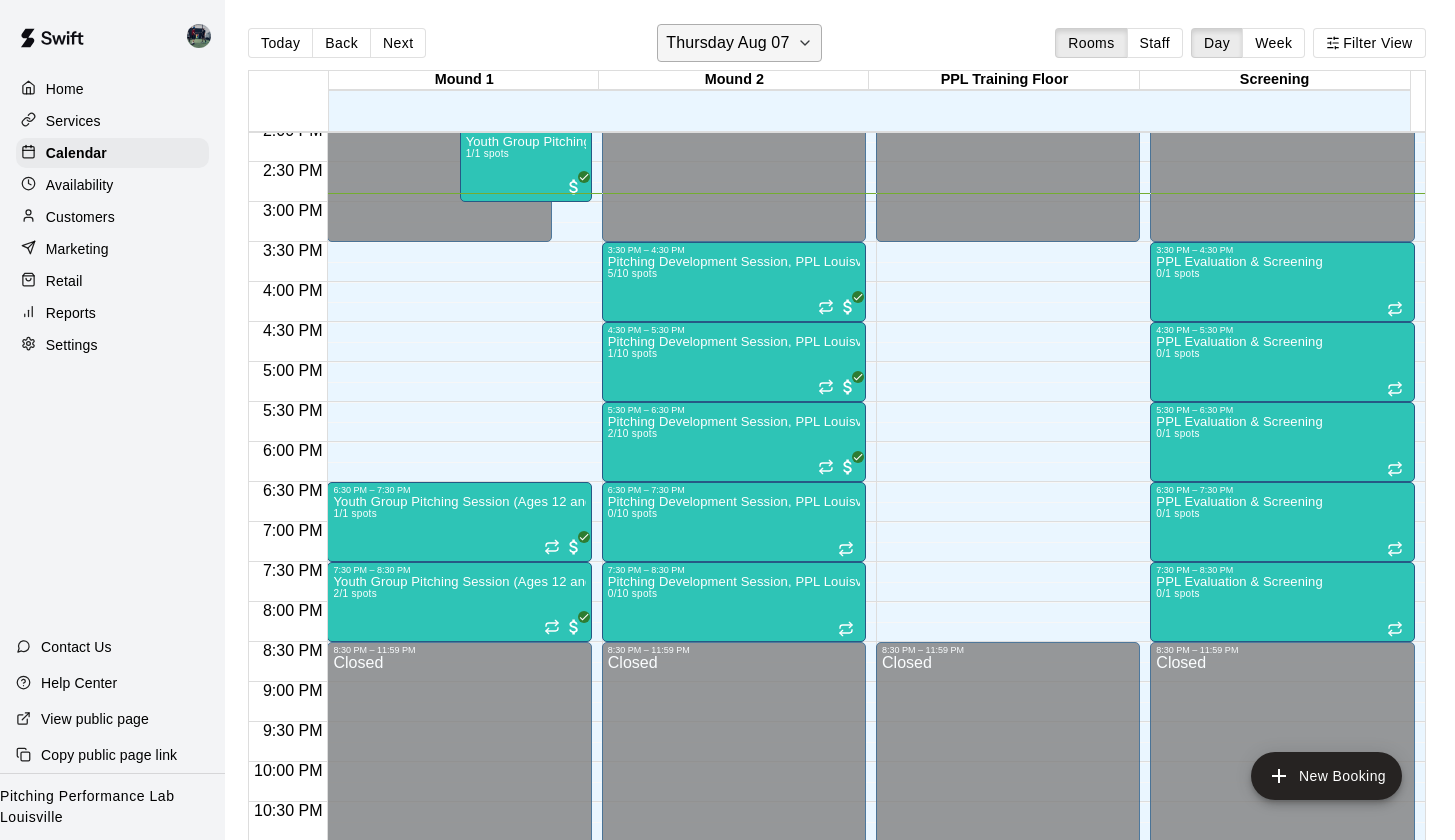 click on "Thursday Aug 07" at bounding box center (739, 43) 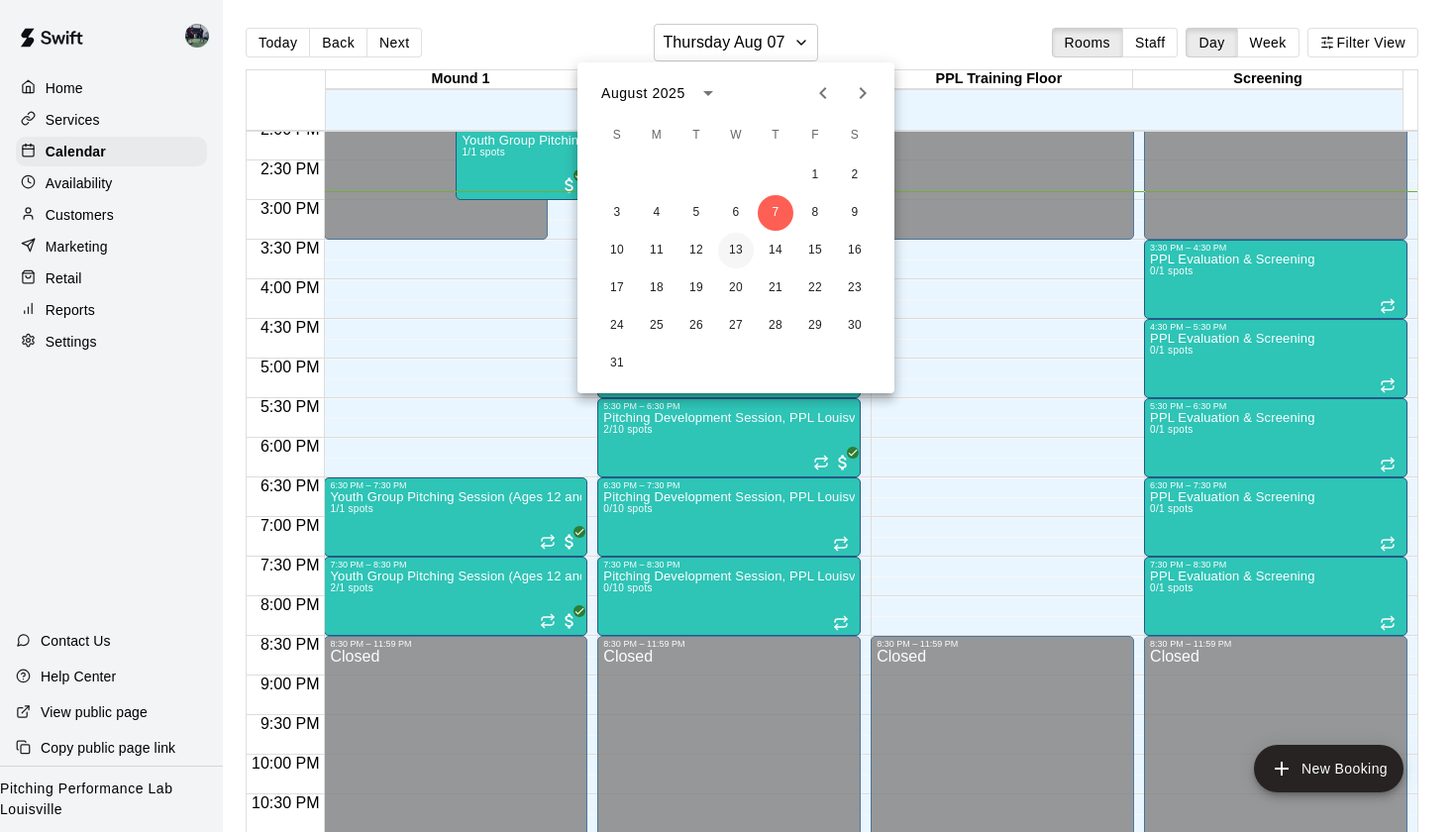 click on "13" at bounding box center [736, 251] 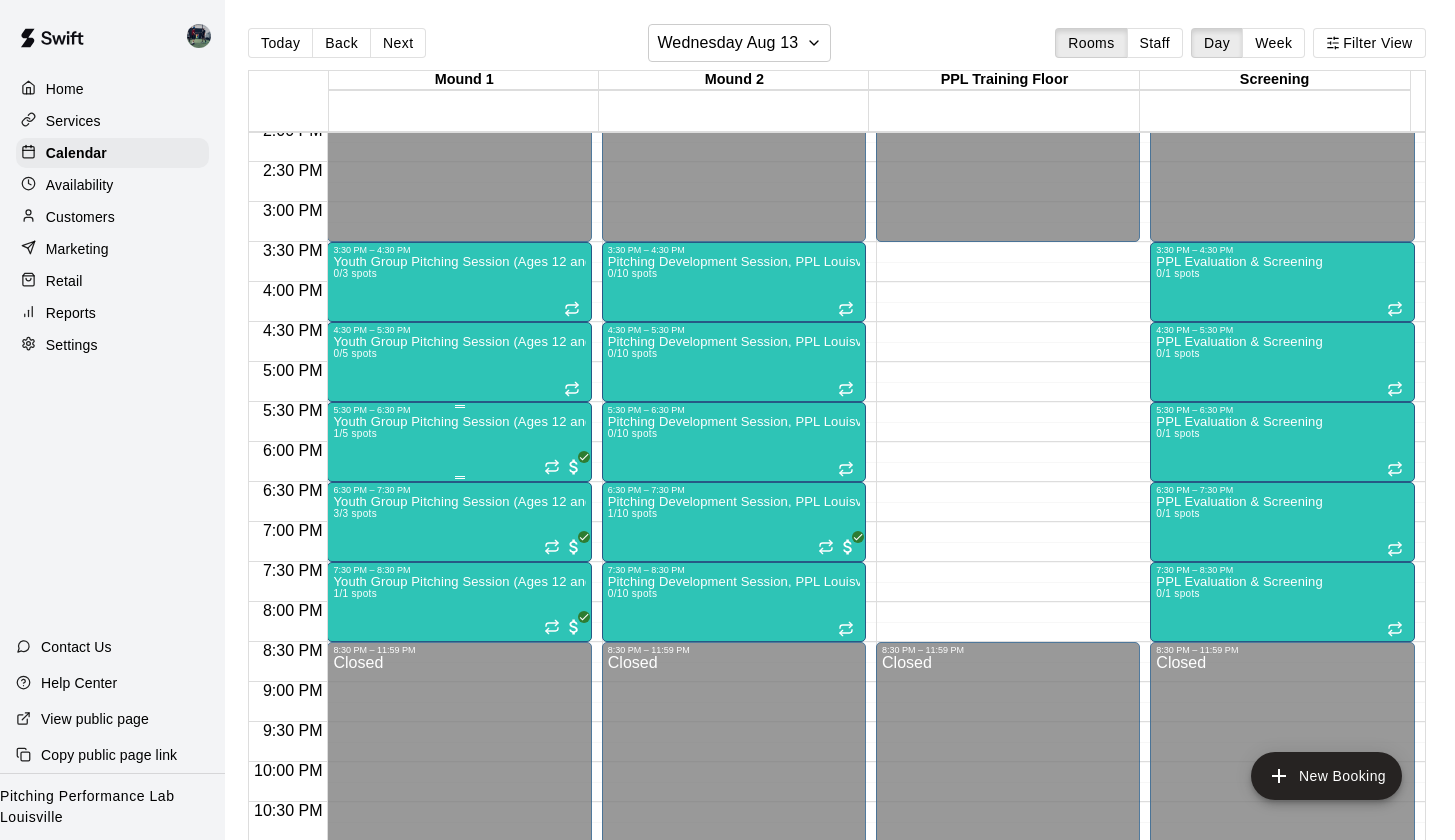 click on "Youth Group Pitching Session (Ages 12 and Under) 1/5 spots" at bounding box center (459, 835) 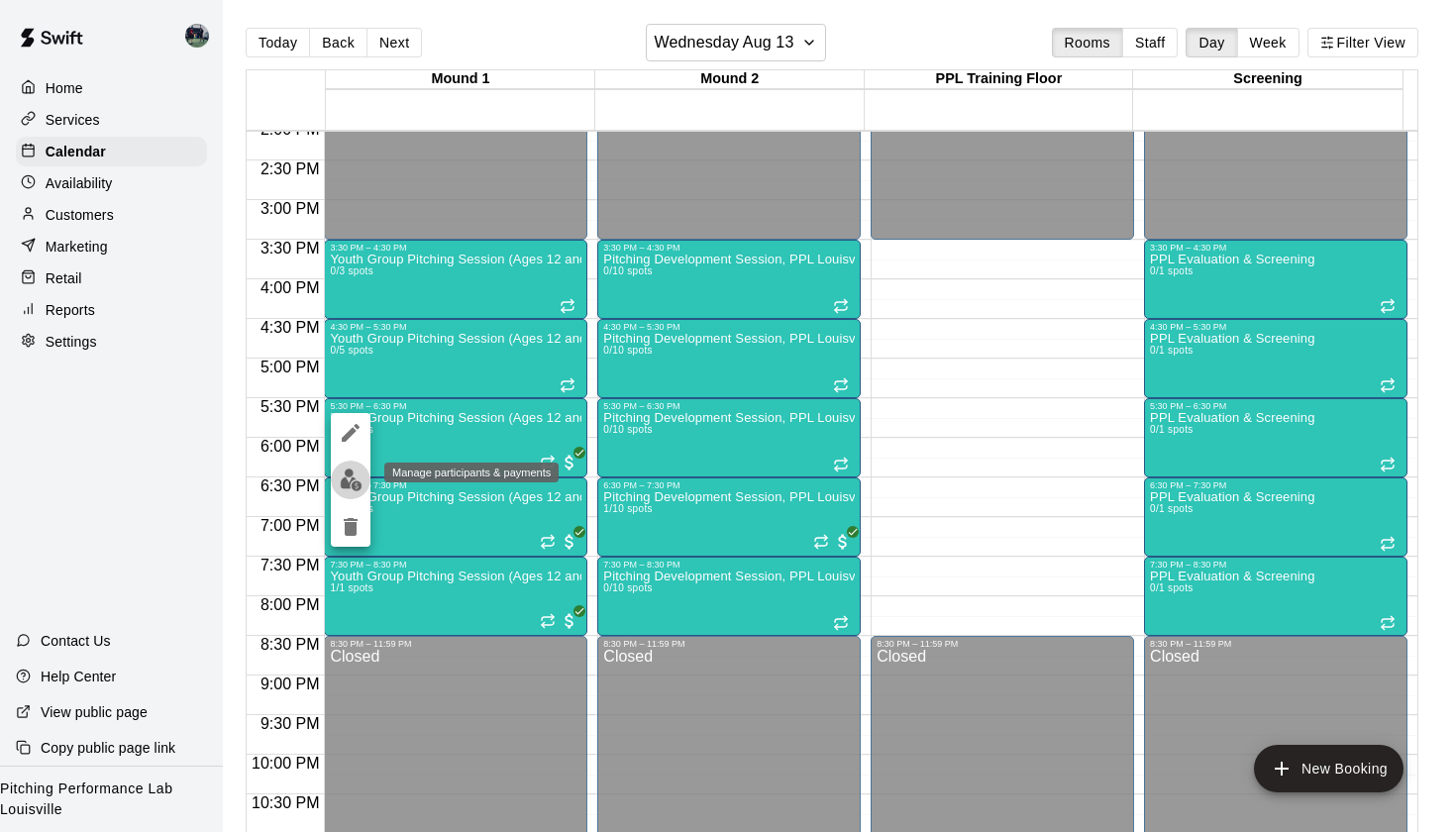 click at bounding box center (351, 479) 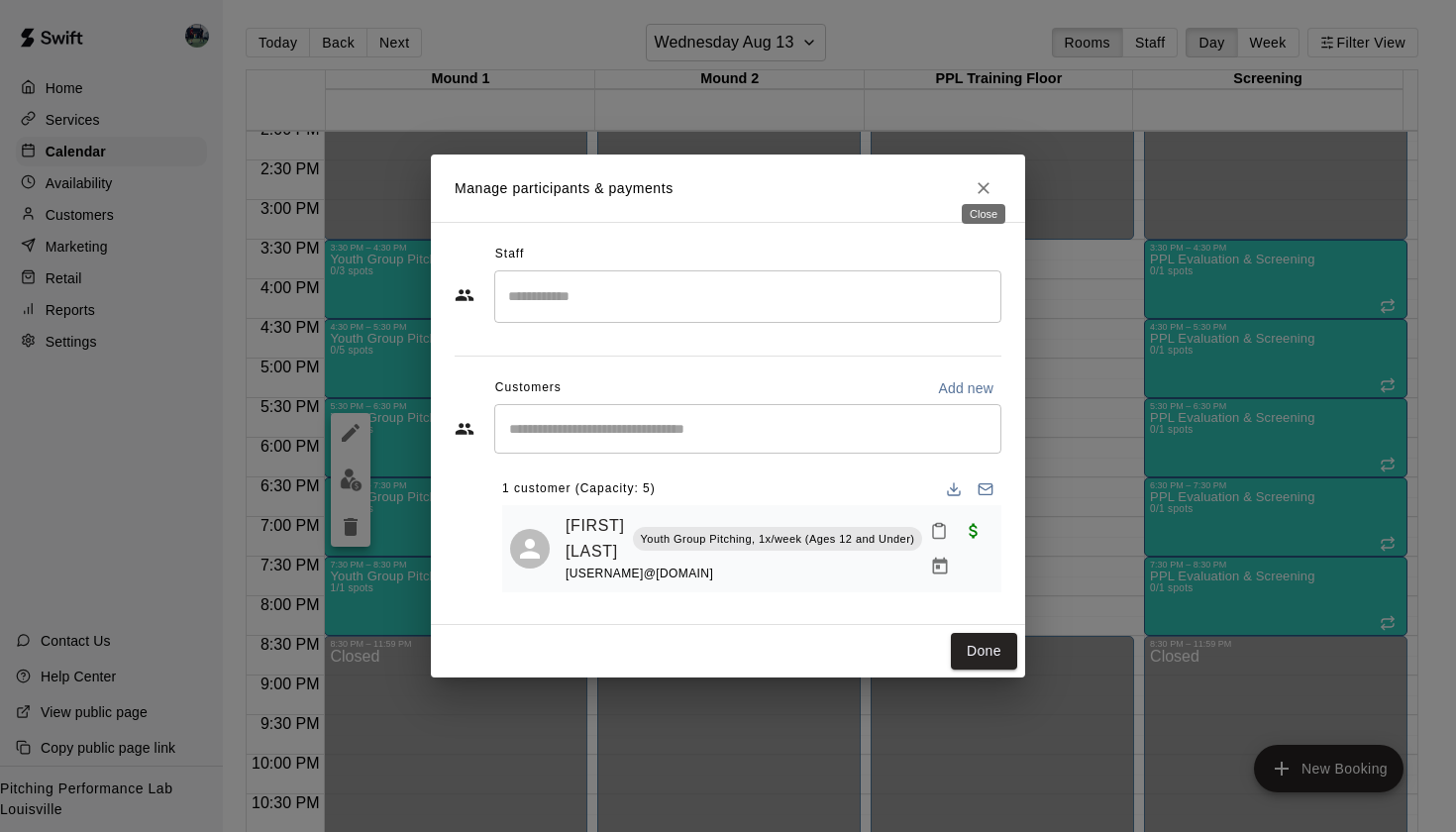 click 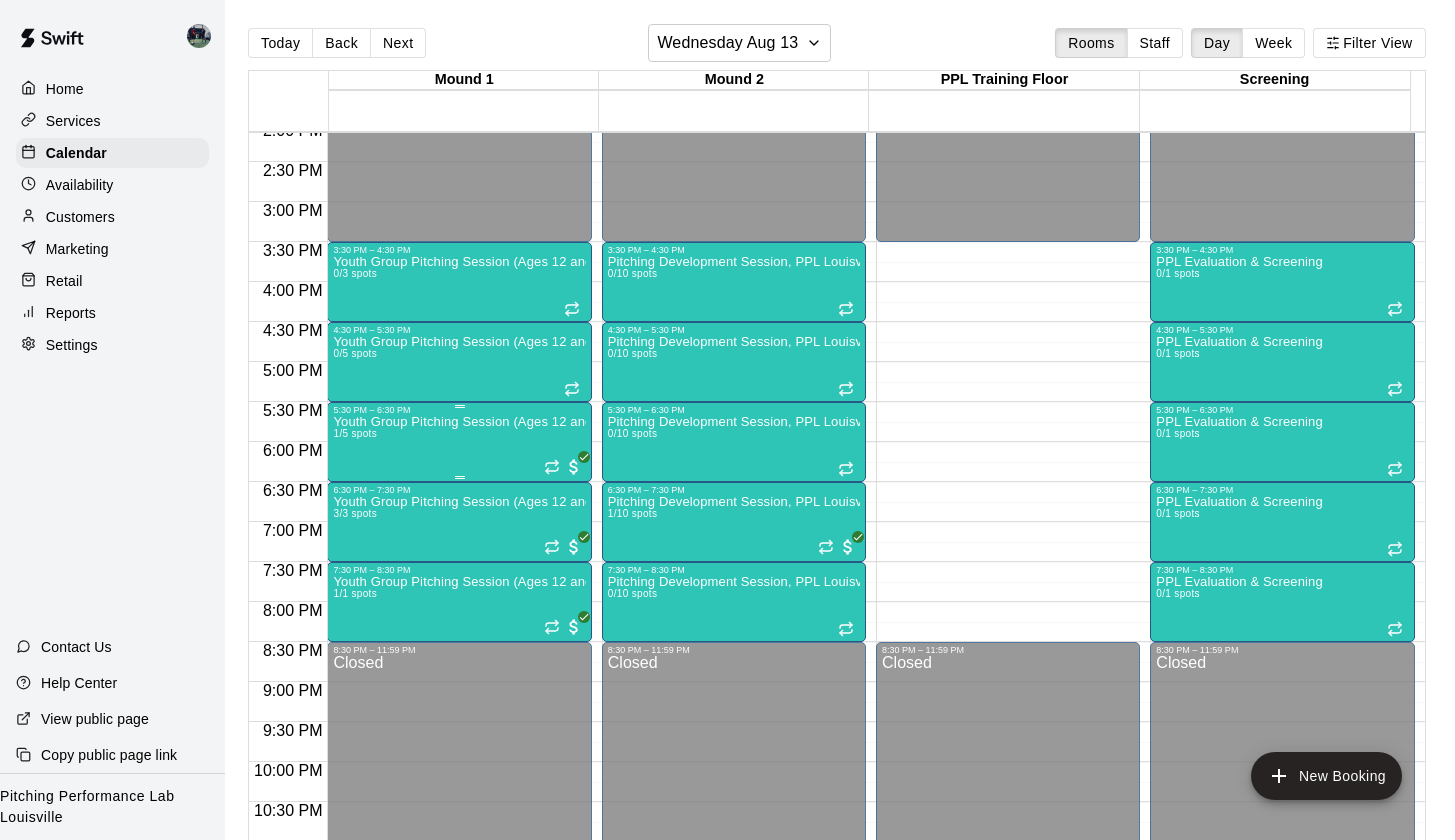 click on "Youth Group Pitching Session (Ages 12 and Under) 1/5 spots" at bounding box center [459, 835] 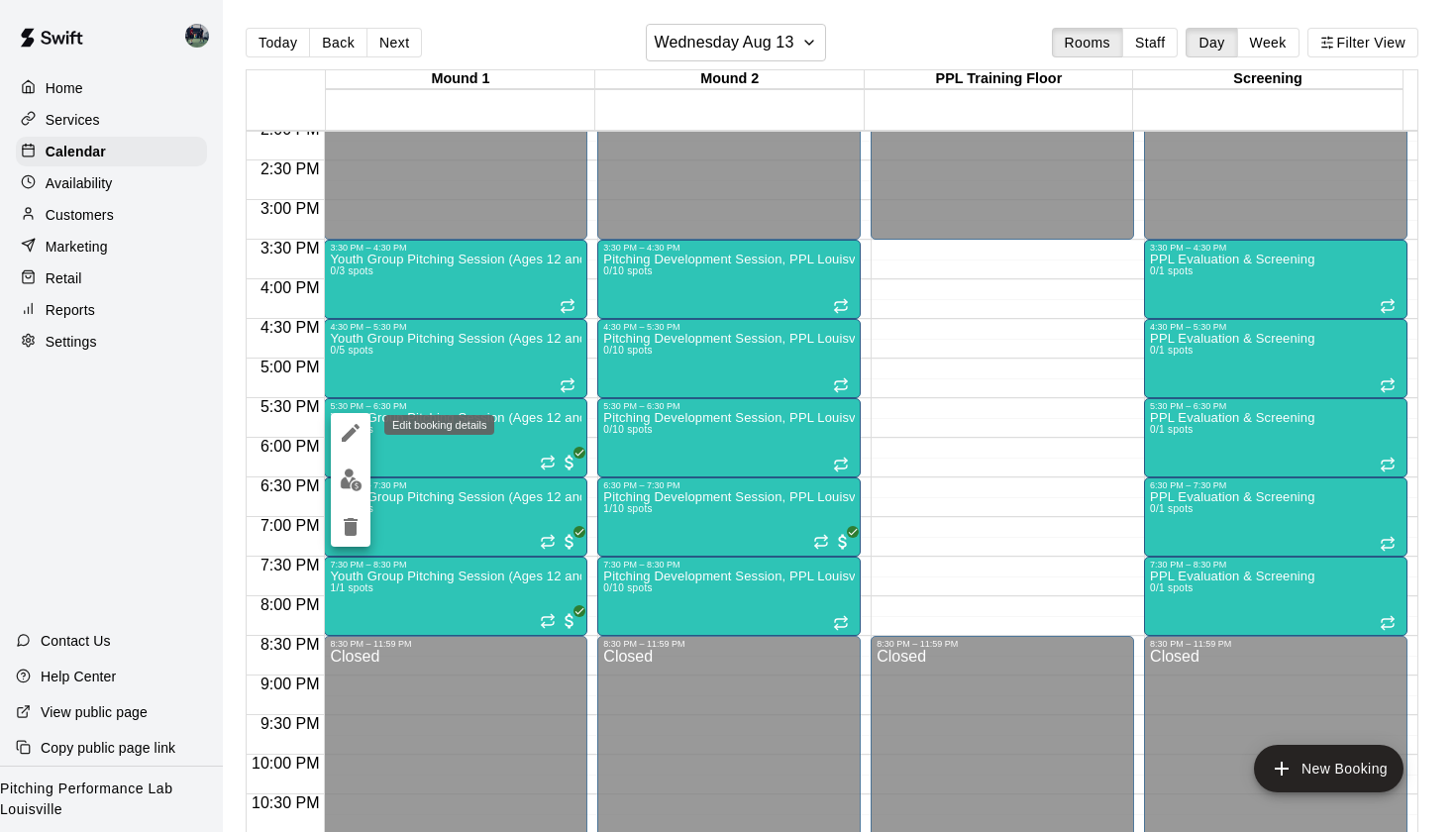 click 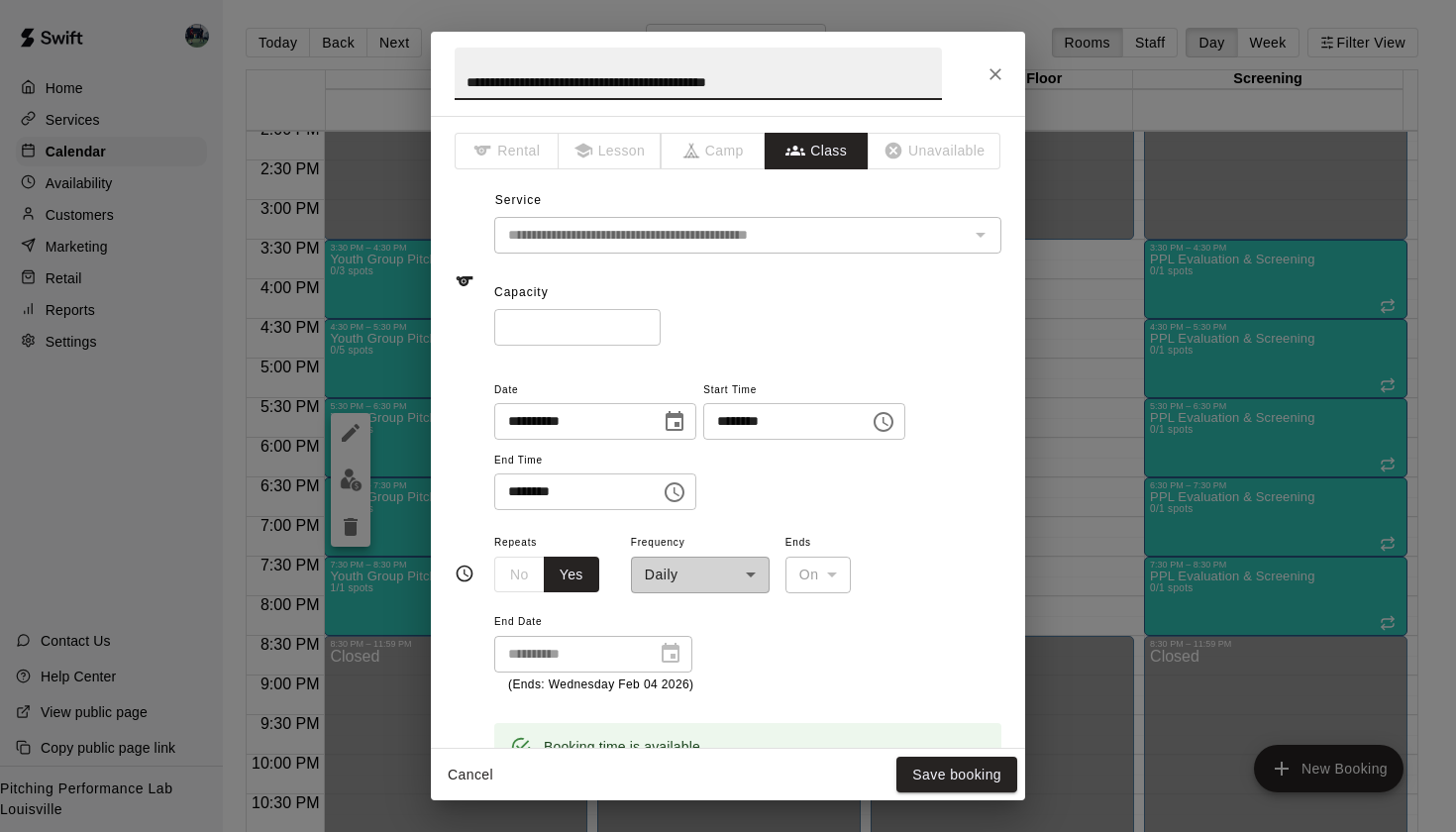 click on "*" at bounding box center (577, 327) 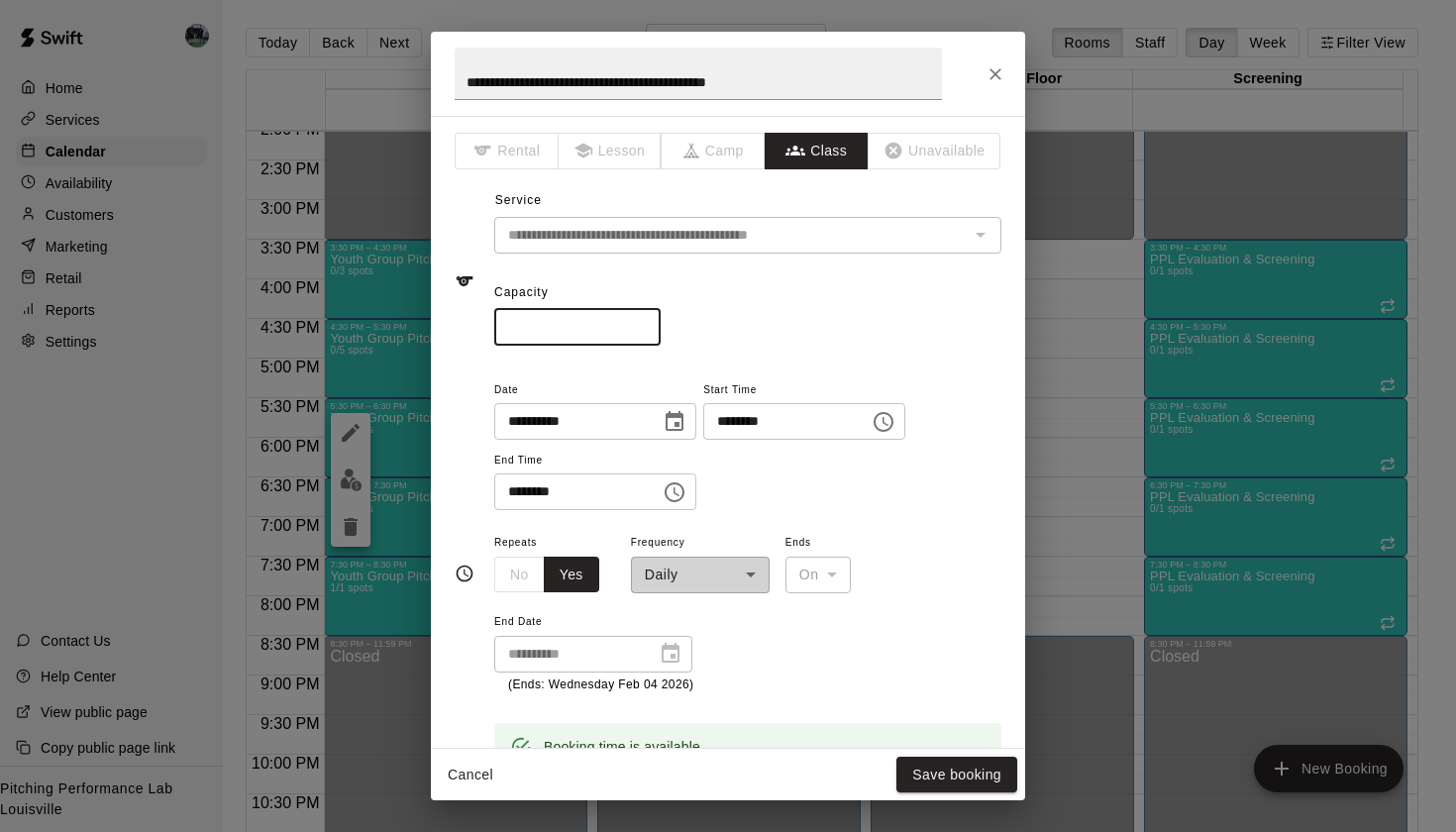 type on "*" 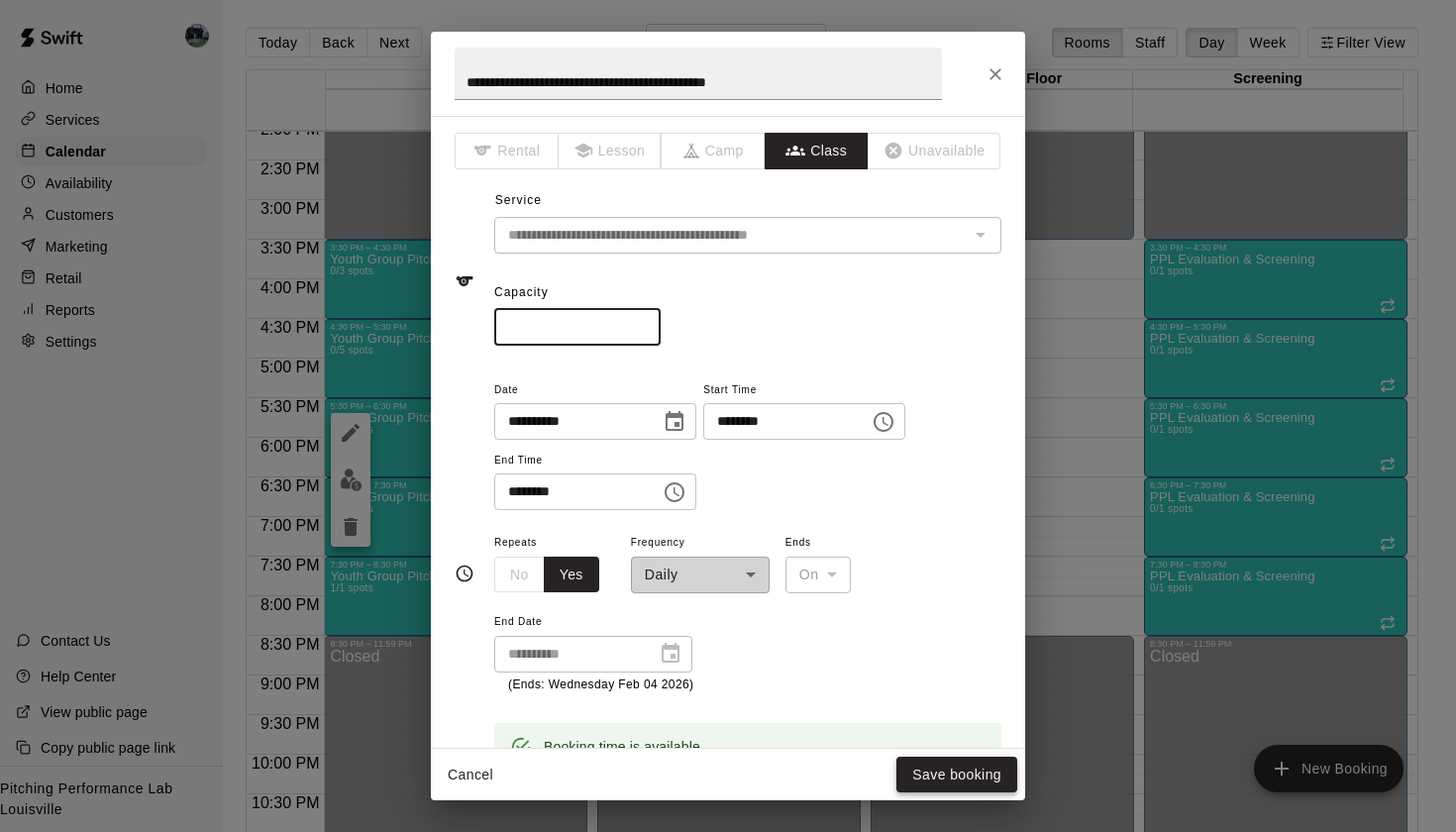 click on "Save booking" at bounding box center (957, 775) 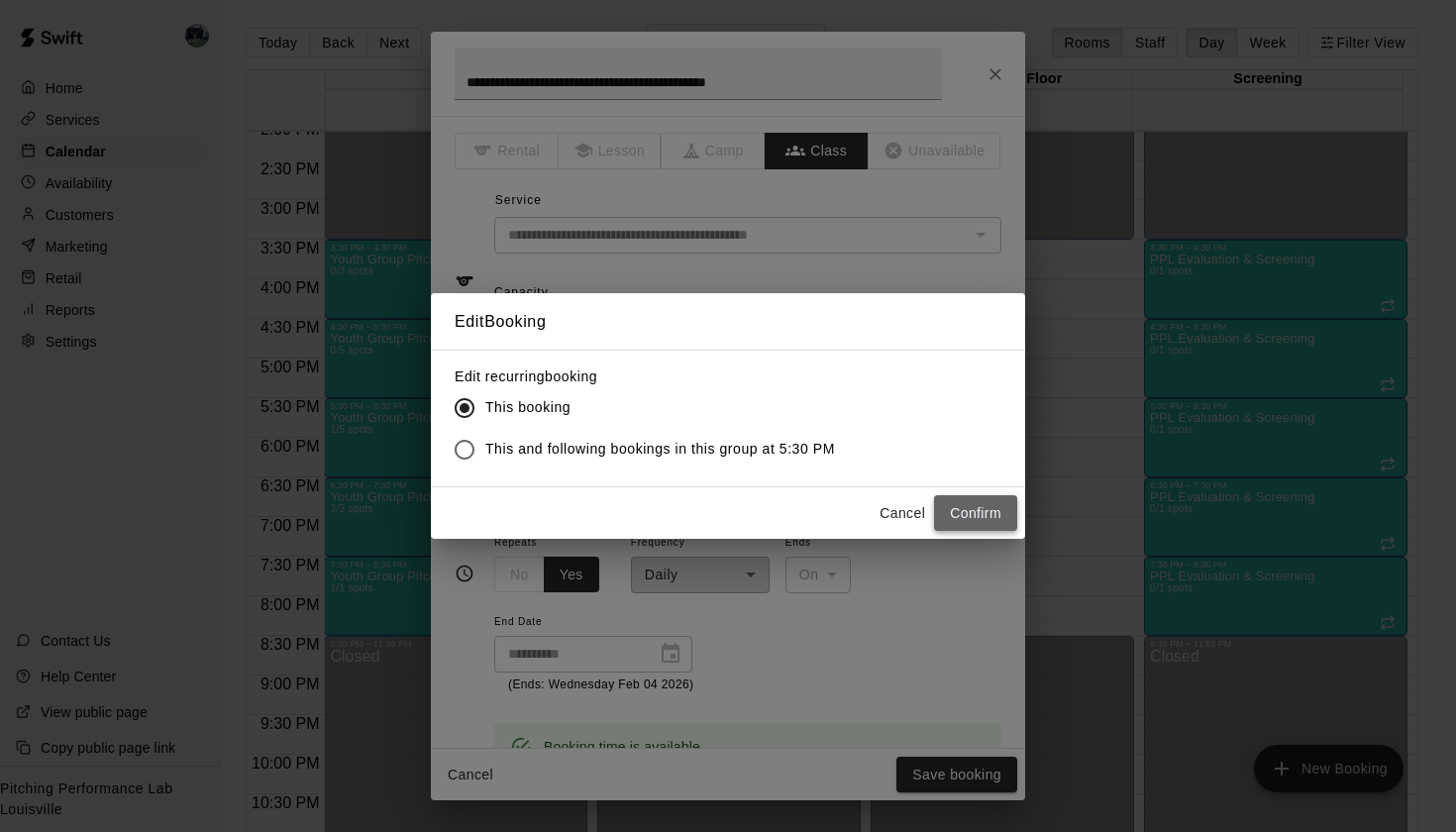 click on "Confirm" at bounding box center [976, 513] 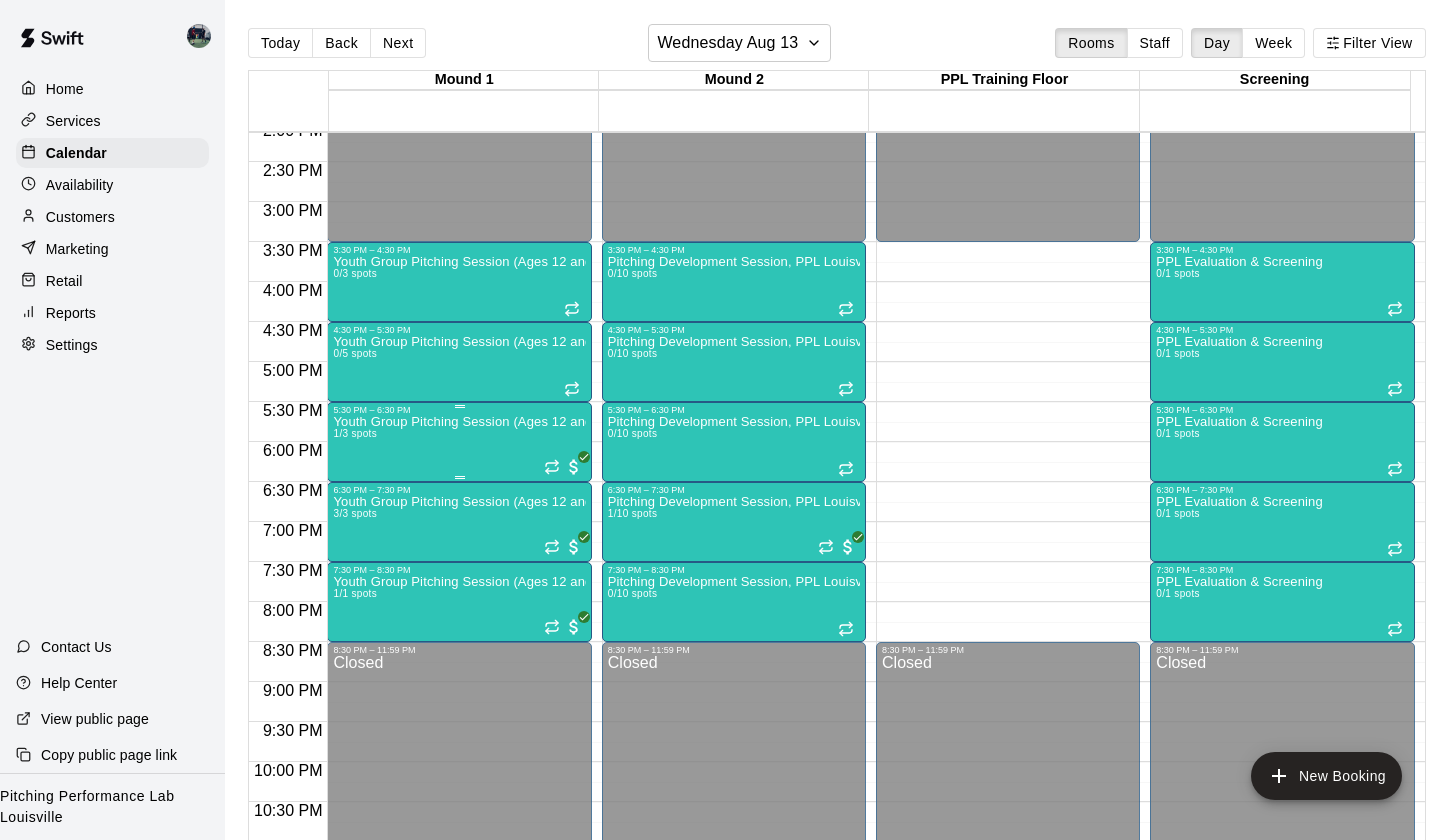 click on "Youth Group Pitching Session (Ages 12 and Under) 1/3 spots" at bounding box center (459, 835) 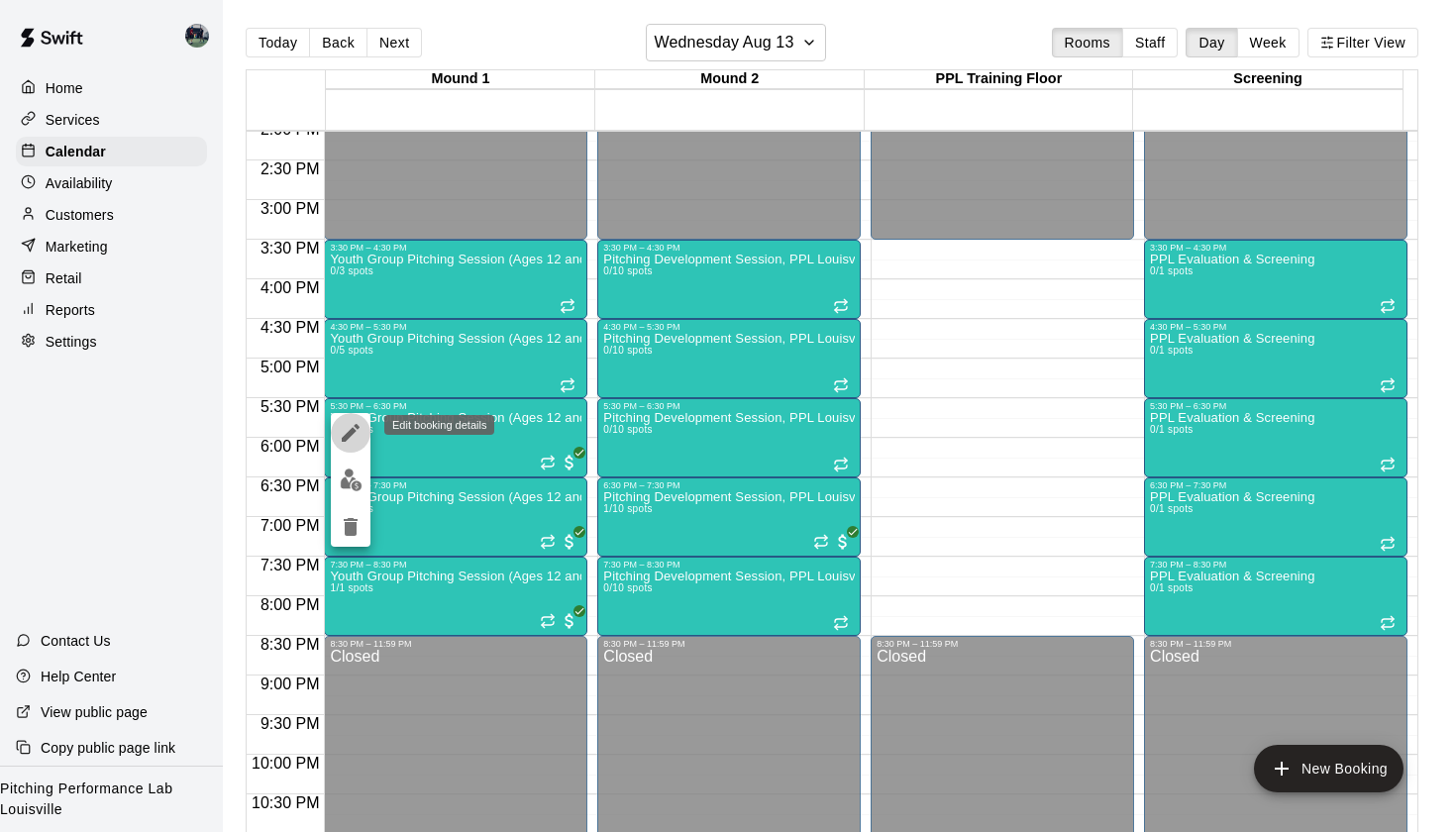 click 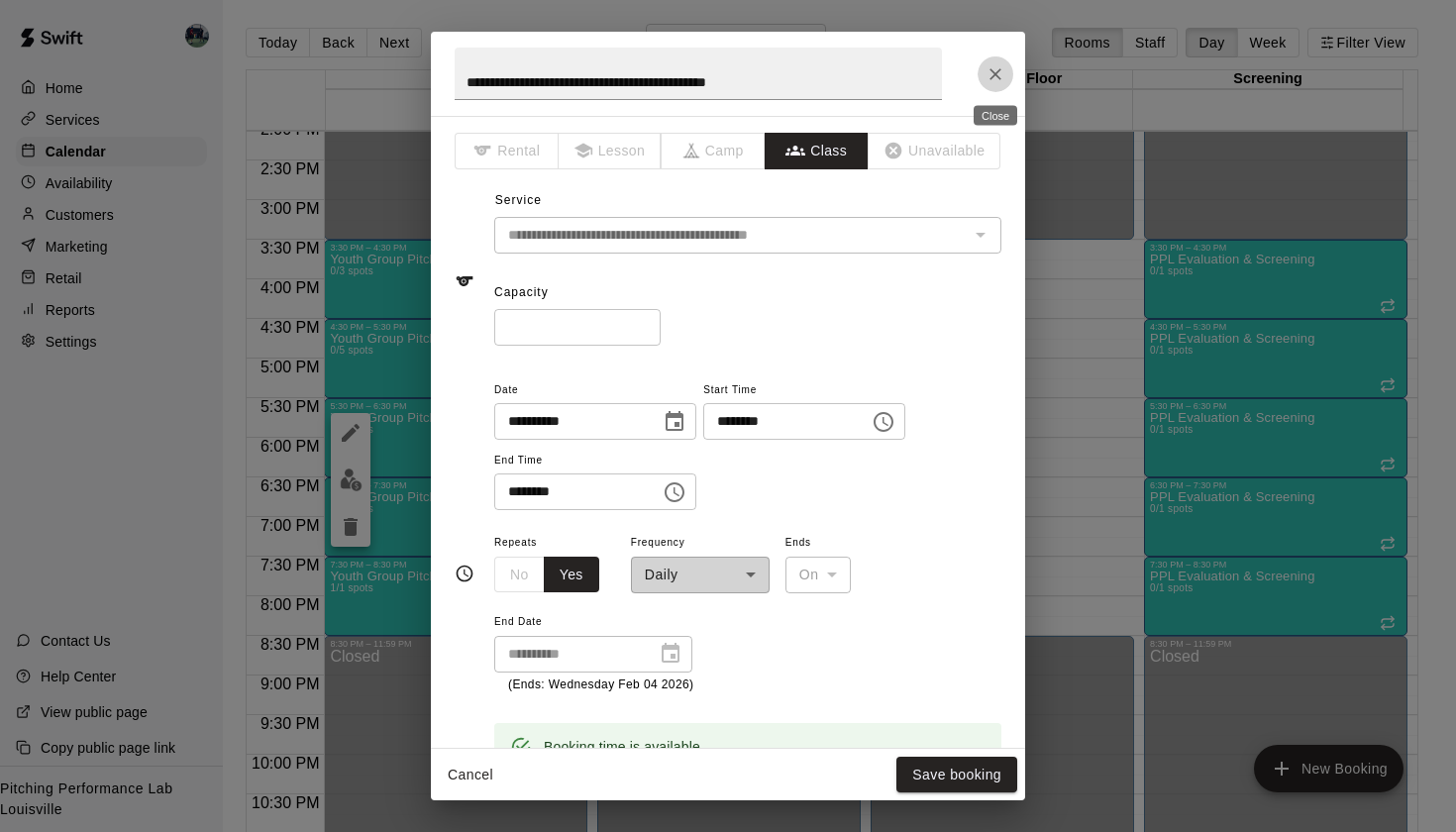 click 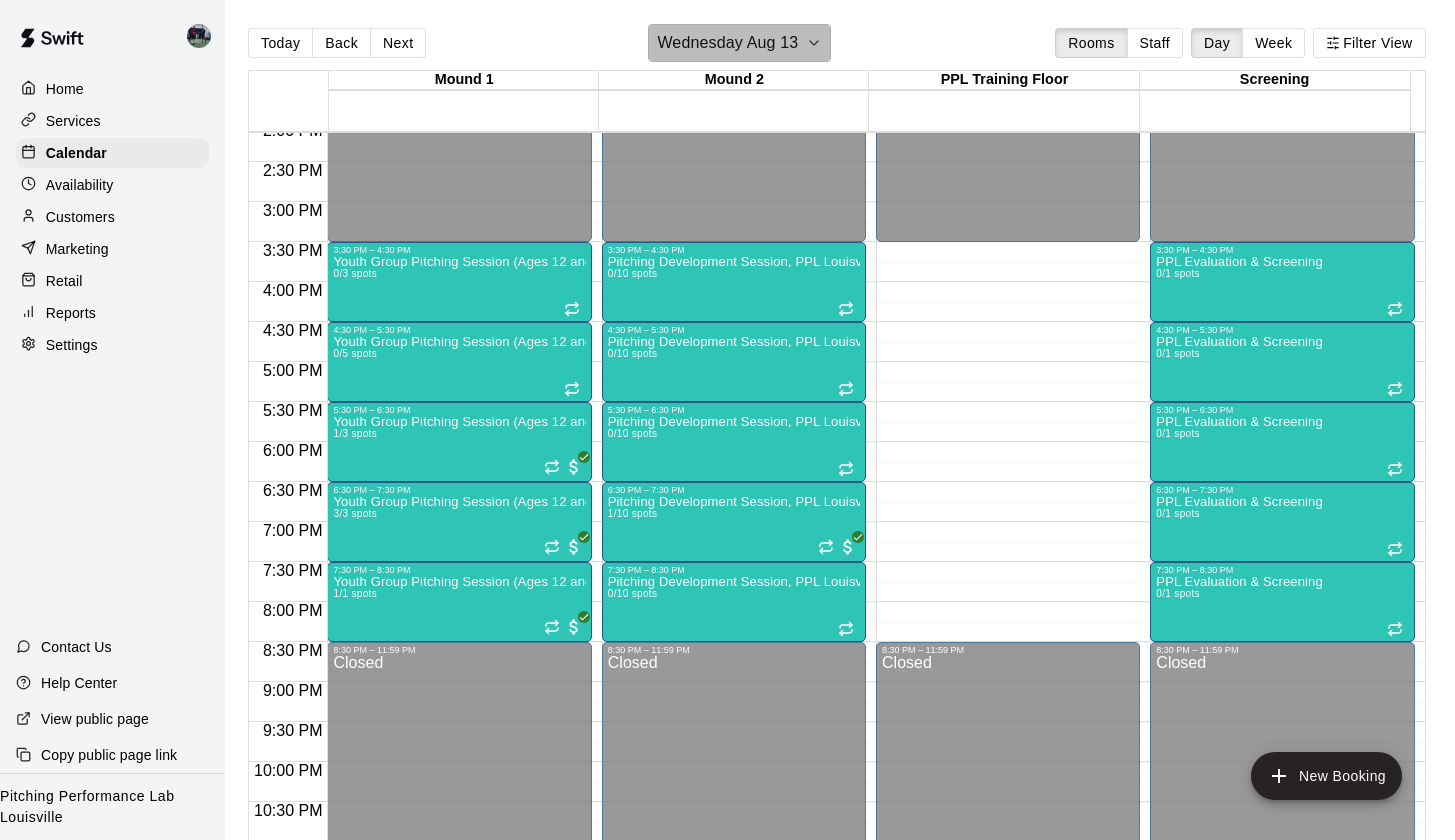 click on "Wednesday Aug 13" at bounding box center (739, 43) 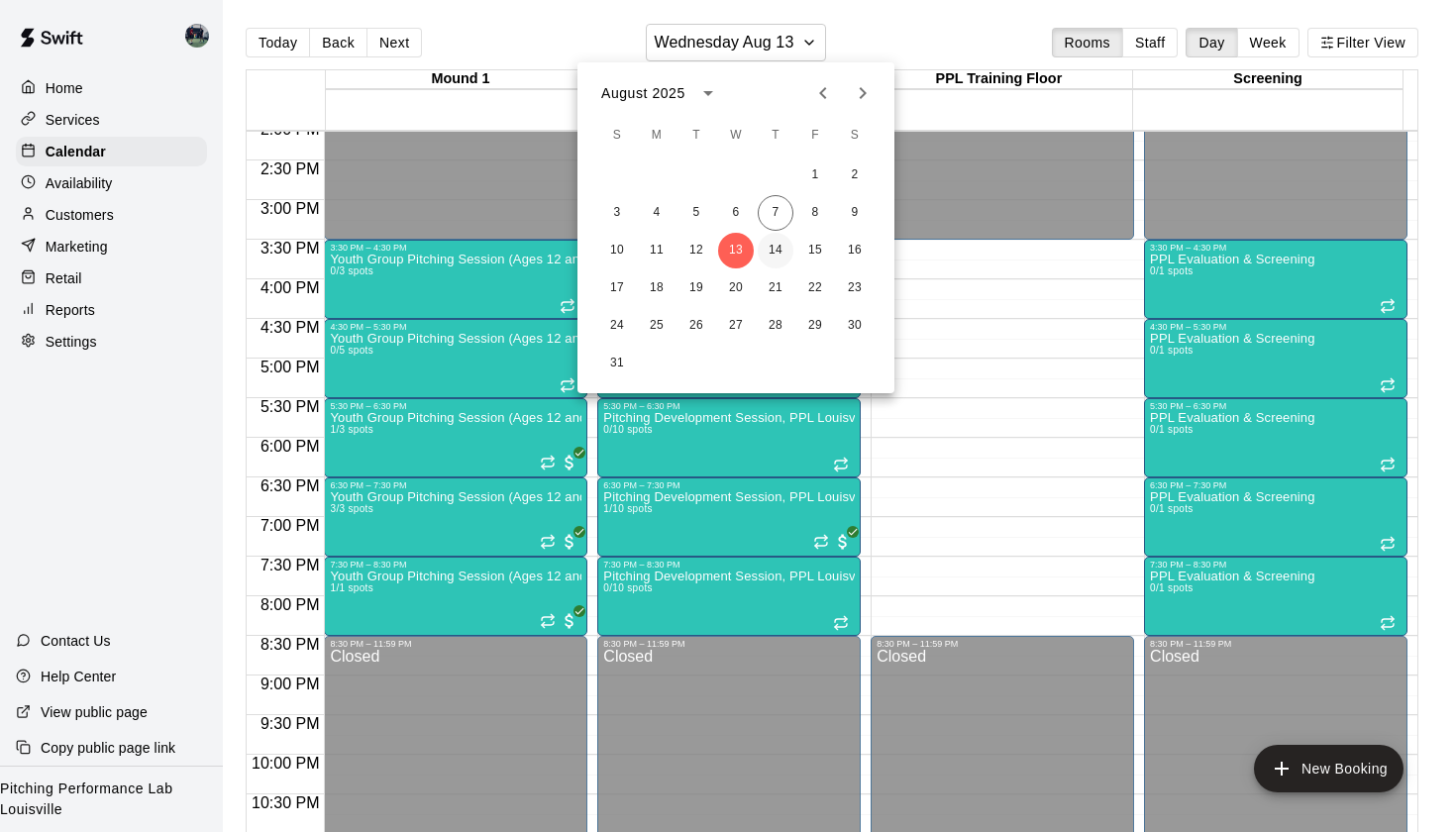 click on "14" at bounding box center (776, 251) 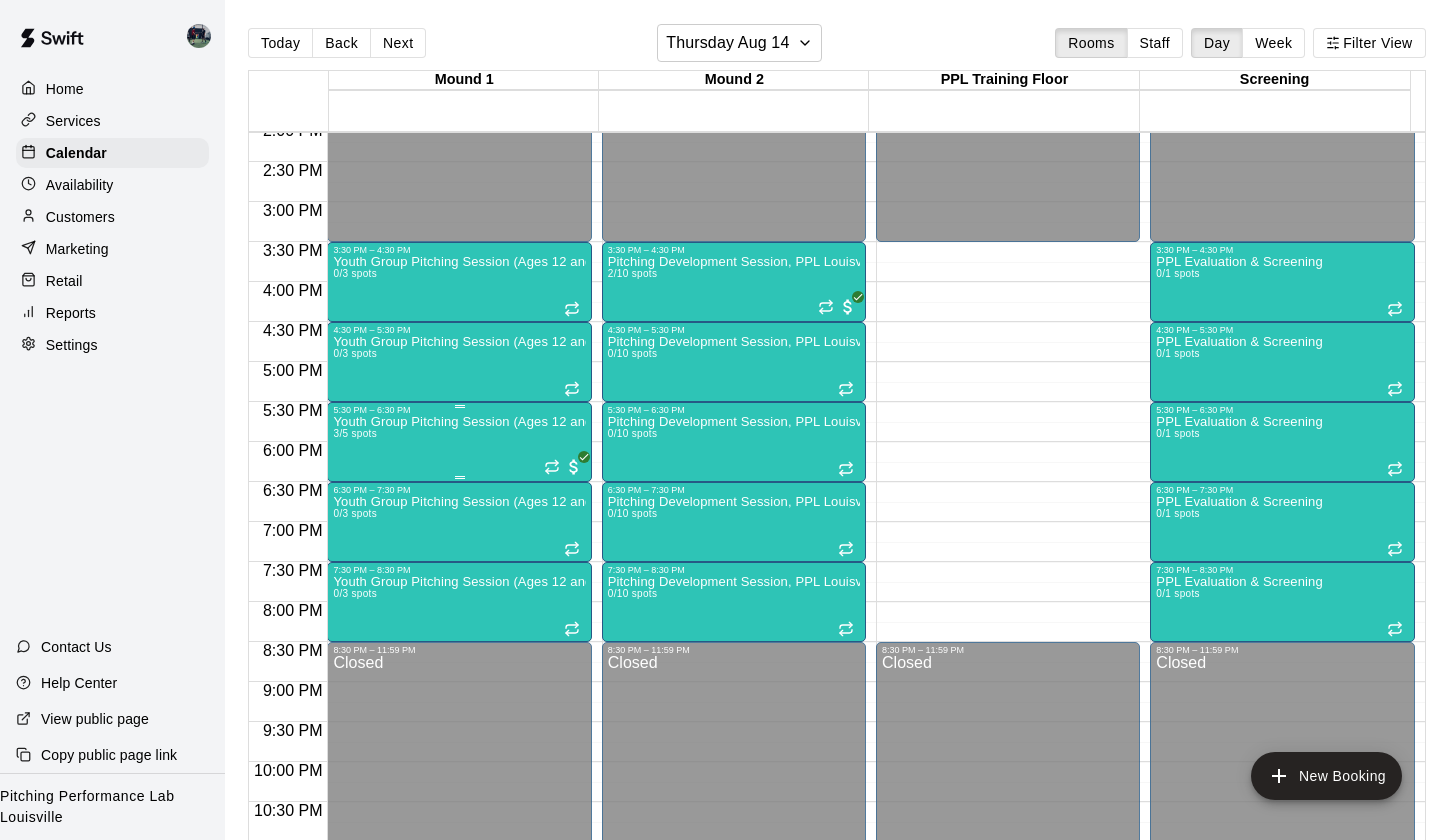 click on "Youth Group Pitching Session (Ages 12 and Under) 3/5 spots" at bounding box center [459, 835] 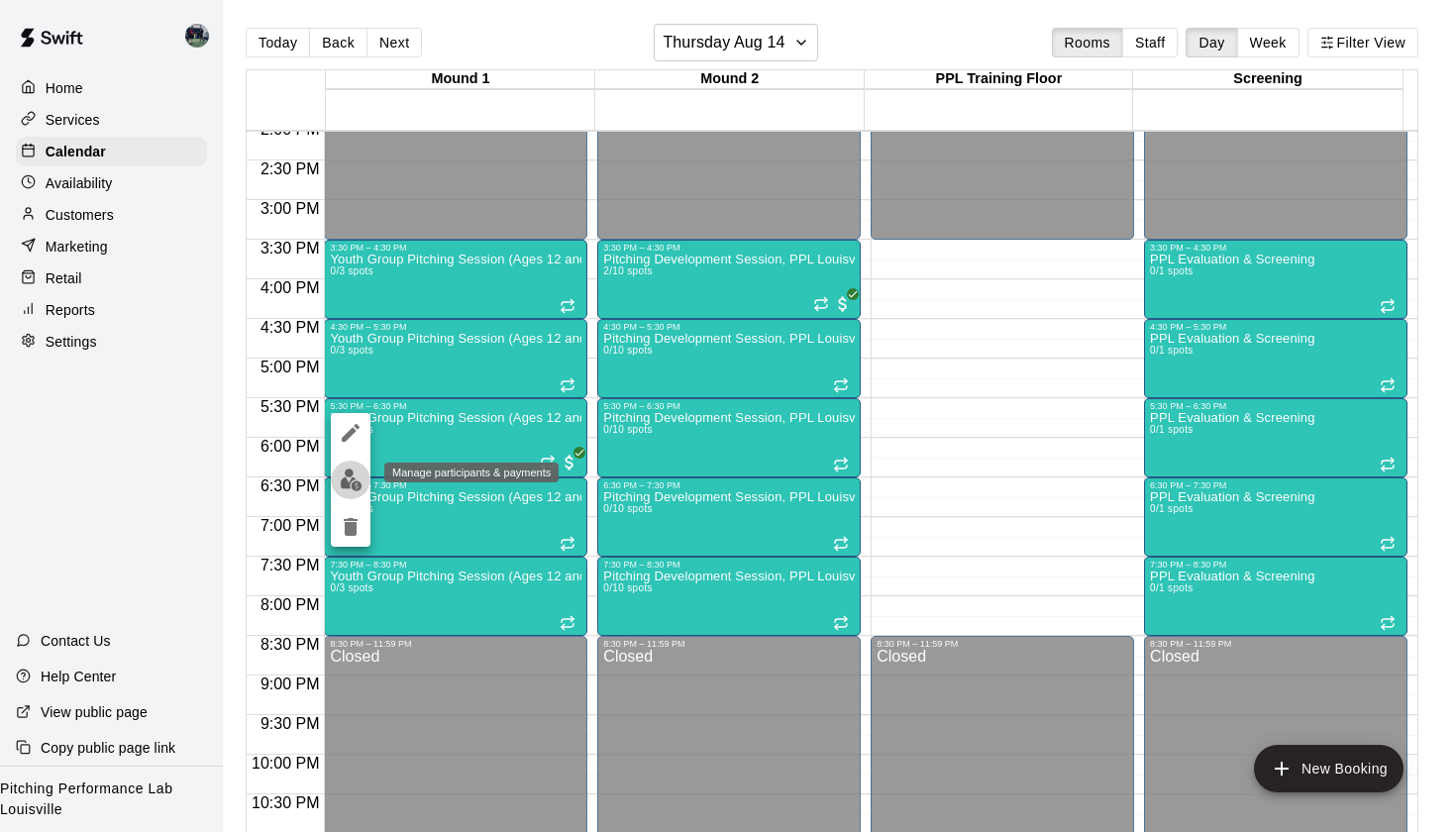 click at bounding box center (351, 479) 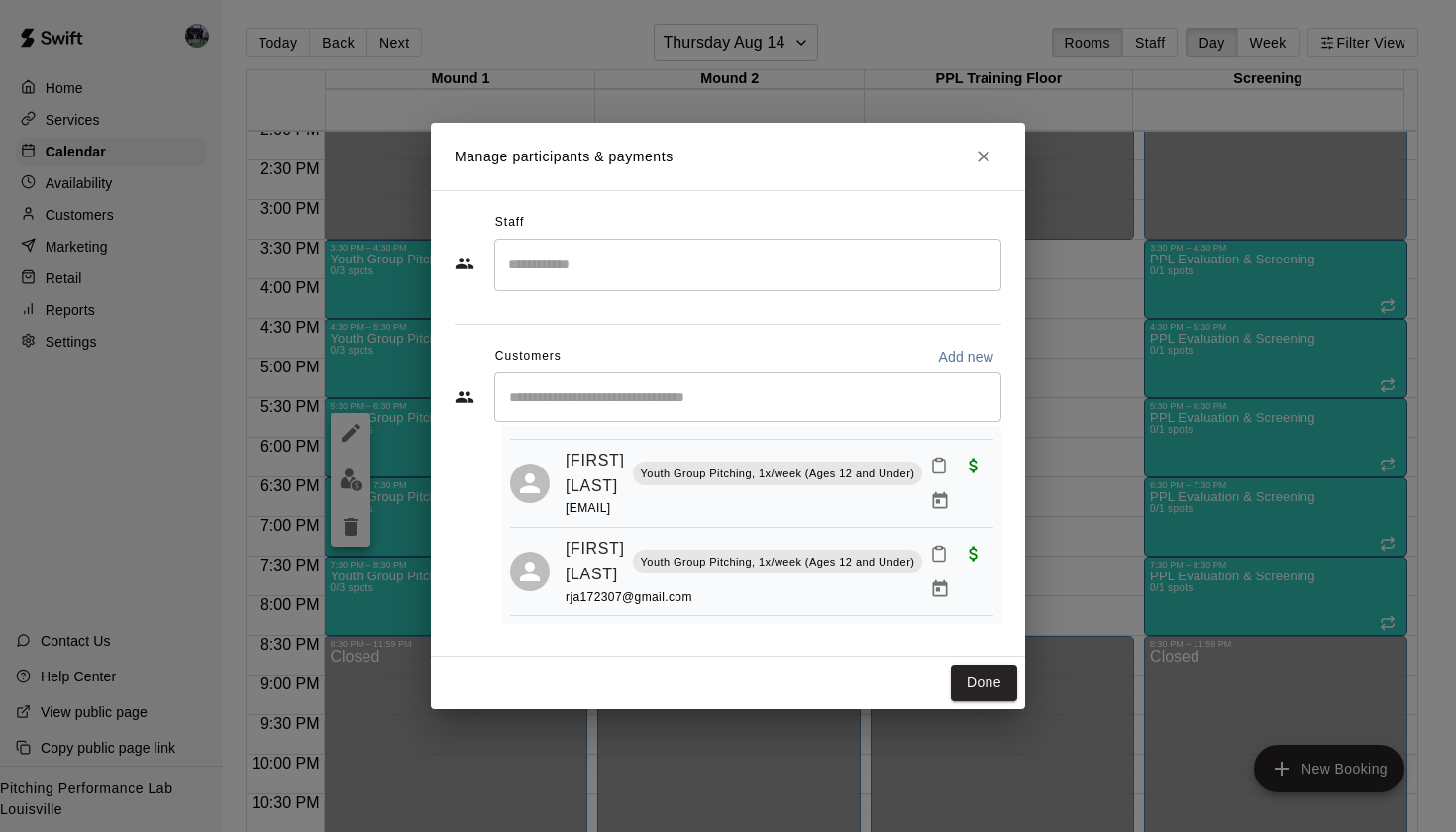 scroll, scrollTop: 223, scrollLeft: 0, axis: vertical 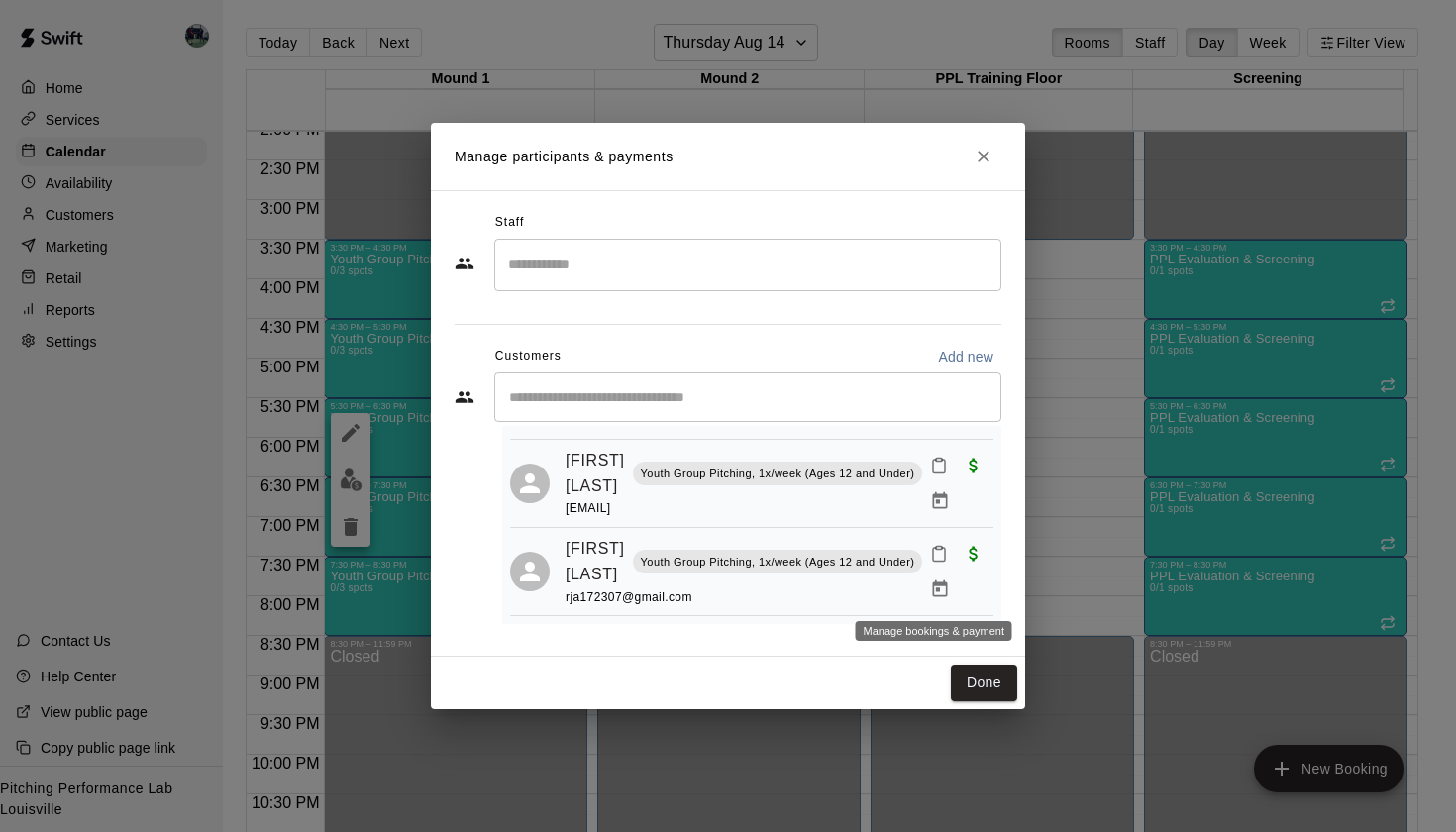 click 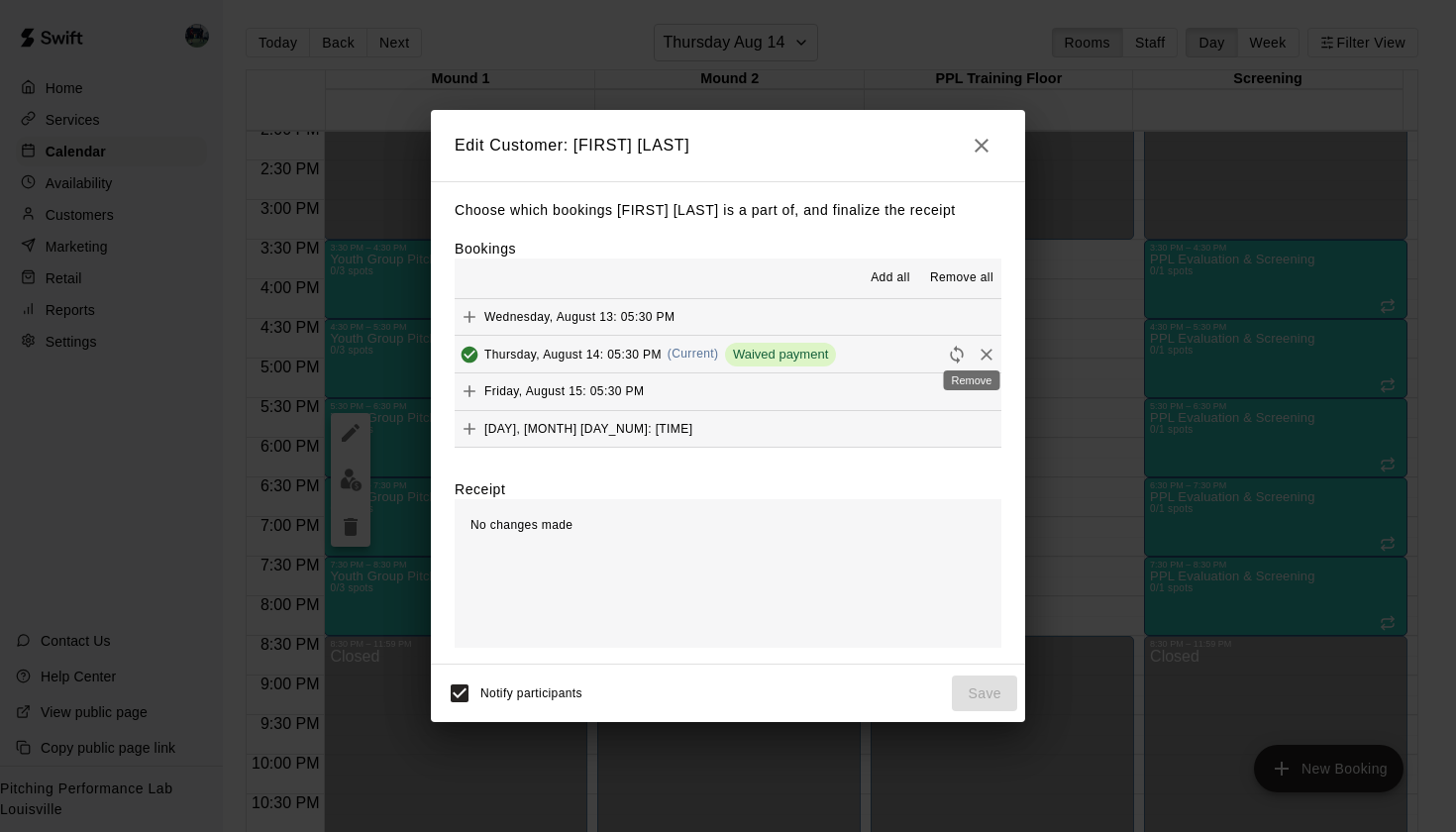click 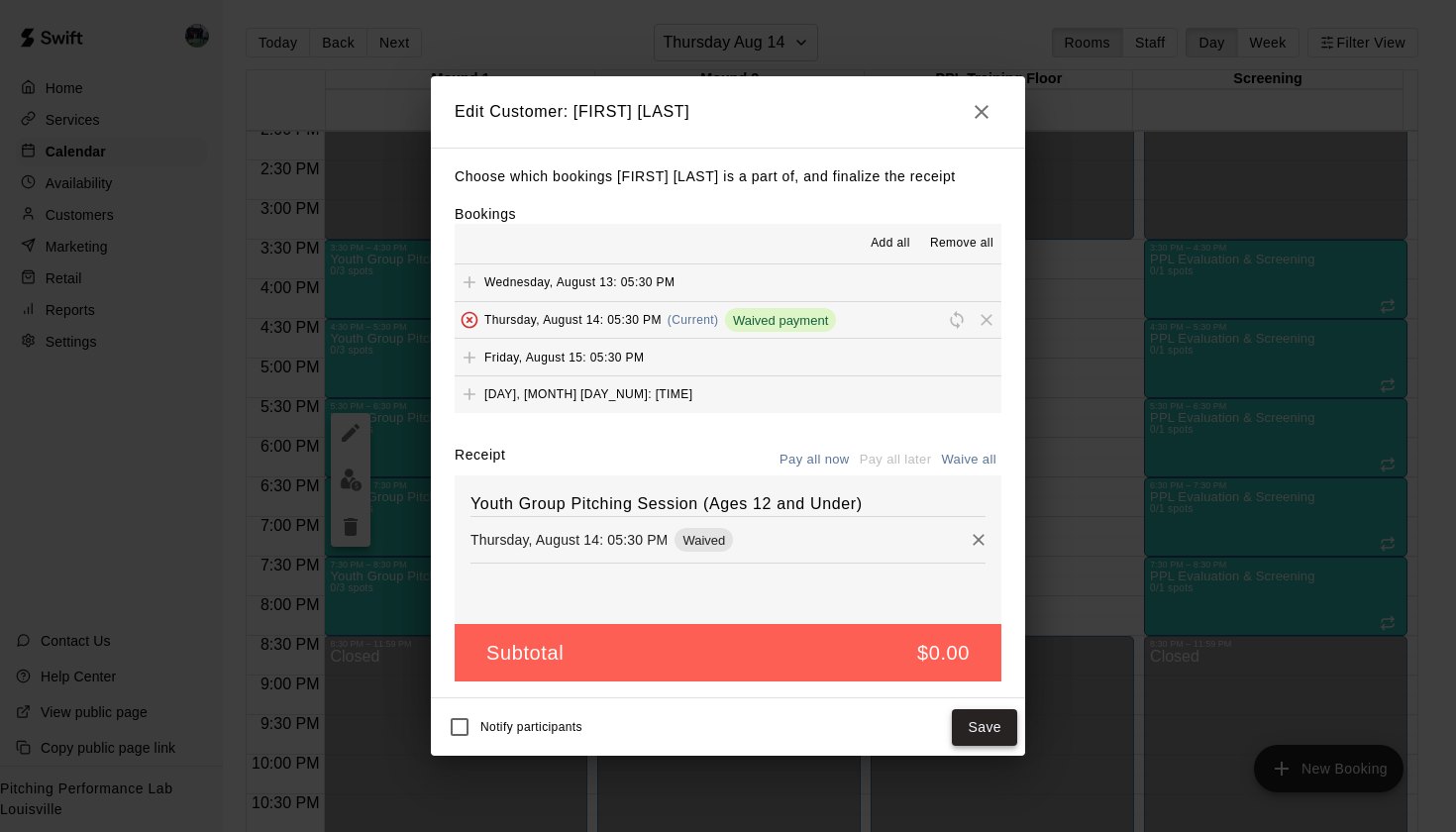 click on "Save" at bounding box center [985, 727] 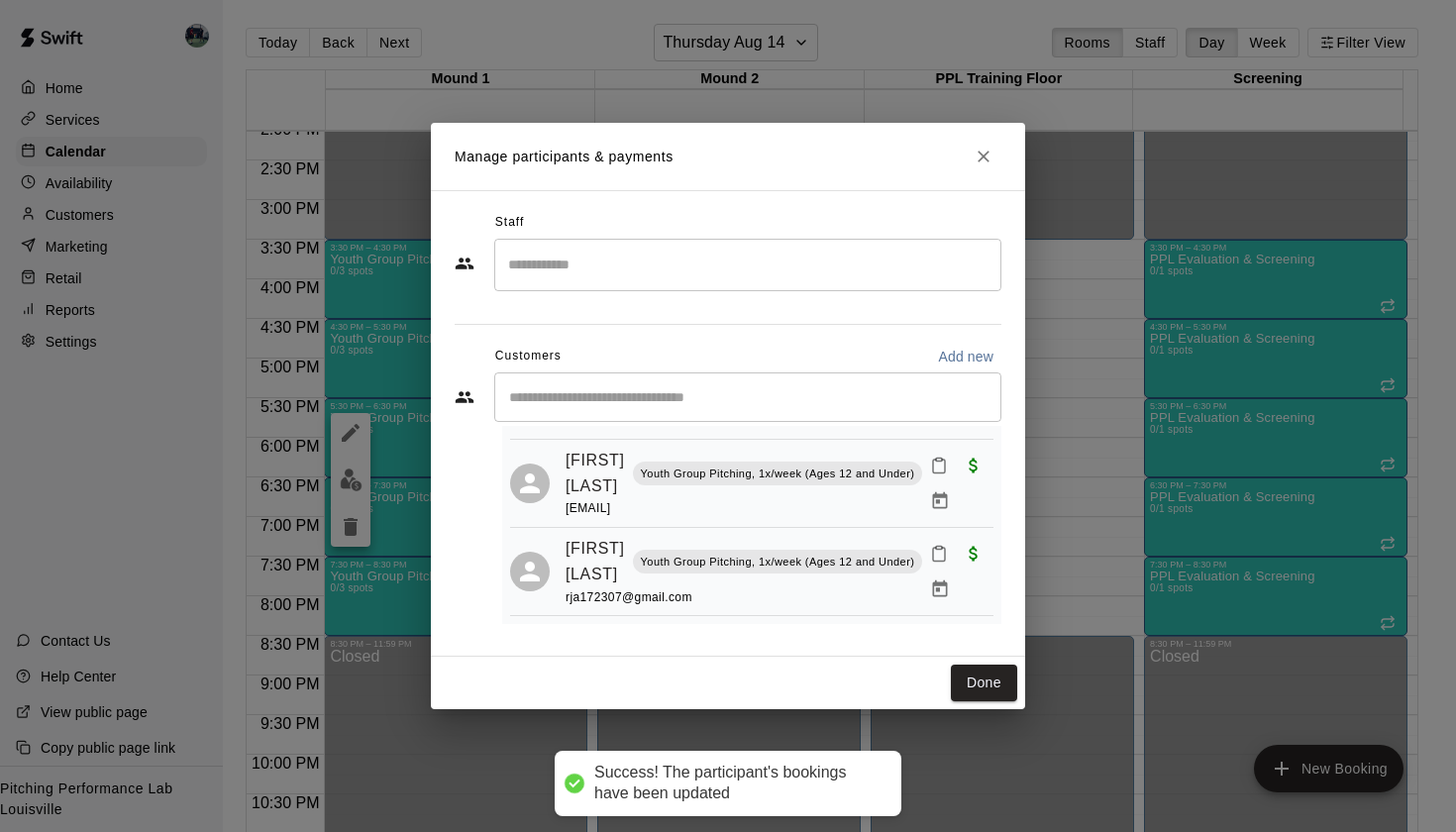 scroll, scrollTop: 101, scrollLeft: 0, axis: vertical 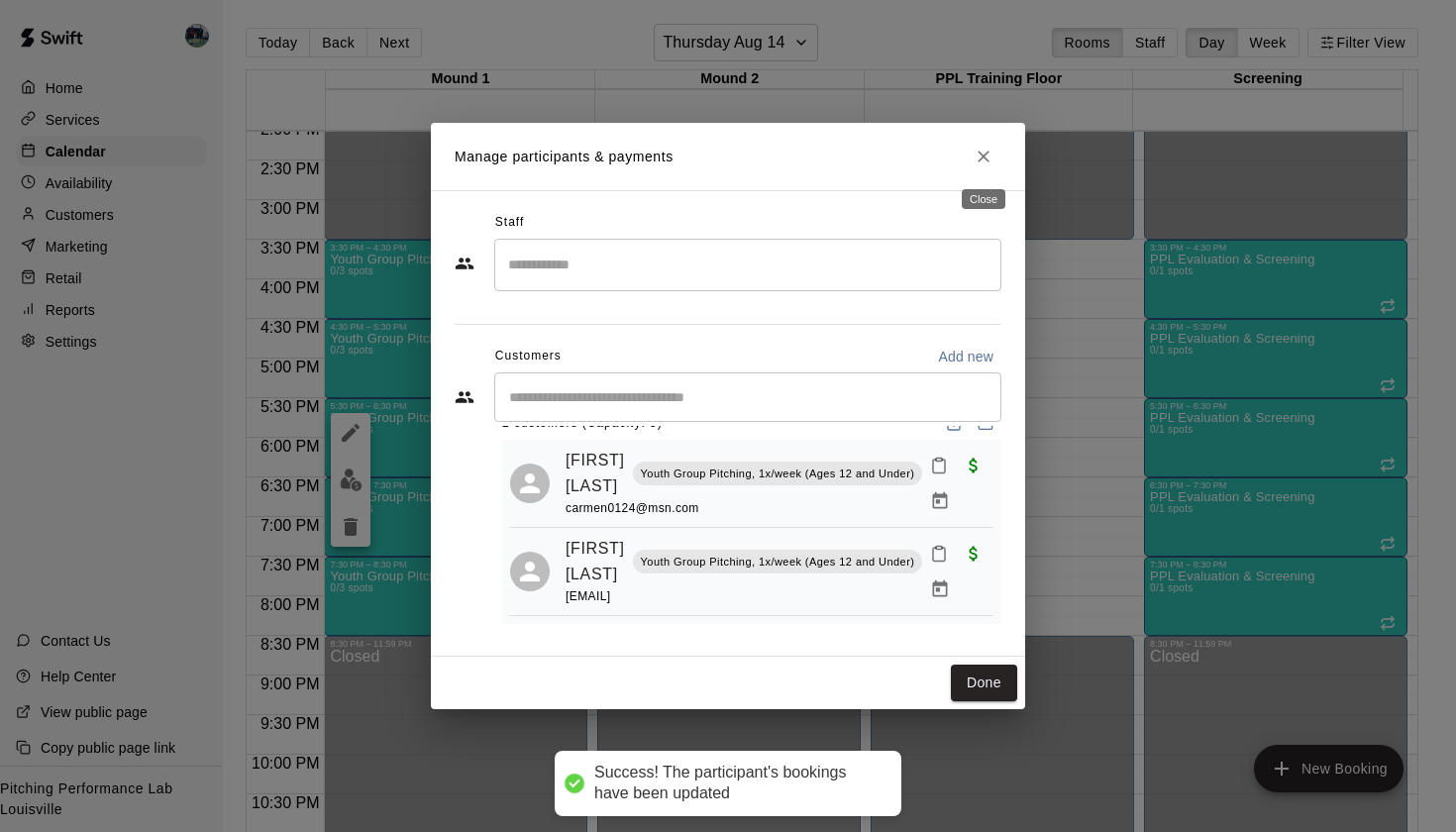 click 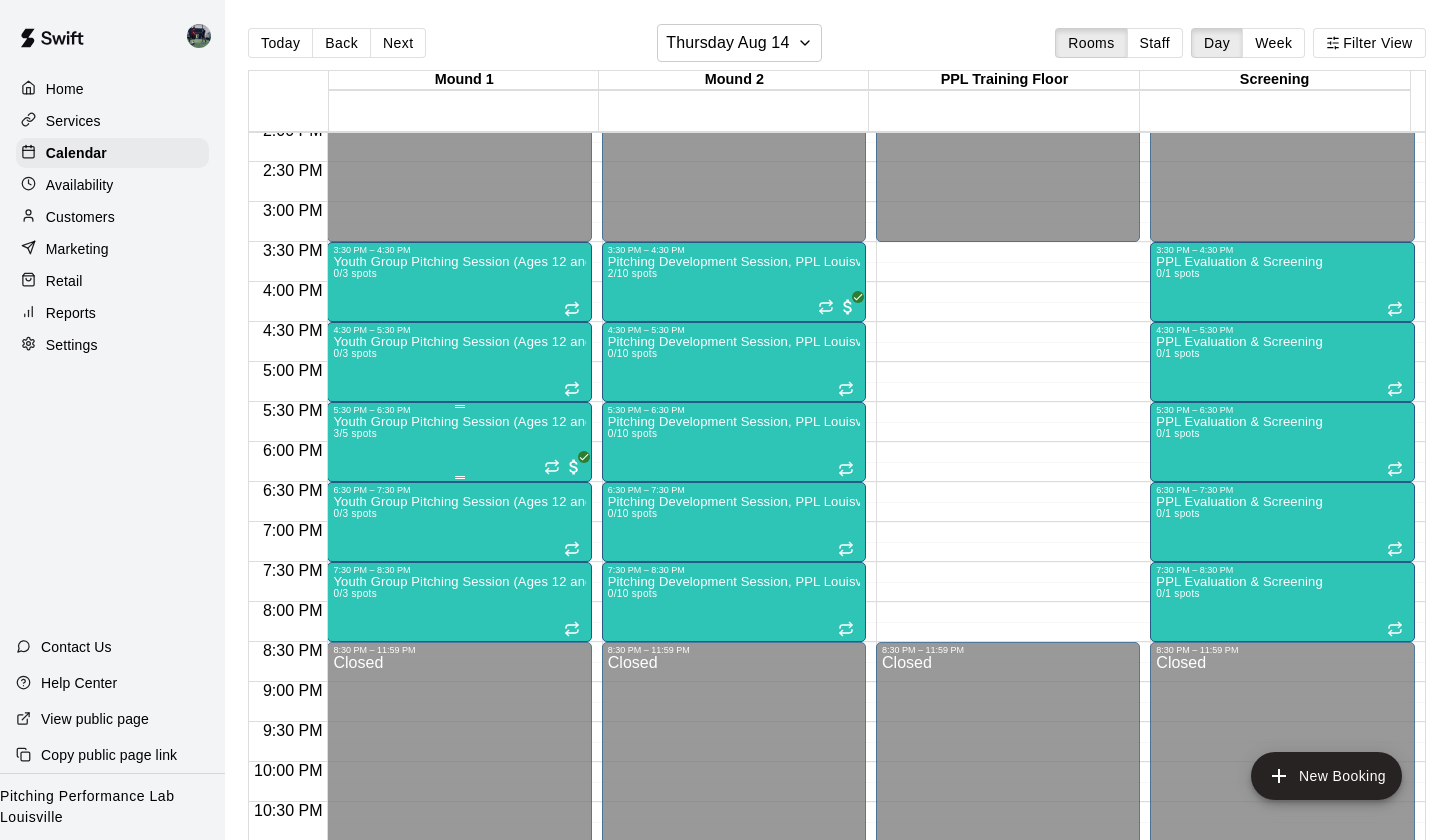 click on "Youth Group Pitching Session (Ages 12 and Under) 3/5 spots" at bounding box center [459, 835] 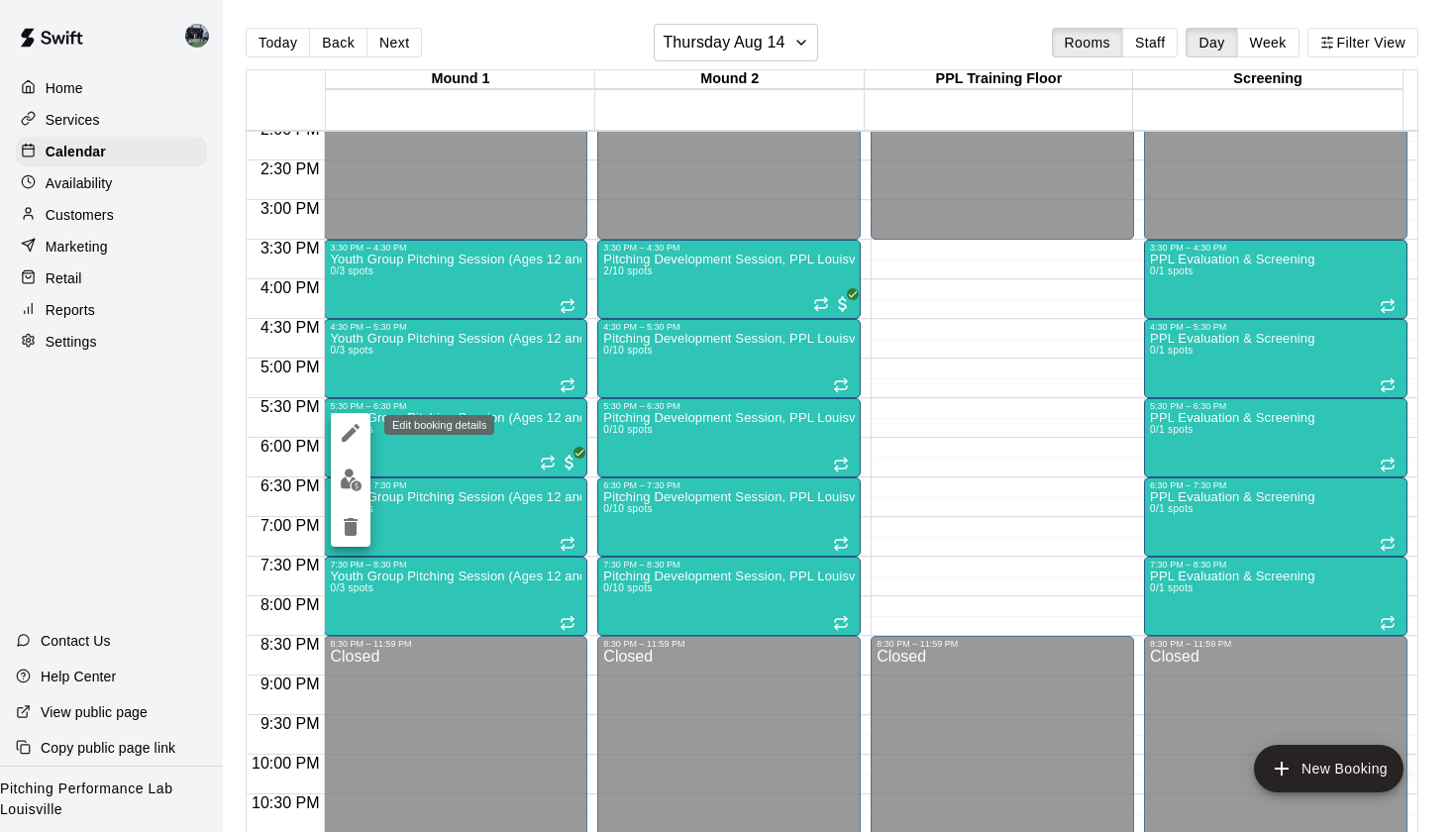 click at bounding box center [351, 433] 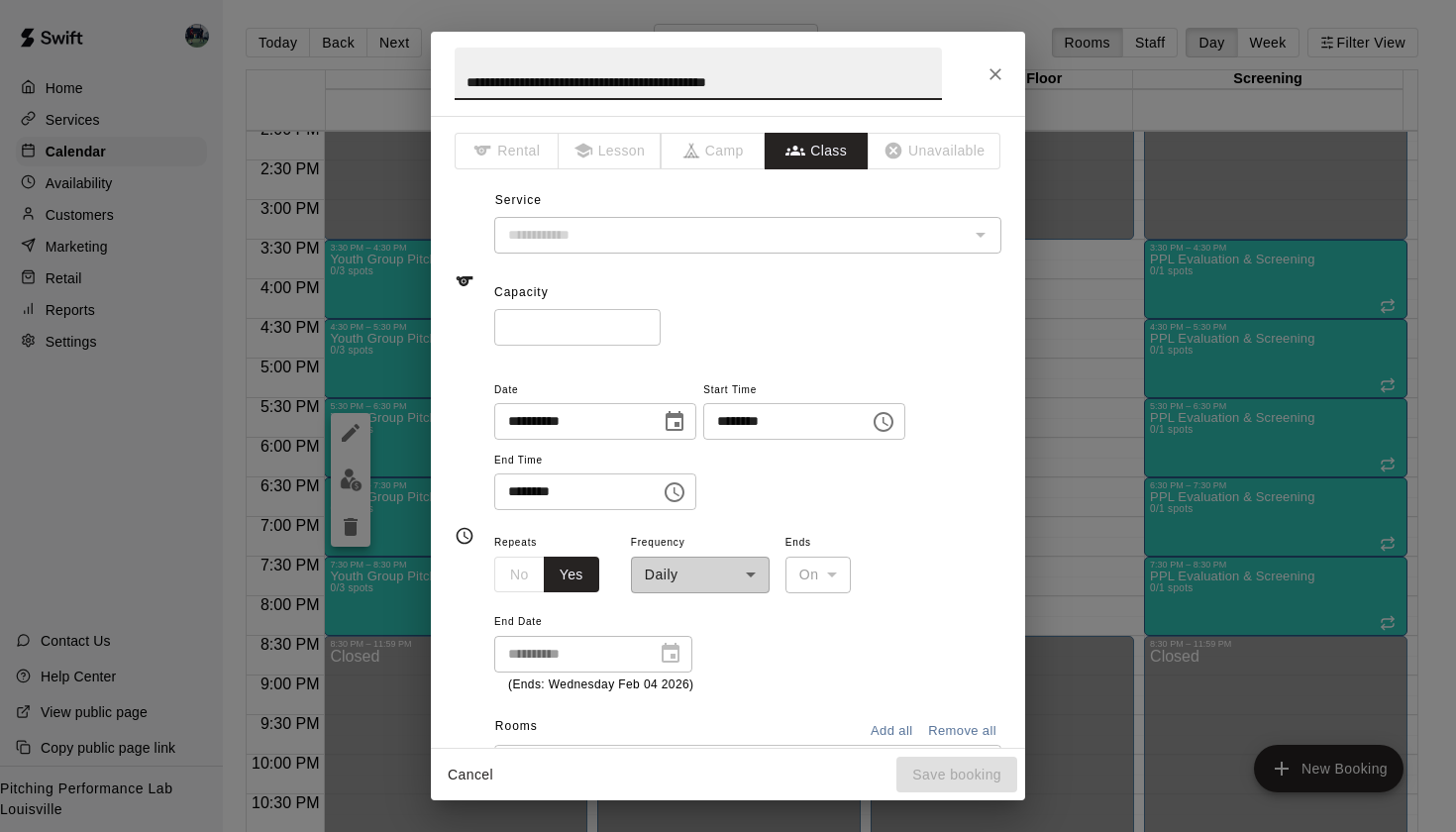 type on "**********" 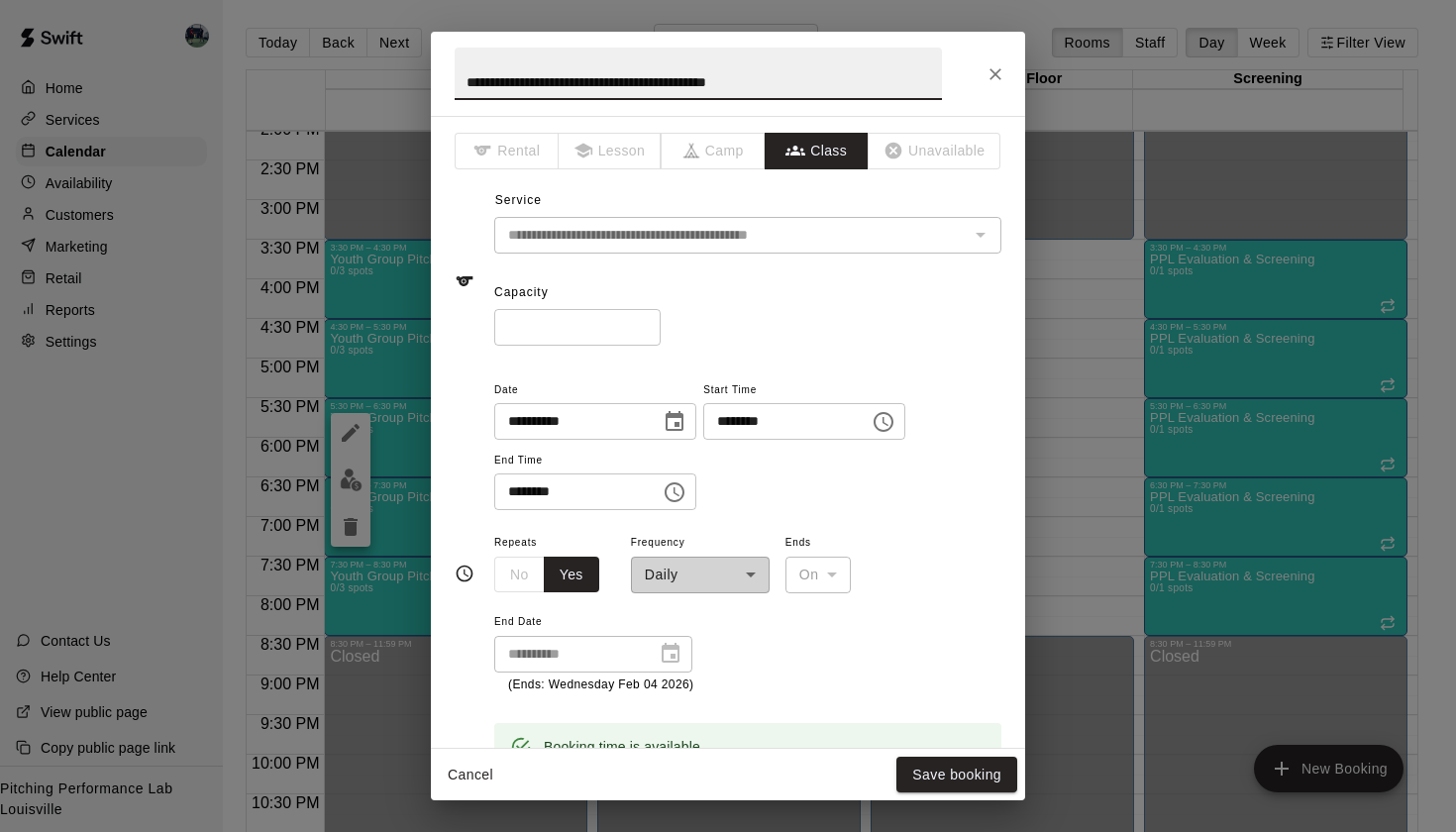 click on "*" at bounding box center (577, 327) 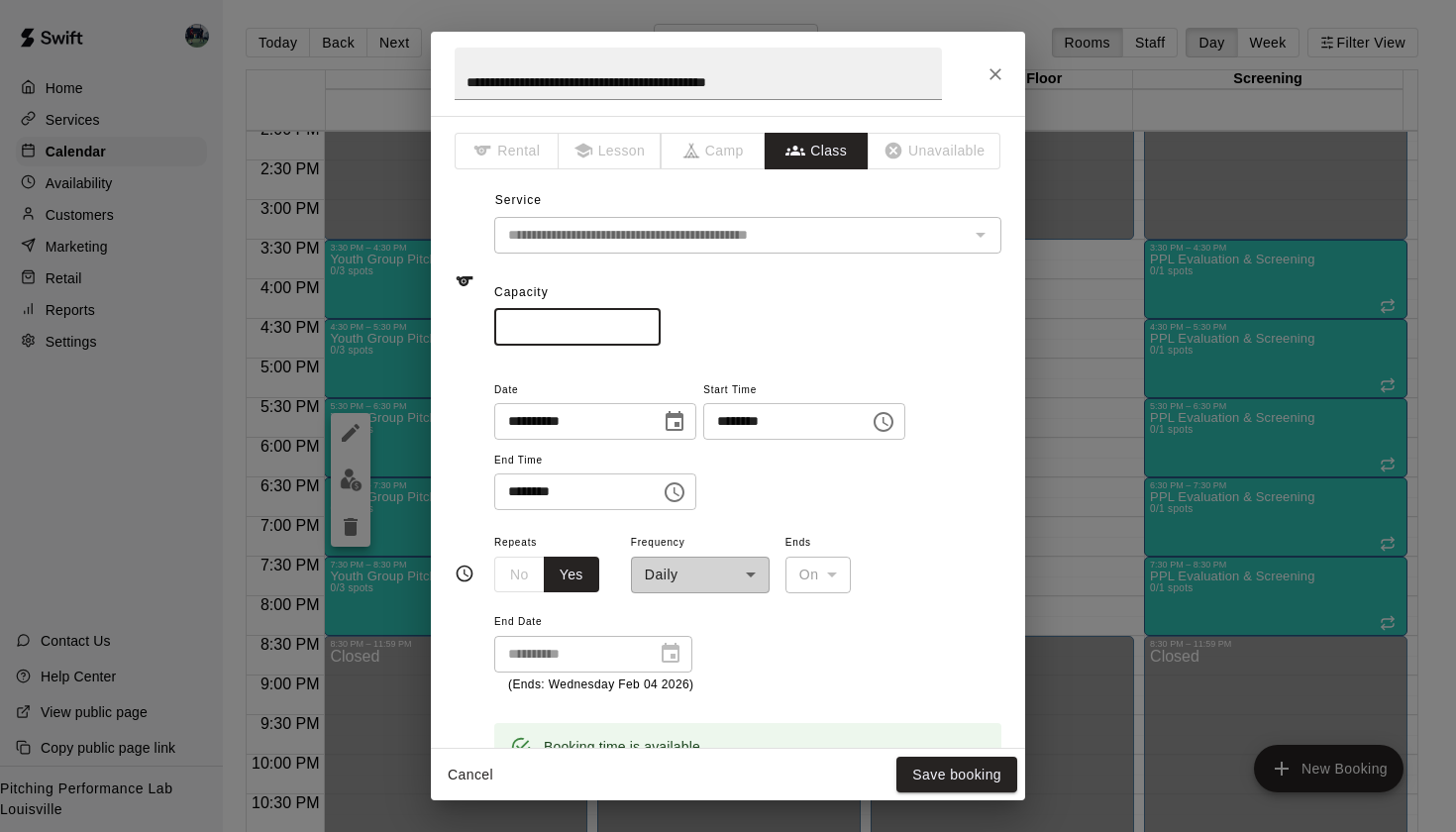 type on "*" 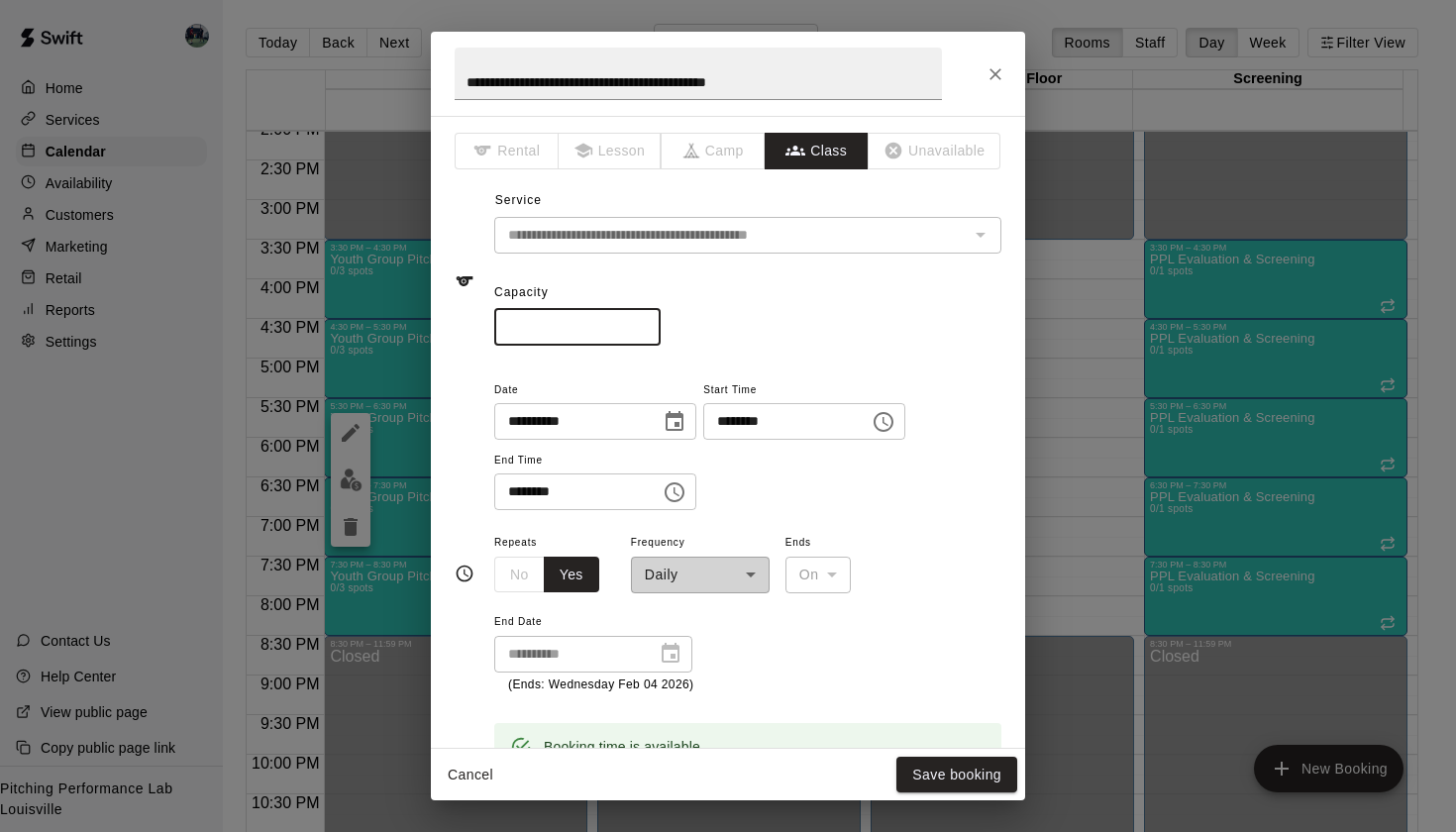 click on "*" at bounding box center [577, 327] 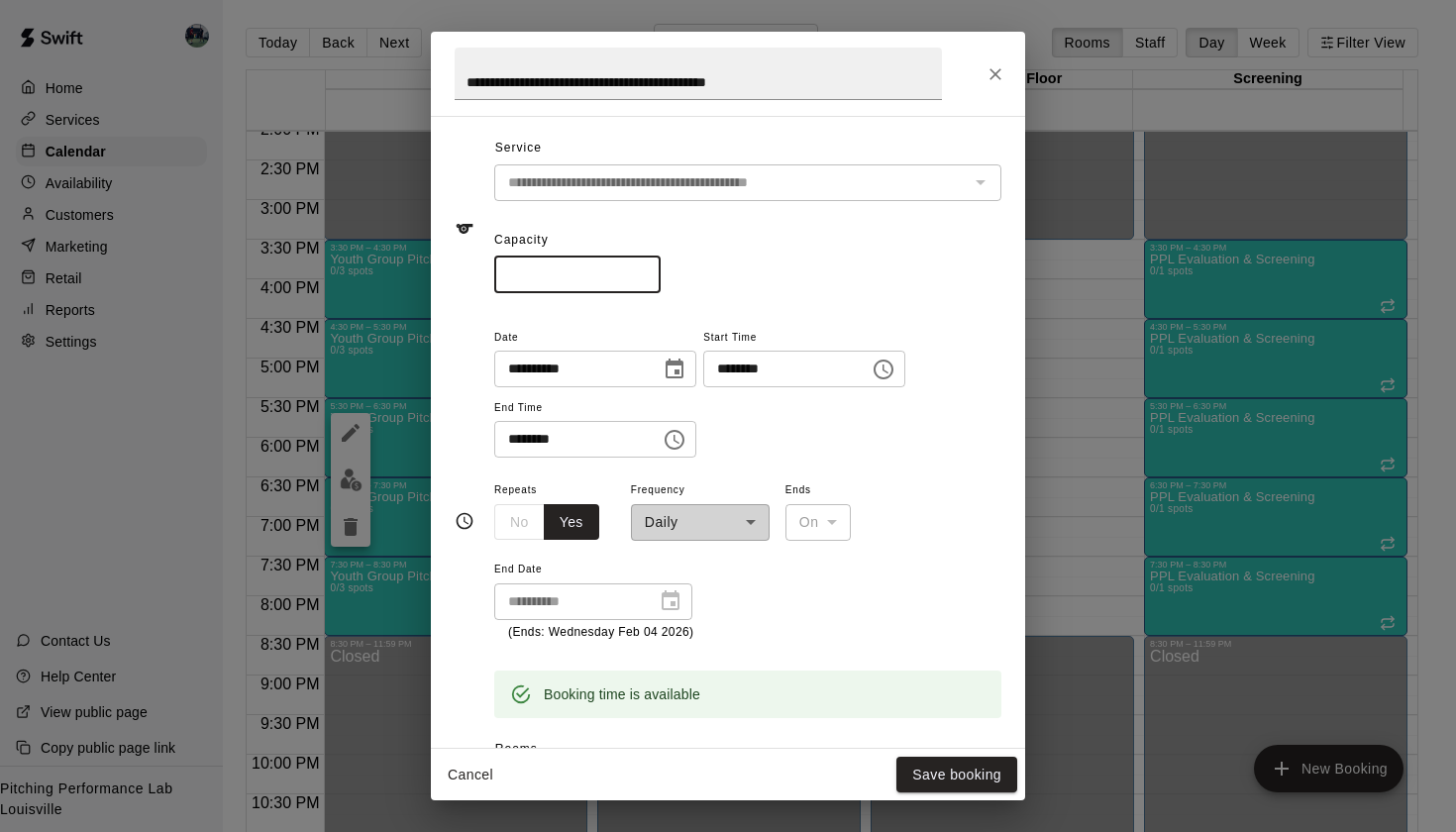 scroll, scrollTop: 60, scrollLeft: 0, axis: vertical 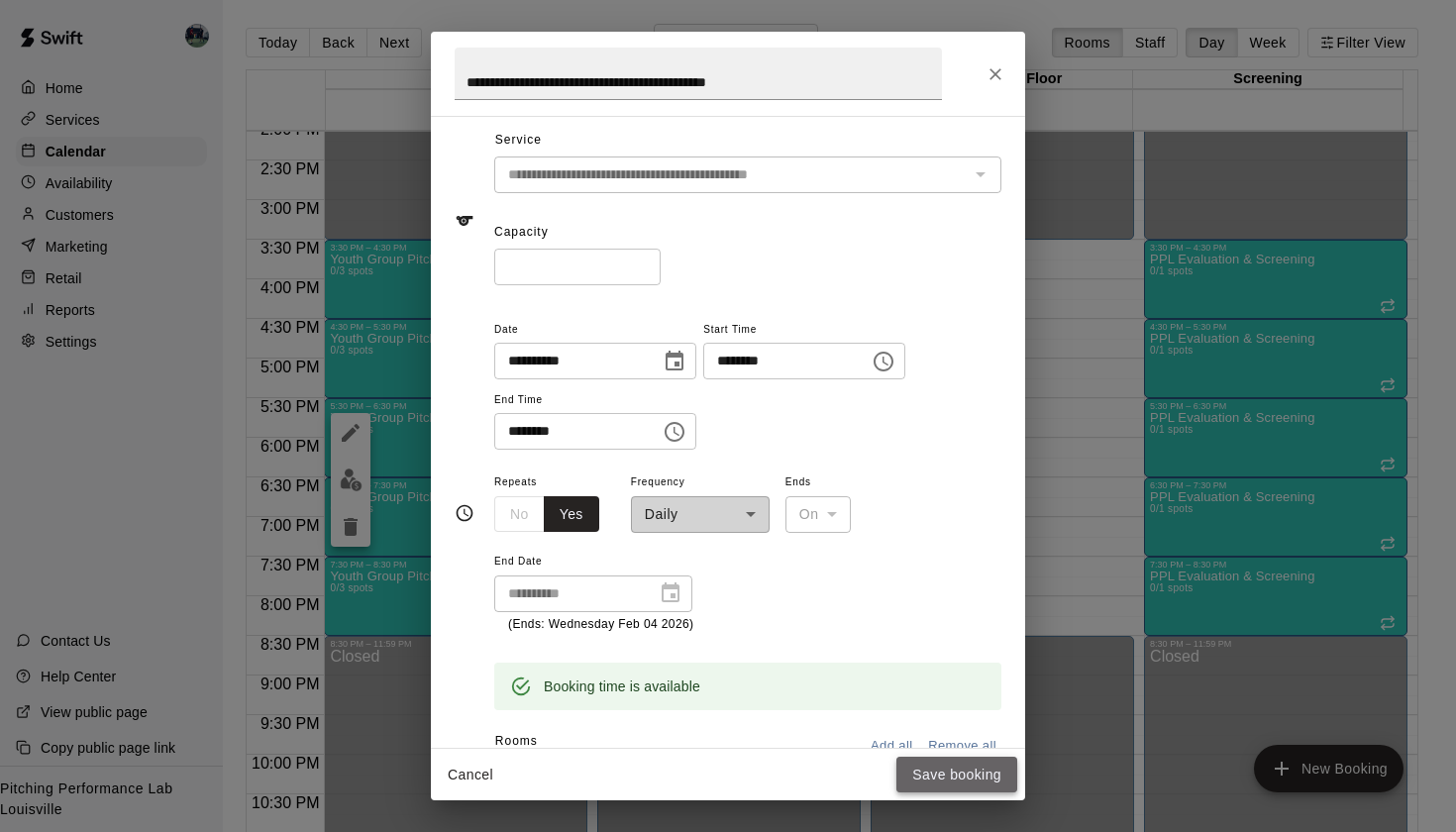 click on "Save booking" at bounding box center (957, 775) 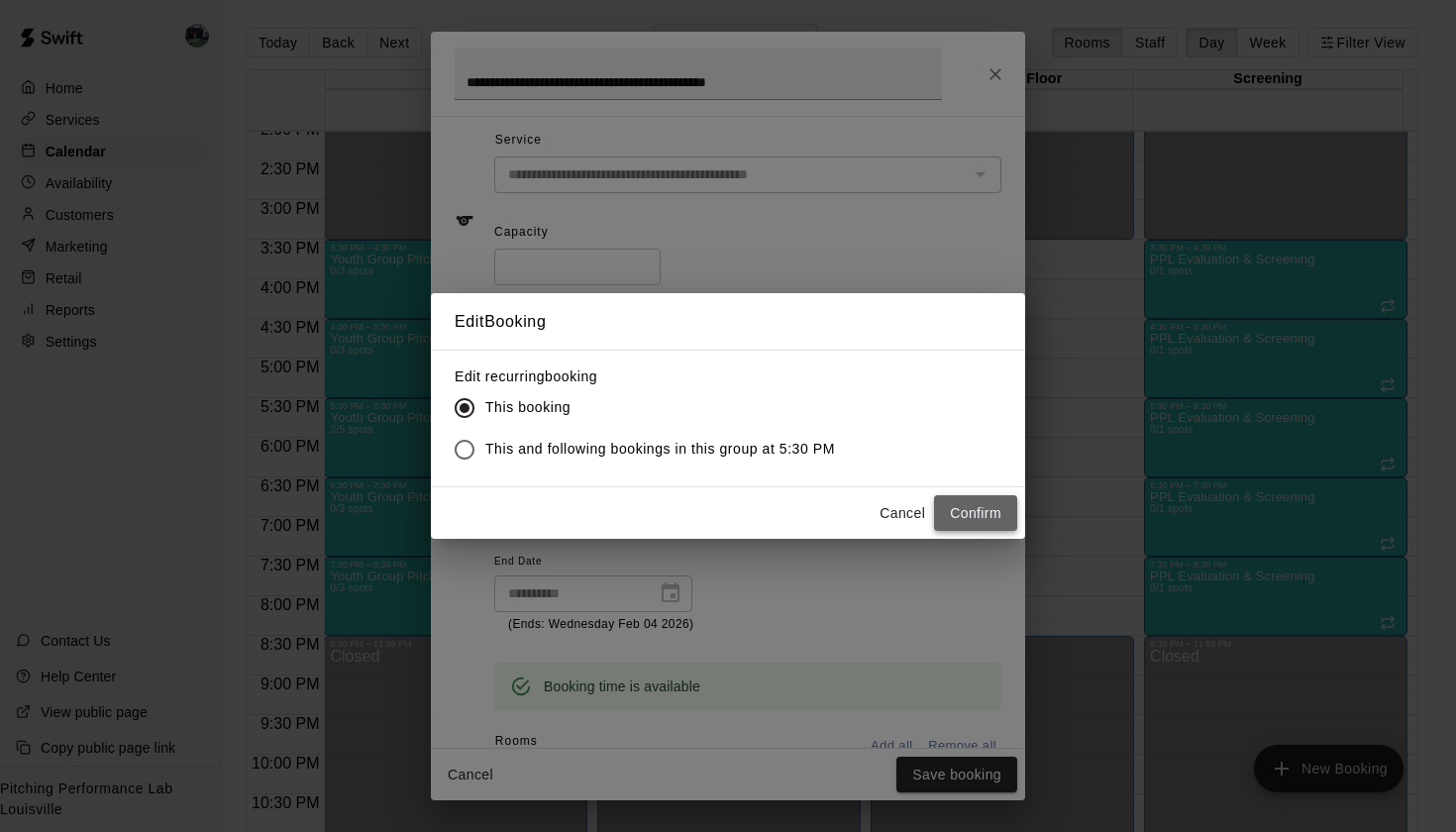 click on "Confirm" at bounding box center (976, 513) 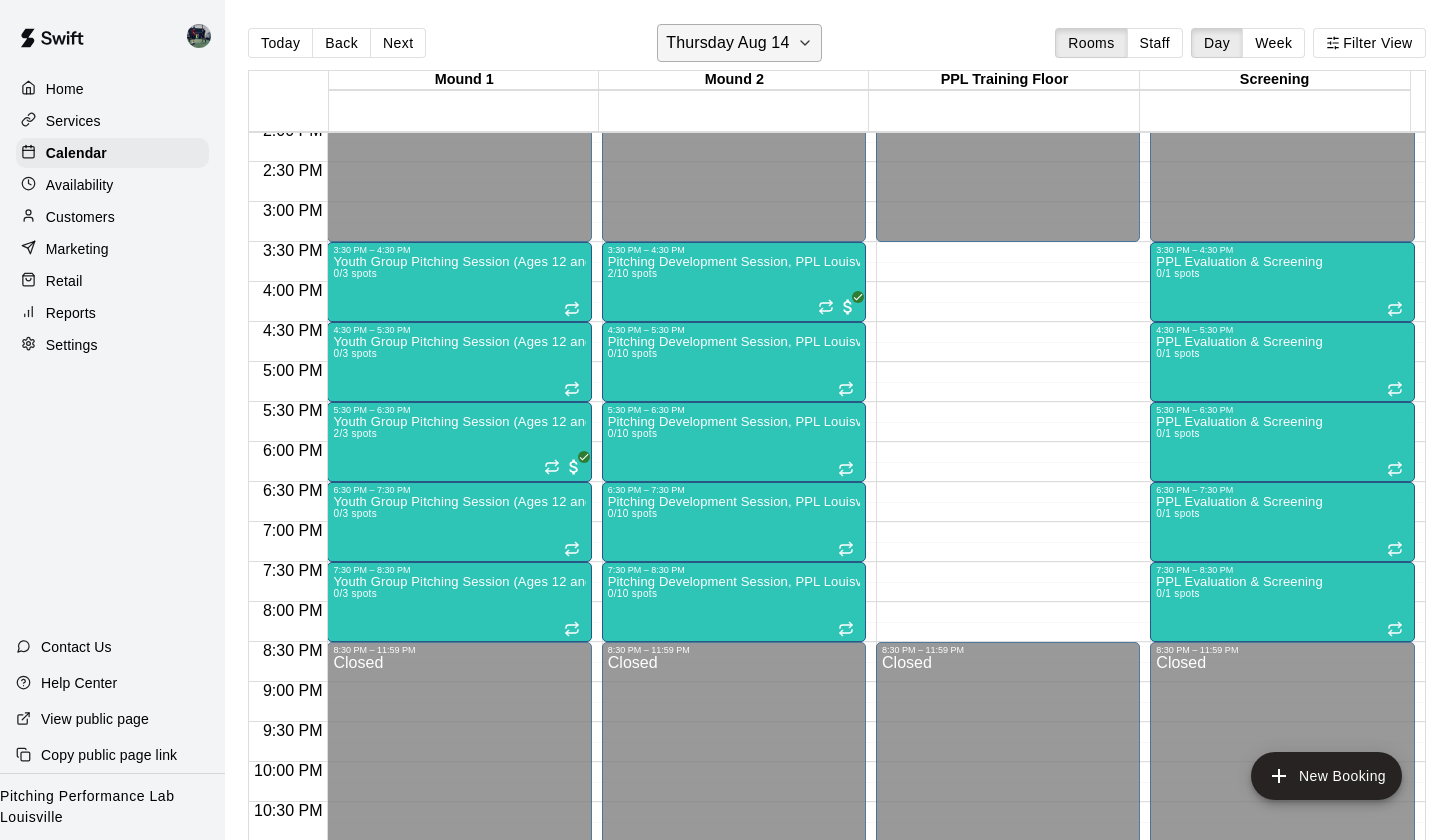 click 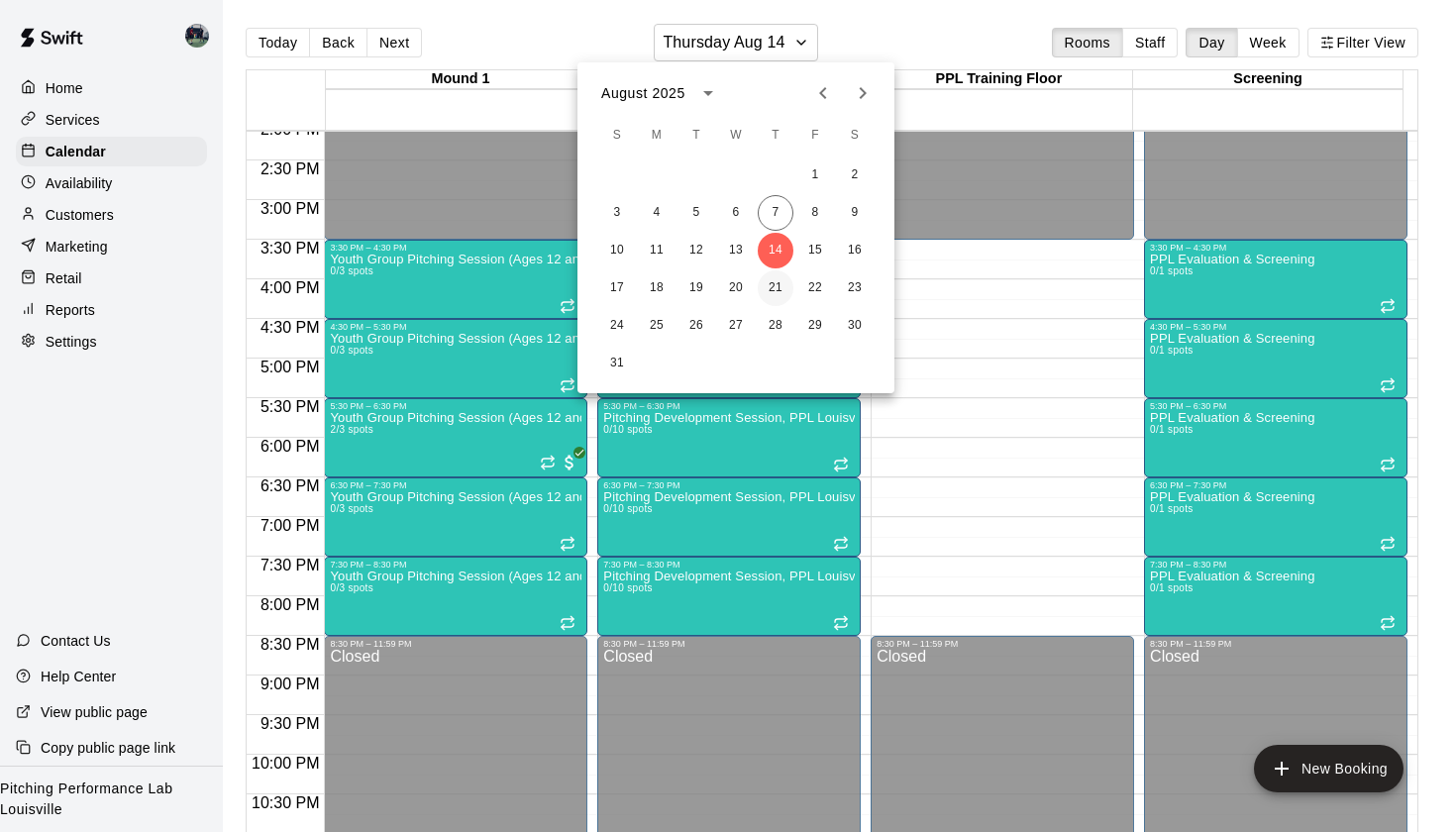 click on "21" at bounding box center [776, 288] 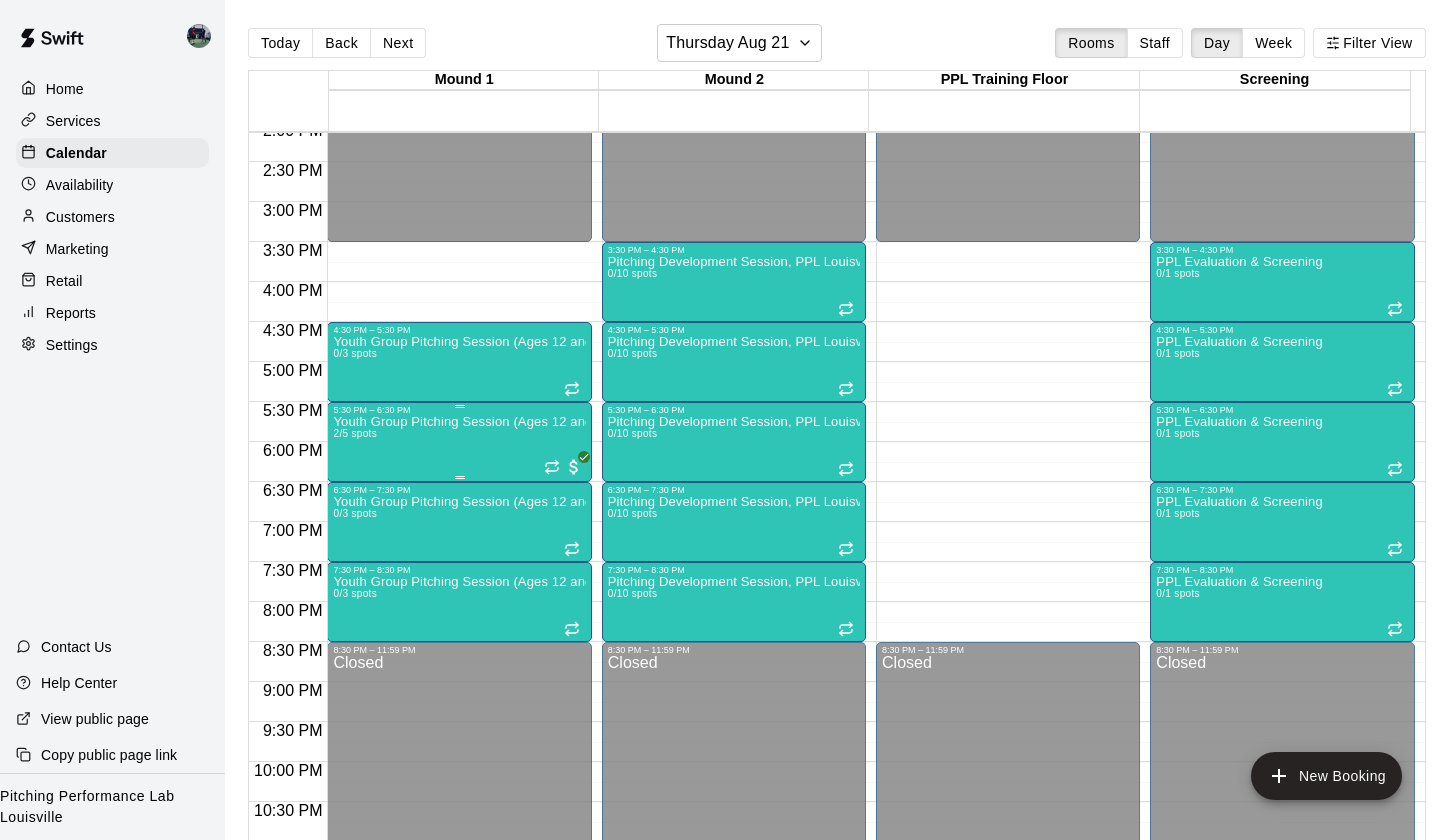 click on "Youth Group Pitching Session (Ages 12 and Under) 2/5 spots" at bounding box center (459, 835) 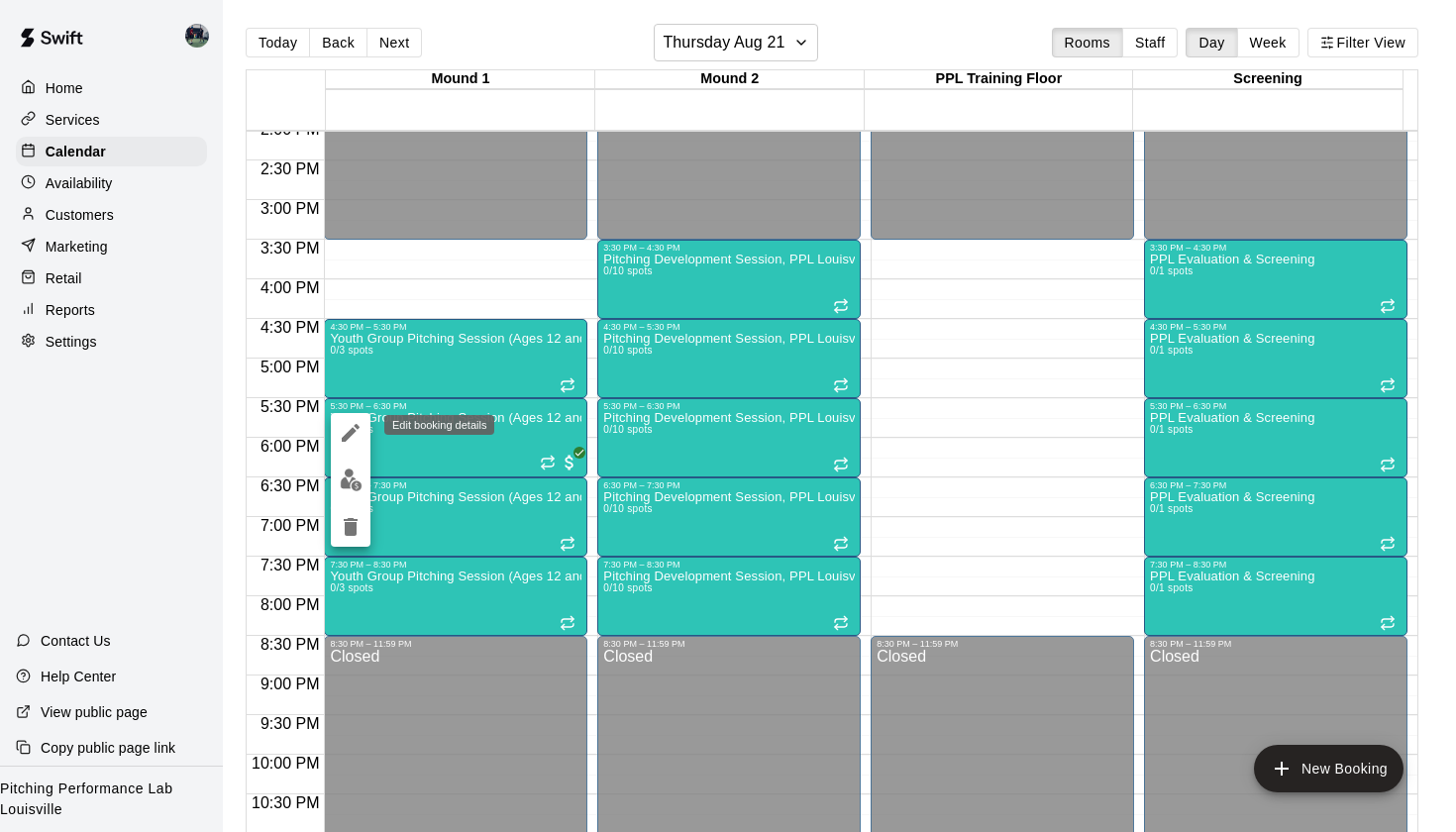 click 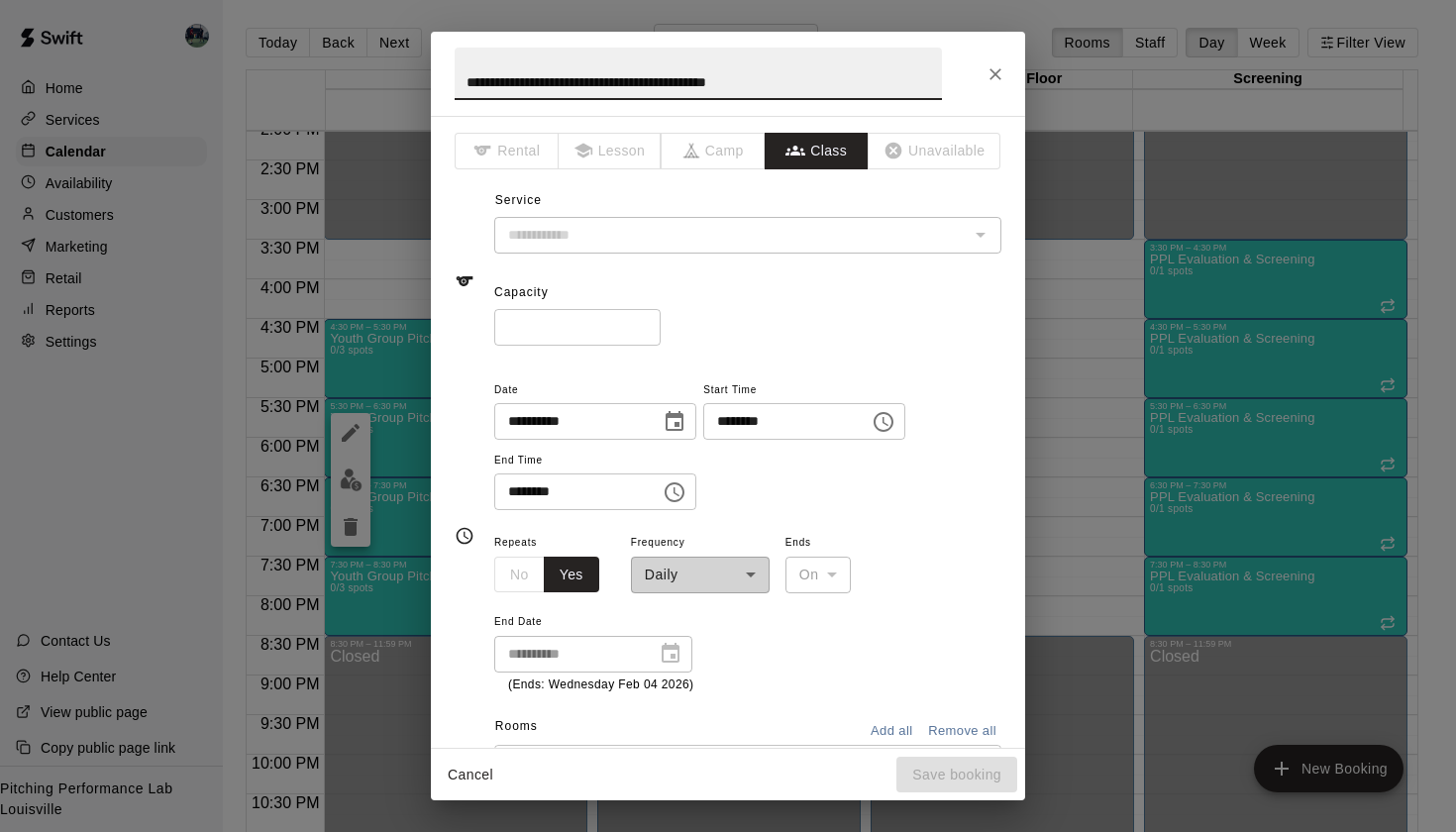 type on "**********" 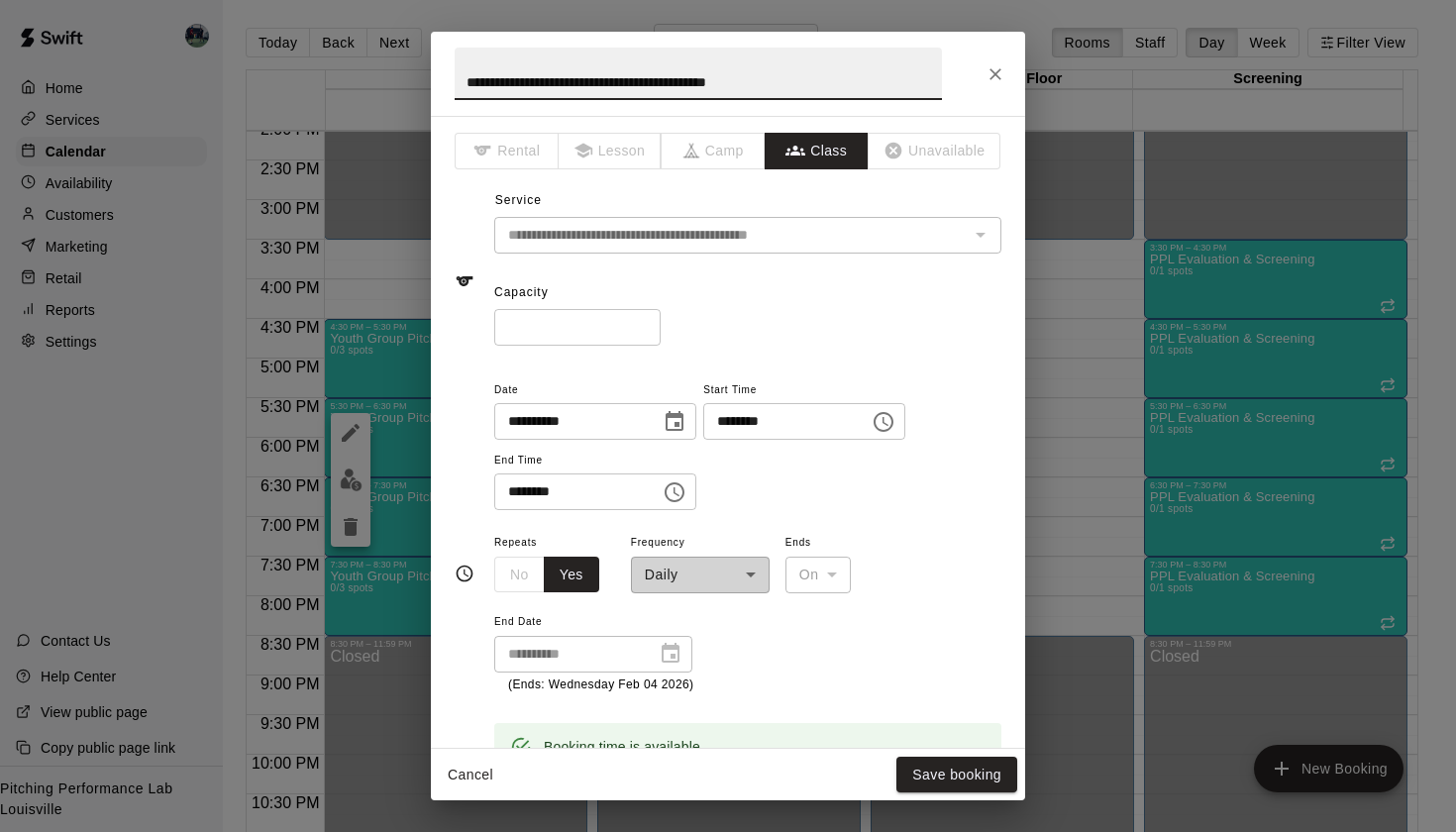 click on "*" at bounding box center [577, 327] 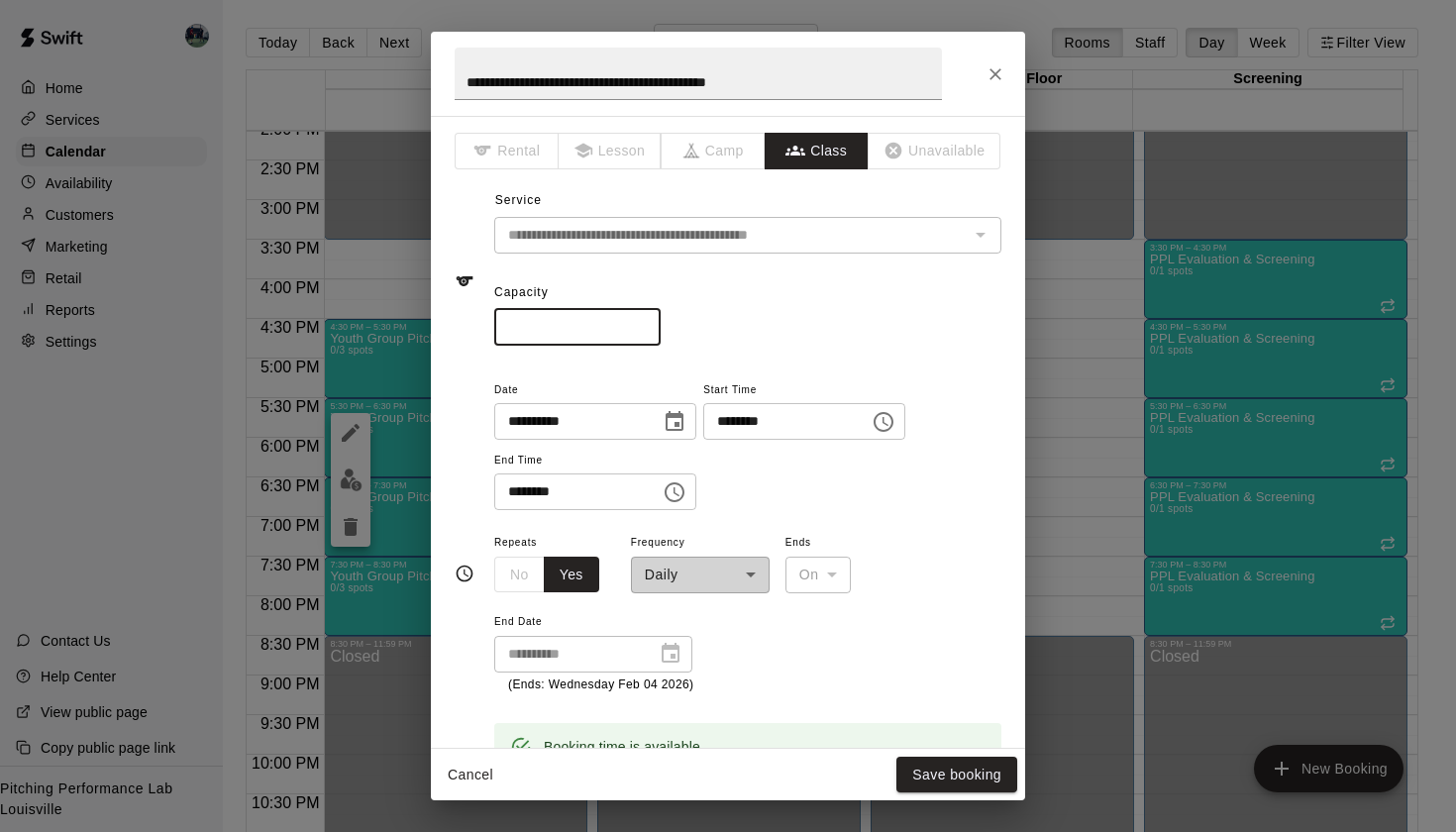 type on "*" 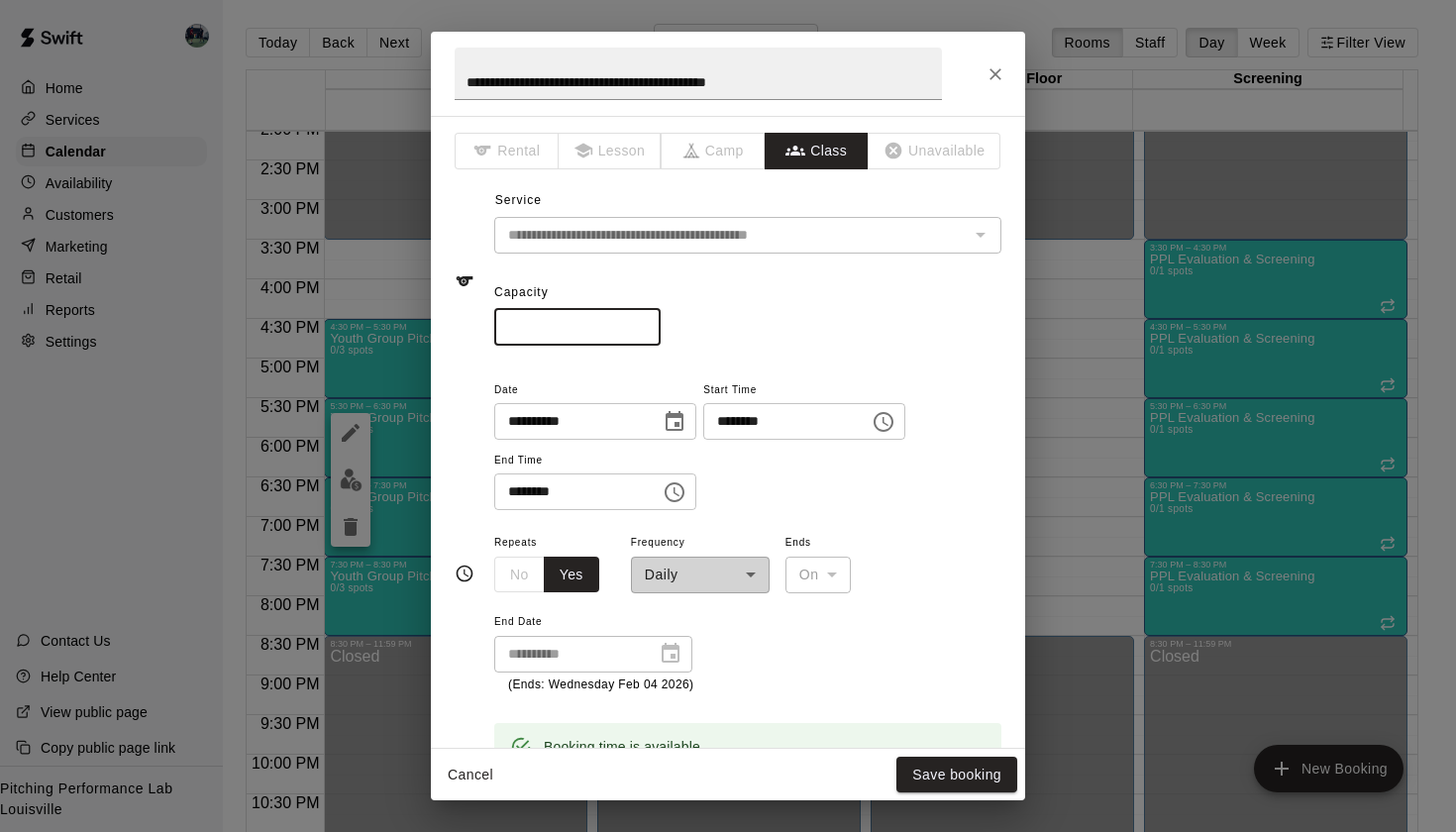 click on "*" at bounding box center [577, 327] 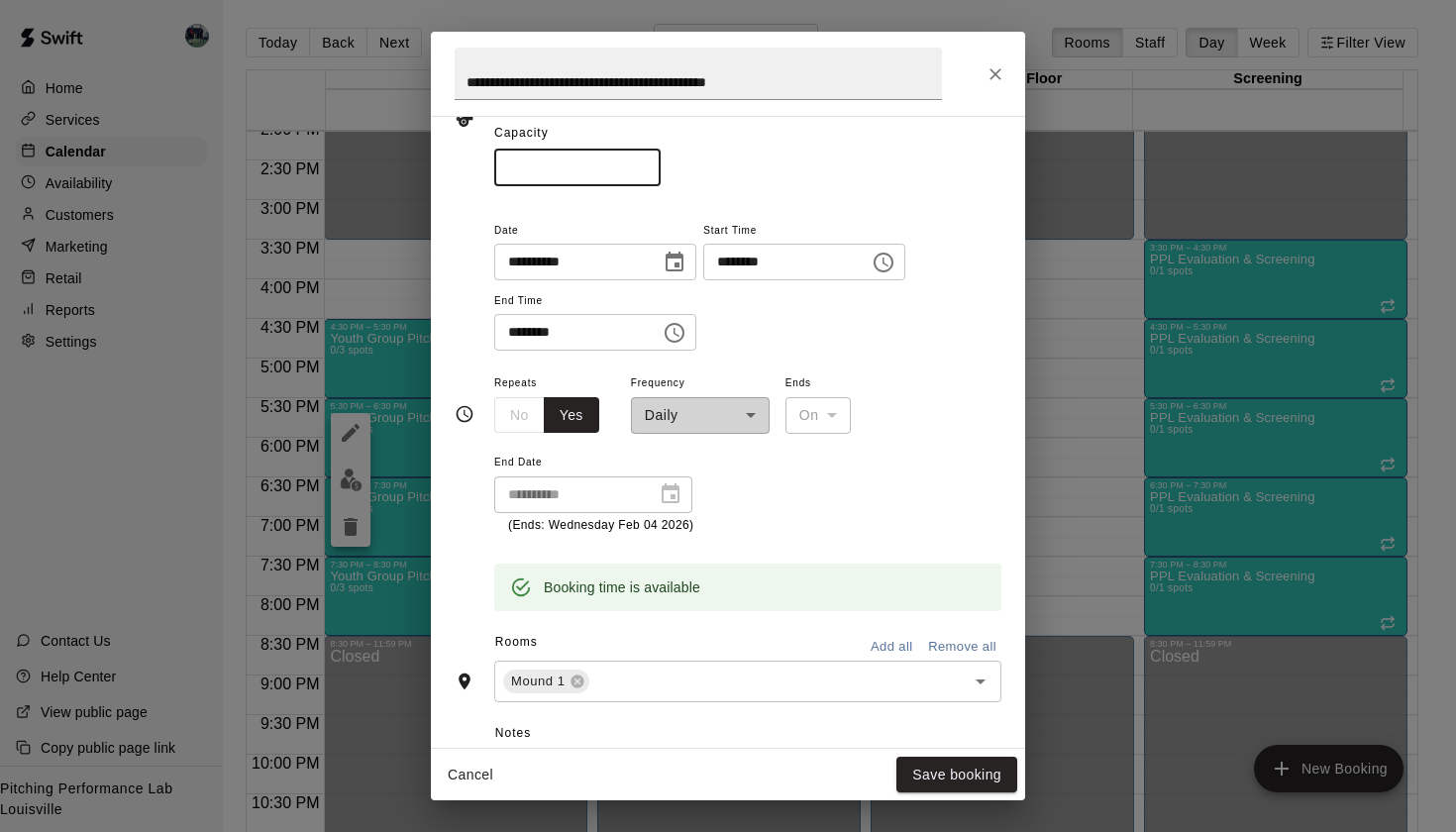 scroll, scrollTop: 163, scrollLeft: 0, axis: vertical 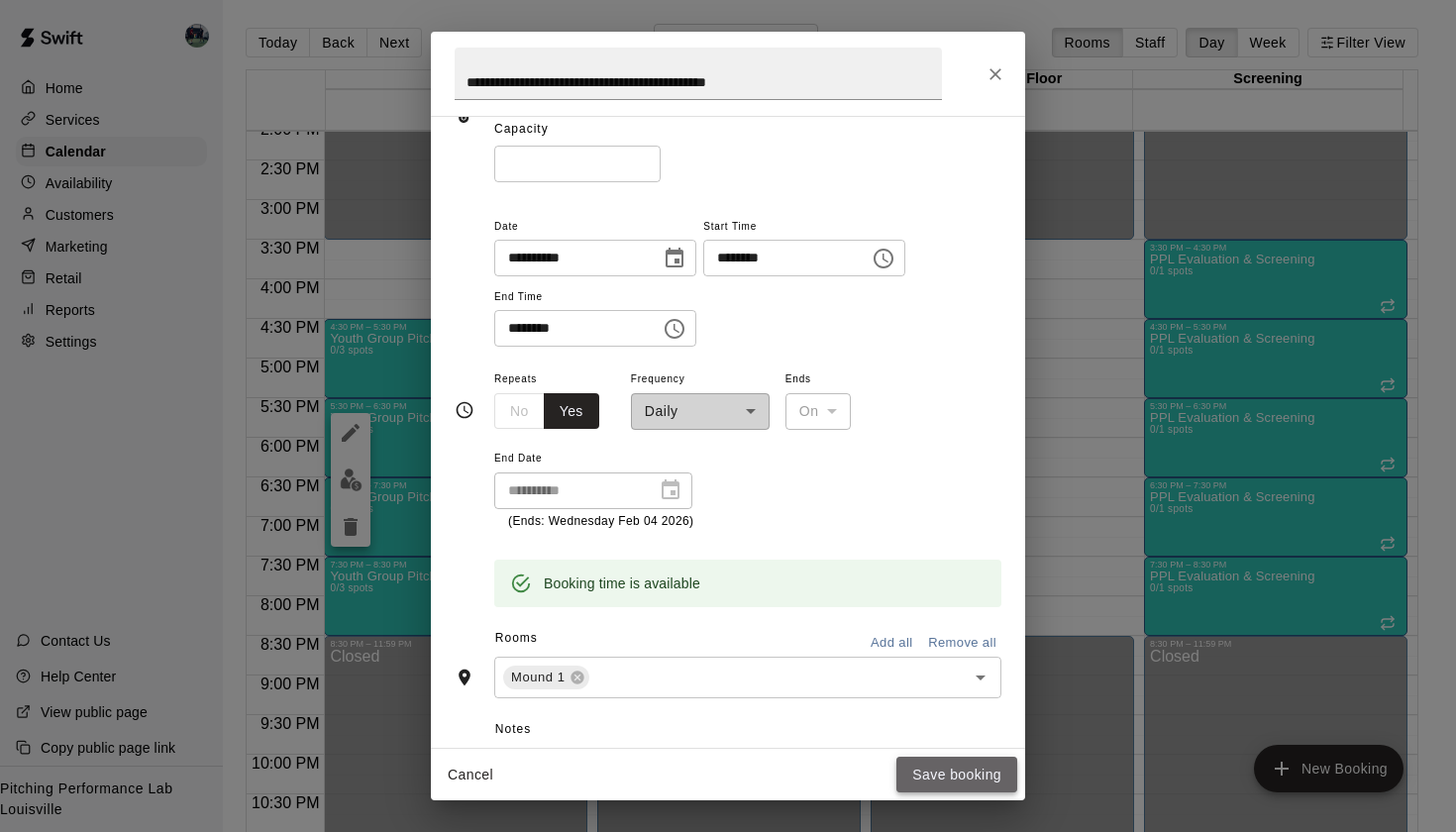click on "Save booking" at bounding box center [957, 775] 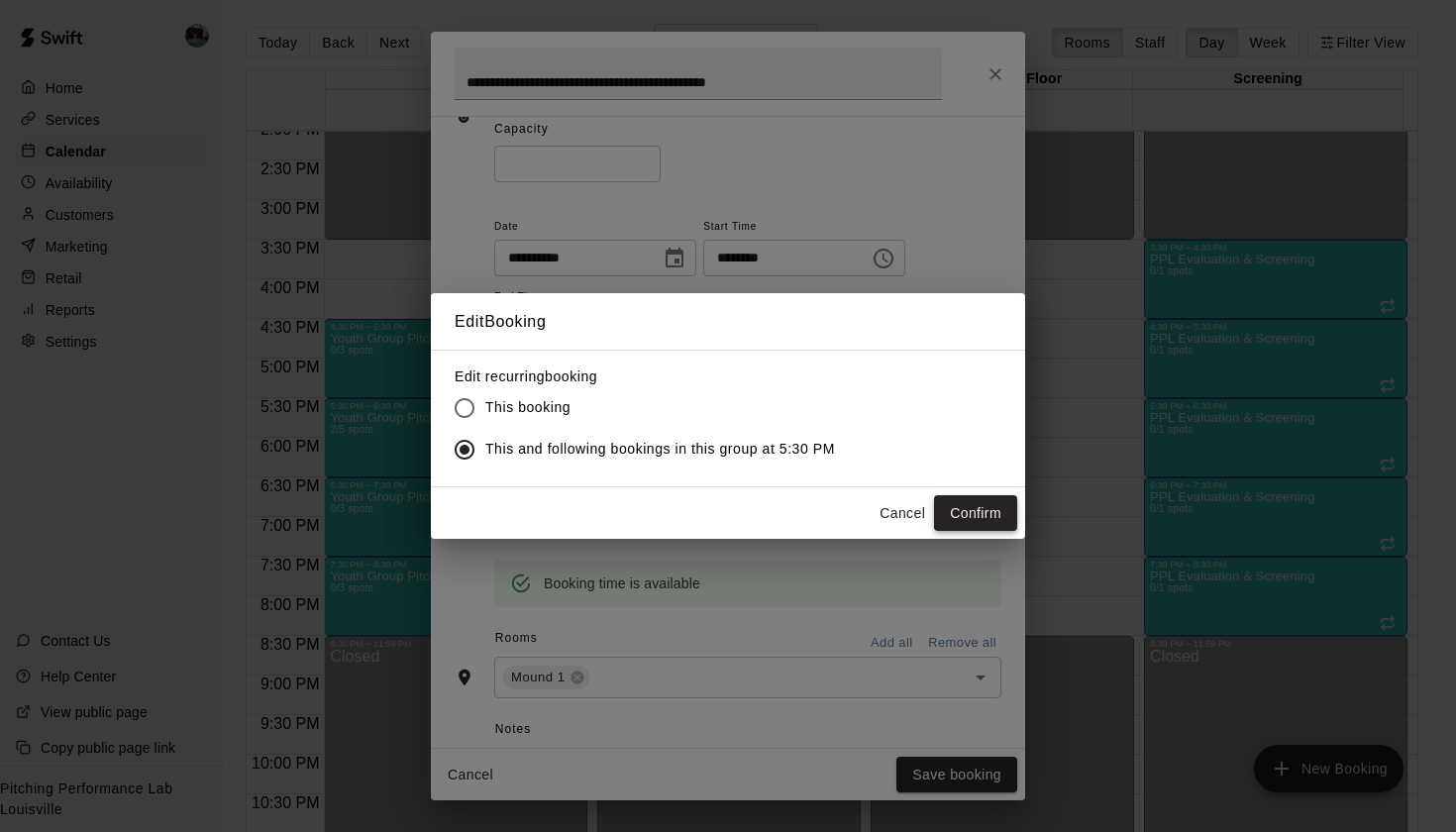 click on "Confirm" at bounding box center (976, 513) 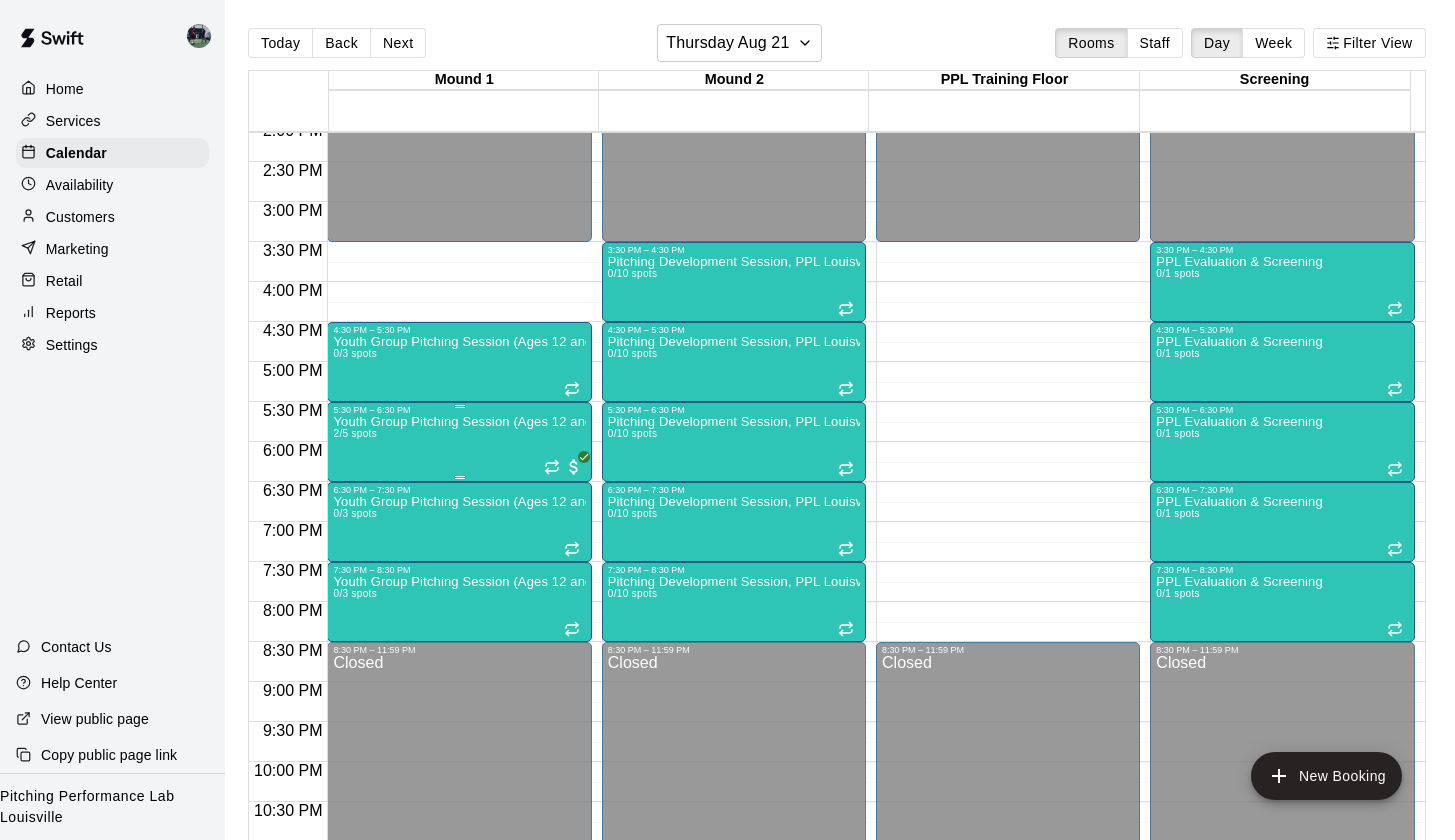 click on "Youth Group Pitching Session (Ages 12 and Under) 2/5 spots" at bounding box center [459, 835] 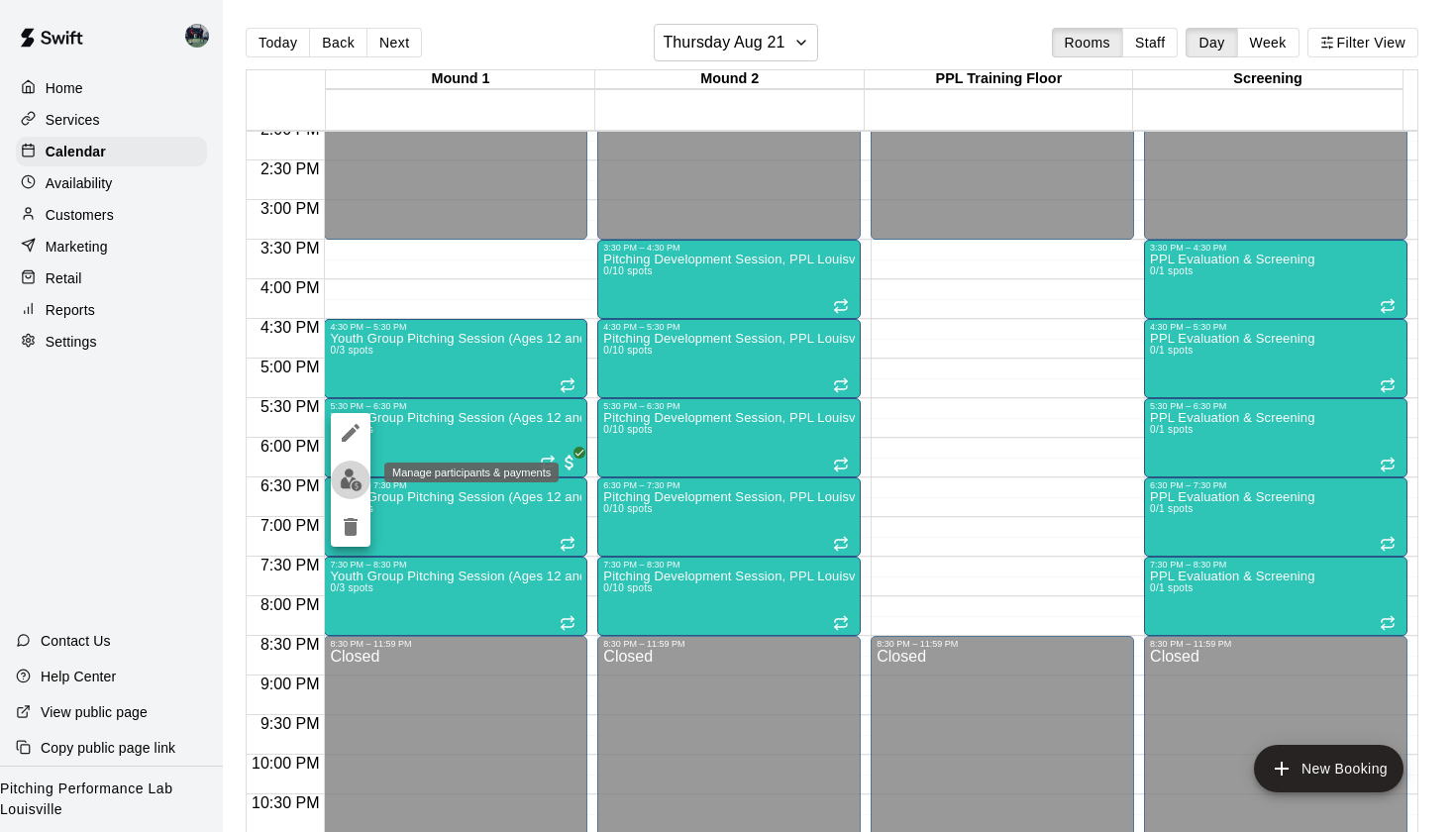 click at bounding box center (351, 479) 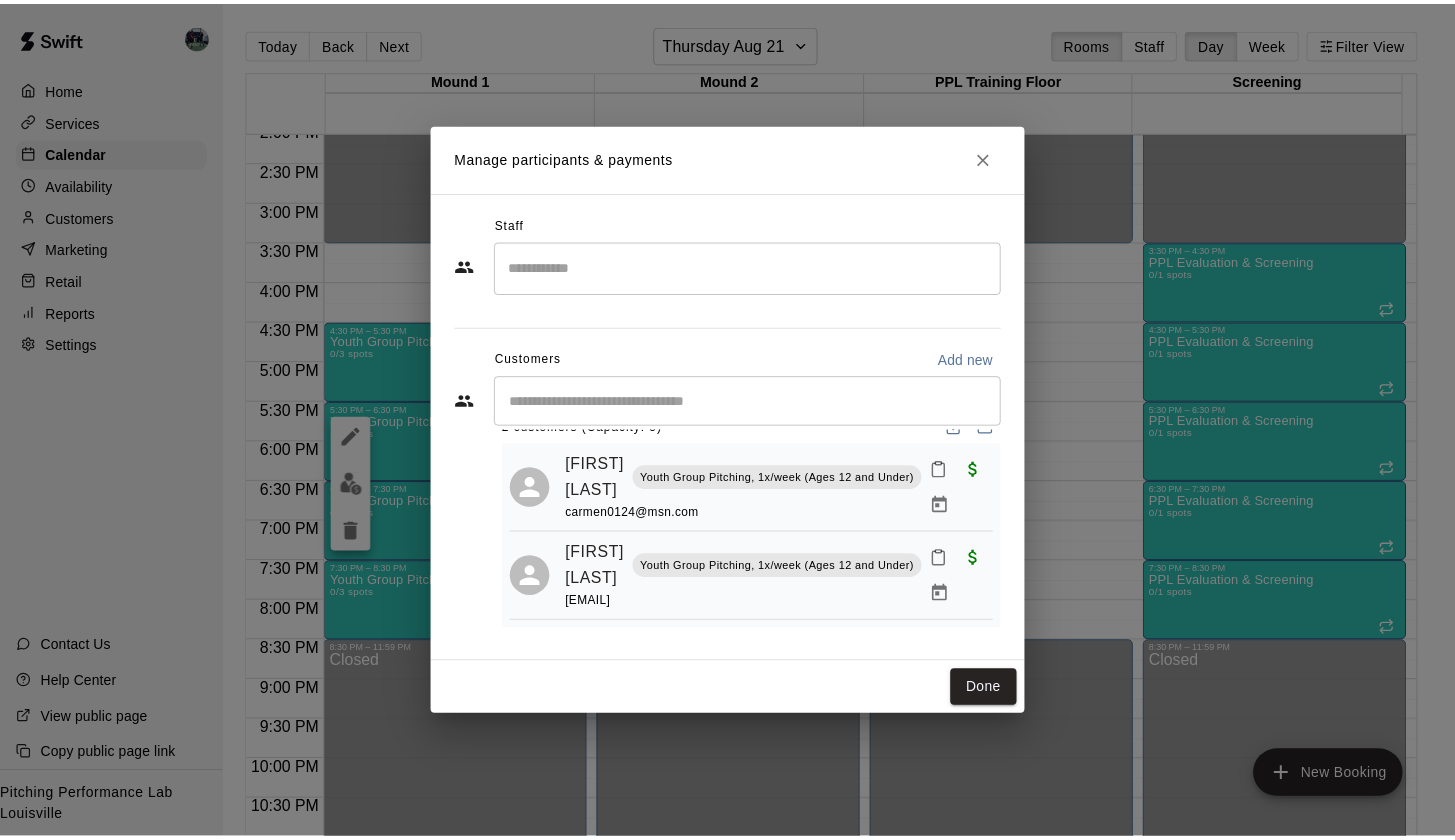scroll, scrollTop: 102, scrollLeft: 0, axis: vertical 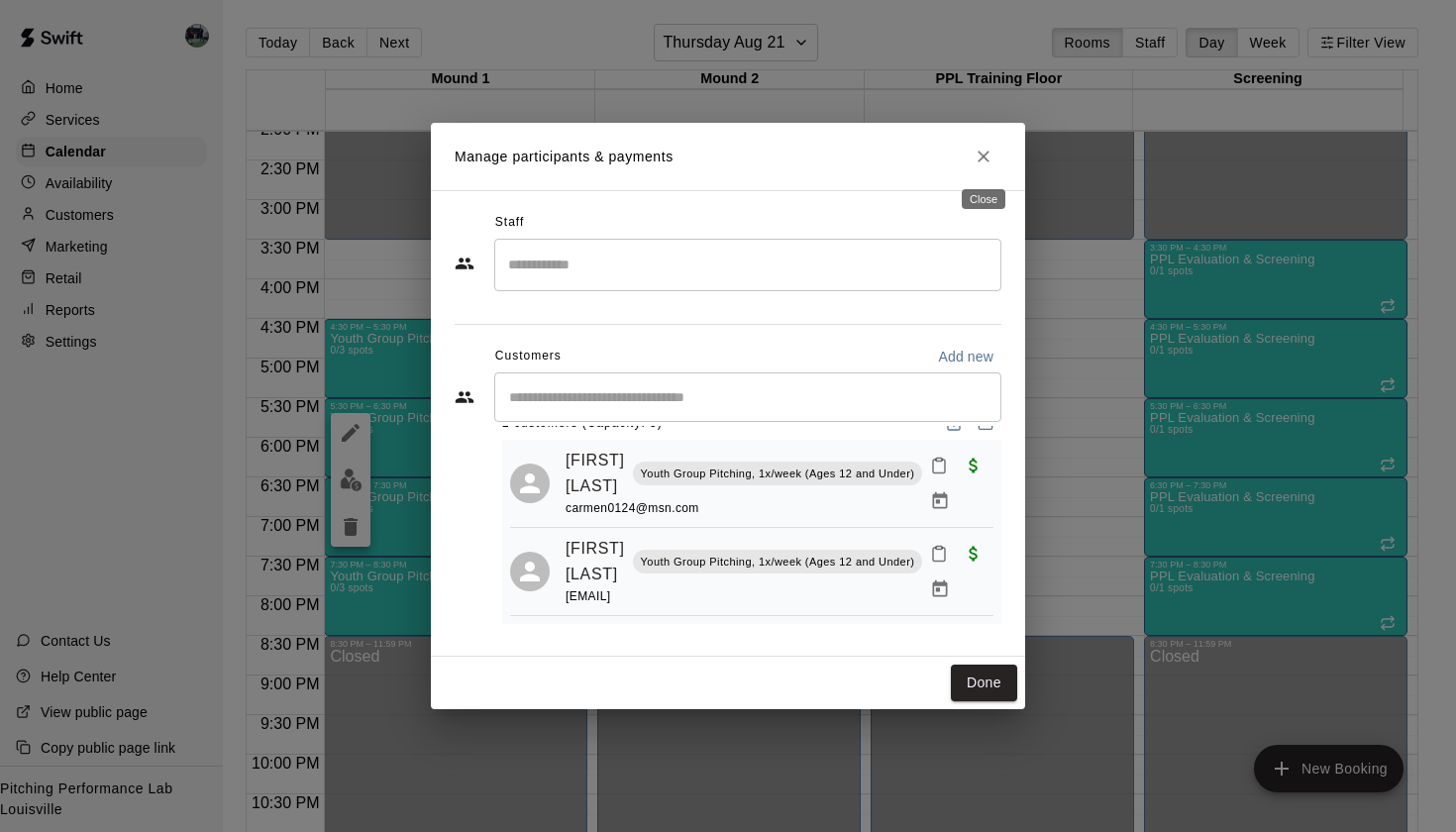 click 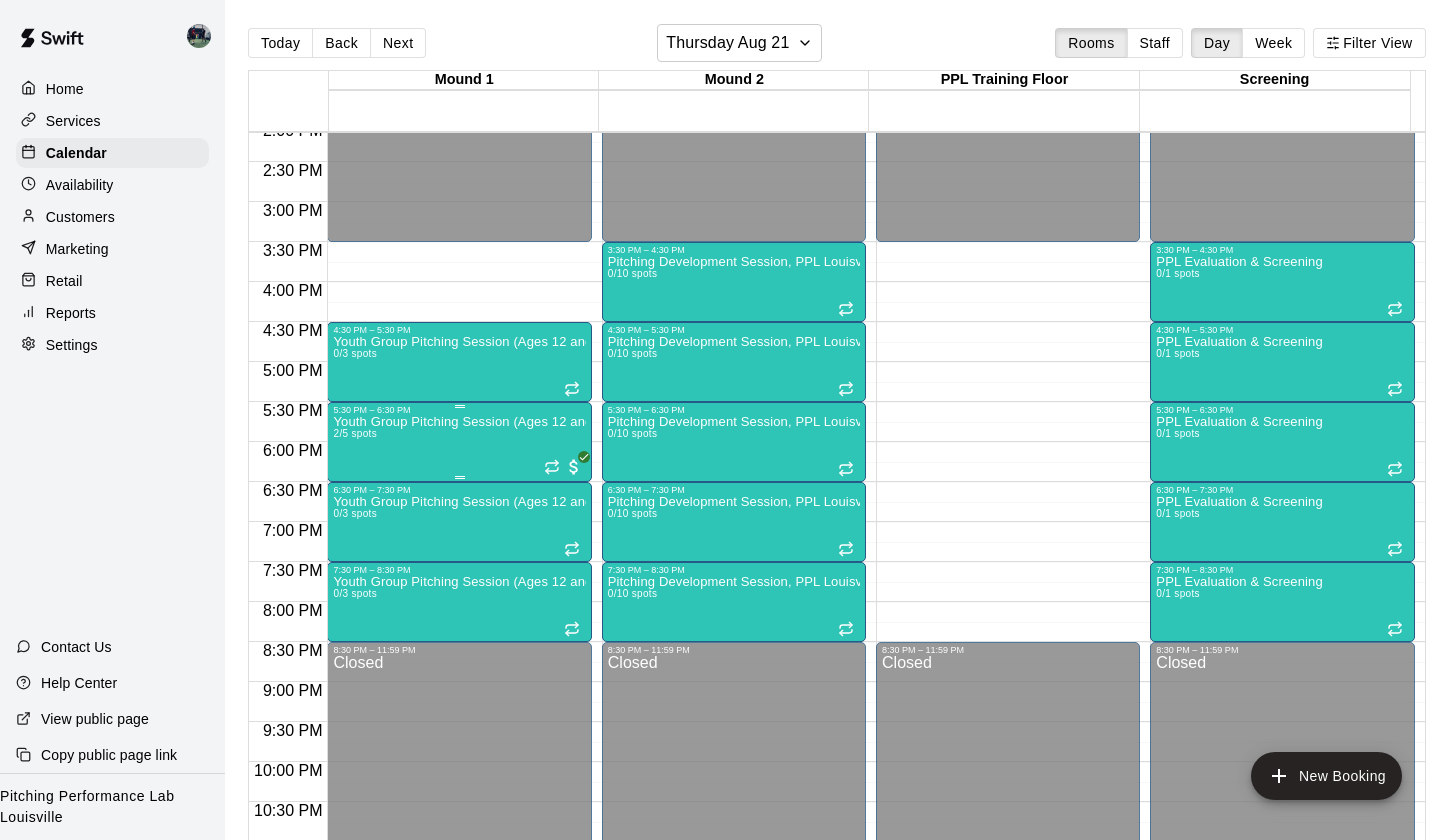 click on "Youth Group Pitching Session (Ages 12 and Under) 2/5 spots" at bounding box center (459, 835) 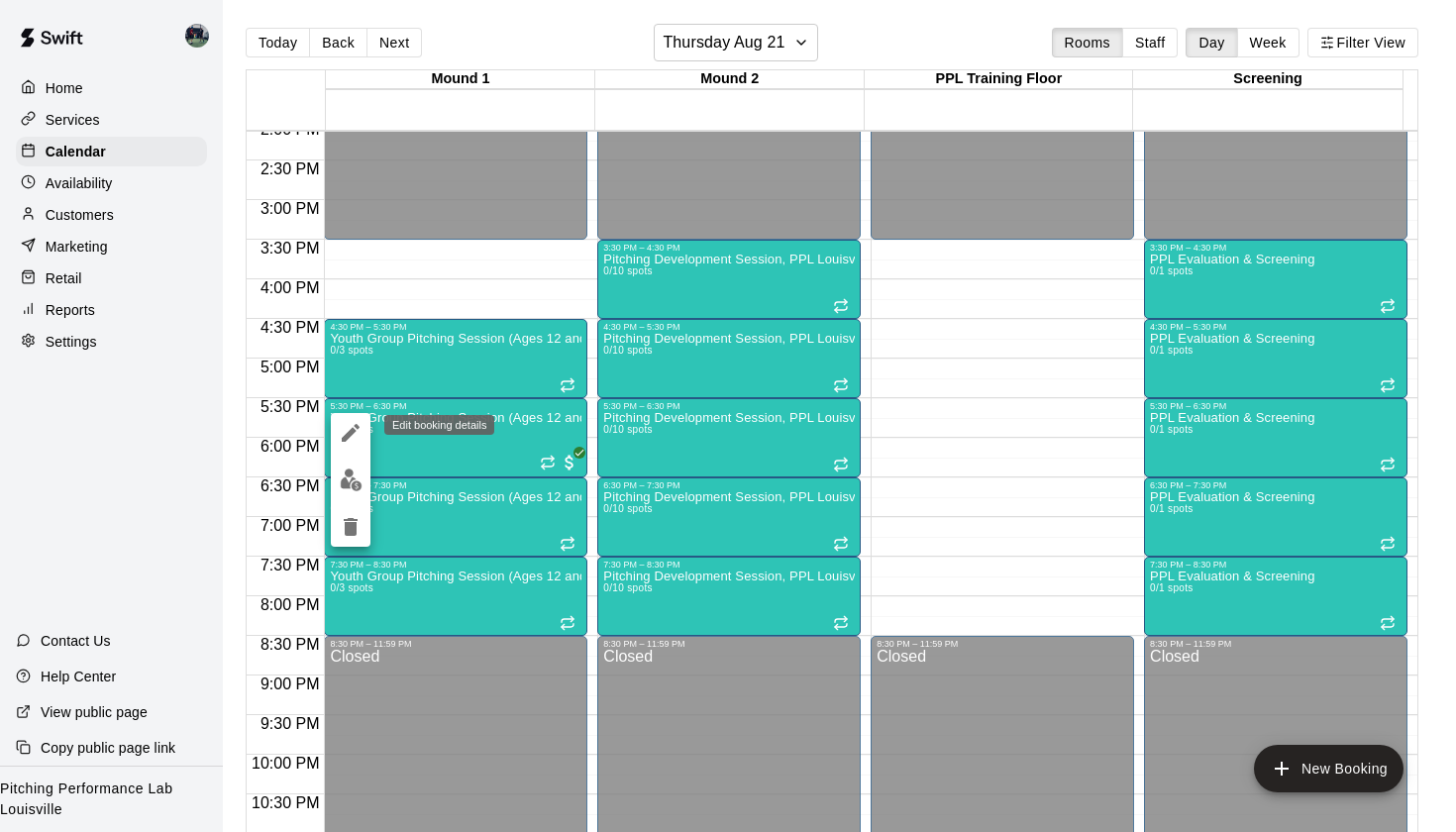 click 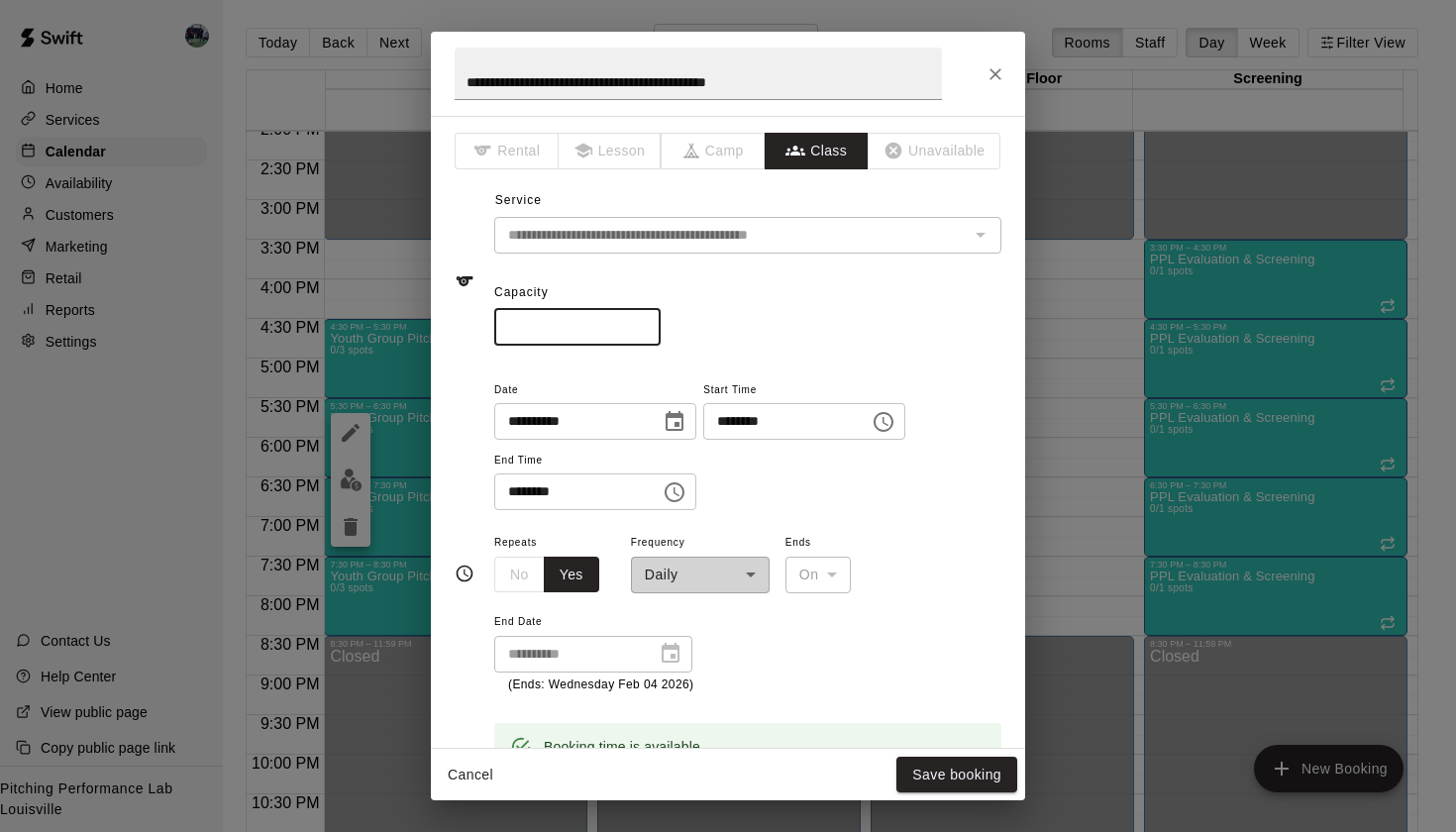 click on "*" at bounding box center (577, 327) 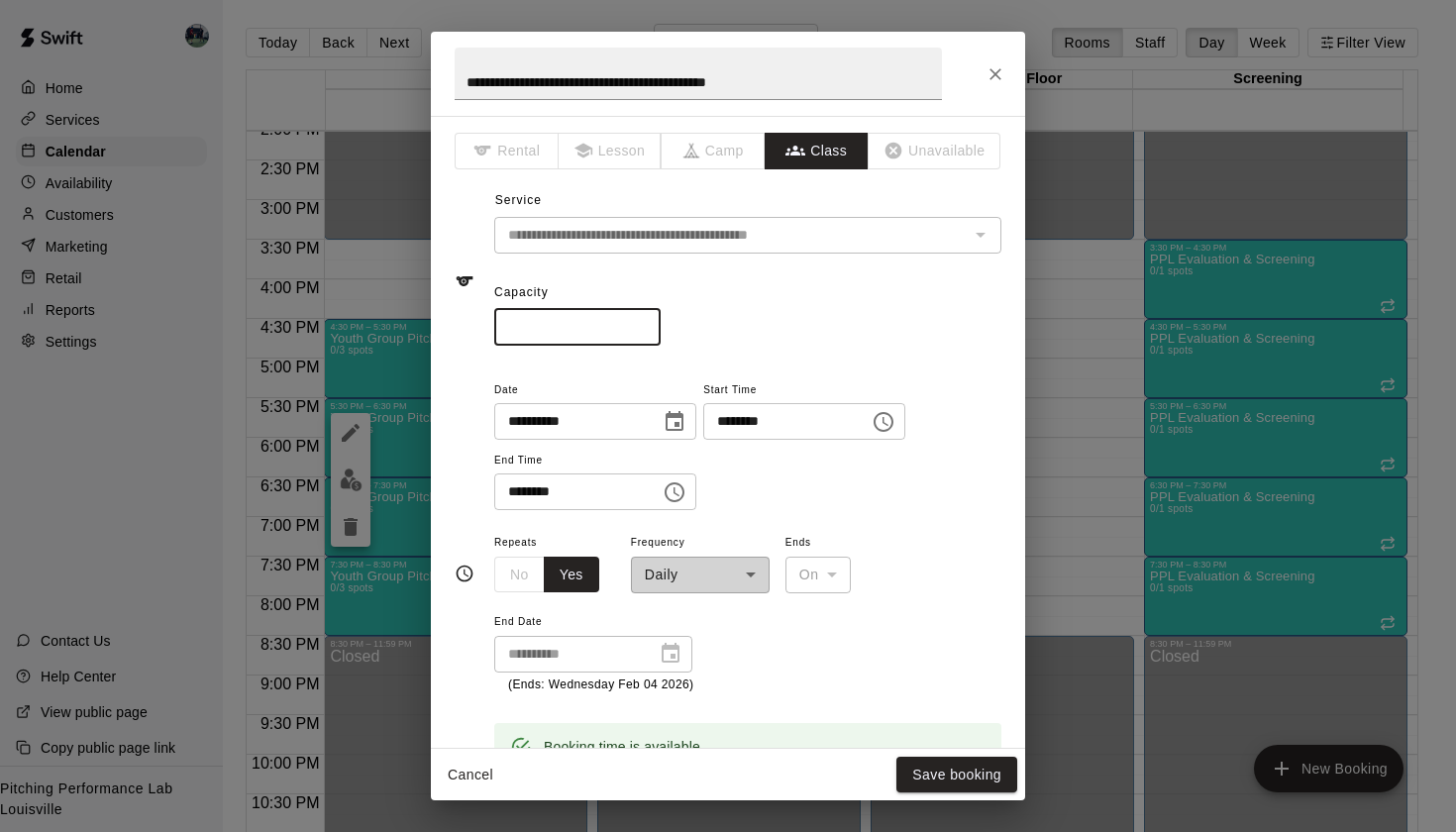 type on "*" 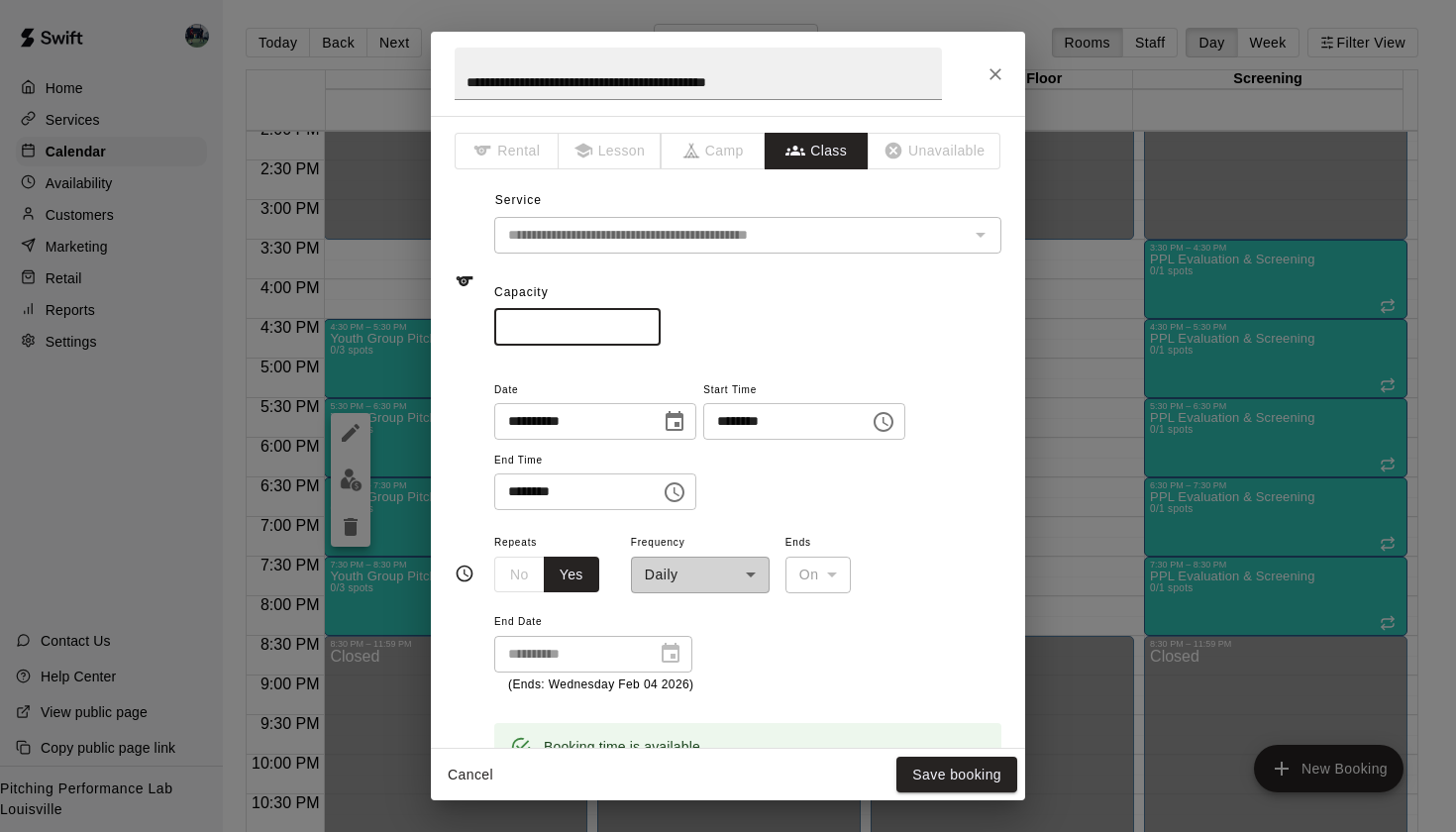 click on "*" at bounding box center [577, 327] 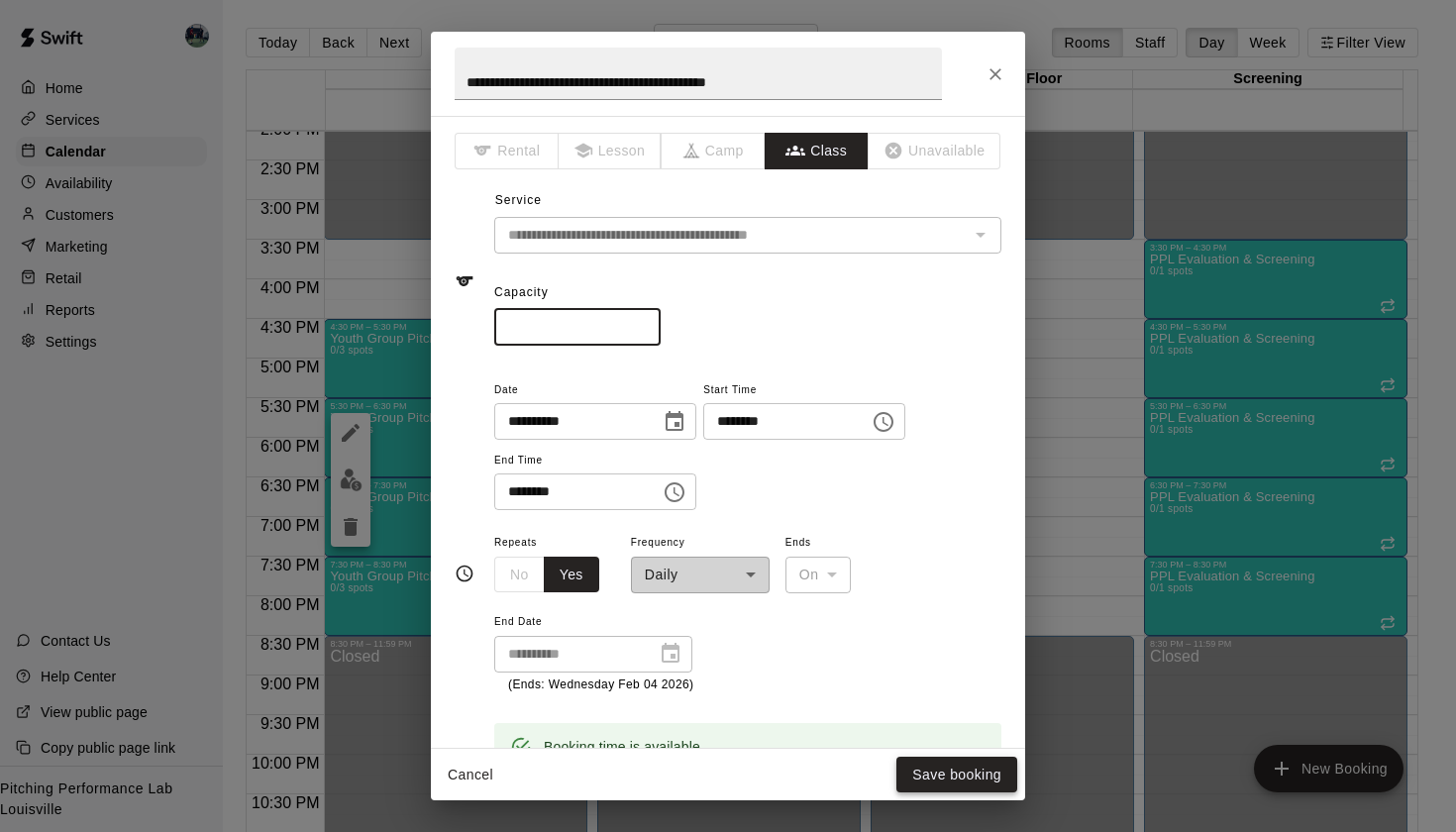 click on "Save booking" at bounding box center (957, 775) 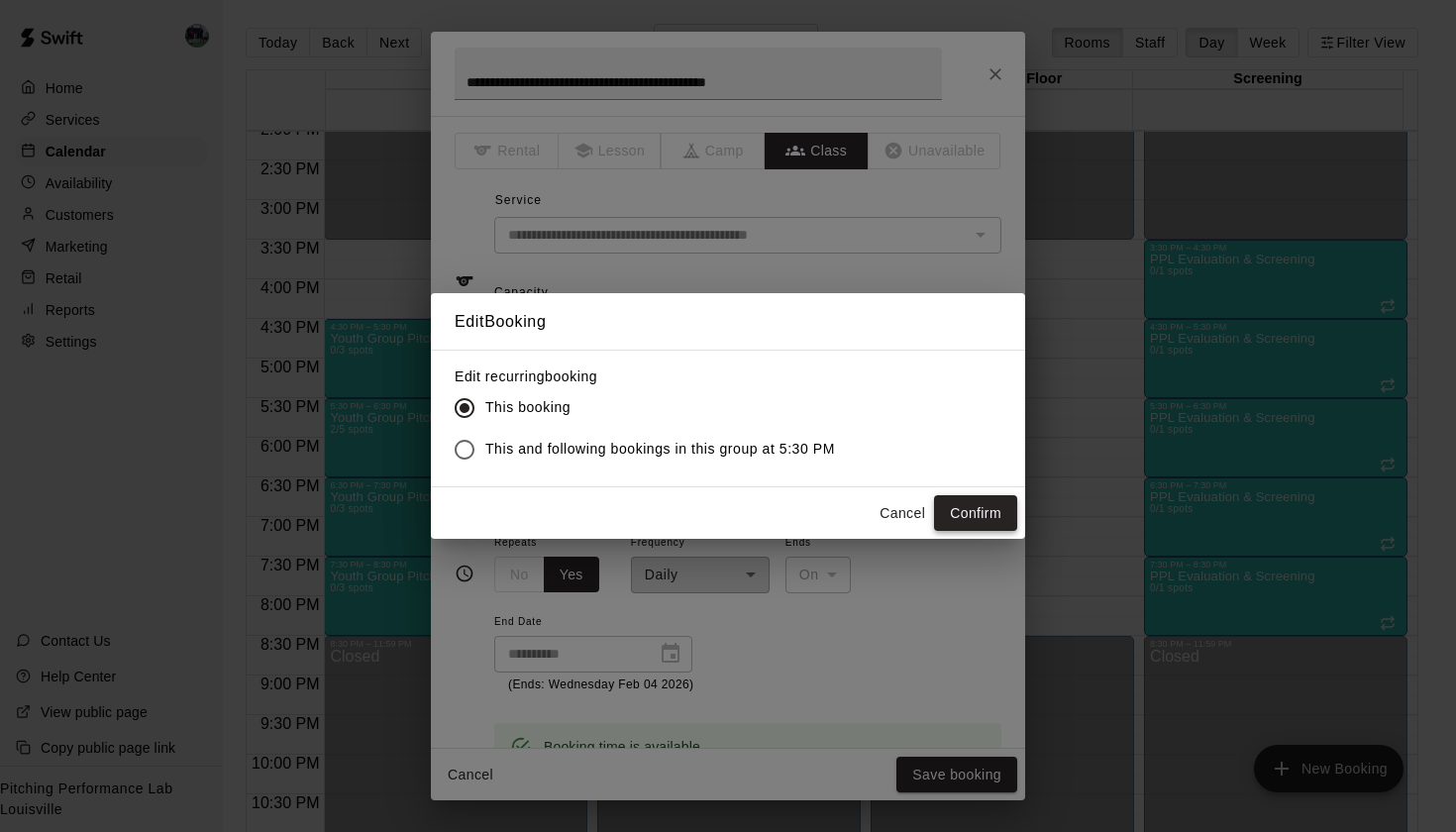click on "Confirm" at bounding box center [976, 513] 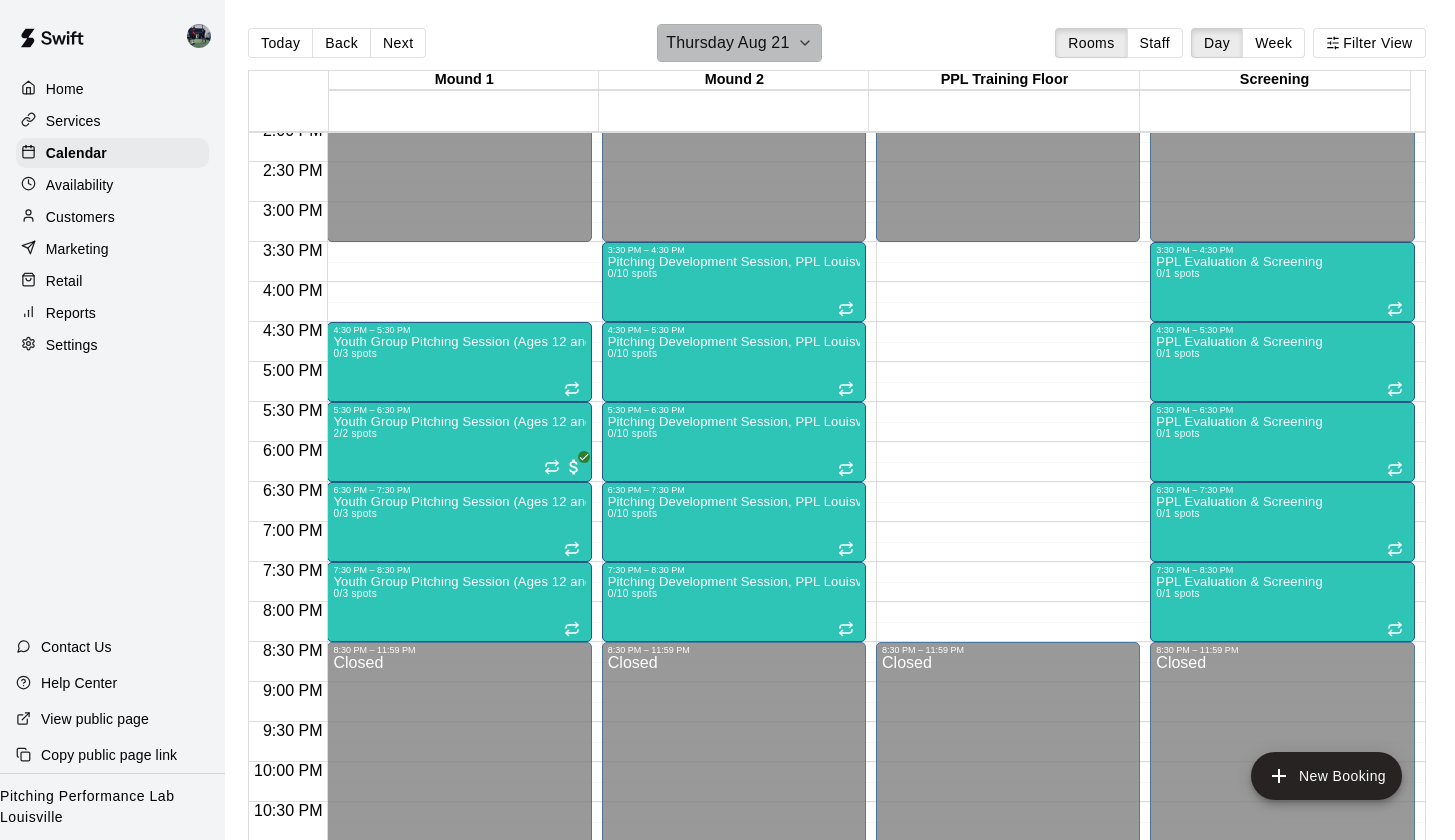 click 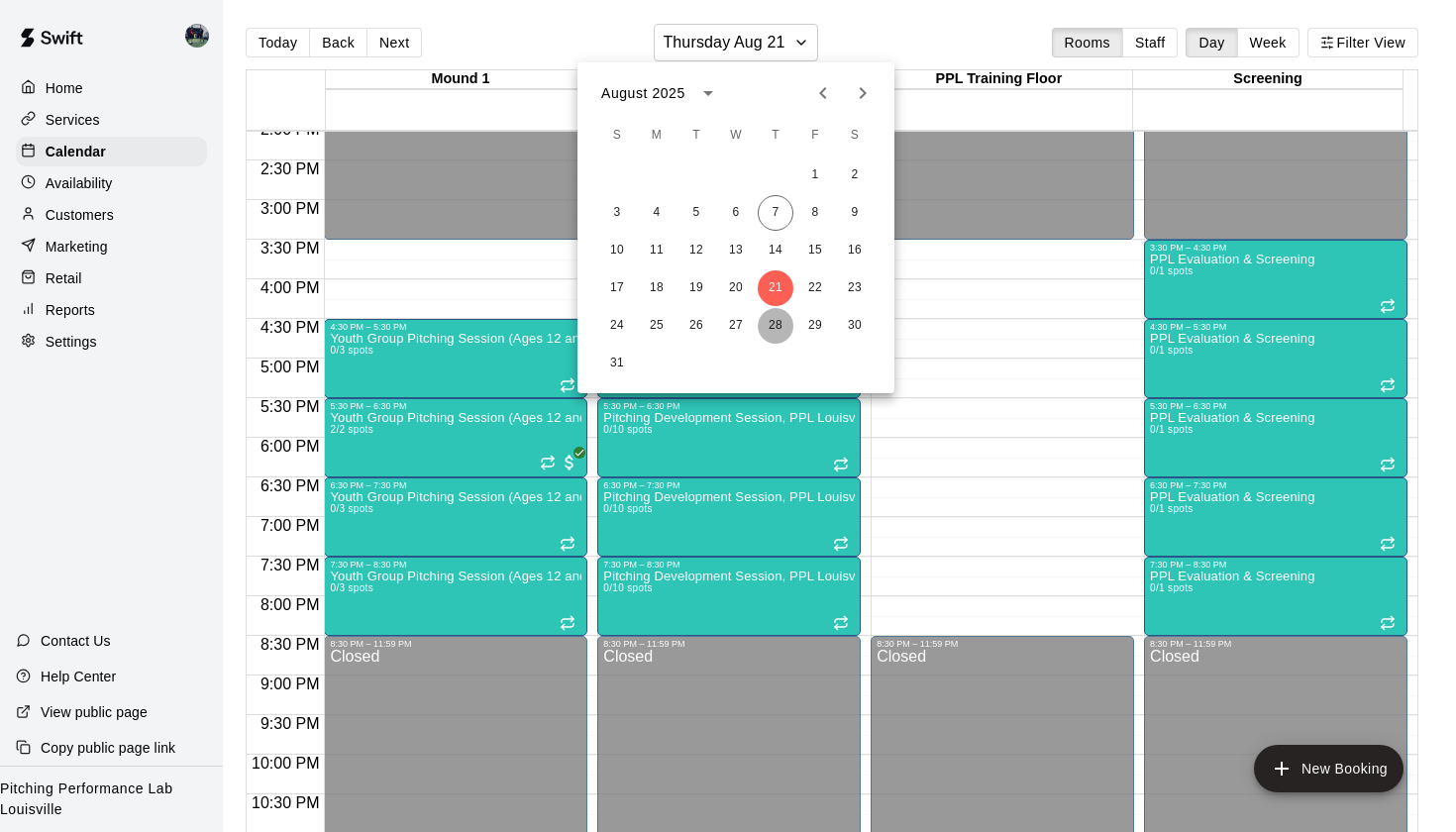 click on "28" at bounding box center [776, 326] 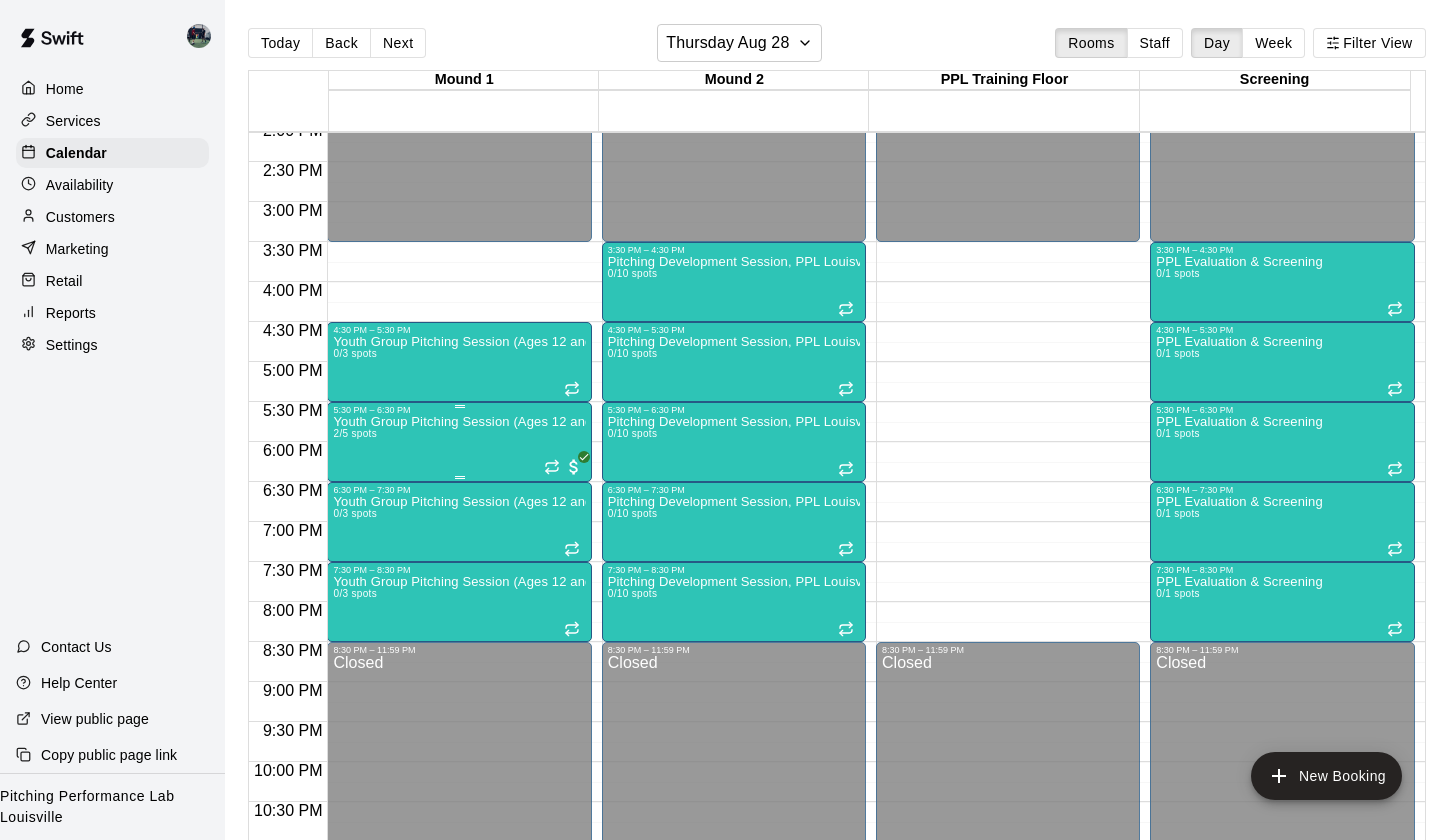 click on "Youth Group Pitching Session (Ages 12 and Under) 2/5 spots" at bounding box center [459, 835] 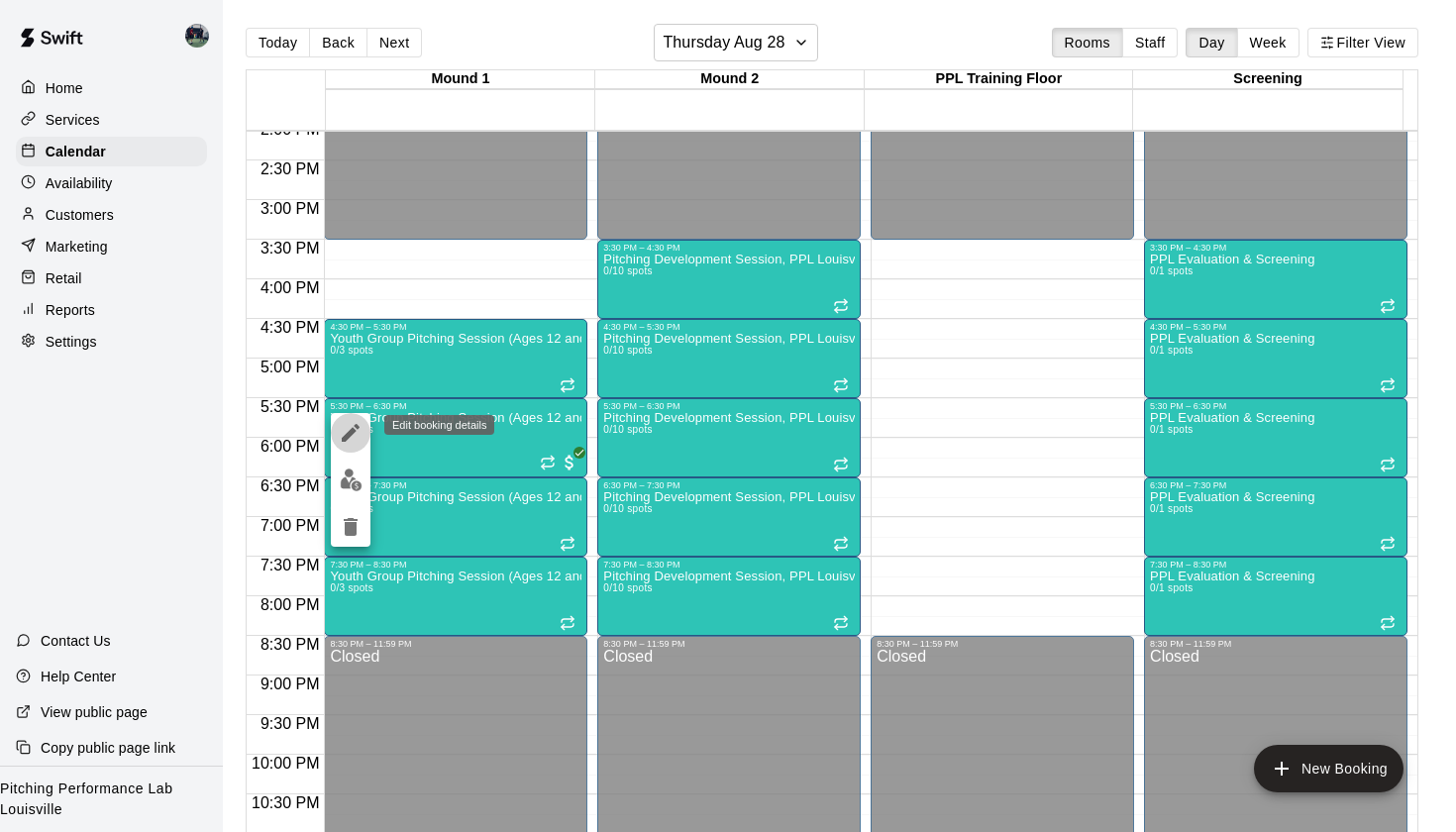click 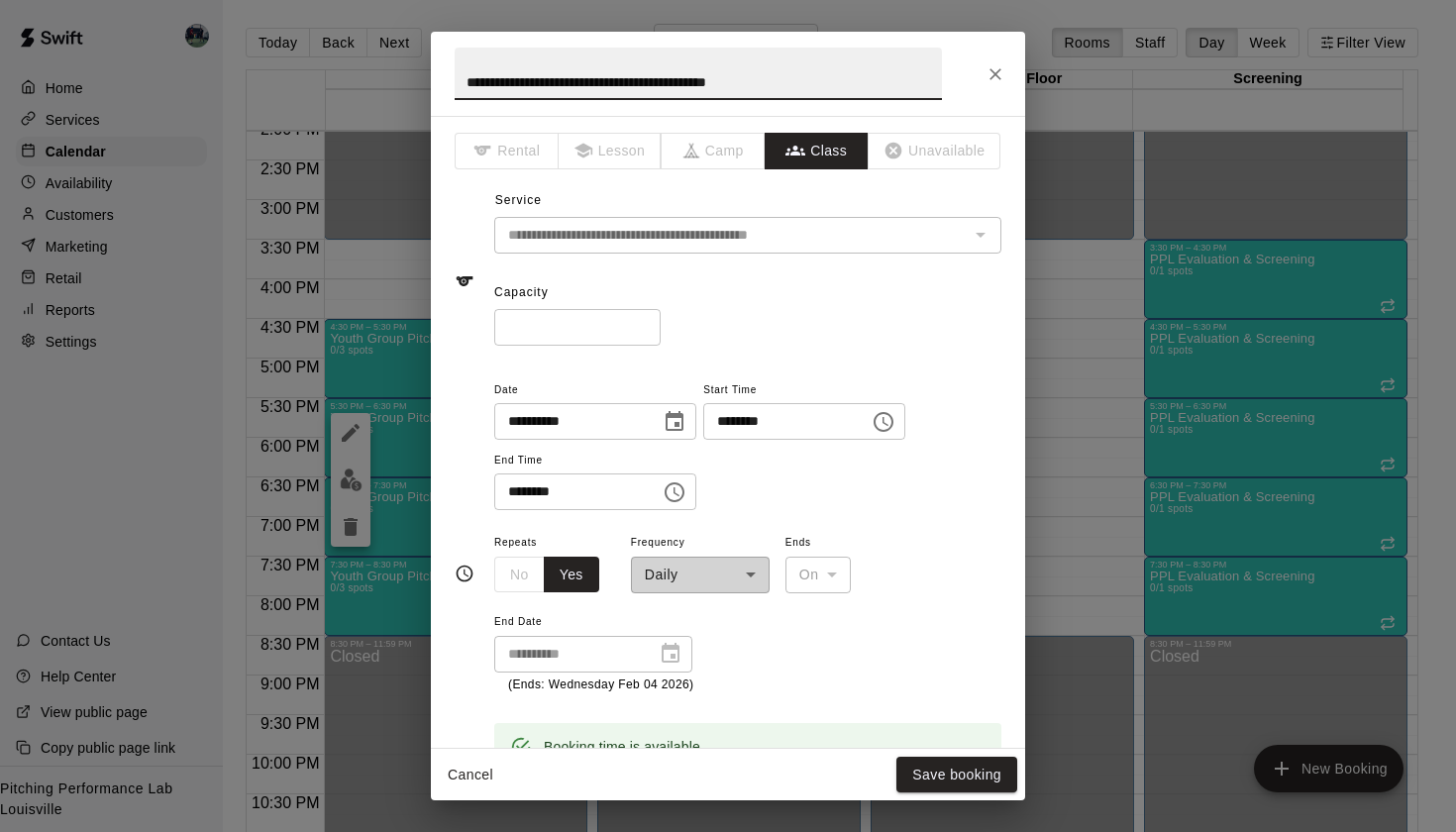 click on "*" at bounding box center (577, 327) 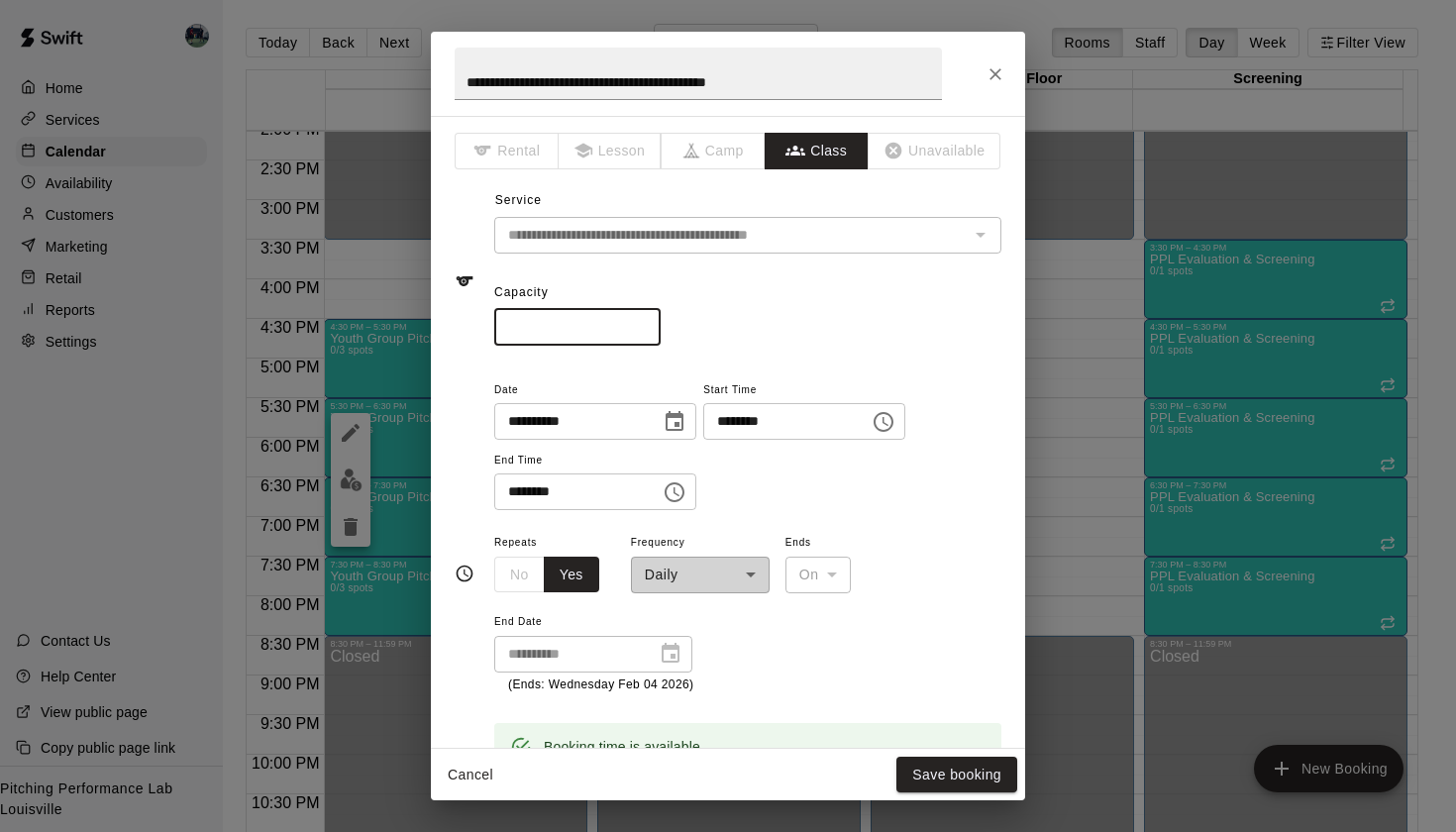 click on "*" at bounding box center [577, 327] 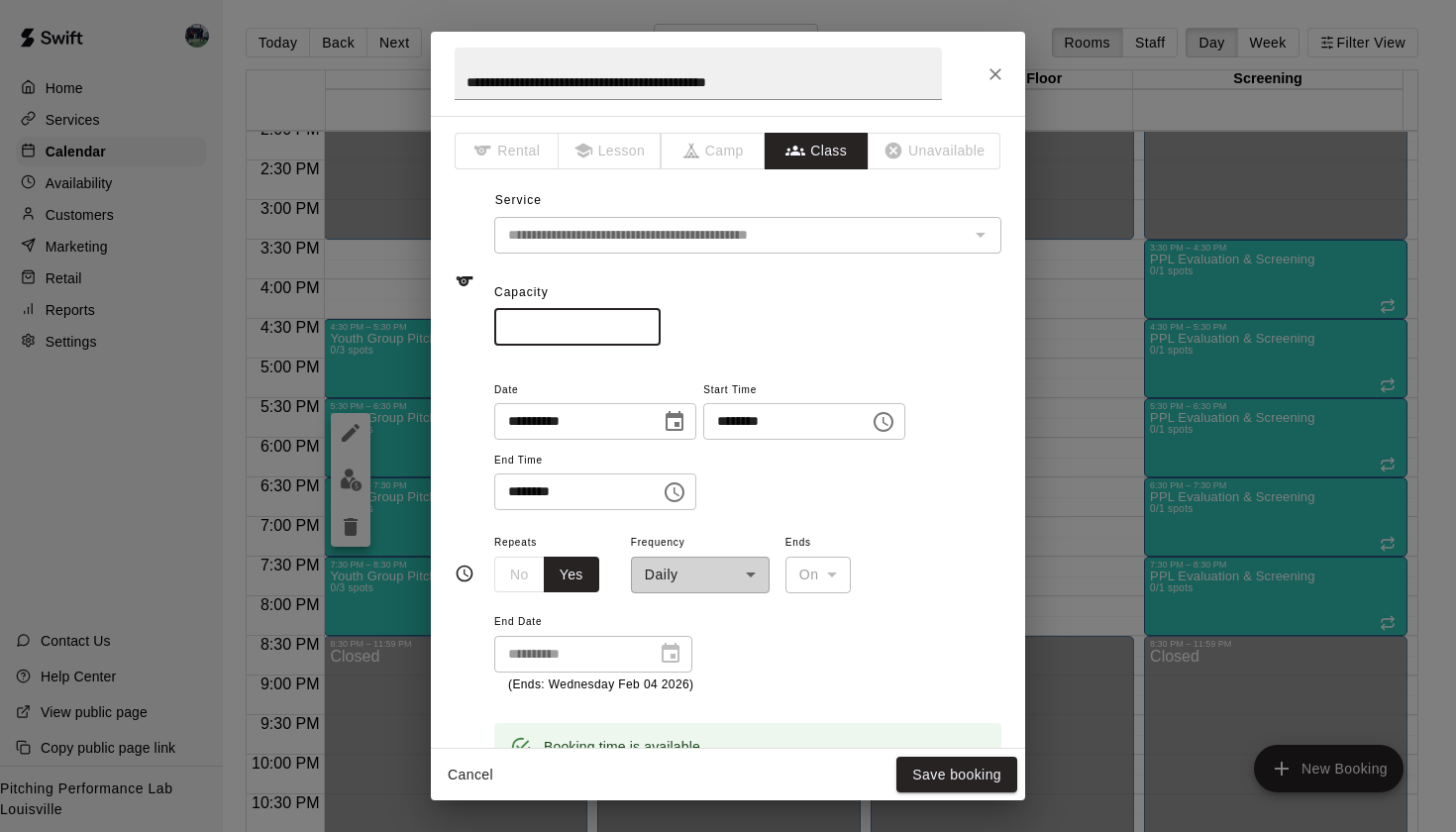 type on "*" 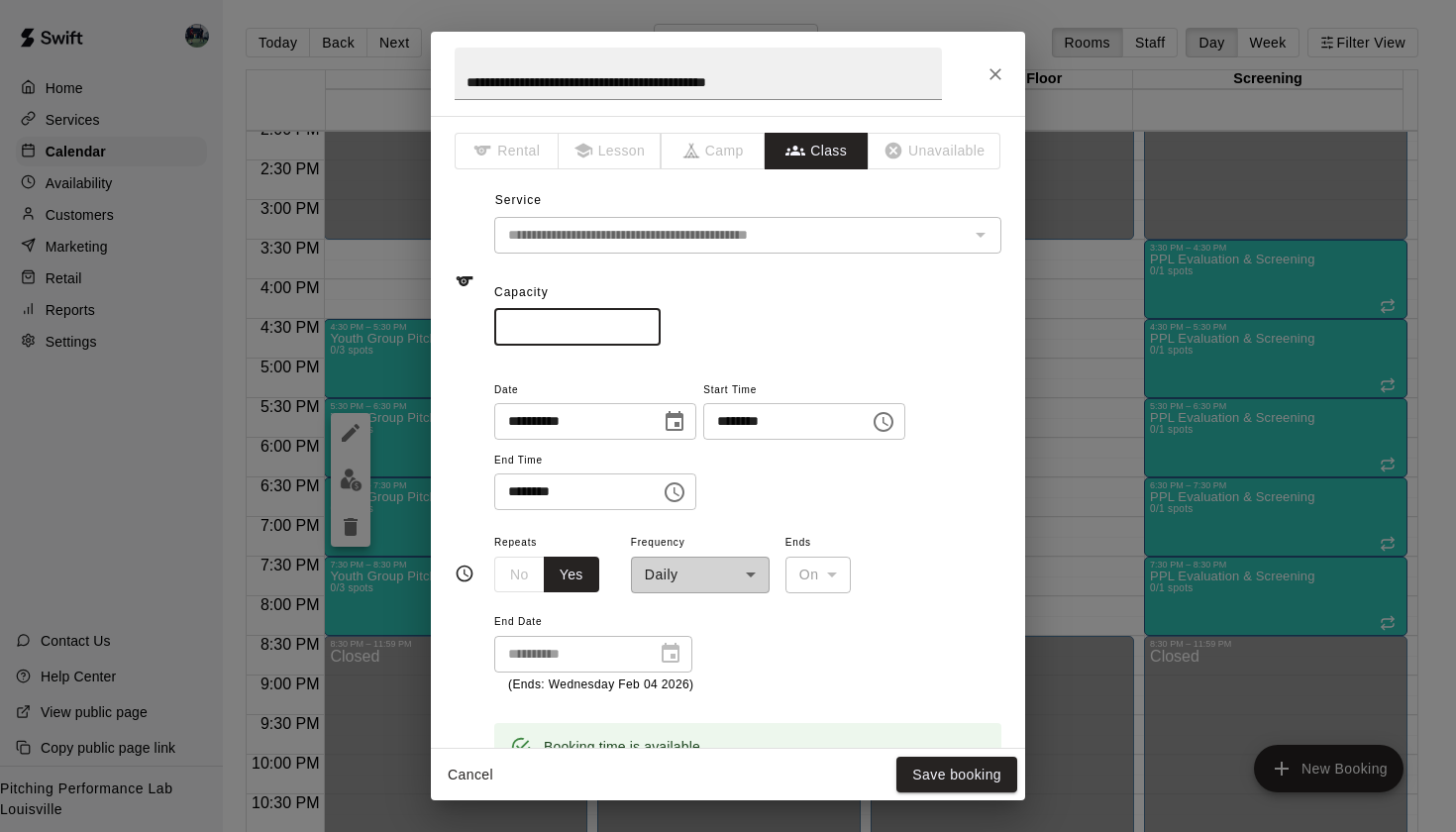 click on "*" at bounding box center [577, 327] 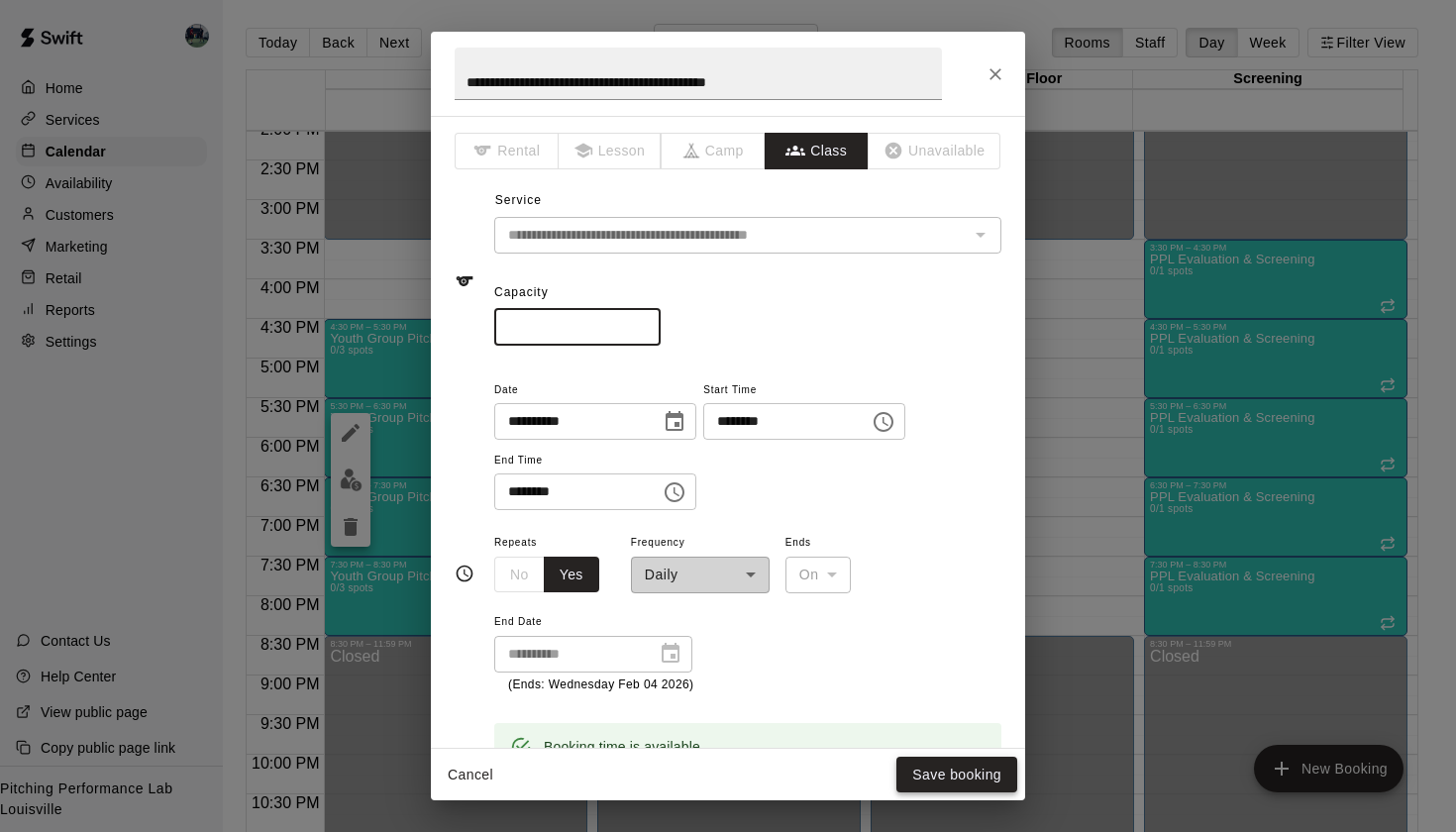 click on "Save booking" at bounding box center (957, 775) 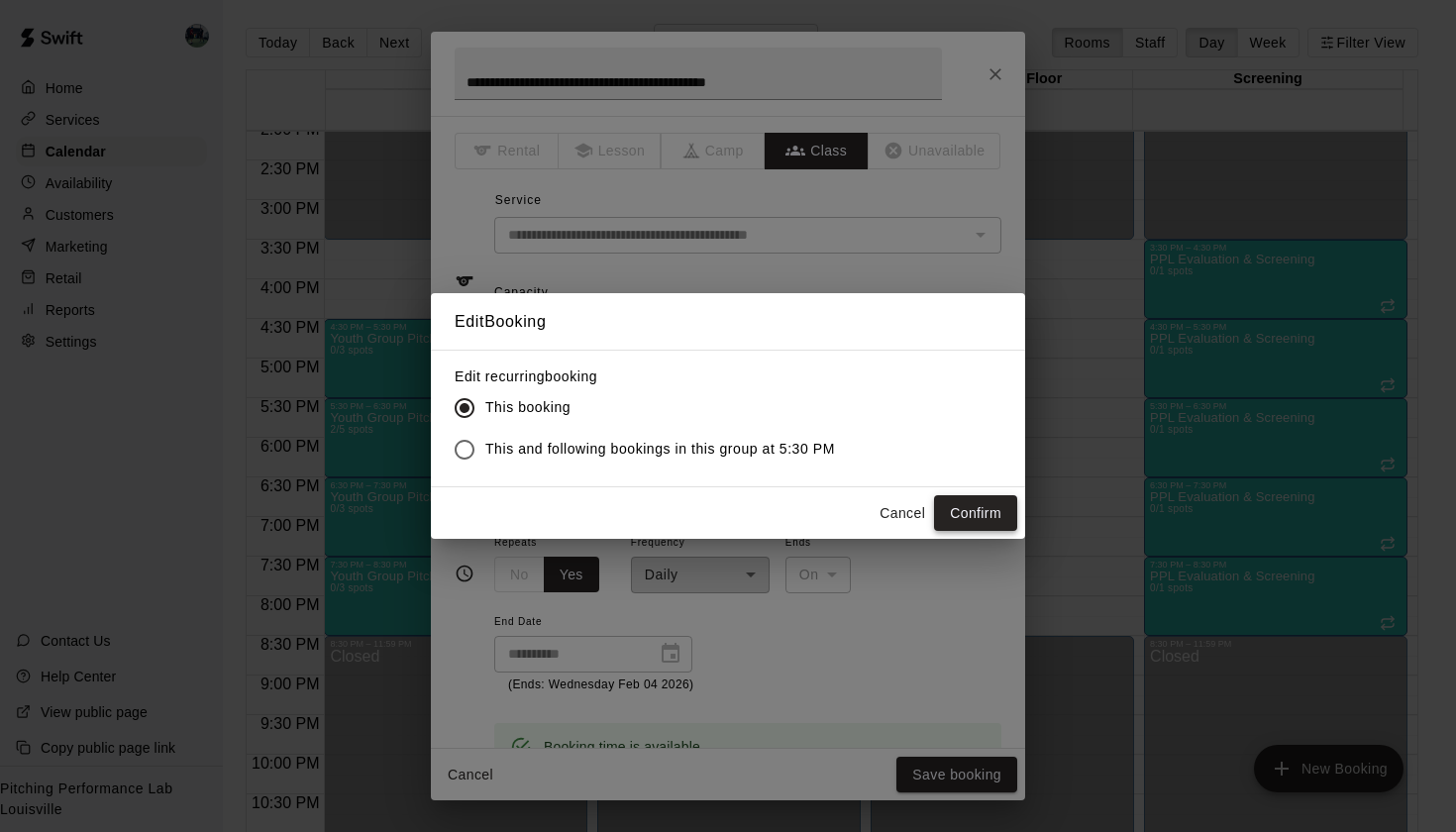 click on "Confirm" at bounding box center (976, 513) 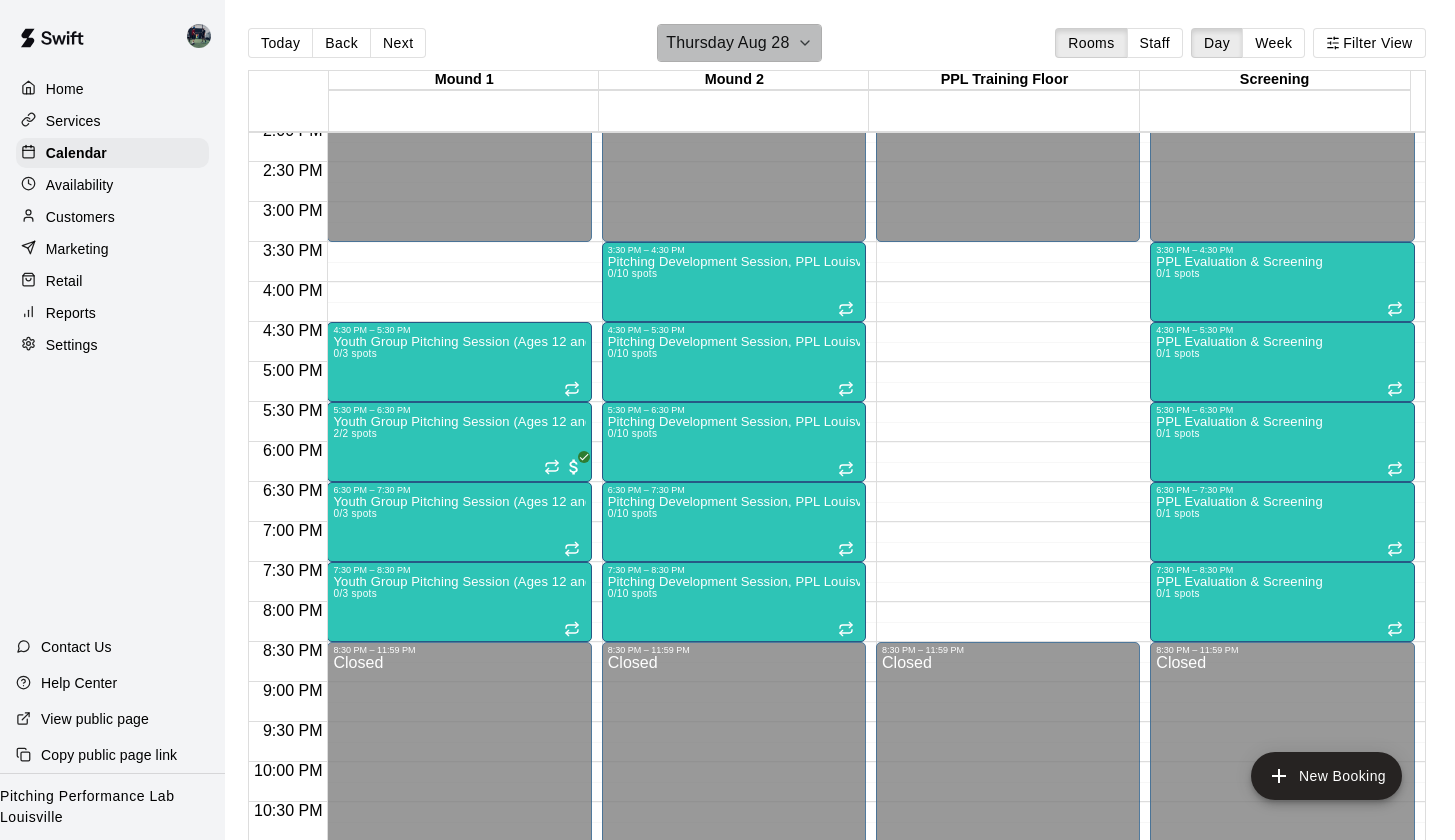 click 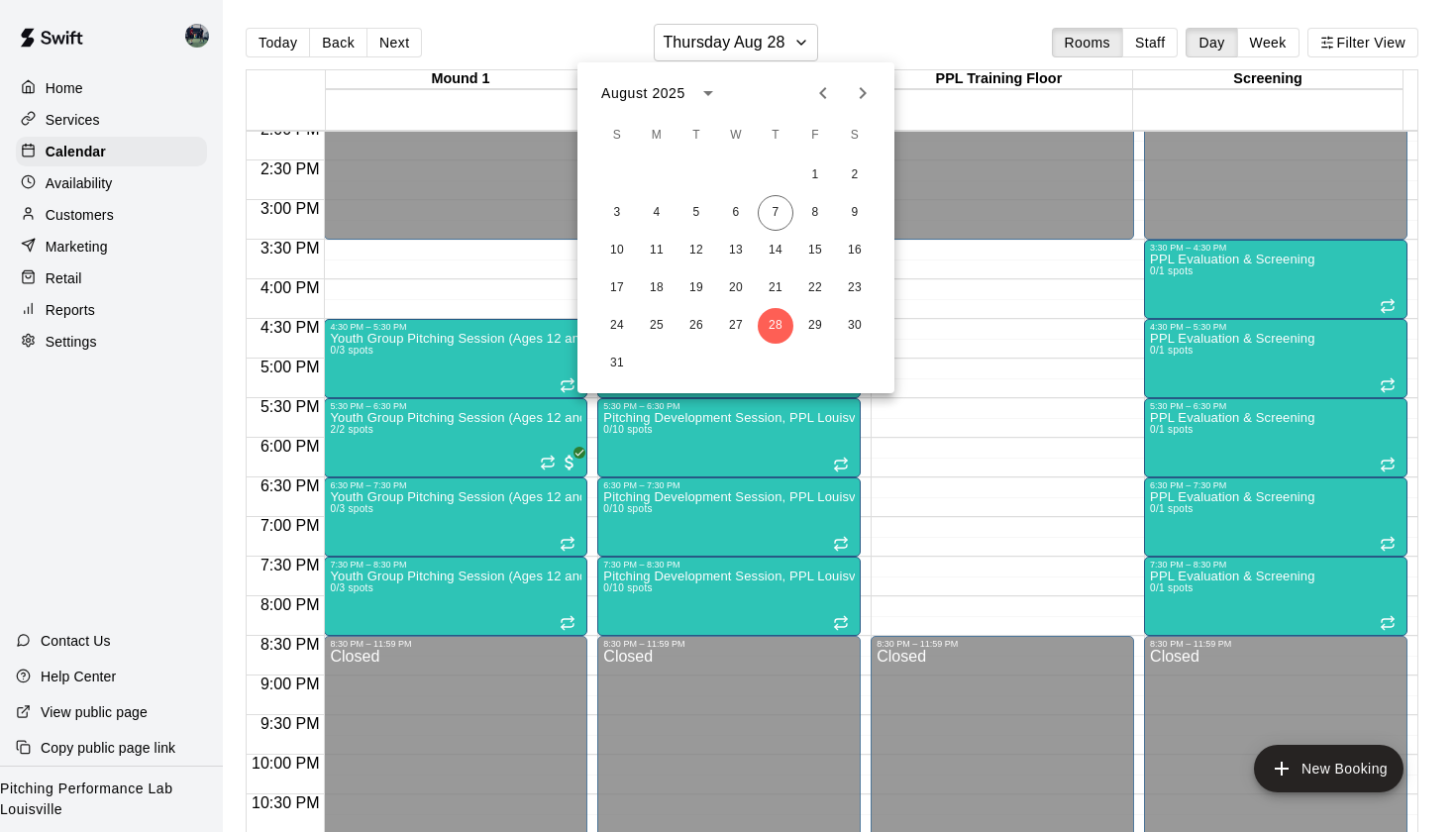 click 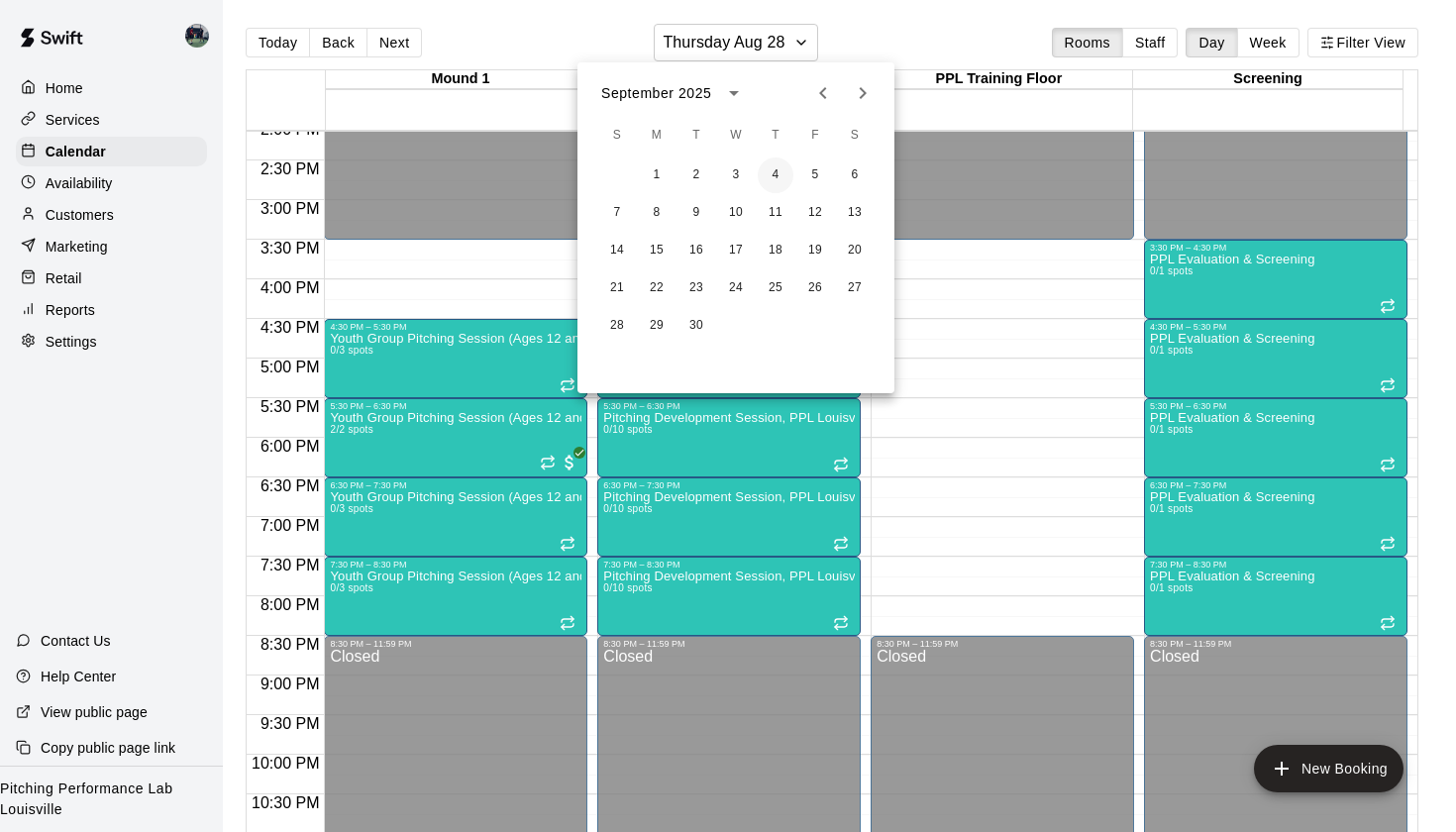 click on "4" at bounding box center (776, 175) 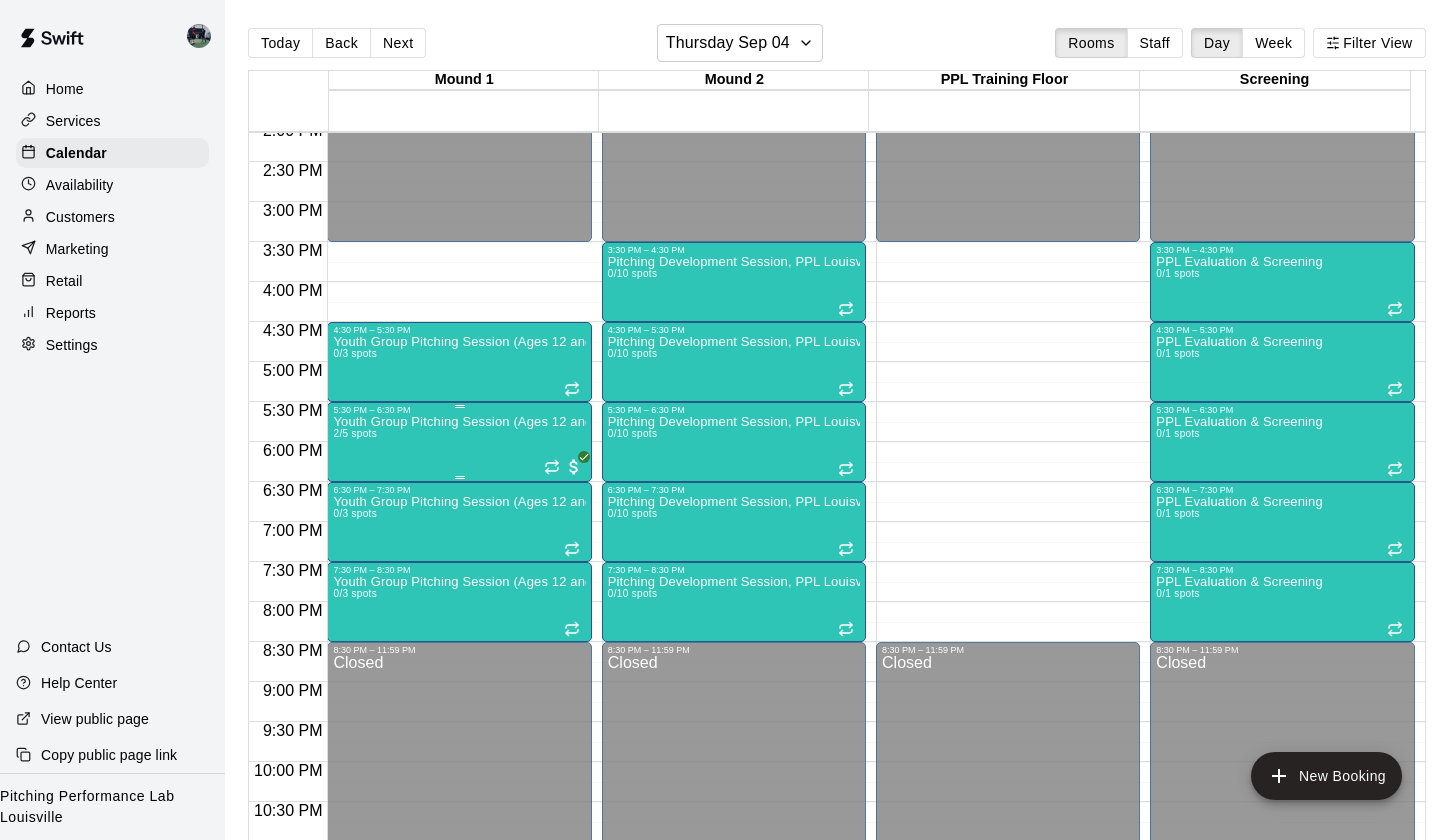 click on "Youth Group Pitching Session (Ages 12 and Under) 2/5 spots" at bounding box center [459, 835] 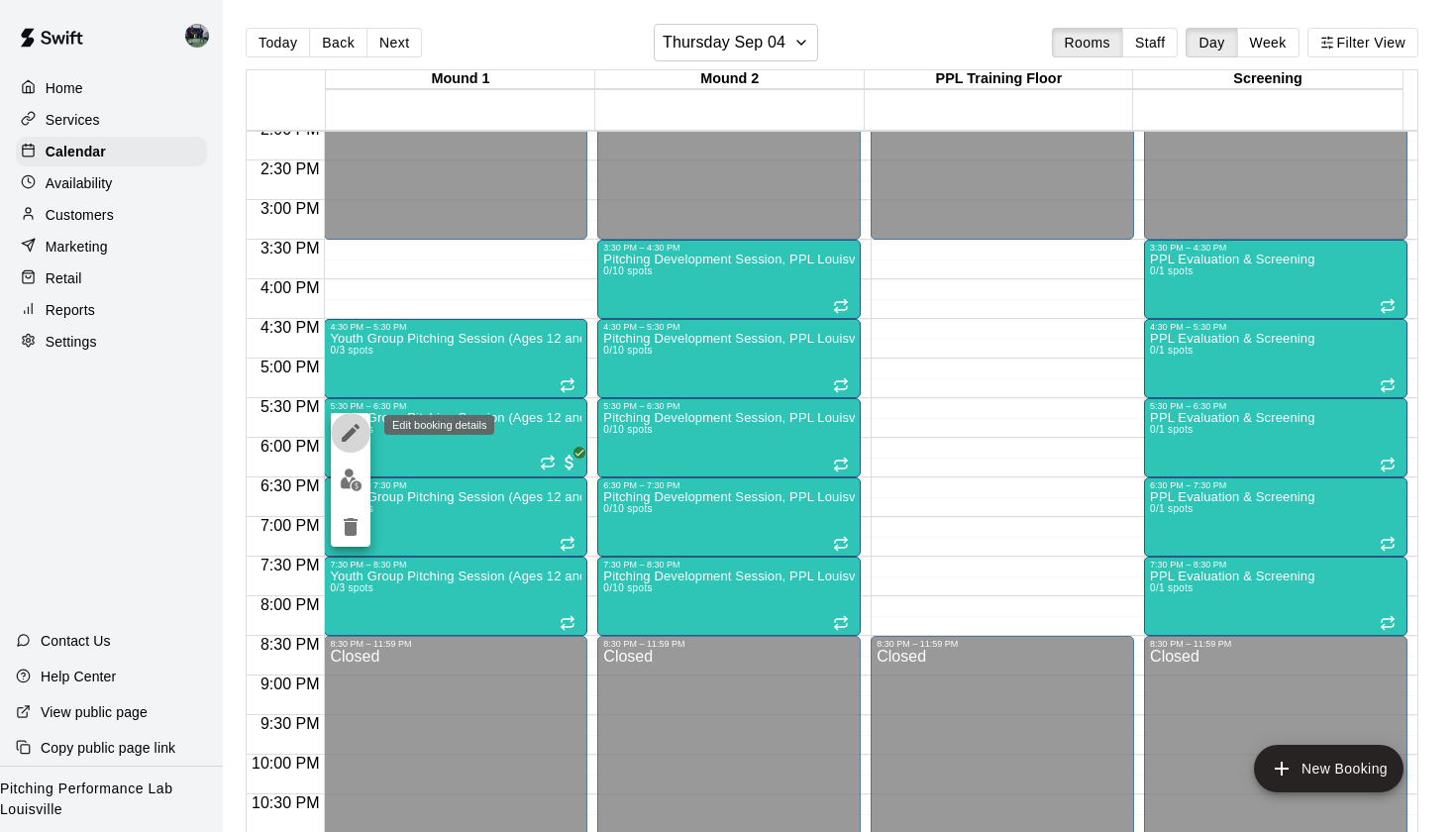 click 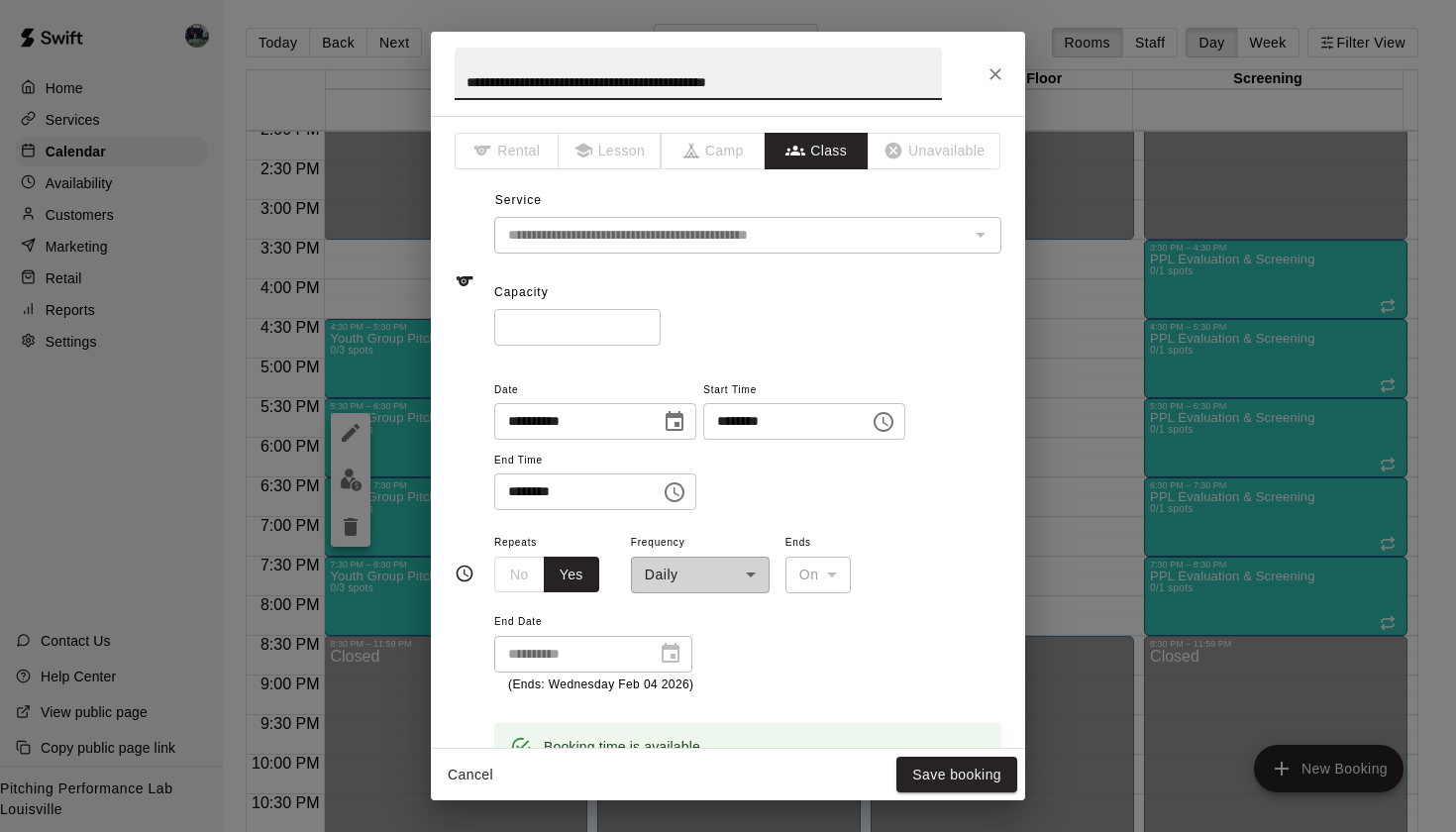 click on "*" at bounding box center [577, 327] 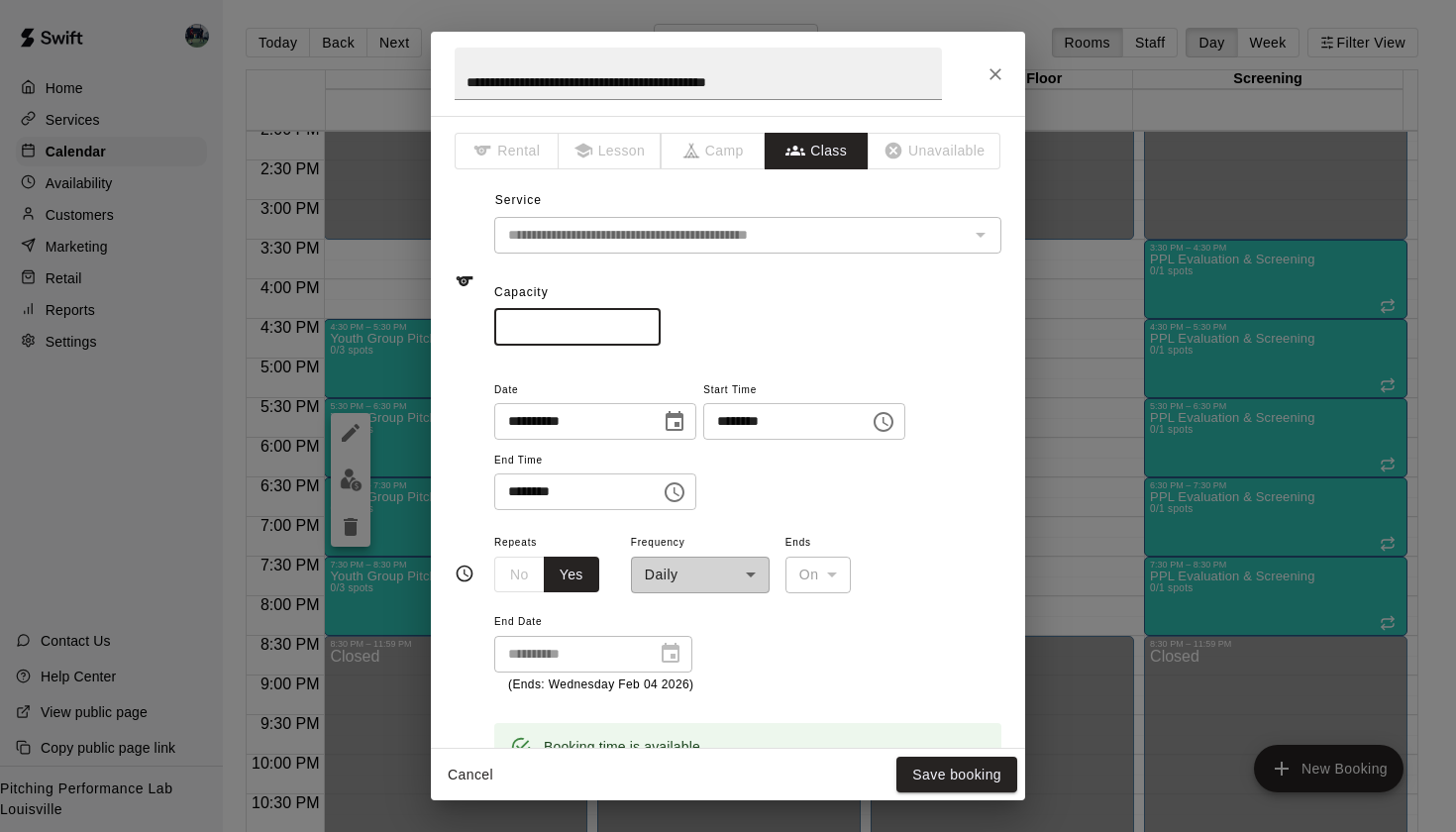 click on "*" at bounding box center [577, 327] 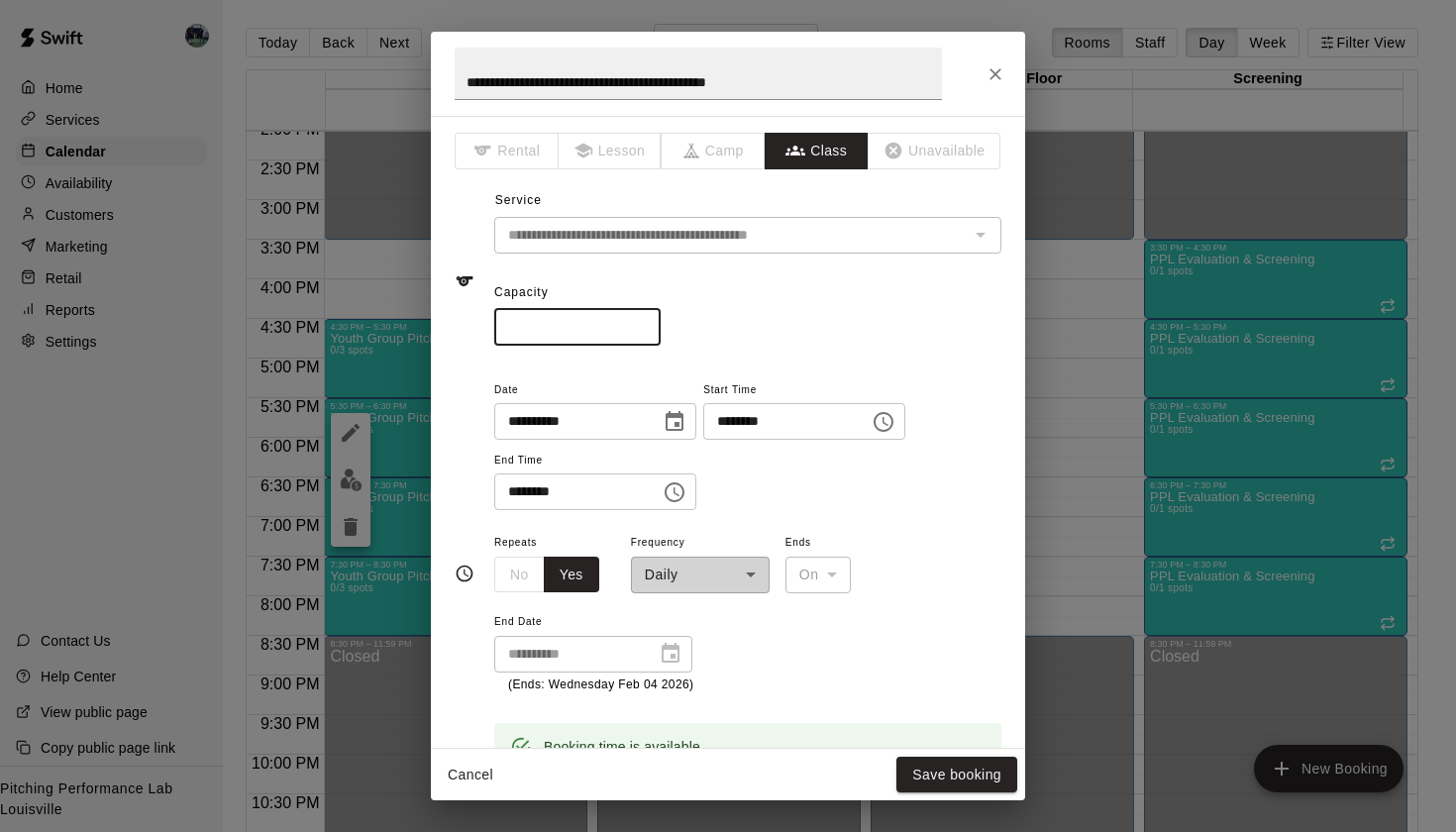type on "*" 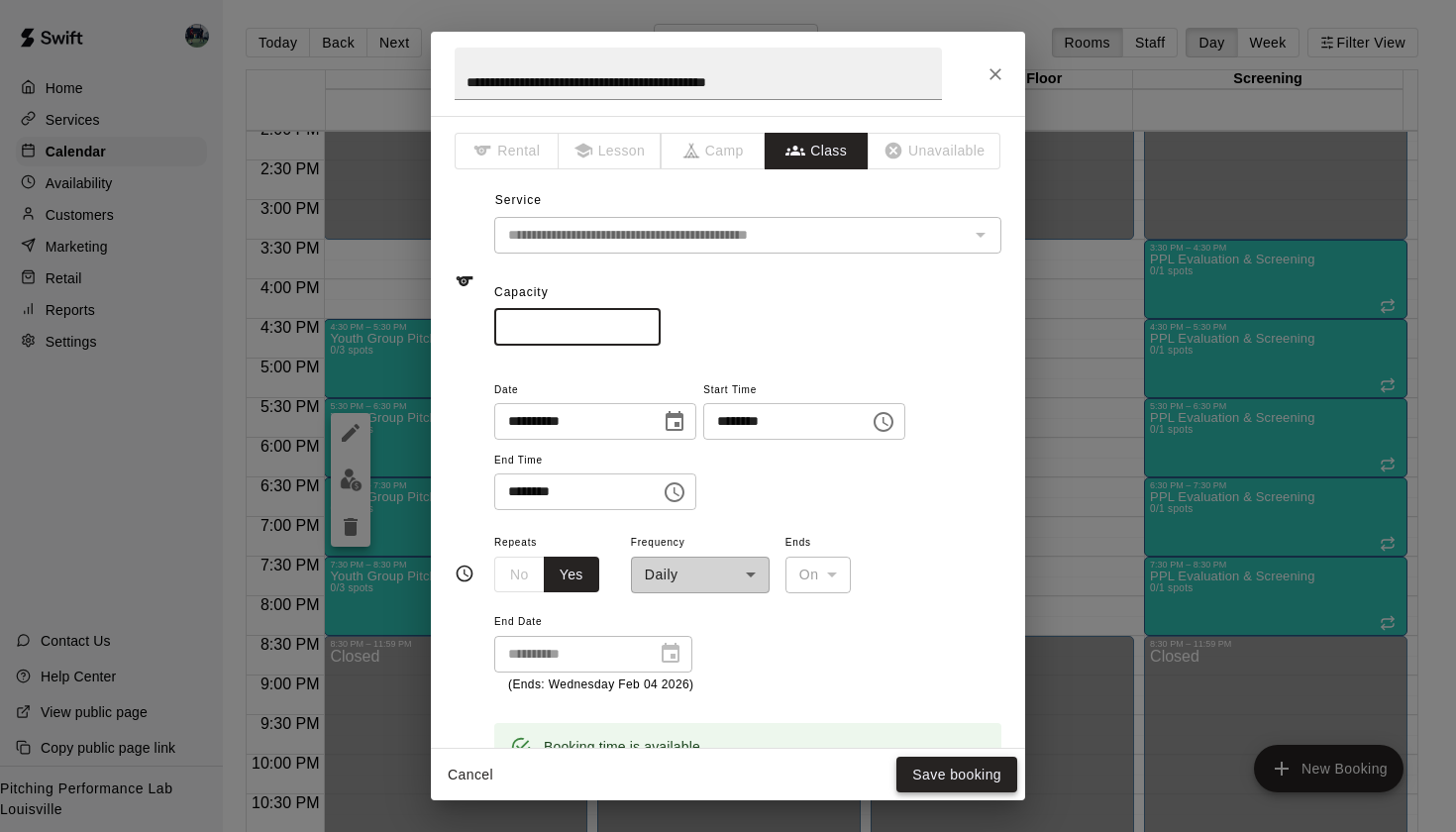 click on "Save booking" at bounding box center (957, 775) 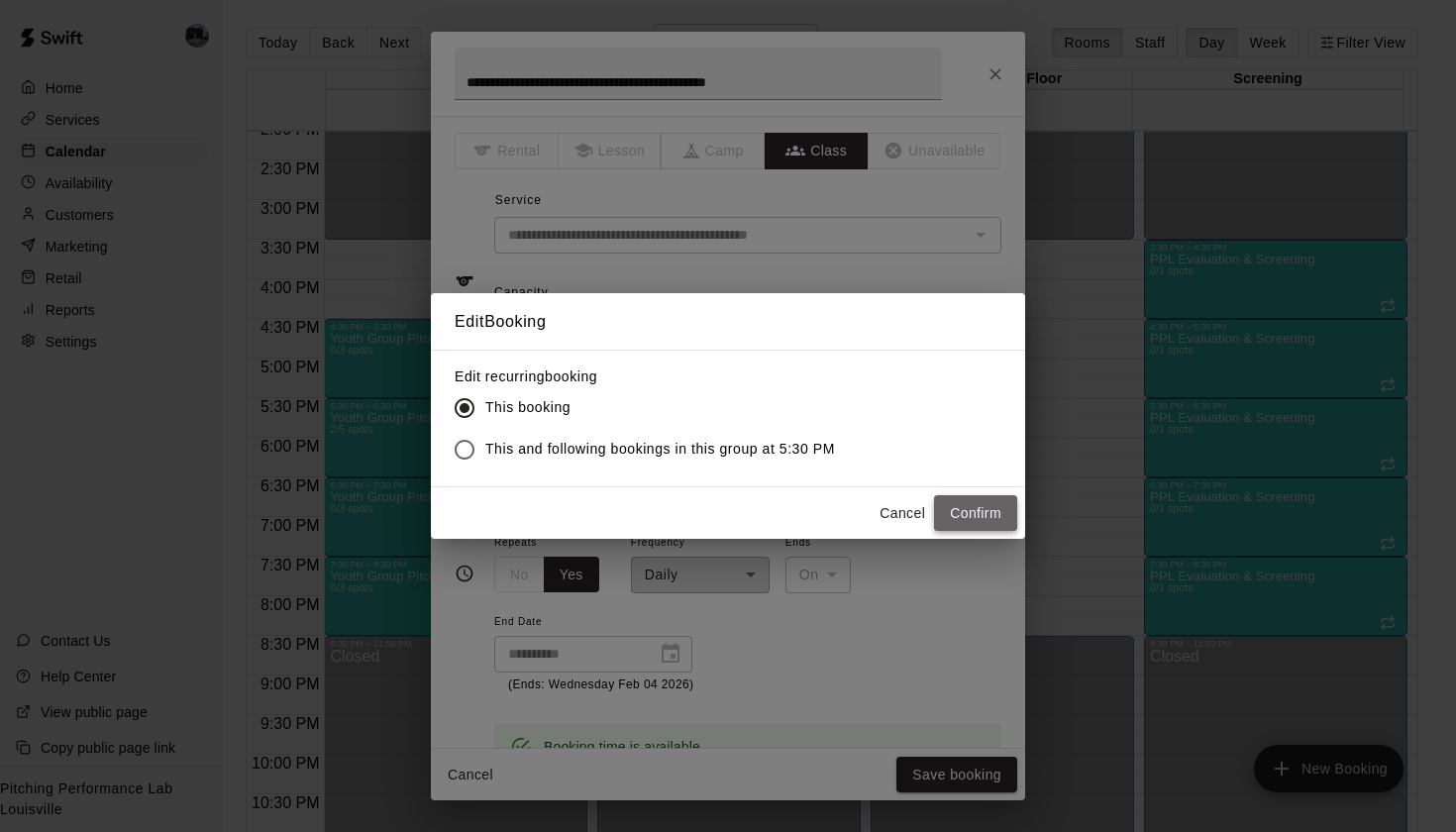 click on "Confirm" at bounding box center (976, 513) 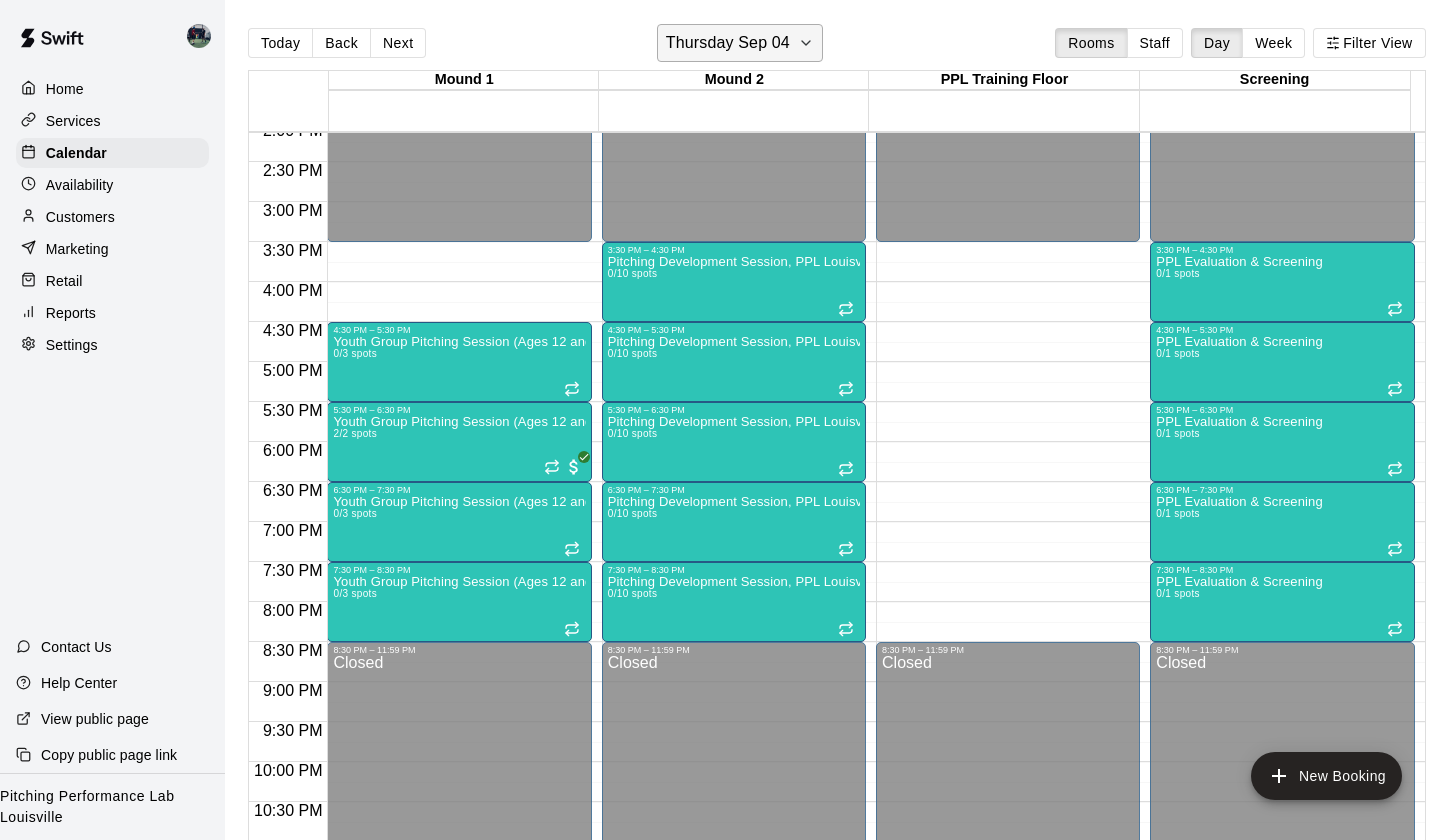click 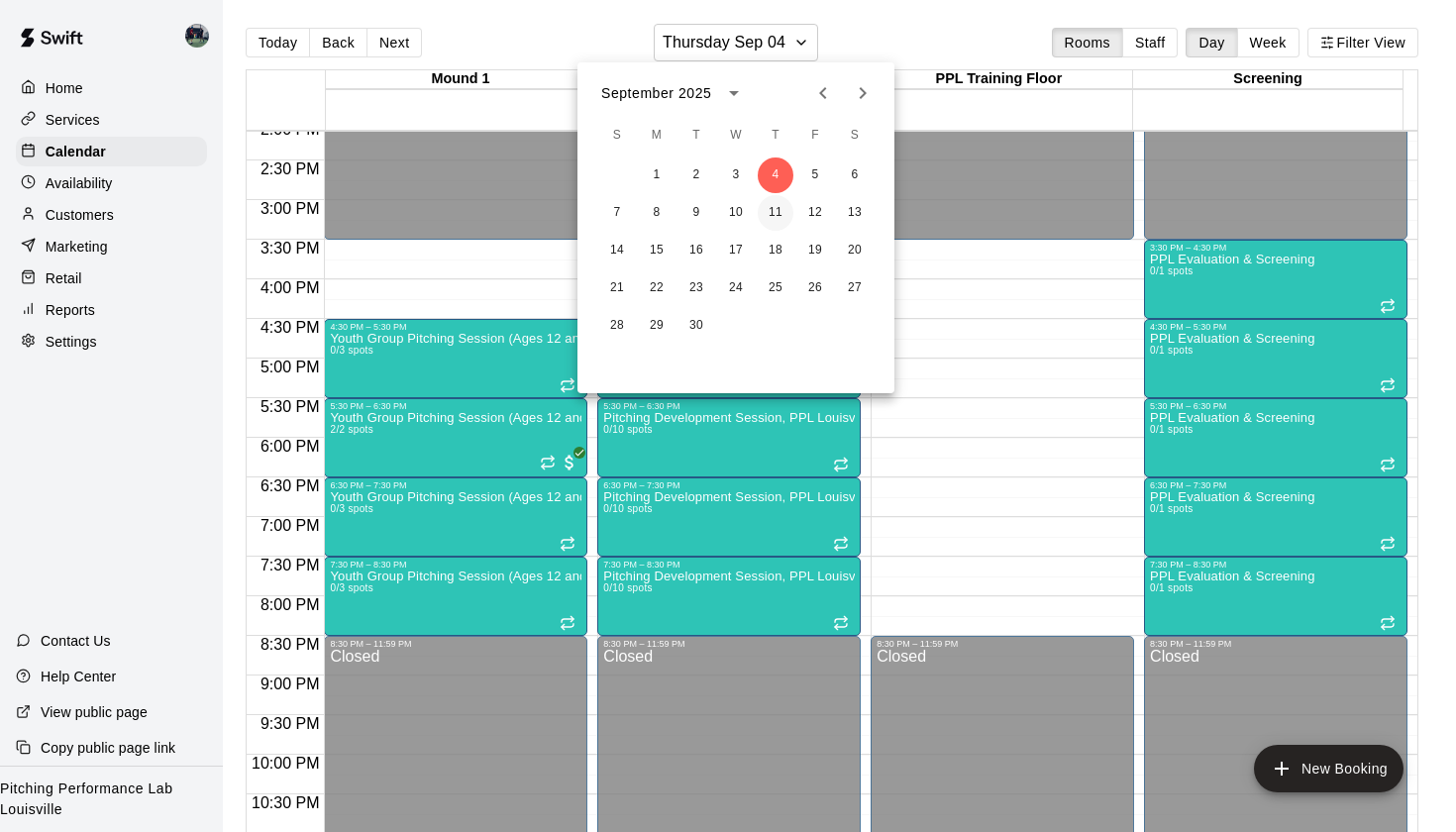 click on "11" at bounding box center (776, 213) 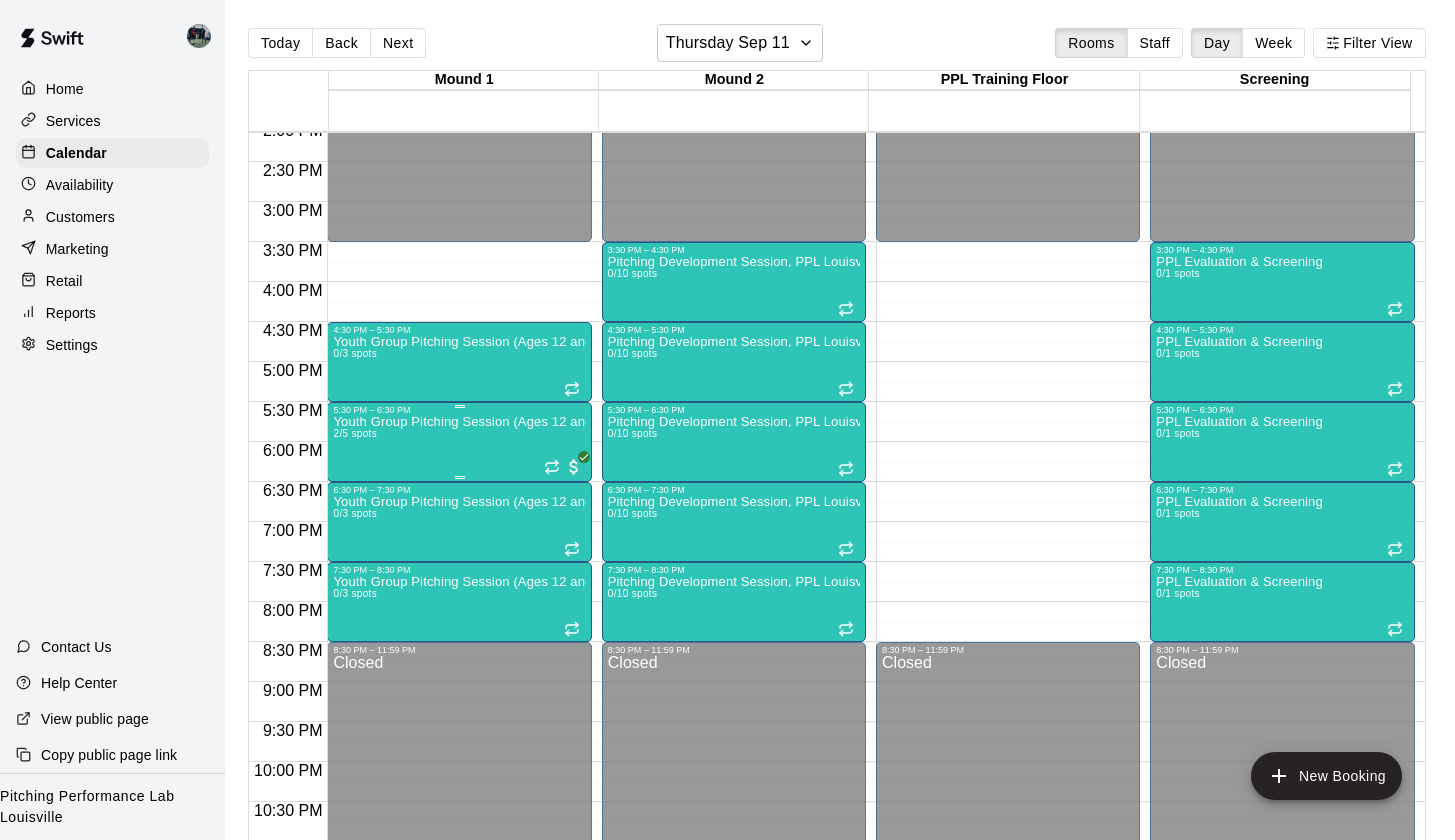 click on "Youth Group Pitching Session (Ages 12 and Under) 2/5 spots" at bounding box center (459, 835) 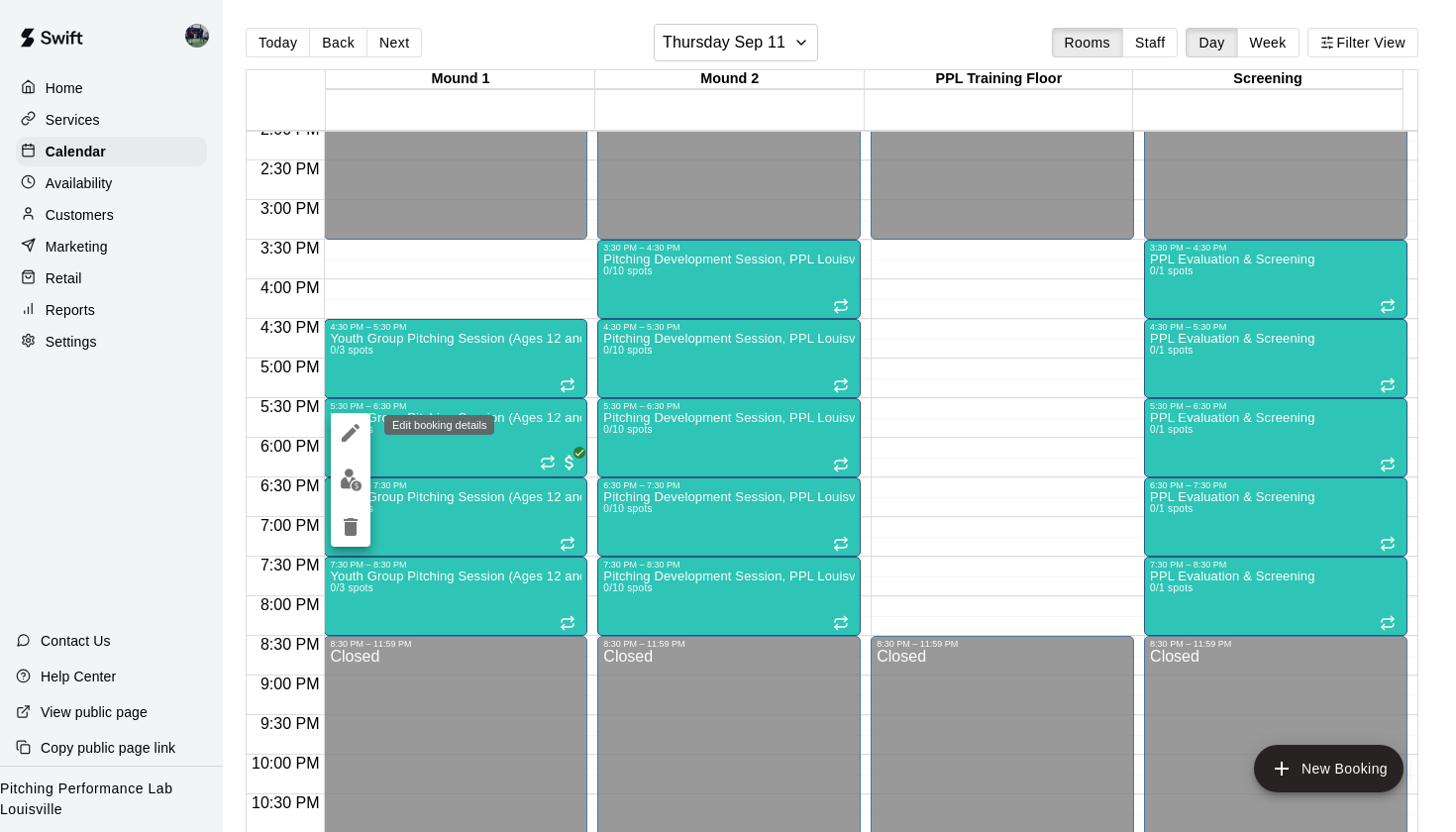 click 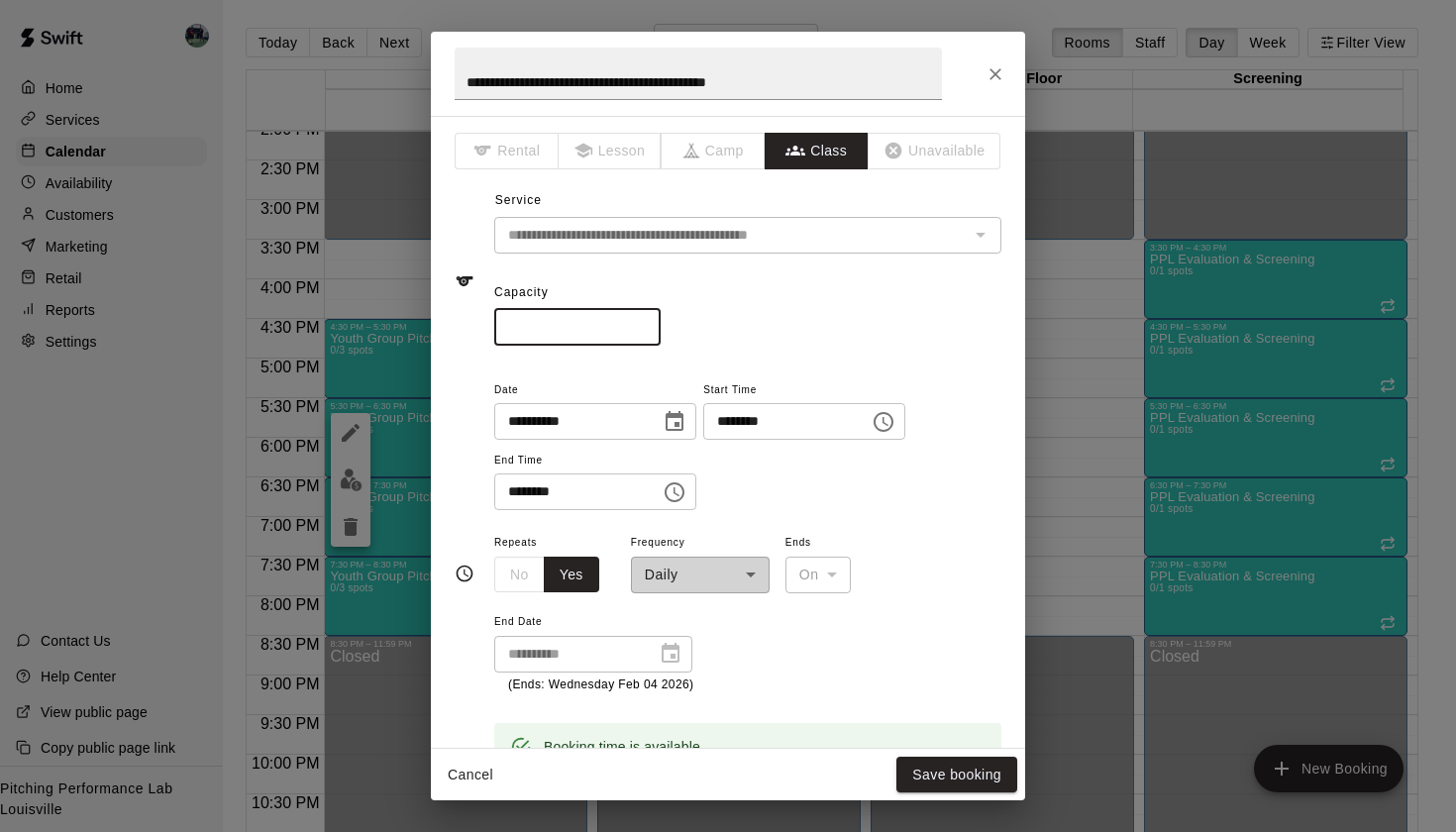 click on "*" at bounding box center [577, 327] 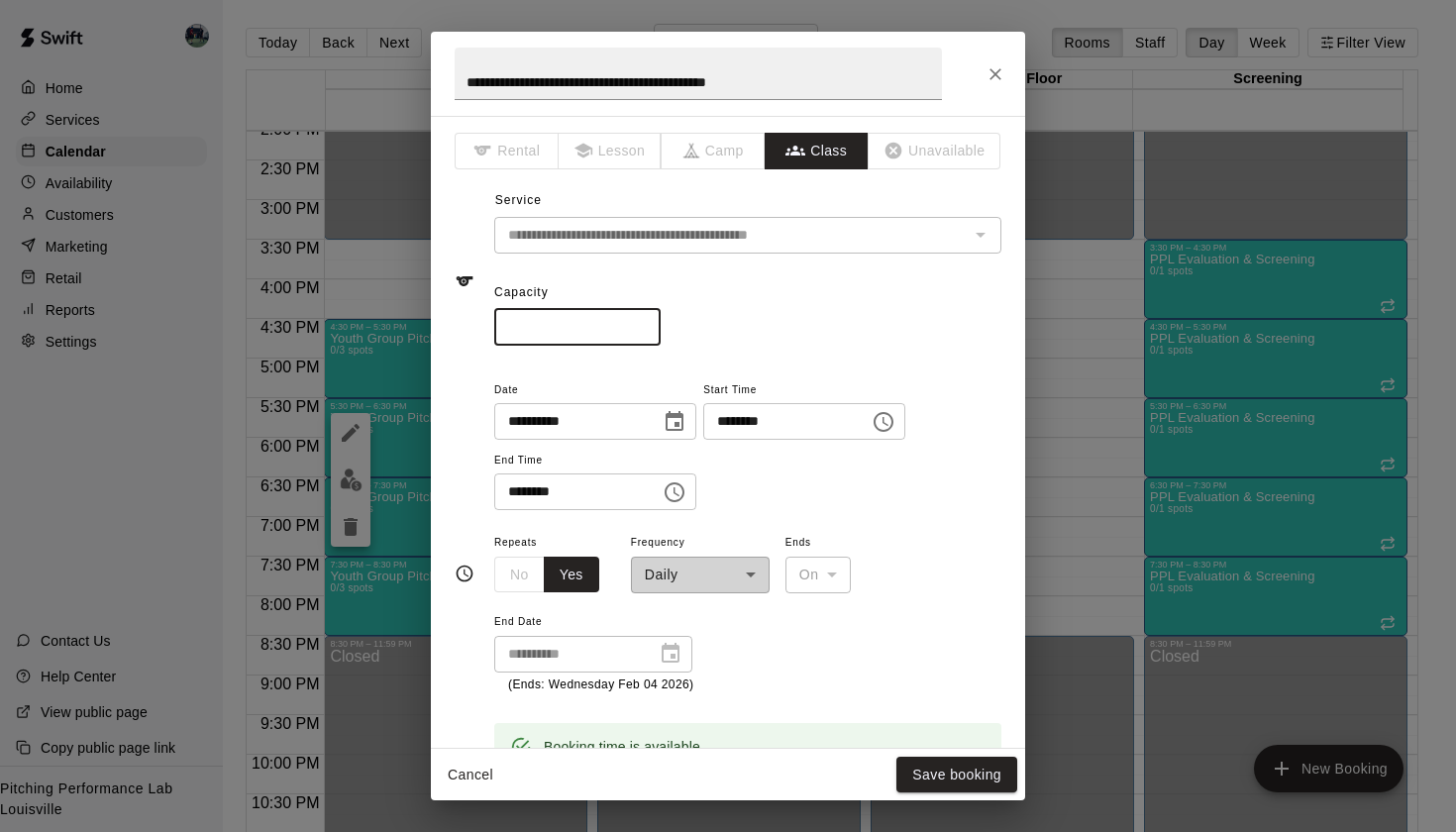 click on "*" at bounding box center (577, 327) 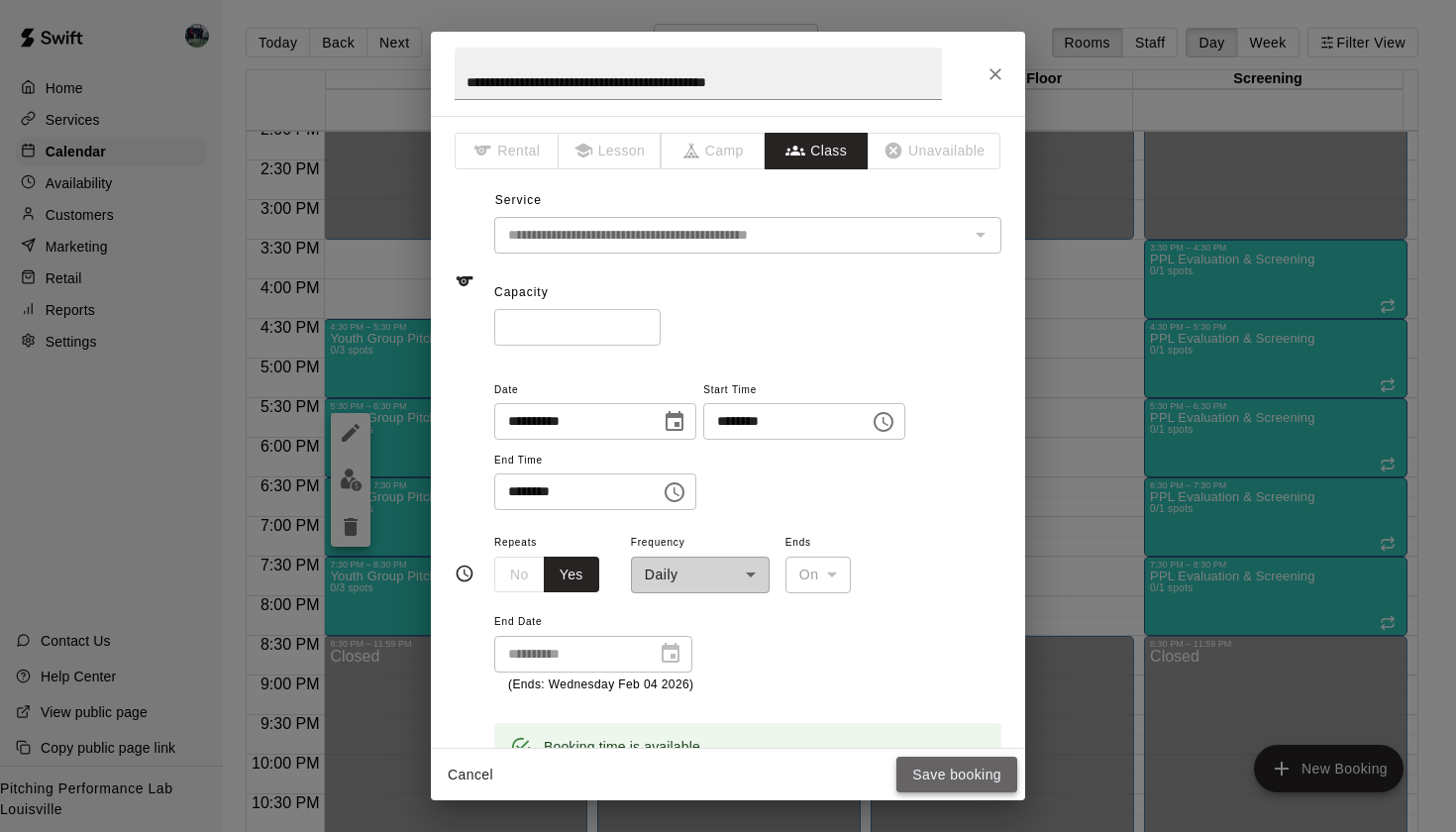 click on "Save booking" at bounding box center (957, 775) 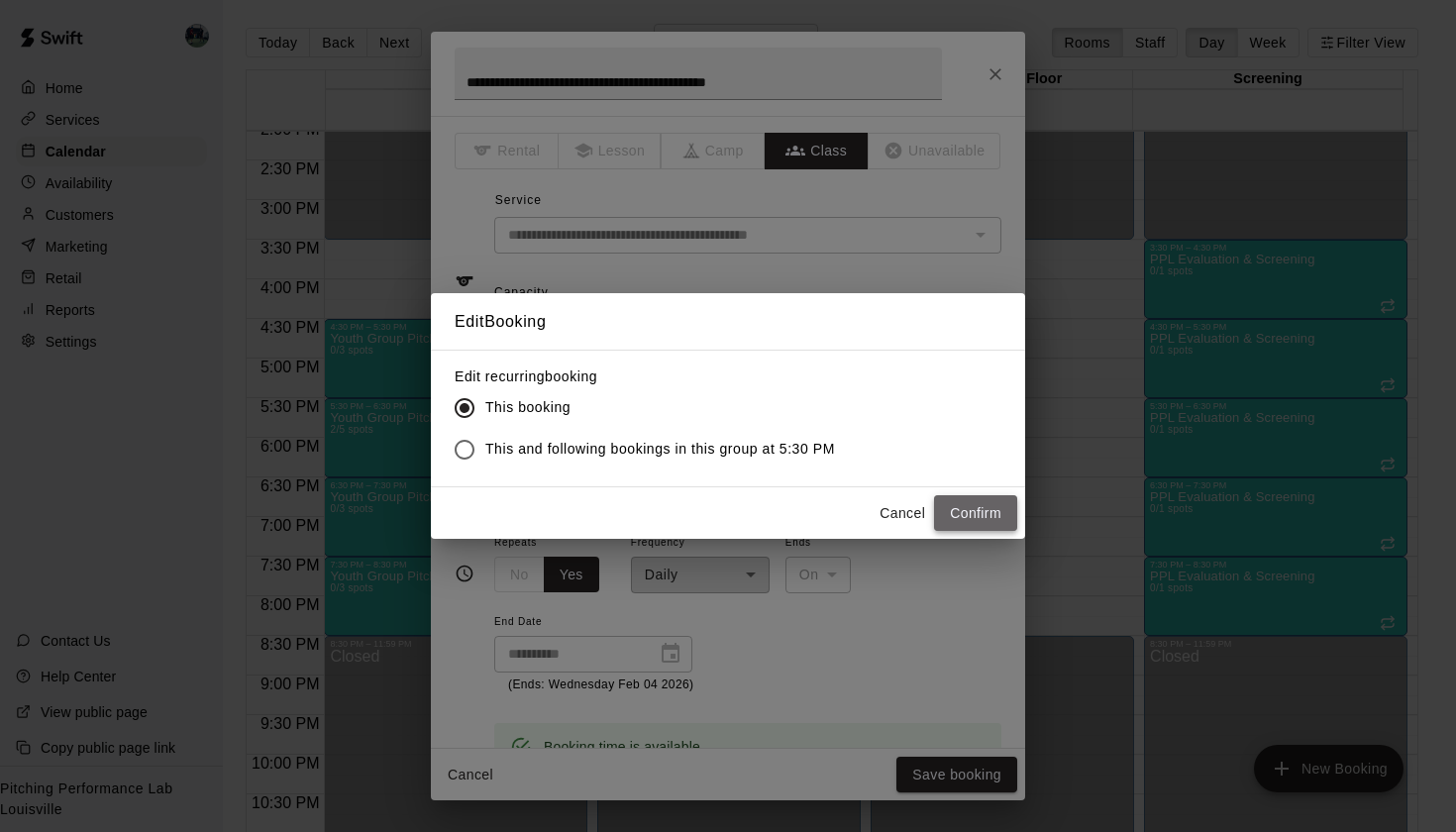 click on "Confirm" at bounding box center (976, 513) 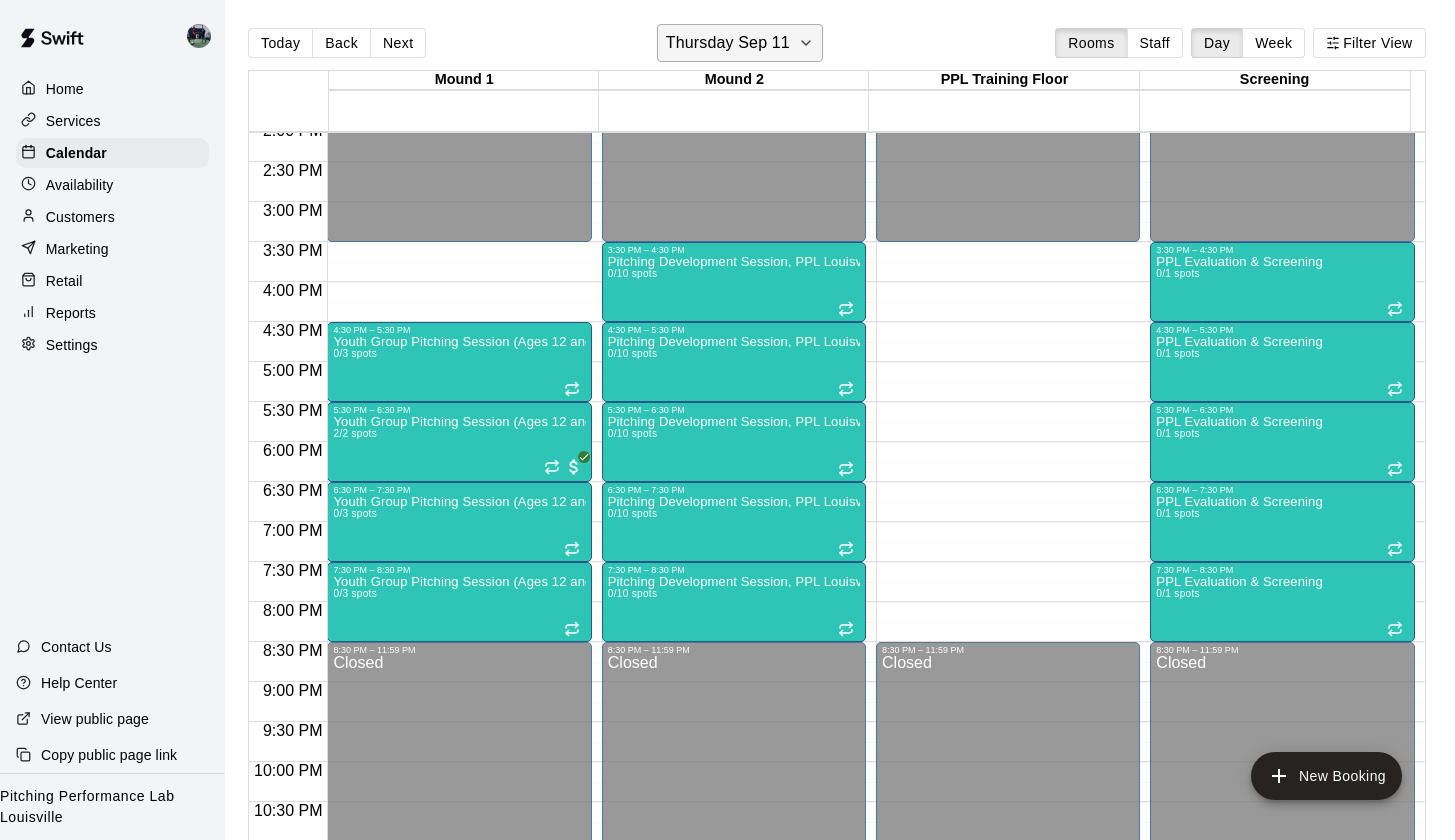 click 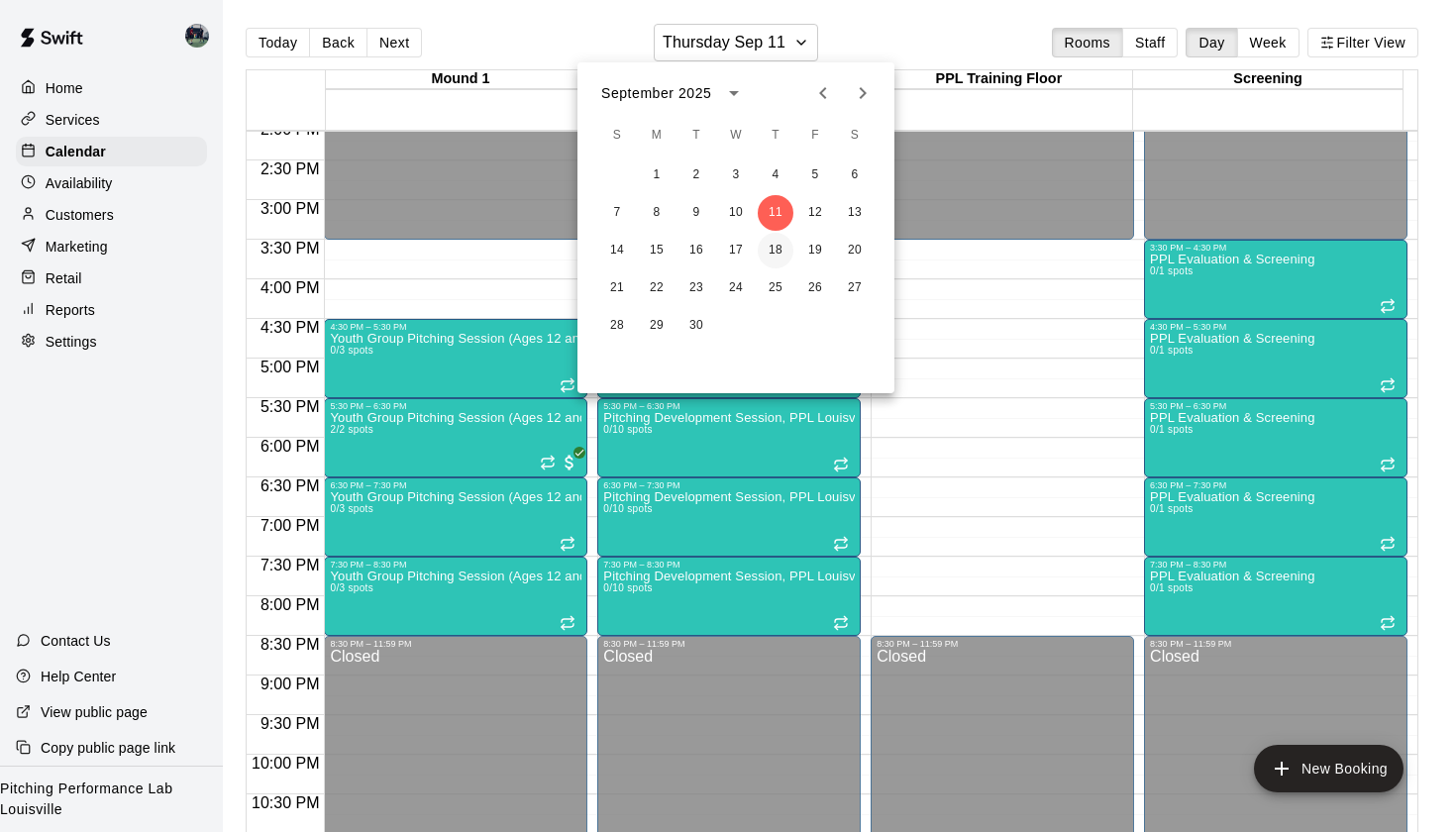click on "18" at bounding box center [776, 251] 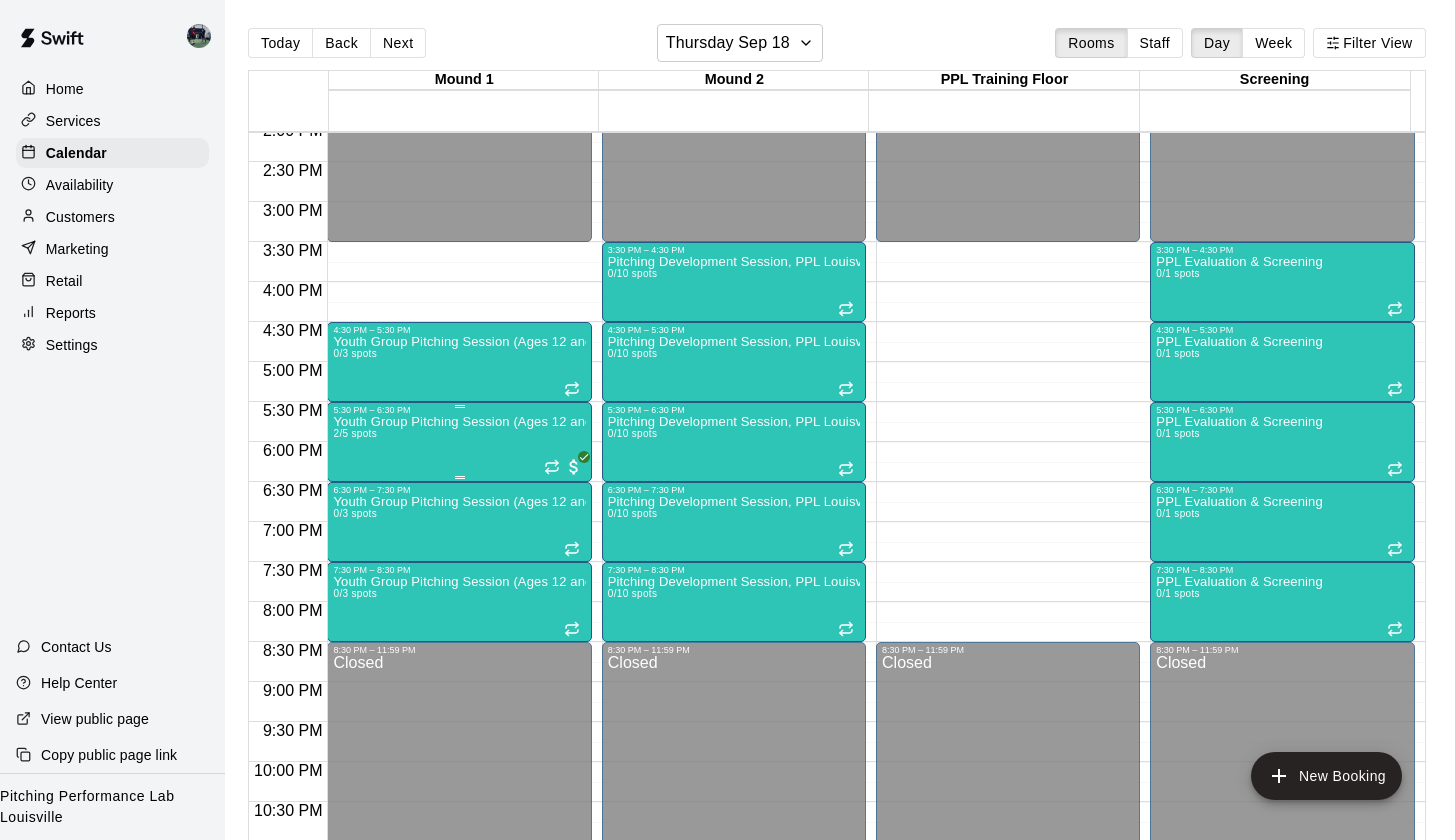 click on "Youth Group Pitching Session (Ages 12 and Under) 2/5 spots" at bounding box center [459, 835] 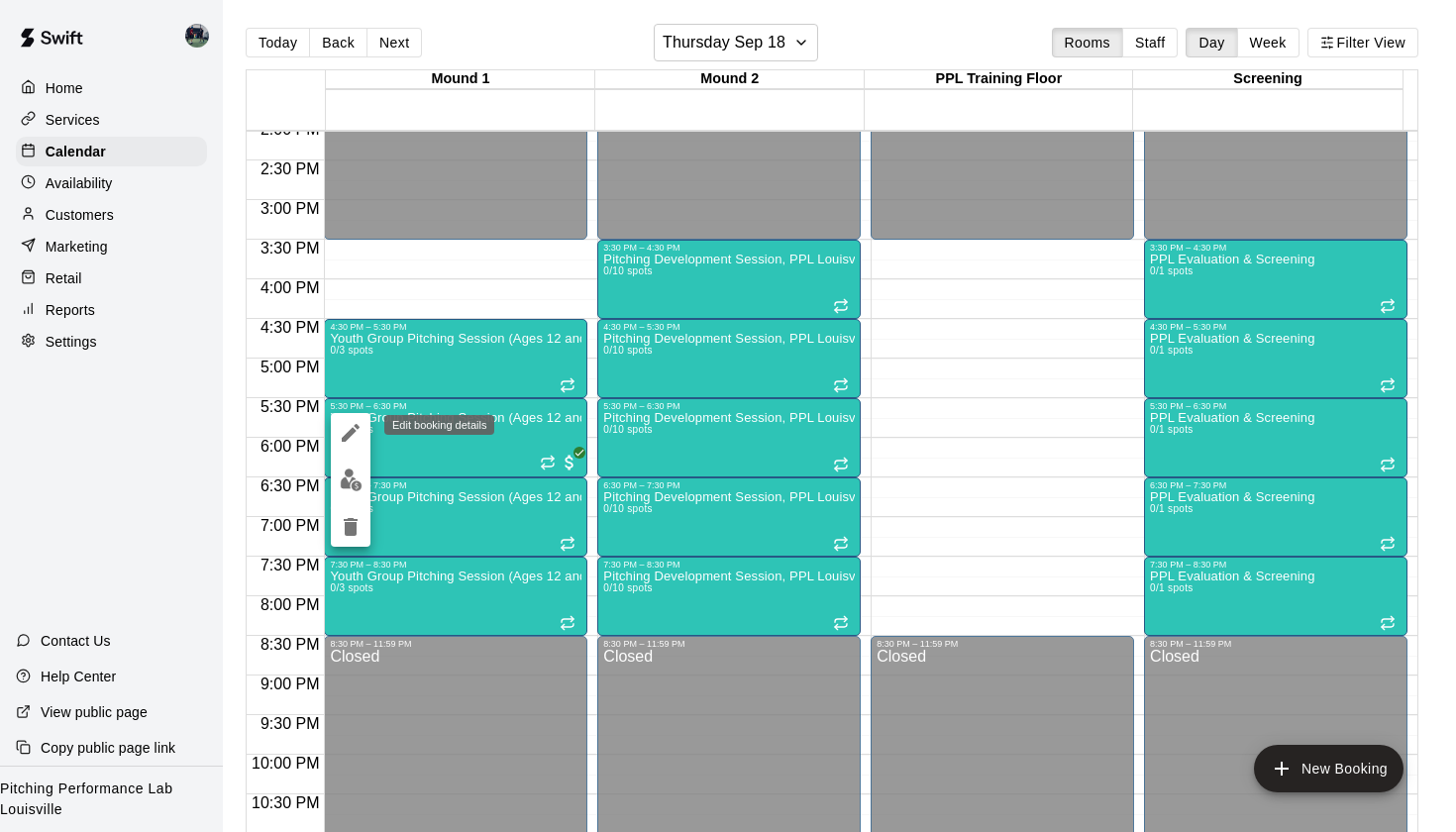 click 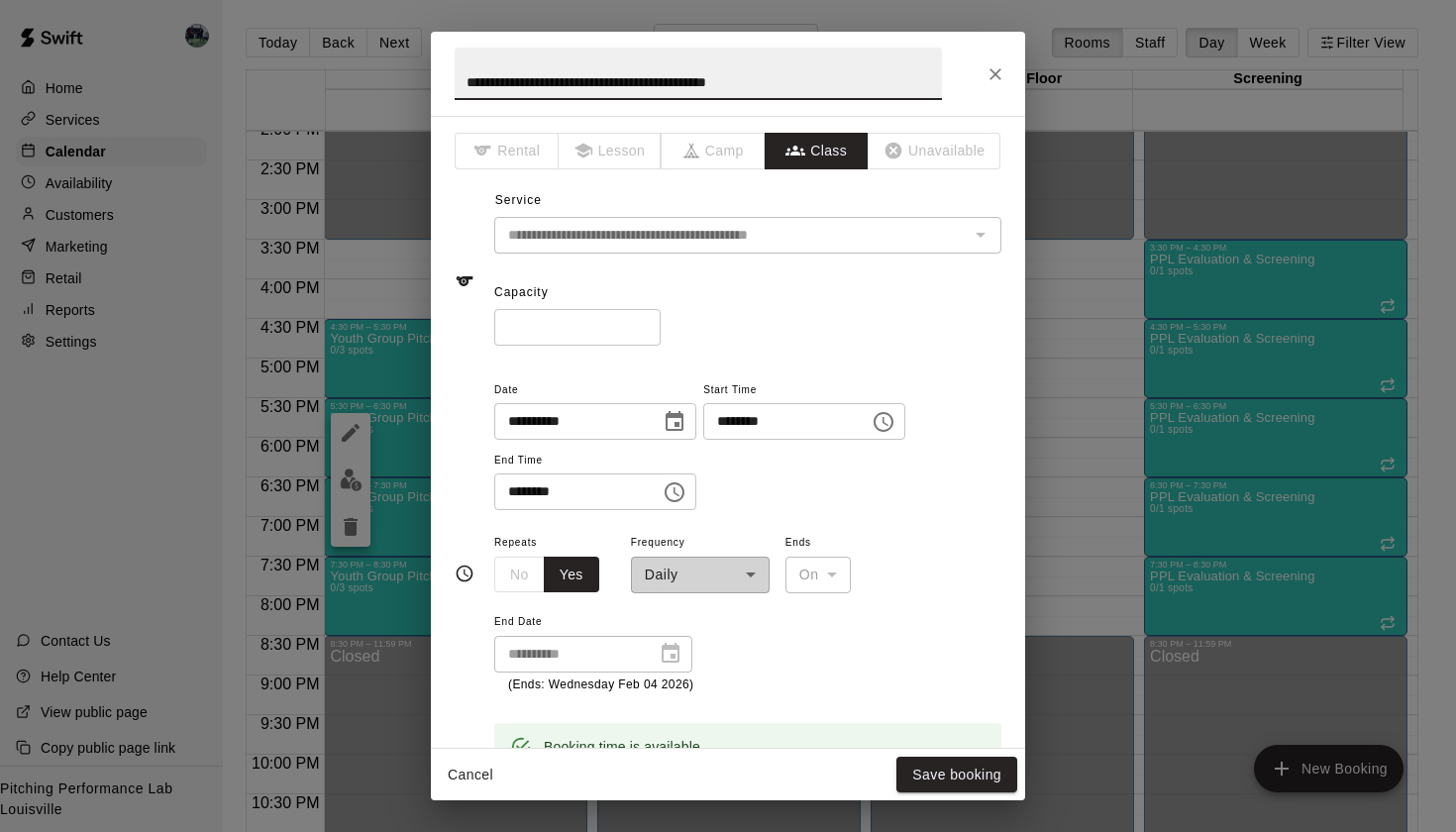 click on "*" at bounding box center [577, 327] 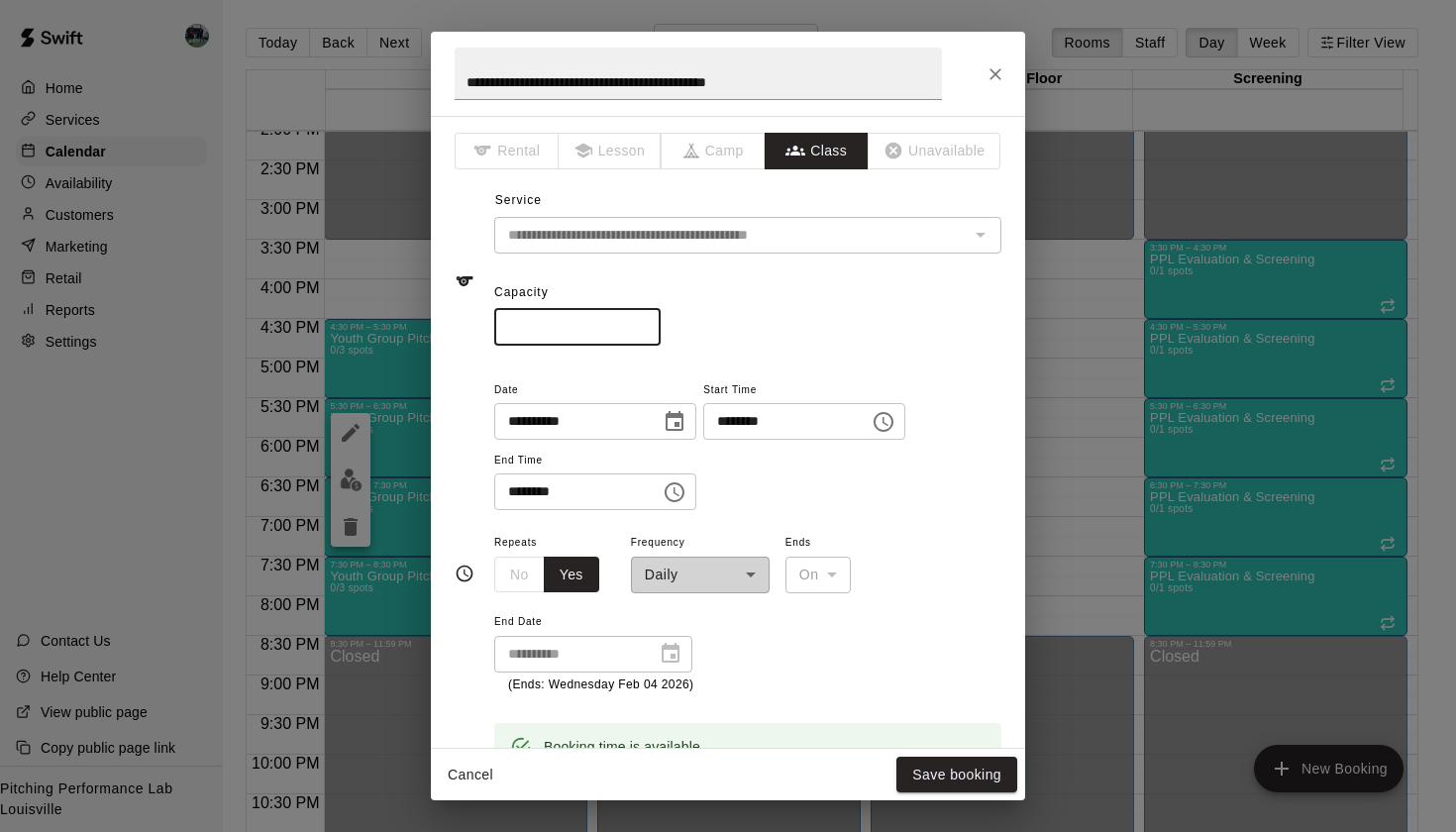 click on "*" at bounding box center (577, 327) 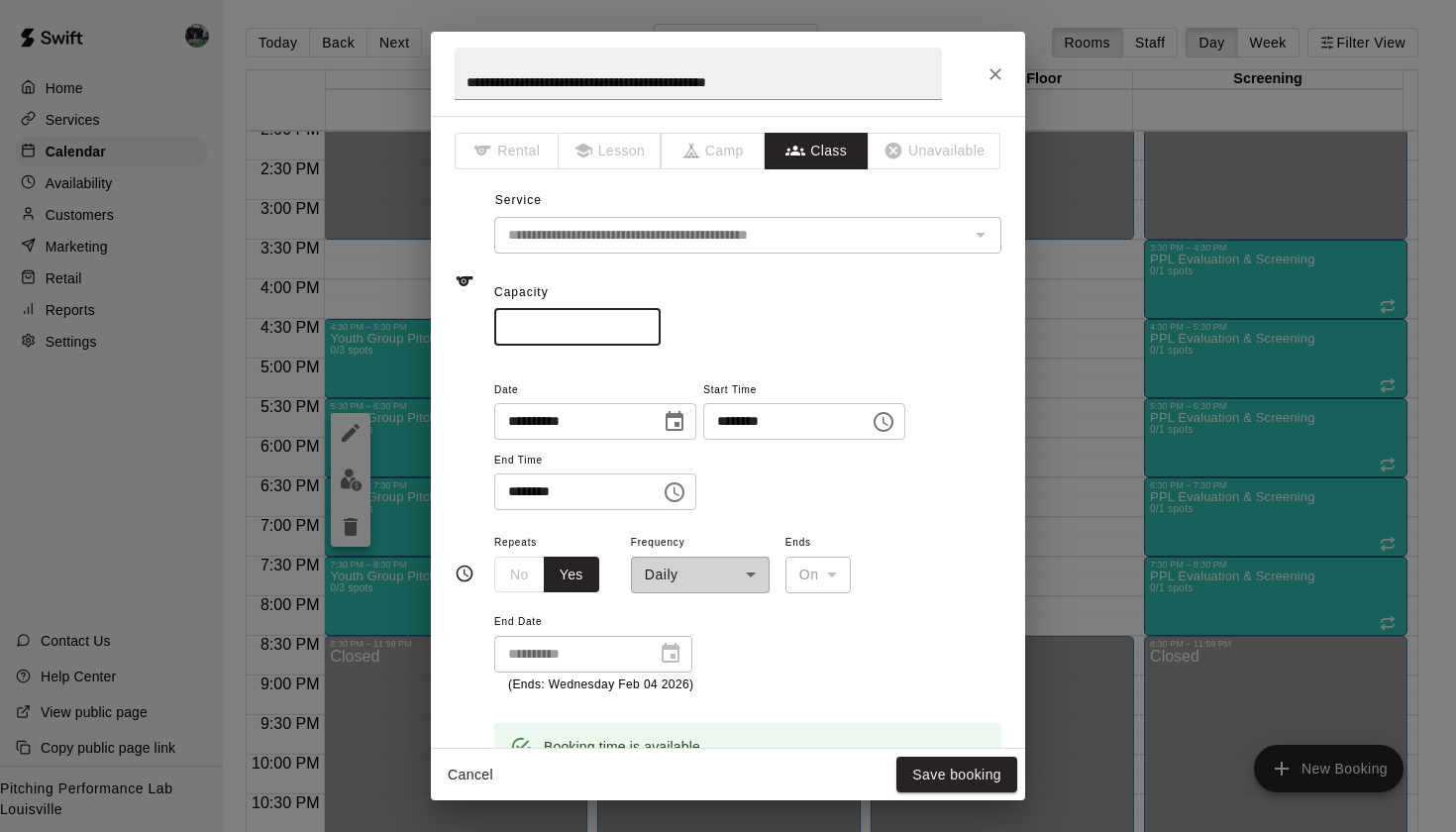 type on "*" 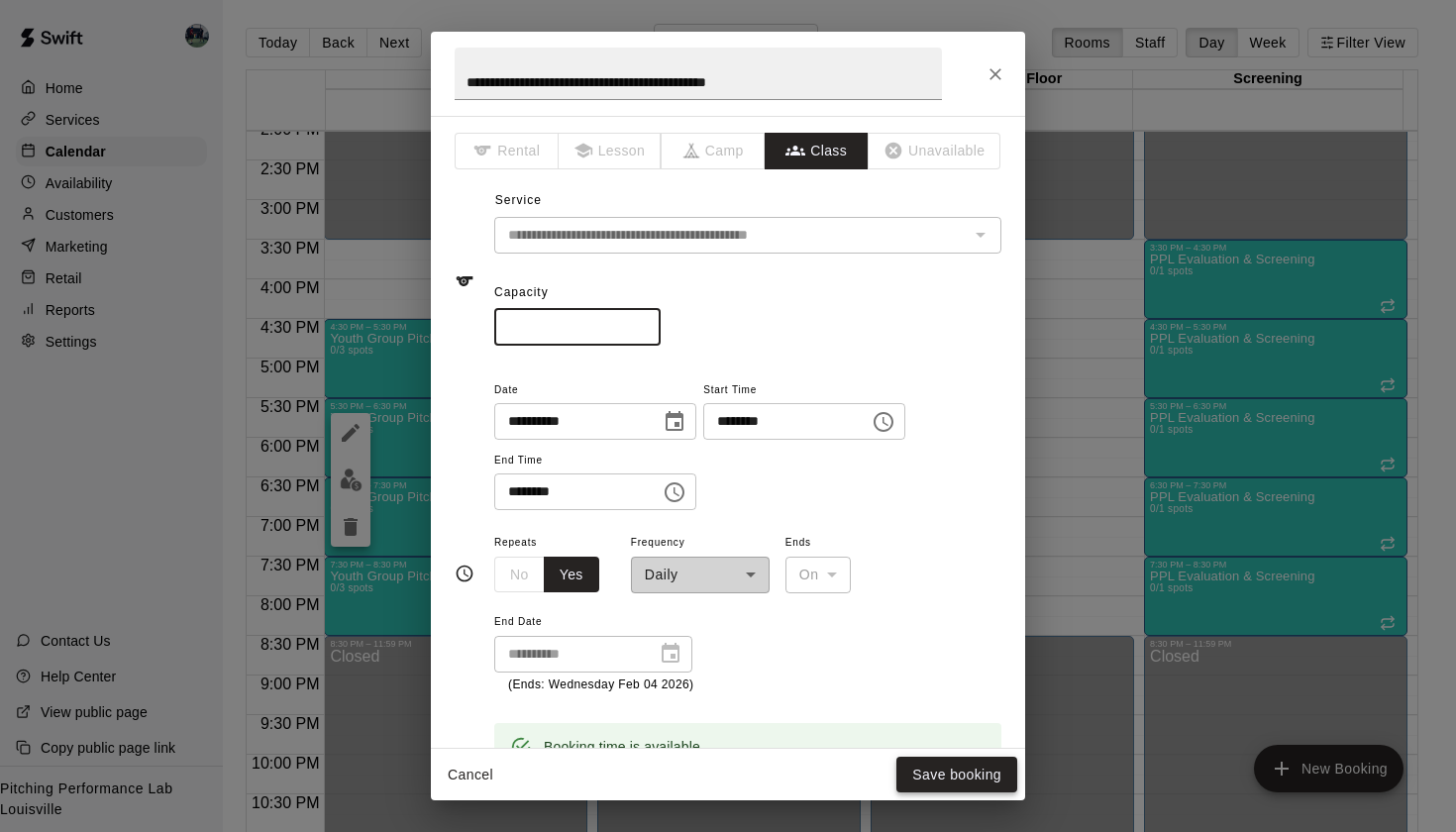 click on "Save booking" at bounding box center (957, 775) 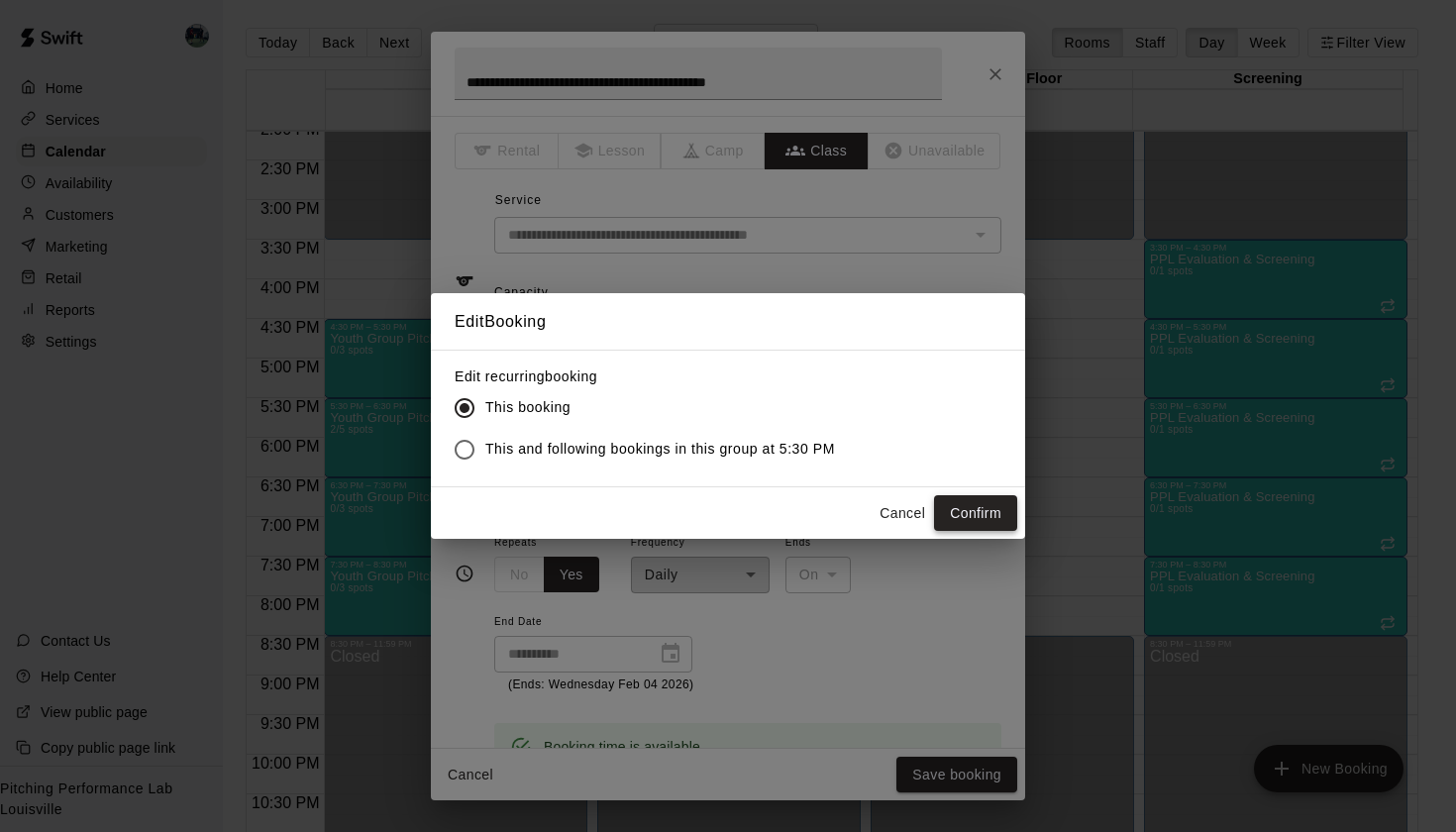 click on "Confirm" at bounding box center (976, 513) 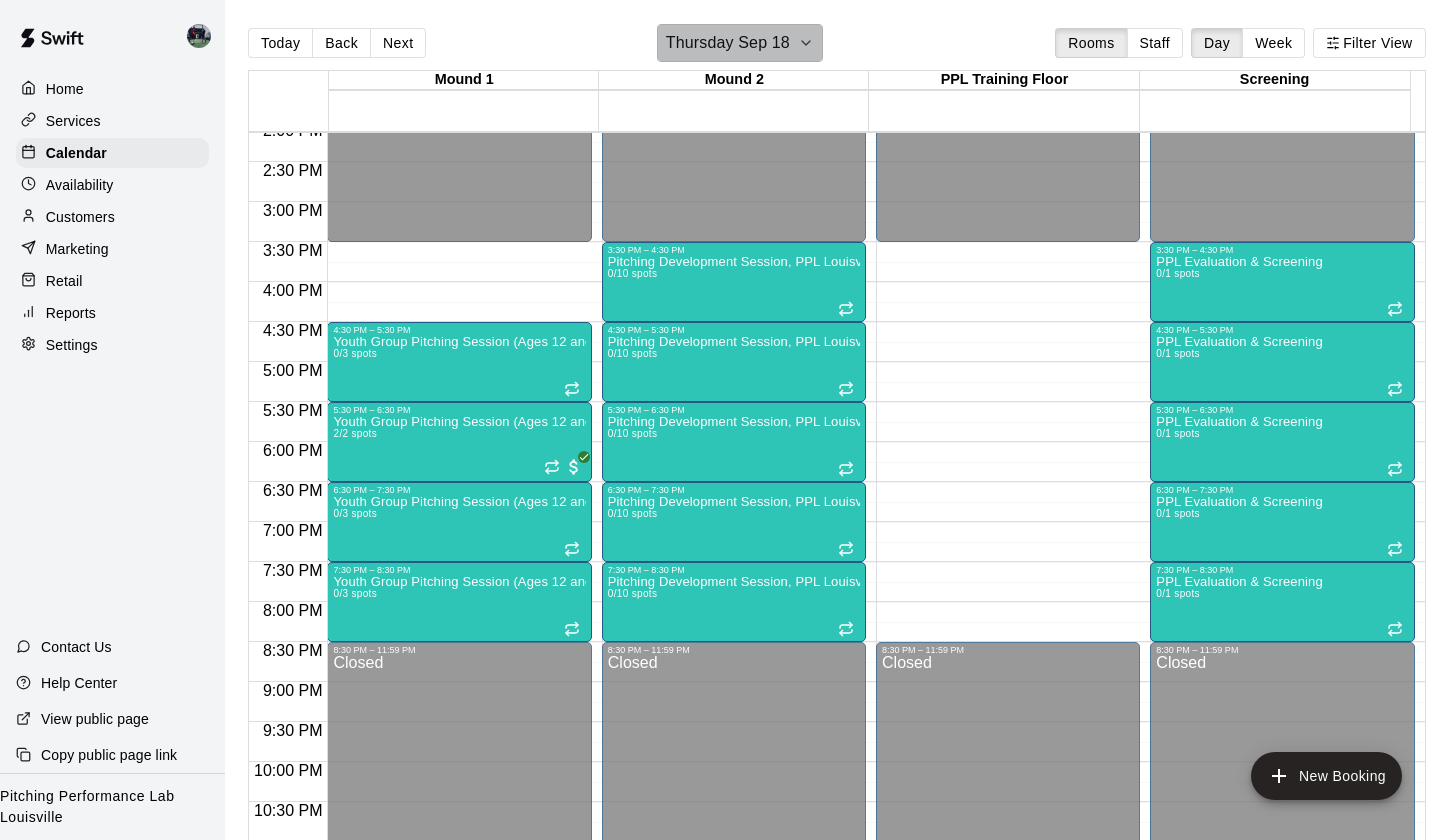 click 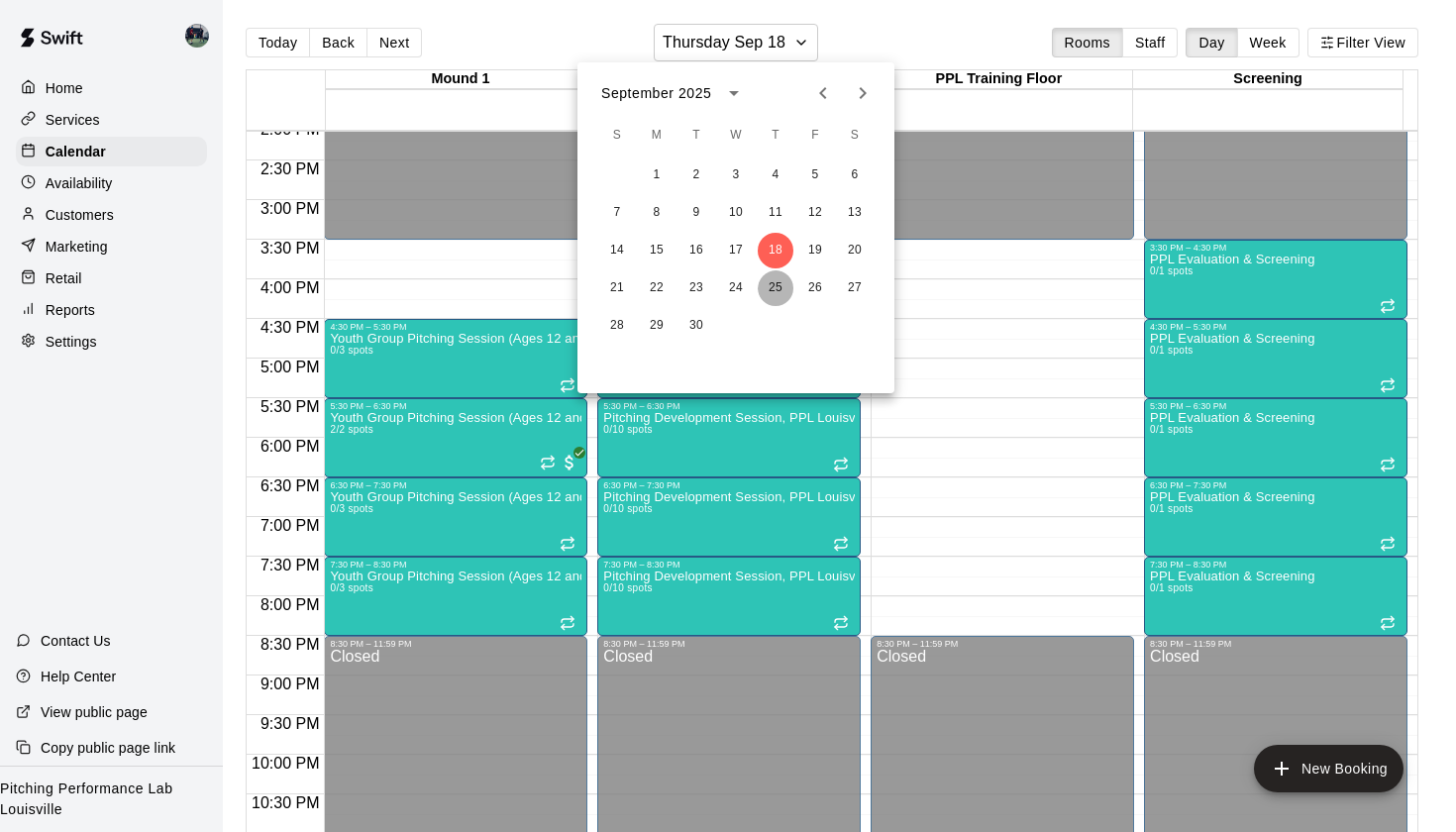 click on "25" at bounding box center [776, 288] 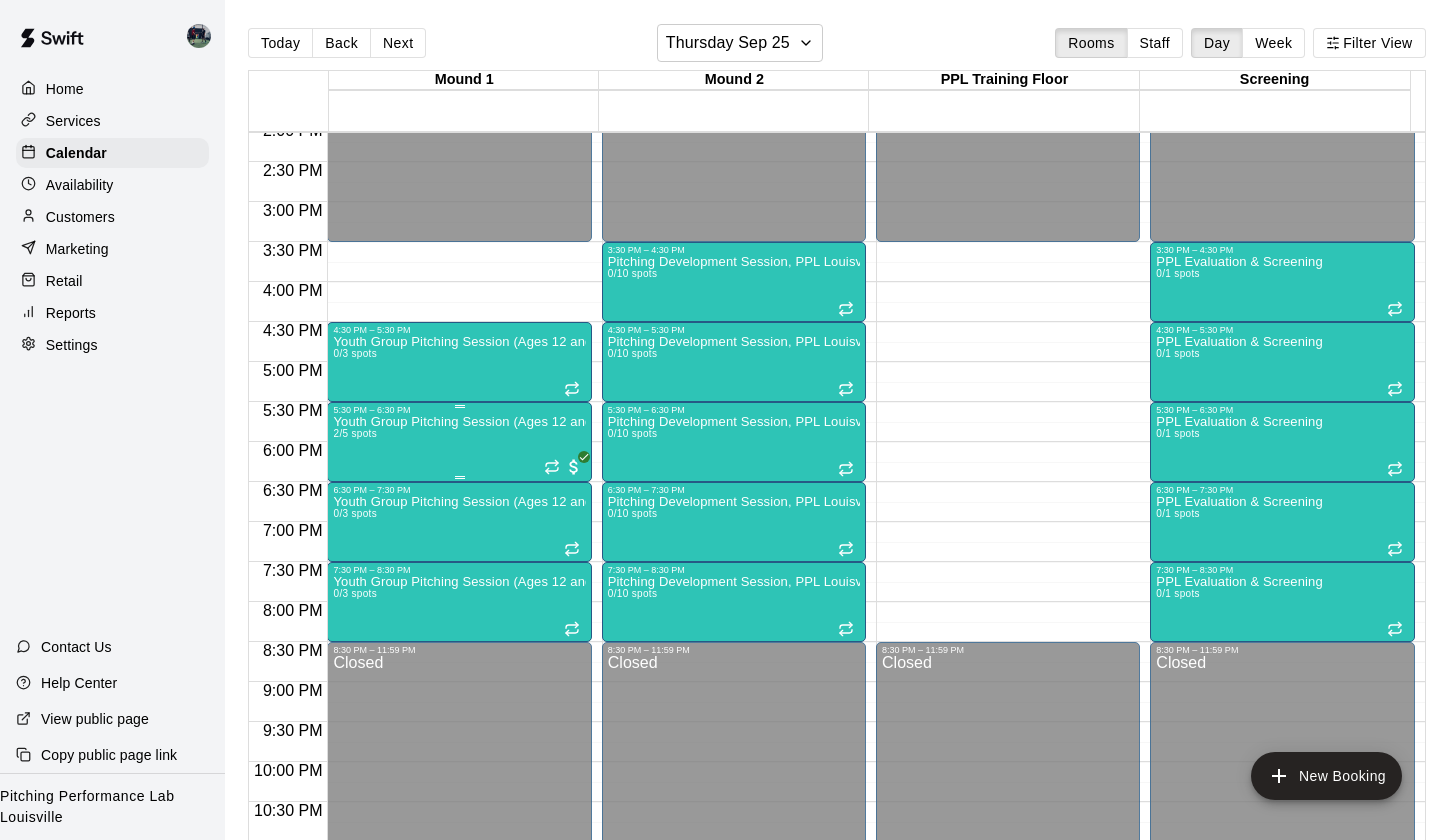 click on "Youth Group Pitching Session (Ages 12 and Under) 2/5 spots" at bounding box center (459, 835) 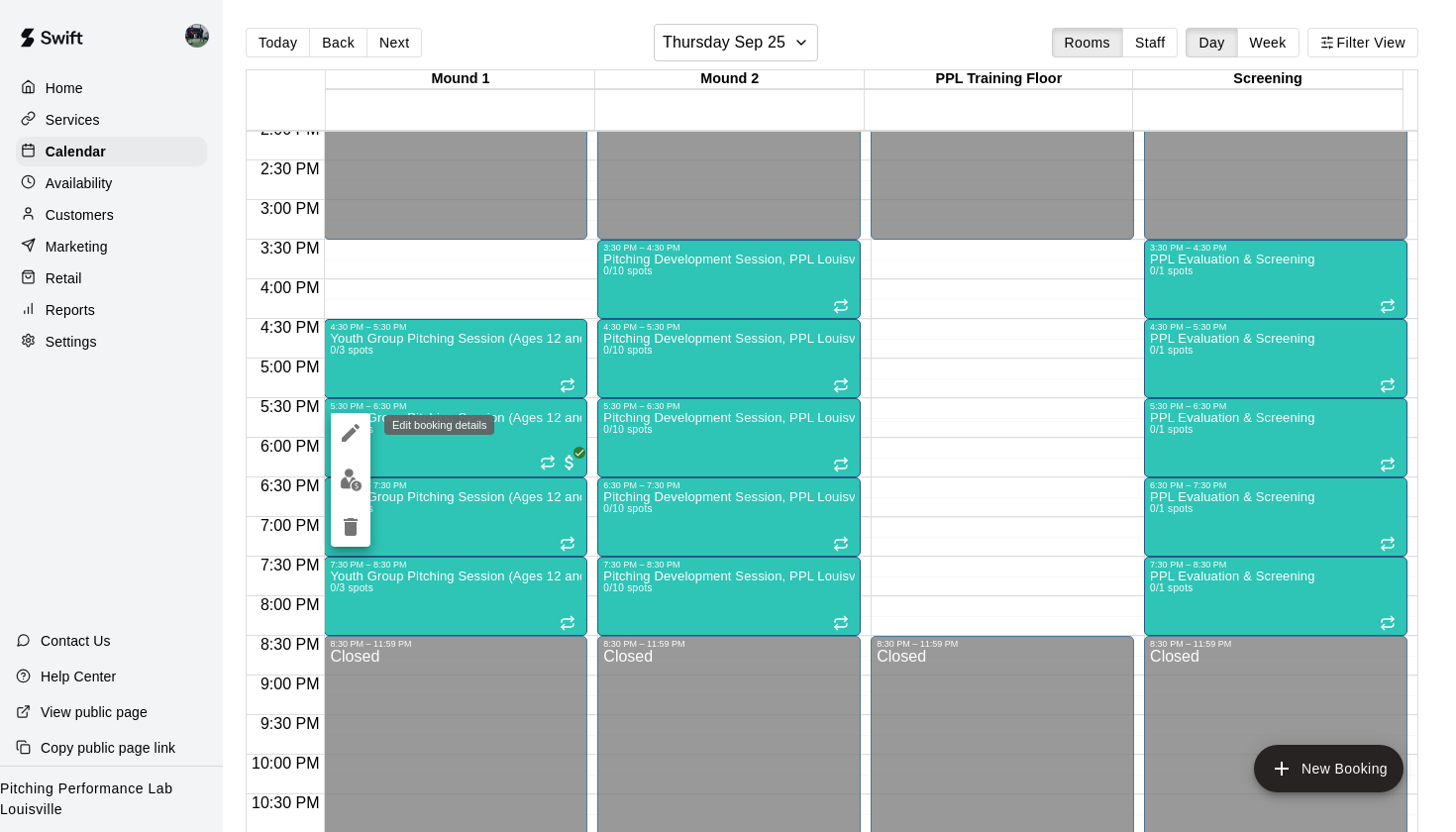 click 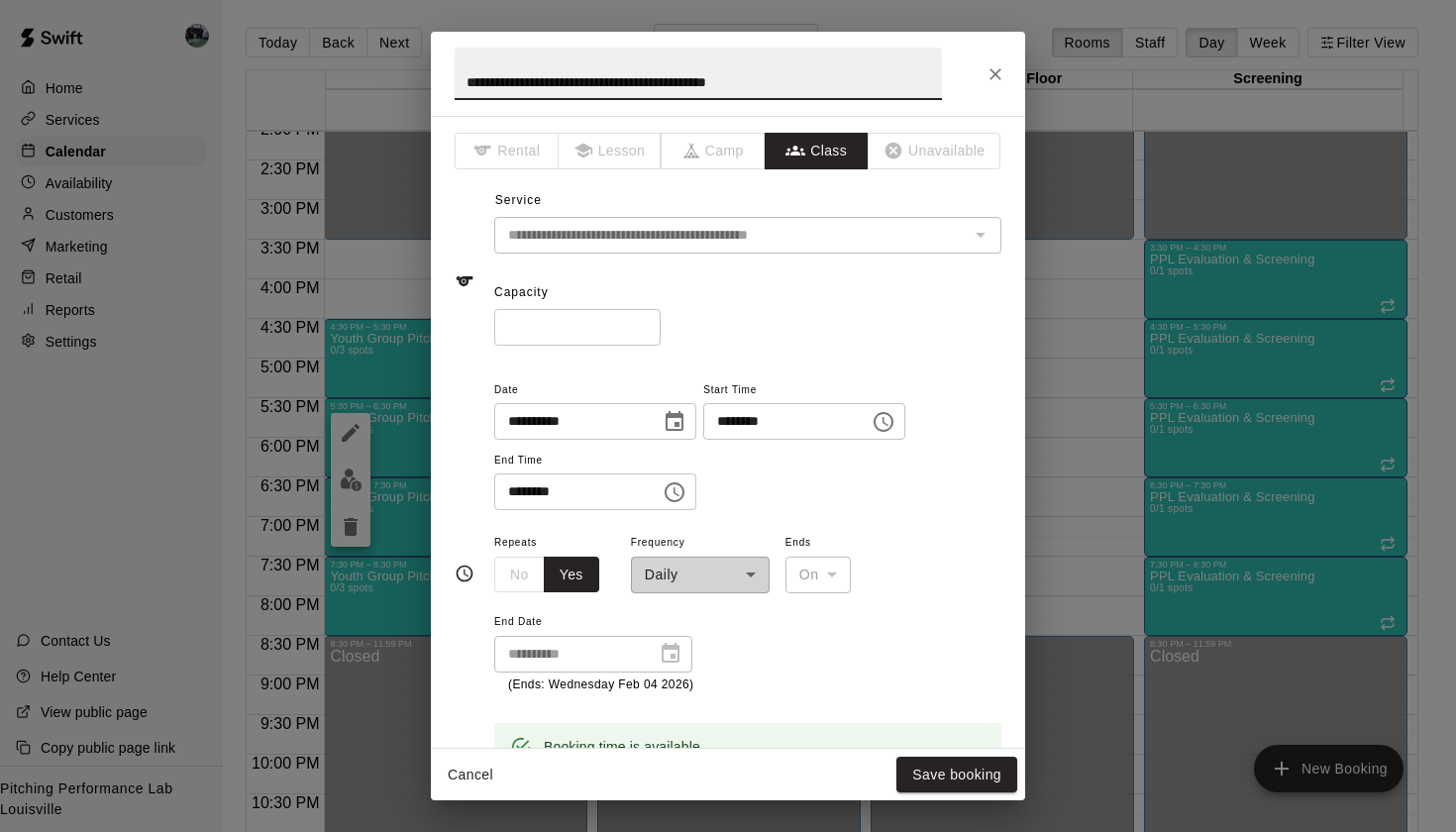 click on "*" at bounding box center [577, 327] 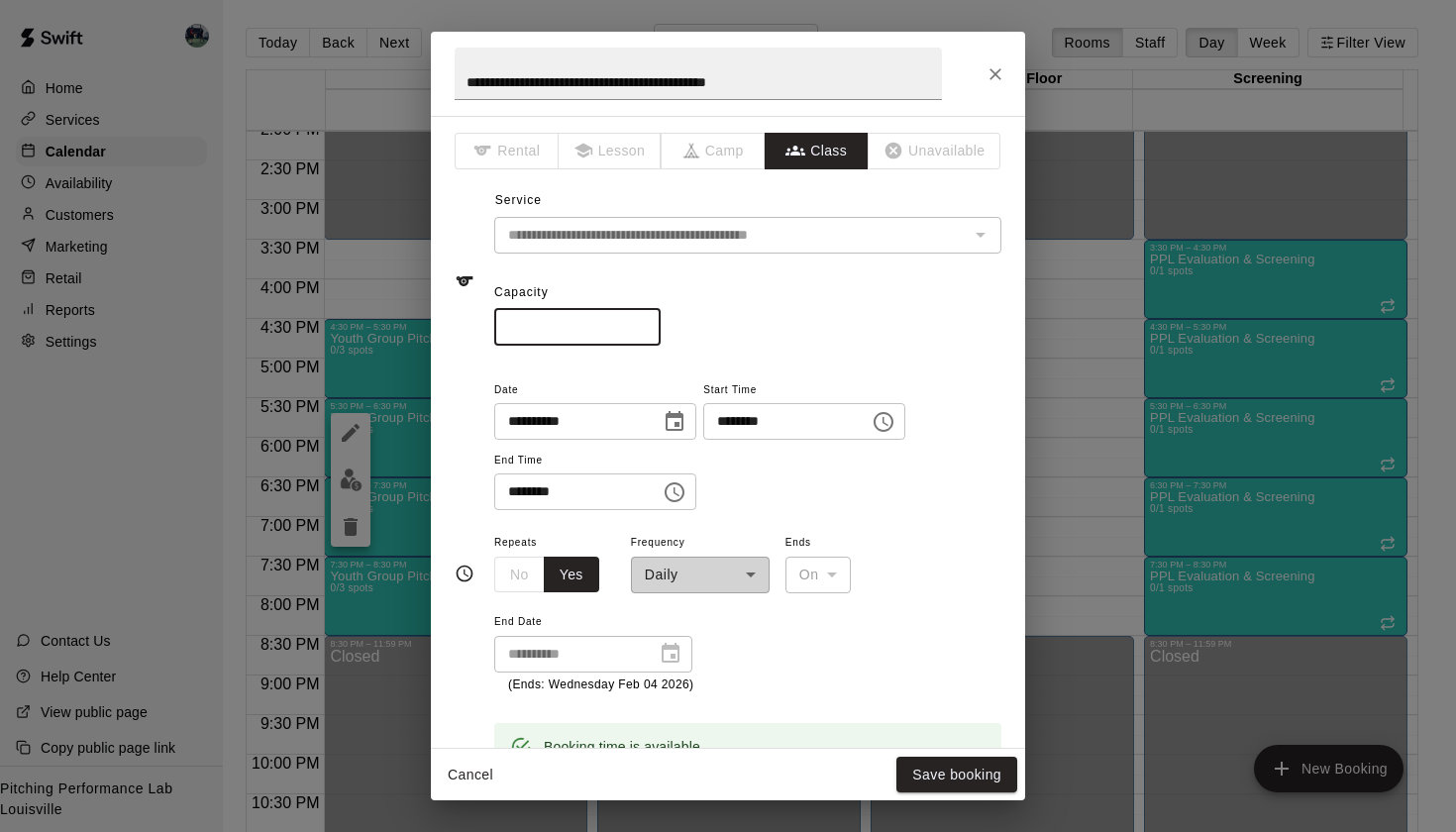 click on "*" at bounding box center (577, 327) 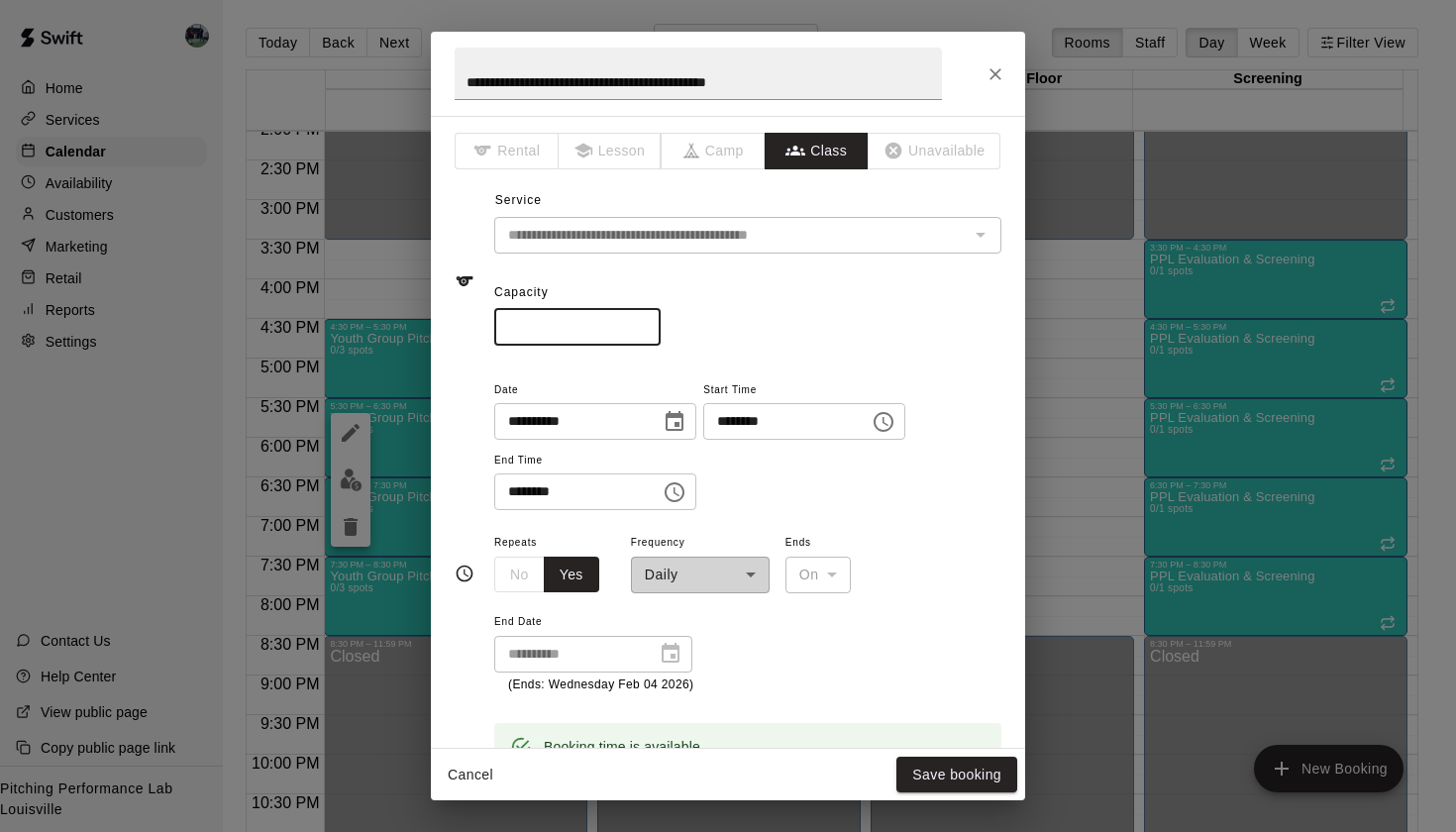 type on "*" 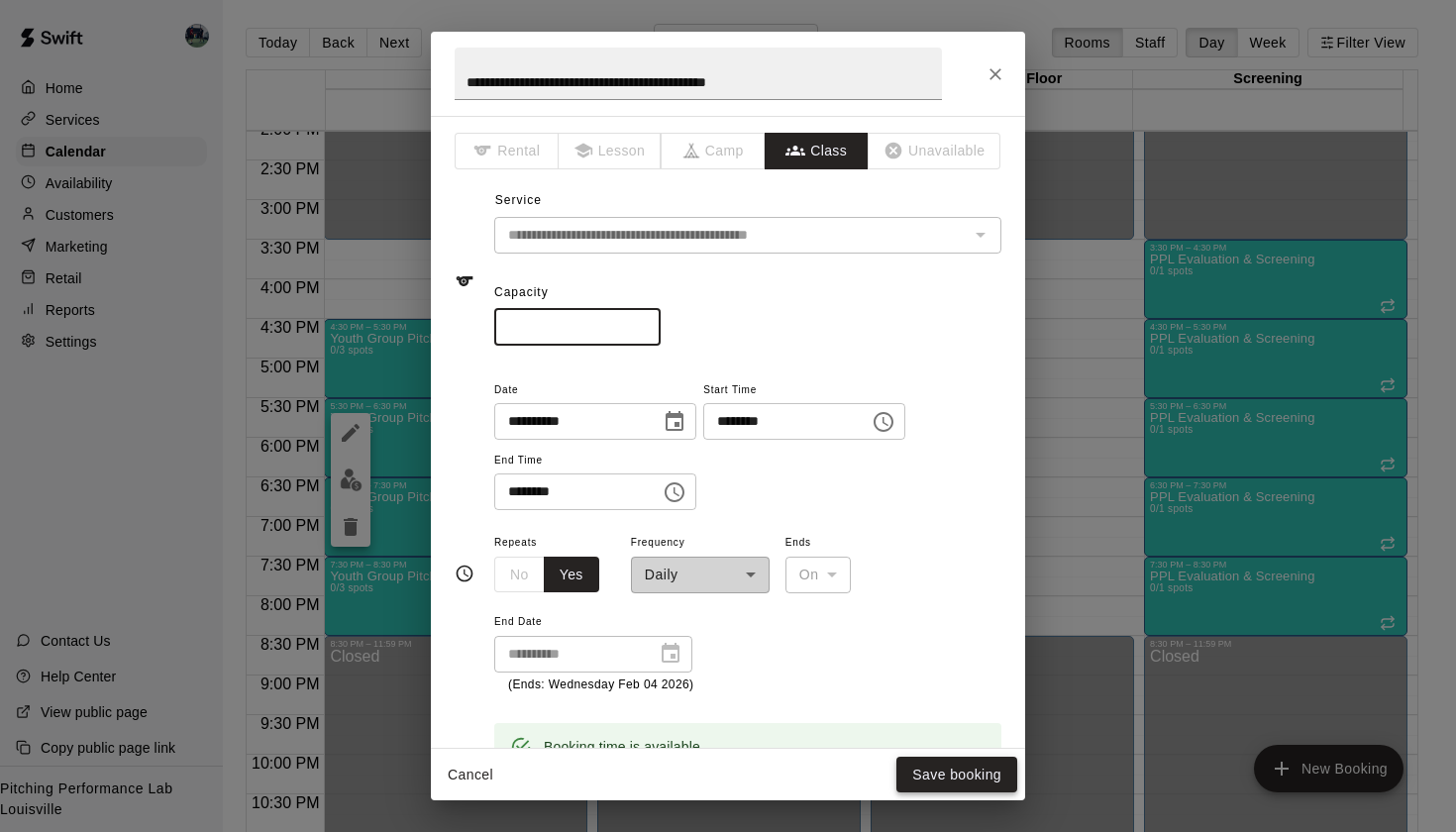 click on "Save booking" at bounding box center [957, 775] 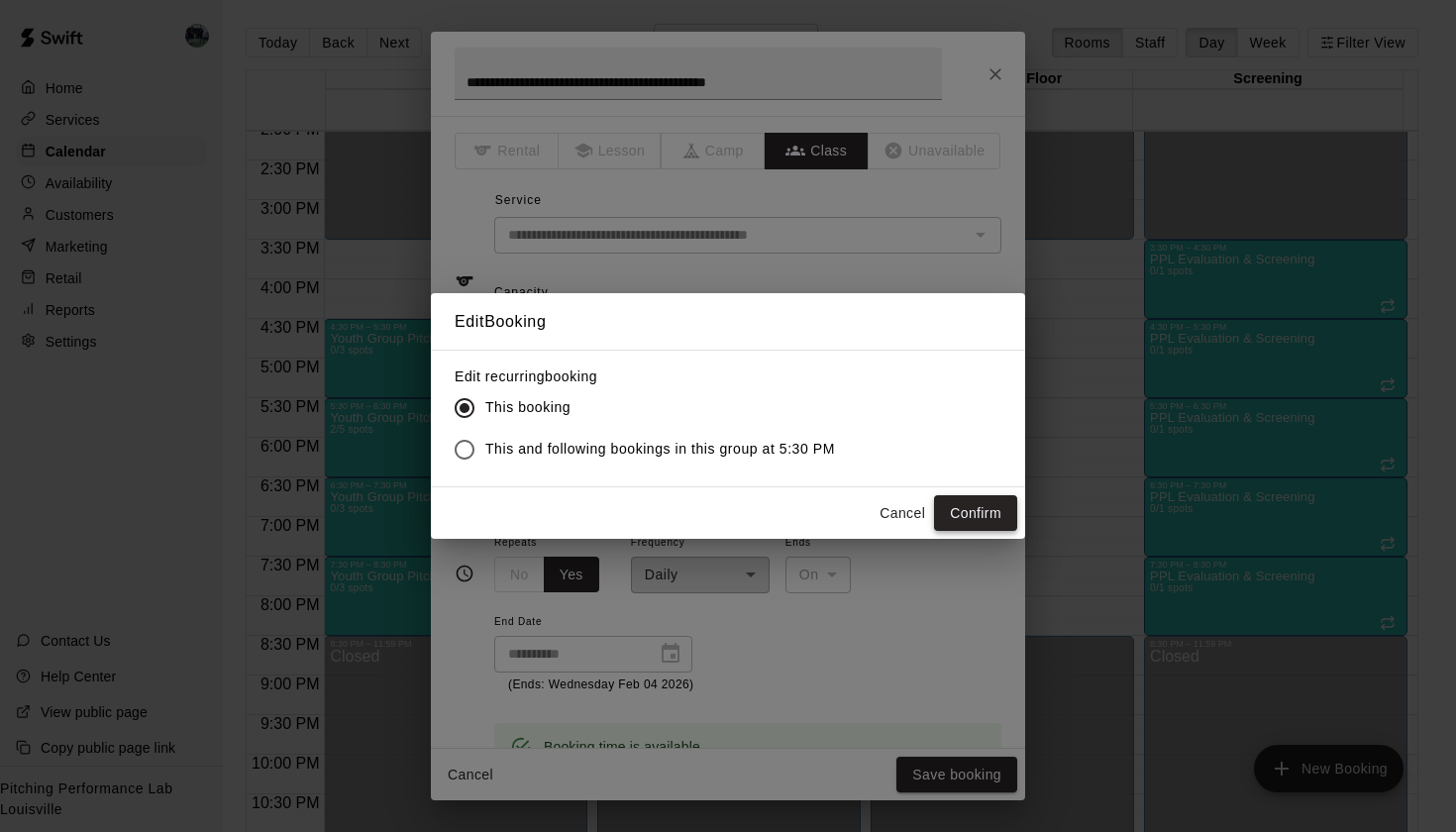 click on "Confirm" at bounding box center (976, 513) 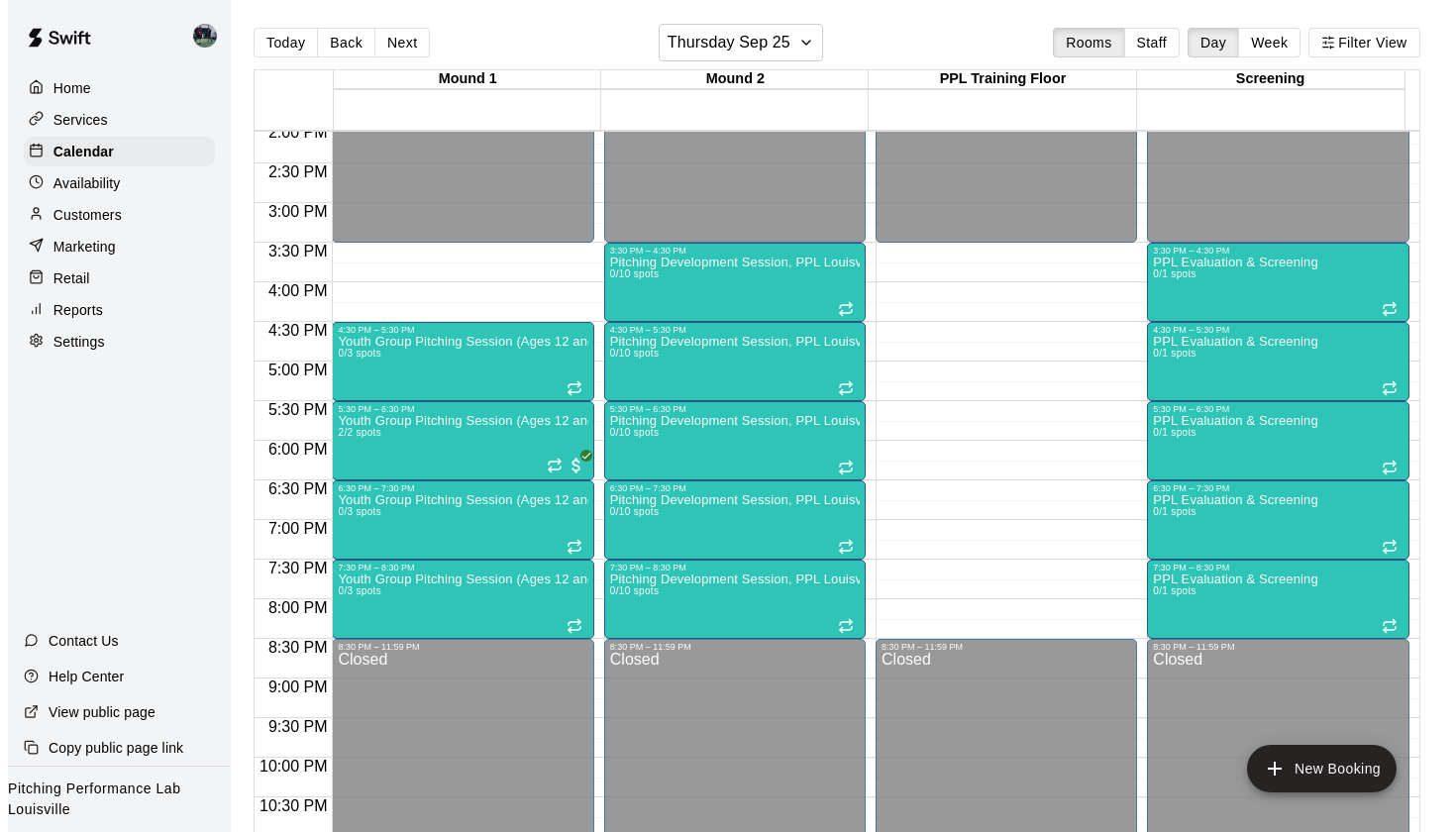 scroll, scrollTop: 1110, scrollLeft: 0, axis: vertical 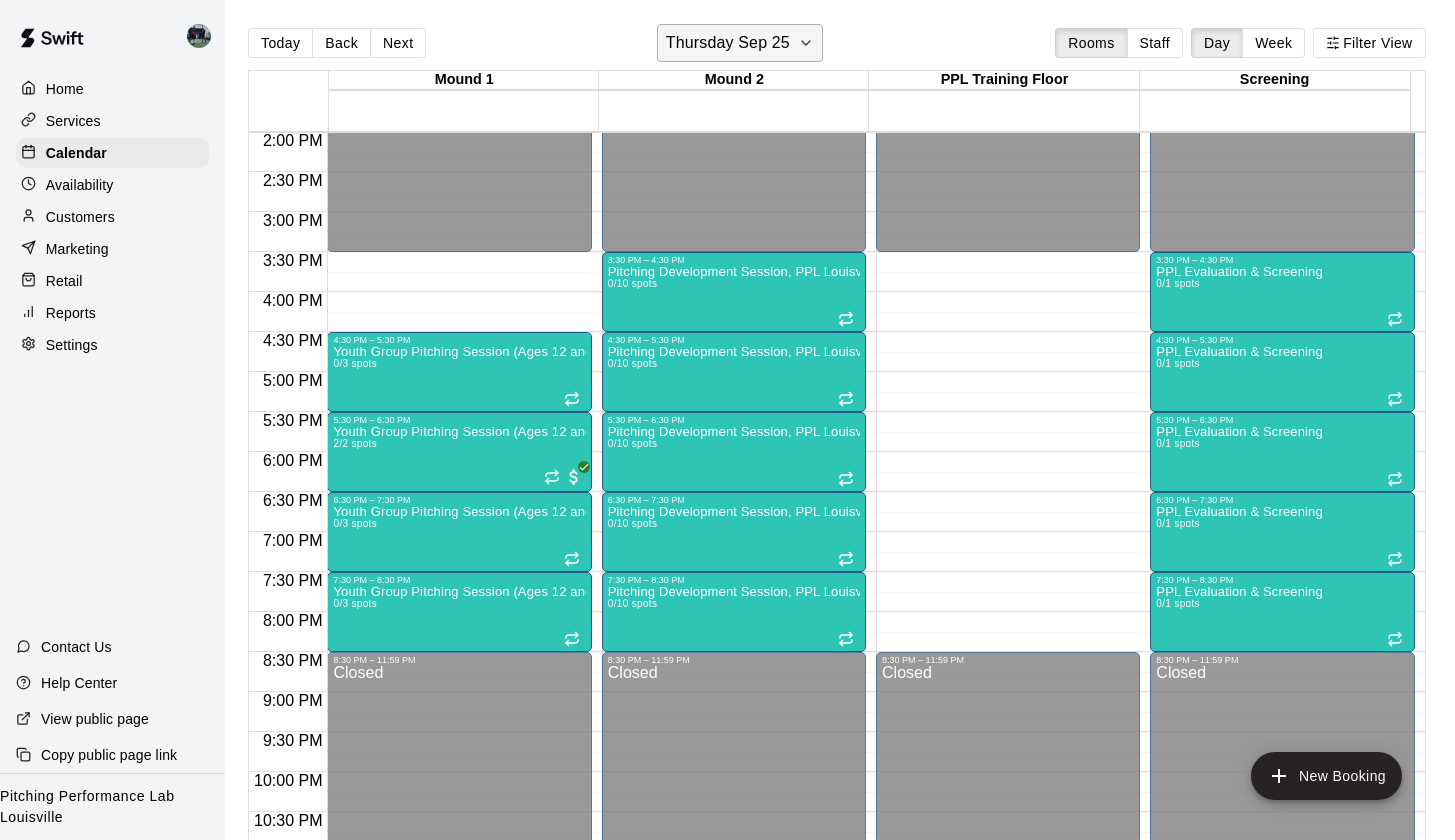 click 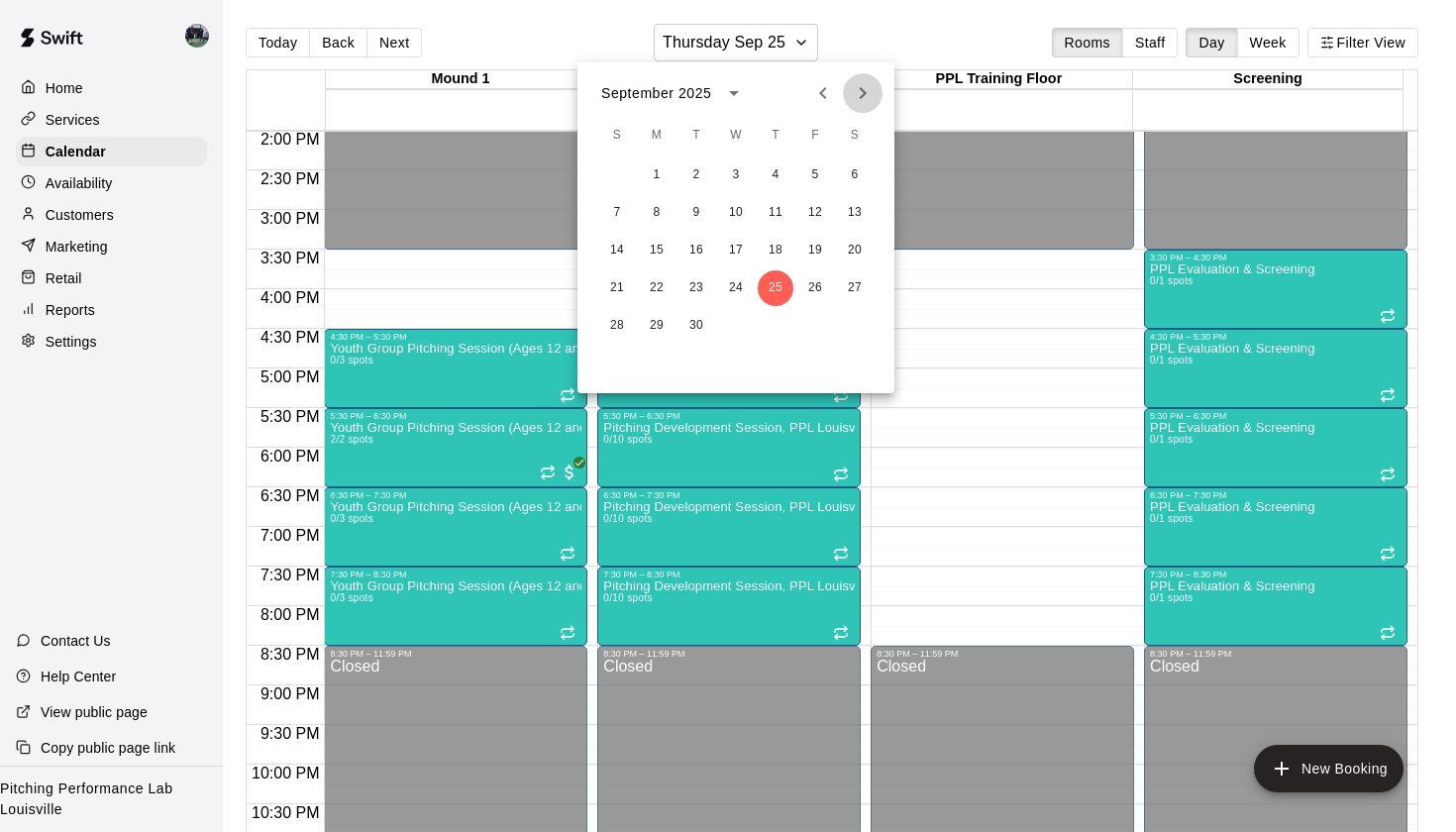 click 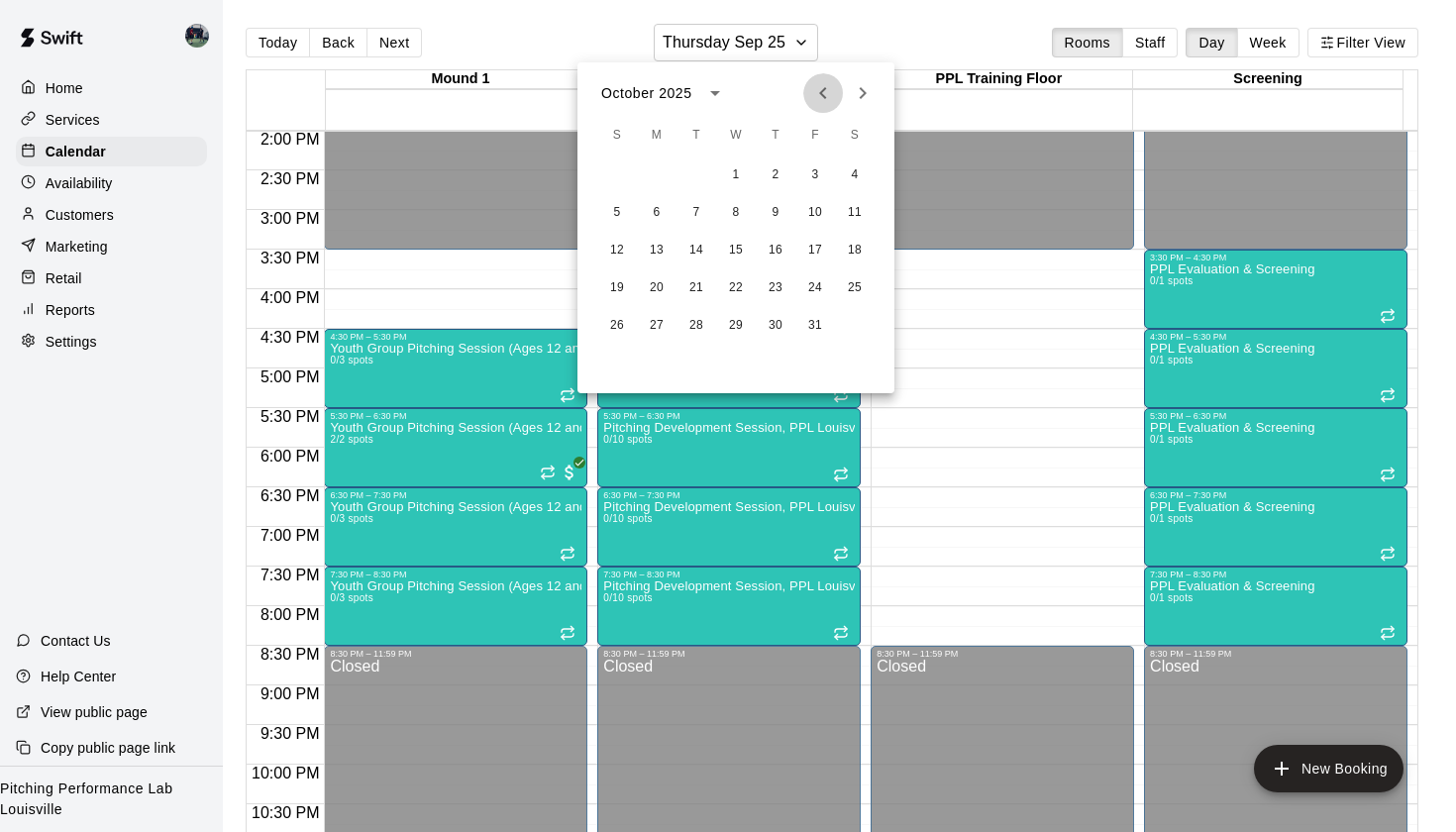click 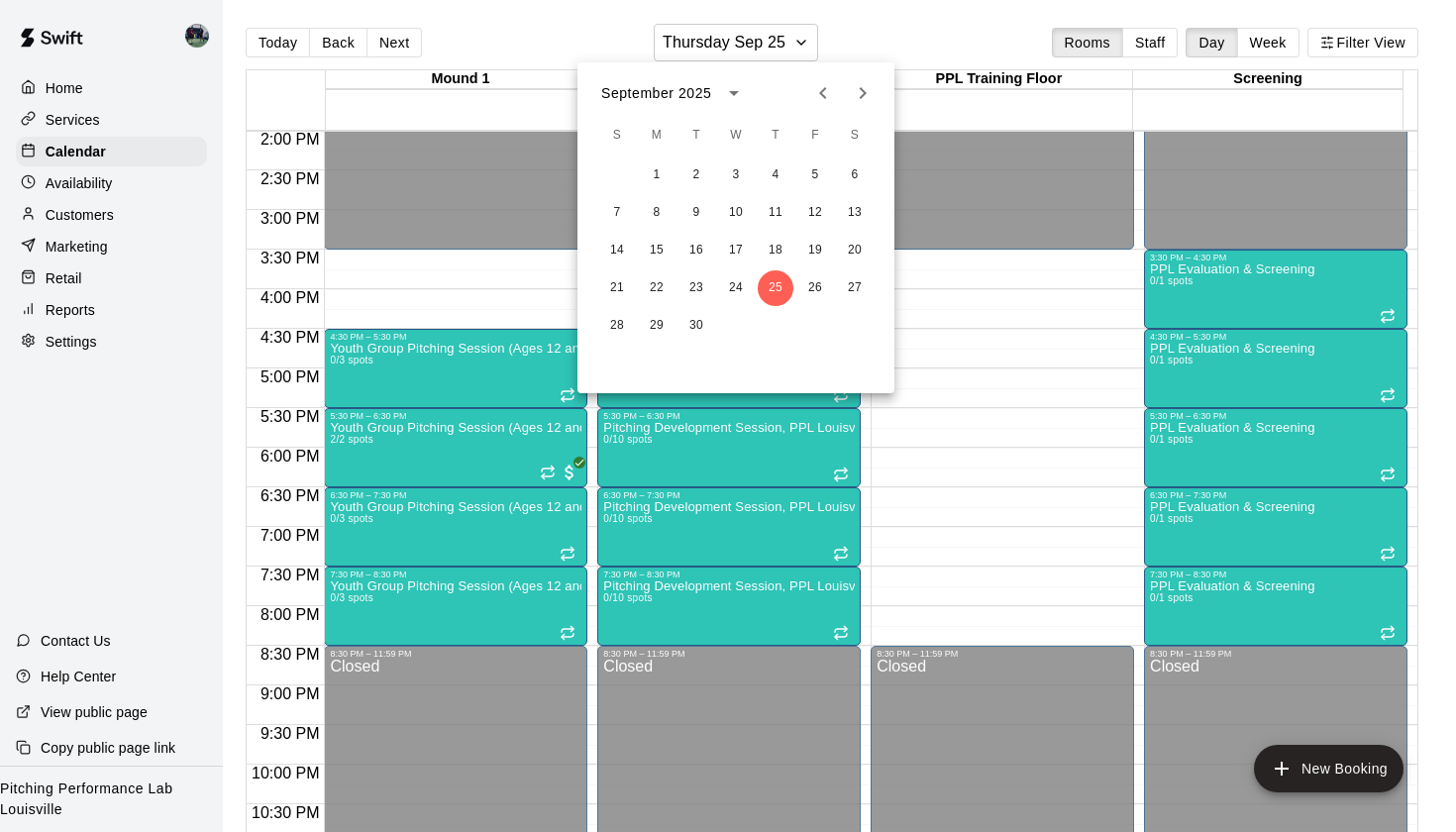 click 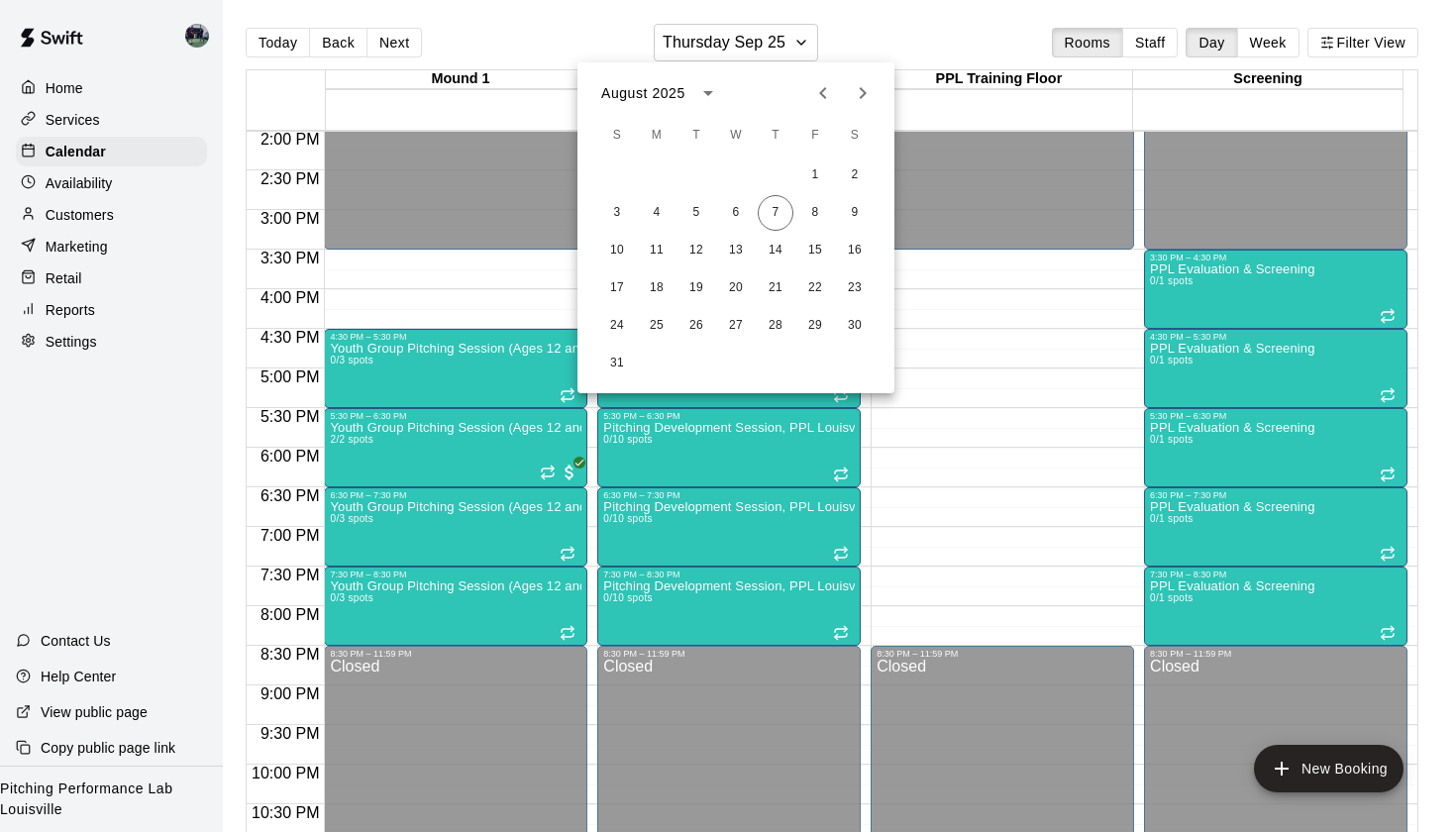click at bounding box center [728, 416] 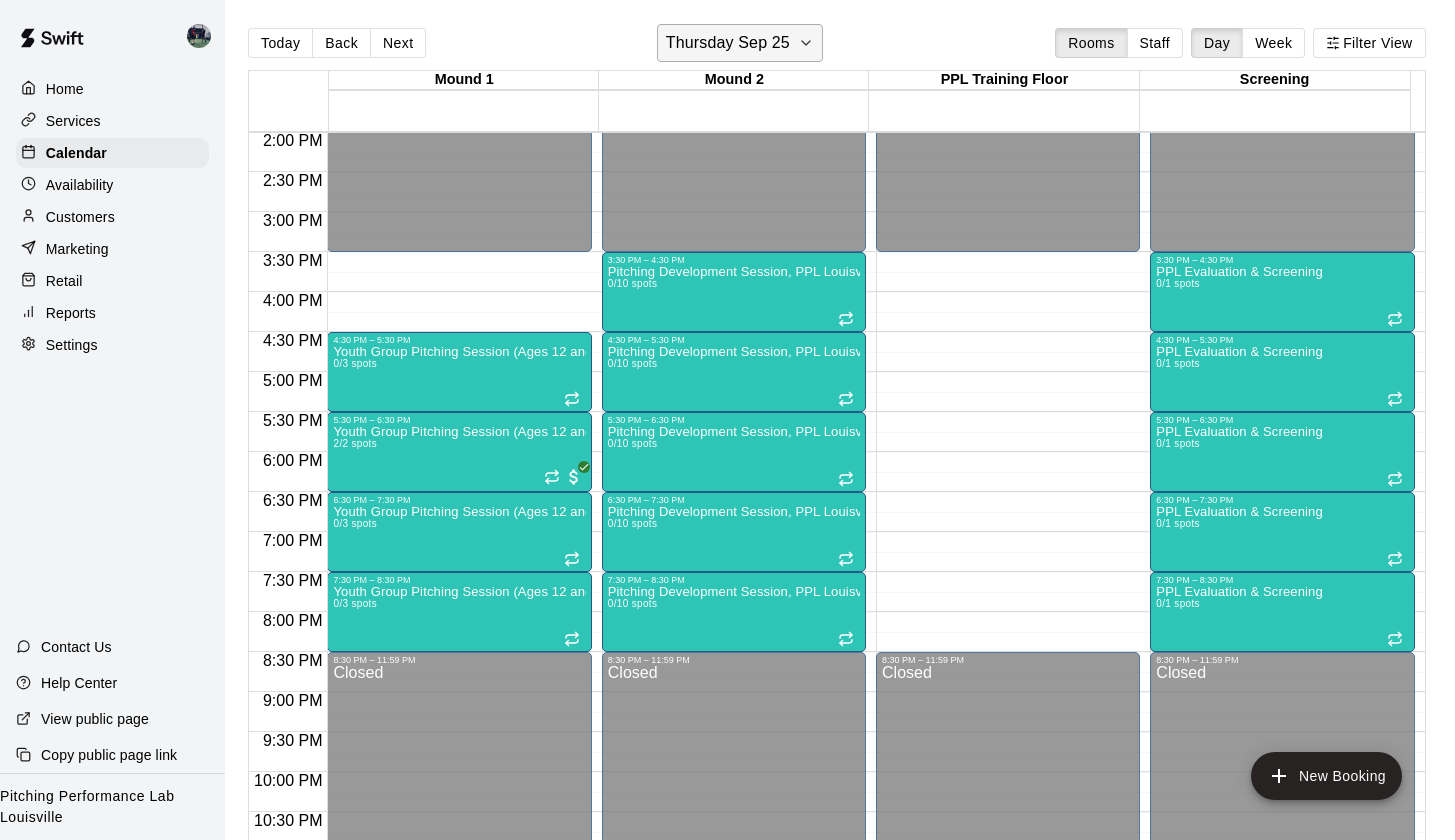 click 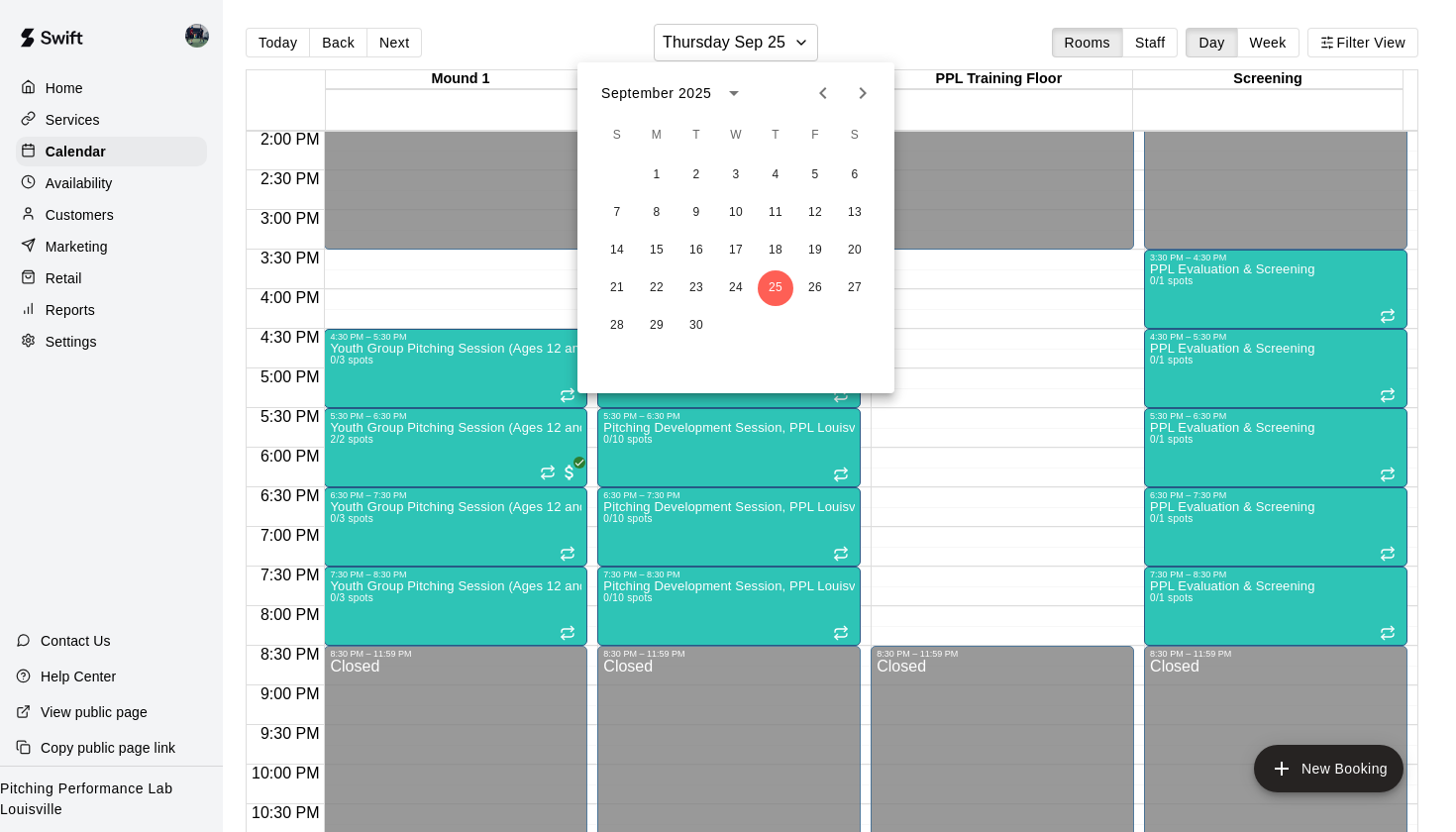 click 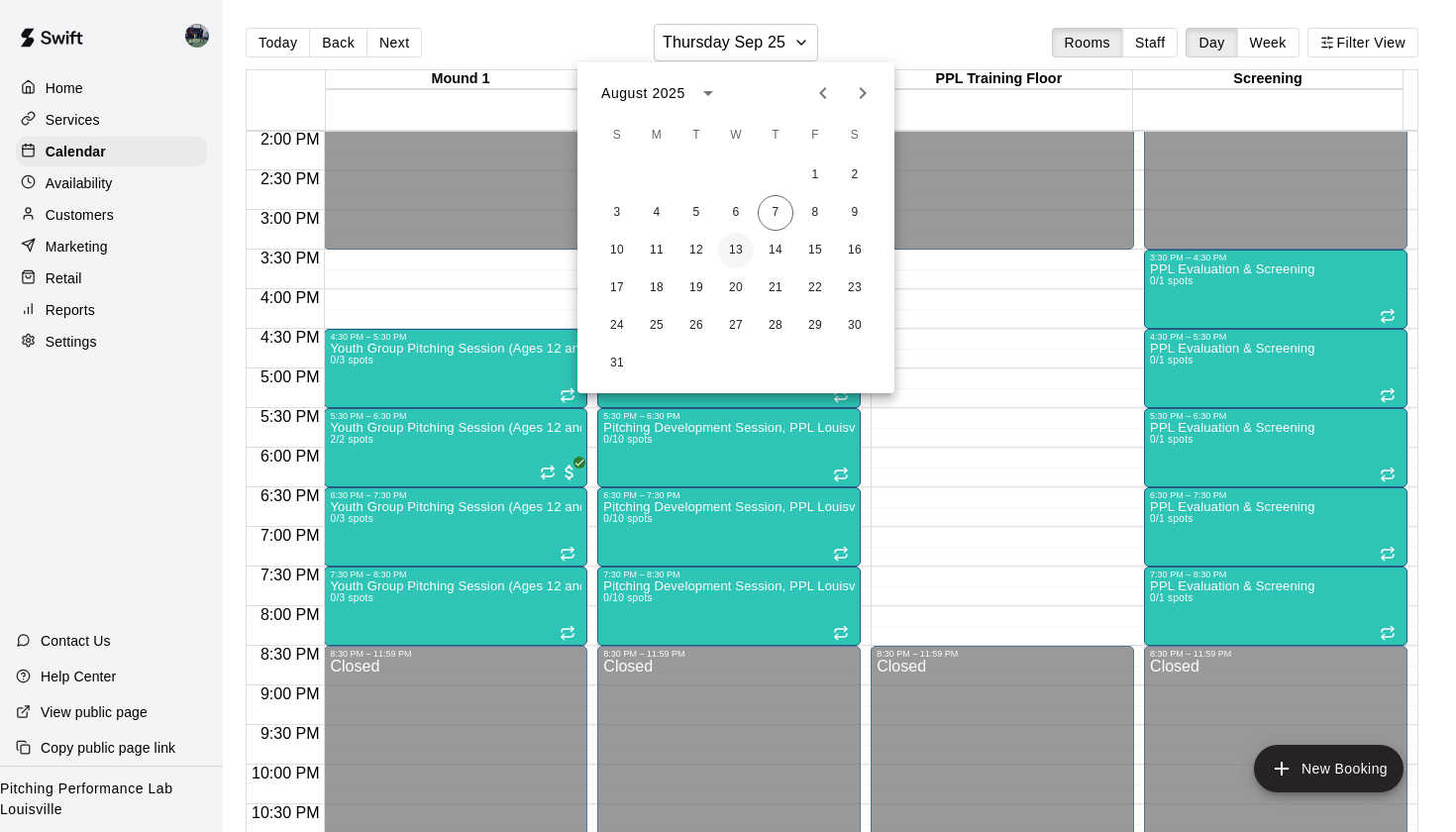 click on "13" at bounding box center [736, 251] 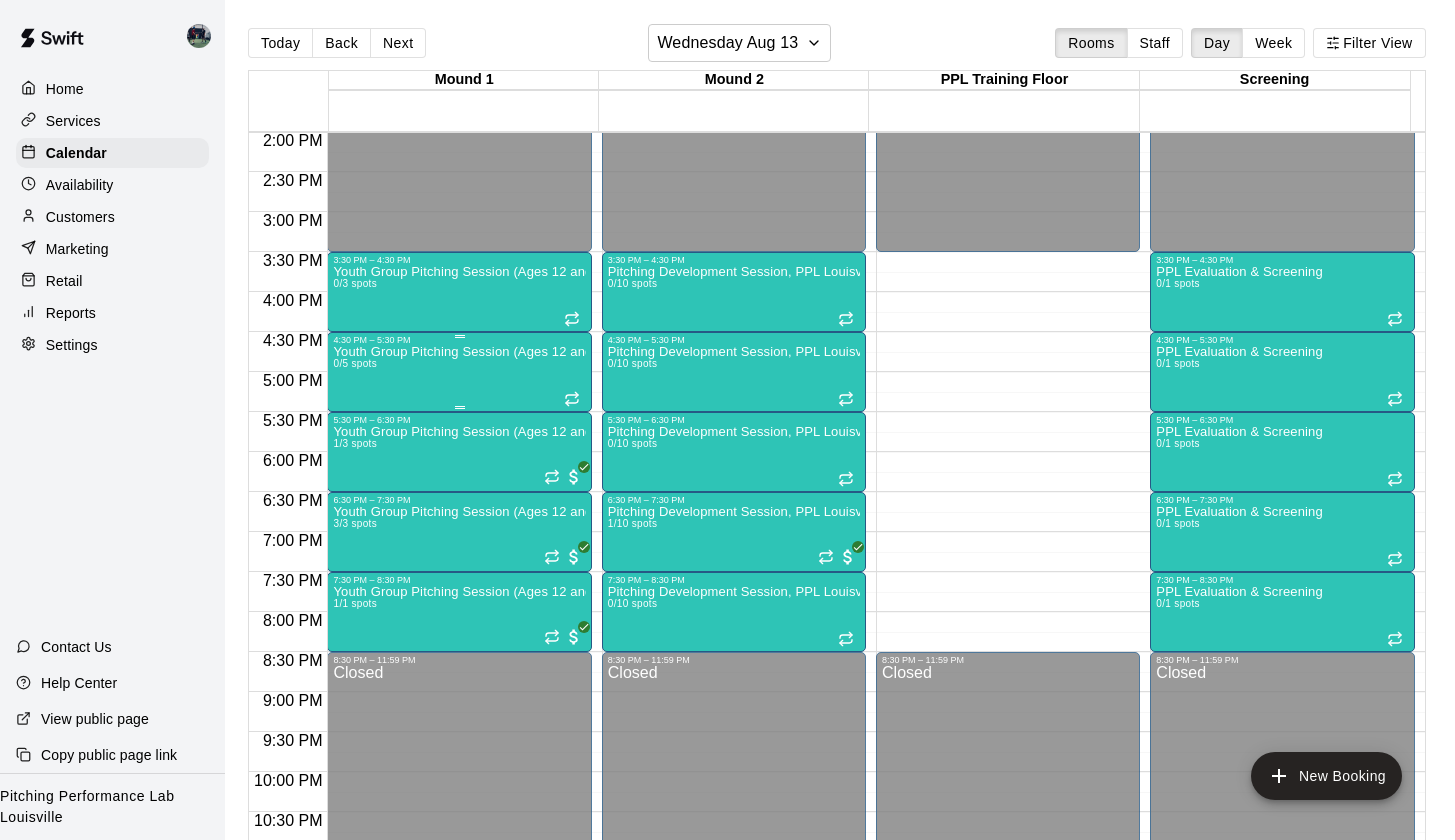 click on "Youth Group Pitching Session (Ages 12 and Under) 0/5 spots" at bounding box center [459, 765] 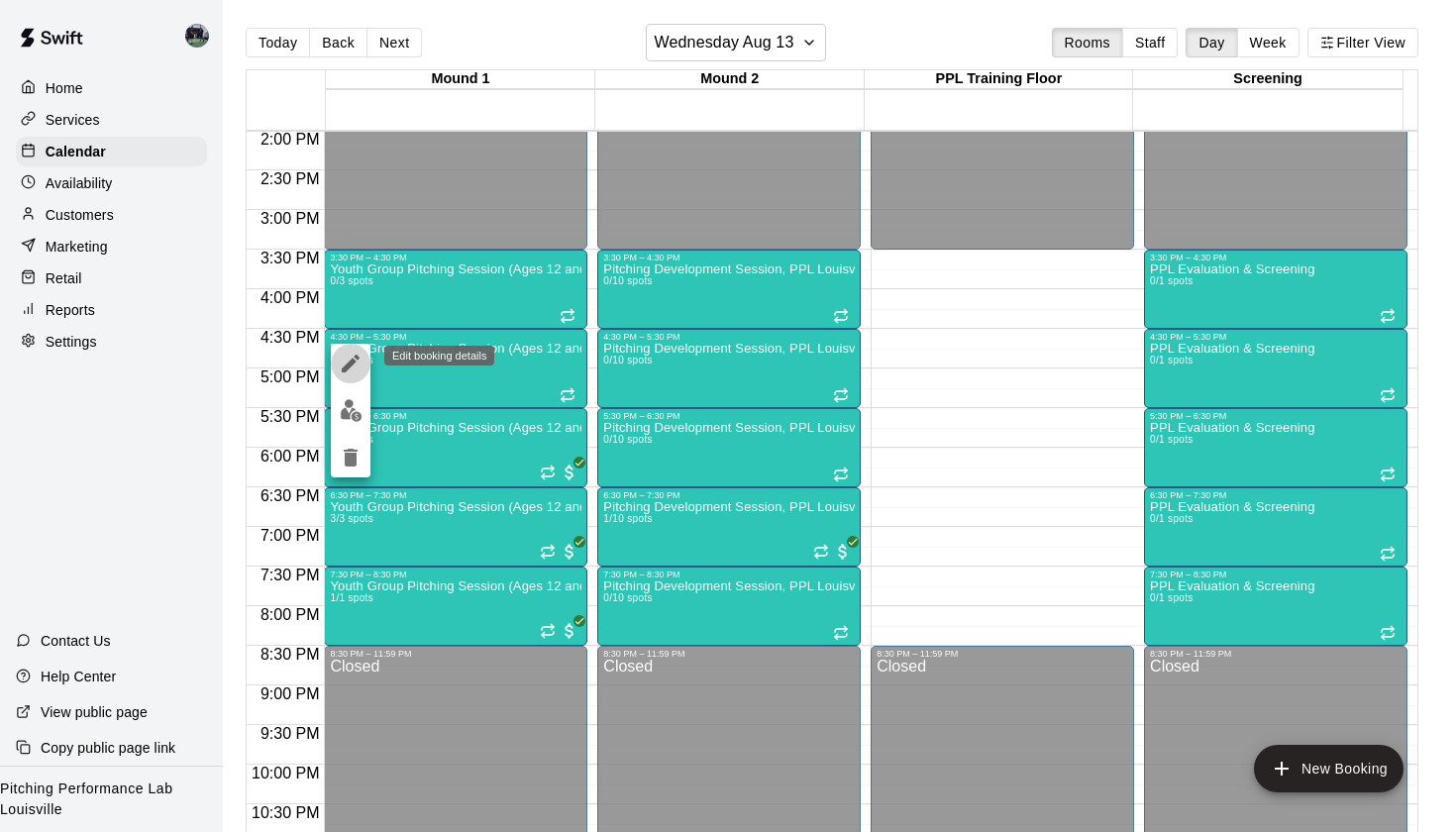 click 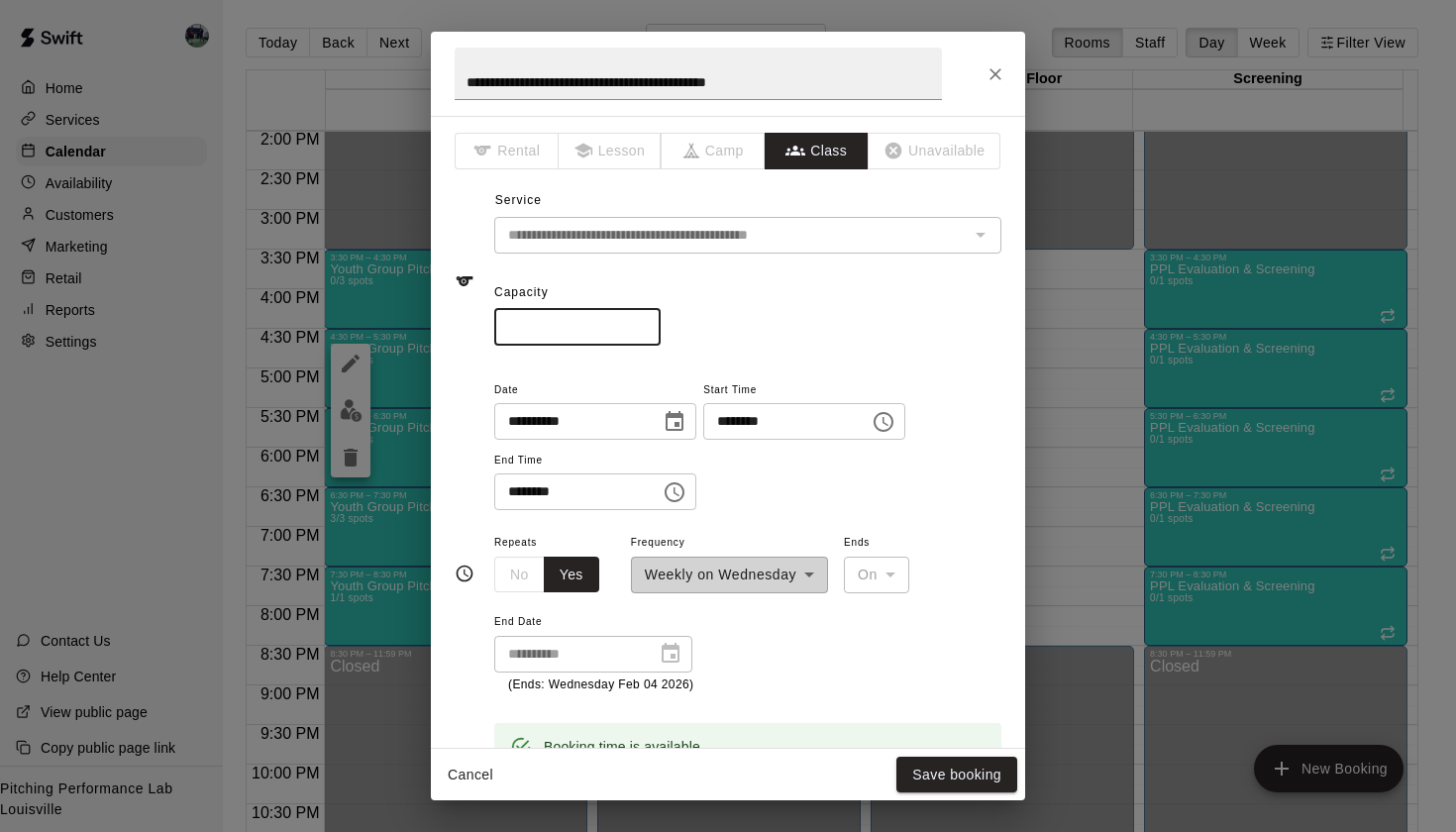 click on "*" at bounding box center (577, 327) 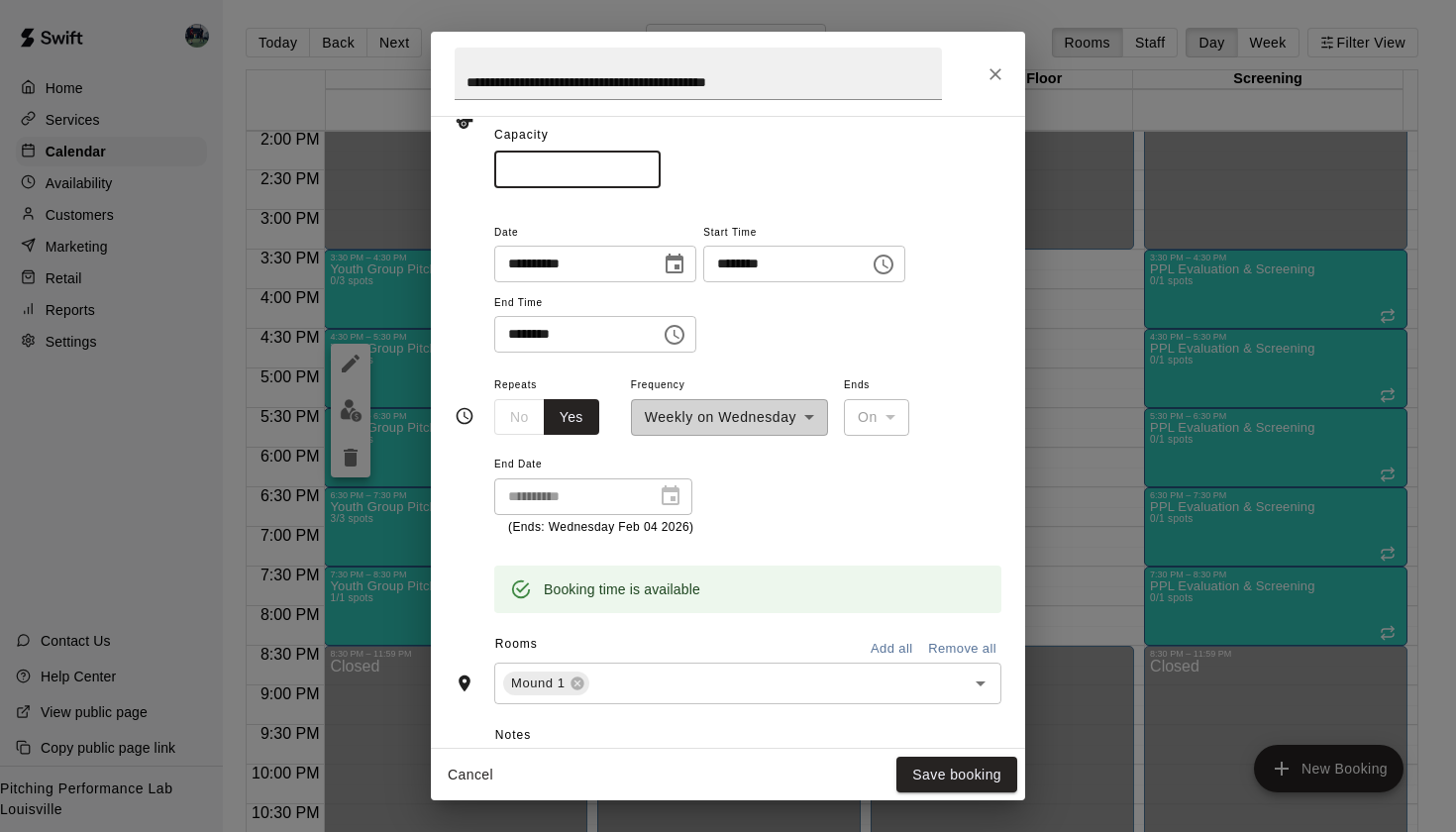 scroll, scrollTop: 154, scrollLeft: 0, axis: vertical 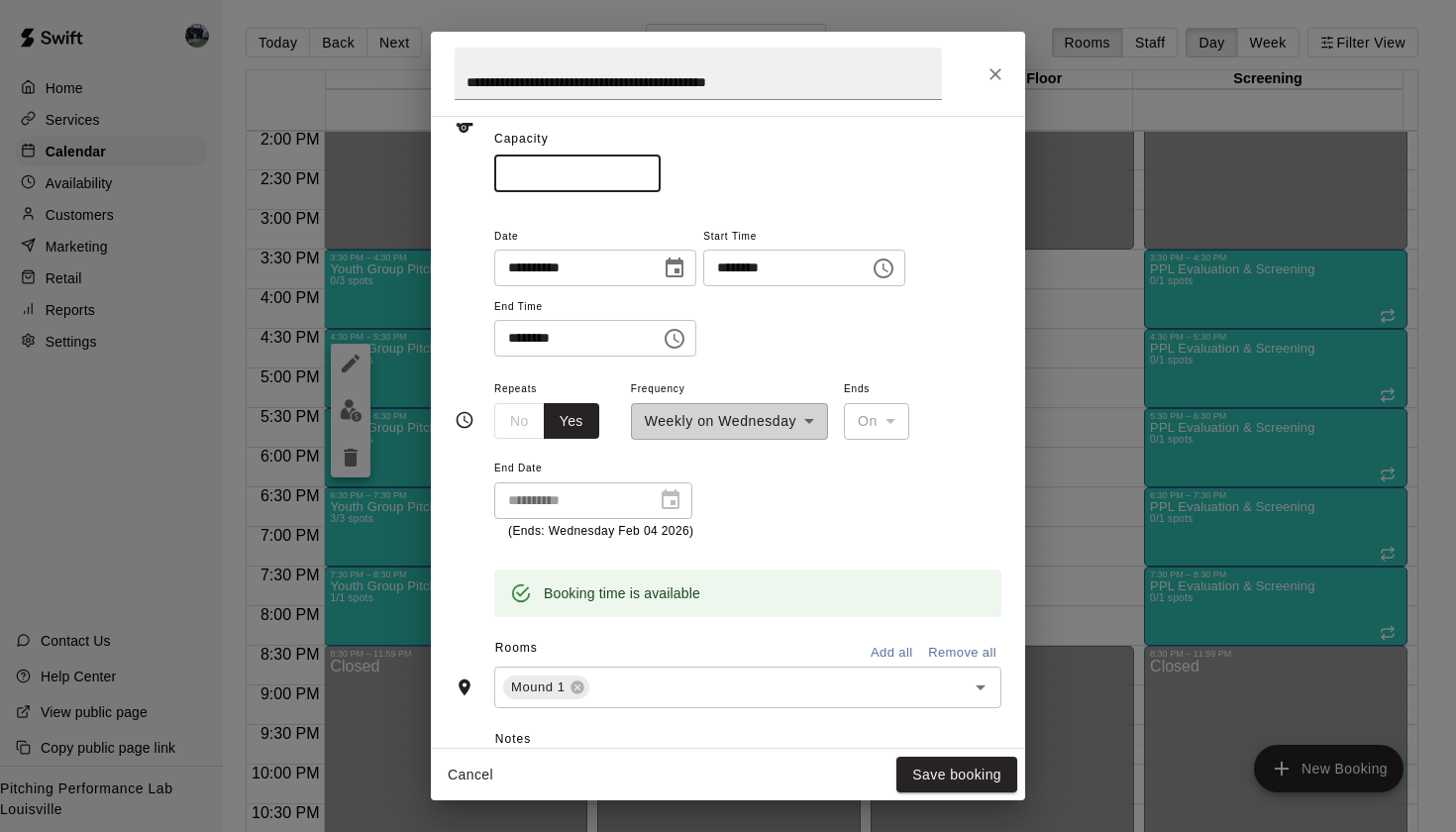 type on "*" 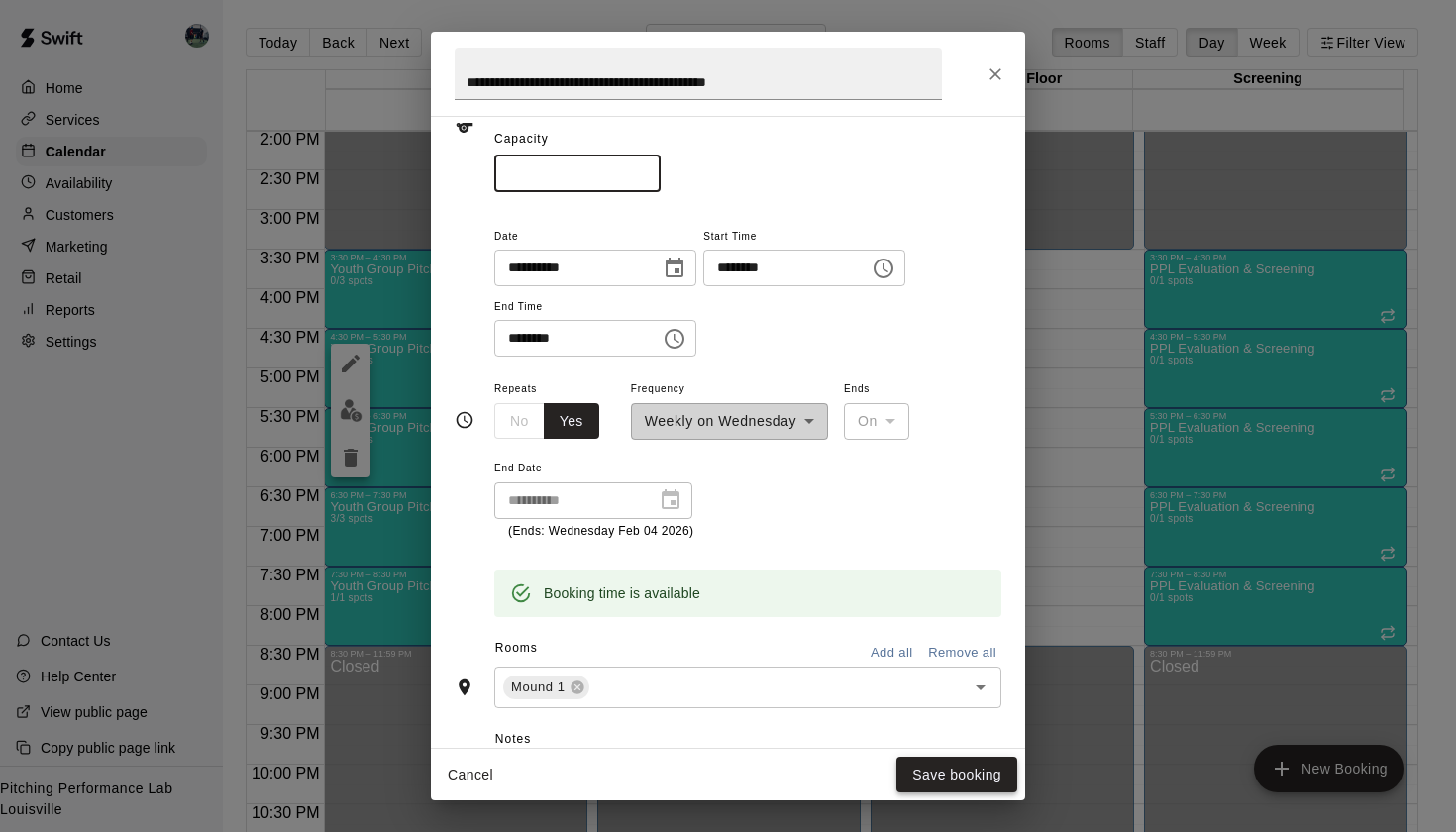 click on "Save booking" at bounding box center (957, 775) 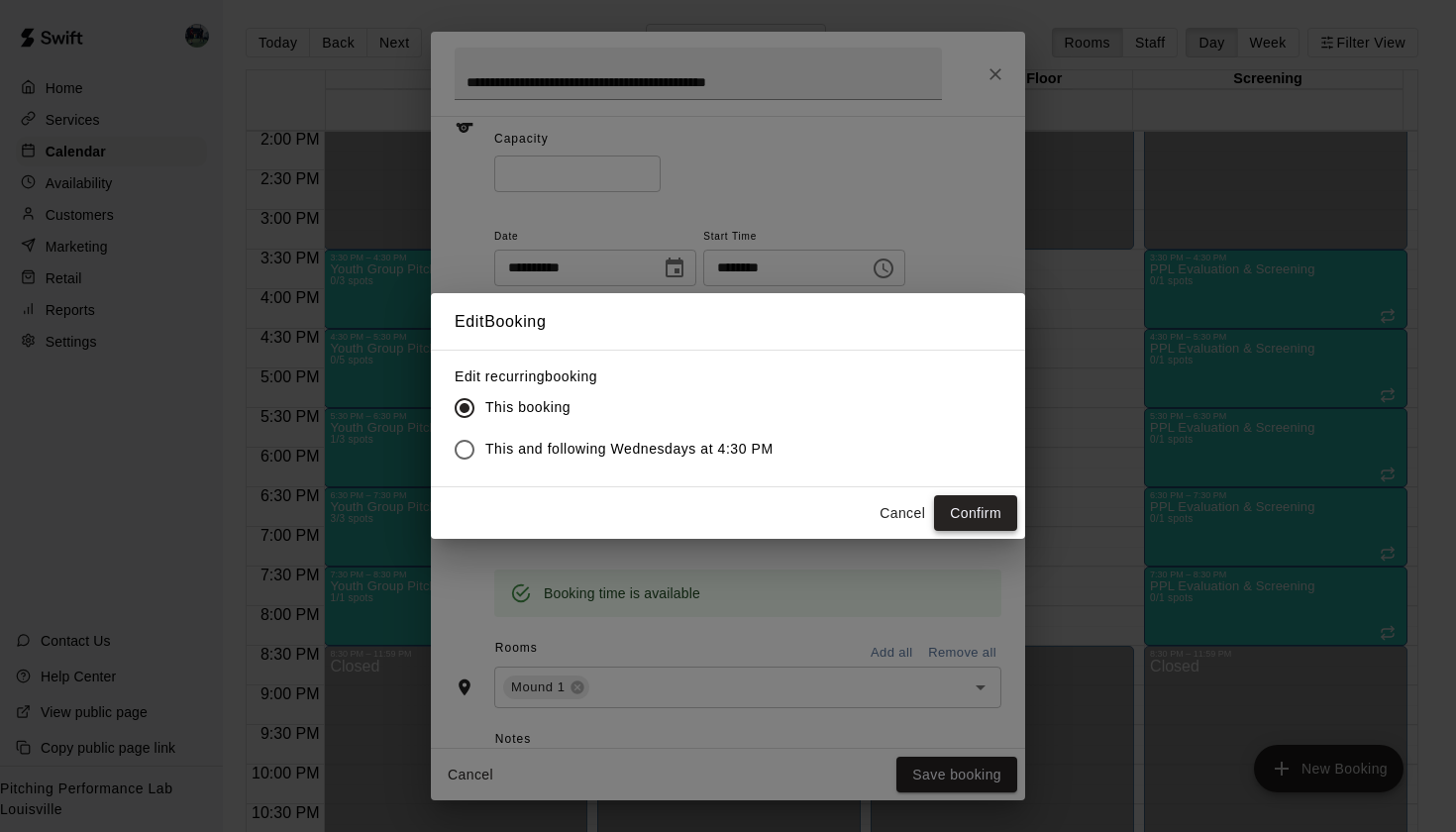 click on "Confirm" at bounding box center [976, 513] 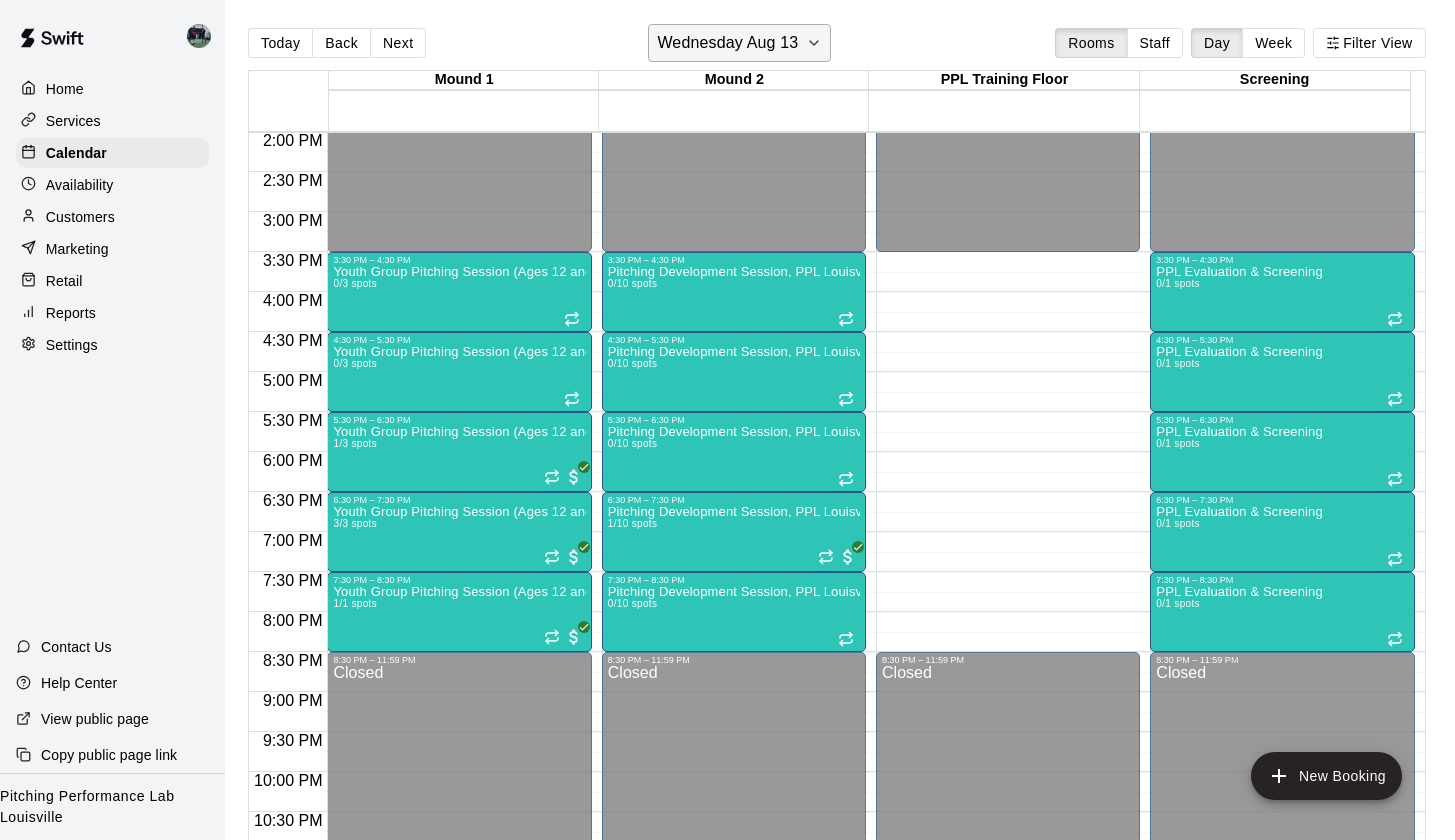click 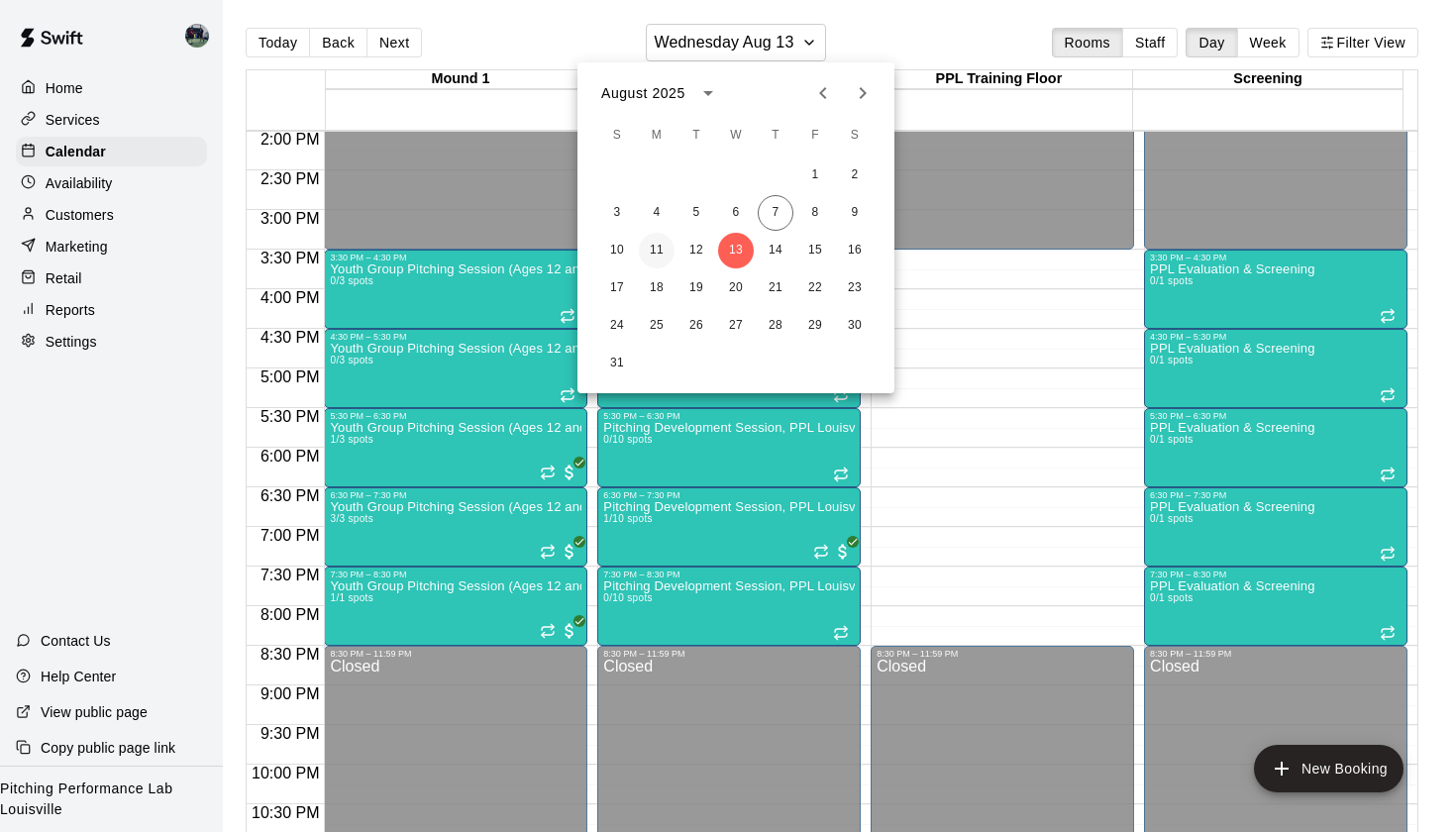 click on "11" at bounding box center [657, 251] 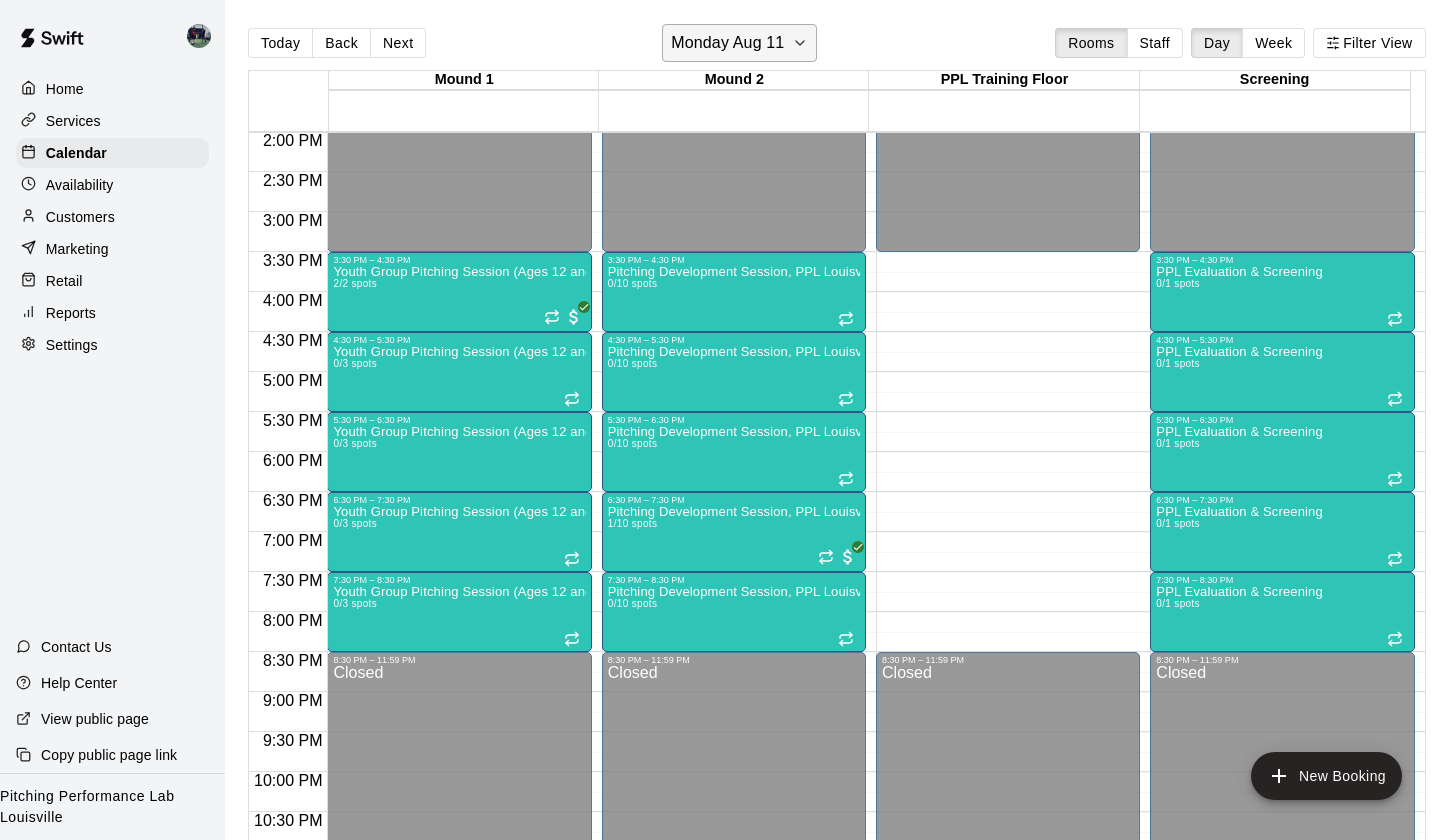 click on "Monday Aug 11" at bounding box center (739, 43) 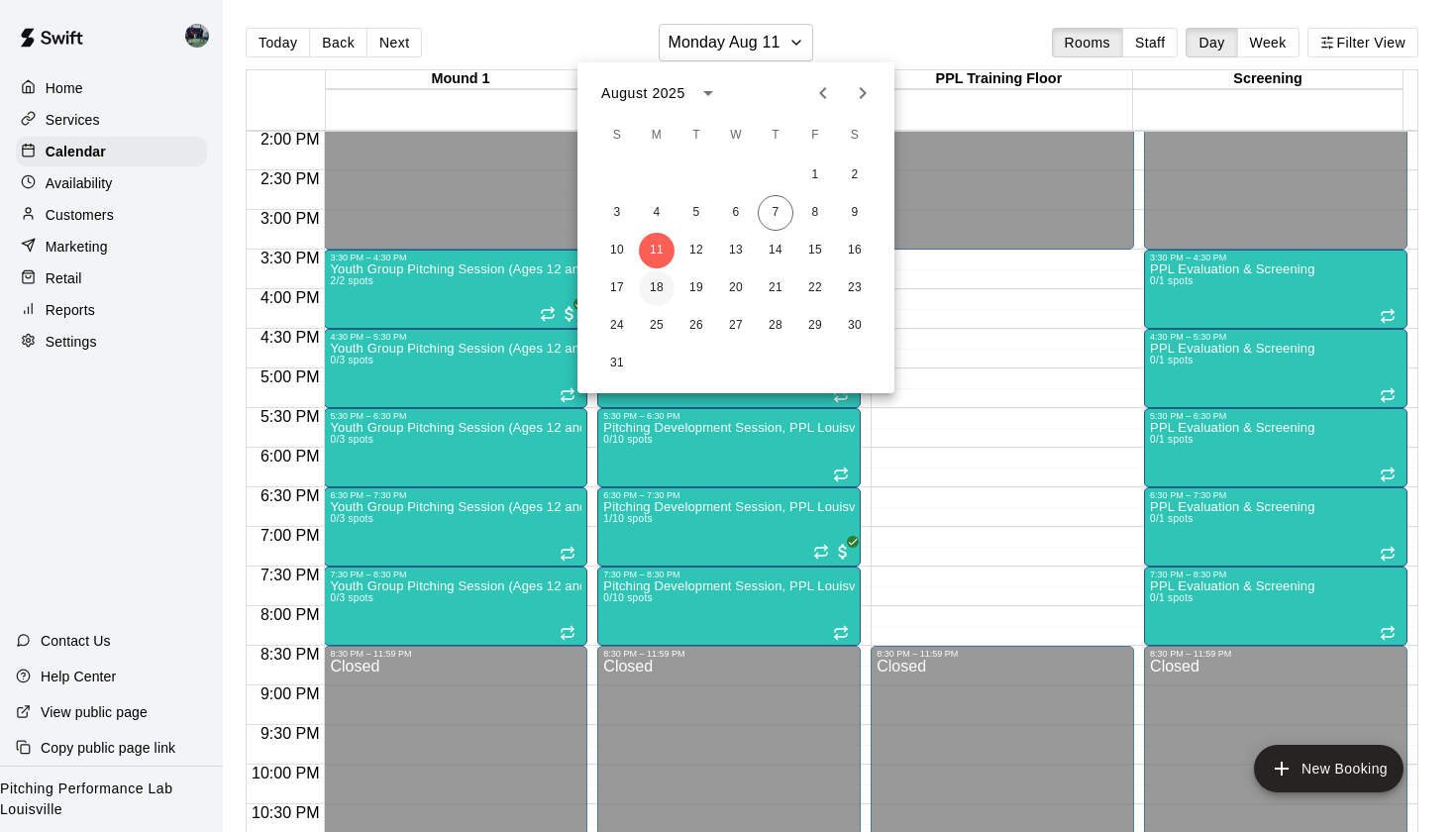 click on "18" at bounding box center (657, 288) 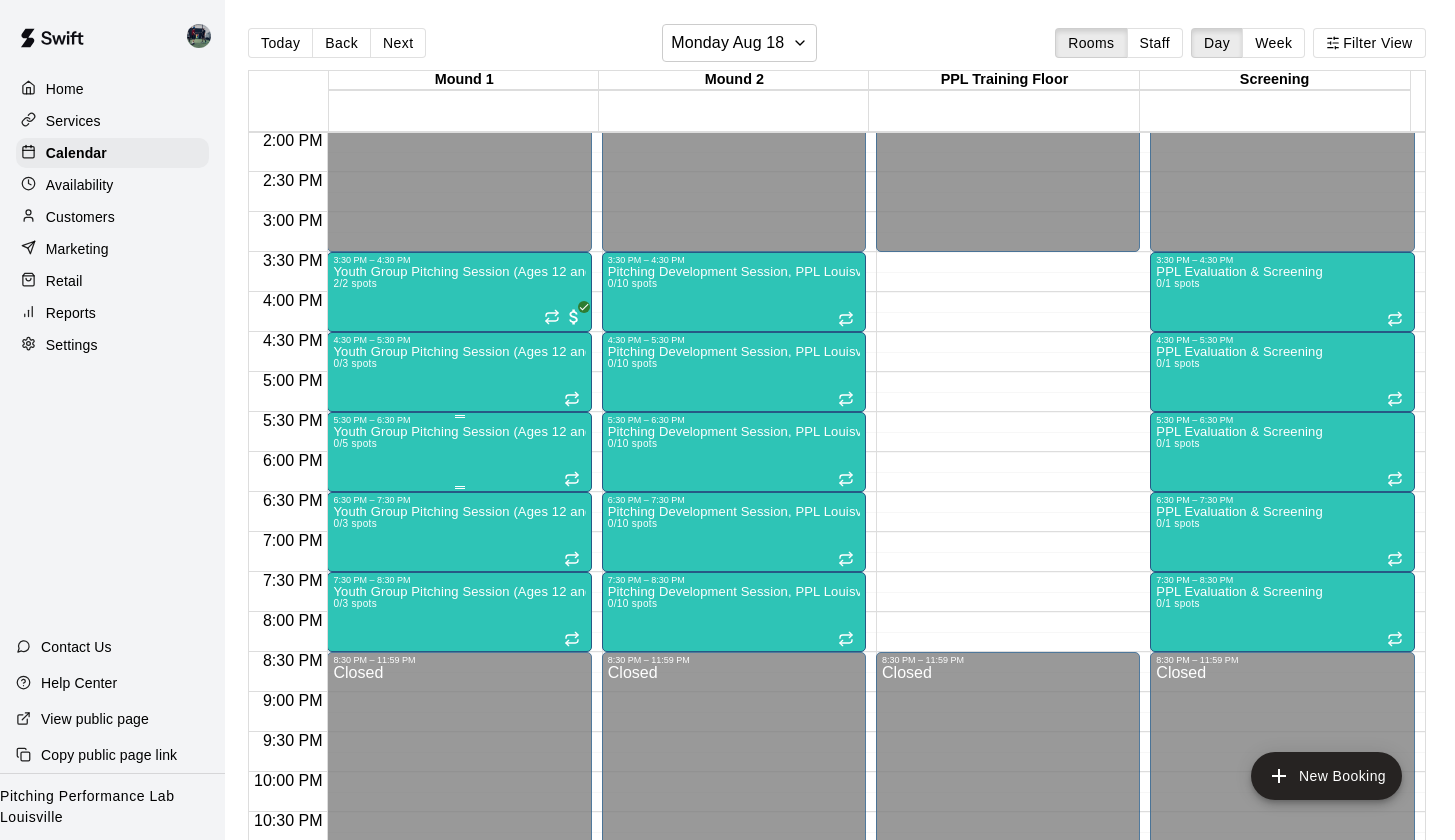 click on "Youth Group Pitching Session (Ages 12 and Under) 0/5 spots" at bounding box center (459, 845) 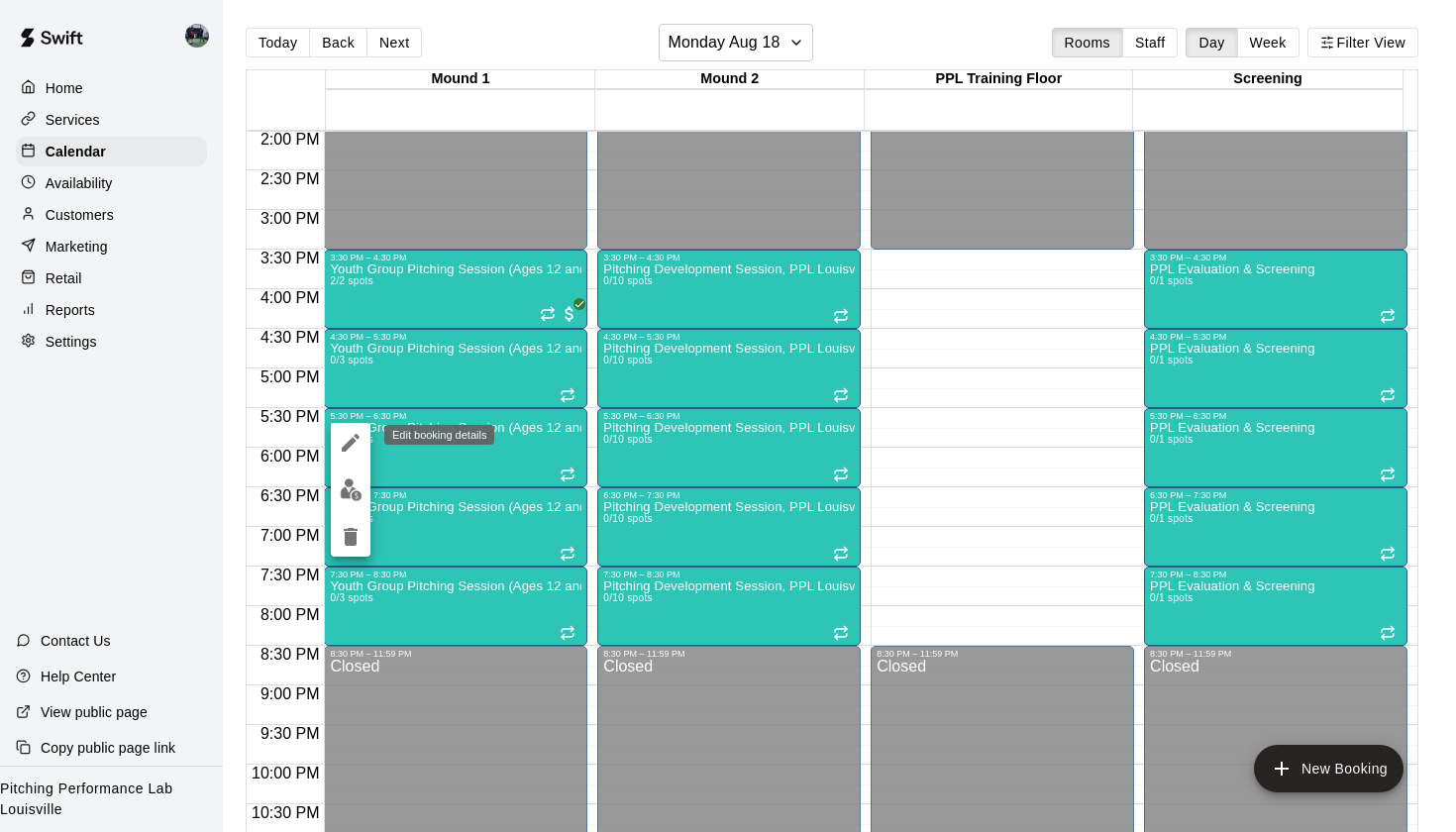 click 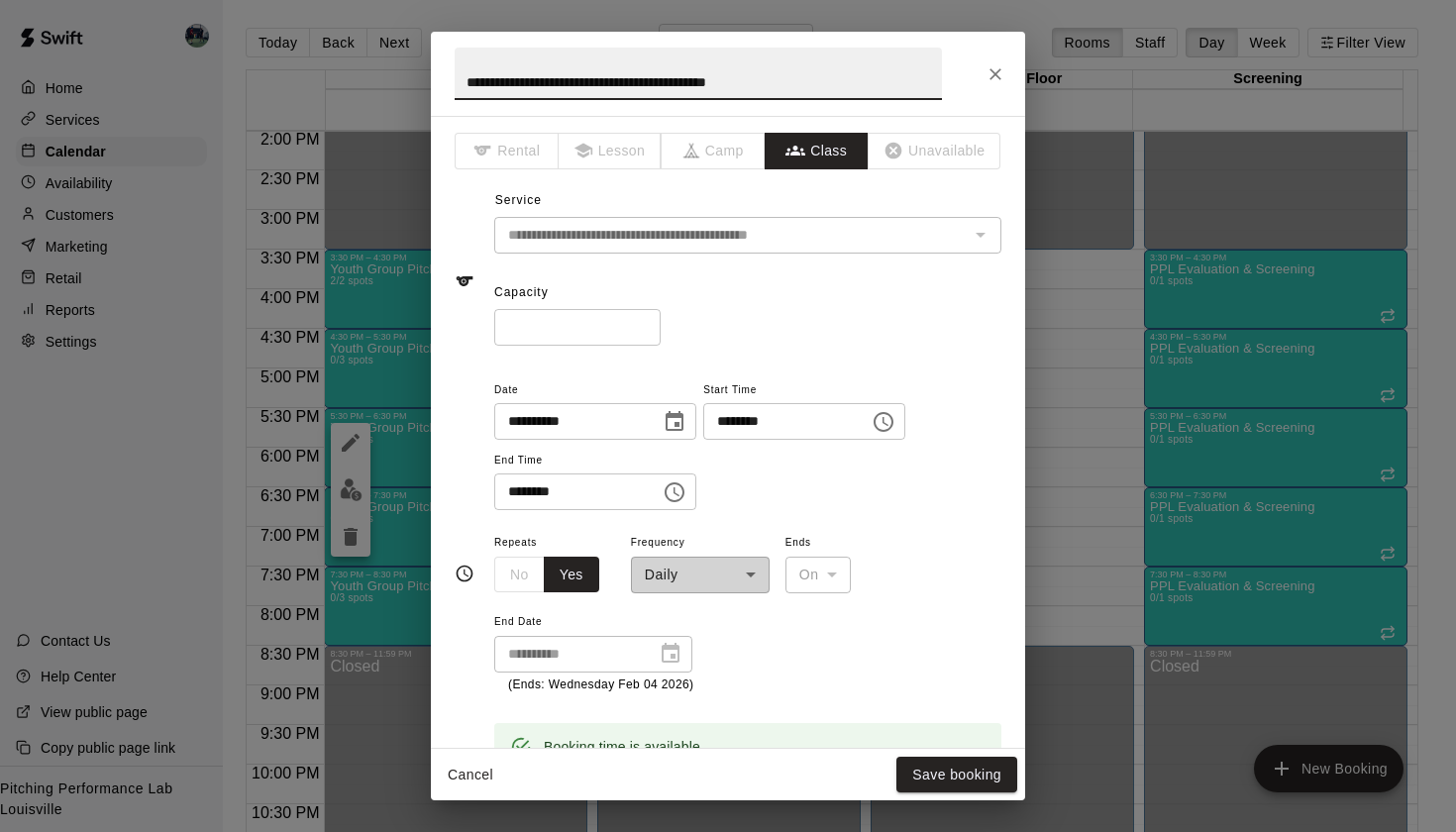 click on "*" at bounding box center [577, 327] 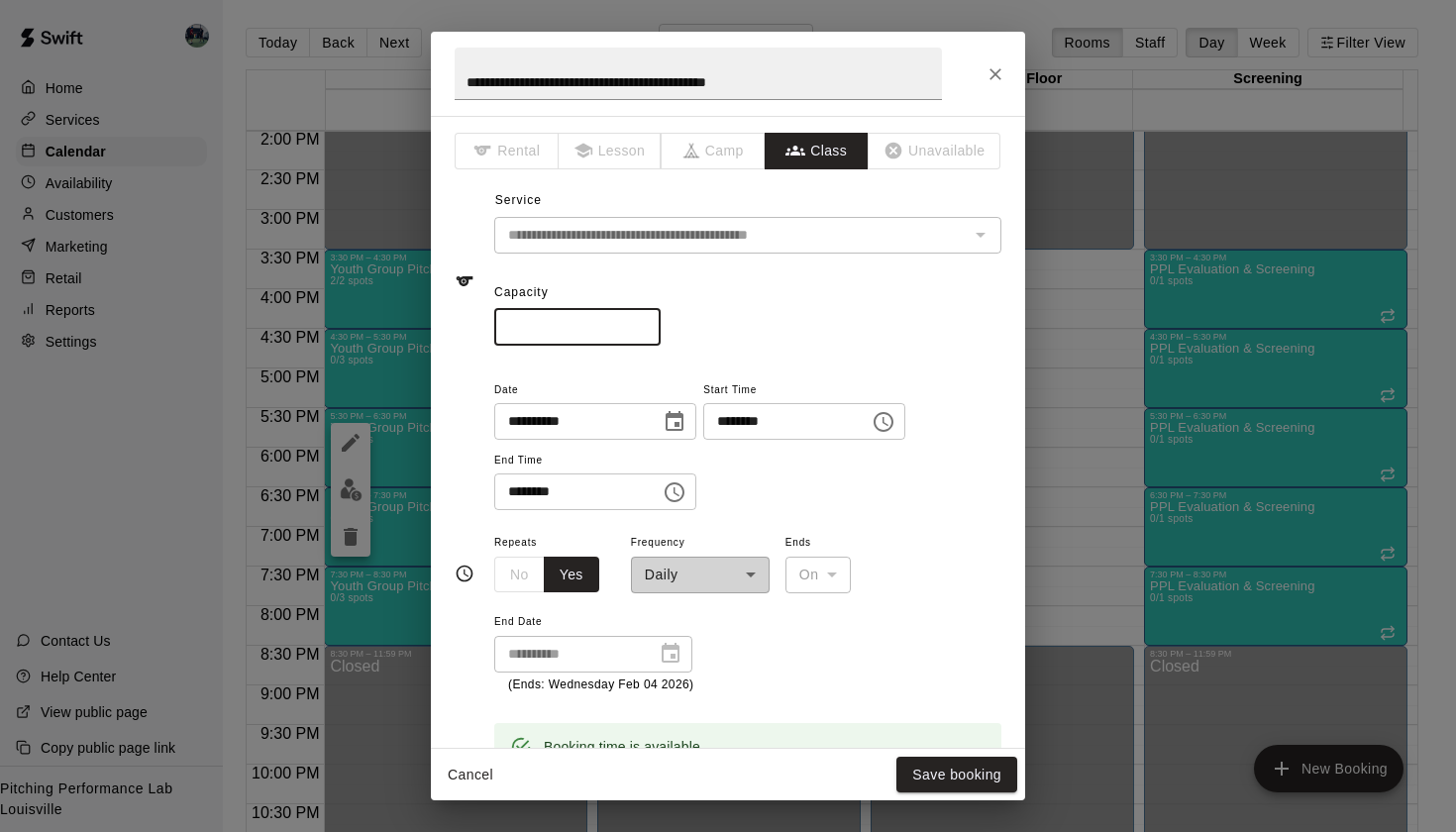 click on "*" at bounding box center (577, 327) 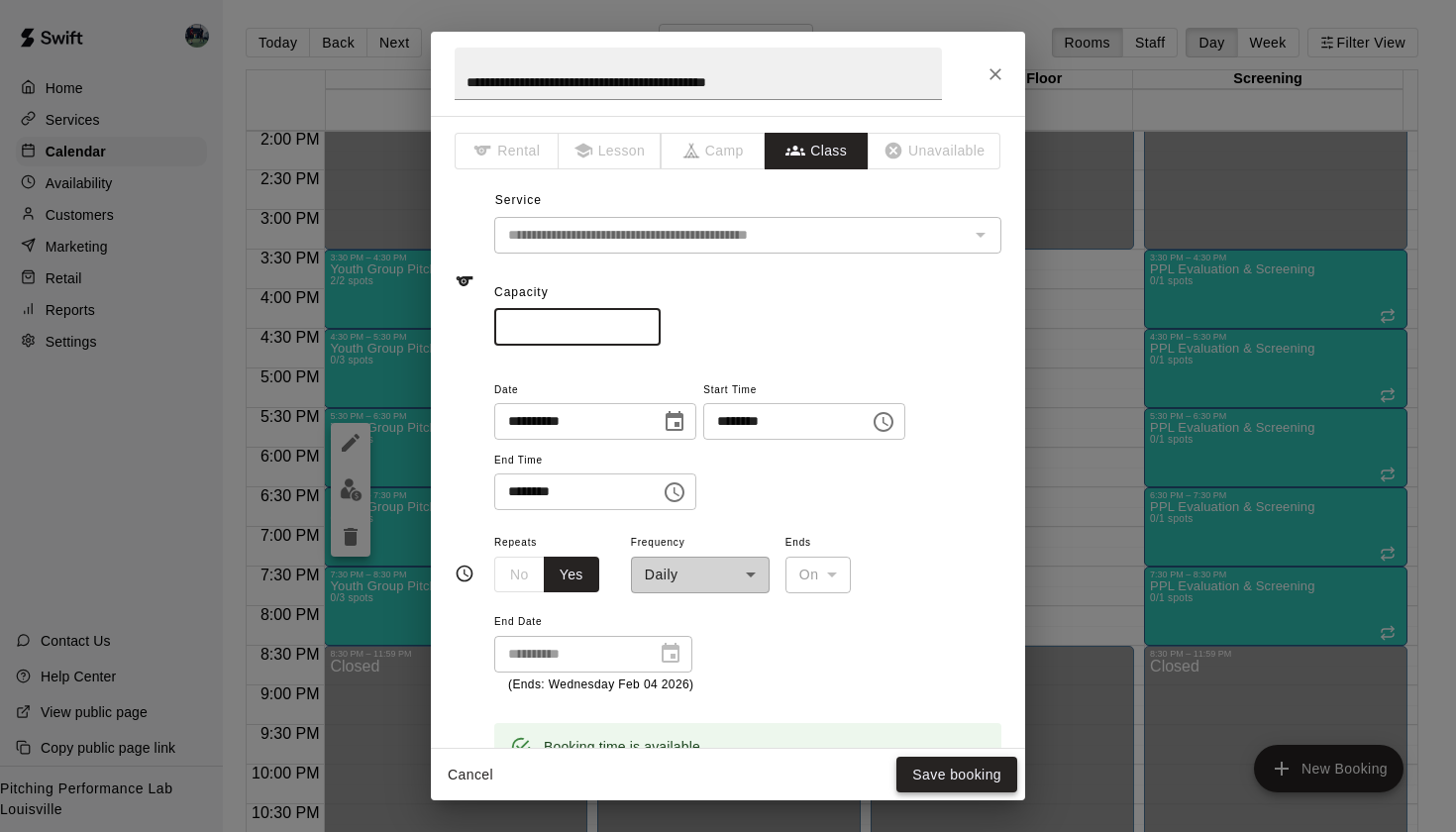 click on "Save booking" at bounding box center [957, 775] 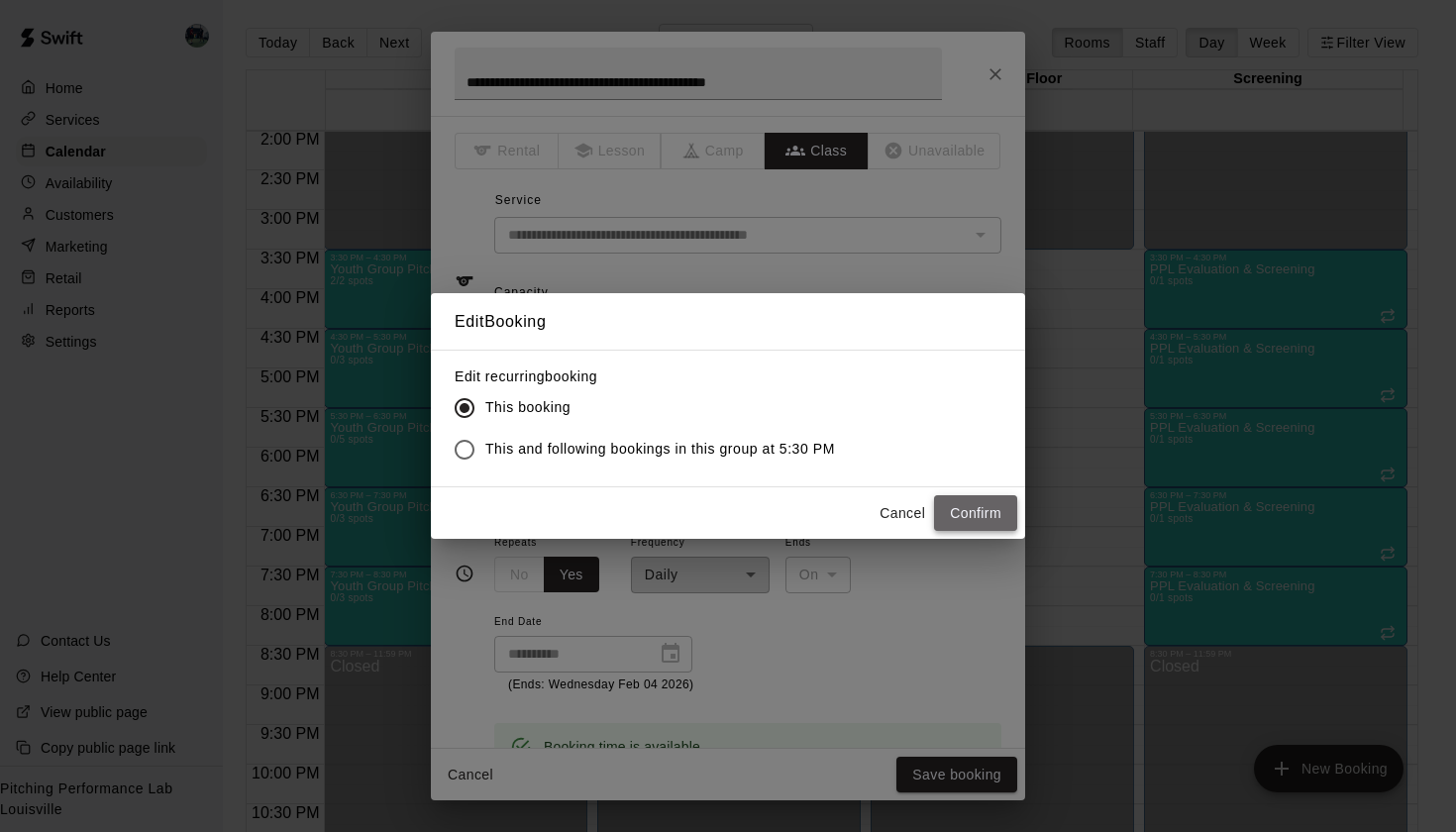click on "Confirm" at bounding box center [976, 513] 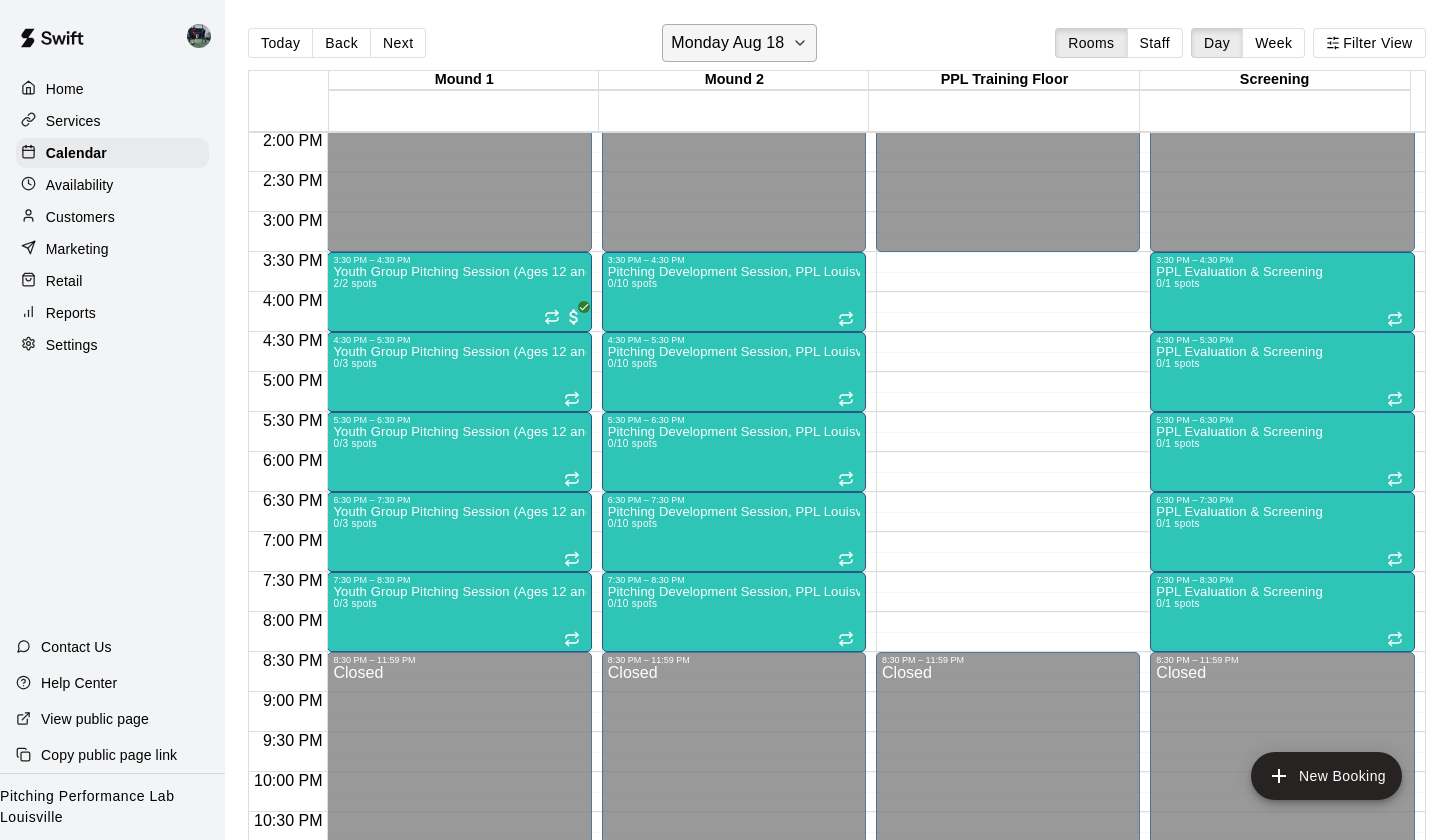 click 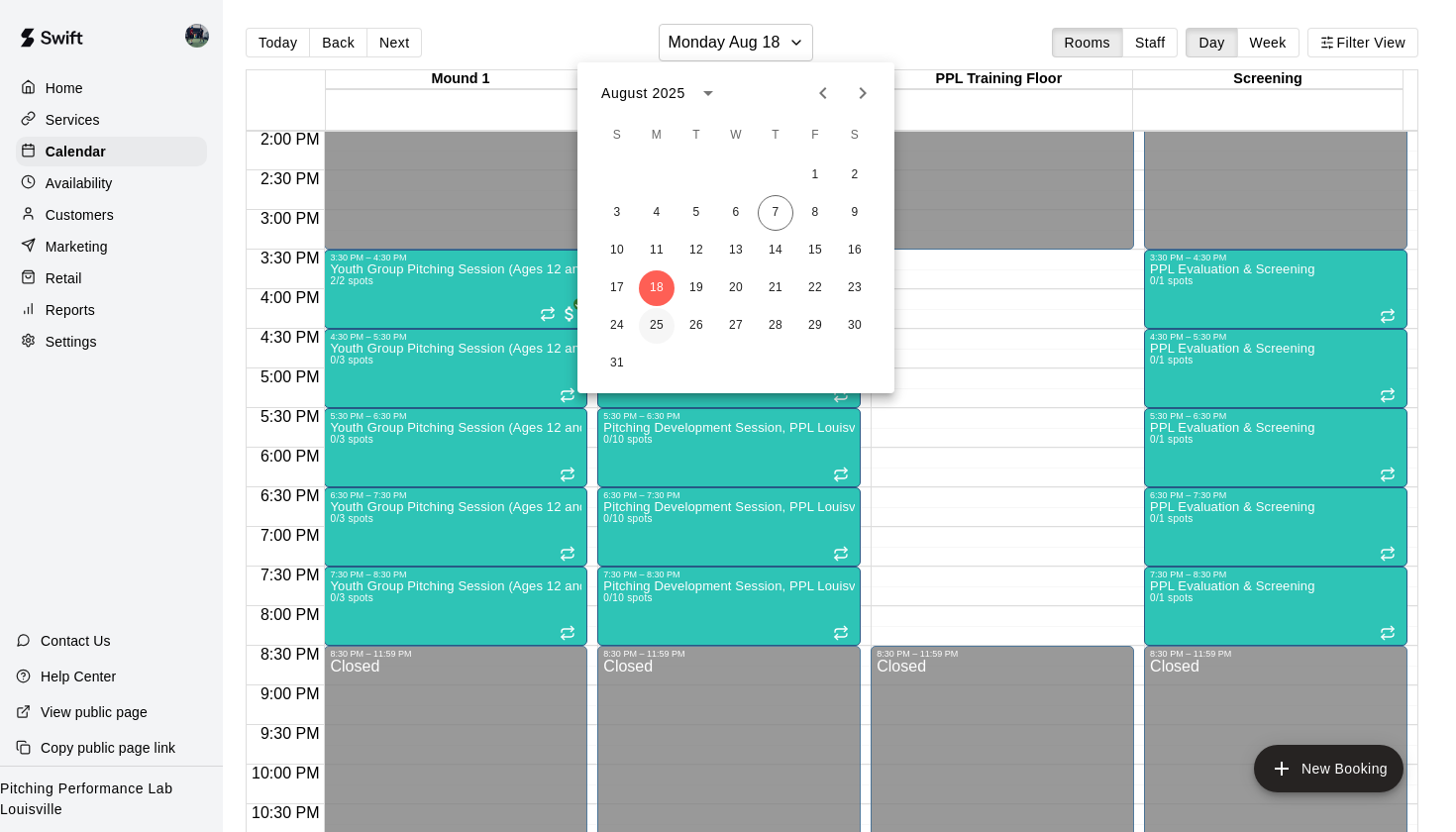 click on "25" at bounding box center [657, 326] 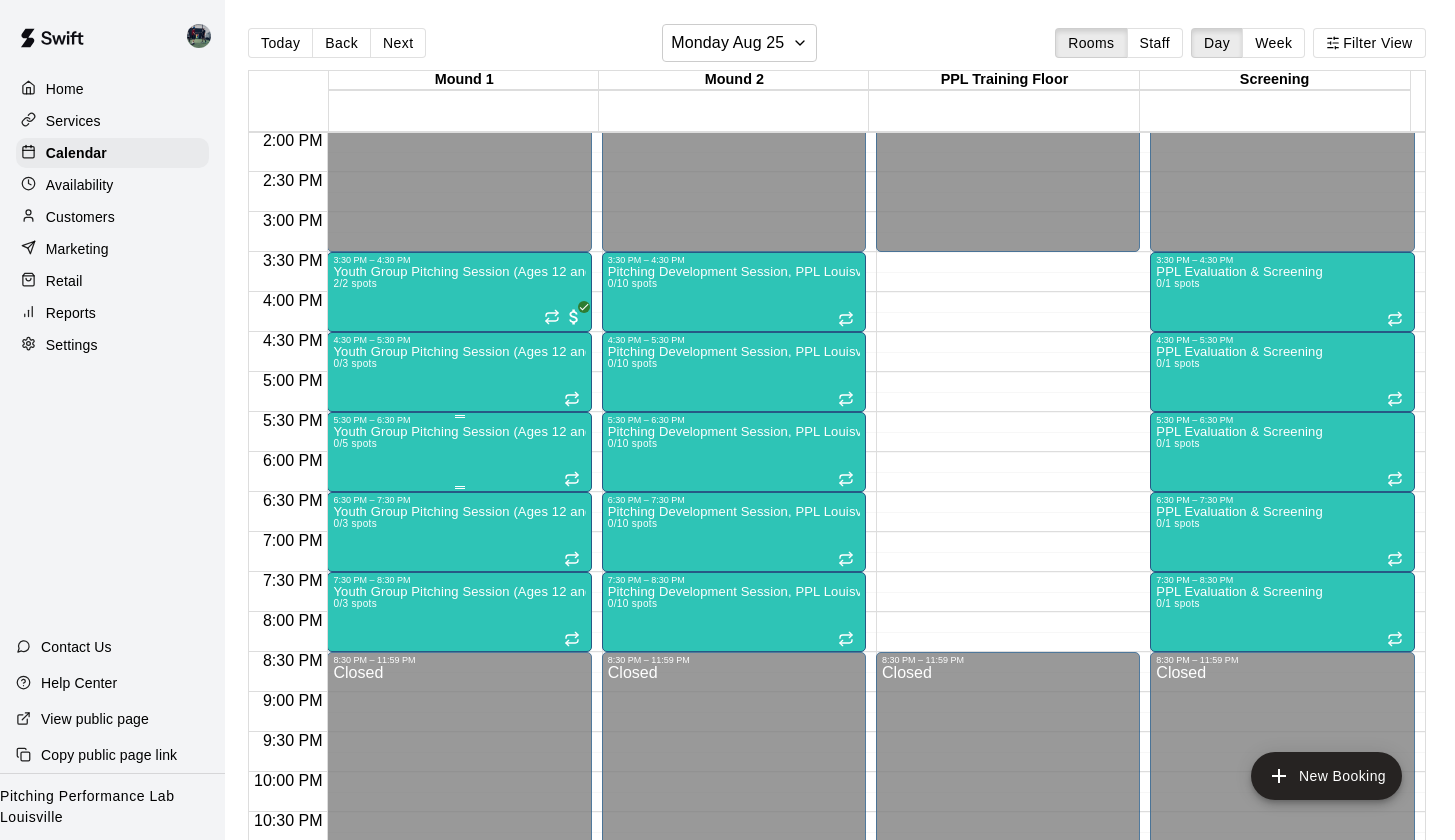 click on "Youth Group Pitching Session (Ages 12 and Under) 0/5 spots" at bounding box center [459, 845] 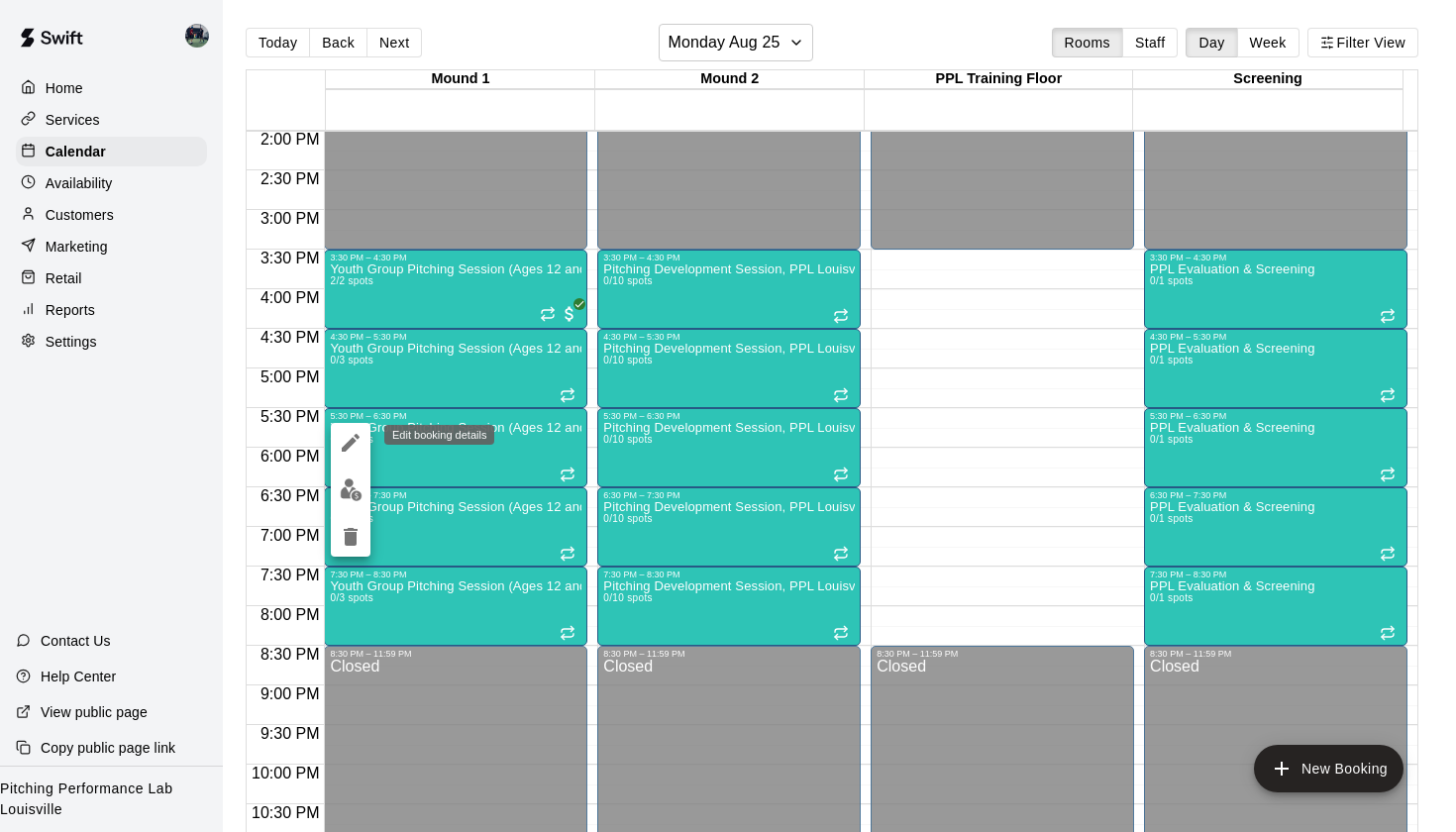 click 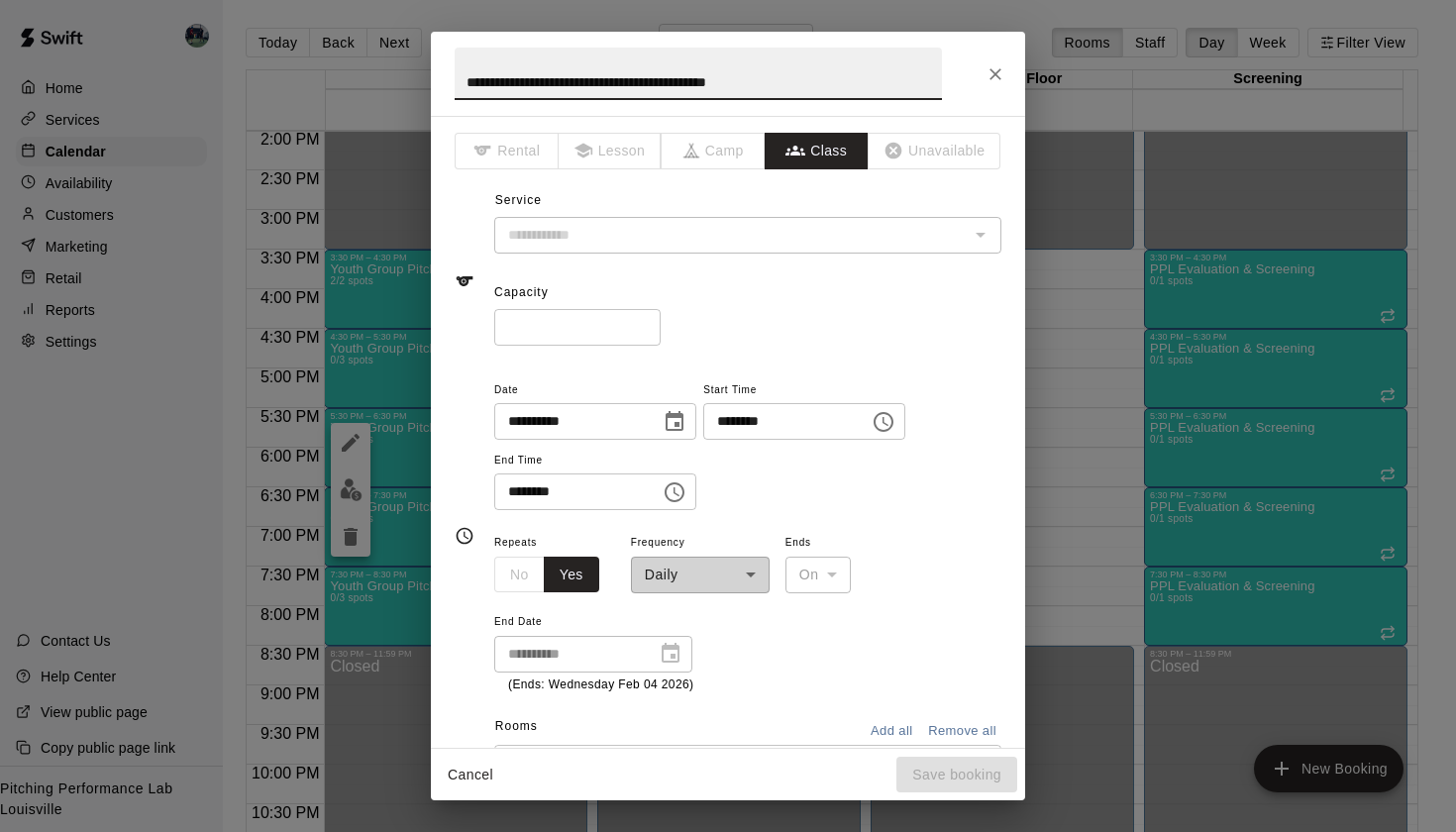 type on "**********" 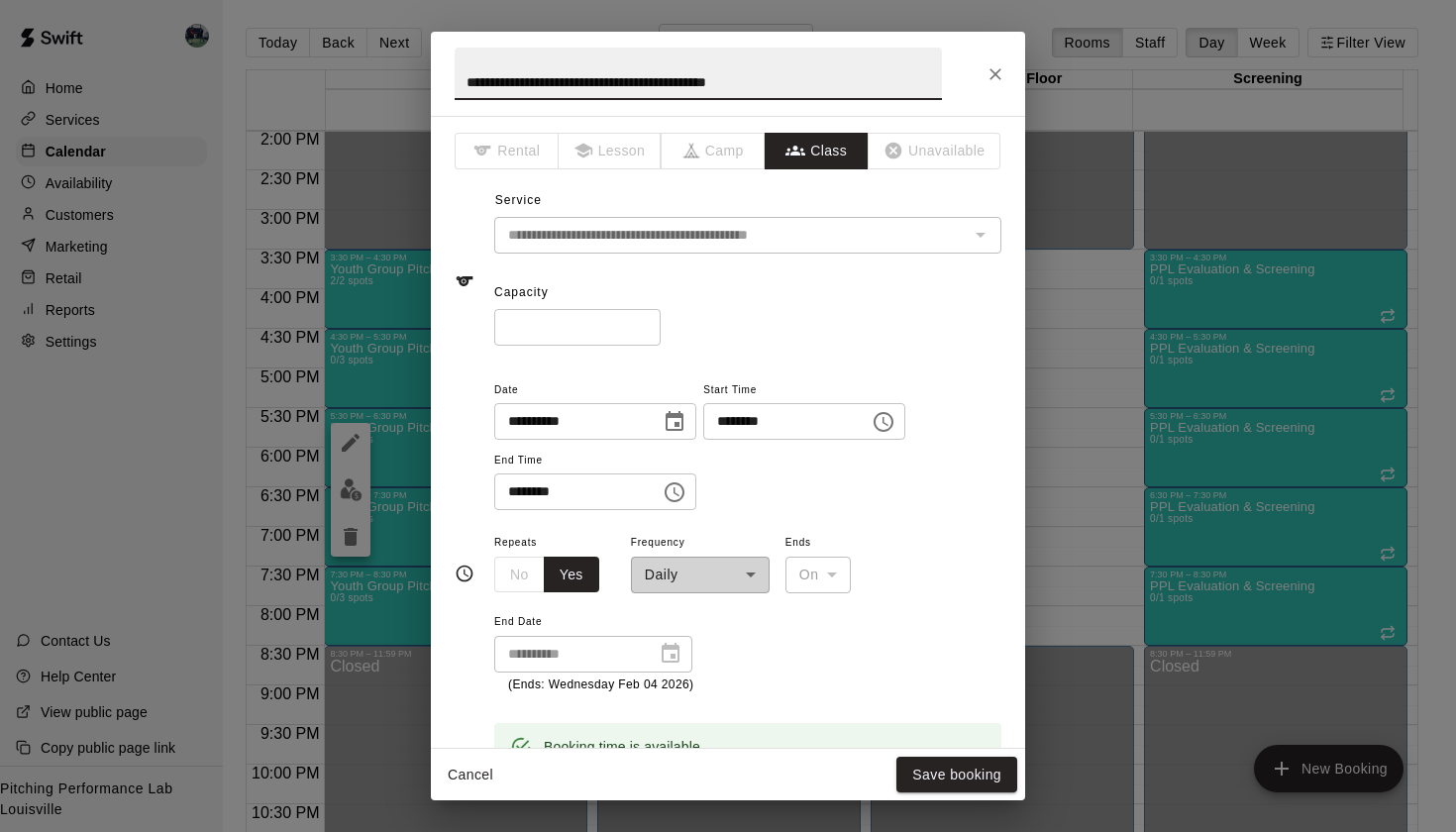 click on "*" at bounding box center [577, 327] 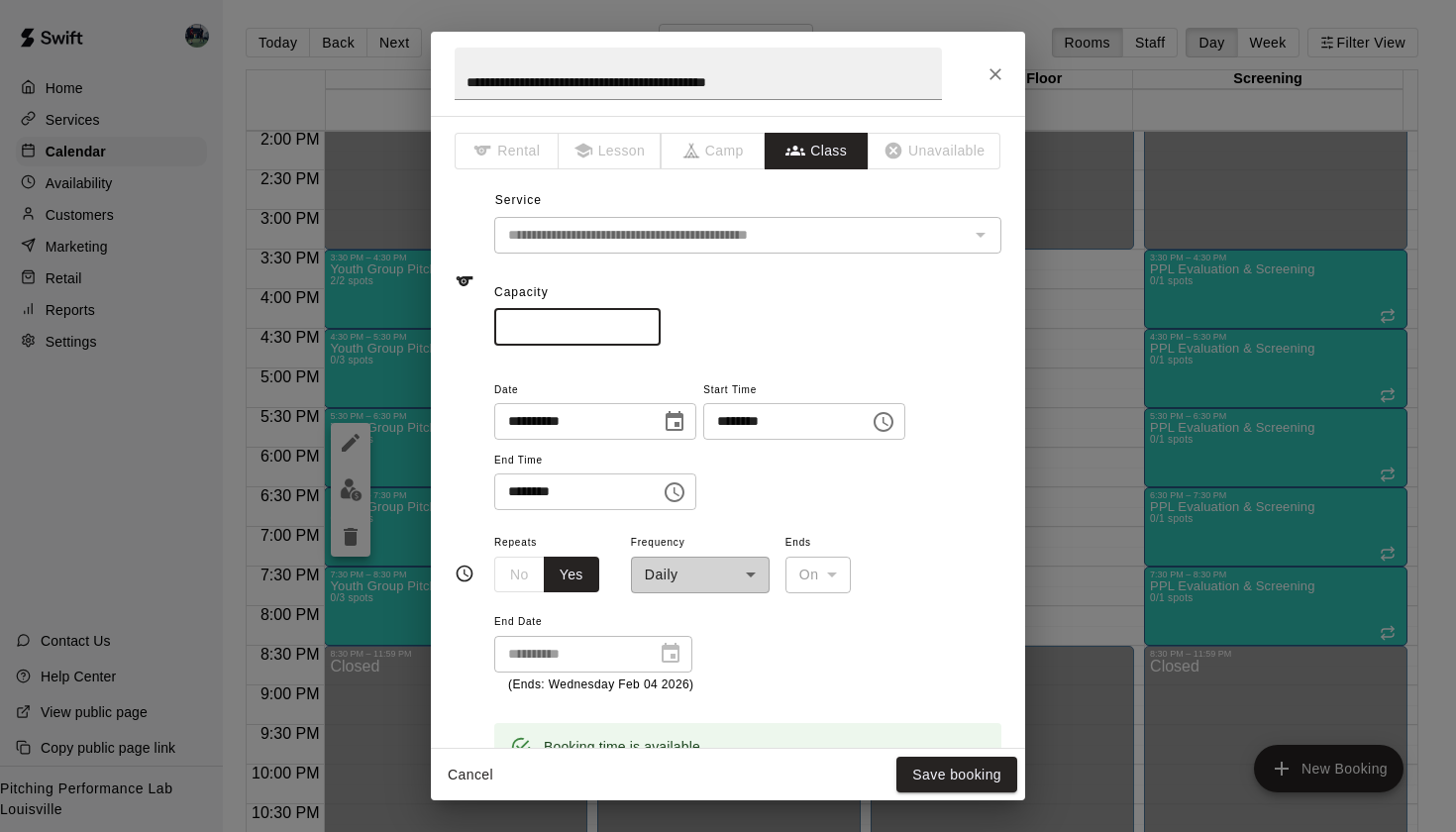 click on "*" at bounding box center [577, 327] 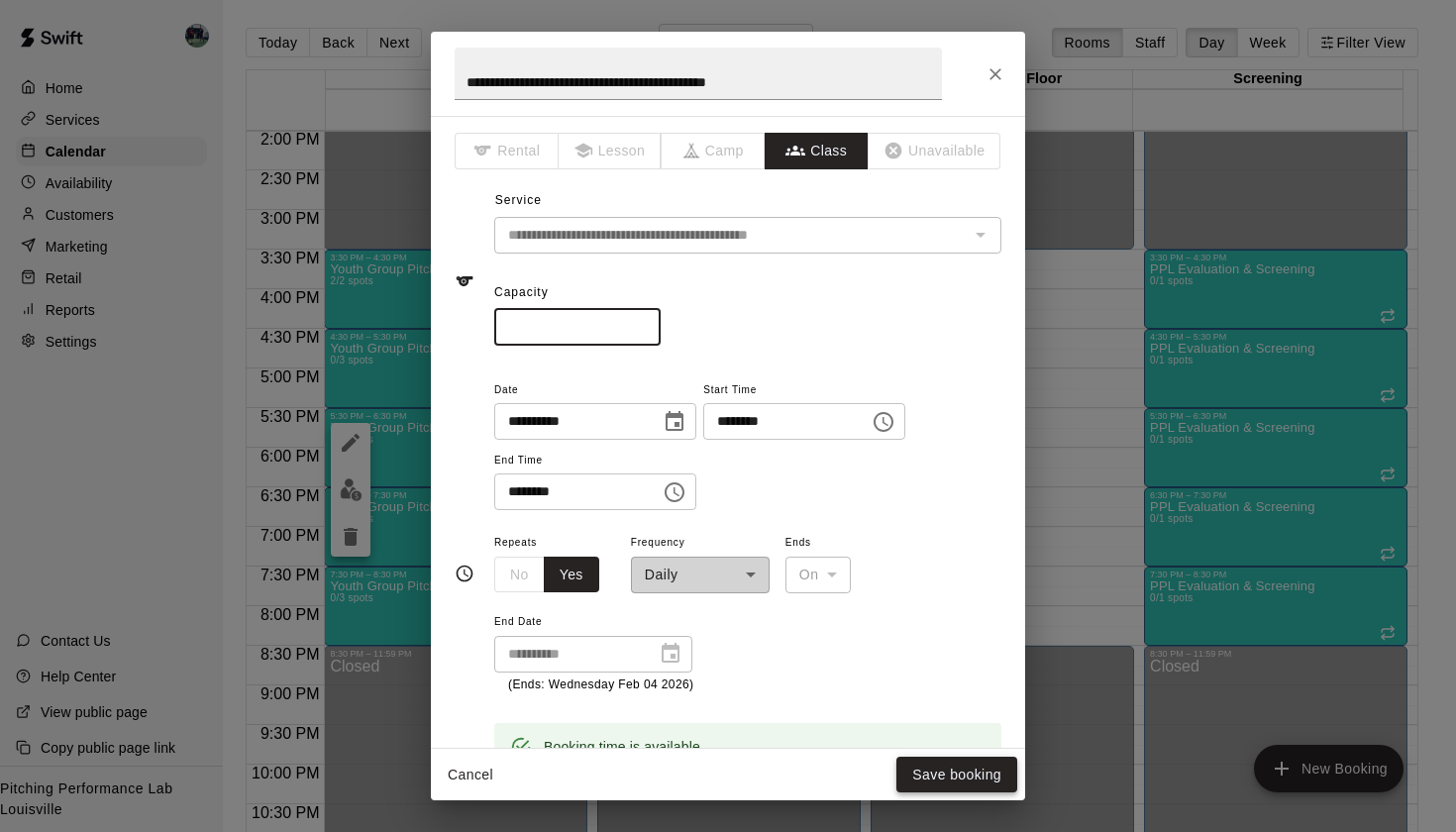 click on "Save booking" at bounding box center [957, 775] 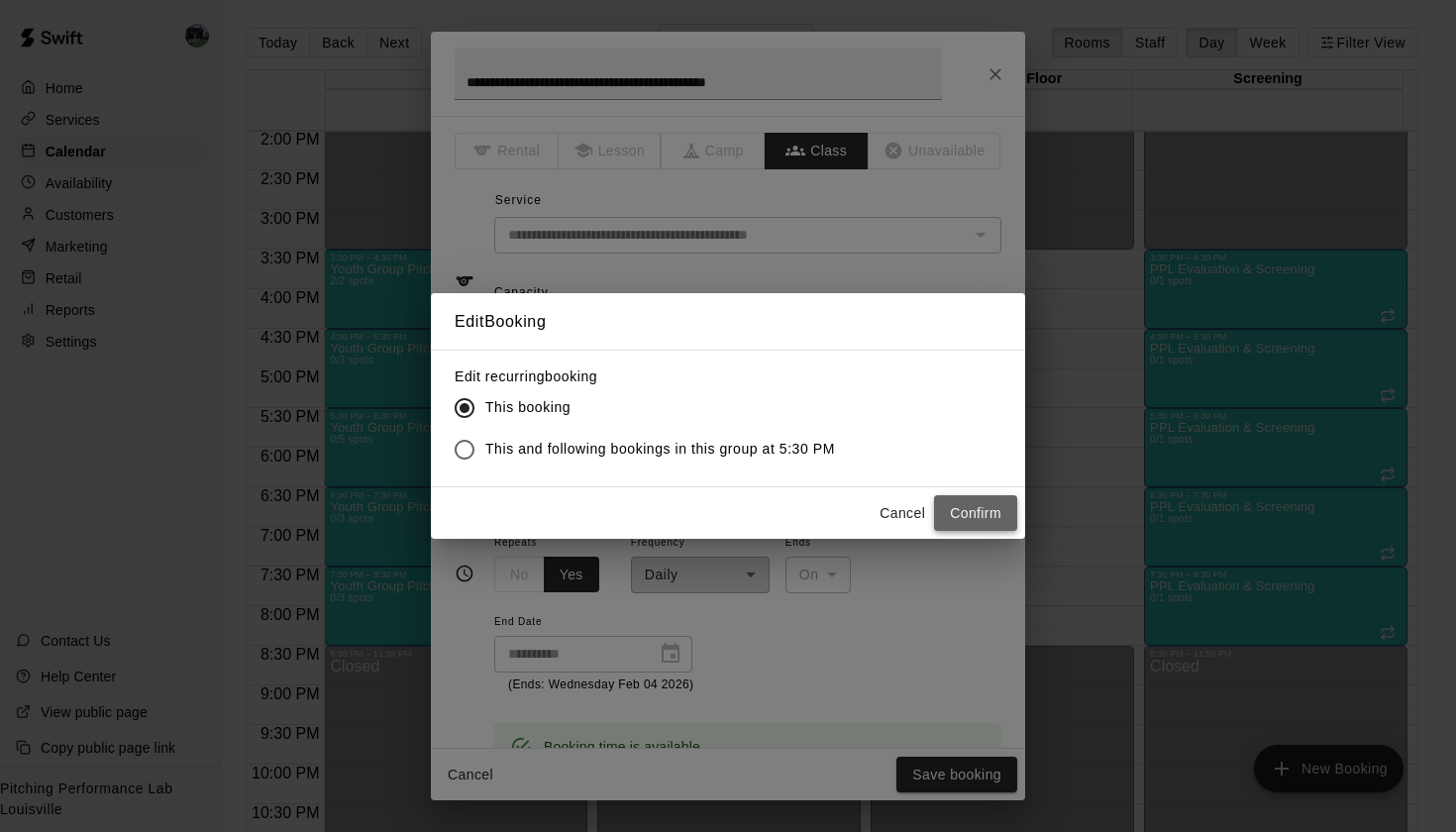 click on "Confirm" at bounding box center (976, 513) 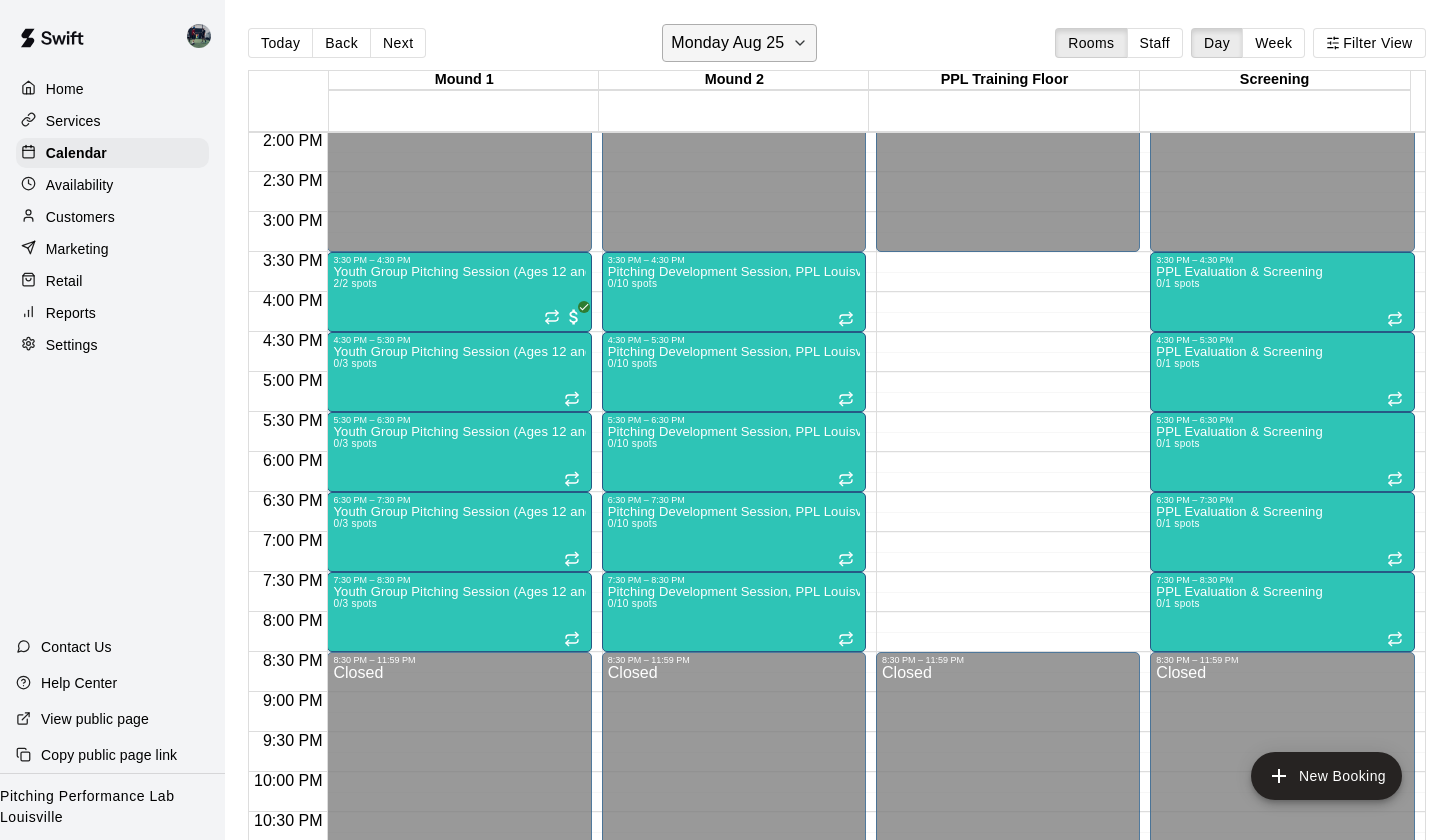 click 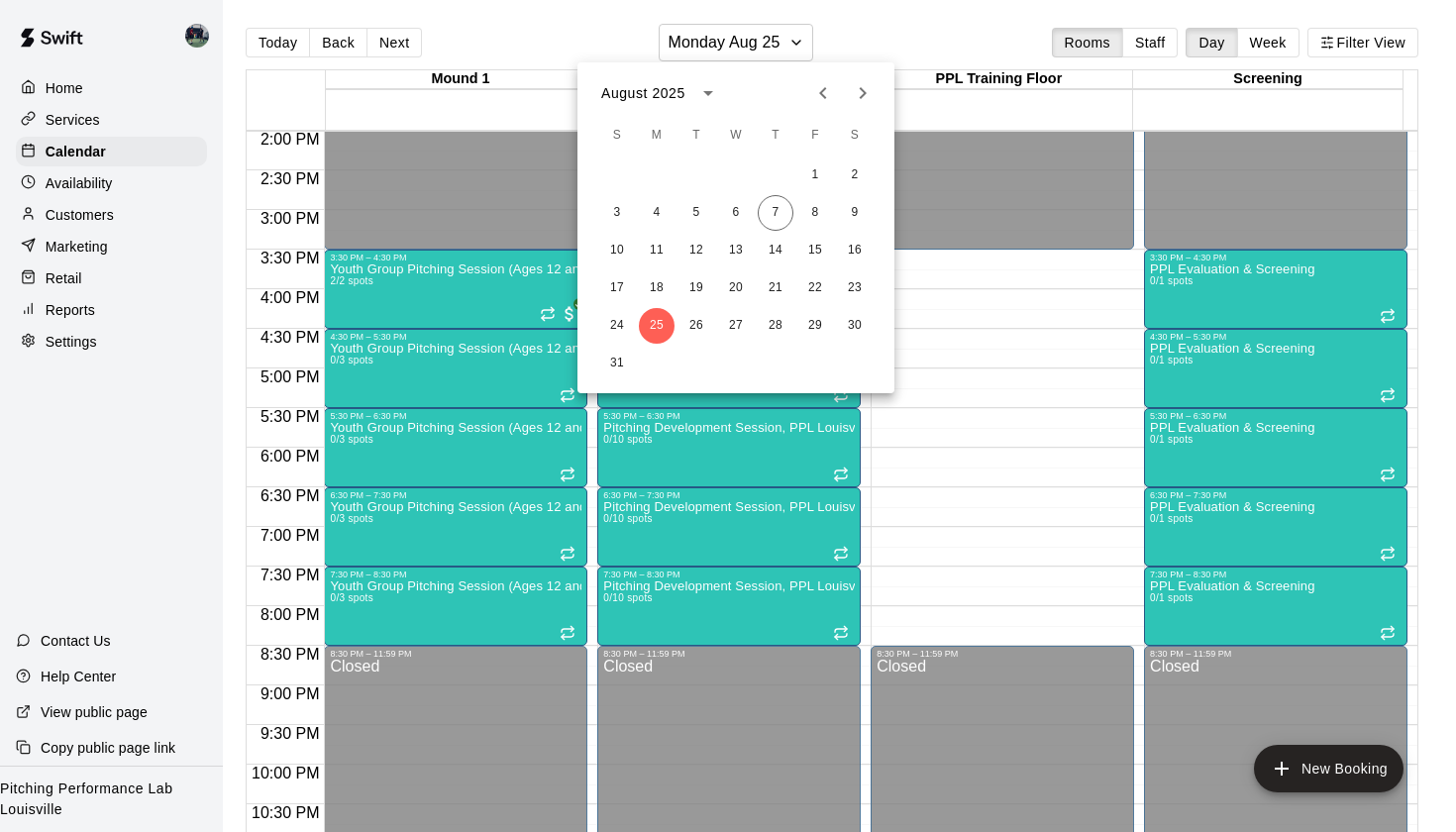 click 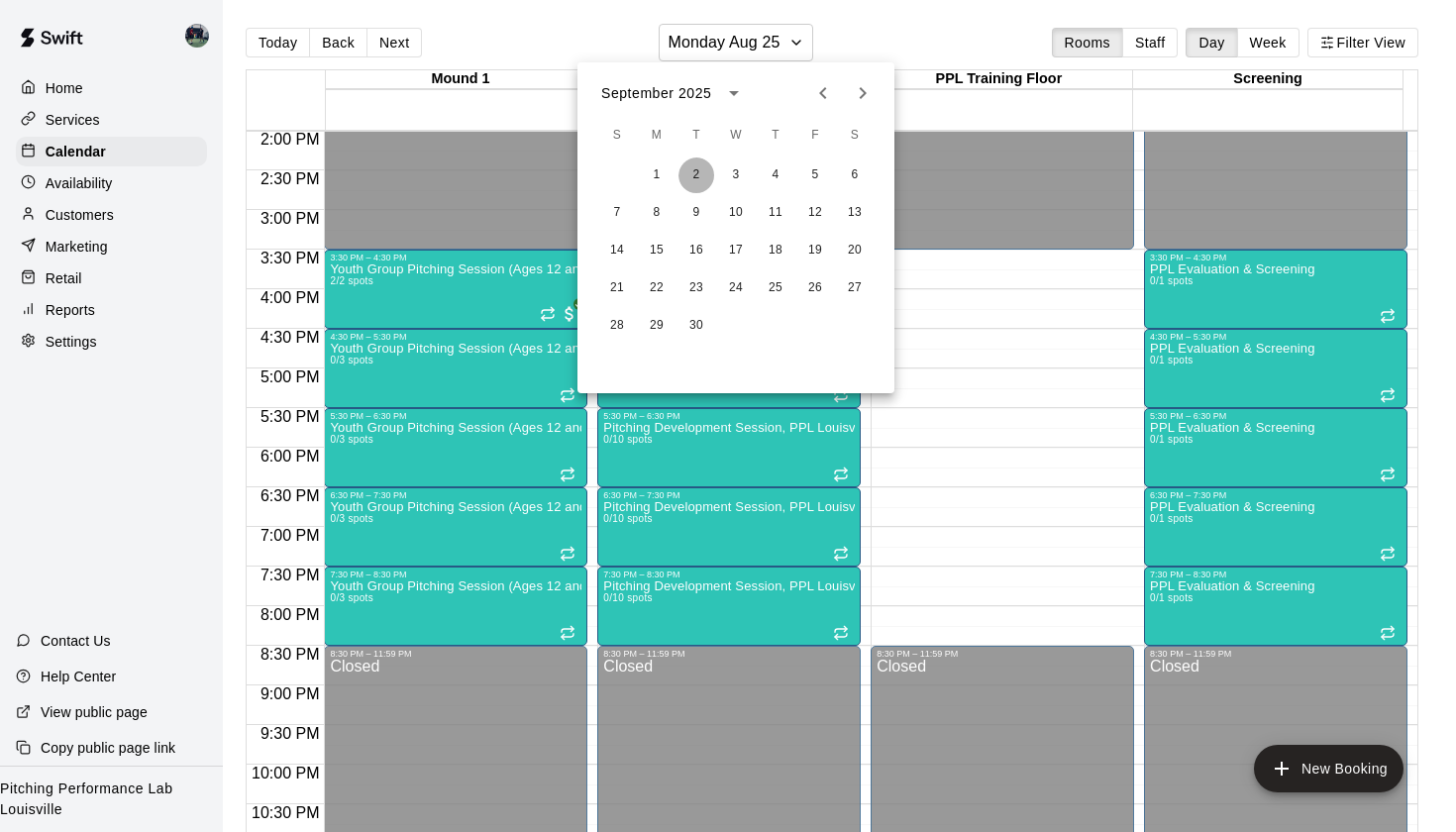 click on "2" at bounding box center (696, 175) 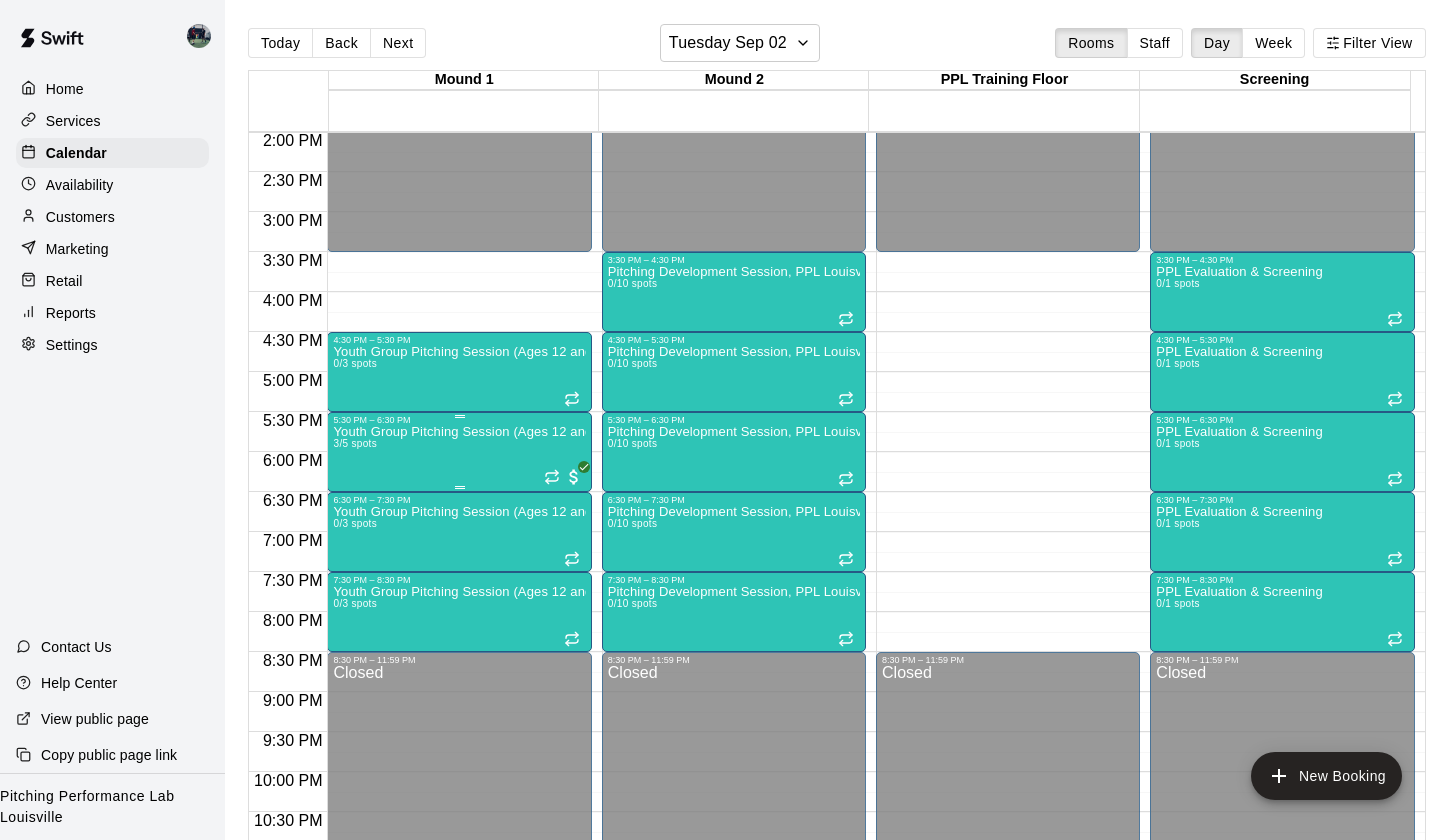 click on "Youth Group Pitching Session (Ages 12 and Under) 3/5 spots" at bounding box center [459, 845] 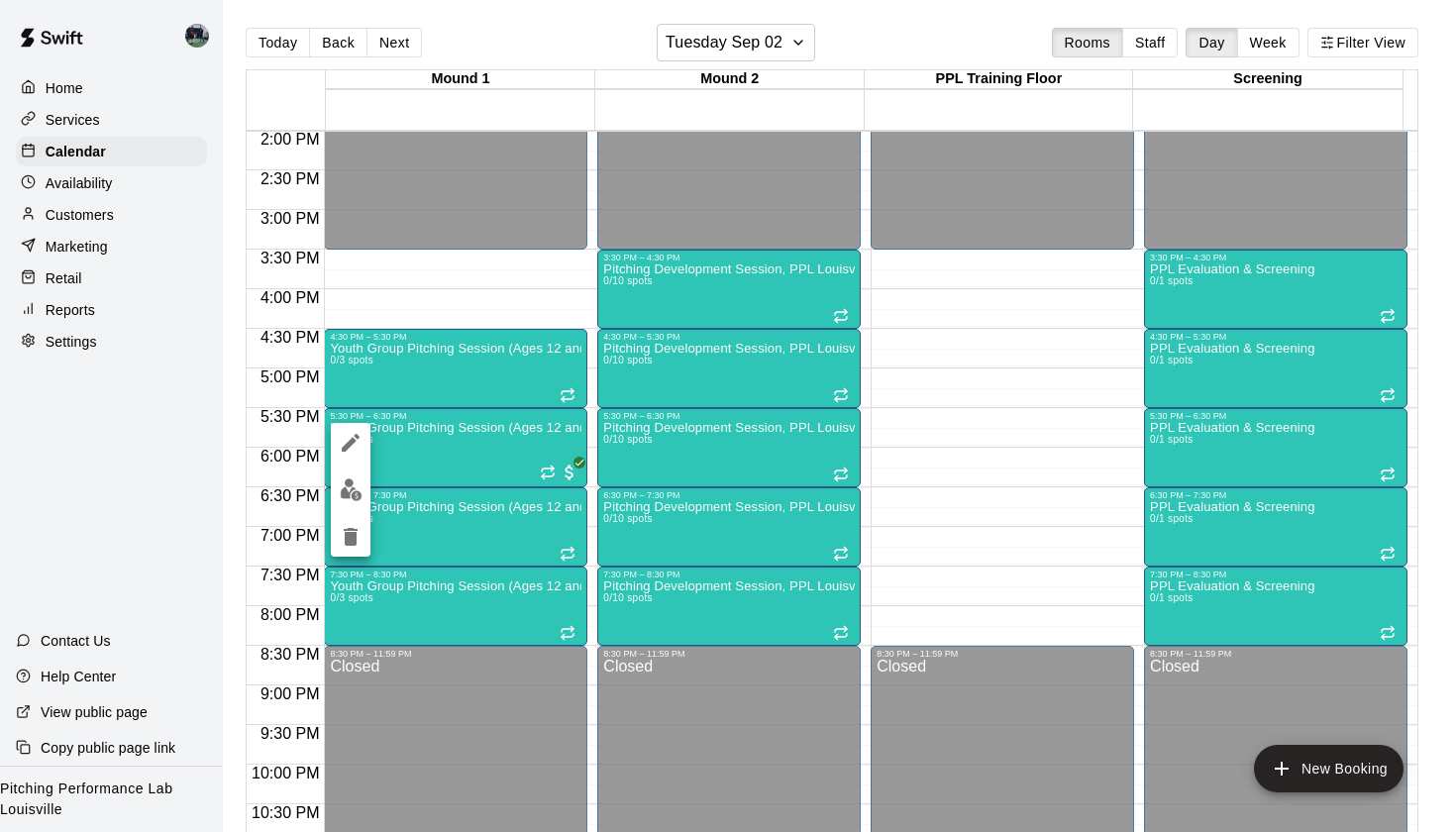 click at bounding box center (728, 416) 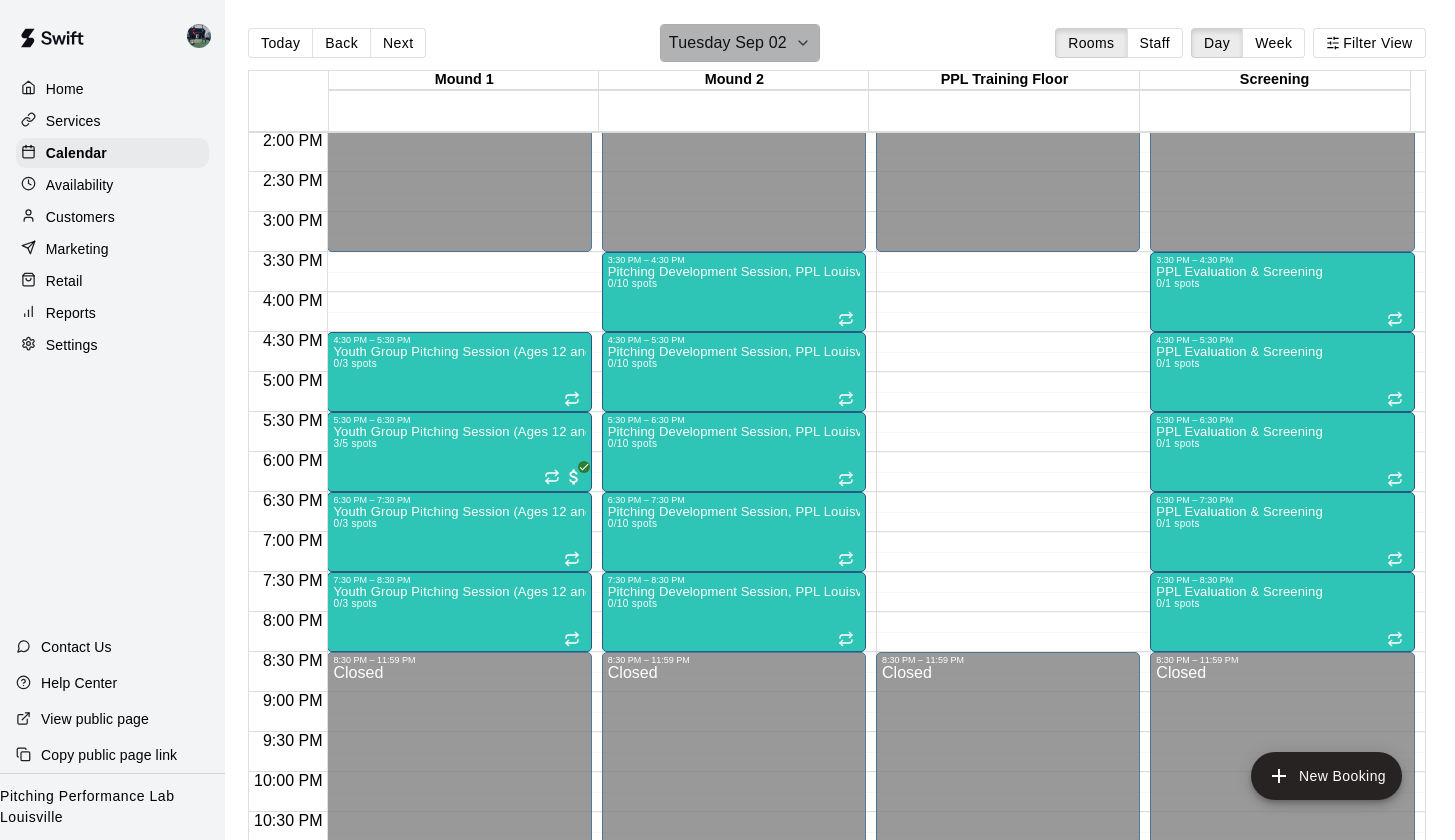 click 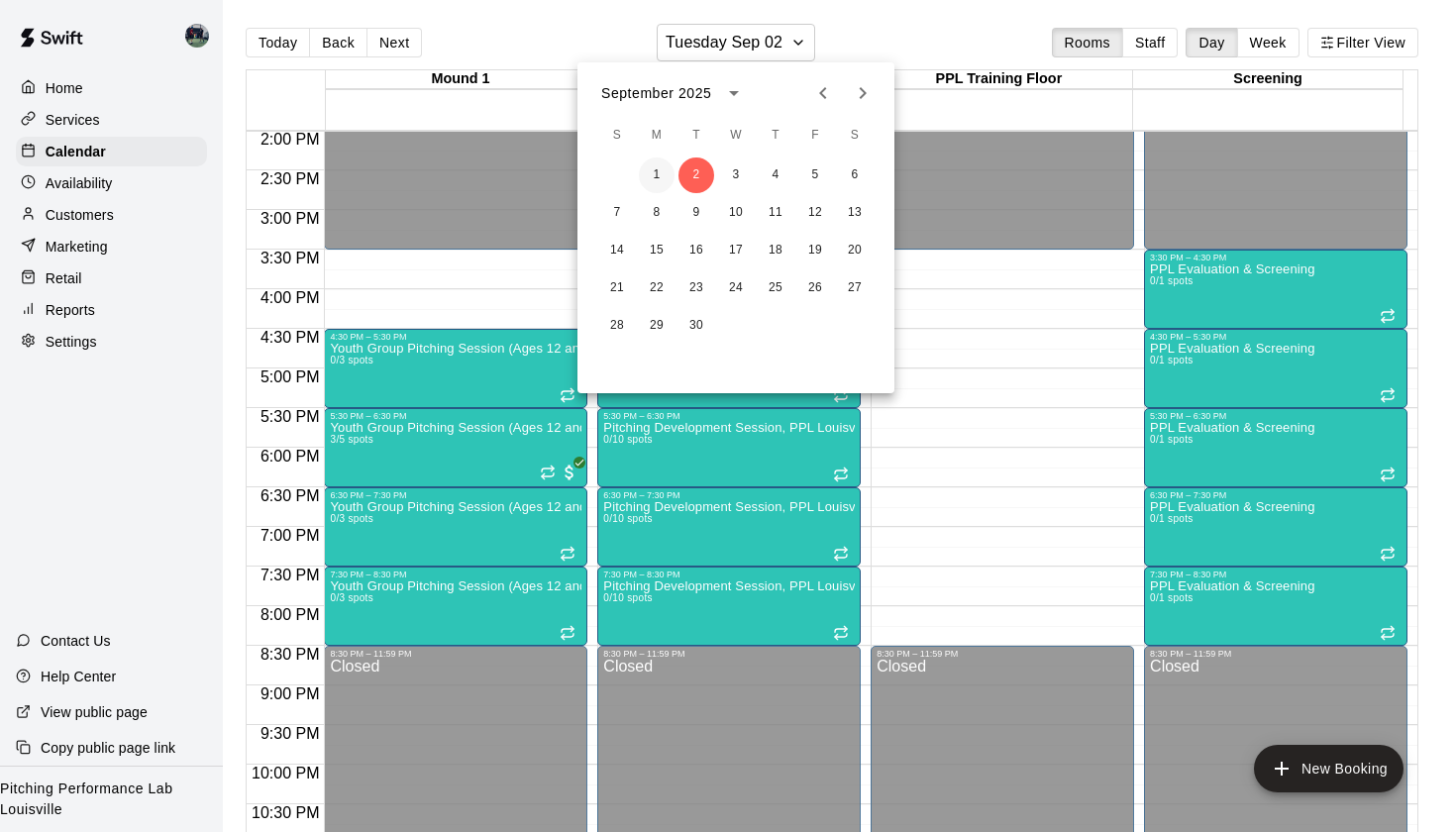 click on "1" at bounding box center (657, 175) 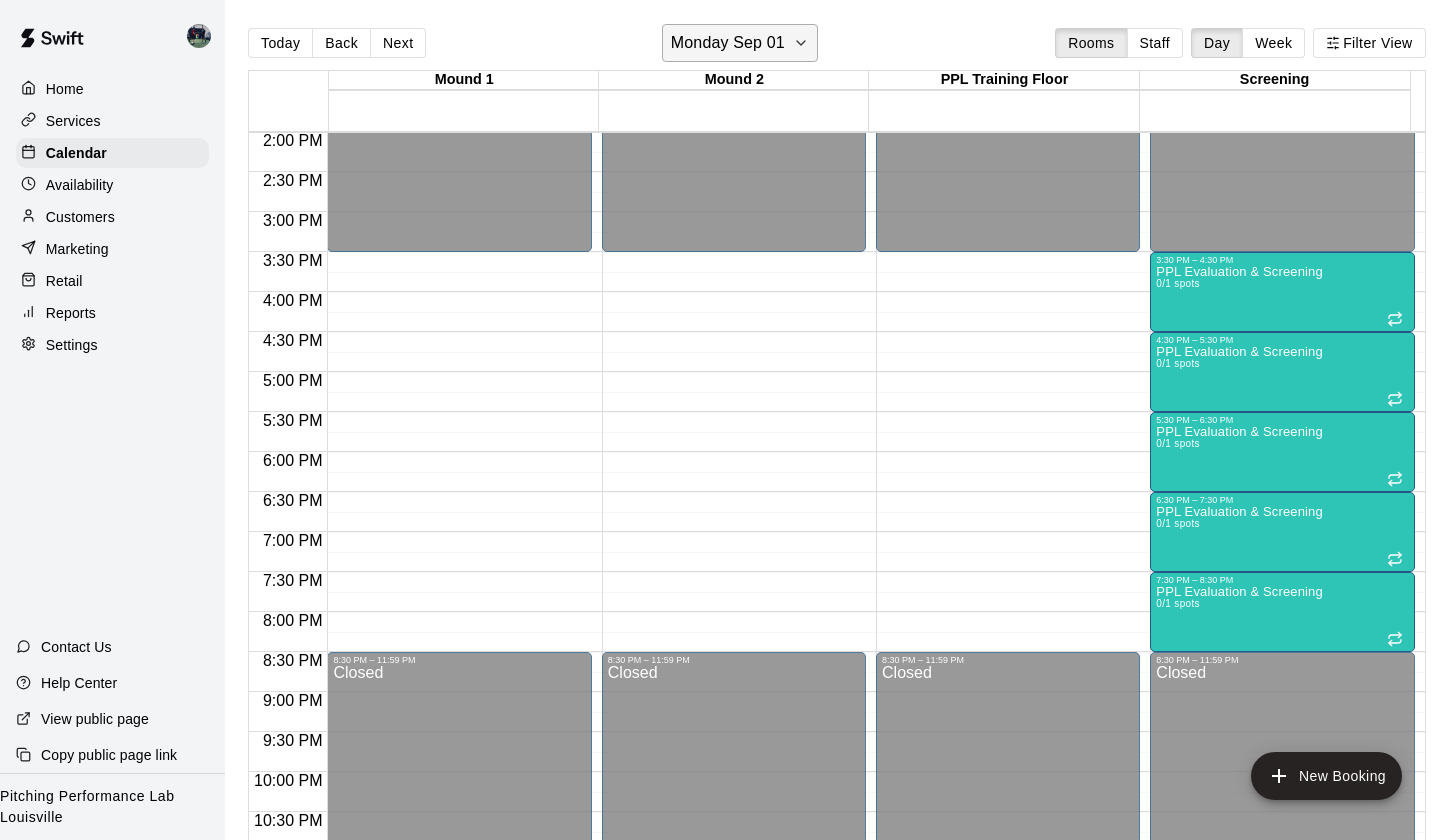 click 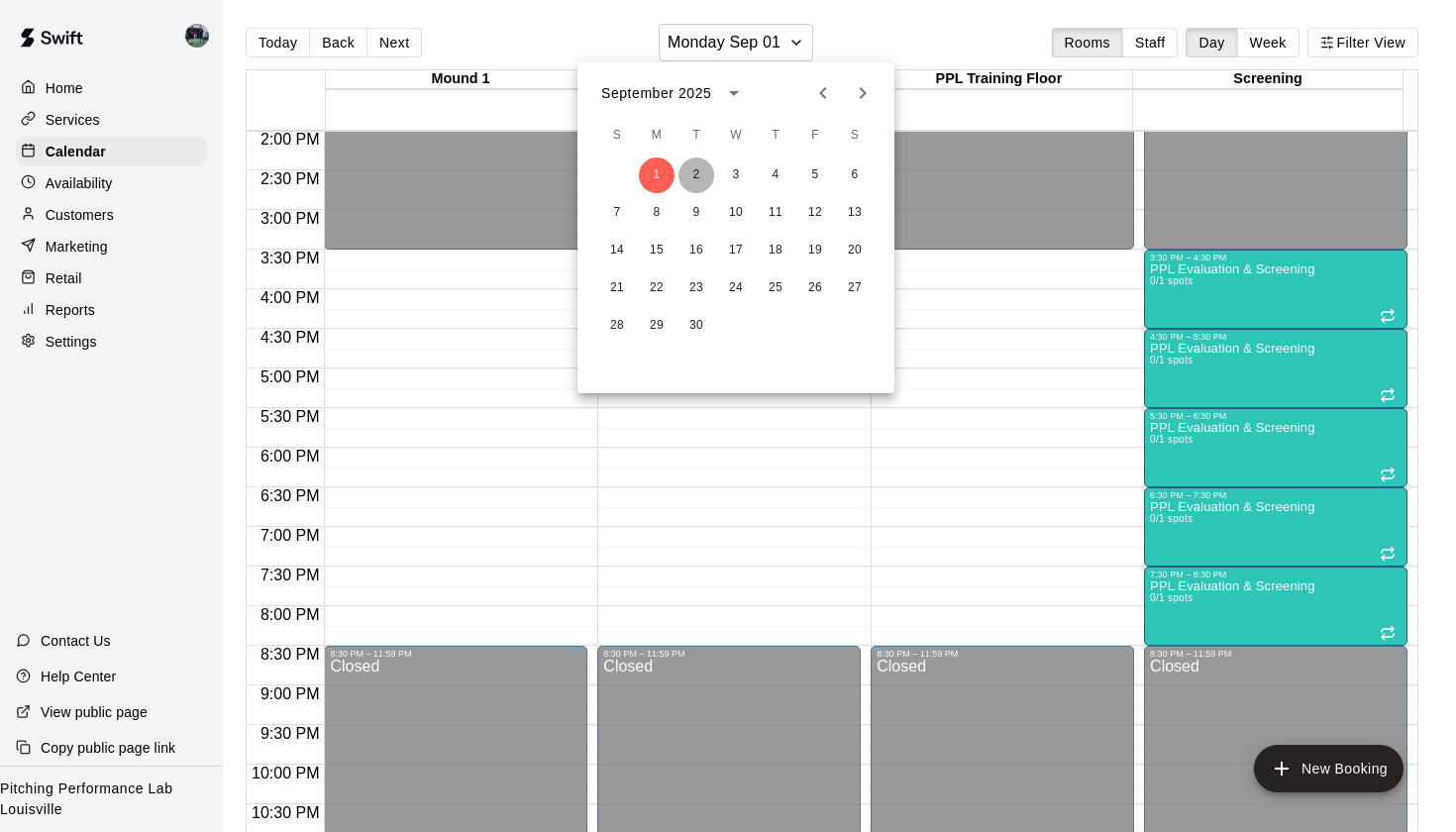 click on "2" at bounding box center (696, 175) 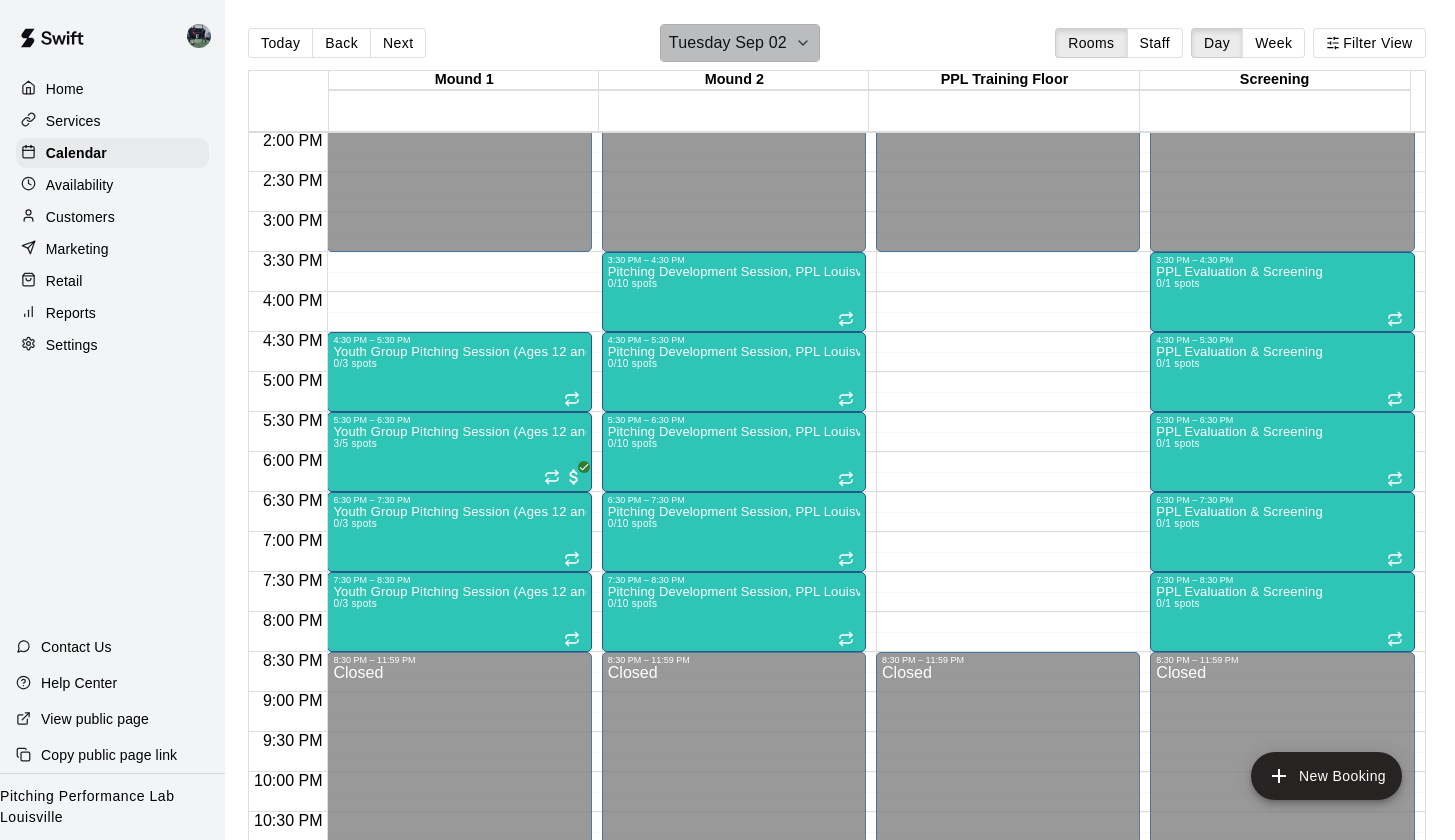 click 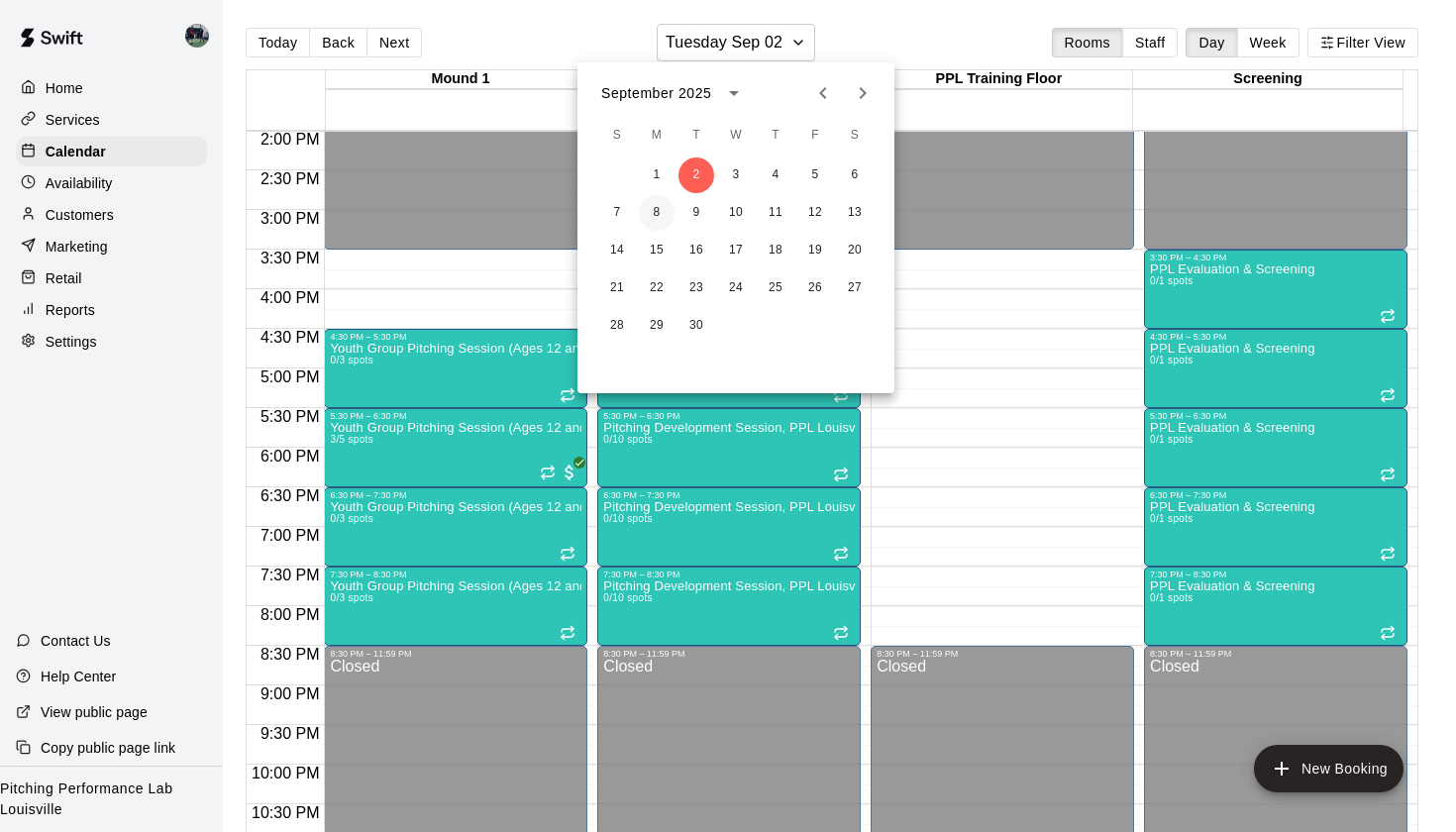 click on "8" at bounding box center [657, 213] 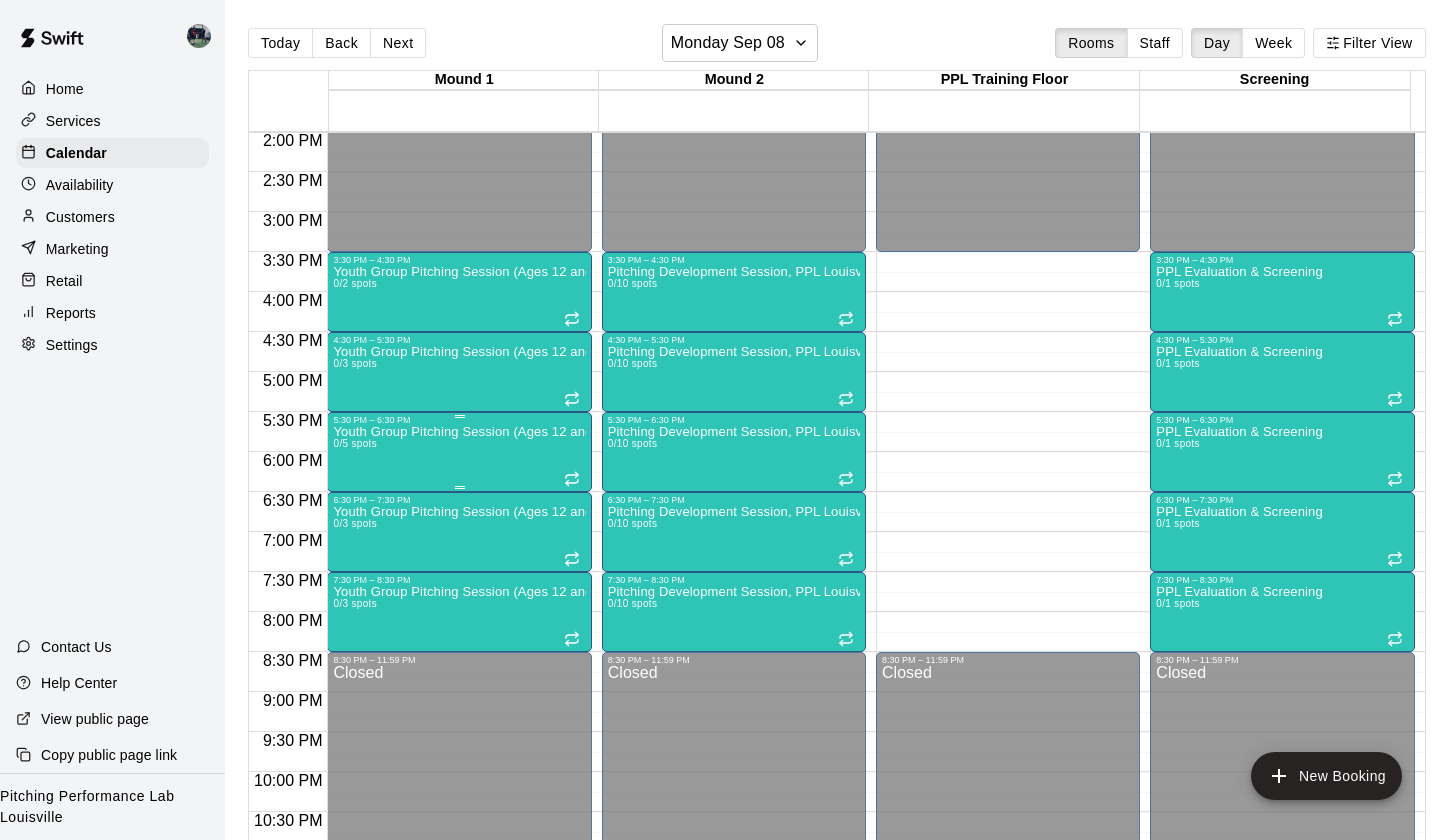 click on "Youth Group Pitching Session (Ages 12 and Under) 0/5 spots" at bounding box center (459, 845) 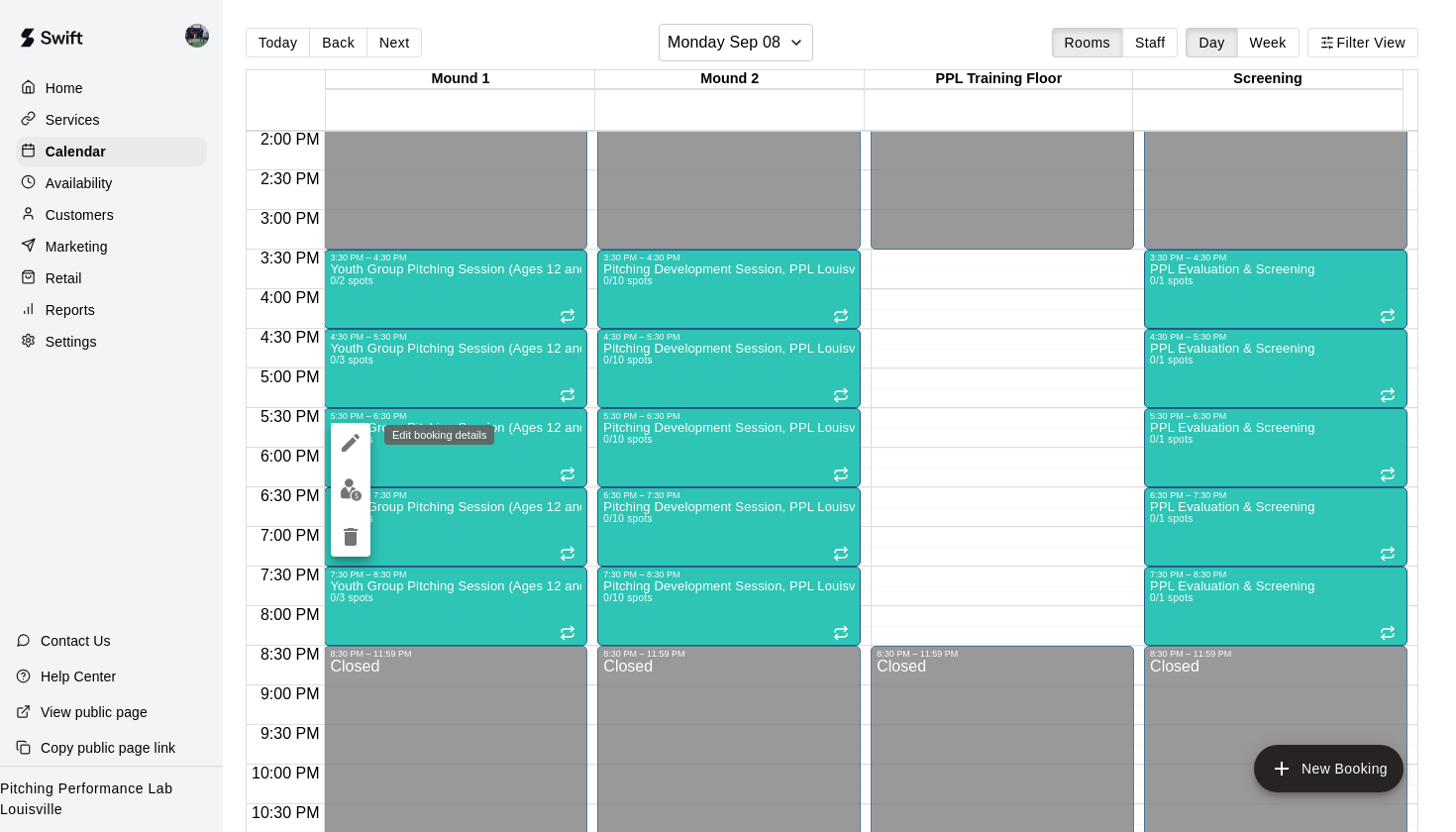 click 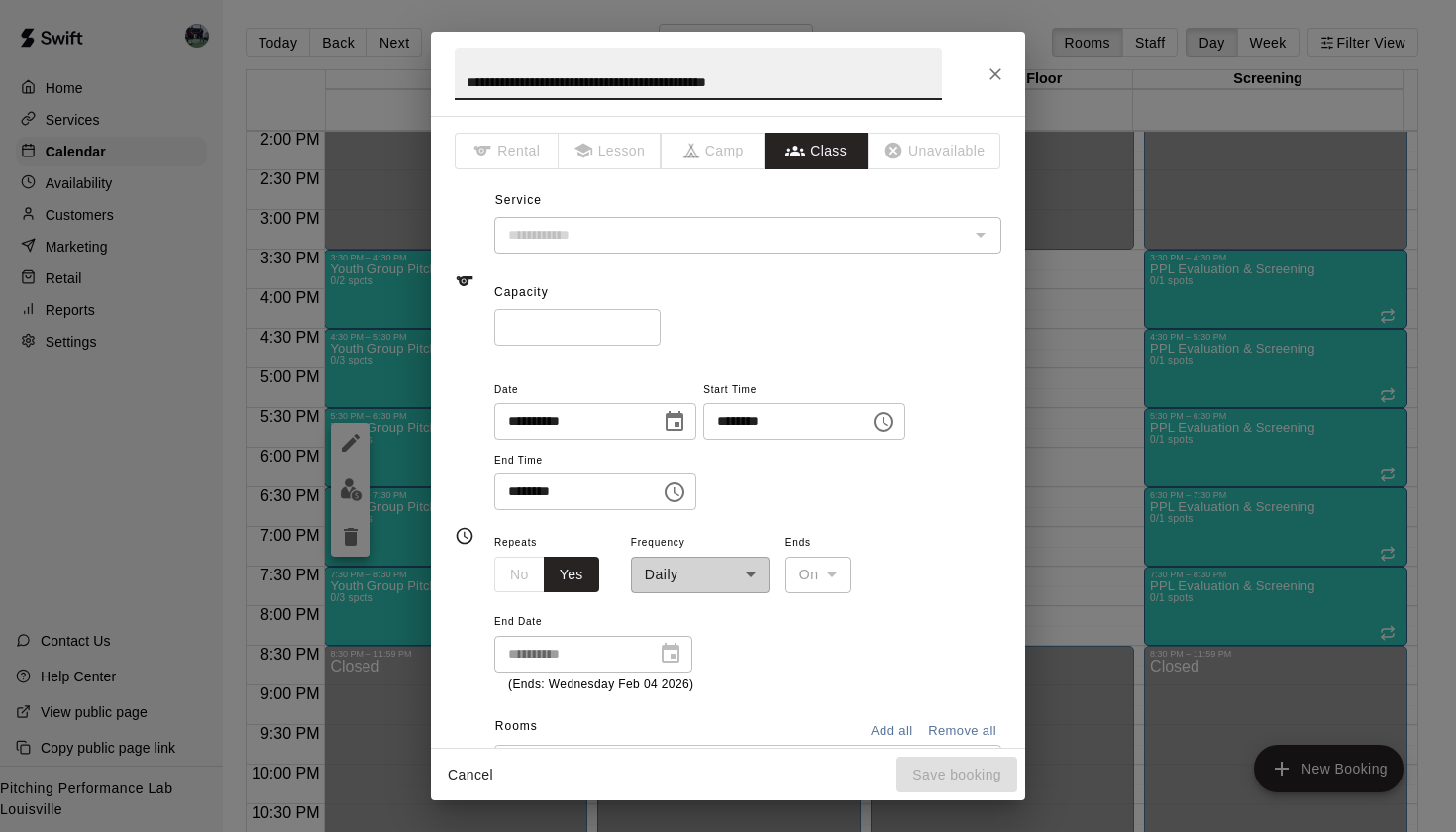 type on "**********" 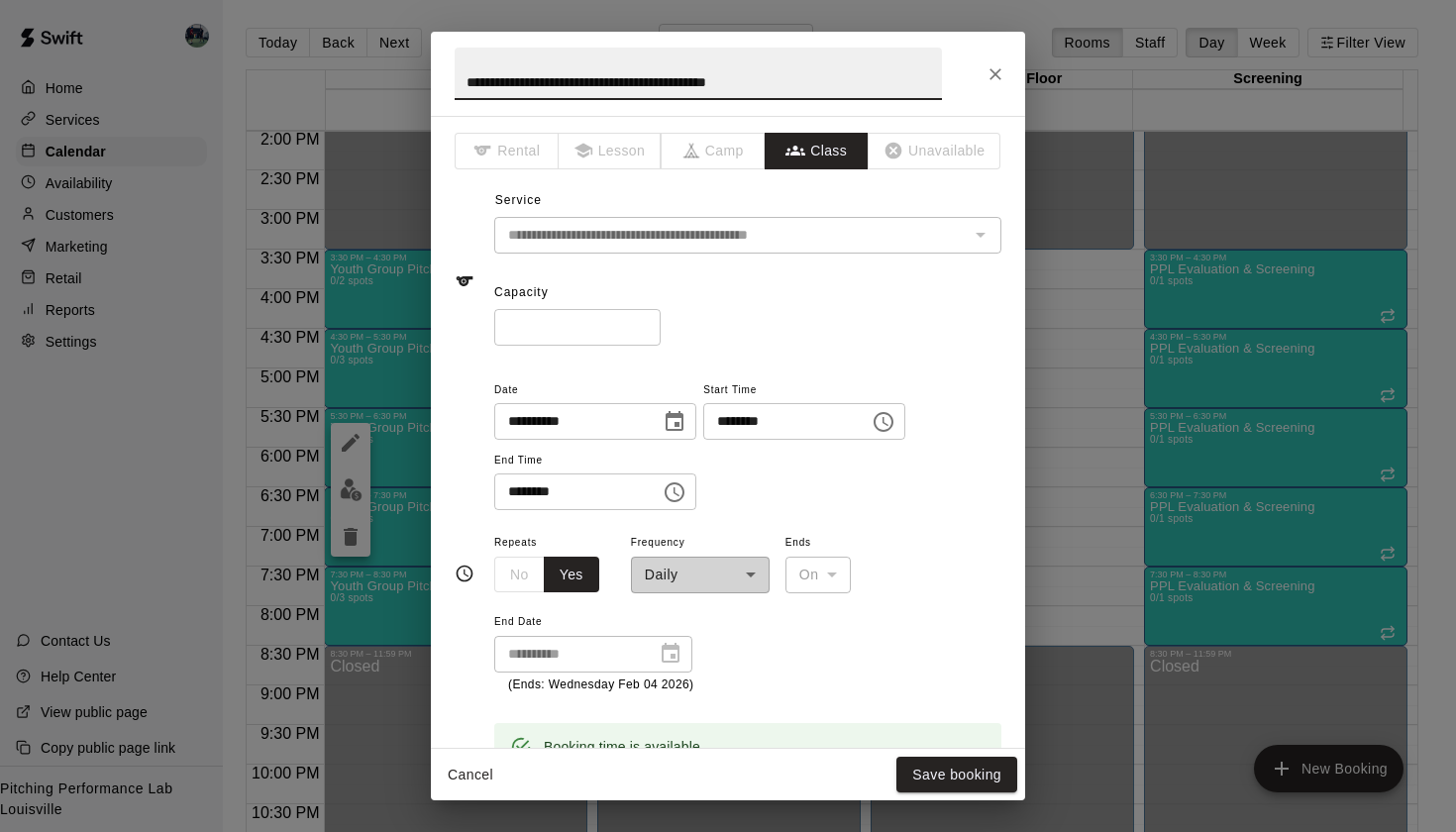 click on "*" at bounding box center (577, 327) 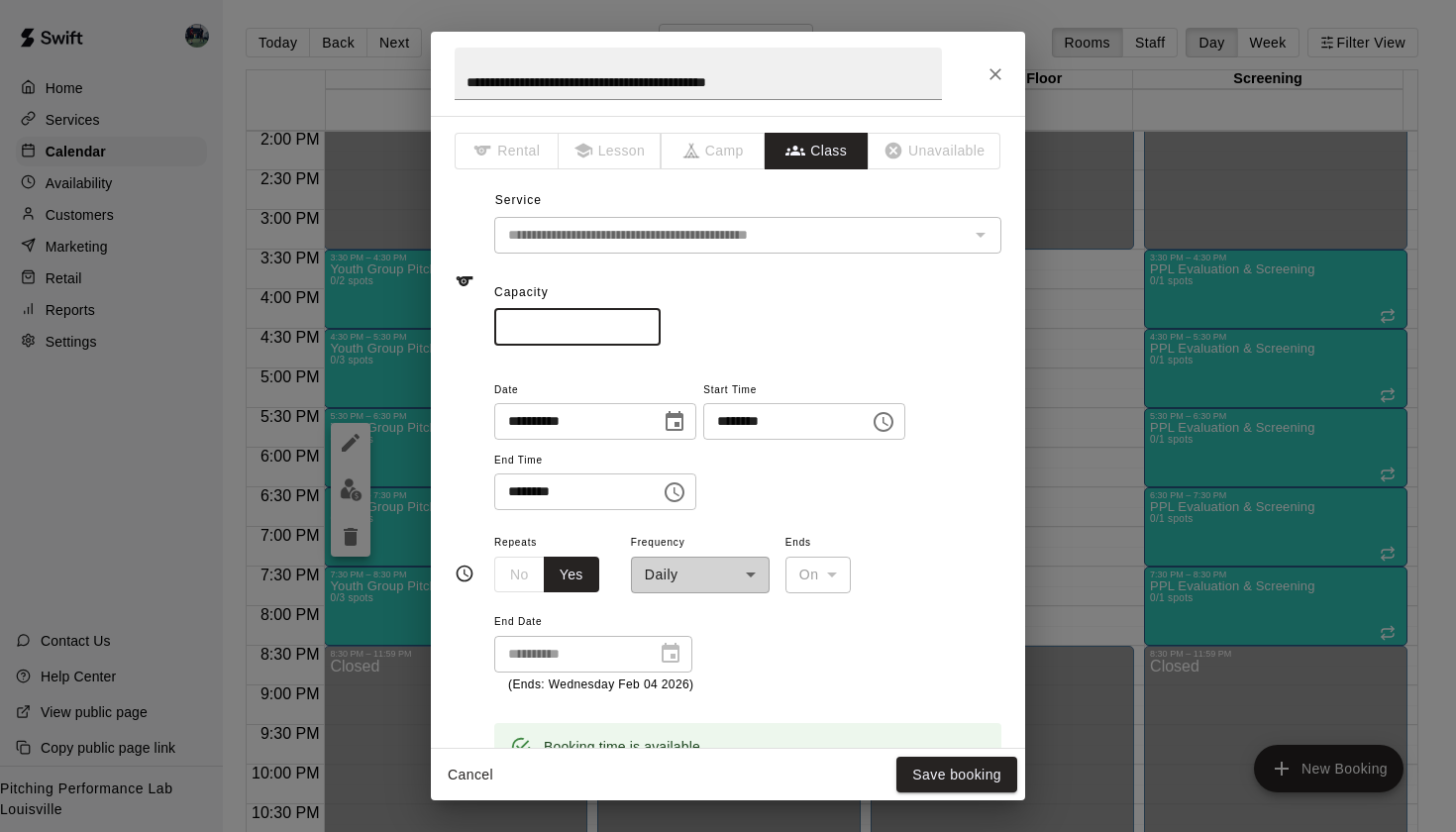 type on "*" 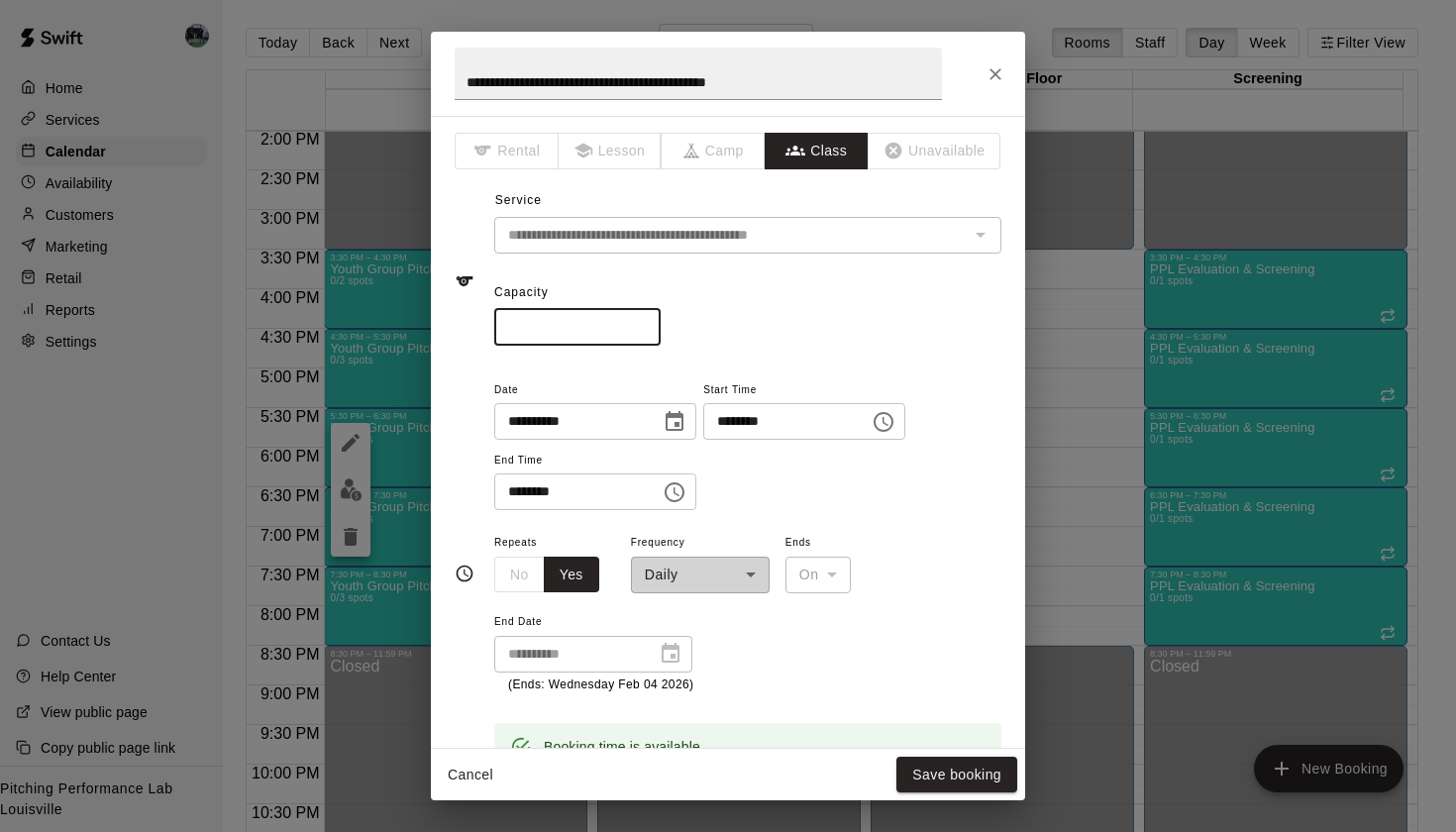 click on "*" at bounding box center (577, 327) 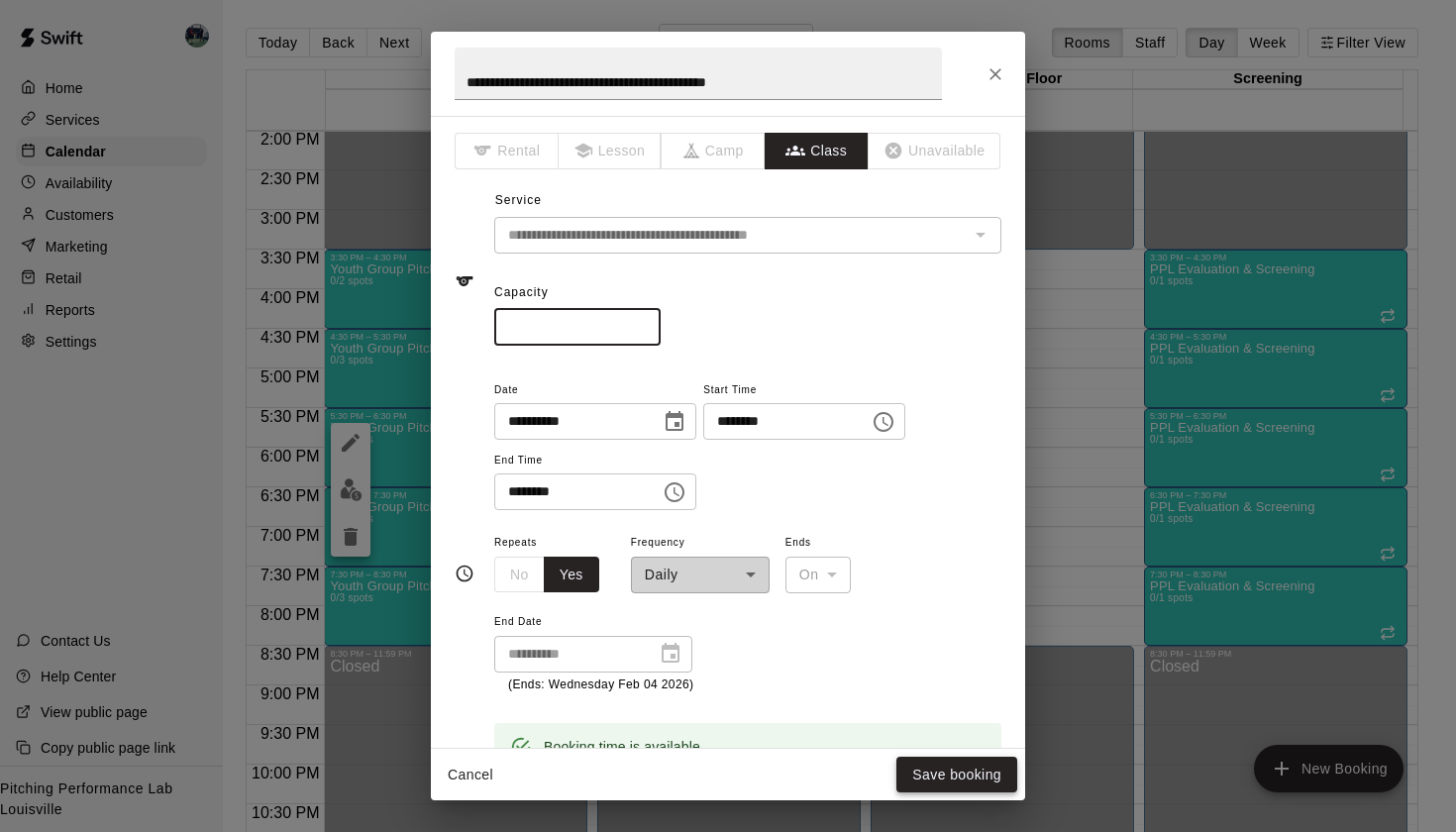 click on "Save booking" at bounding box center (957, 775) 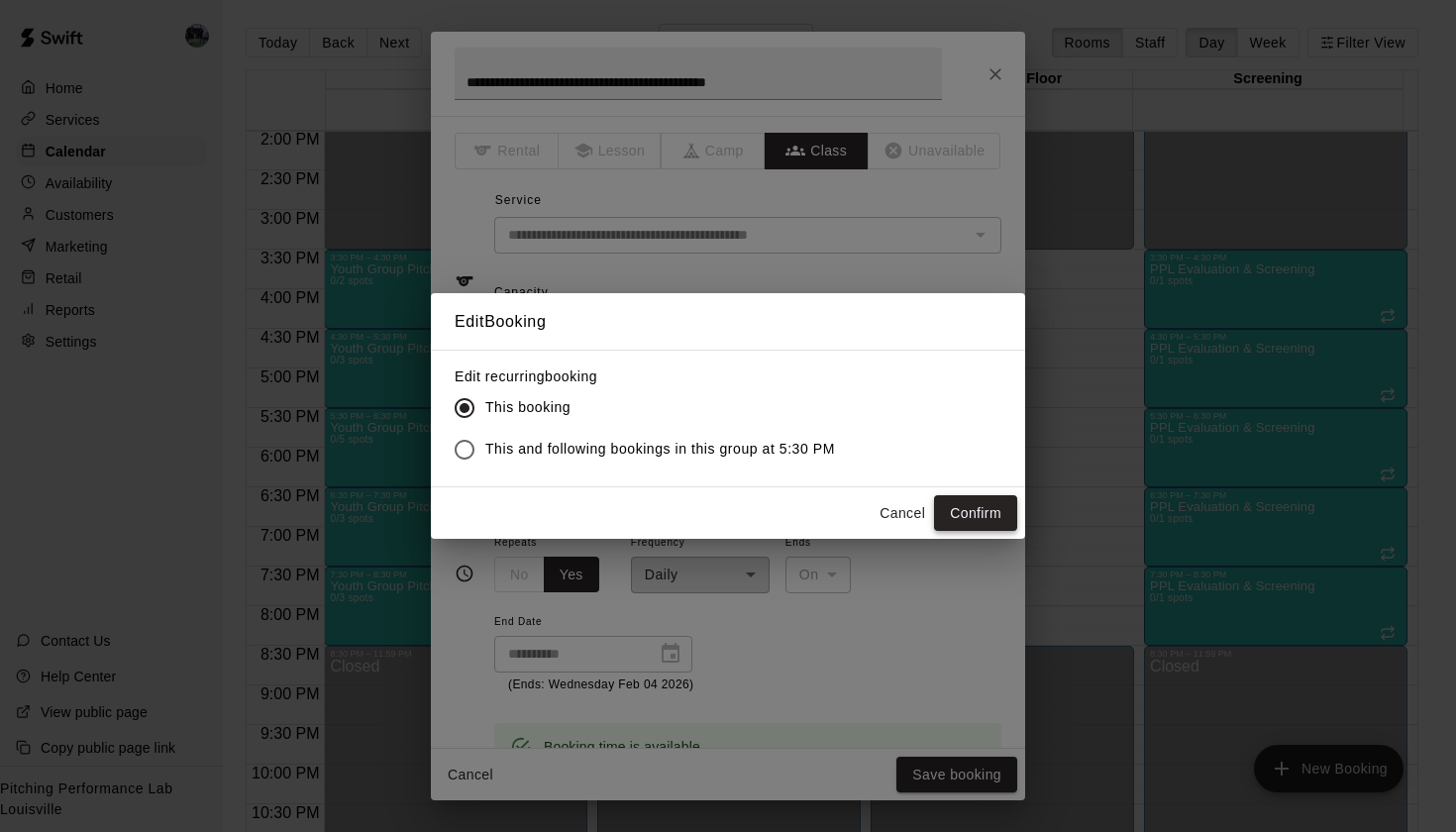 click on "Confirm" at bounding box center (976, 513) 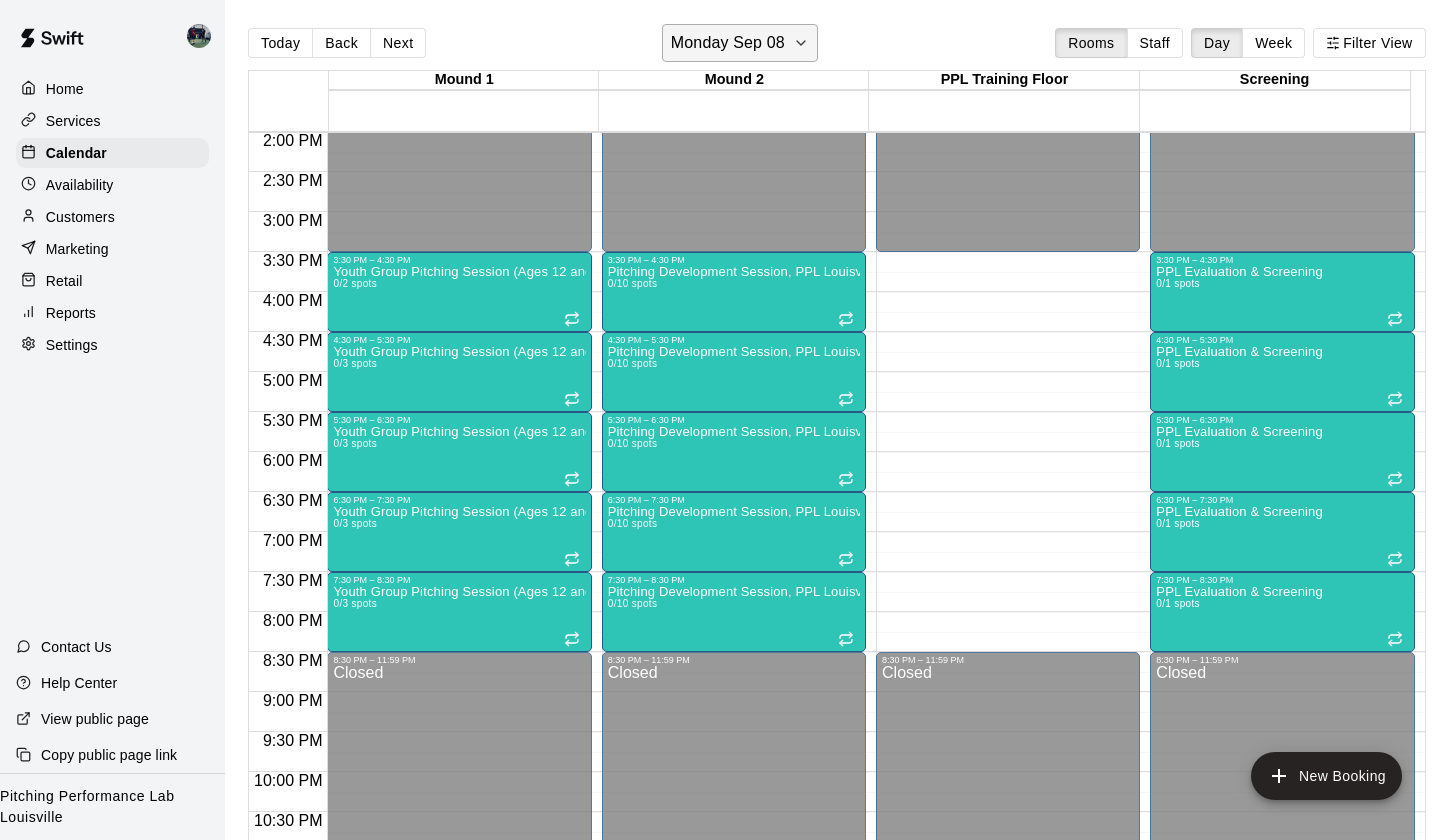 click 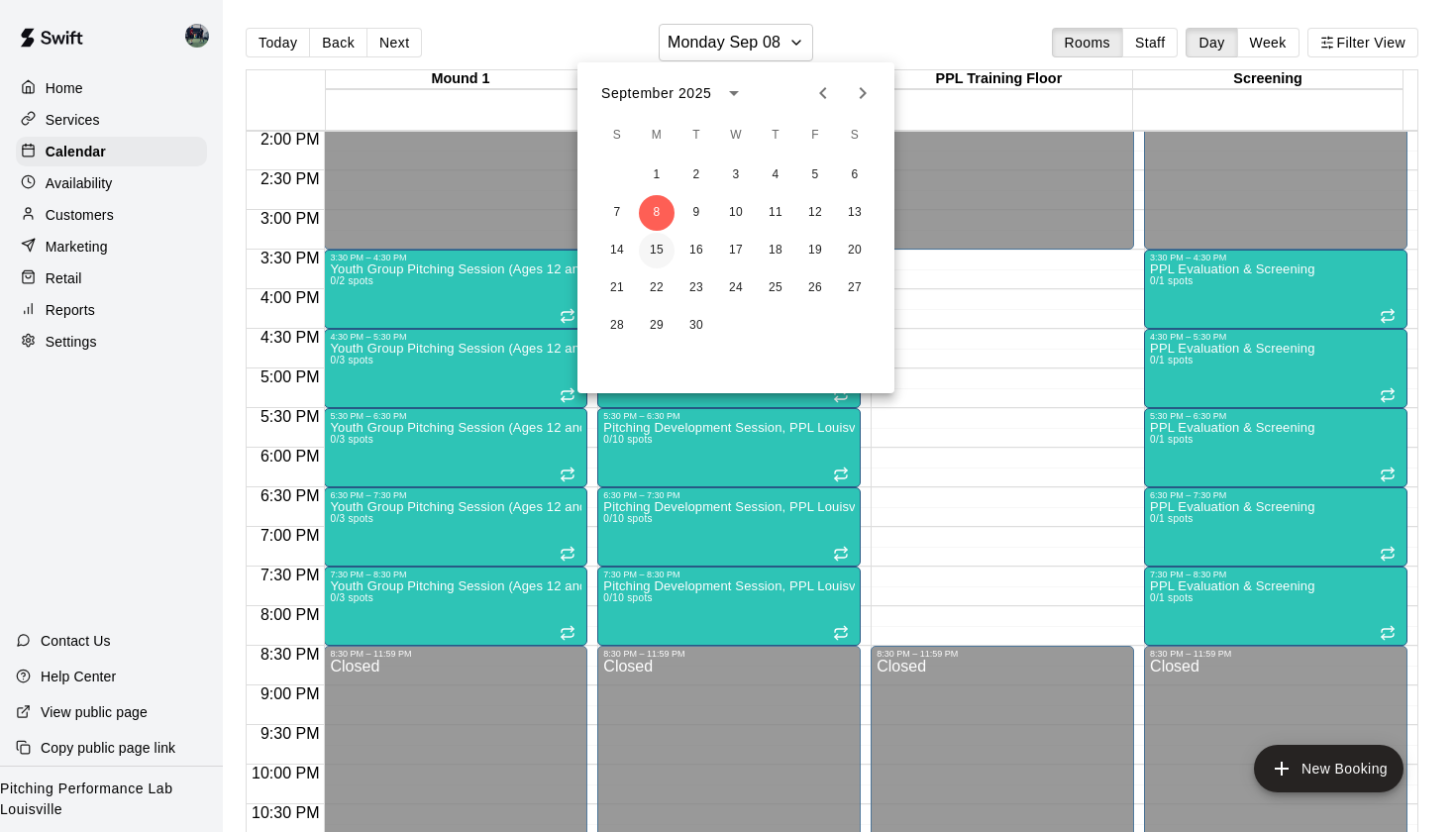 click on "15" at bounding box center [657, 251] 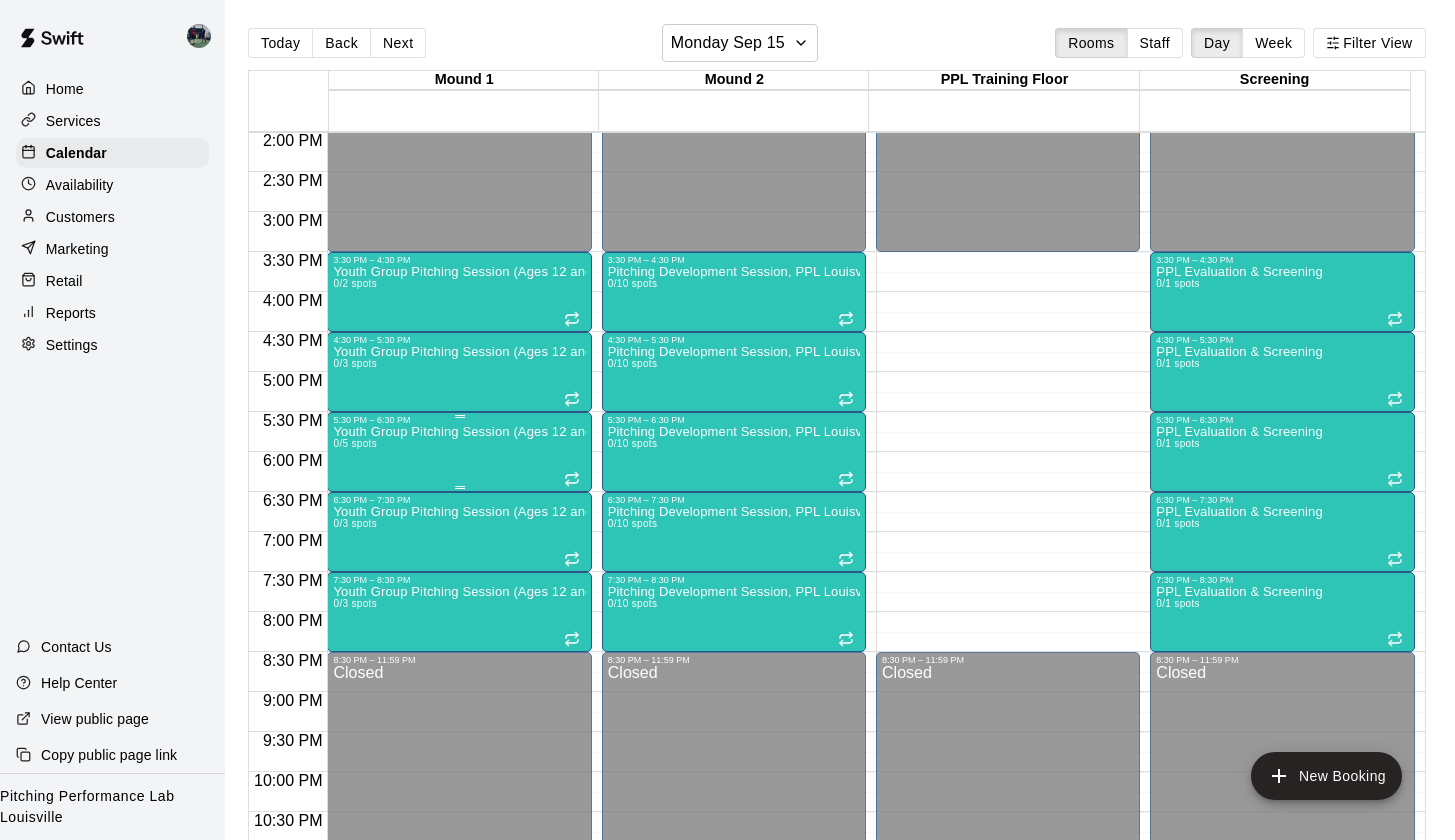click on "Youth Group Pitching Session (Ages 12 and Under) 0/5 spots" at bounding box center [459, 845] 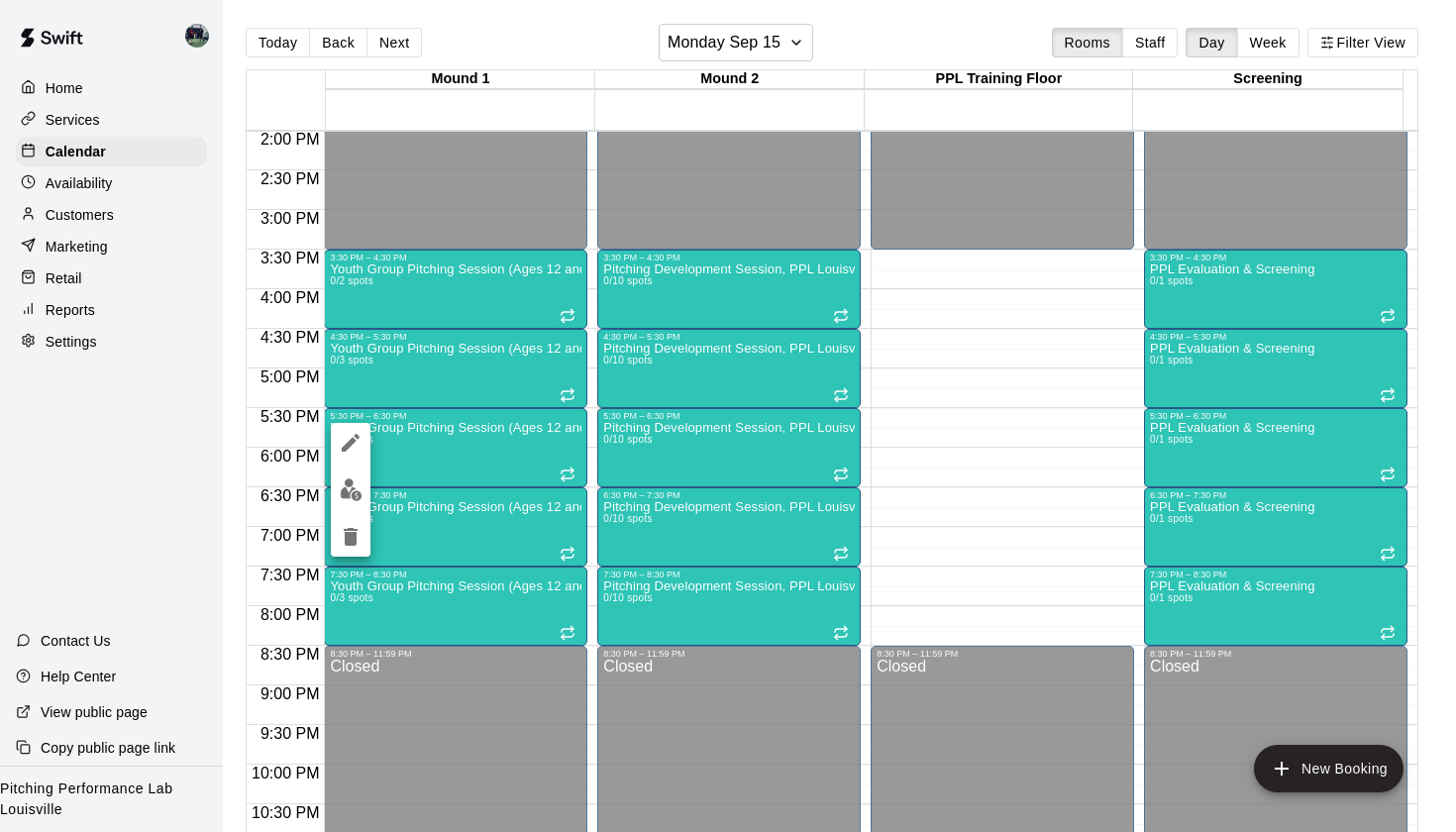 click 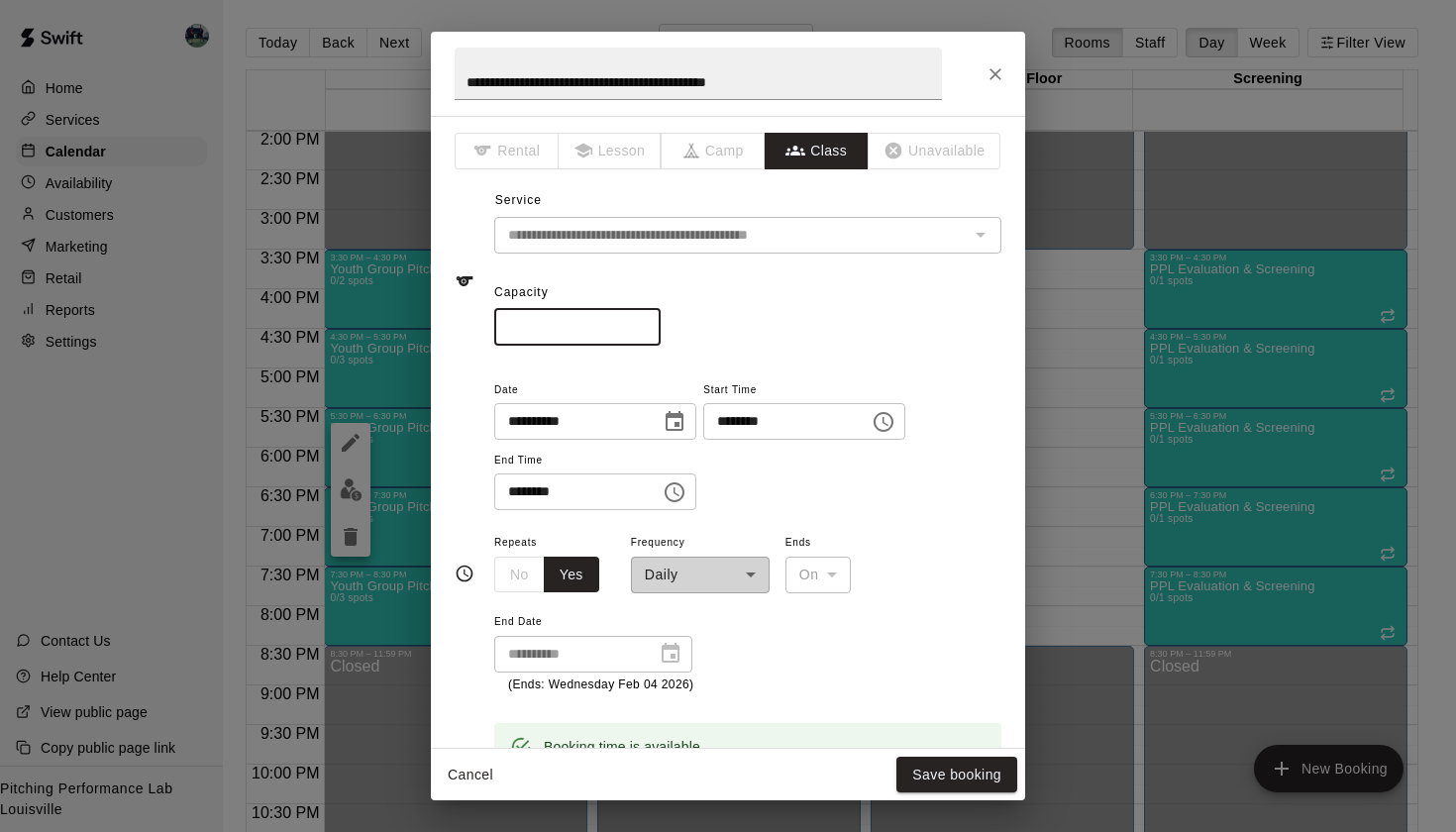 click on "*" at bounding box center [577, 327] 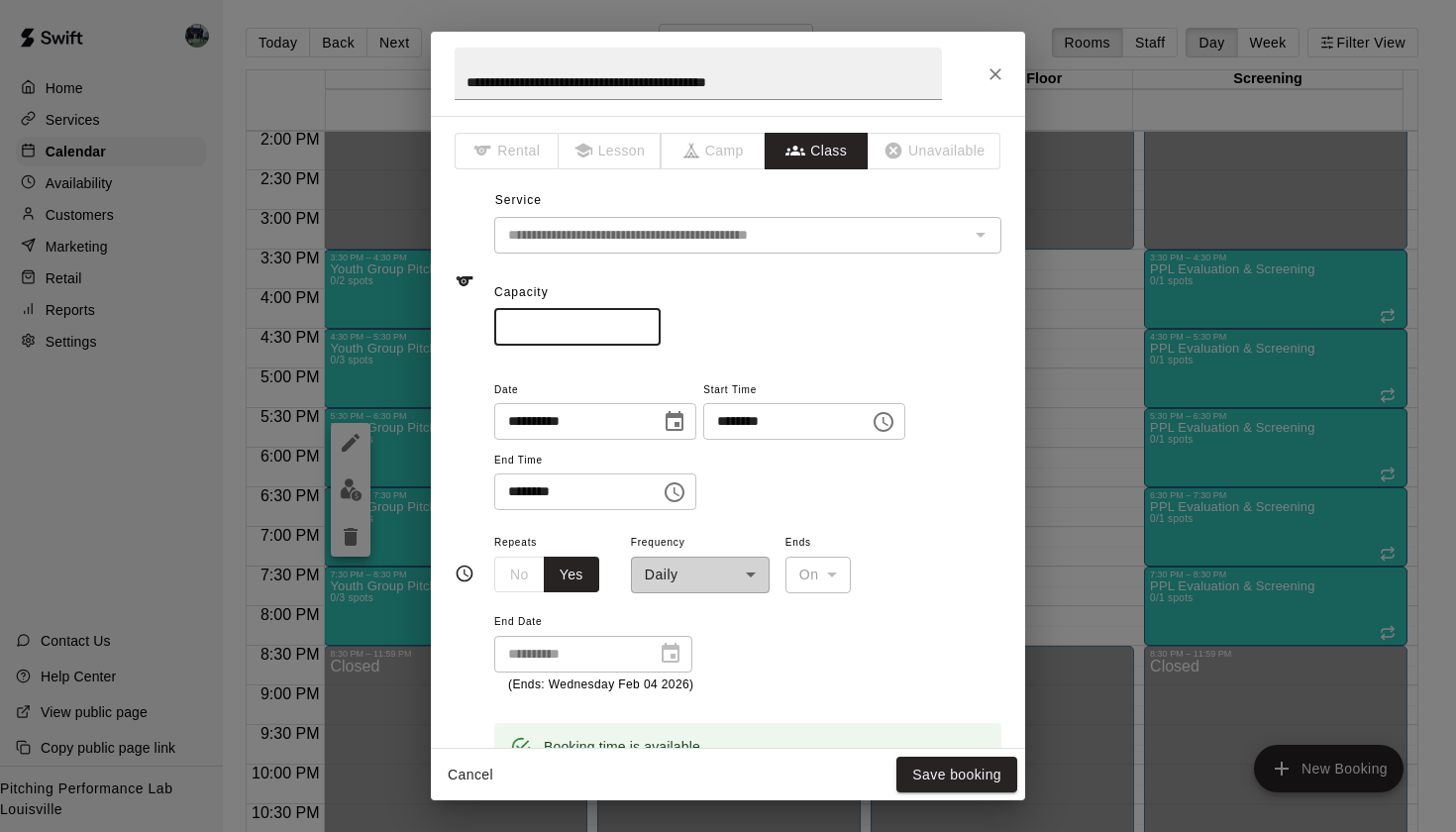 type on "*" 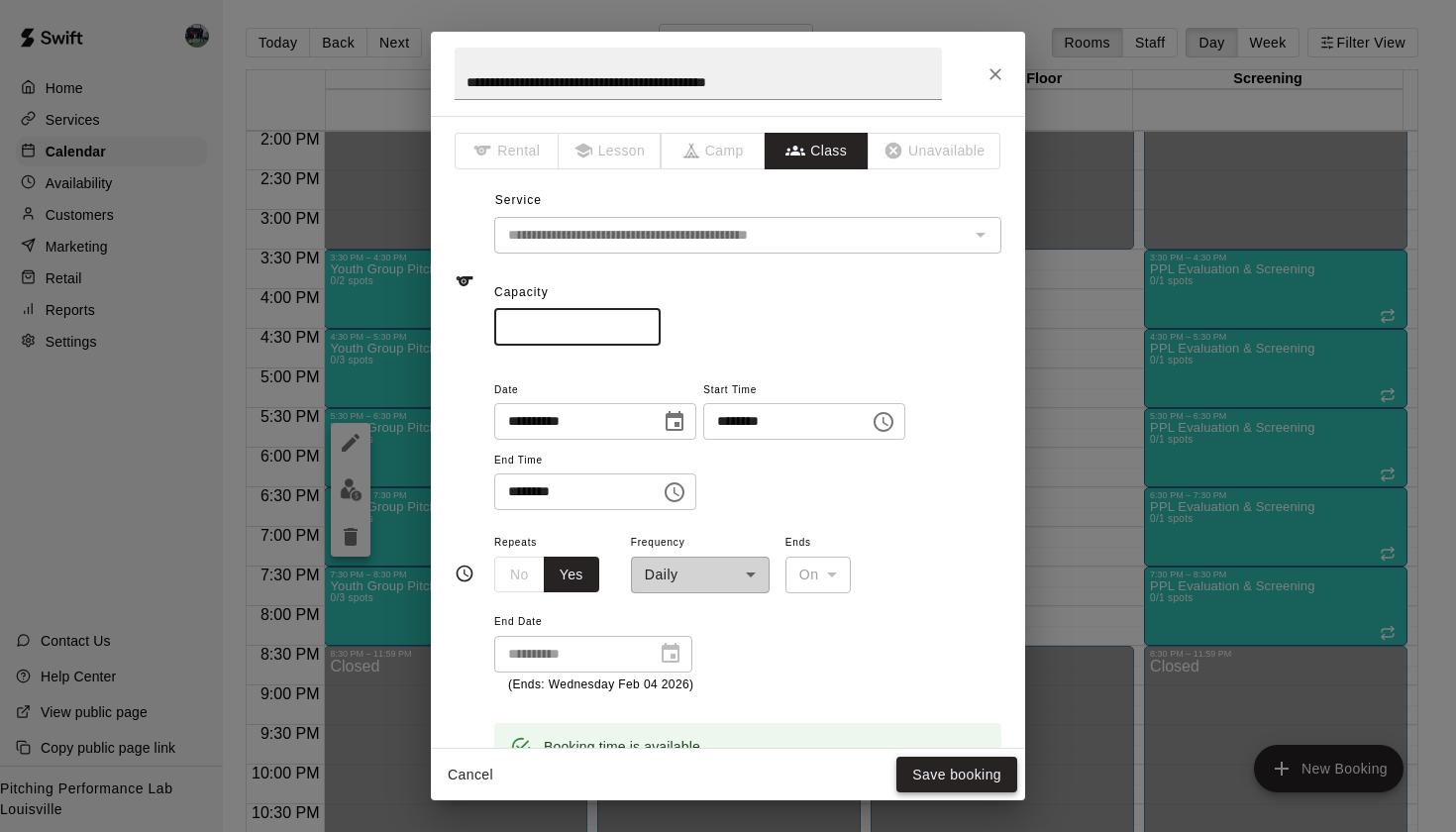 click on "Save booking" at bounding box center [957, 775] 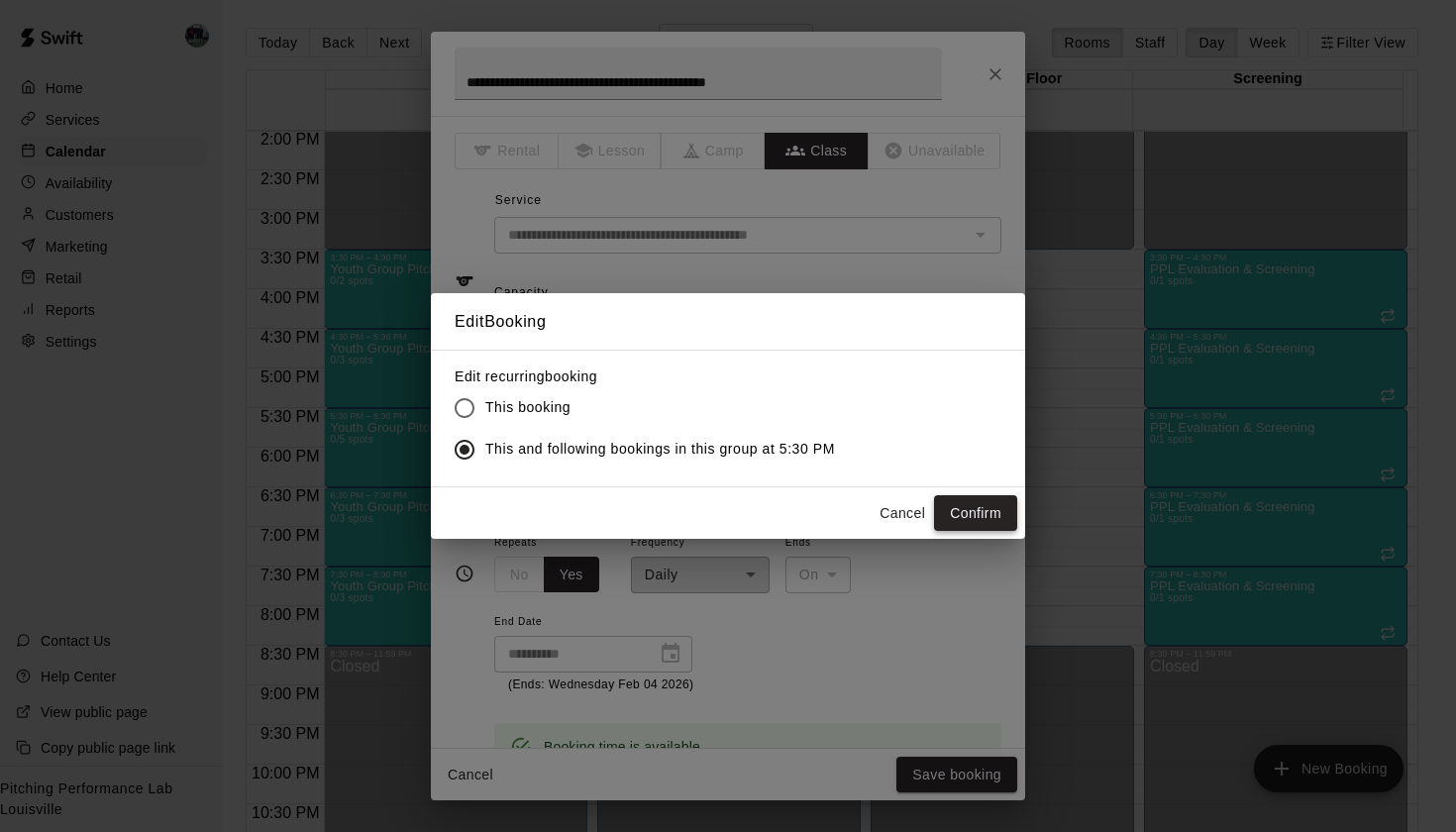 click on "Confirm" at bounding box center [976, 513] 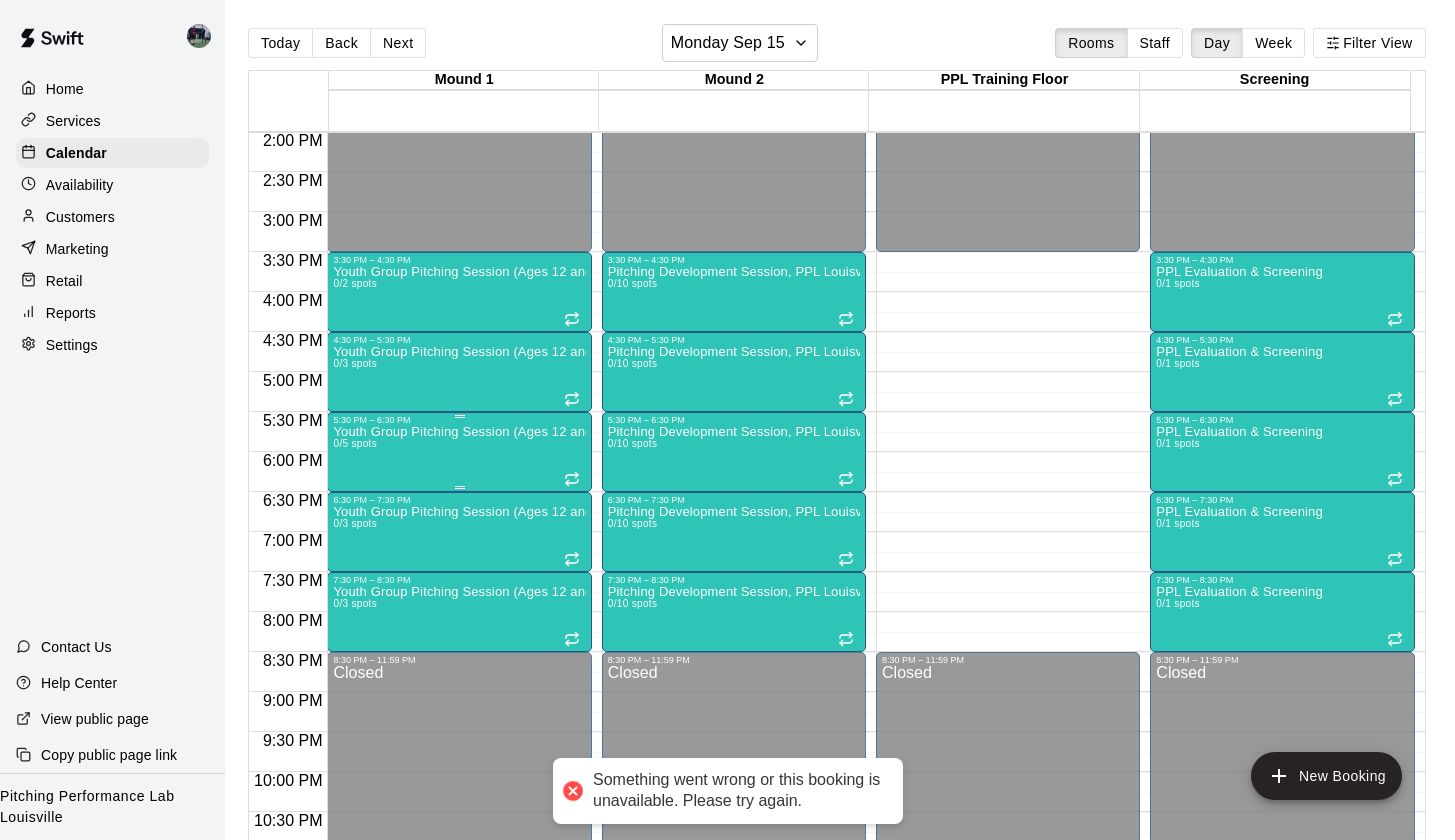 click on "Youth Group Pitching Session (Ages 12 and Under) 0/5 spots" at bounding box center [459, 845] 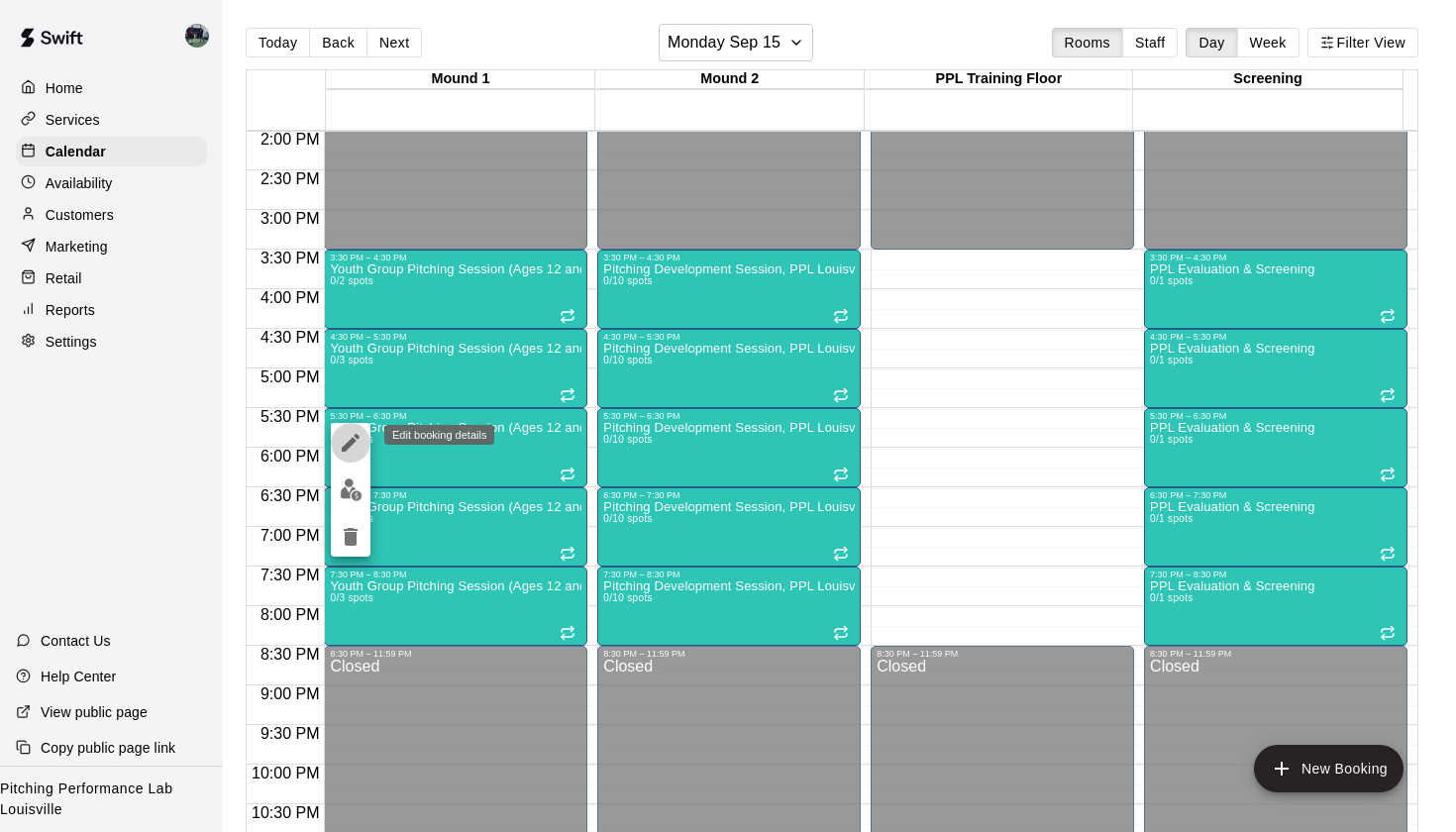 click 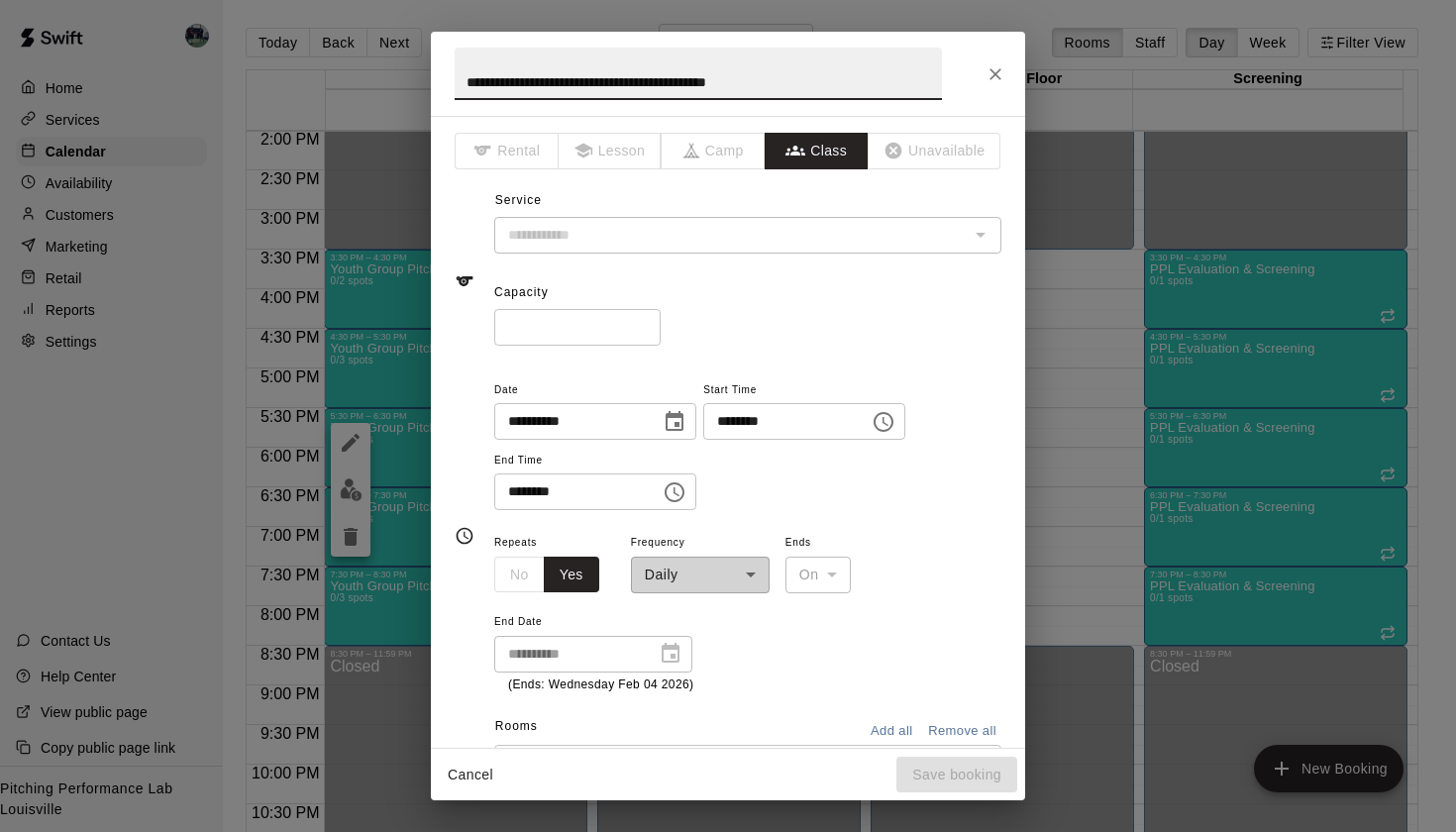 type on "**********" 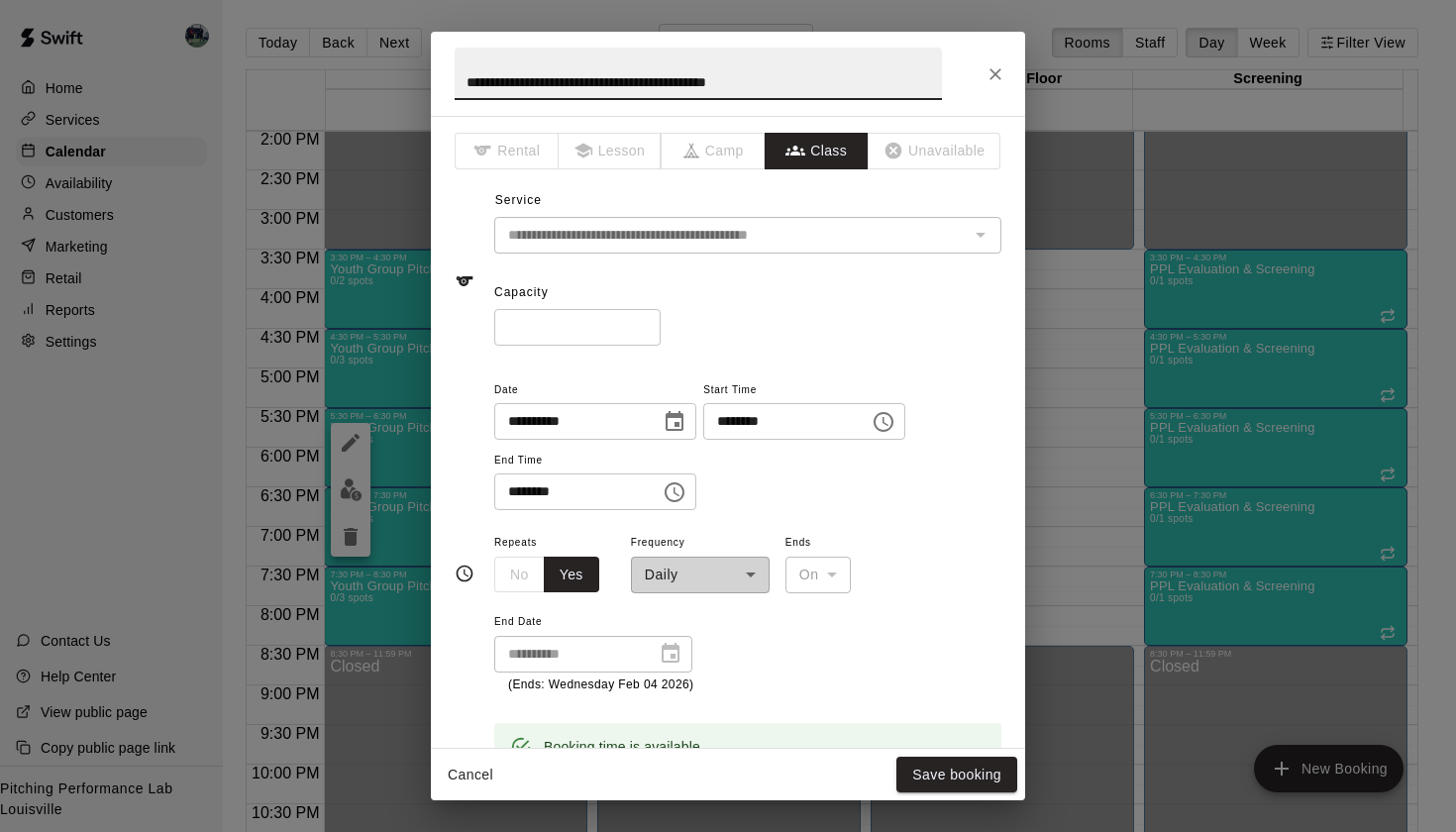 click on "*" at bounding box center (577, 327) 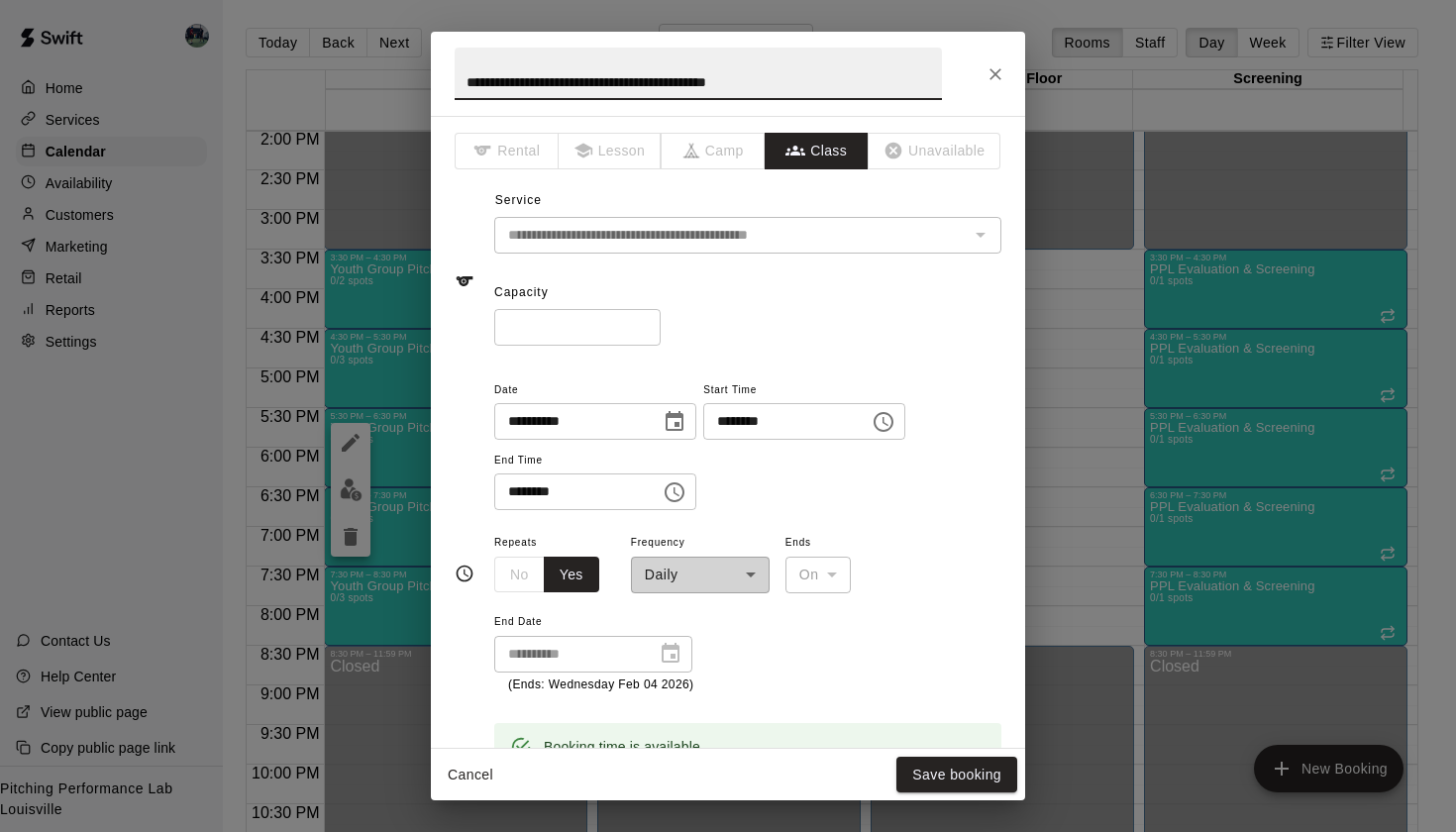 click on "*" at bounding box center (577, 327) 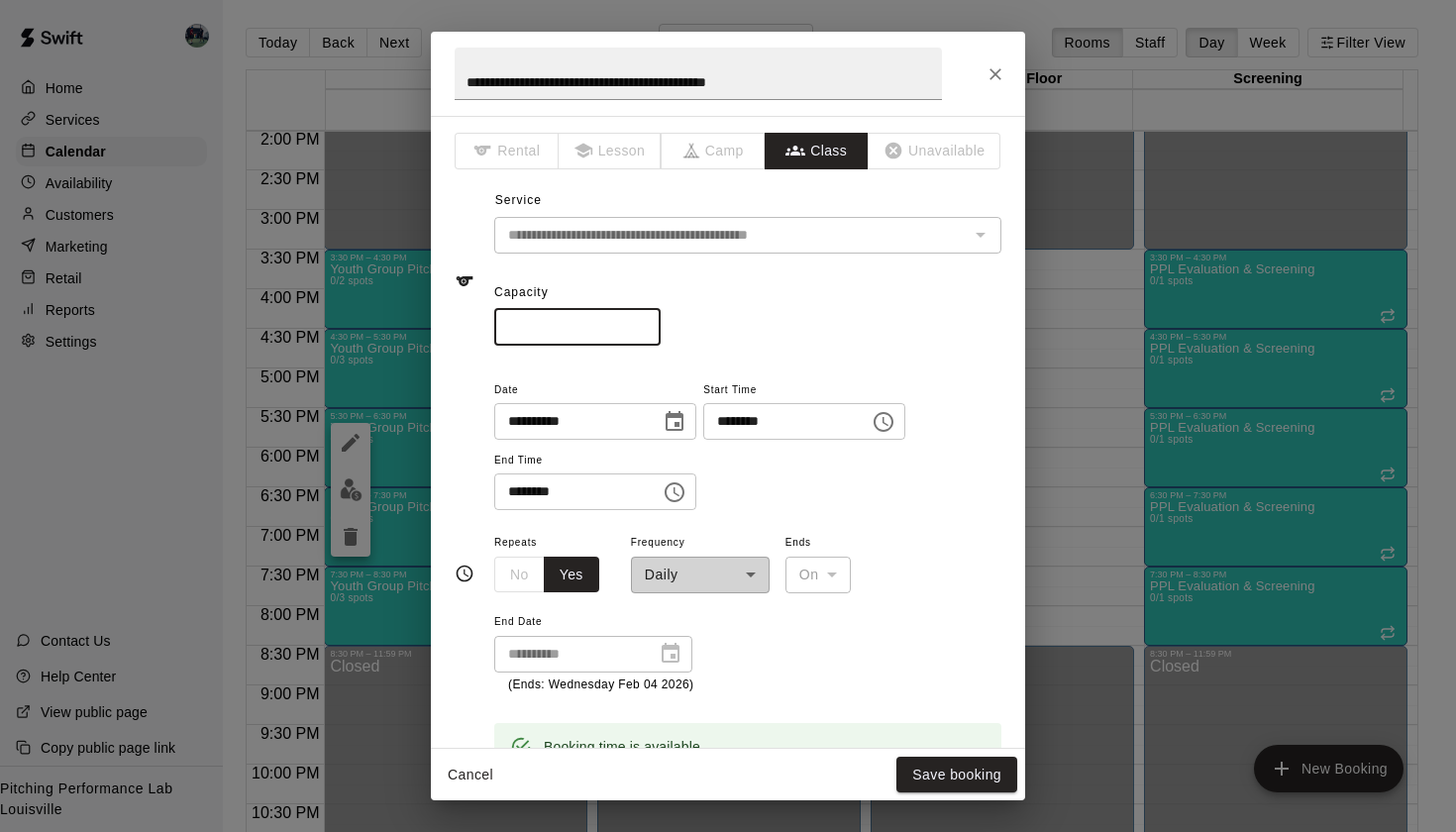 click on "*" at bounding box center (577, 327) 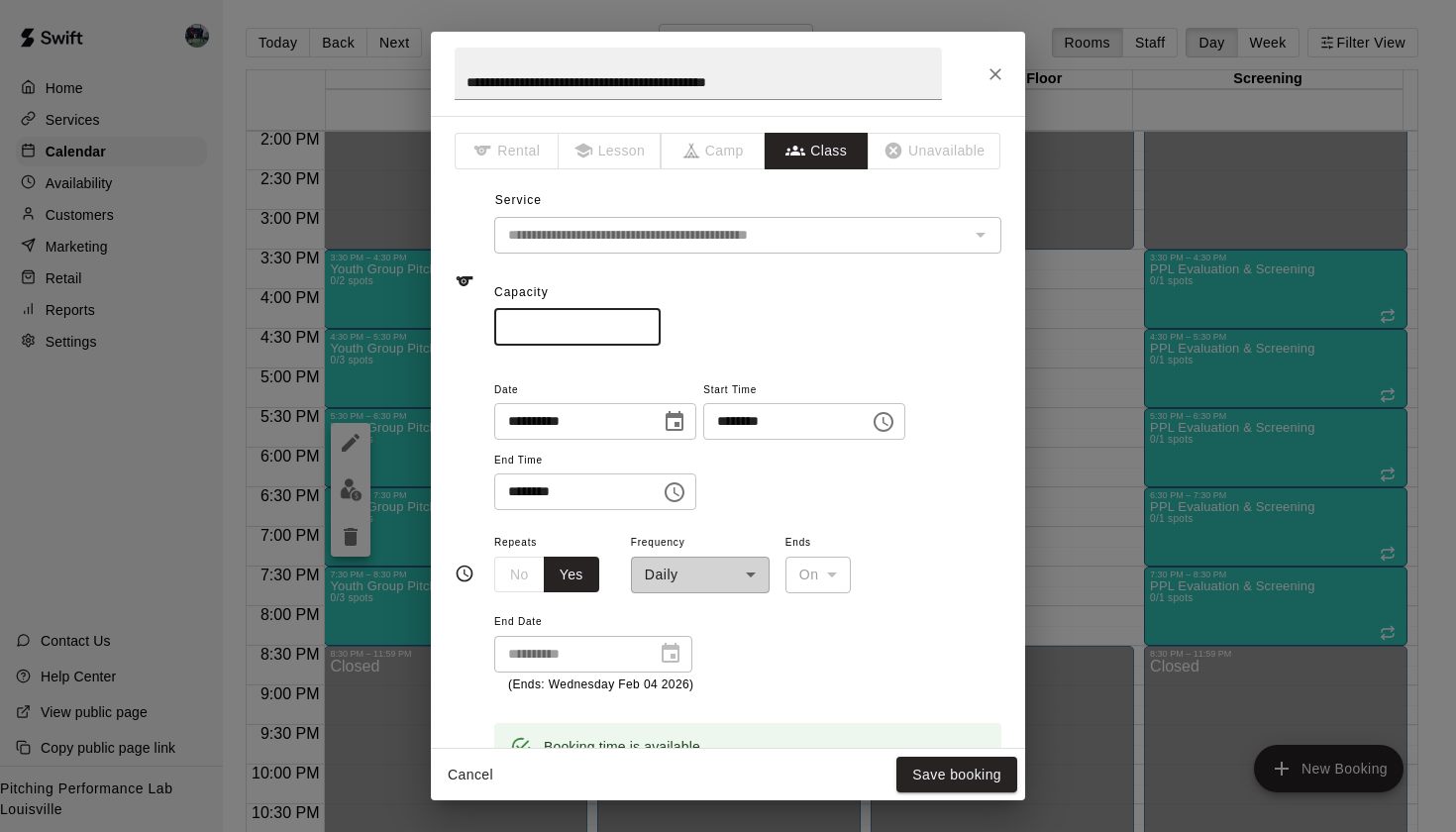 type on "*" 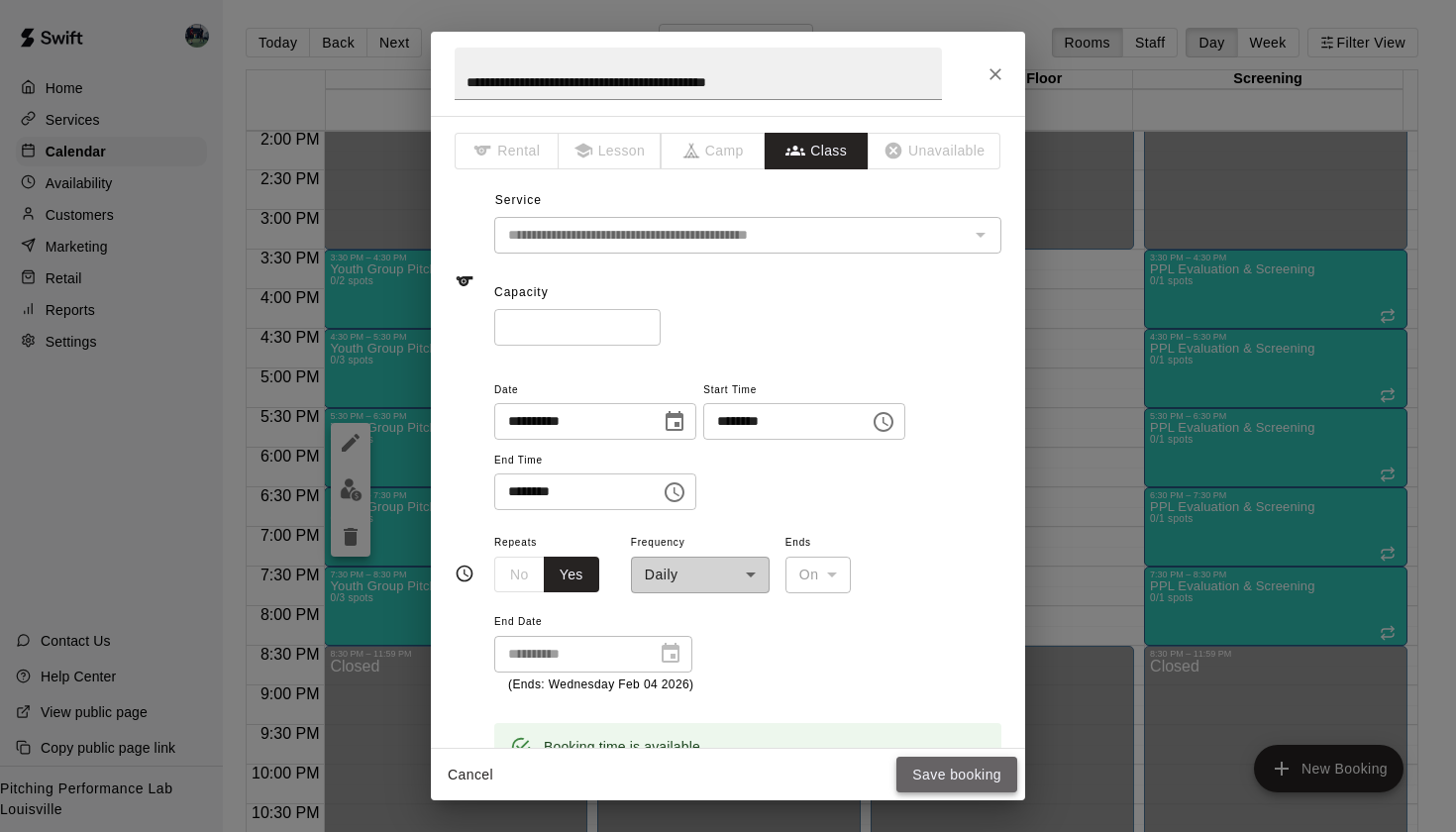 click on "Save booking" at bounding box center (957, 775) 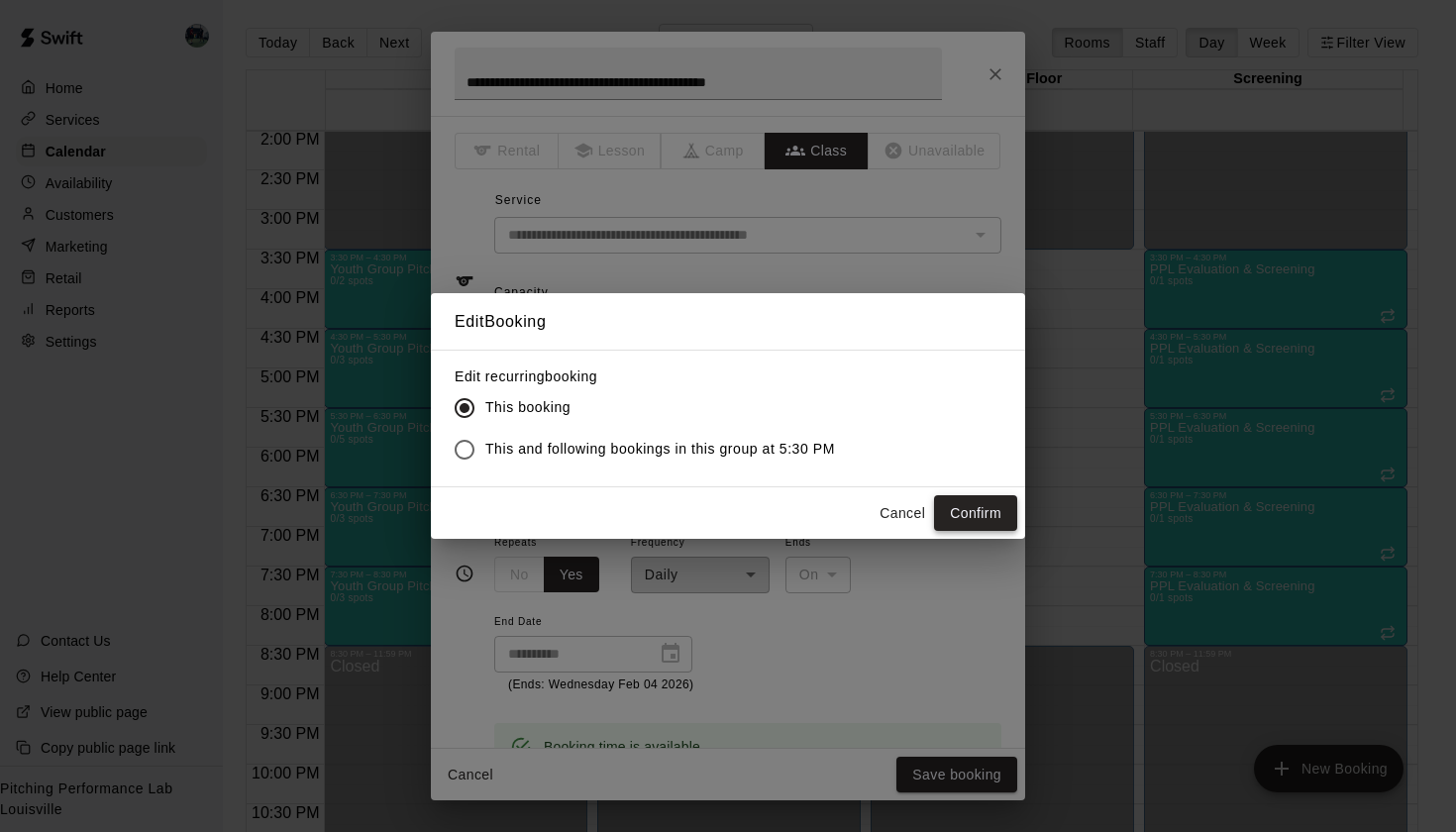click on "Confirm" at bounding box center [976, 513] 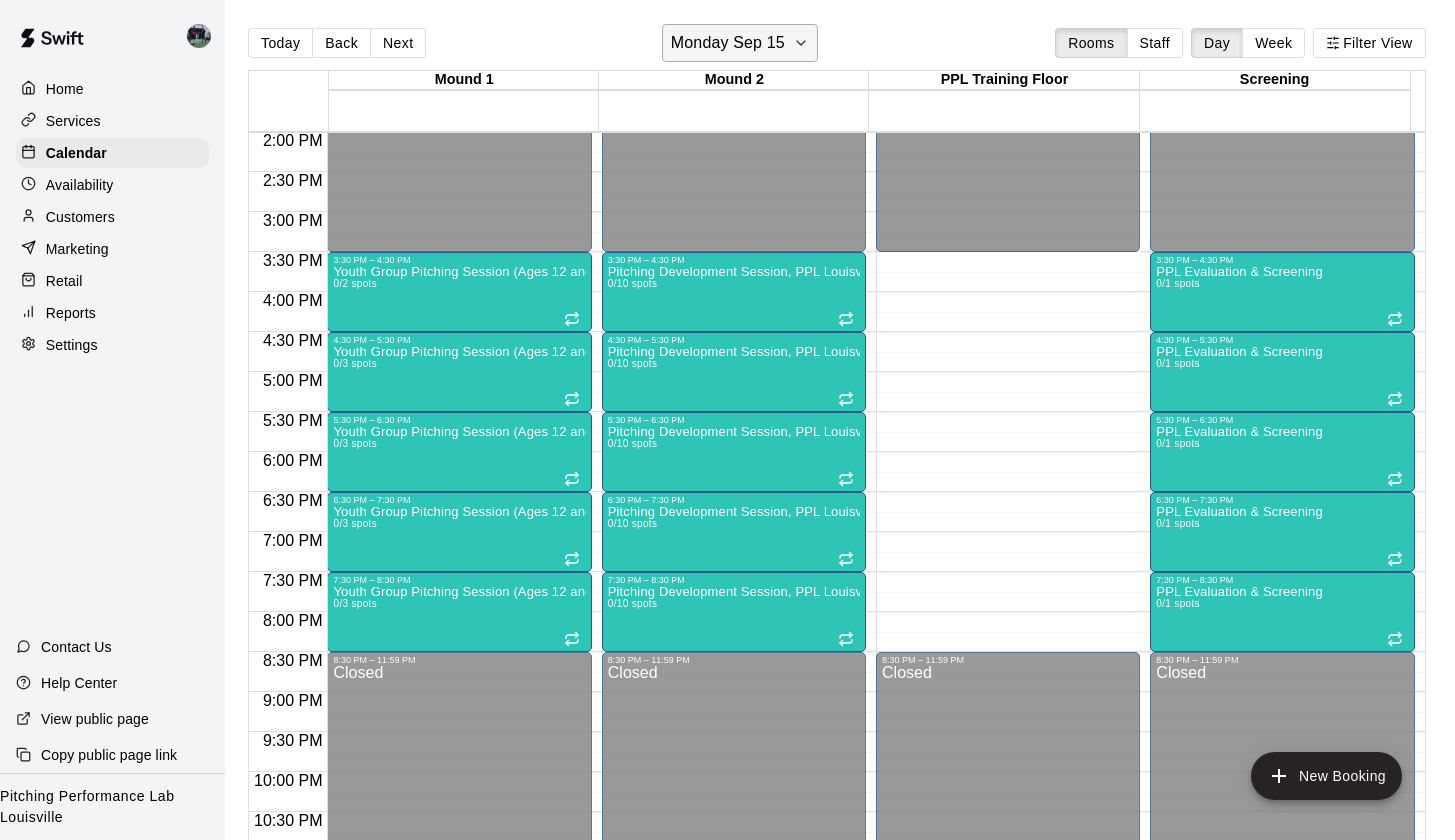 click 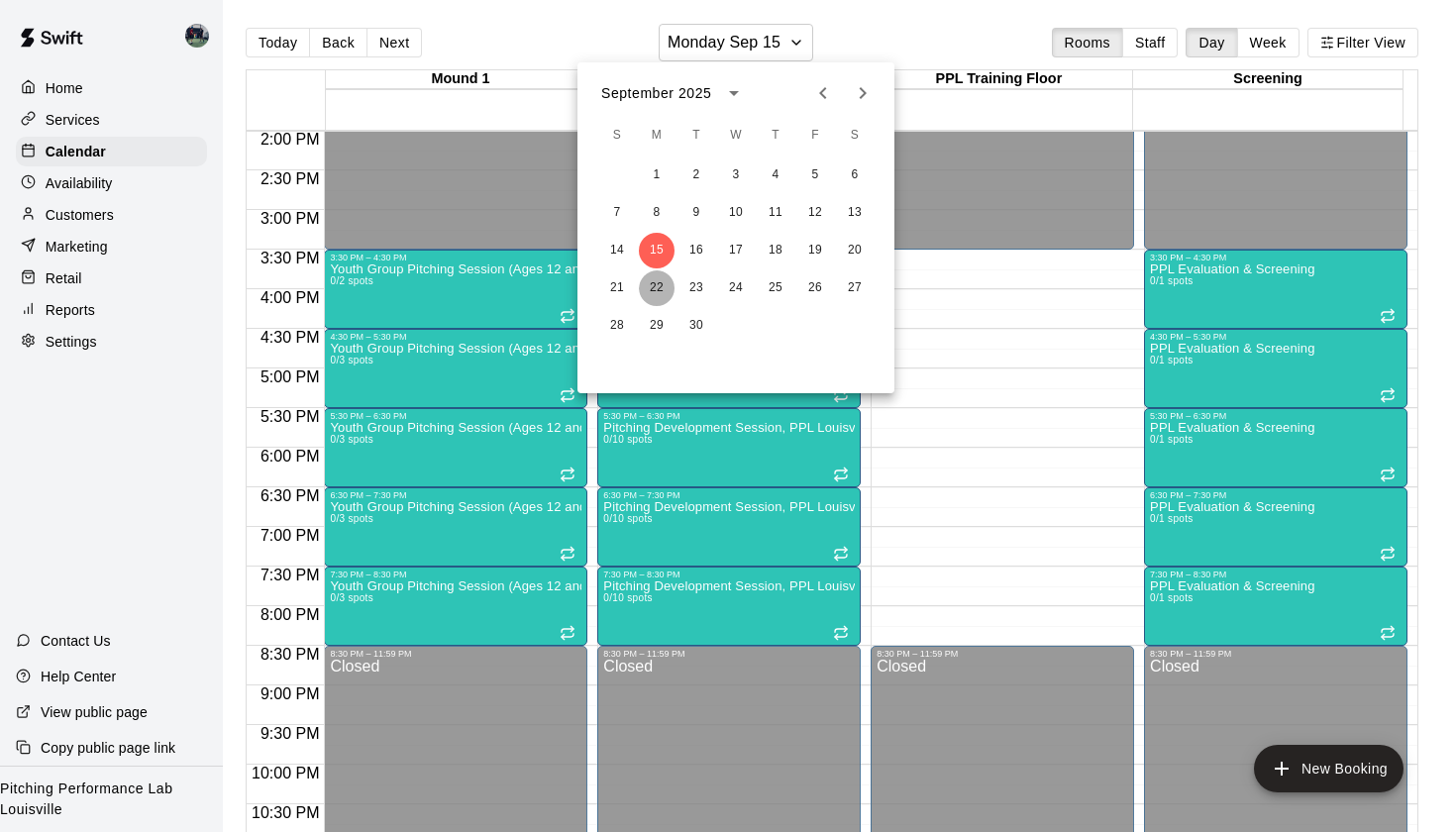 click on "22" at bounding box center (657, 288) 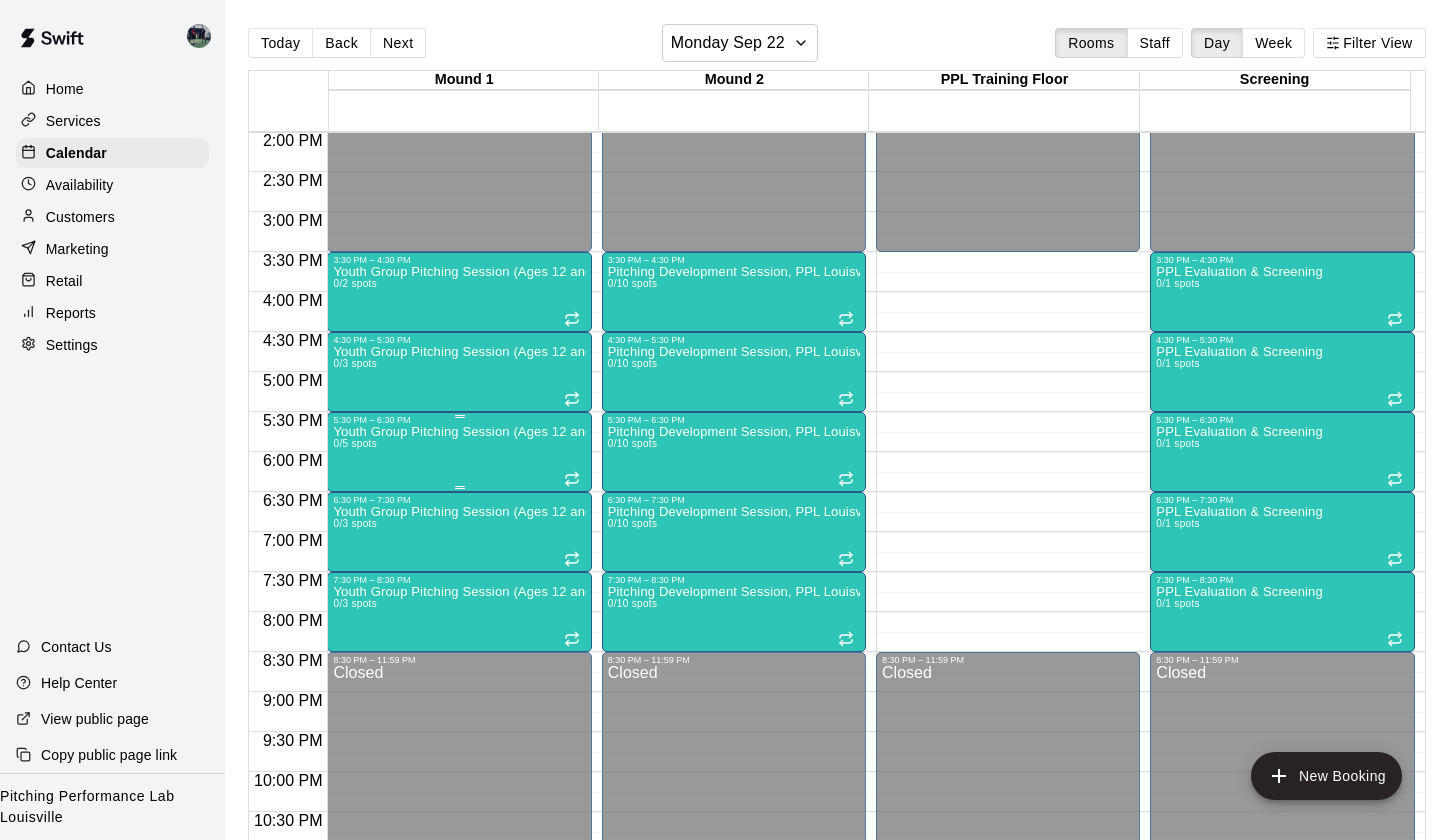 click on "Youth Group Pitching Session (Ages 12 and Under) 0/5 spots" at bounding box center (459, 845) 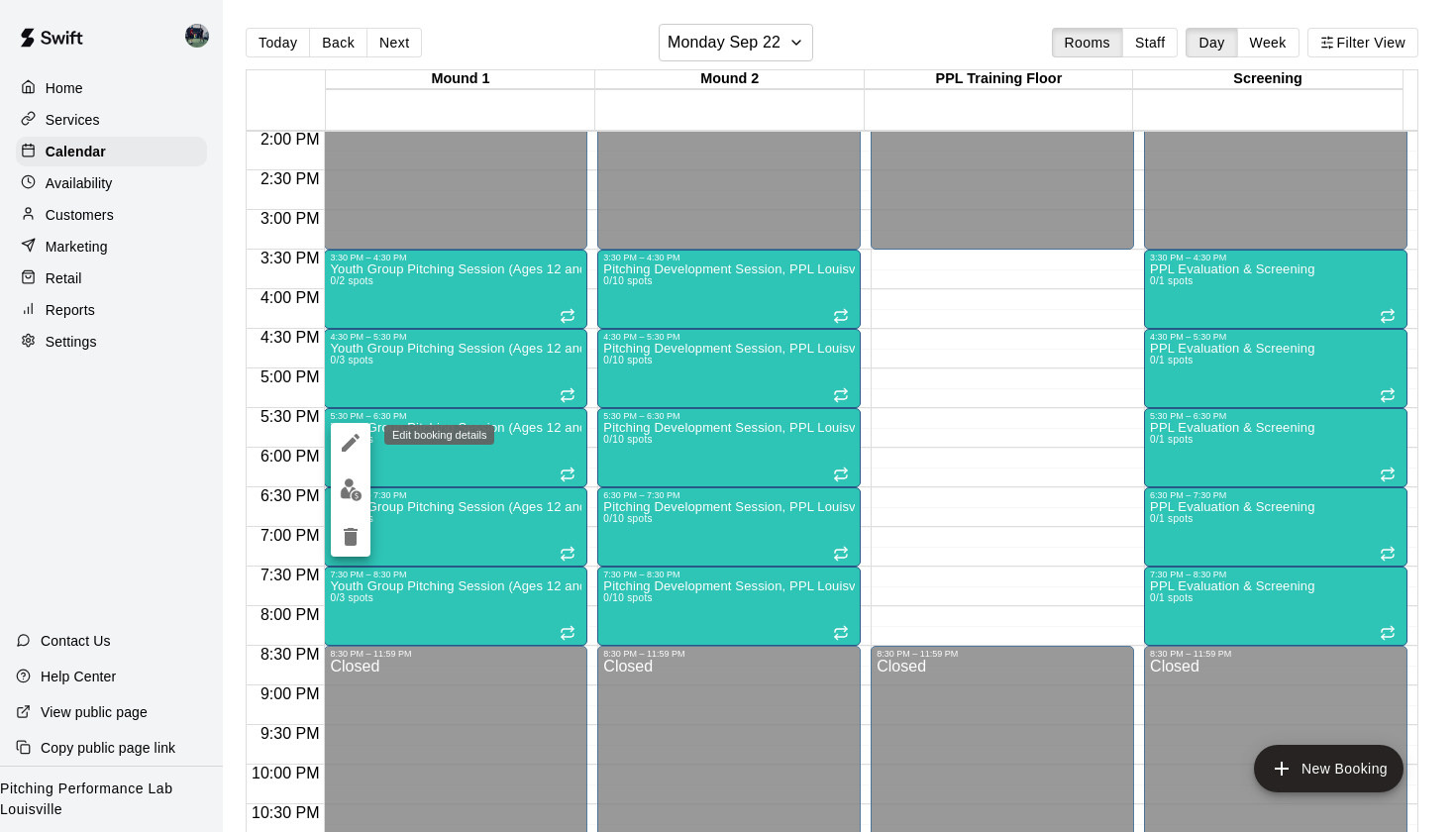 click 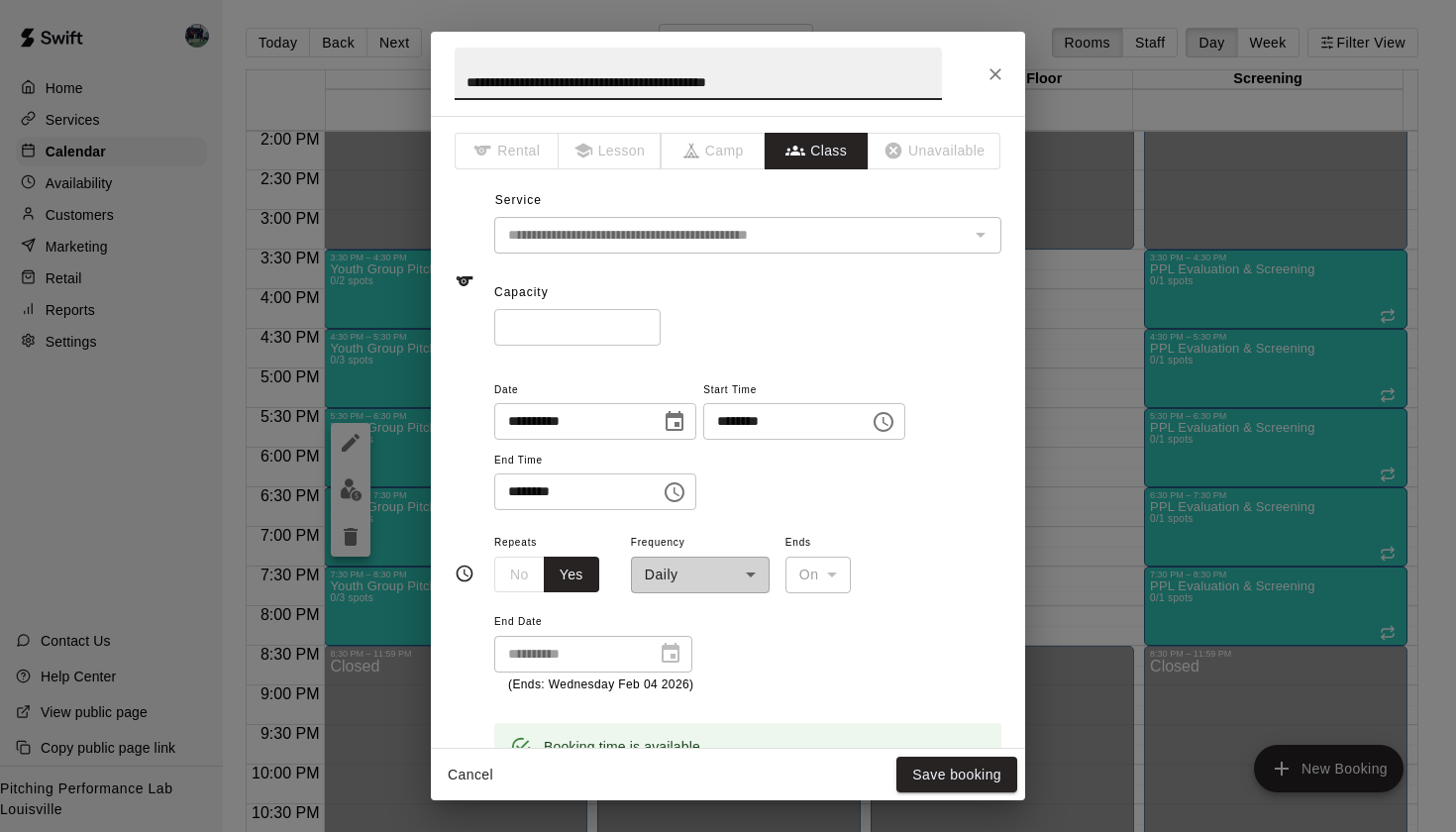 click on "*" at bounding box center (577, 327) 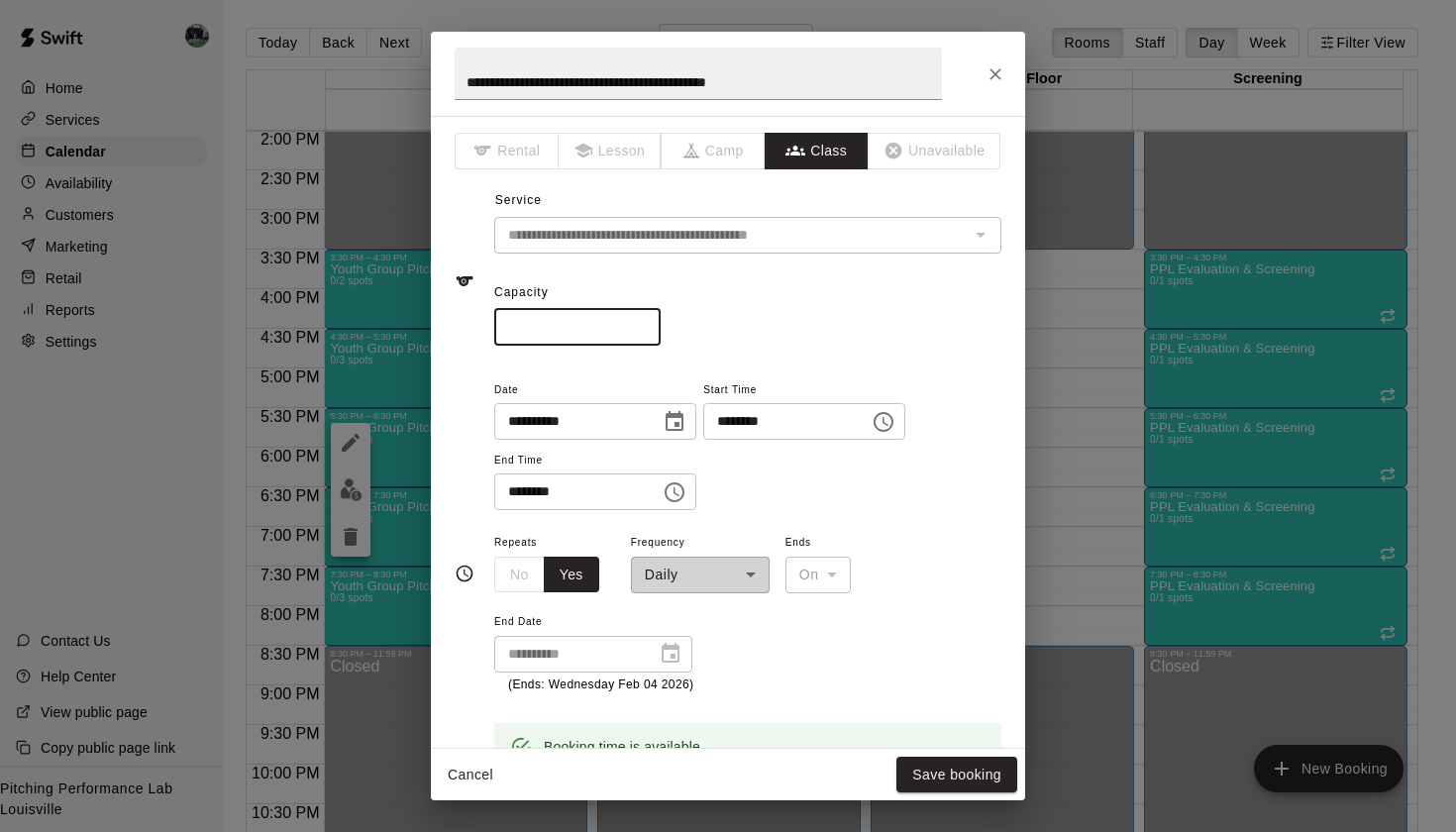 click on "*" at bounding box center [577, 327] 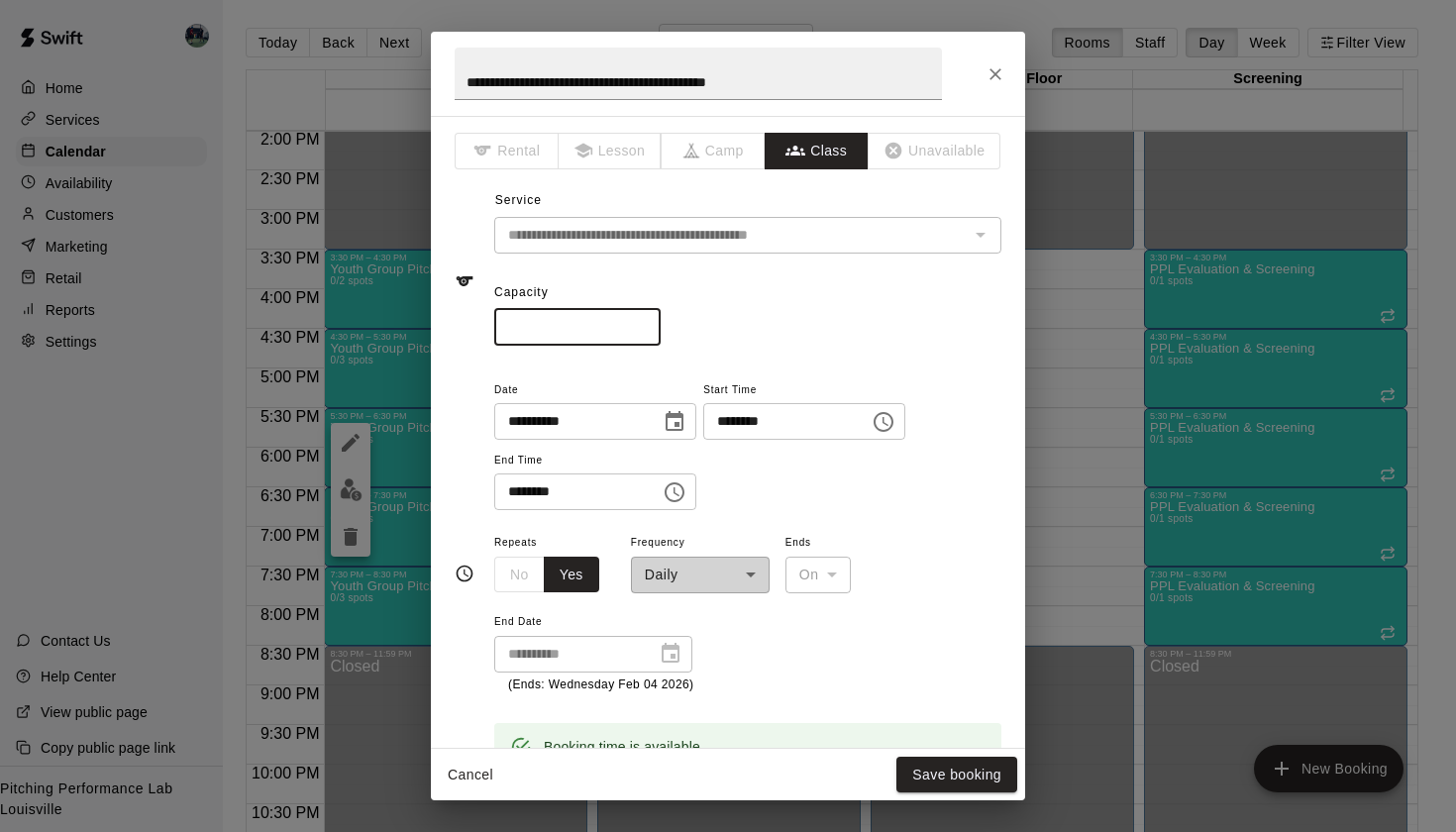 click on "*" at bounding box center (577, 327) 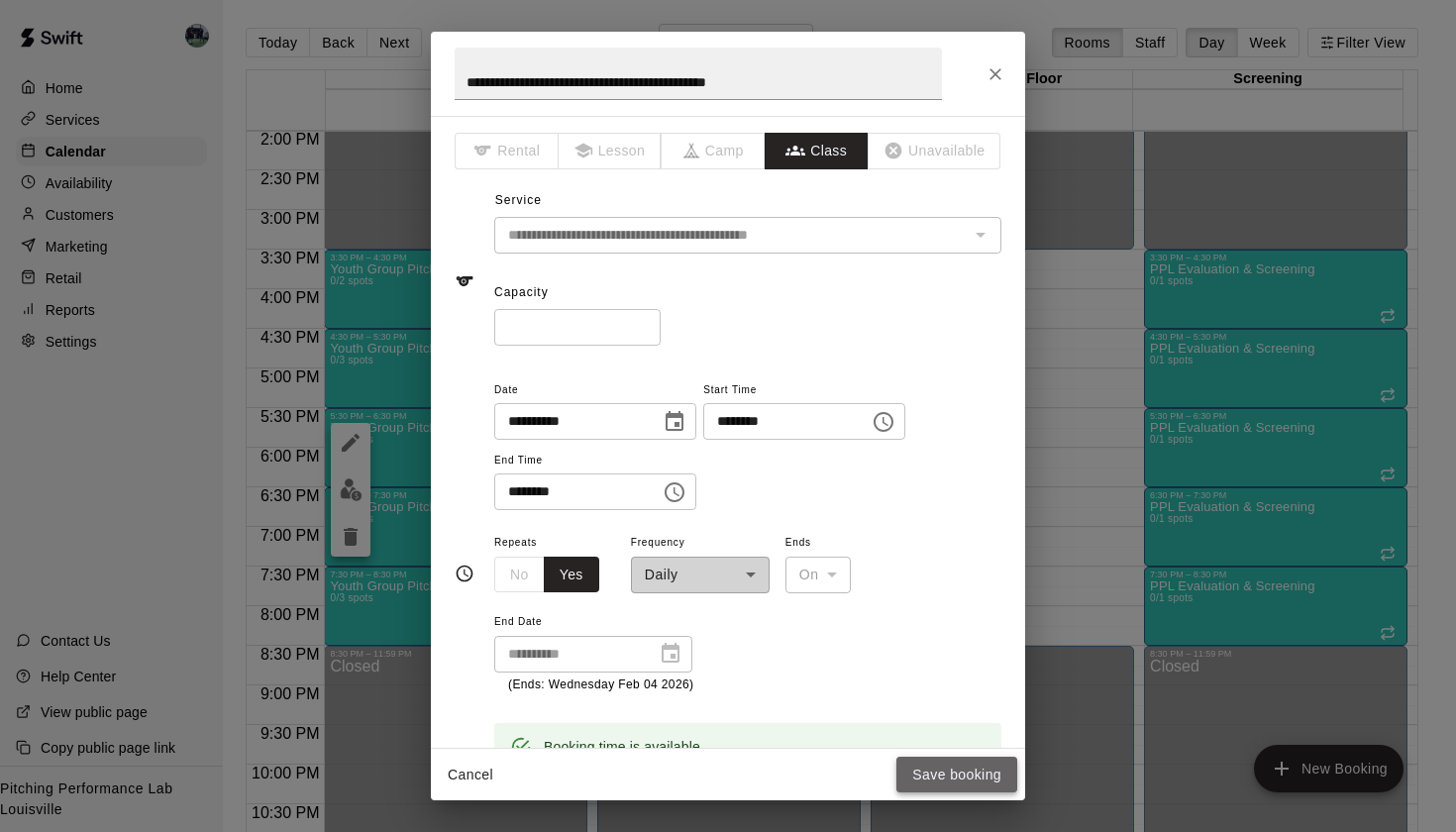 click on "Save booking" at bounding box center (957, 775) 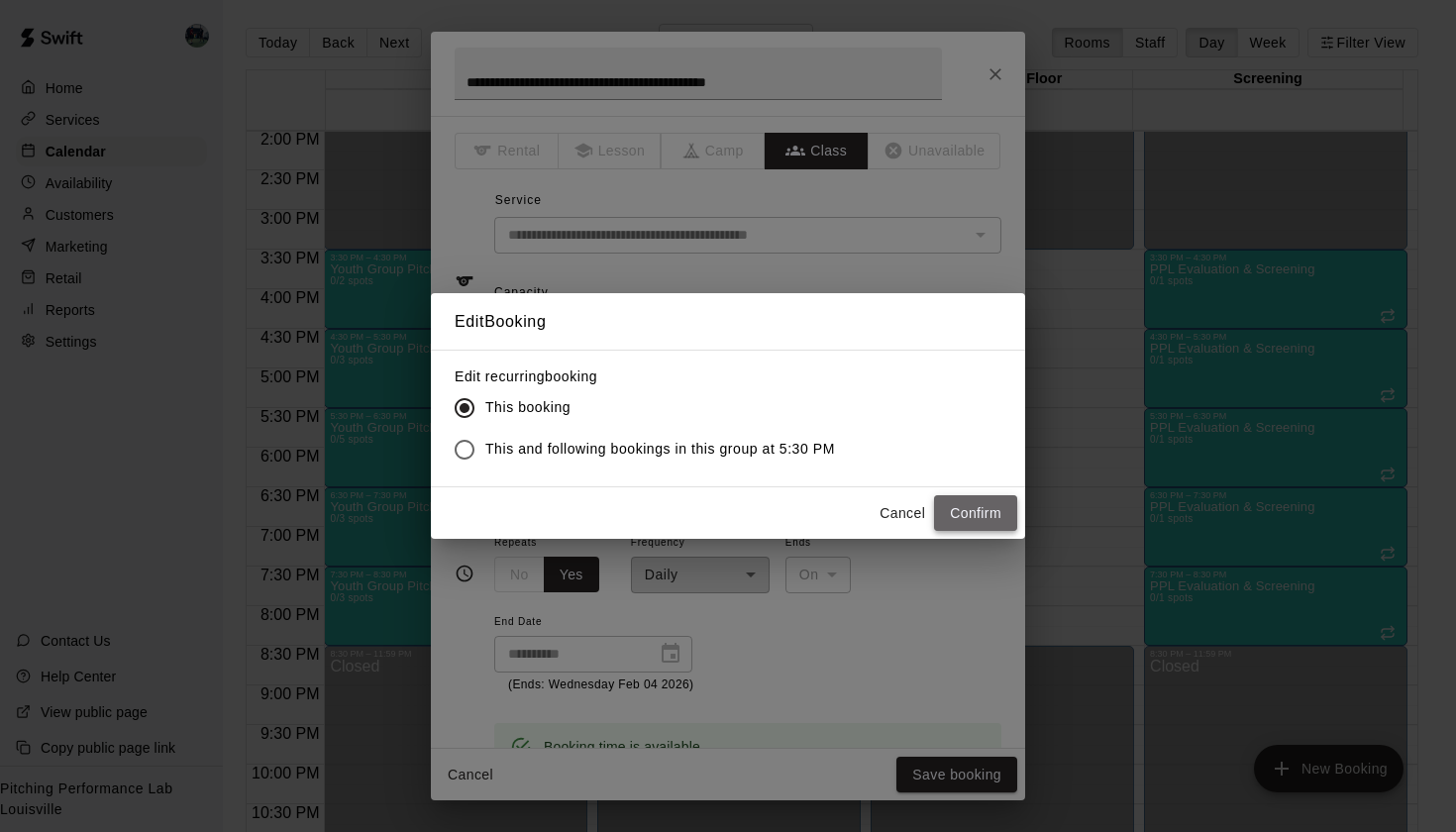 click on "Confirm" at bounding box center [976, 513] 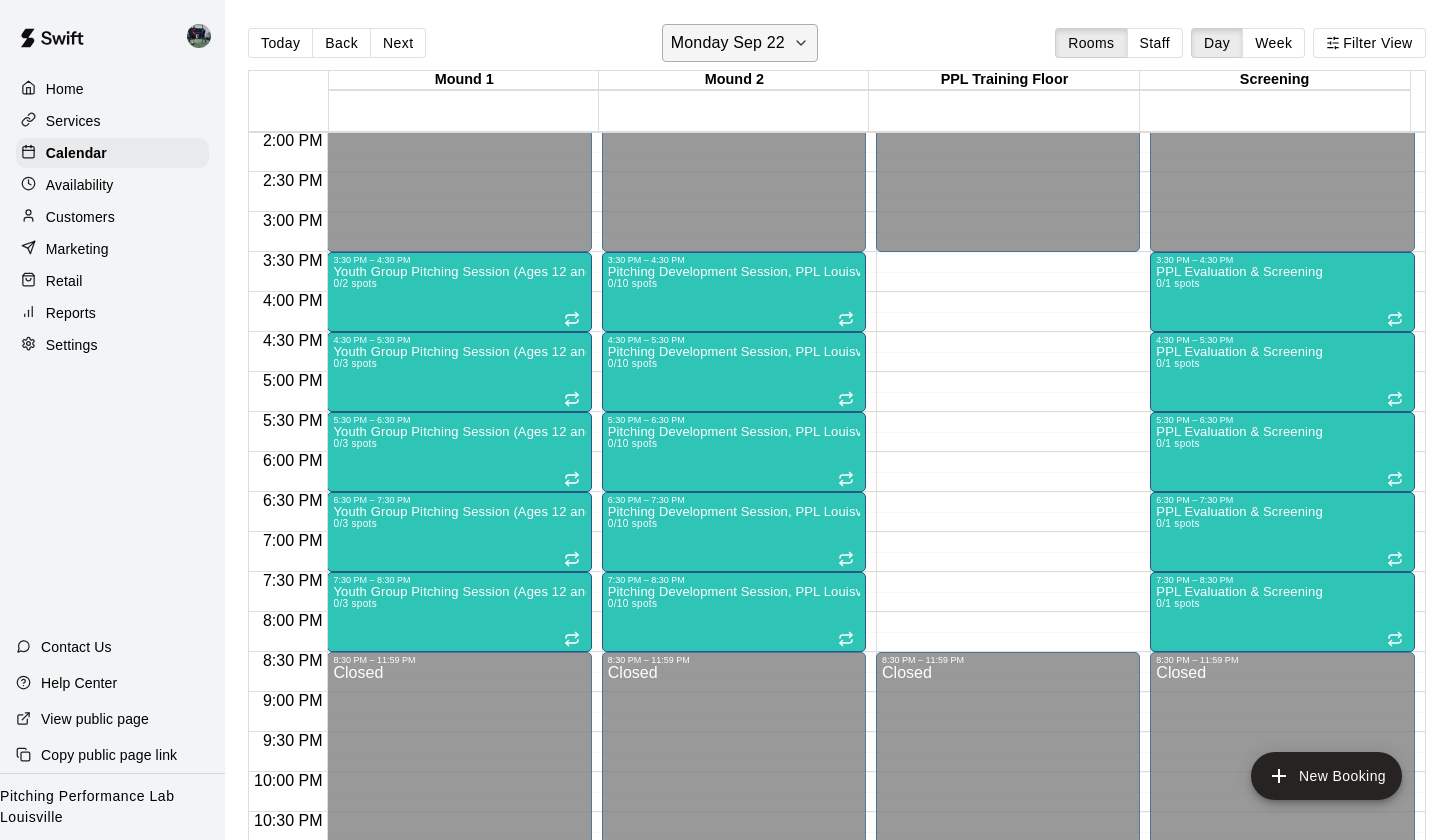 click 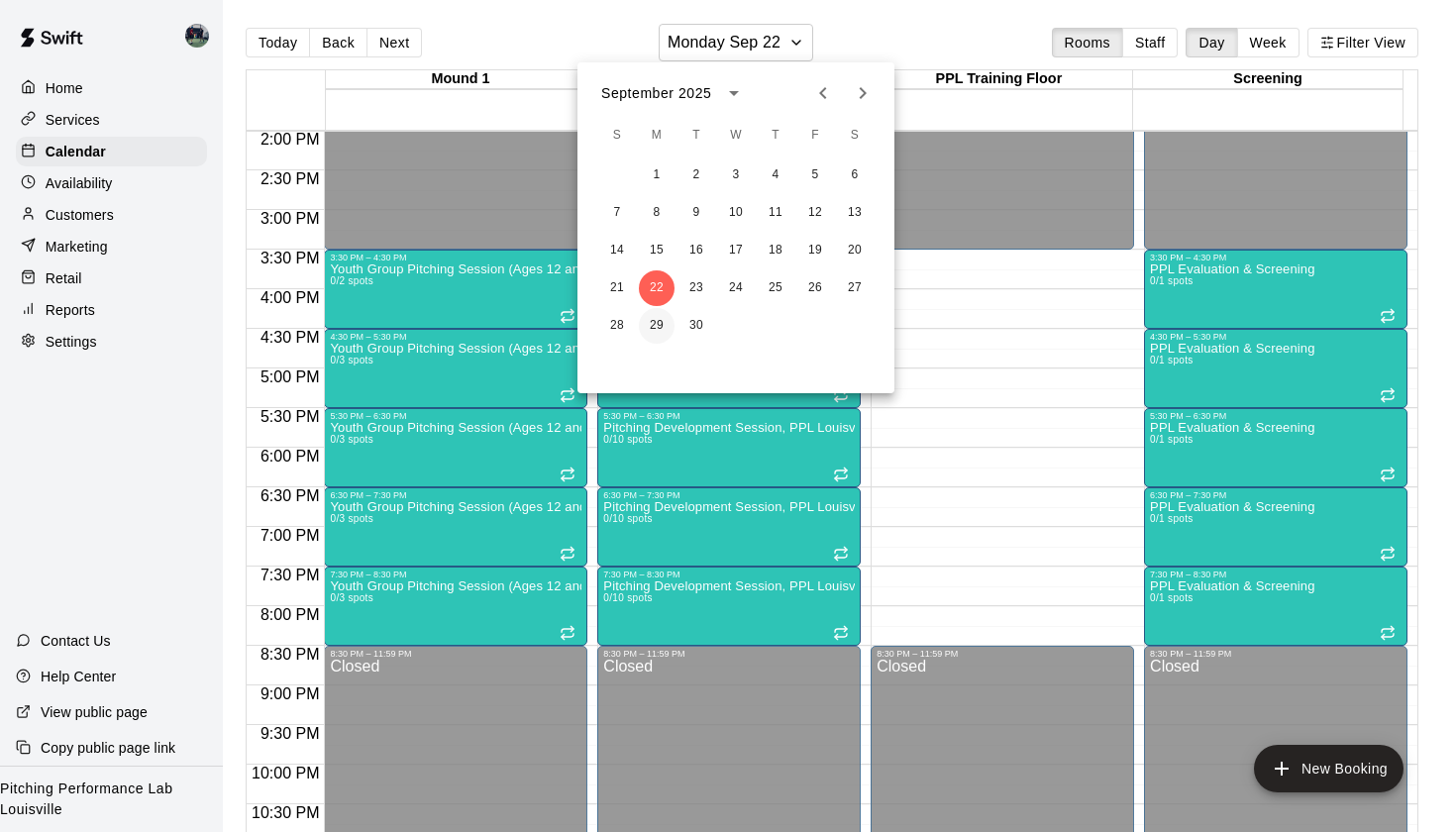 click on "29" at bounding box center (657, 326) 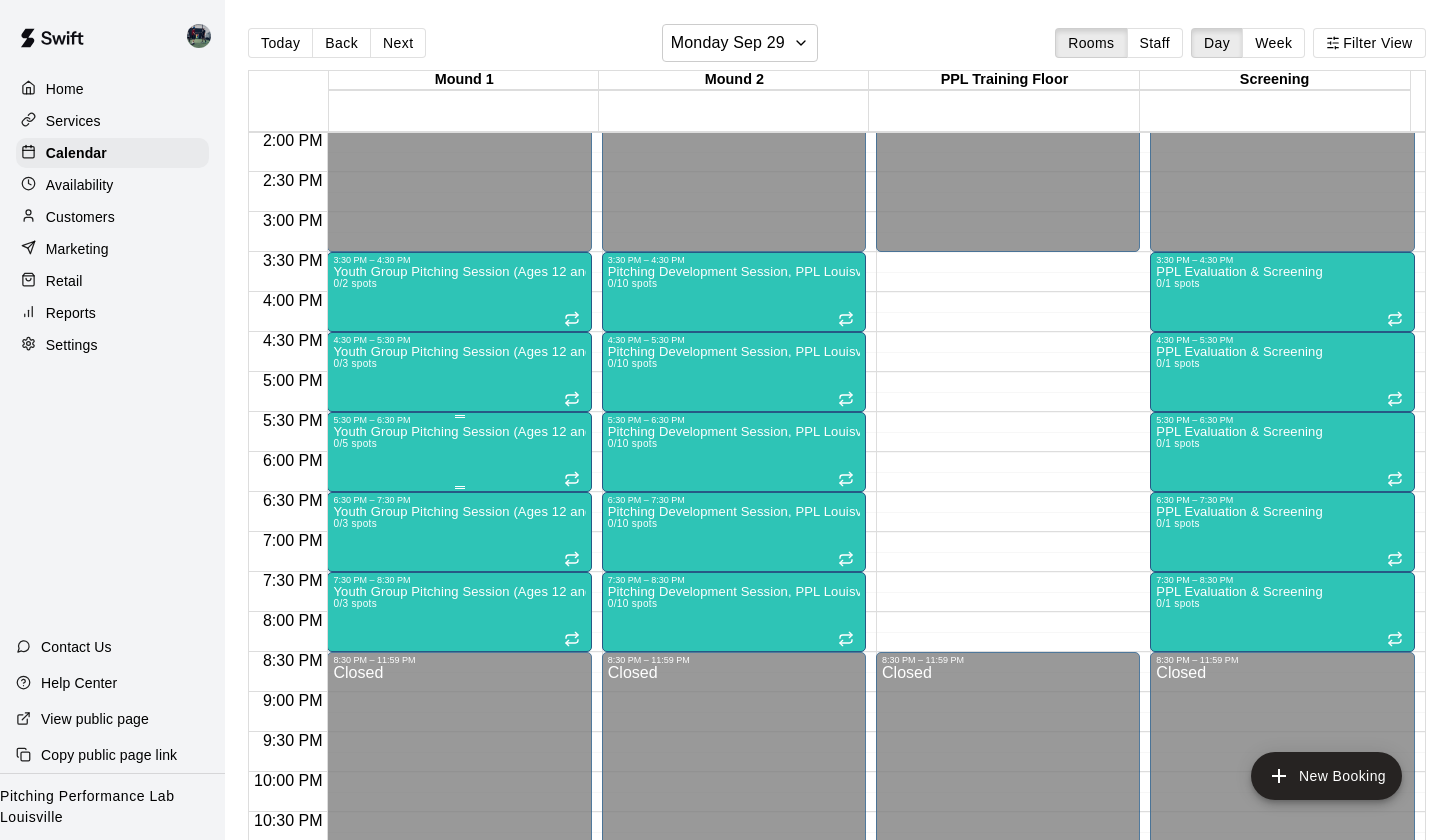 click on "Youth Group Pitching Session (Ages 12 and Under) 0/5 spots" at bounding box center [459, 845] 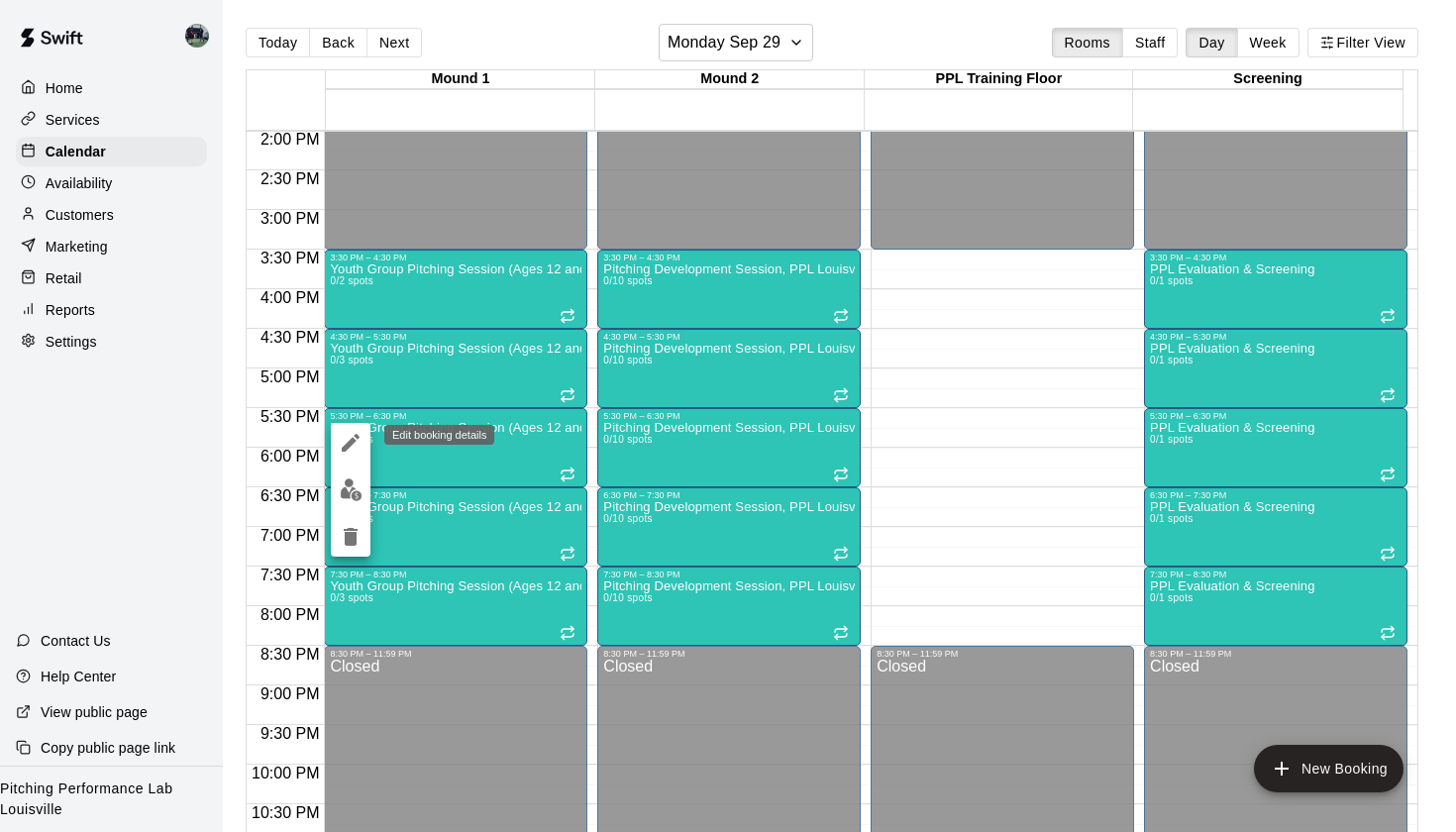 click 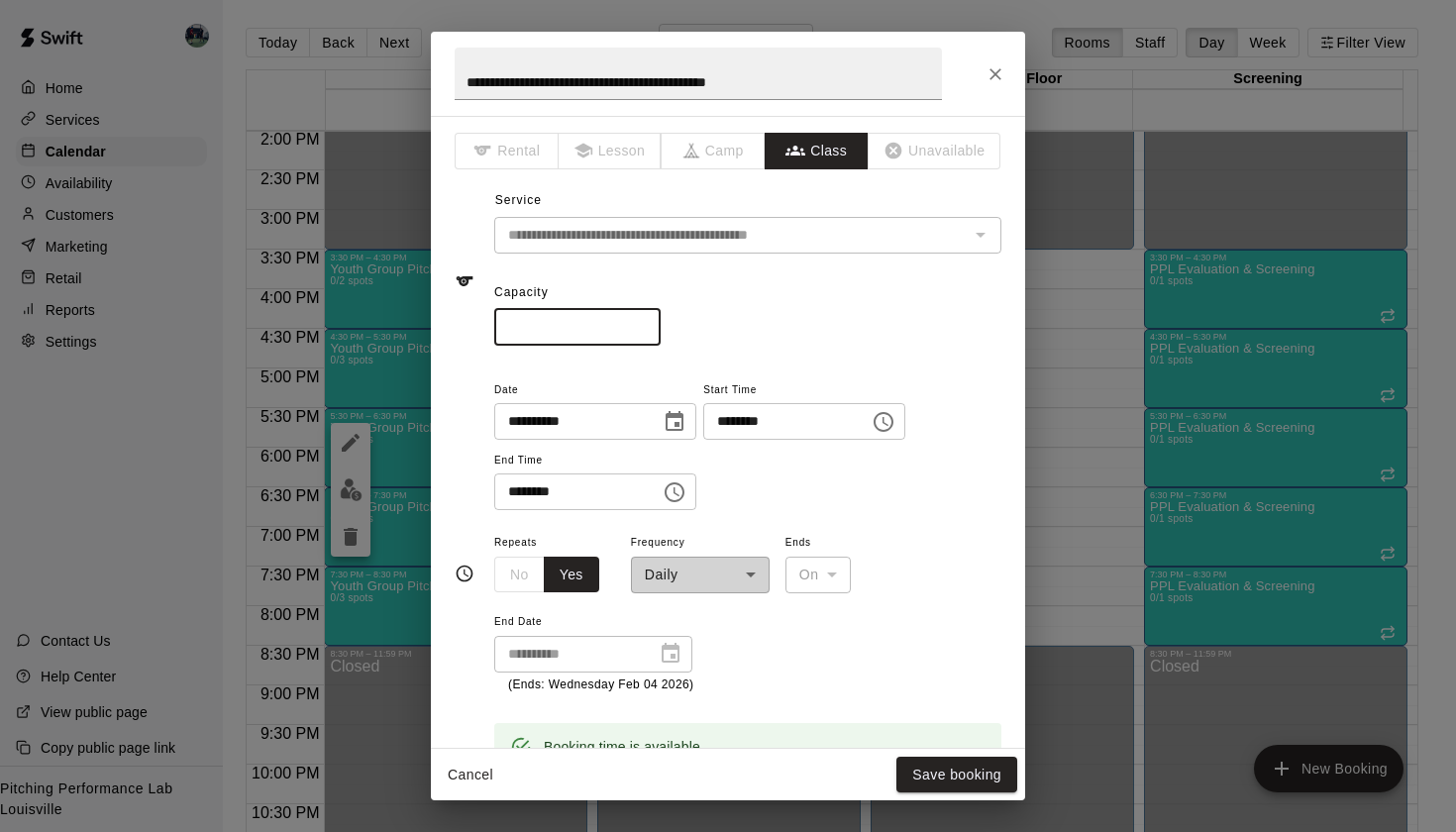 click on "*" at bounding box center [577, 327] 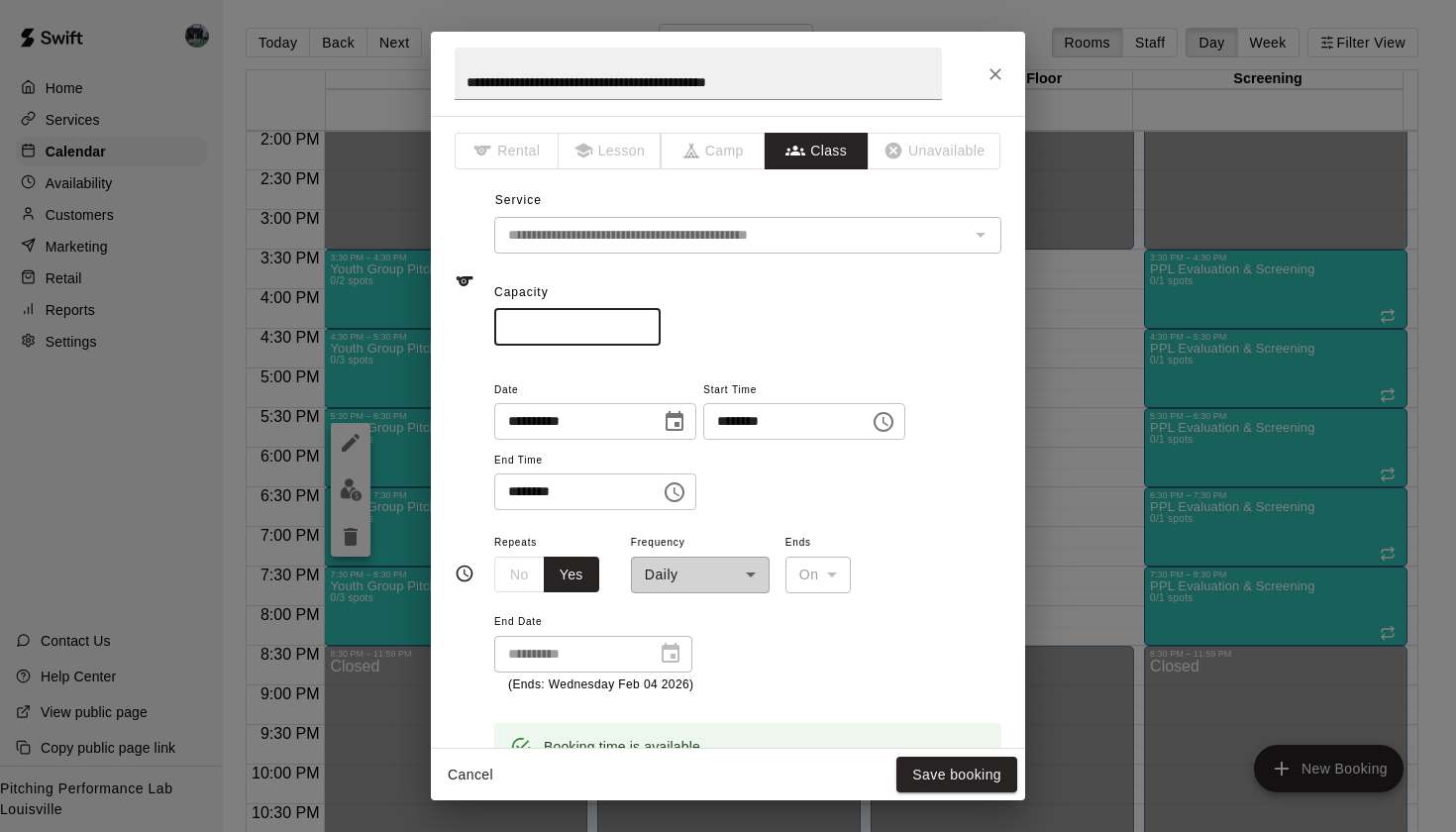 click on "*" at bounding box center [577, 327] 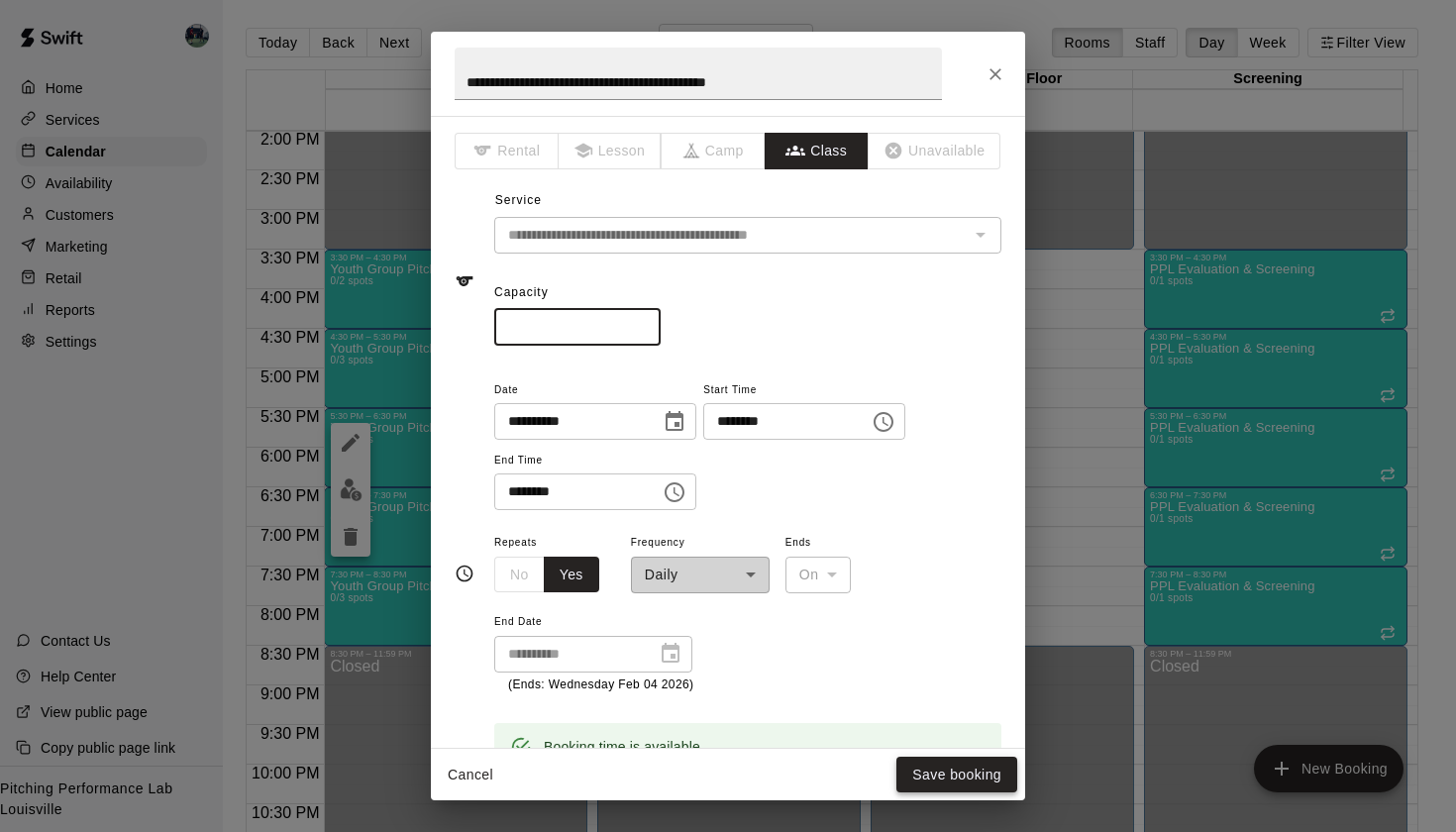 click on "Save booking" at bounding box center (957, 775) 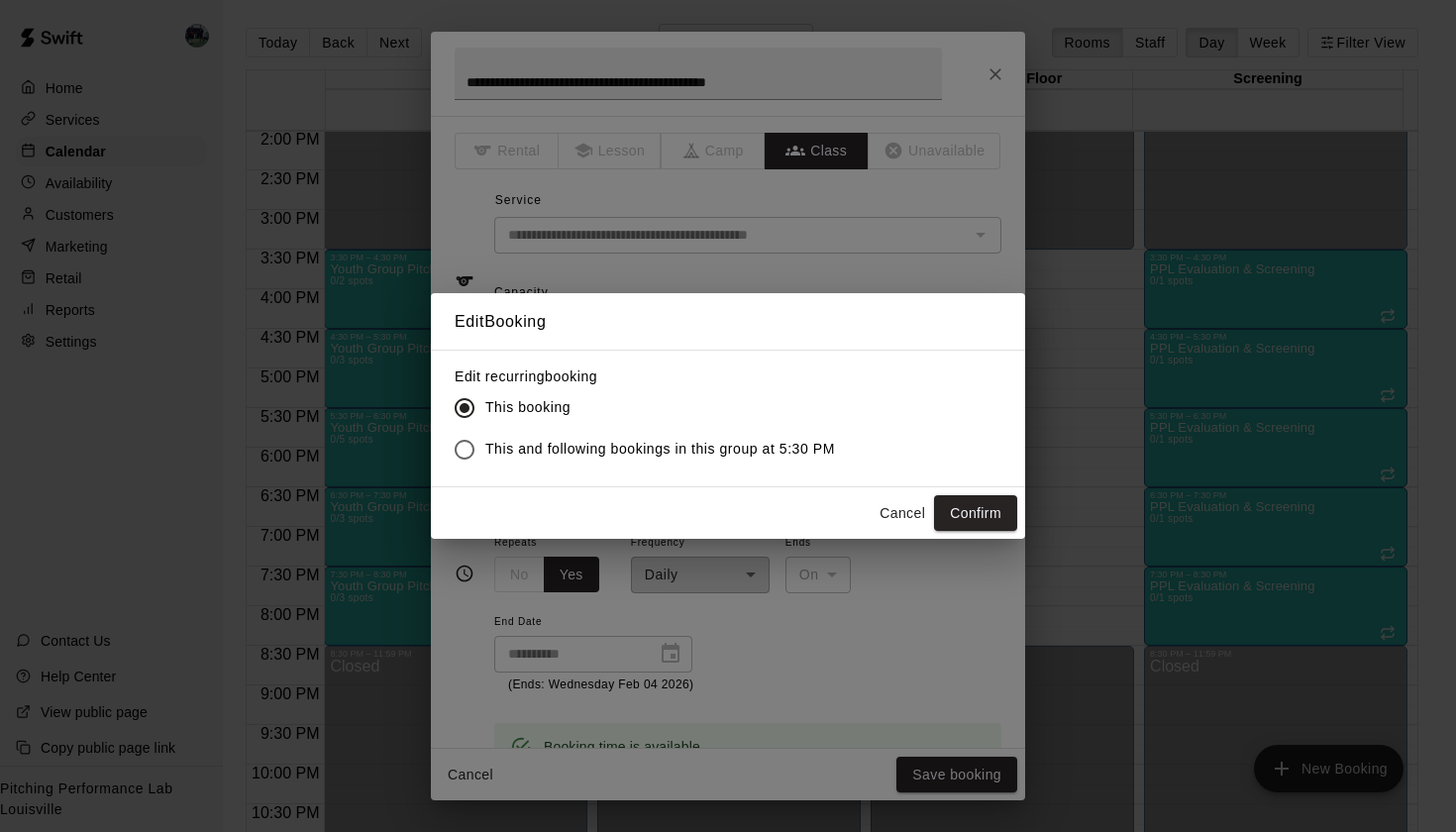 click on "Cancel" at bounding box center (902, 513) 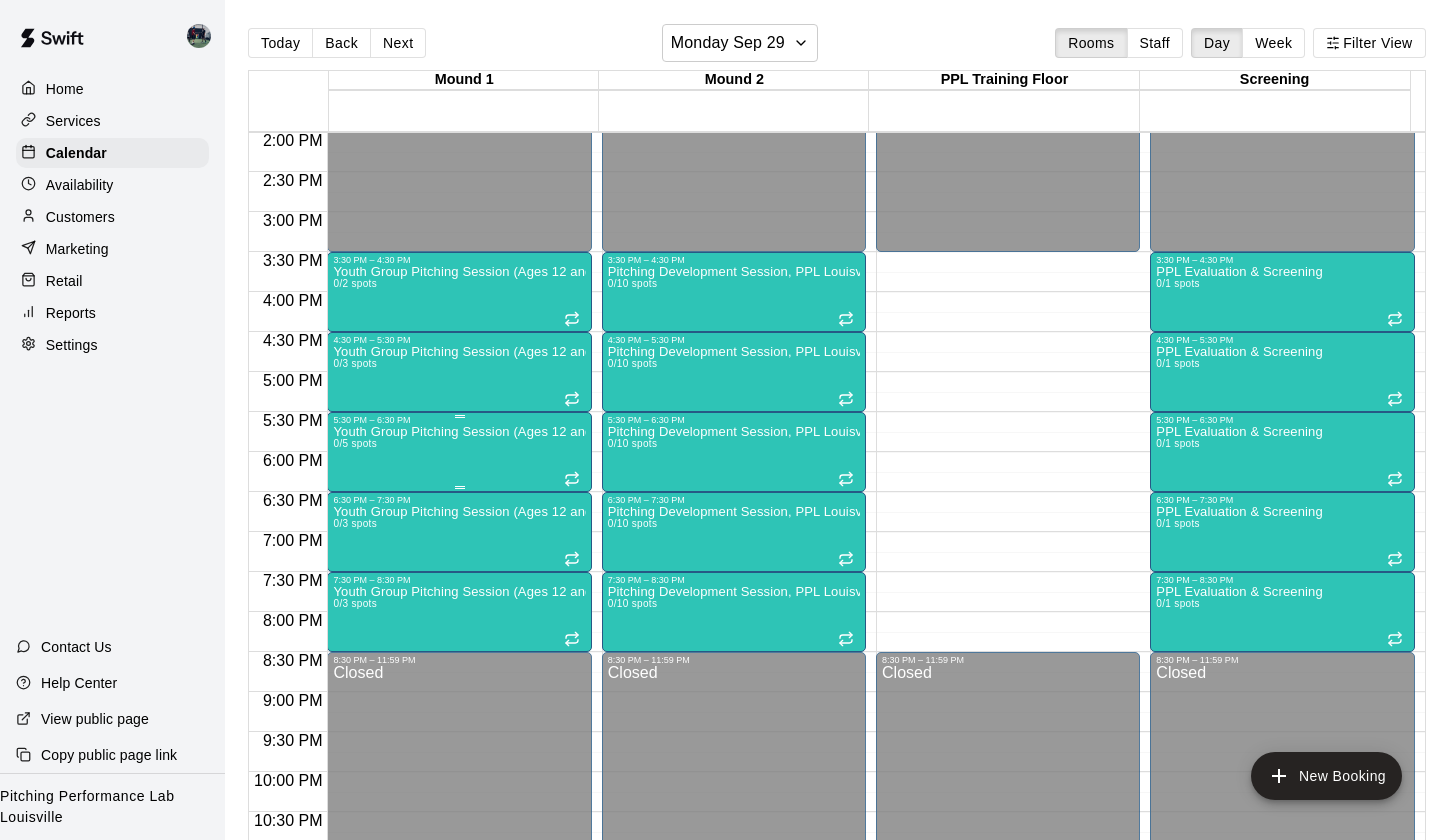 click on "Youth Group Pitching Session (Ages 12 and Under) 0/5 spots" at bounding box center (459, 845) 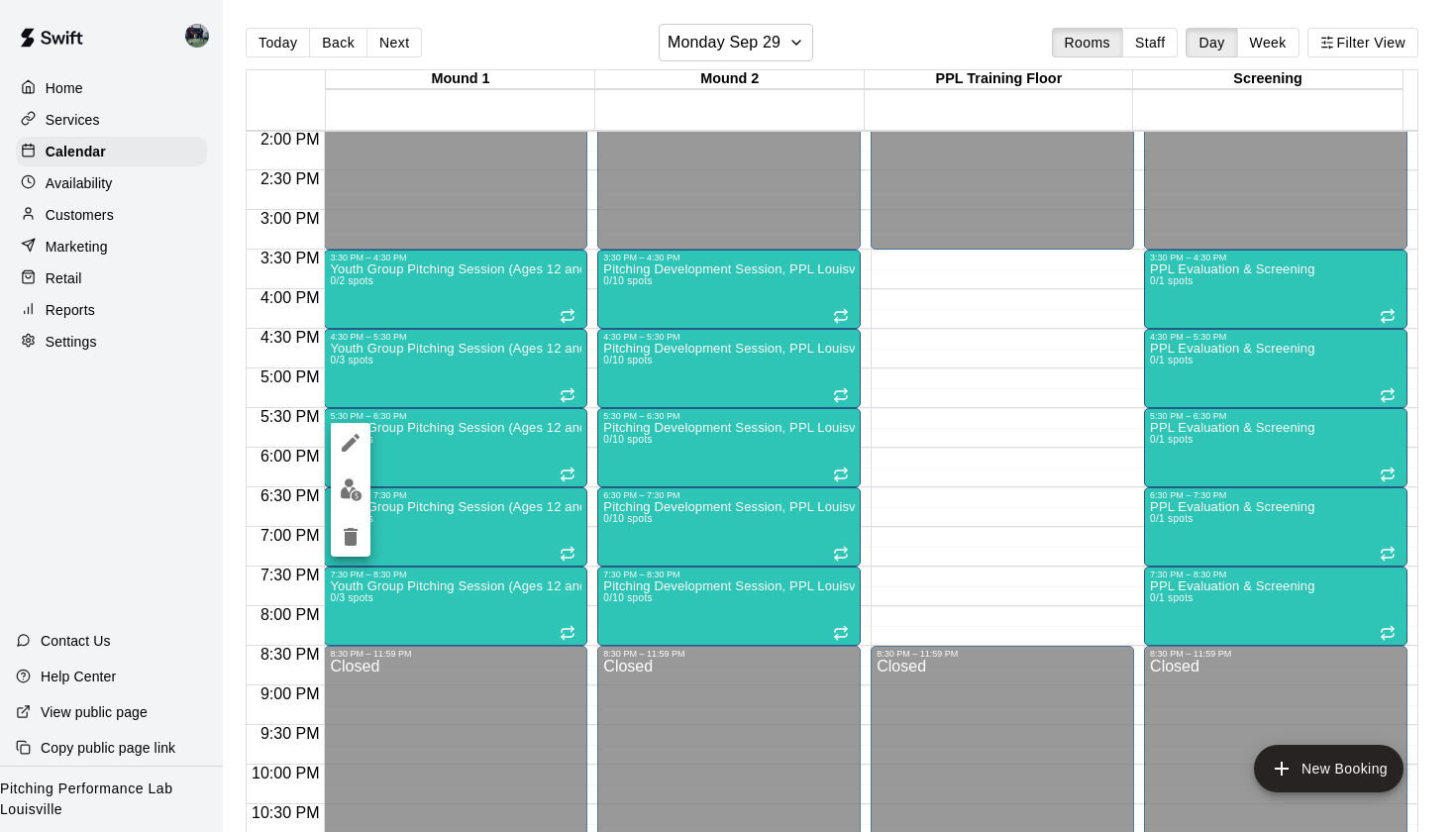 click 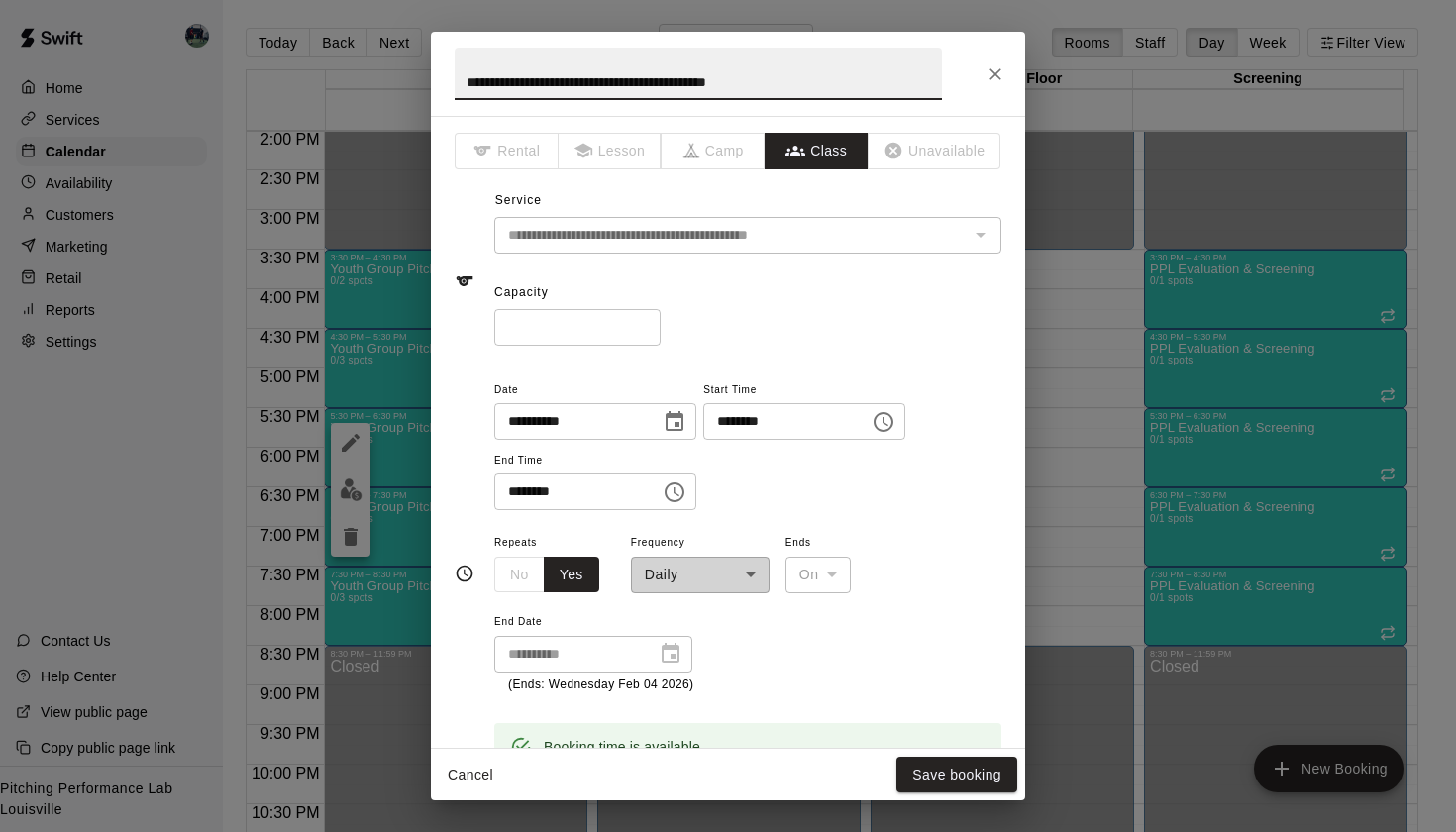 click on "*" at bounding box center [577, 327] 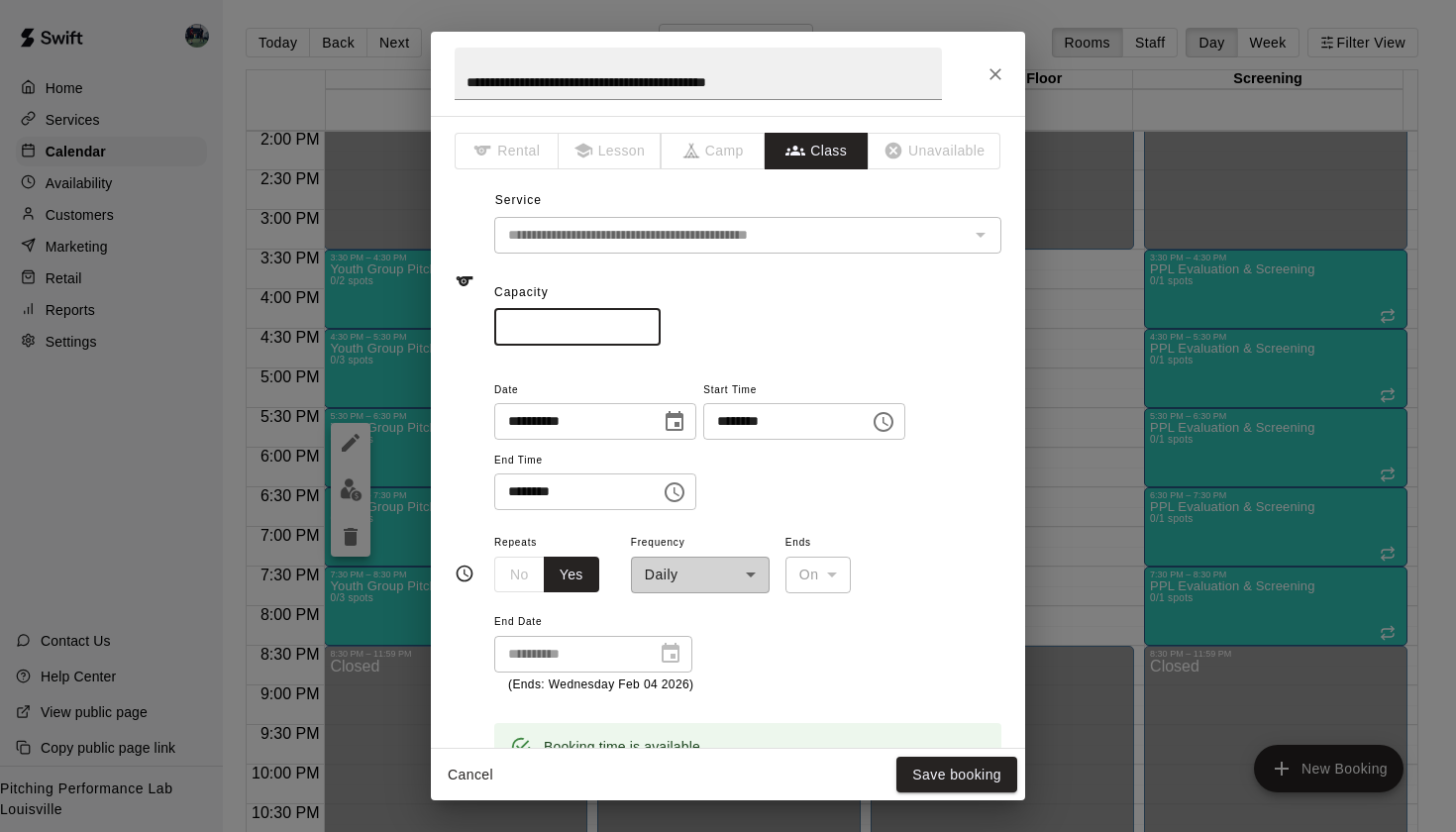 type on "*" 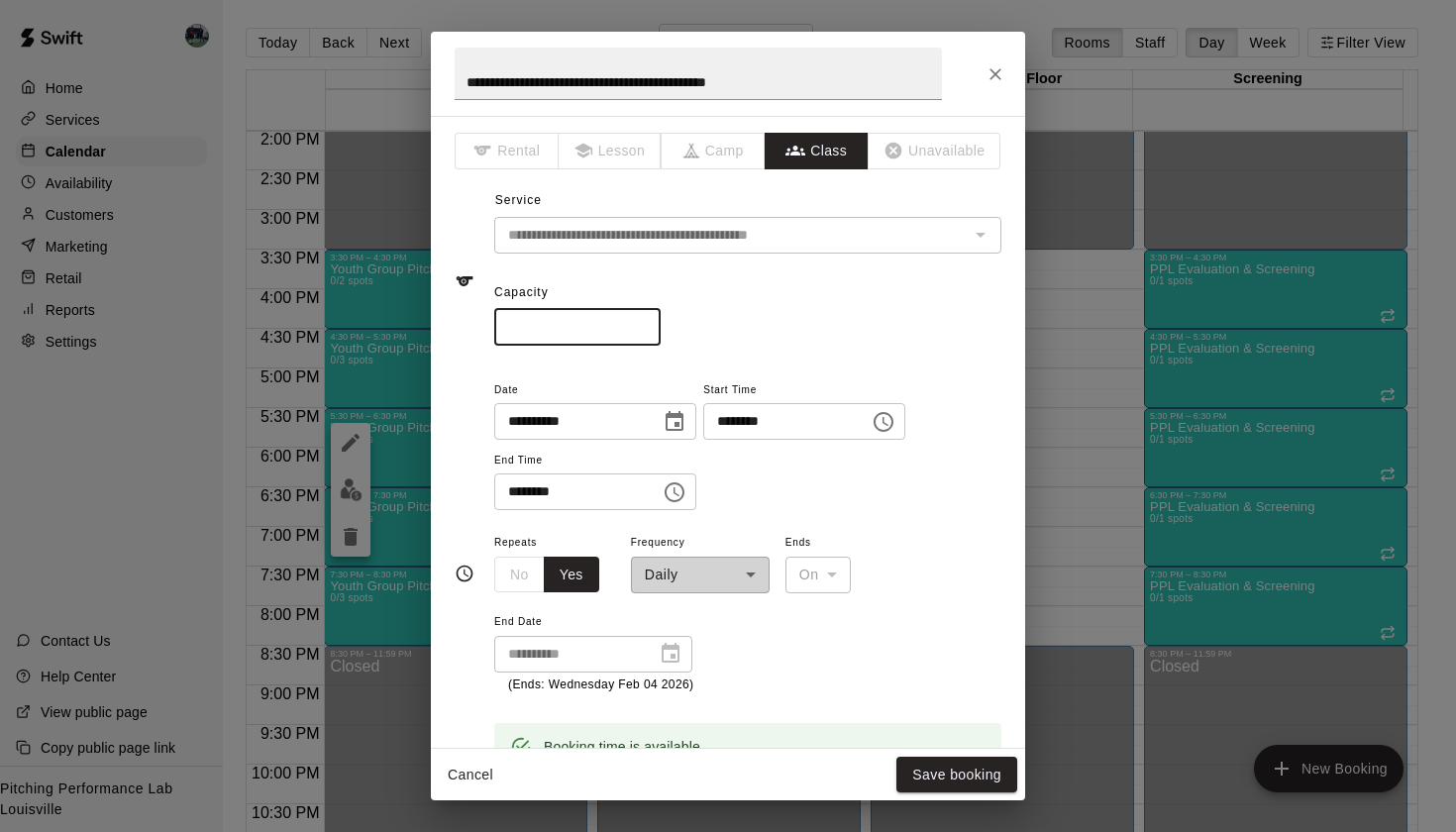 click on "*" at bounding box center (577, 327) 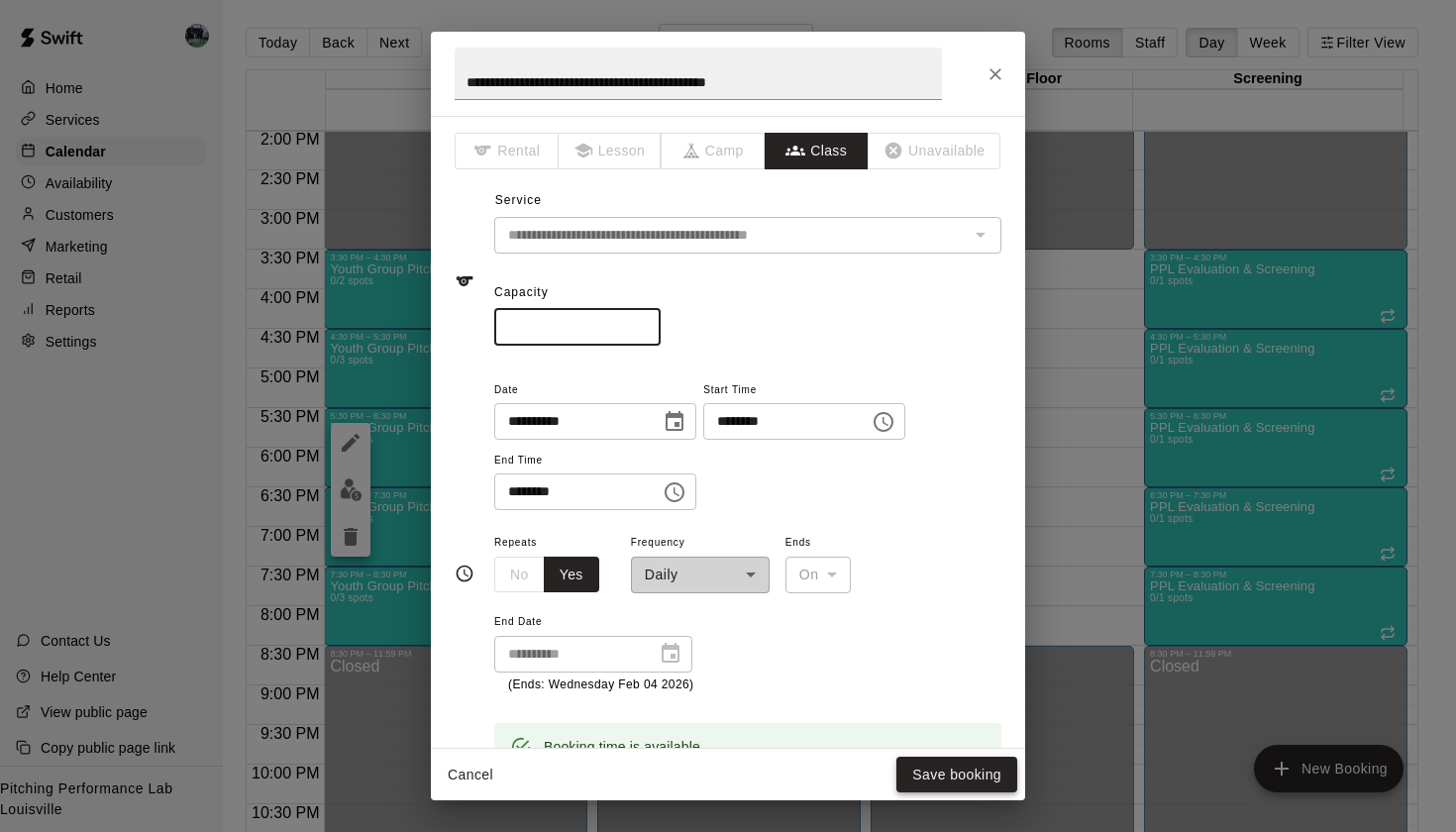 click on "Save booking" at bounding box center [957, 775] 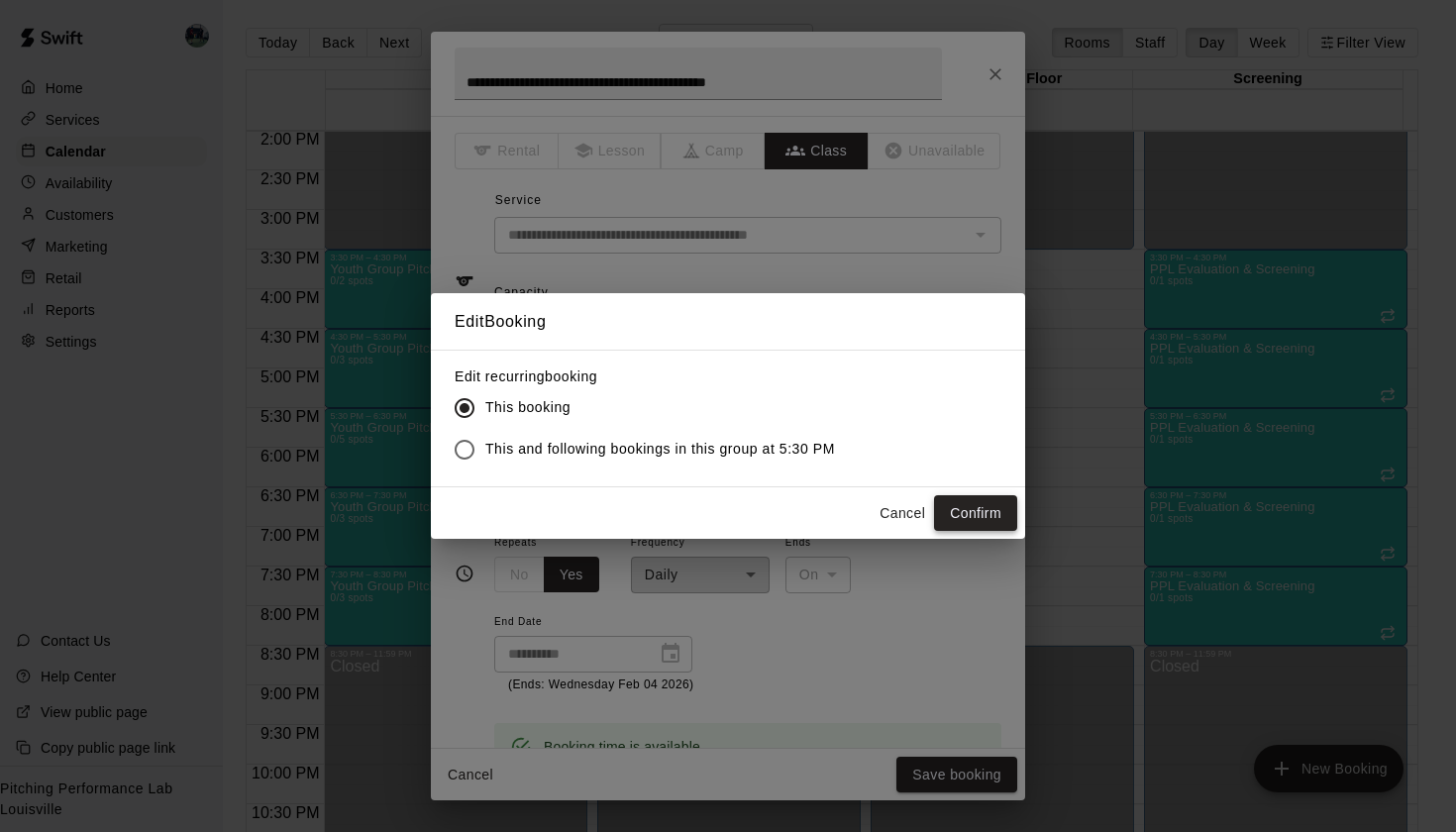 click on "Confirm" at bounding box center [976, 513] 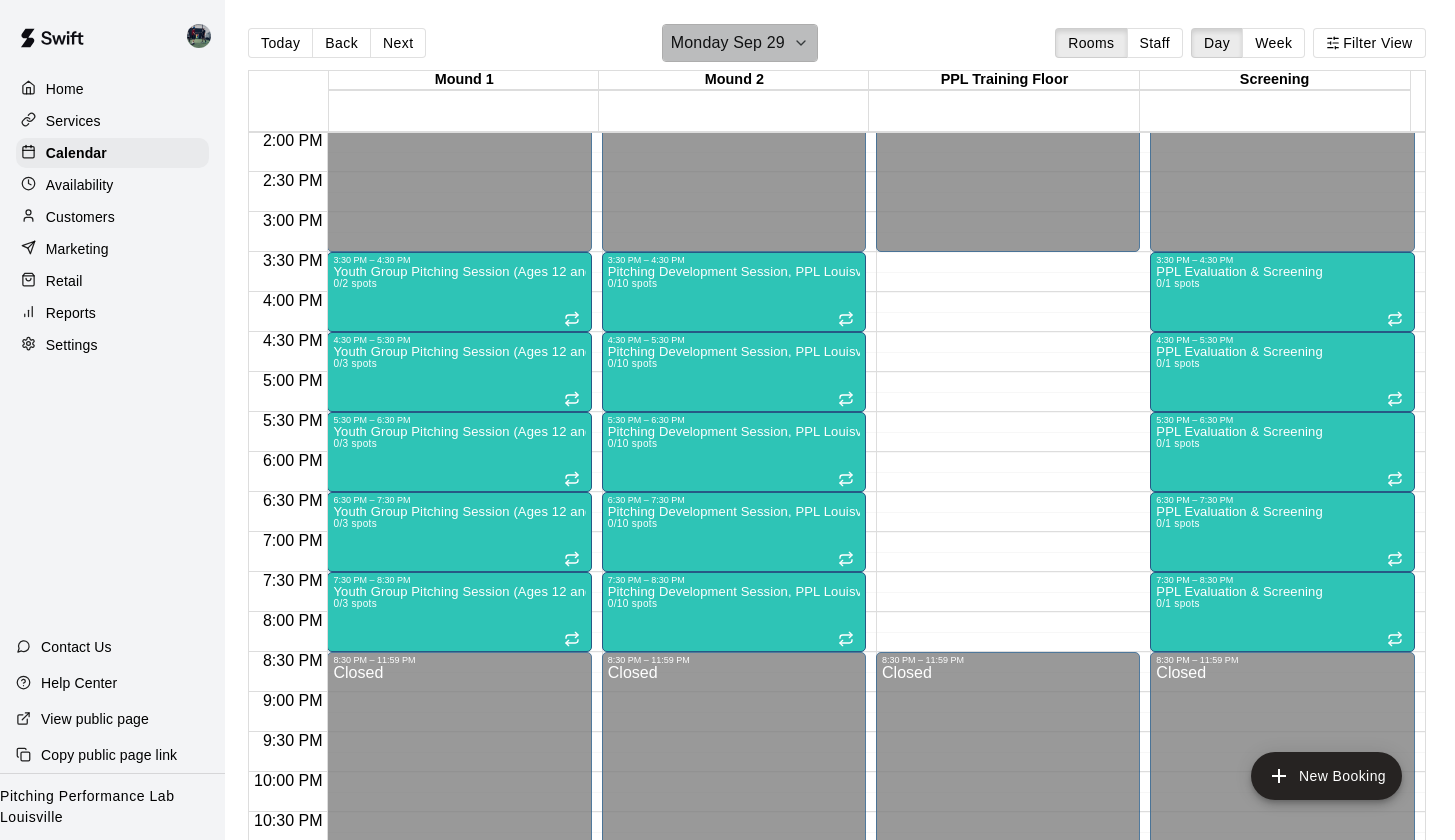 click 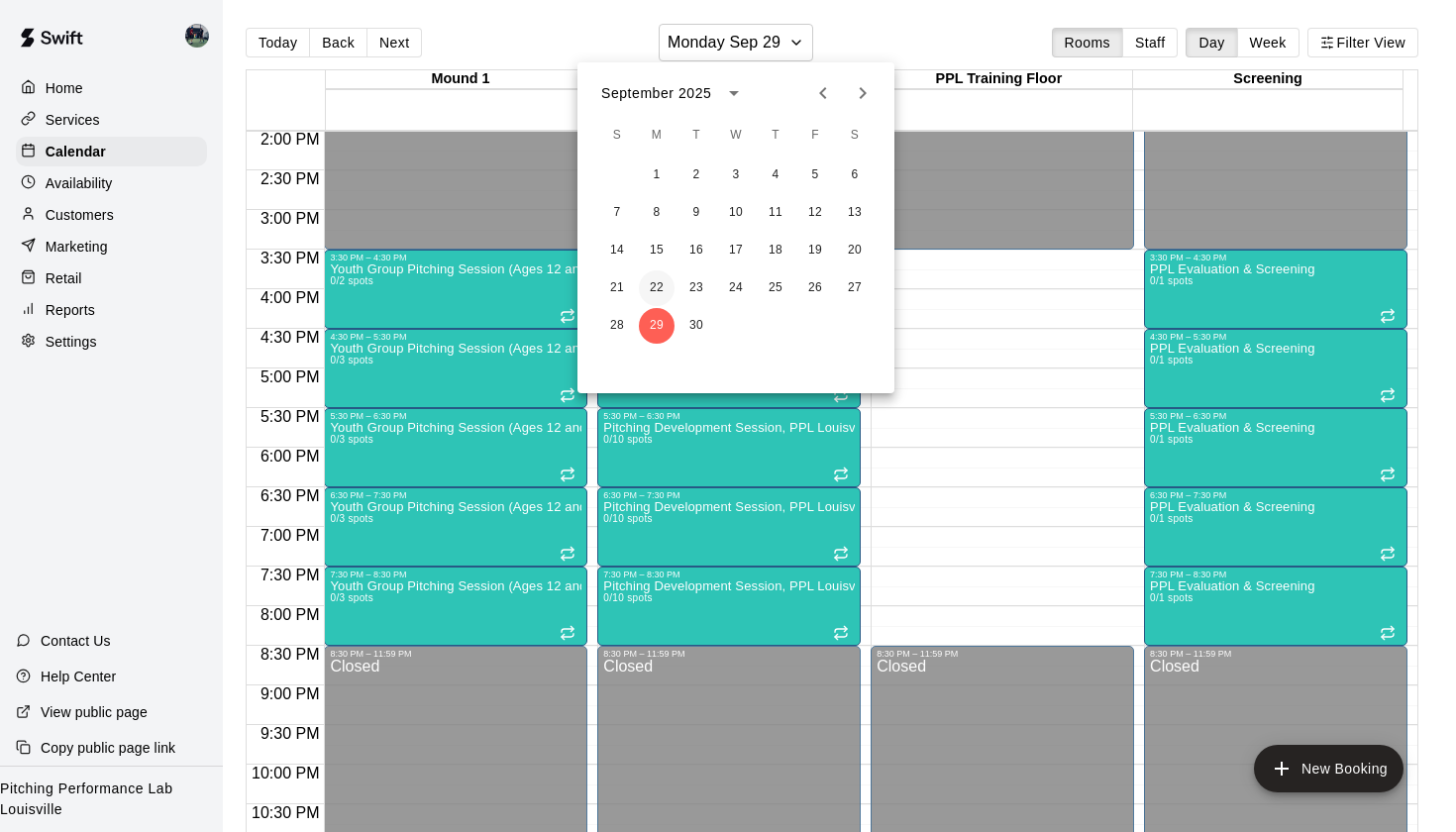 click on "22" at bounding box center [657, 288] 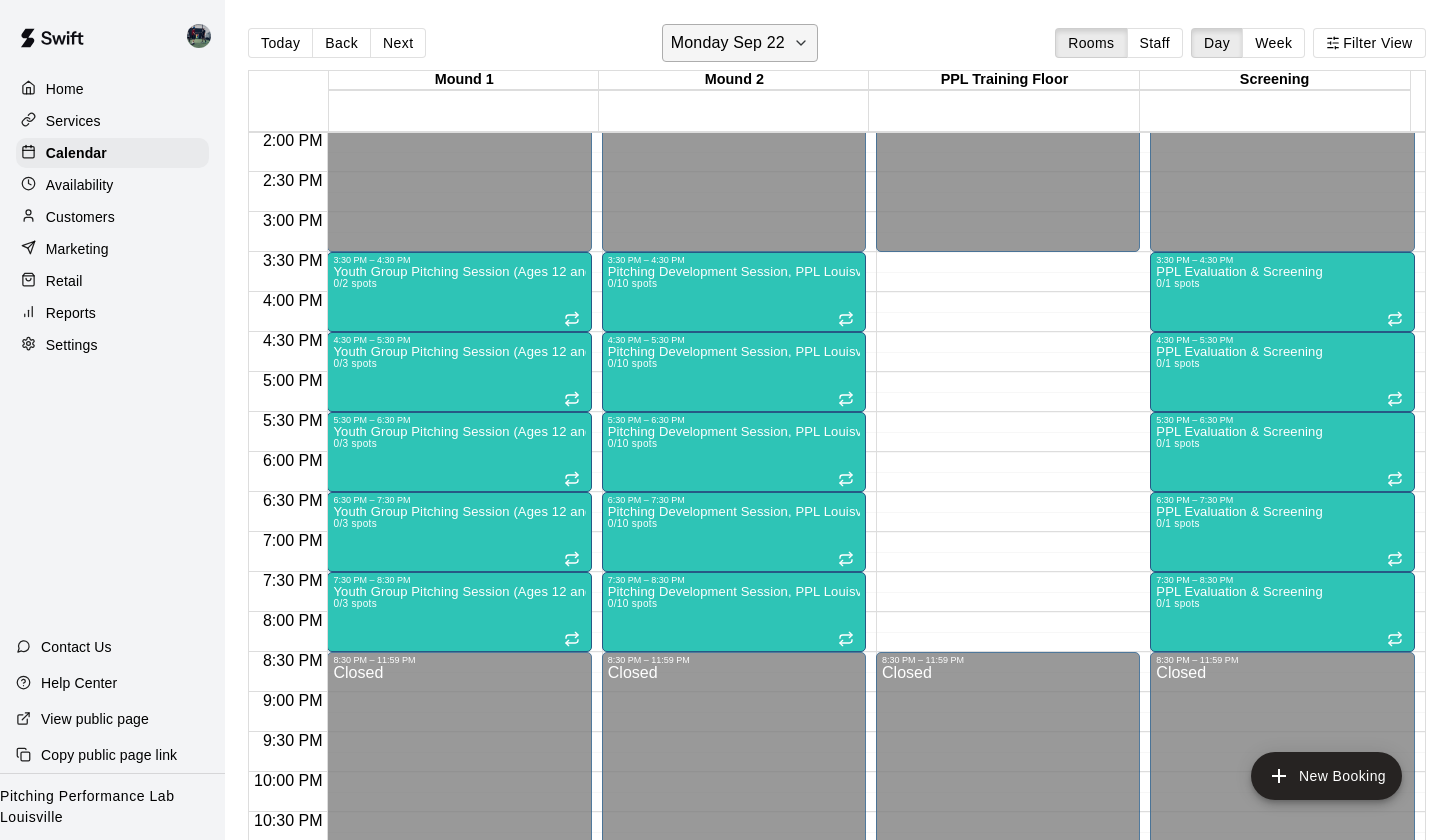 click 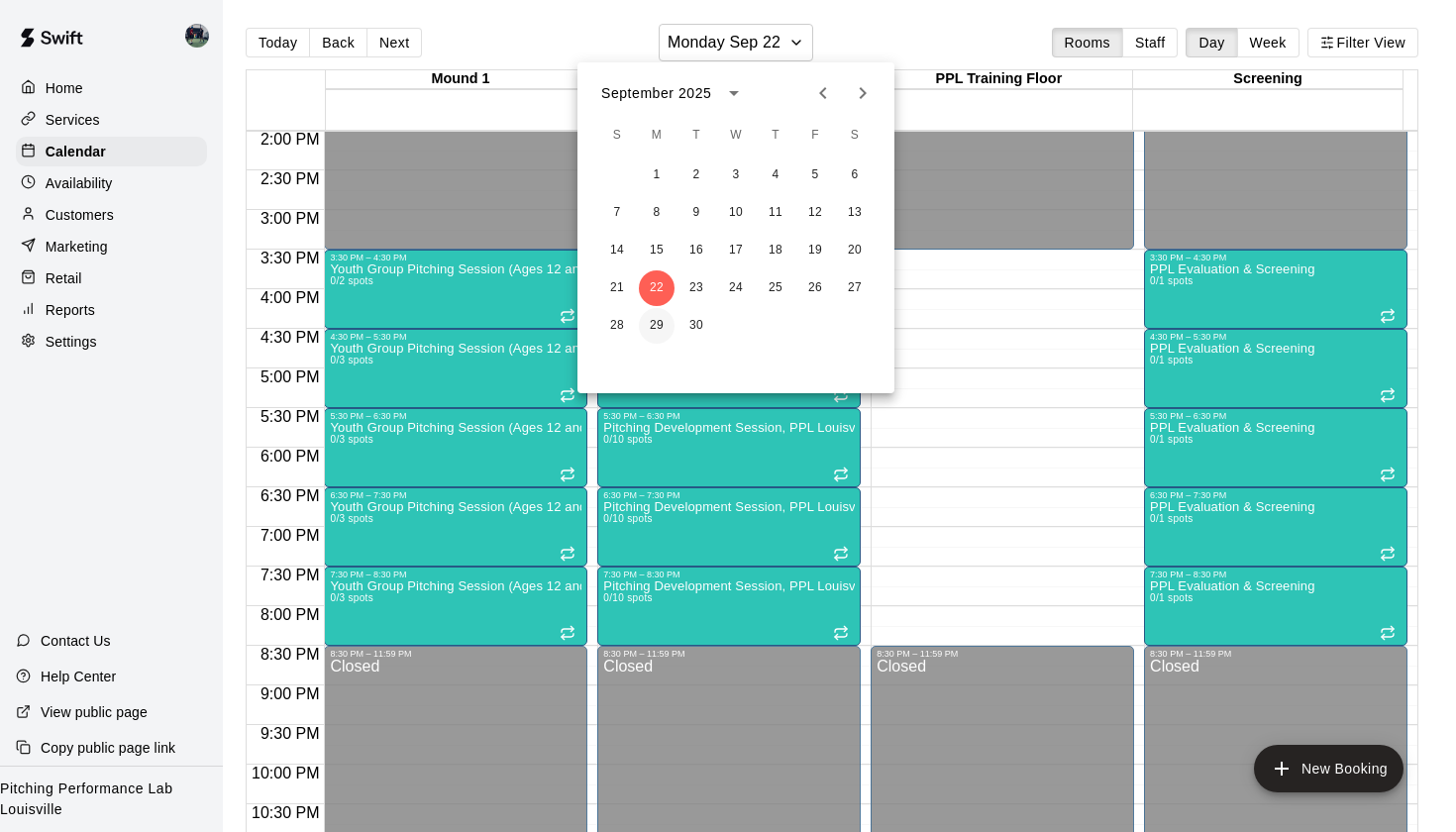 click on "29" at bounding box center [657, 326] 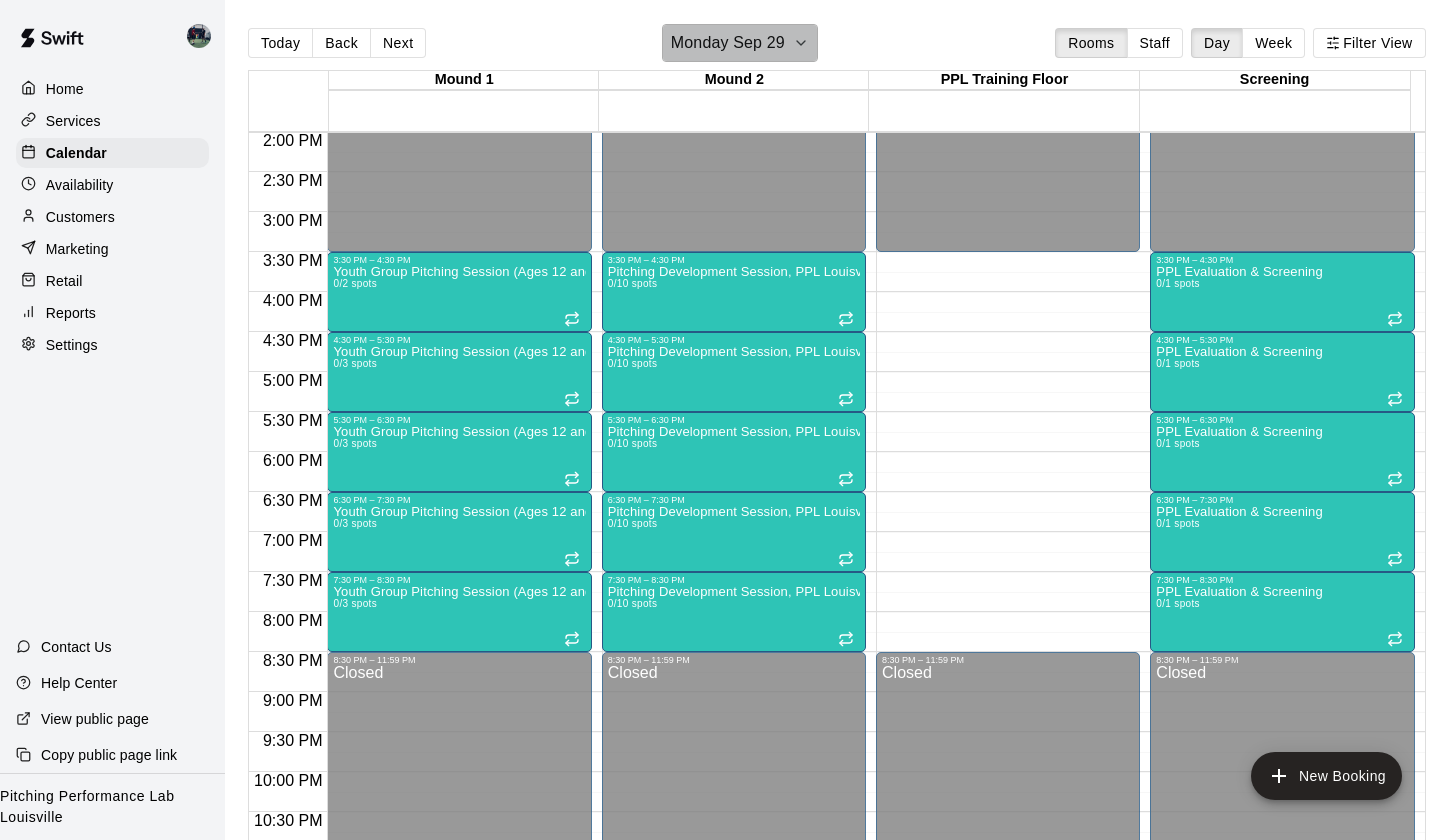 click 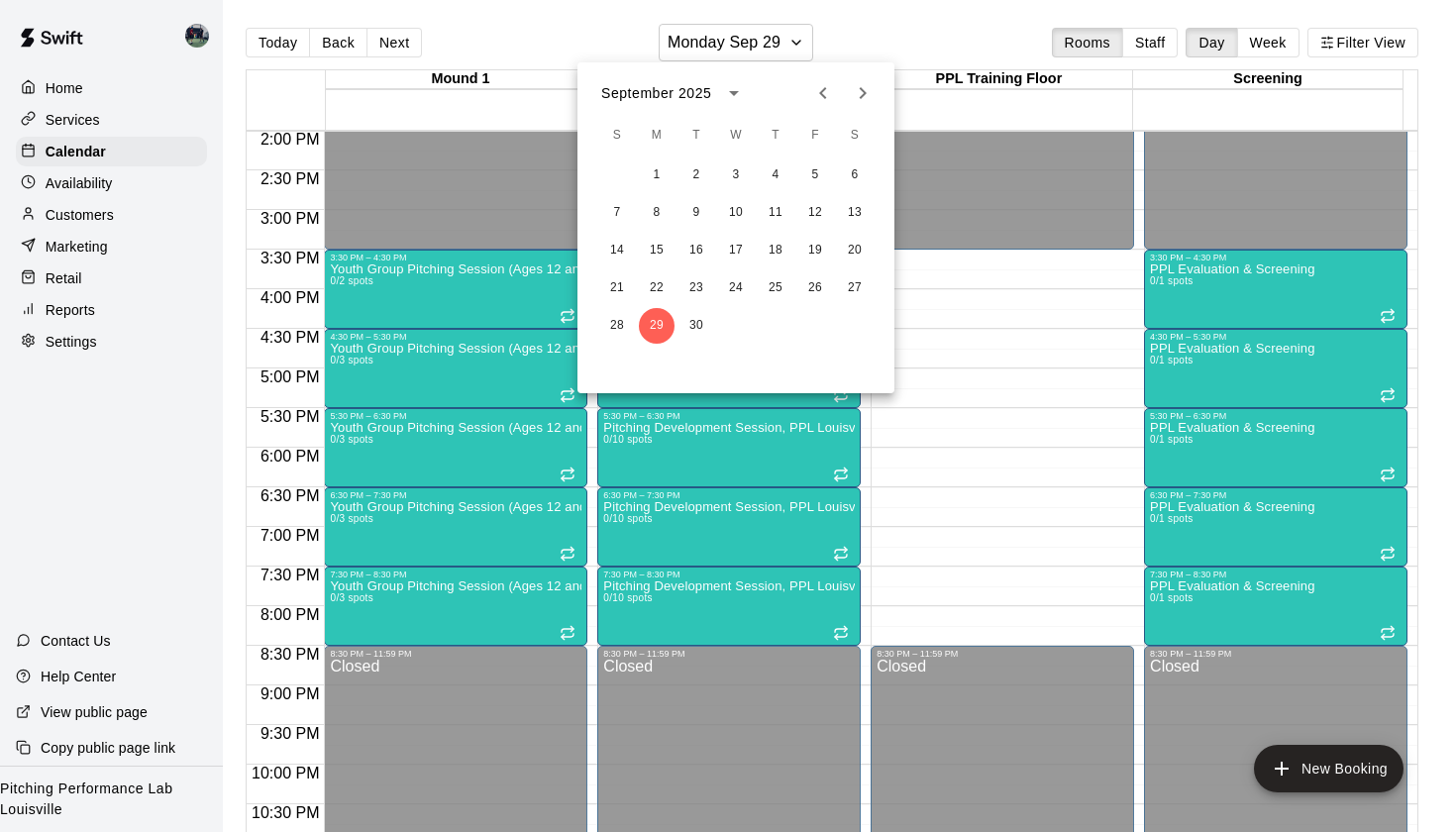 click 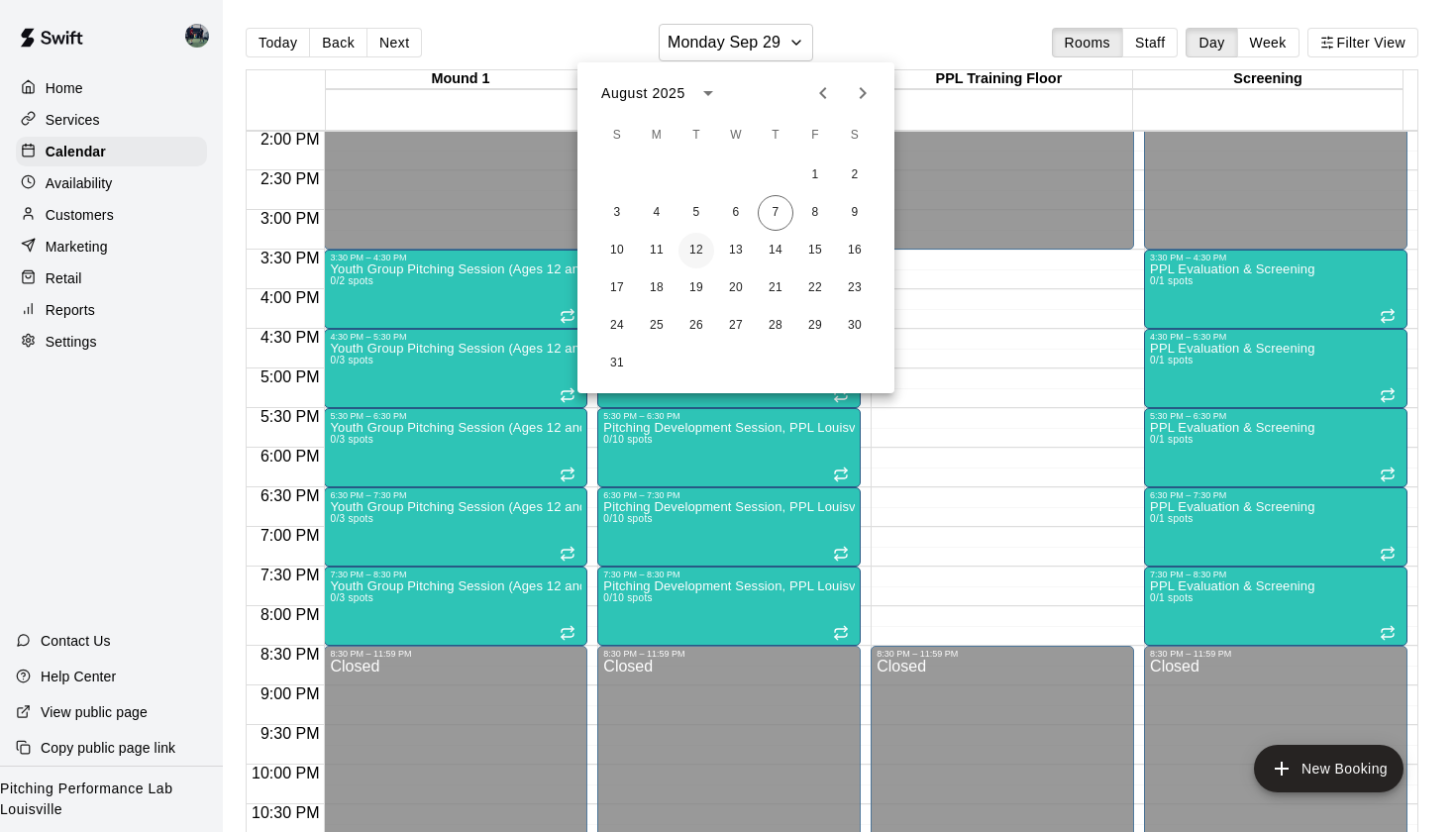 click on "12" at bounding box center [696, 251] 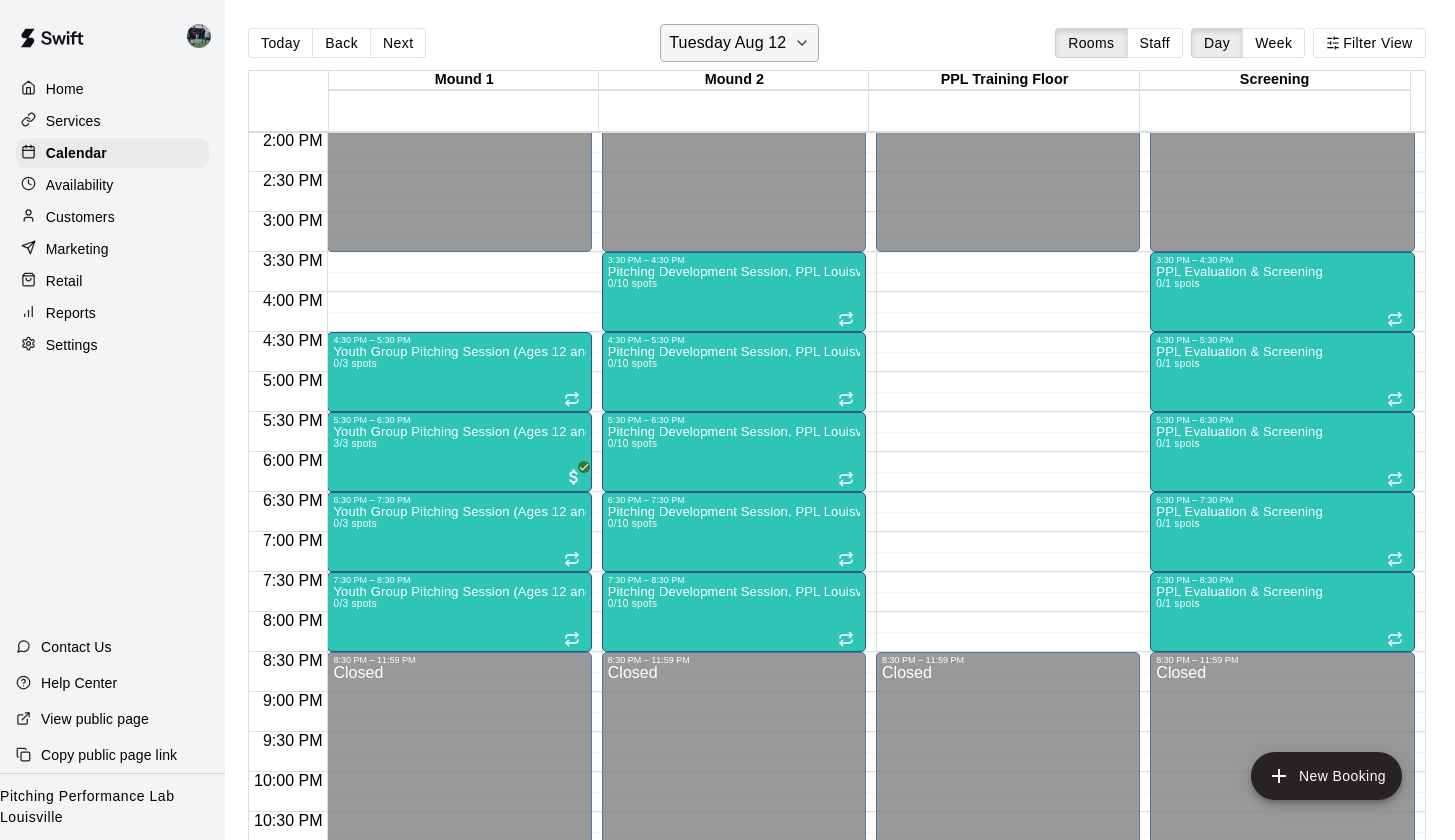 click 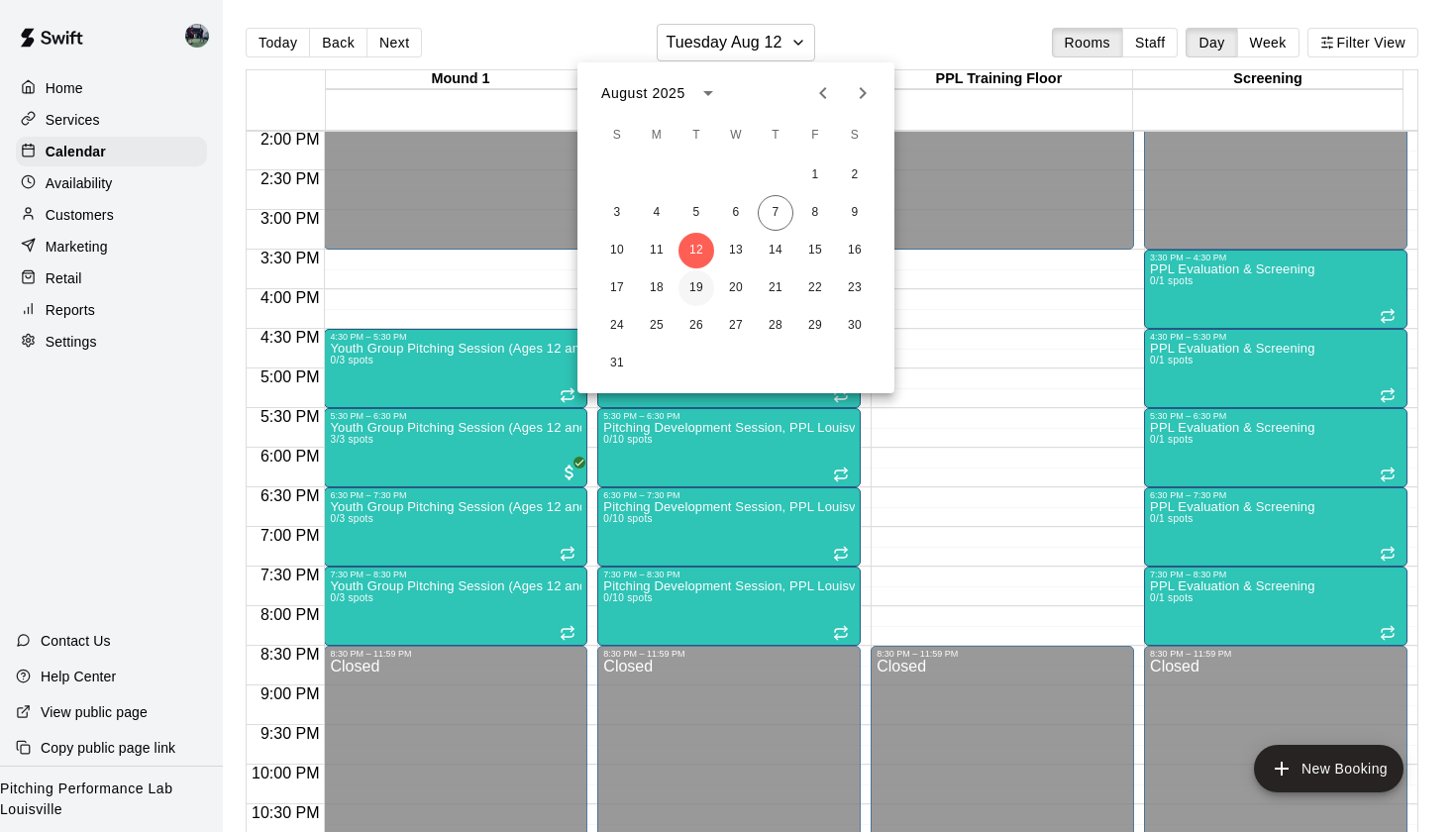 click on "19" at bounding box center (696, 288) 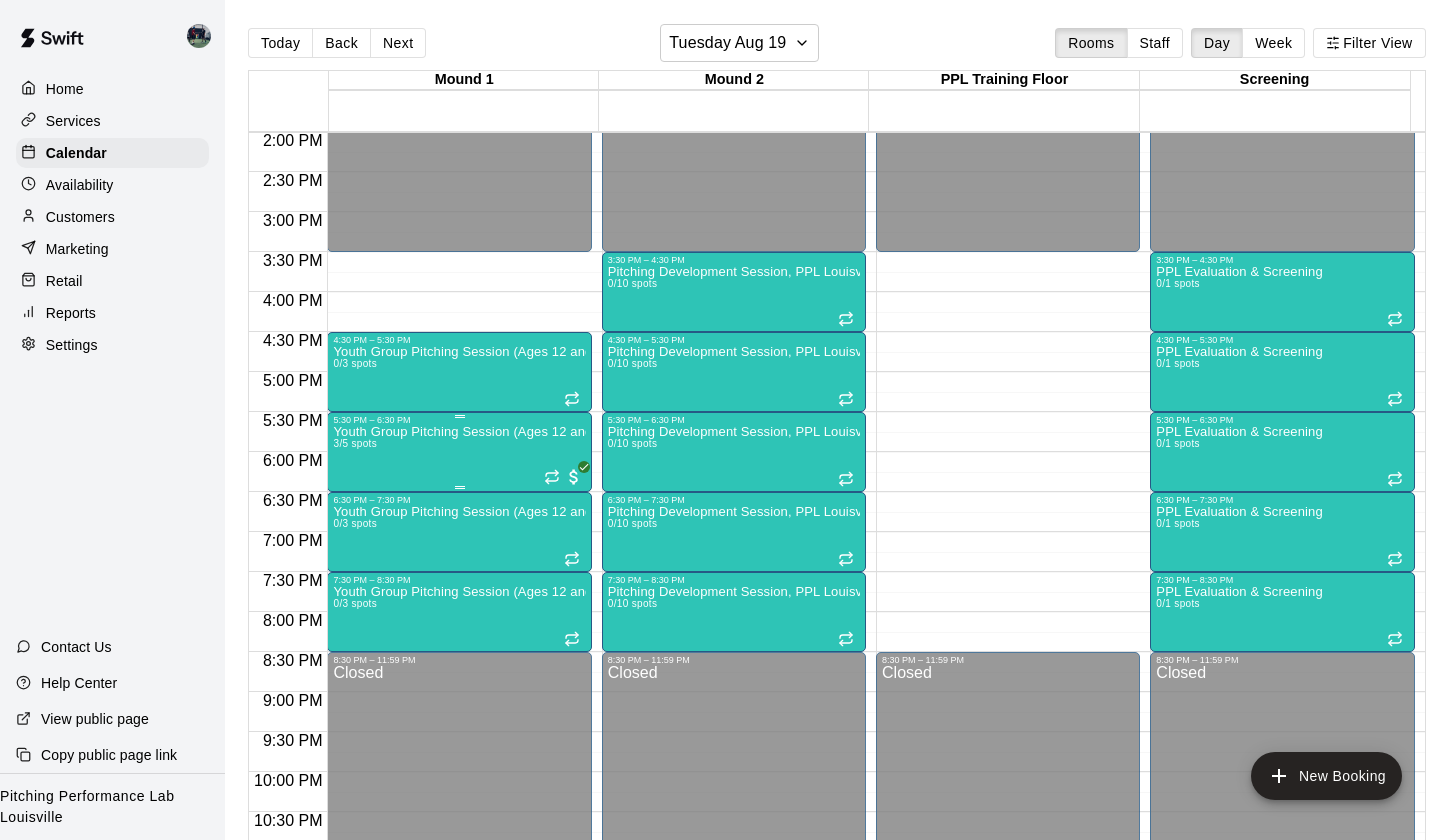 click on "Youth Group Pitching Session (Ages 12 and Under) 3/5 spots" at bounding box center (459, 845) 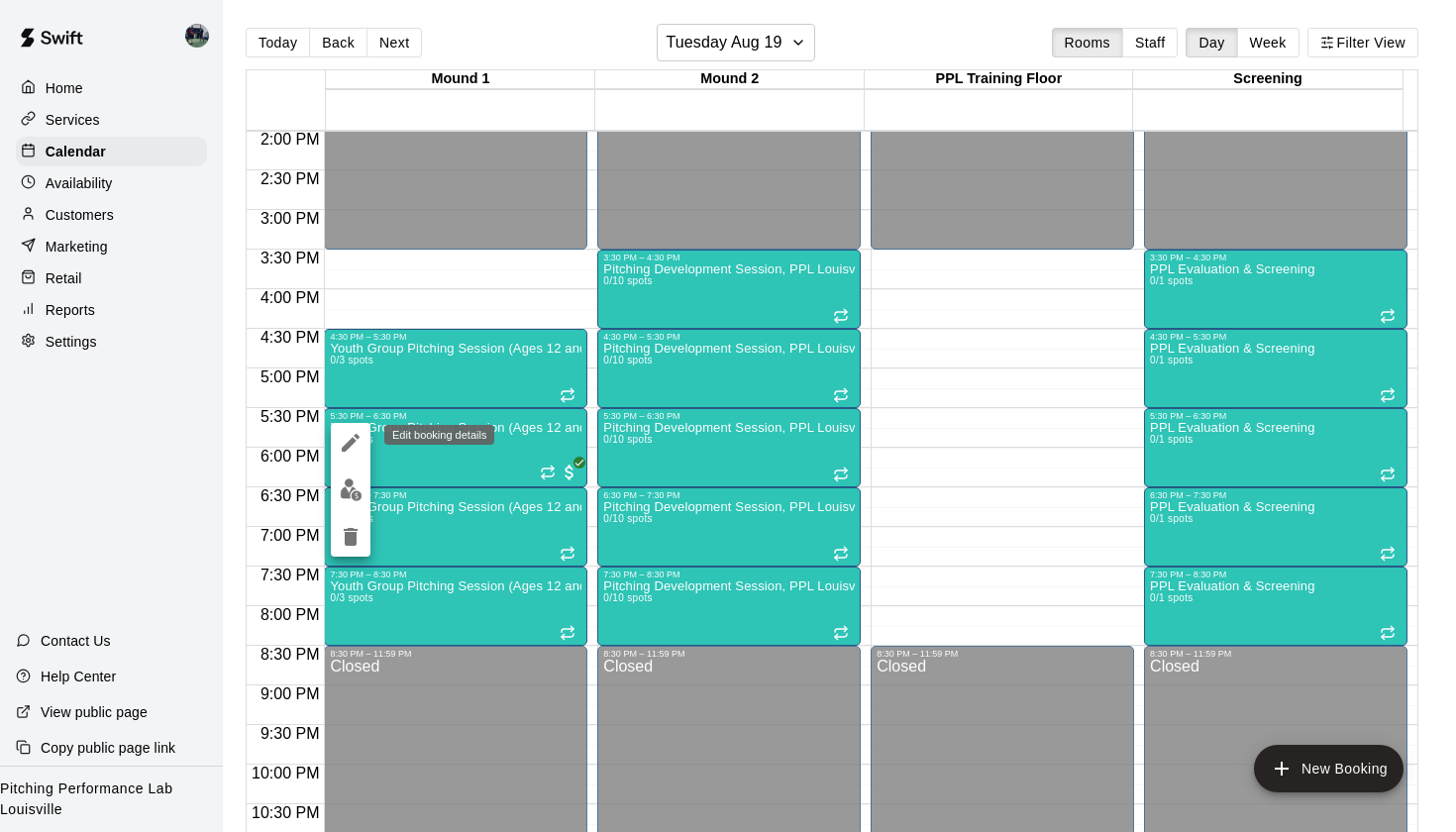click 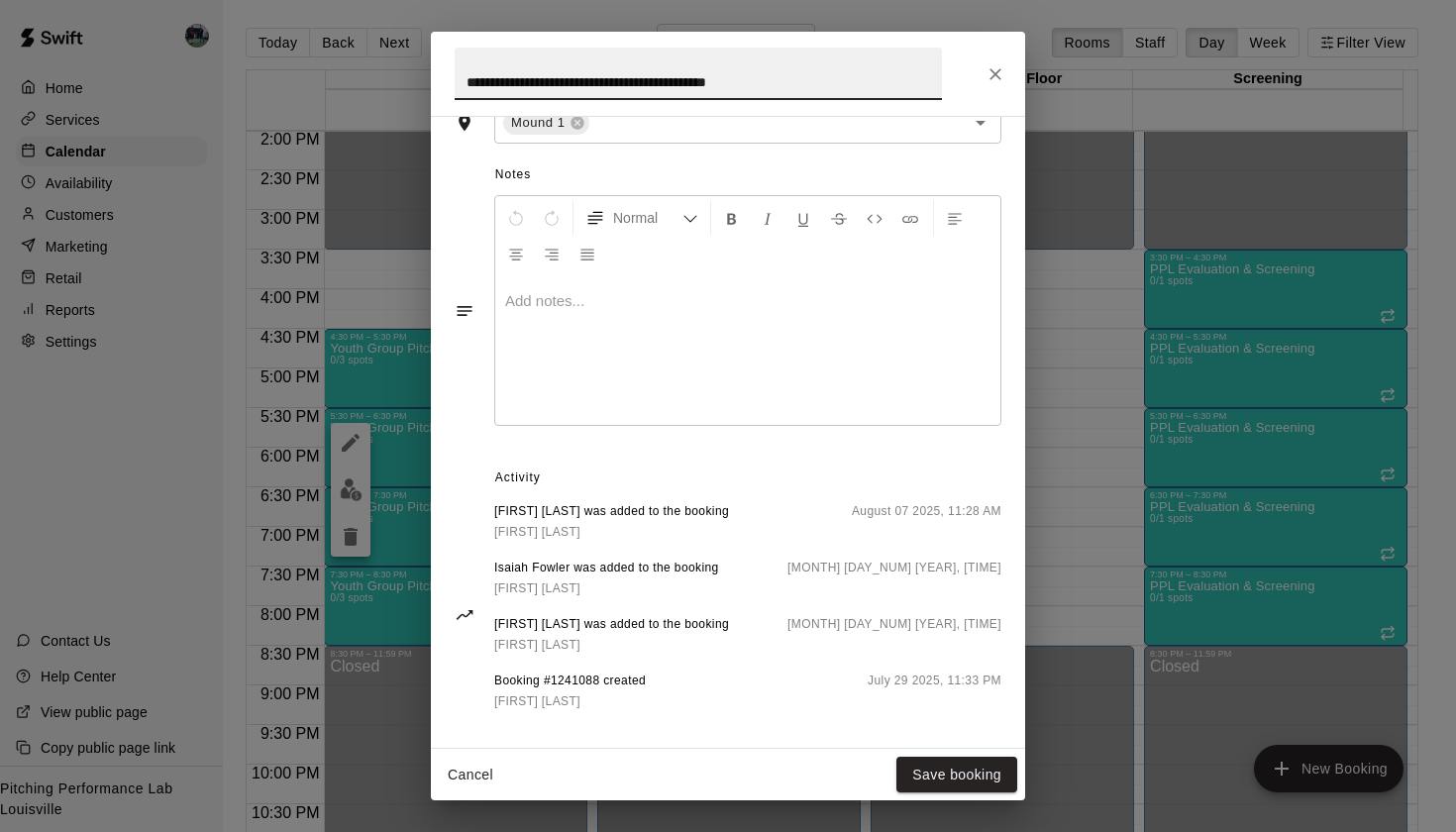 scroll, scrollTop: 0, scrollLeft: 0, axis: both 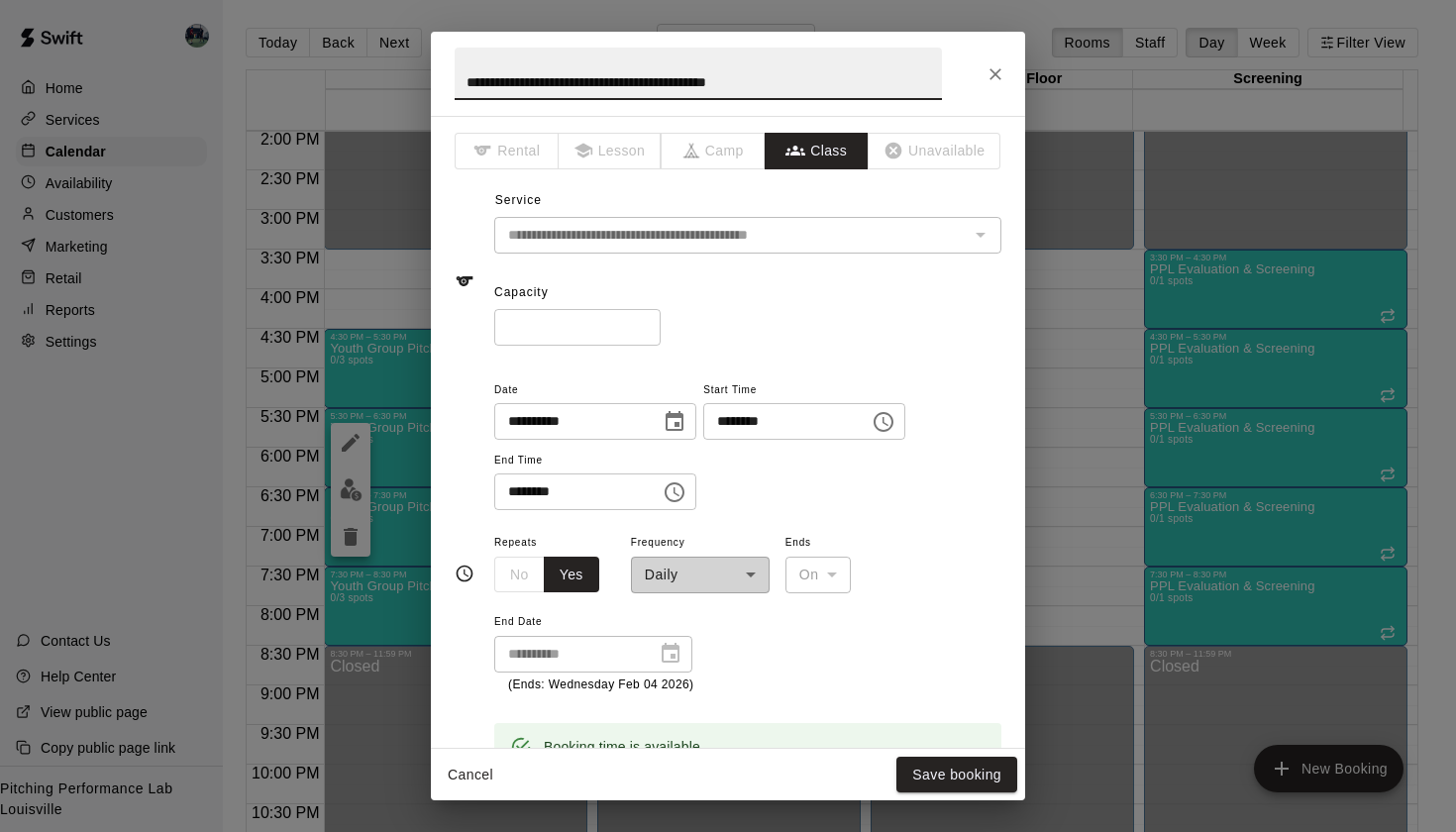 click on "*" at bounding box center (577, 327) 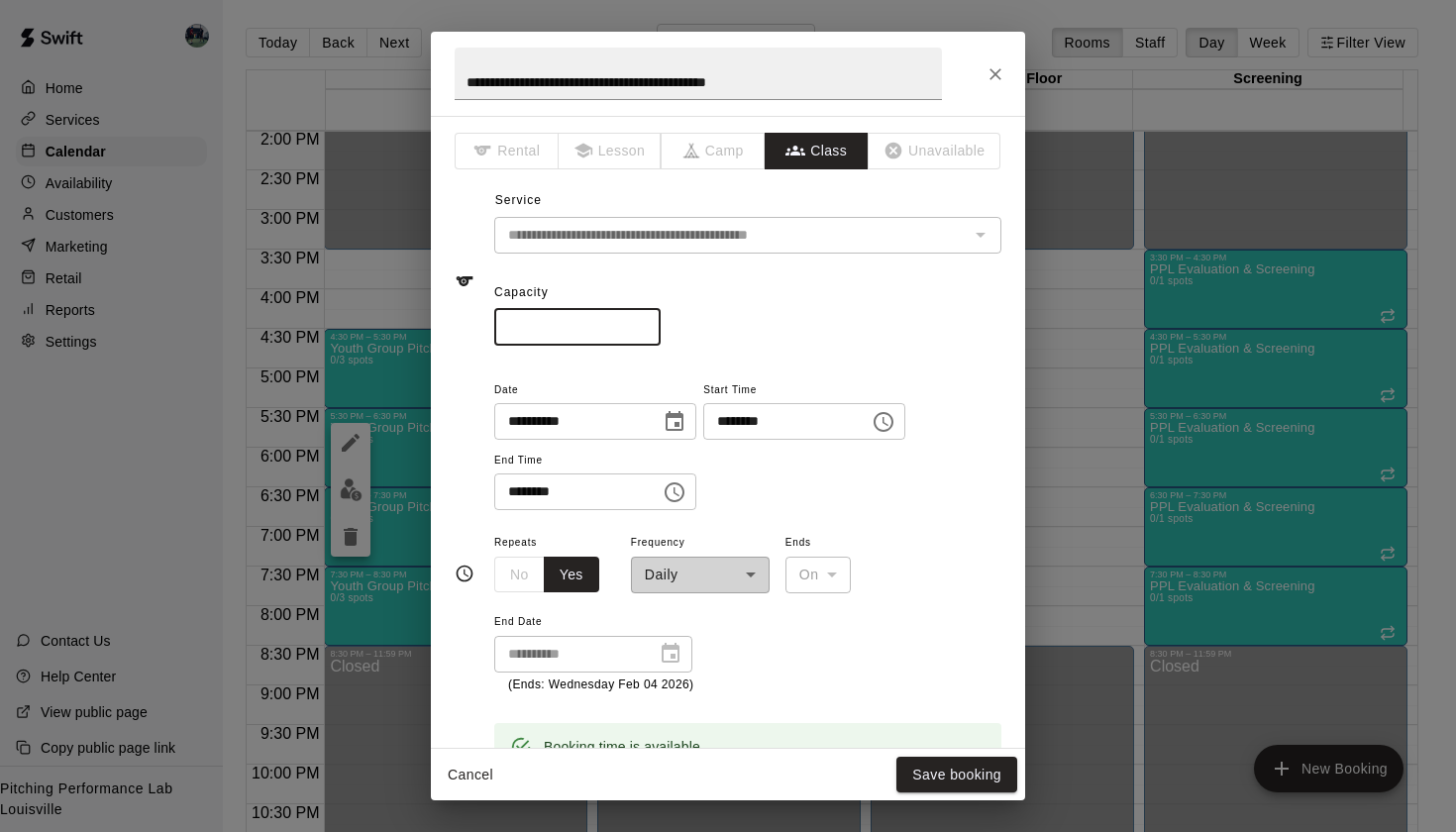 type on "*" 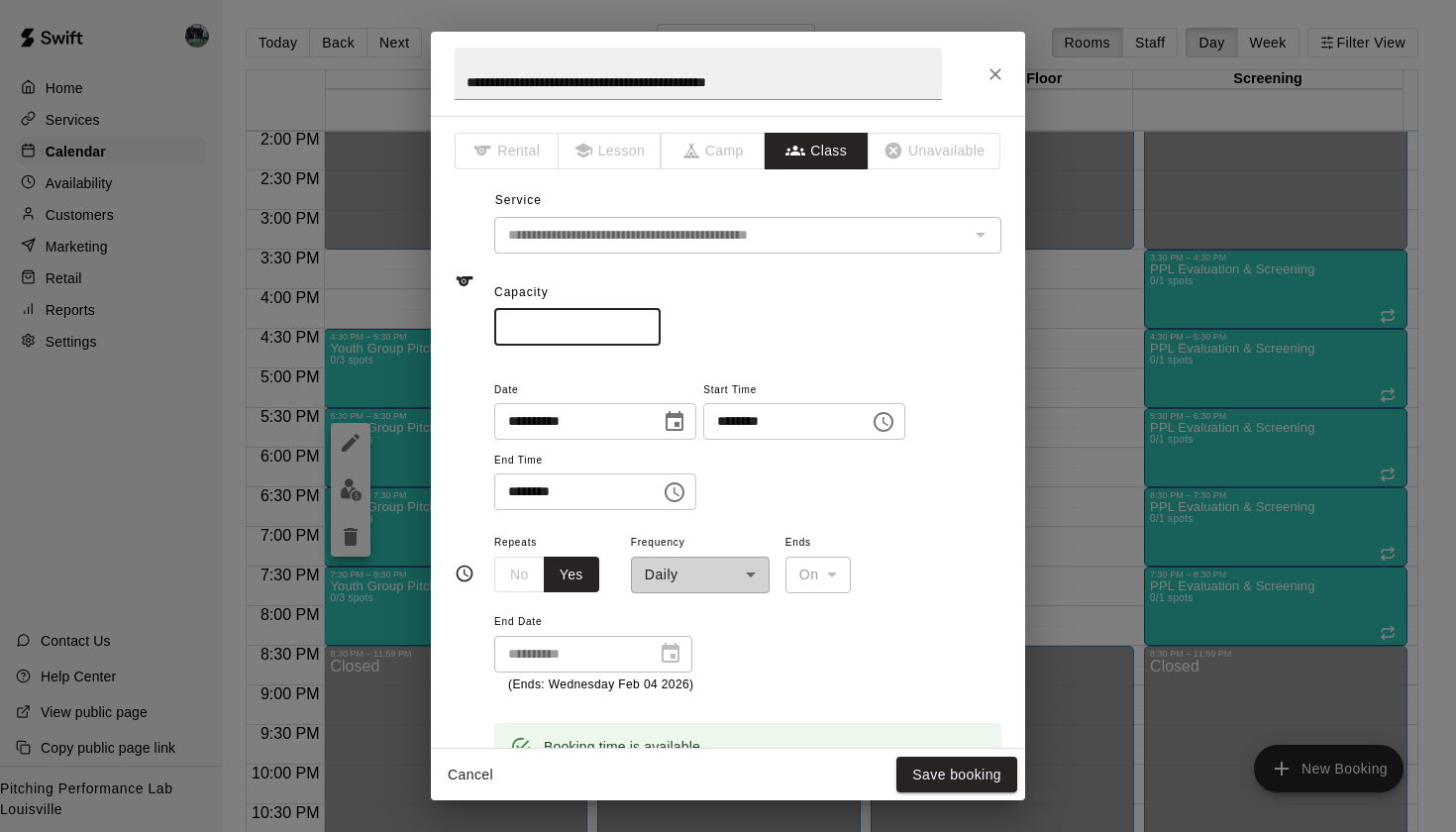 click on "*" at bounding box center (577, 327) 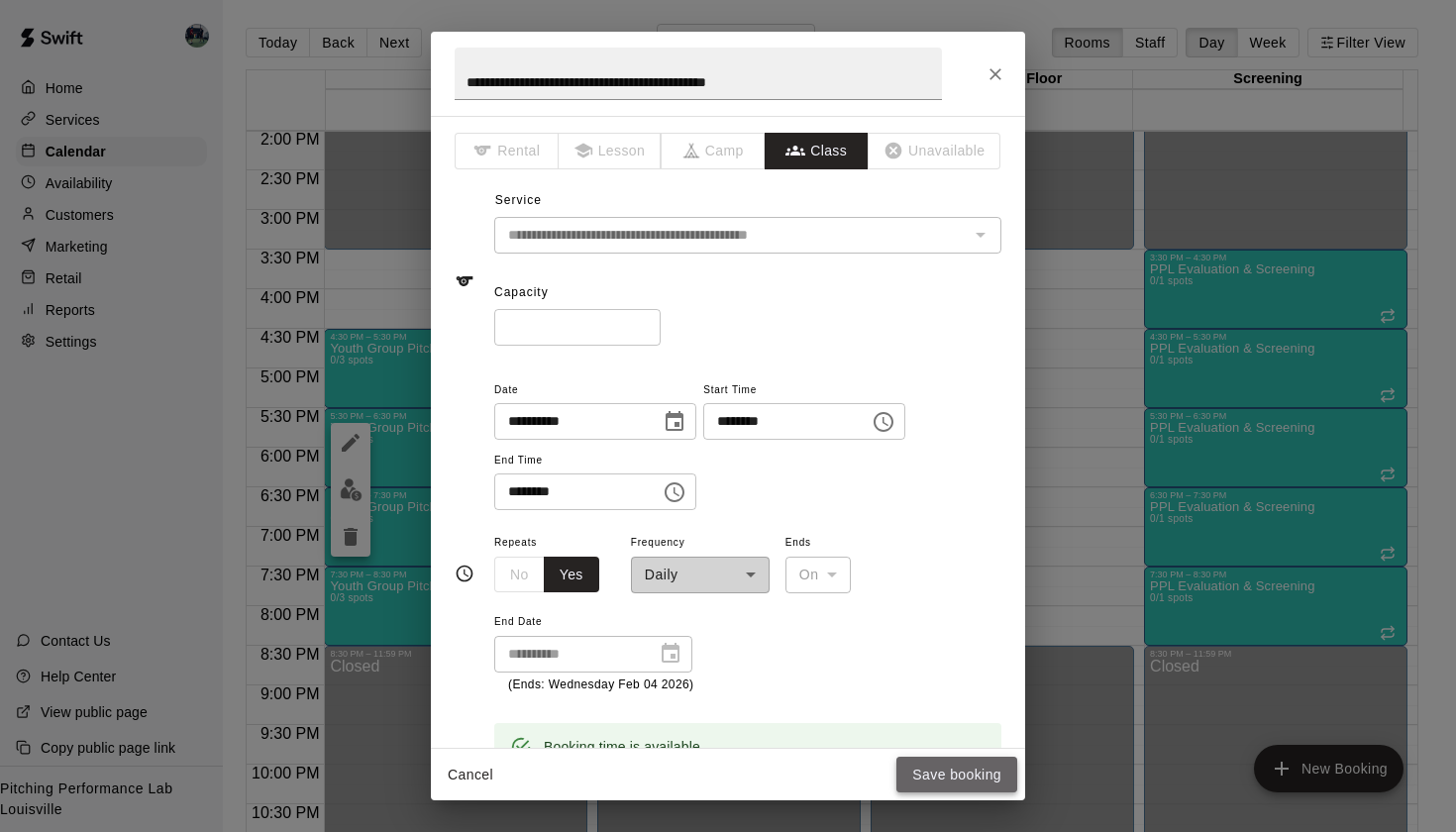click on "Save booking" at bounding box center (957, 775) 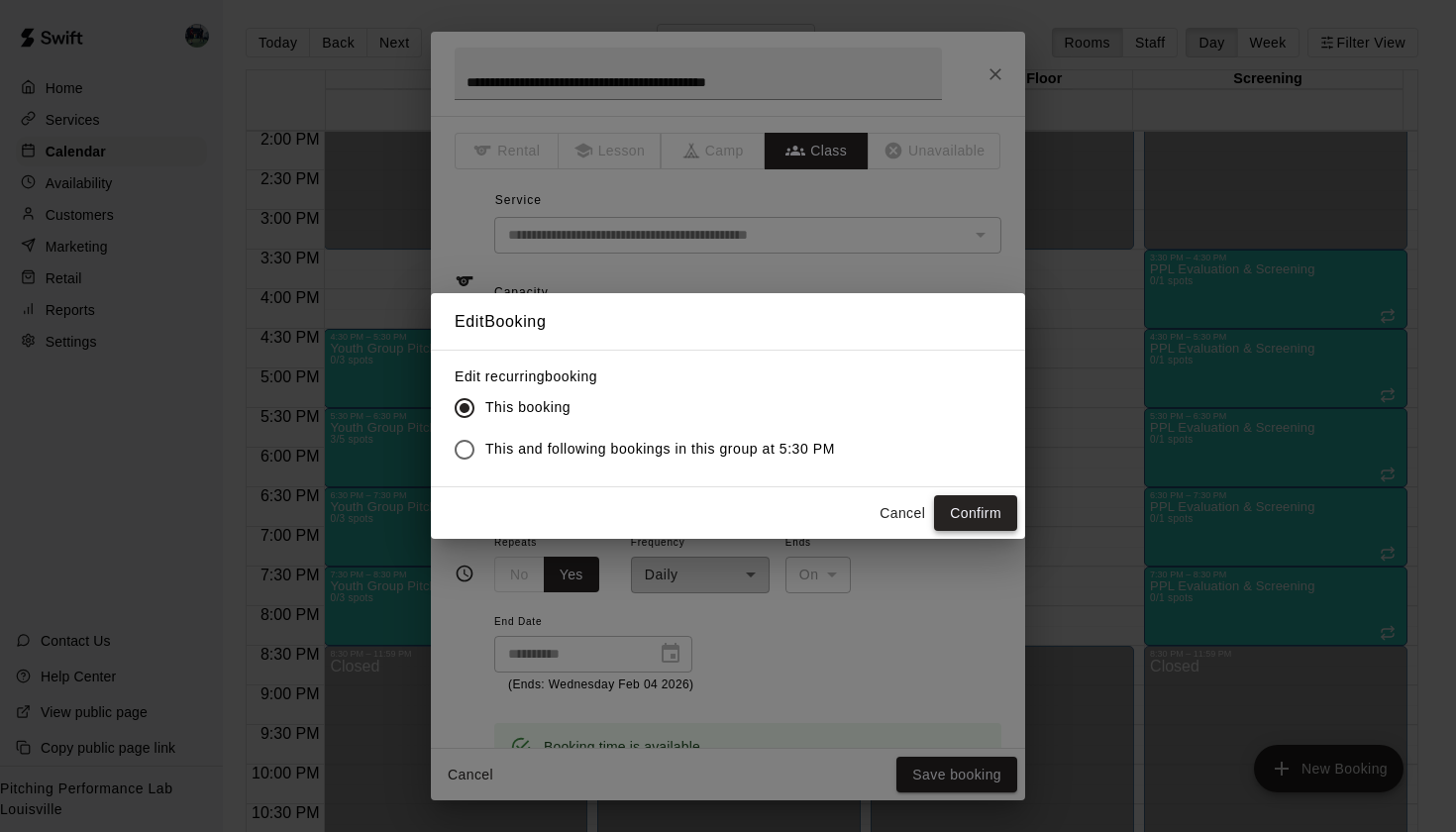 click on "Confirm" at bounding box center (976, 513) 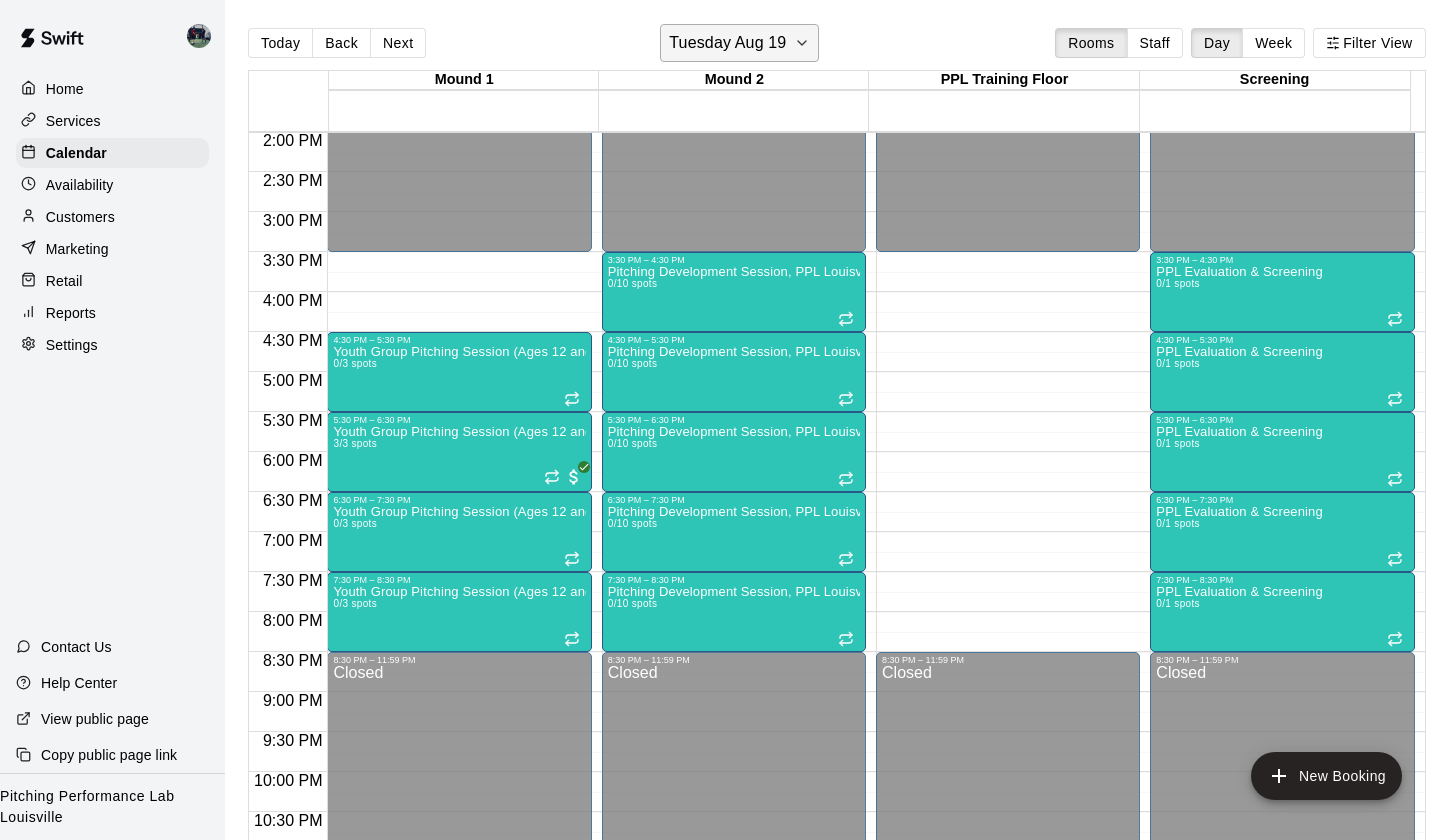 click 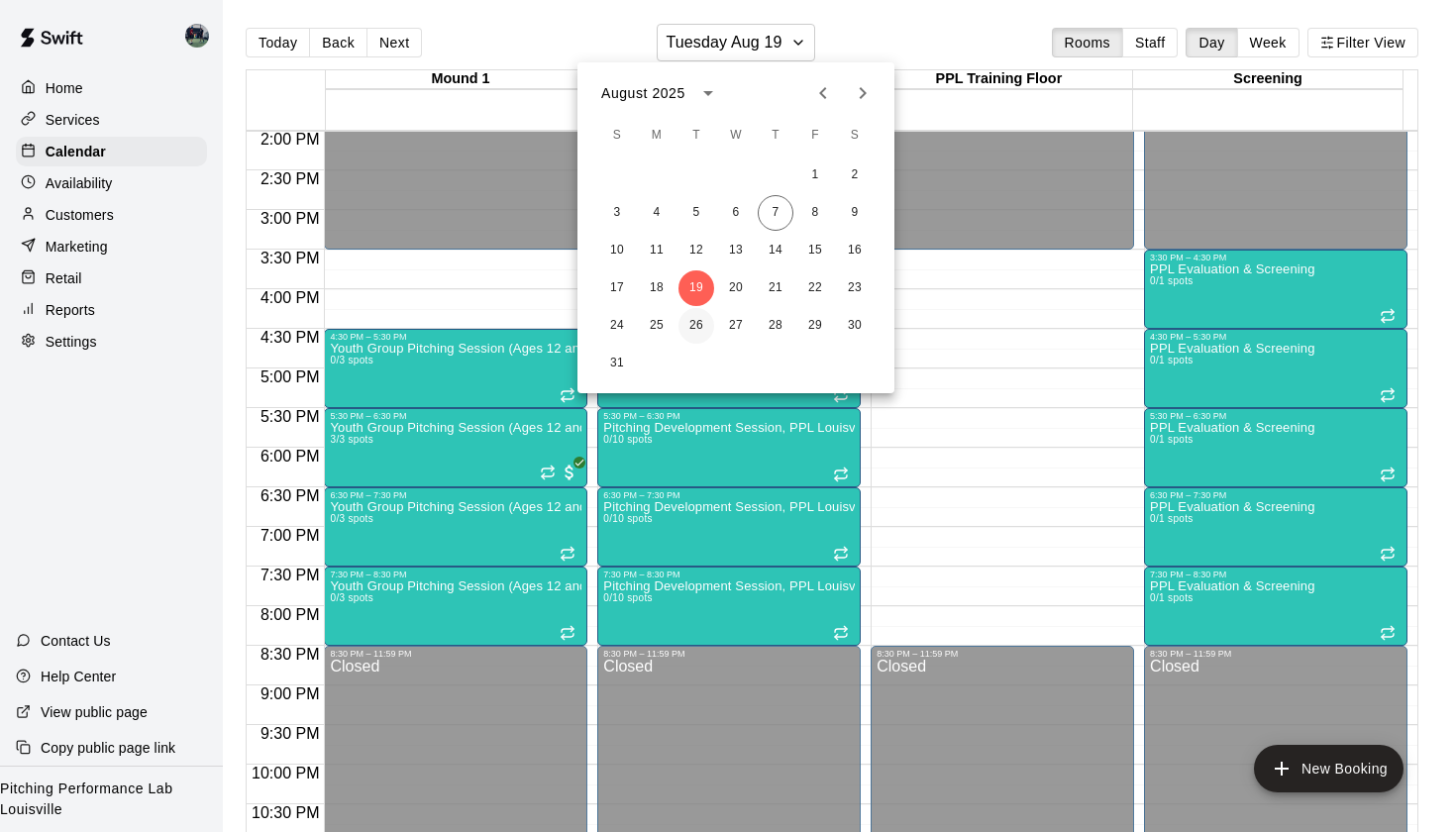 click on "26" at bounding box center (696, 326) 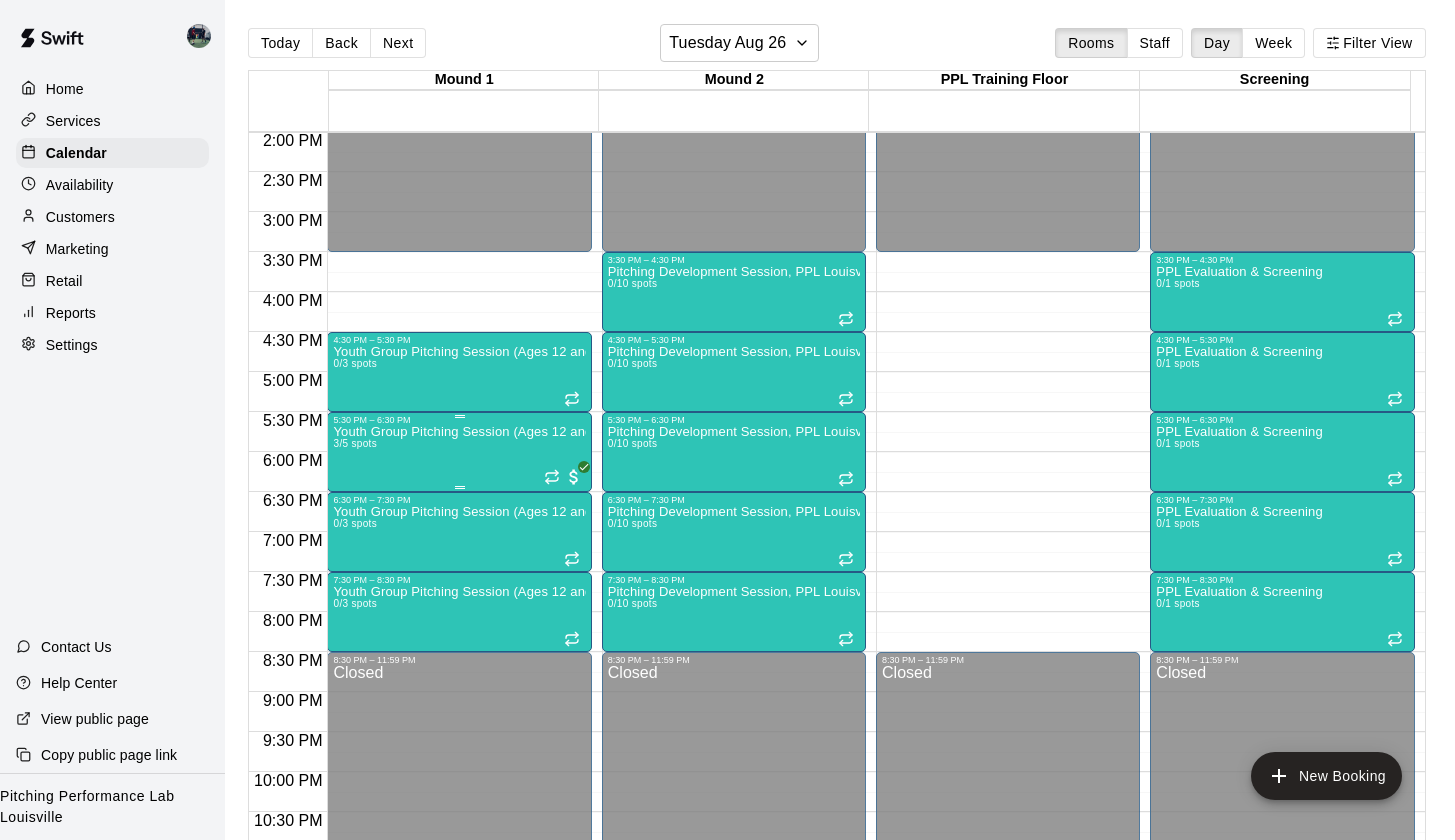 click on "Youth Group Pitching Session (Ages 12 and Under) 3/5 spots" at bounding box center [459, 845] 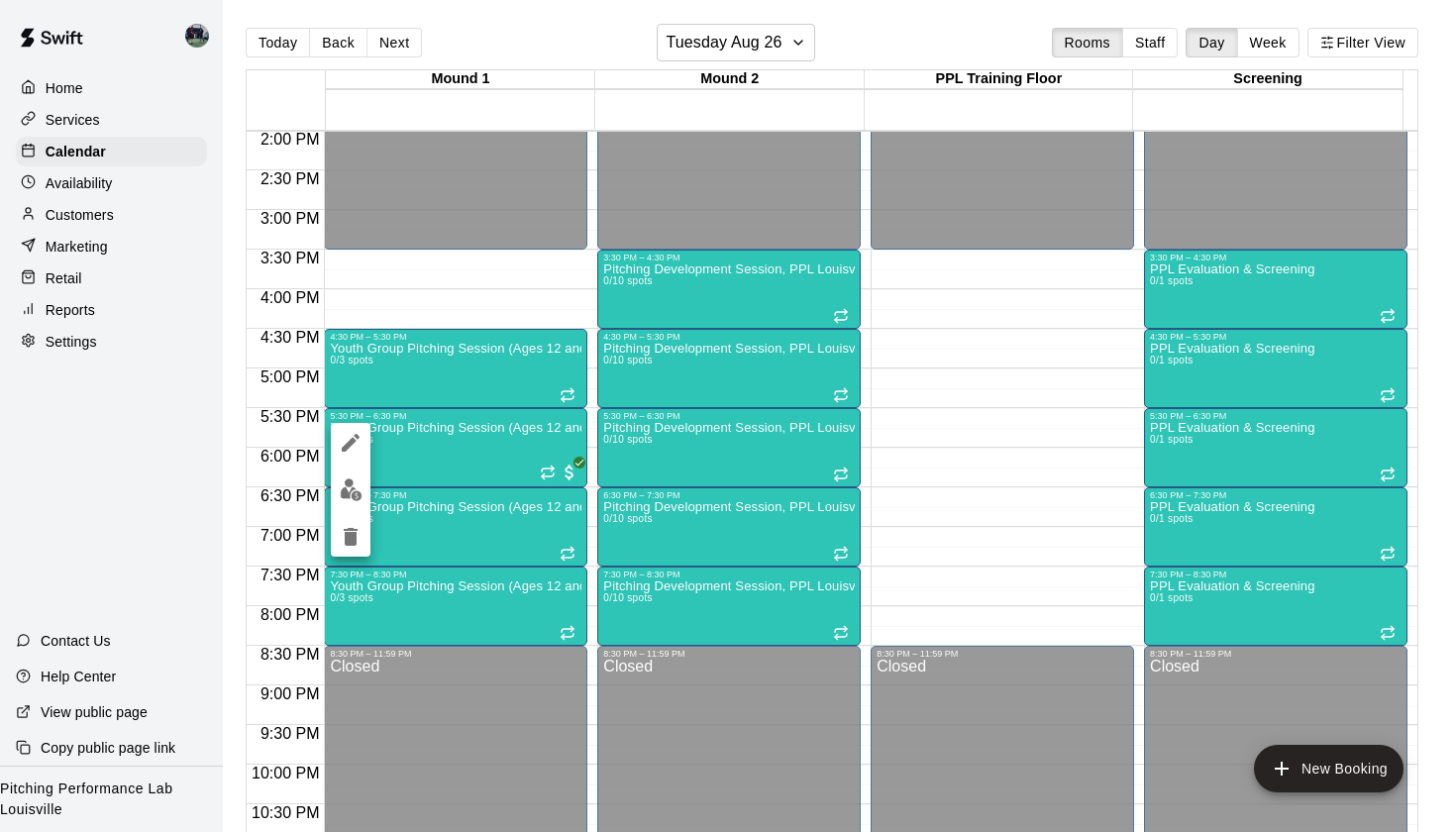 click 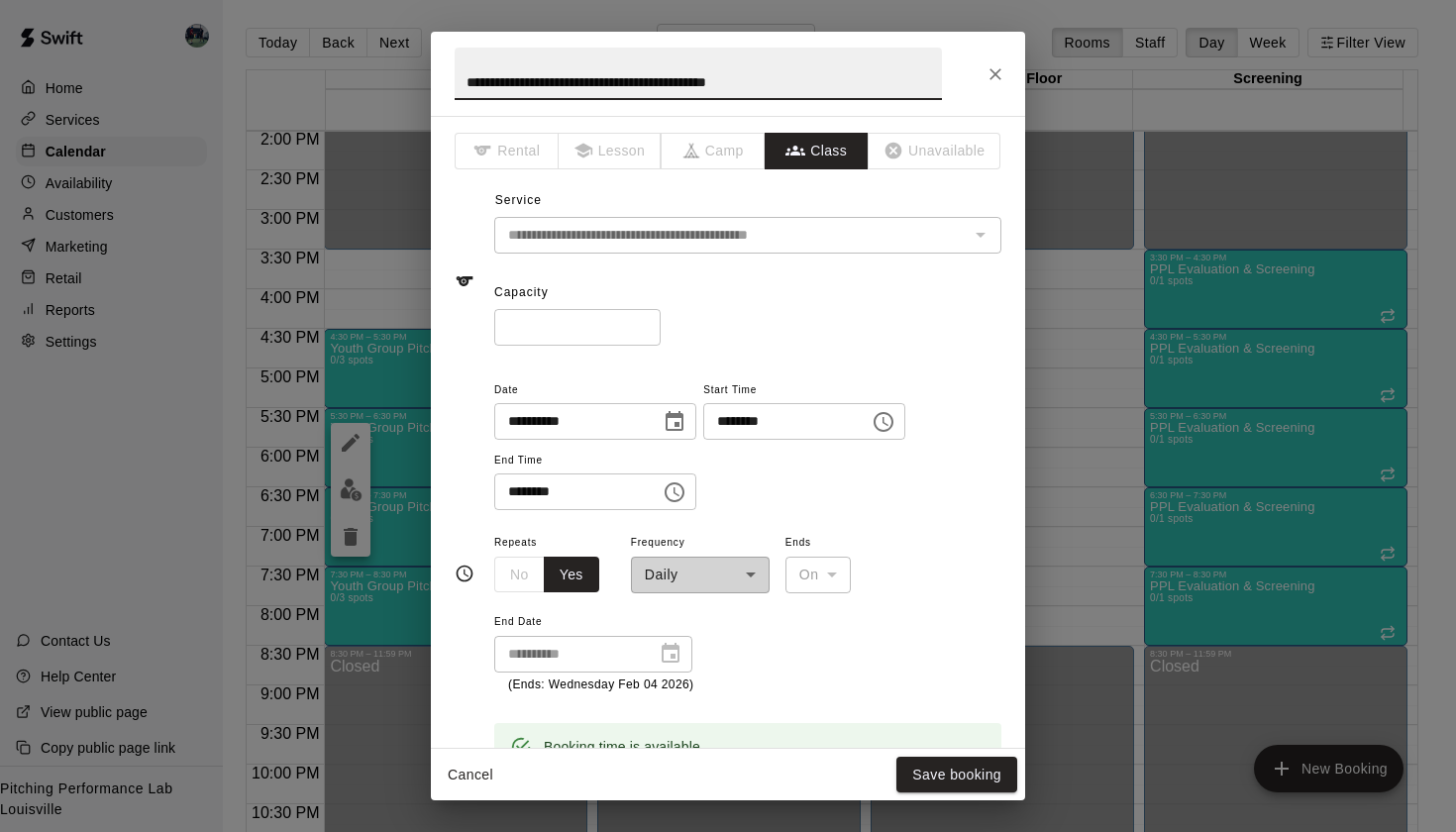 click on "*" at bounding box center (577, 327) 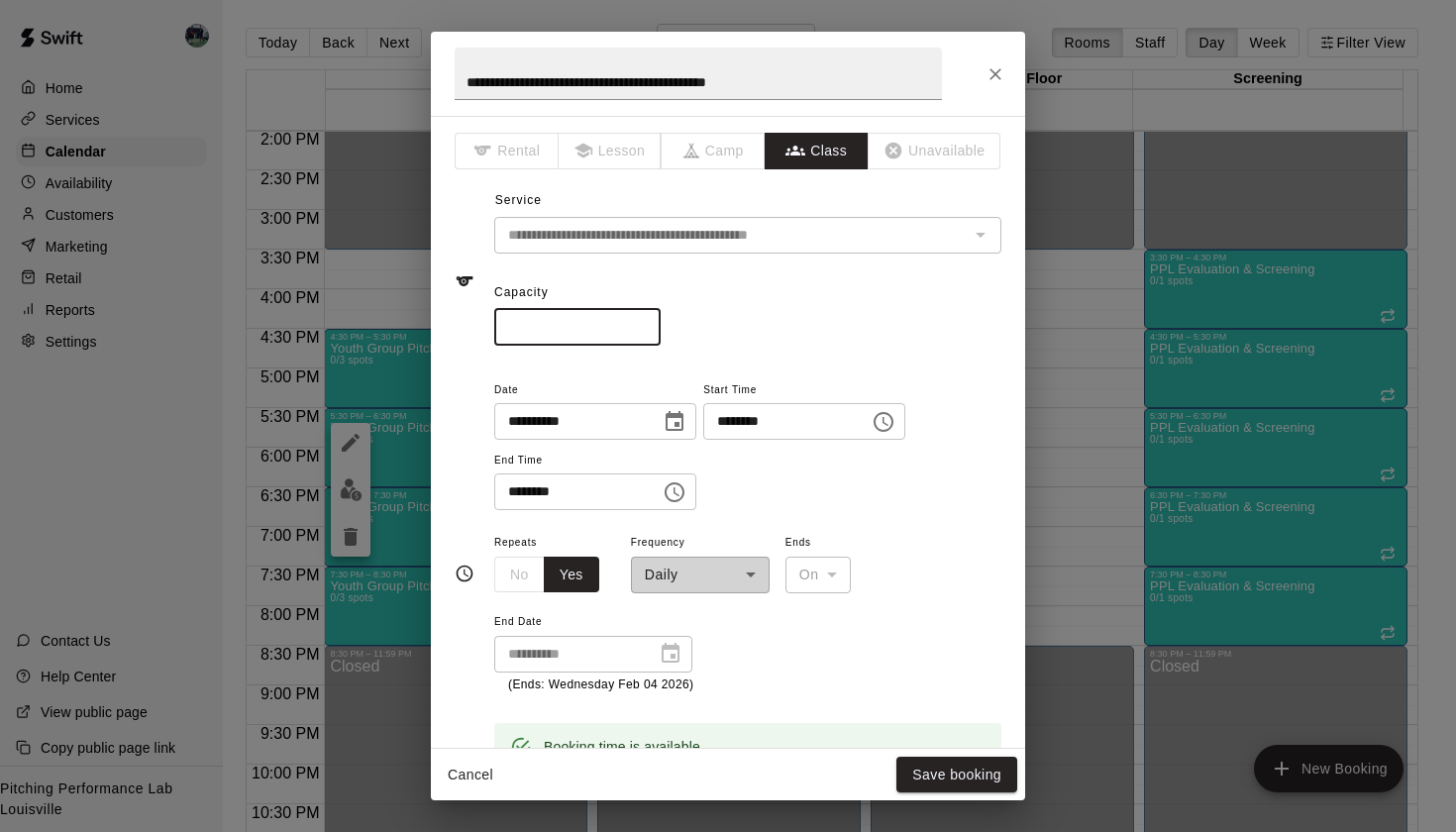 type on "*" 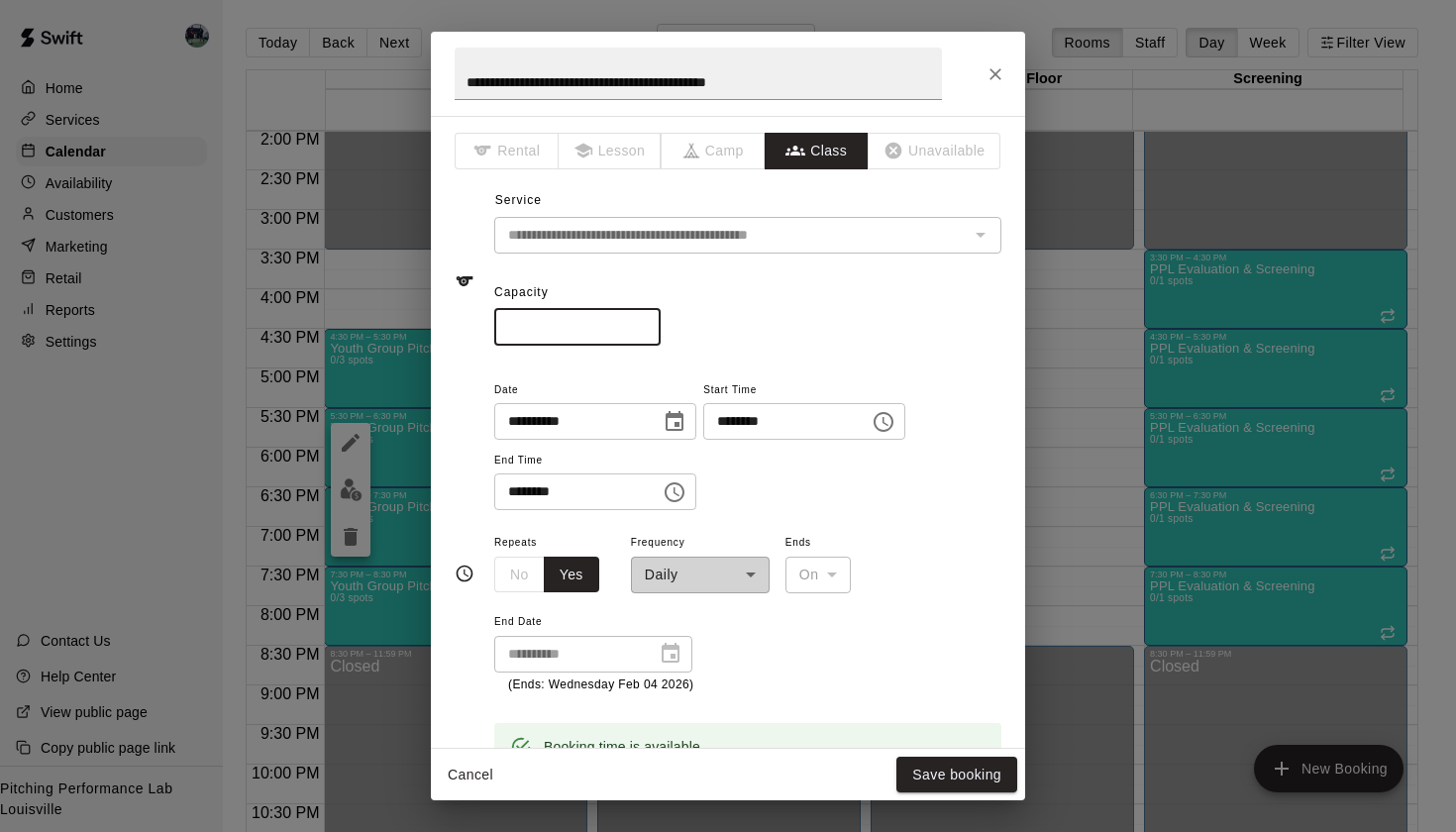 click on "*" at bounding box center (577, 327) 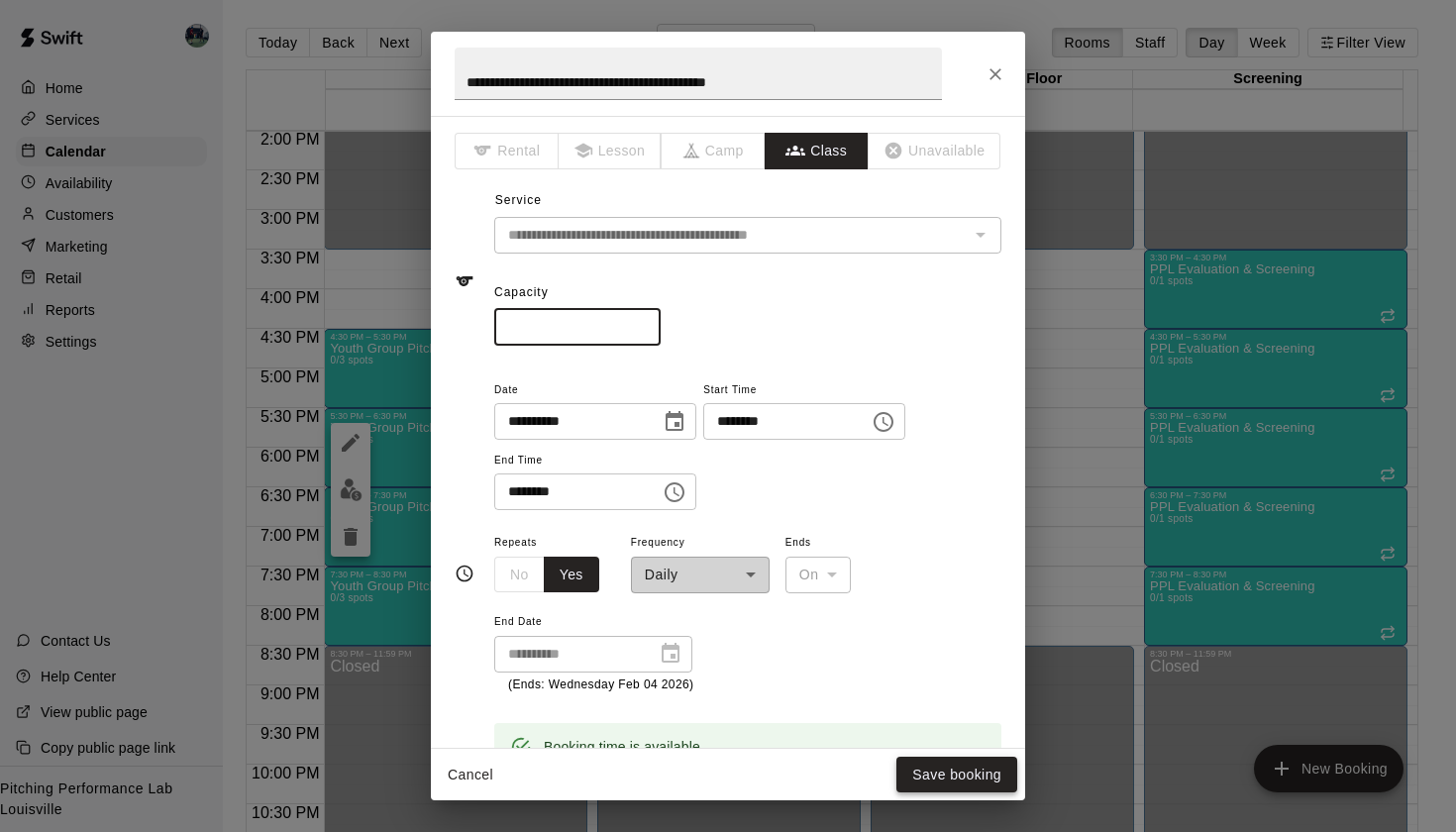 click on "Save booking" at bounding box center (957, 775) 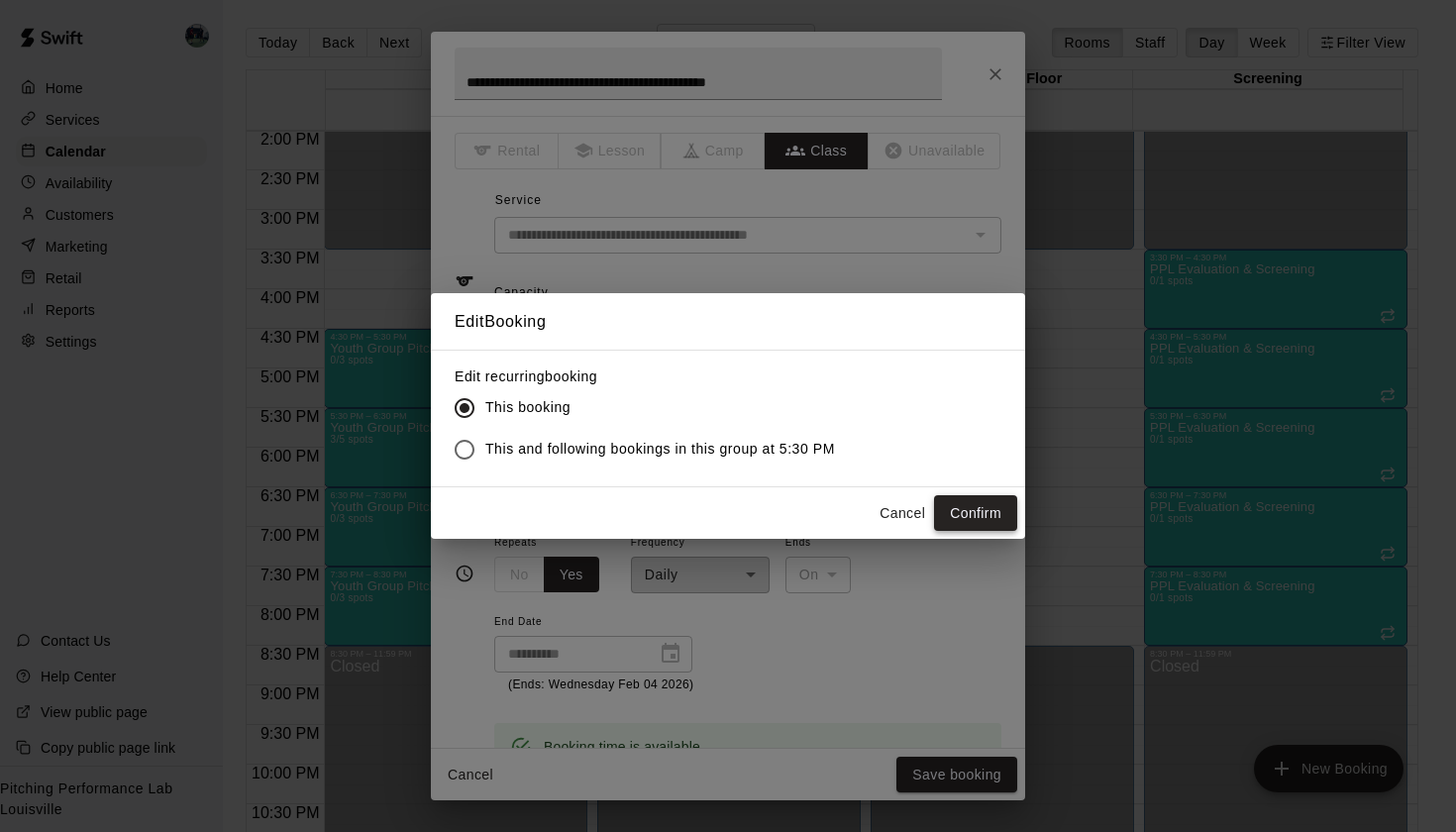 click on "Confirm" at bounding box center [976, 513] 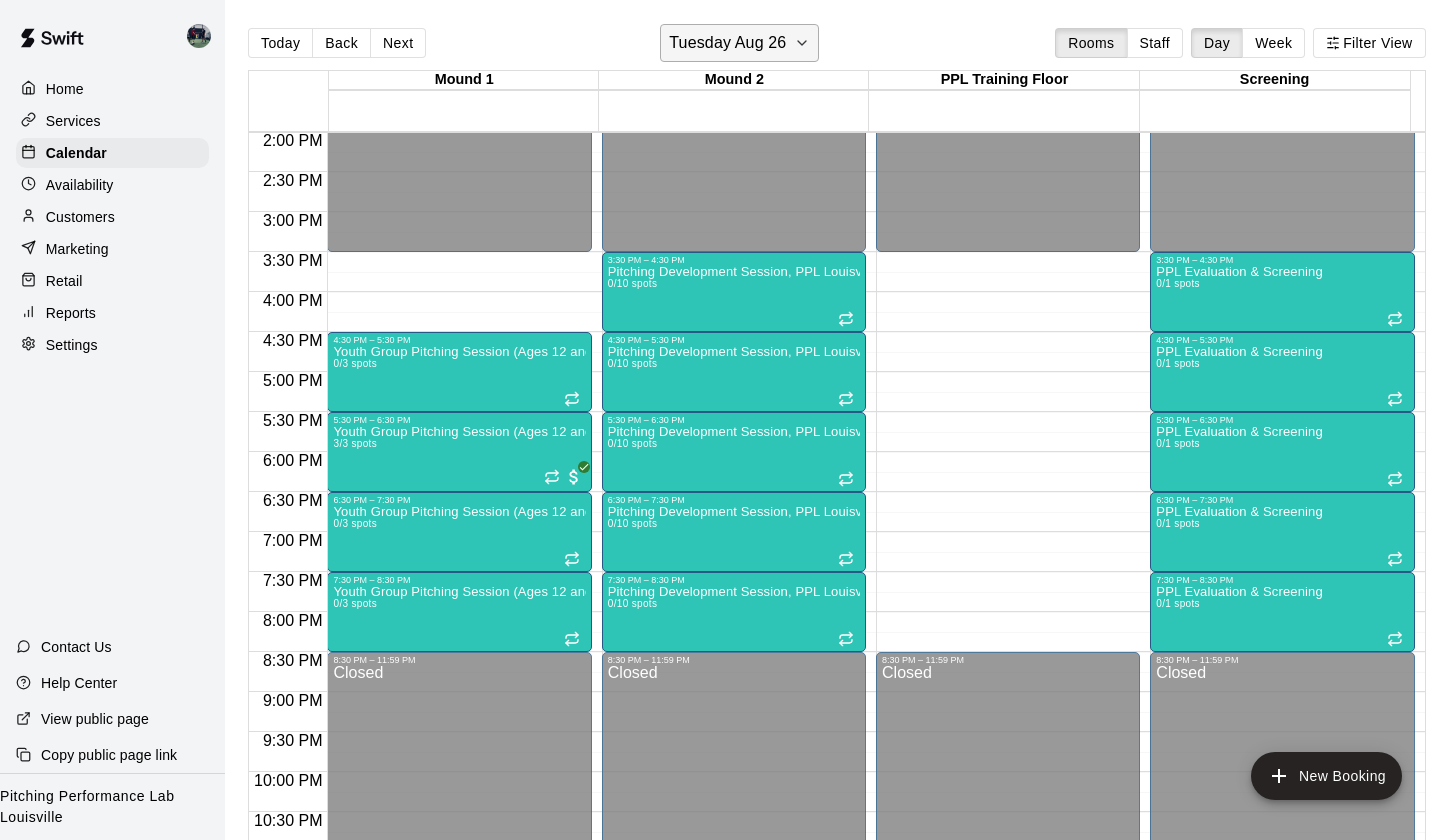click 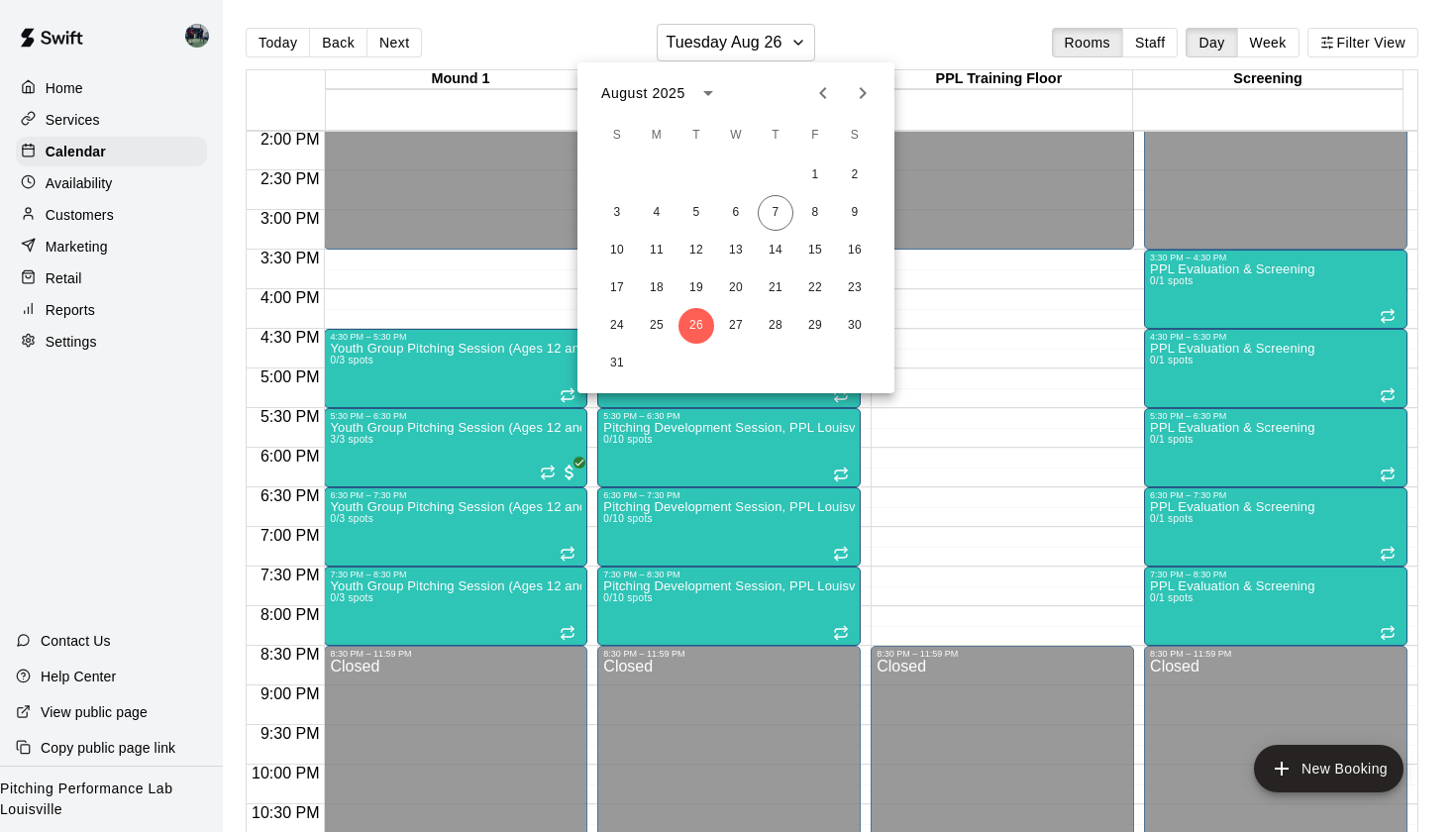 click 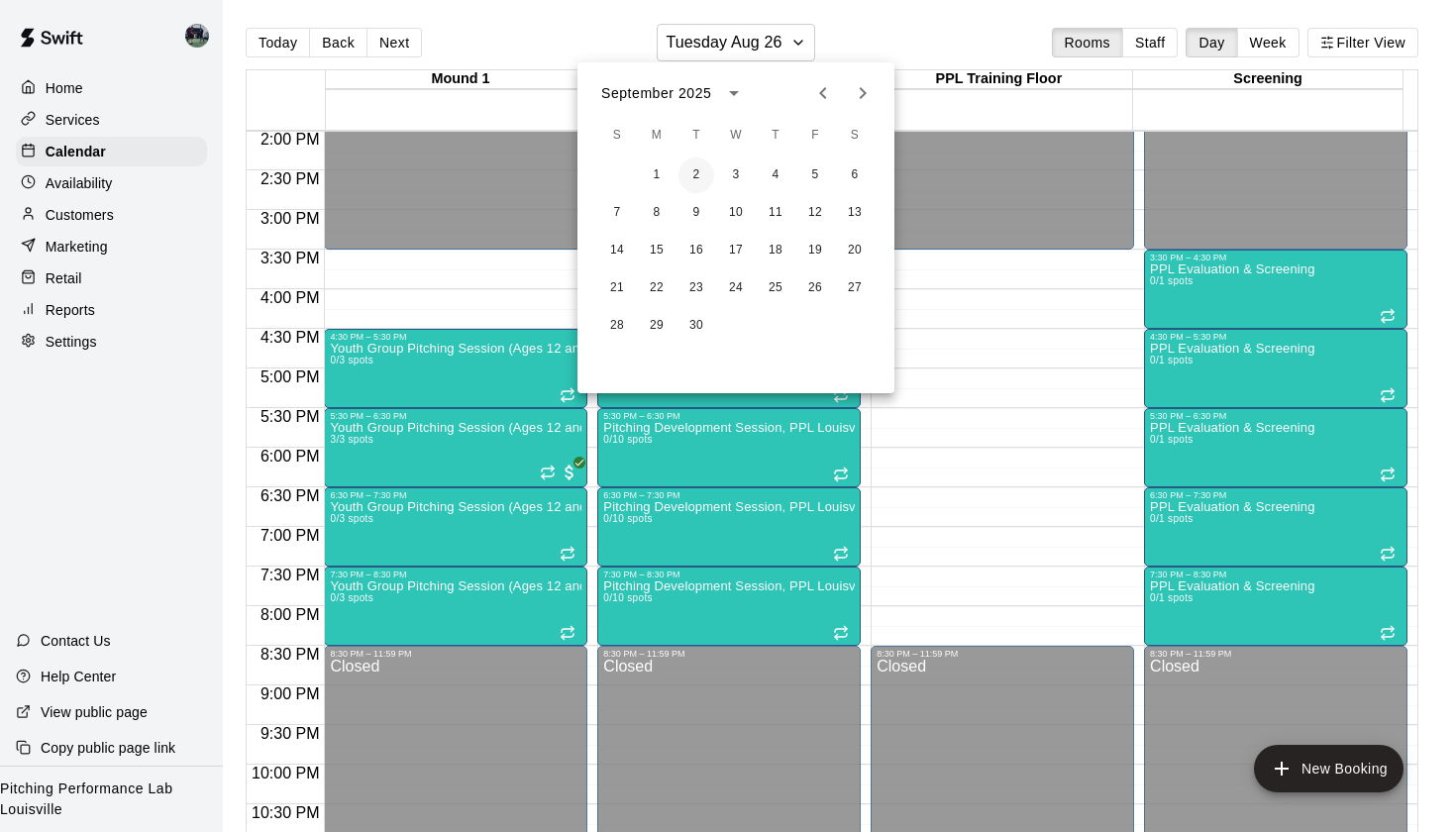 click on "2" at bounding box center (696, 175) 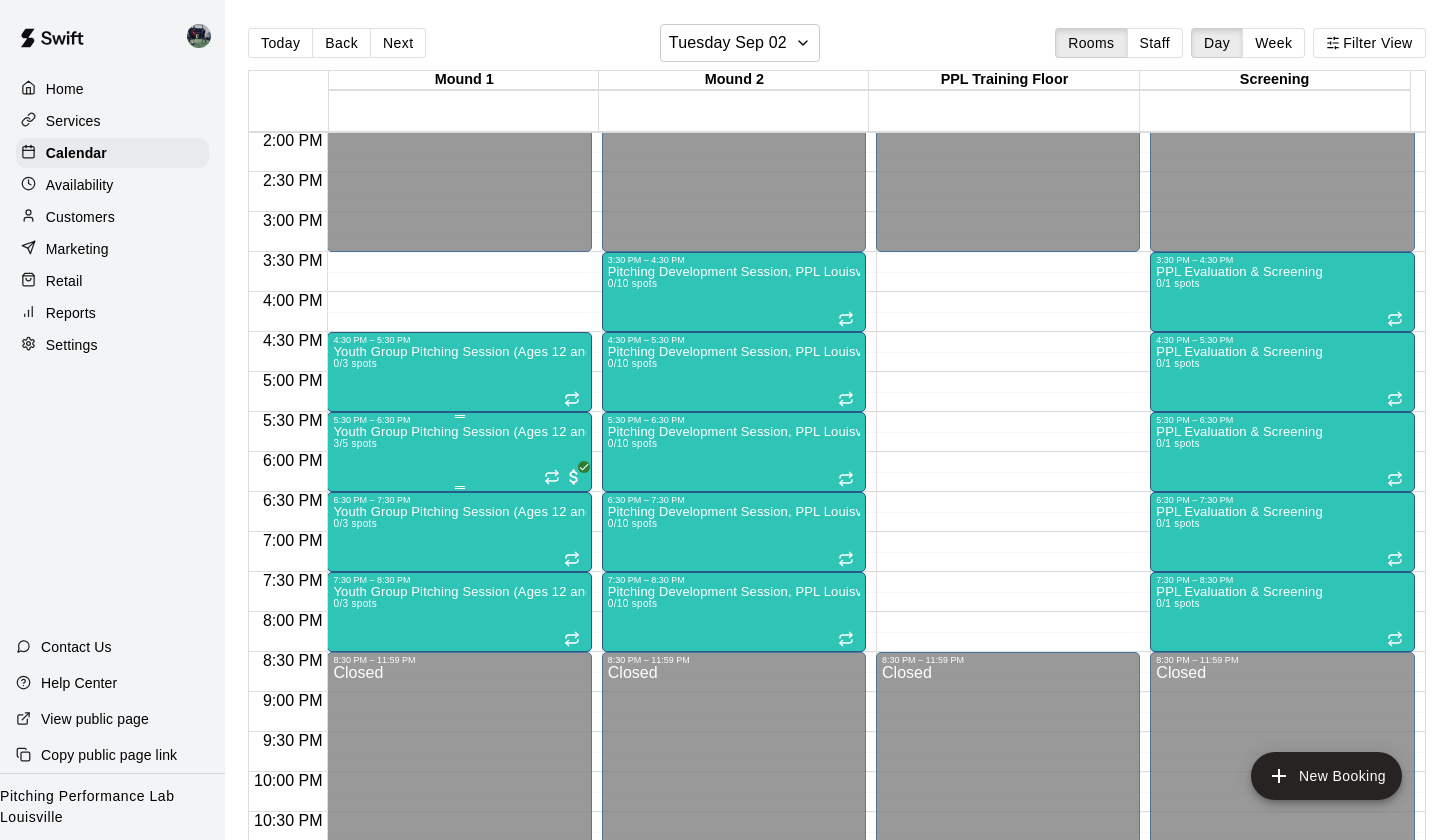 click on "Youth Group Pitching Session (Ages 12 and Under) 3/5 spots" at bounding box center (459, 845) 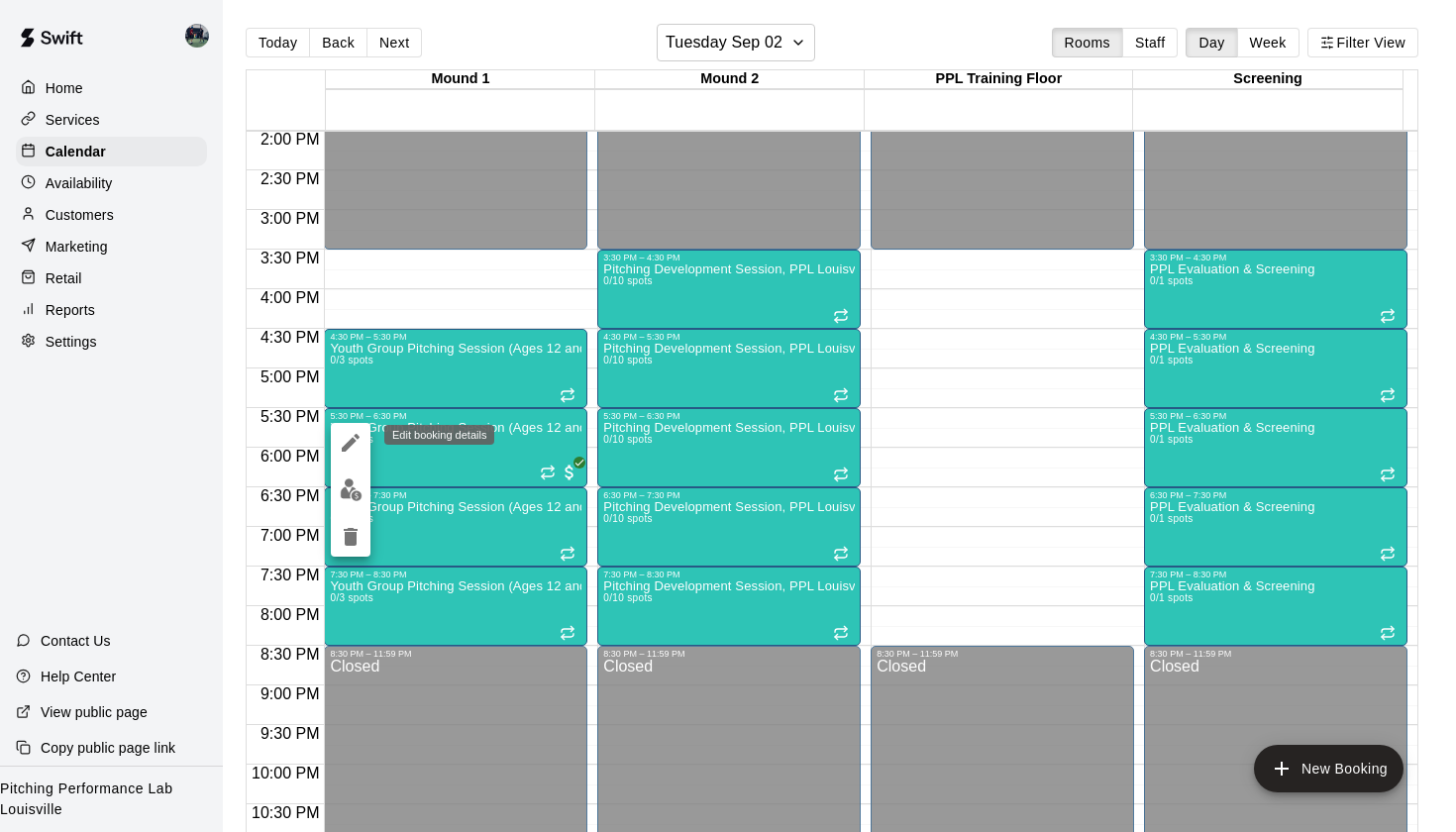 click 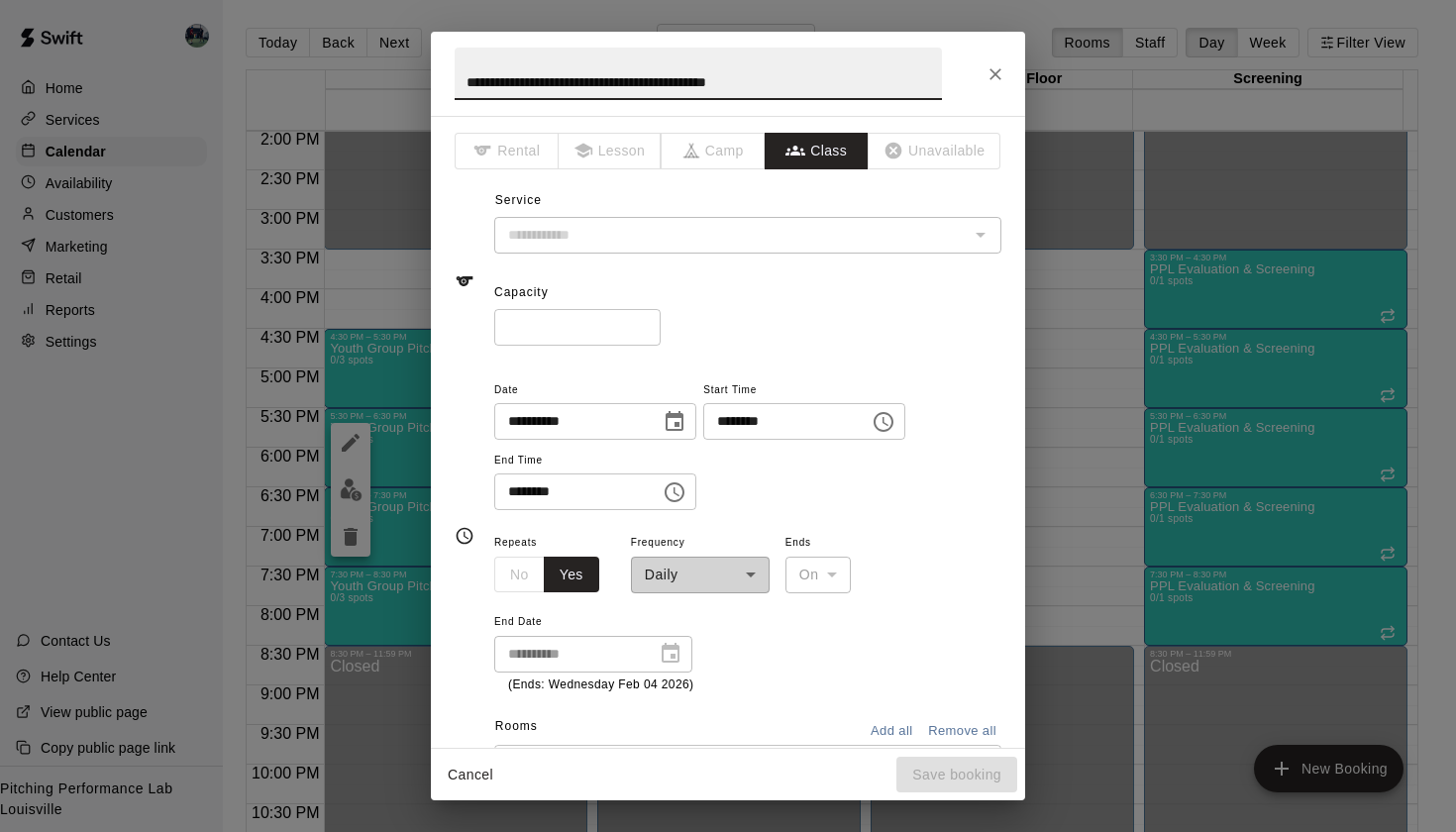 type on "**********" 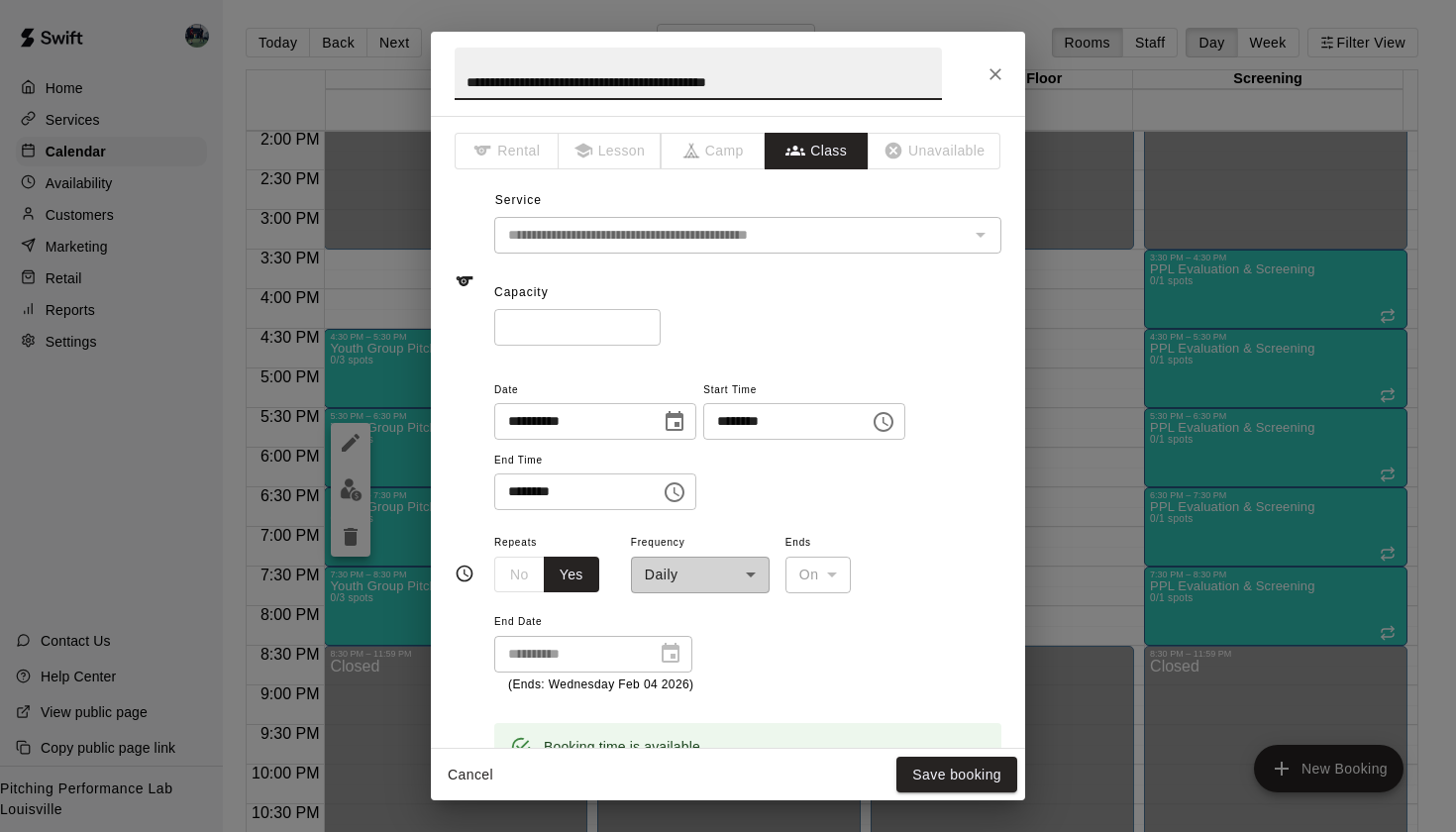 click on "*" at bounding box center [577, 327] 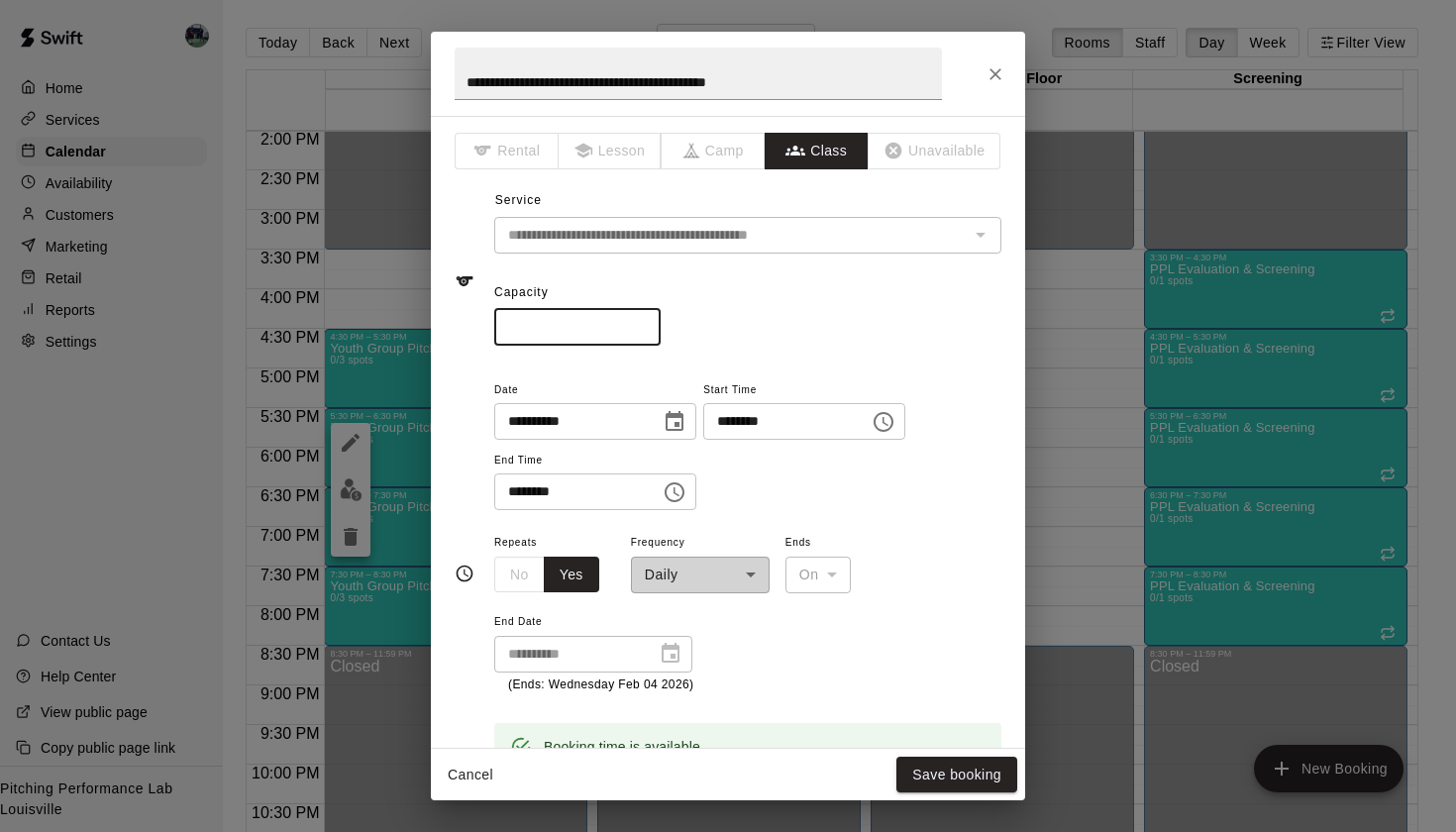 type on "*" 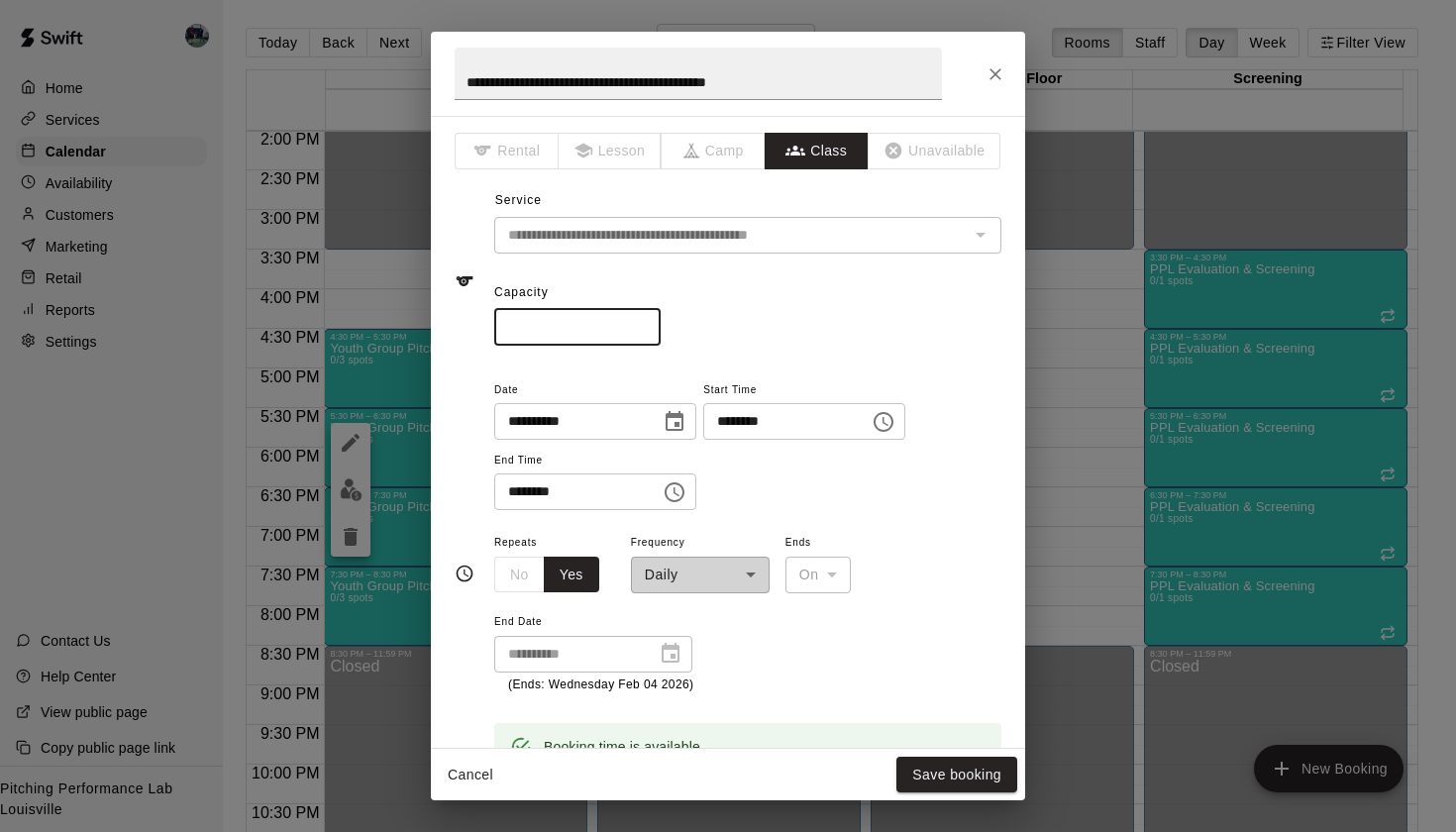 click on "*" at bounding box center [577, 327] 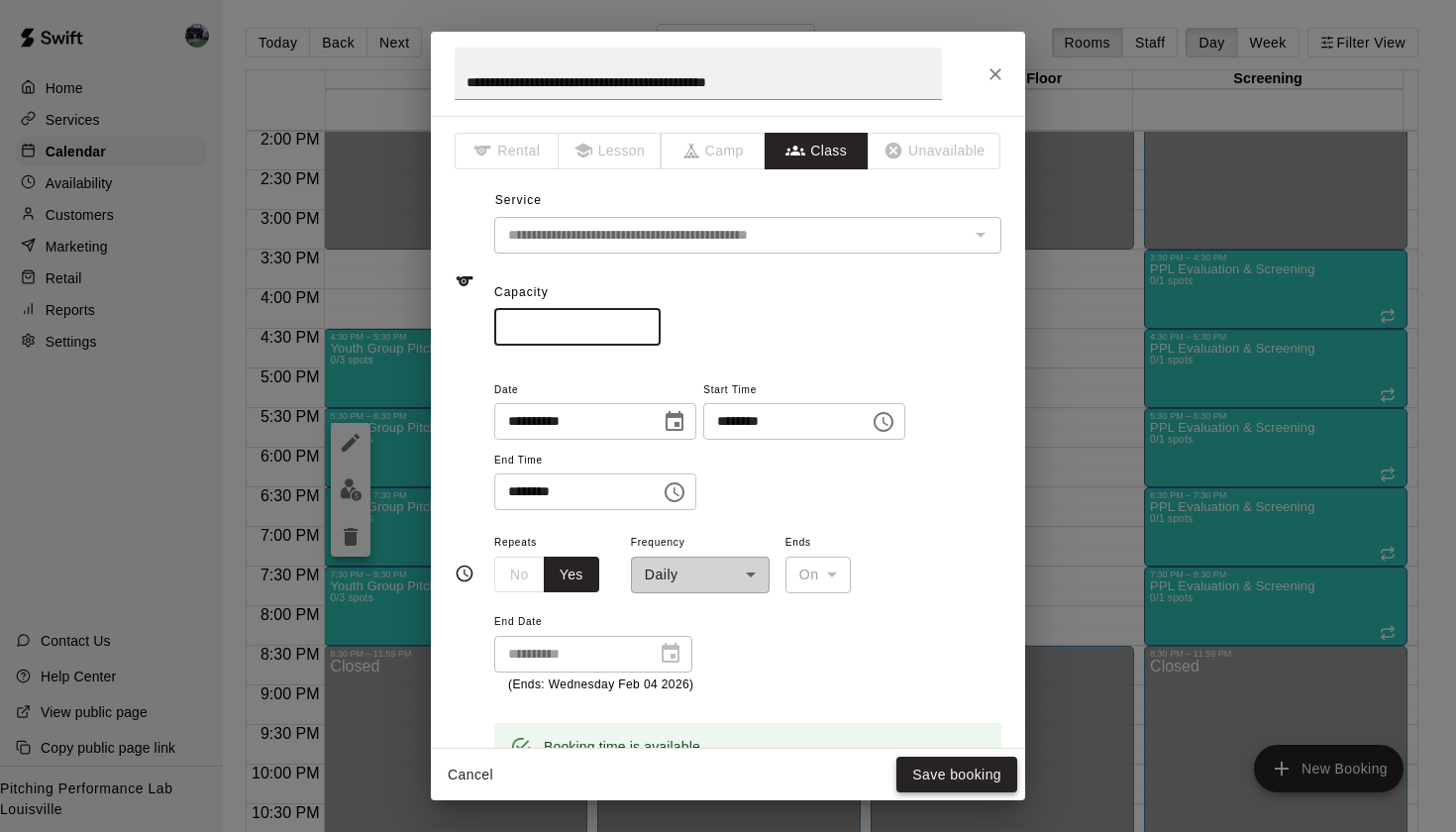 click on "Save booking" at bounding box center [957, 775] 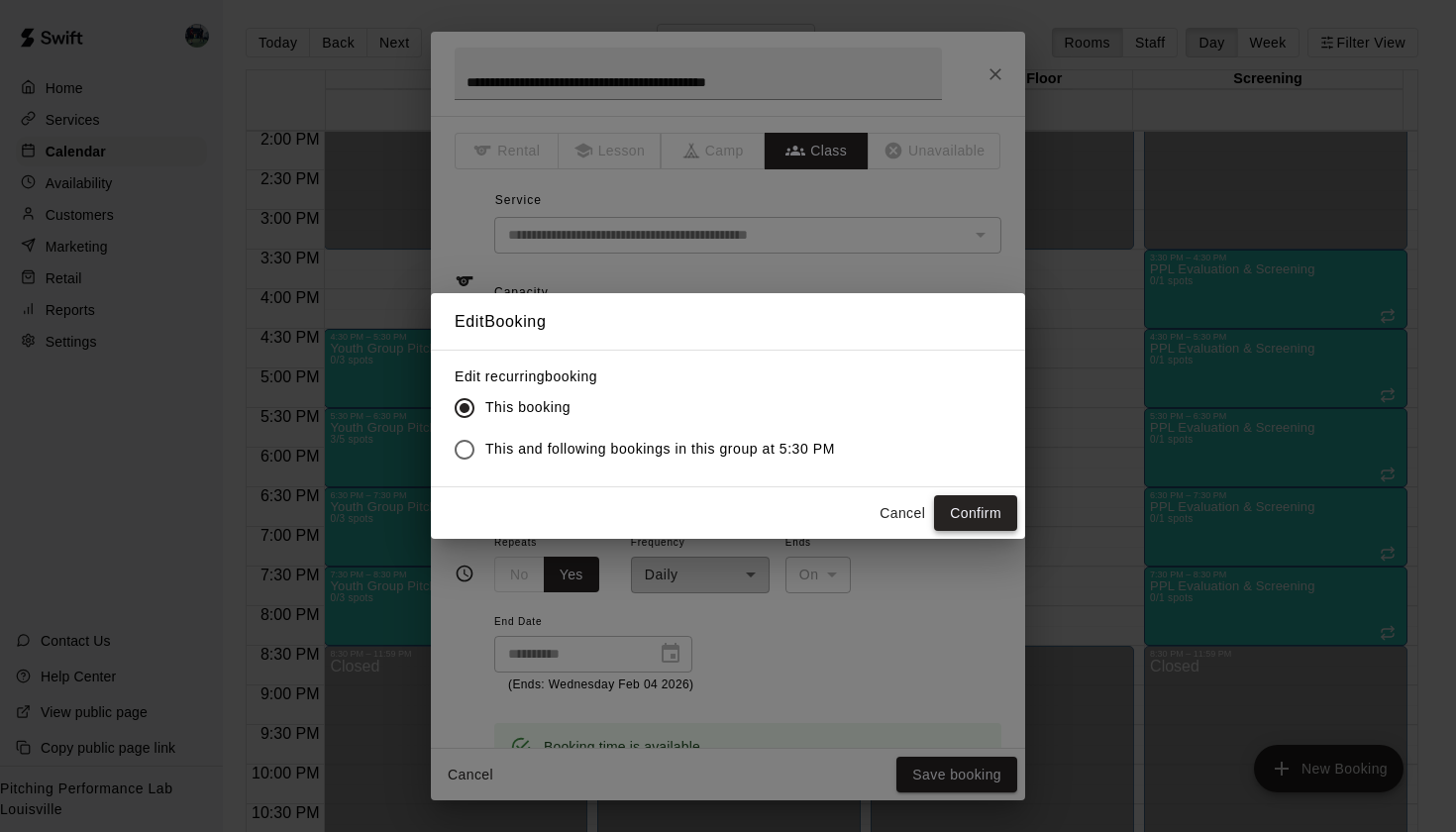 click on "Confirm" at bounding box center [976, 513] 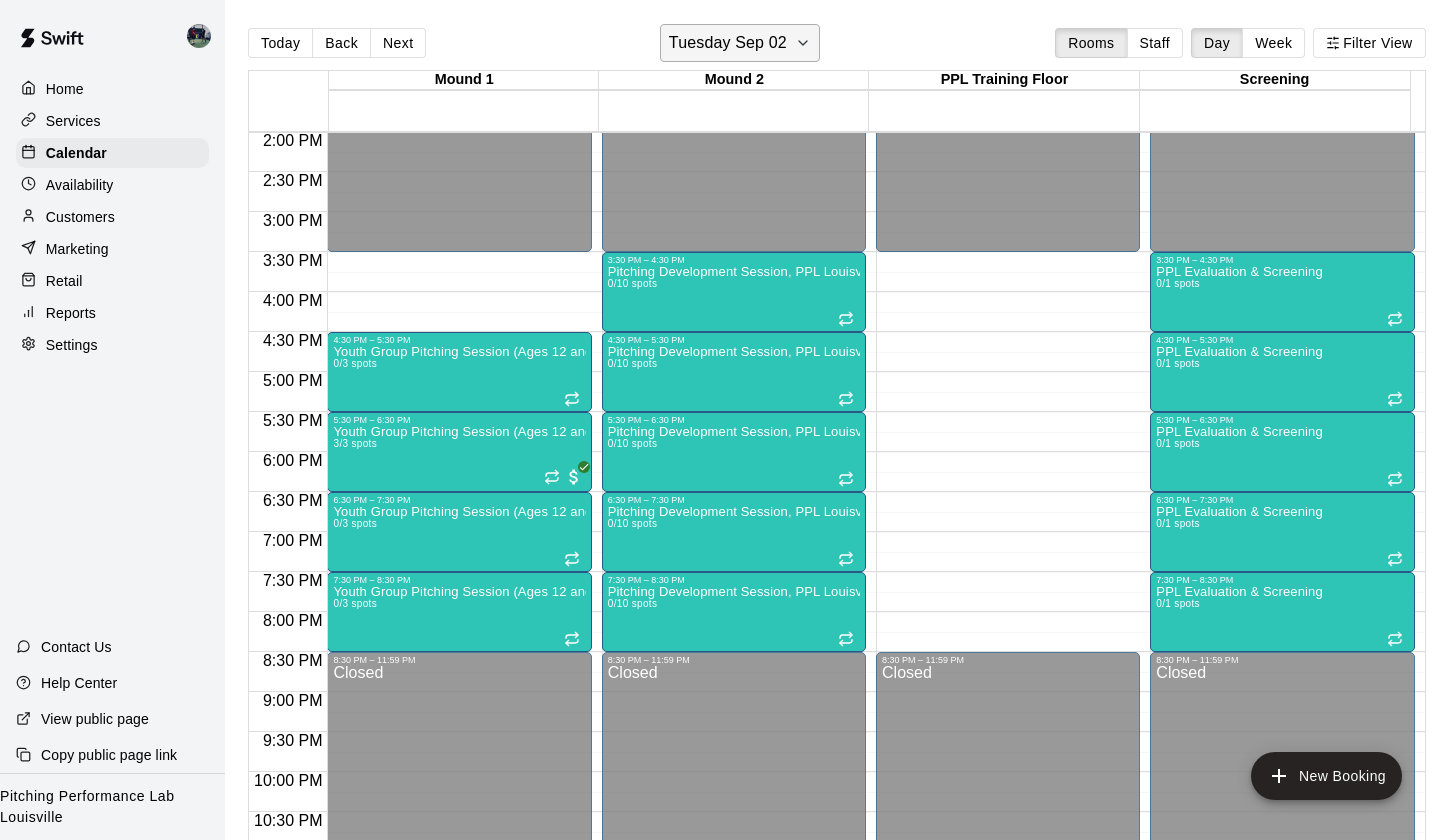 click 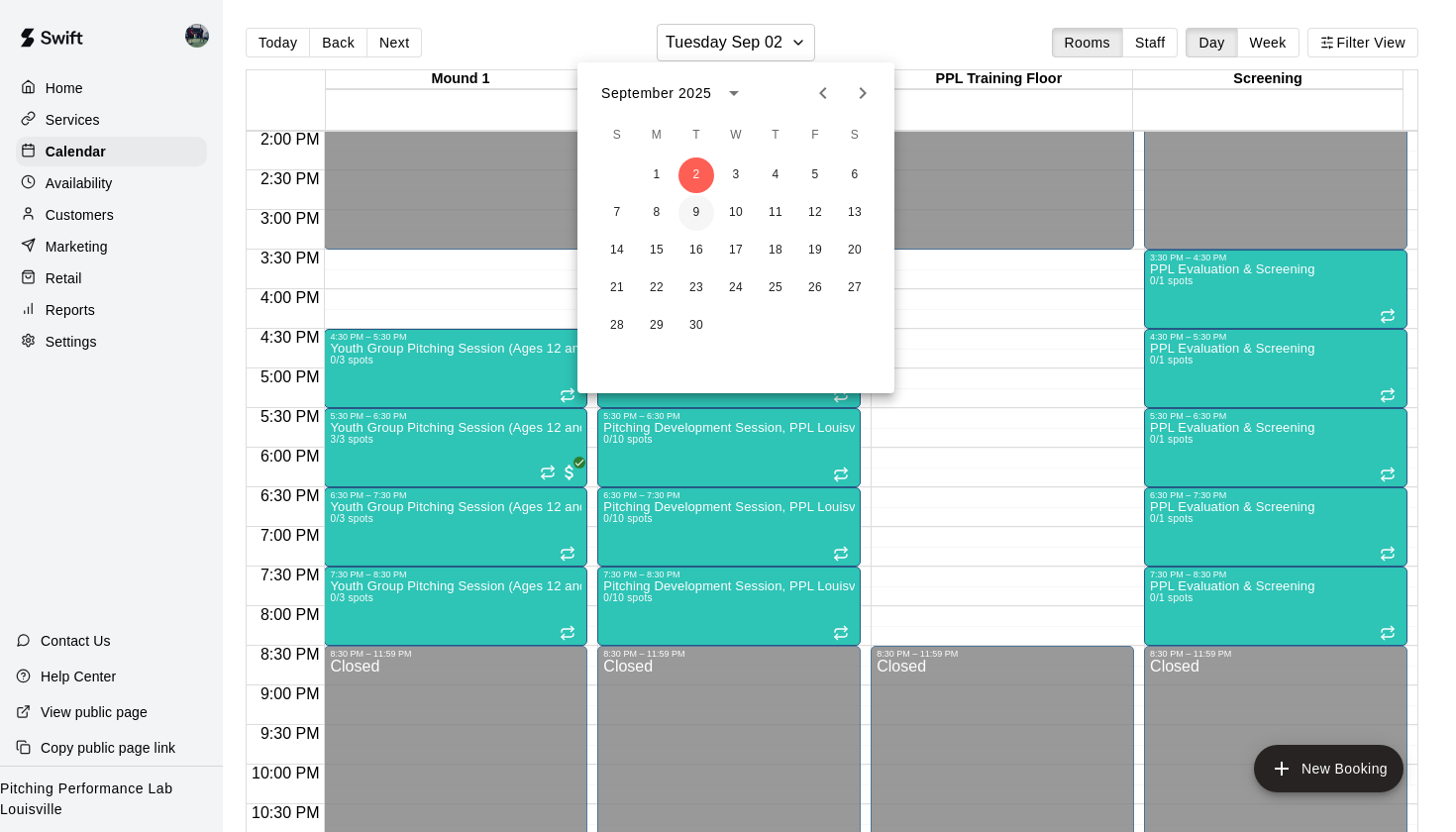 click on "9" at bounding box center [696, 213] 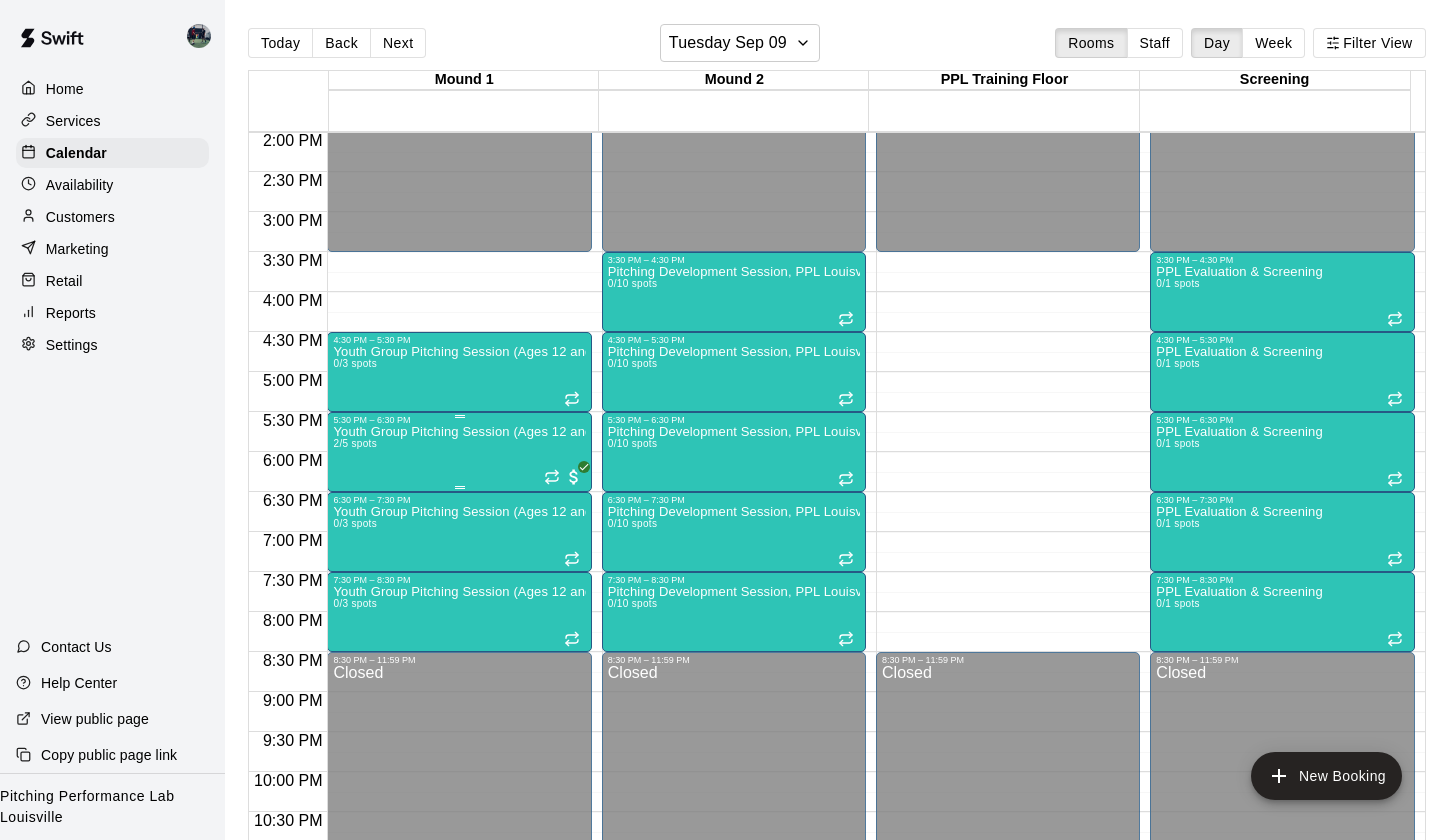 click on "Youth Group Pitching Session (Ages 12 and Under) 2/5 spots" at bounding box center [459, 845] 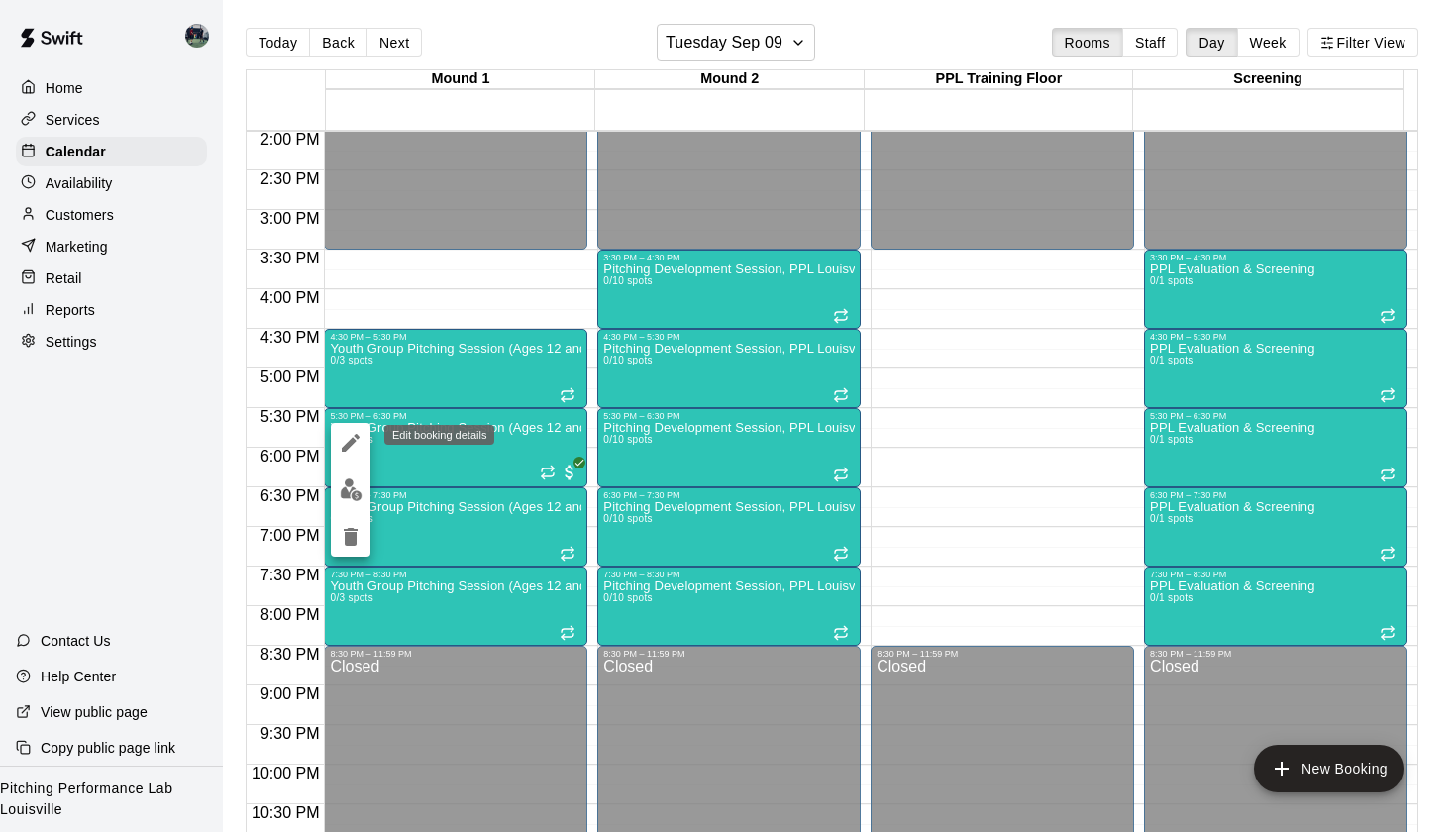 click 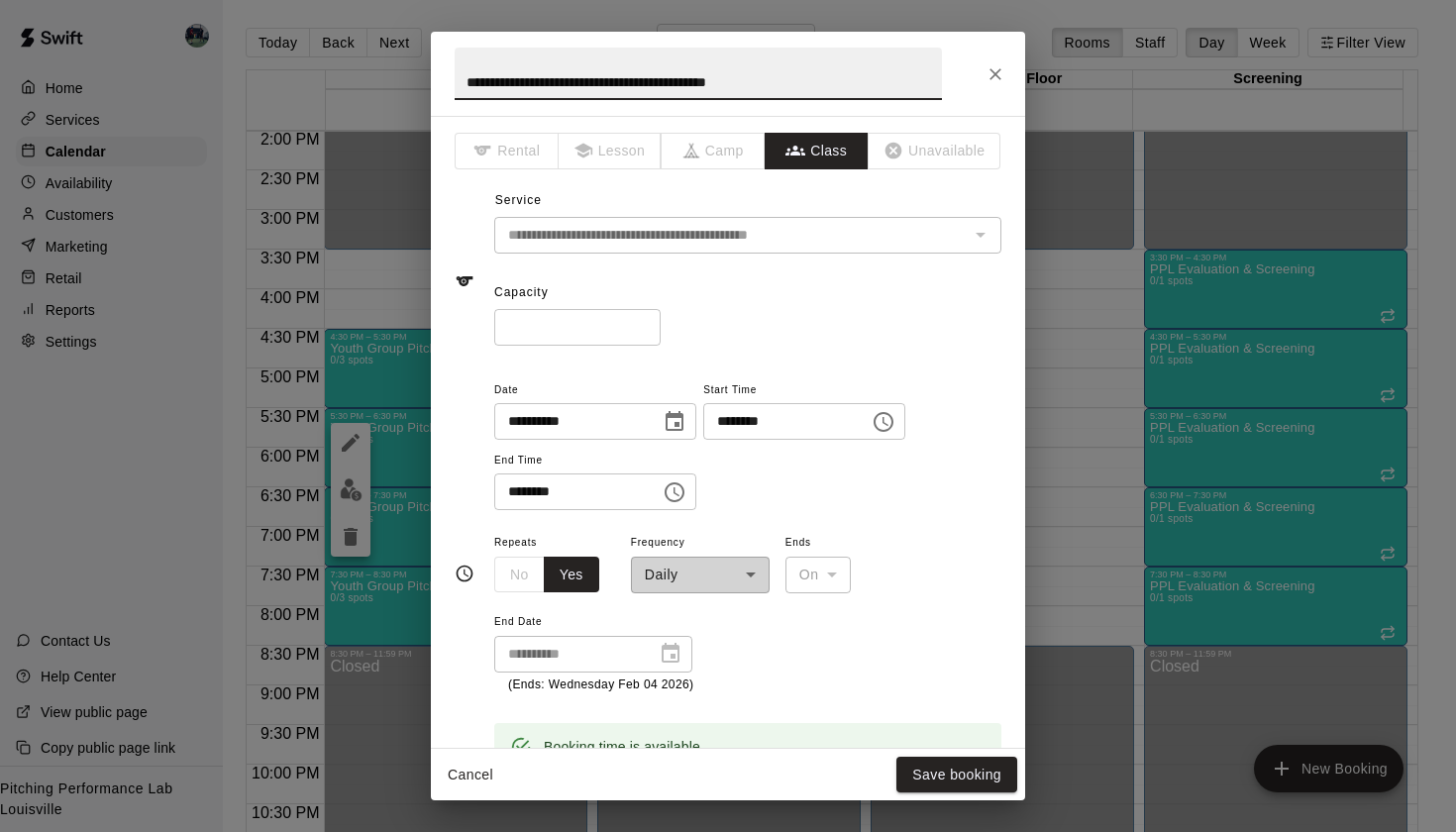 click on "*" at bounding box center [577, 327] 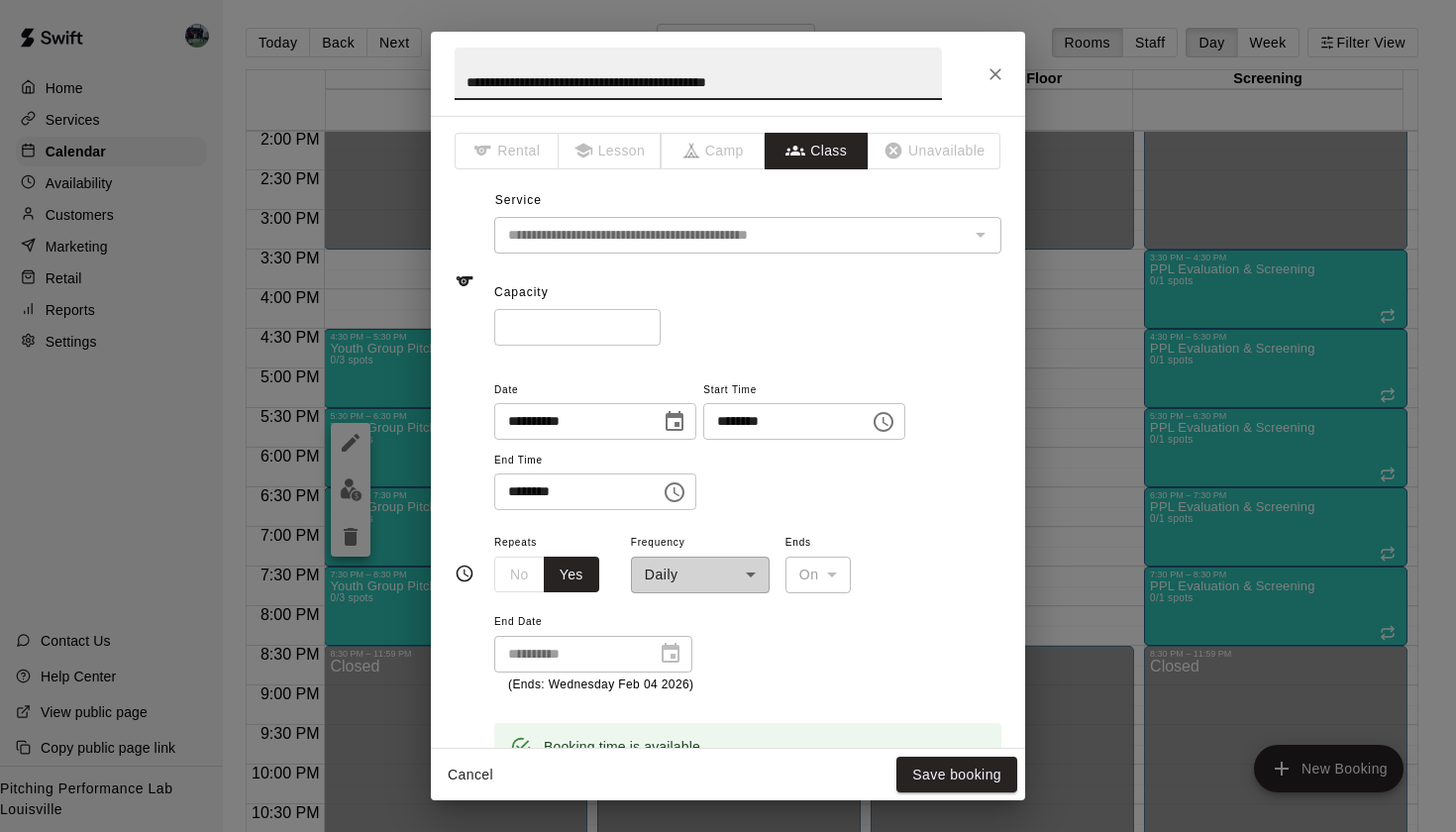 type on "*" 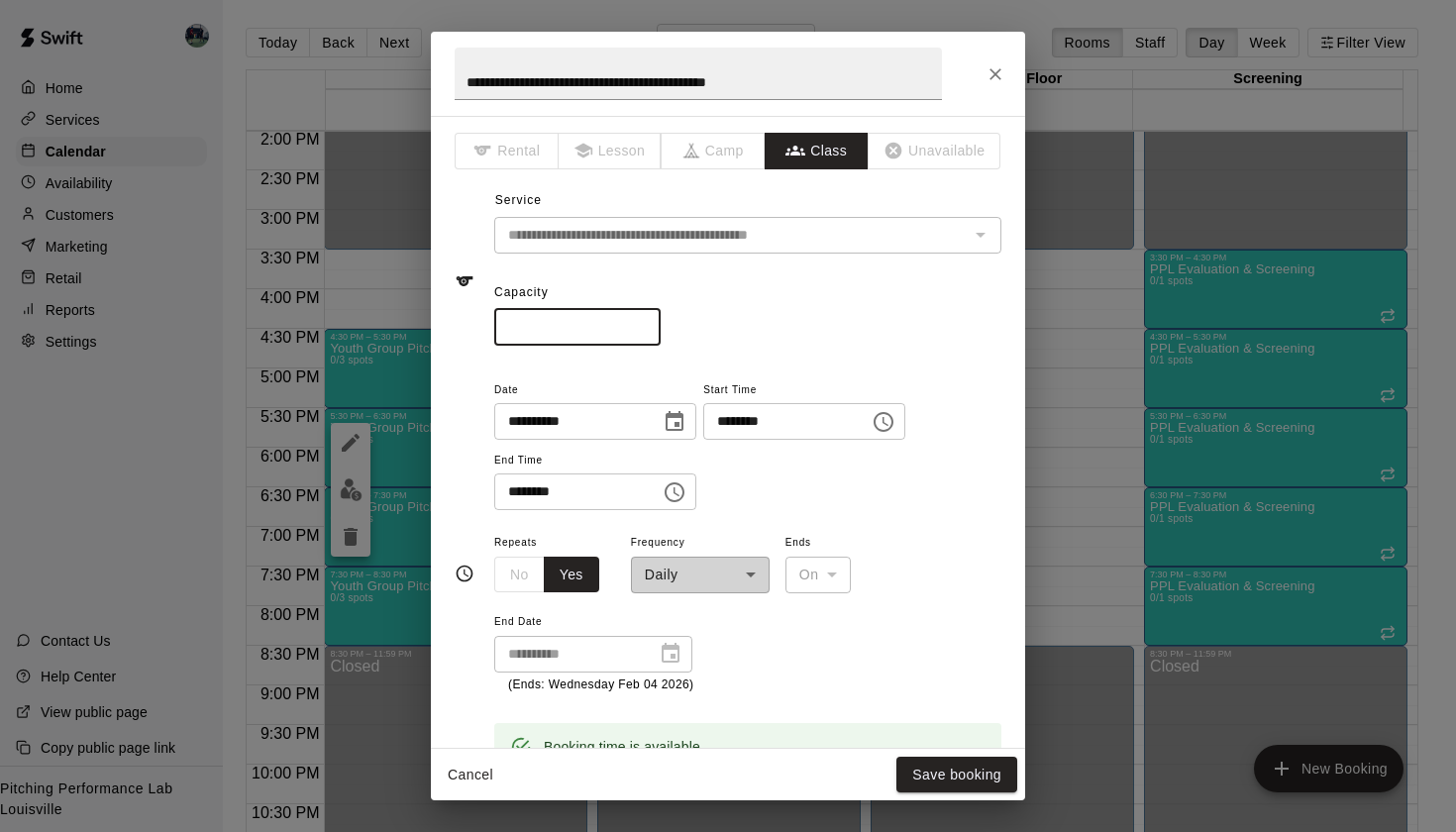 click on "*" at bounding box center [577, 327] 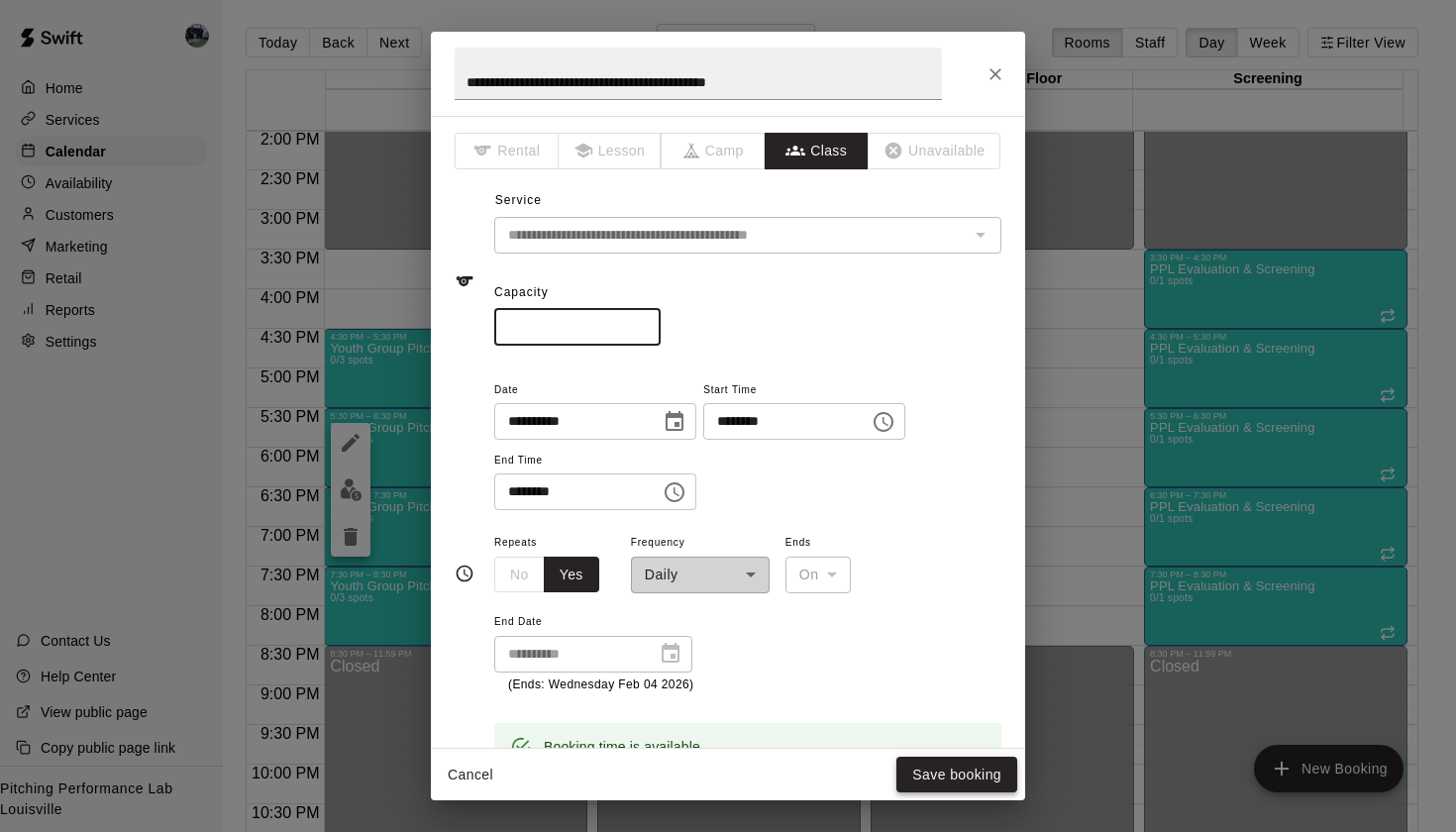 click on "Save booking" at bounding box center (957, 775) 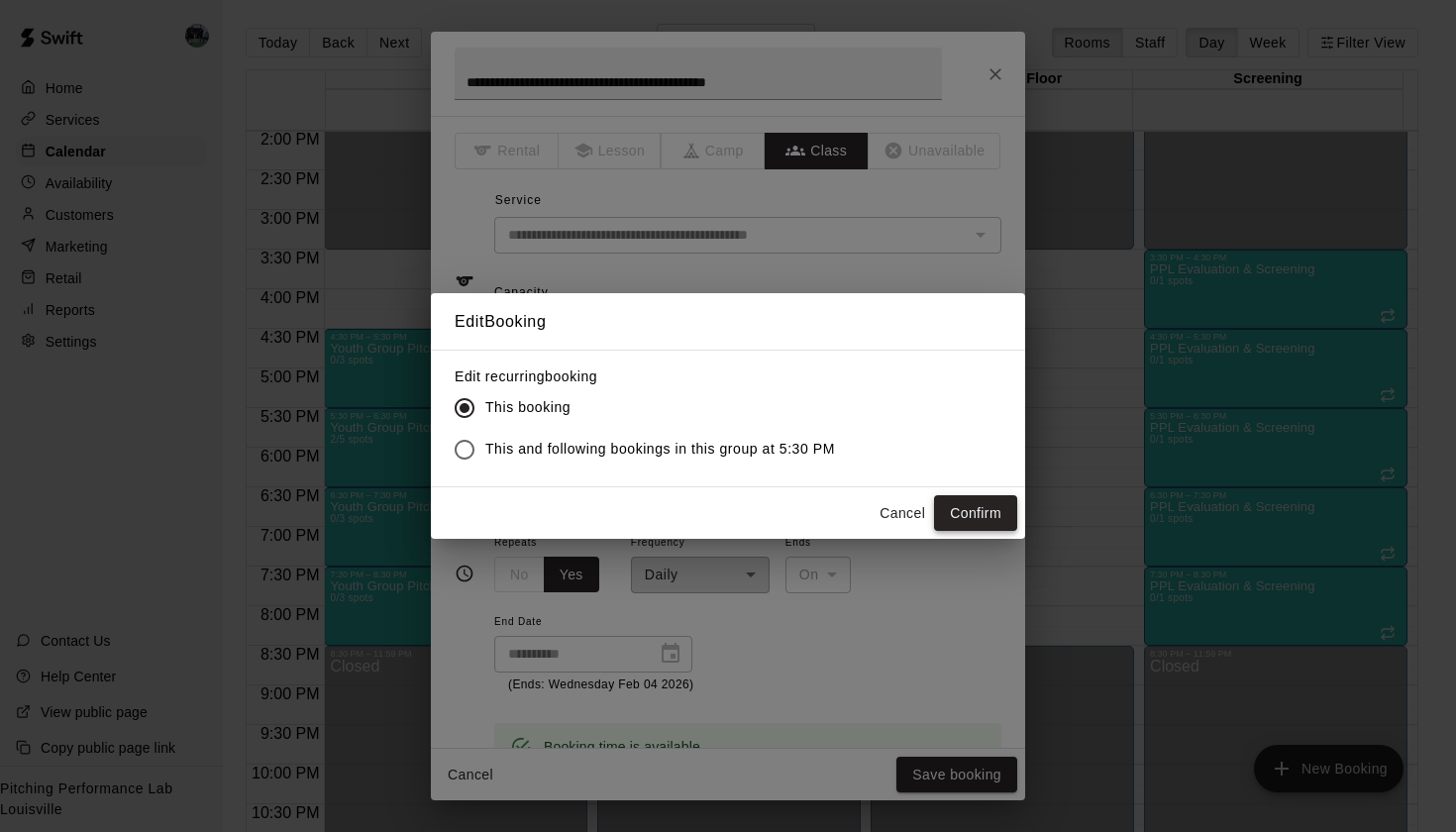 click on "Confirm" at bounding box center (976, 513) 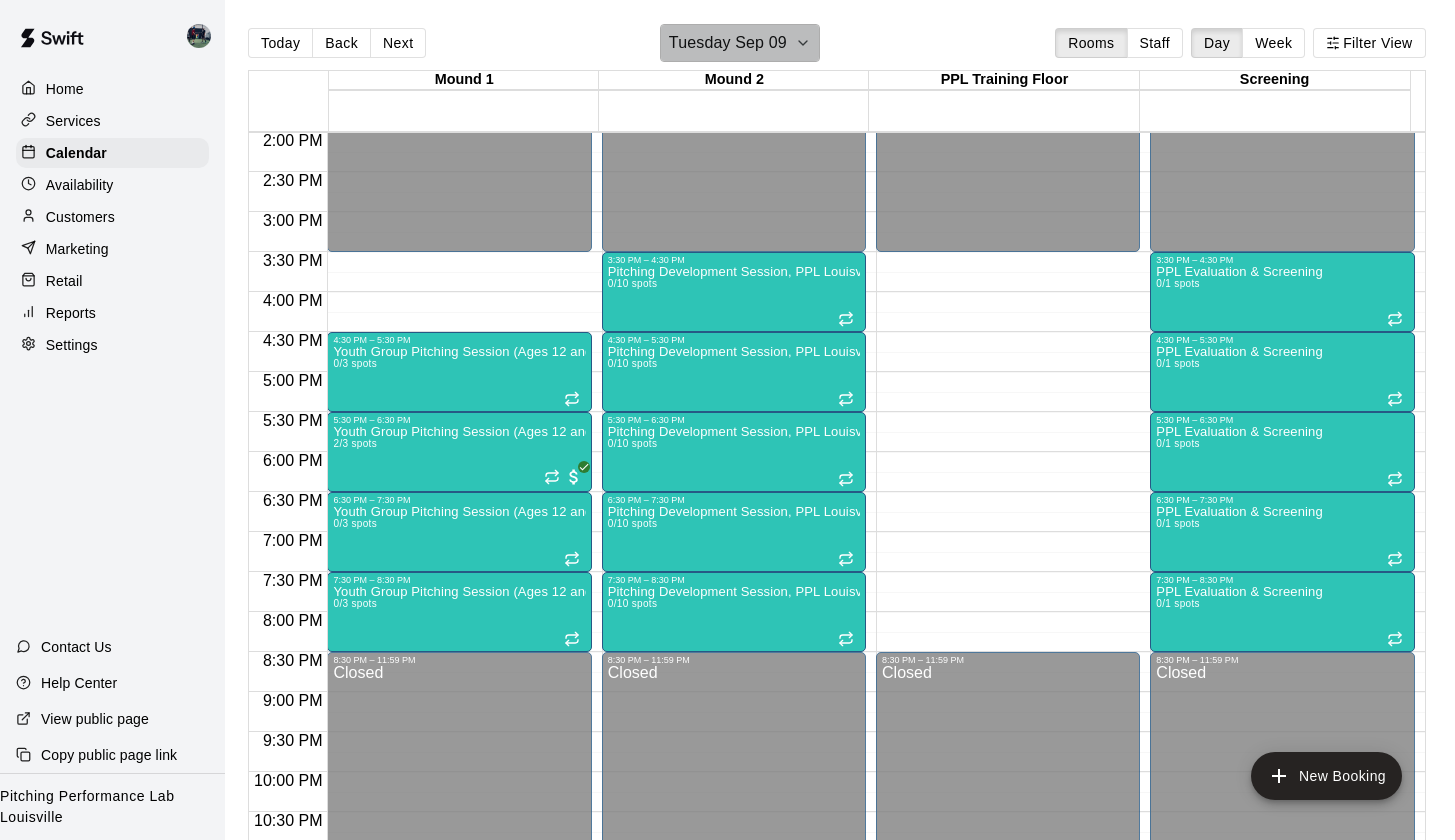 click 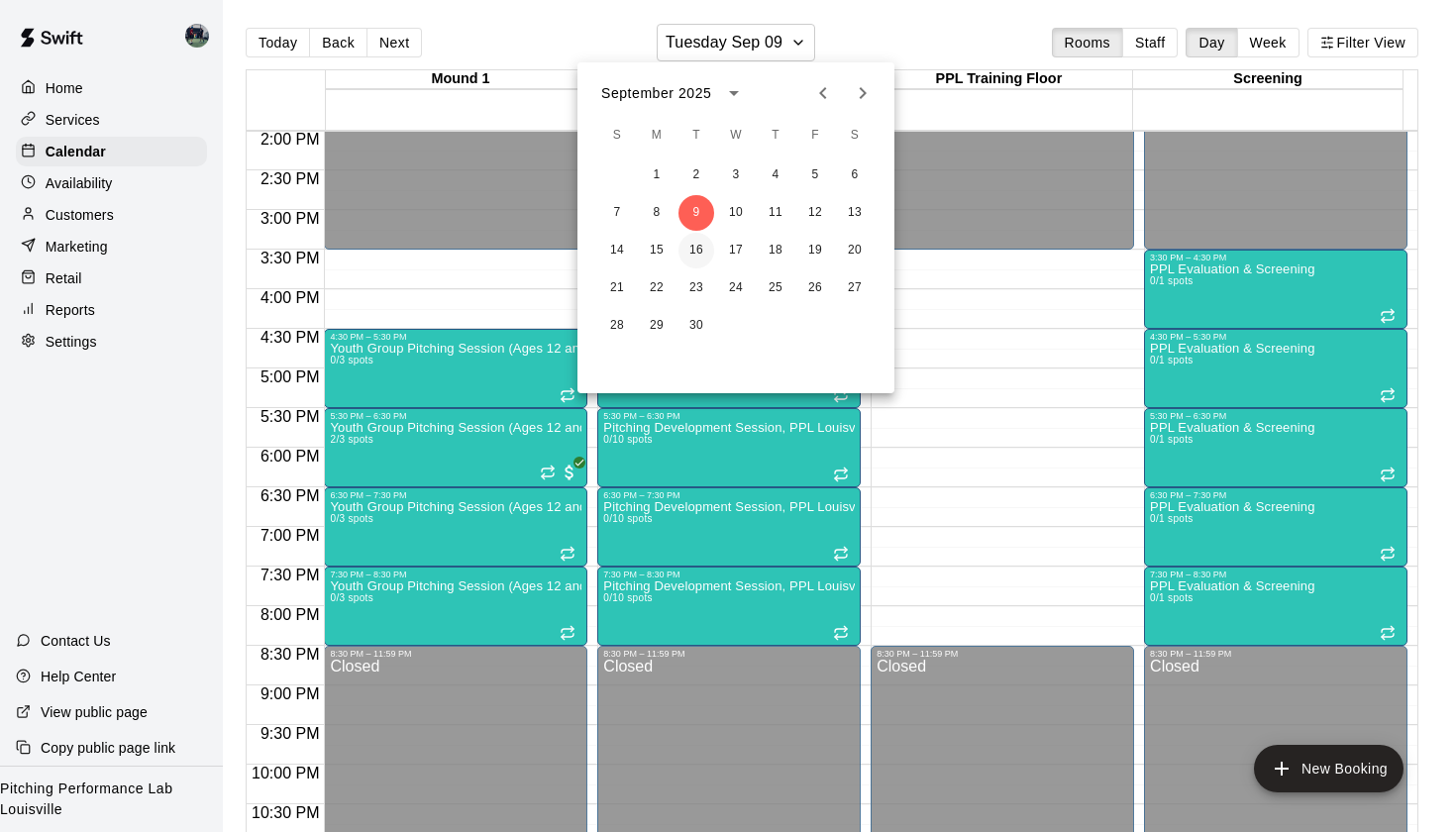 click on "16" at bounding box center [696, 251] 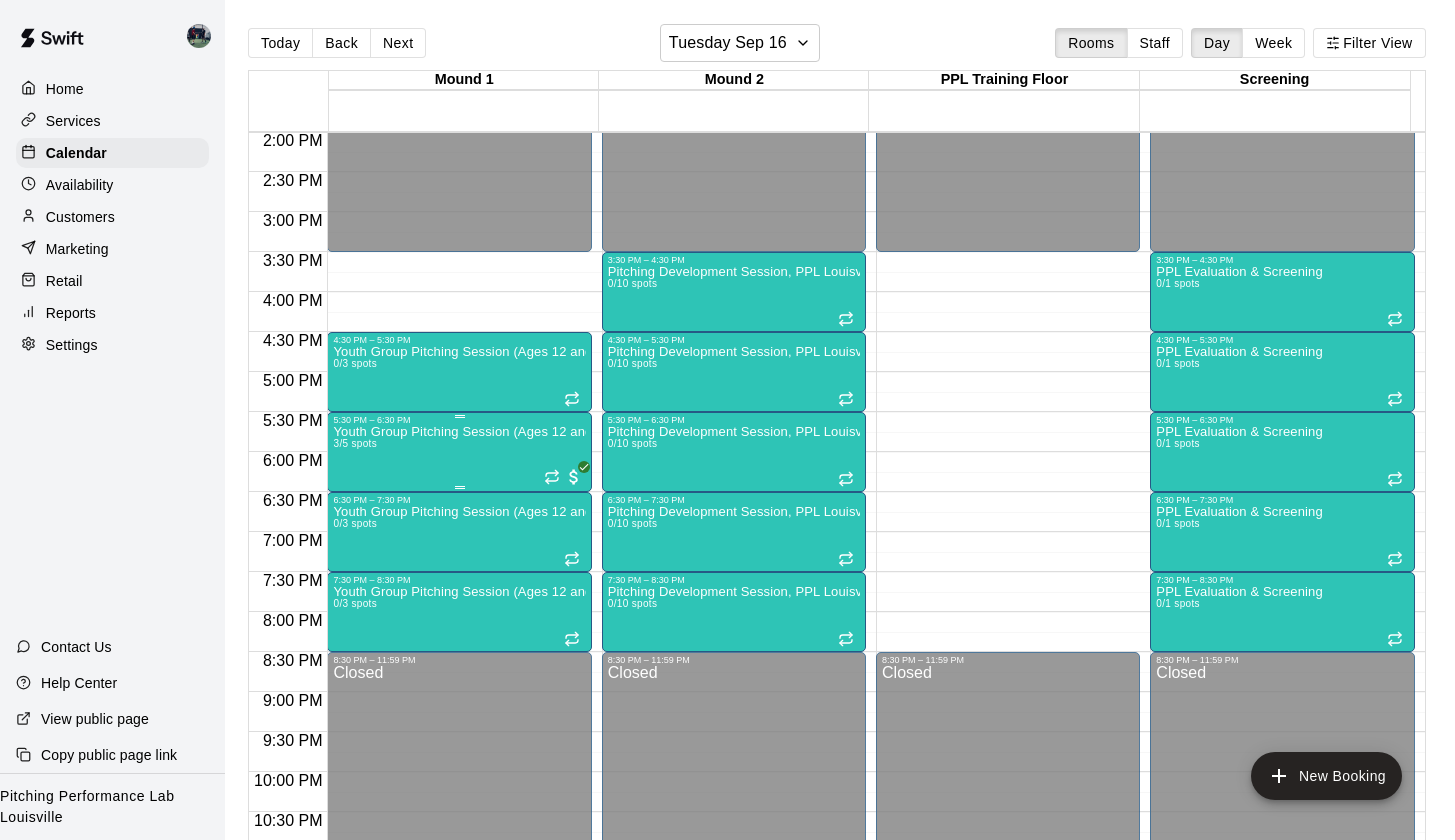 click on "Youth Group Pitching Session (Ages 12 and Under) 3/5 spots" at bounding box center [459, 845] 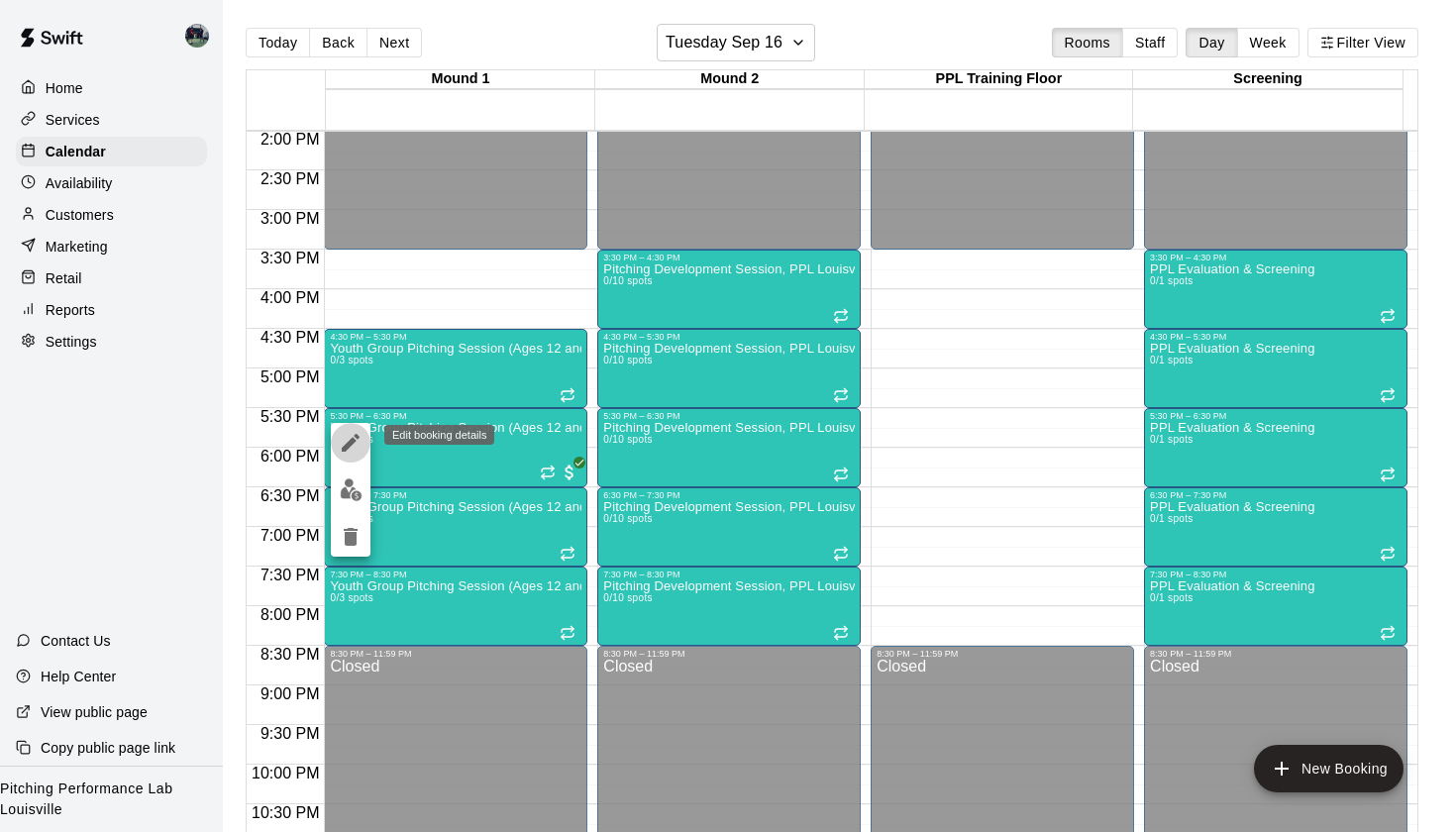 click 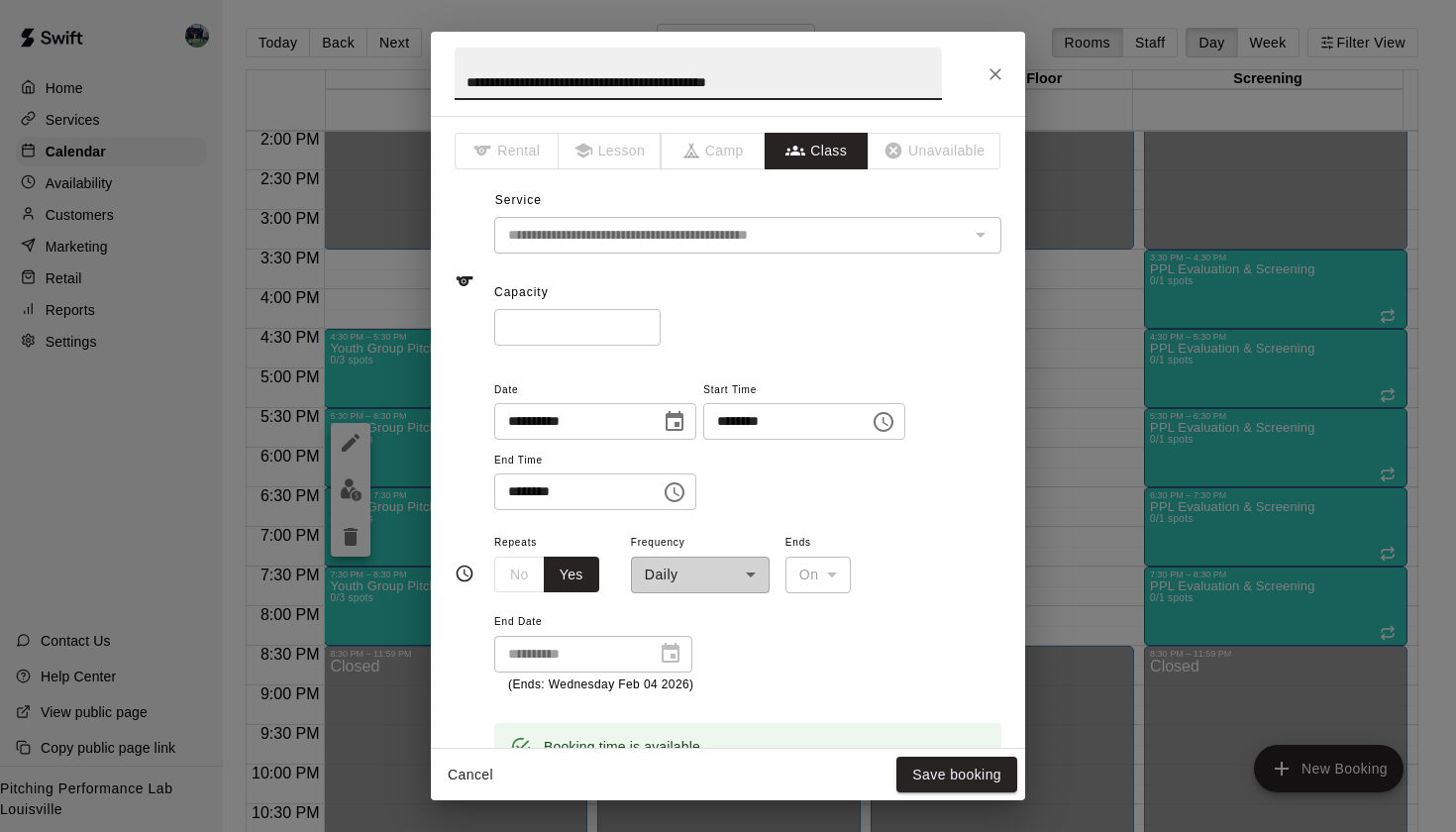 click on "*" at bounding box center [577, 327] 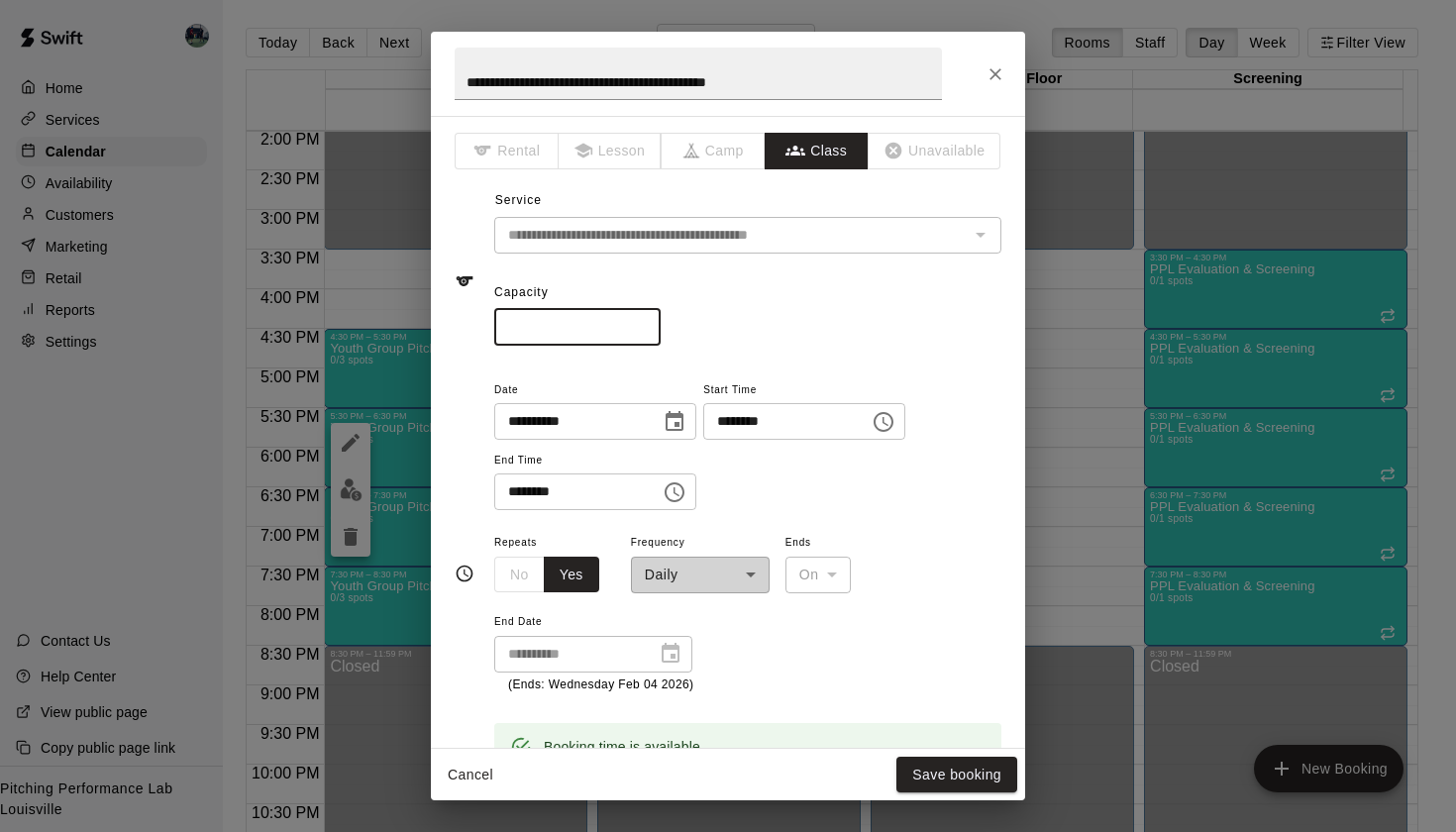 type on "*" 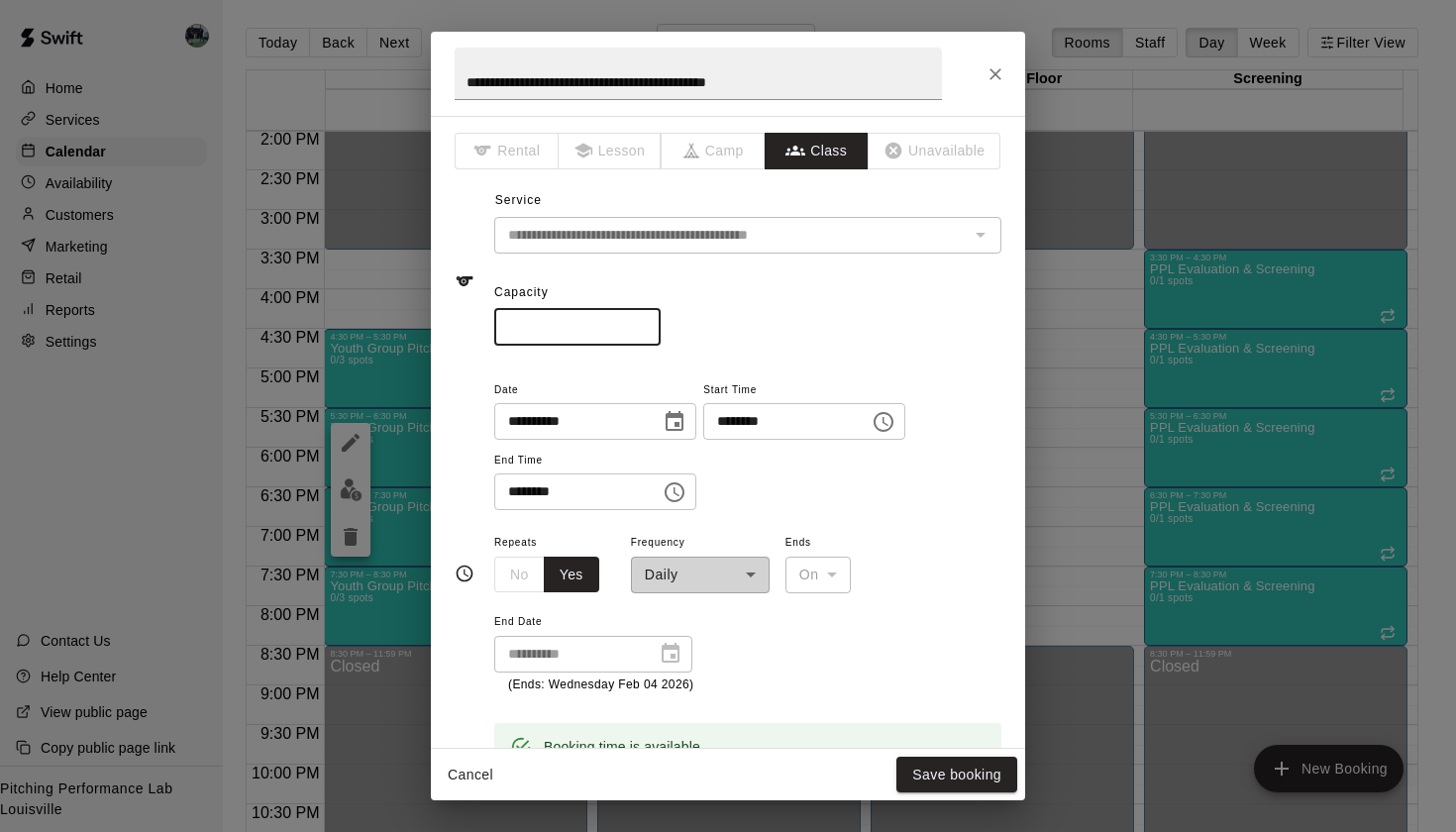 click on "*" at bounding box center (577, 327) 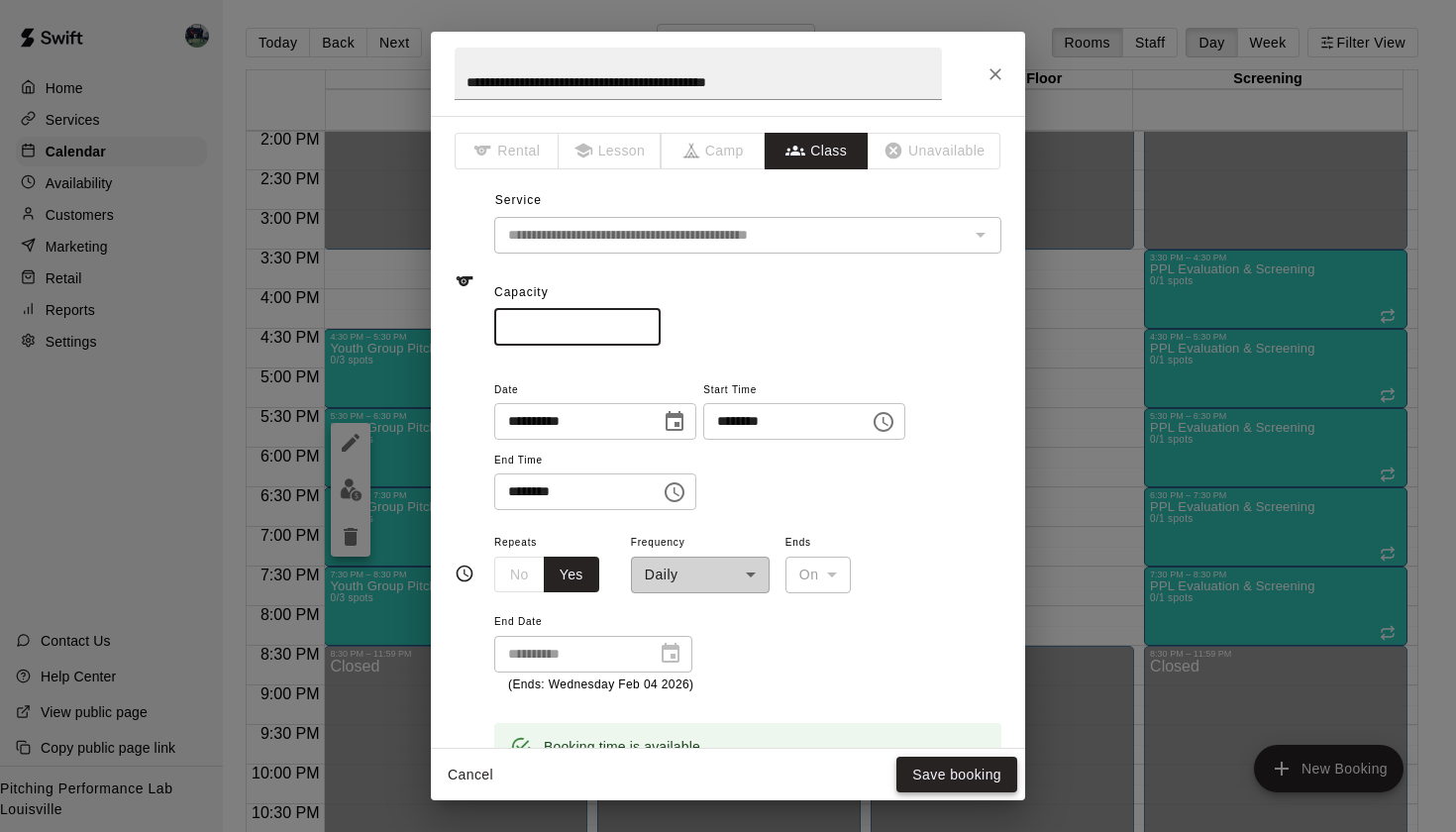 click on "Save booking" at bounding box center [957, 775] 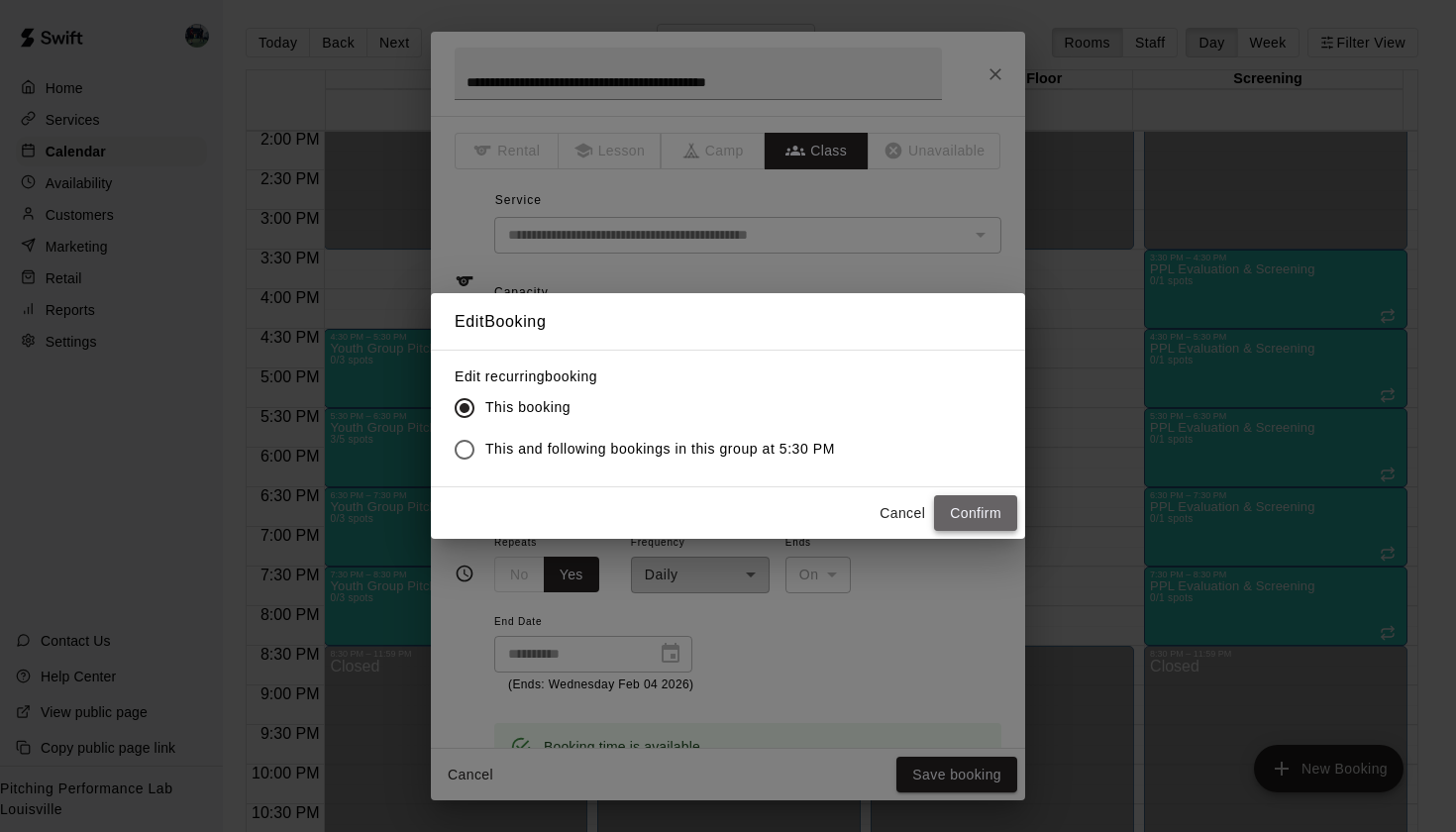 click on "Confirm" at bounding box center (976, 513) 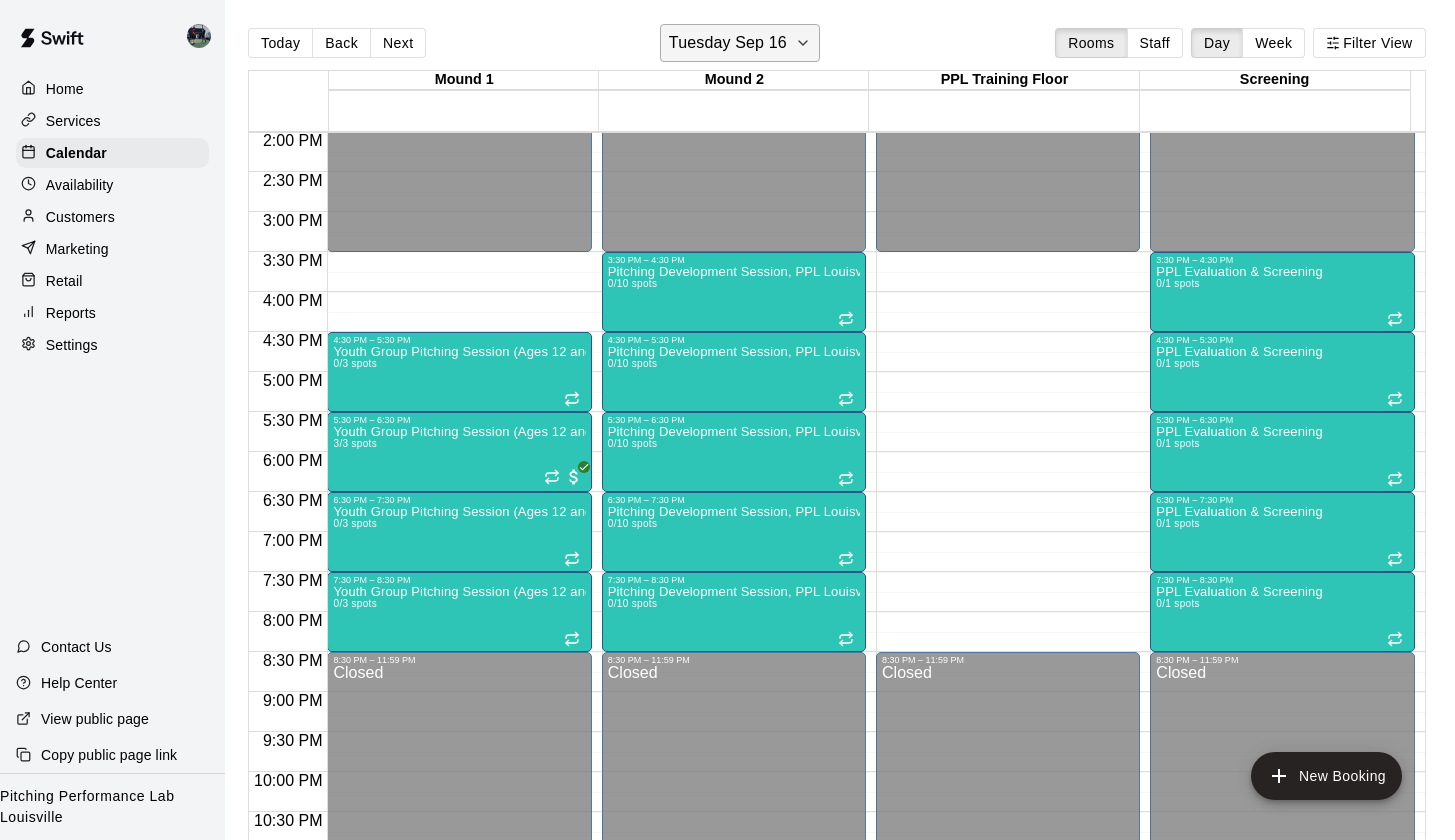 click 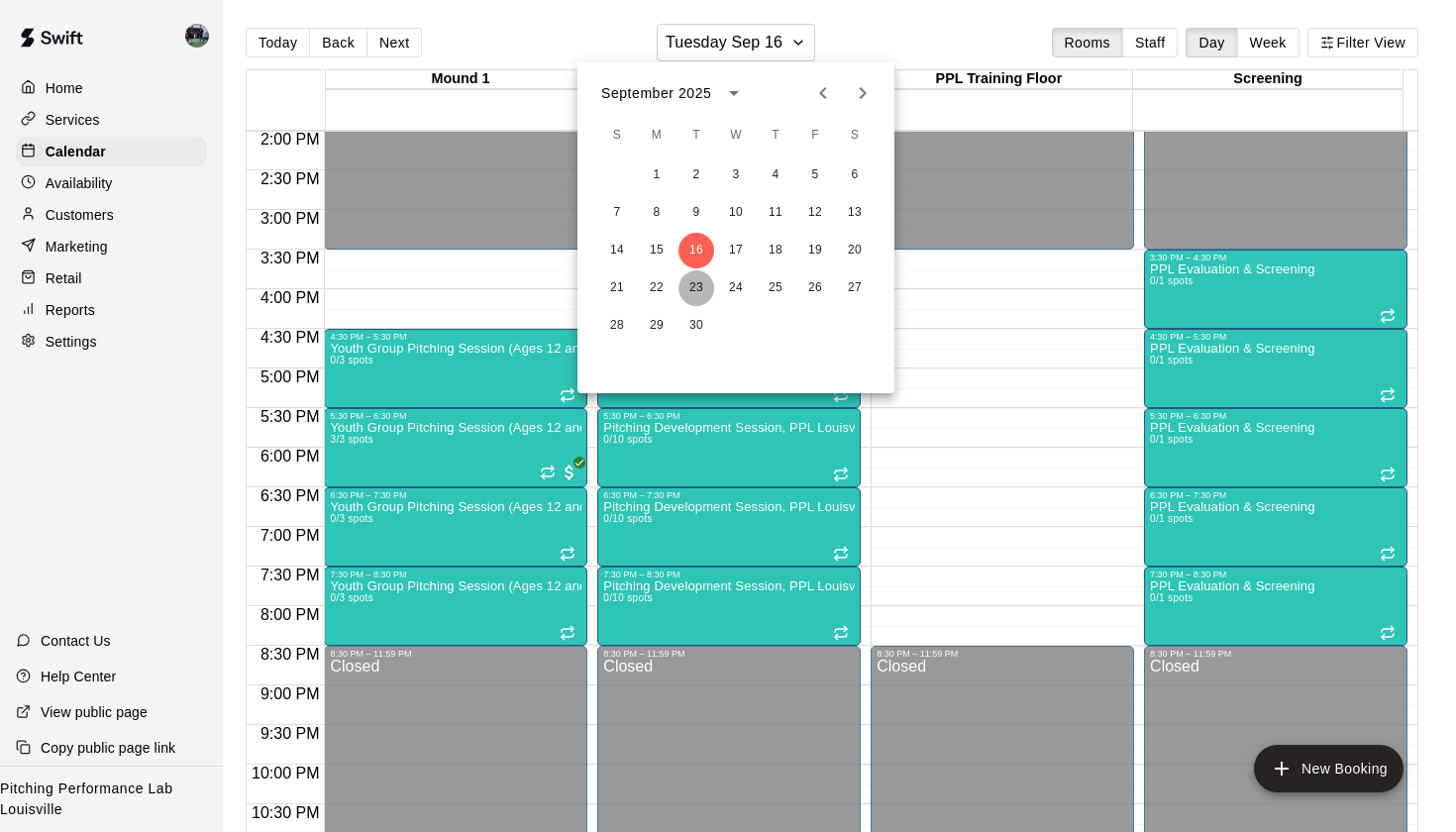 click on "23" at bounding box center [696, 288] 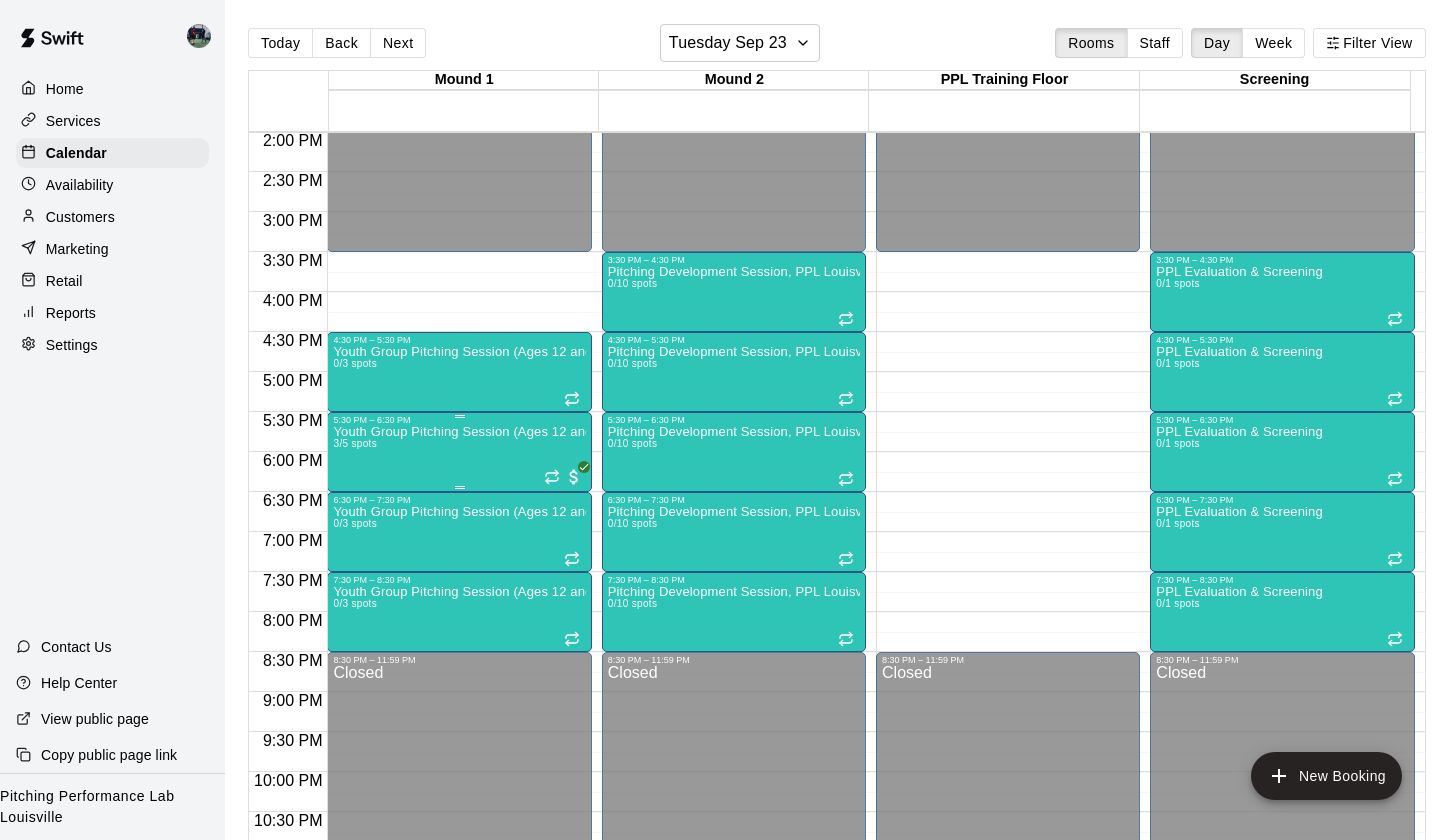 click on "Youth Group Pitching Session (Ages 12 and Under) 3/5 spots" at bounding box center [459, 845] 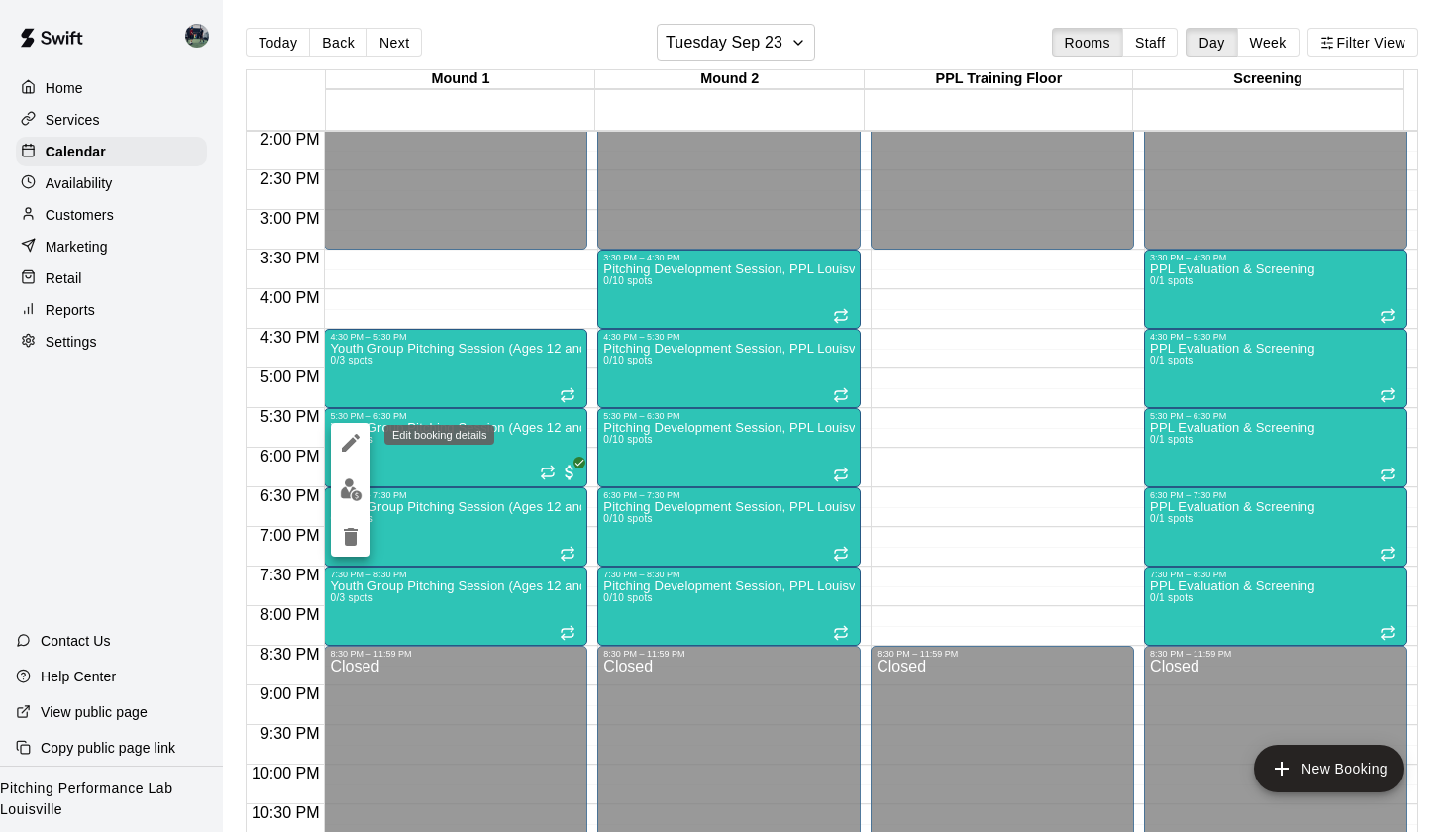 click 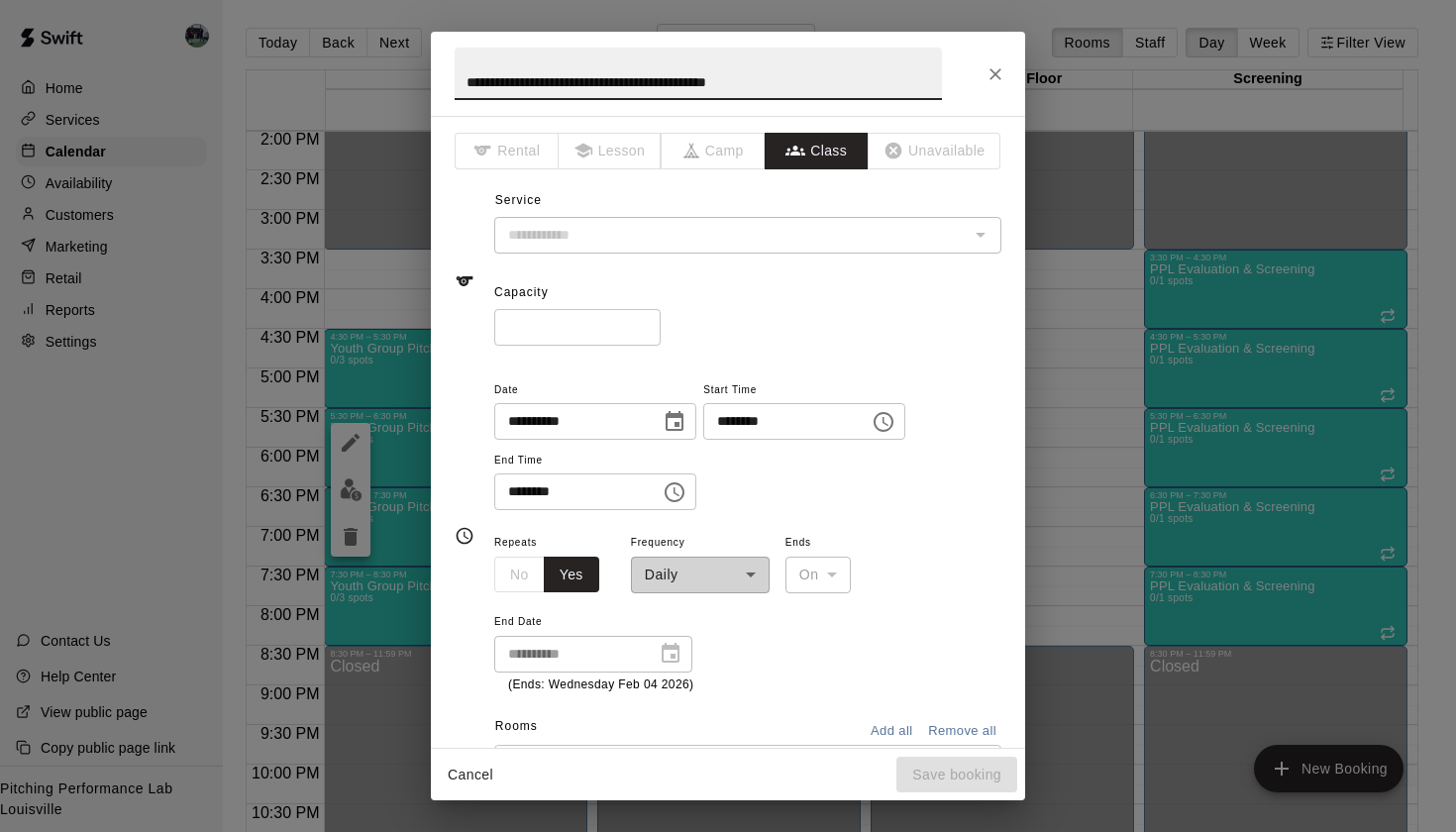 type on "**********" 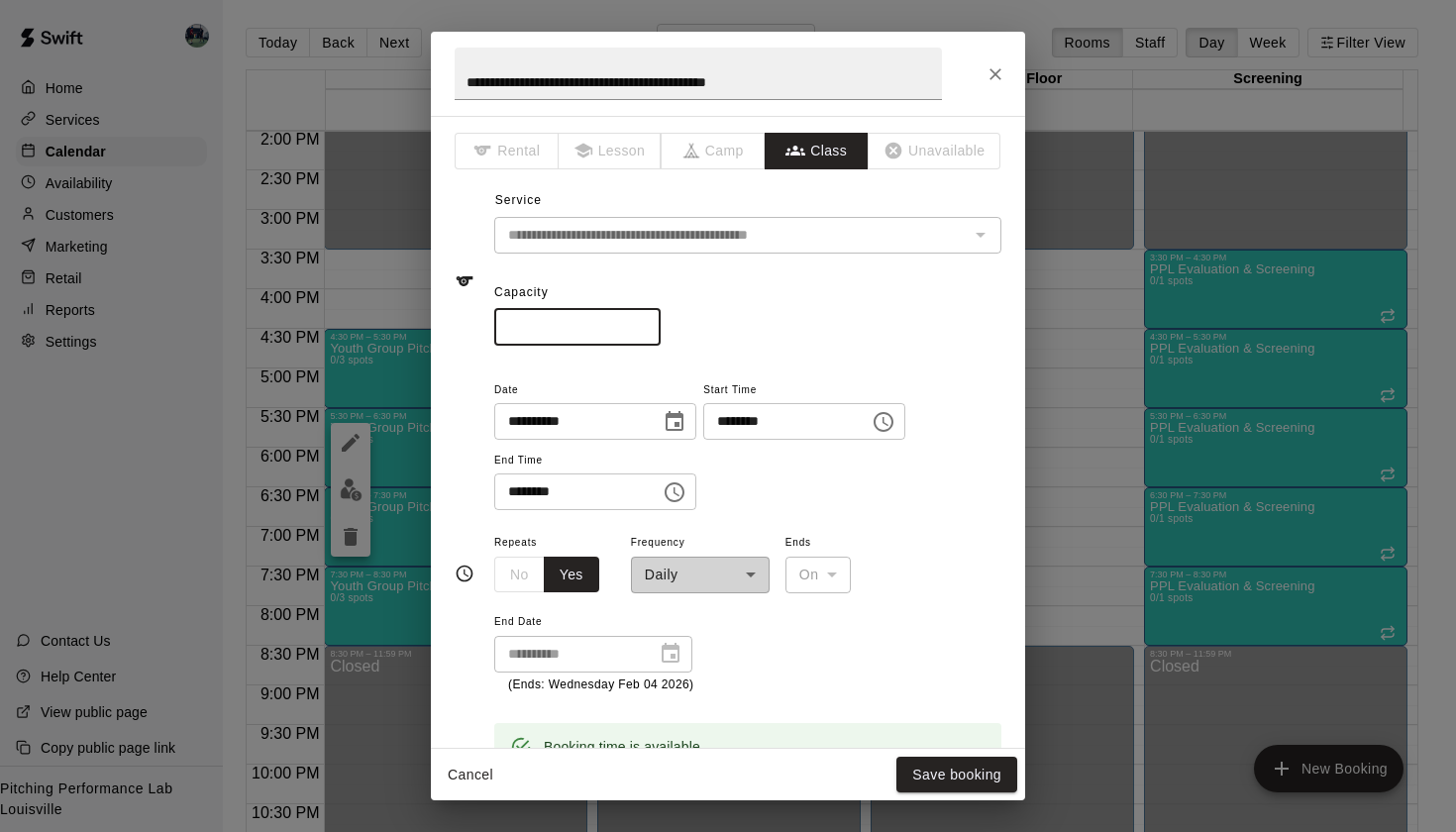 click on "*" at bounding box center (577, 327) 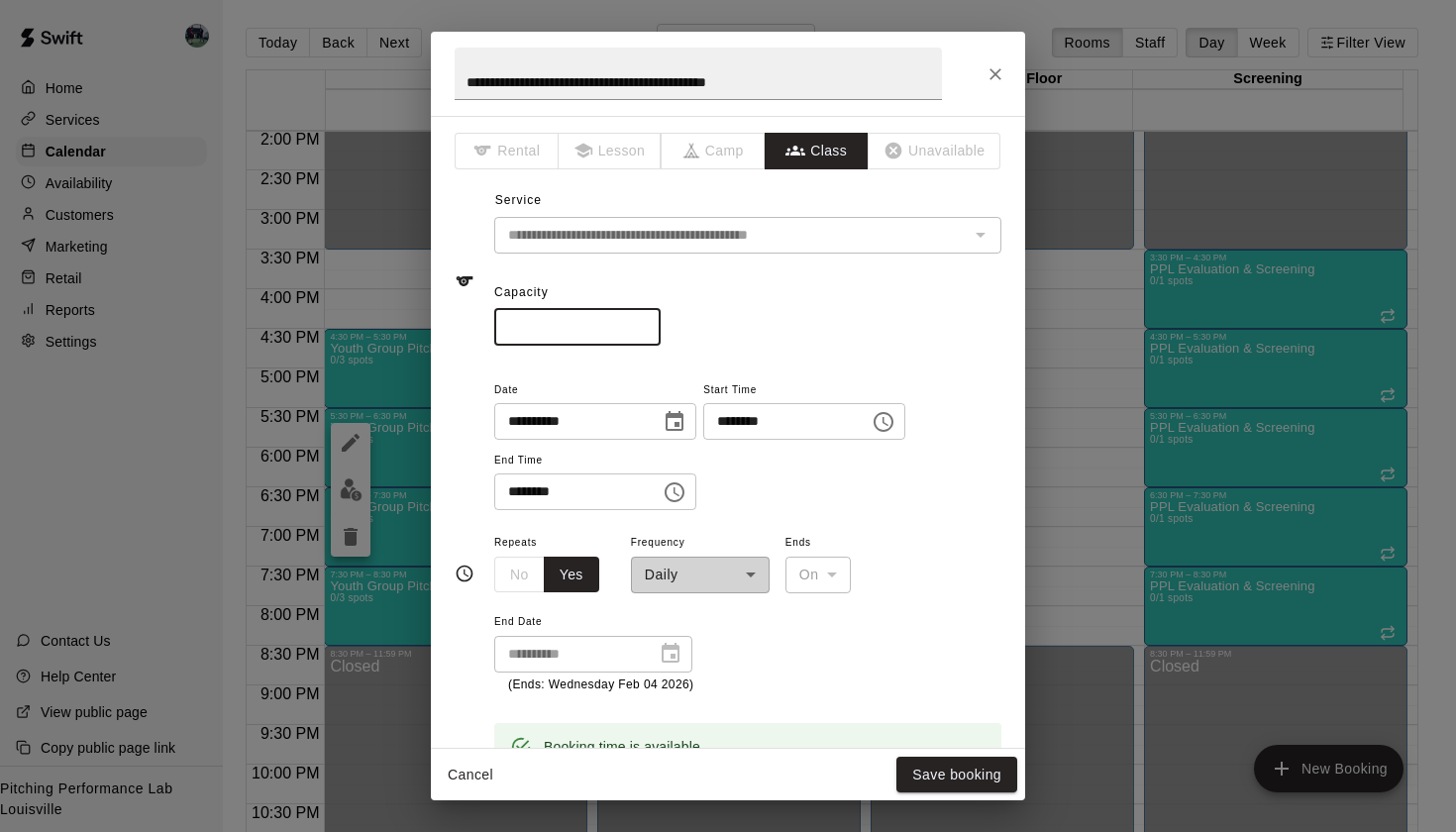 type on "*" 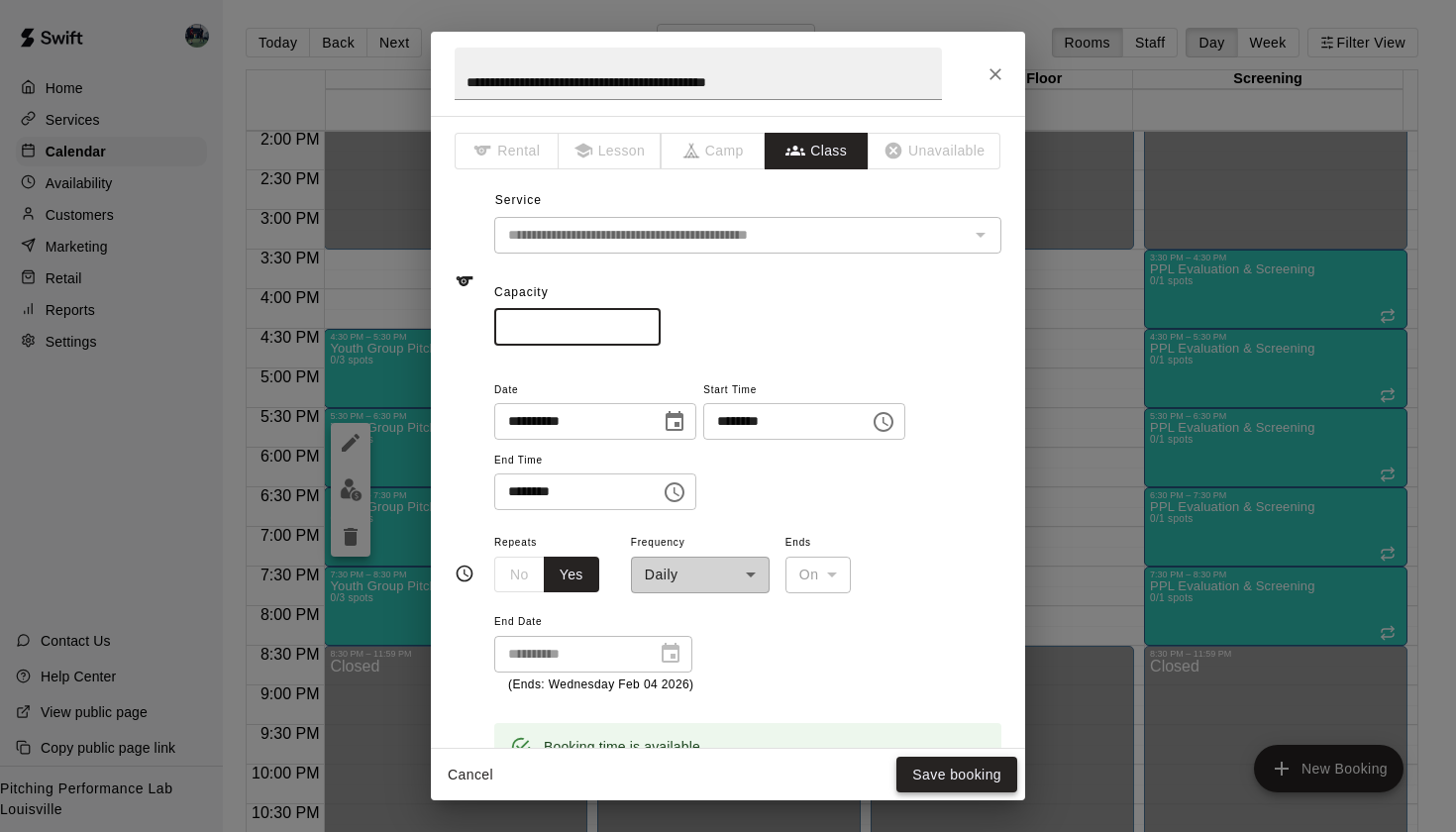 click on "Save booking" at bounding box center (957, 775) 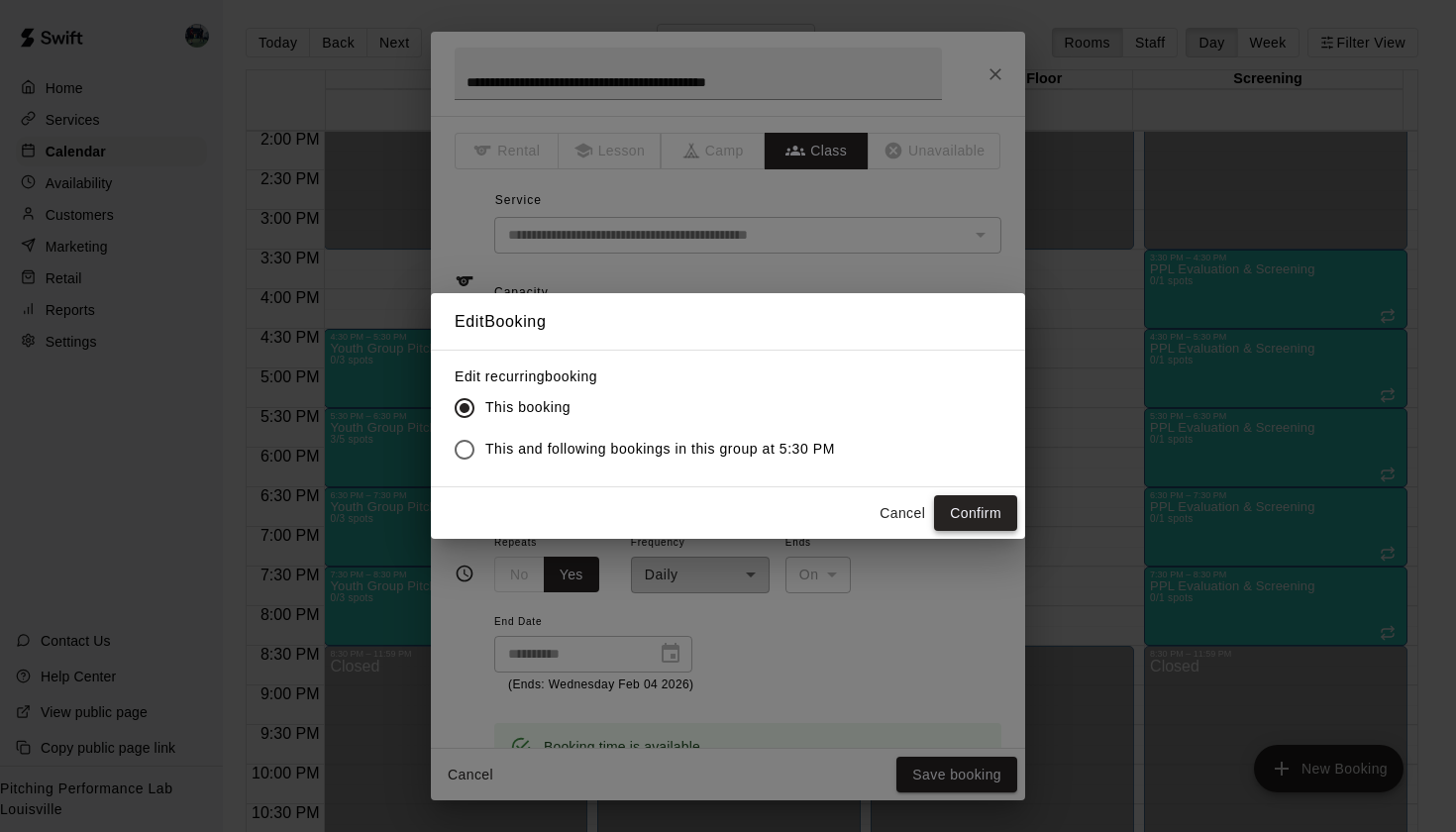 click on "Confirm" at bounding box center [976, 513] 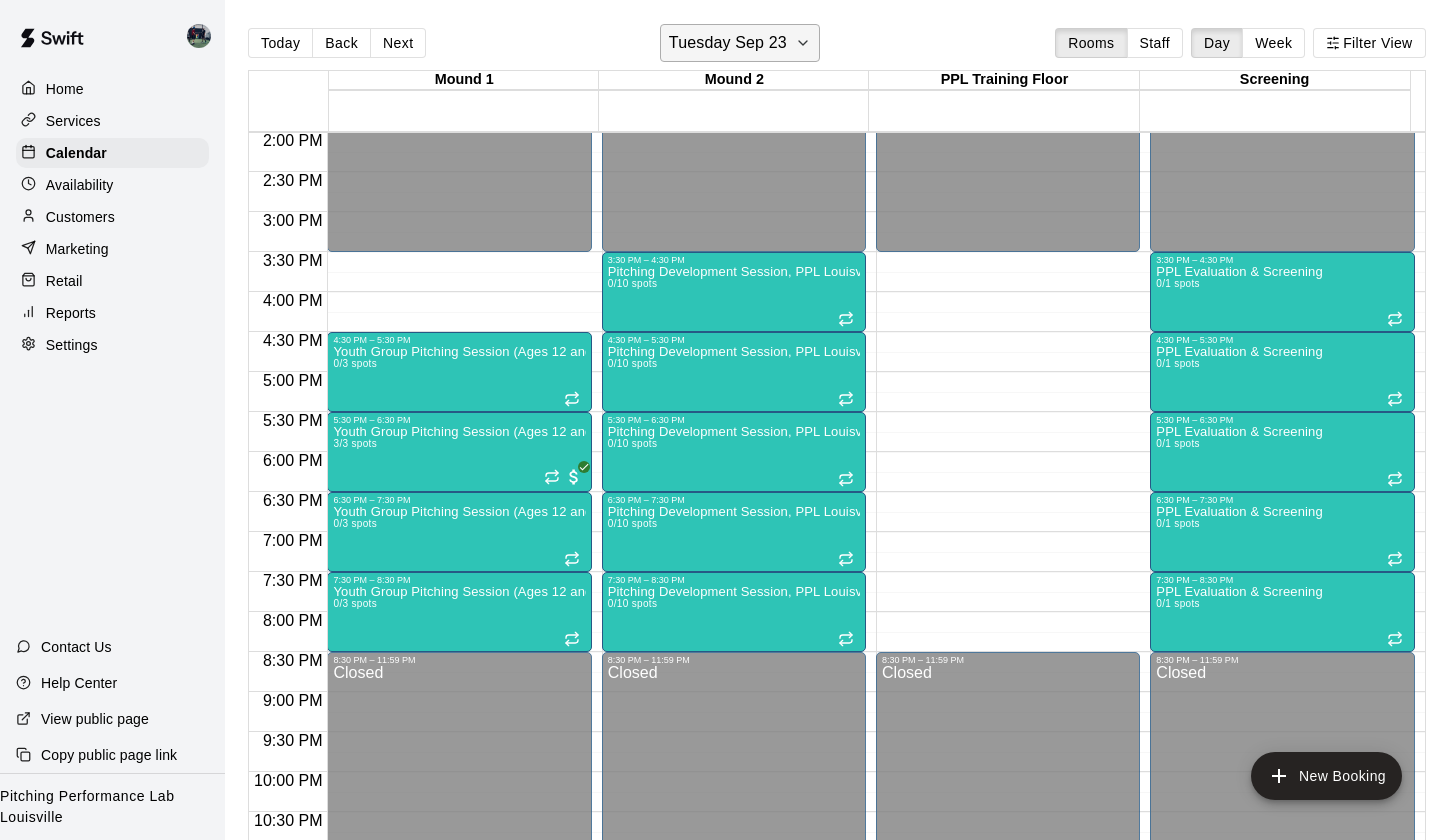click 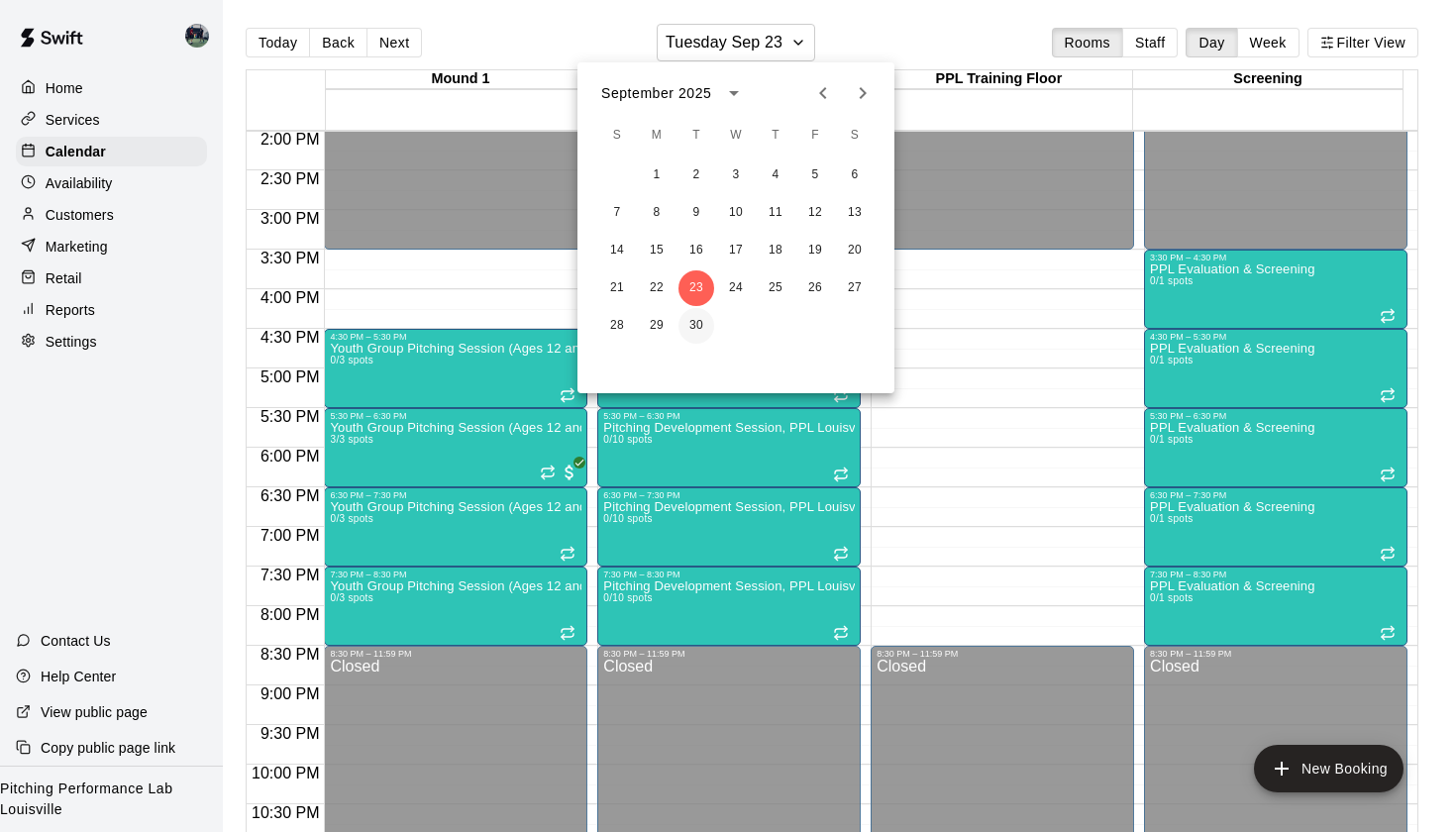 click on "30" at bounding box center (696, 326) 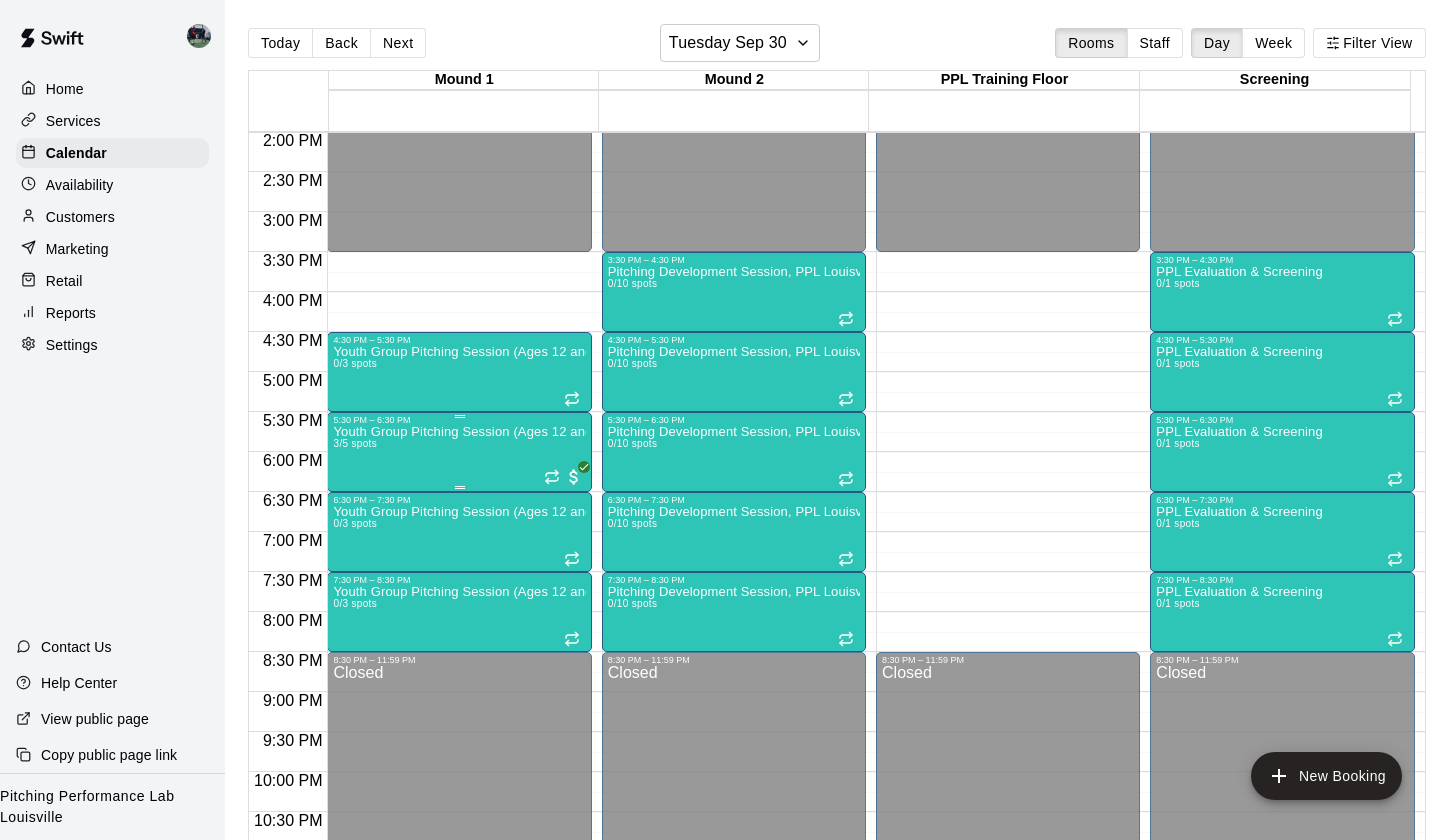 click on "Youth Group Pitching Session (Ages 12 and Under) 3/5 spots" at bounding box center [459, 845] 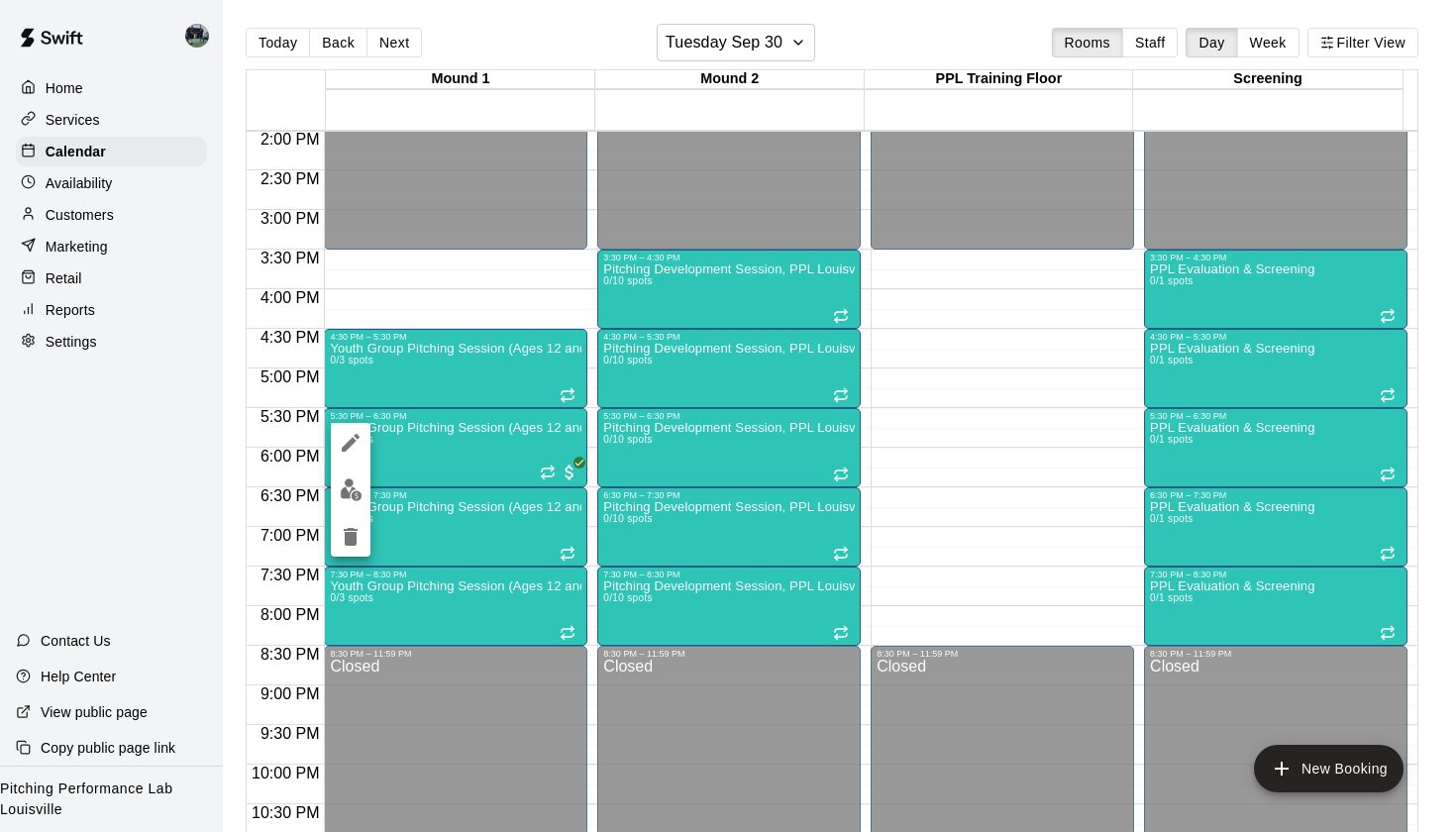 click 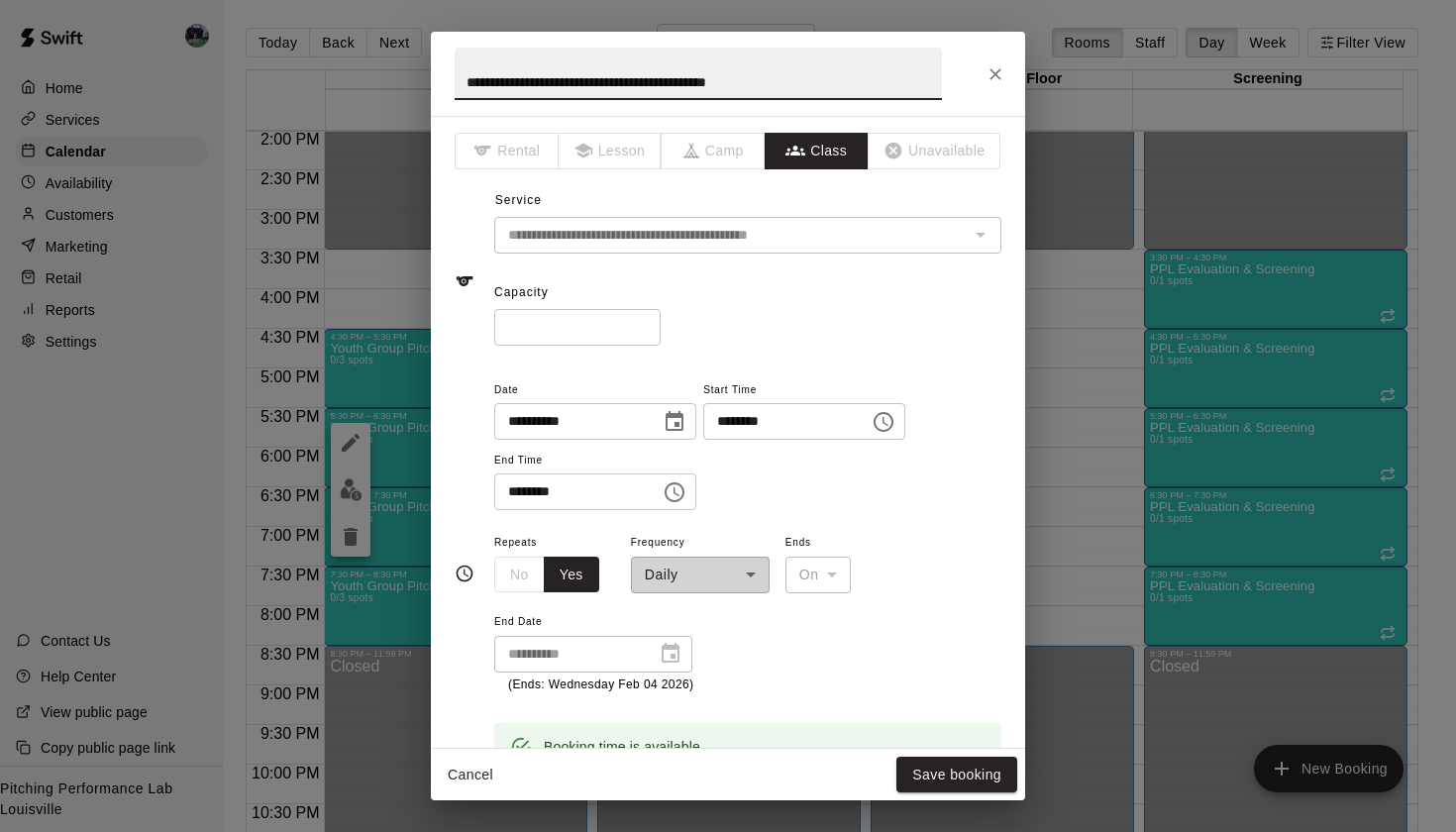 click on "*" at bounding box center (577, 327) 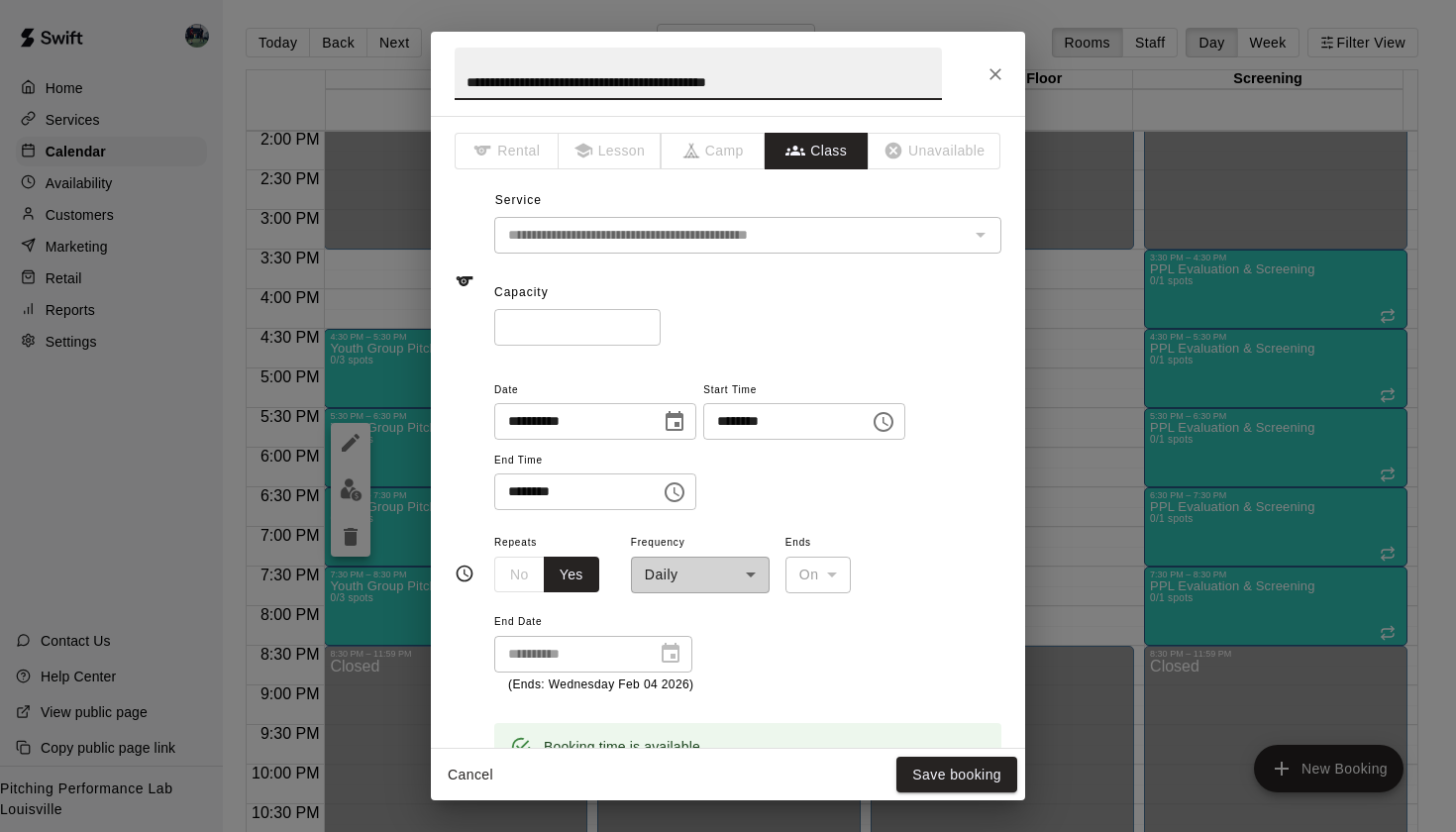 type on "*" 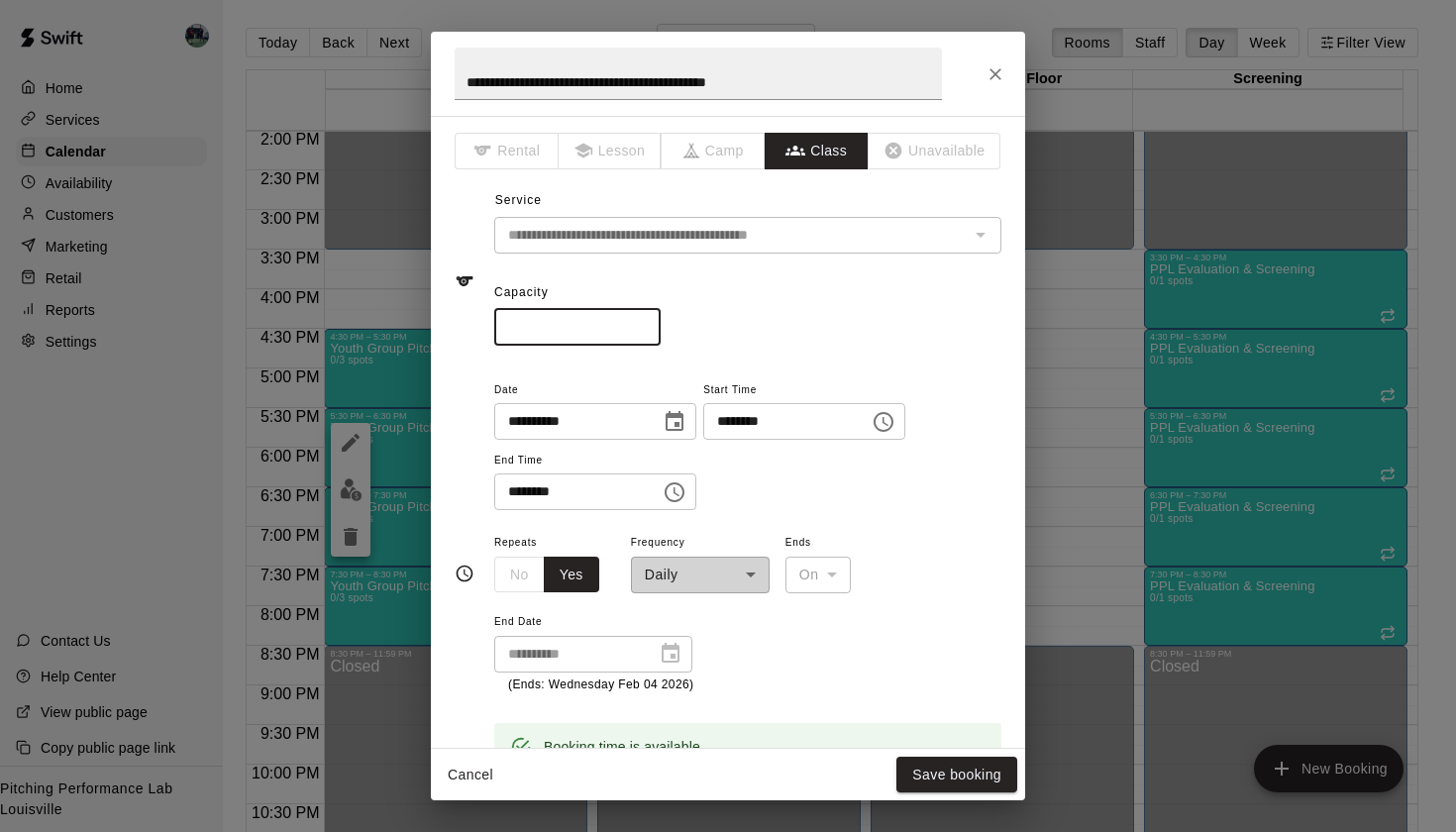 click on "*" at bounding box center (577, 327) 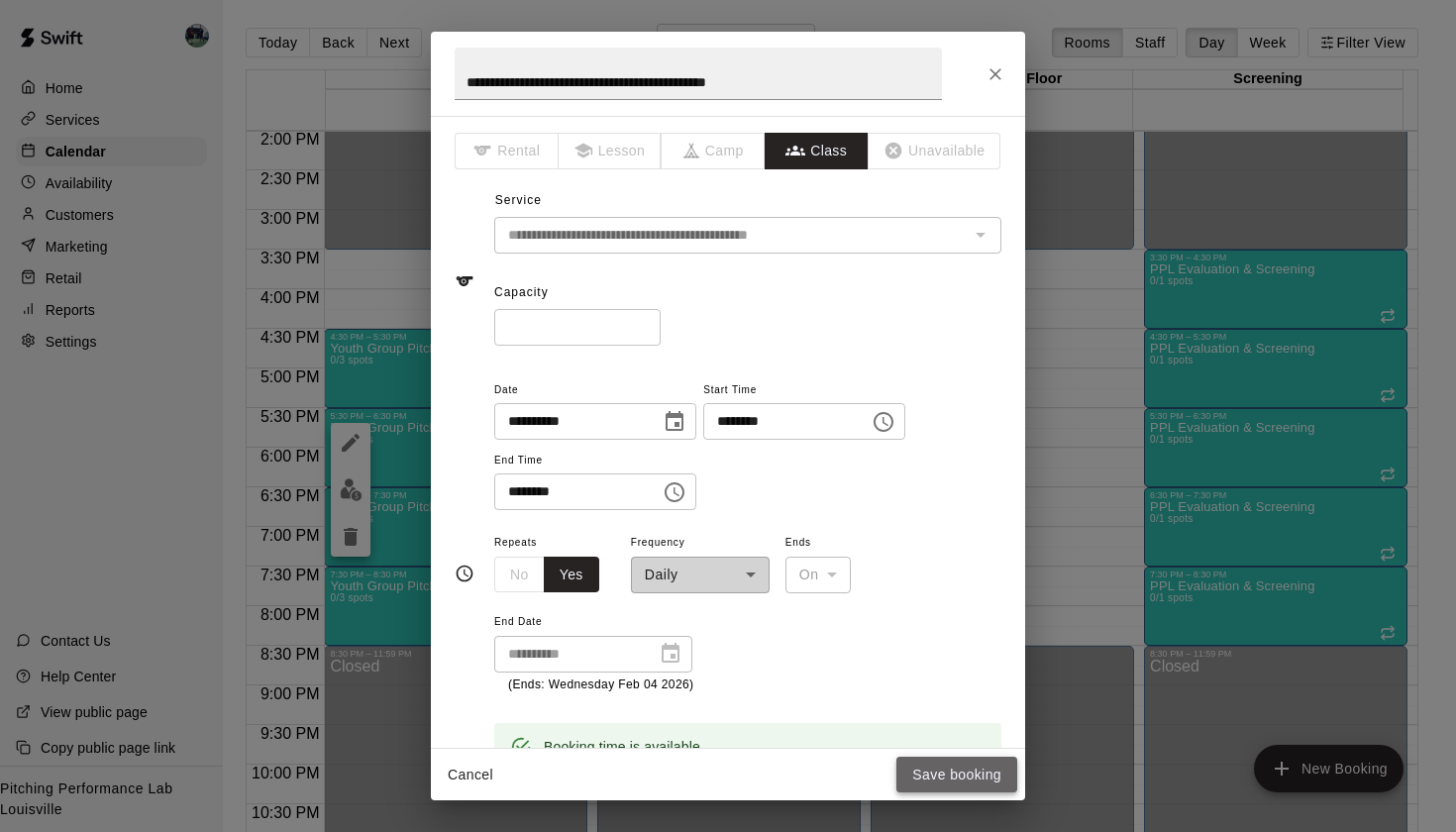 click on "Save booking" at bounding box center [957, 775] 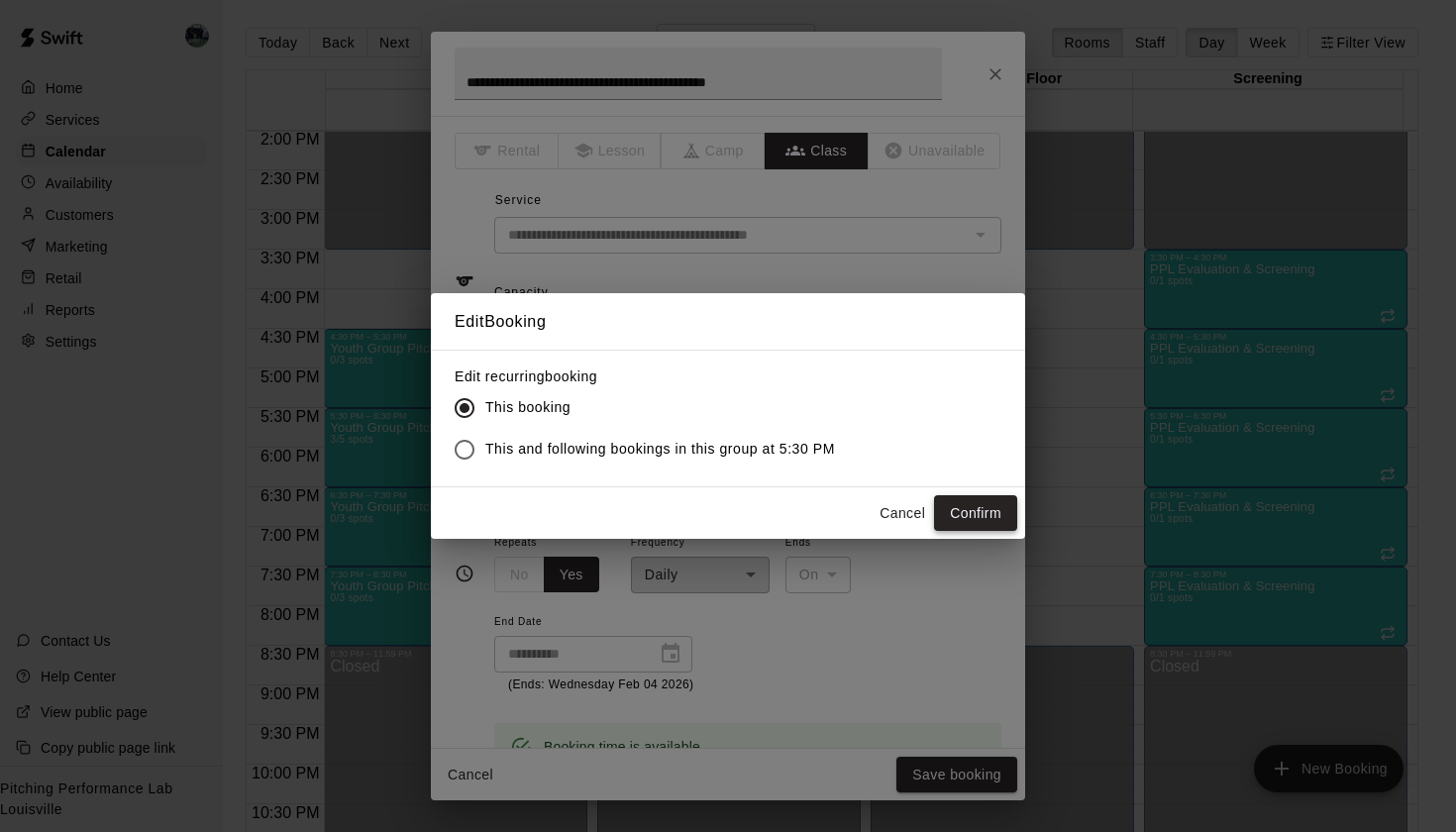 click on "Confirm" at bounding box center [976, 513] 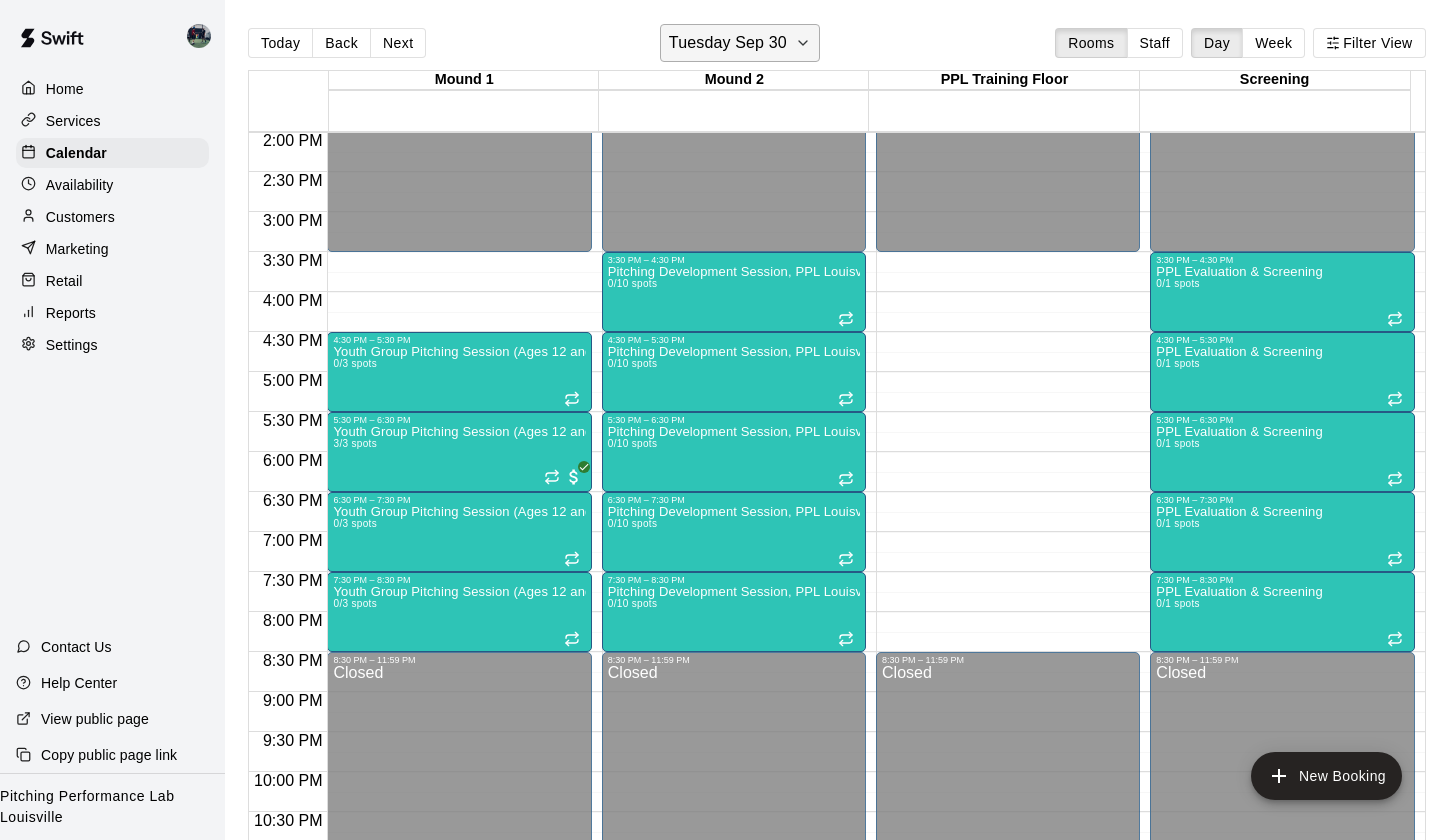 click 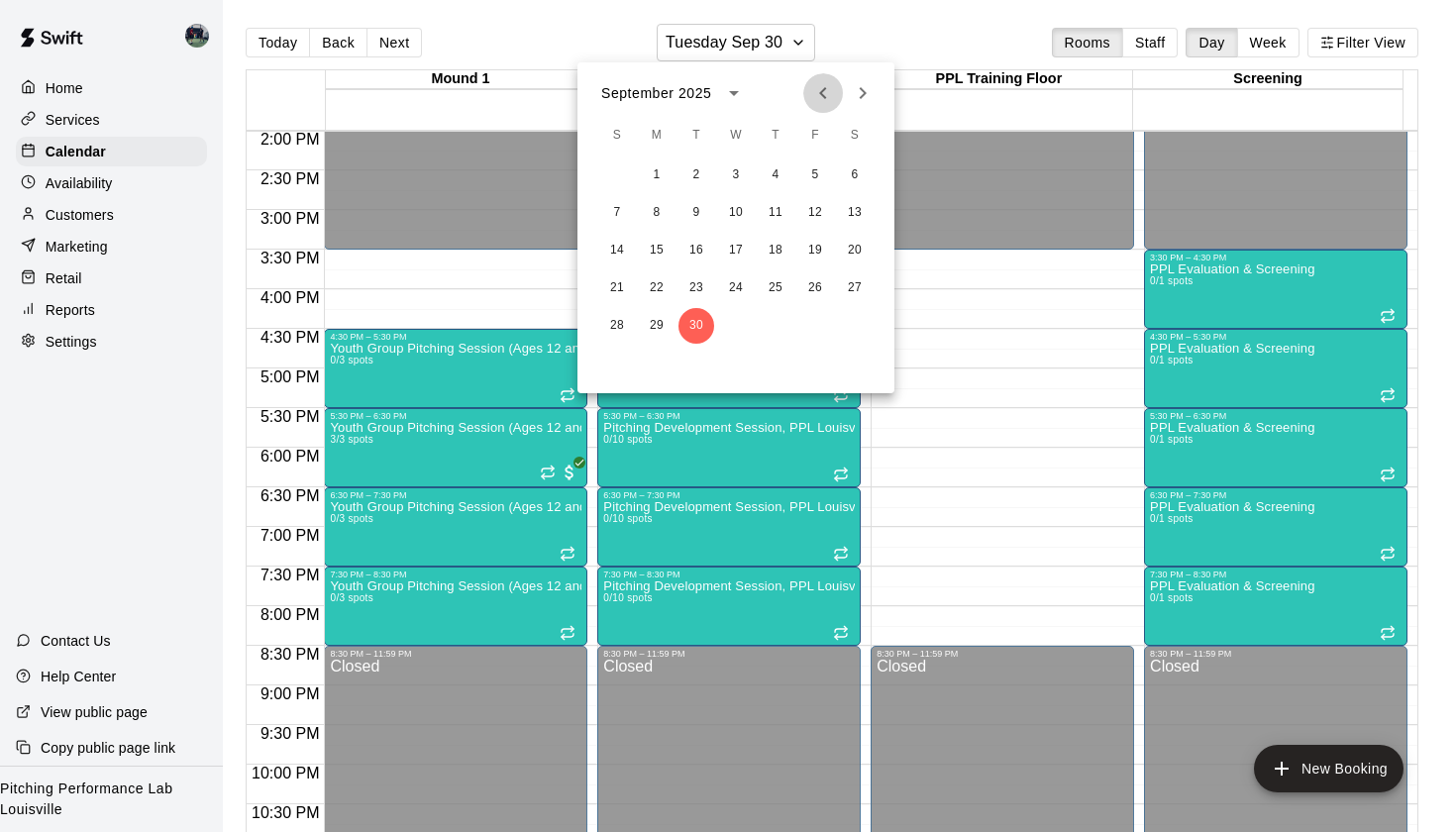click 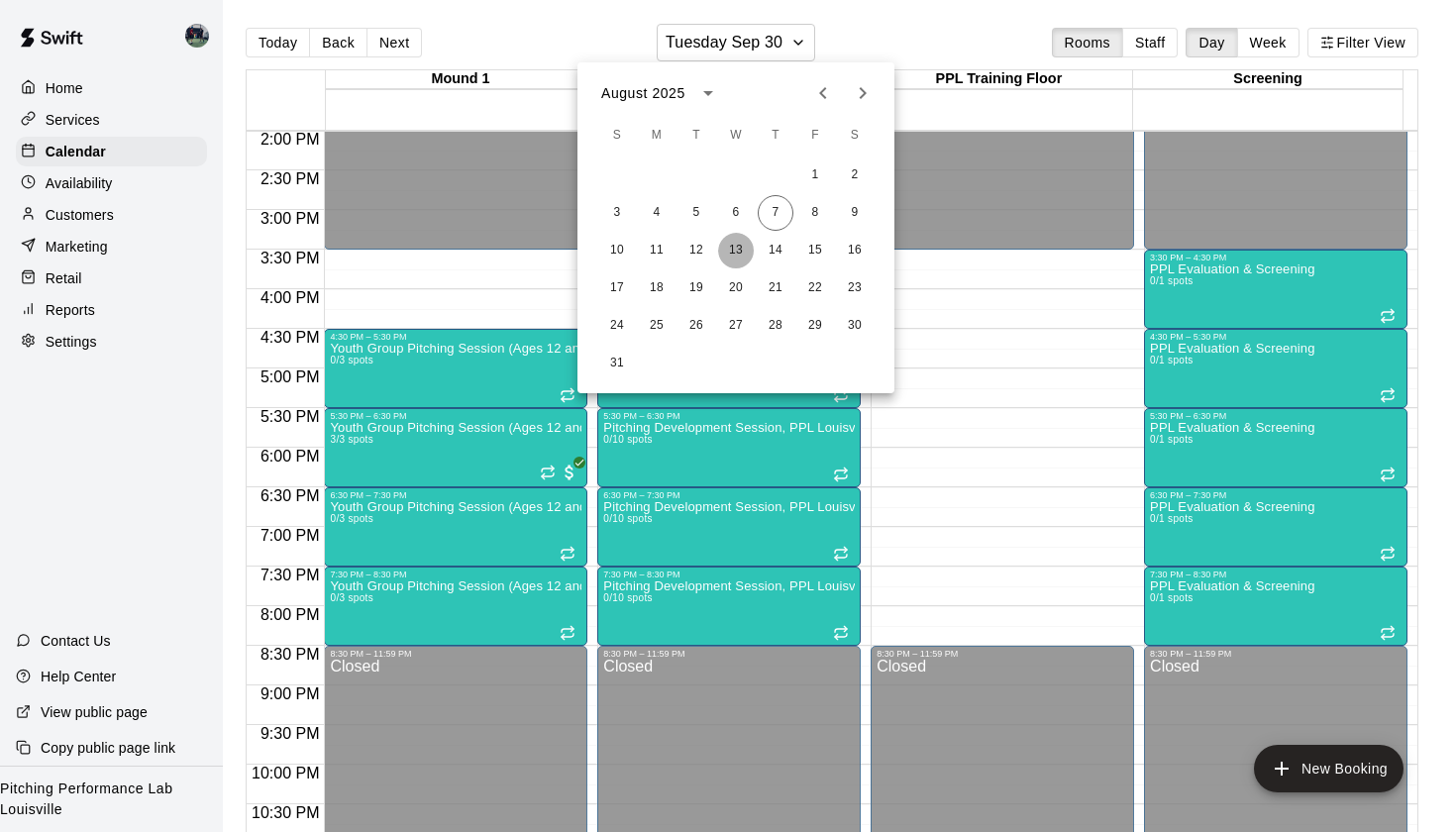 click on "13" at bounding box center [736, 251] 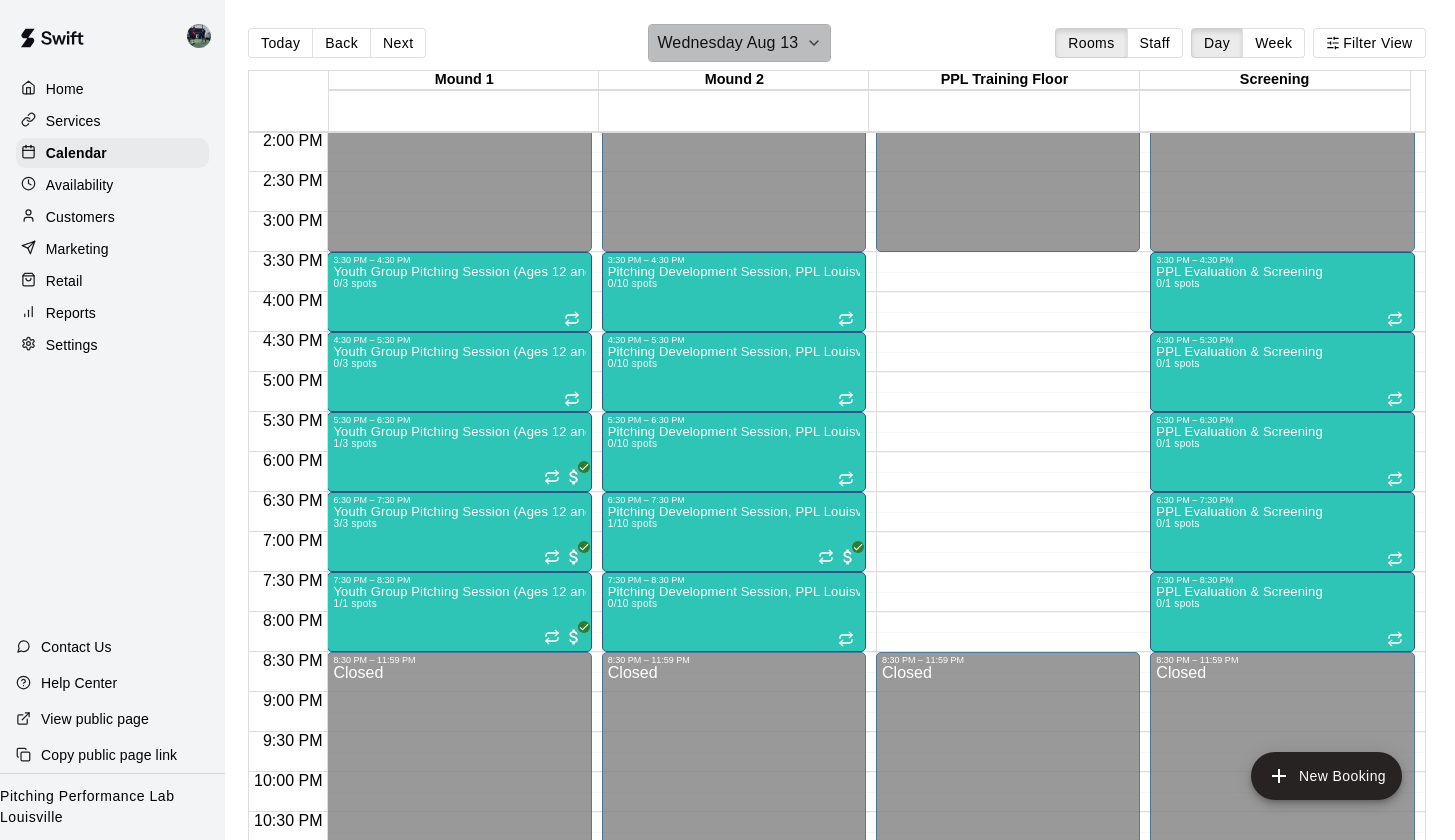 click 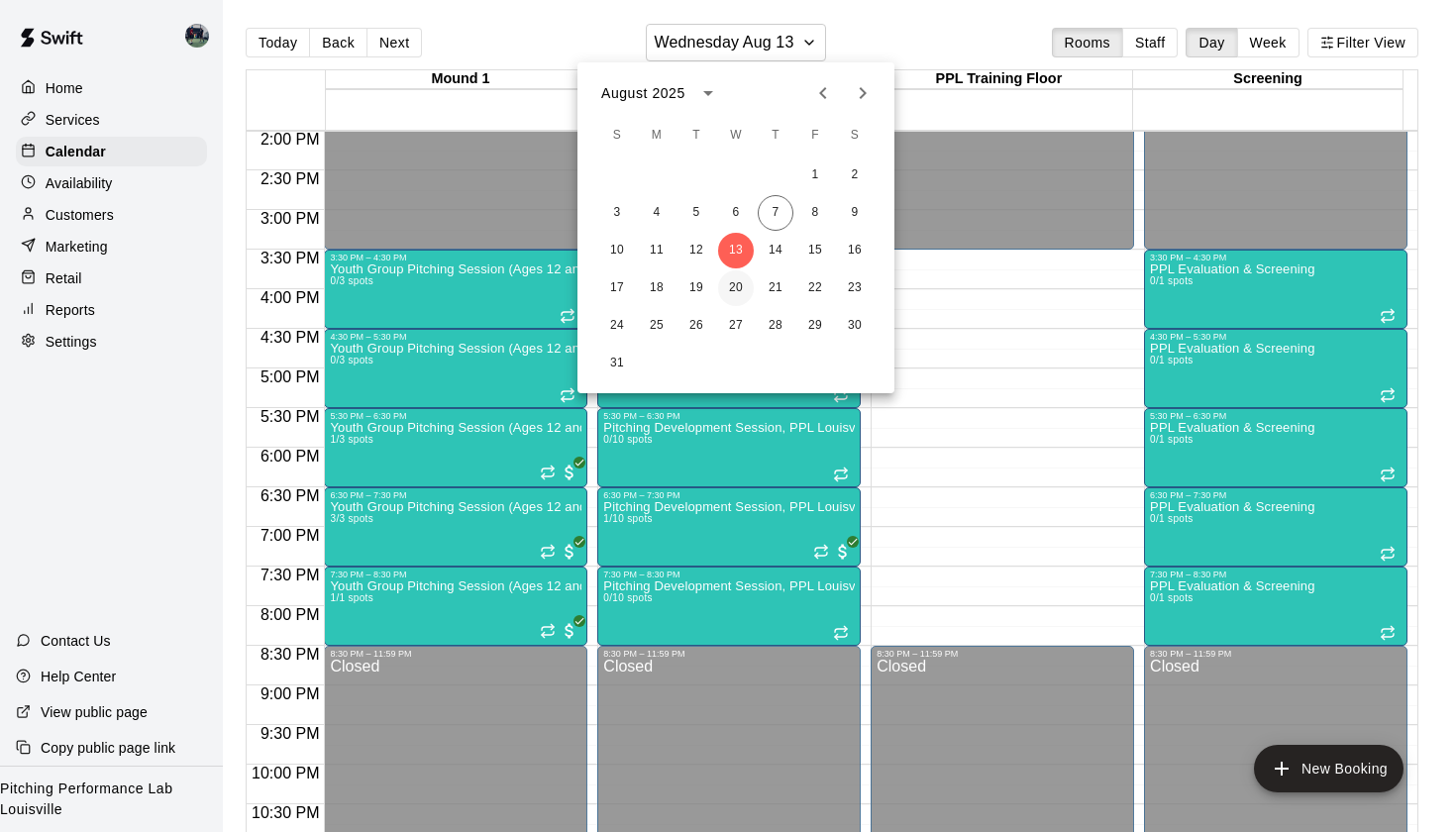 click on "20" at bounding box center [736, 288] 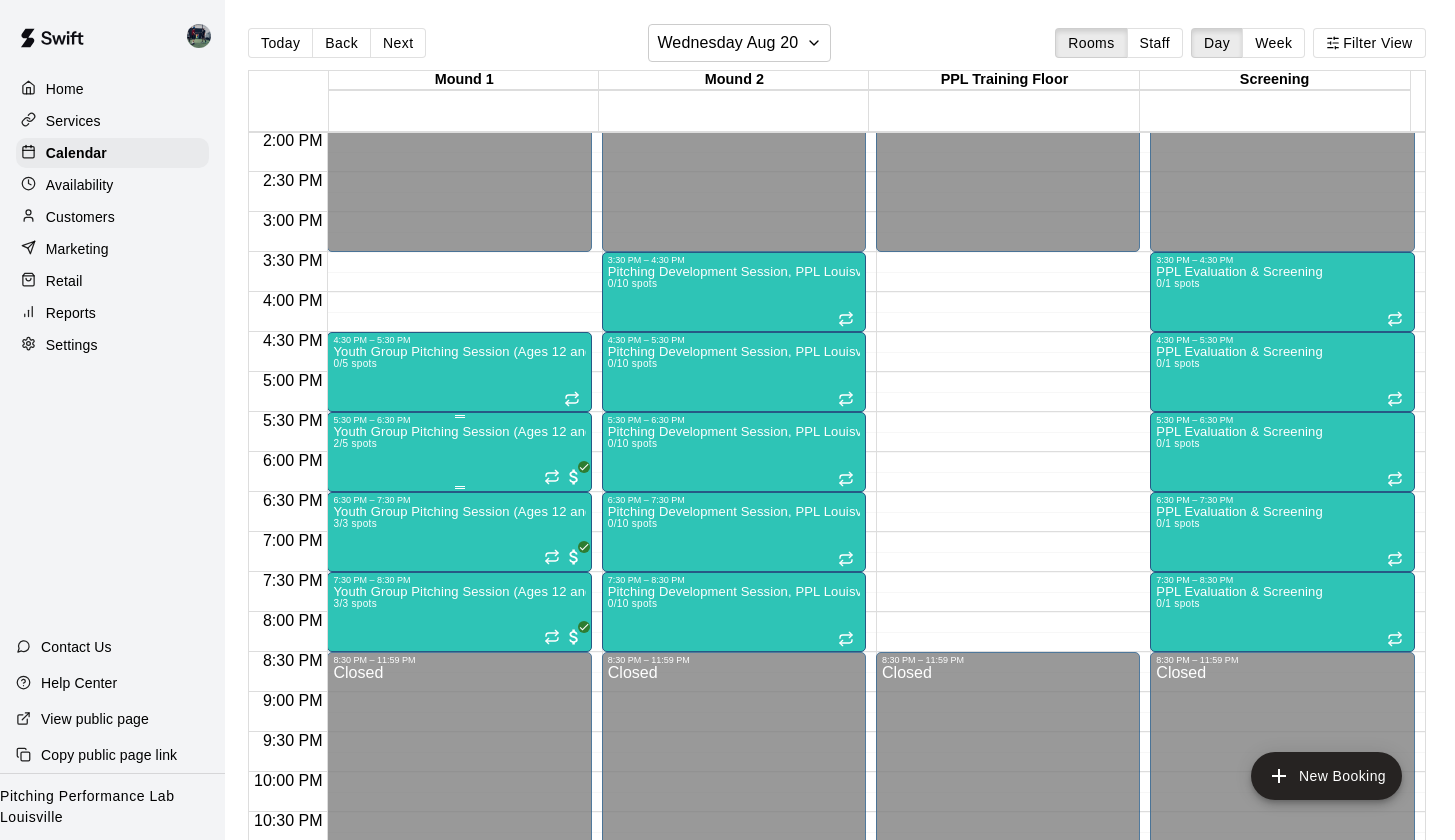 click on "Youth Group Pitching Session (Ages 12 and Under) 2/5 spots" at bounding box center [459, 845] 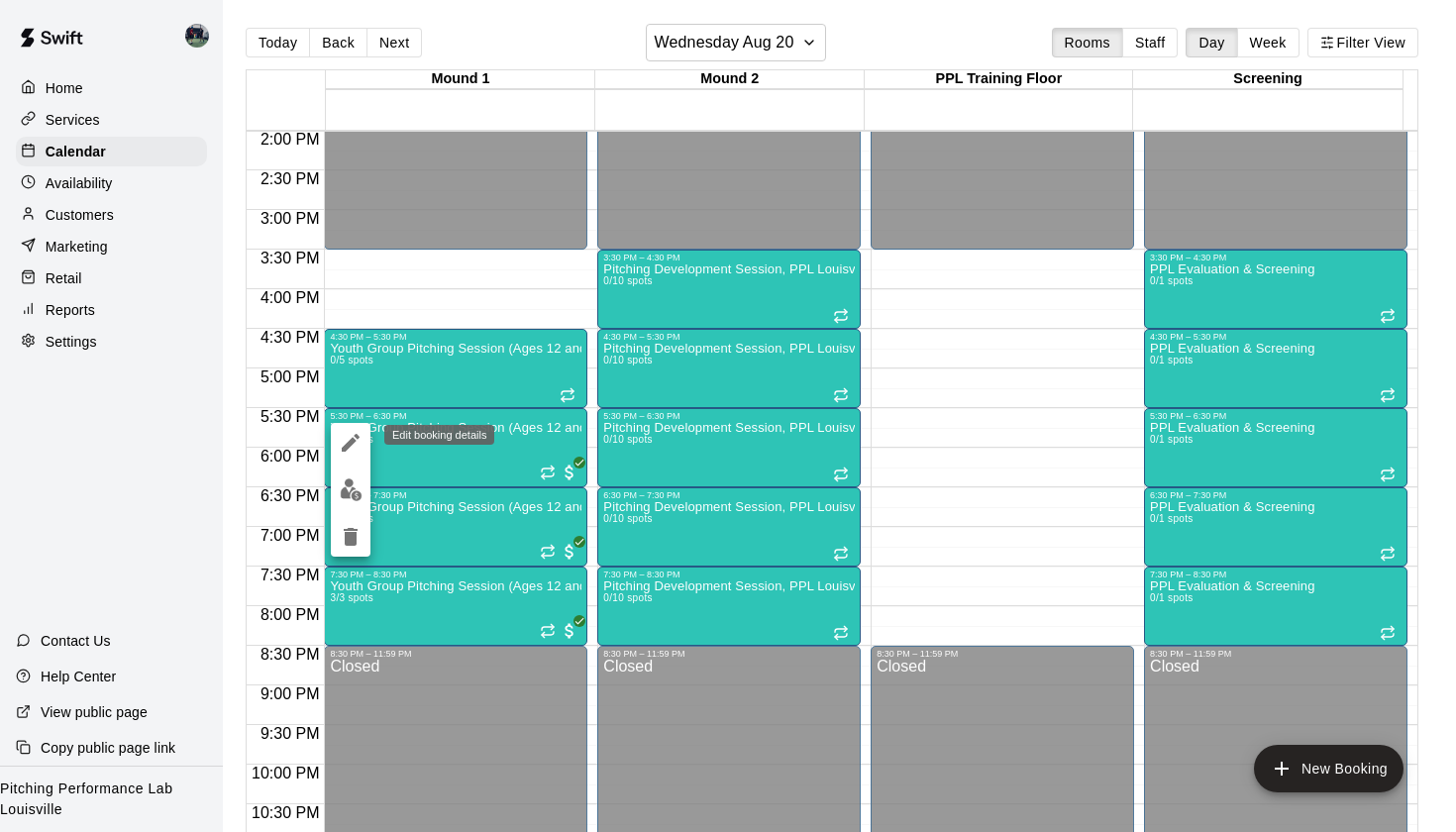 click 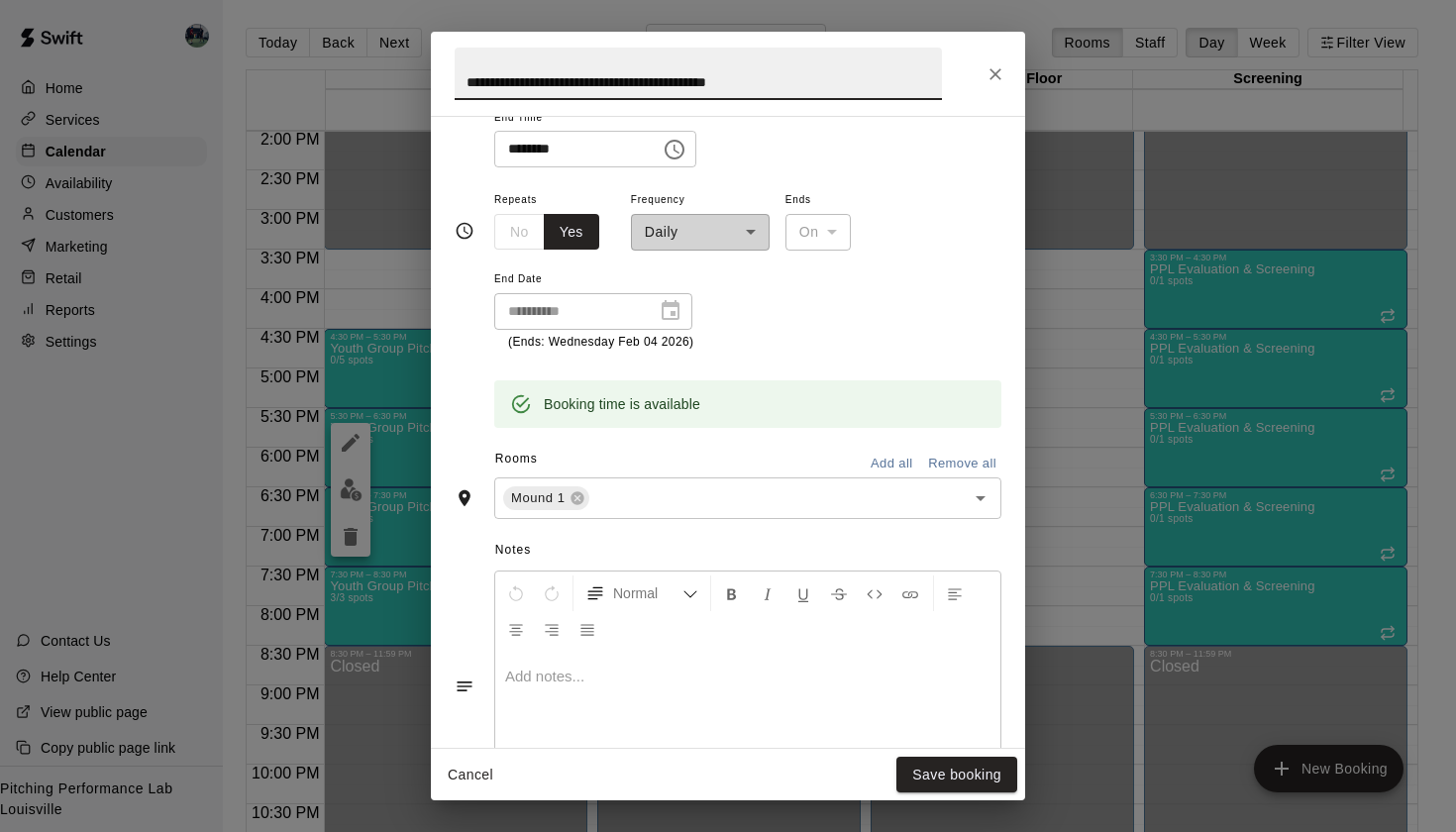 scroll, scrollTop: 189, scrollLeft: 0, axis: vertical 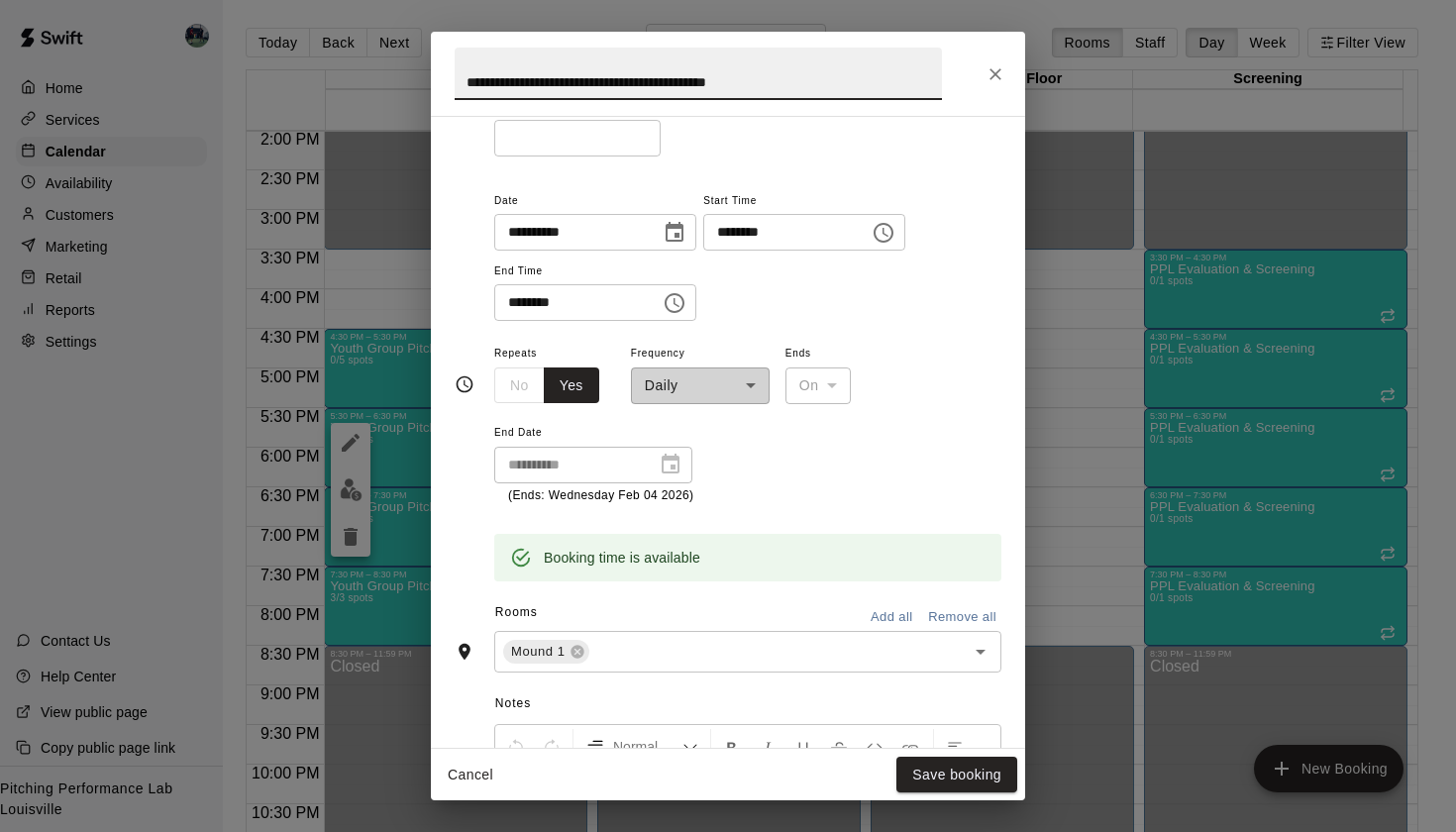 click on "*" at bounding box center [577, 138] 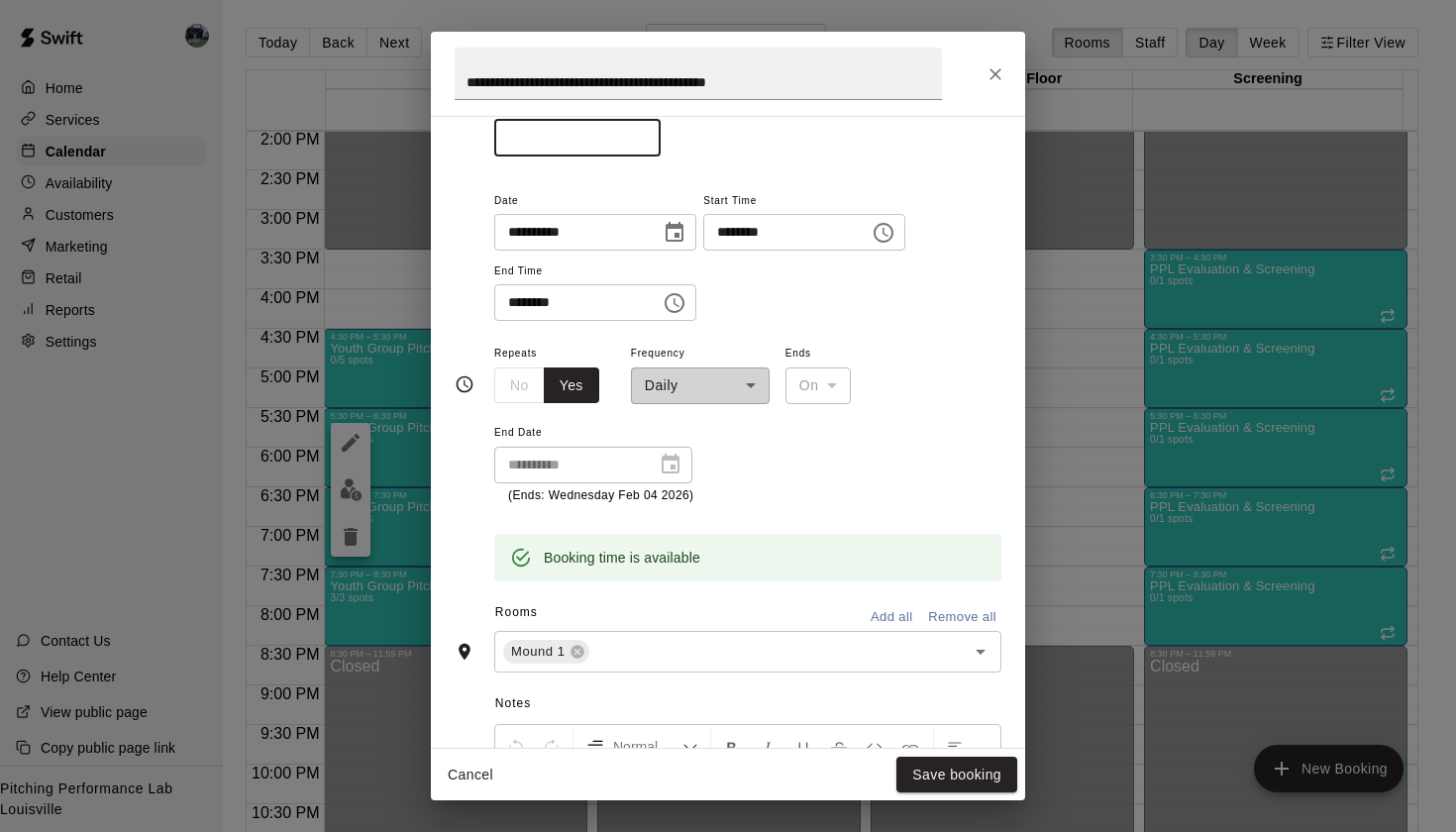 click on "*" at bounding box center (577, 138) 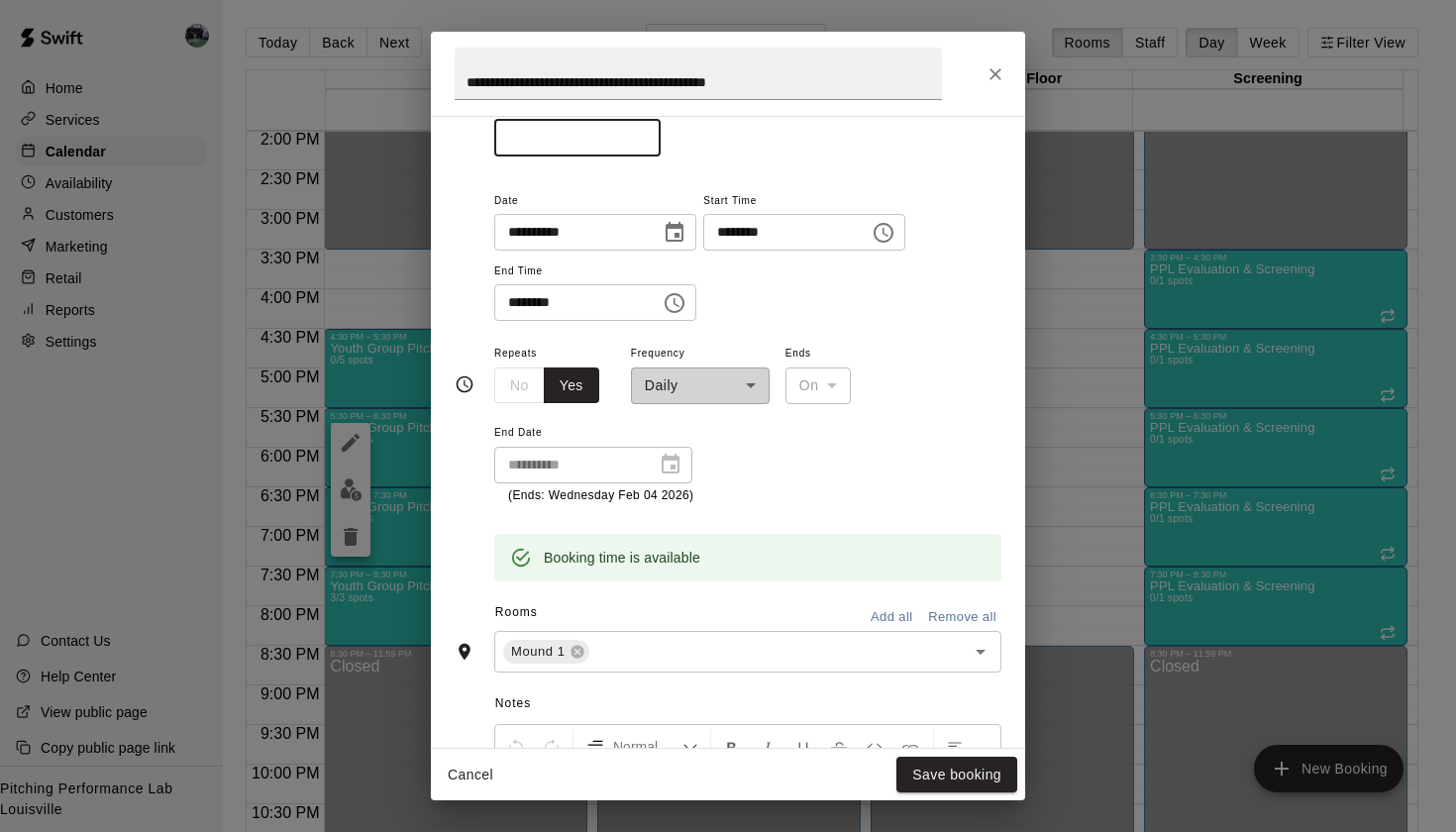 type on "*" 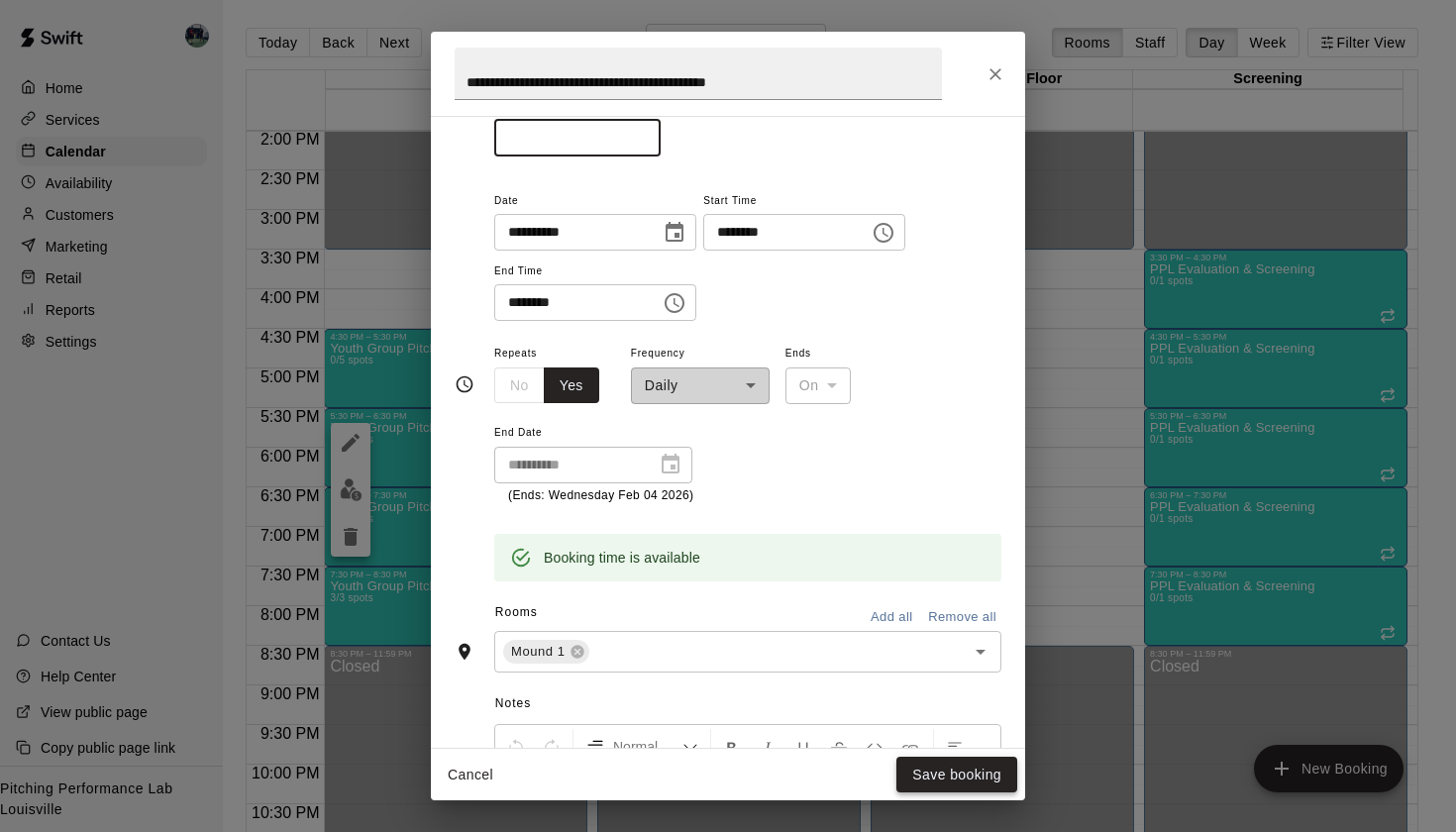 click on "Save booking" at bounding box center [957, 775] 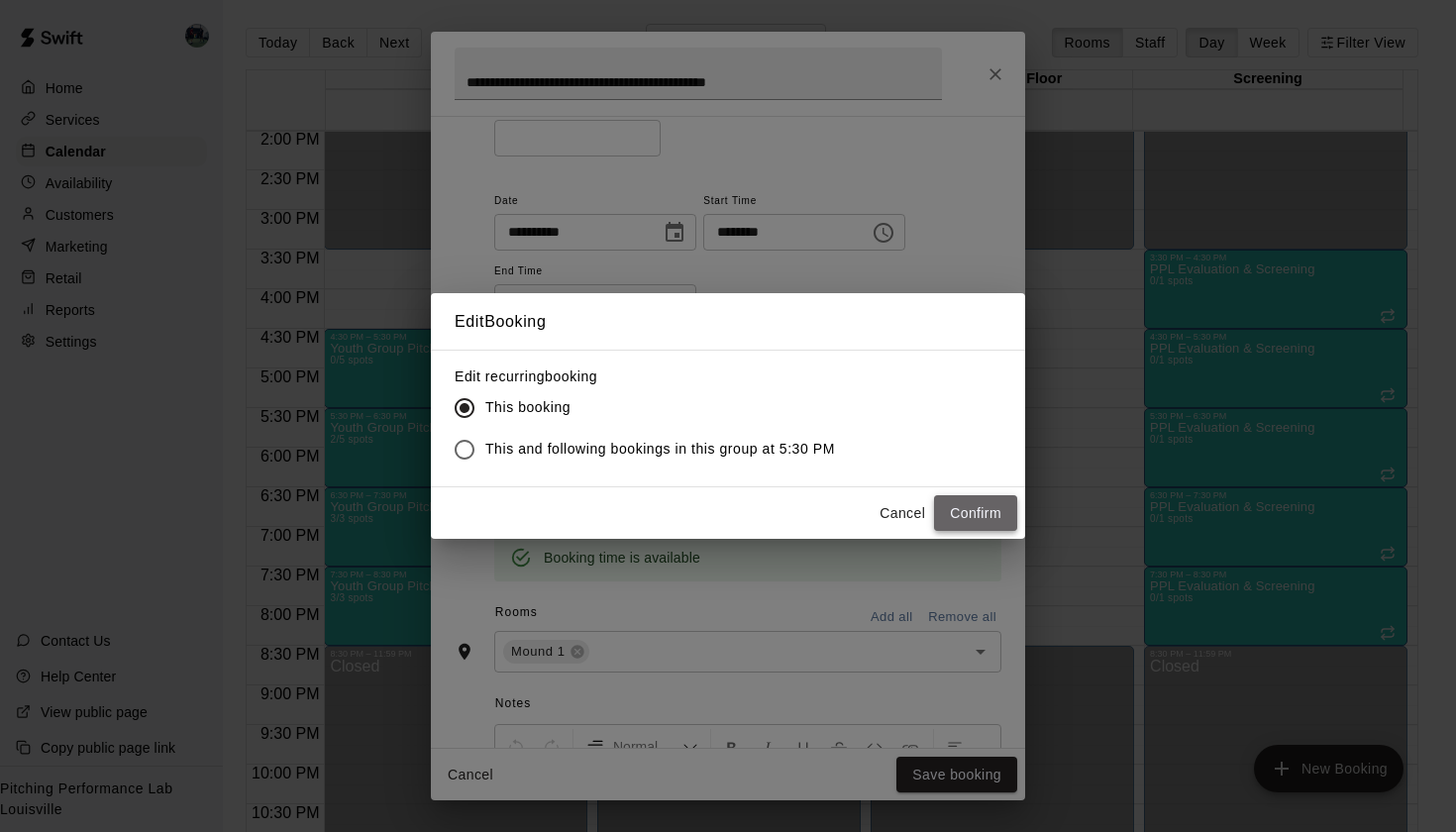 click on "Confirm" at bounding box center (976, 513) 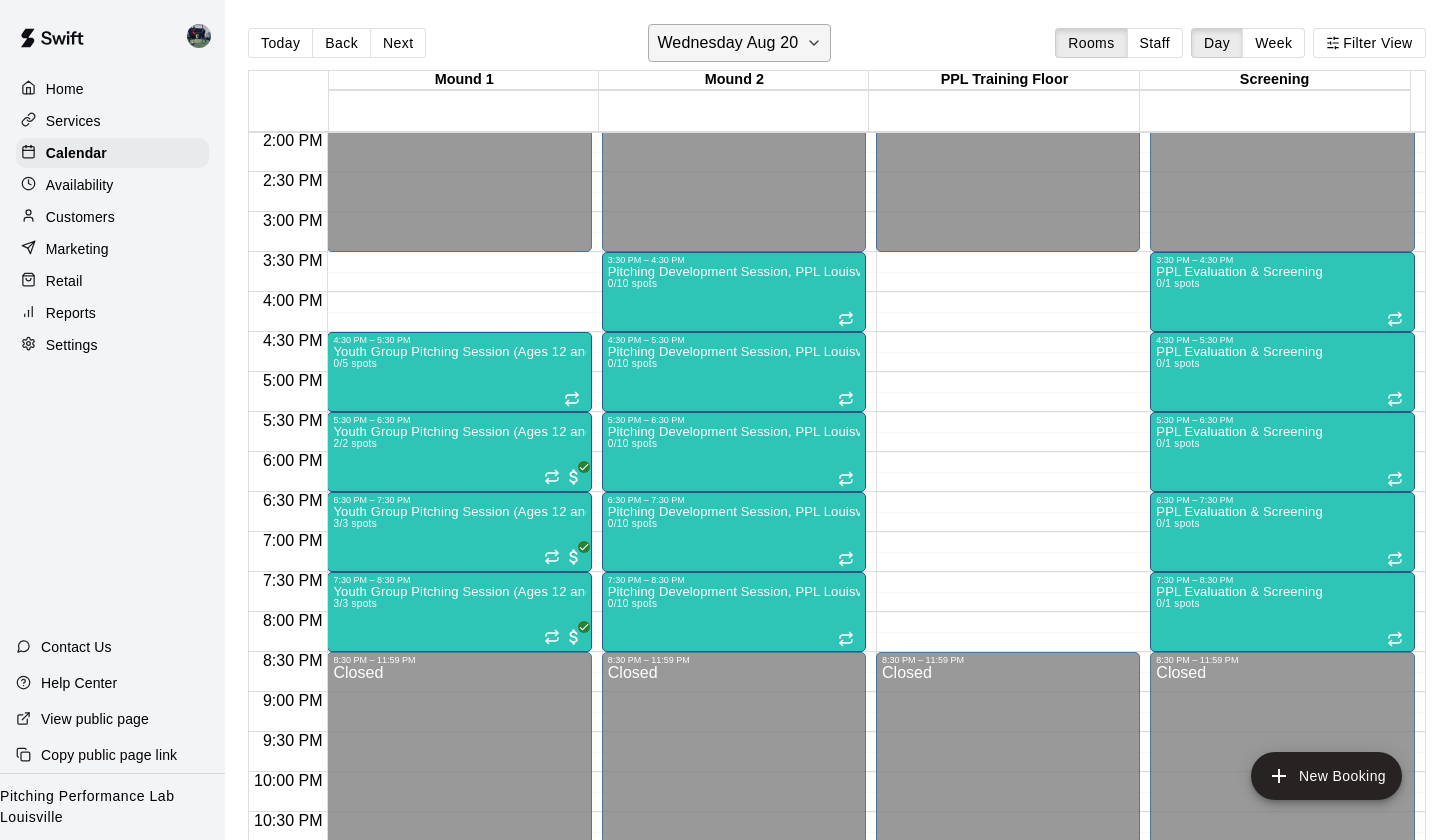 click 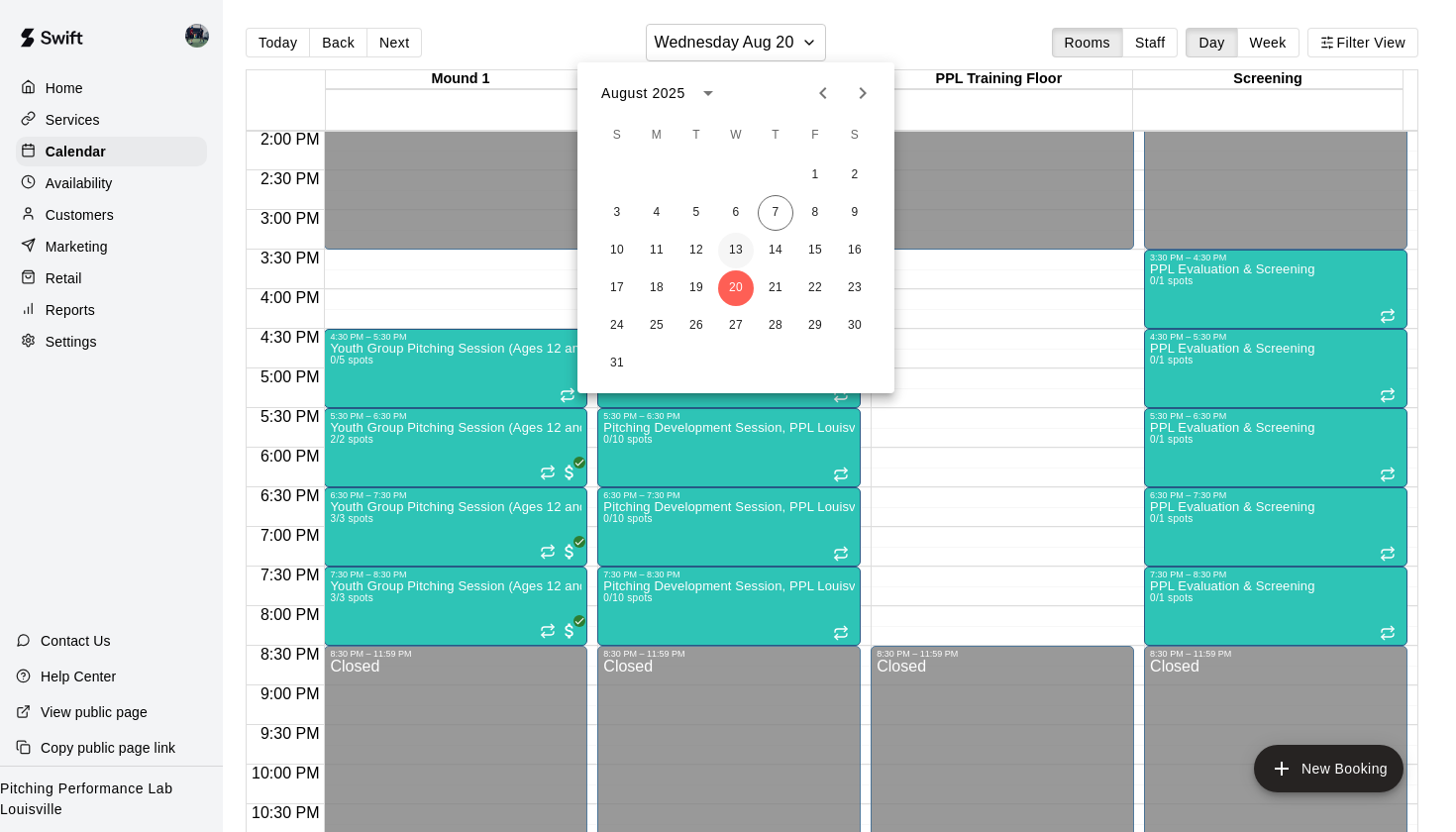 click on "13" at bounding box center [736, 251] 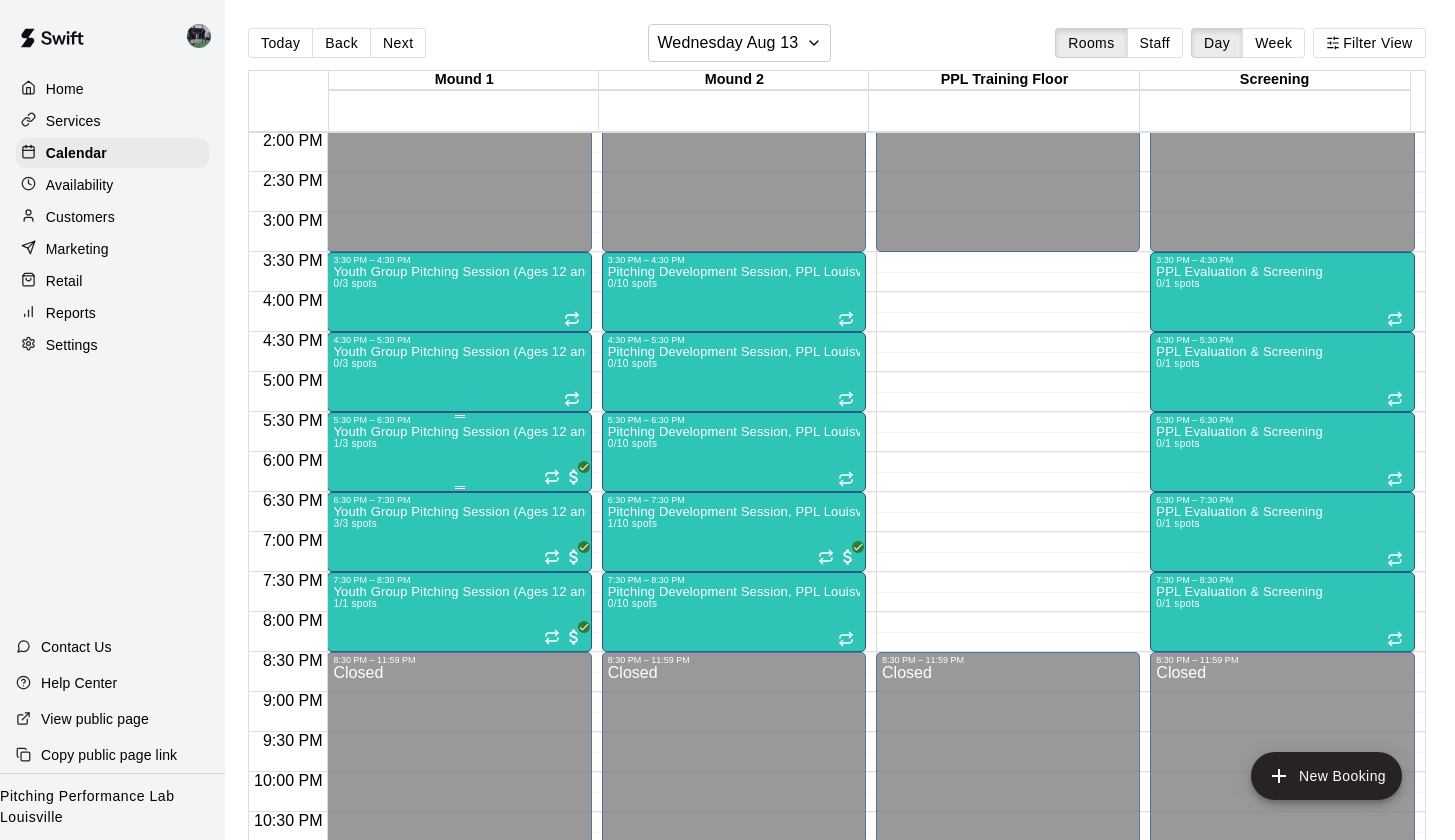 click on "Youth Group Pitching Session (Ages 12 and Under) 1/3 spots" at bounding box center (459, 845) 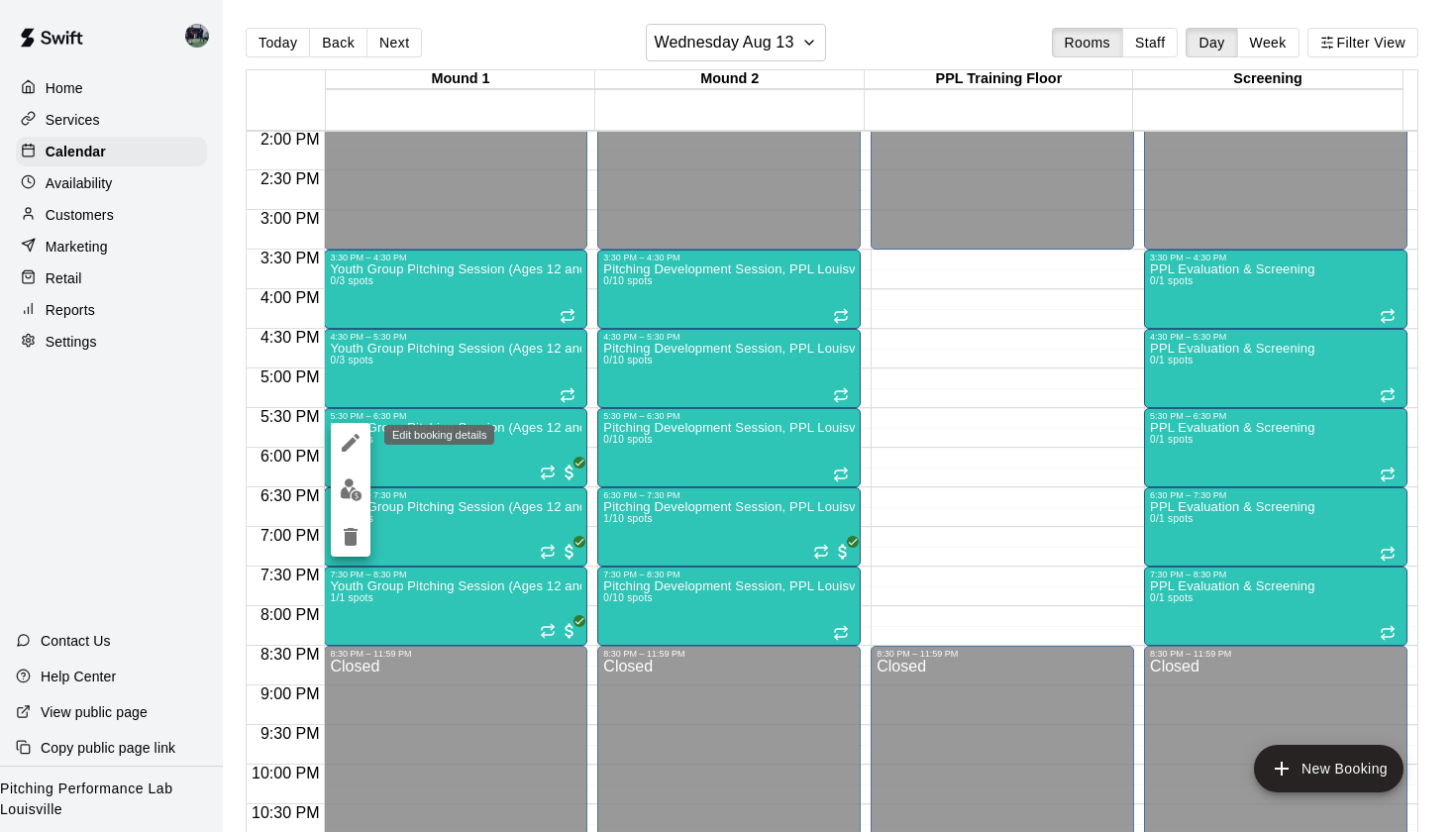 click 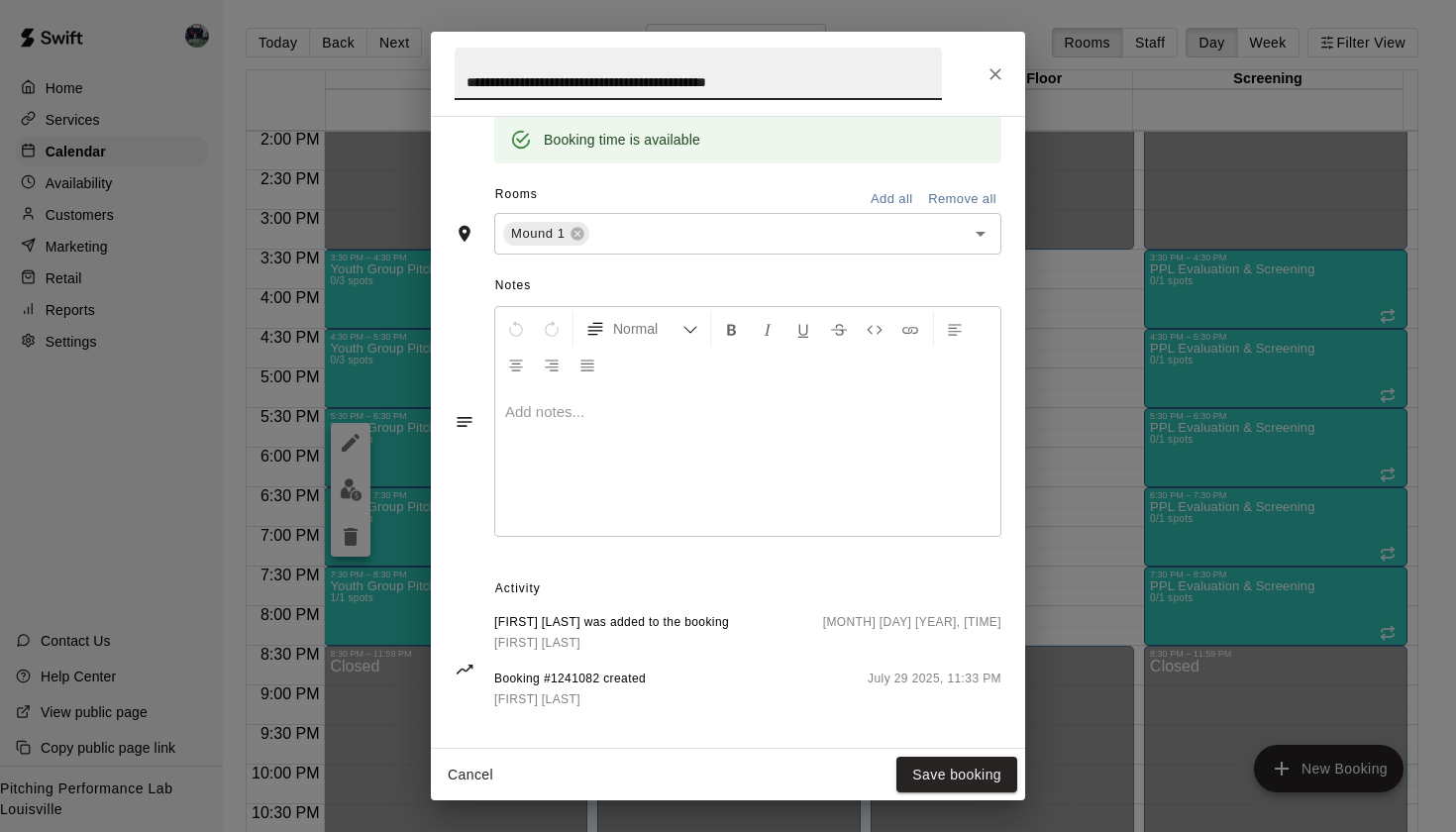 scroll, scrollTop: 0, scrollLeft: 0, axis: both 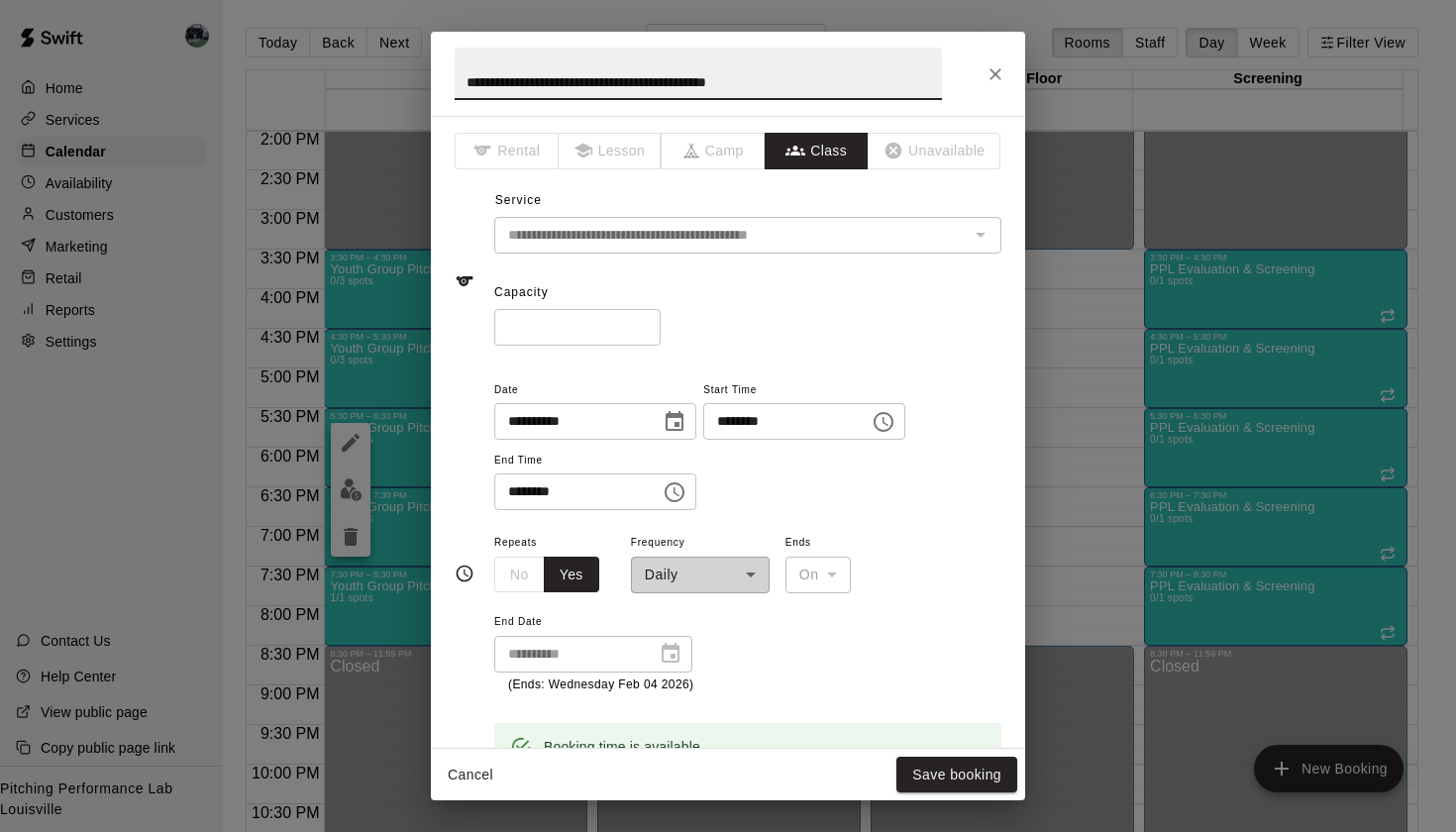 click 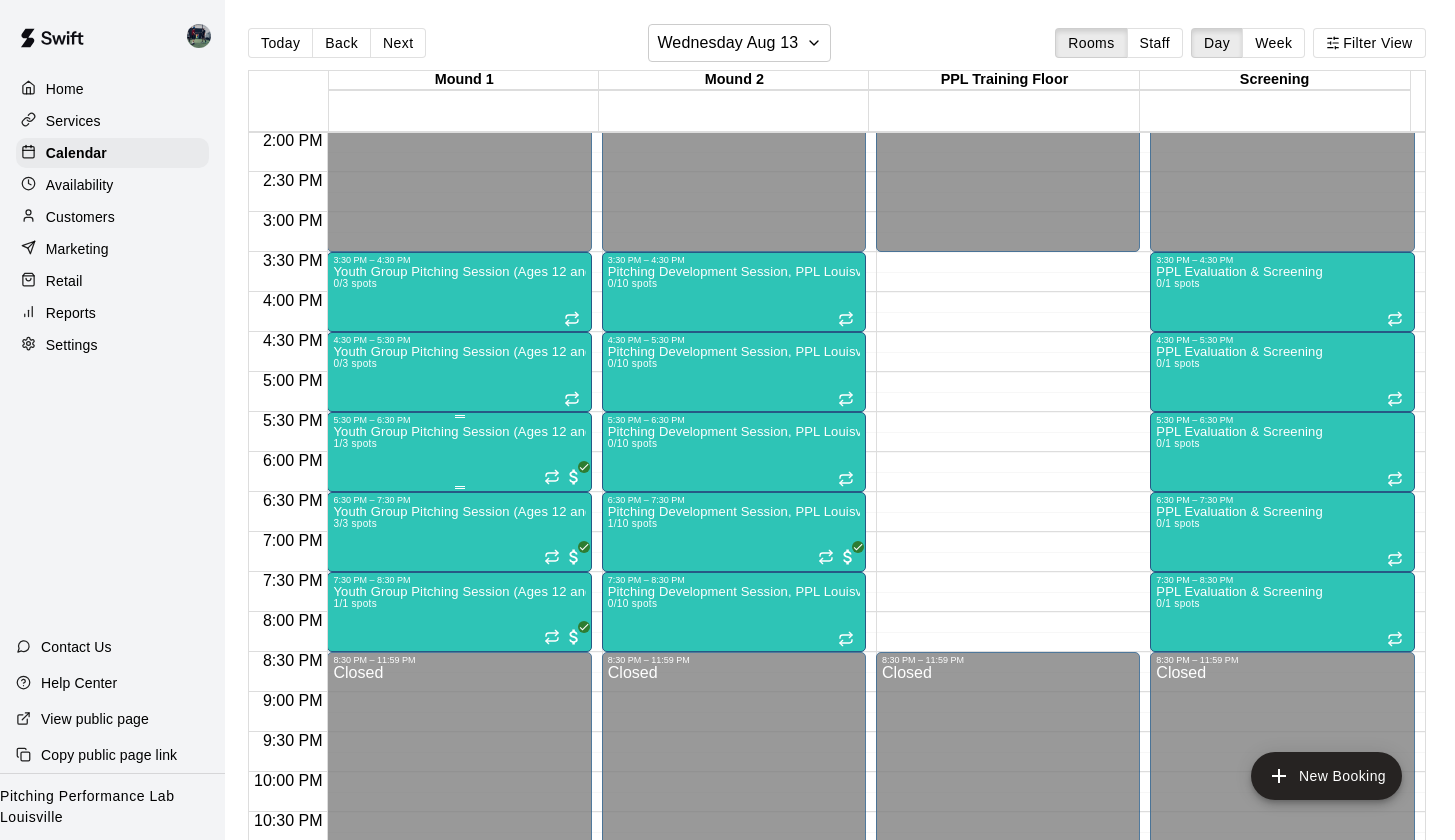 click on "Youth Group Pitching Session (Ages 12 and Under) 1/3 spots" at bounding box center (459, 845) 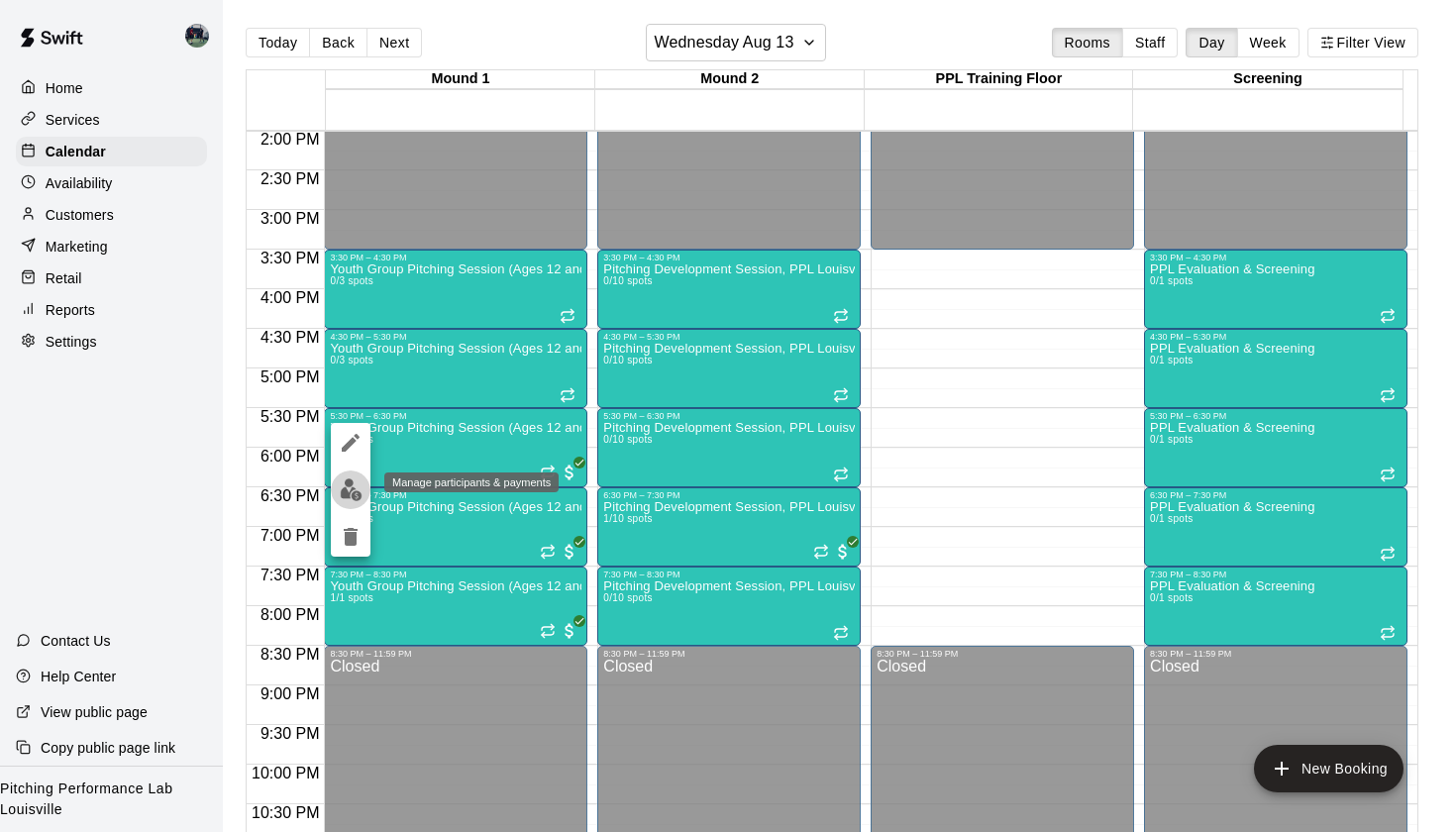 click at bounding box center (351, 489) 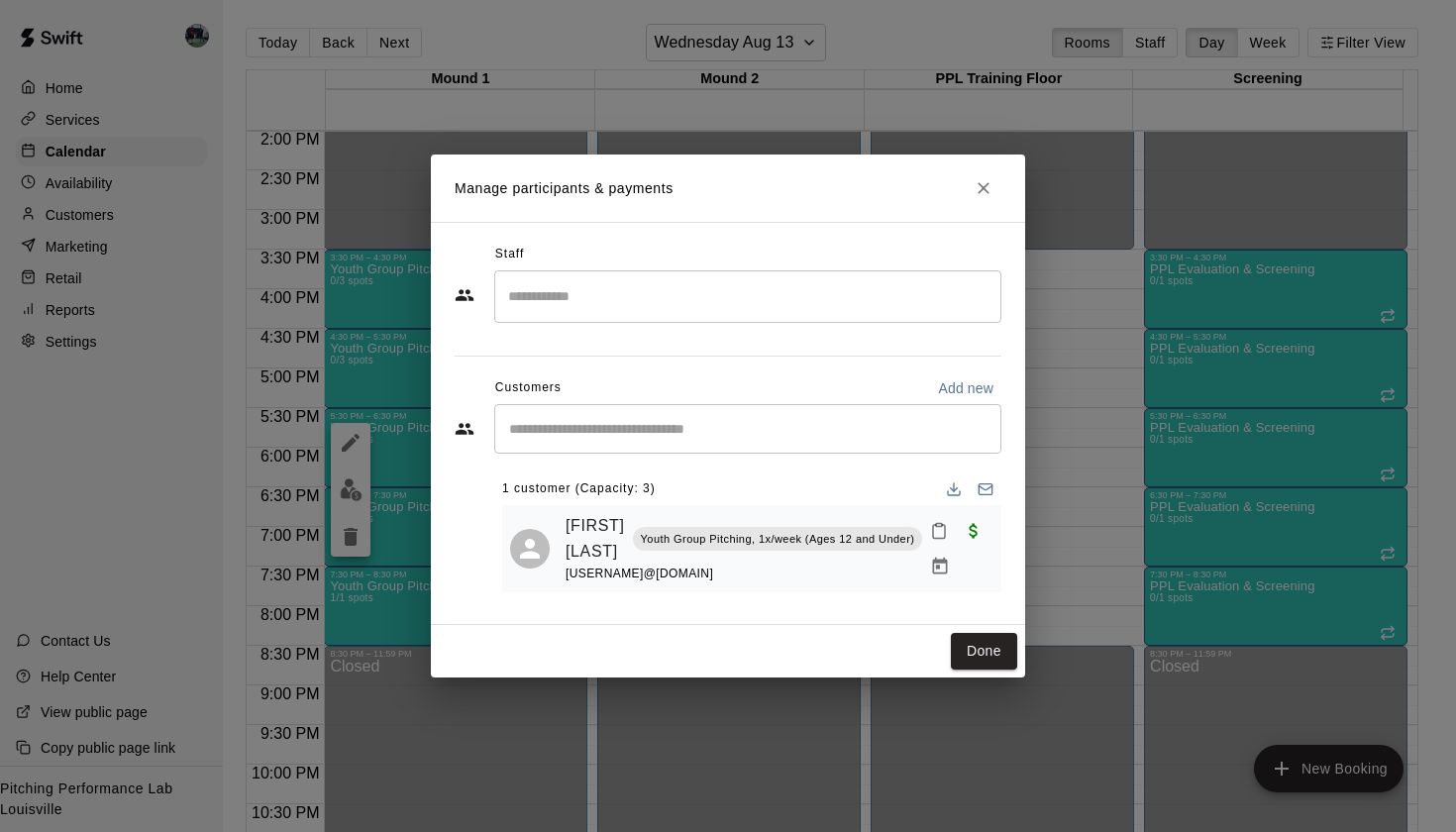 click on "​" at bounding box center [748, 429] 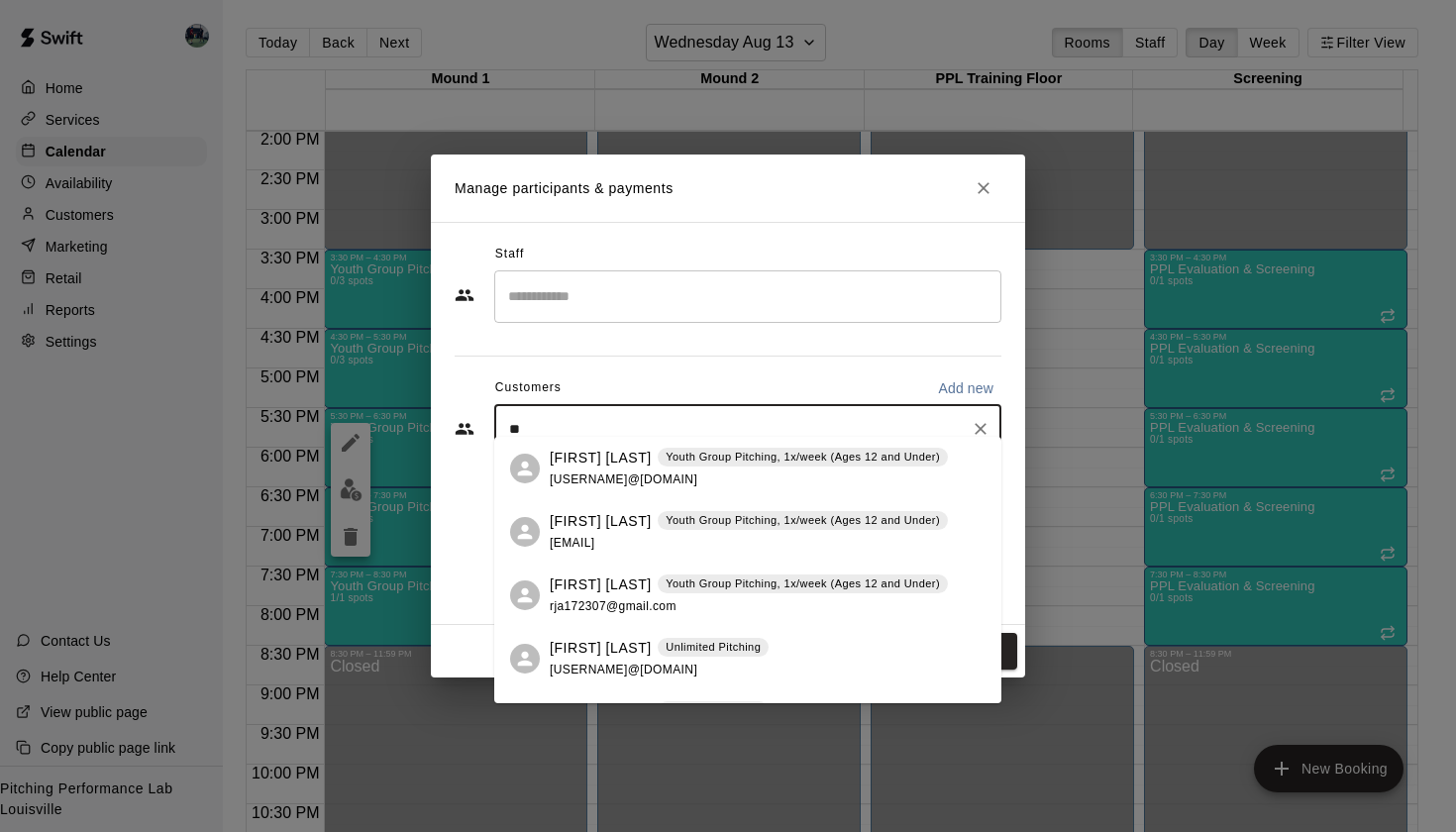 type on "***" 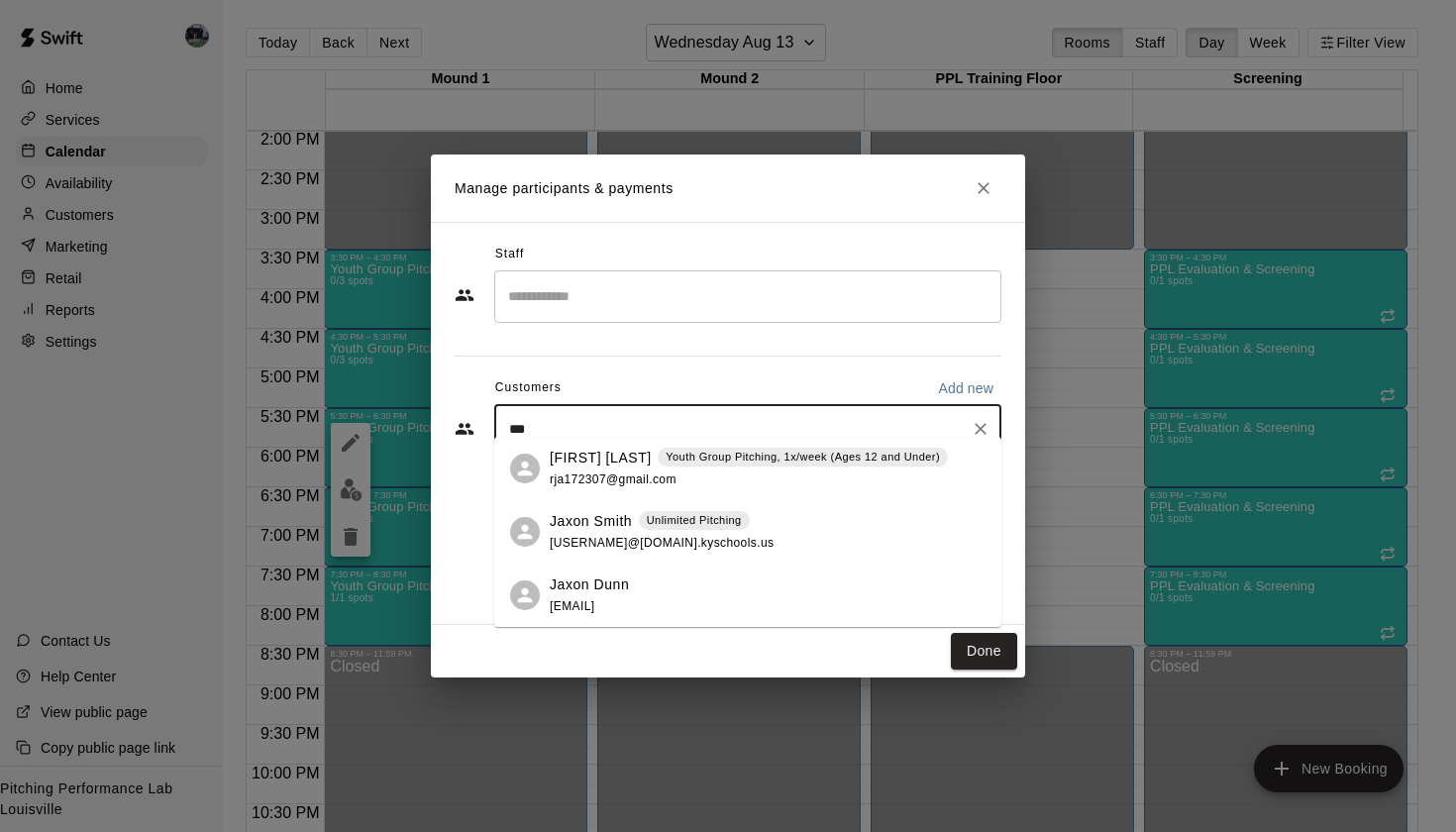 click on "[FIRST] [LAST]" at bounding box center [600, 458] 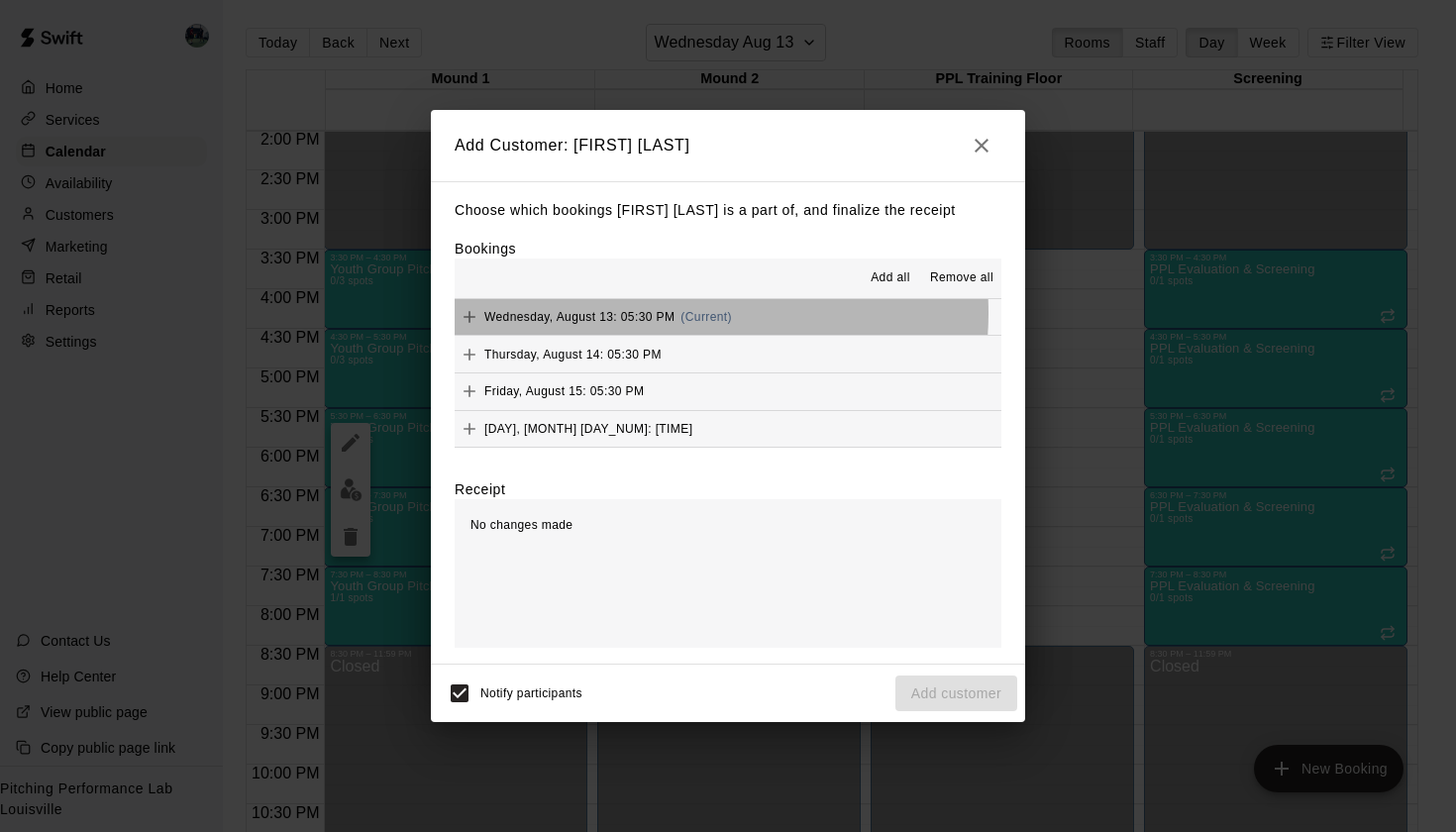 click on "Wednesday, August 13: 05:30 PM" at bounding box center (579, 317) 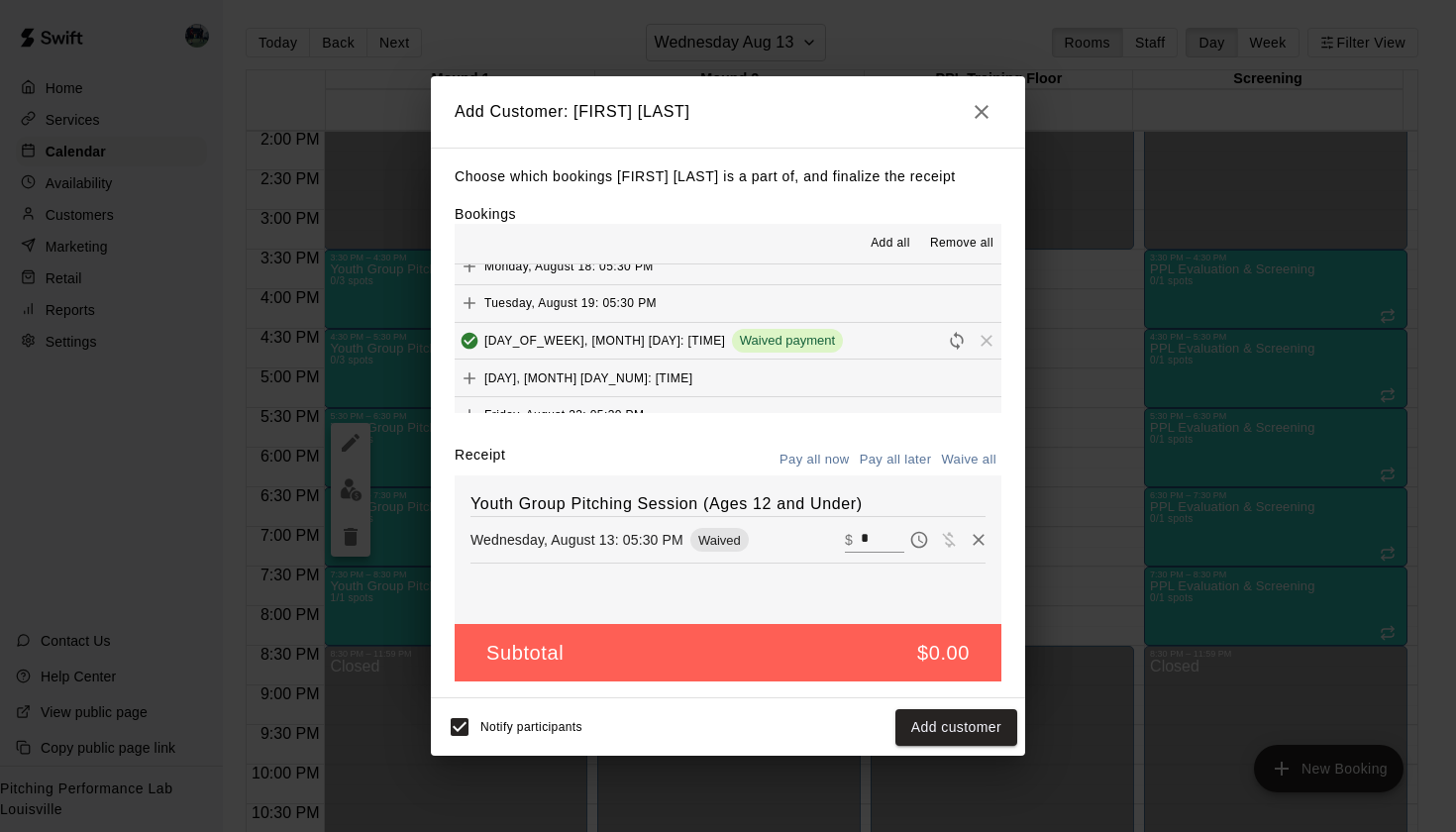 scroll, scrollTop: 0, scrollLeft: 0, axis: both 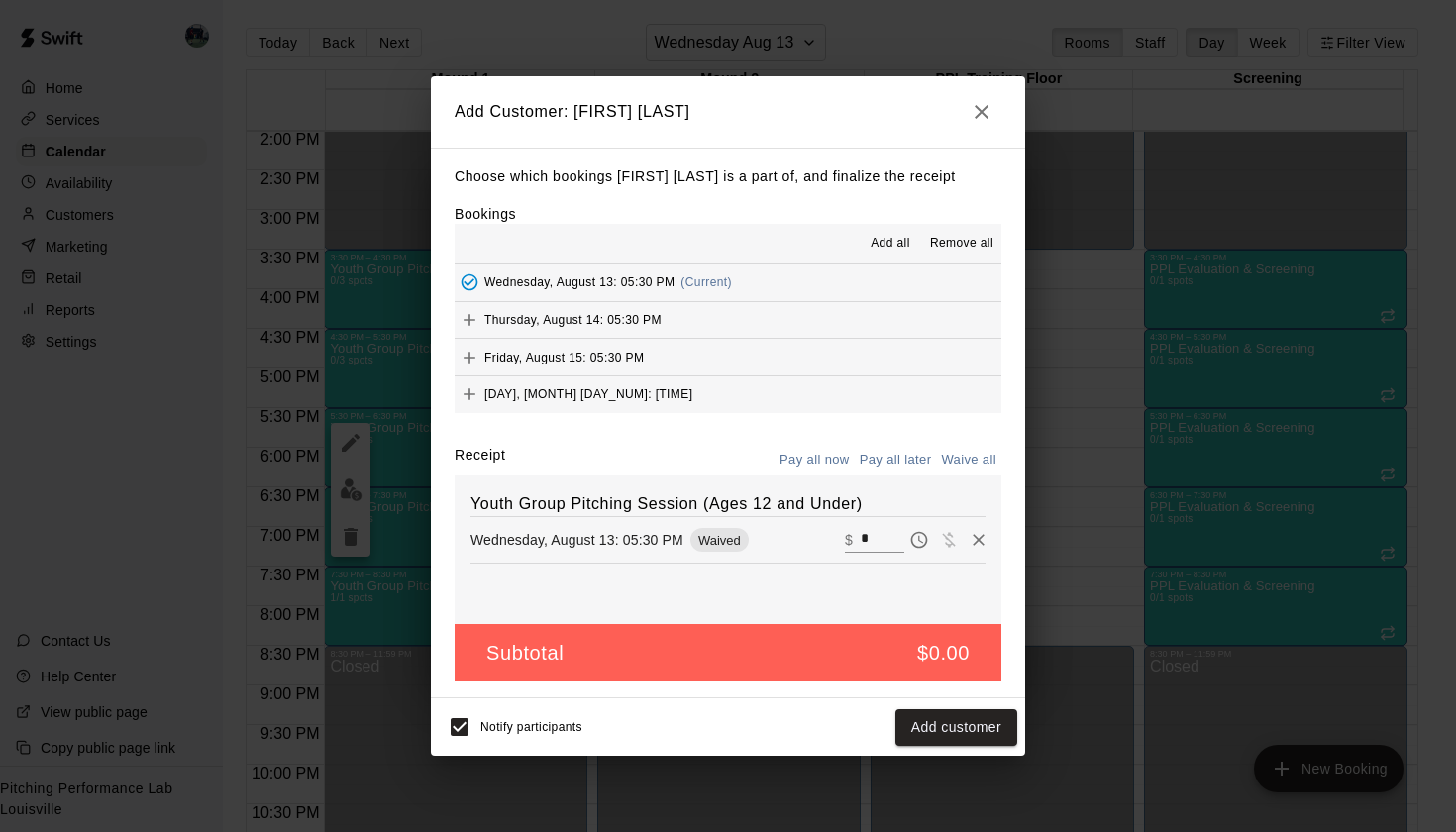 click on "Wednesday, August 13: 05:30 PM" at bounding box center (579, 282) 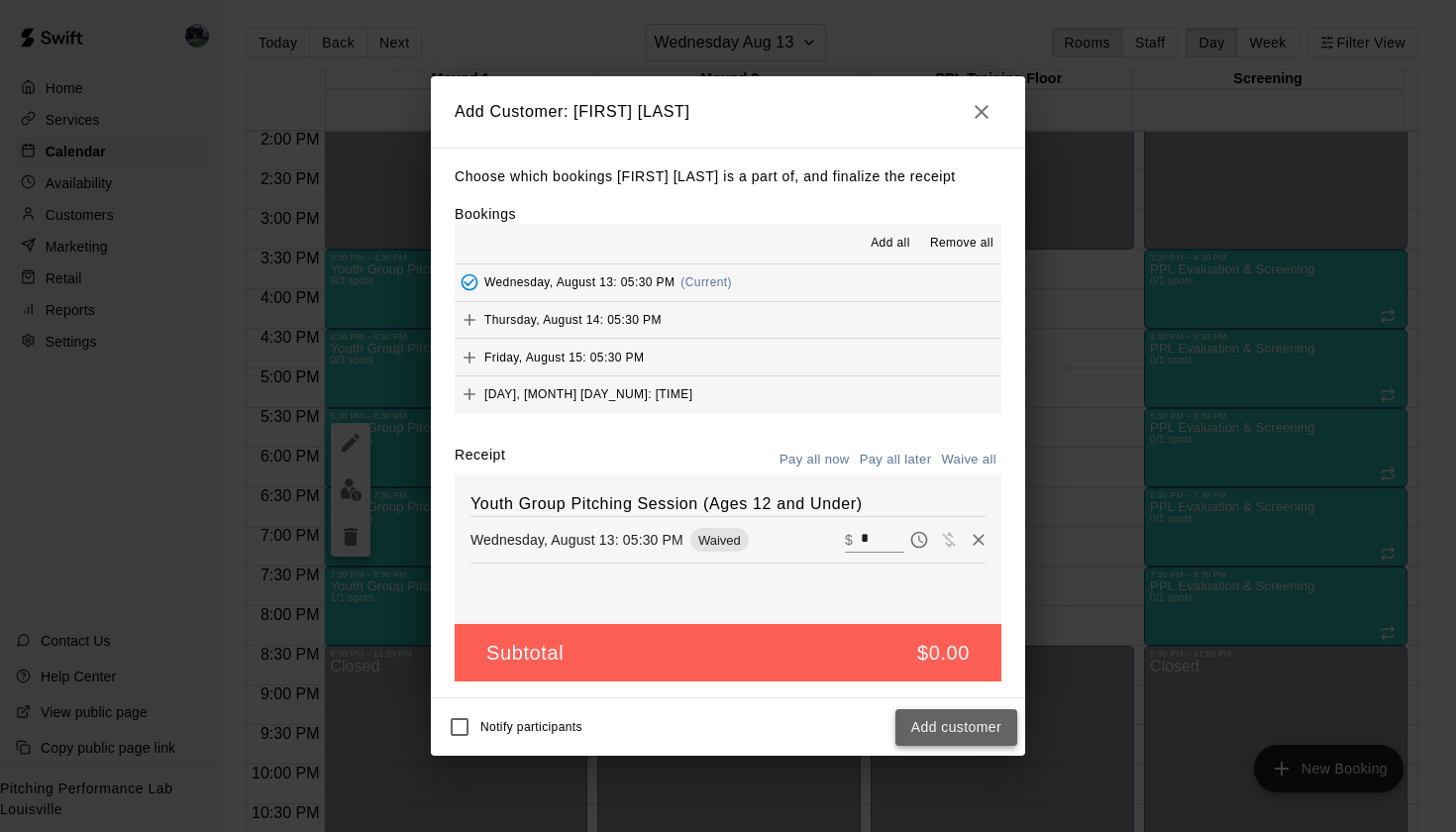 click on "Add customer" at bounding box center [956, 727] 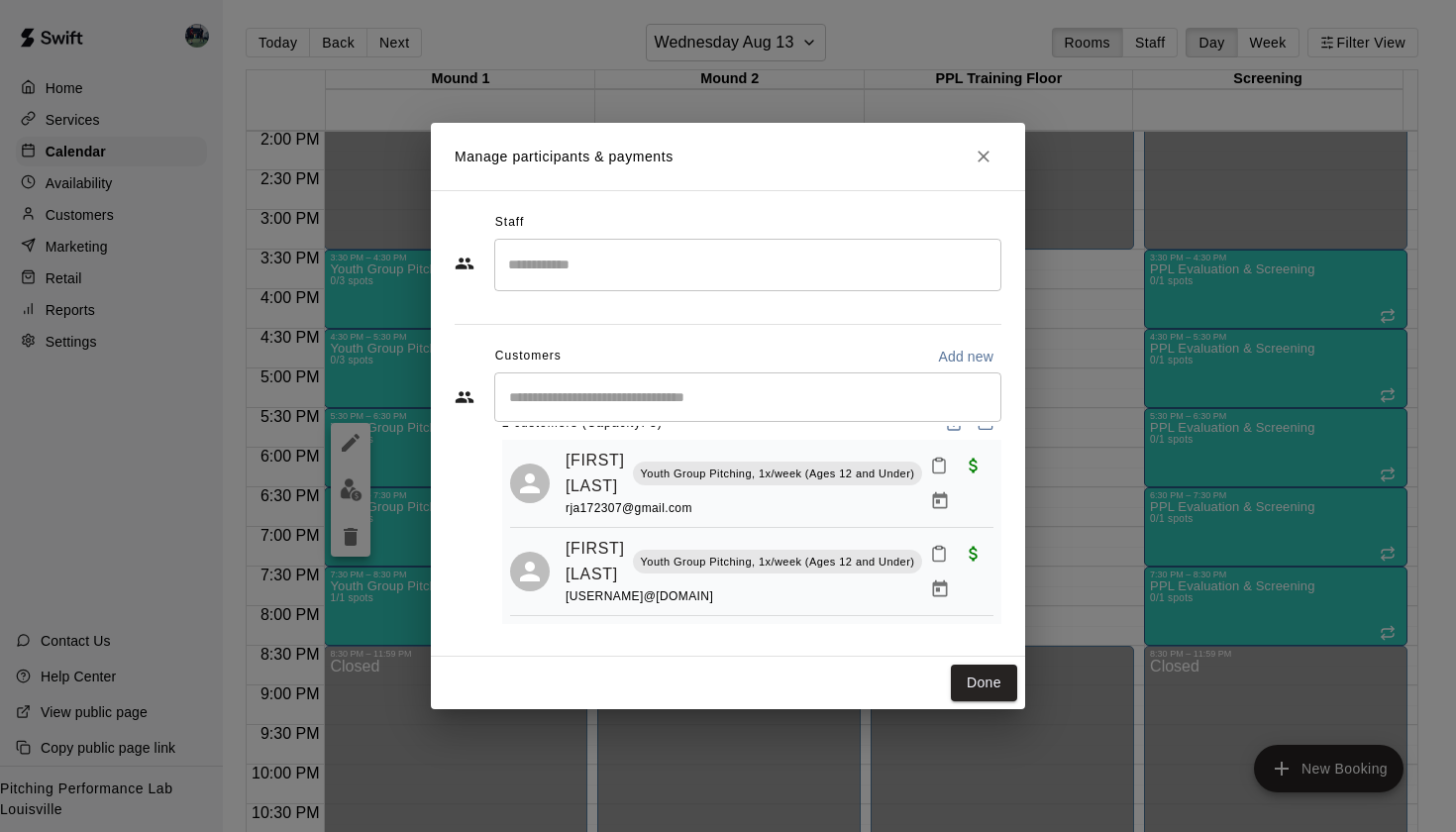 scroll, scrollTop: 0, scrollLeft: 0, axis: both 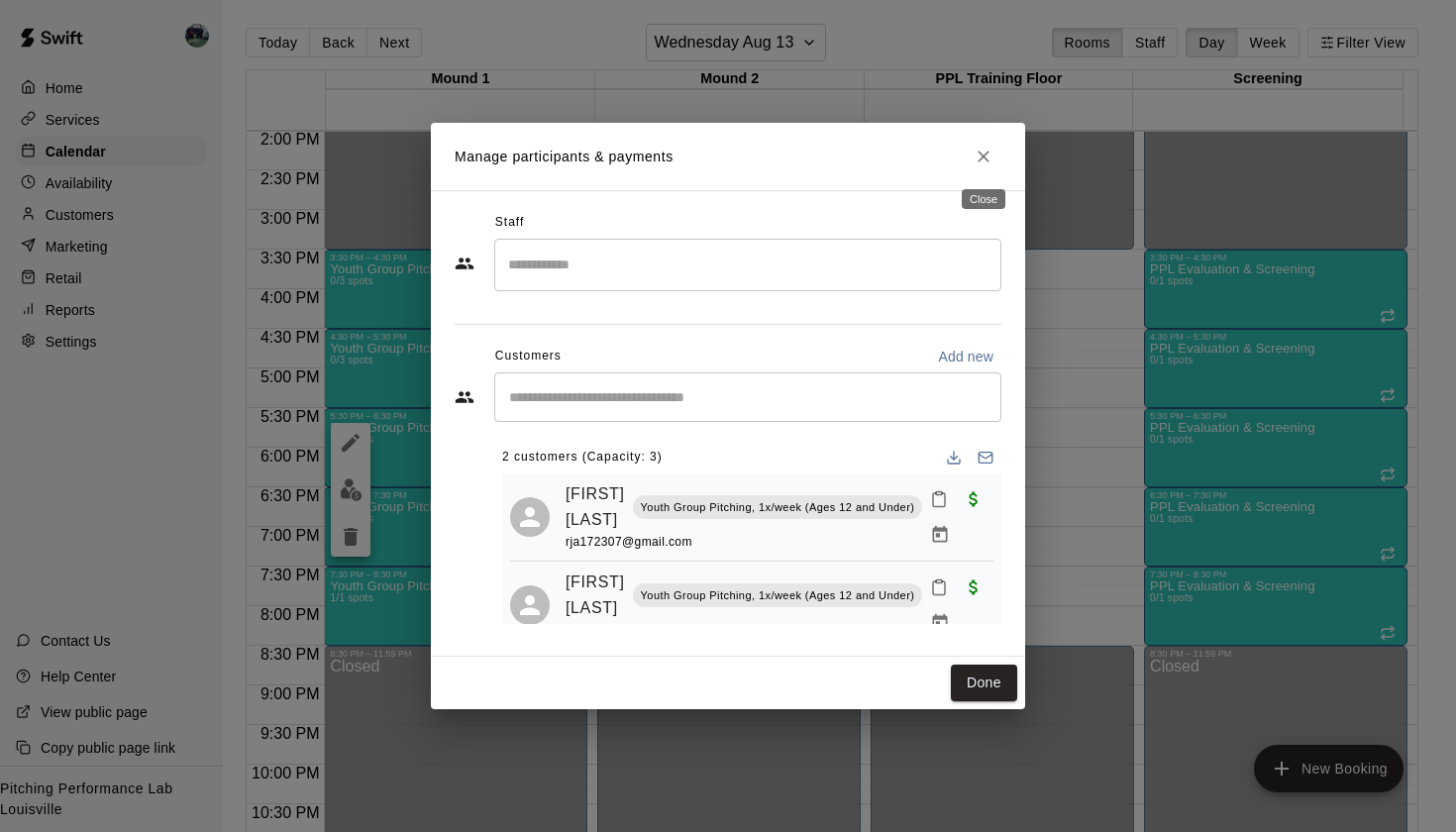click 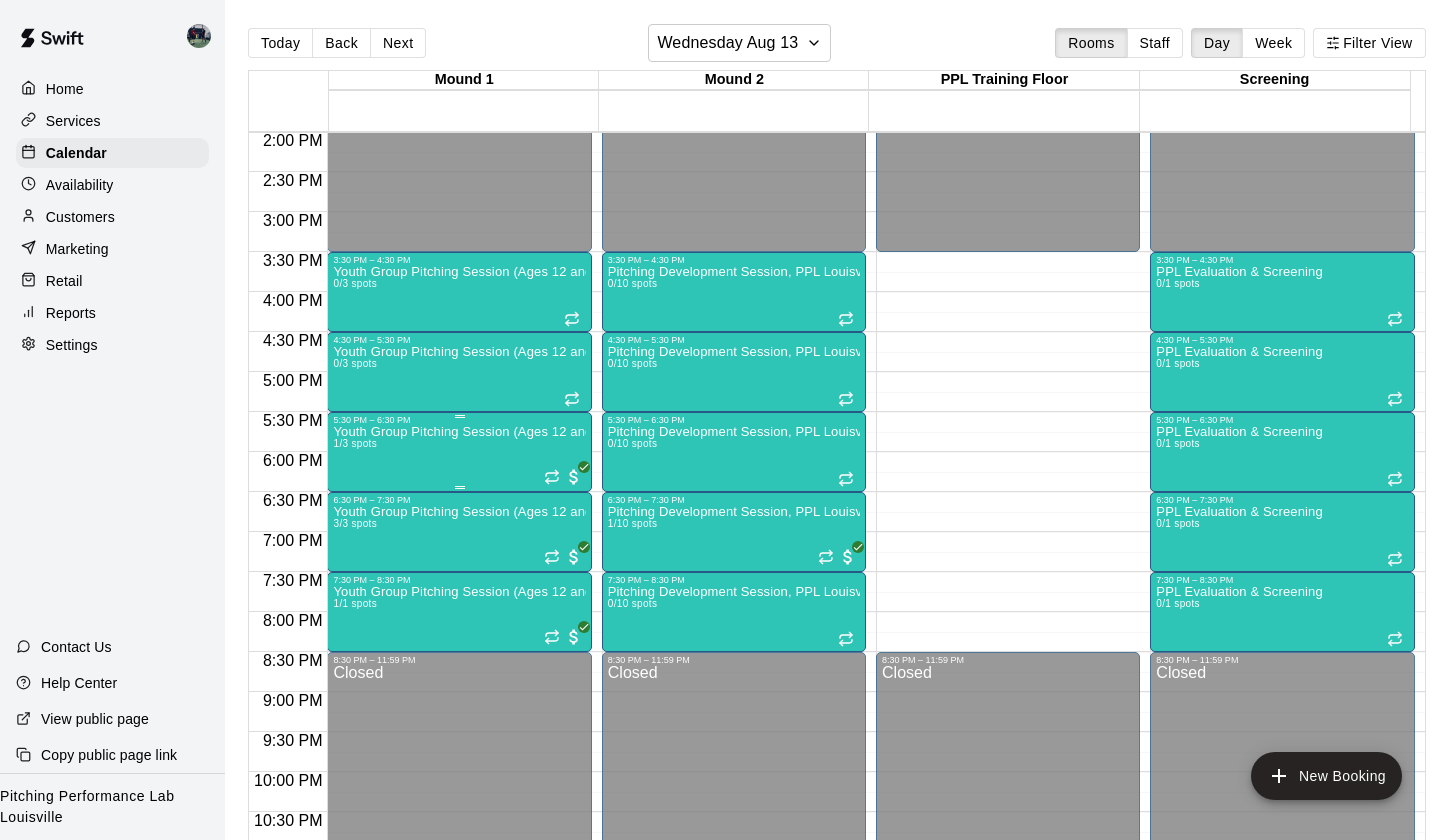 click on "Youth Group Pitching Session (Ages 12 and Under) 1/3 spots" at bounding box center (459, 845) 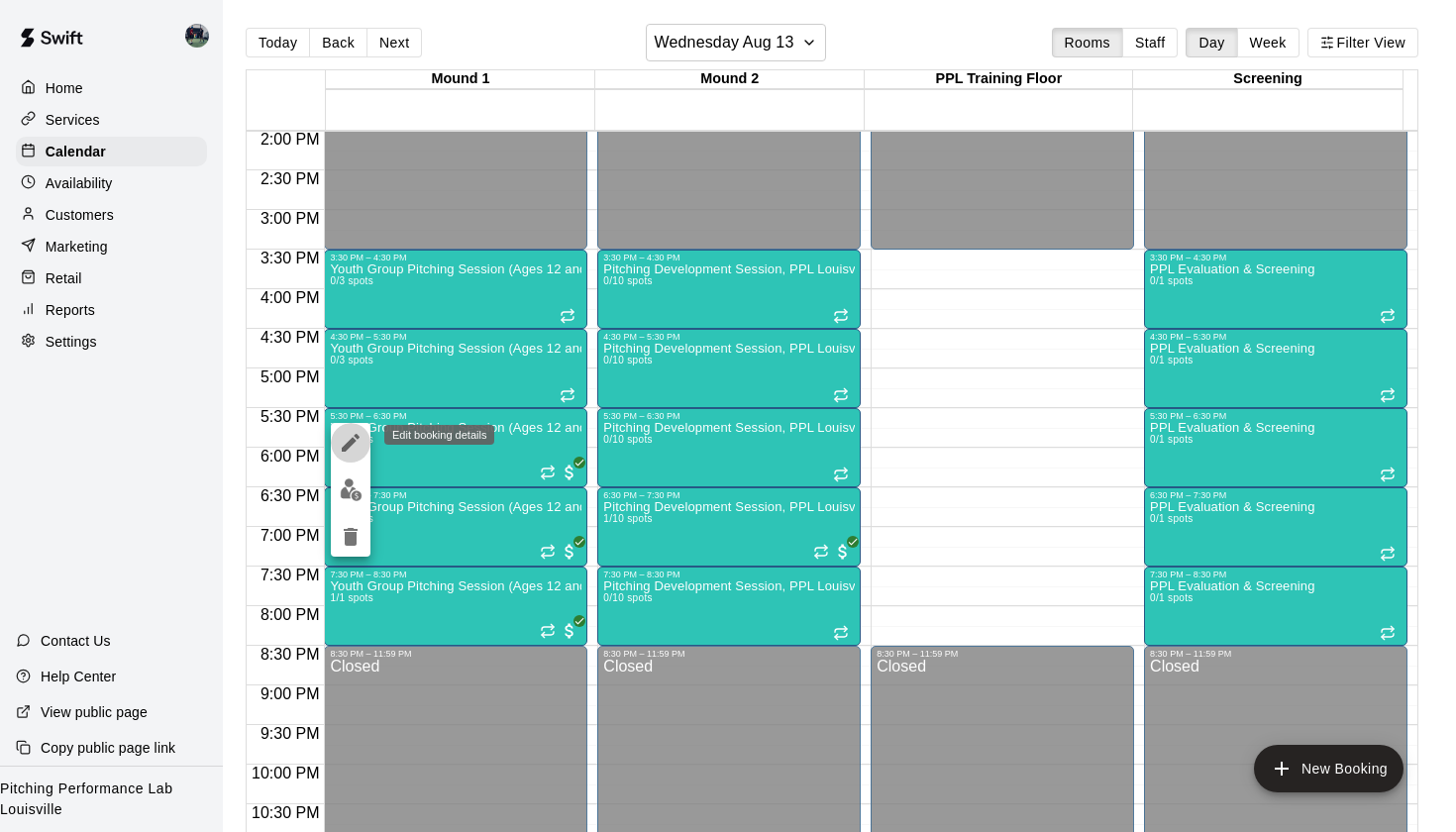 click 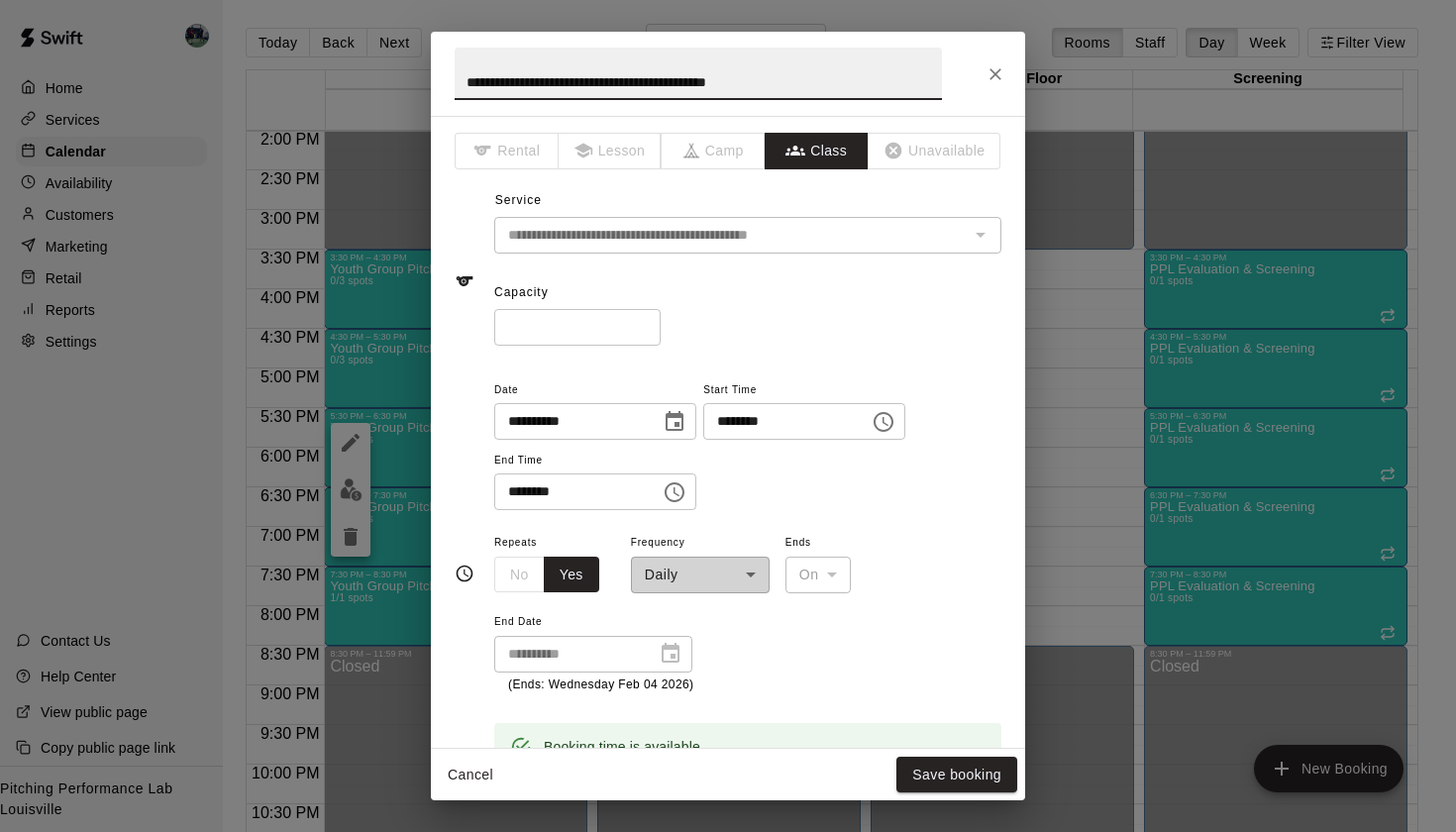 type on "*" 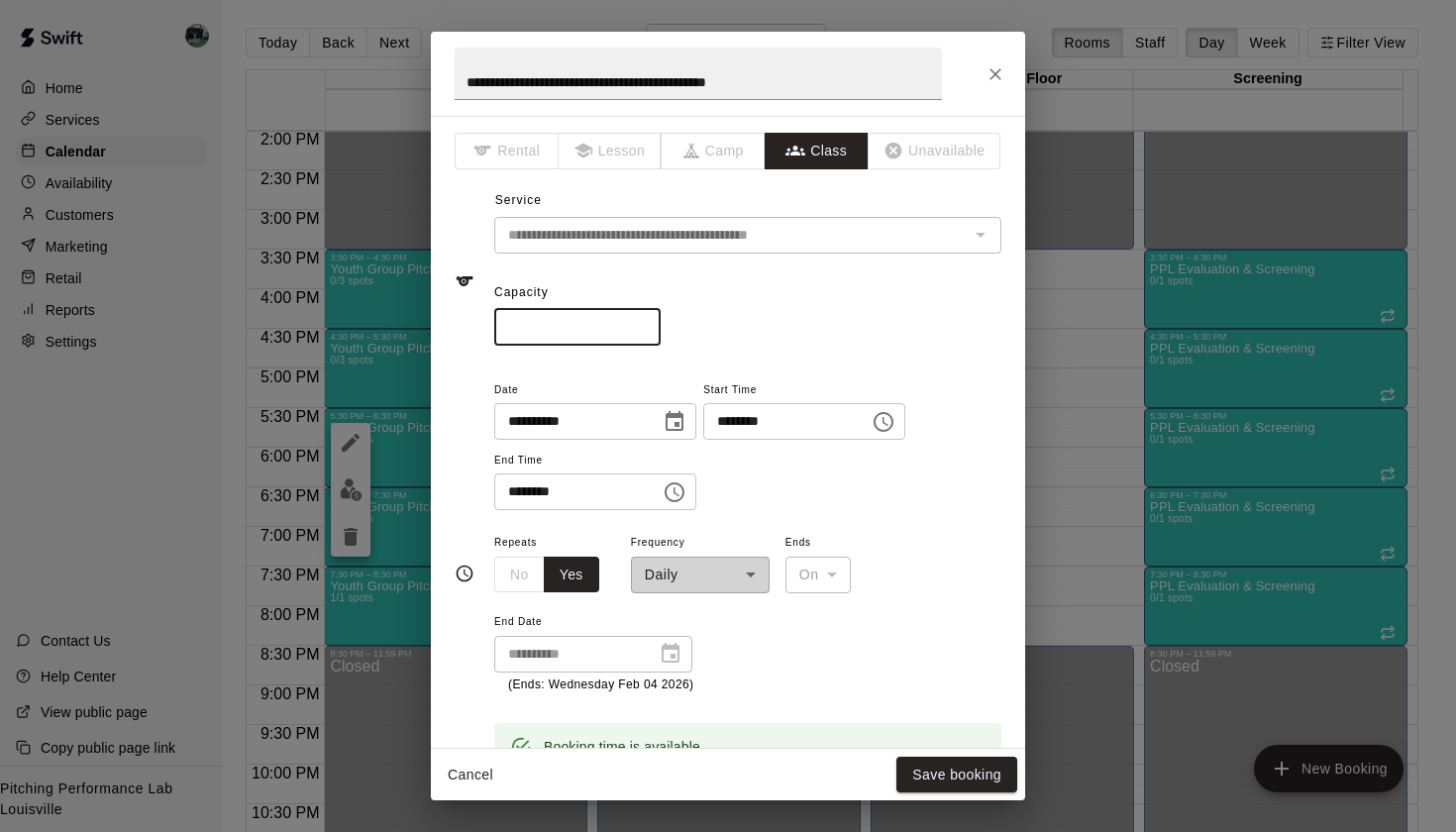 click on "*" at bounding box center [577, 327] 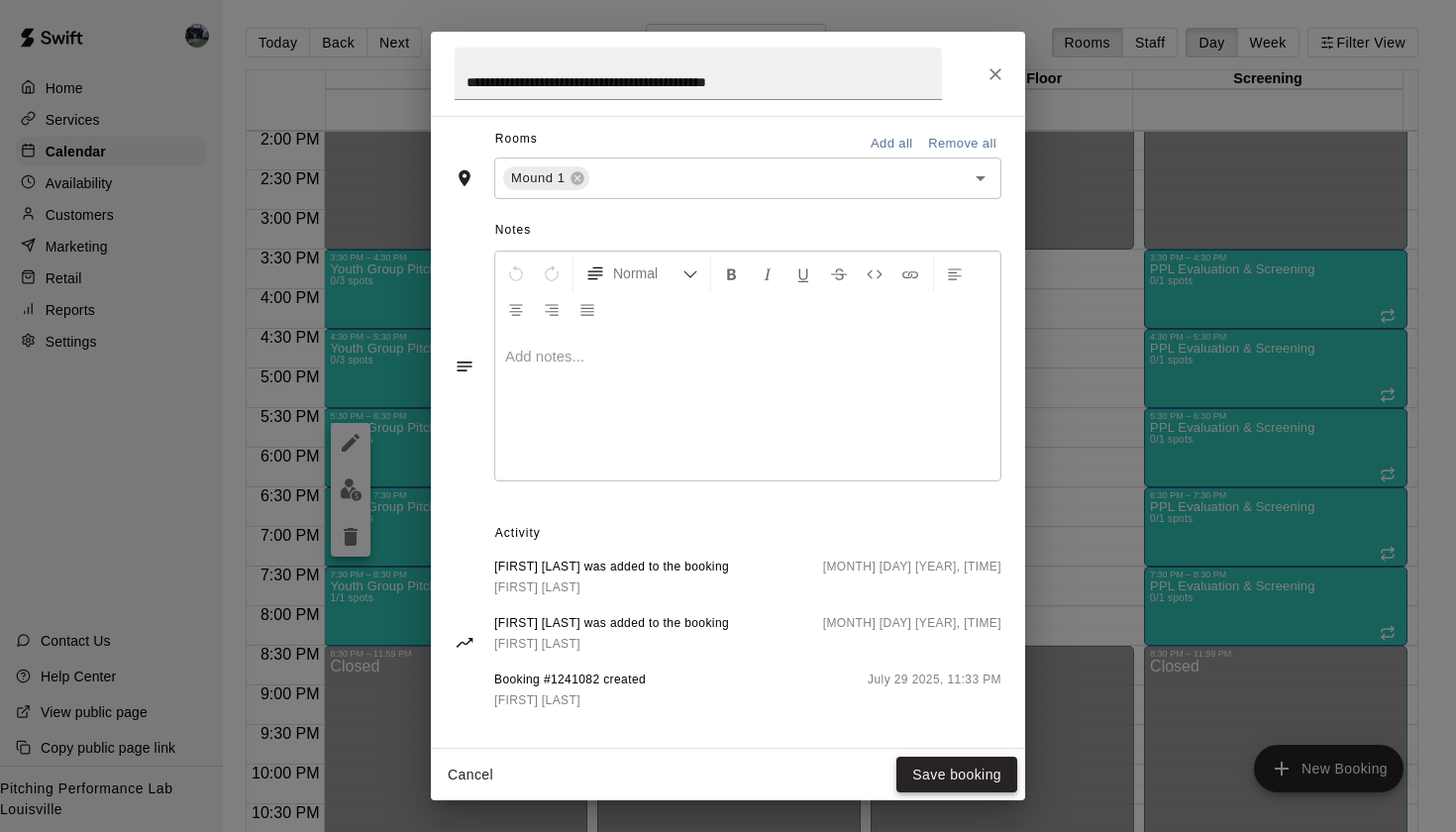 click on "Save booking" at bounding box center (957, 775) 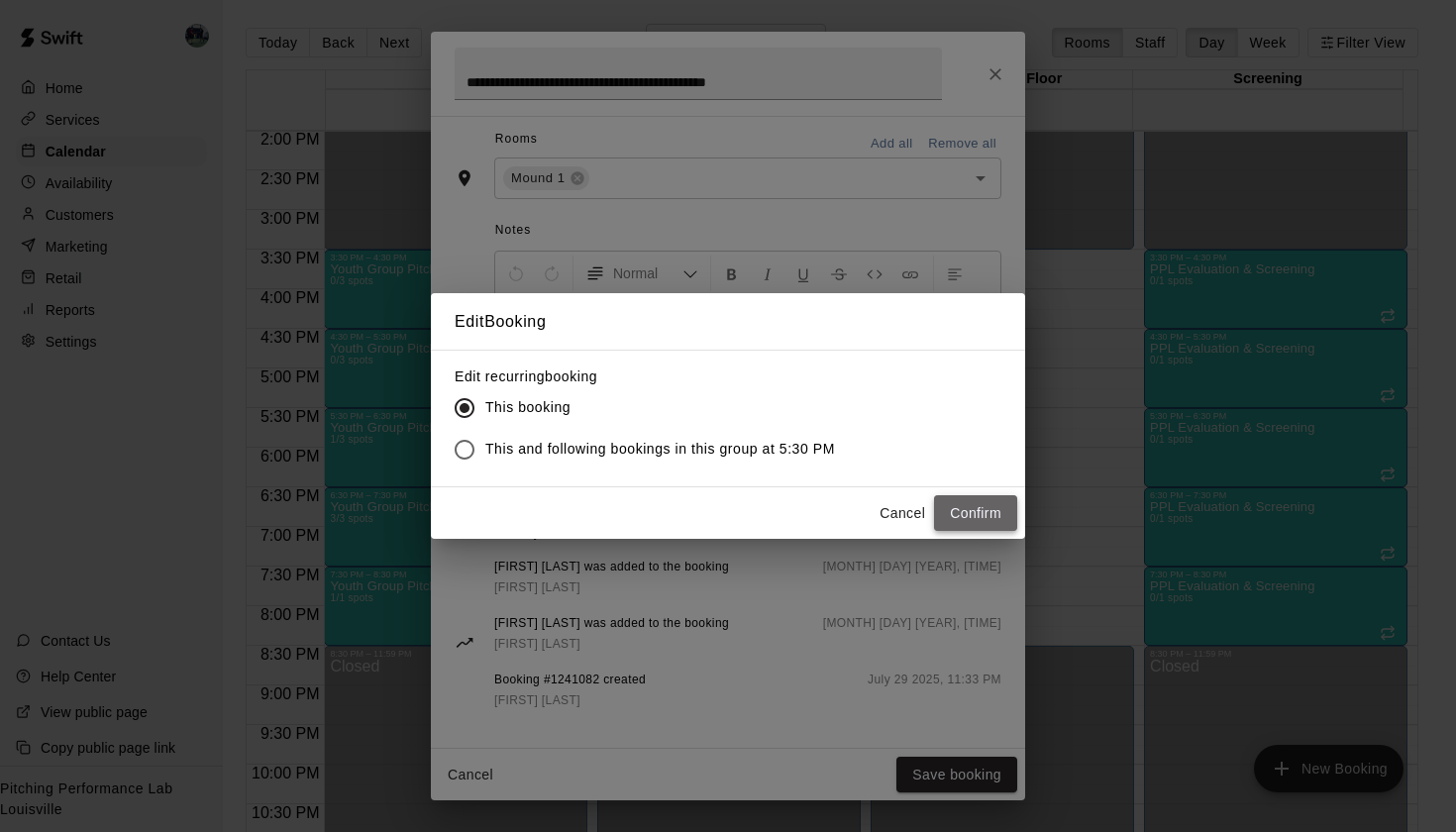 click on "Confirm" at bounding box center (976, 513) 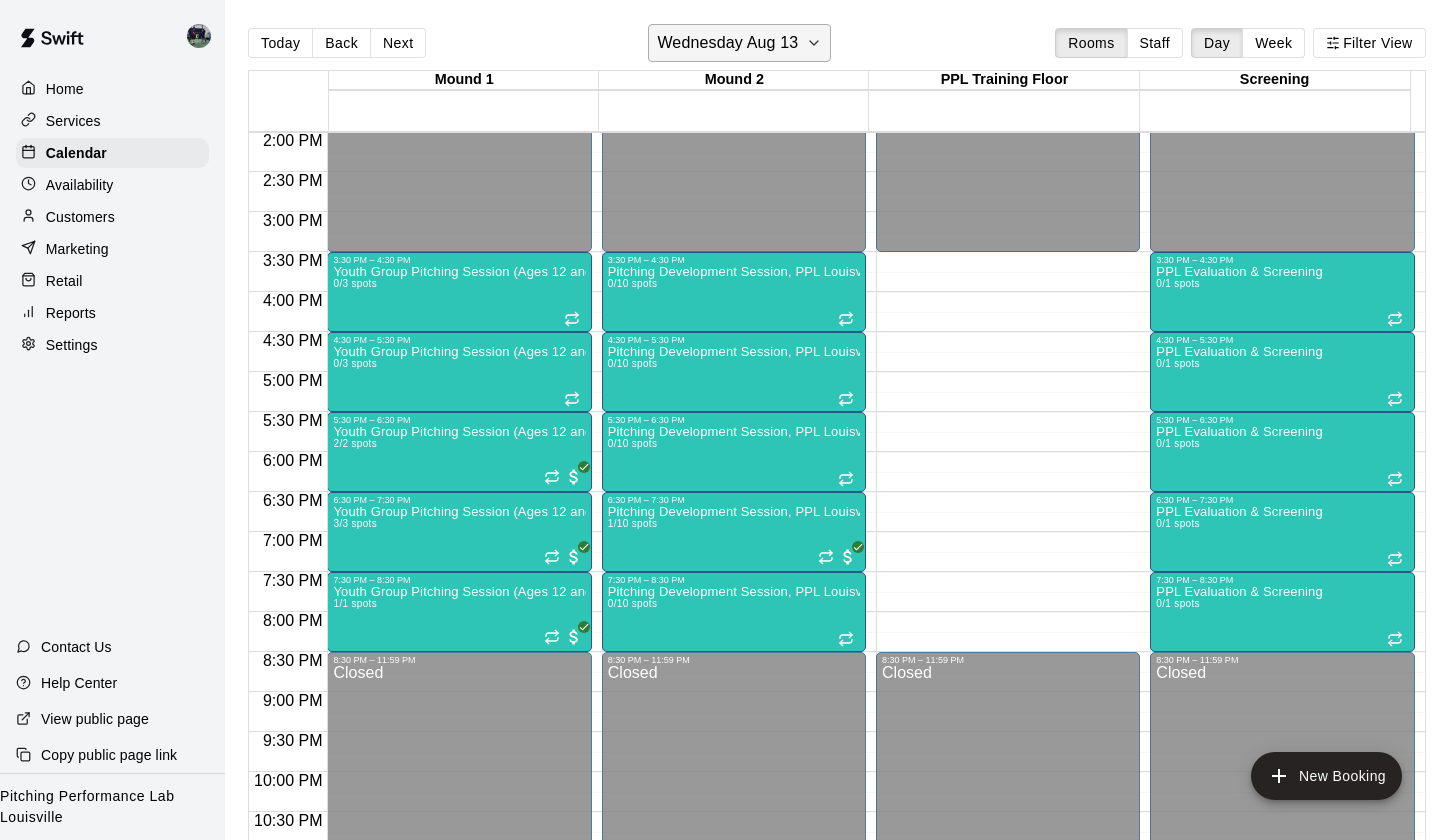 click 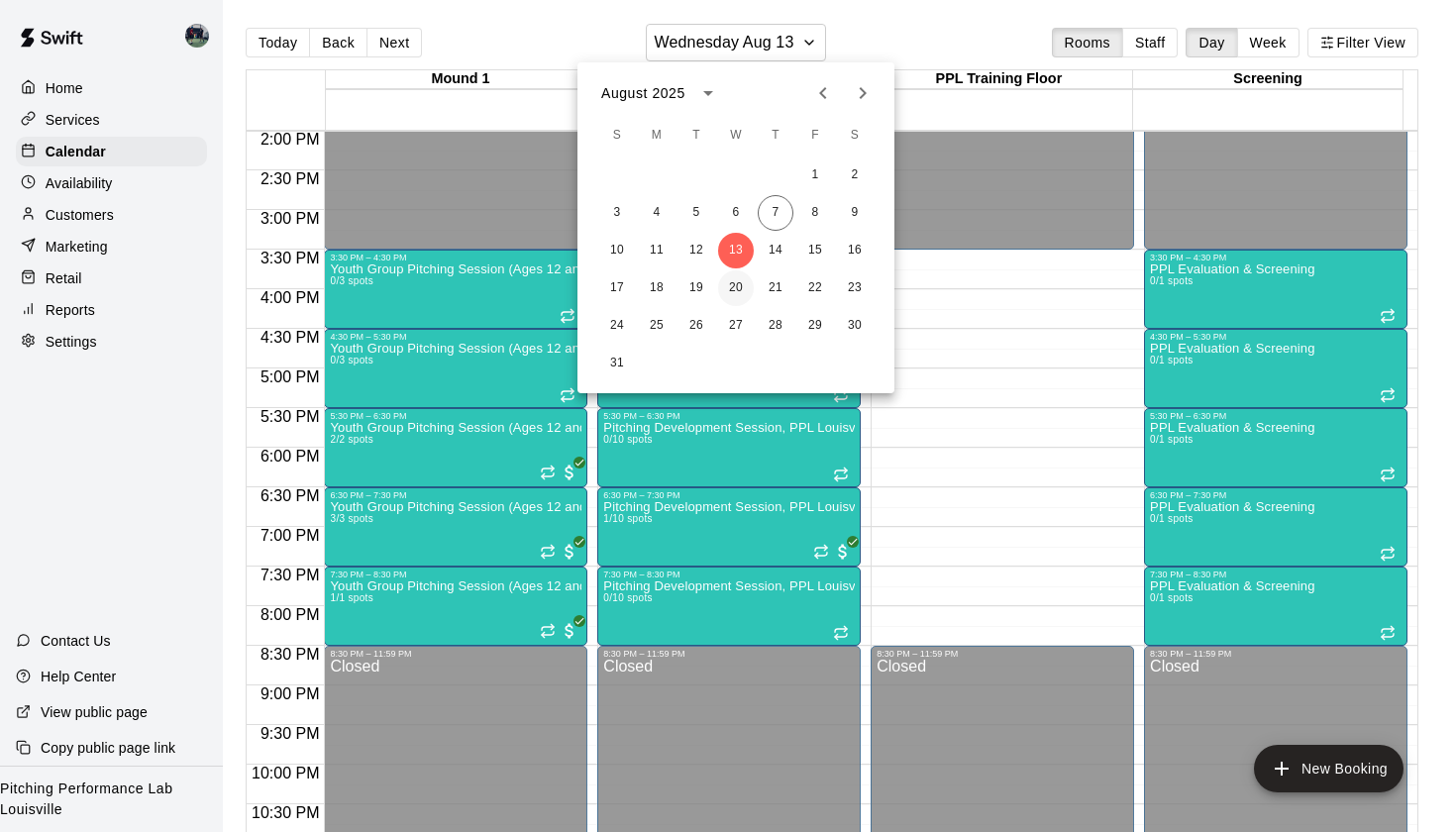 click on "20" at bounding box center (736, 288) 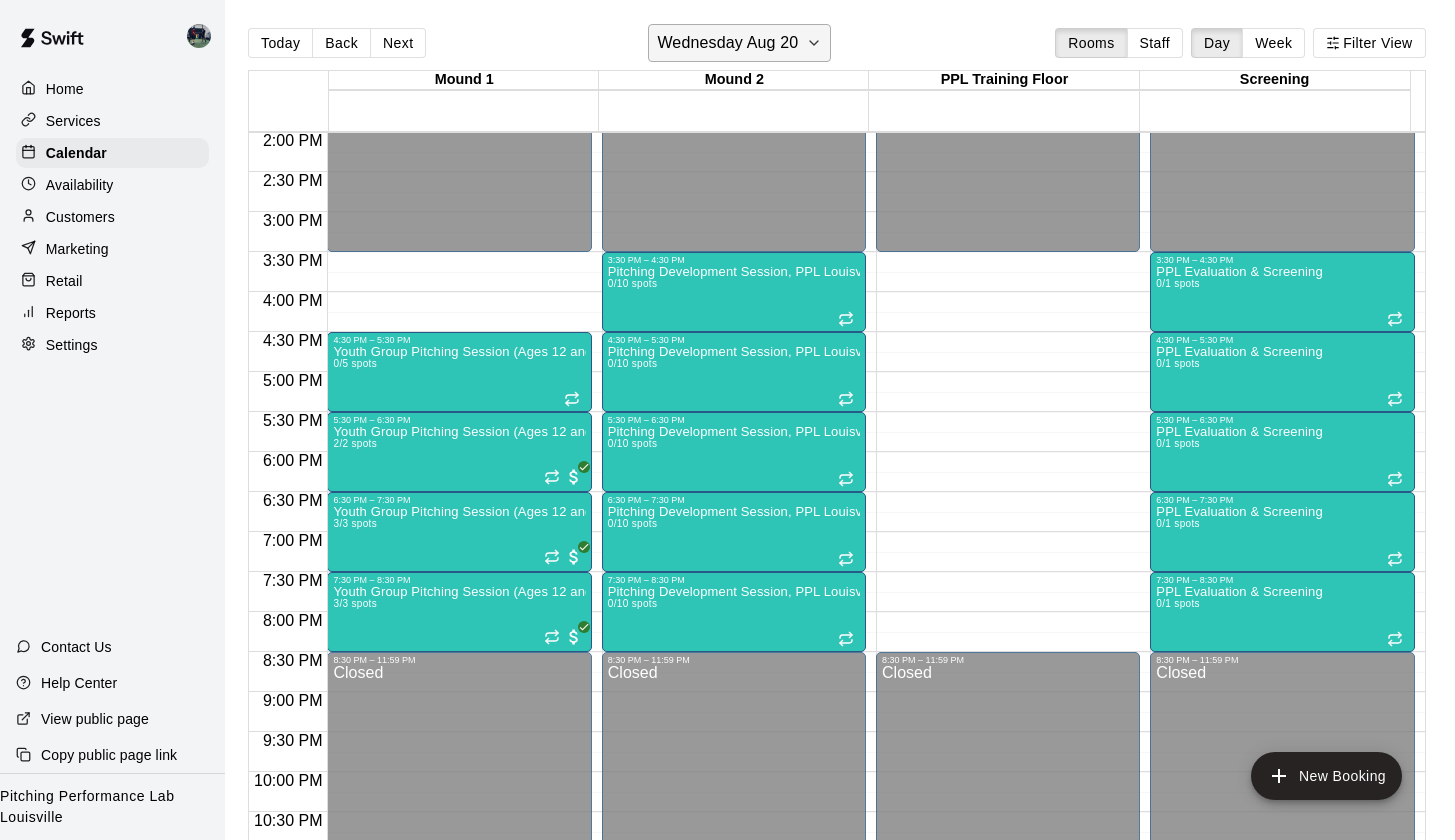 click 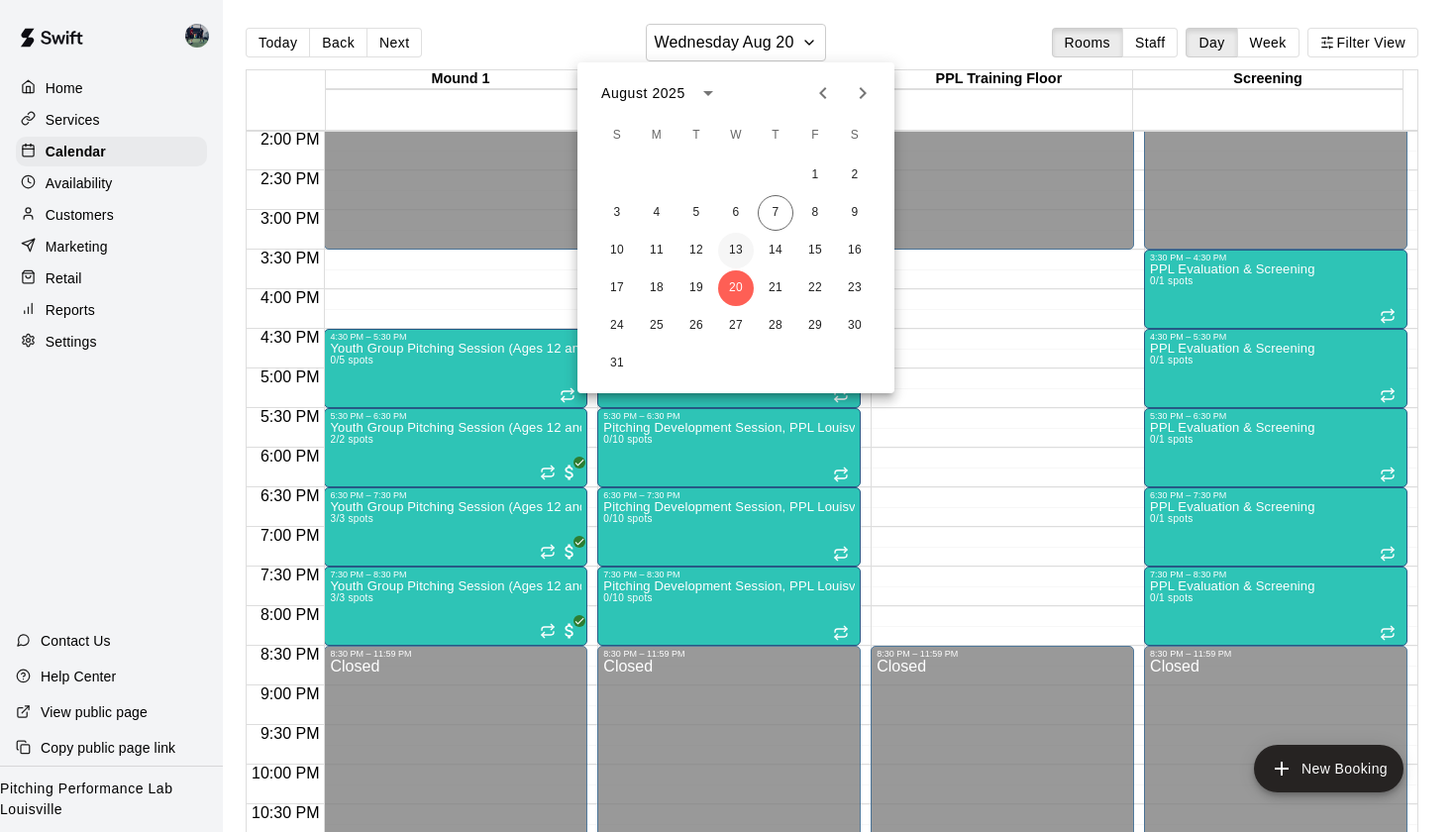 click on "13" at bounding box center (736, 251) 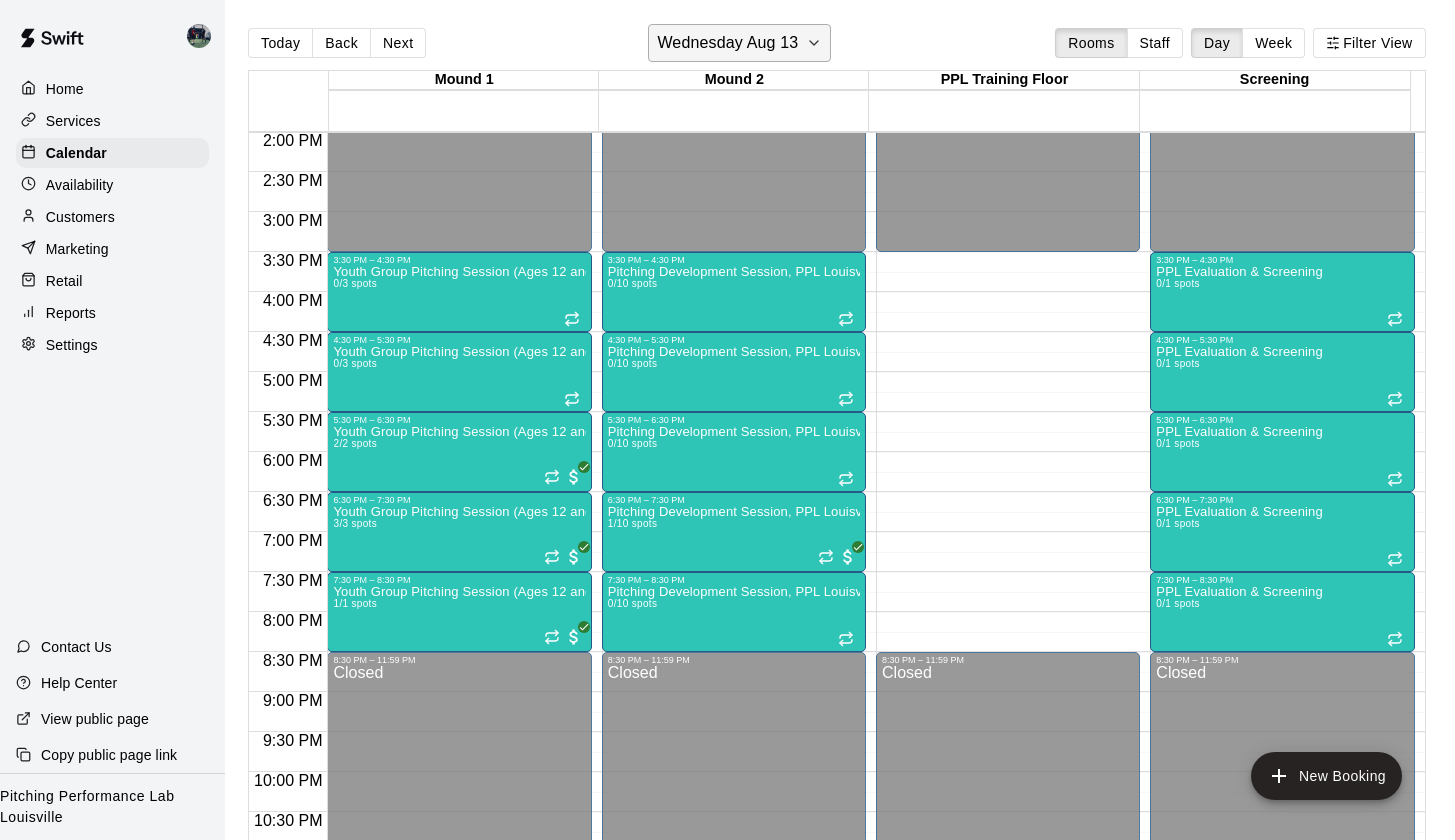 click 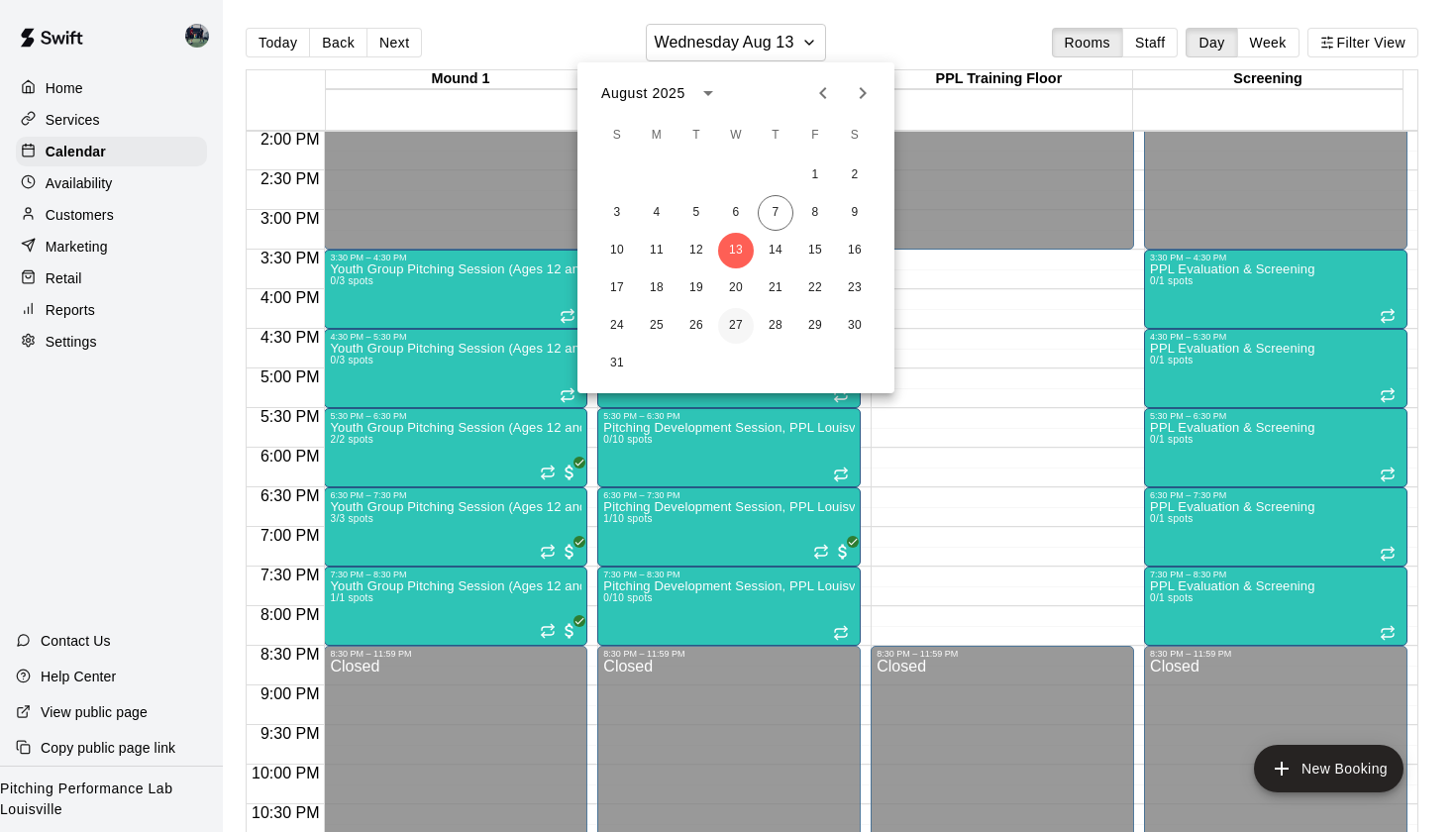 click on "27" at bounding box center [736, 326] 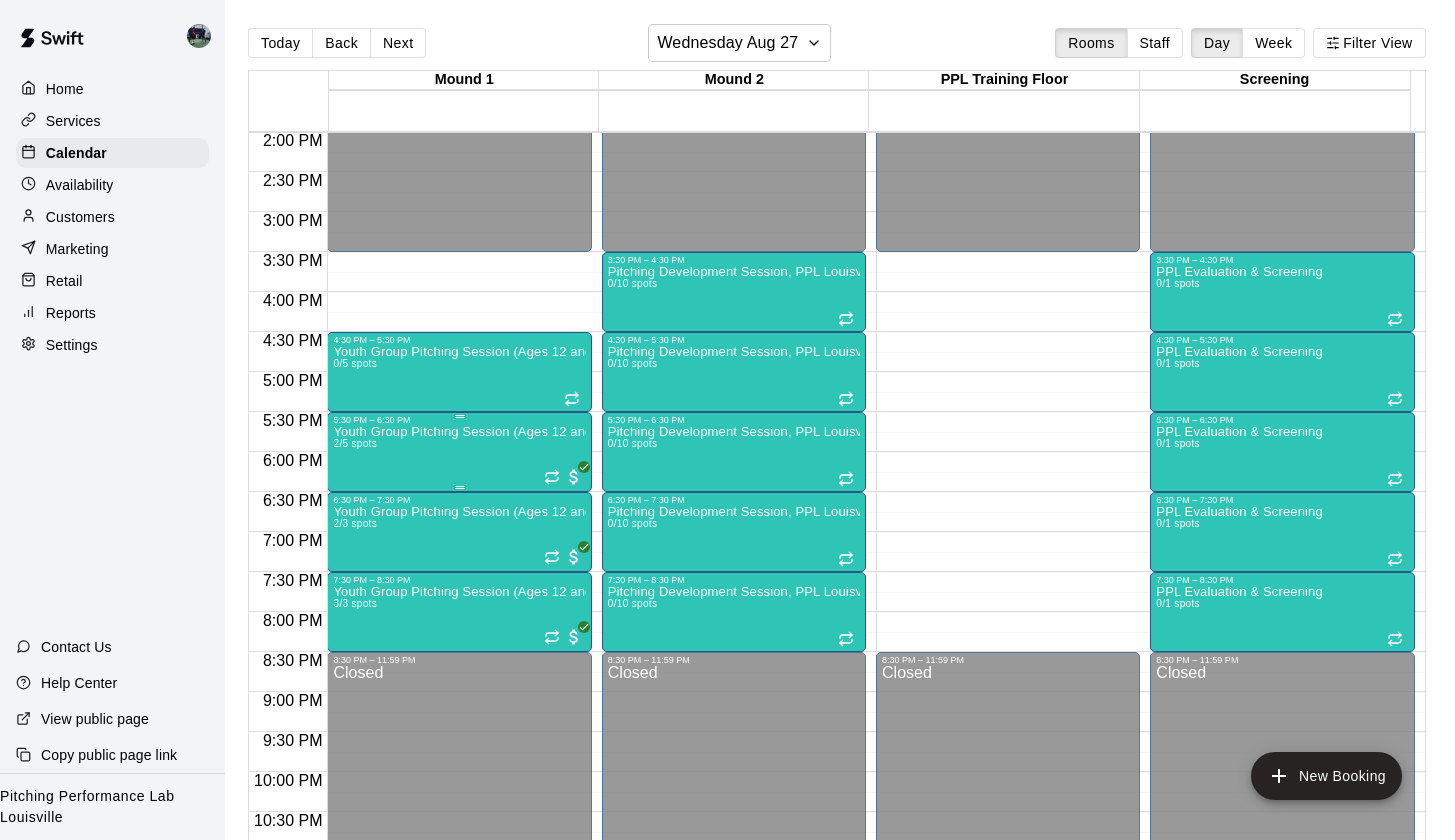 click on "Youth Group Pitching Session (Ages 12 and Under) 2/5 spots" at bounding box center [459, 845] 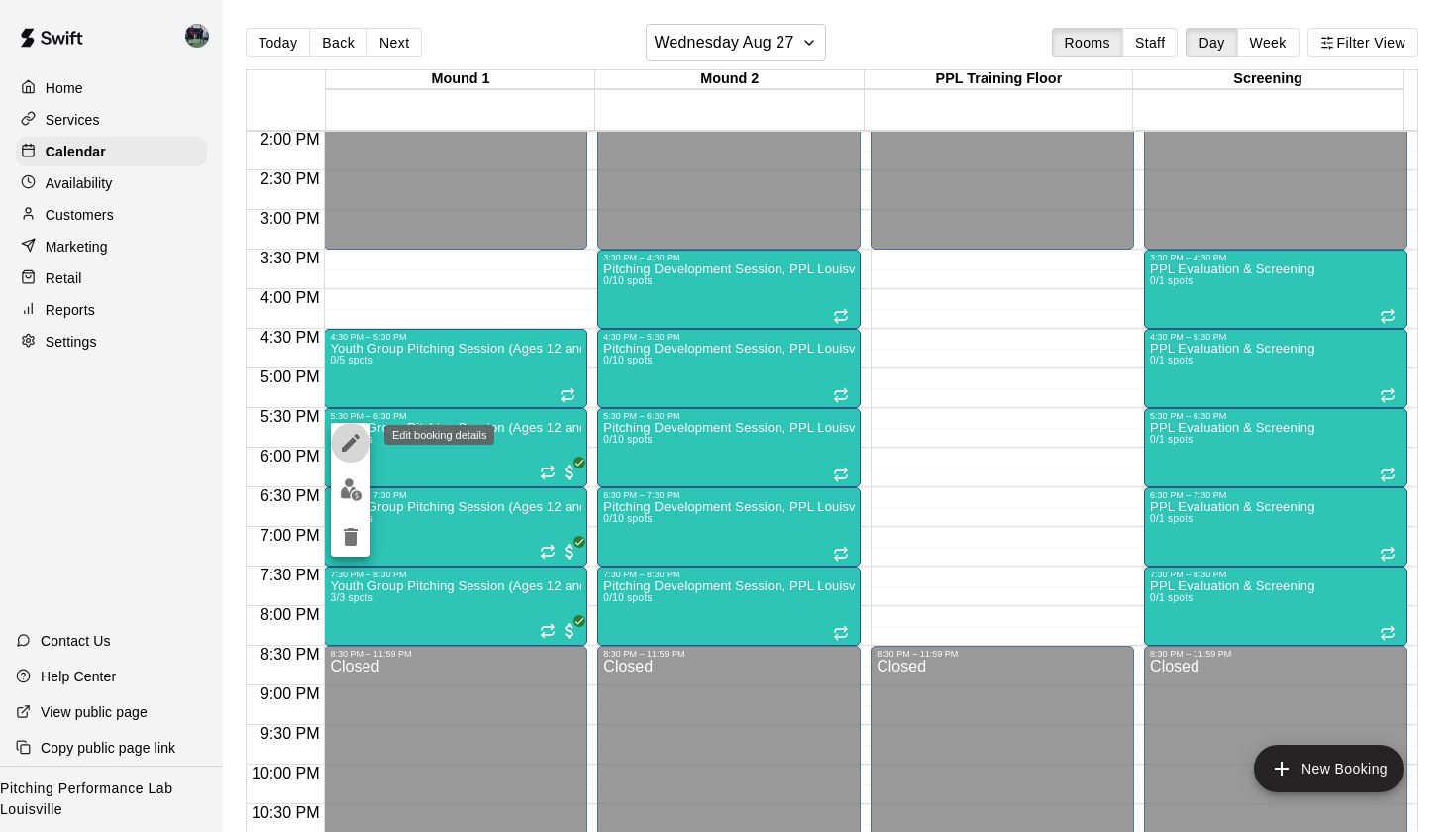 click 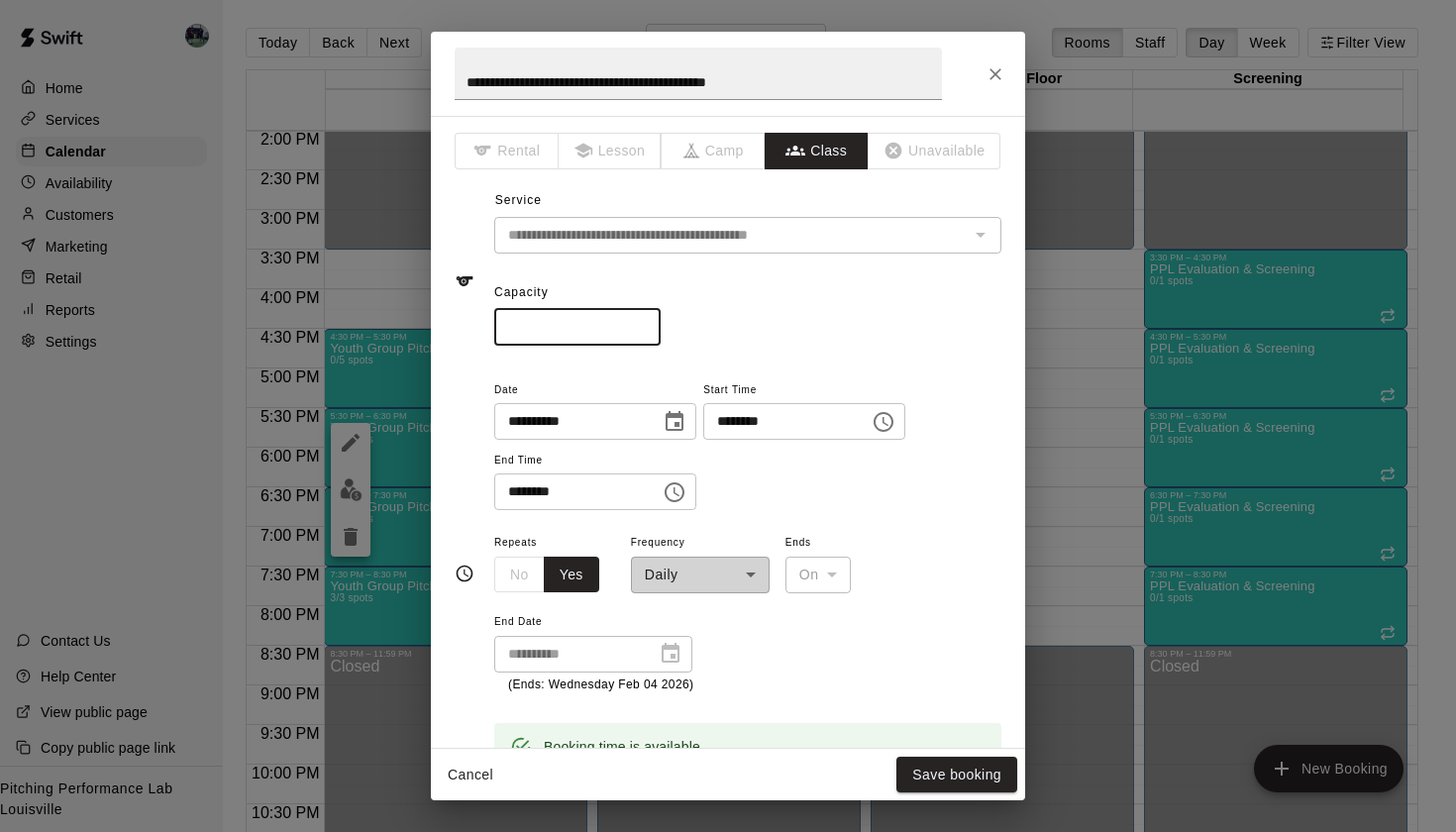 click on "*" at bounding box center [577, 327] 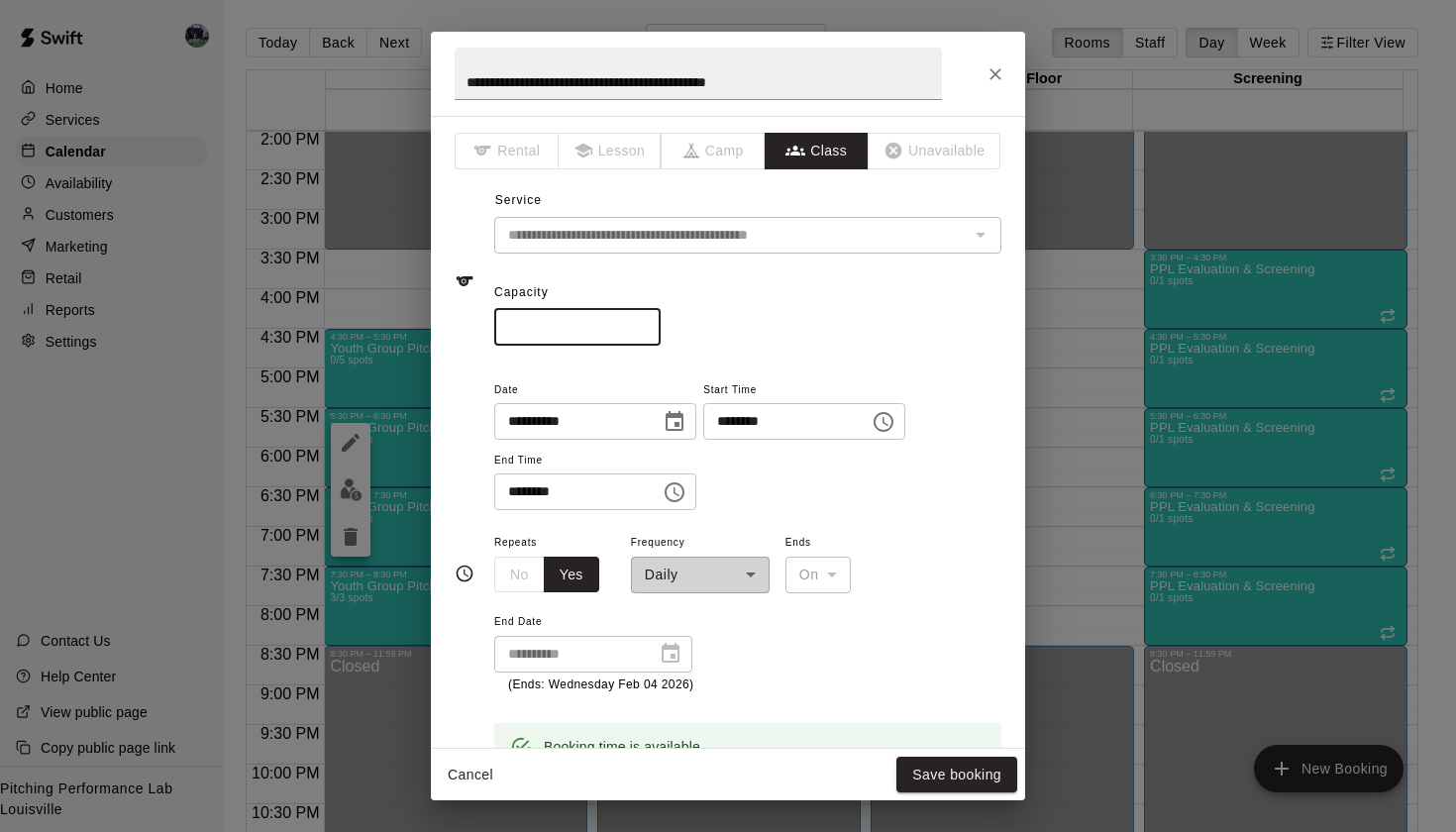 click on "*" at bounding box center (577, 327) 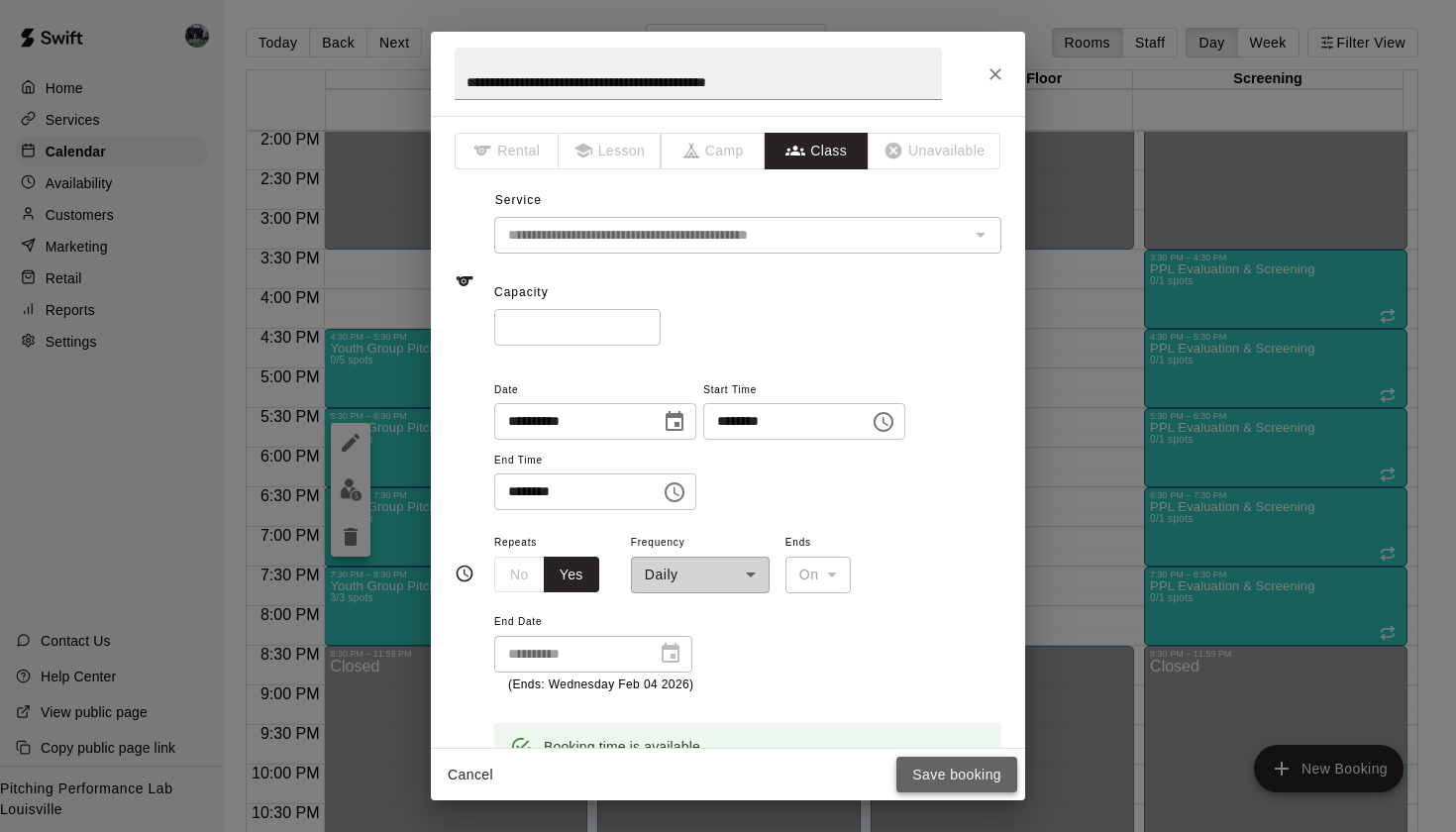 click on "Save booking" at bounding box center (957, 775) 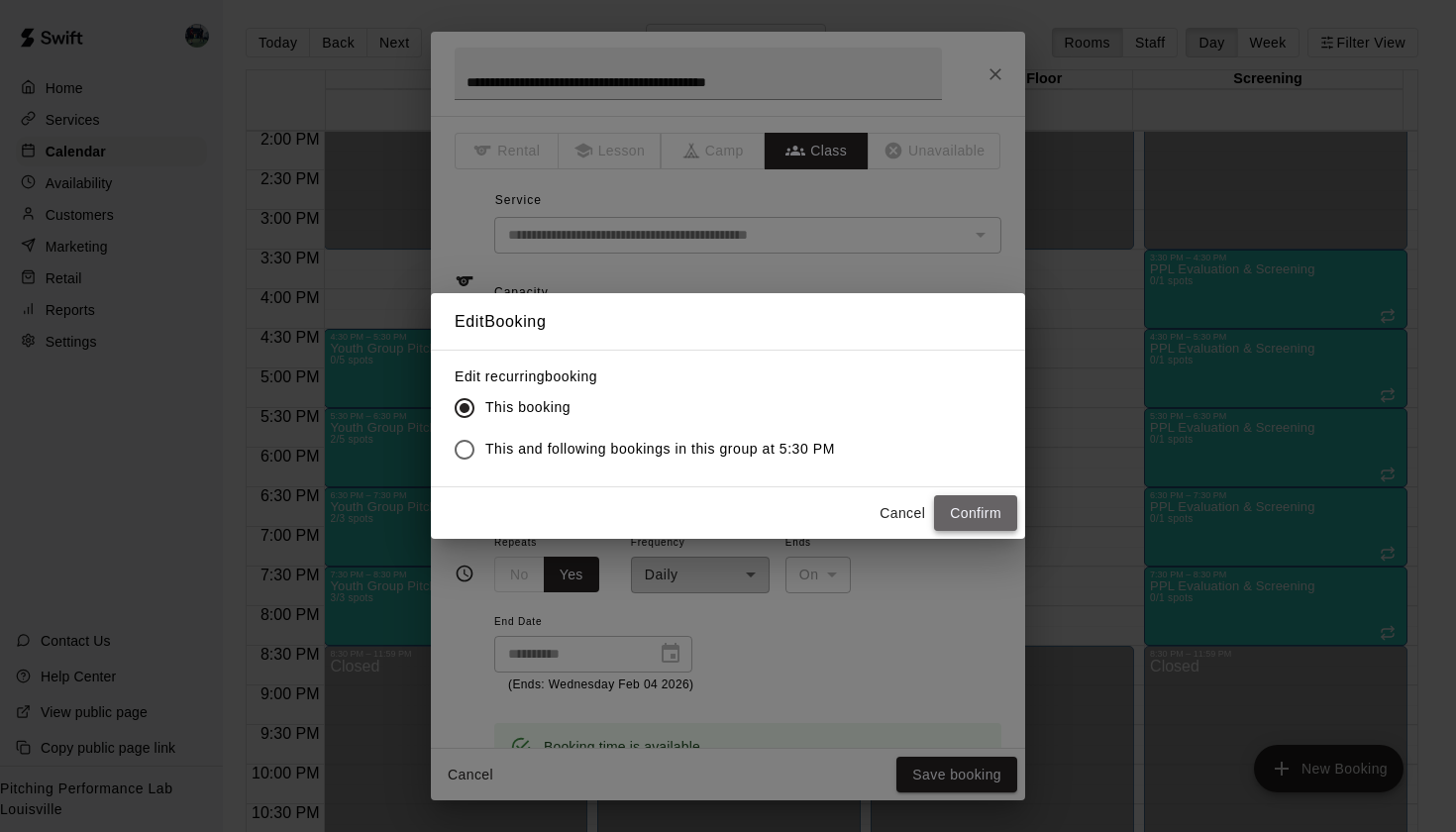 click on "Confirm" at bounding box center [976, 513] 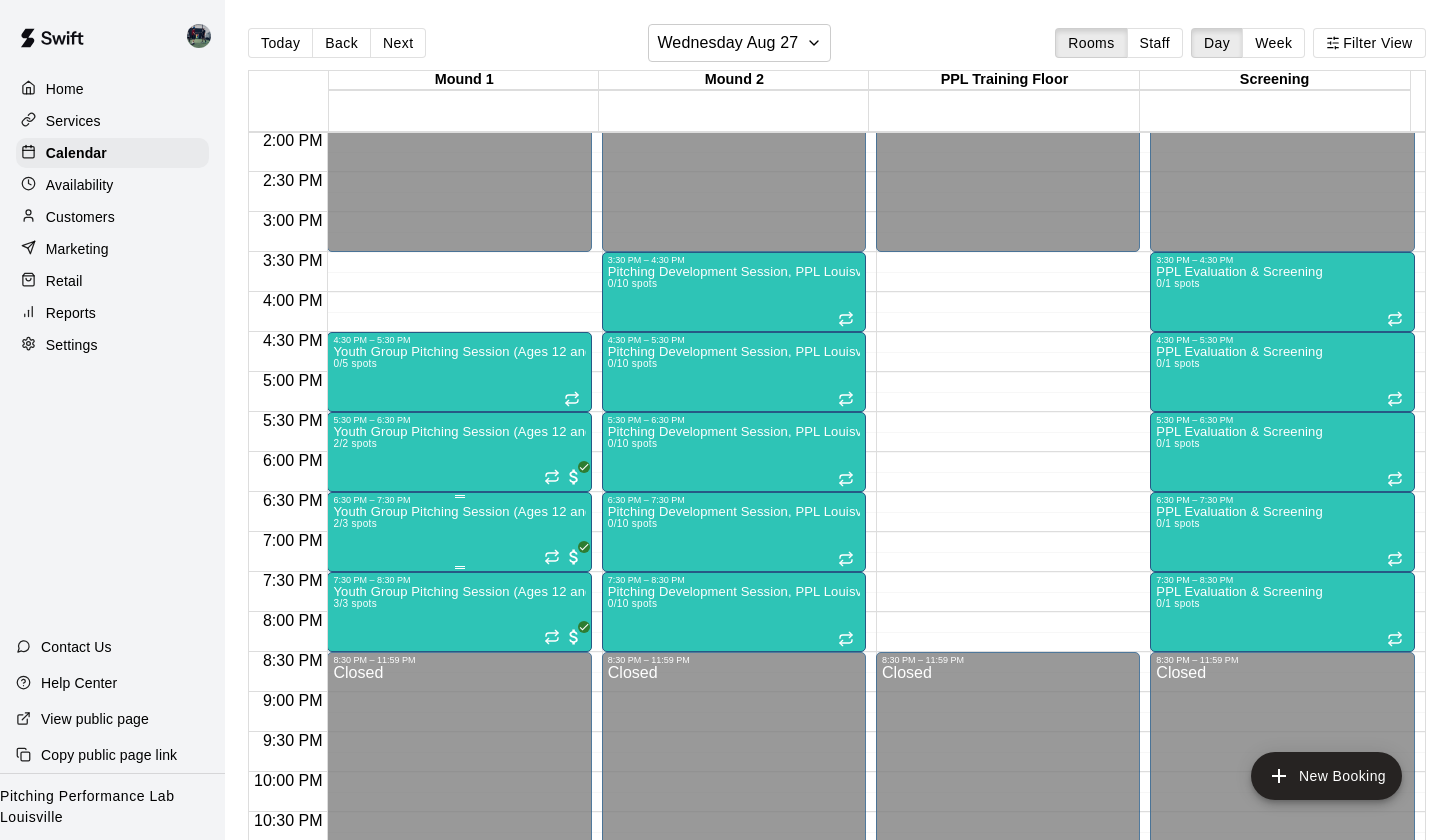 click on "Youth Group Pitching Session (Ages 12 and Under) 2/3 spots" at bounding box center (459, 925) 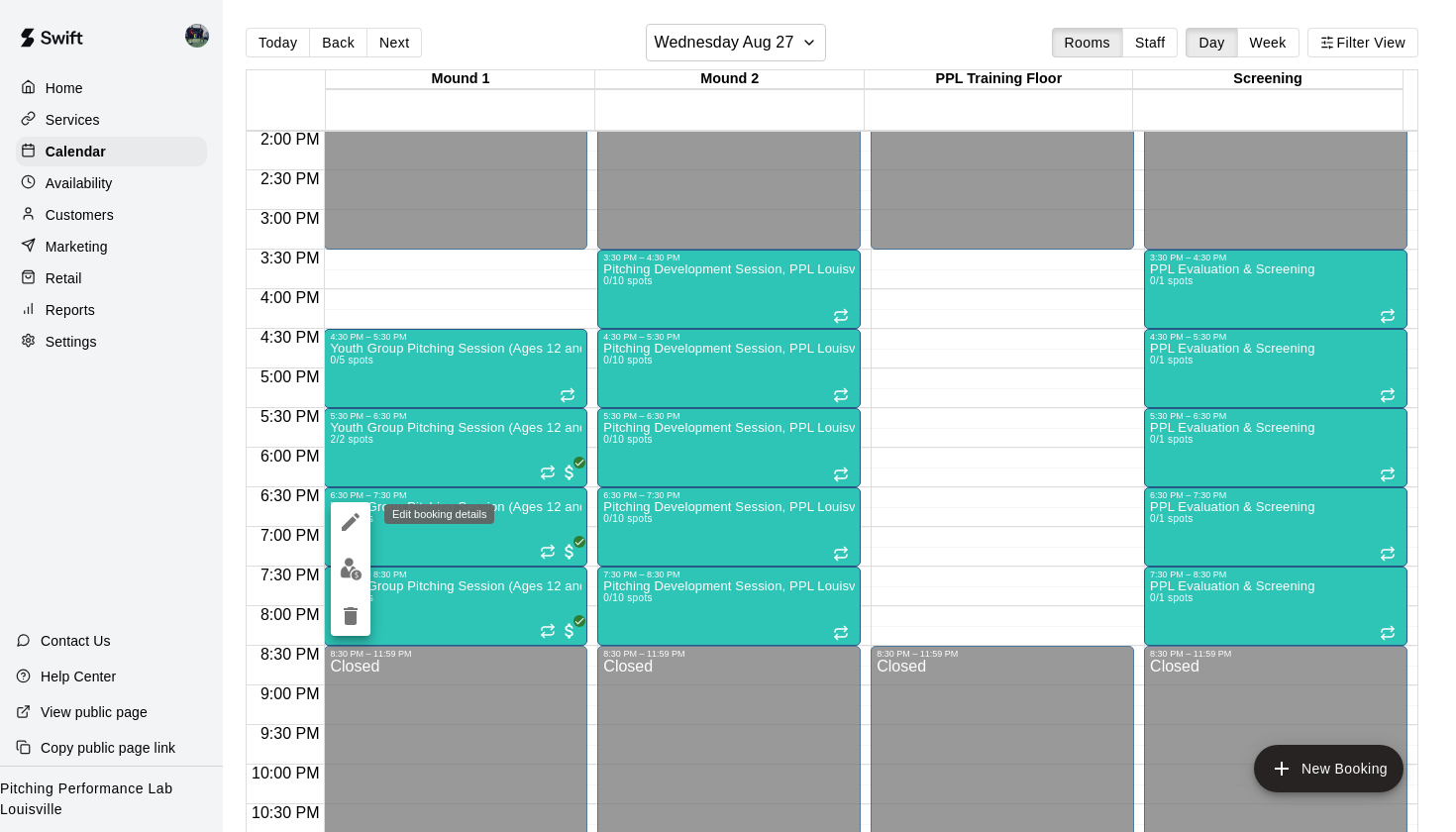 click 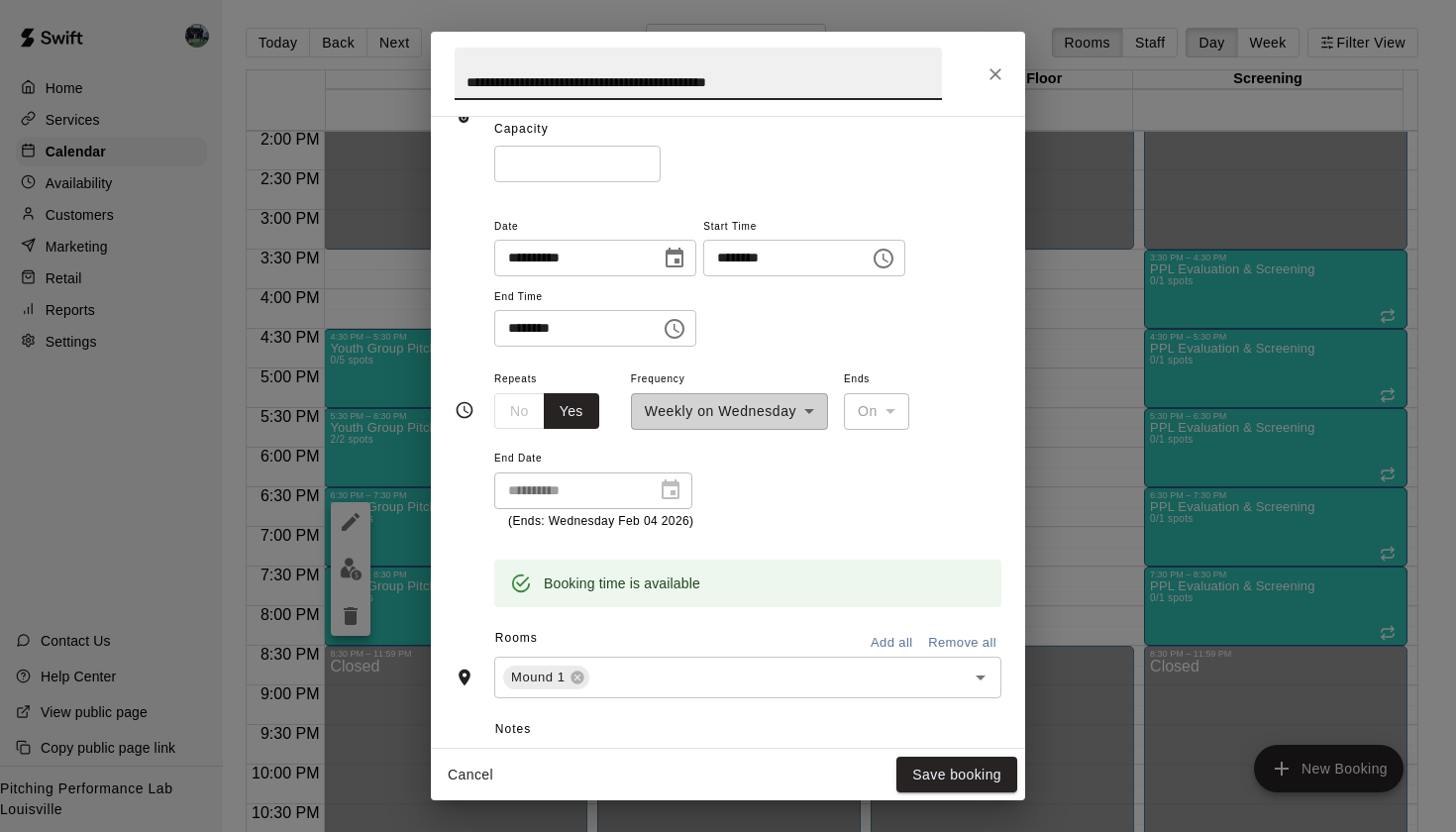 scroll, scrollTop: 342, scrollLeft: 0, axis: vertical 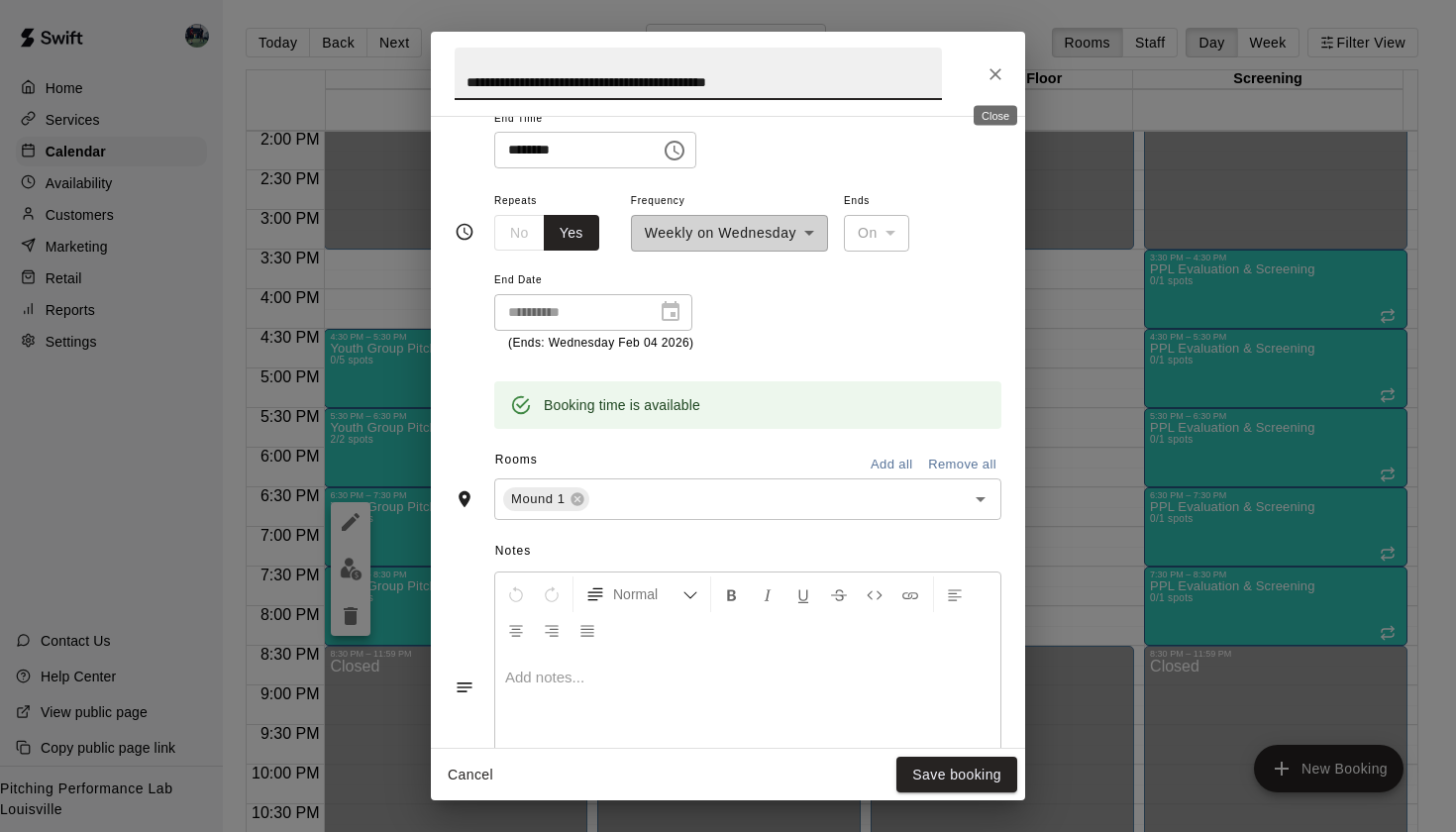 click 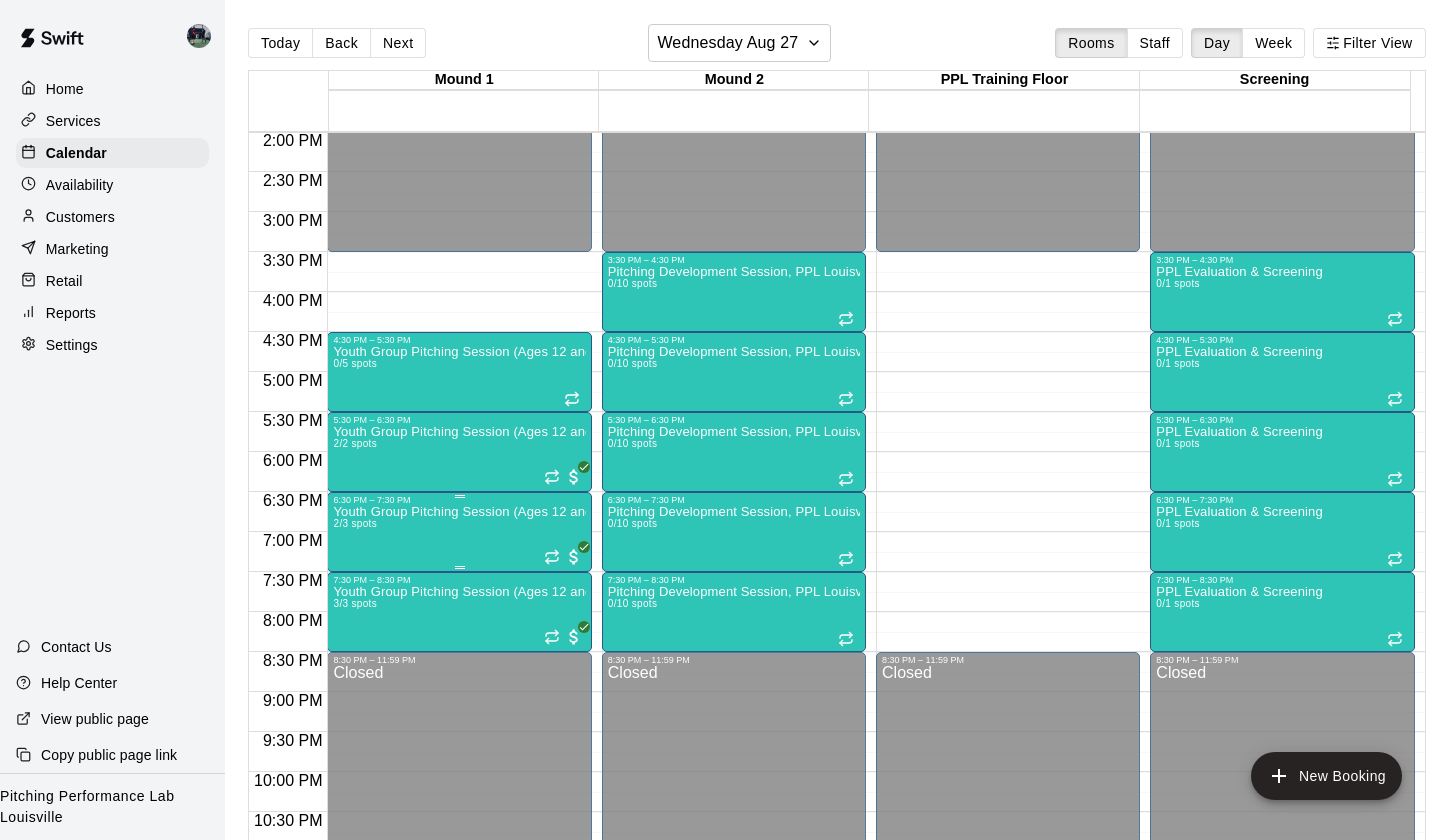 click on "Youth Group Pitching Session (Ages 12 and Under) 2/3 spots" at bounding box center (459, 925) 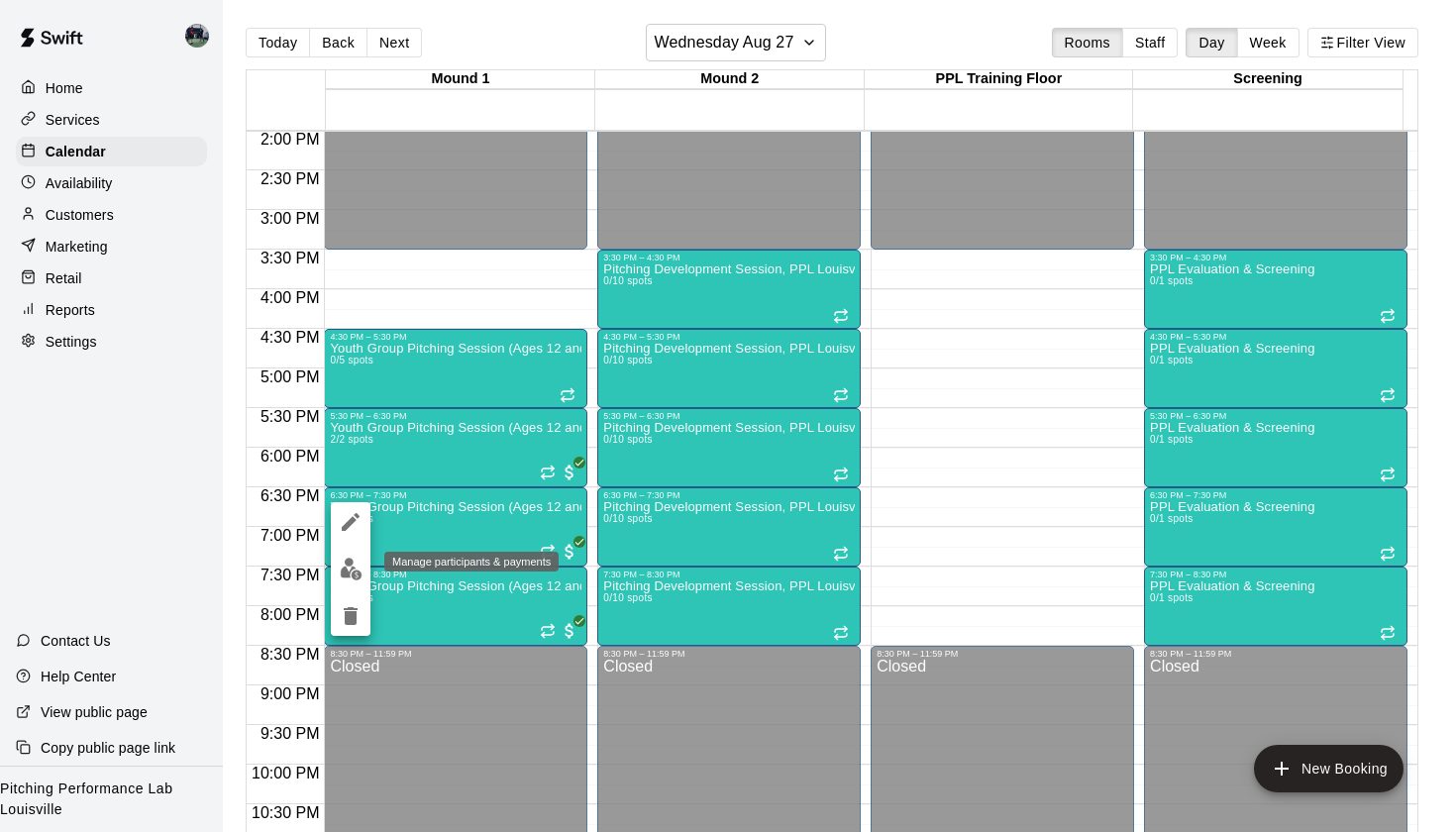 click at bounding box center (351, 569) 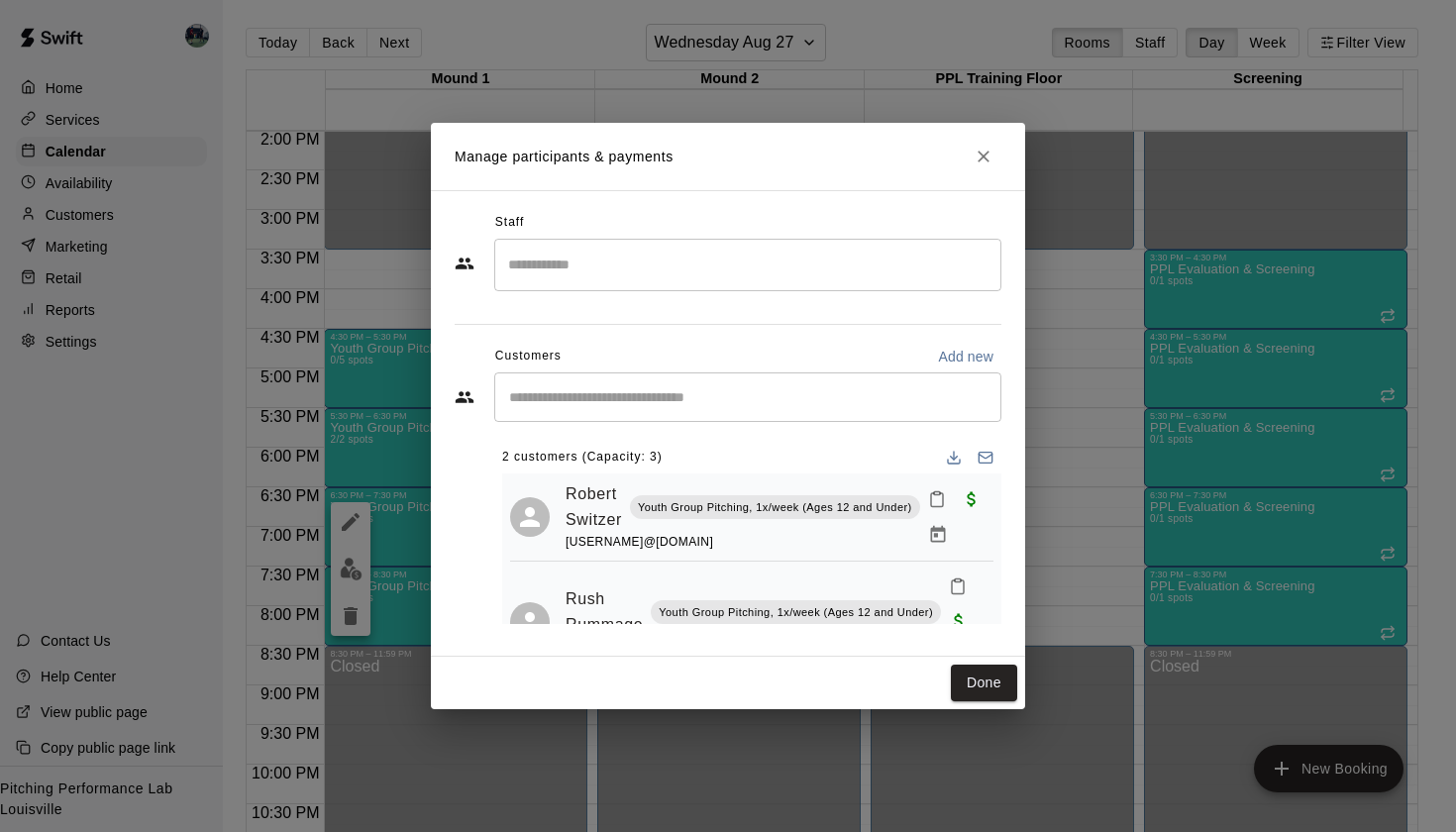 scroll, scrollTop: 101, scrollLeft: 0, axis: vertical 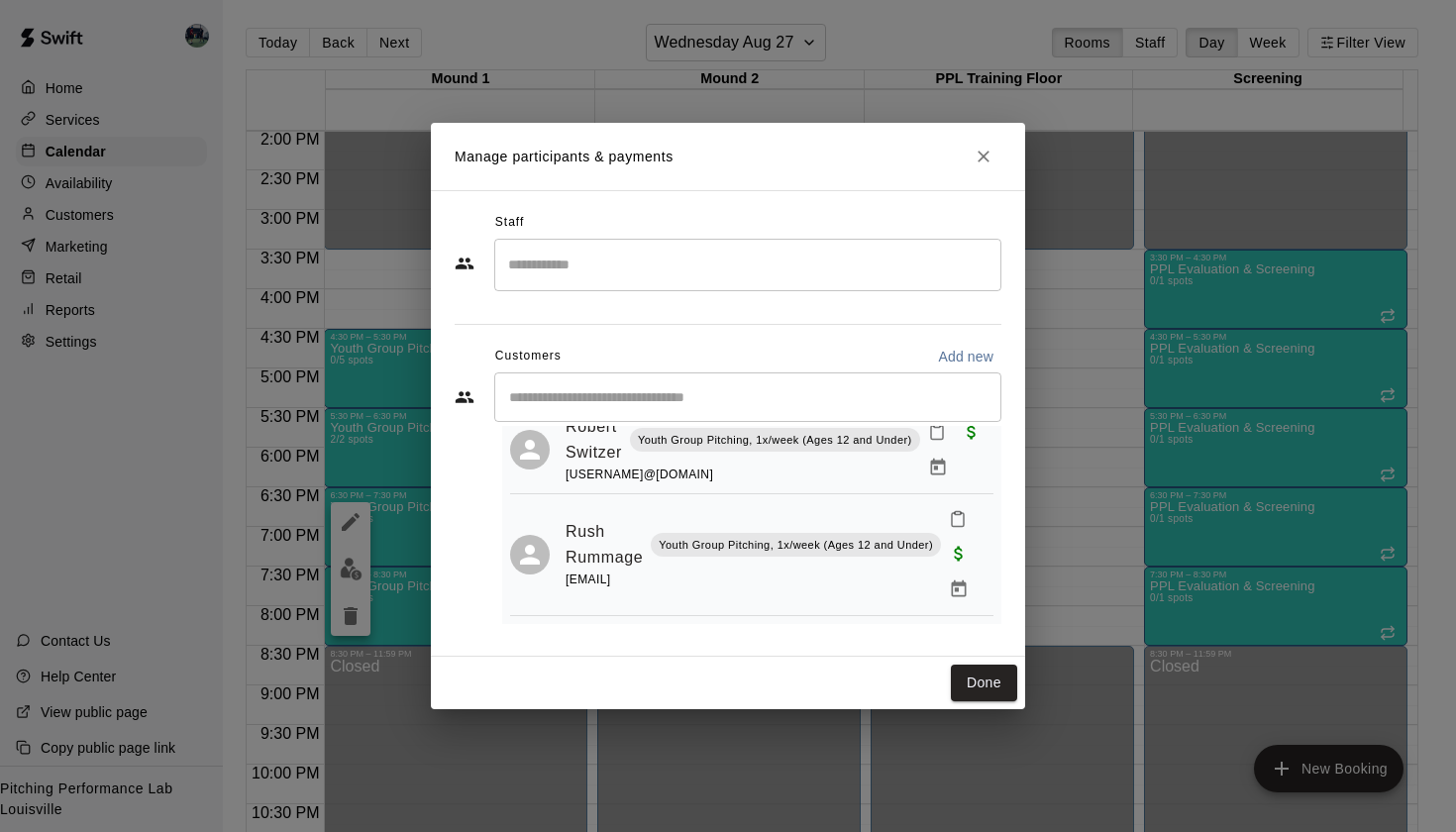 click on "​" at bounding box center [748, 397] 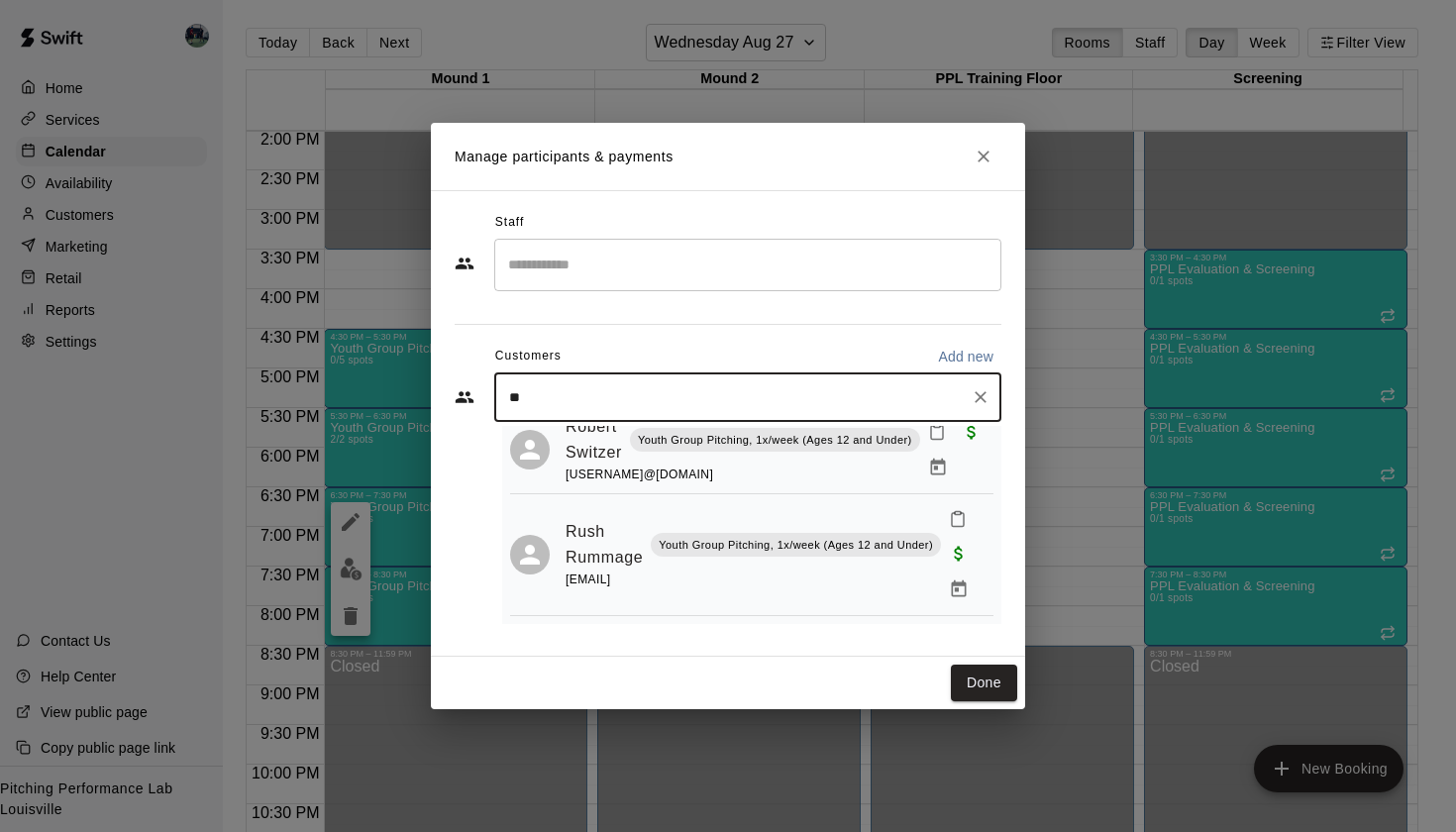 type on "***" 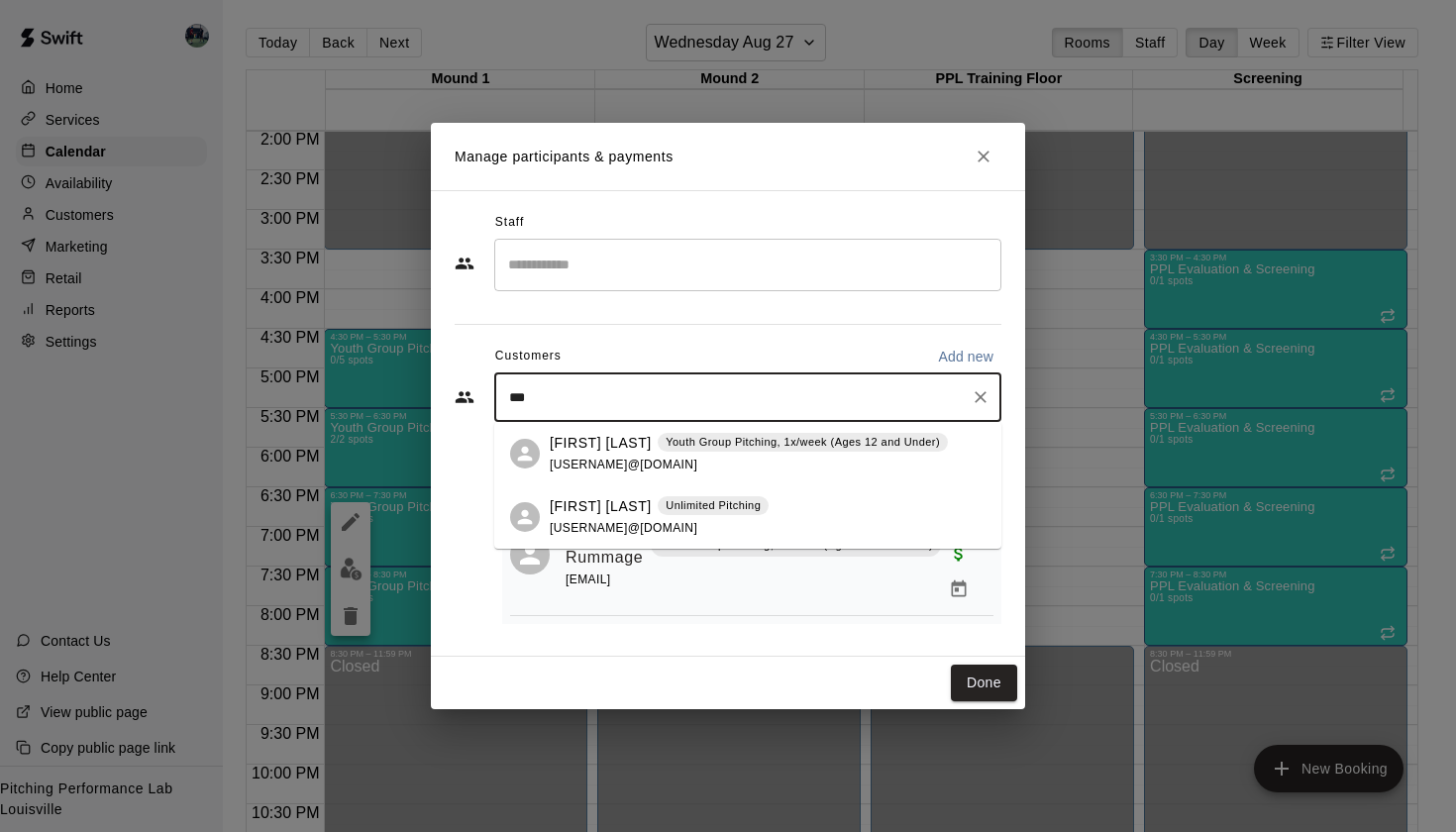 click on "[FIRST] [LAST]" at bounding box center [600, 443] 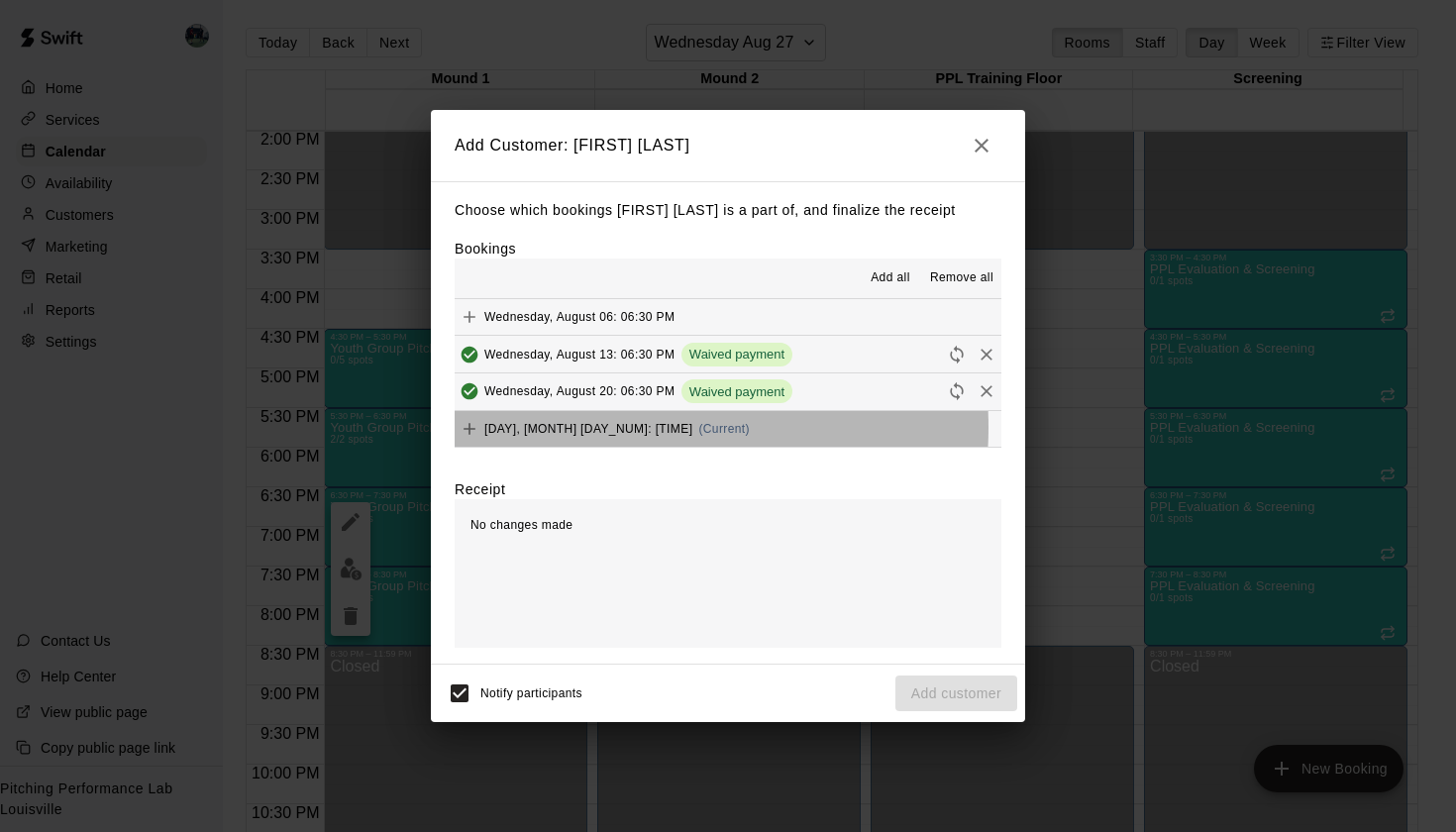 click on "[DAY], [MONTH] [DAY_NUM]: [TIME]" at bounding box center (588, 429) 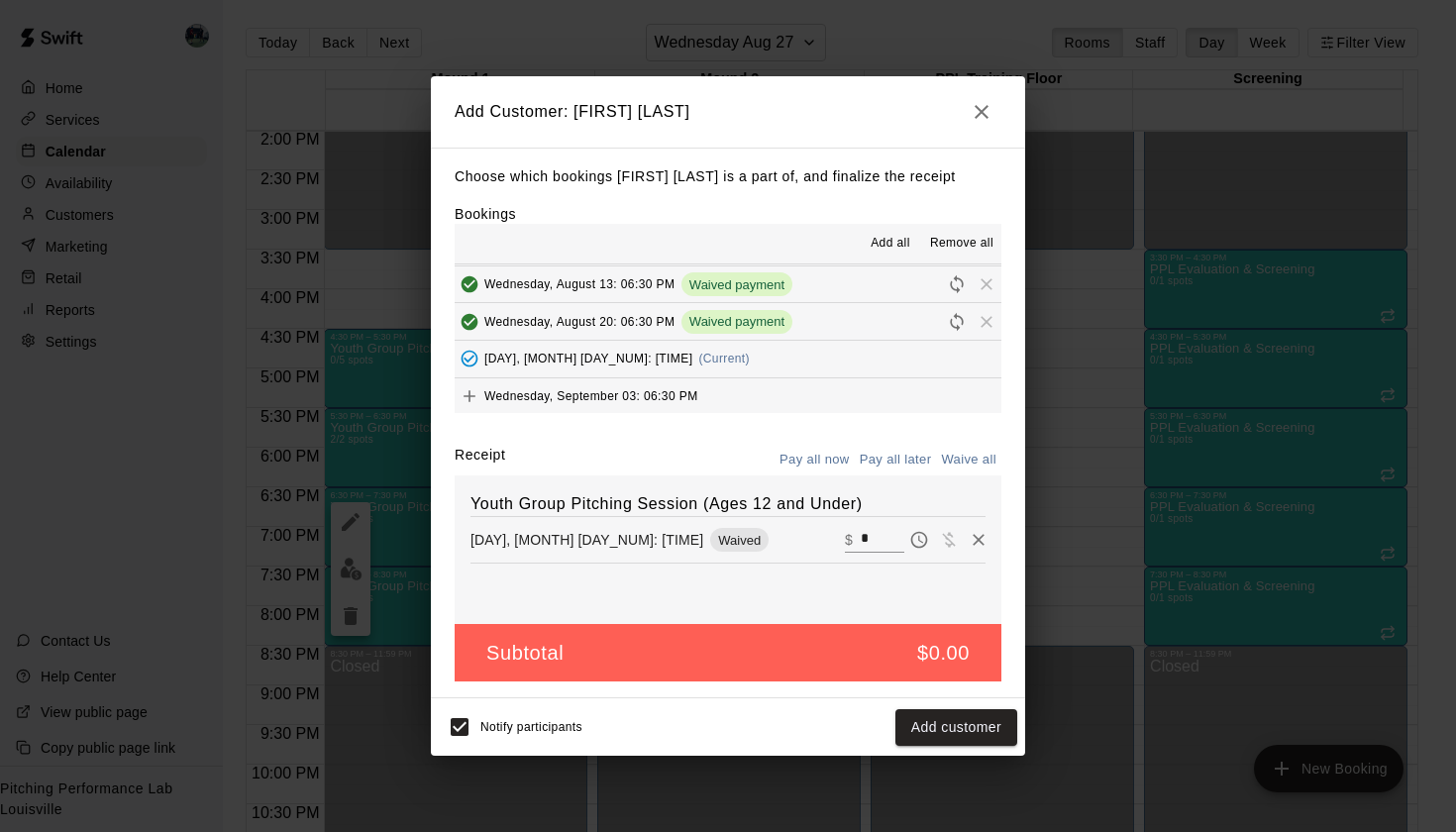 scroll, scrollTop: 72, scrollLeft: 0, axis: vertical 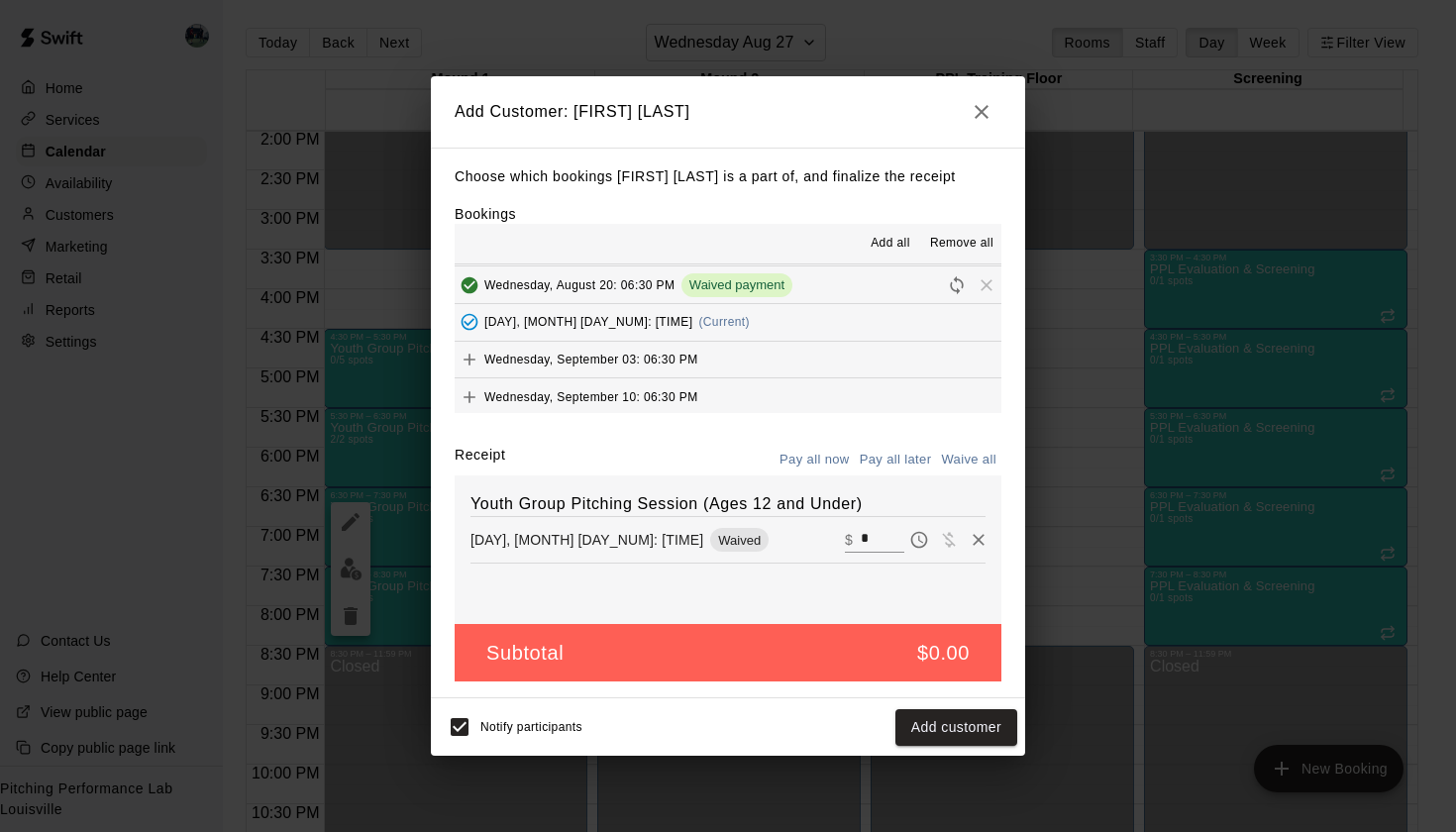 click on "Wednesday, September 03: 06:30 PM" at bounding box center (591, 360) 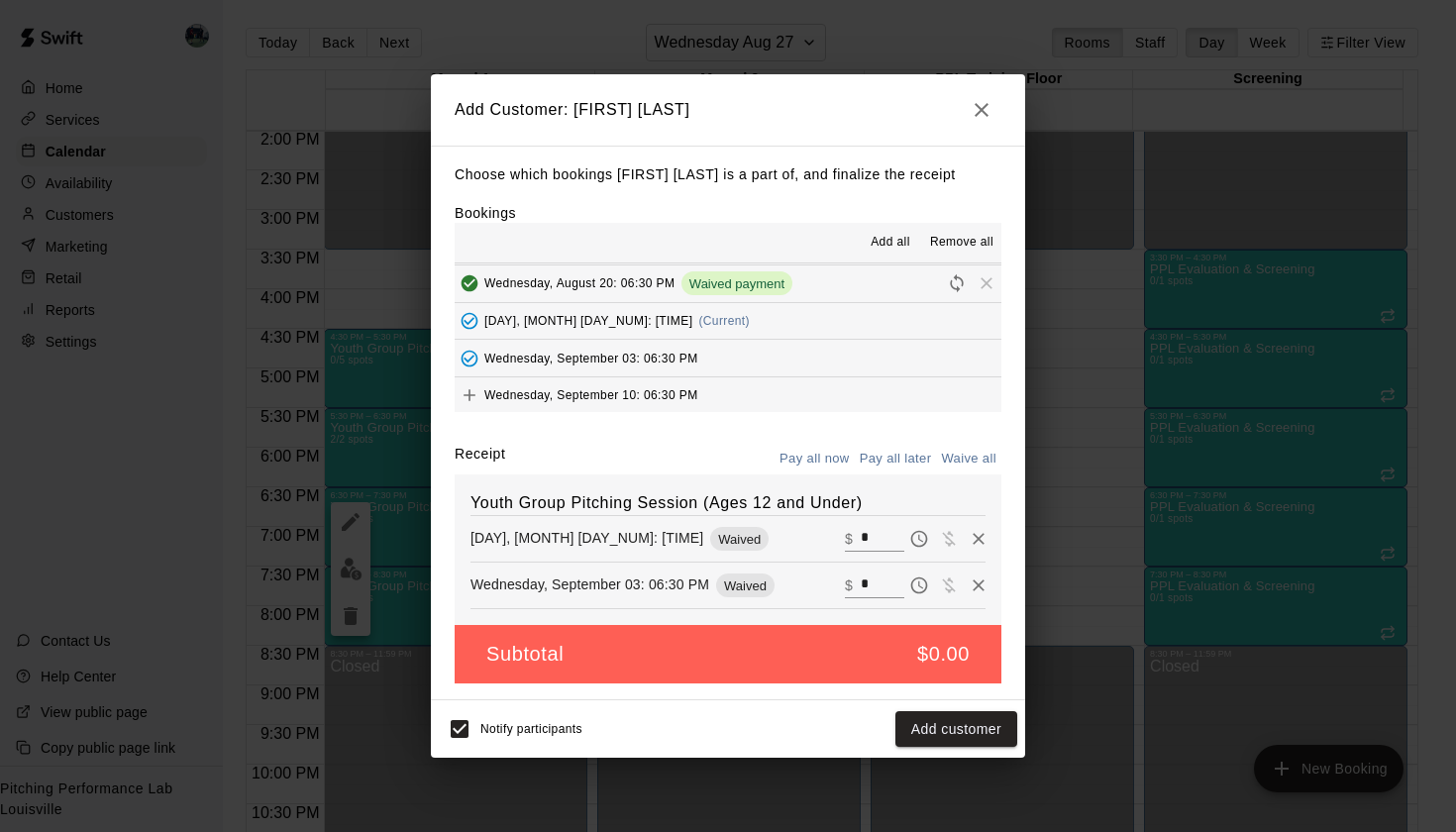 click 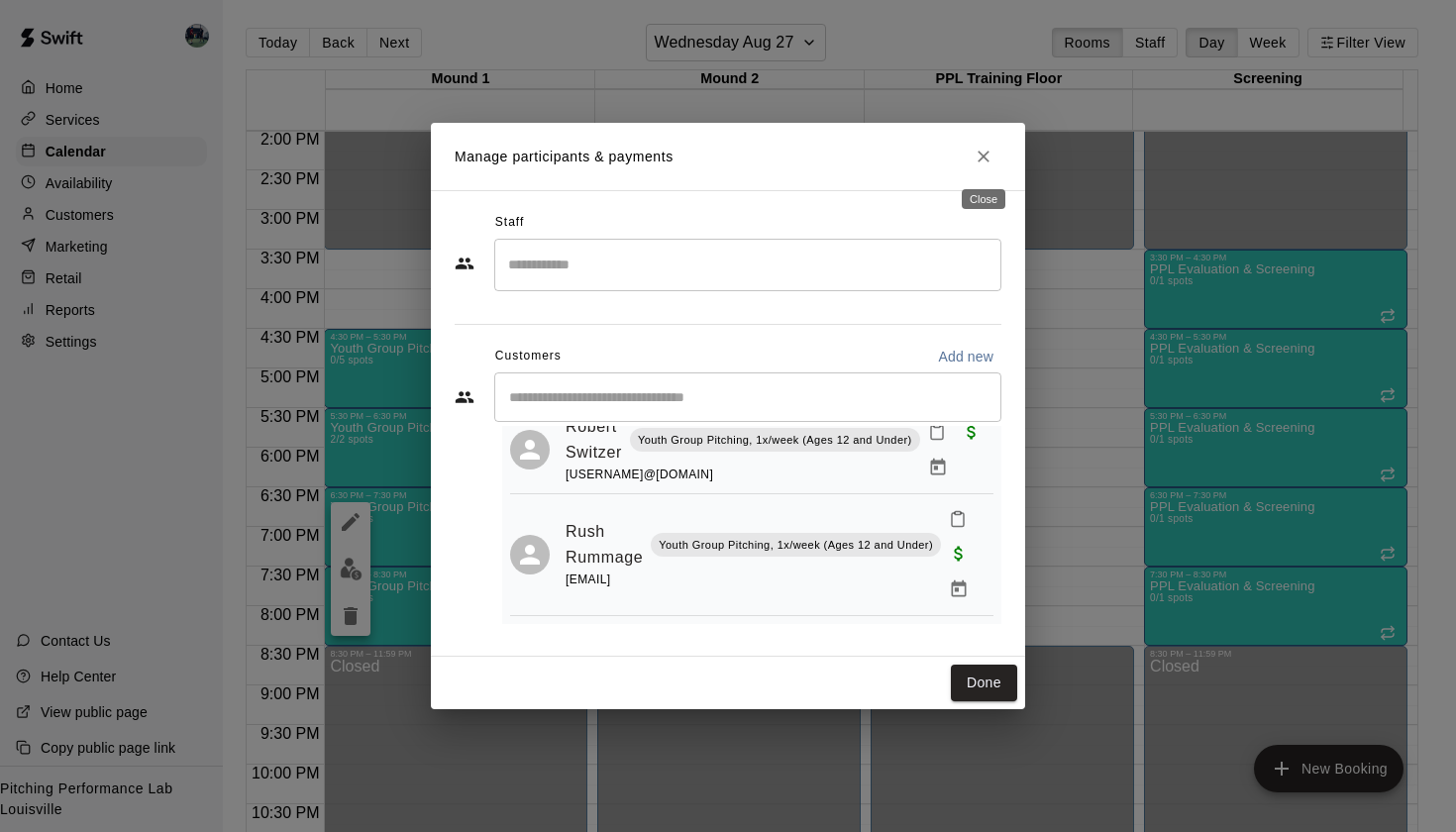 click 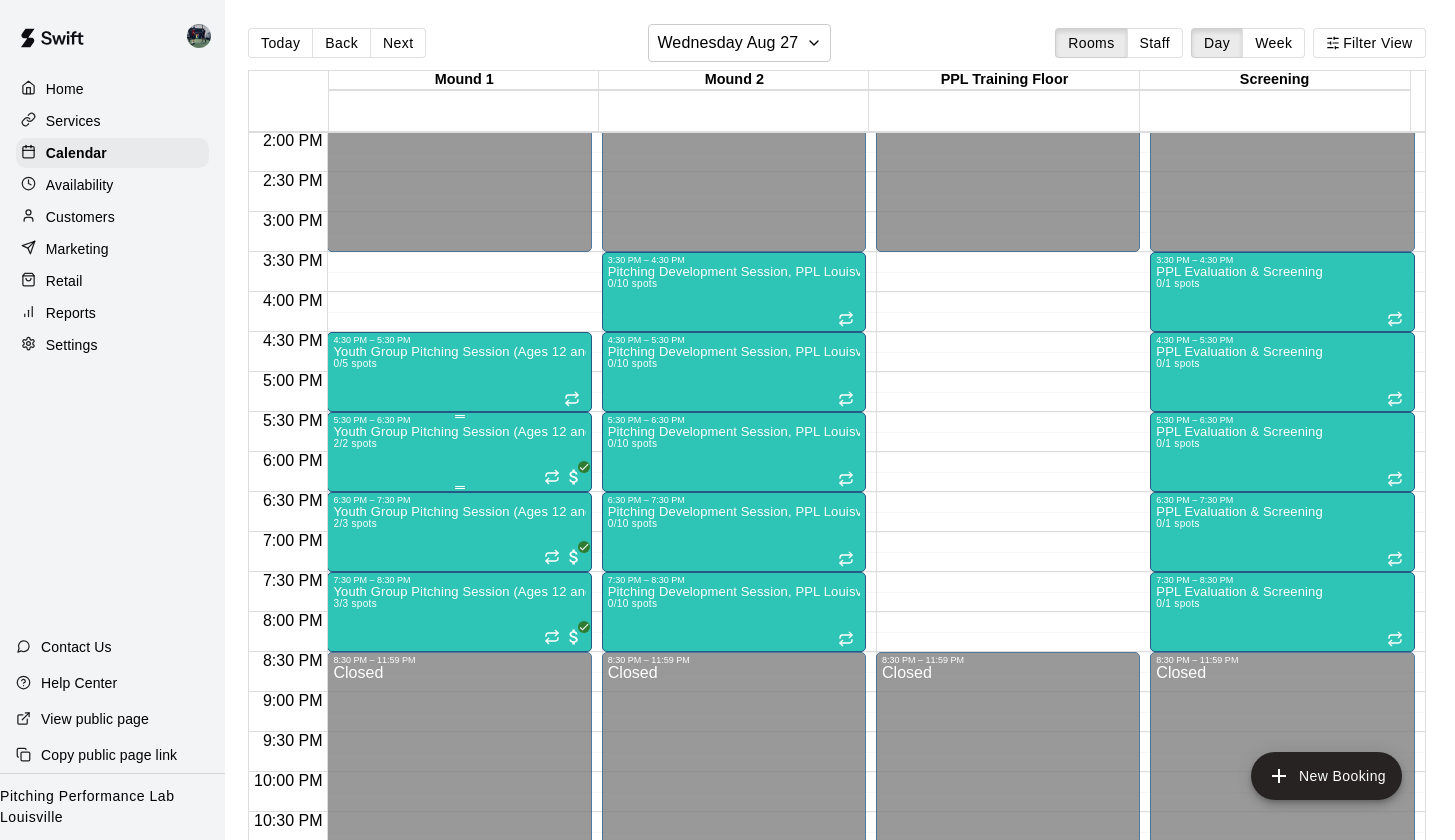 click on "Youth Group Pitching Session (Ages 12 and Under) 2/2 spots" at bounding box center [459, 845] 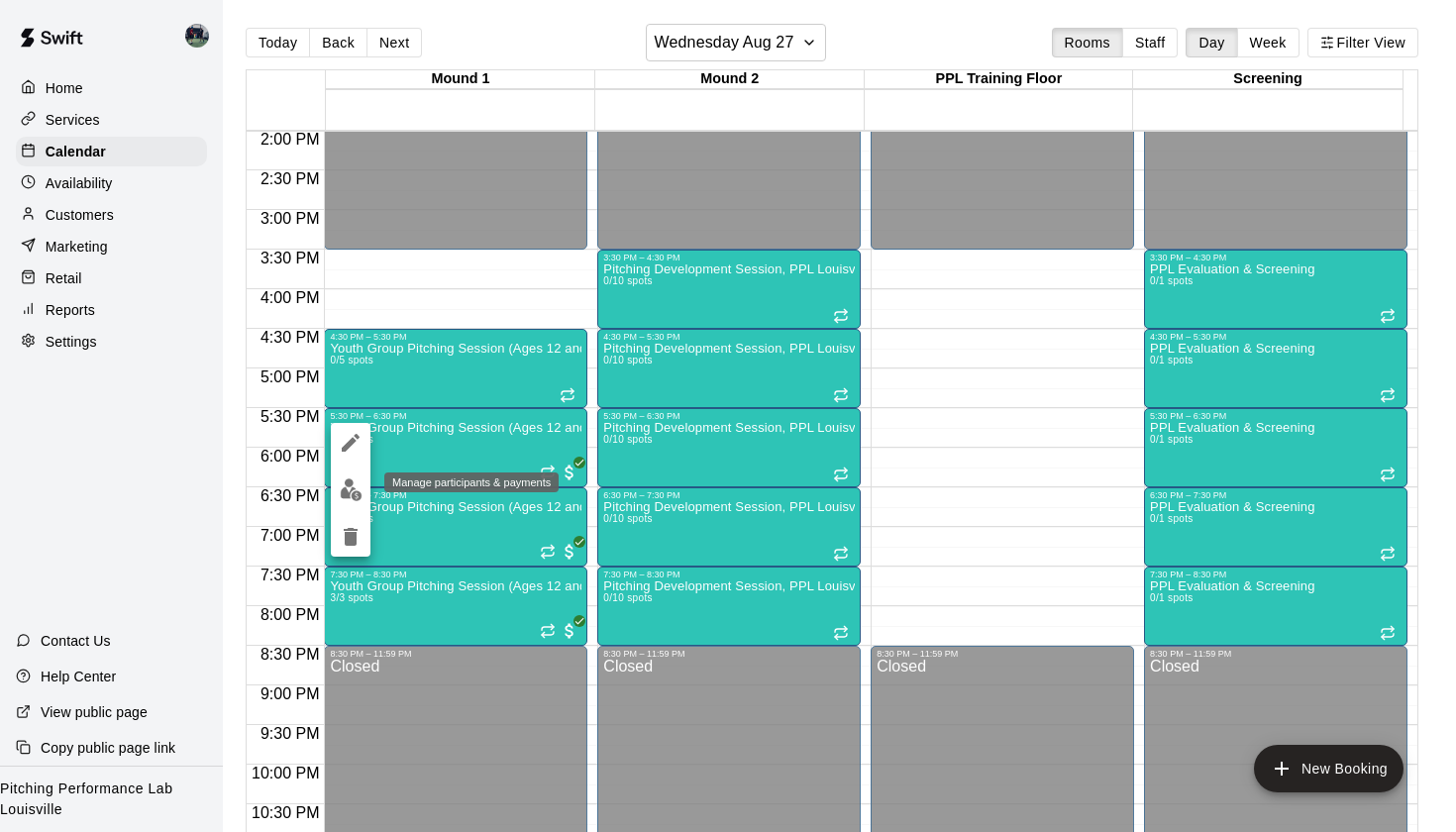 click at bounding box center [351, 489] 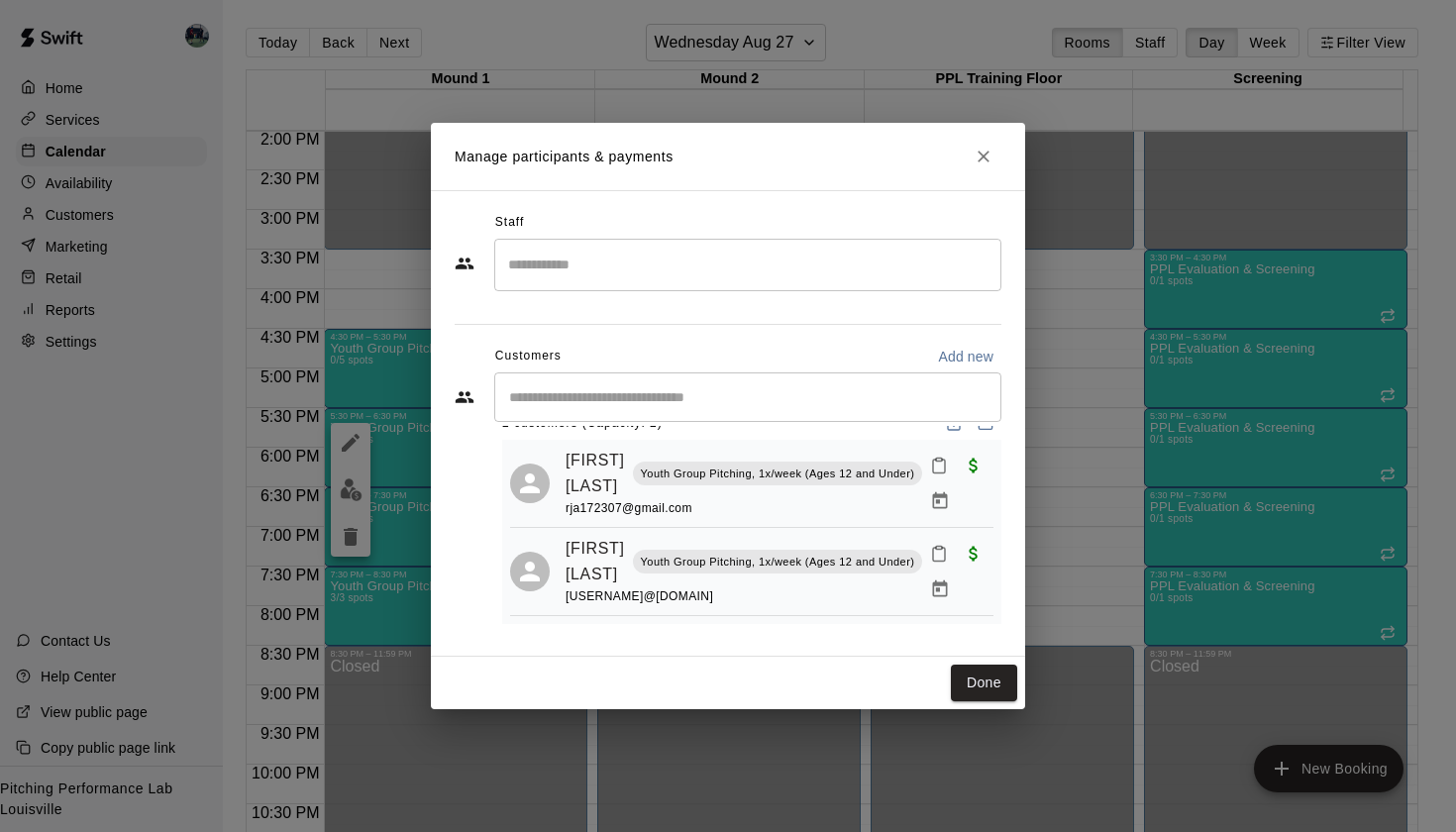scroll, scrollTop: 0, scrollLeft: 0, axis: both 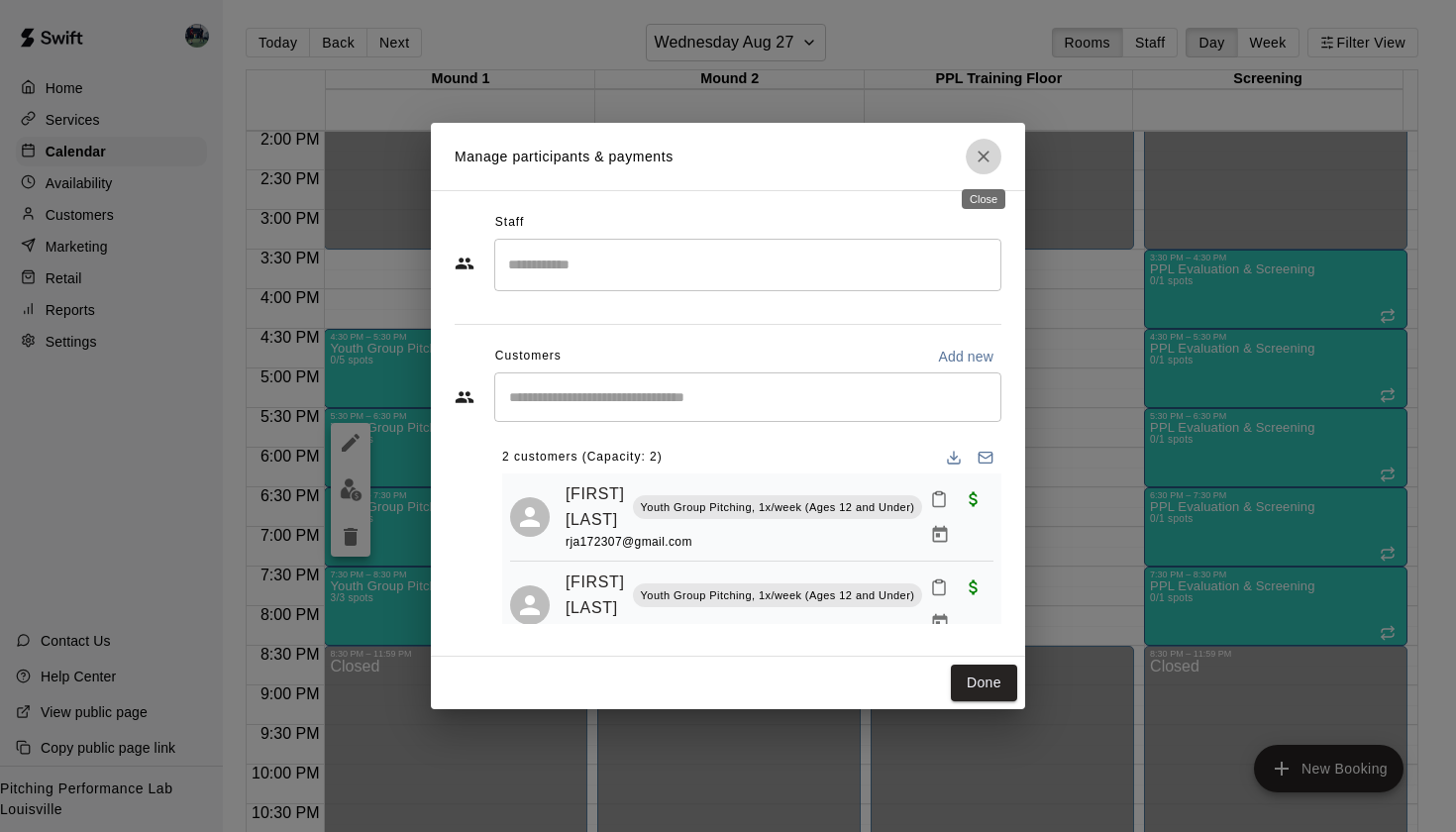 click 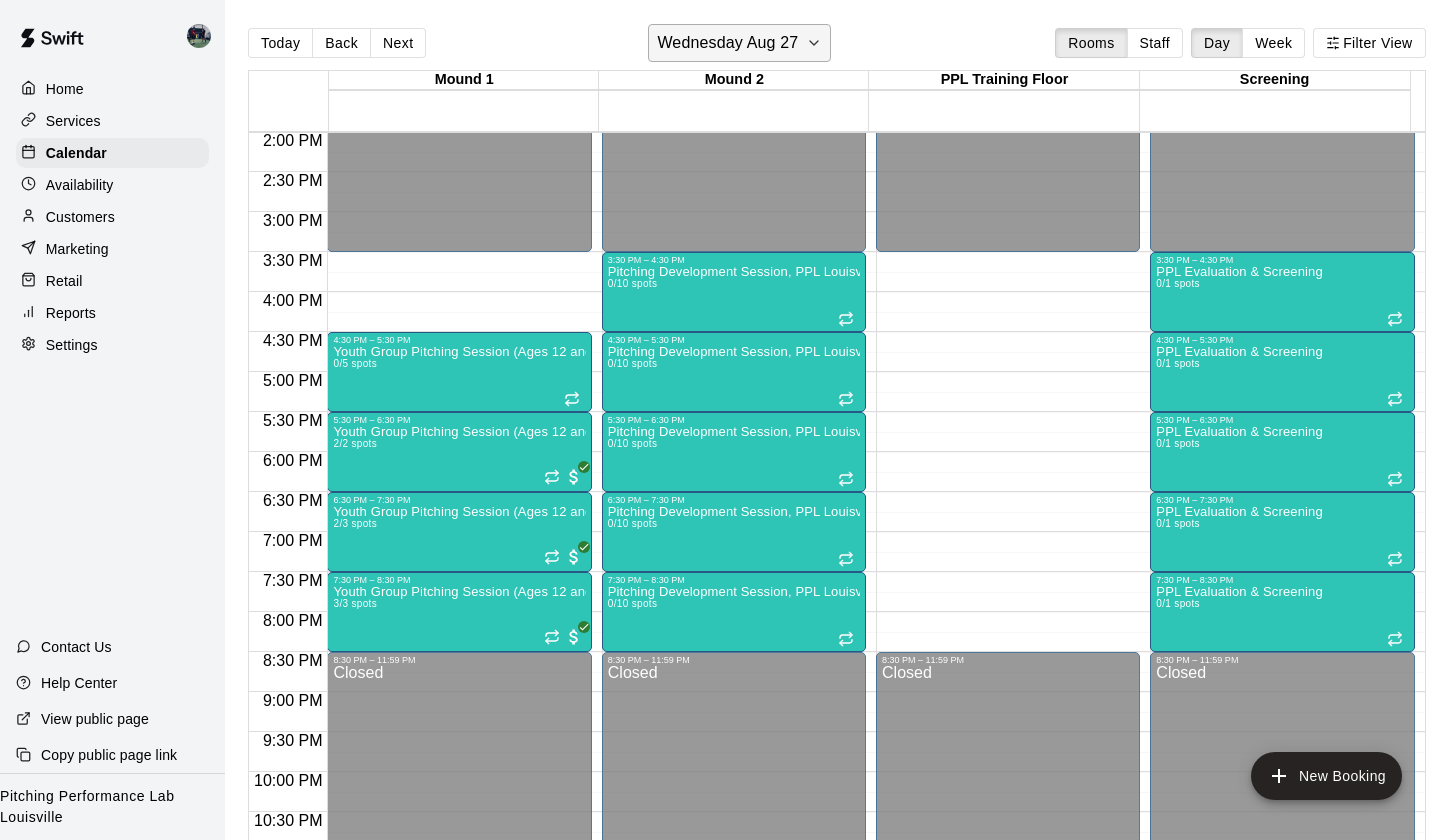 click on "Wednesday Aug 27" at bounding box center [739, 43] 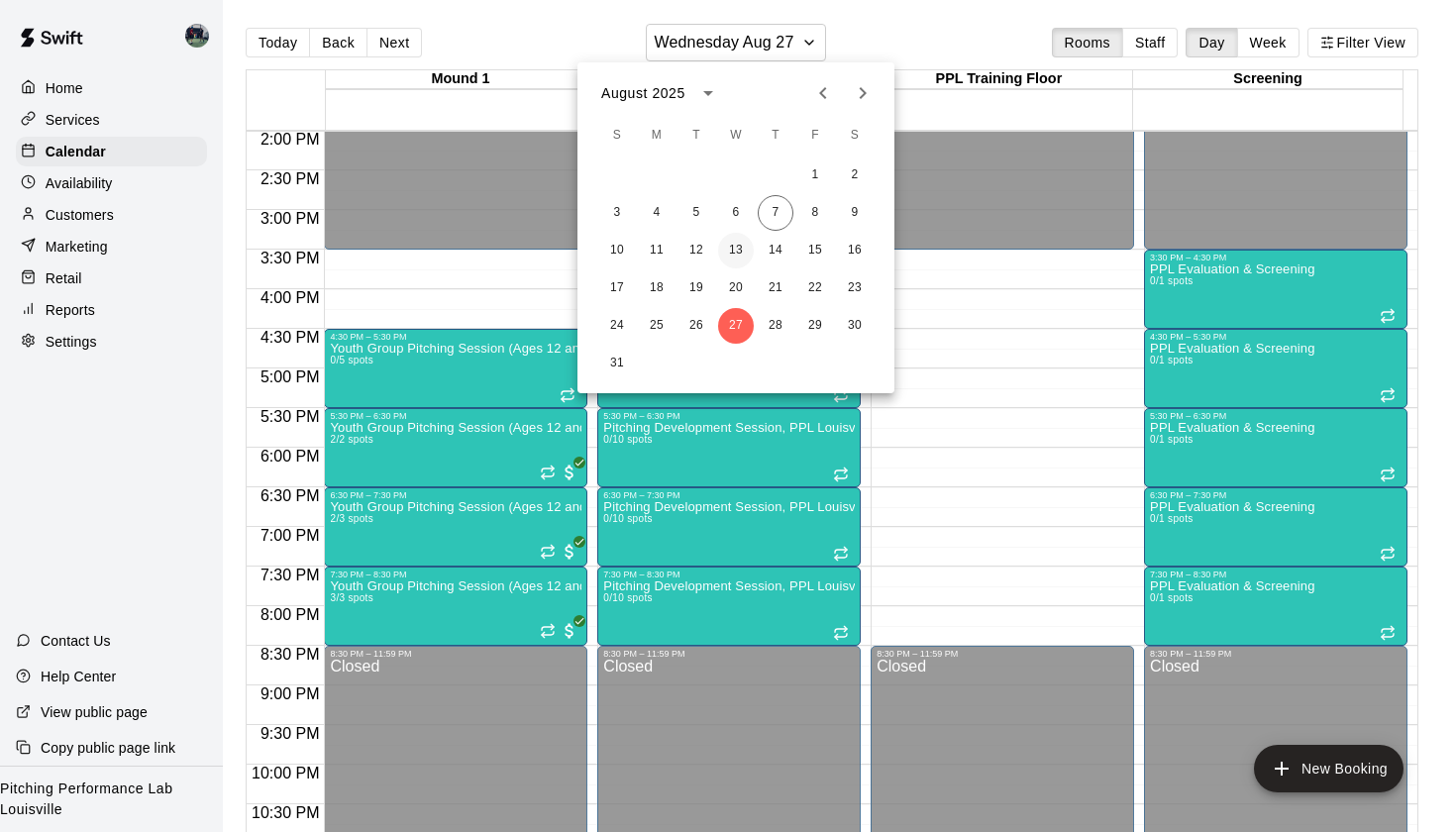 click on "13" at bounding box center [736, 251] 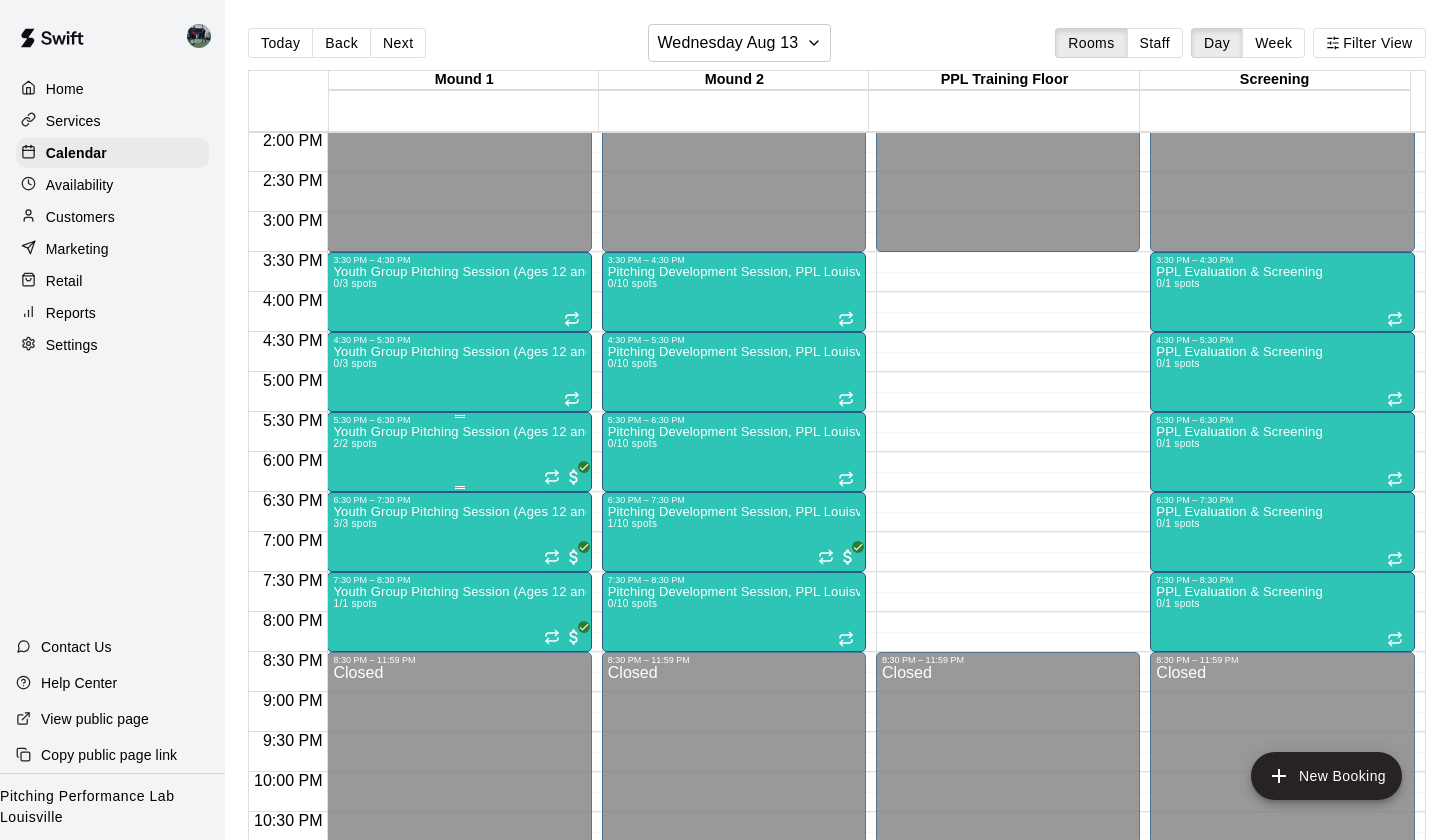 click on "Youth Group Pitching Session (Ages 12 and Under) 2/2 spots" at bounding box center (459, 845) 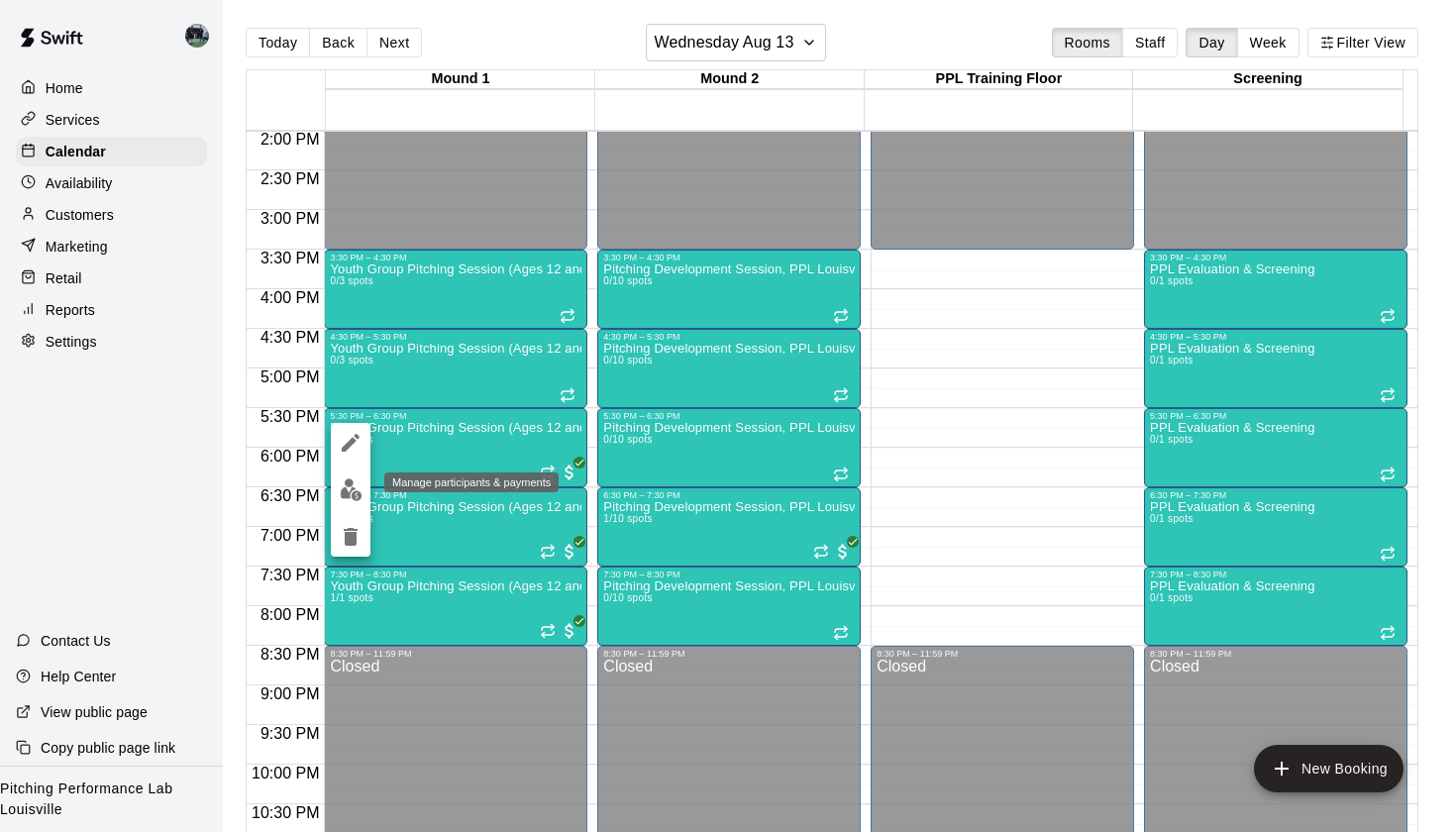 click at bounding box center [351, 489] 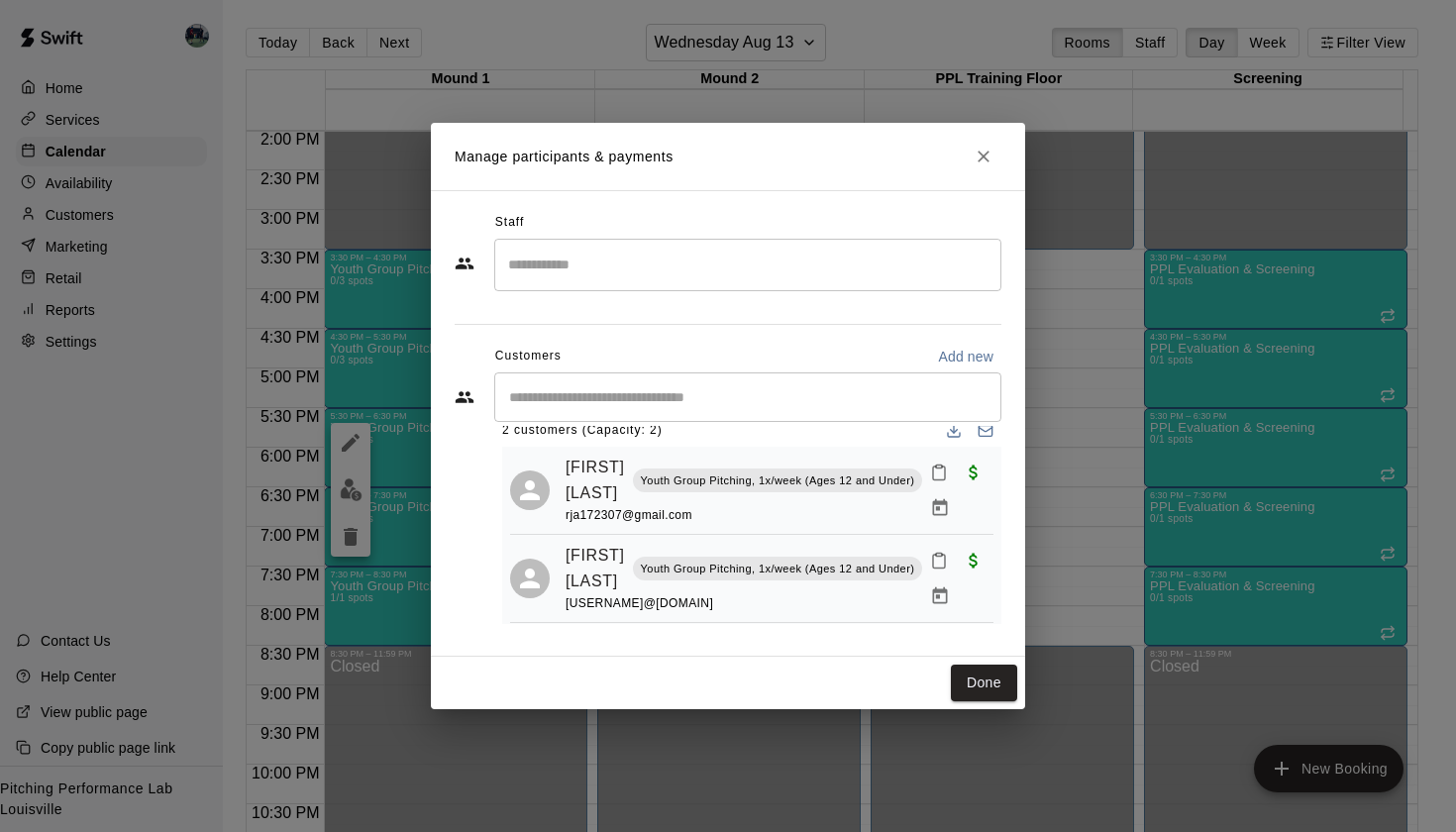 scroll, scrollTop: 101, scrollLeft: 0, axis: vertical 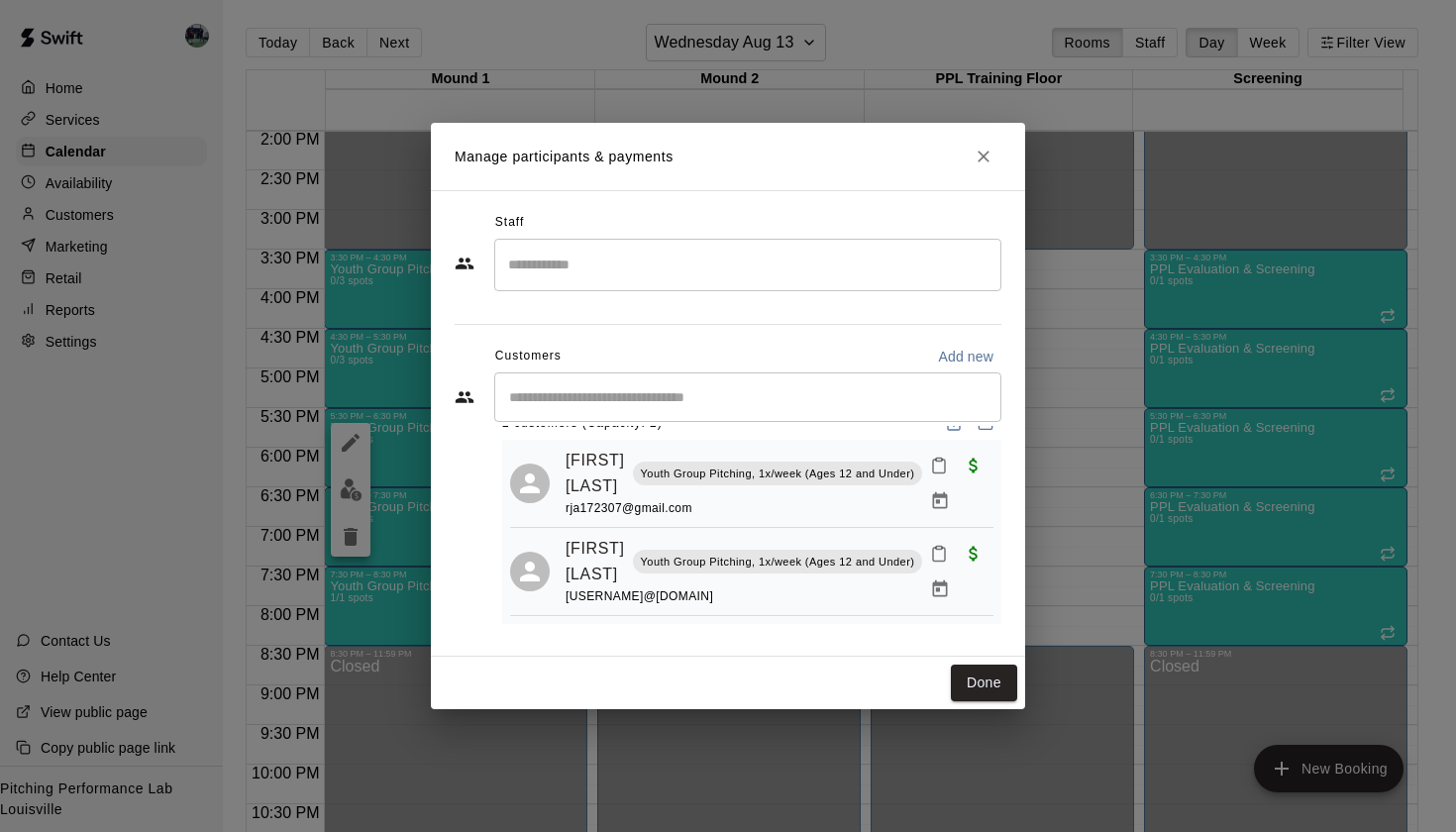 click 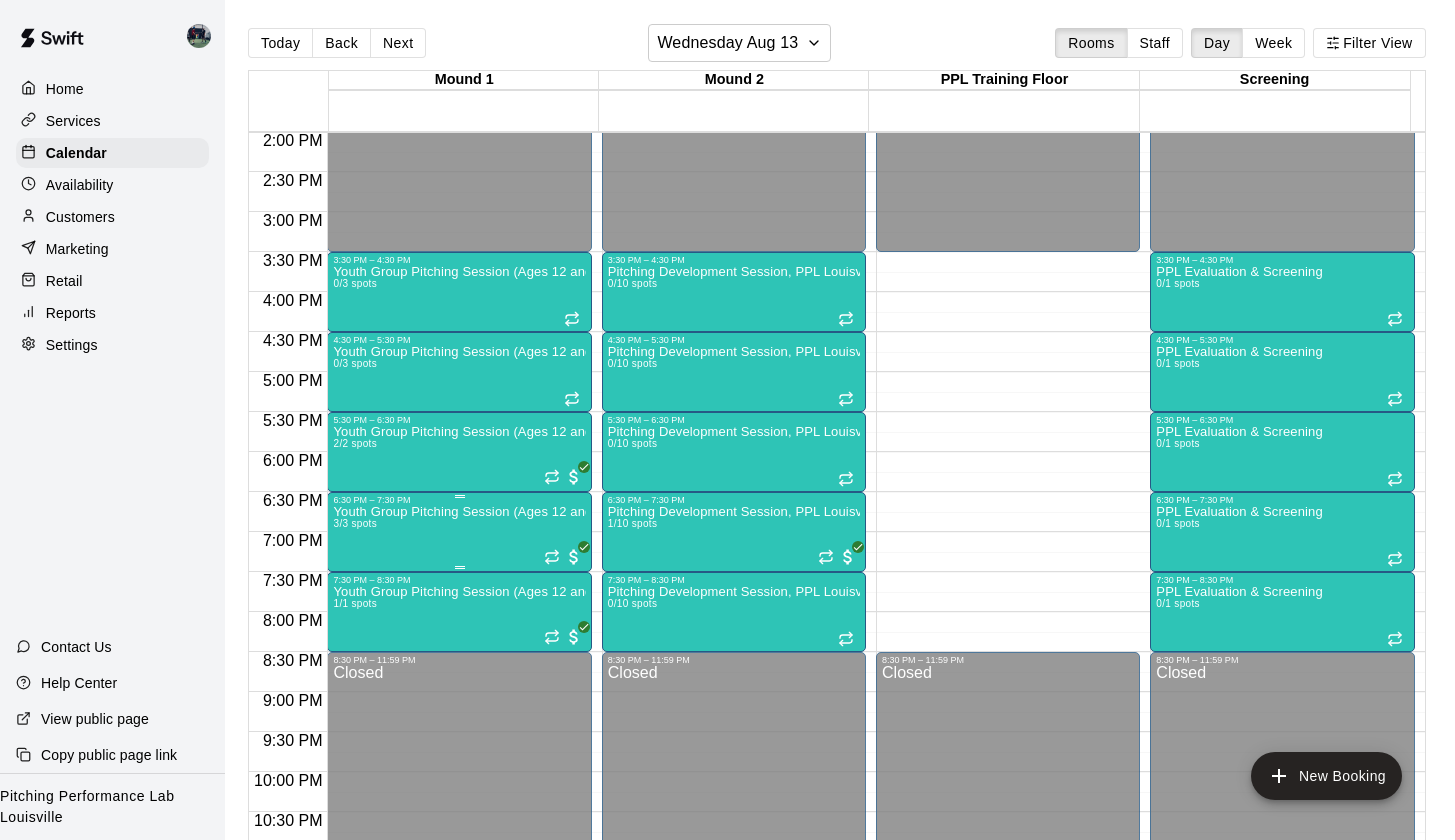click on "Youth Group Pitching Session (Ages 12 and Under) 3/3 spots" at bounding box center [459, 925] 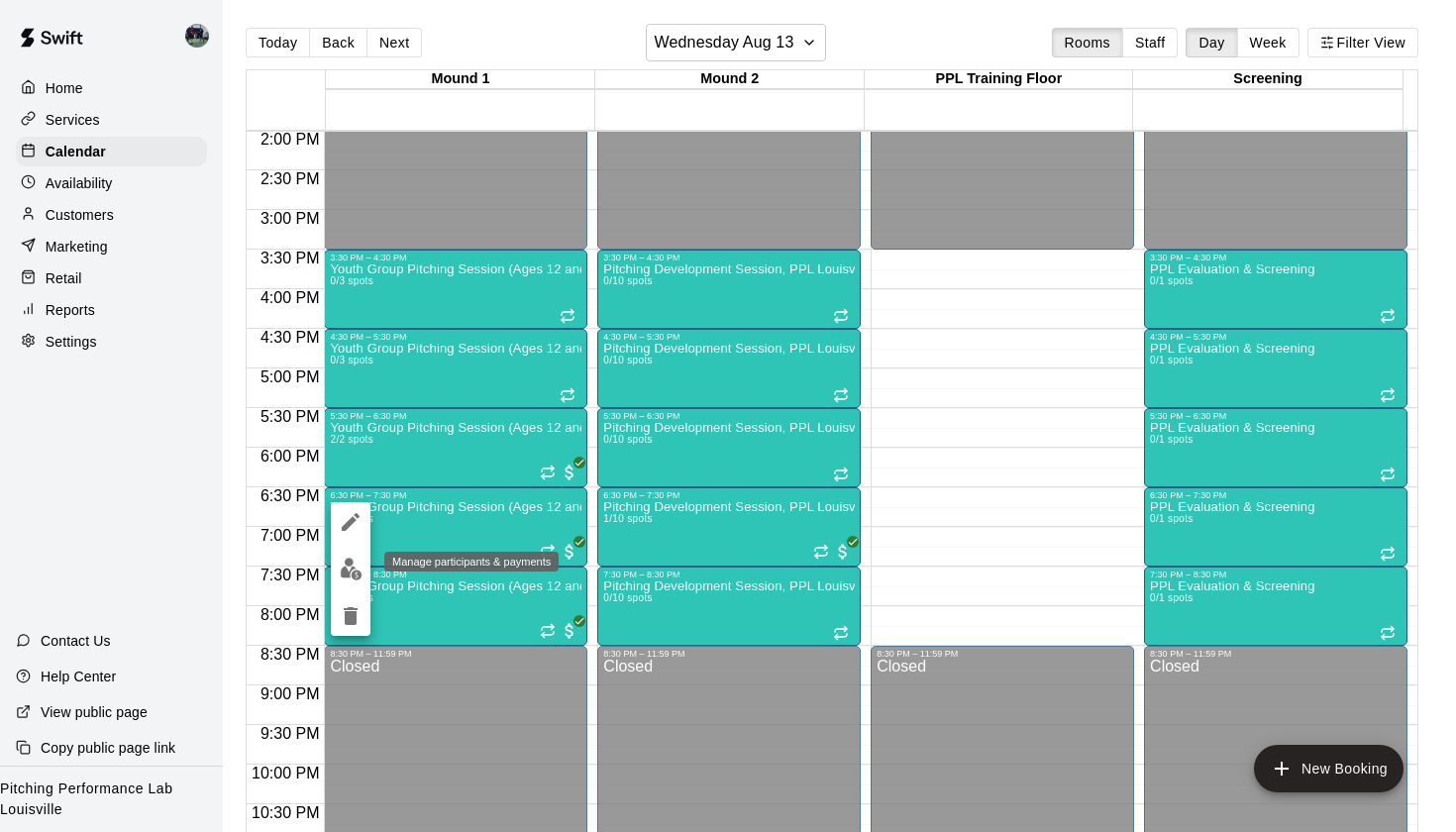 click at bounding box center [351, 569] 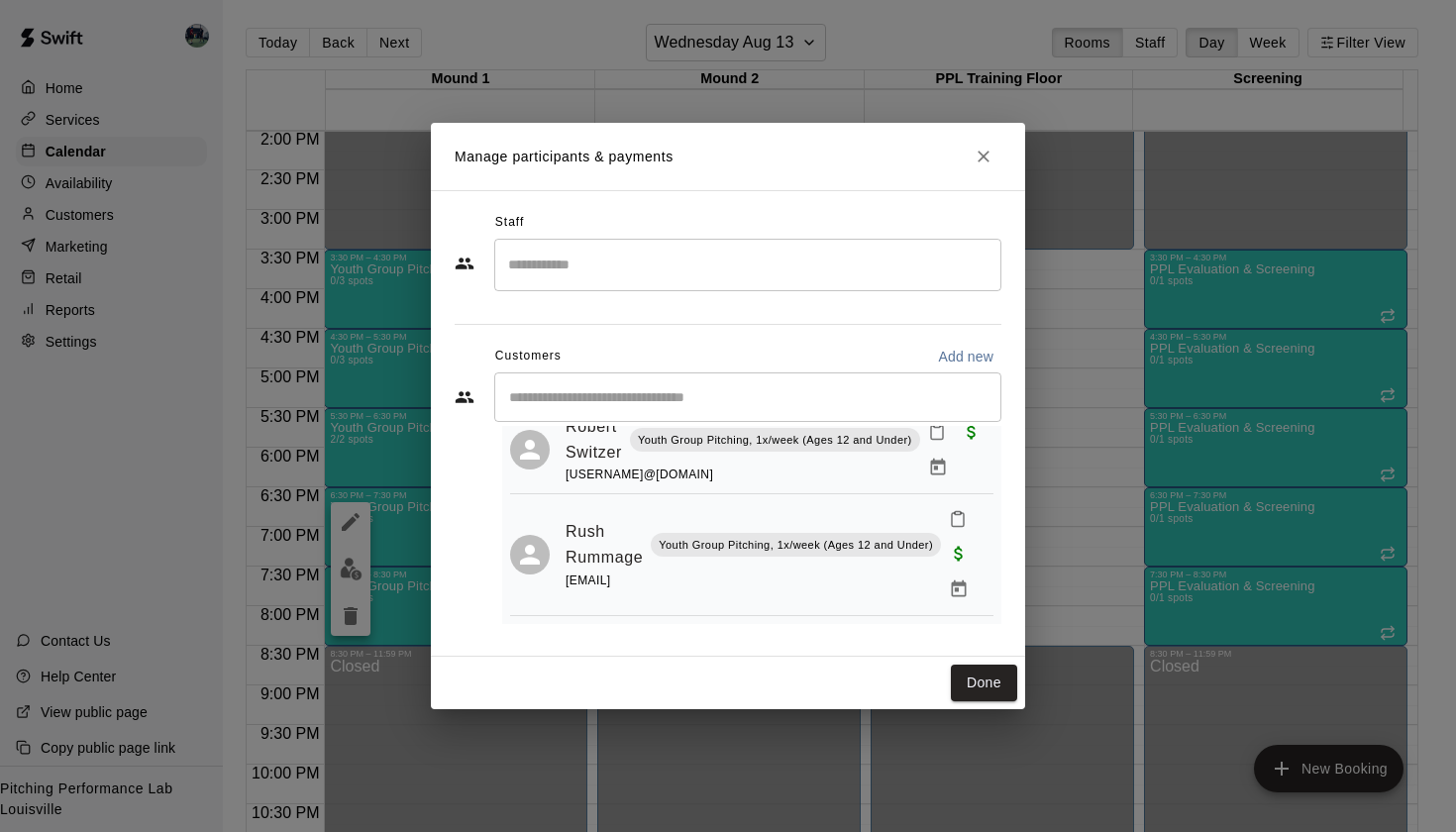 scroll, scrollTop: 52, scrollLeft: 0, axis: vertical 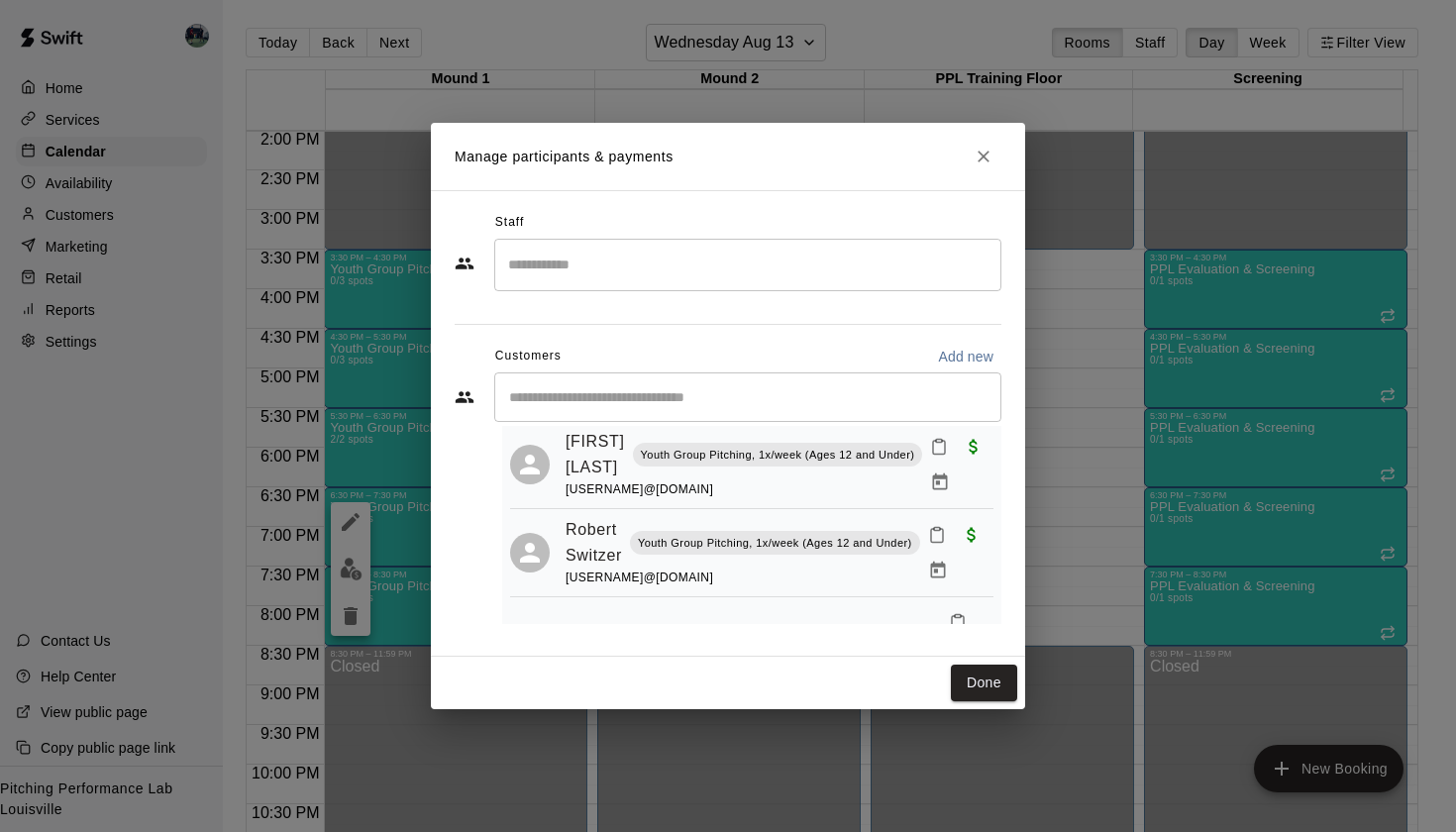 click at bounding box center (984, 156) 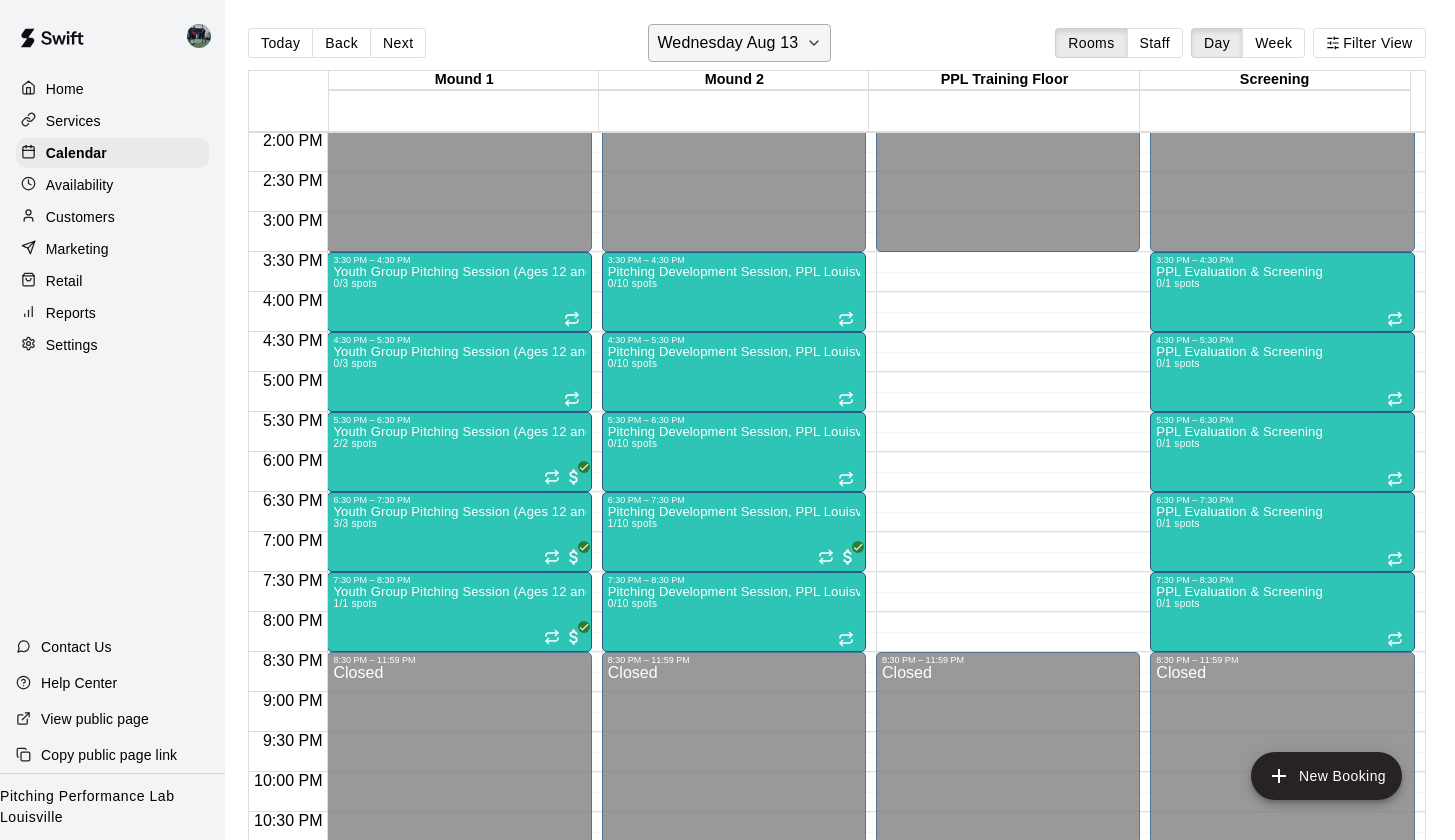 click 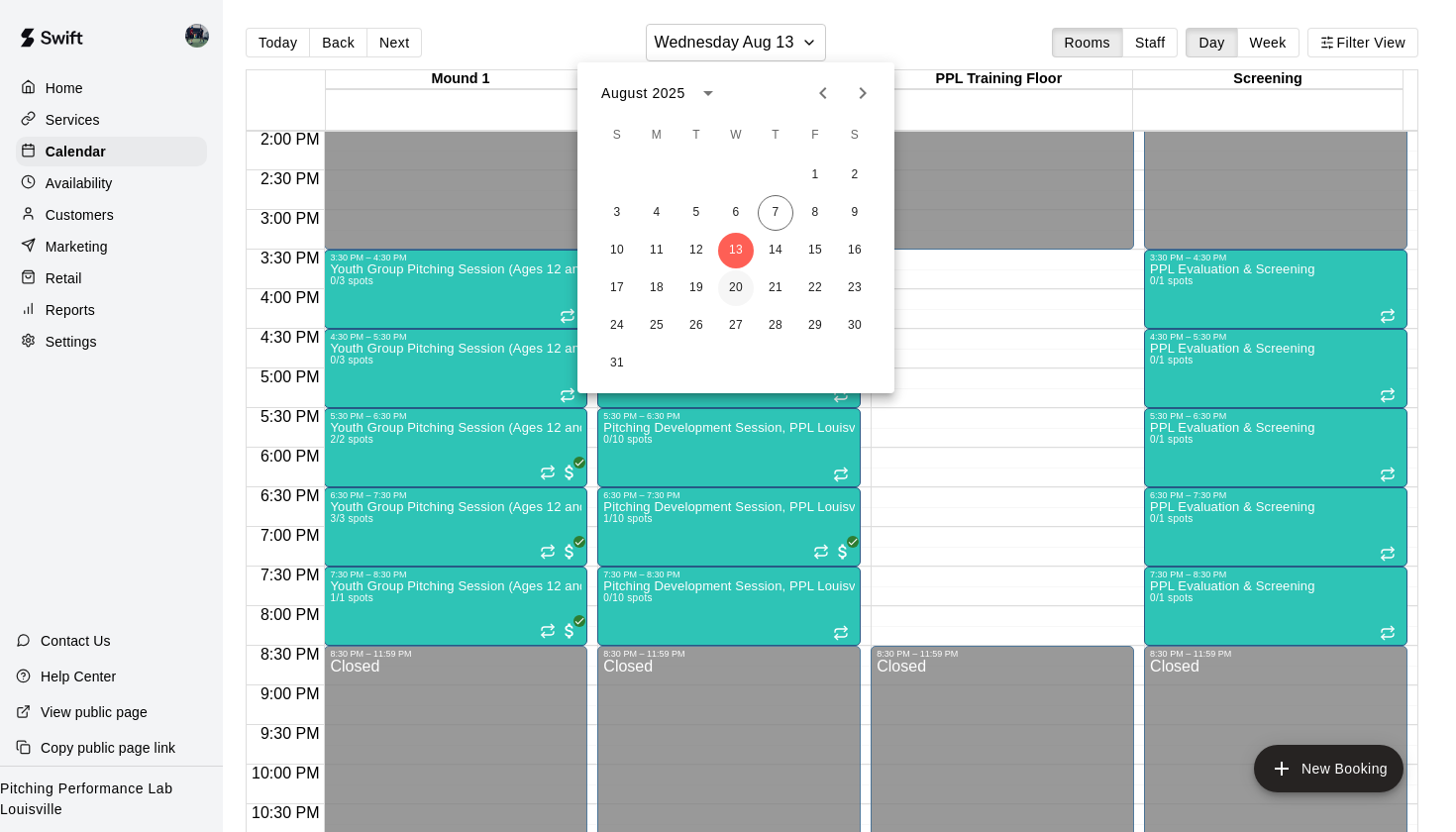 click on "20" at bounding box center (736, 288) 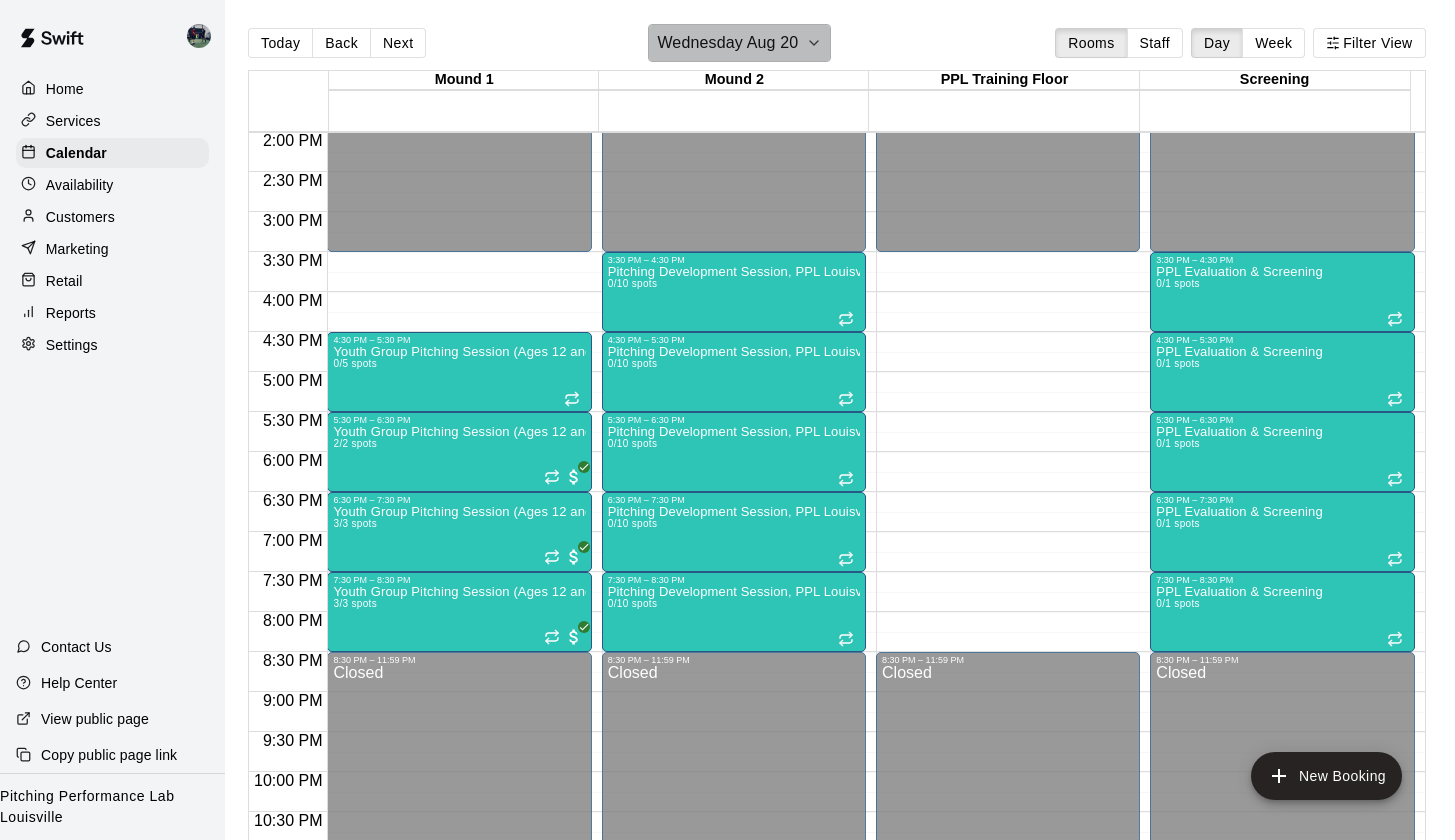 click 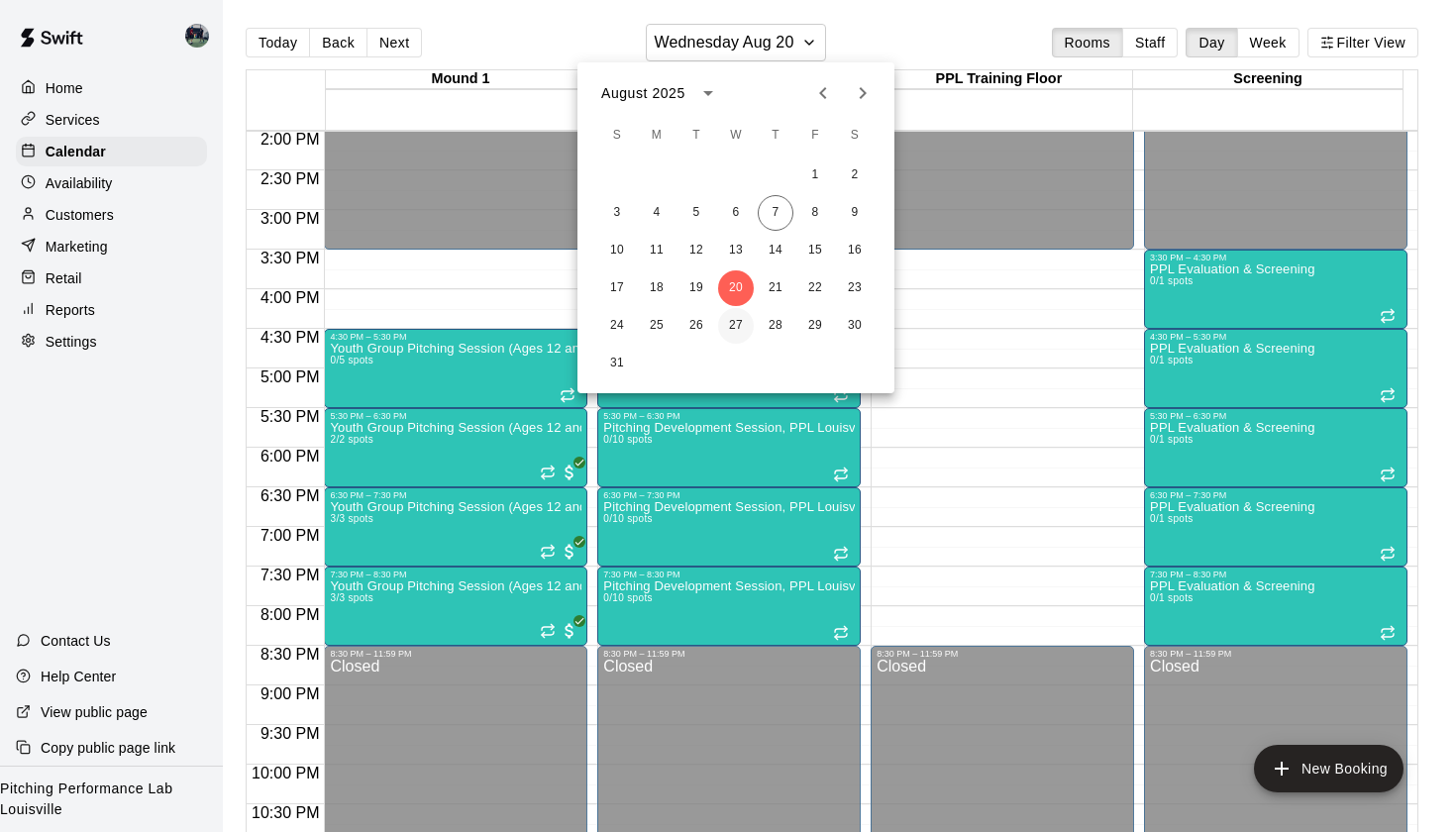 click on "27" at bounding box center (736, 326) 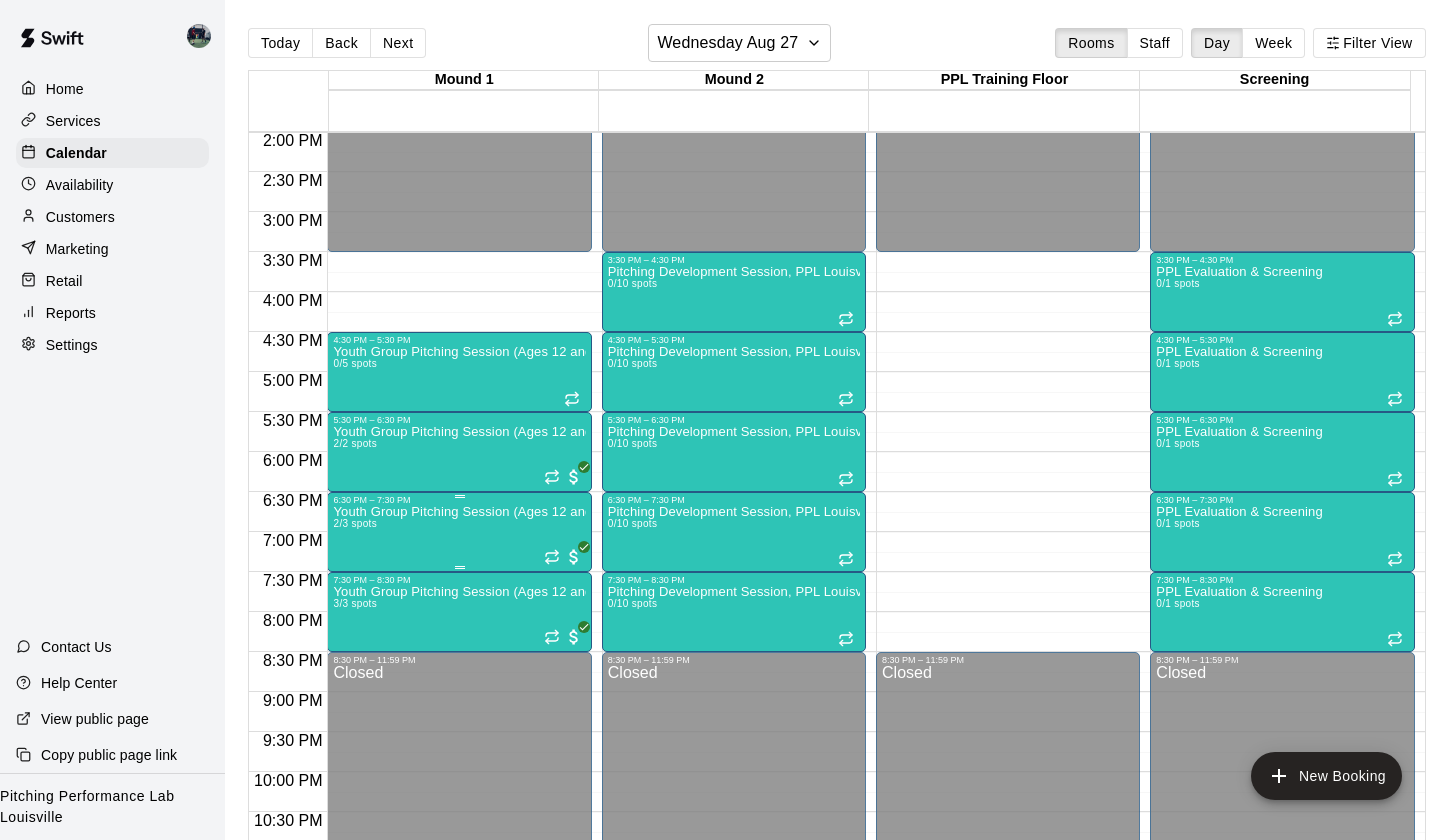 click on "Youth Group Pitching Session (Ages 12 and Under) 2/3 spots" at bounding box center (459, 925) 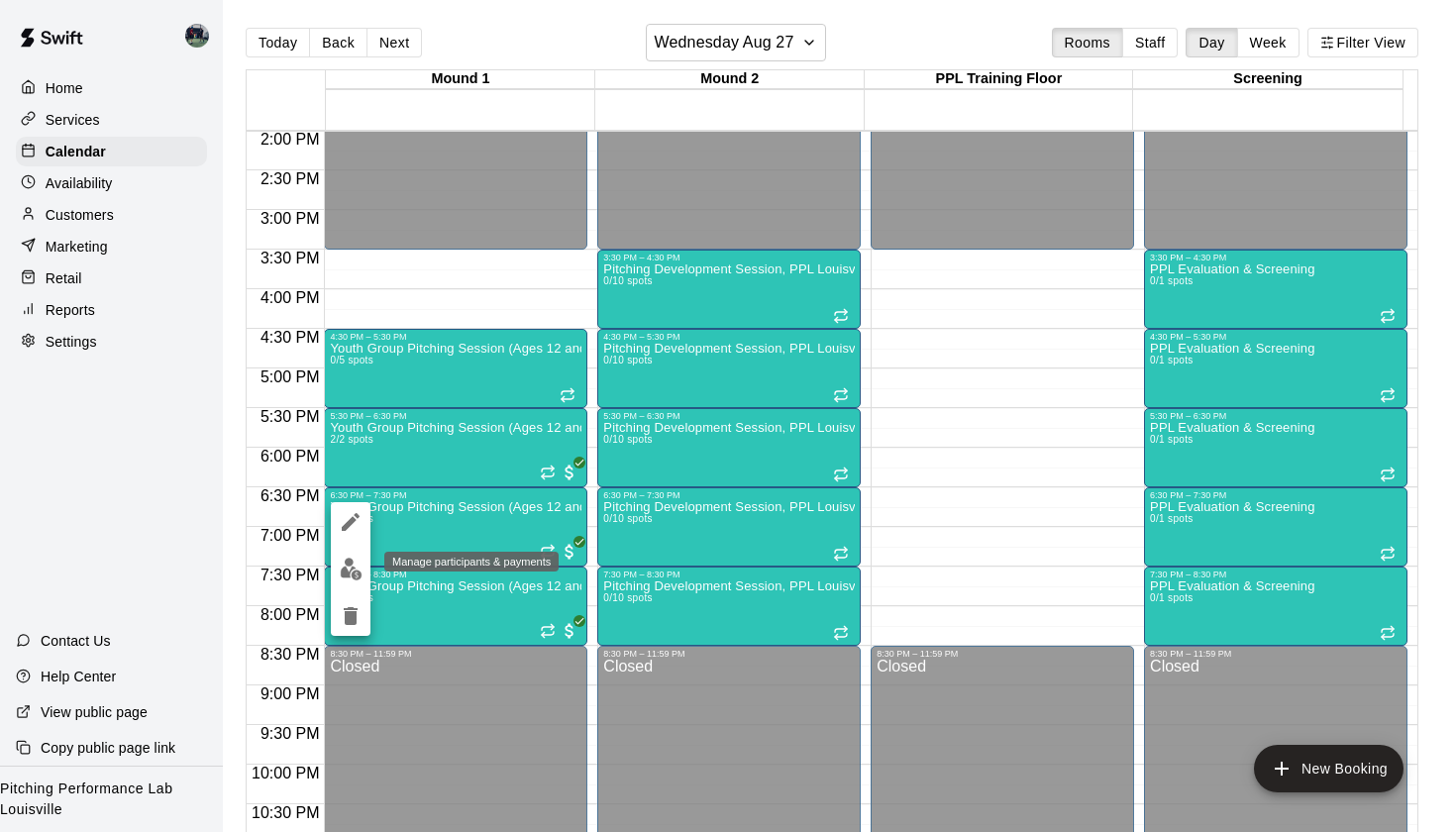 click at bounding box center (351, 569) 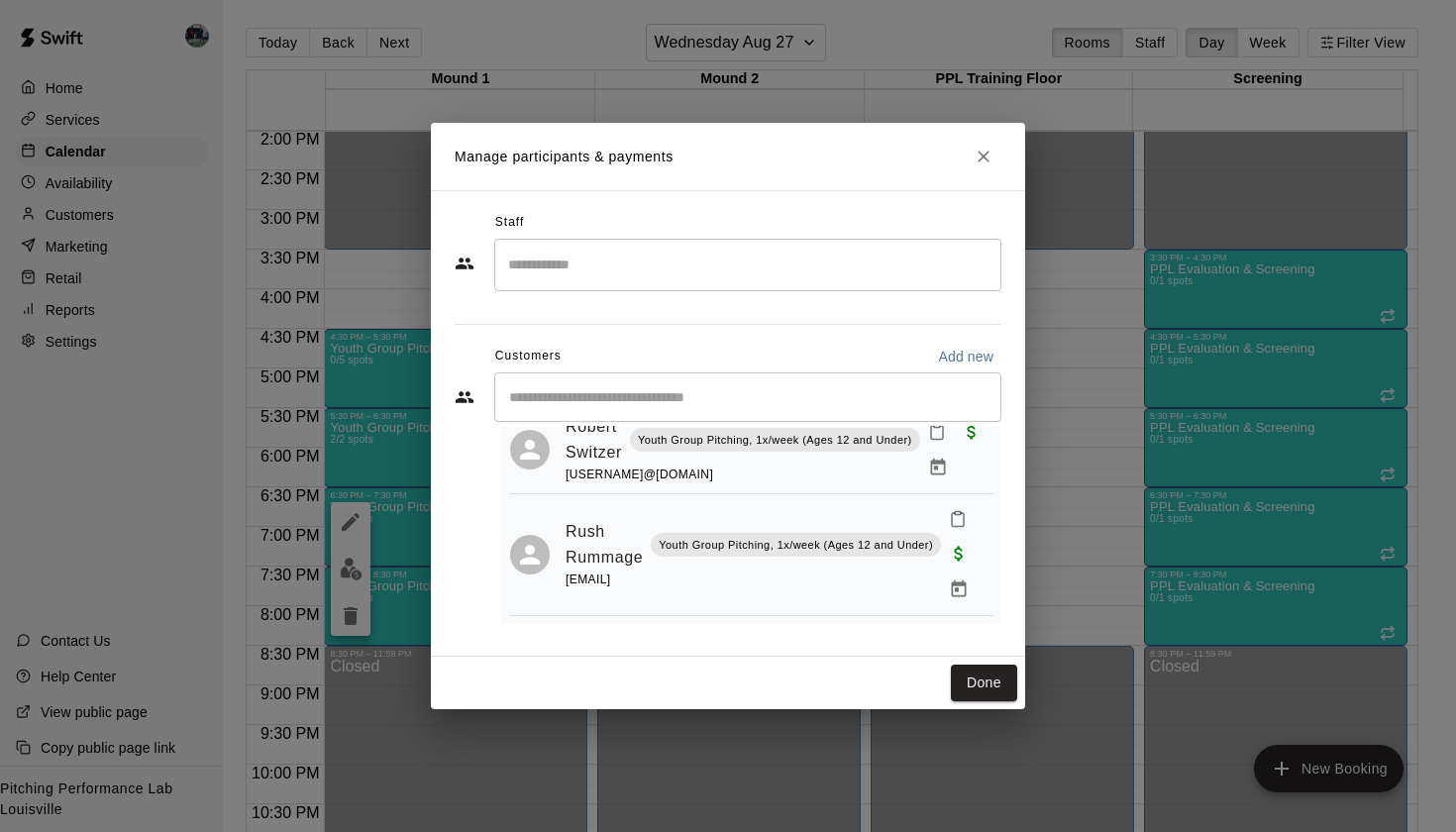 scroll, scrollTop: 0, scrollLeft: 0, axis: both 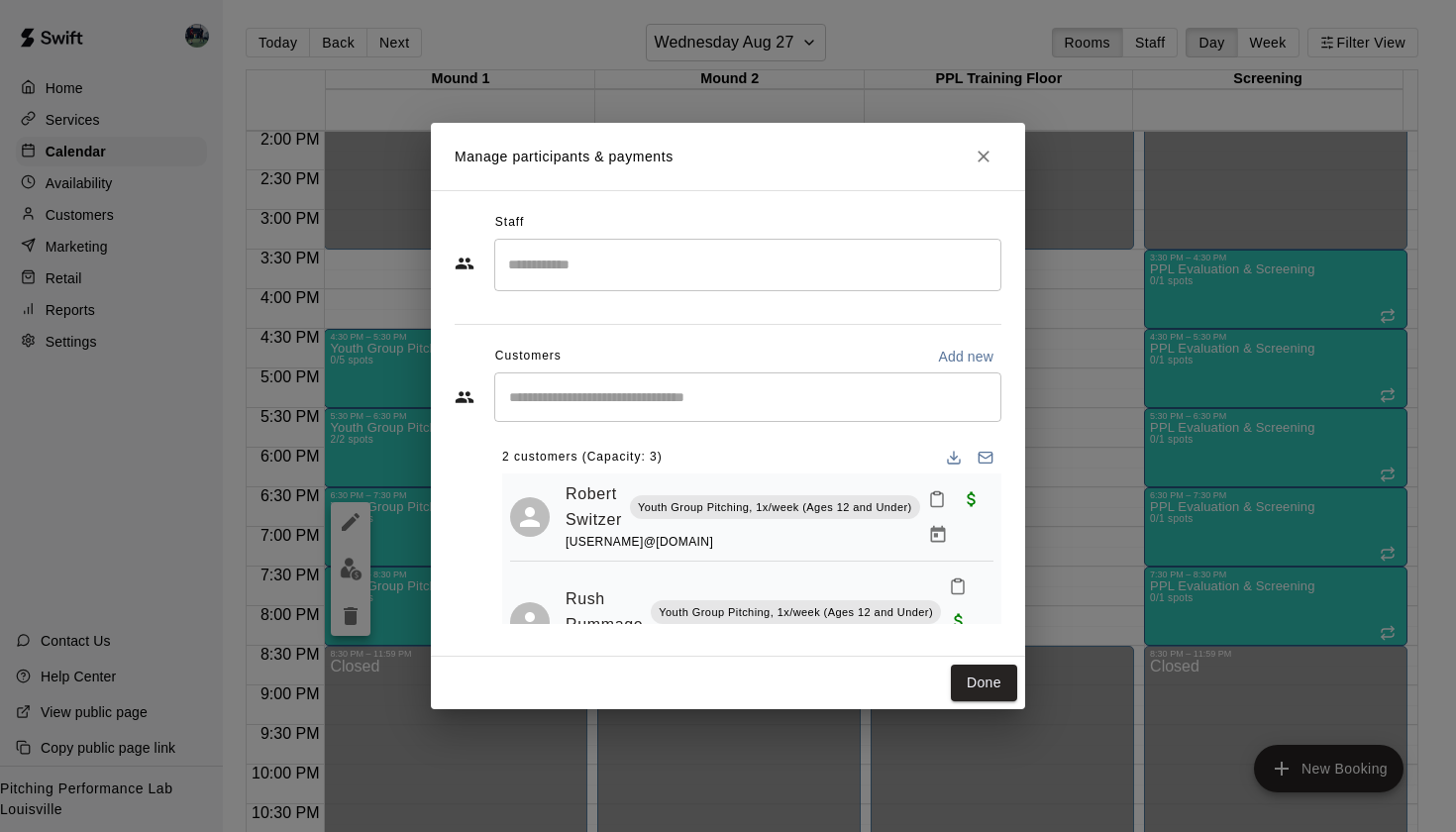 click at bounding box center (748, 397) 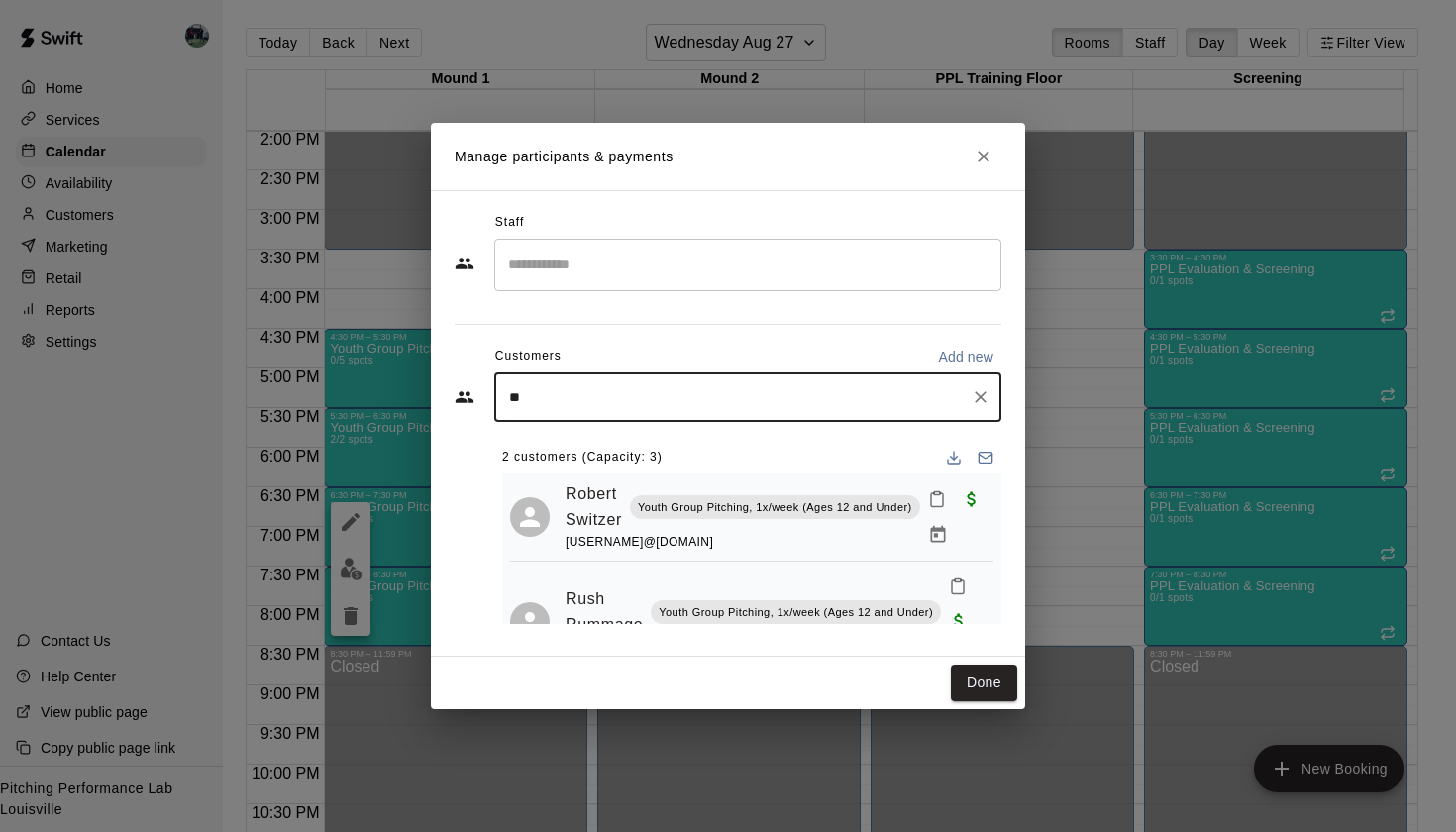 type on "***" 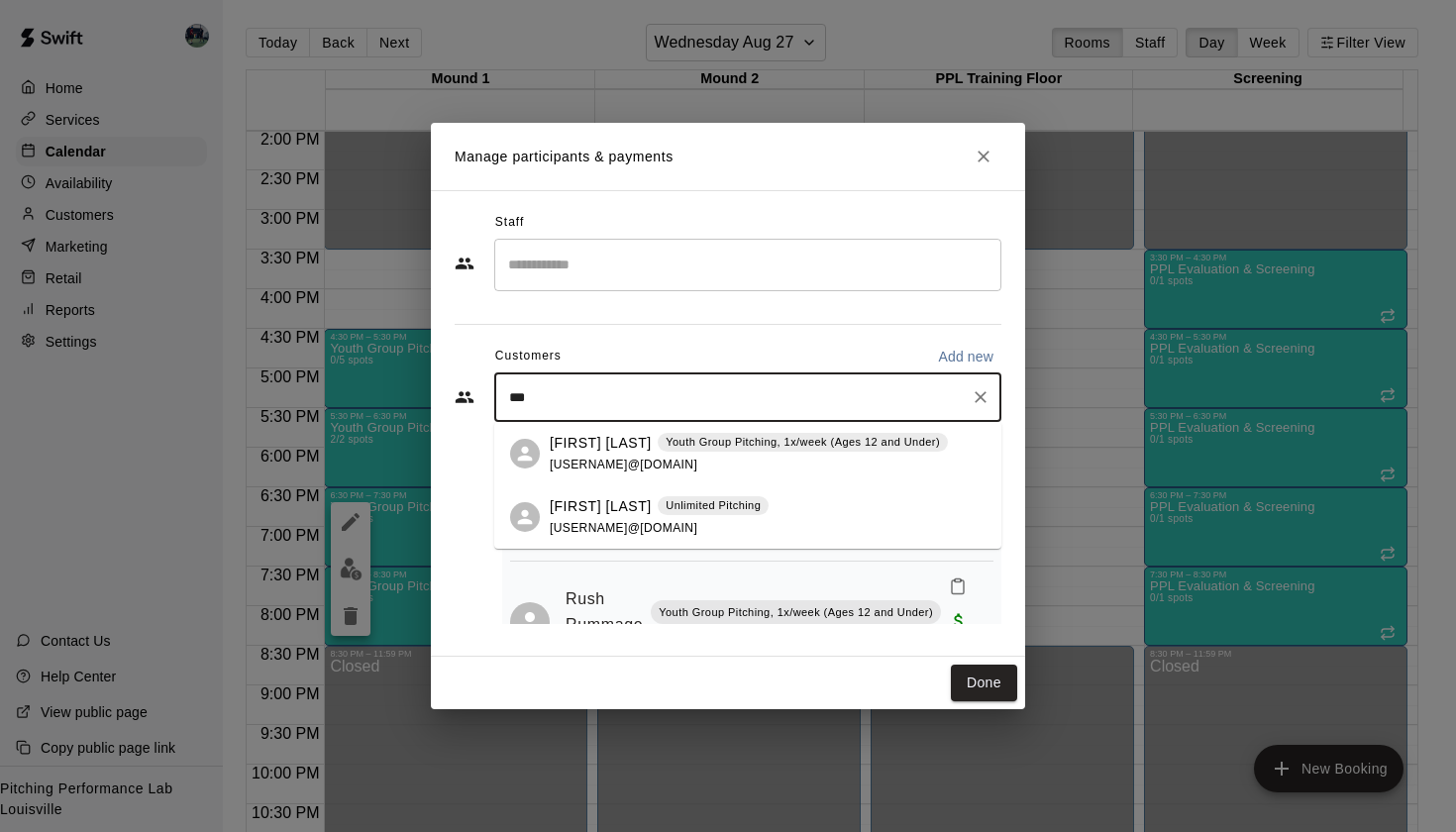 click on "[FIRST] [LAST]" at bounding box center [600, 443] 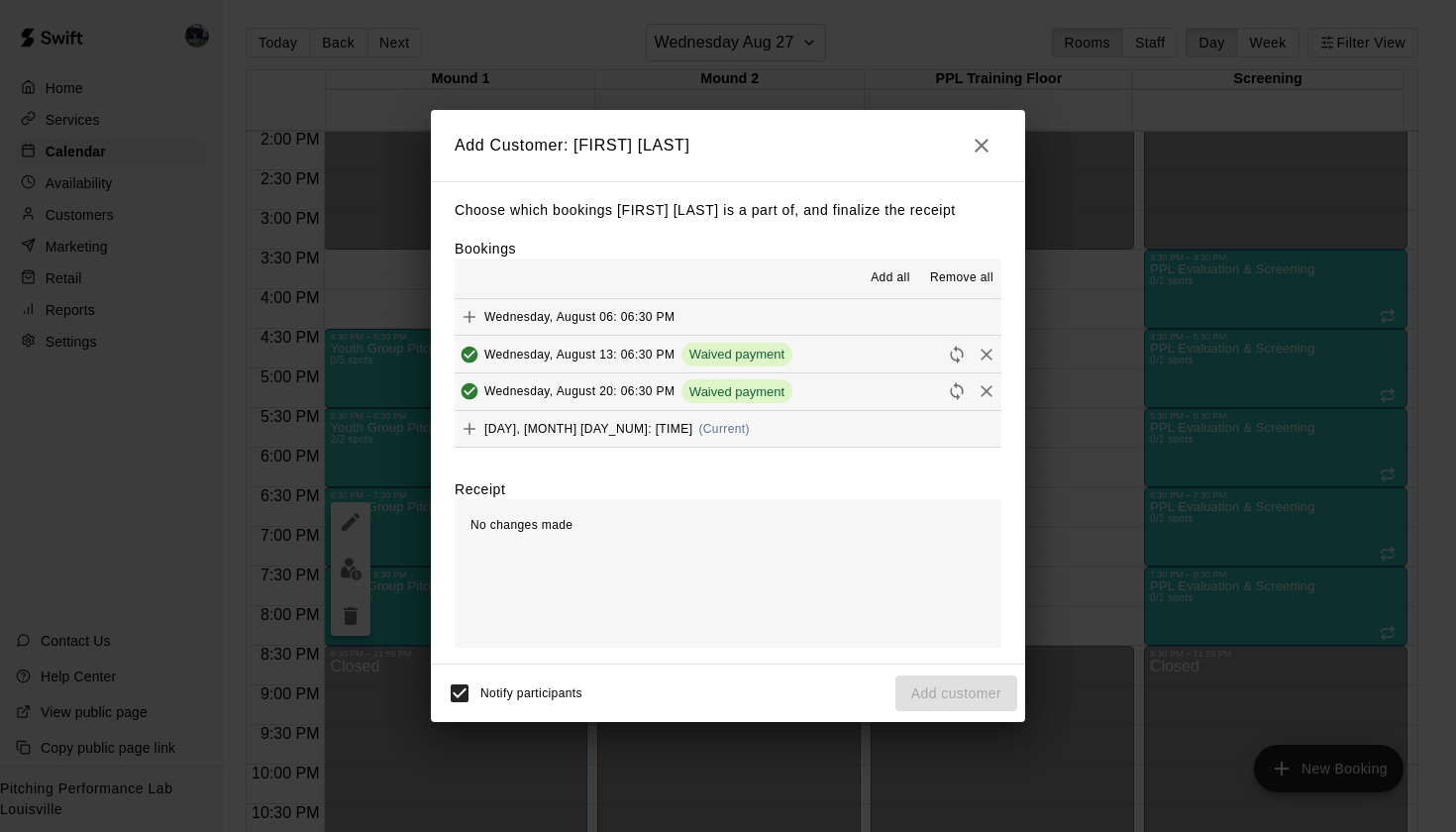 click on "[DAY], [MONTH] [DAY_NUM]: [TIME]" at bounding box center [588, 429] 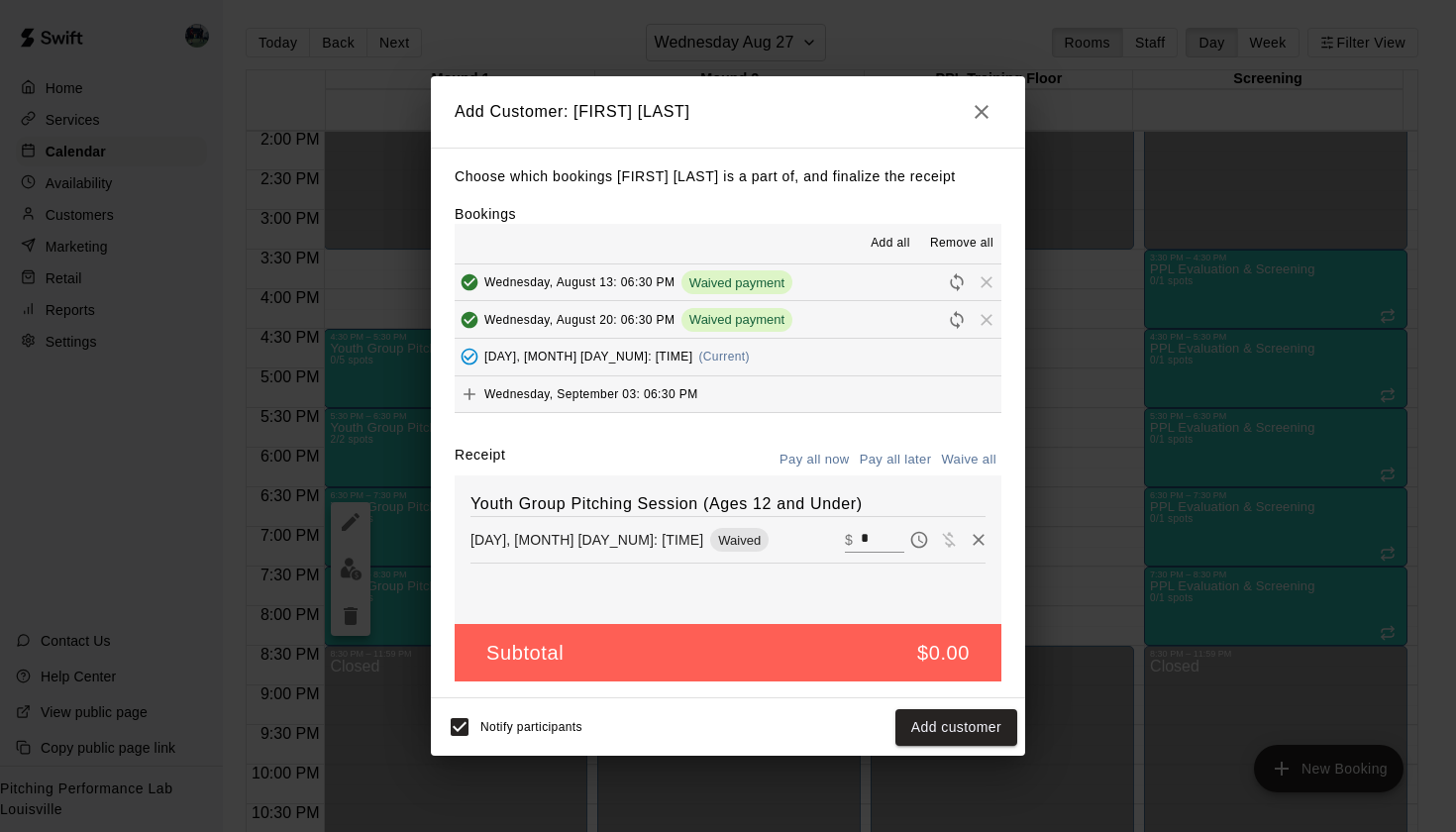 scroll, scrollTop: 72, scrollLeft: 0, axis: vertical 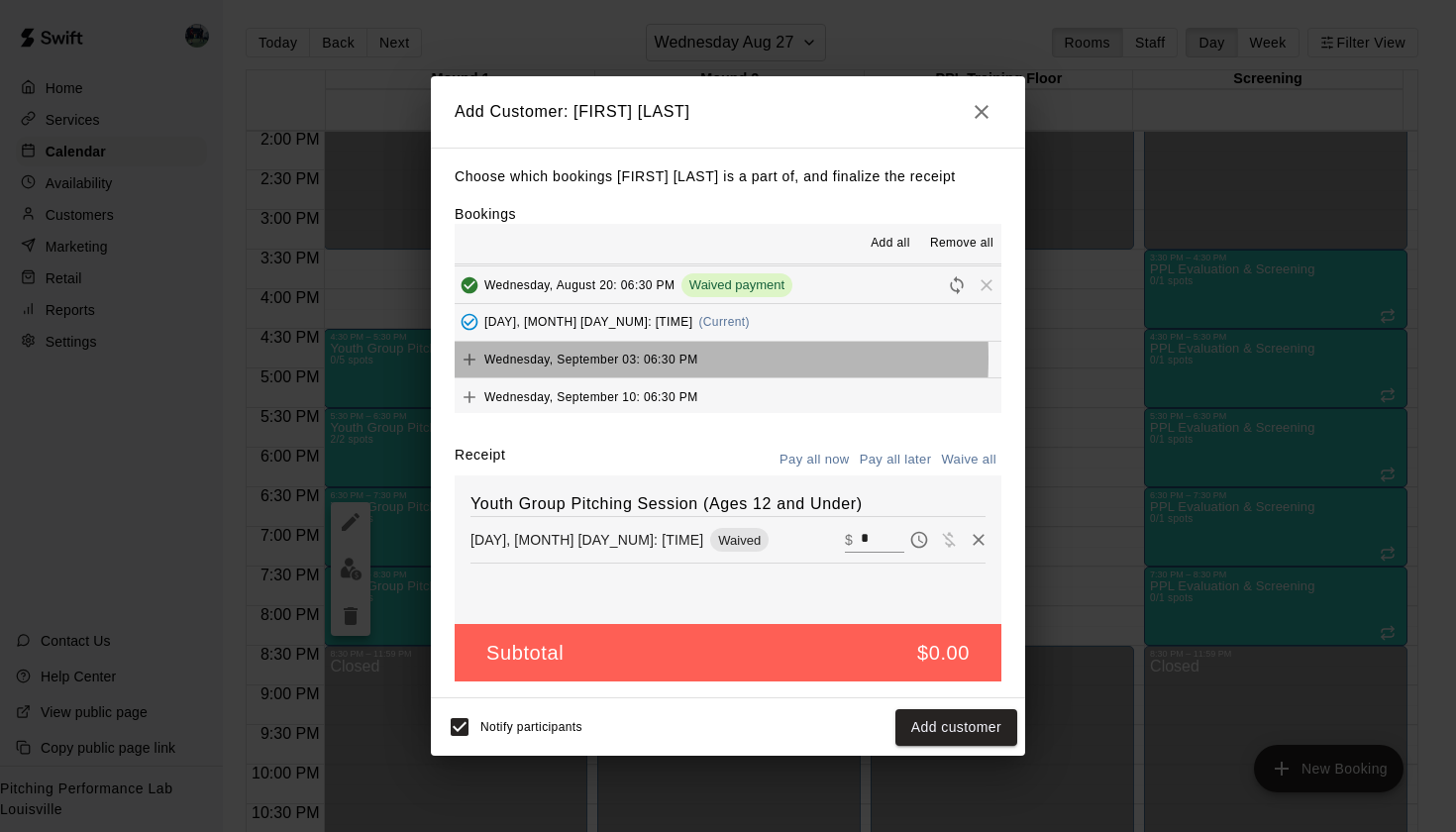 click on "Wednesday, September 03: 06:30 PM" at bounding box center (591, 360) 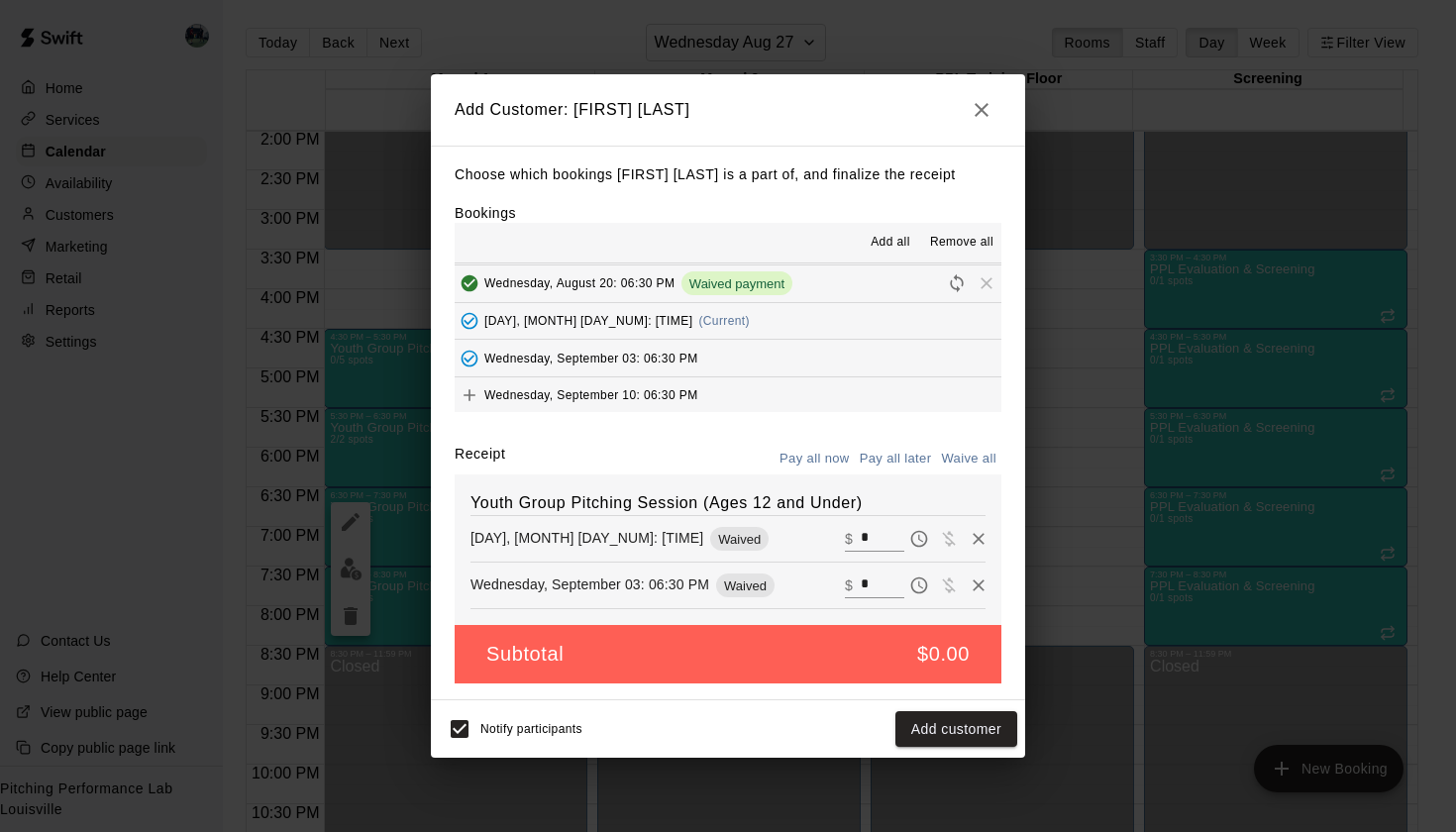 click on "Wednesday, September 10: 06:30 PM" at bounding box center (591, 395) 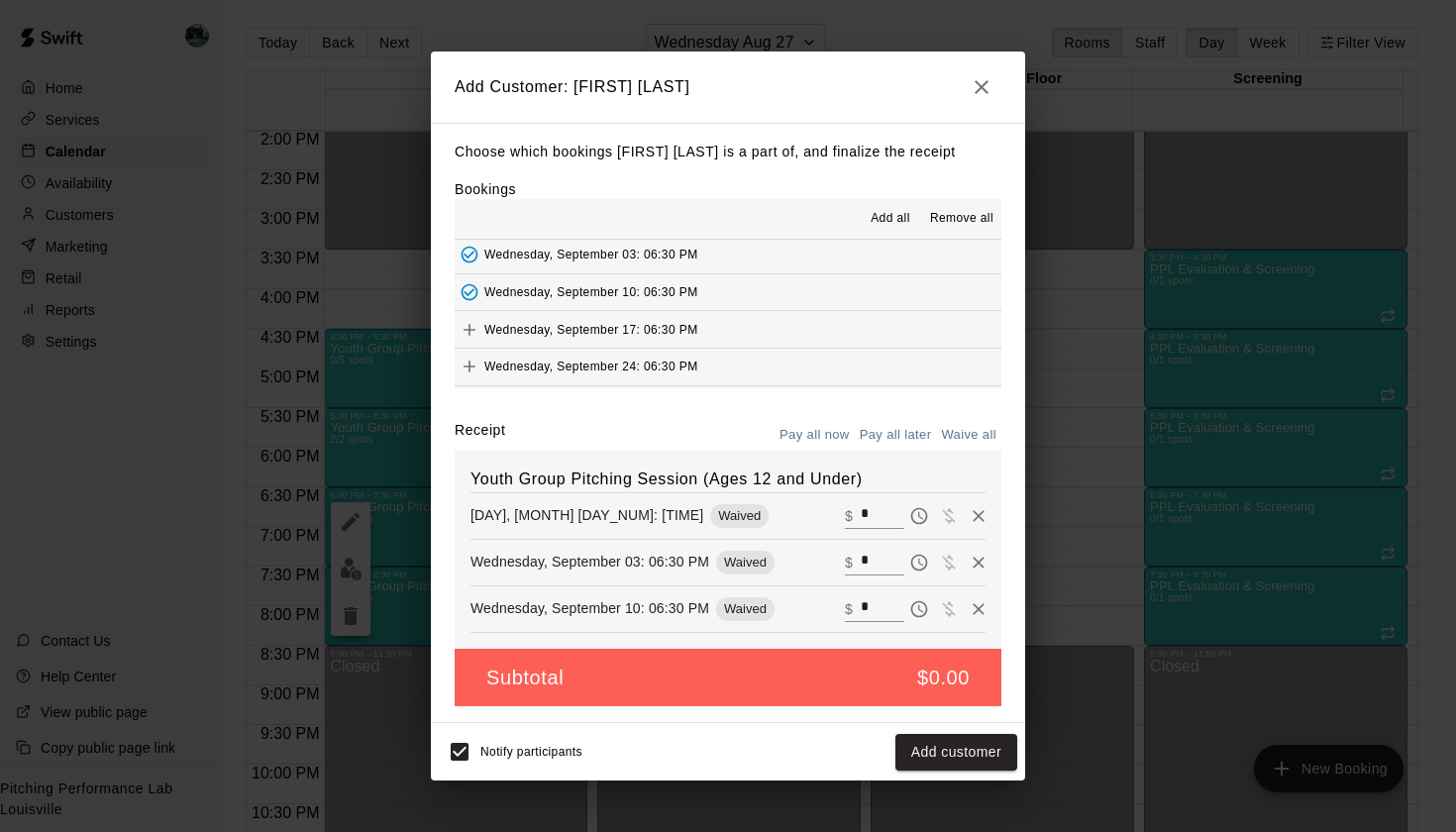 scroll, scrollTop: 156, scrollLeft: 0, axis: vertical 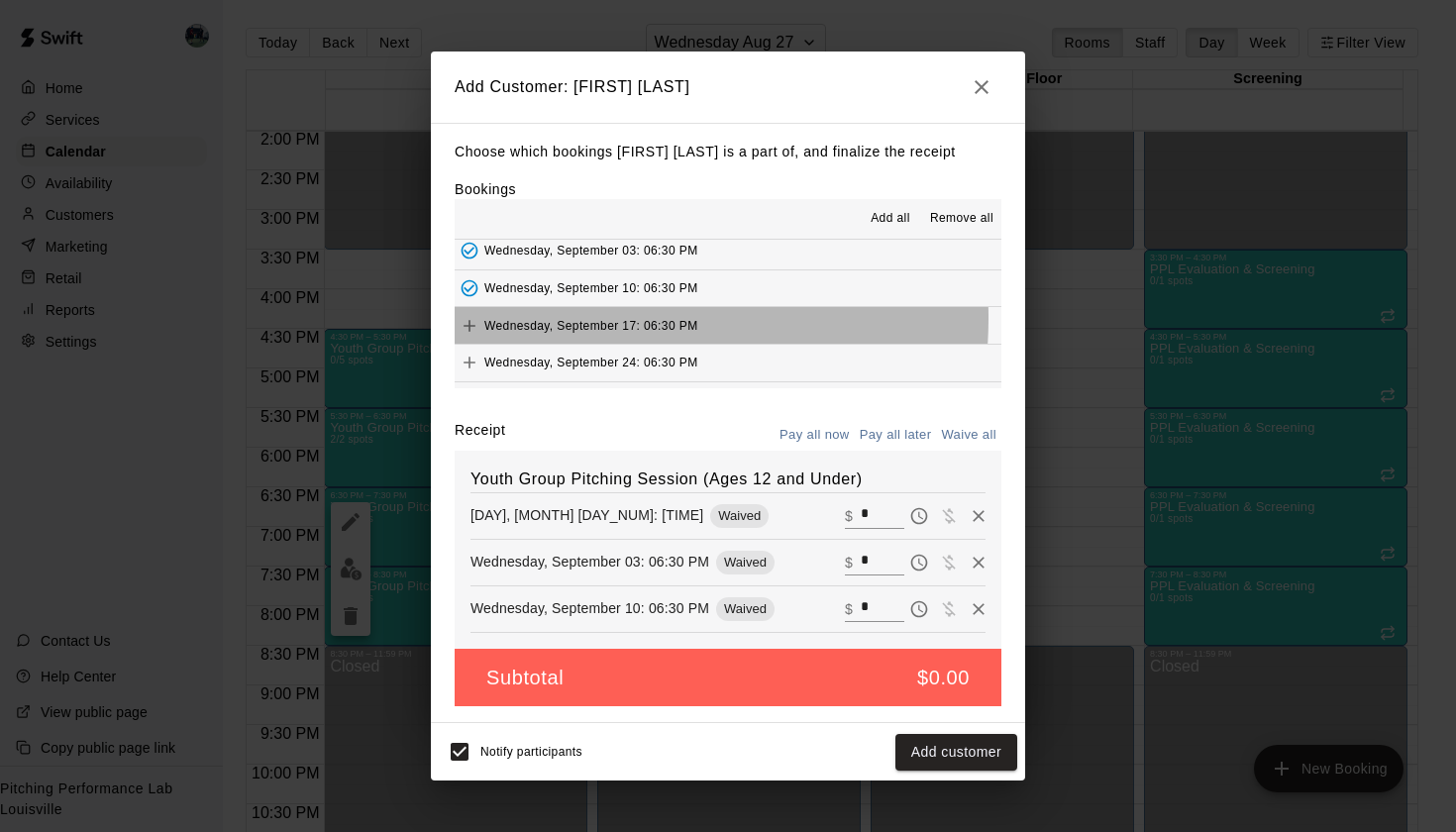 click on "Wednesday, September 17: 06:30 PM" at bounding box center [591, 325] 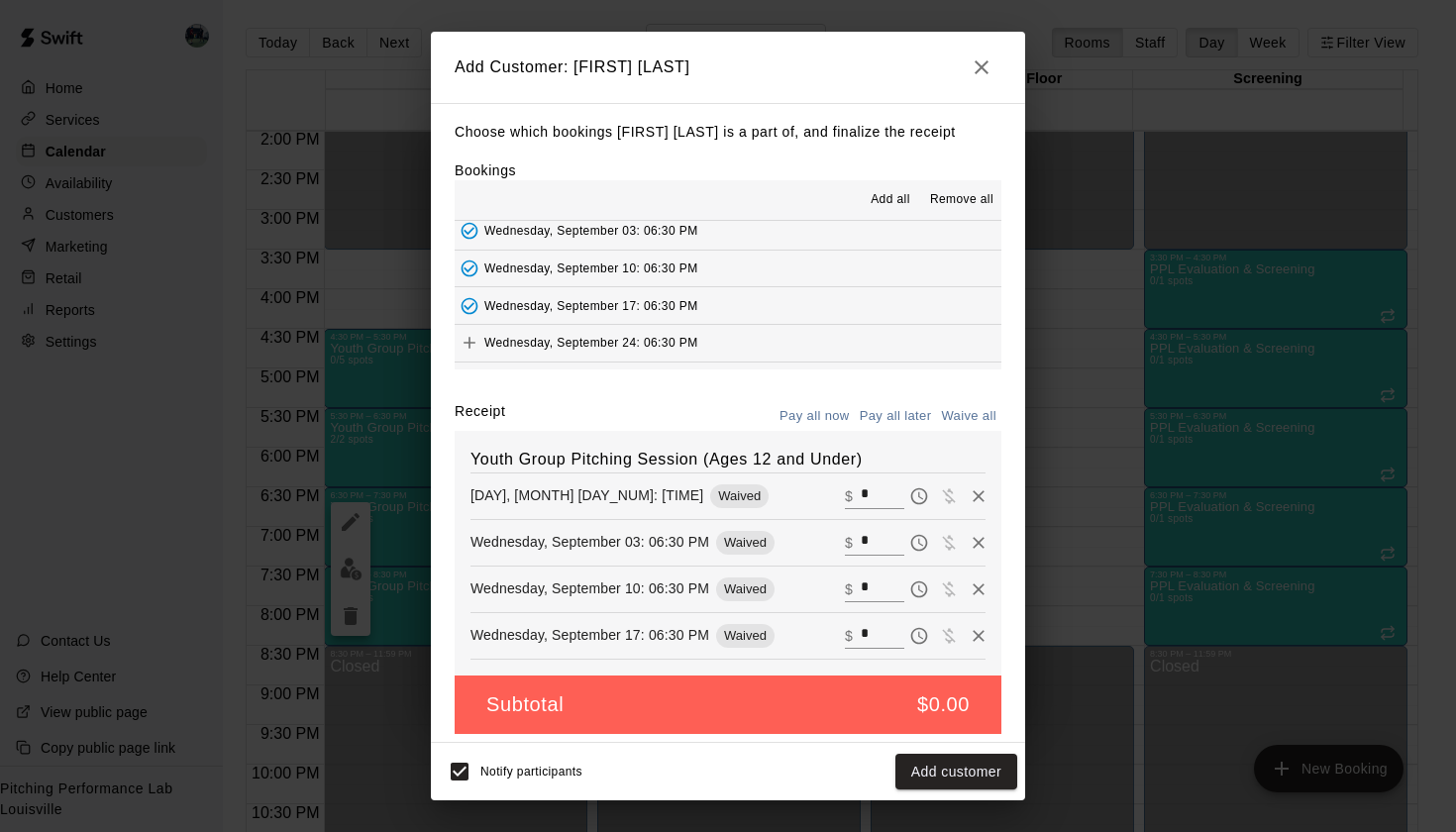 click on "Wednesday, September 24: 06:30 PM" at bounding box center (591, 343) 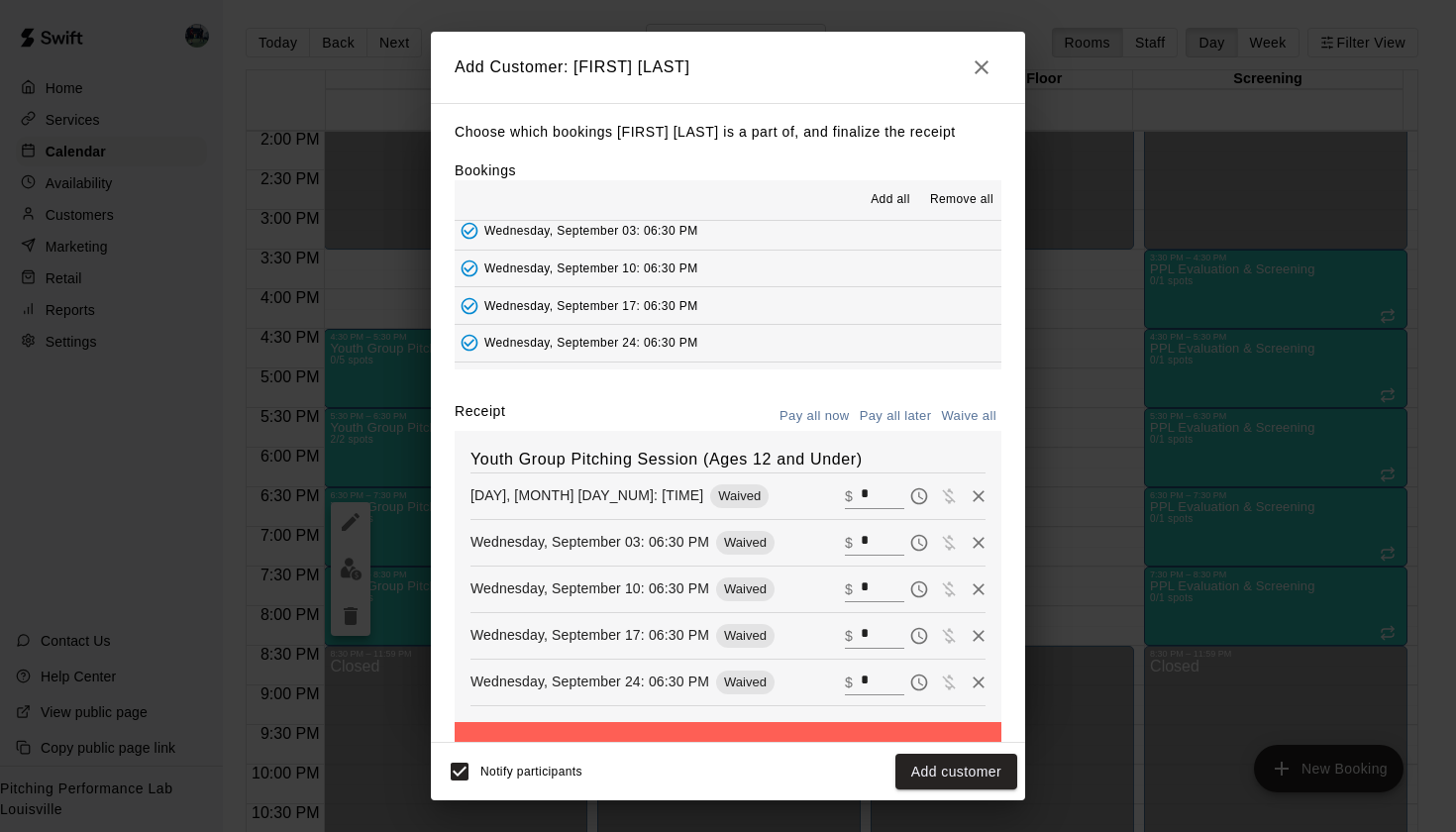 scroll, scrollTop: 171, scrollLeft: 0, axis: vertical 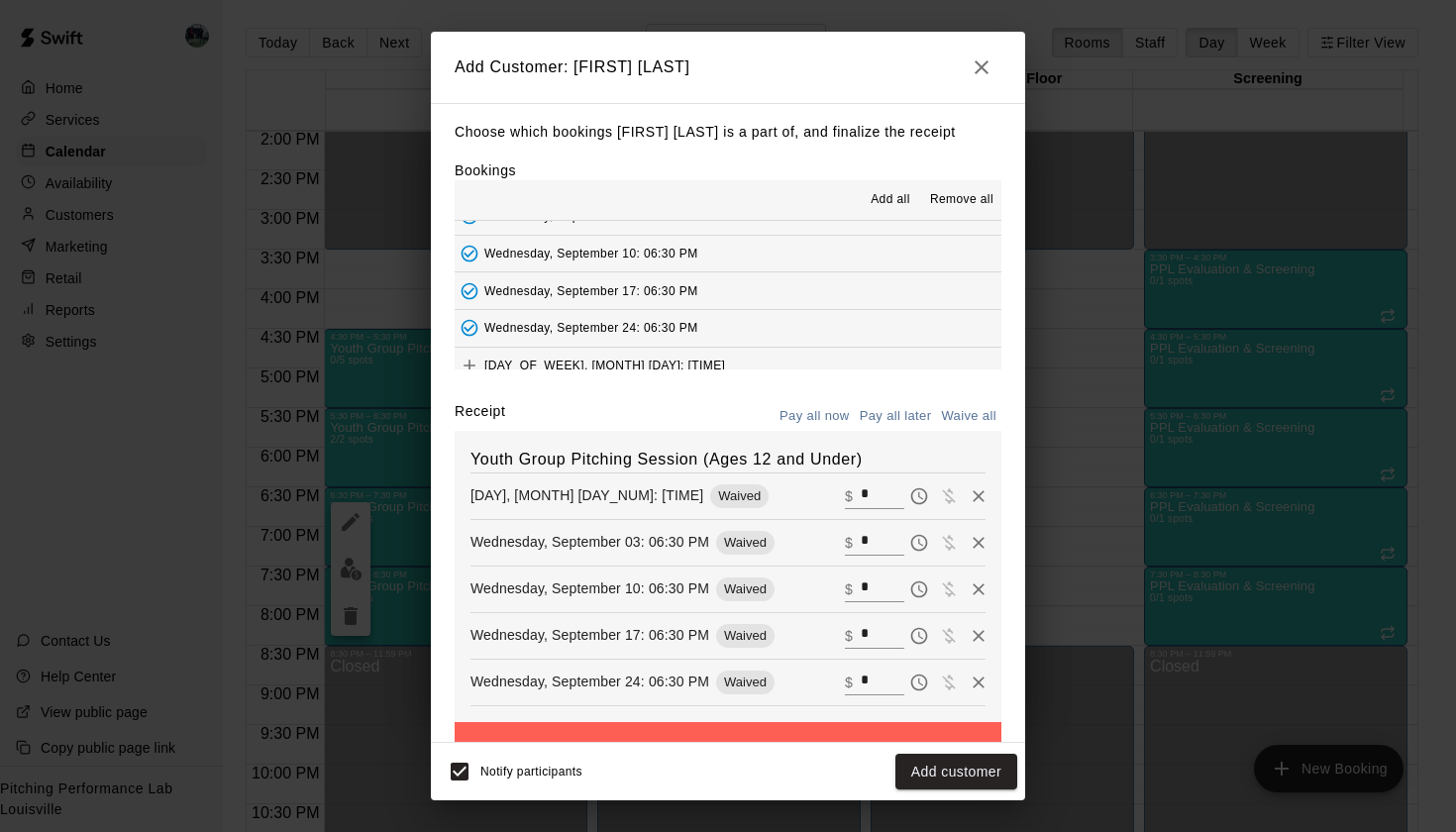 click on "Wednesday, September 24: 06:30 PM" at bounding box center (576, 328) 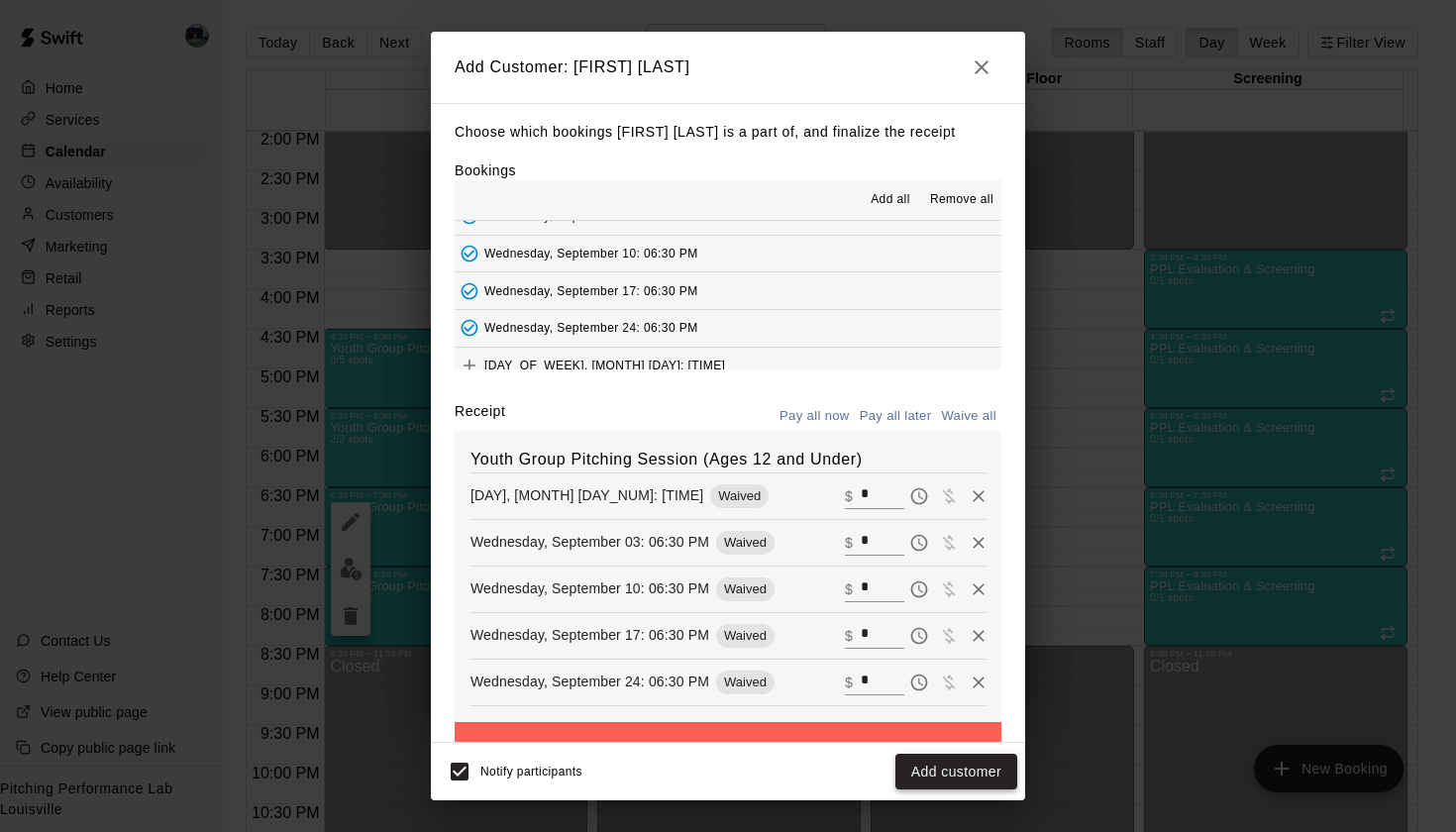 click on "Add customer" at bounding box center [956, 772] 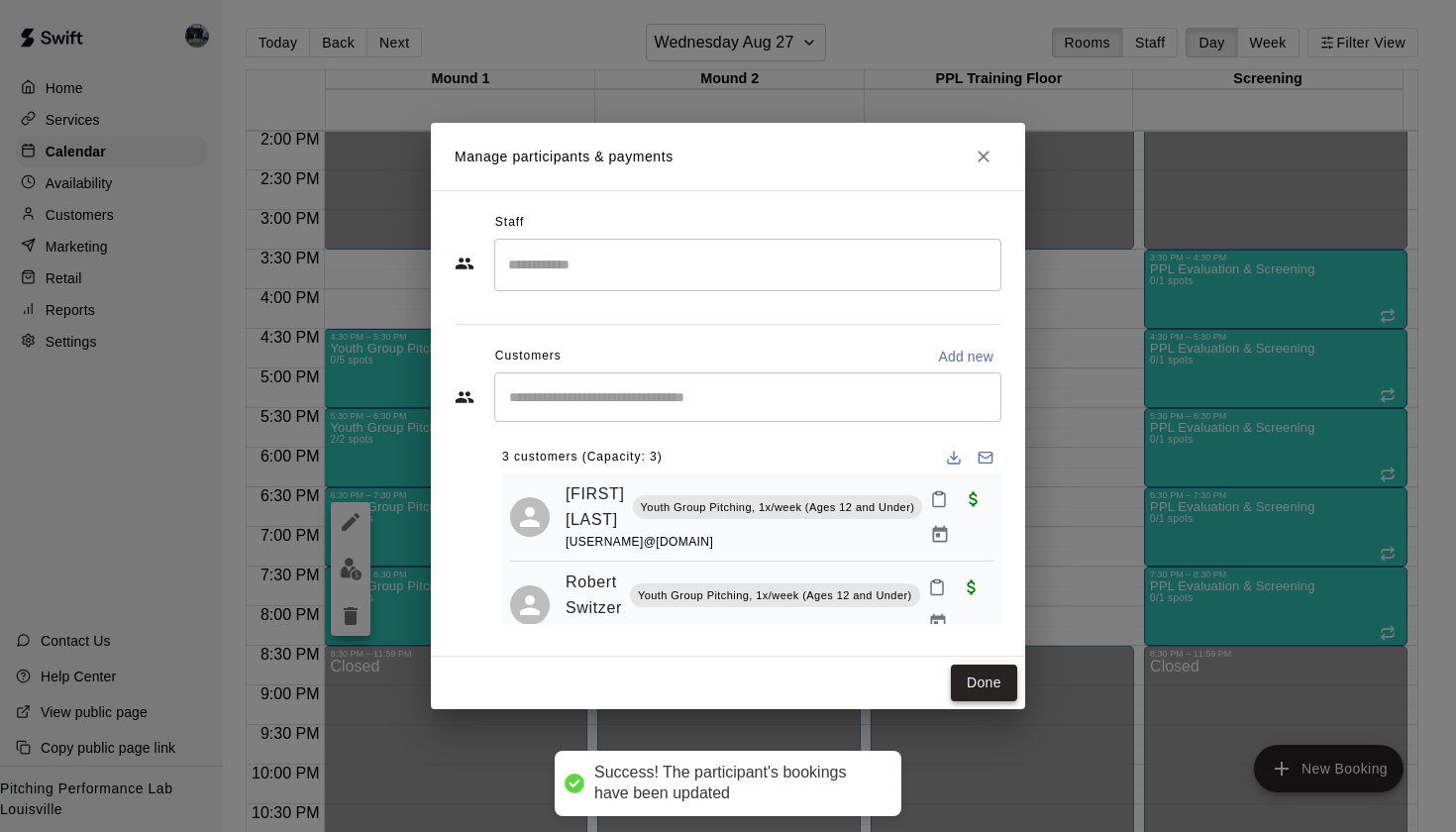 click on "Done" at bounding box center [984, 682] 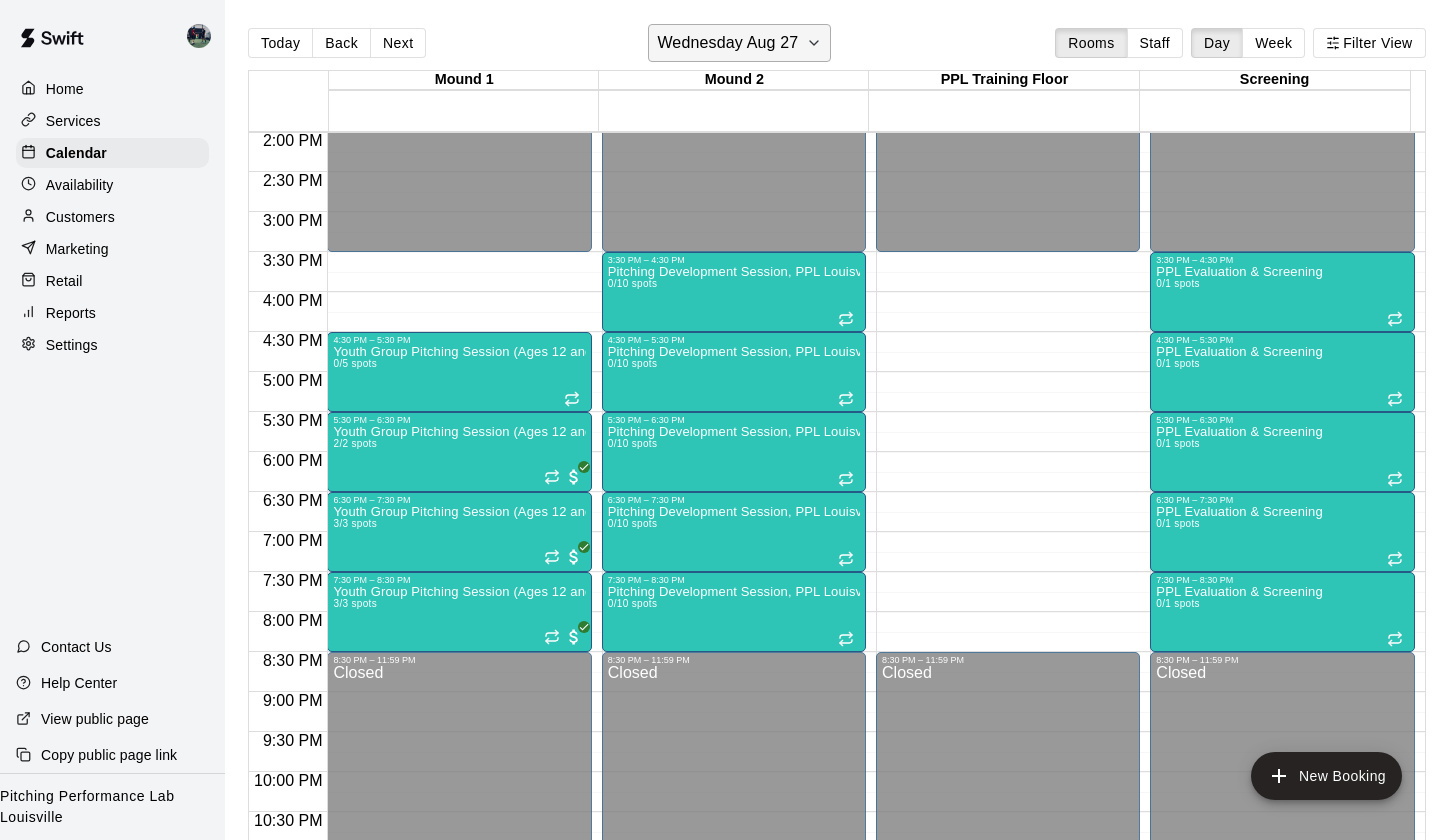 click 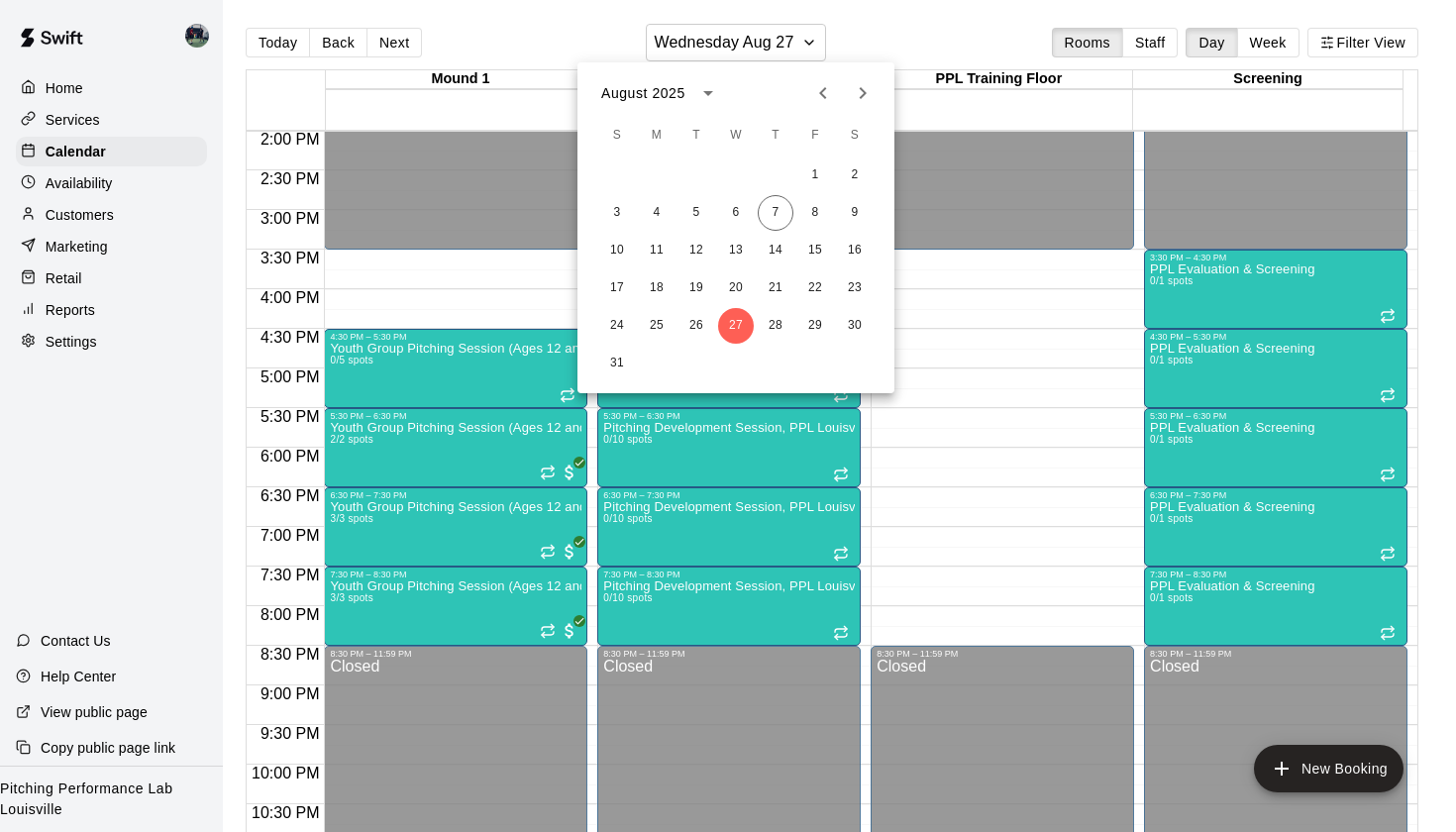 click 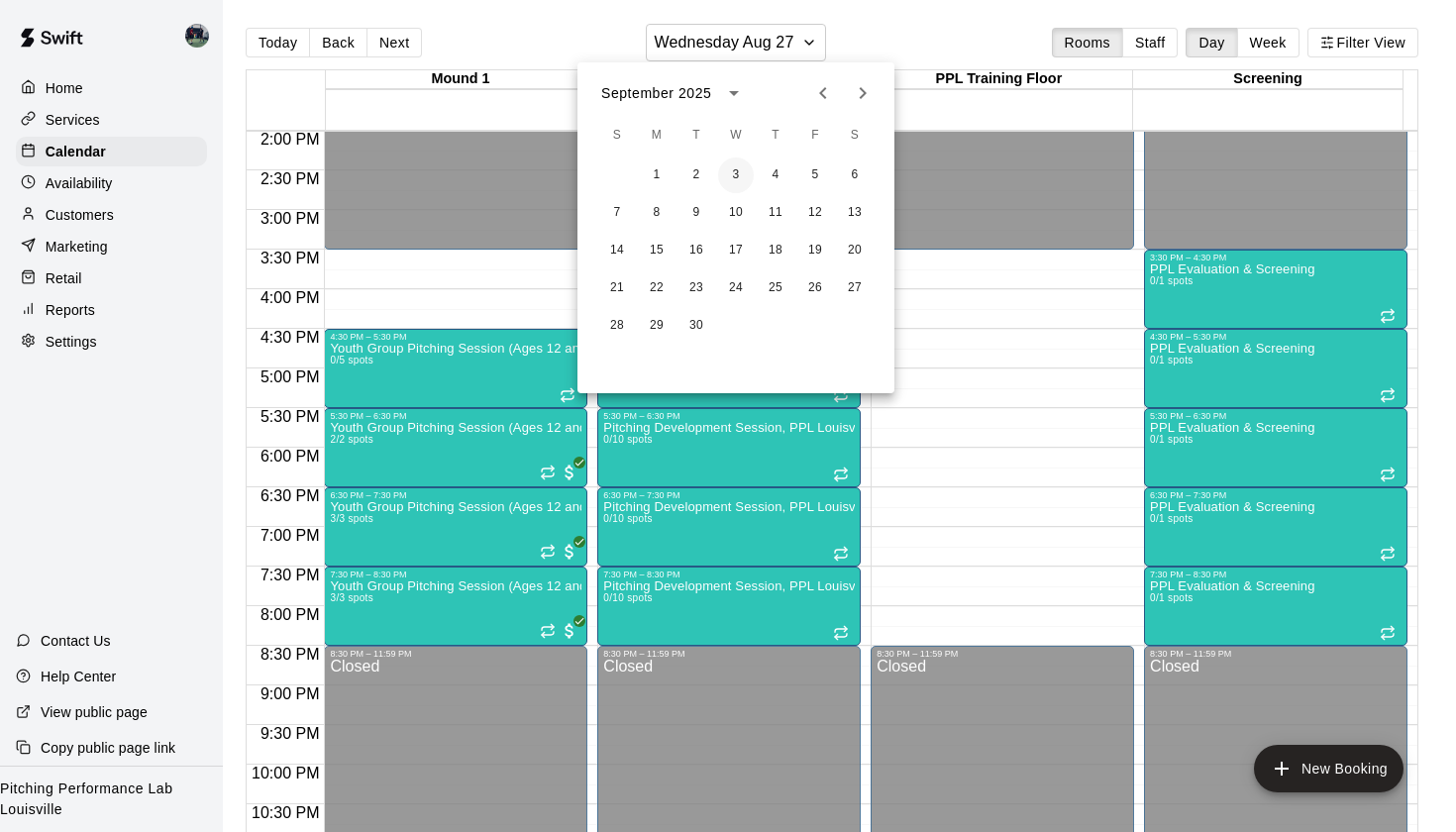click on "3" at bounding box center [736, 175] 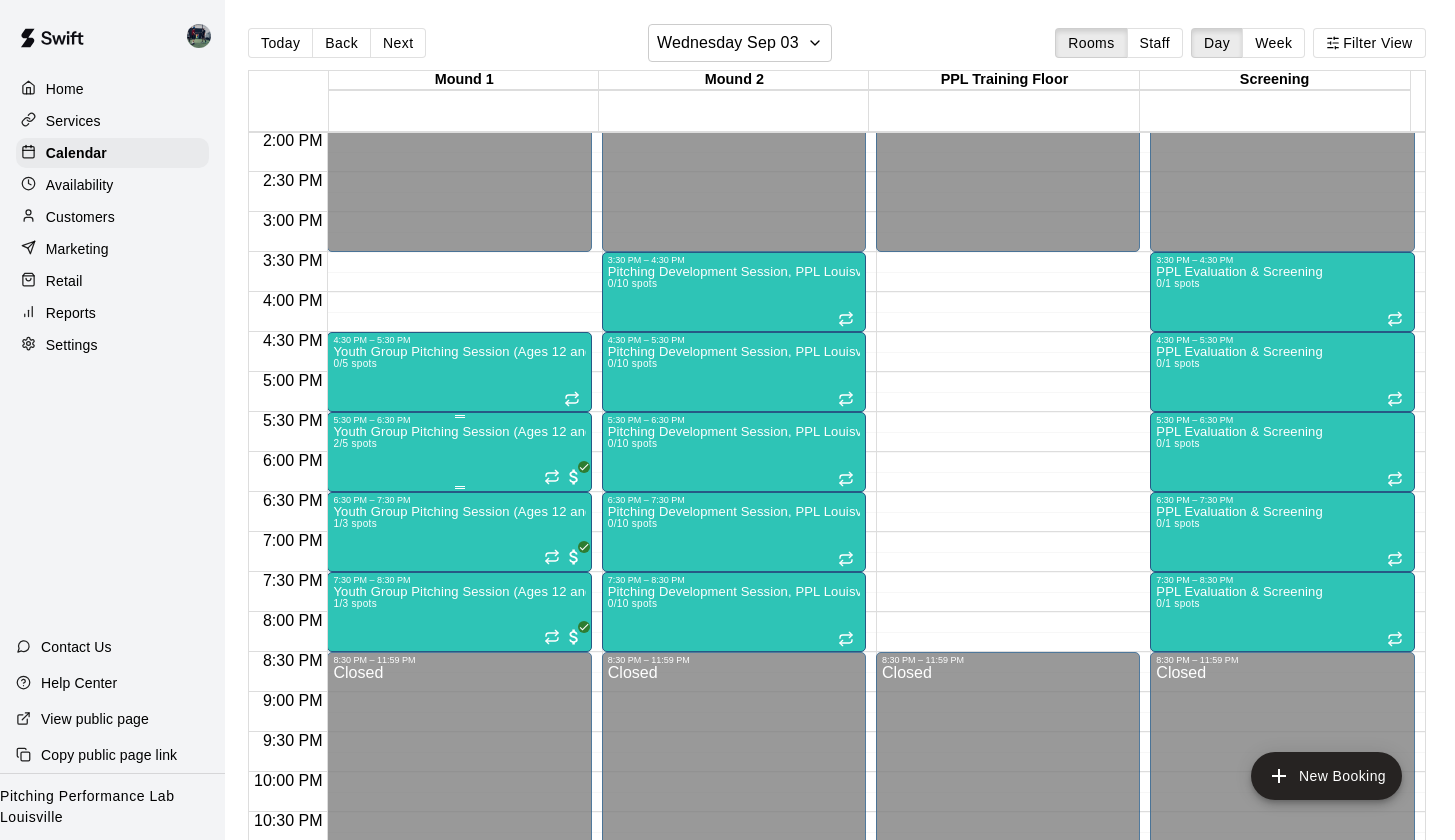 click on "Youth Group Pitching Session (Ages 12 and Under) 2/5 spots" at bounding box center (459, 845) 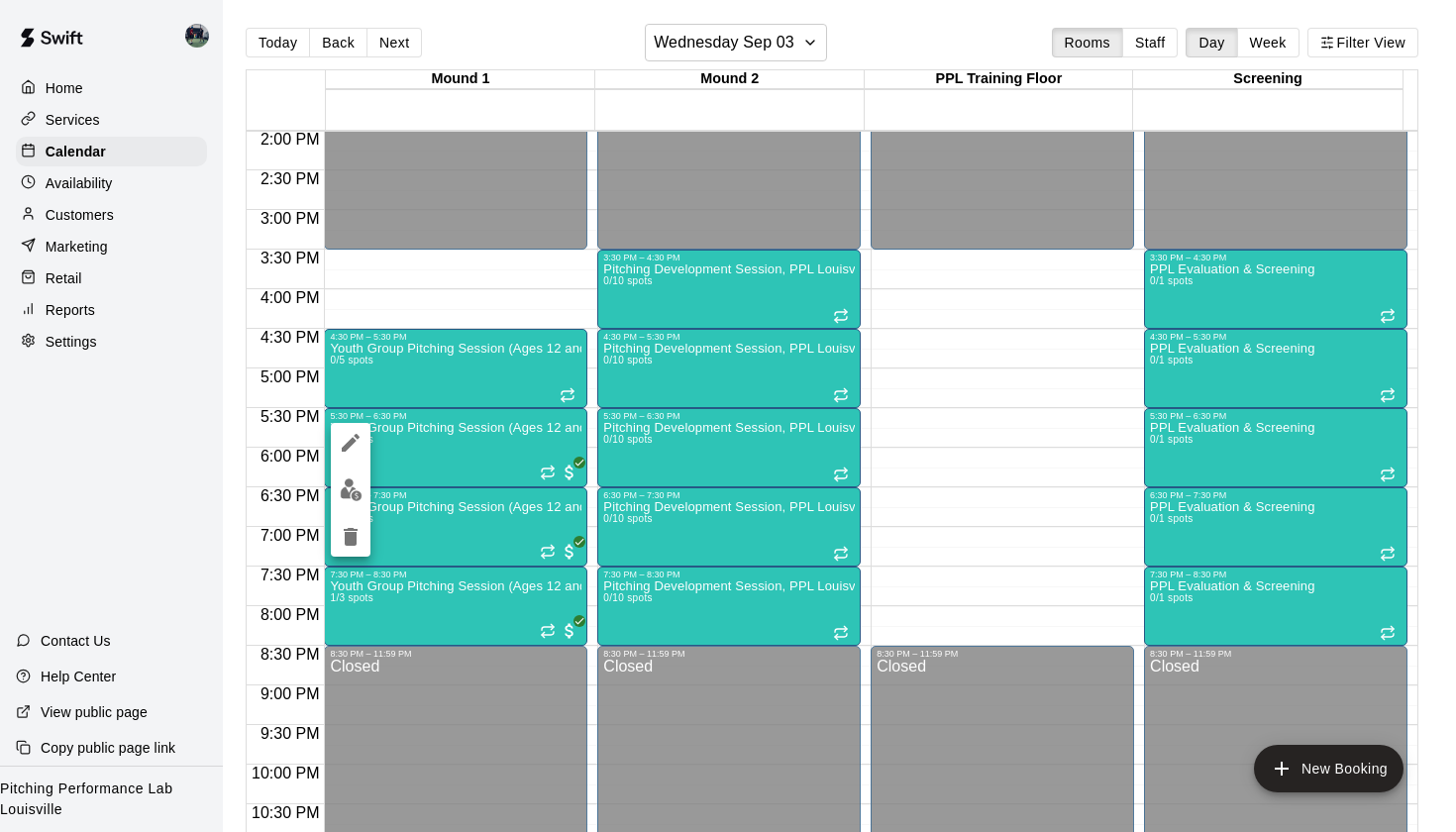 click 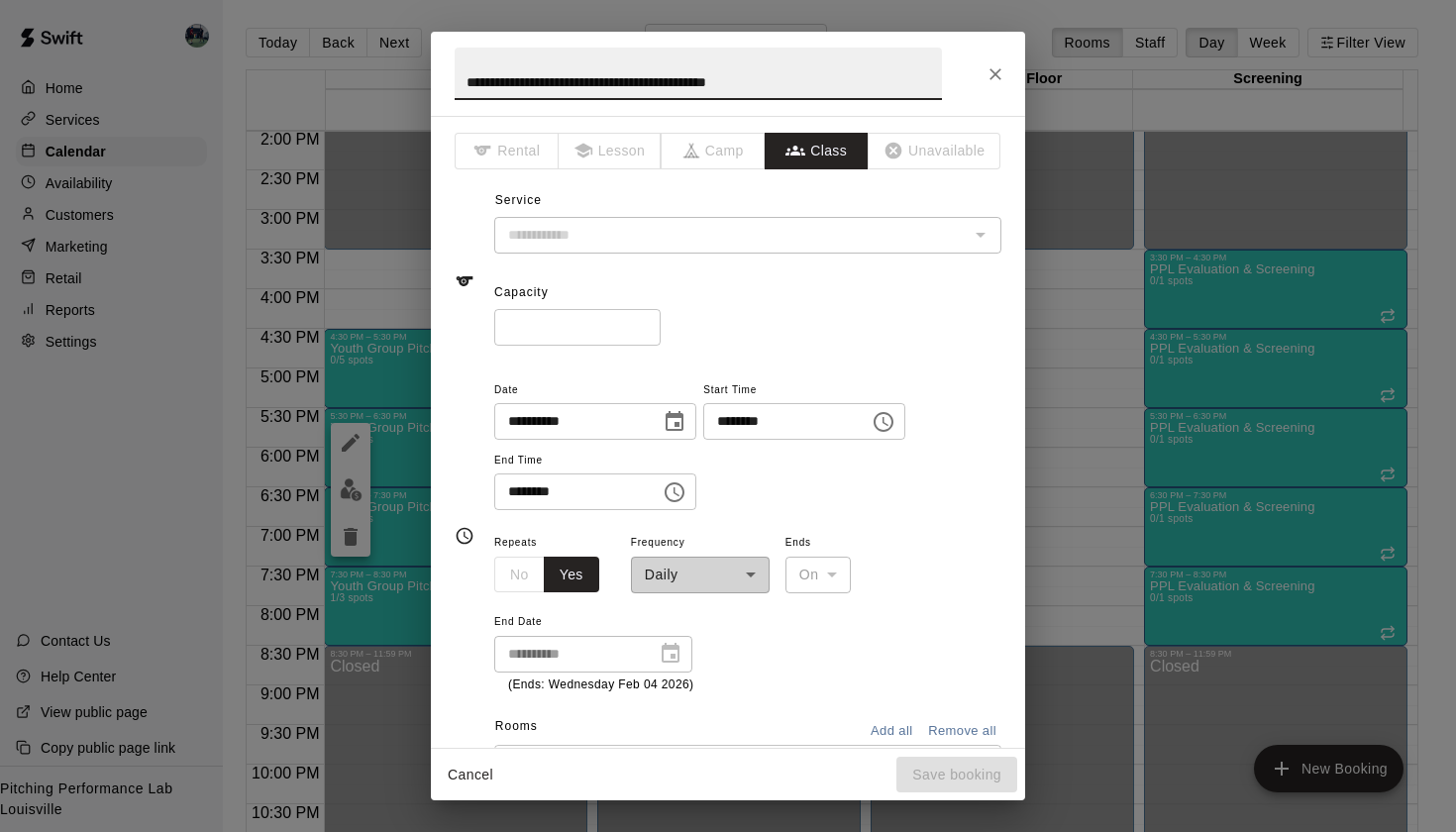 type on "**********" 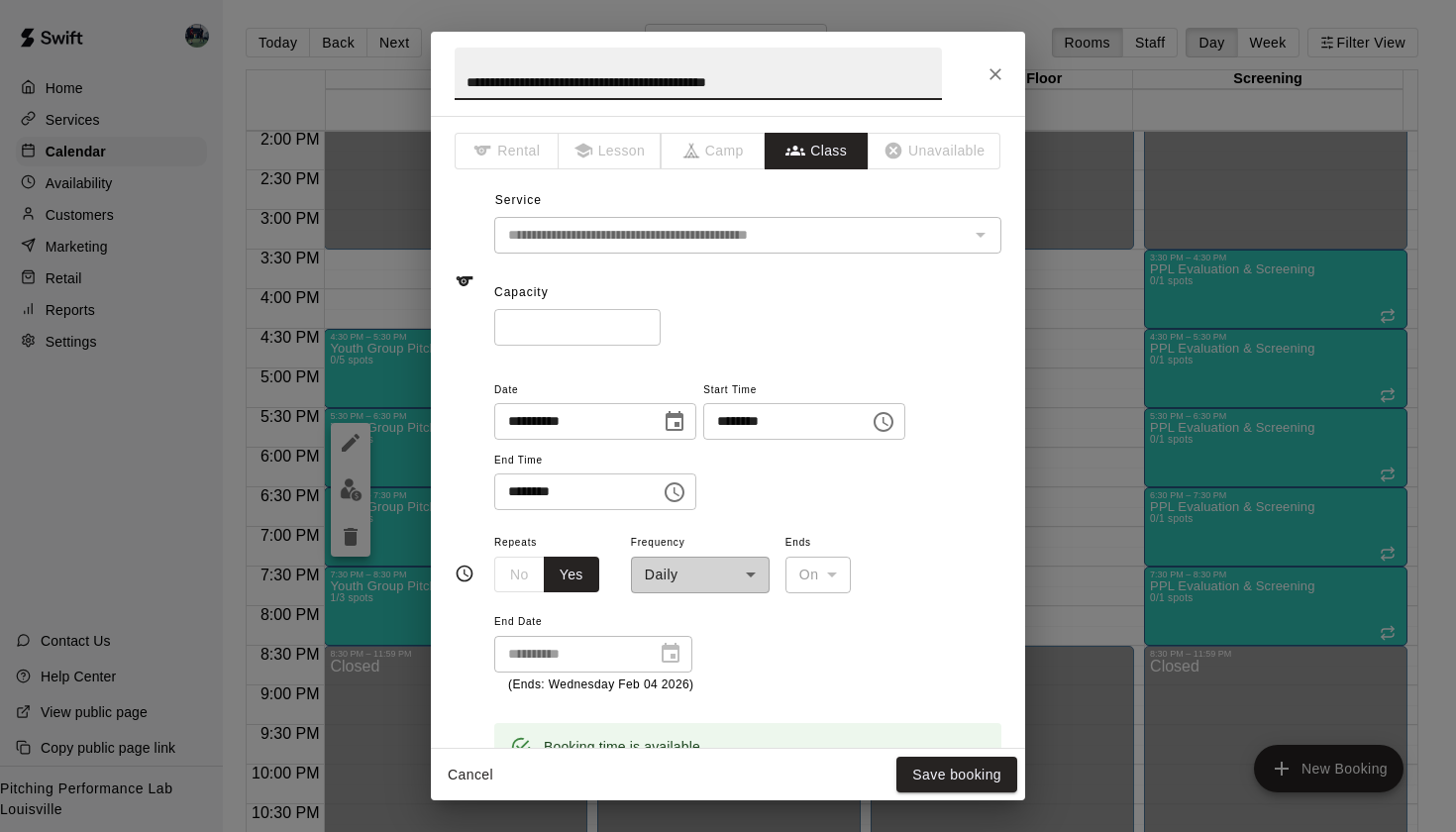 click on "*" at bounding box center [577, 327] 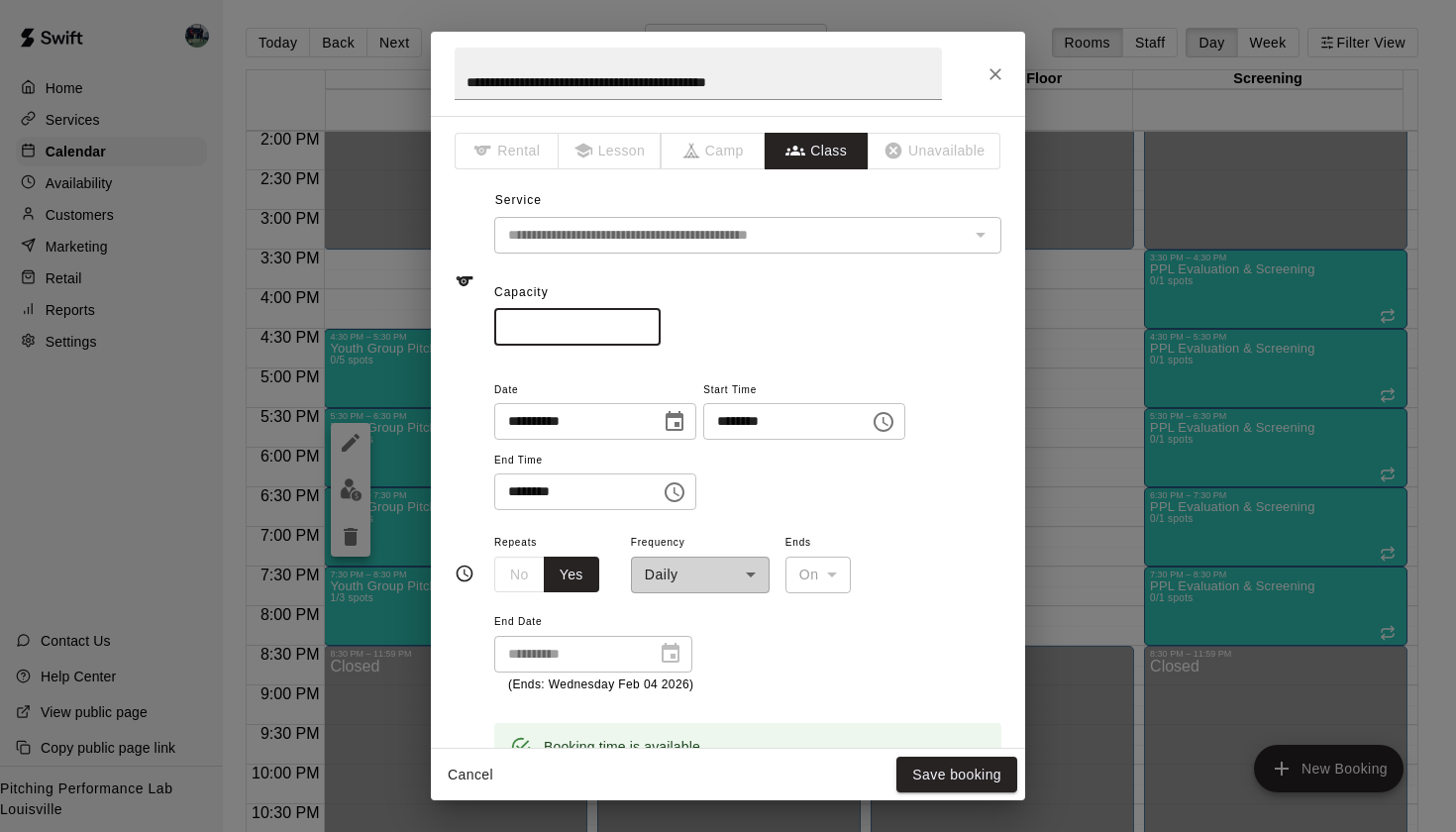 click on "*" at bounding box center (577, 327) 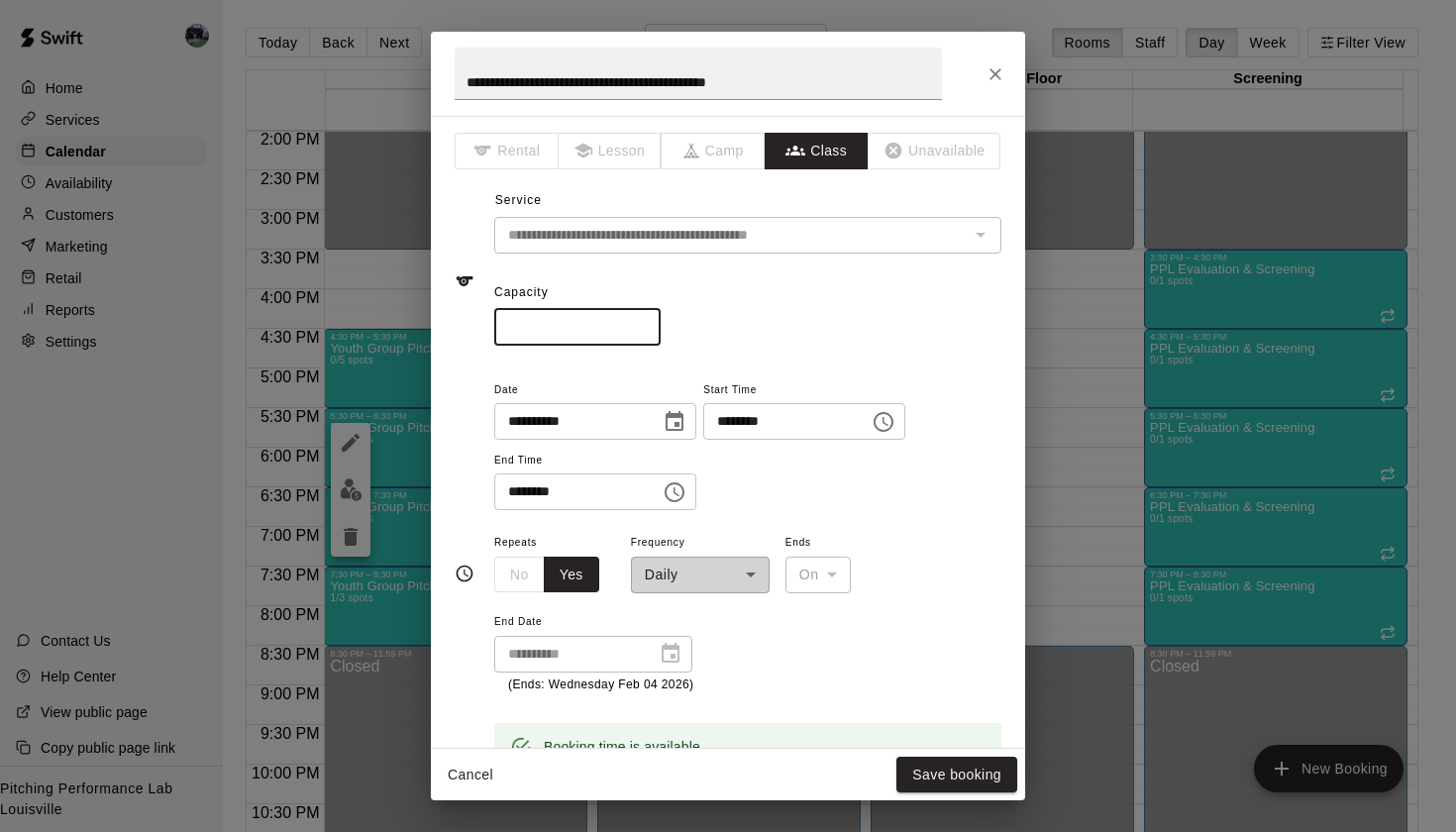 type on "*" 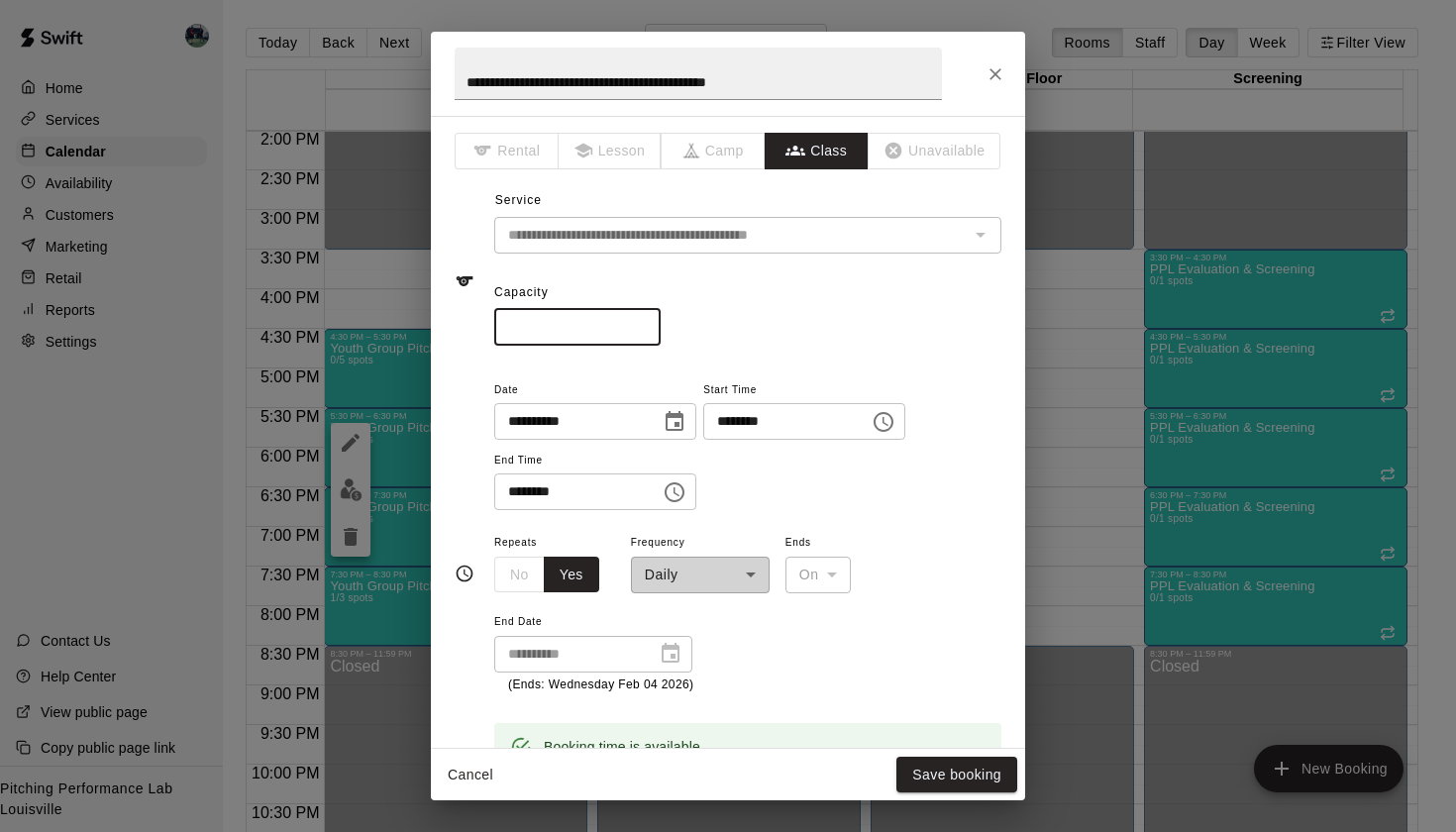 click on "*" at bounding box center [577, 327] 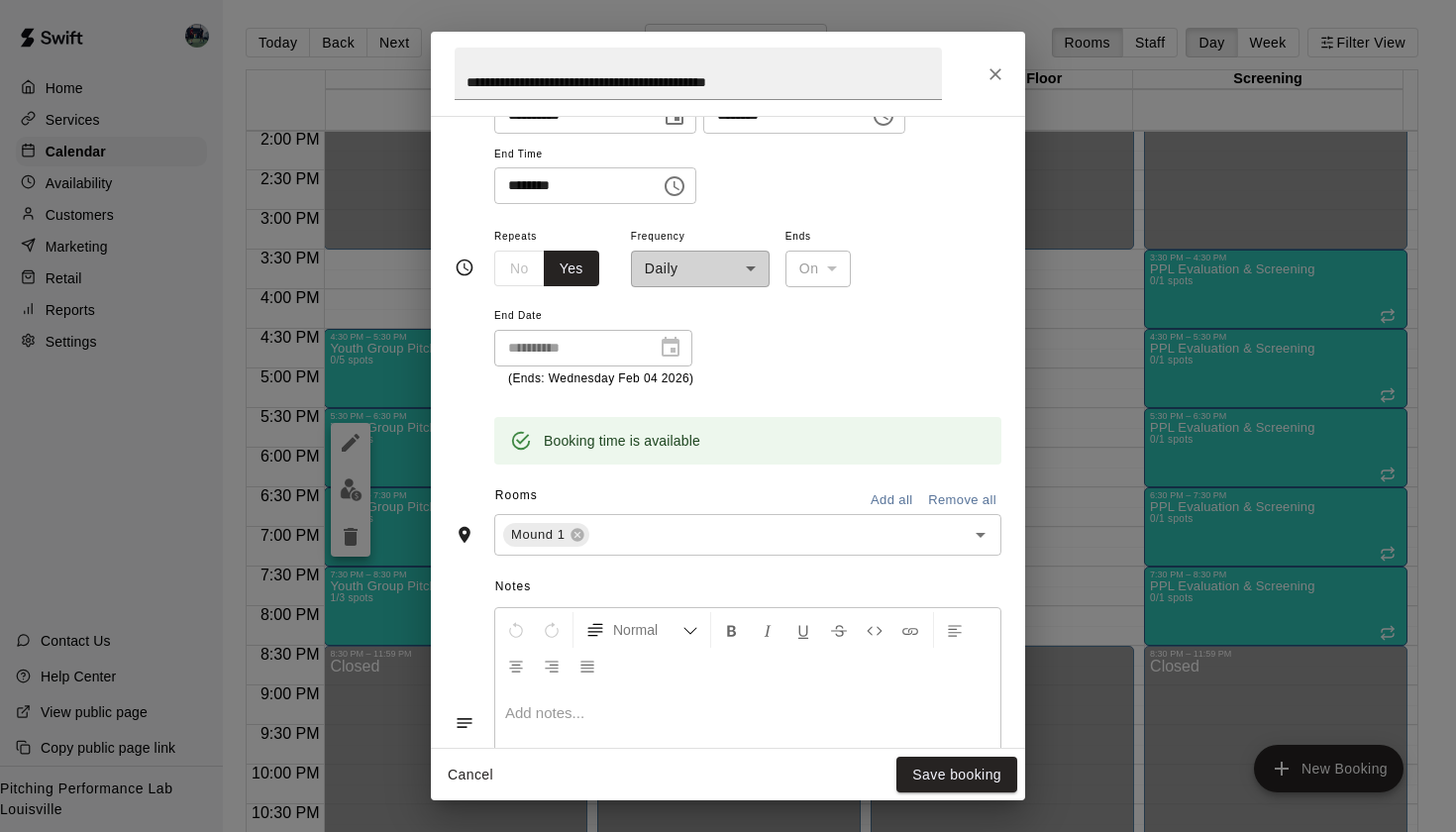 scroll, scrollTop: 663, scrollLeft: 0, axis: vertical 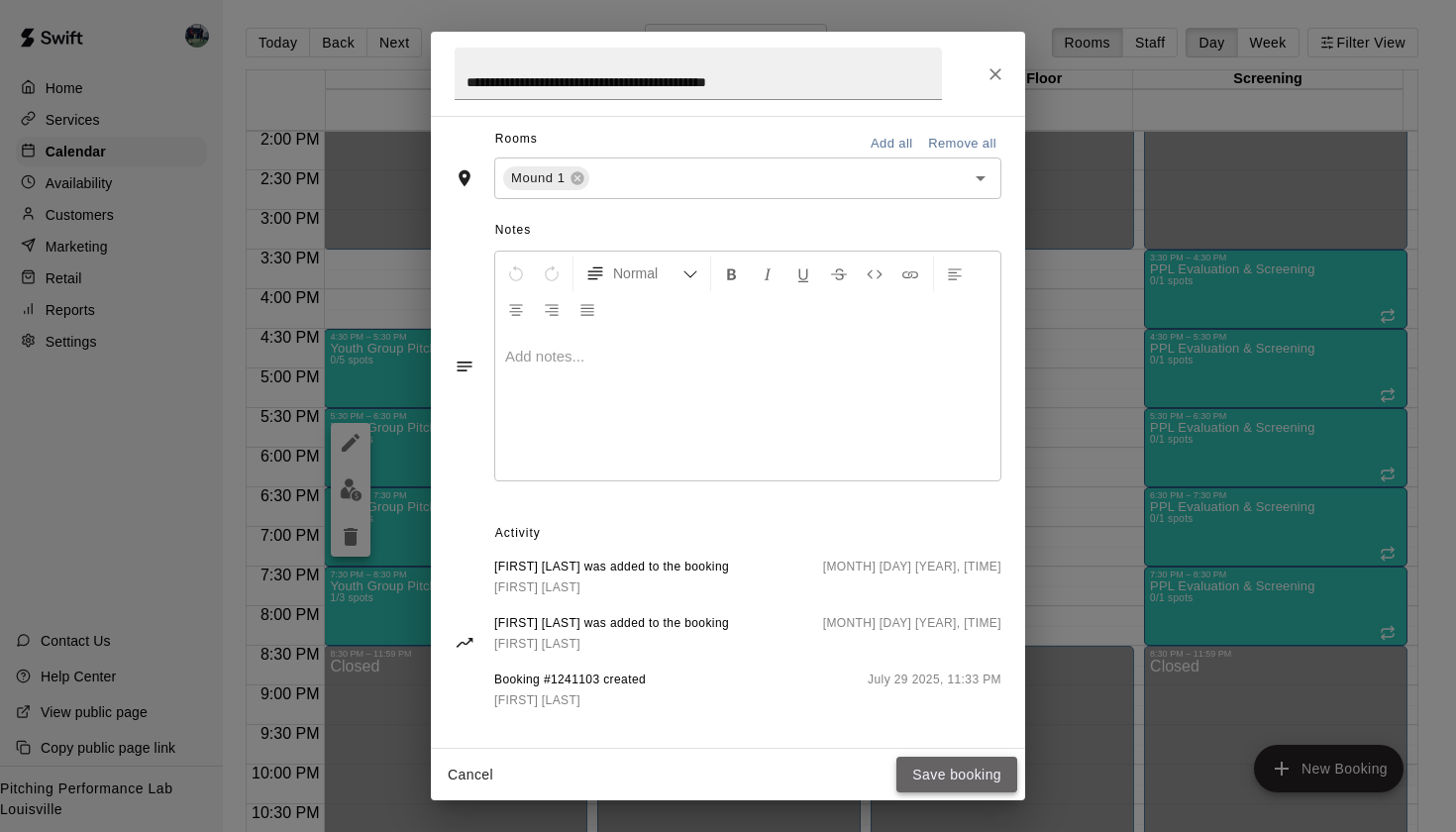 click on "Save booking" at bounding box center [957, 775] 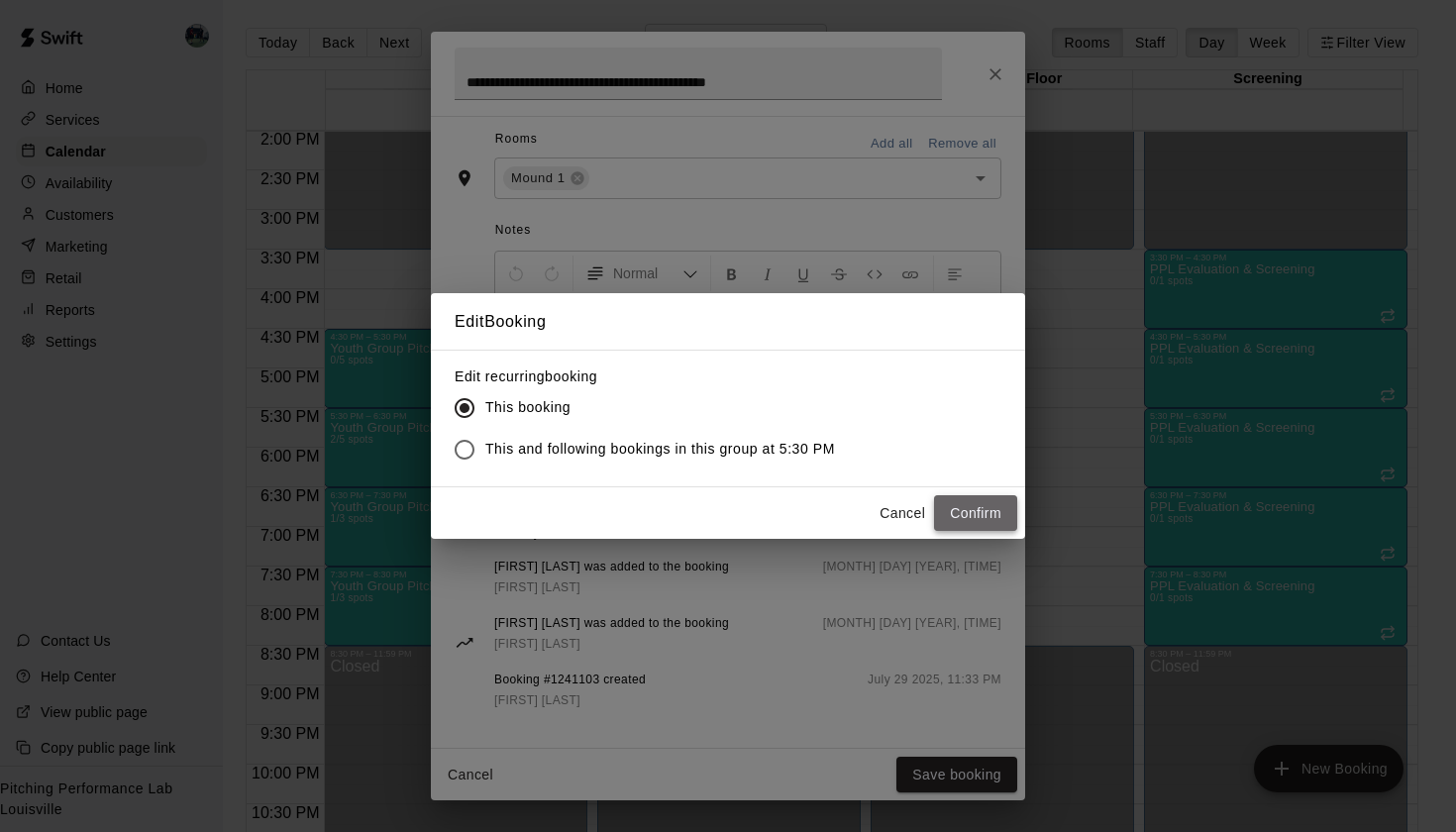 click on "Confirm" at bounding box center (976, 513) 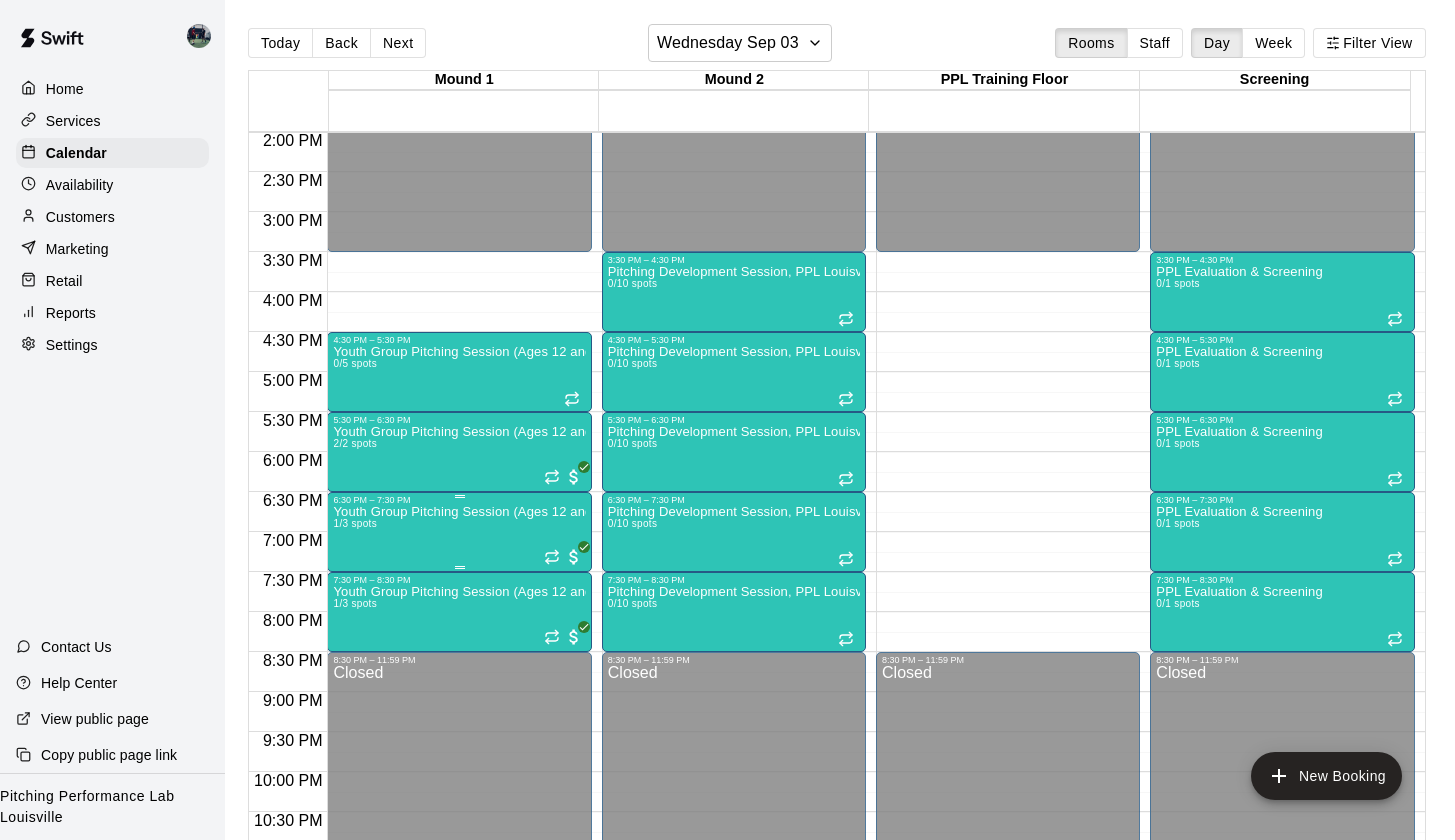click on "Youth Group Pitching Session (Ages 12 and Under) 1/3 spots" at bounding box center (459, 925) 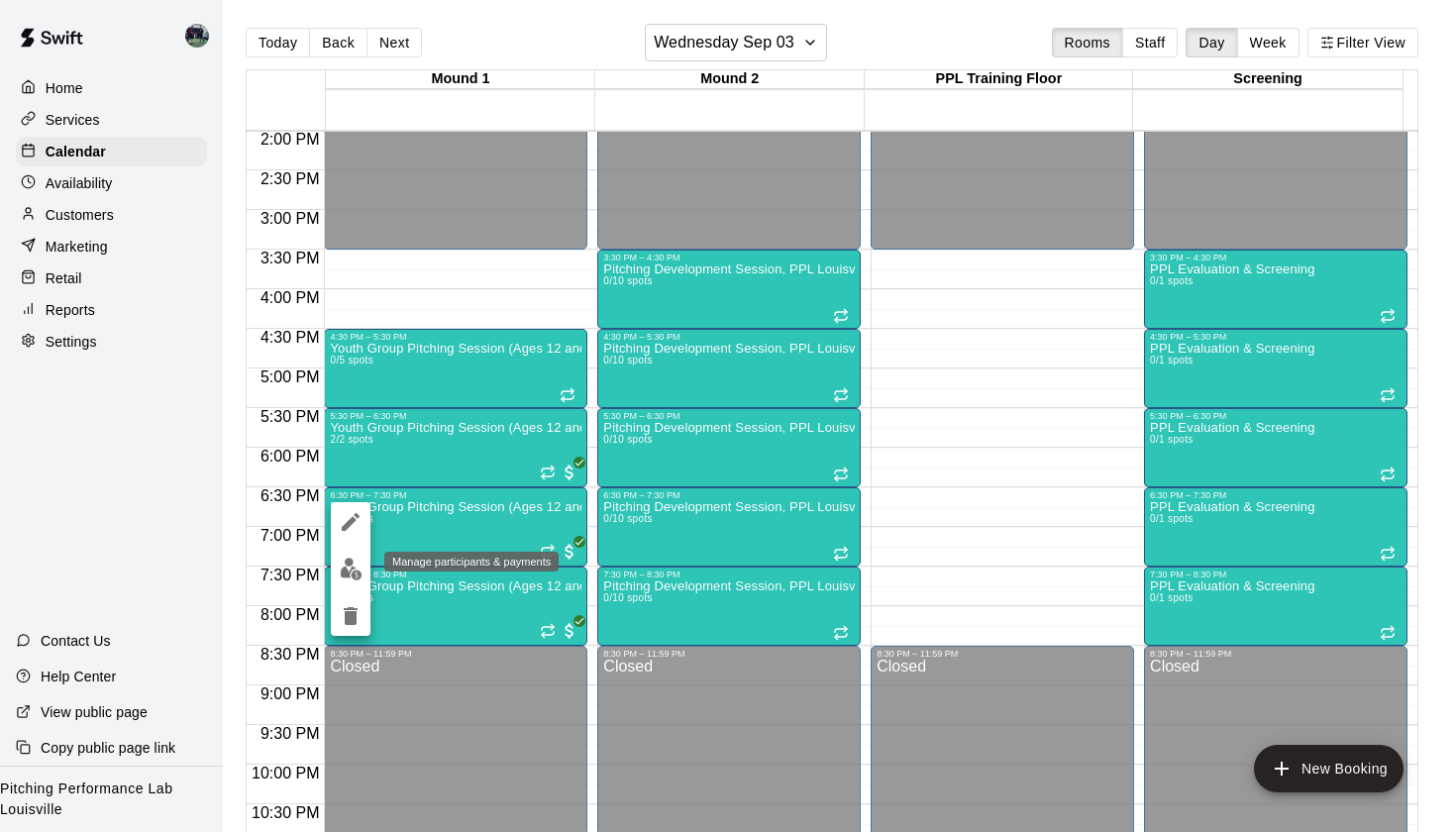 click at bounding box center [351, 569] 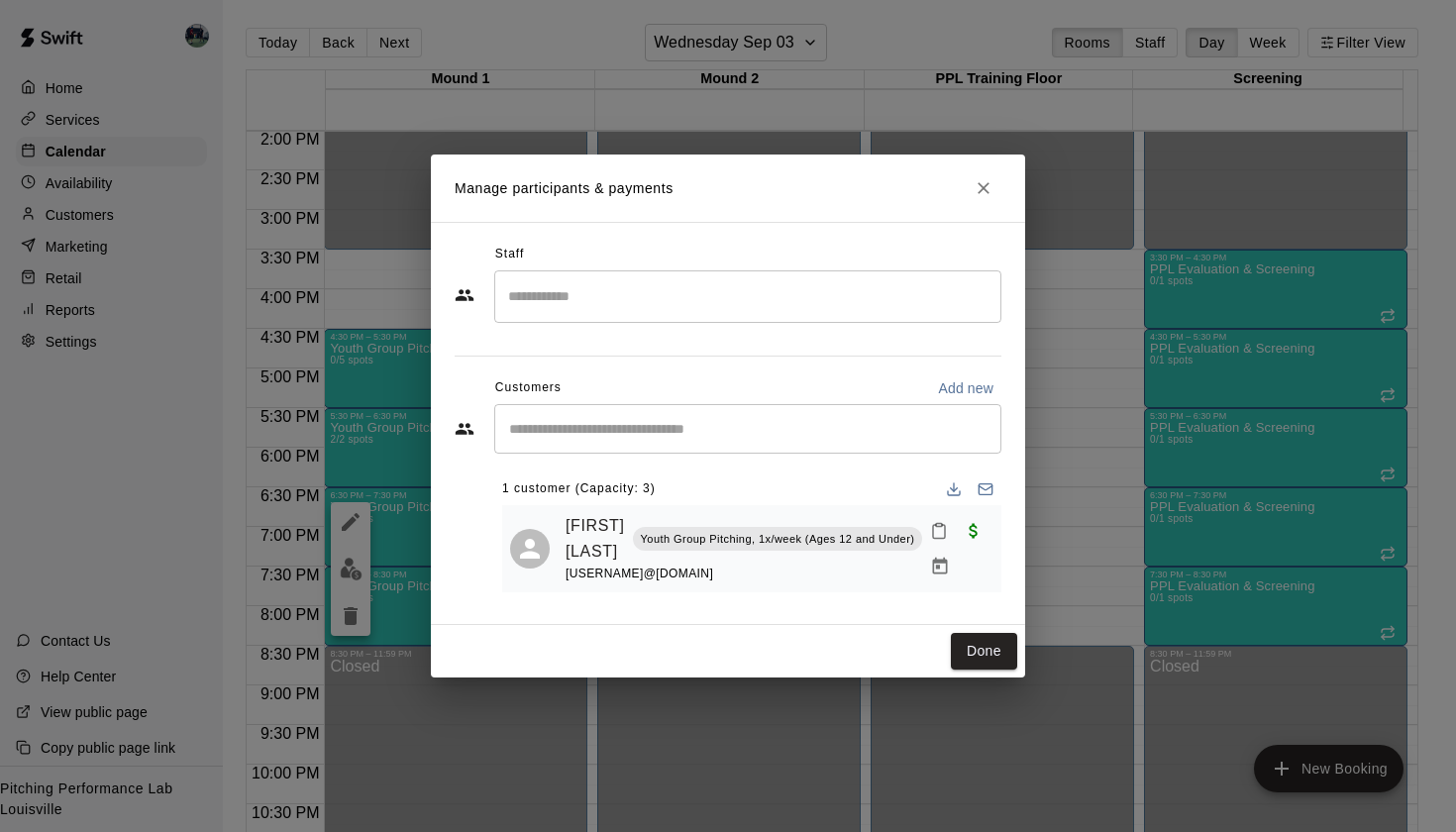 click at bounding box center [748, 429] 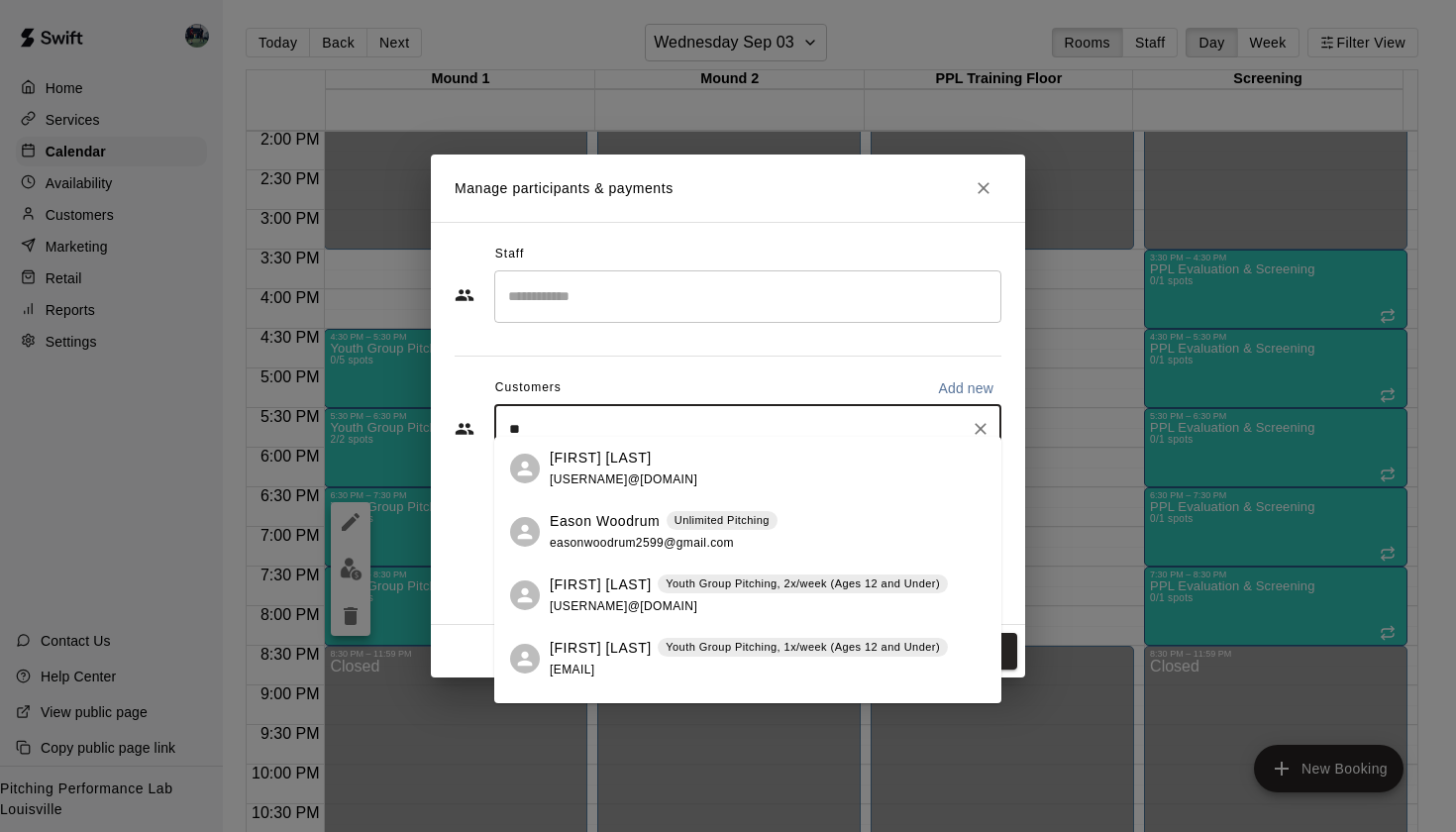 type on "***" 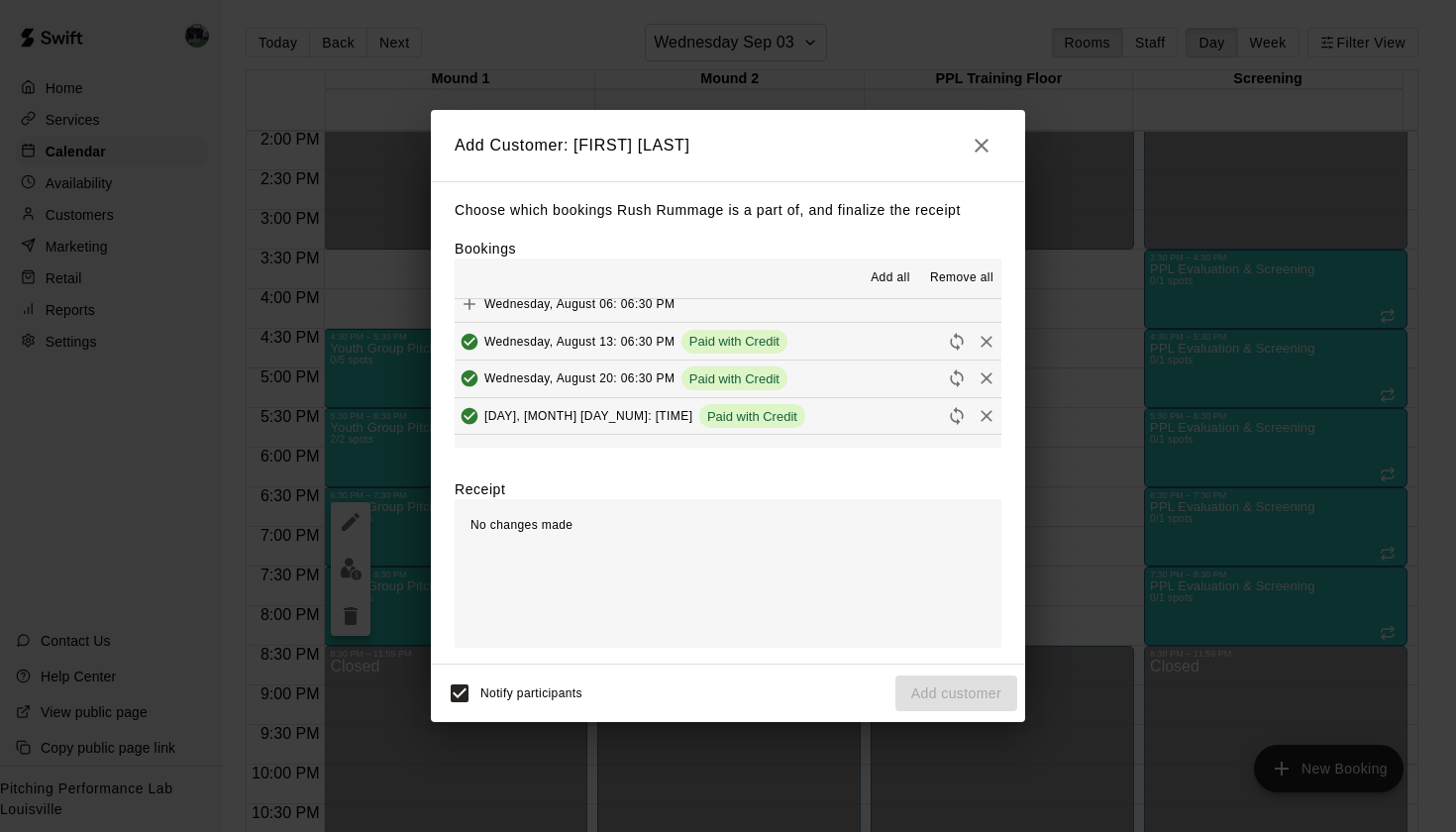 scroll, scrollTop: 99, scrollLeft: 0, axis: vertical 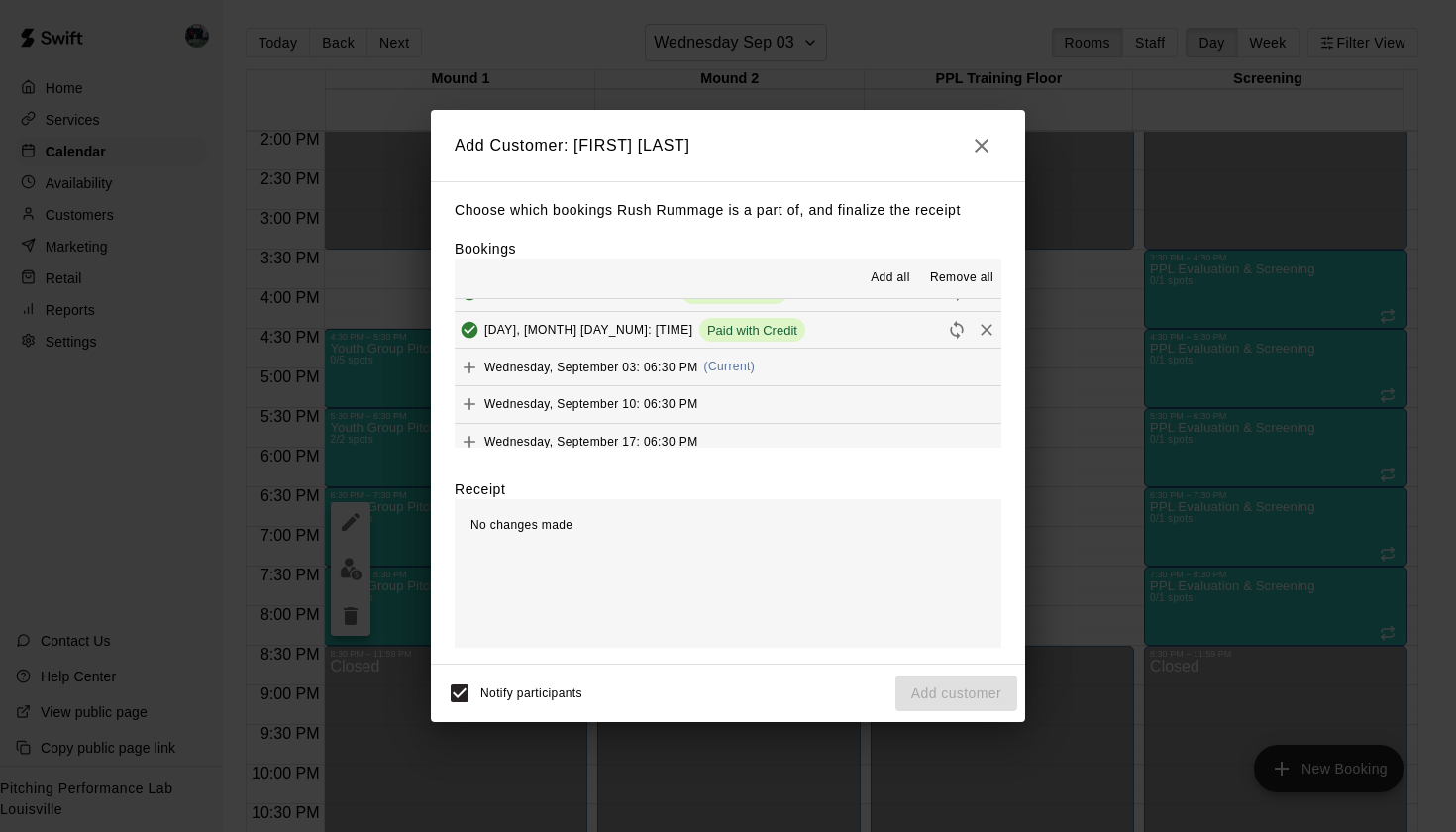 click on "Wednesday, September 03: 06:30 PM" at bounding box center (591, 366) 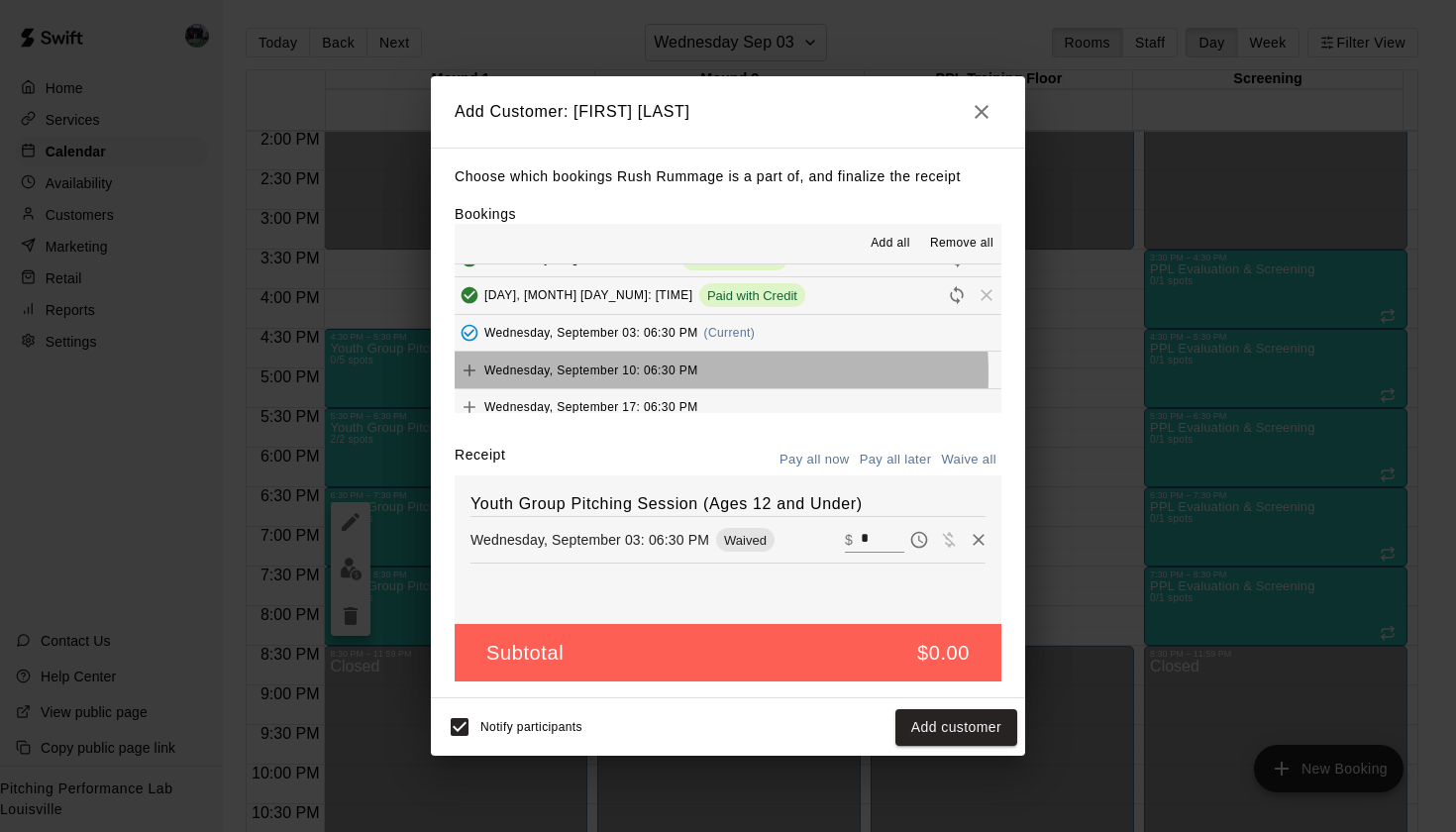 click on "Wednesday, September 10: 06:30 PM" at bounding box center (591, 369) 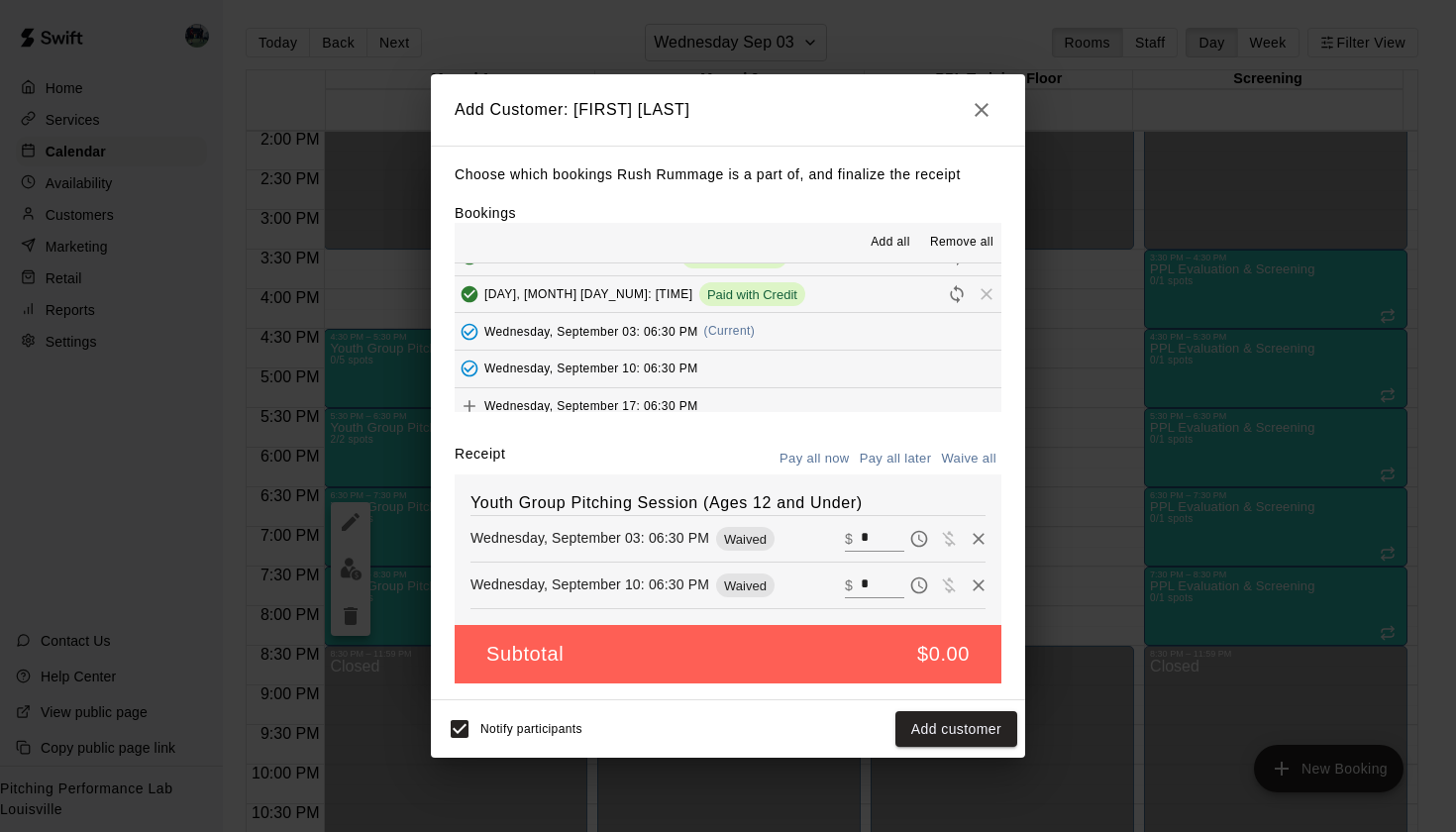 click on "Wednesday, September 17: 06:30 PM" at bounding box center (591, 406) 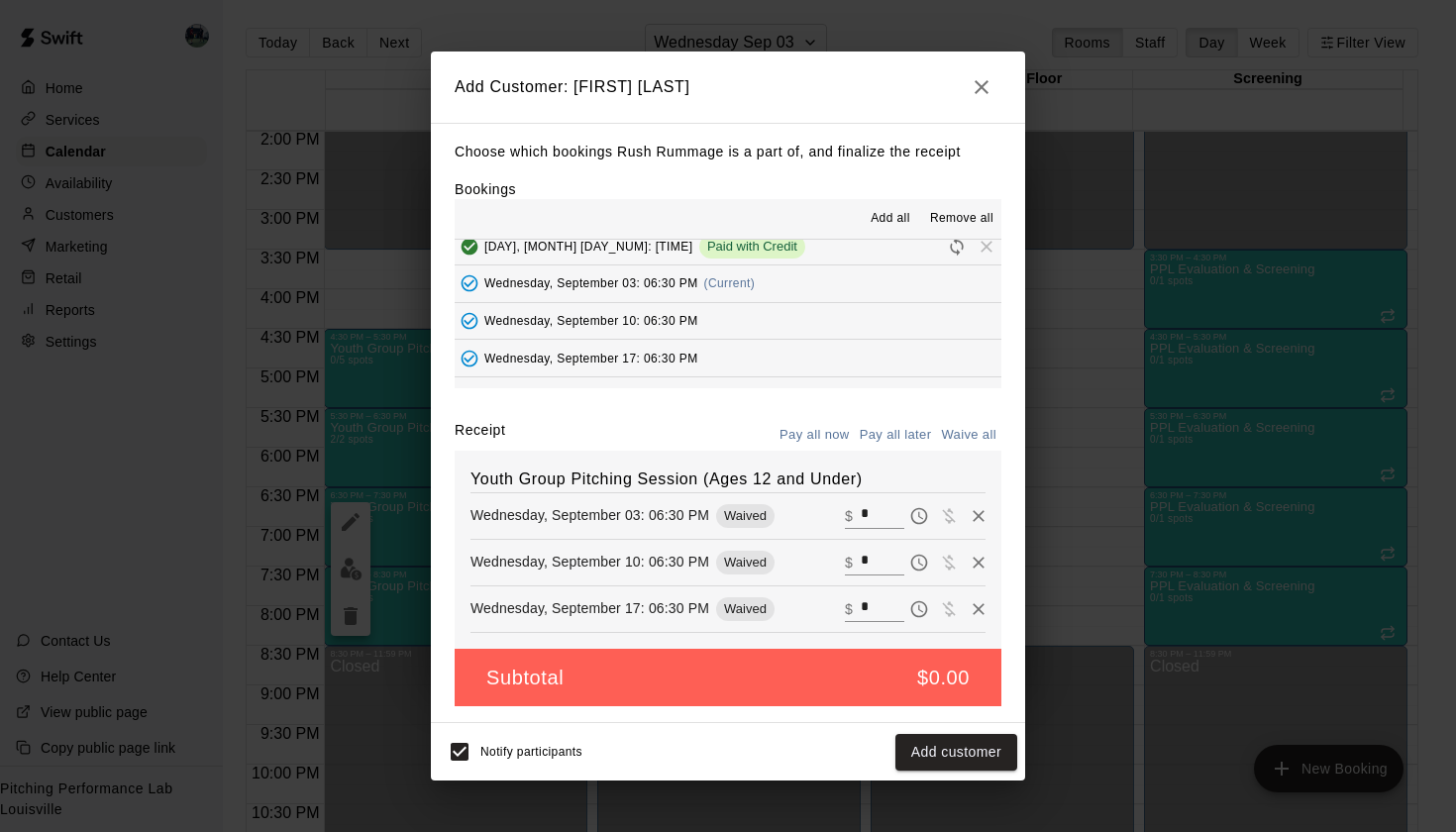 scroll, scrollTop: 128, scrollLeft: 0, axis: vertical 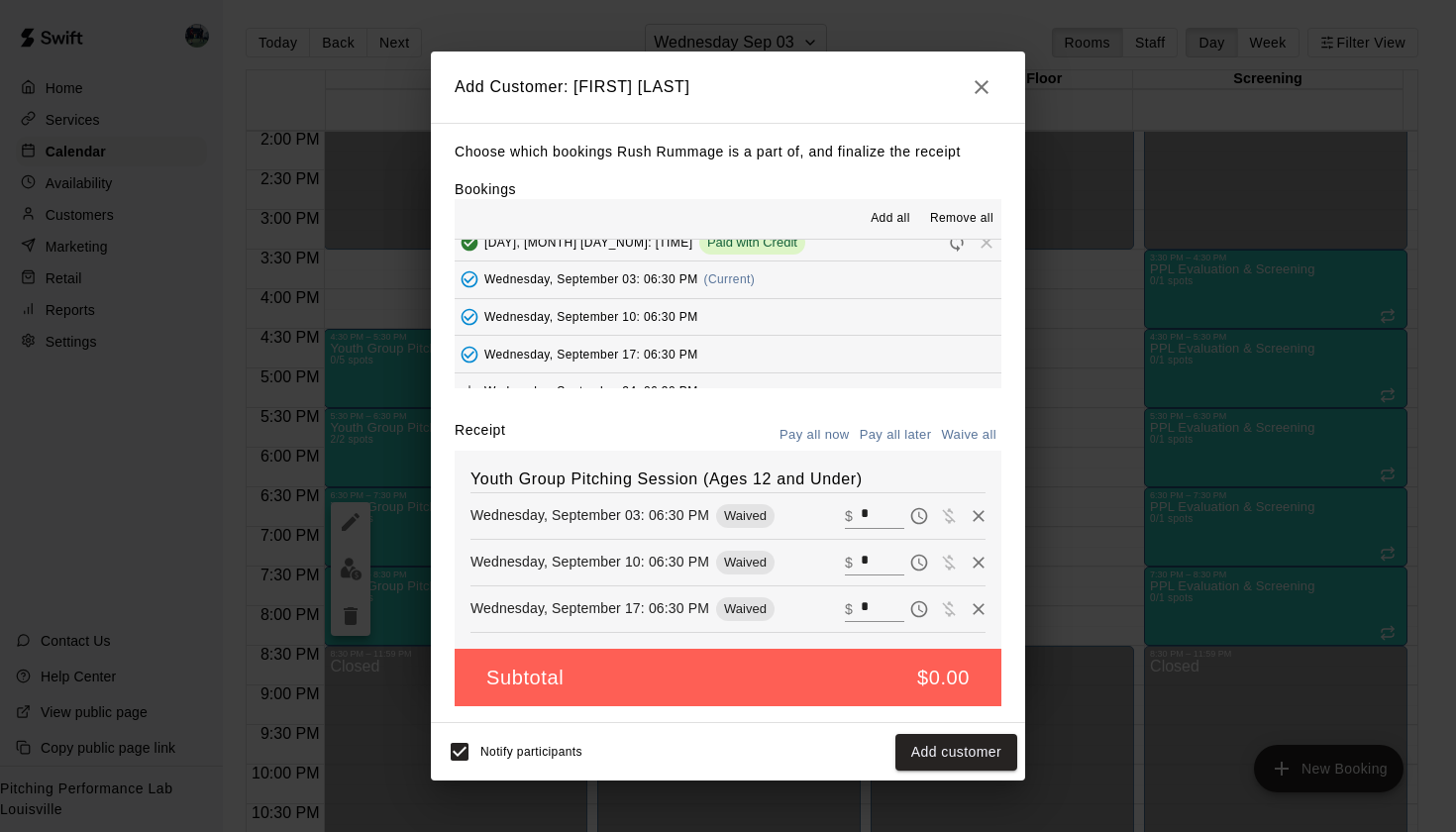 click on "Wednesday, September 24: 06:30 PM" at bounding box center [591, 391] 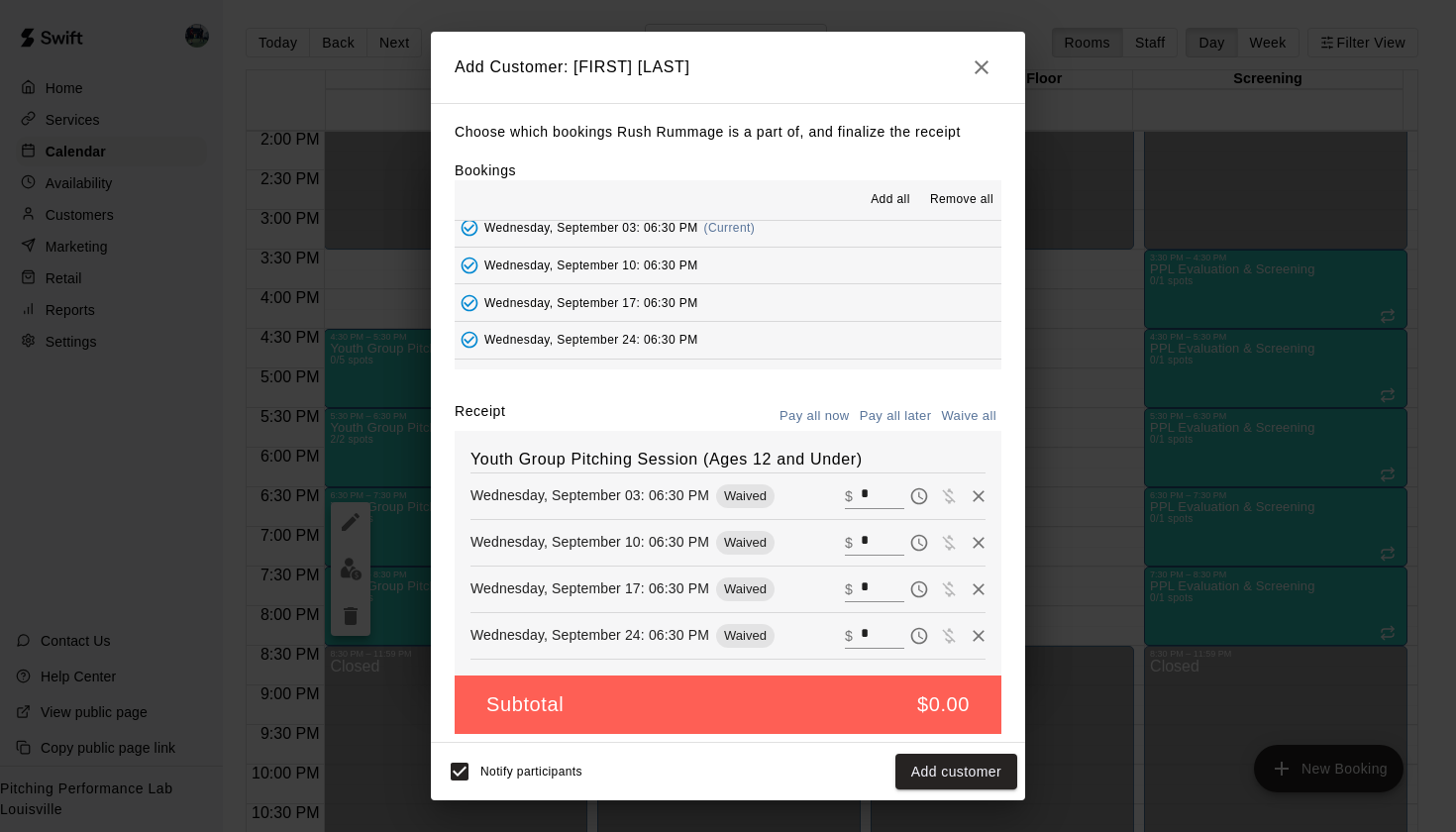scroll, scrollTop: 164, scrollLeft: 0, axis: vertical 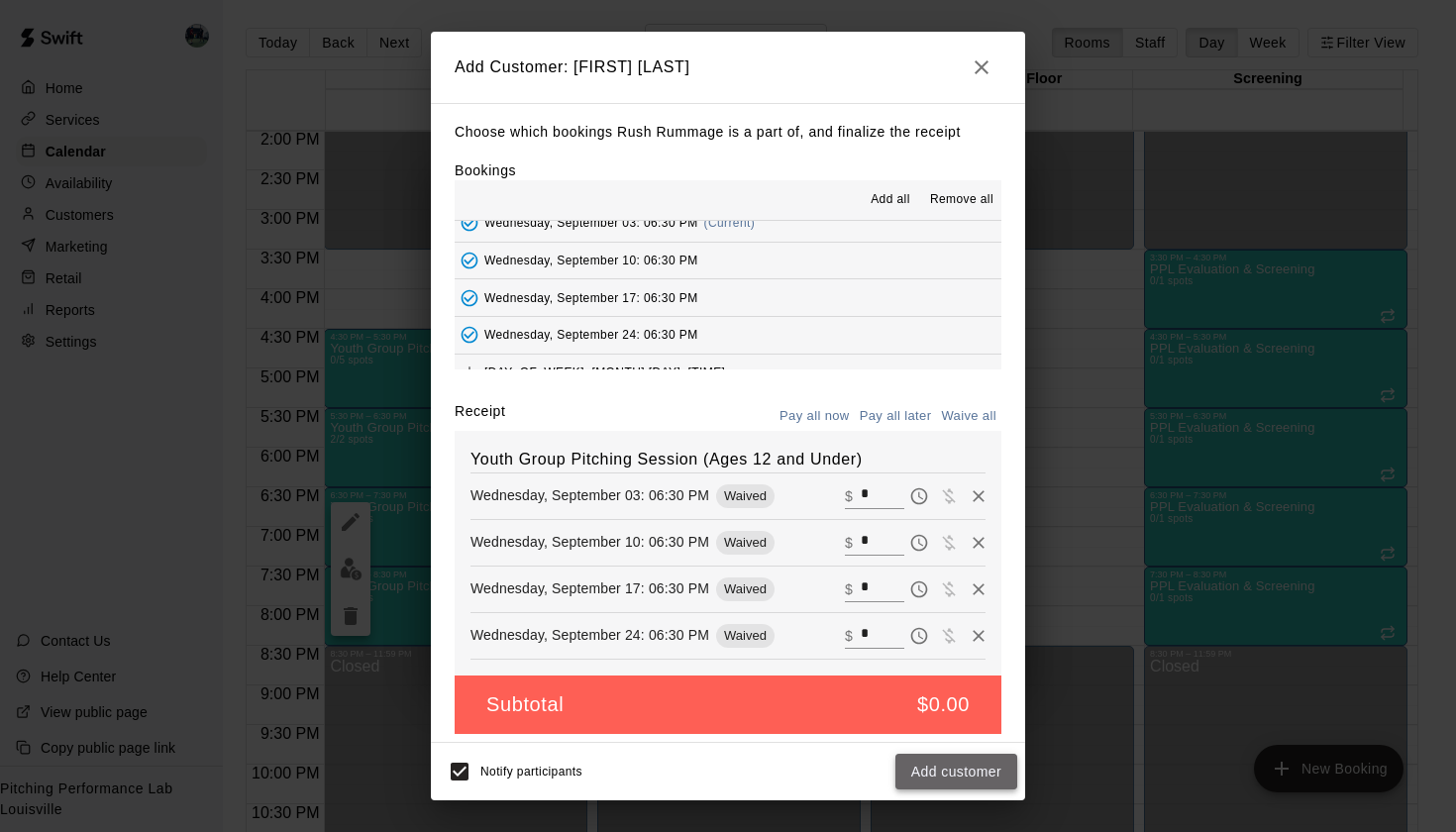 click on "Add customer" at bounding box center [956, 772] 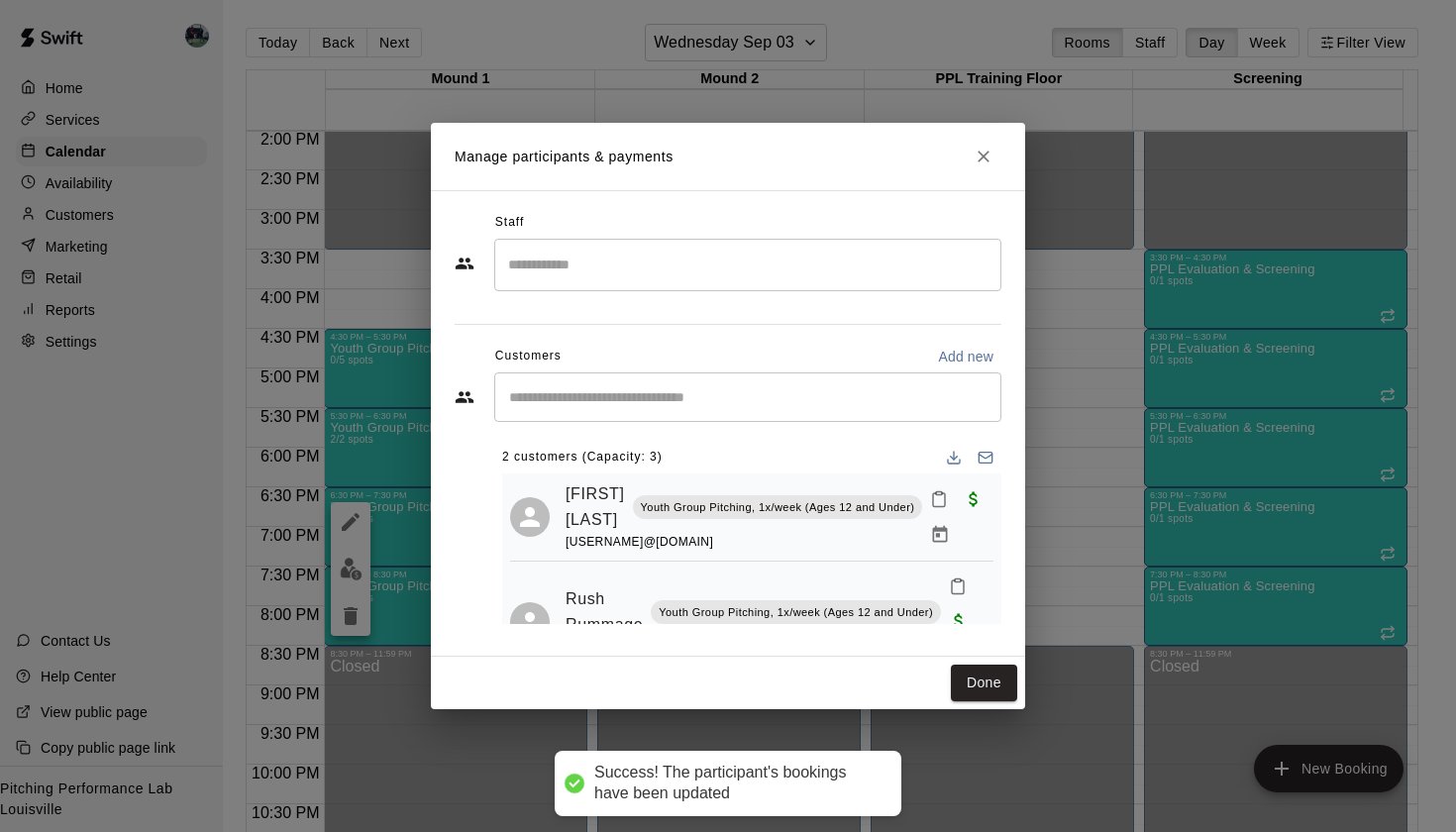 click at bounding box center [748, 397] 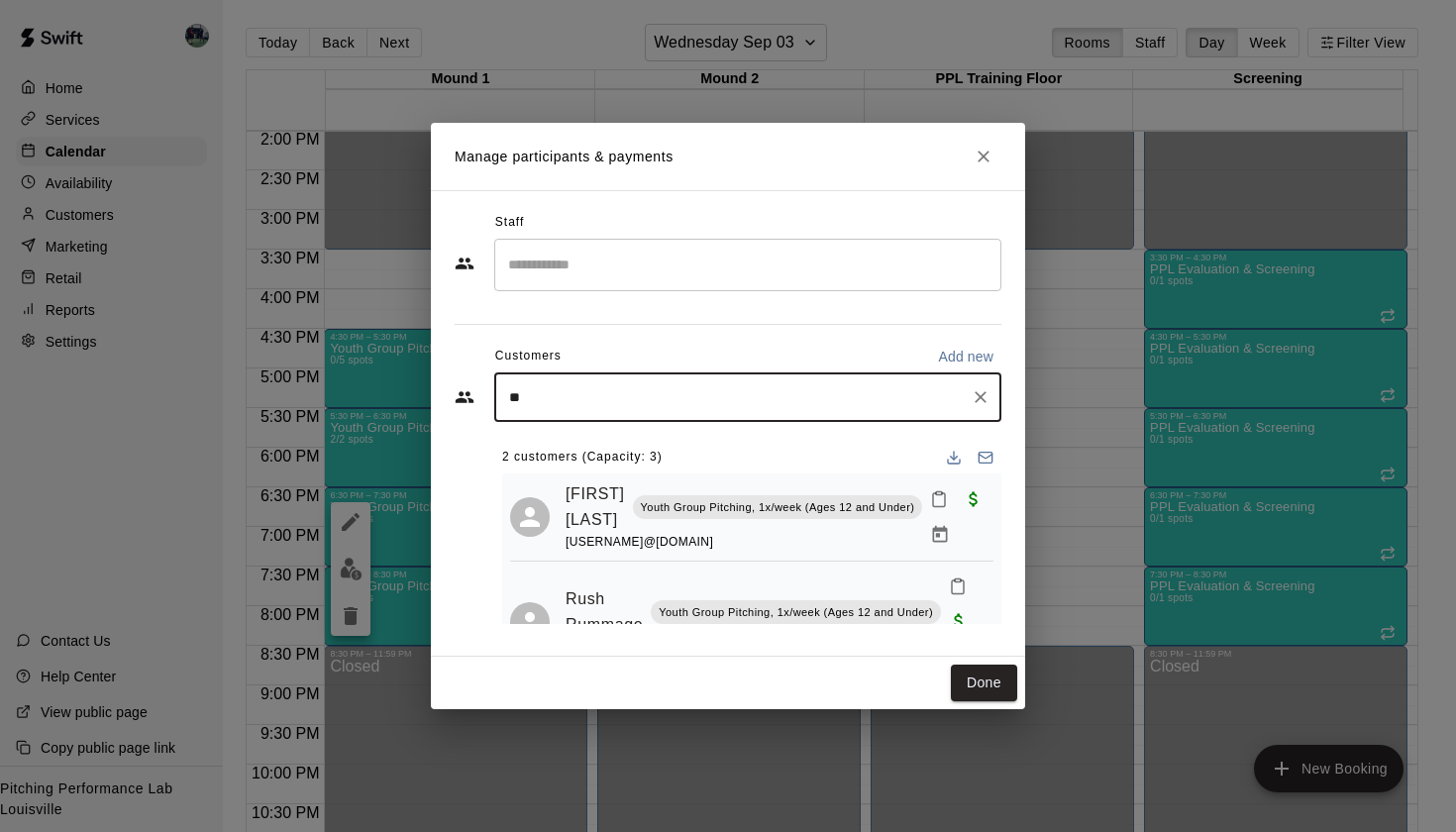 type on "***" 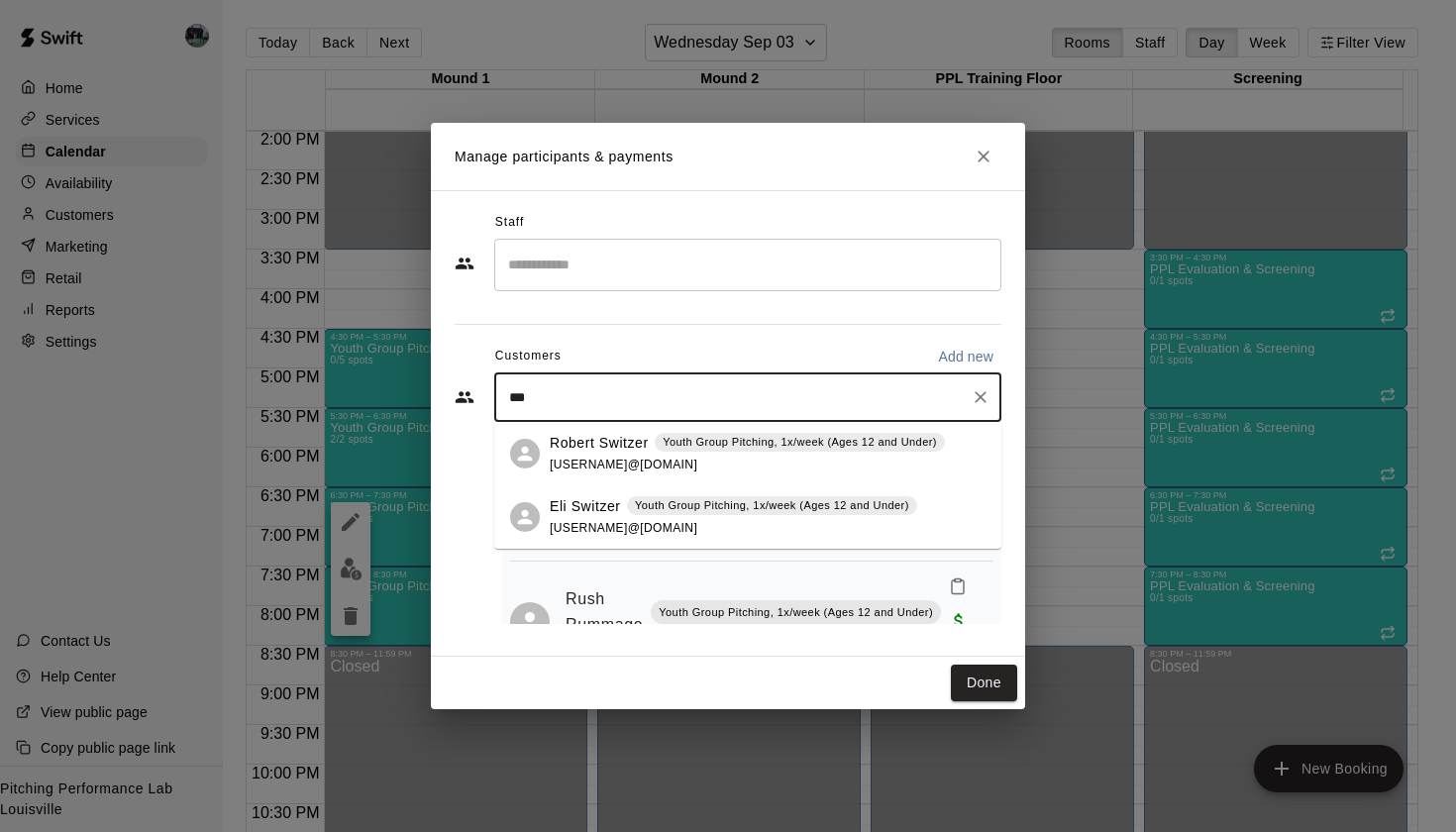 click on "[FIRST] [LAST] Youth Group Pitching, 1x/week (Ages 12 and Under) [EMAIL]" at bounding box center [733, 517] 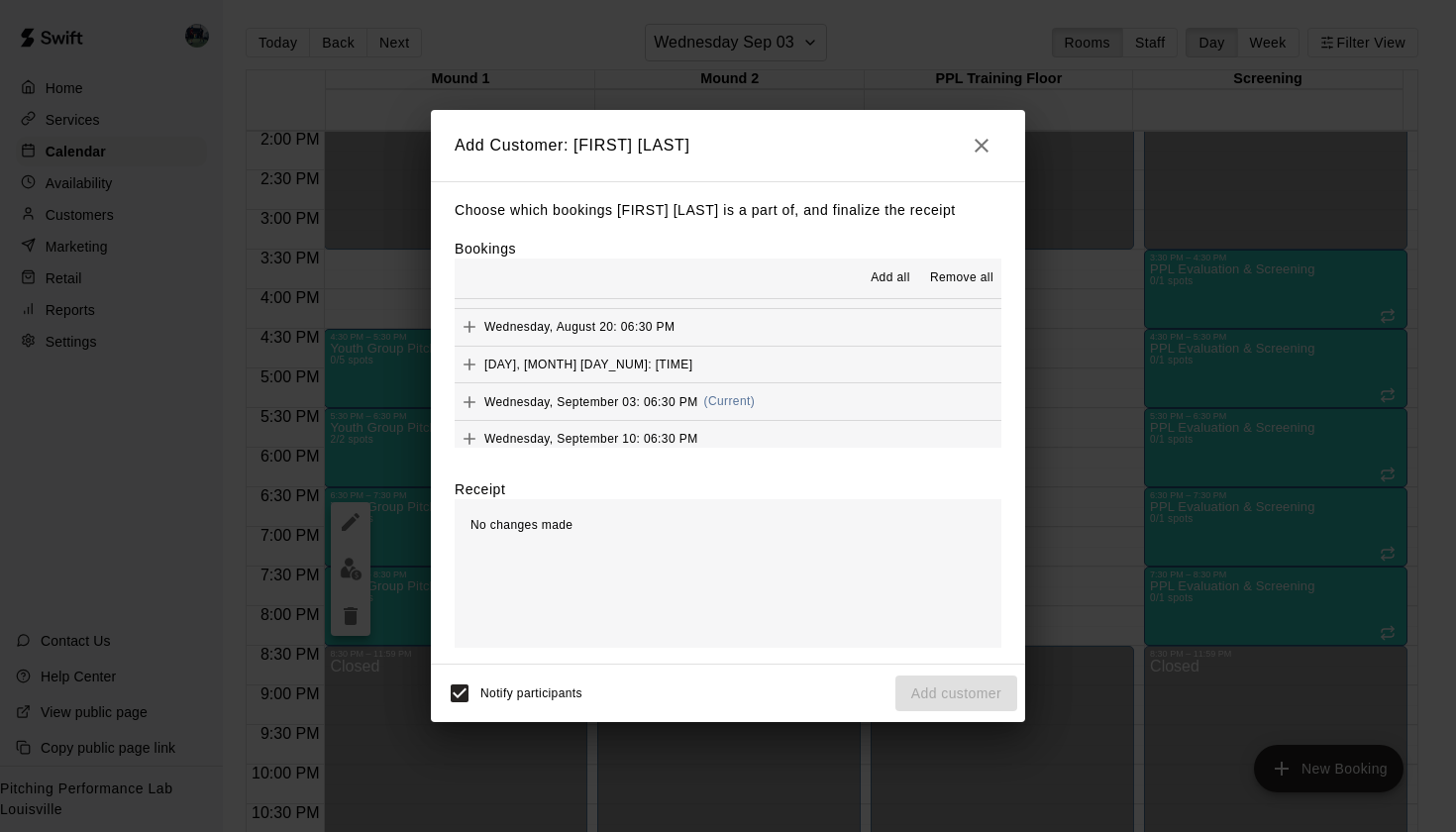 scroll, scrollTop: 138, scrollLeft: 0, axis: vertical 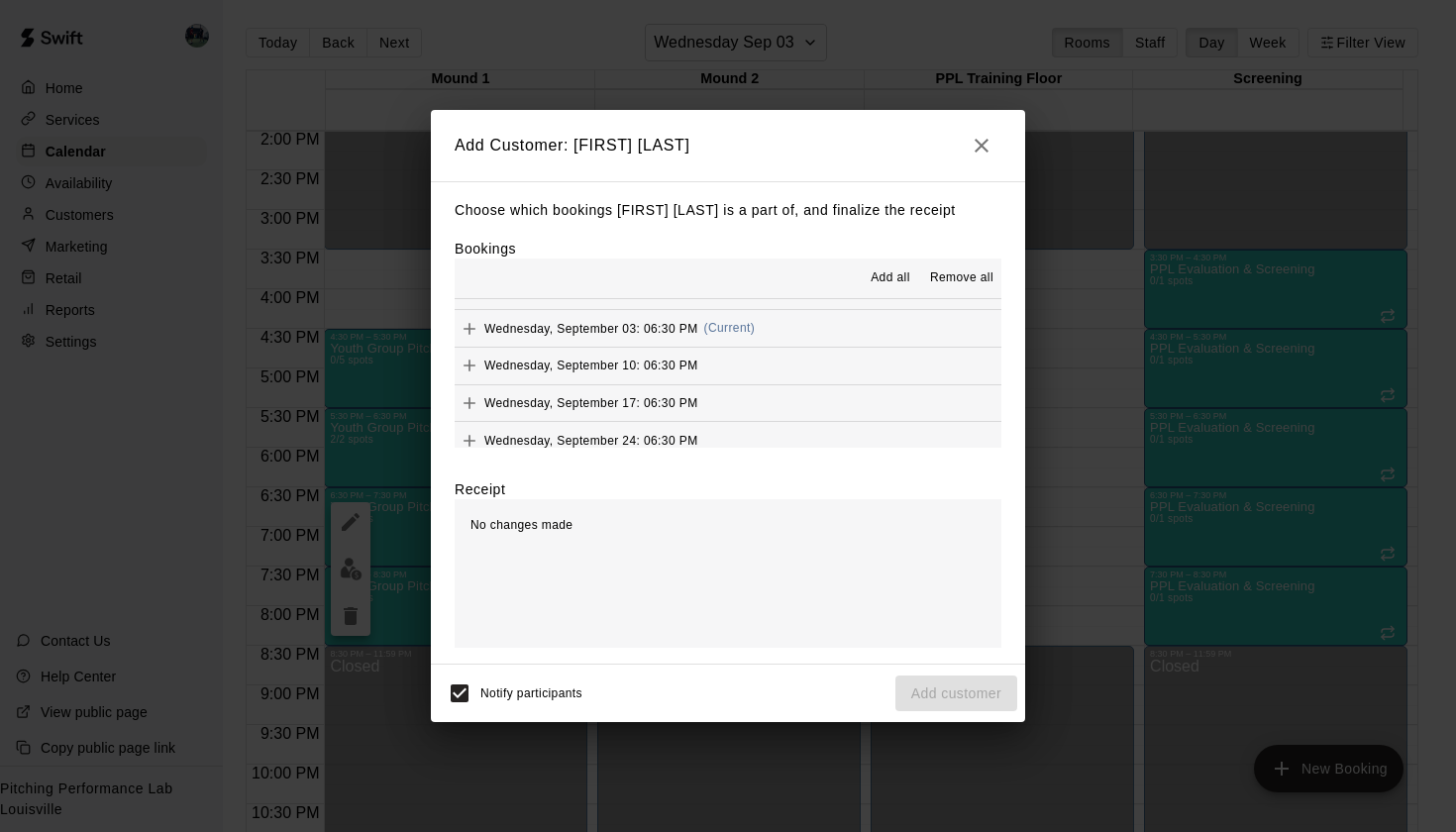 click on "[DAY], [MONTH] [DAY_NUM]: [TIME] (Current)" at bounding box center [604, 329] 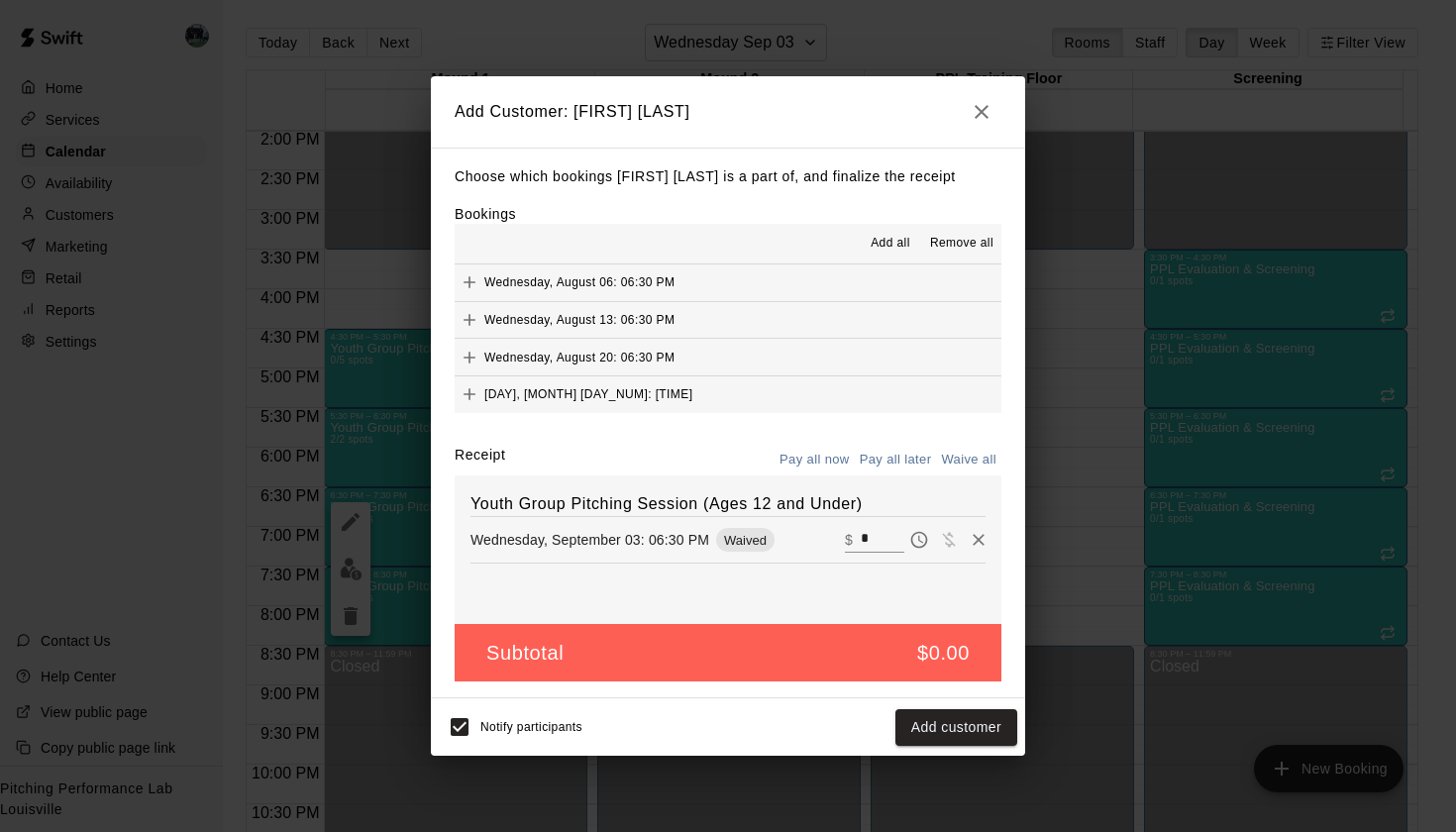 scroll, scrollTop: 4, scrollLeft: 0, axis: vertical 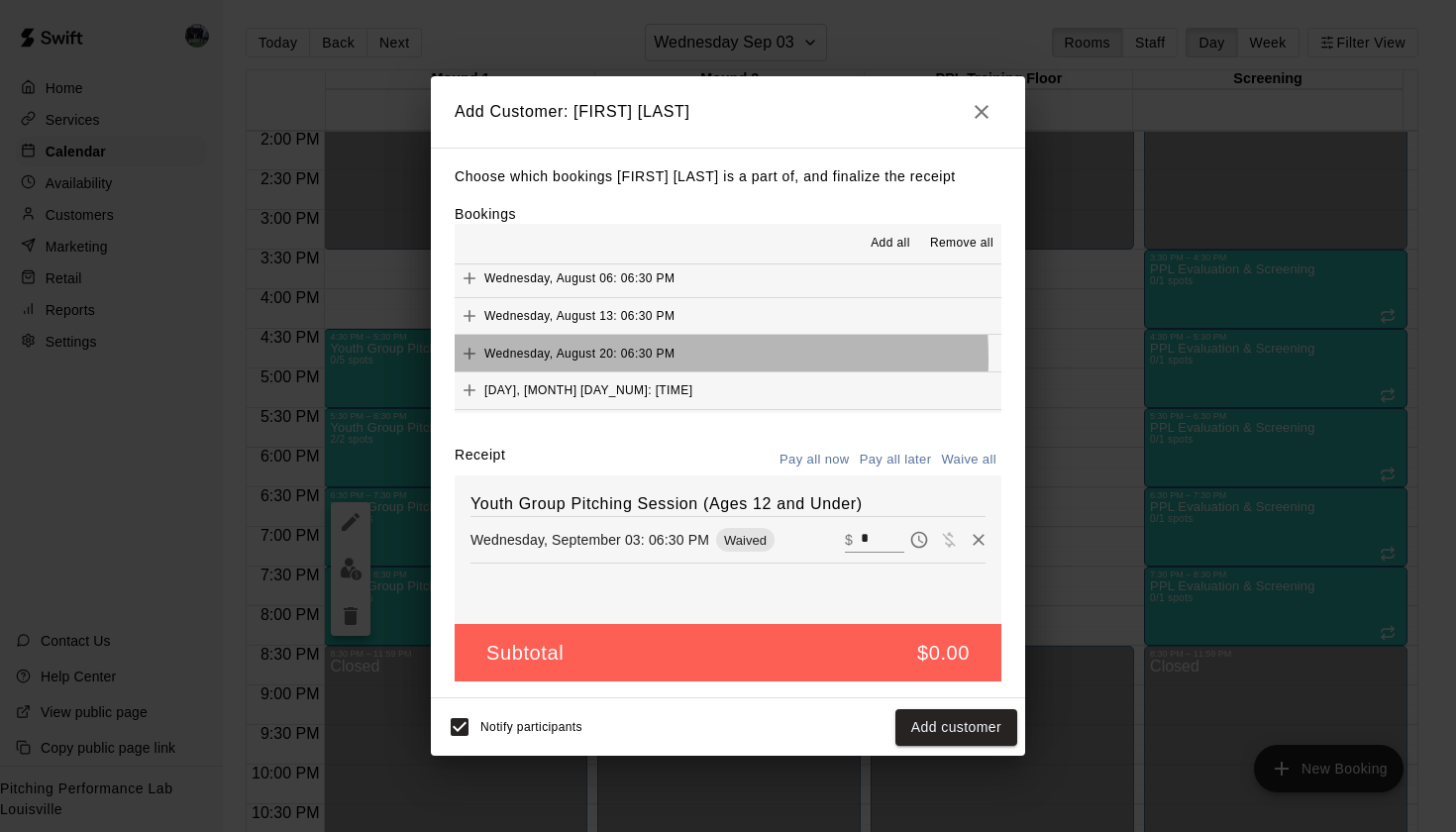 click on "Wednesday, August 20: 06:30 PM" at bounding box center [565, 354] 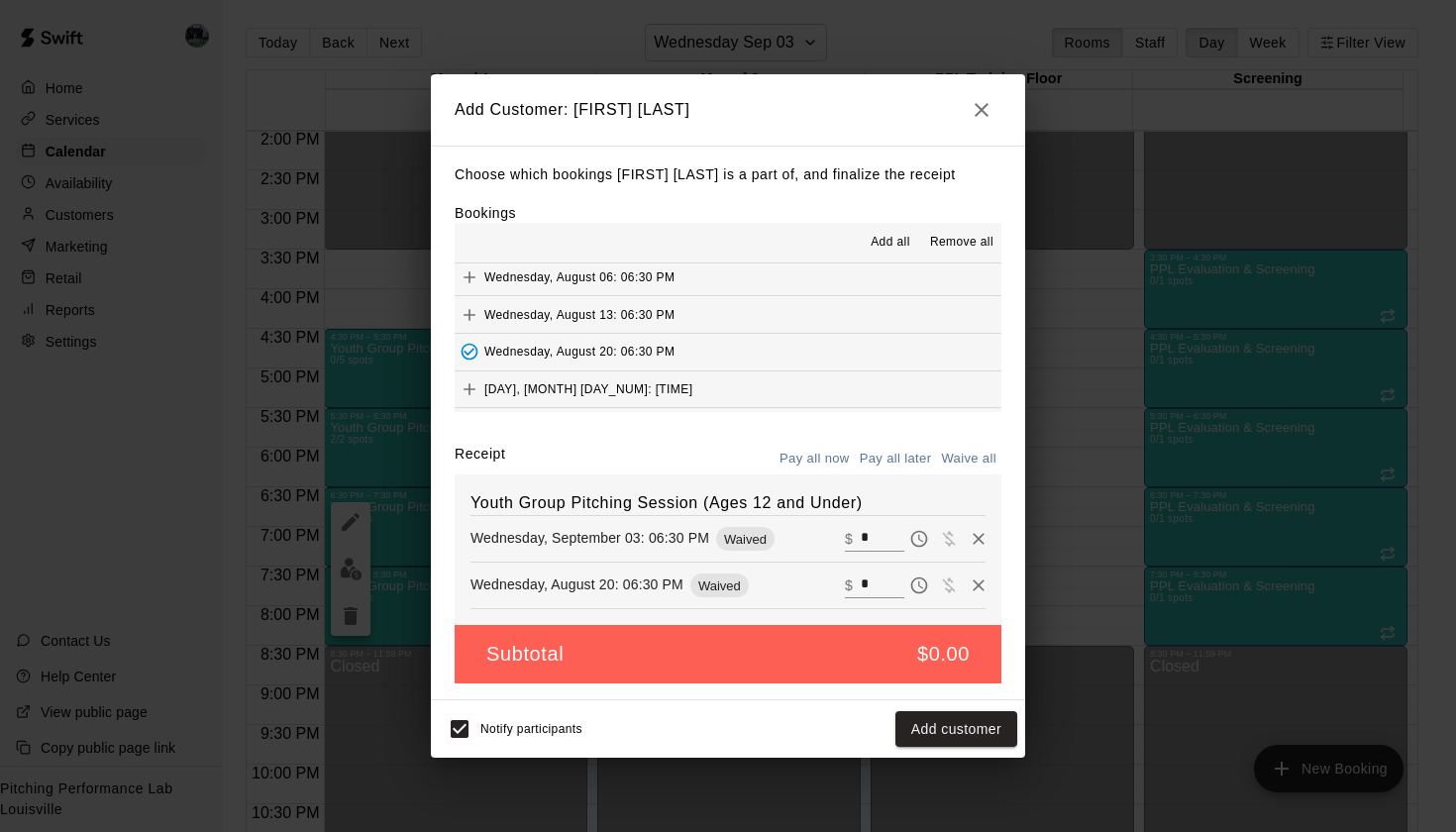 click on "[DAY], [MONTH] [DAY_NUM]: [TIME]" at bounding box center (588, 389) 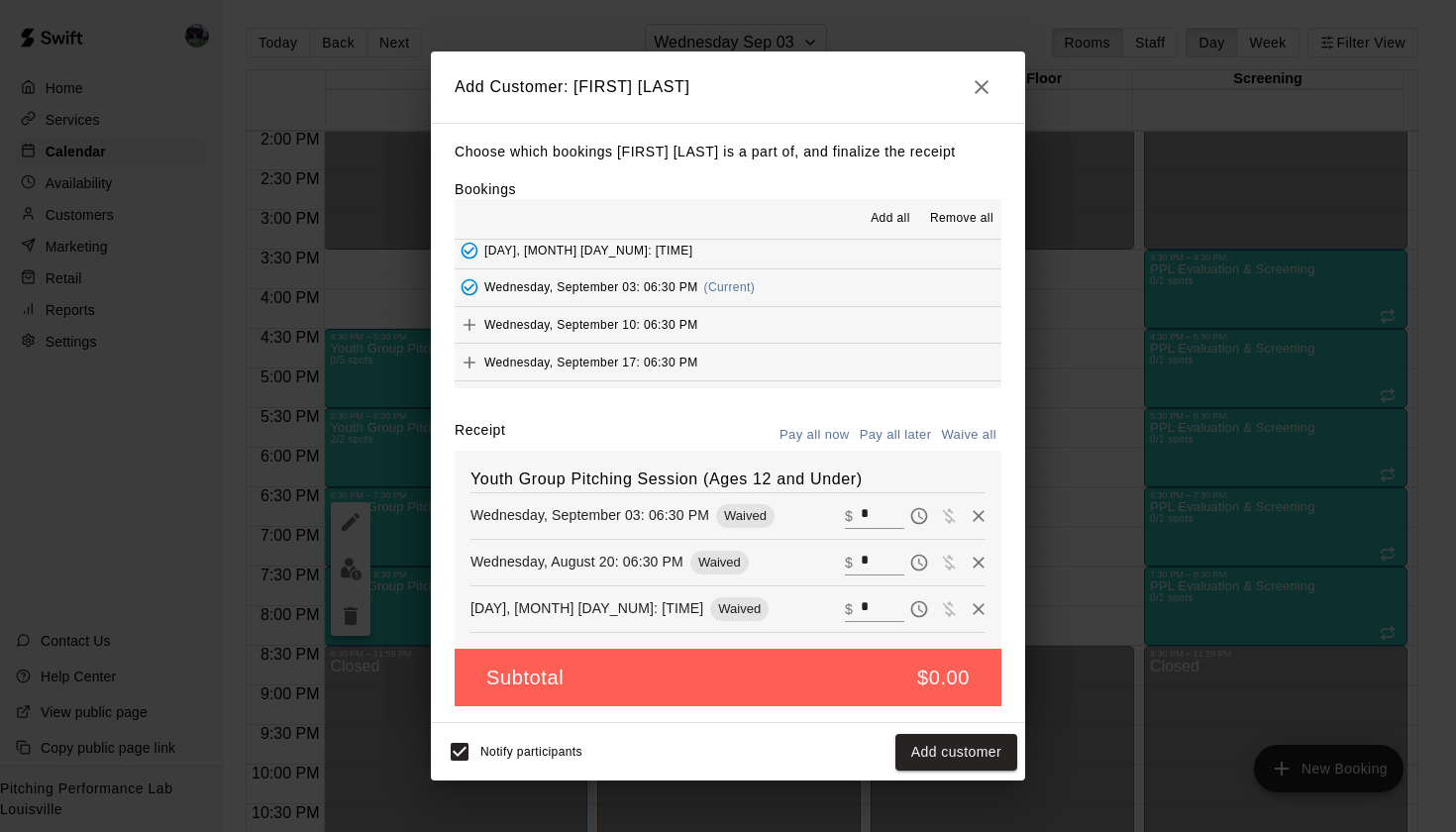 scroll, scrollTop: 166, scrollLeft: 0, axis: vertical 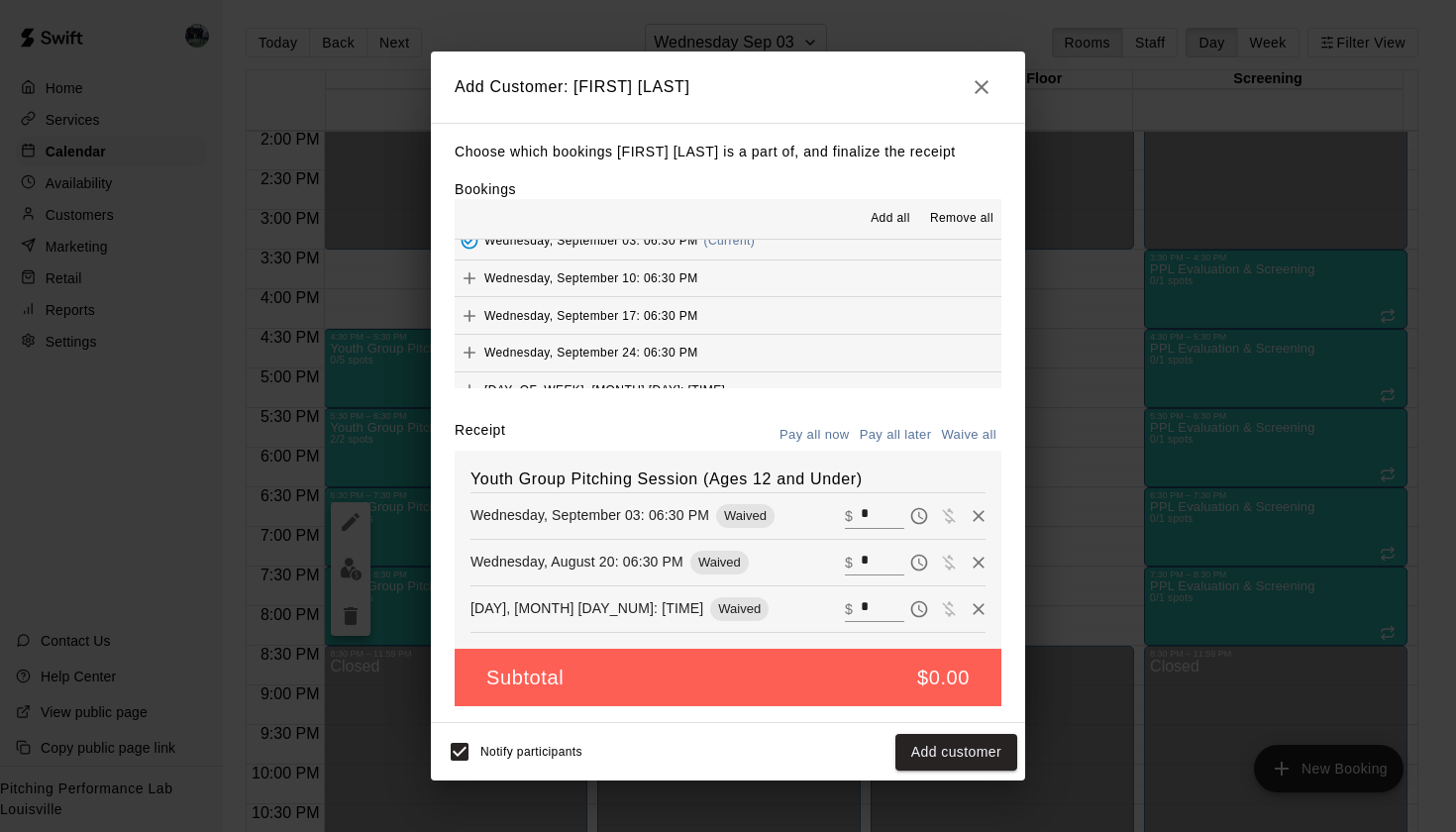 click on "Wednesday, September 10: 06:30 PM" at bounding box center (591, 277) 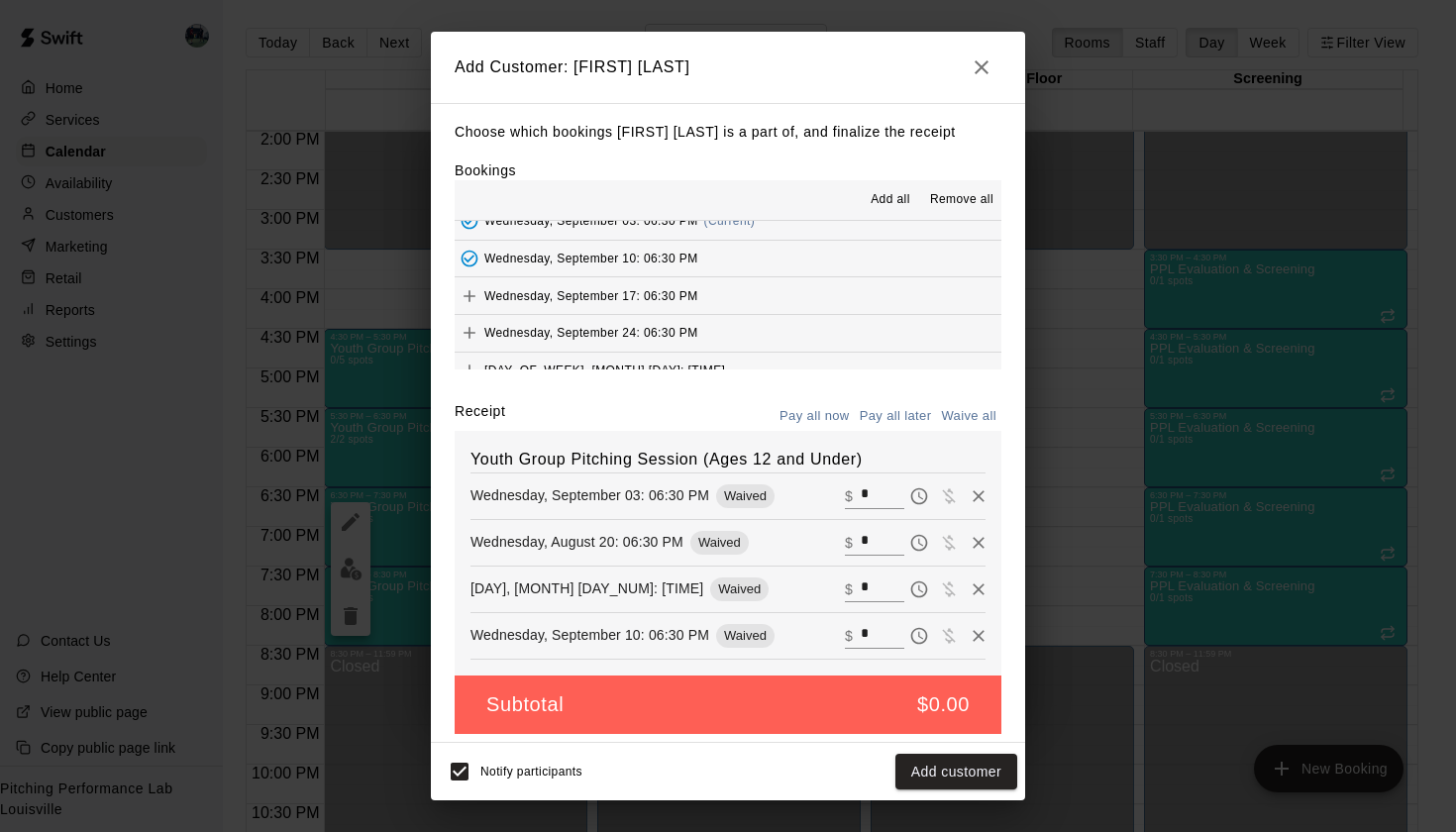 click on "Wednesday, September 17: 06:30 PM" at bounding box center (591, 295) 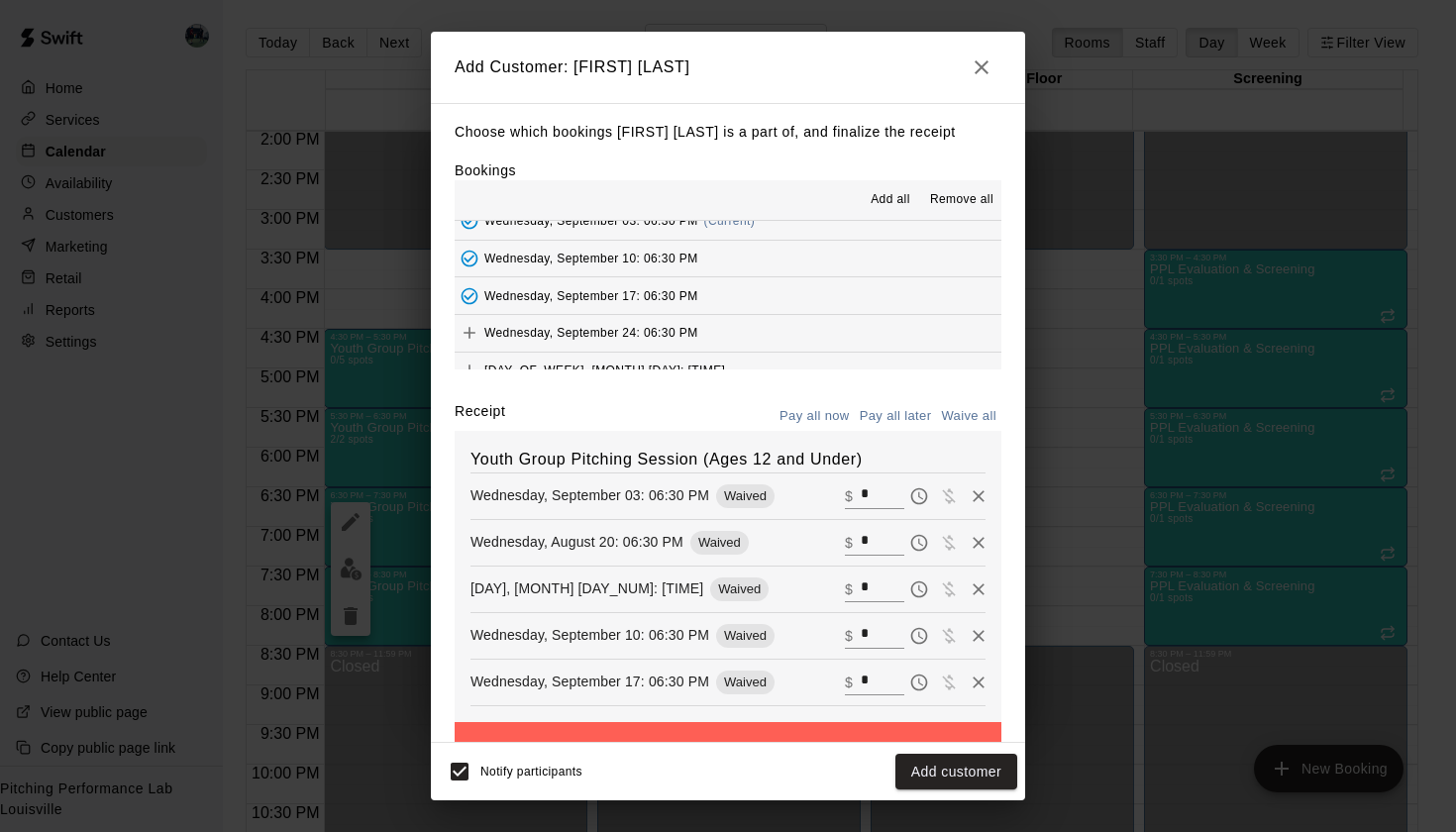 click on "Wednesday, September 24: 06:30 PM" at bounding box center (591, 333) 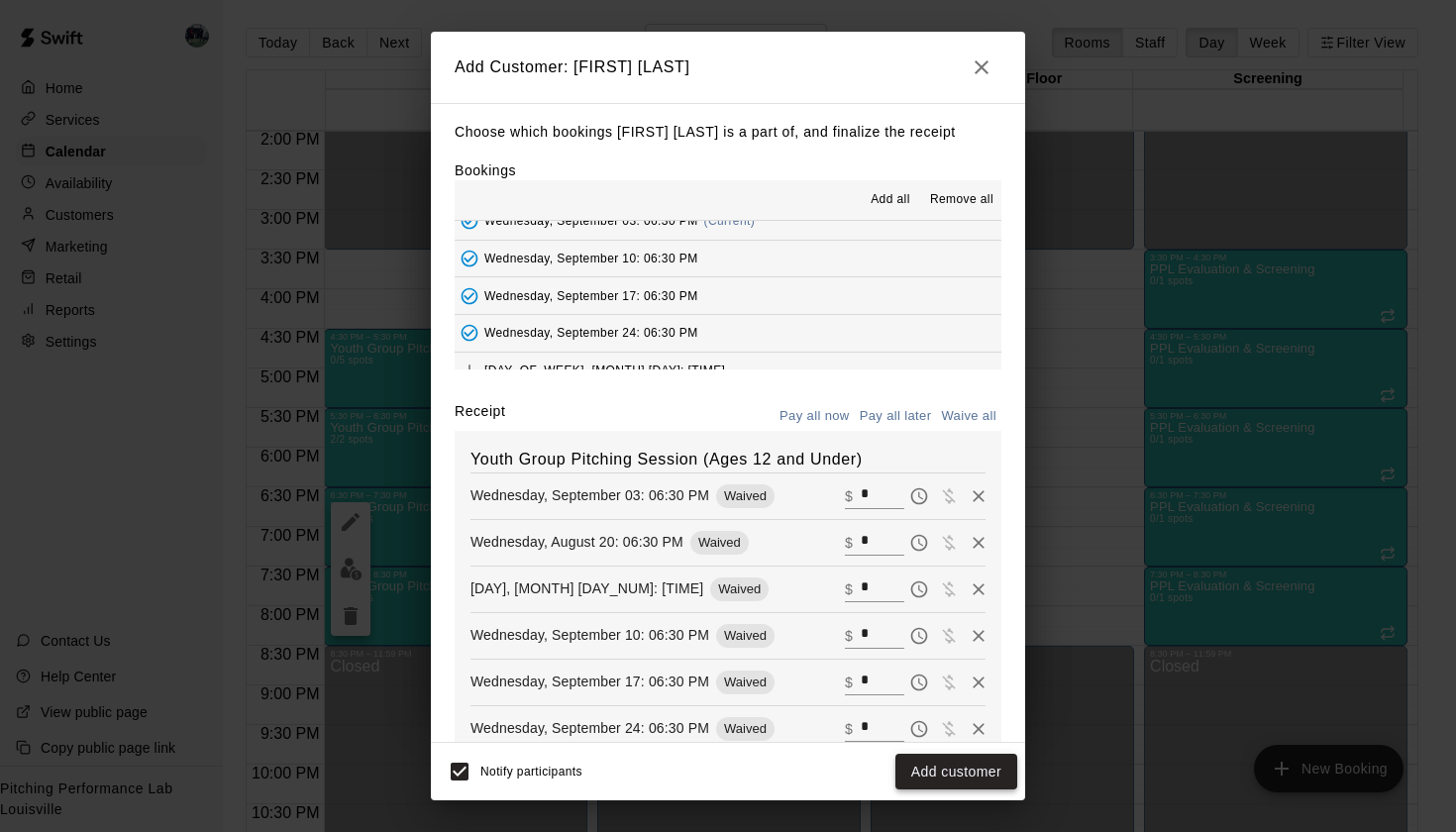 click on "Add customer" at bounding box center (956, 772) 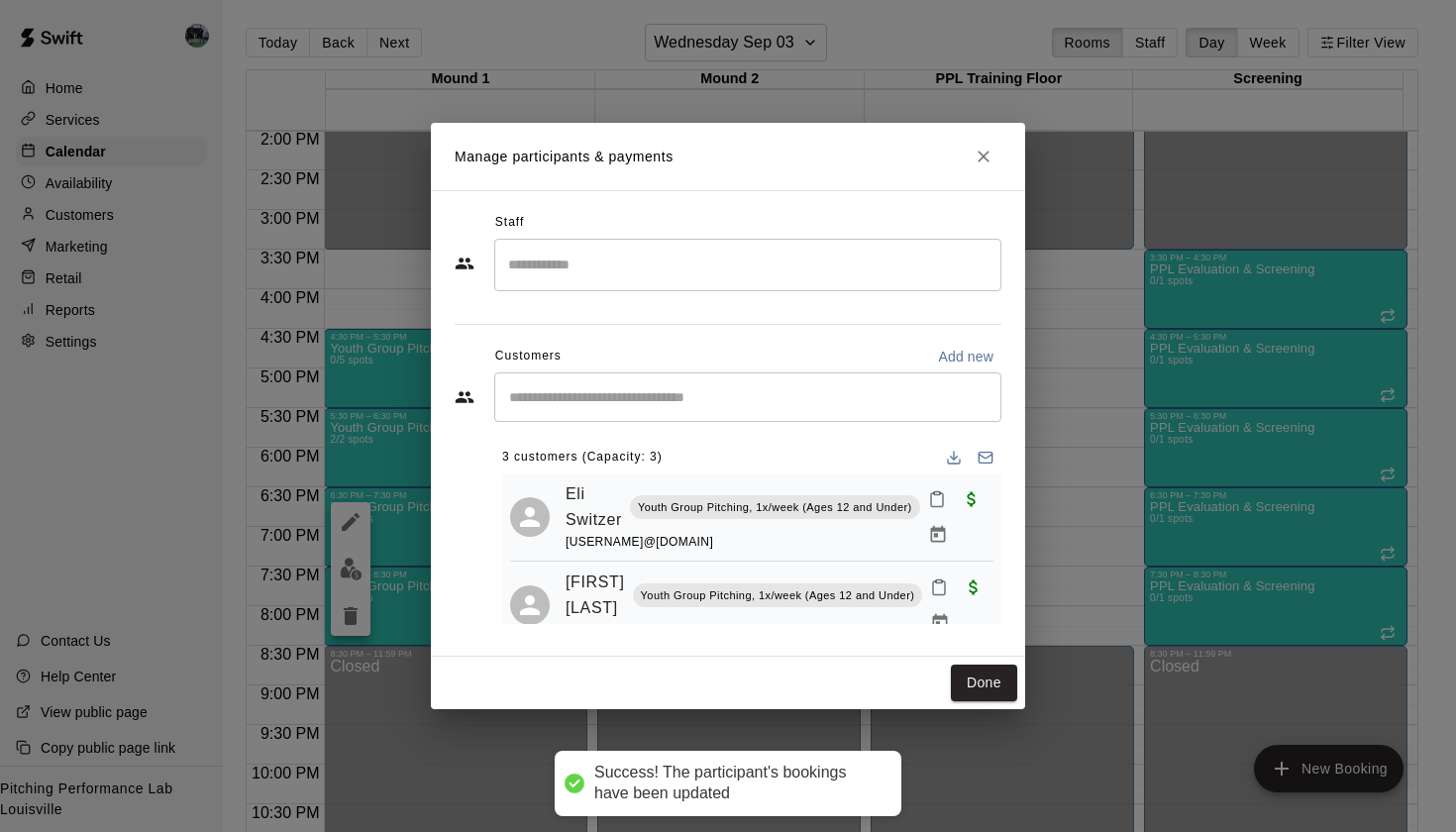 click 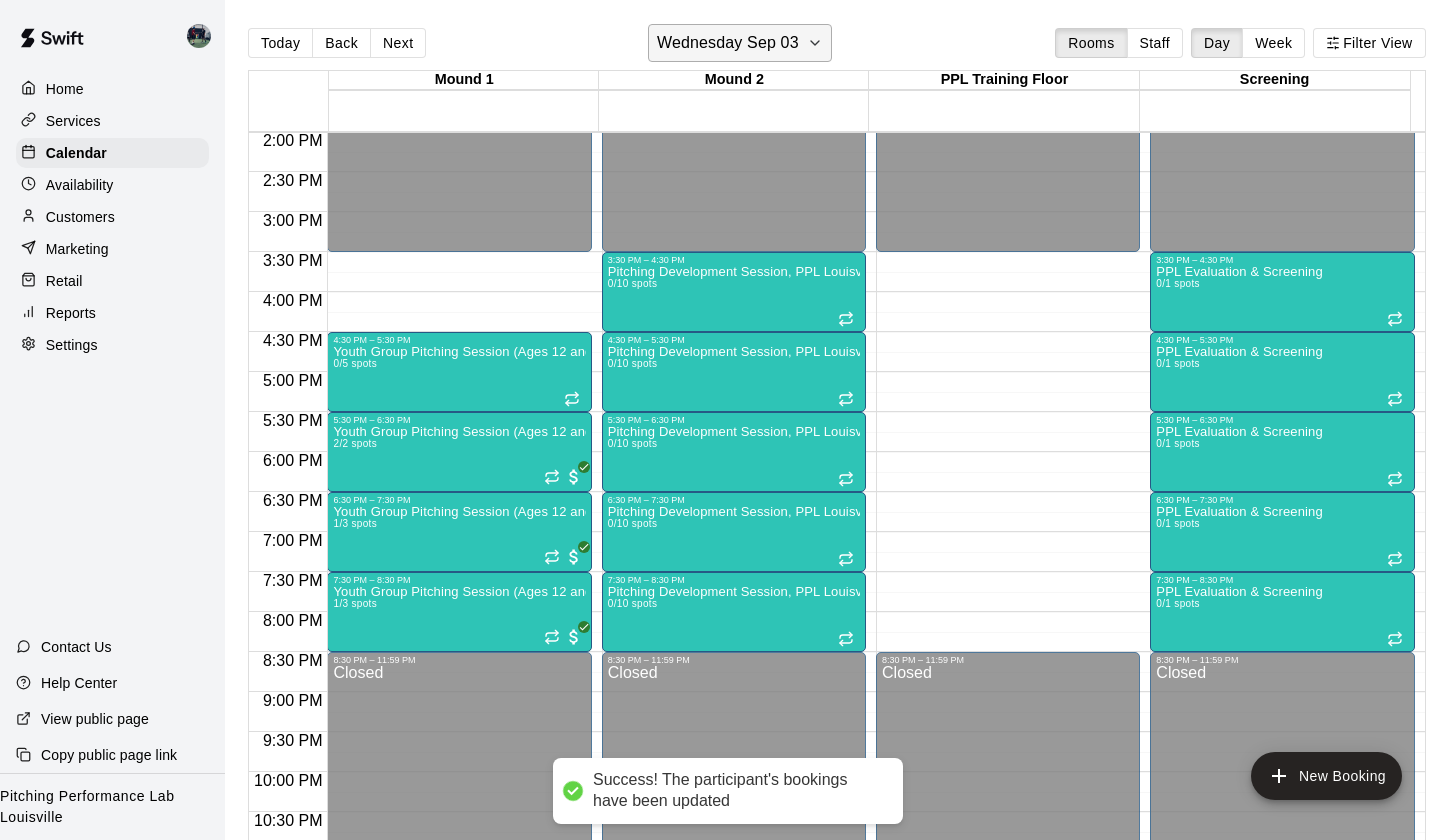 click 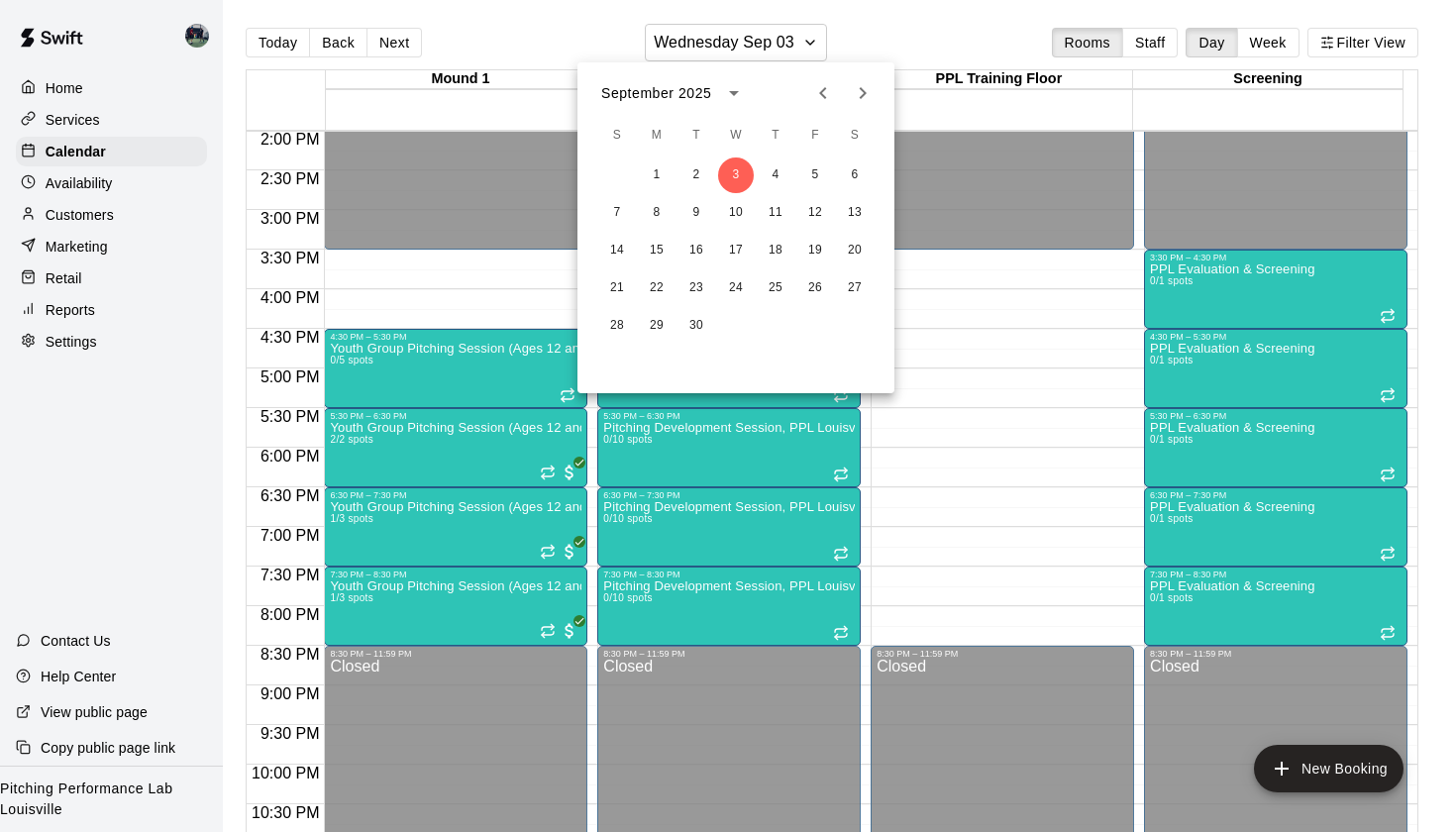 click 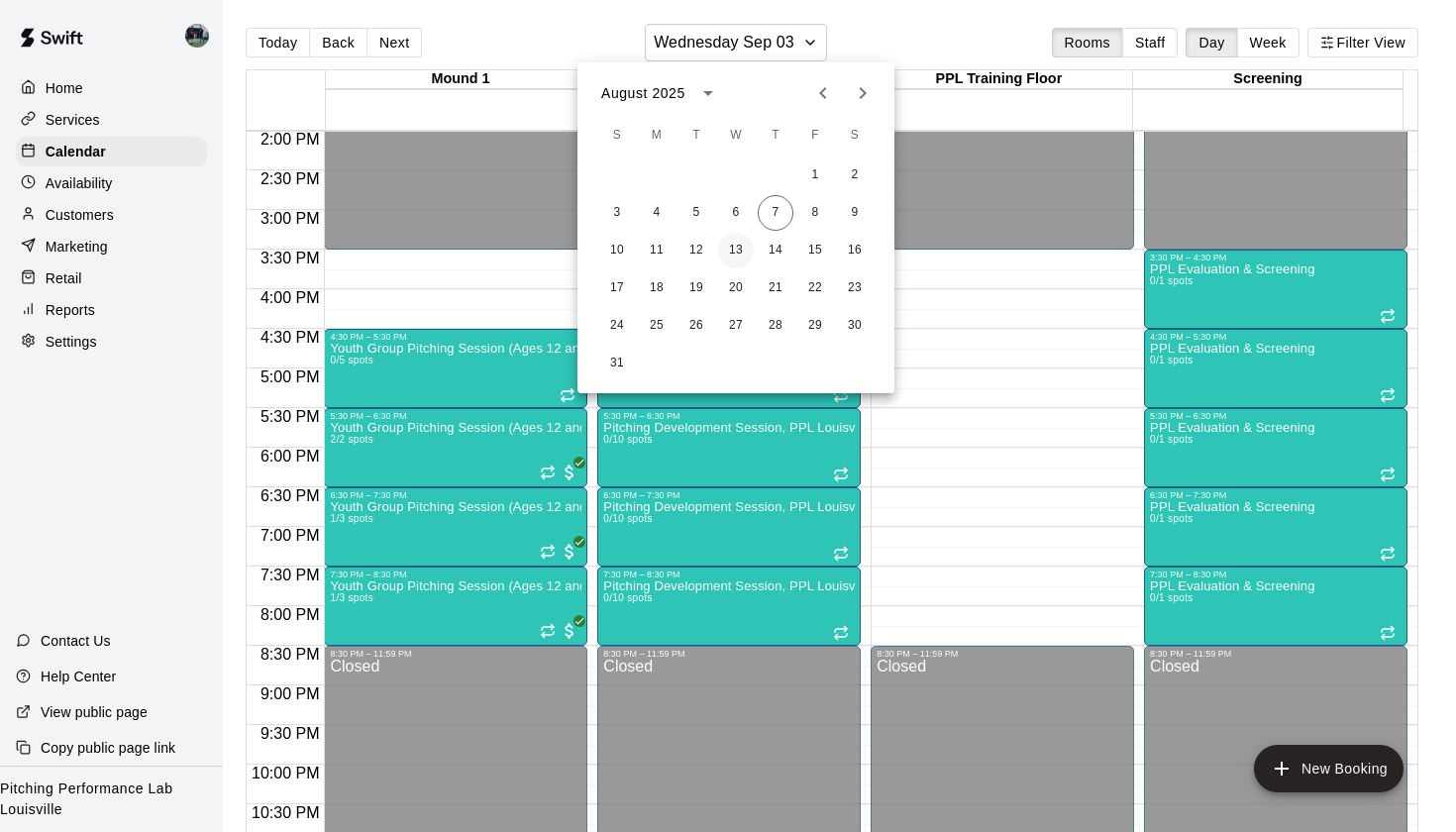 click on "13" at bounding box center (736, 251) 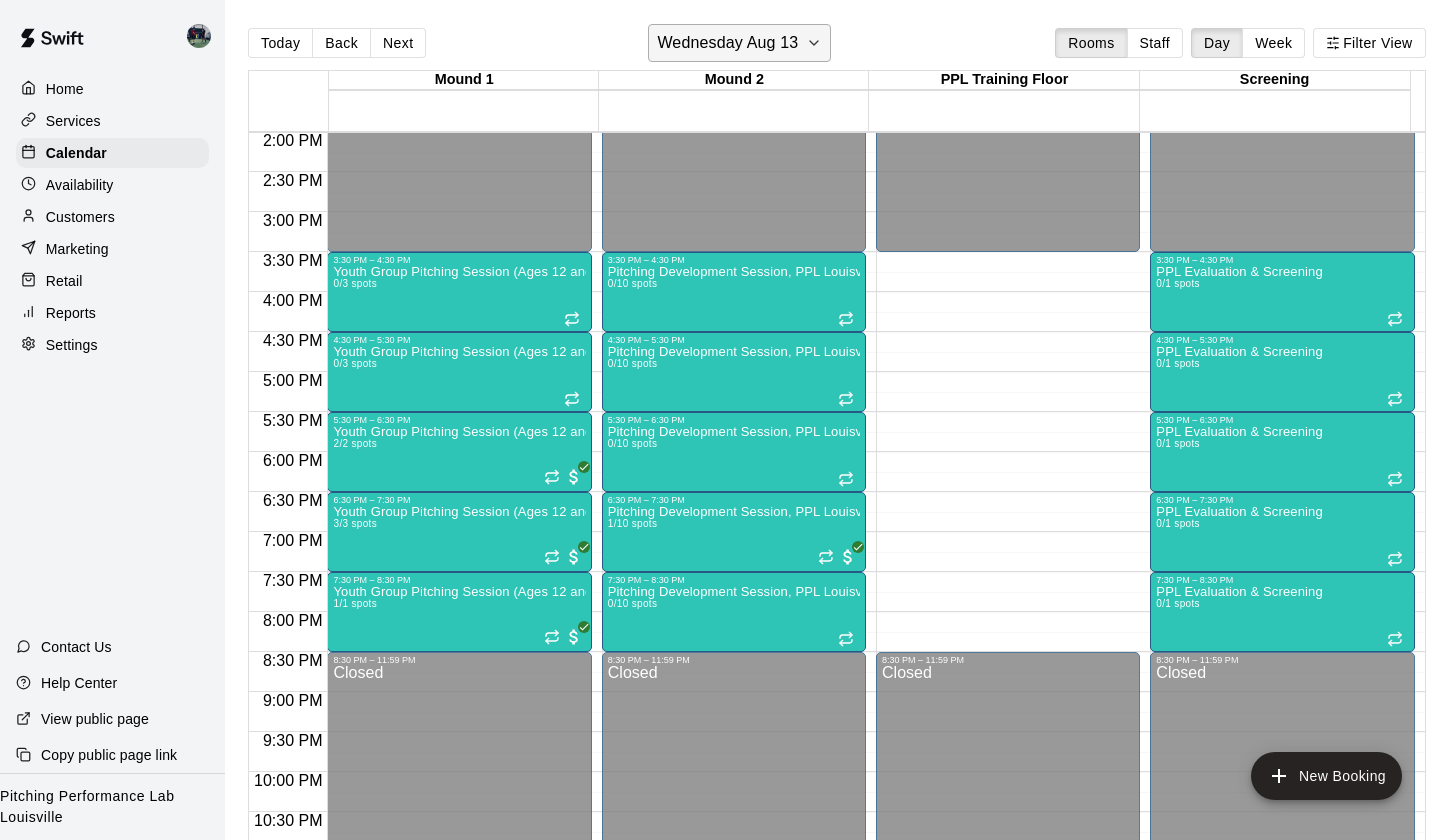 click 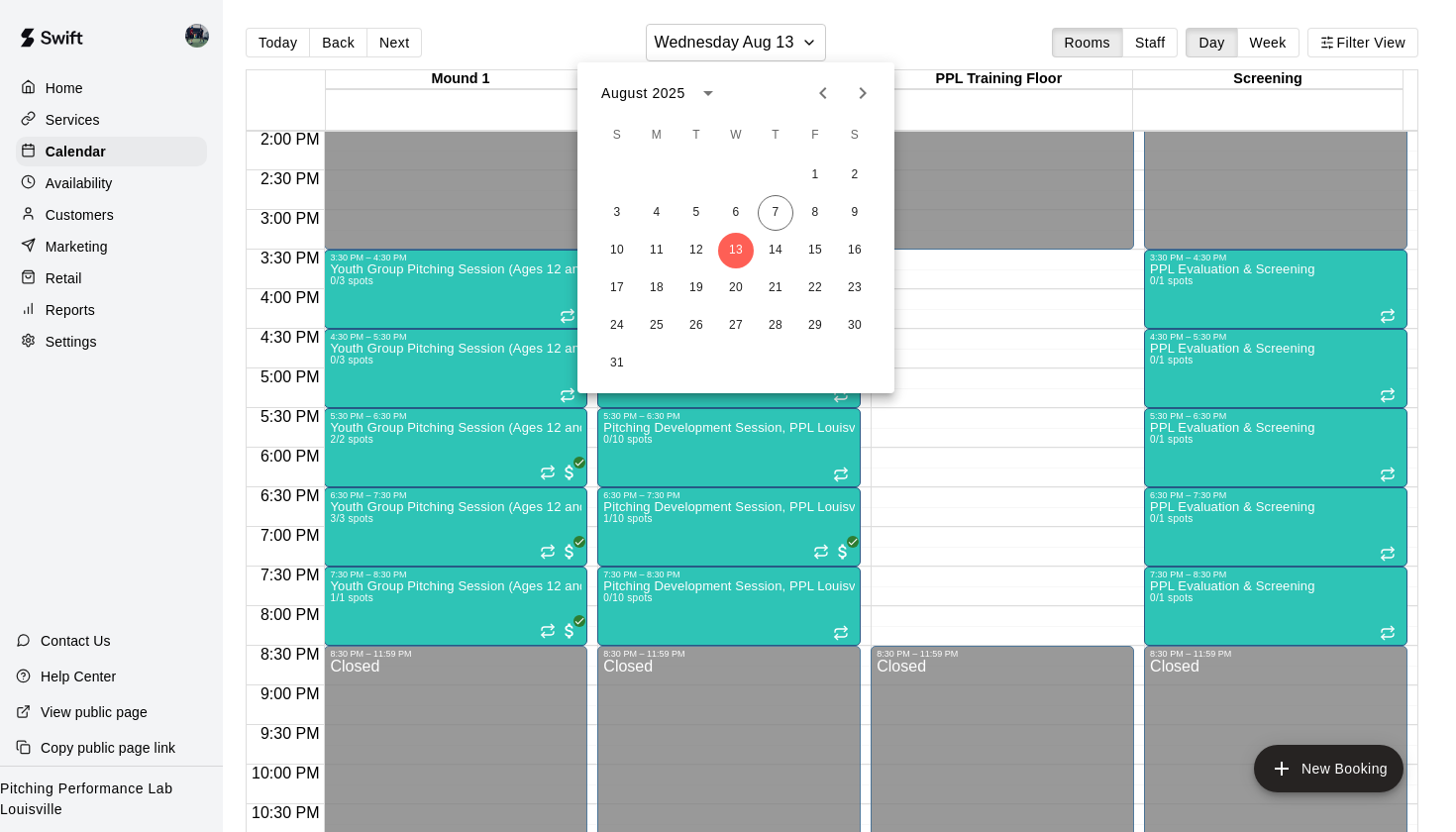 click 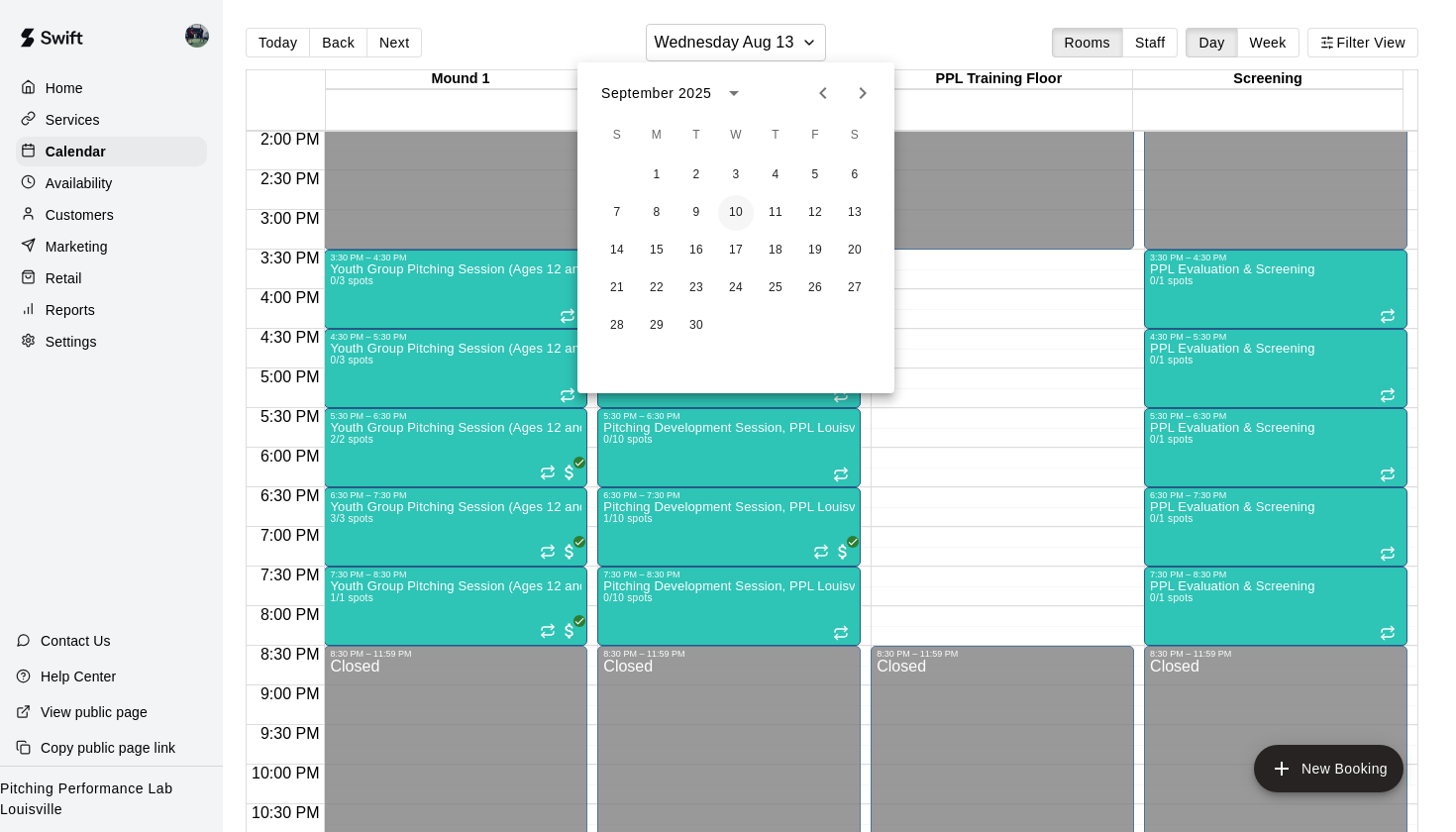 click on "10" at bounding box center (736, 213) 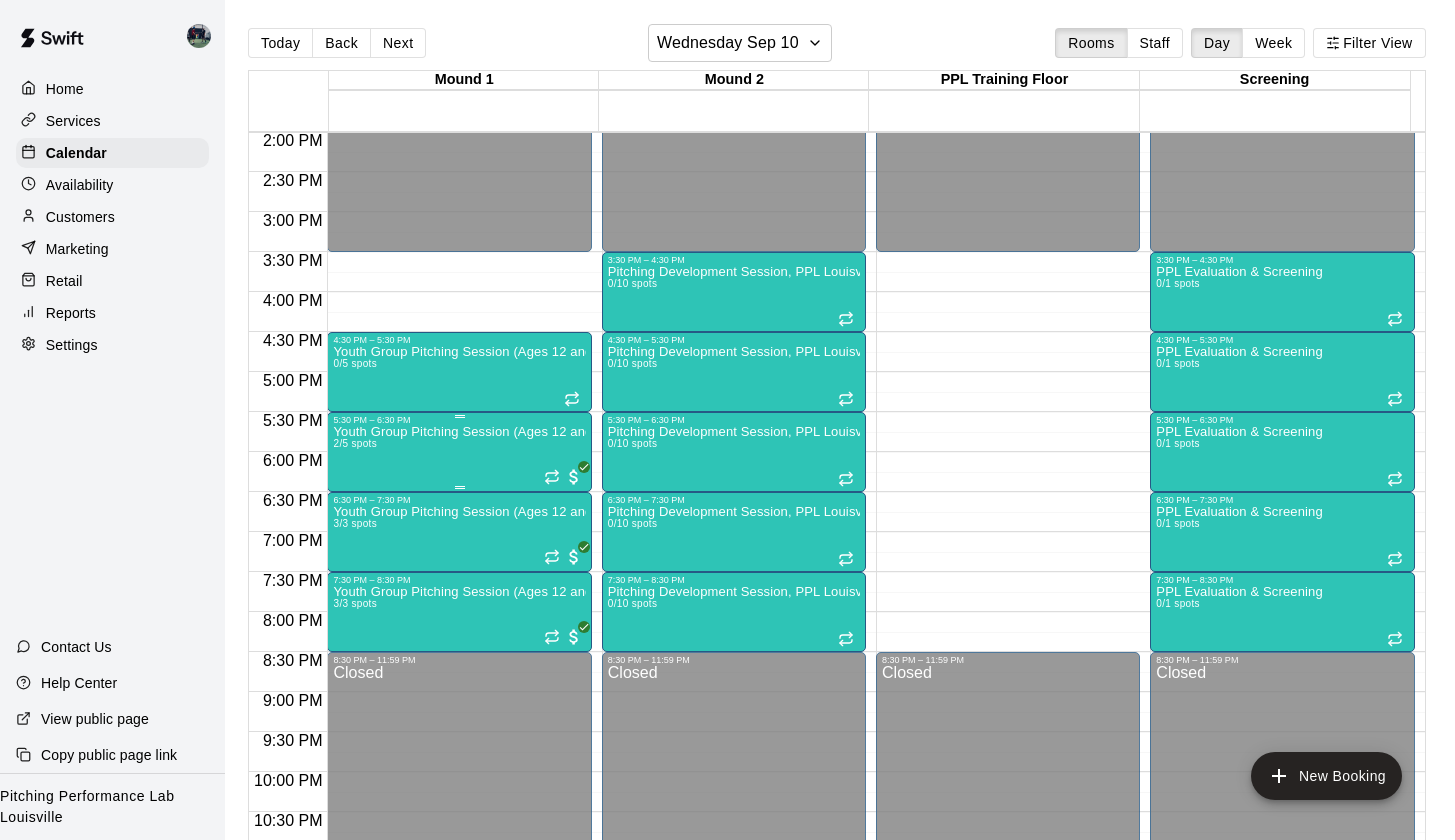 click on "Youth Group Pitching Session (Ages 12 and Under) 2/5 spots" at bounding box center (459, 845) 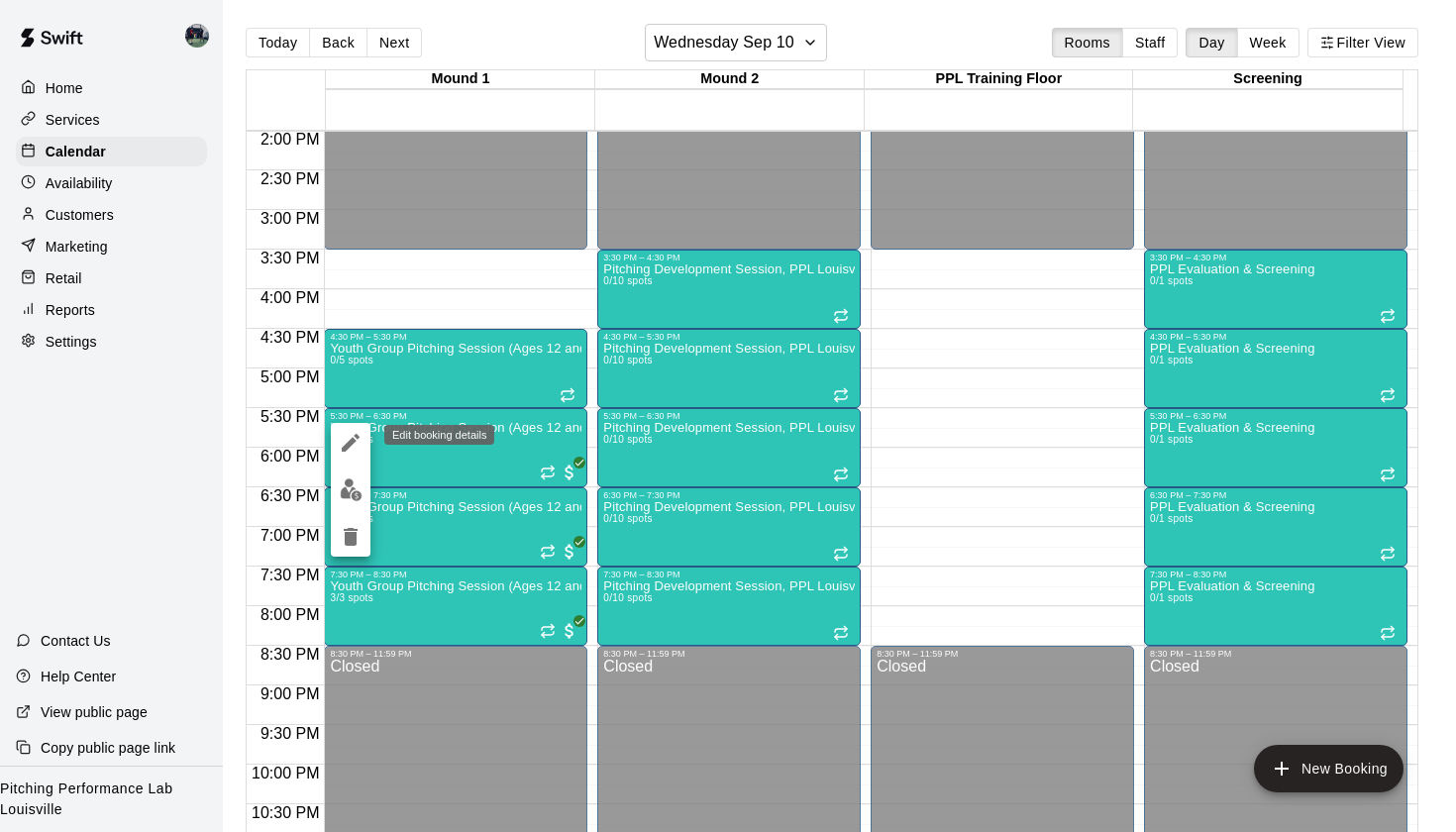 click 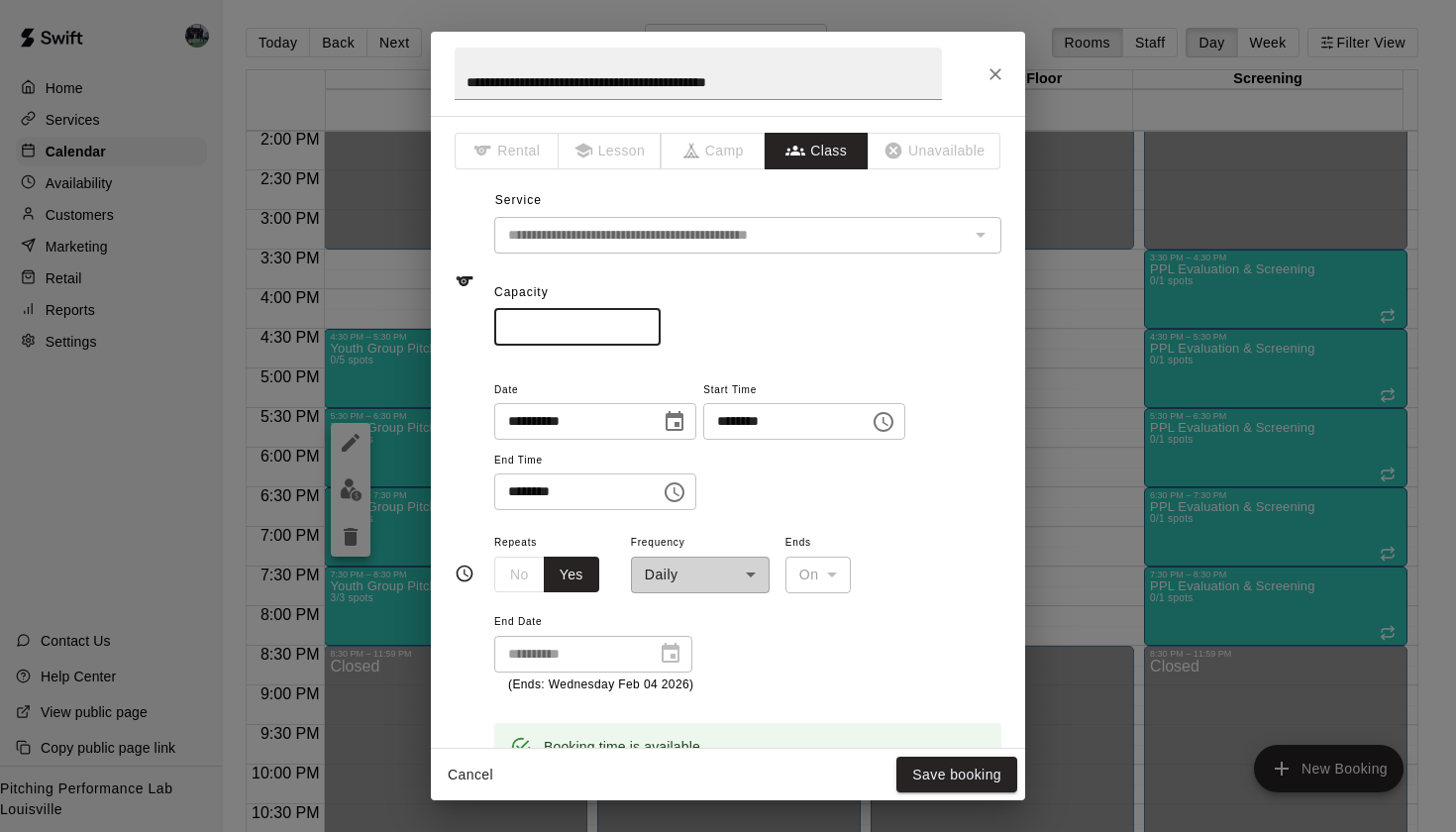 click on "*" at bounding box center [577, 327] 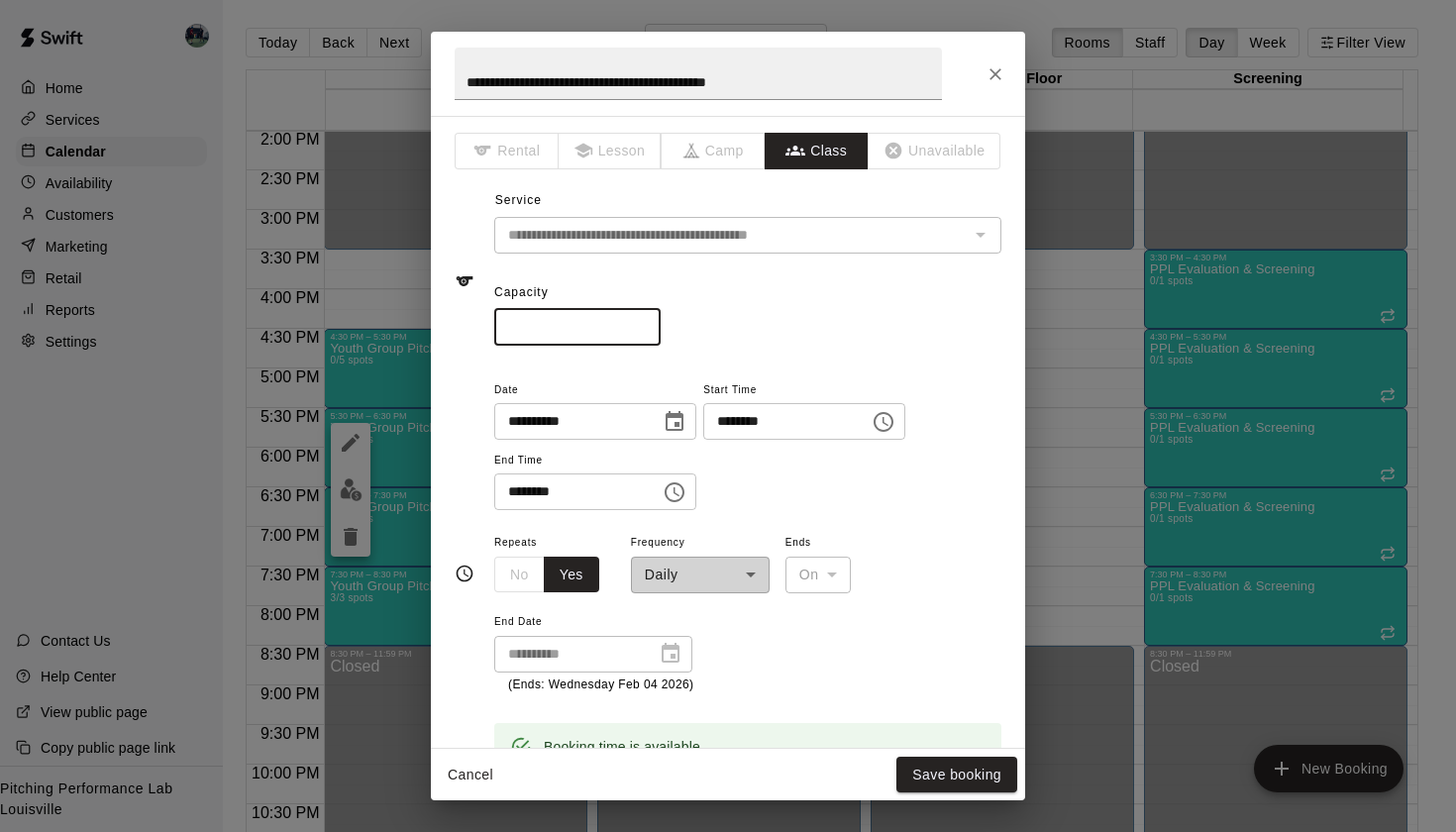 click on "*" at bounding box center (577, 327) 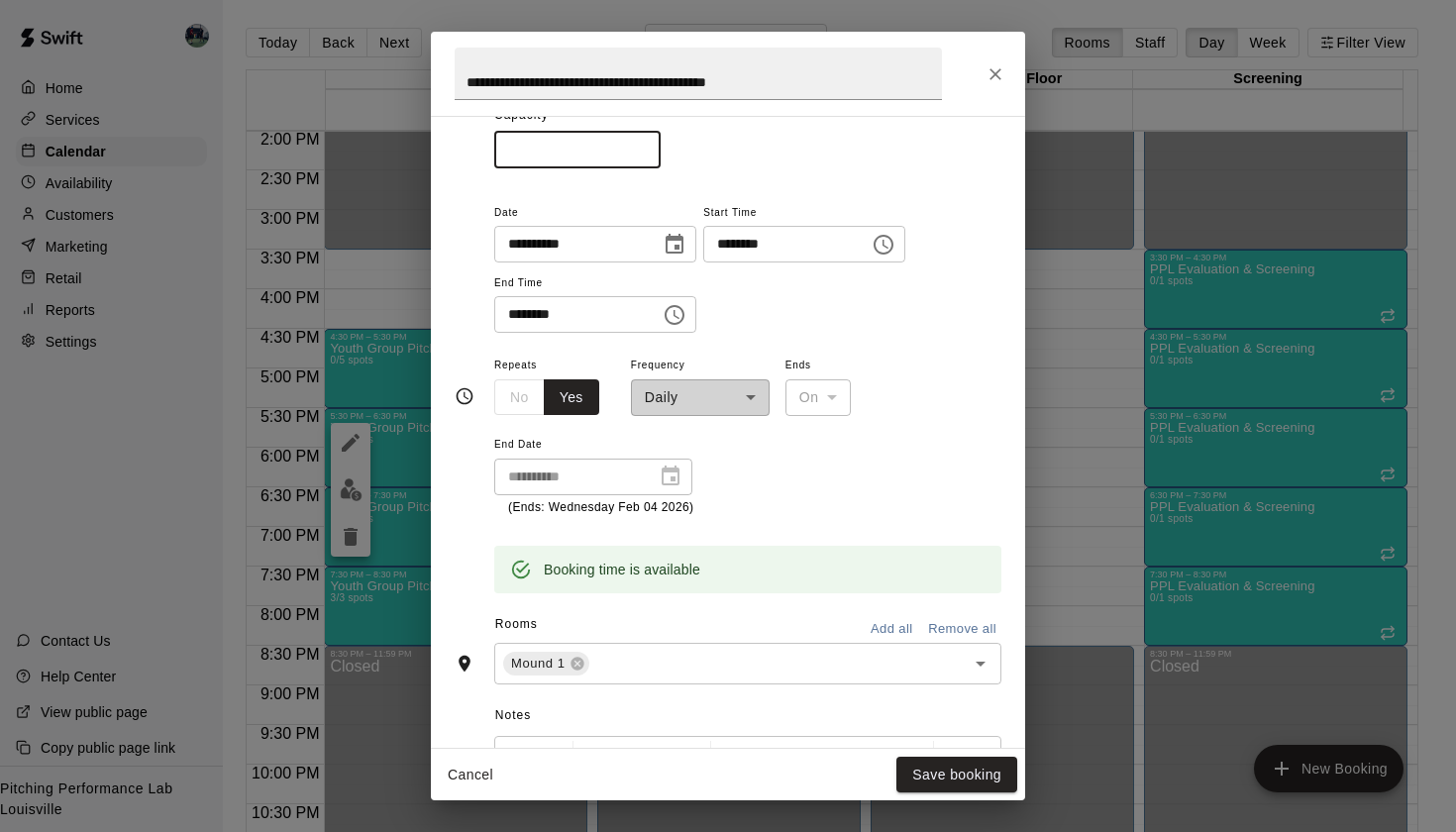 scroll, scrollTop: 530, scrollLeft: 0, axis: vertical 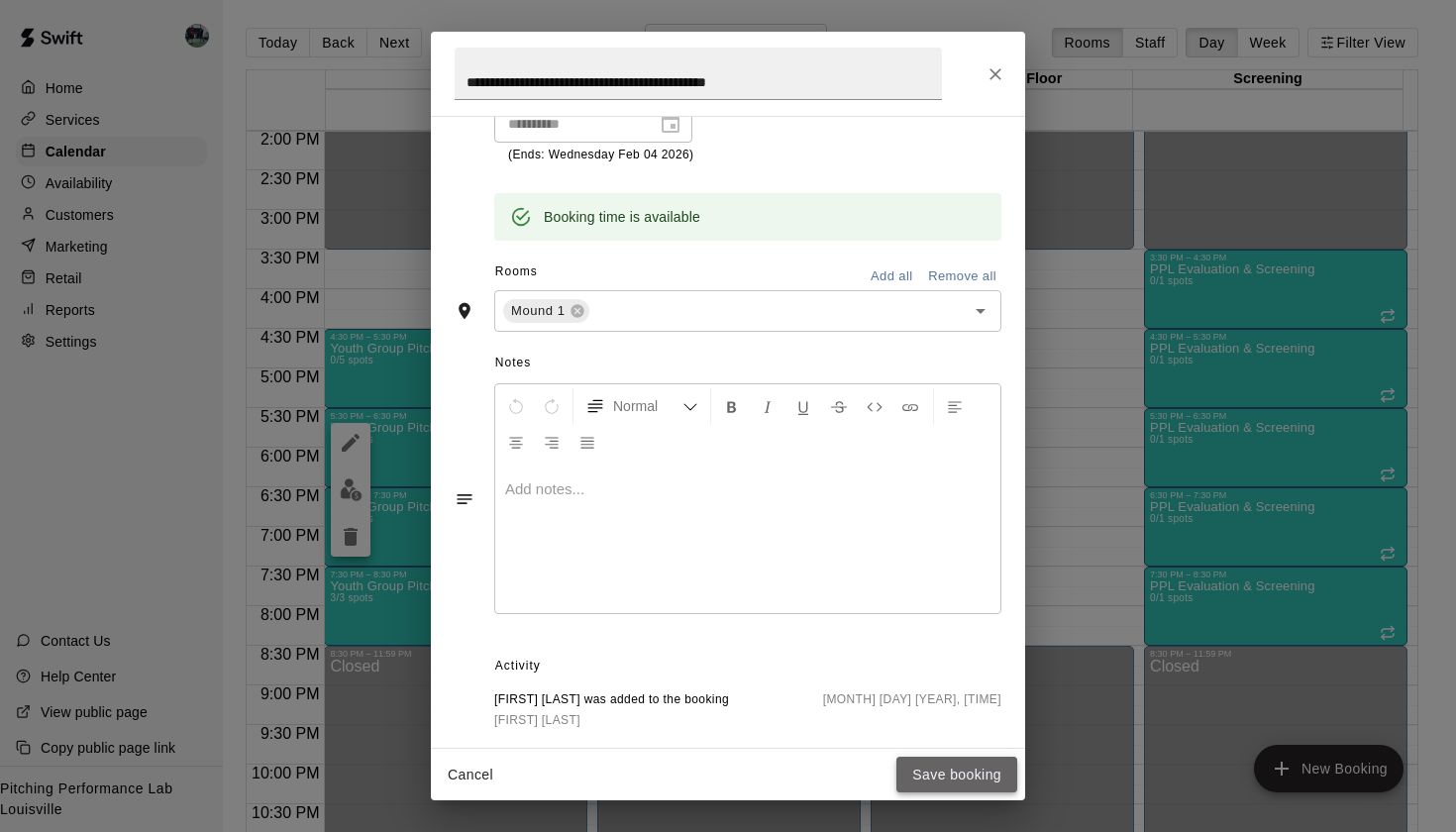 click on "Save booking" at bounding box center [957, 775] 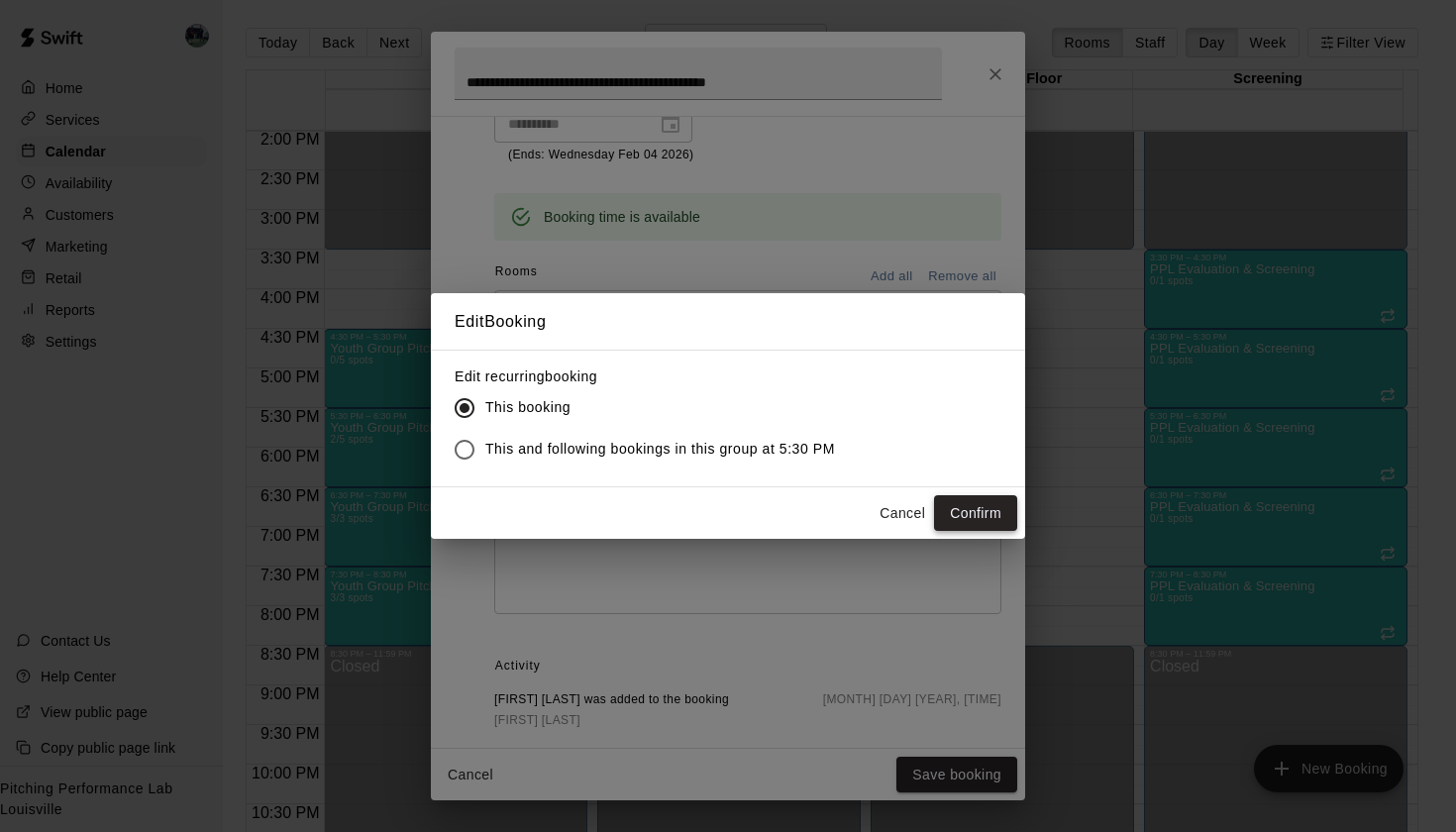 click on "Confirm" at bounding box center [976, 513] 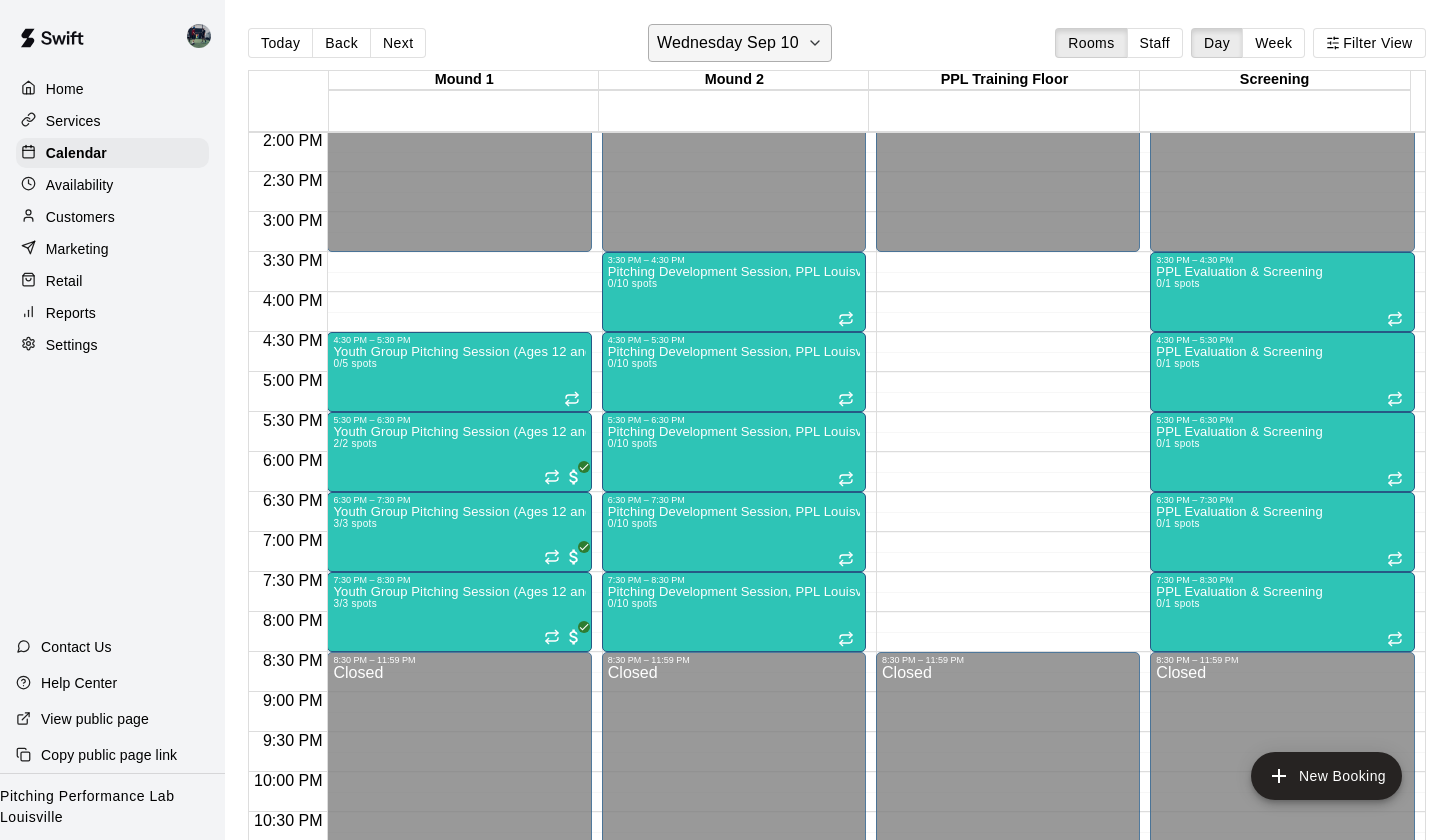 click 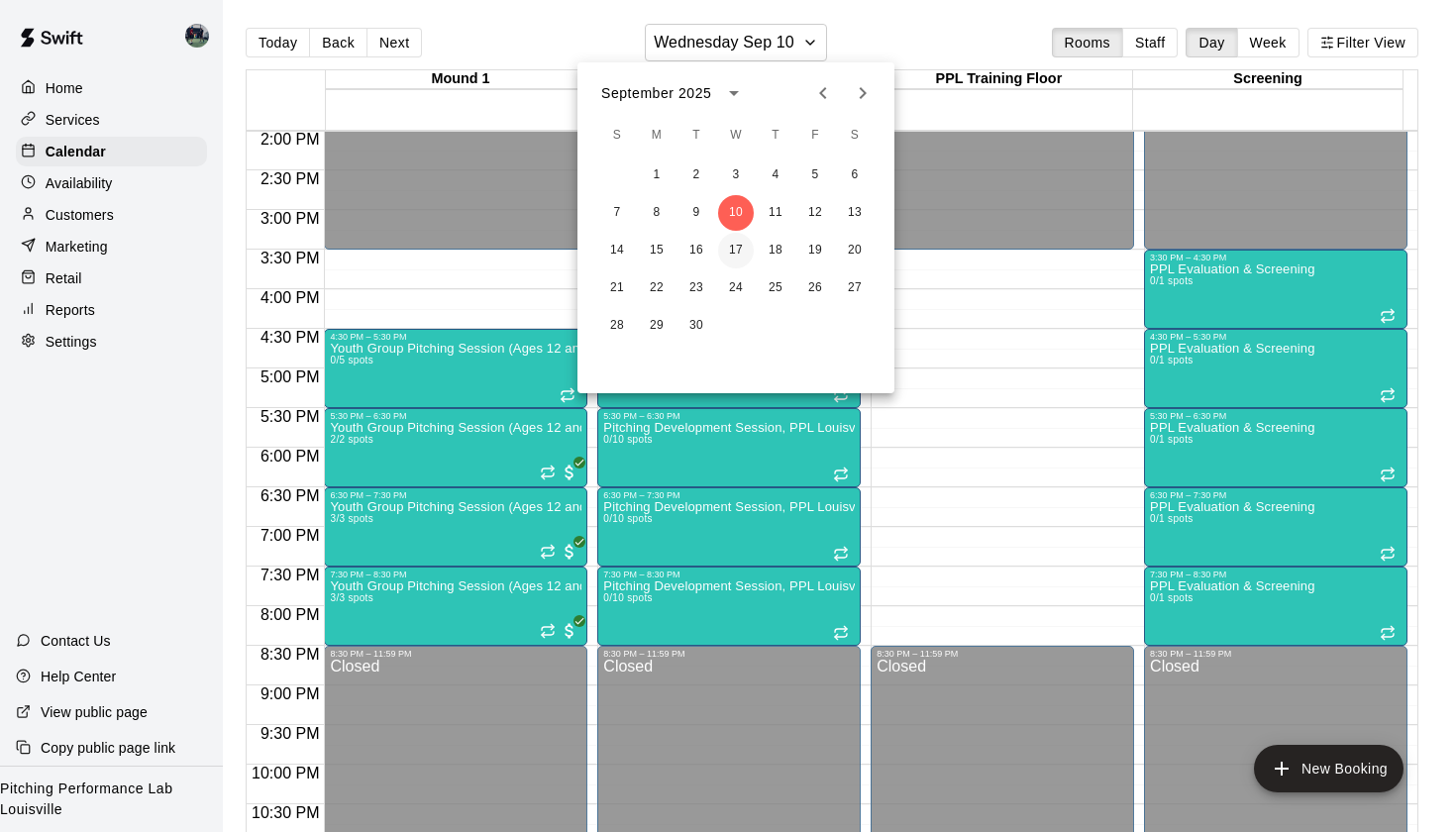 click on "17" at bounding box center (736, 251) 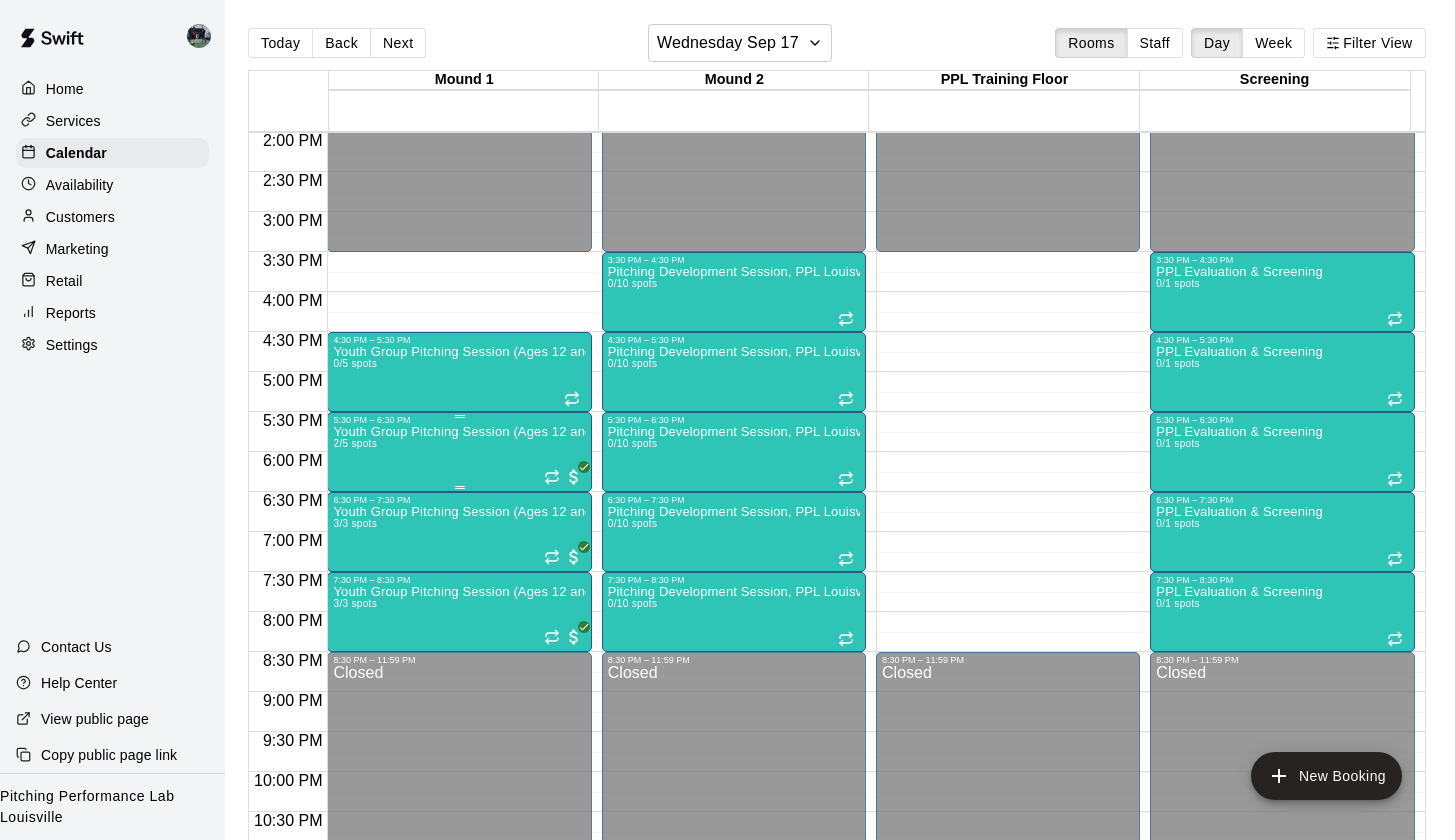 click on "Youth Group Pitching Session (Ages 12 and Under) 2/5 spots" at bounding box center (459, 845) 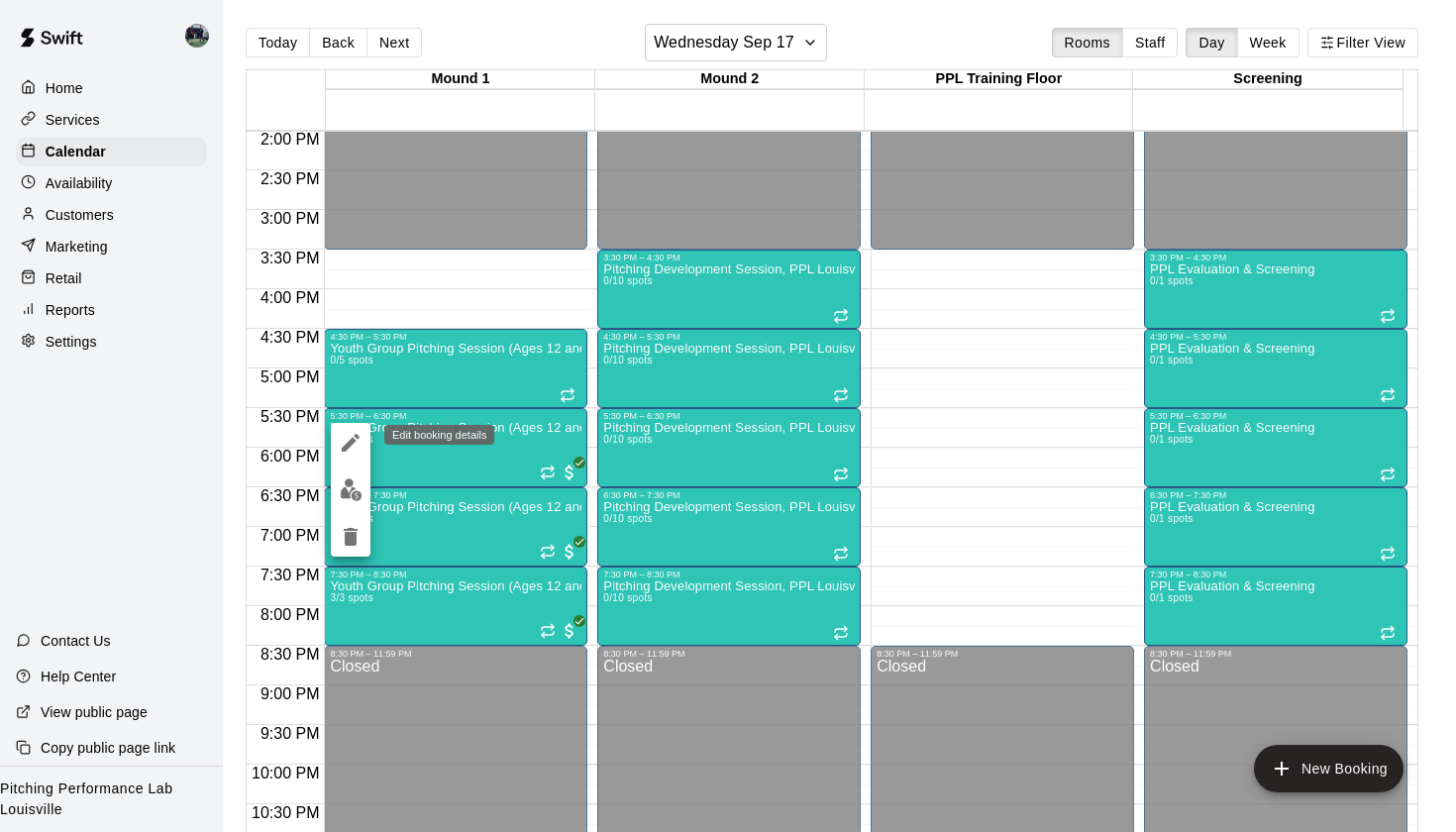 click 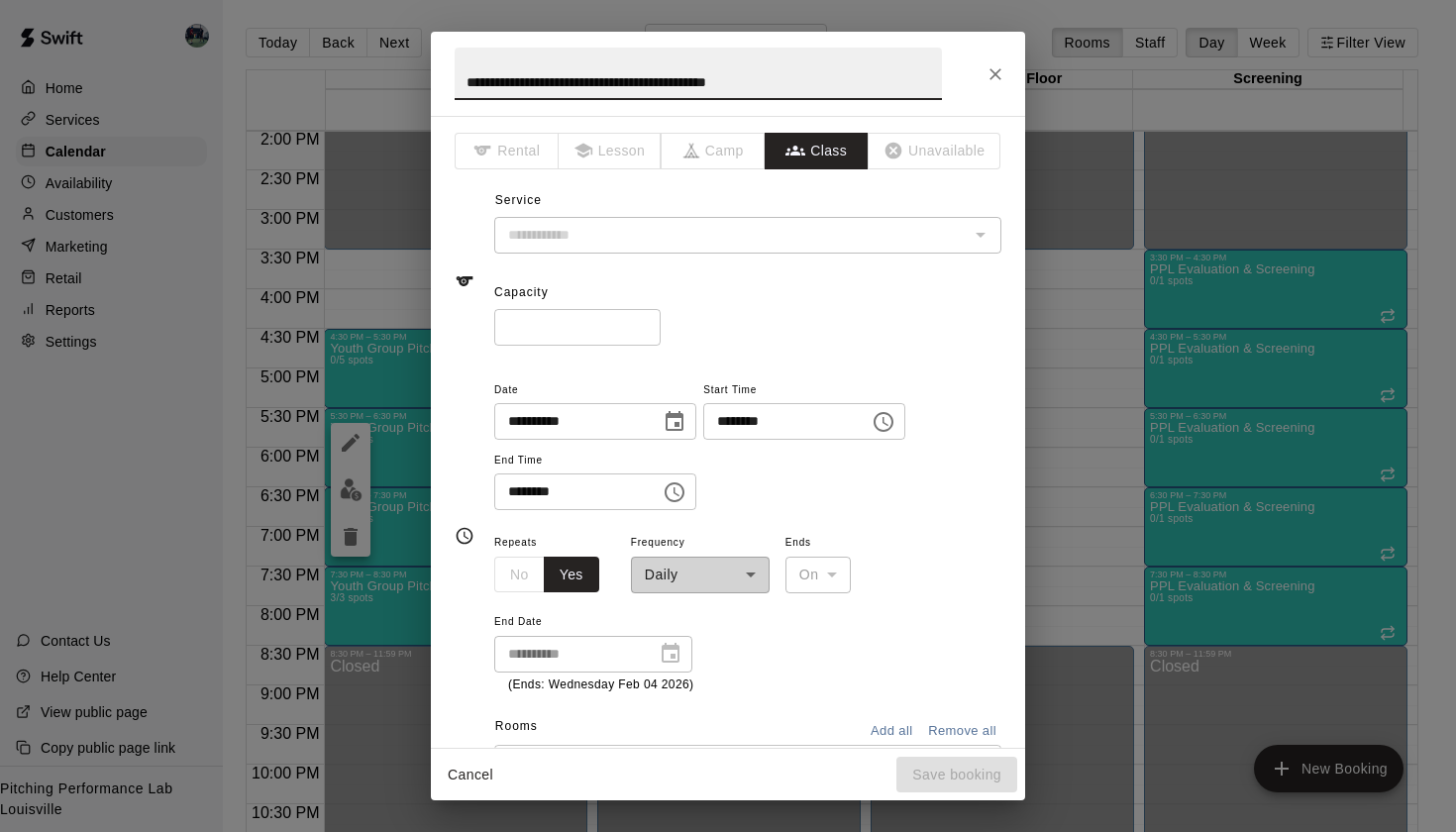 type on "**********" 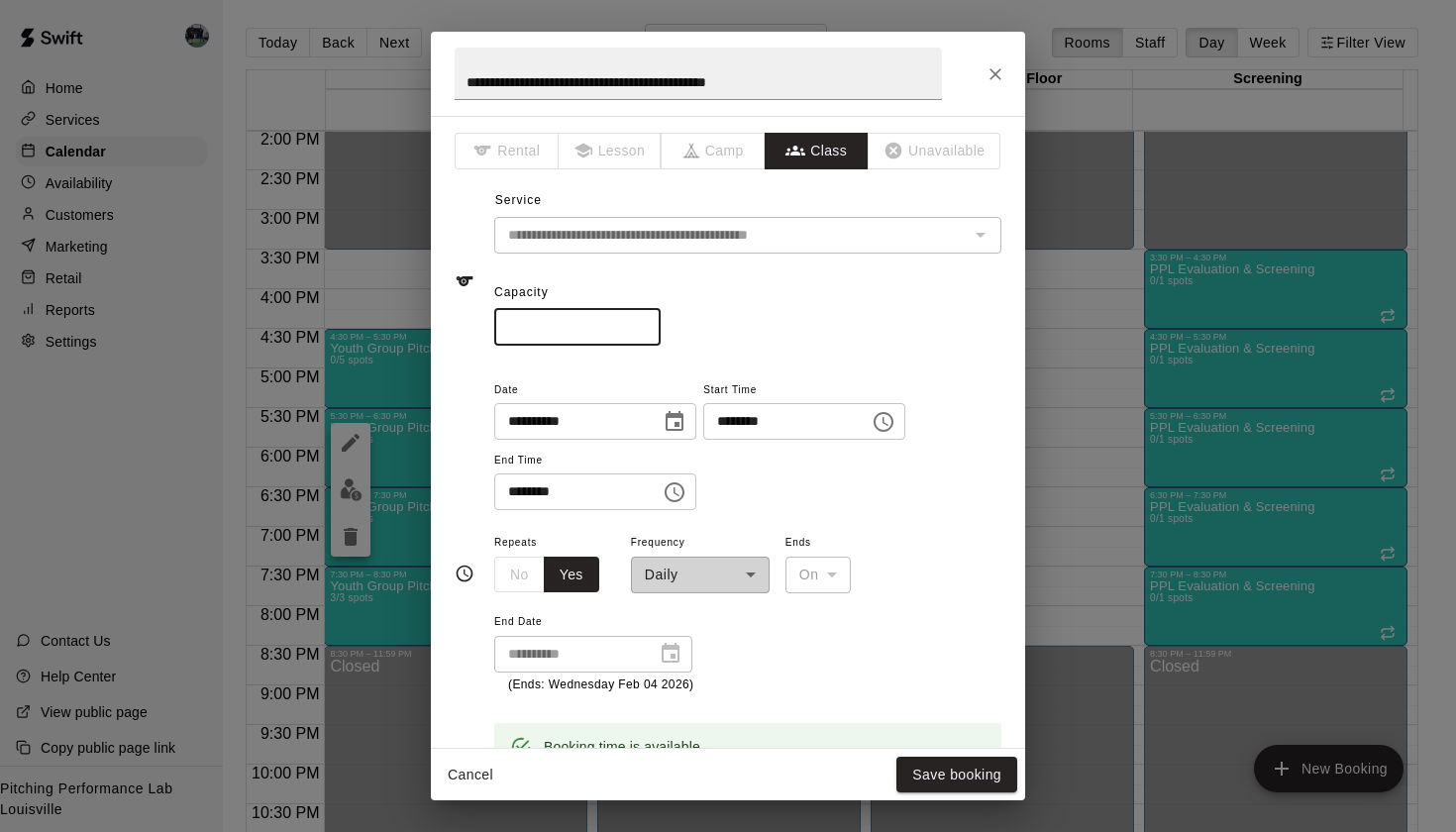 click on "*" at bounding box center [577, 327] 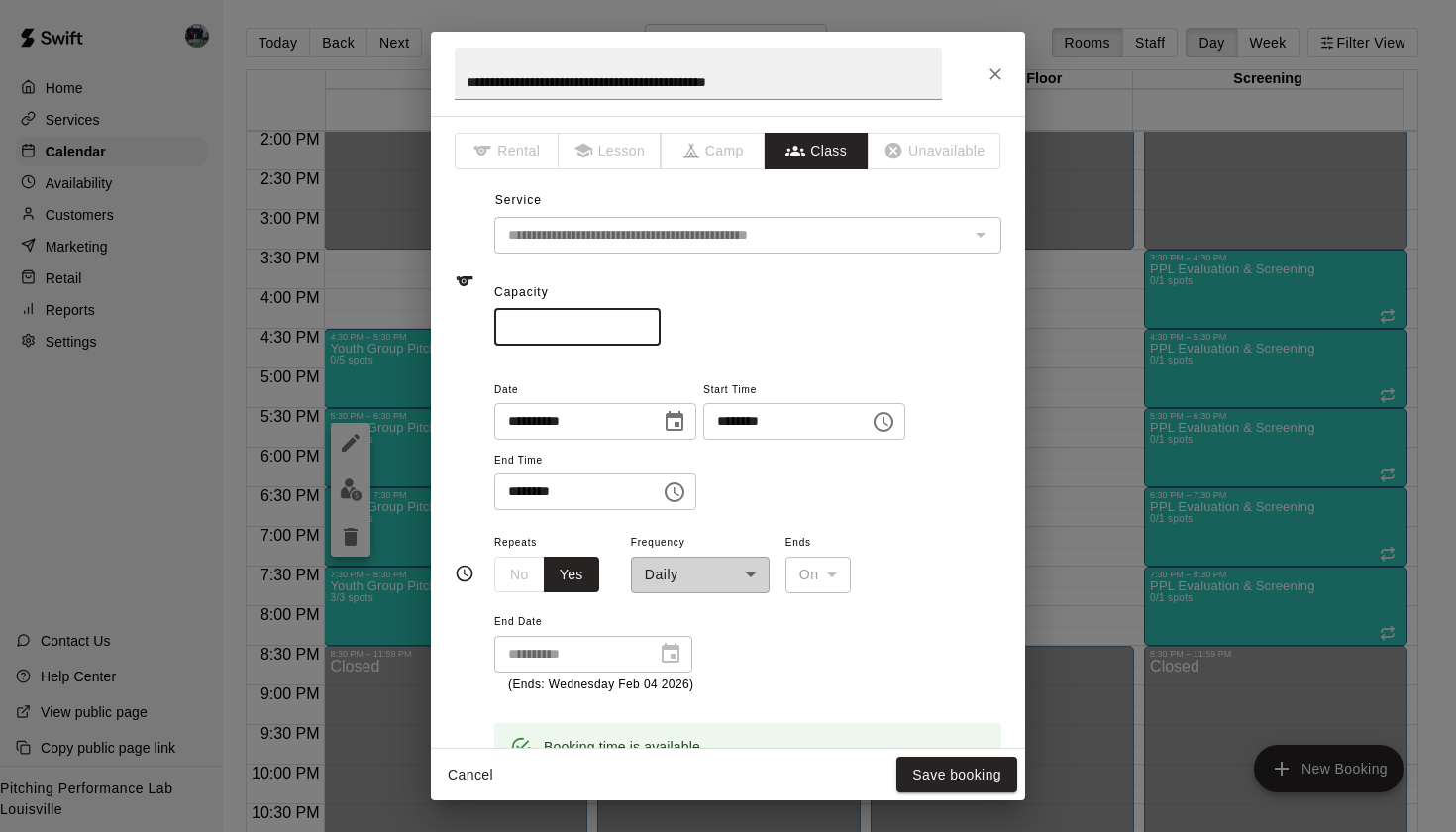 type on "*" 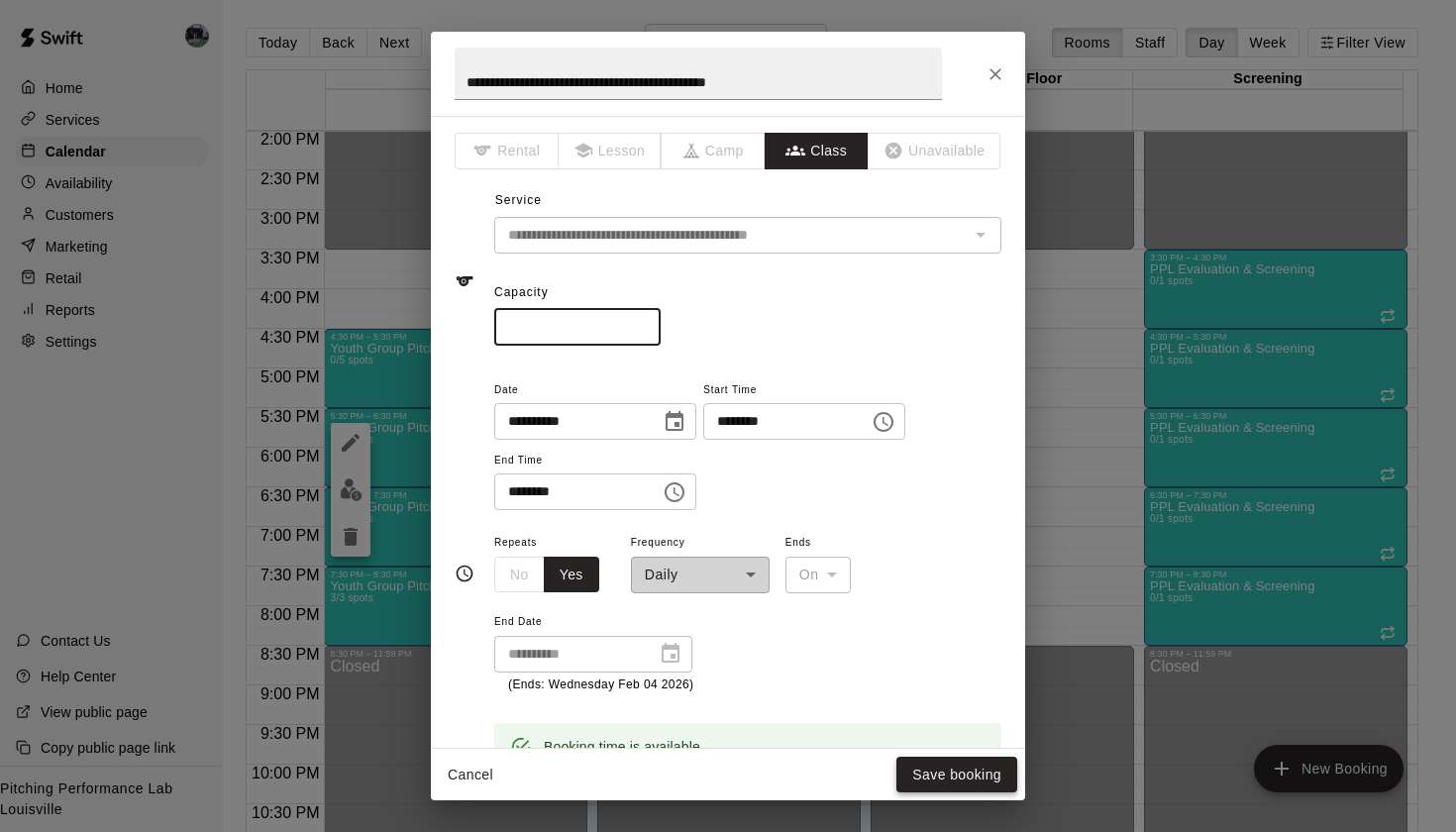 click on "Save booking" at bounding box center (957, 775) 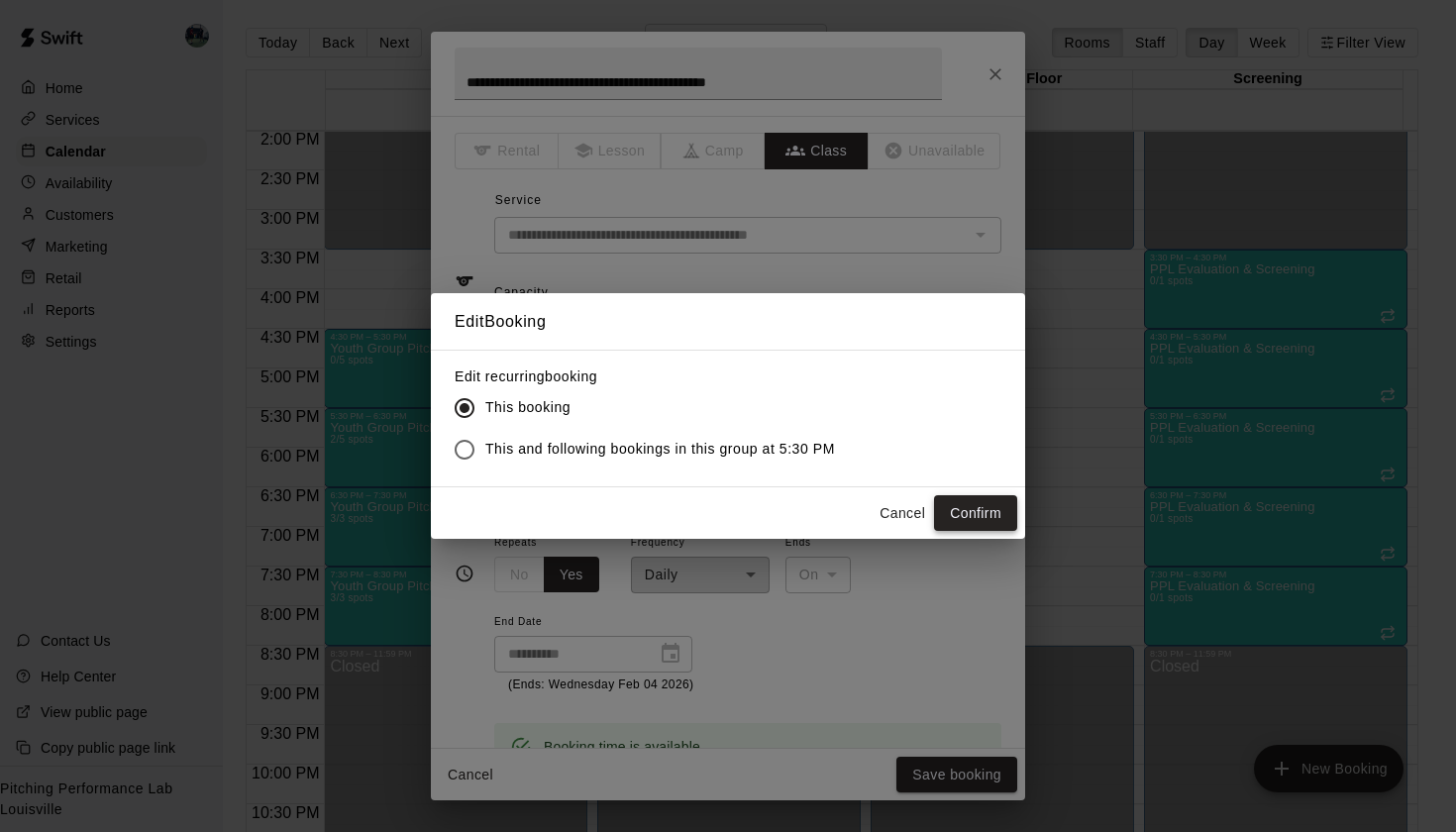 click on "Confirm" at bounding box center [976, 513] 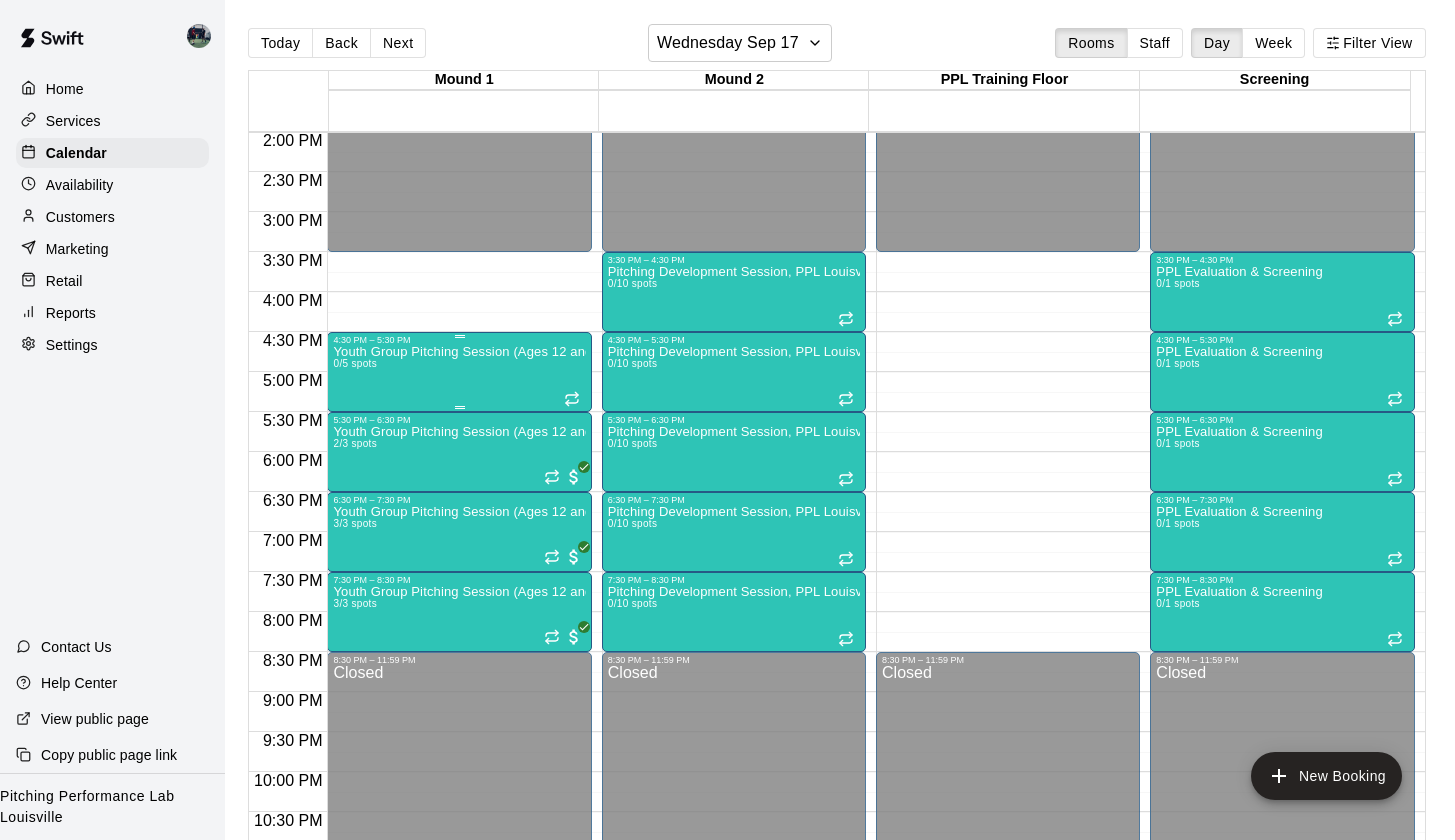 click on "Youth Group Pitching Session (Ages 12 and Under) 0/5 spots" at bounding box center [459, 765] 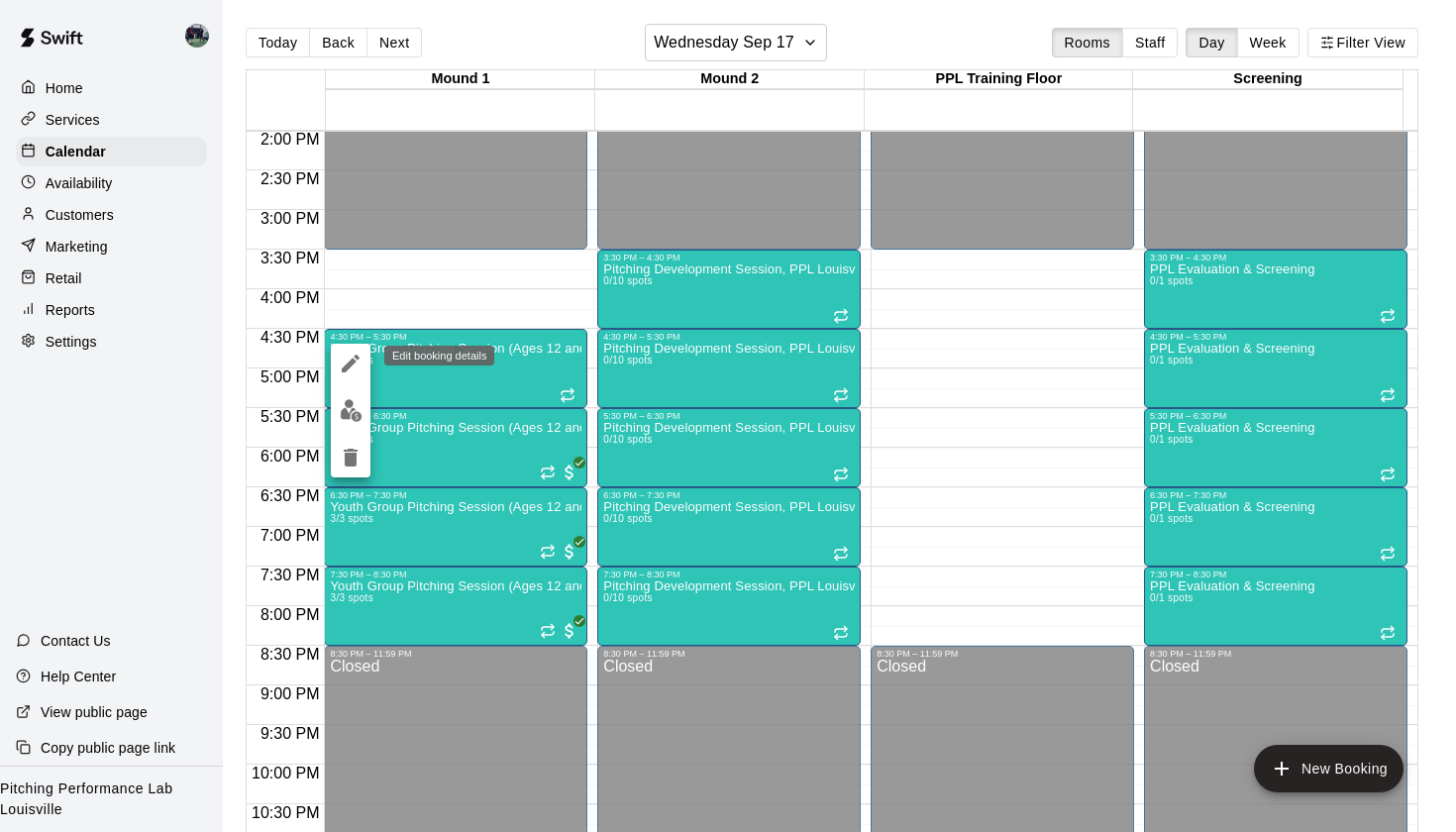 click 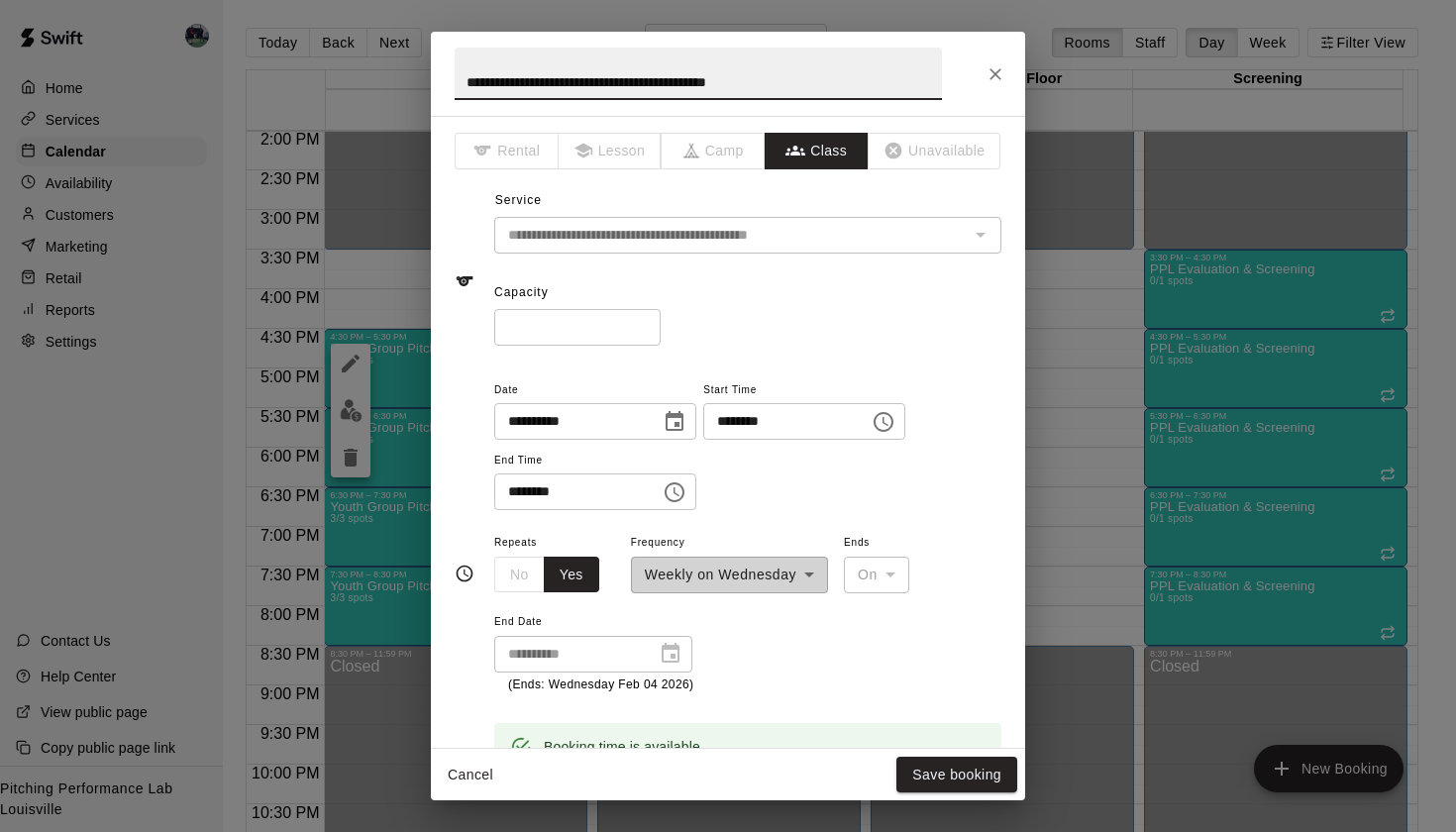 click on "*" at bounding box center [577, 327] 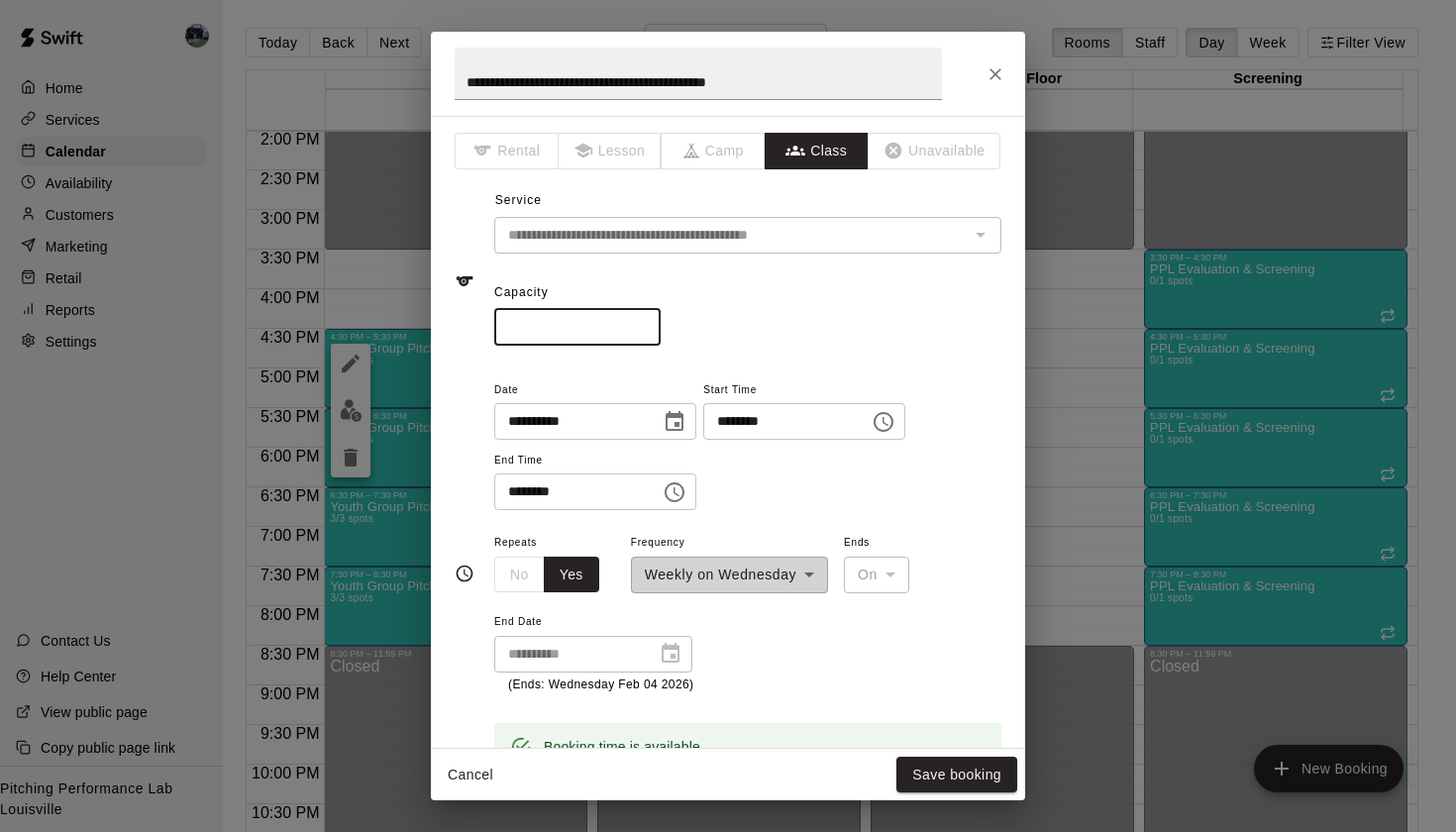 click on "*" at bounding box center [577, 327] 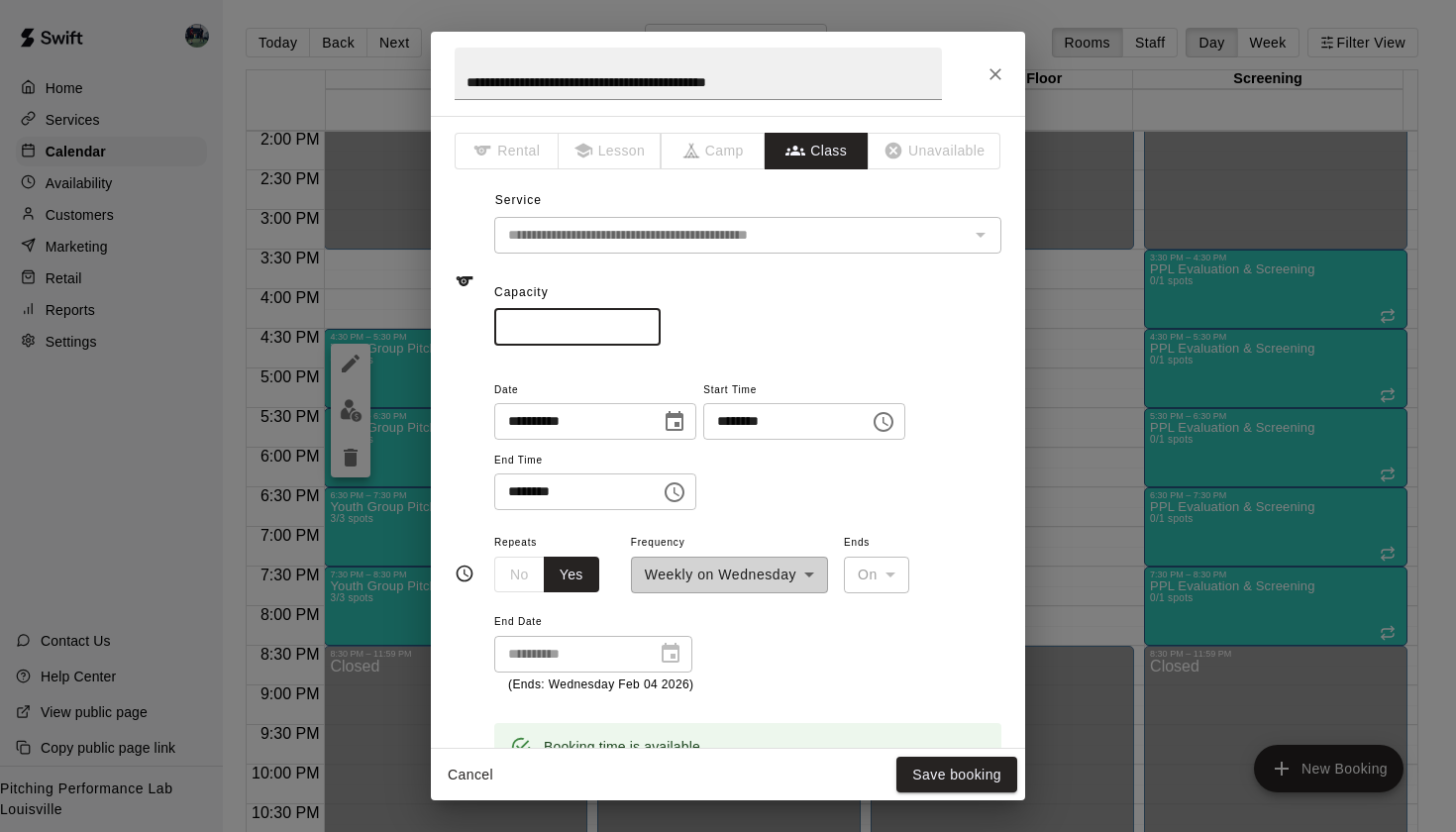 click on "*" at bounding box center (577, 327) 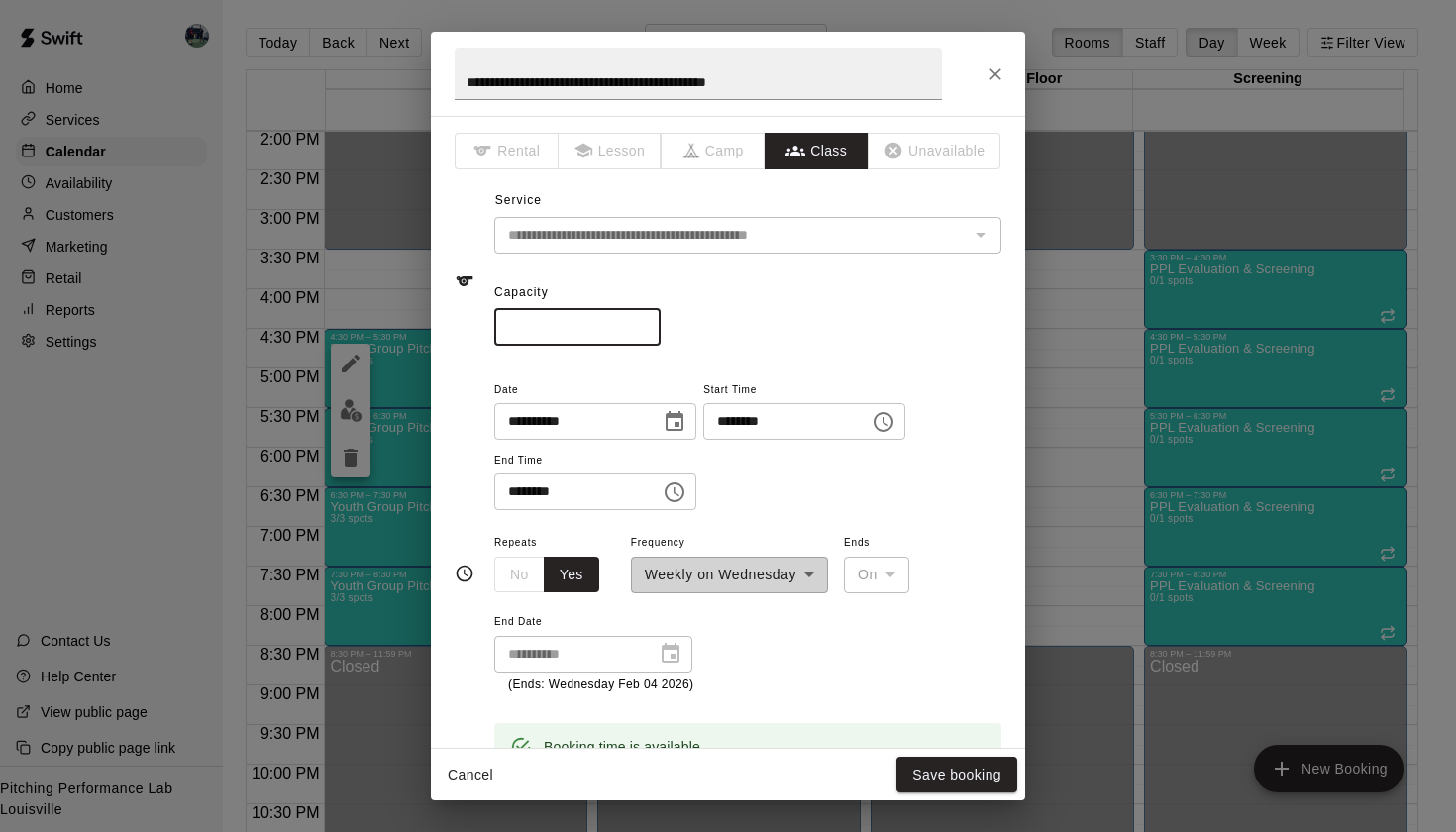 type on "*" 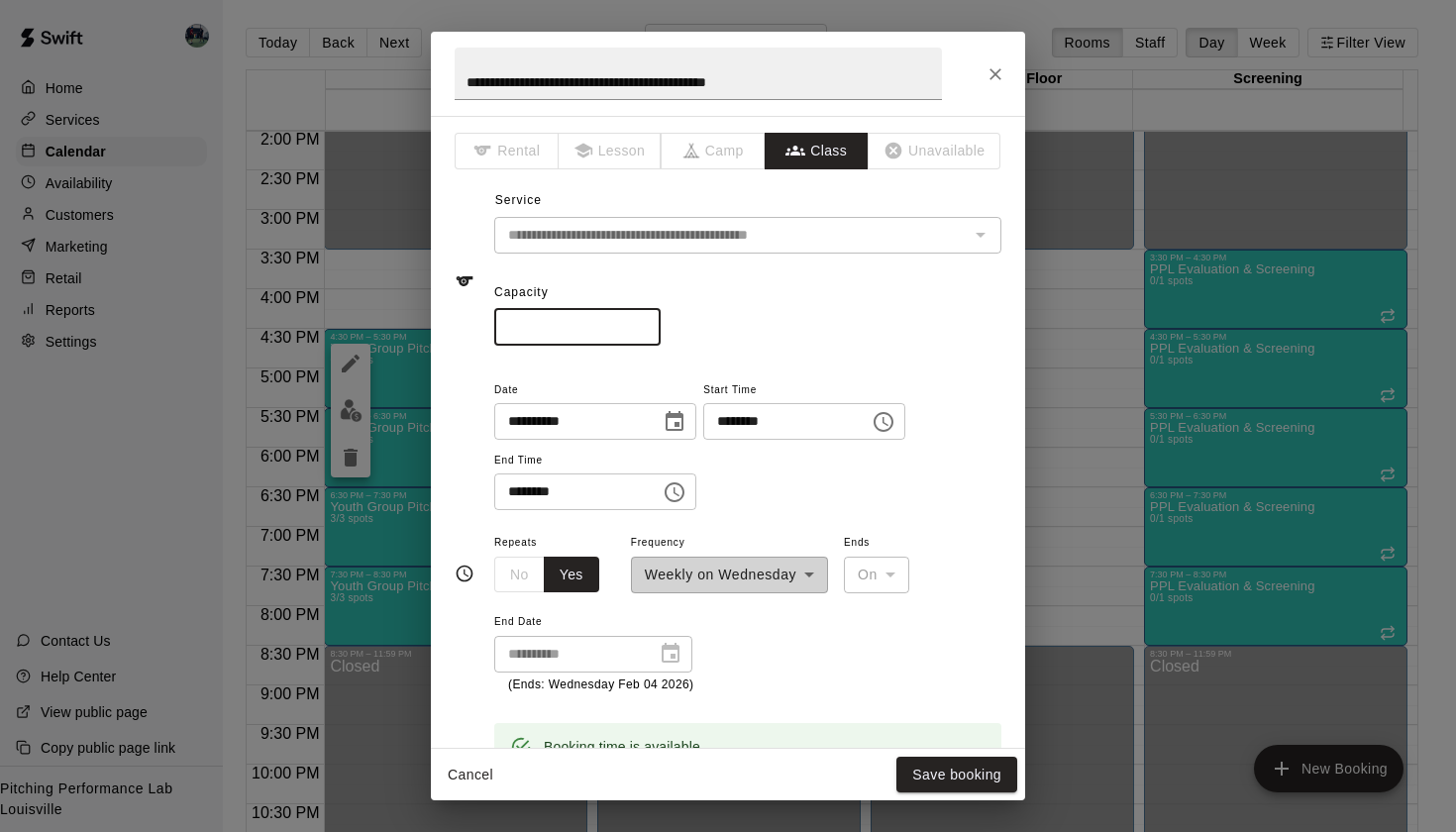 click on "*" at bounding box center [577, 327] 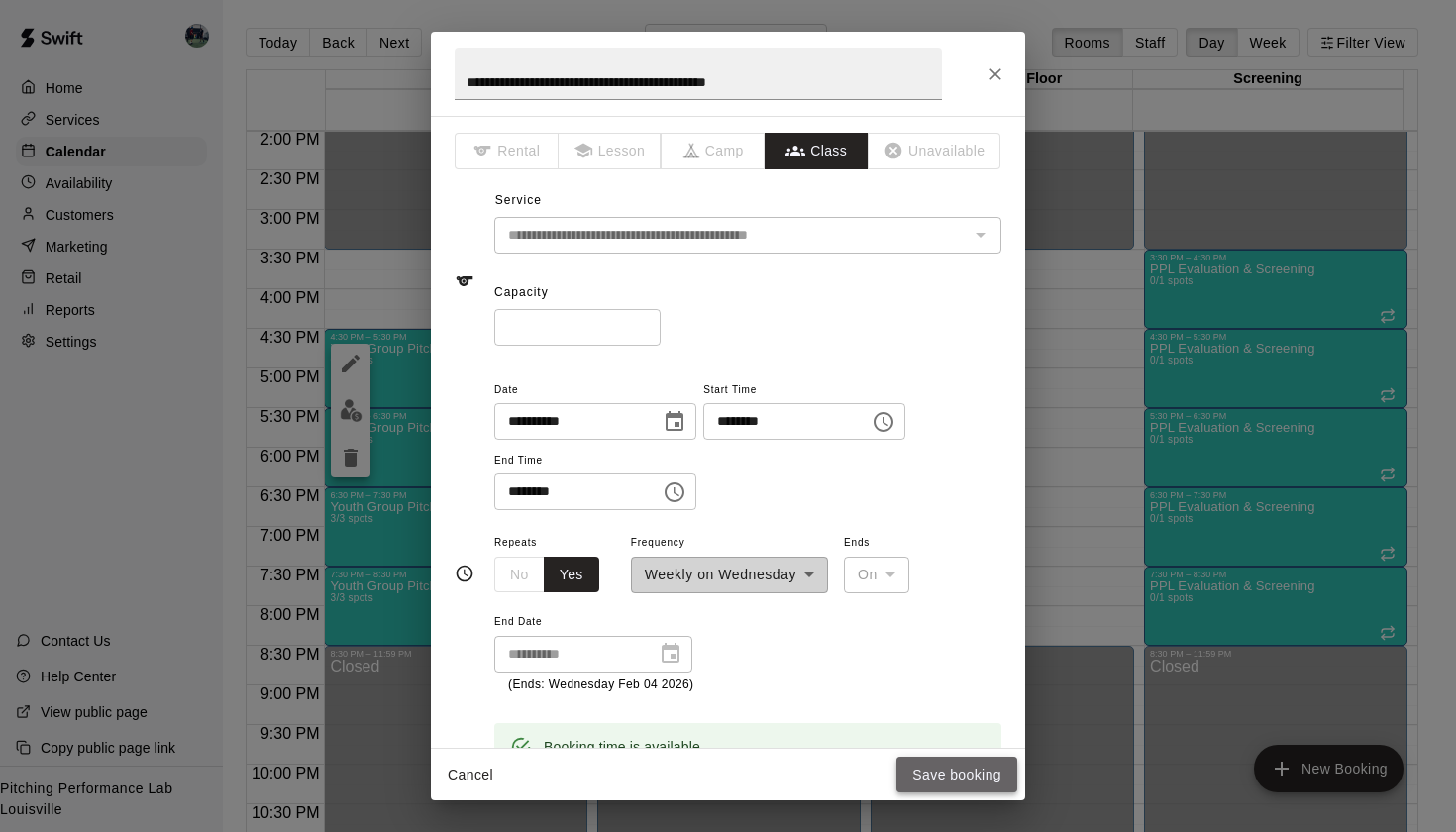 click on "Save booking" at bounding box center [957, 775] 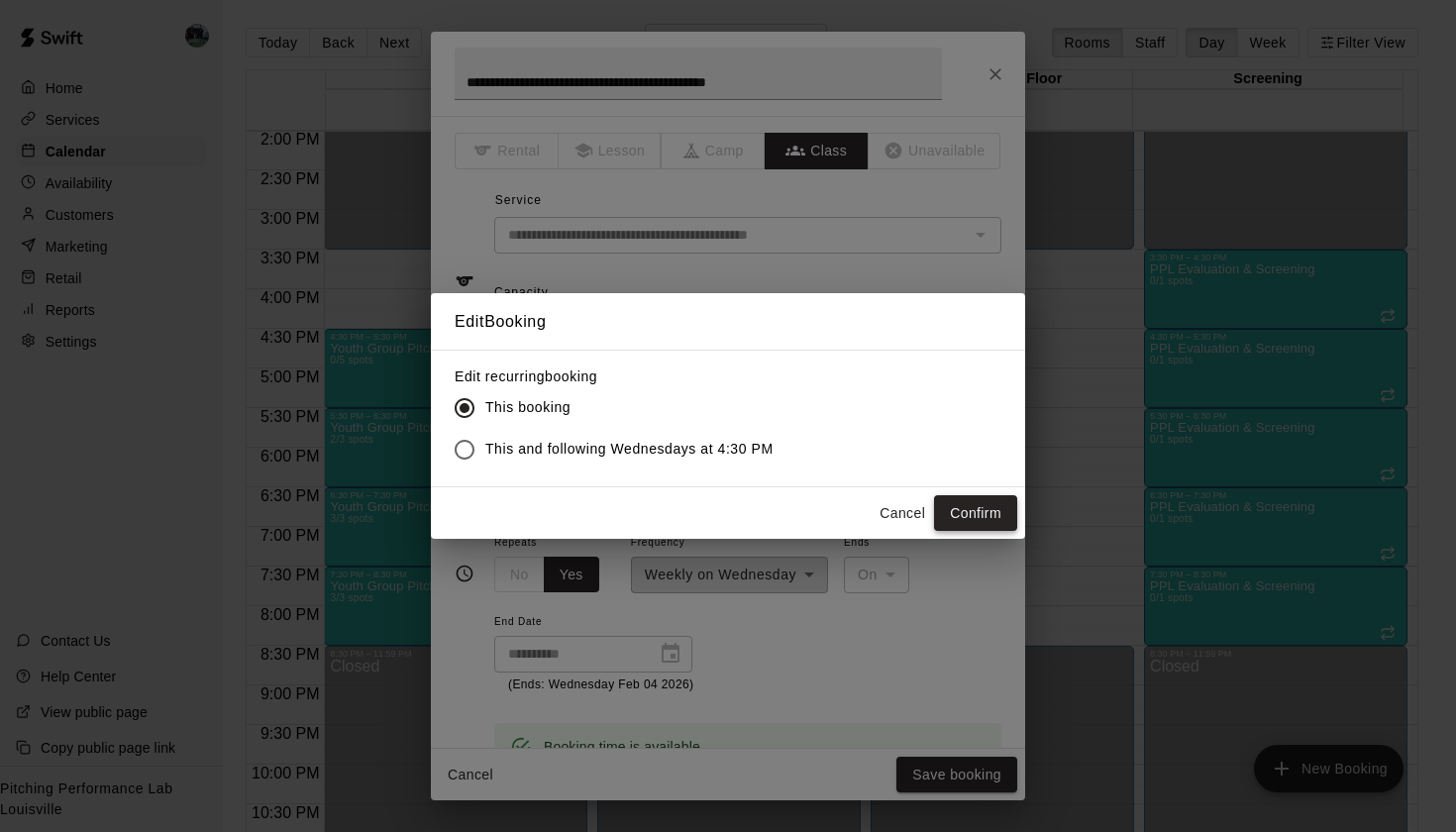 click on "Confirm" at bounding box center [976, 513] 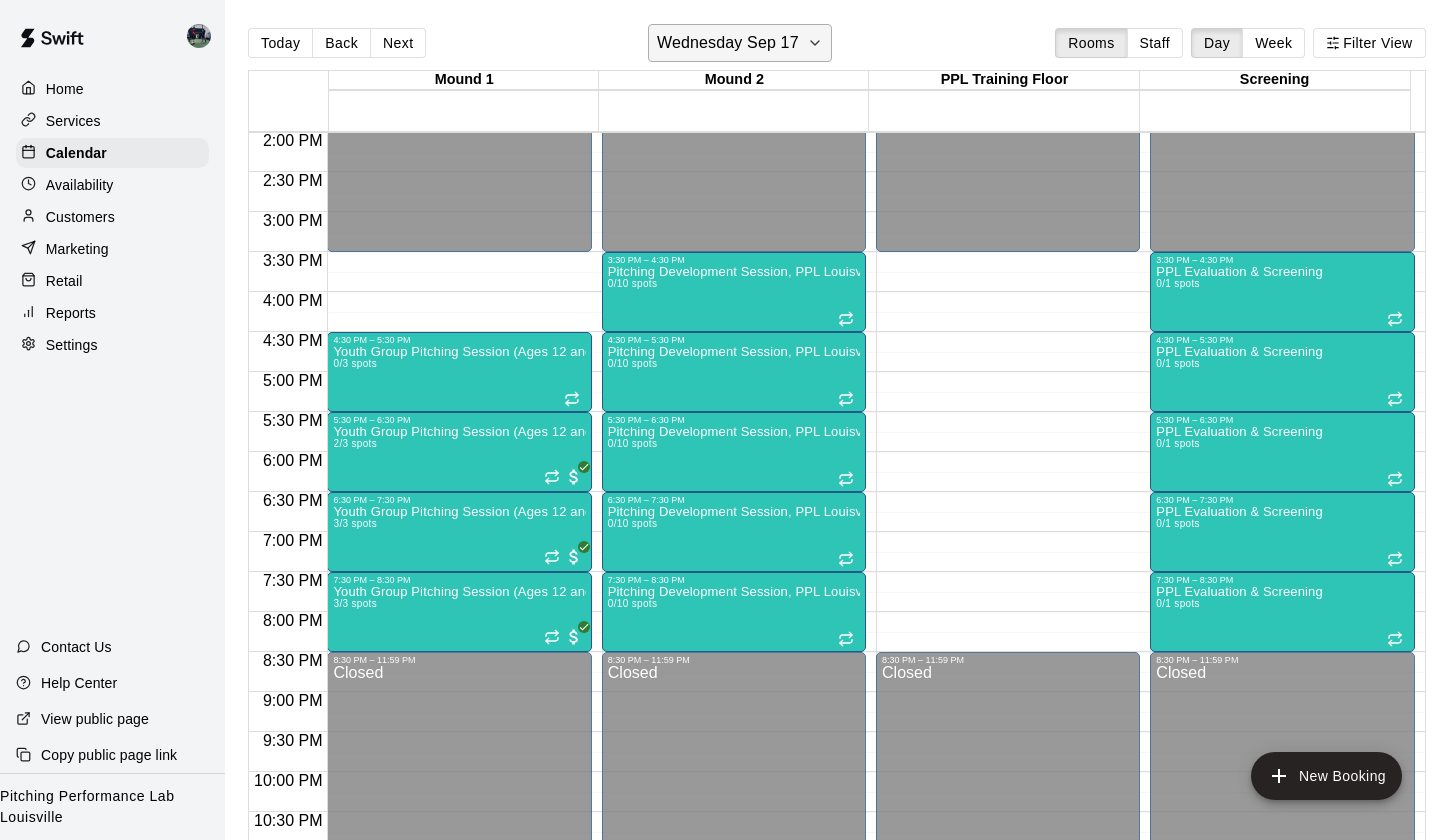 click 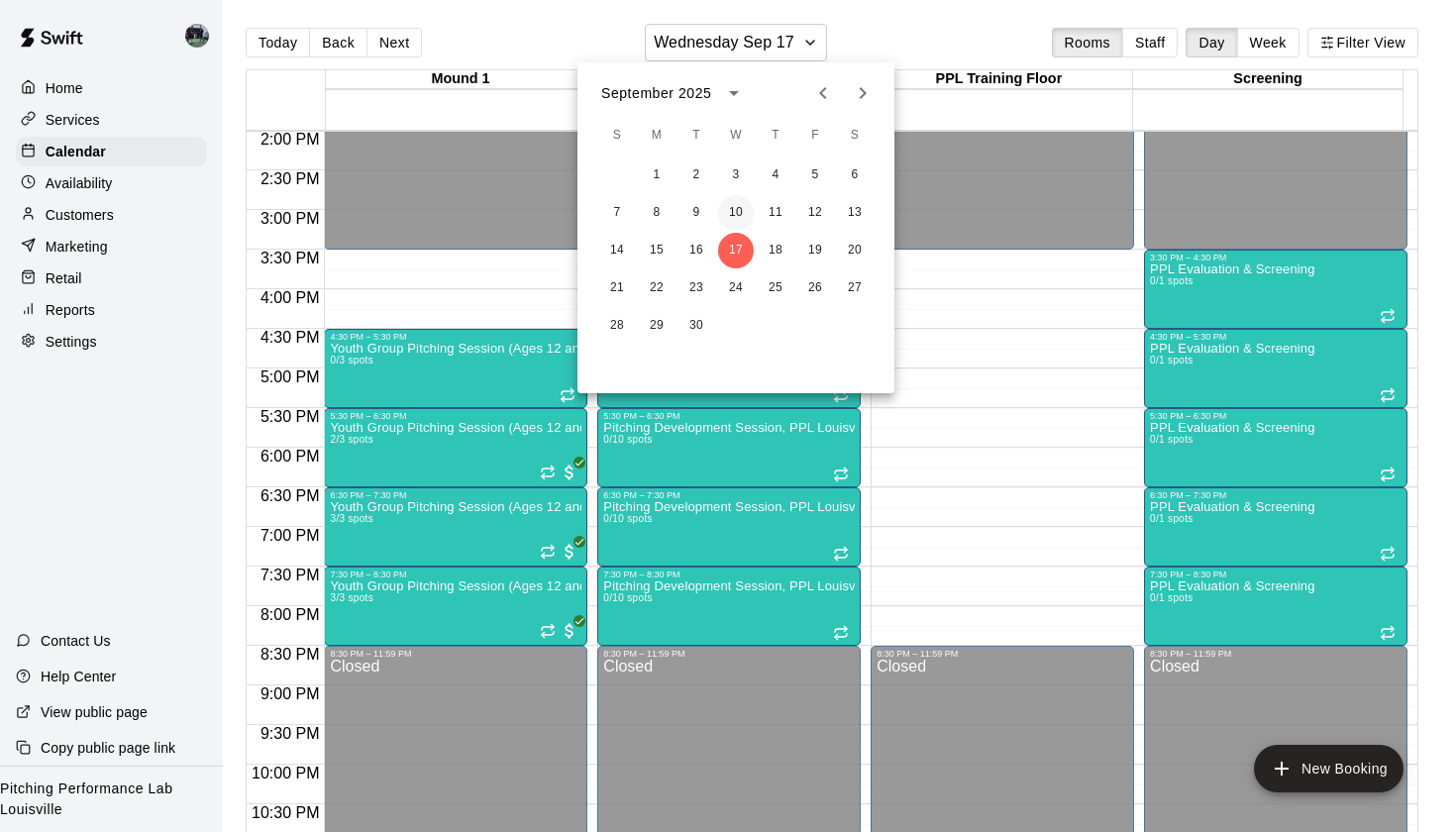 click on "10" at bounding box center [736, 213] 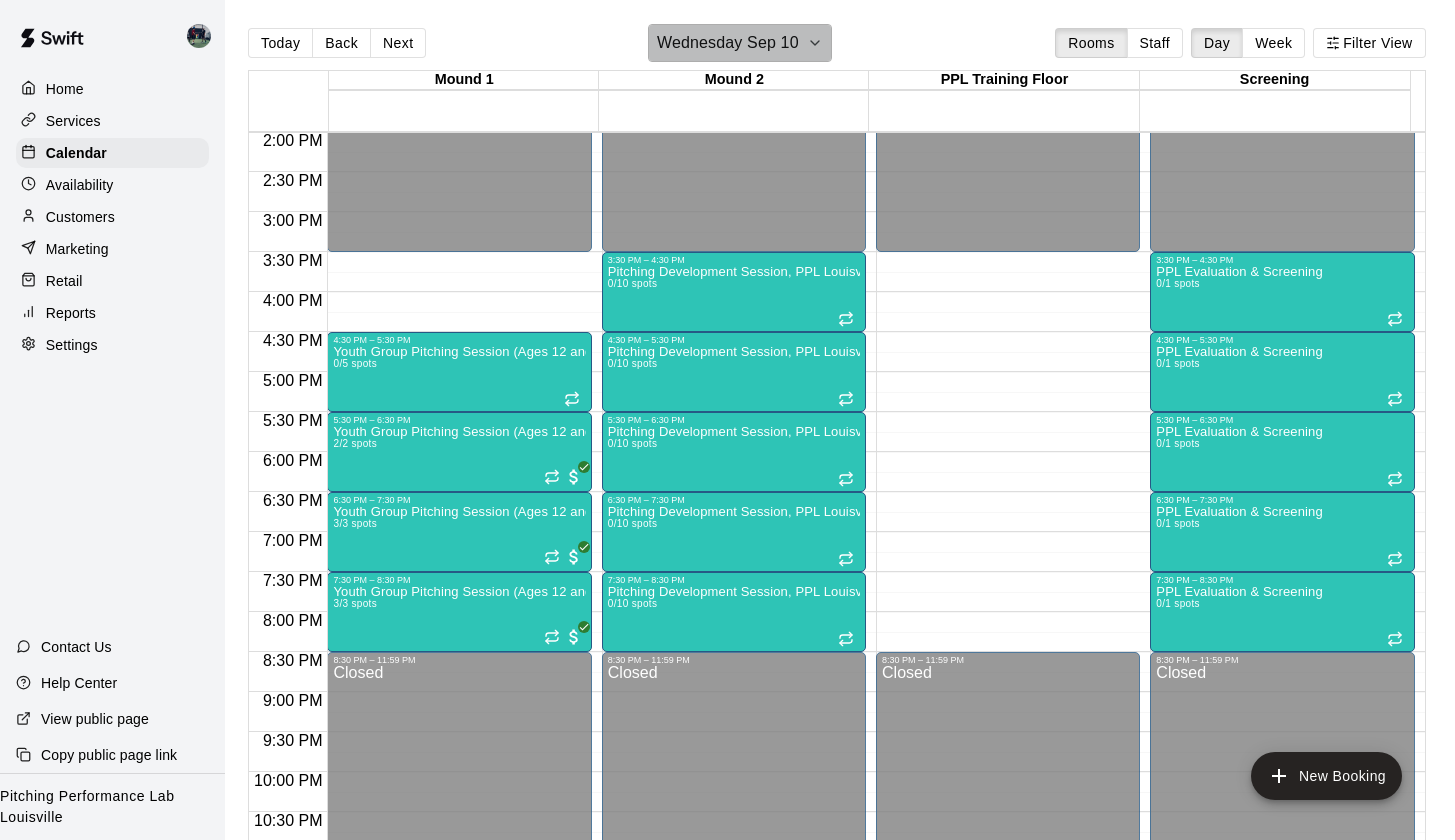 click 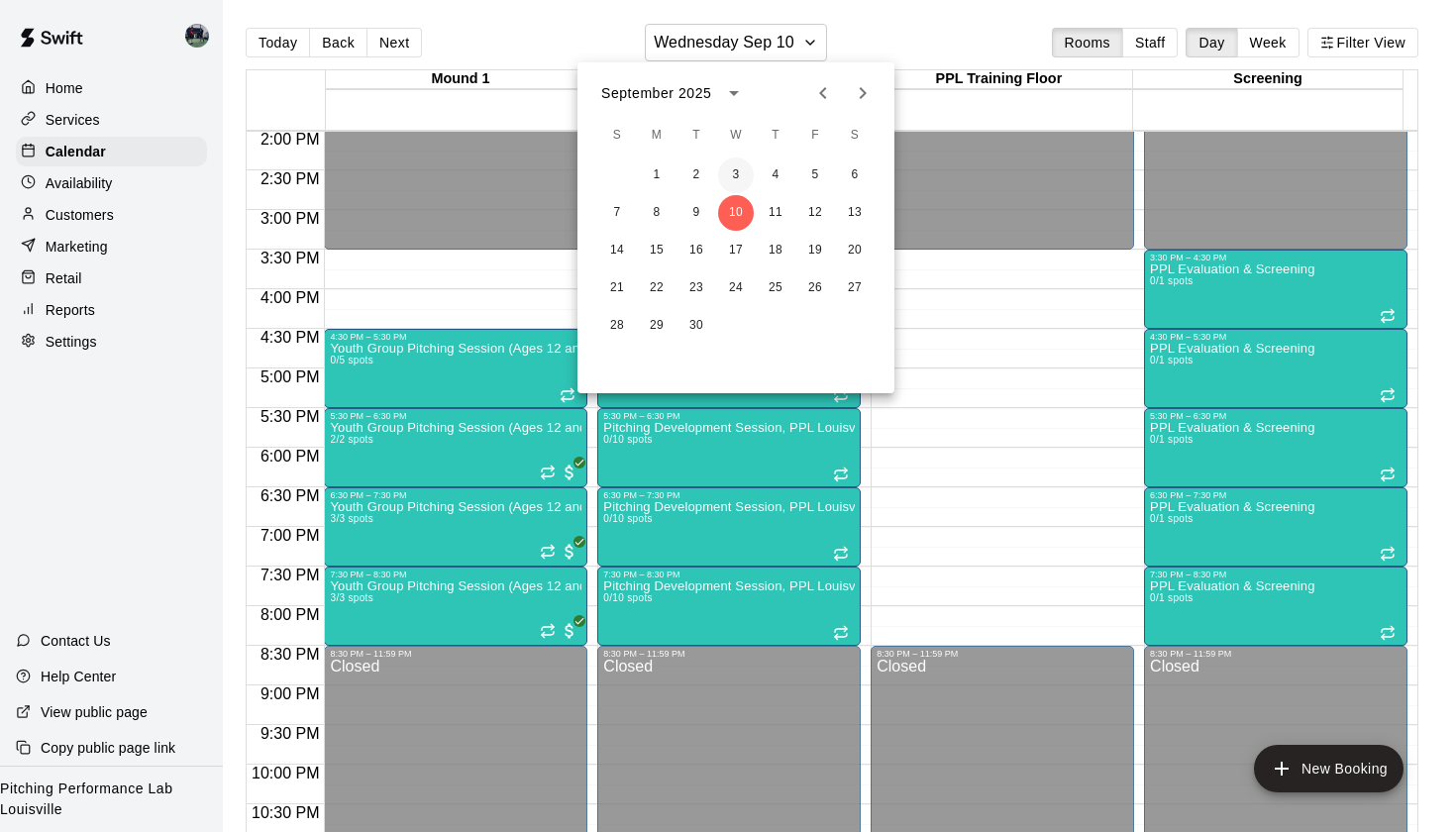 click on "3" at bounding box center [736, 175] 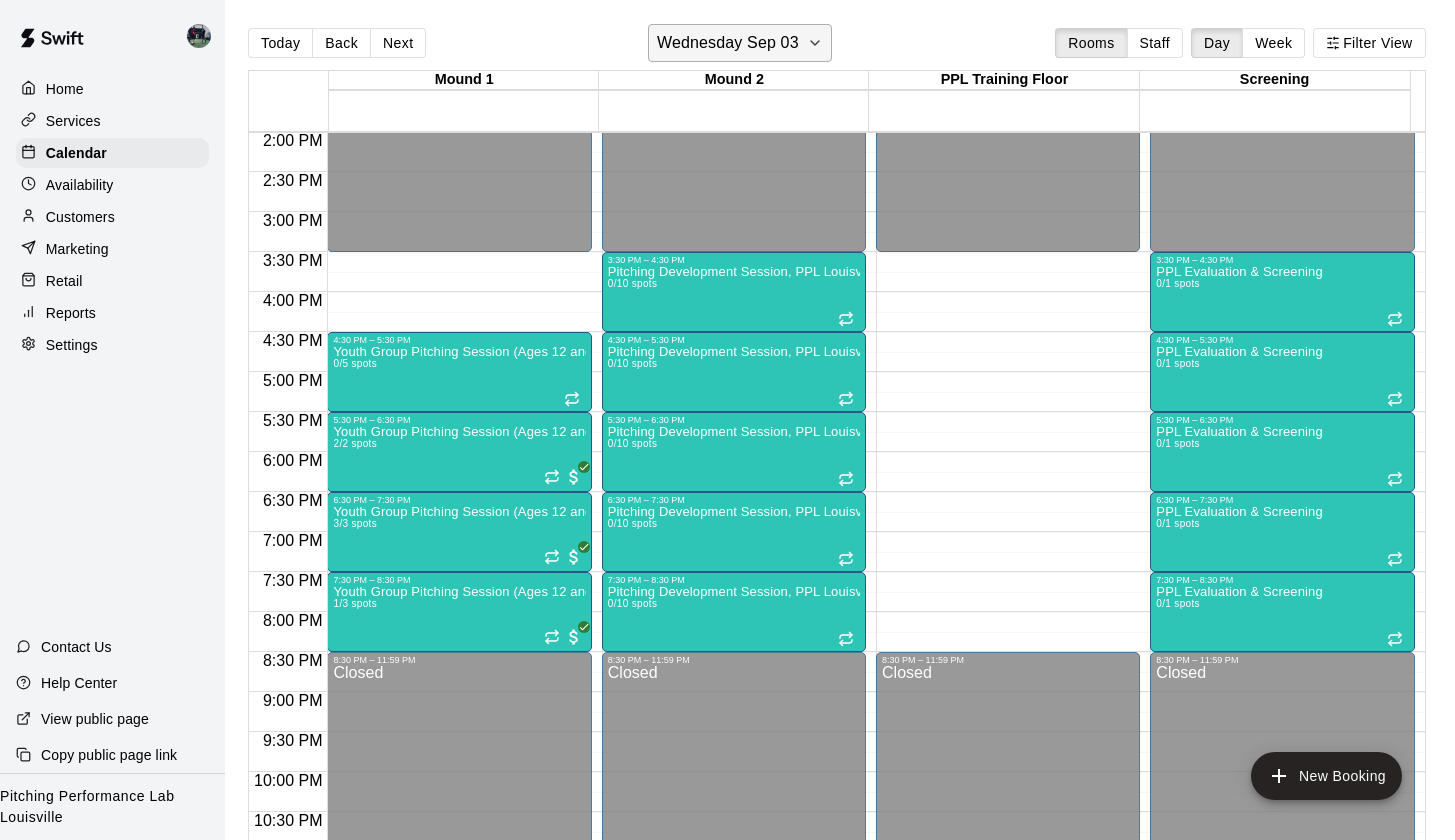 click 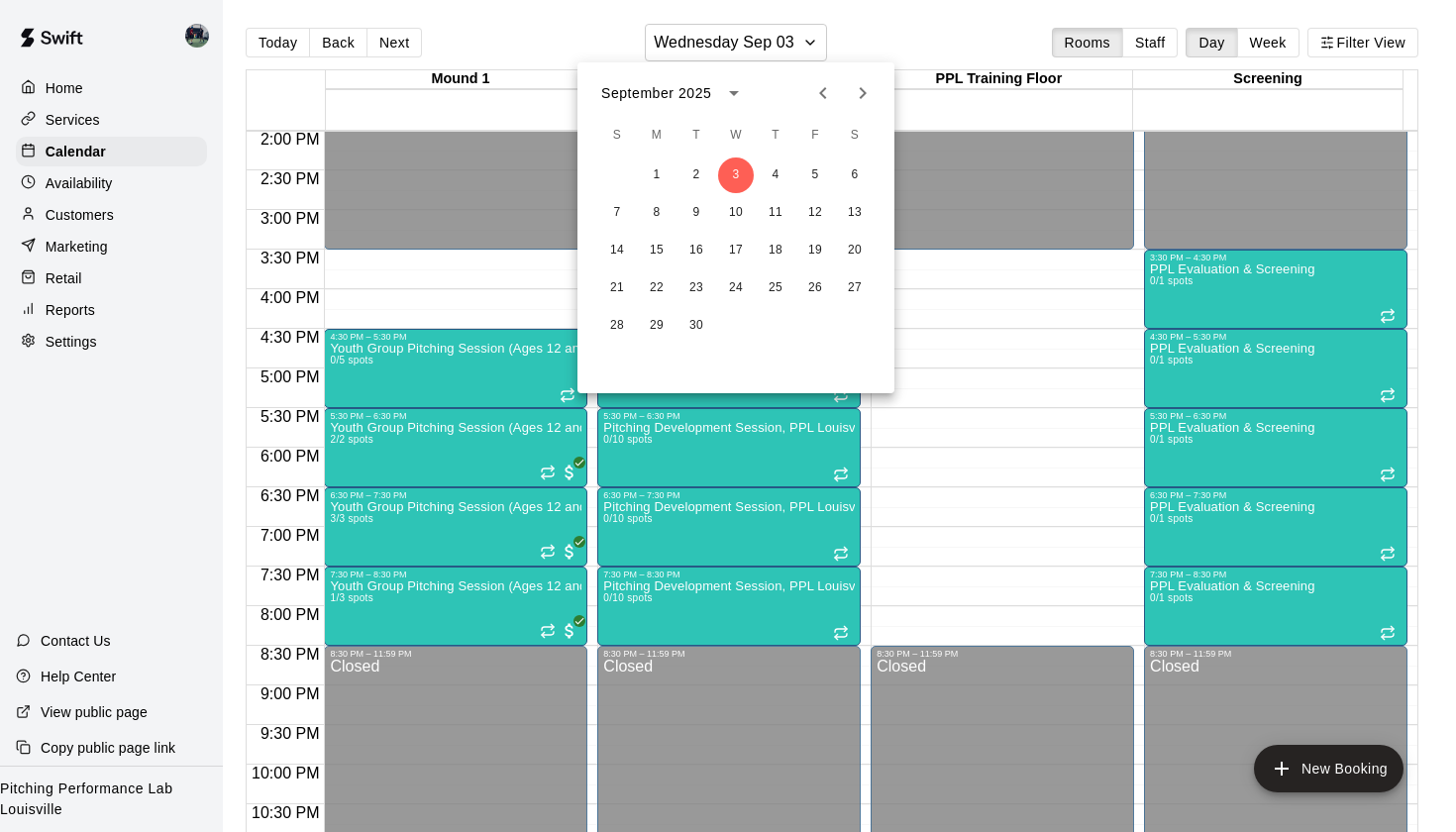 click 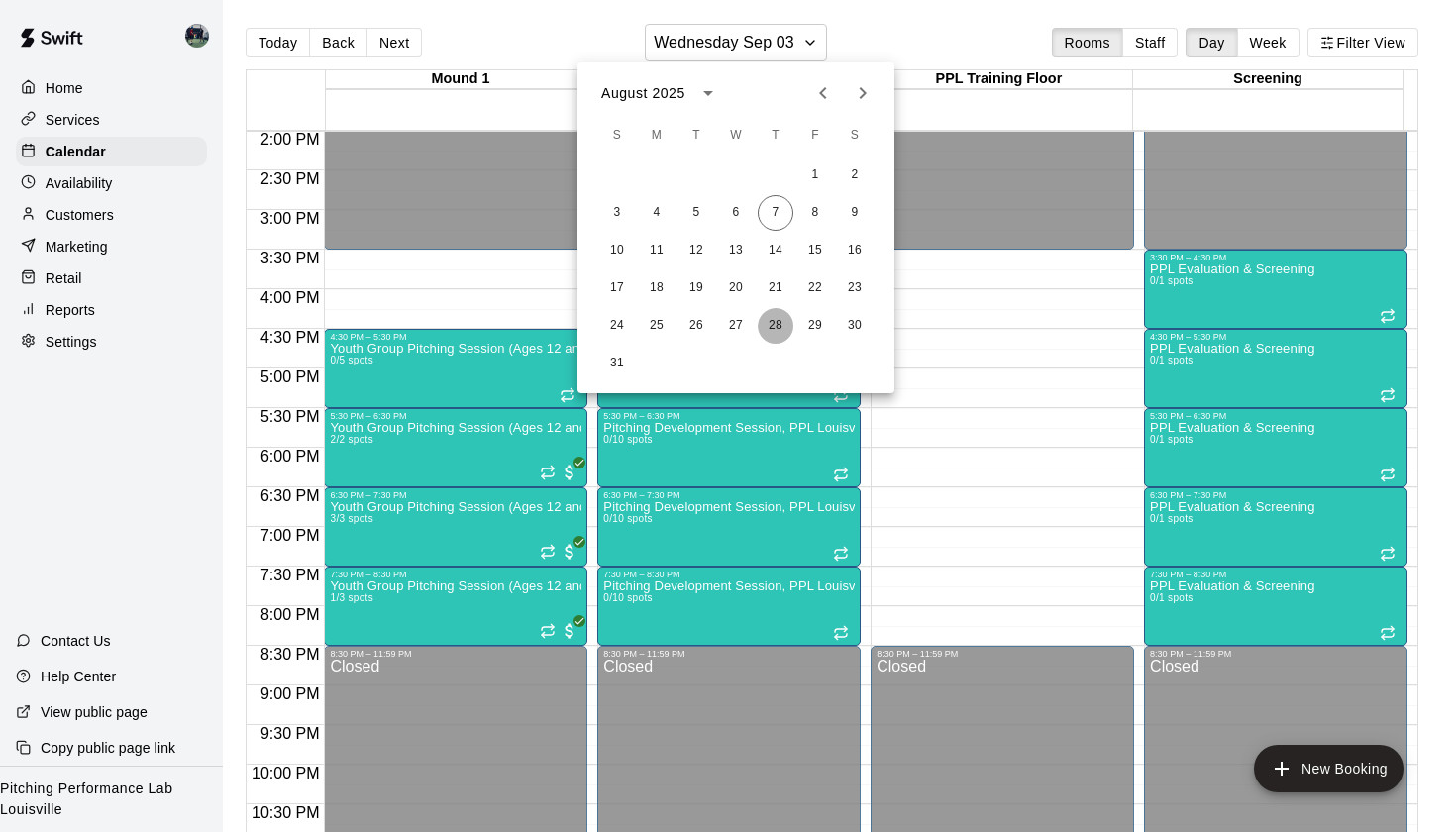 click on "28" at bounding box center (776, 326) 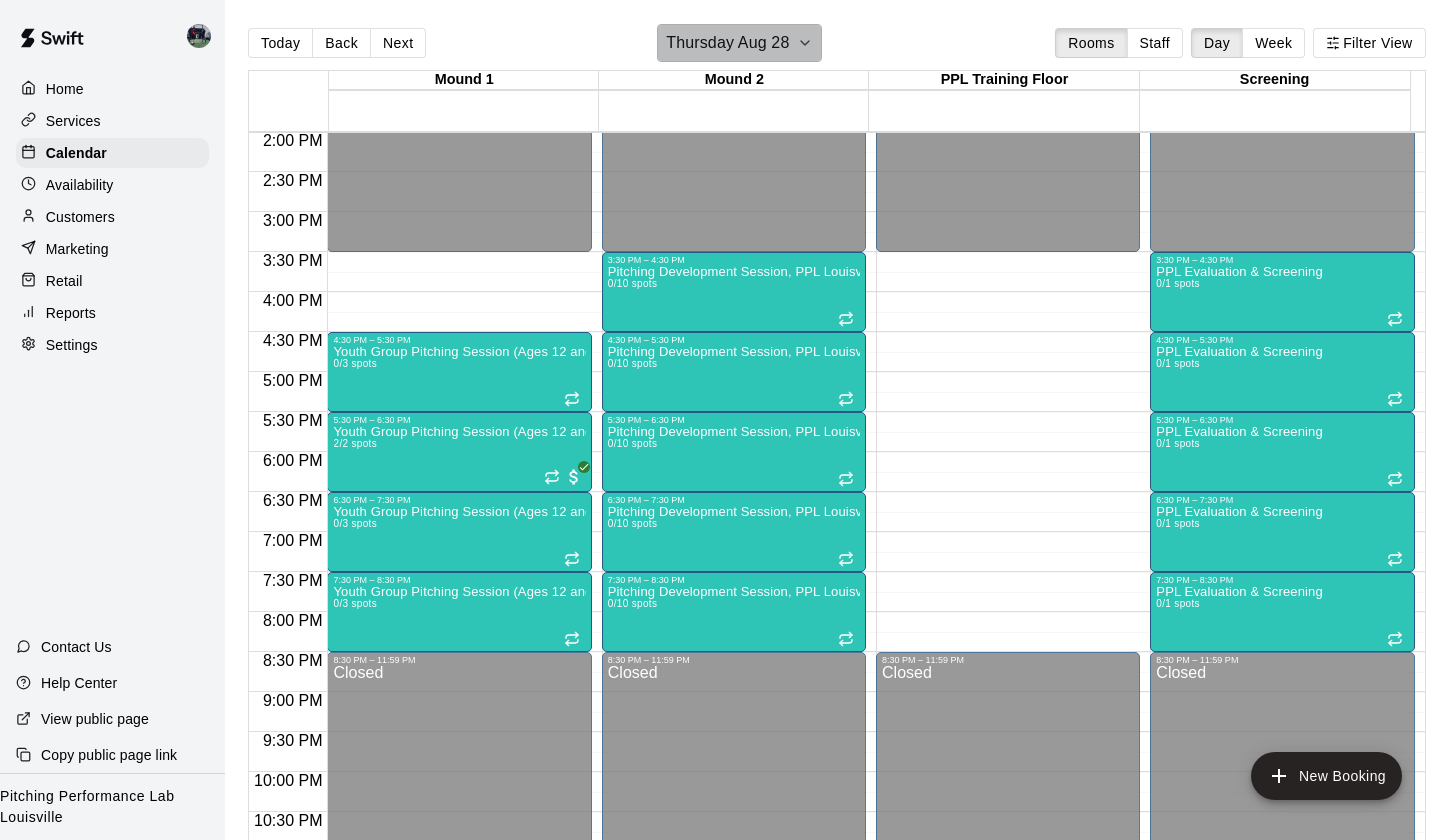 click 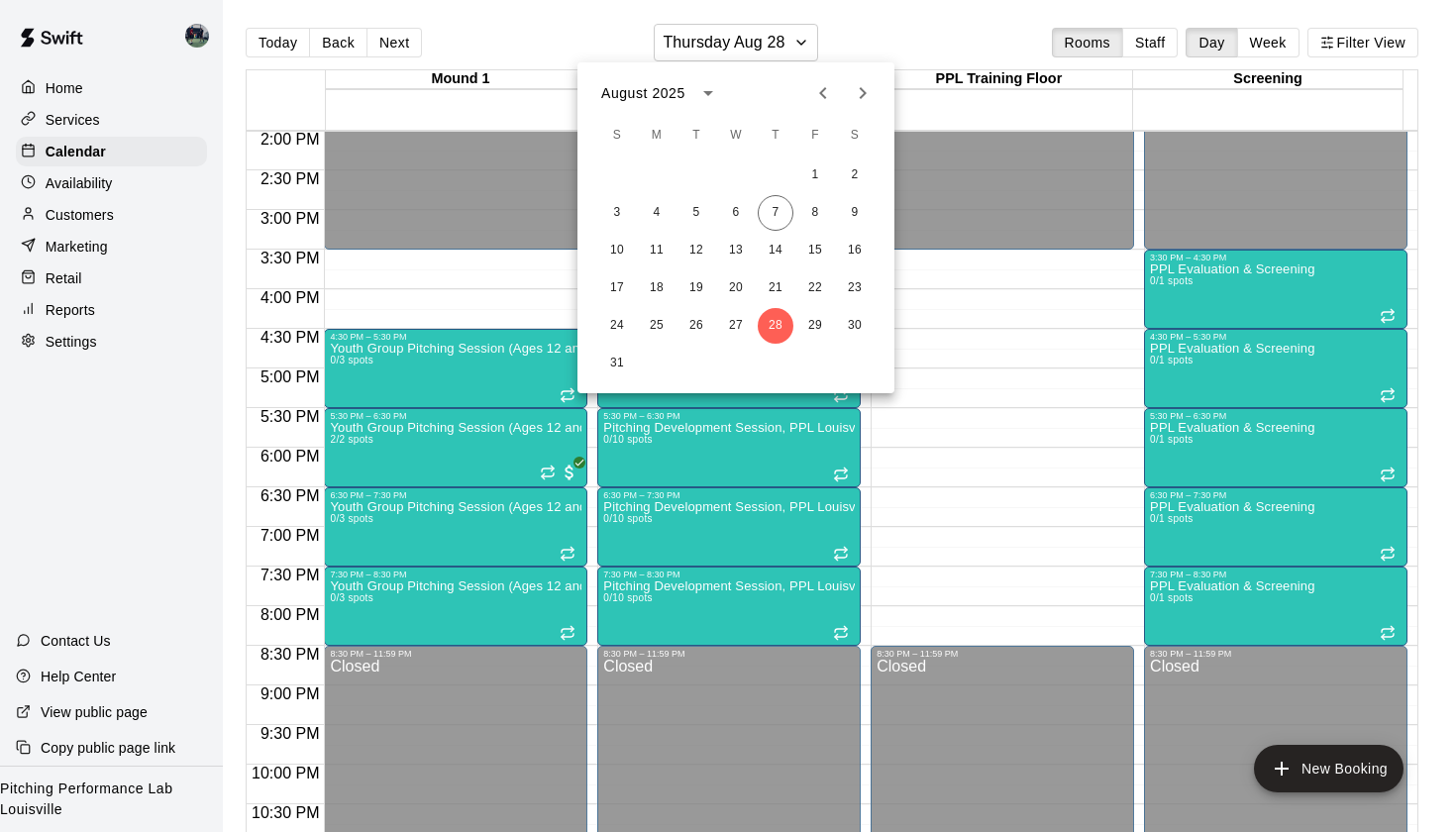 click at bounding box center [728, 416] 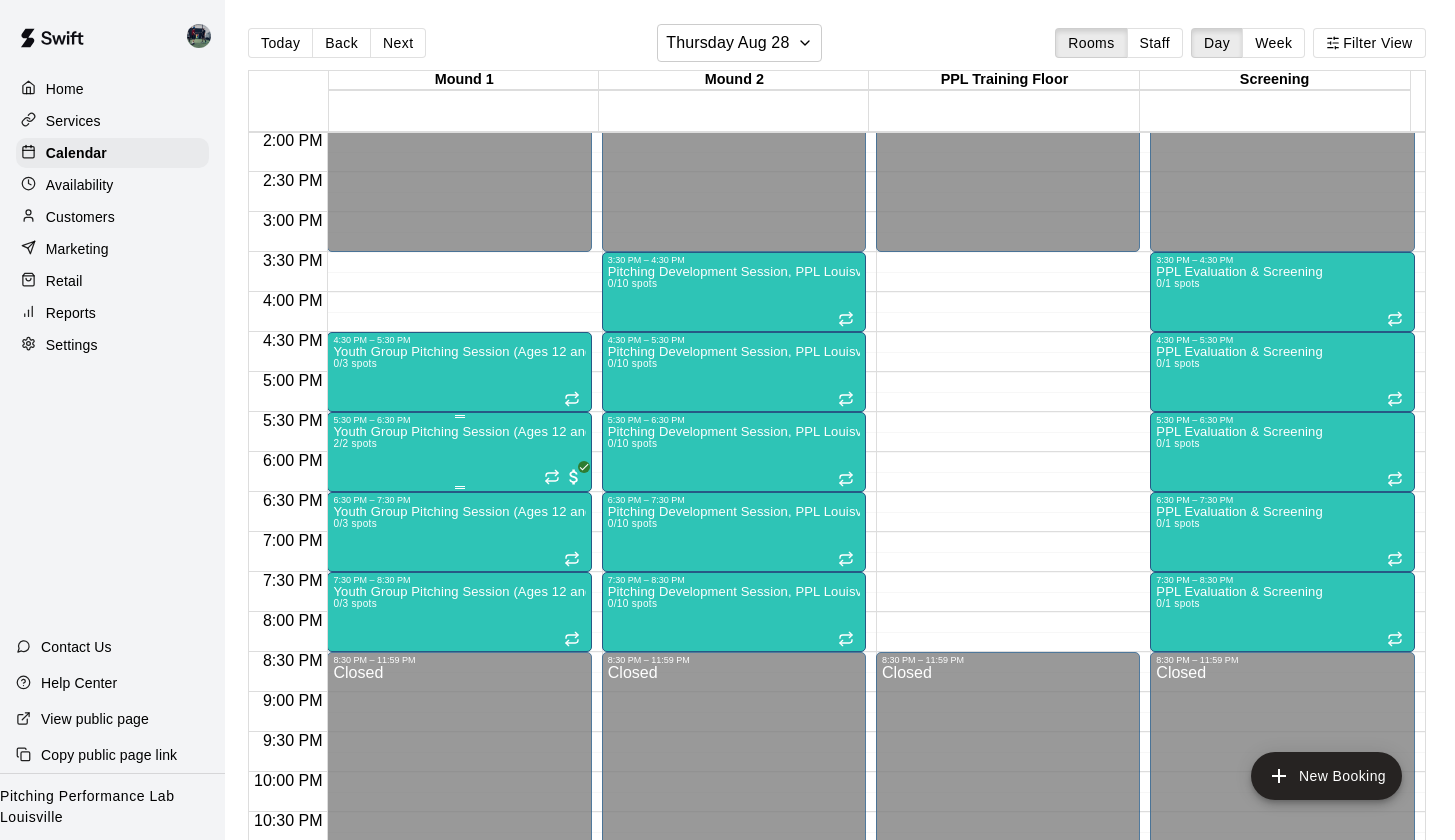 click on "Youth Group Pitching Session (Ages 12 and Under) 2/2 spots" at bounding box center (459, 845) 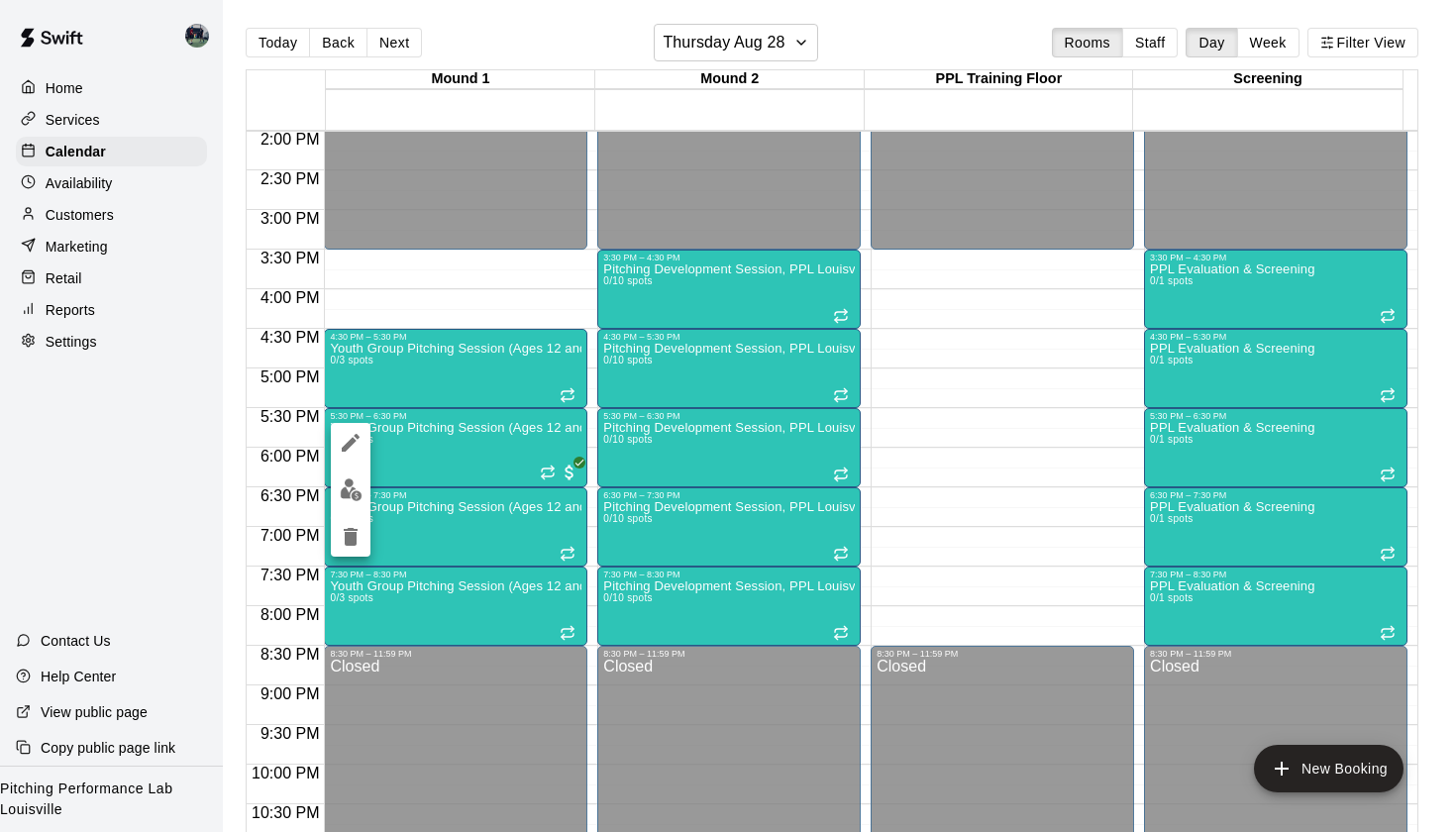 click 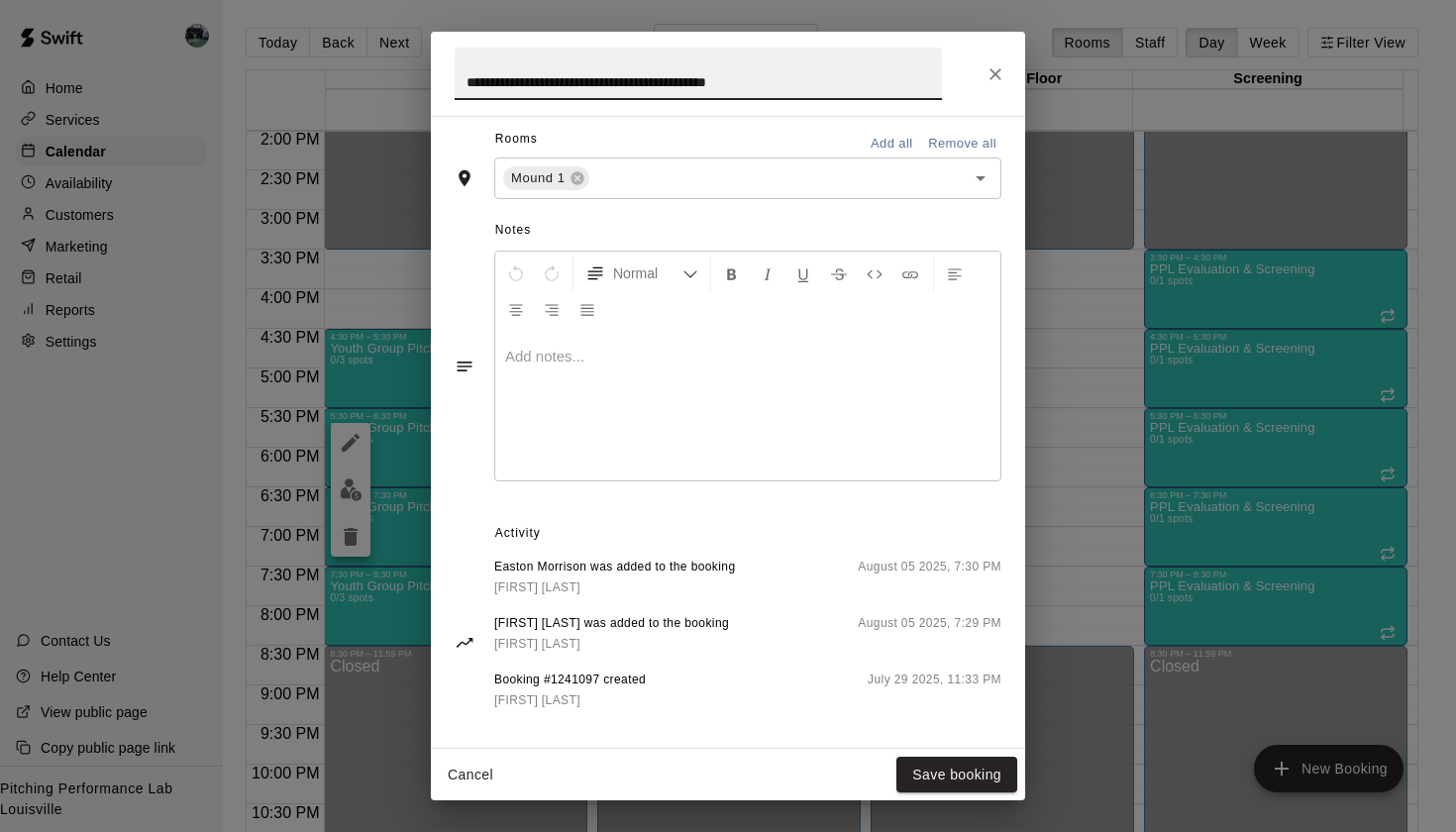 scroll, scrollTop: 0, scrollLeft: 0, axis: both 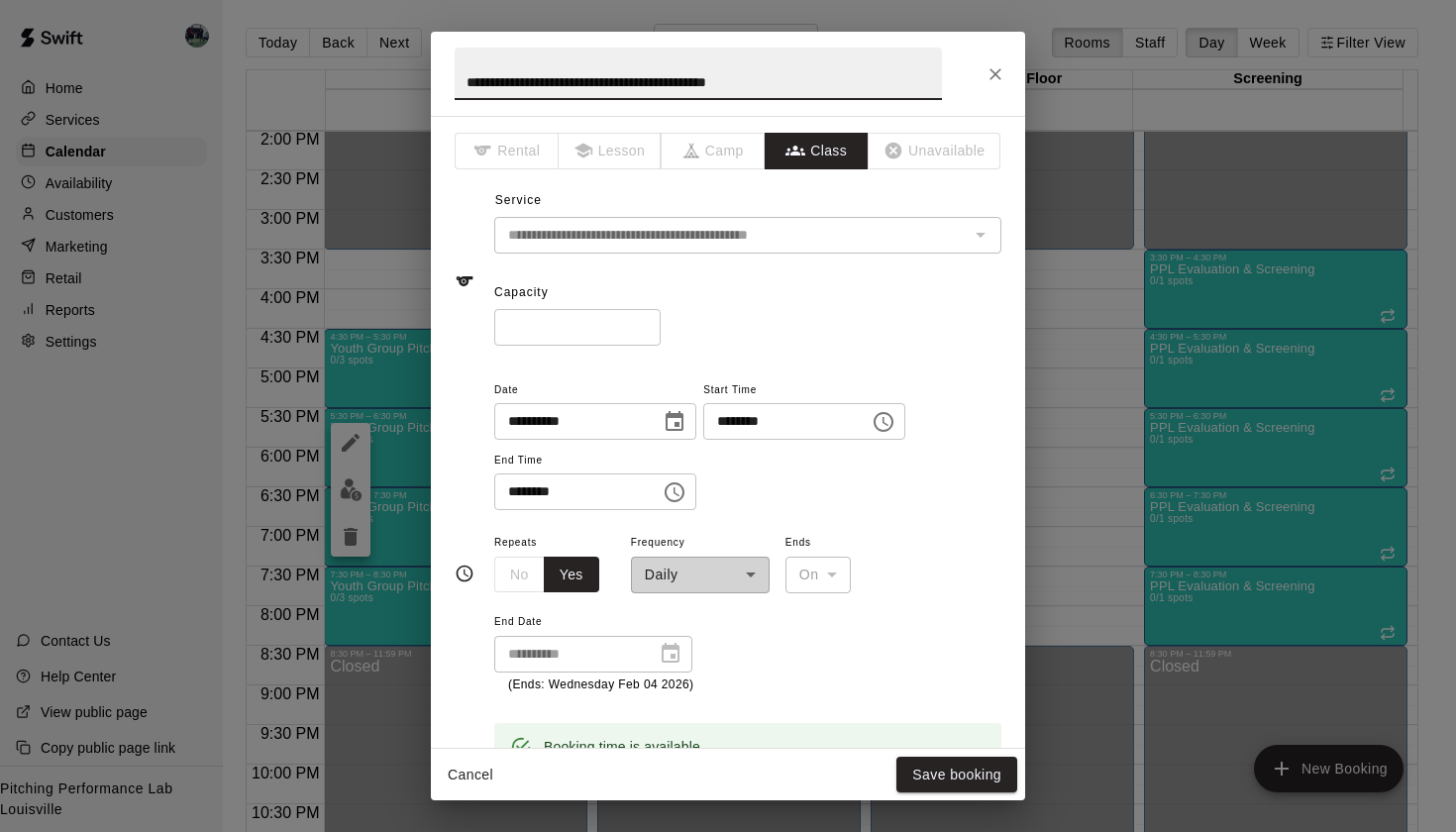 click 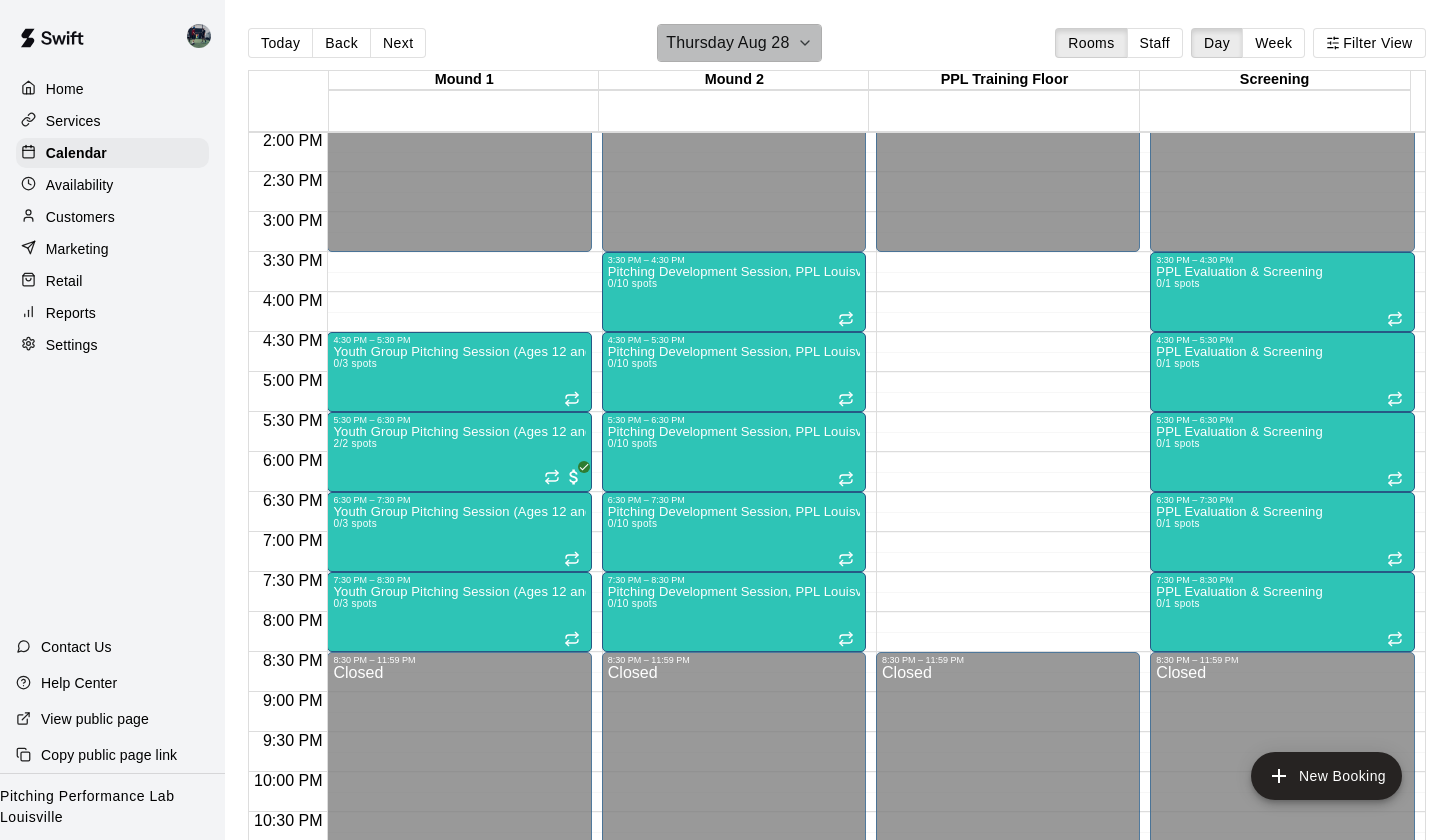 click 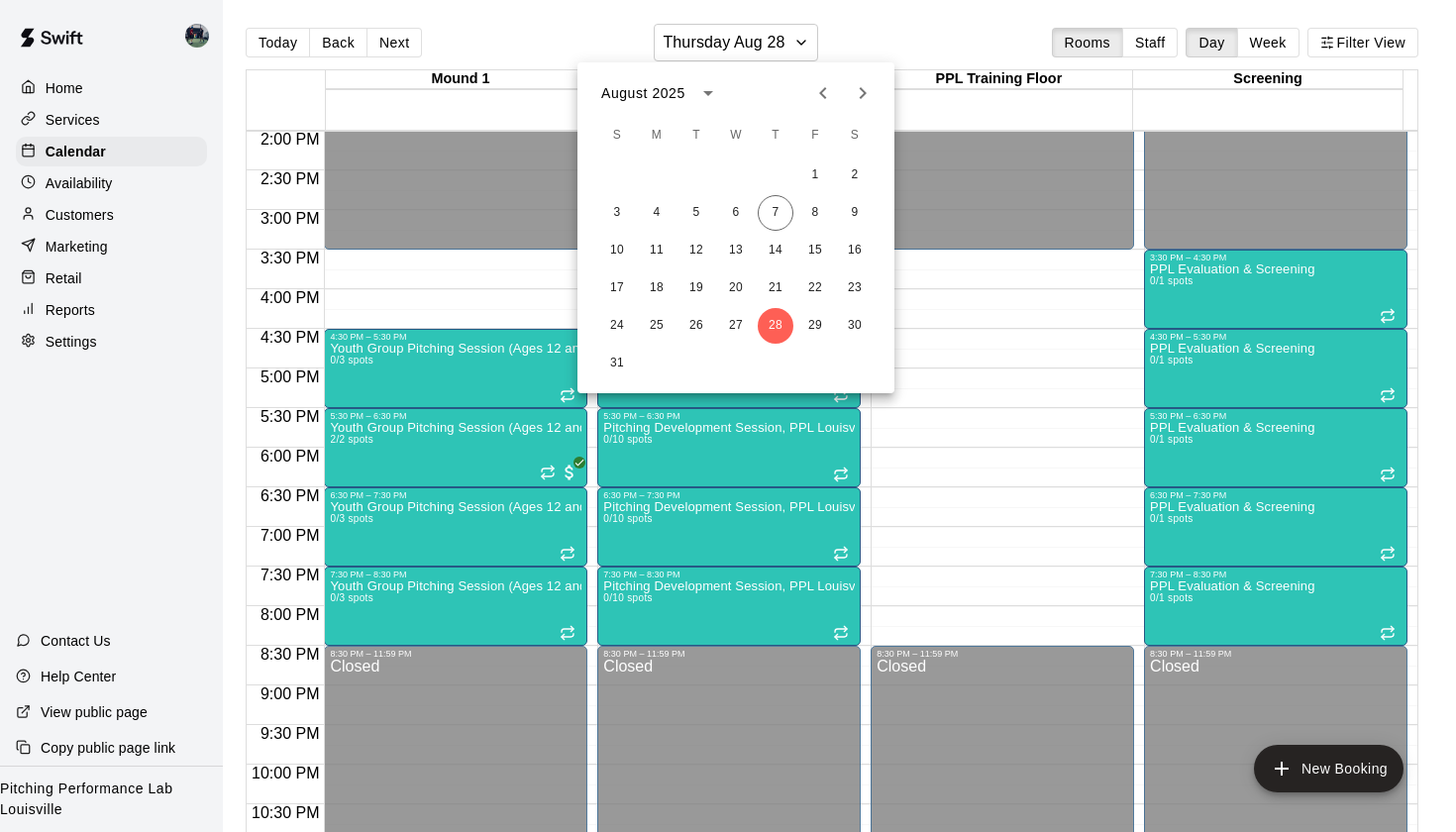 click on "1 2 3 4 5 6 7 8 9 10 11 12 13 14 15 16 17 18 19 20 21 22 23 24 25 26 27 28 29 30 31" at bounding box center [736, 269] 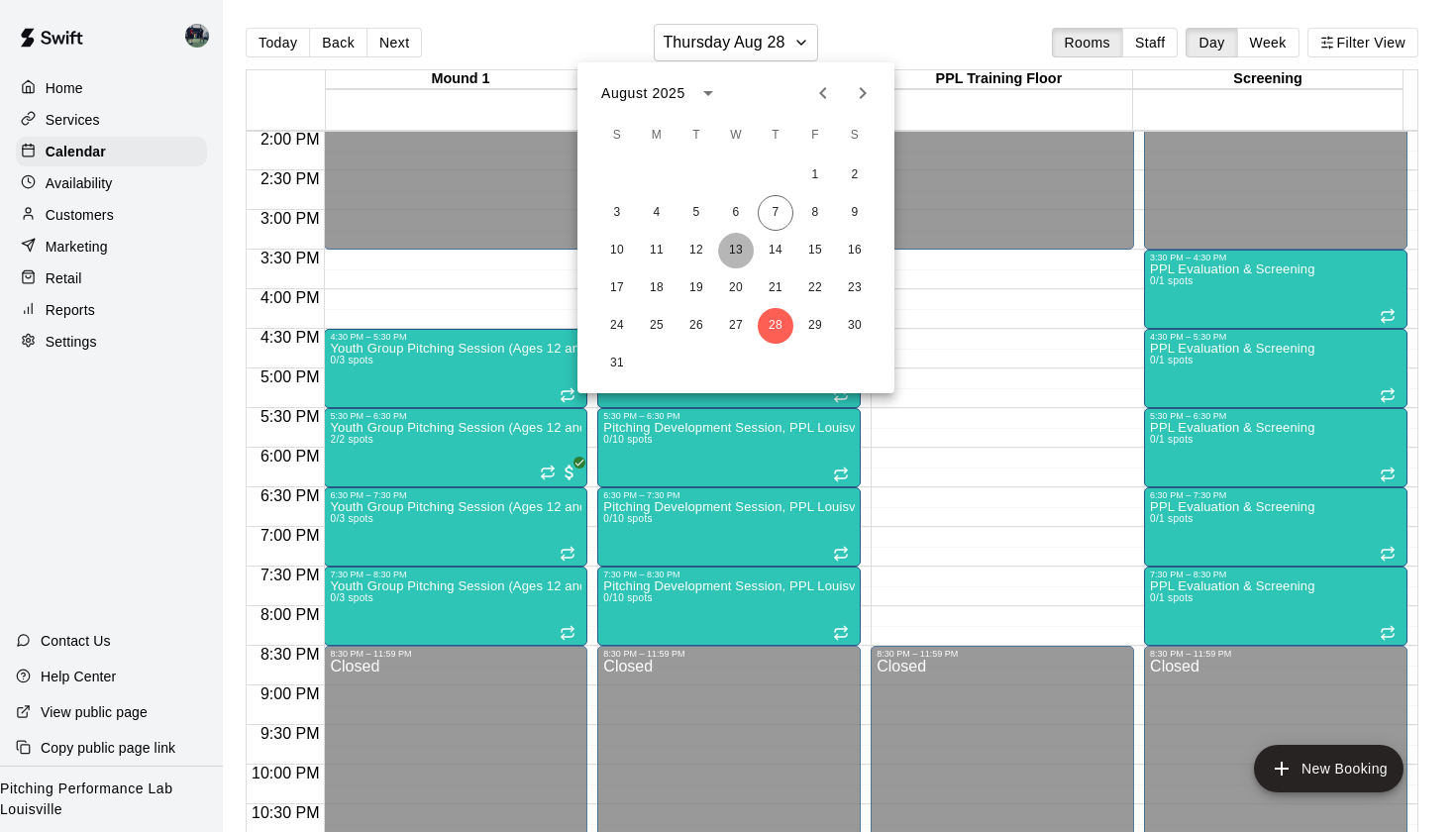 click on "13" at bounding box center (736, 251) 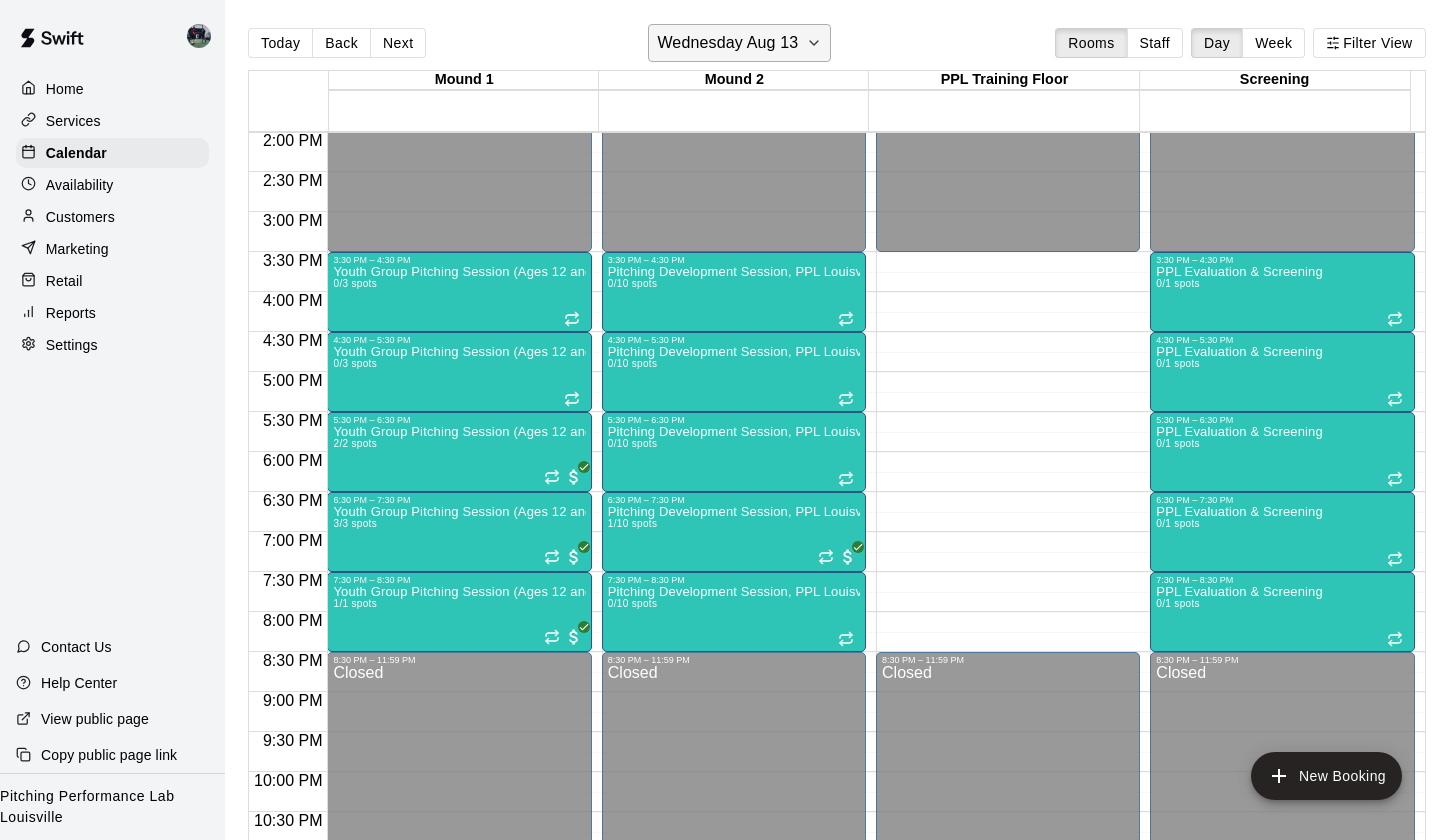 click 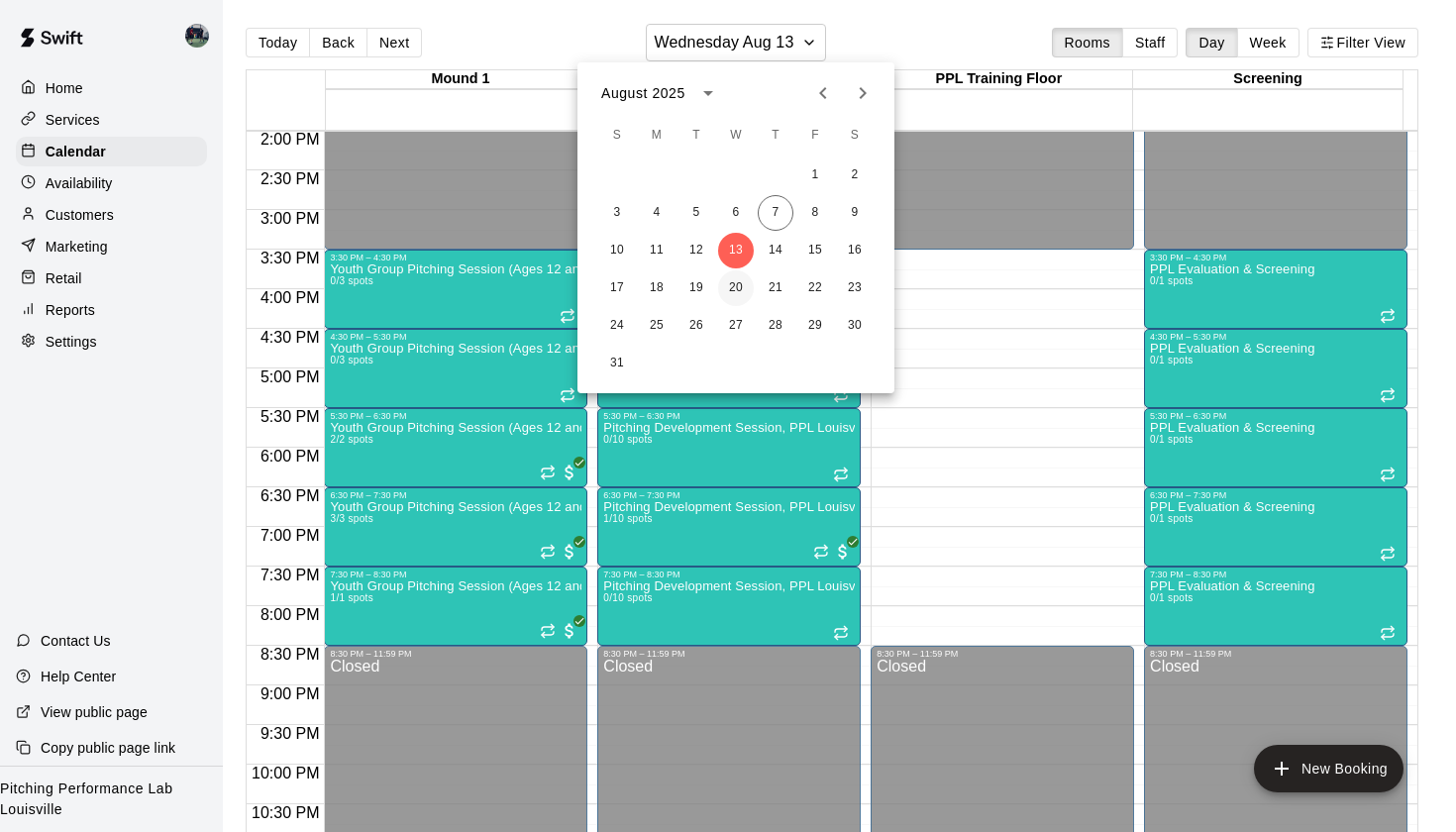 click on "20" at bounding box center (736, 288) 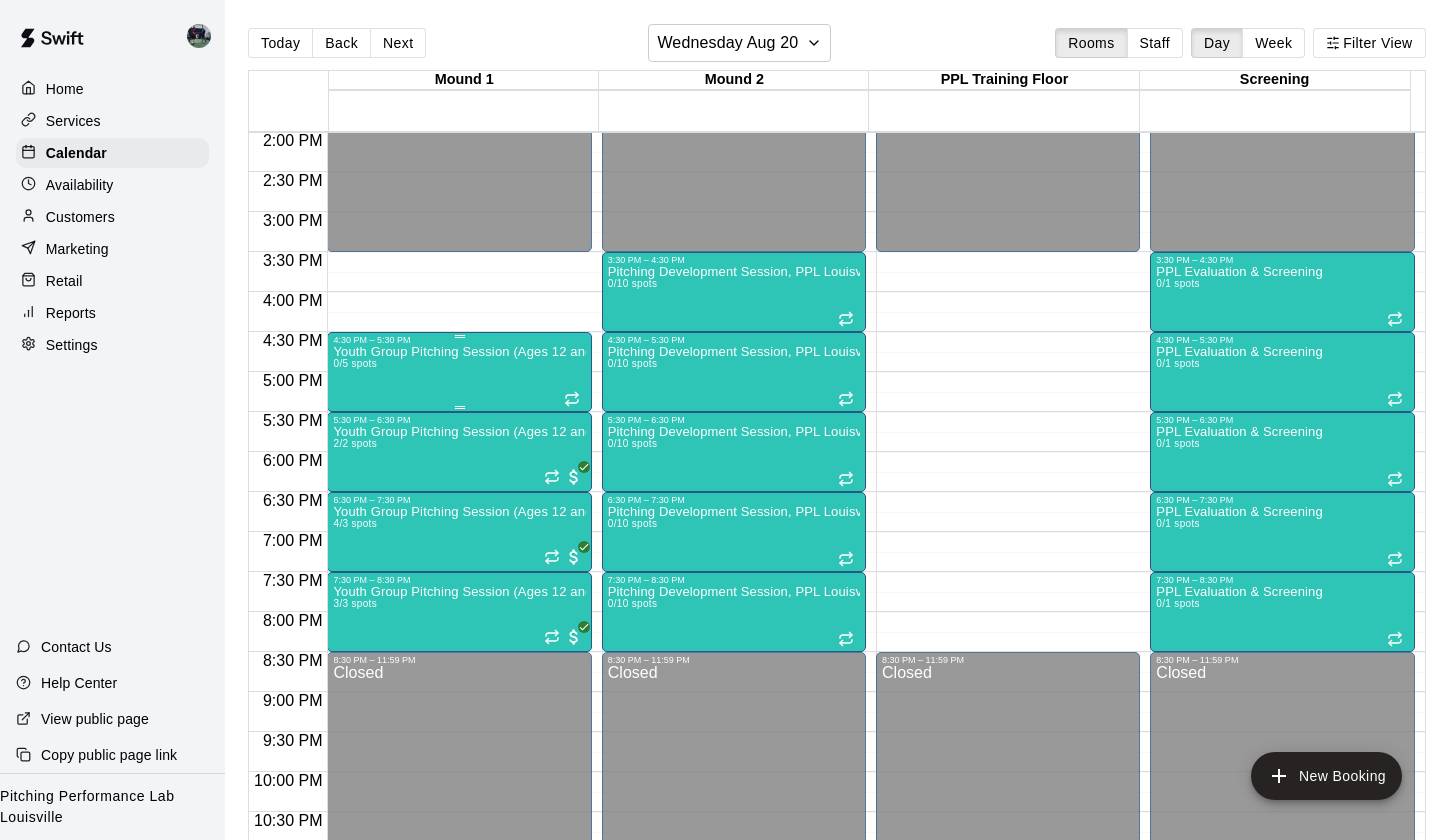 click on "Youth Group Pitching Session (Ages 12 and Under) 0/5 spots" at bounding box center (459, 765) 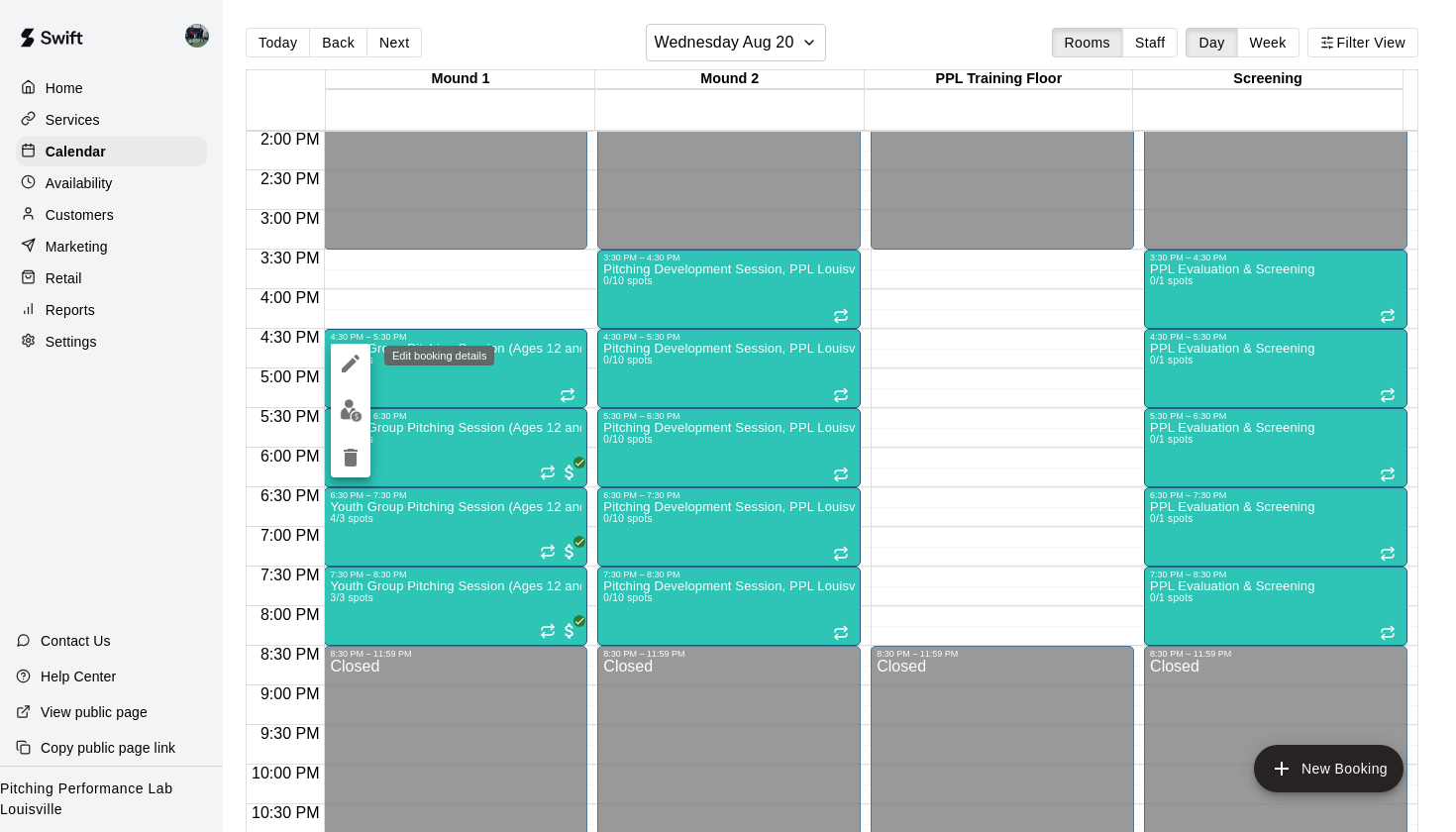 click 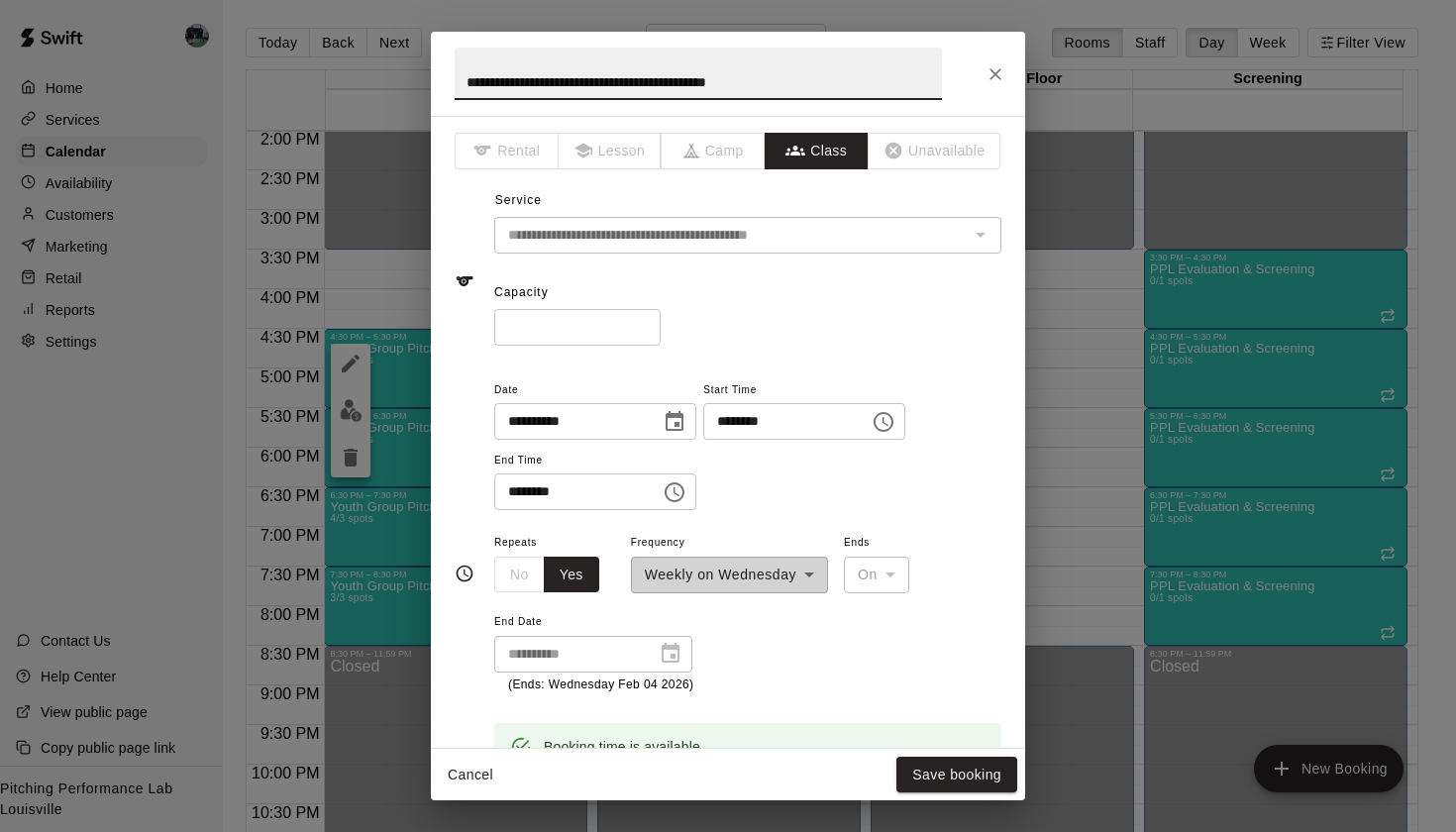 click on "*" at bounding box center (577, 327) 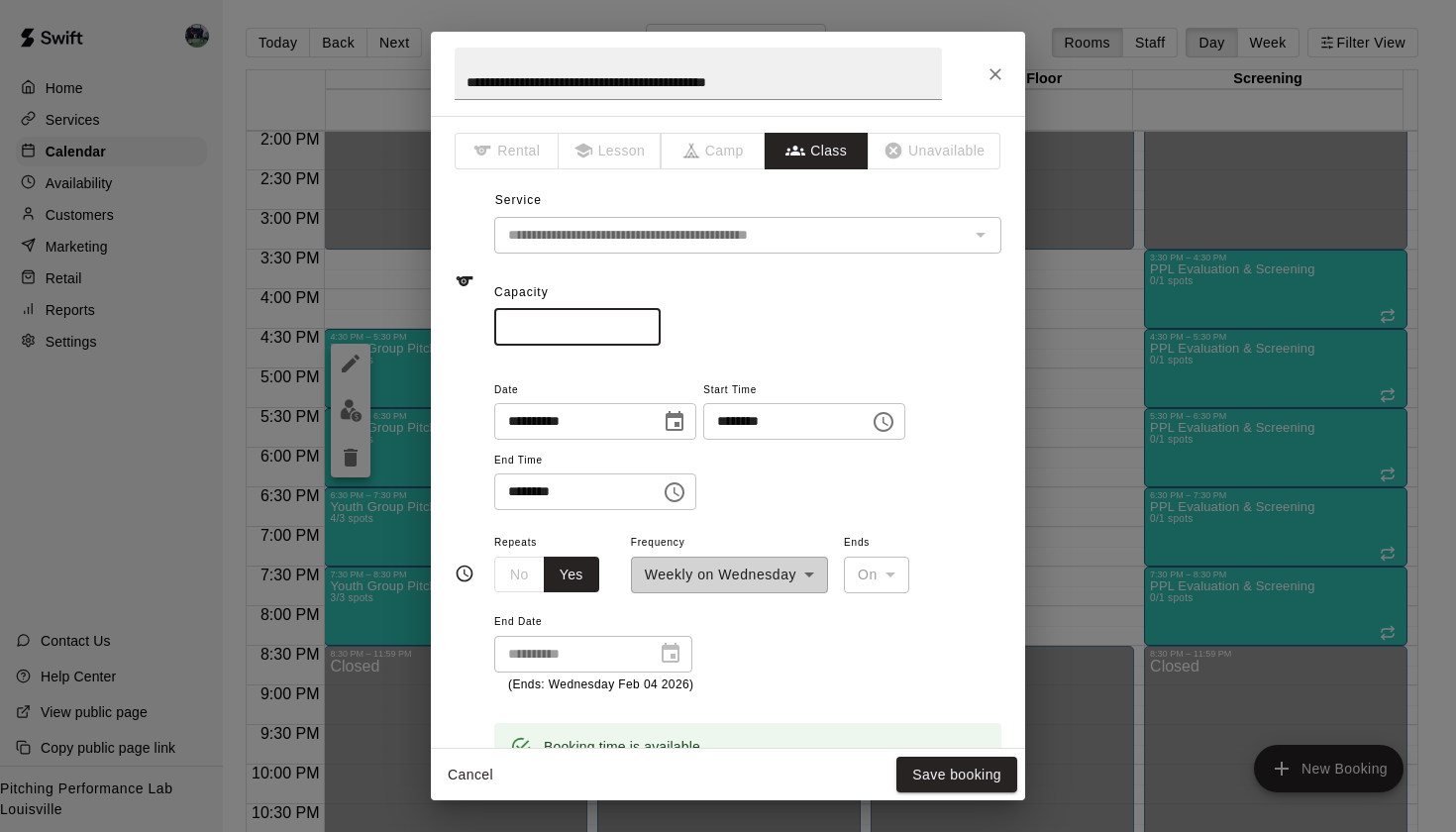 click on "*" at bounding box center (577, 327) 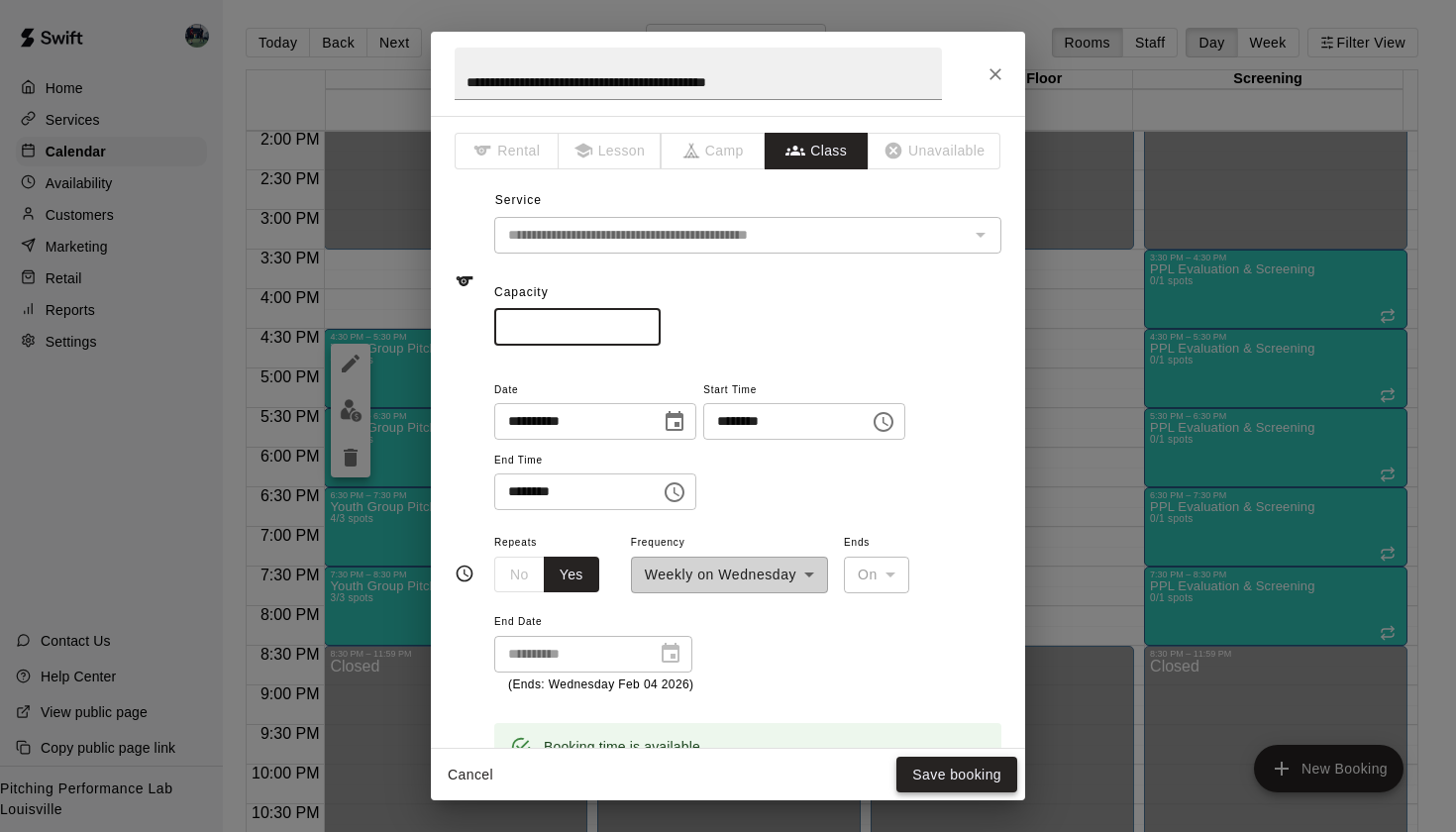 click on "Save booking" at bounding box center (957, 775) 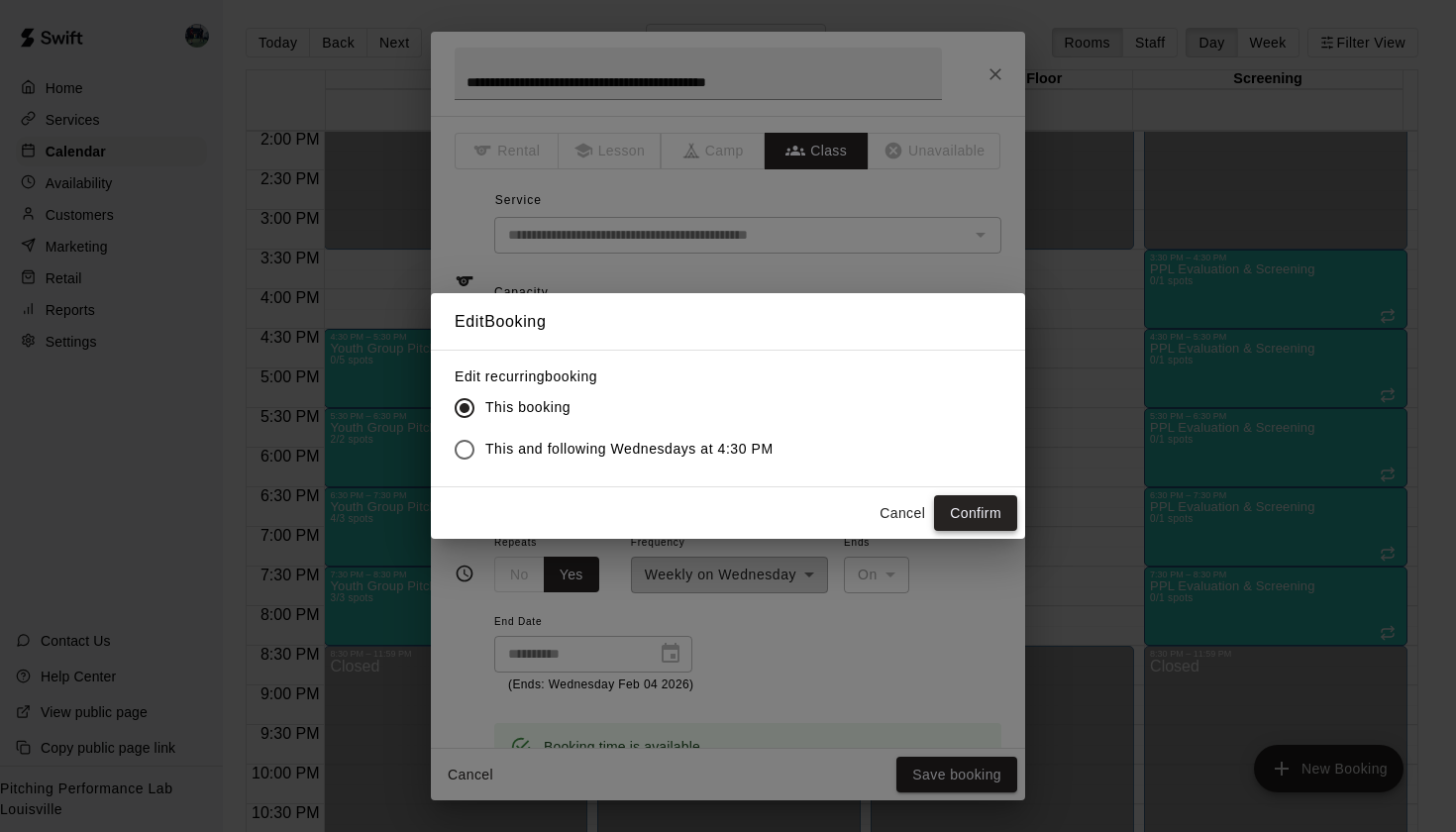 click on "Confirm" at bounding box center [976, 513] 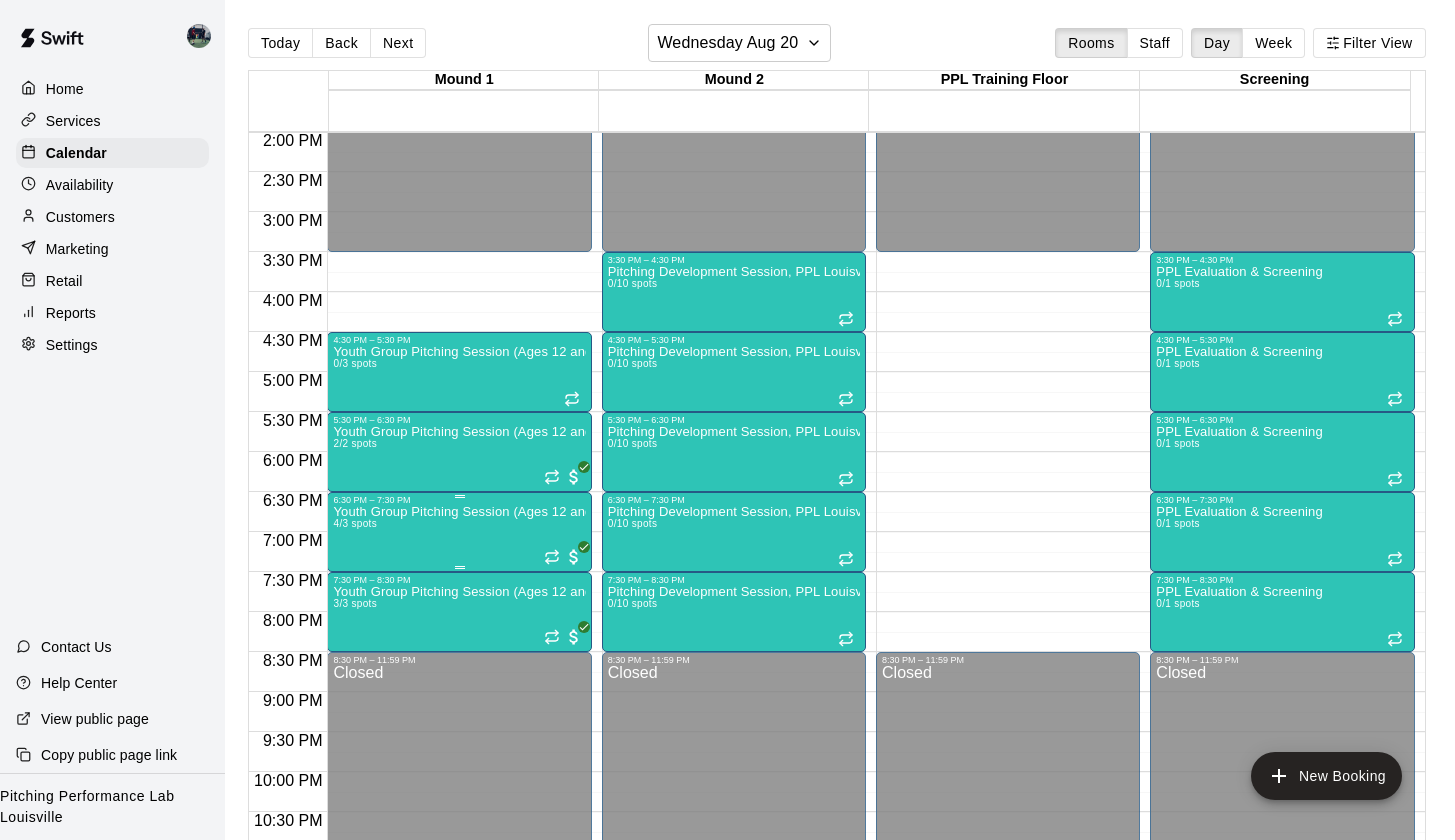 click on "Youth Group Pitching Session (Ages 12 and Under) 4/3 spots" at bounding box center [459, 925] 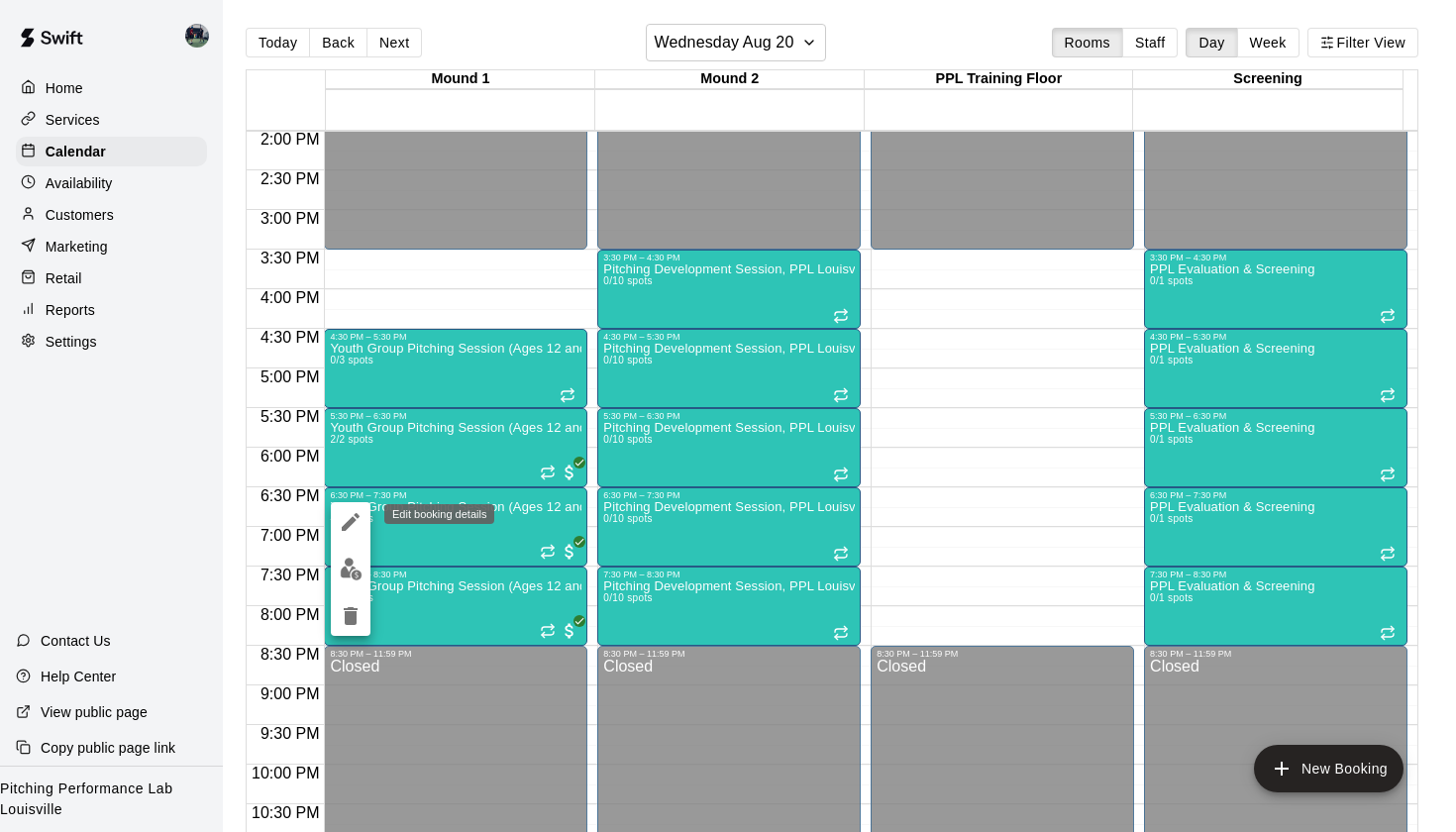 click 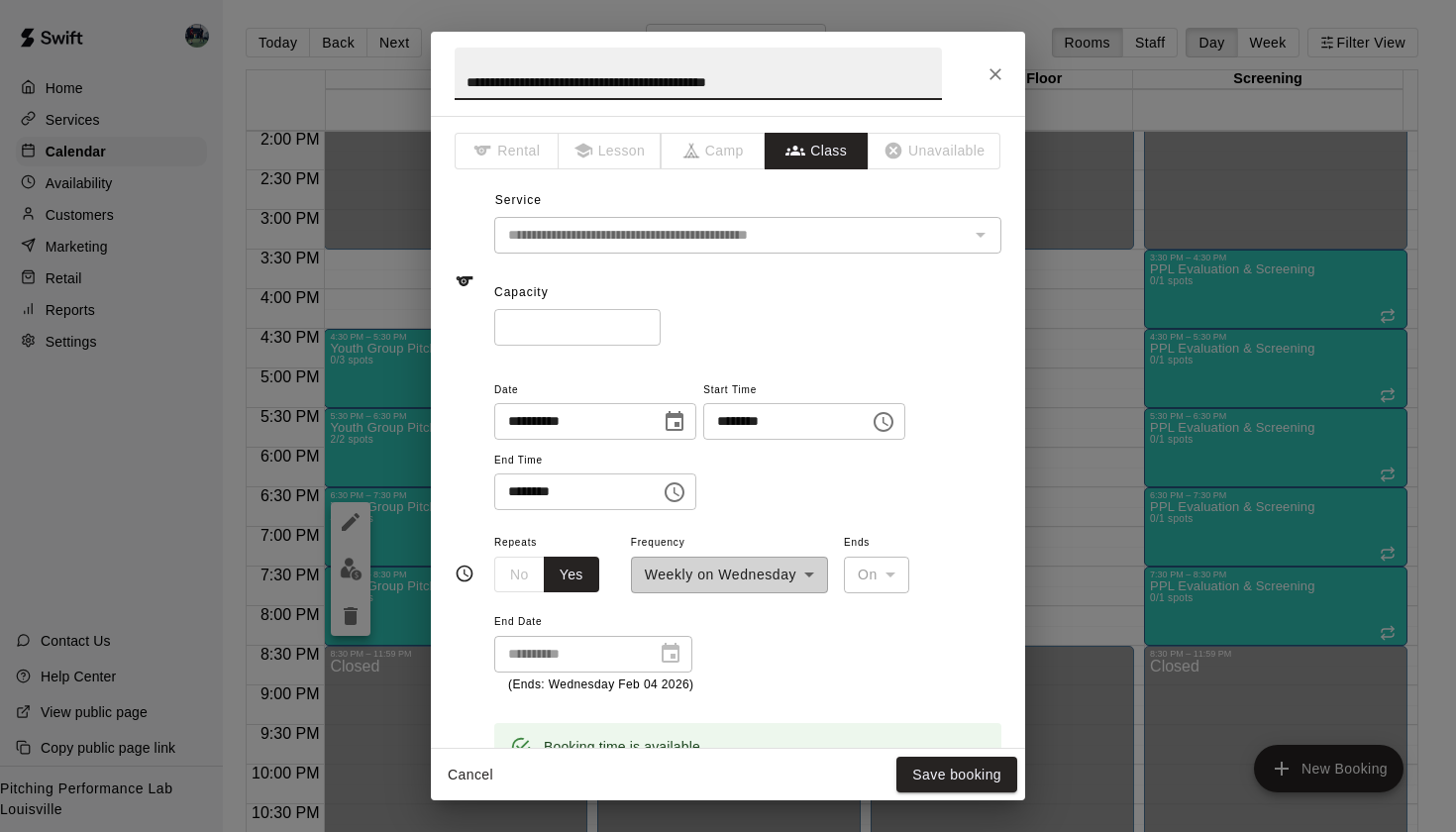 scroll, scrollTop: 774, scrollLeft: 0, axis: vertical 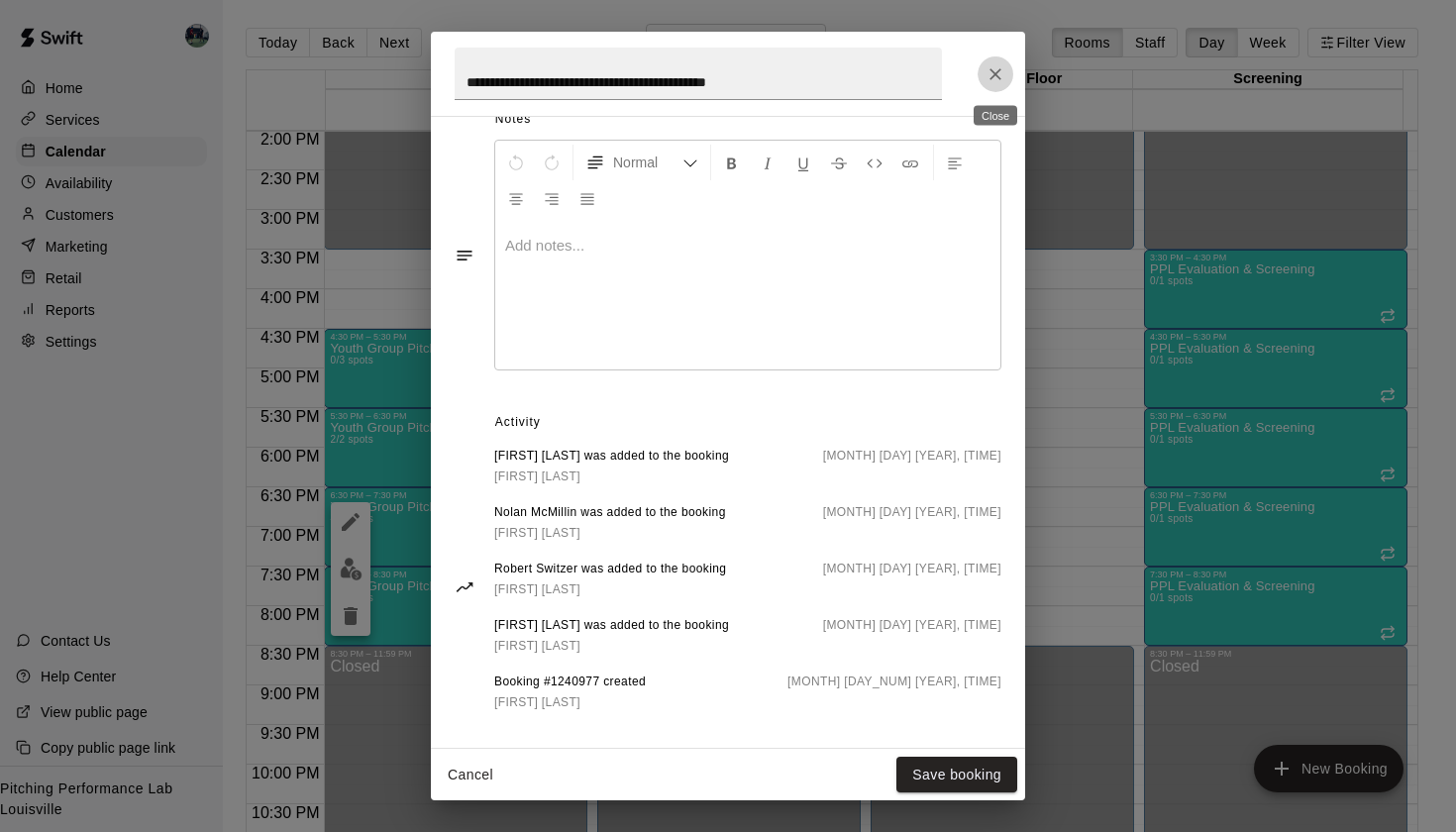 click 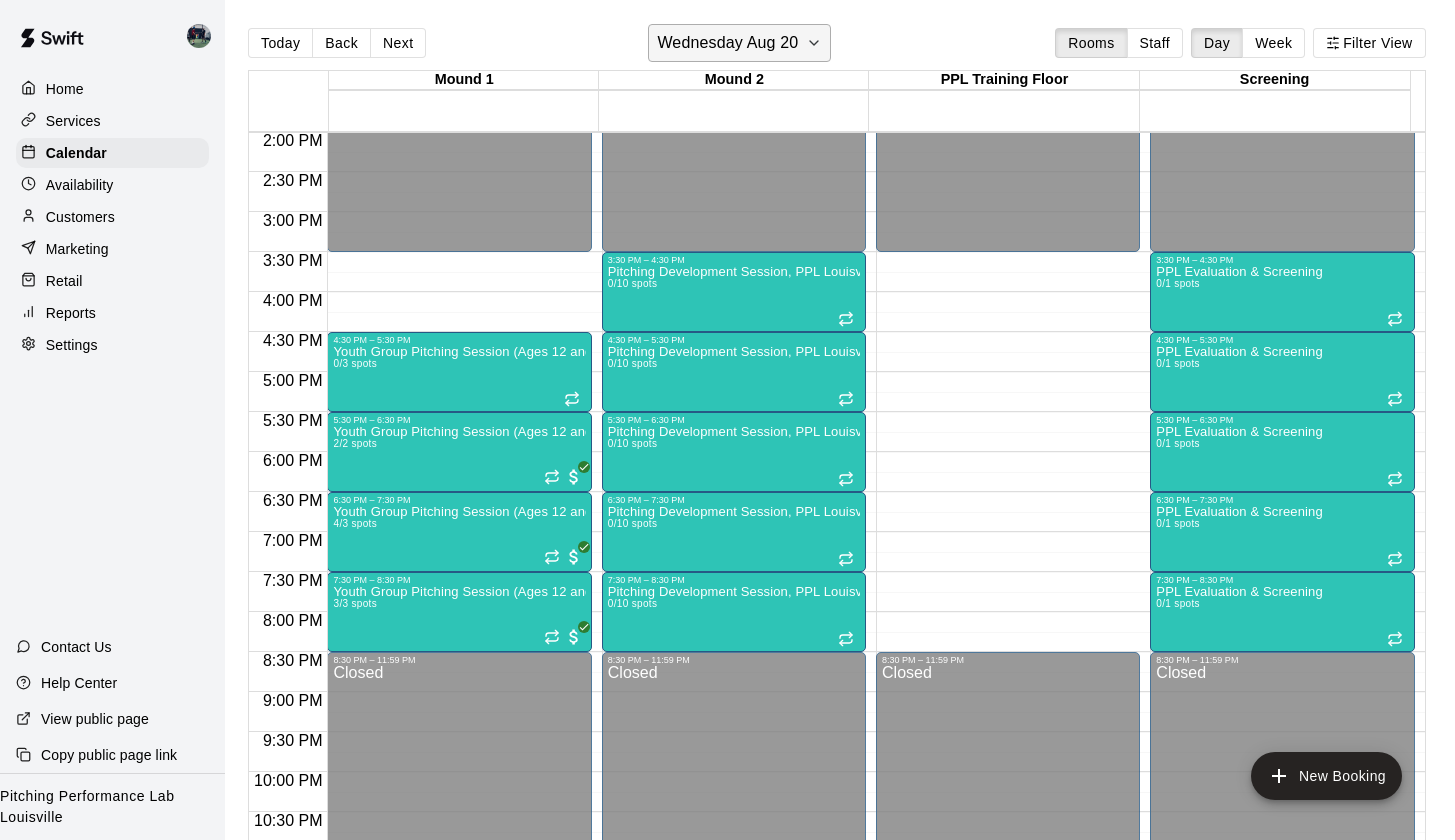 click 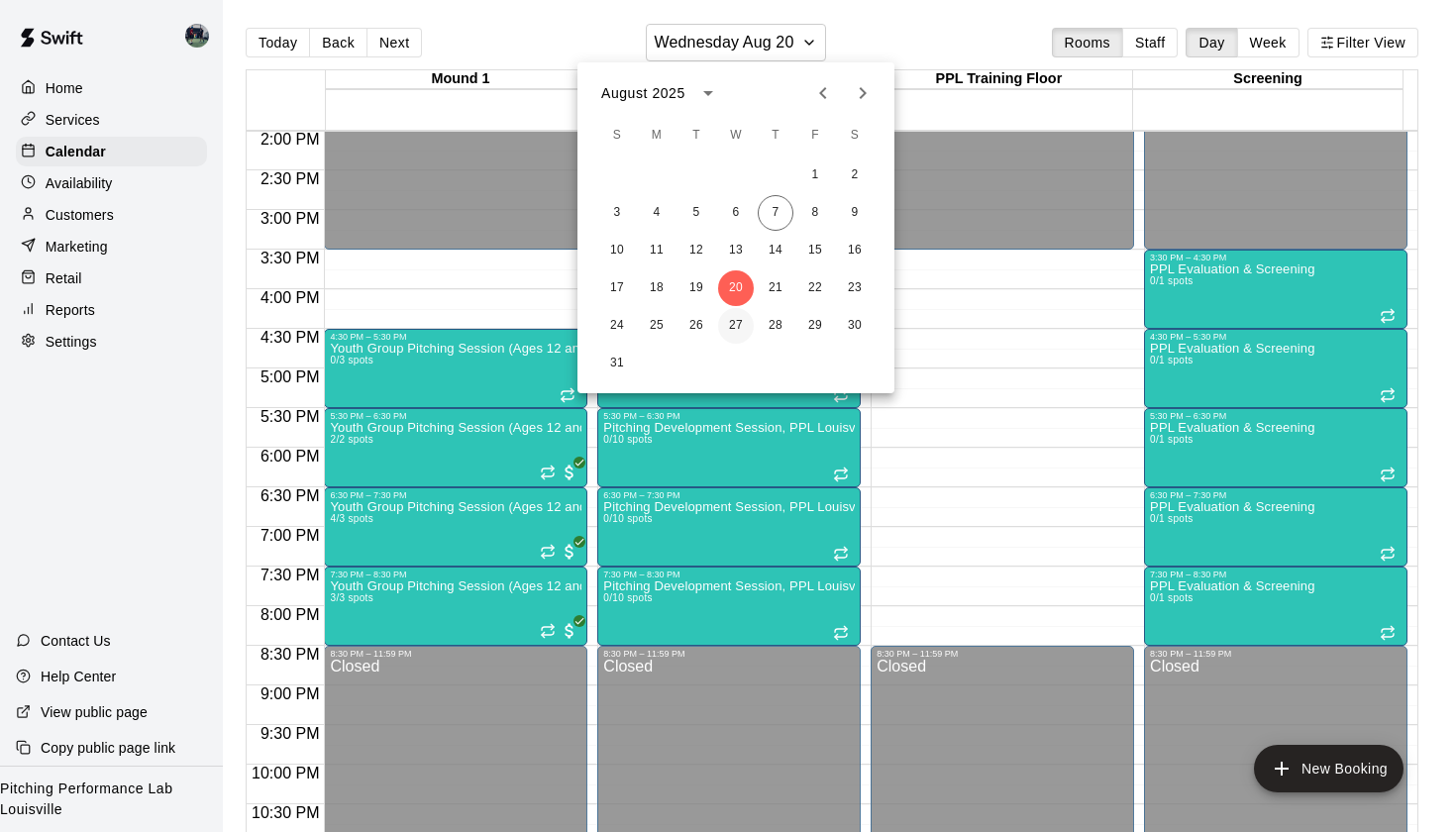 click on "27" at bounding box center (736, 326) 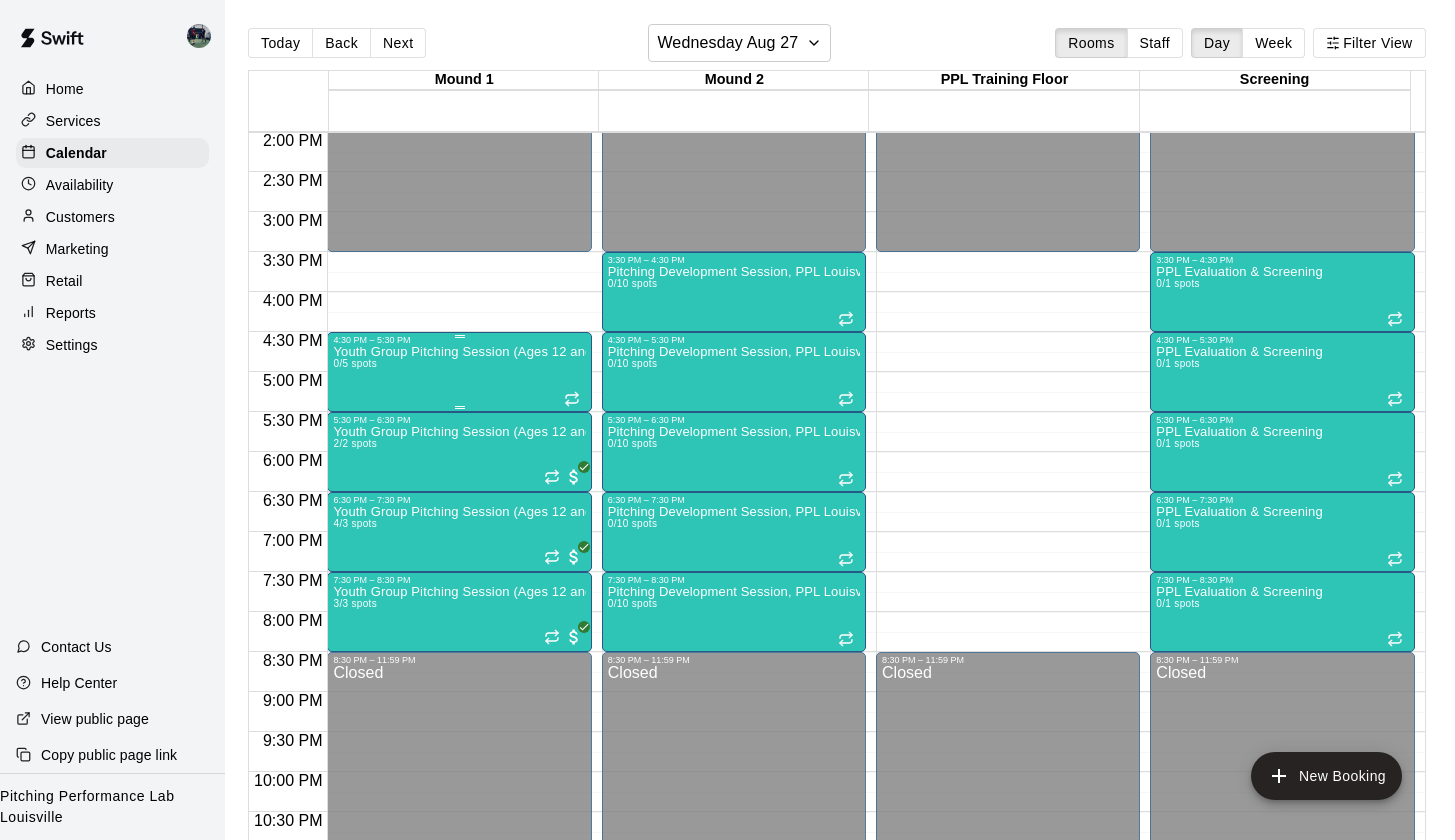 click on "Youth Group Pitching Session (Ages 12 and Under) 0/5 spots" at bounding box center [459, 765] 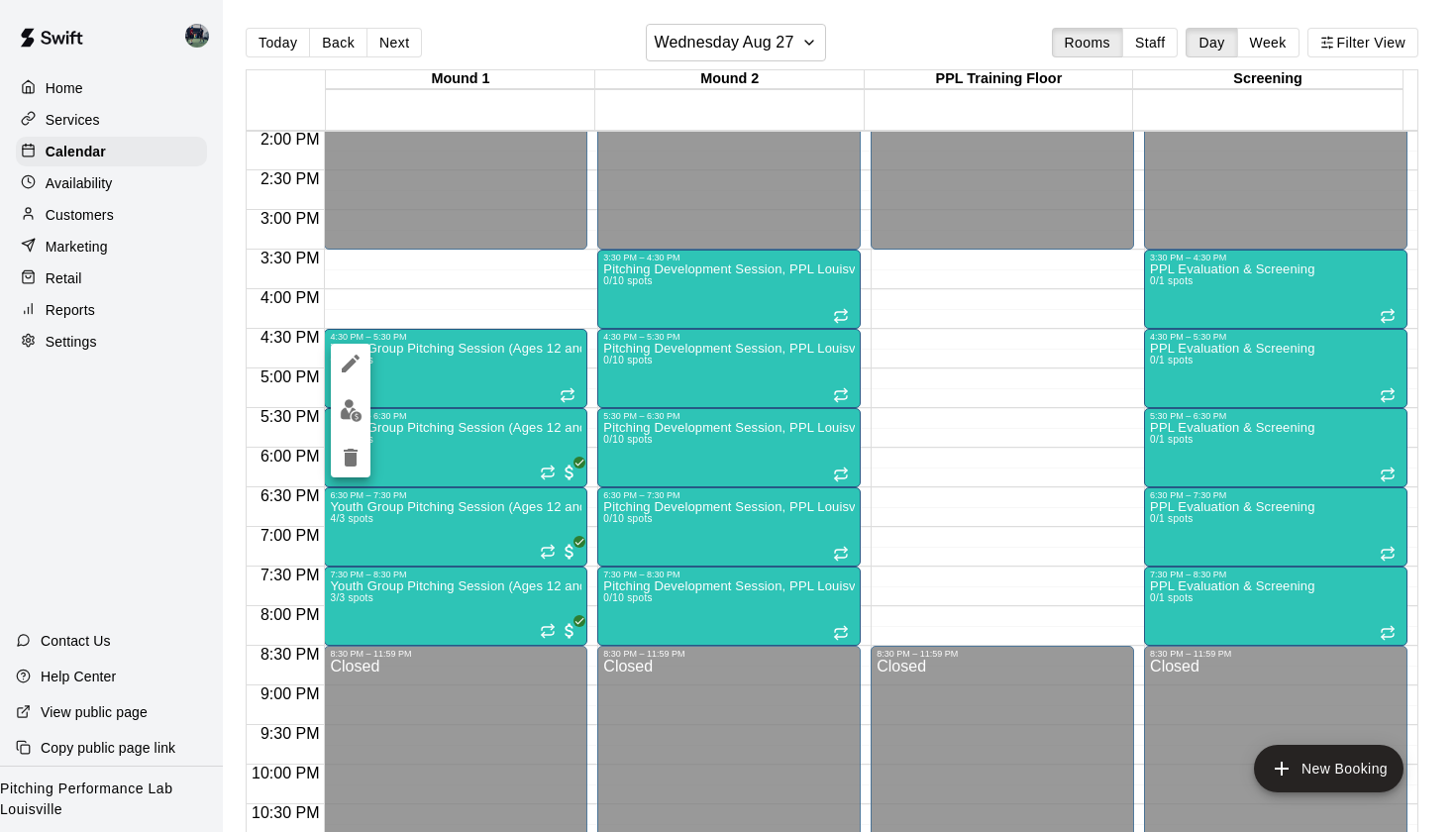 click 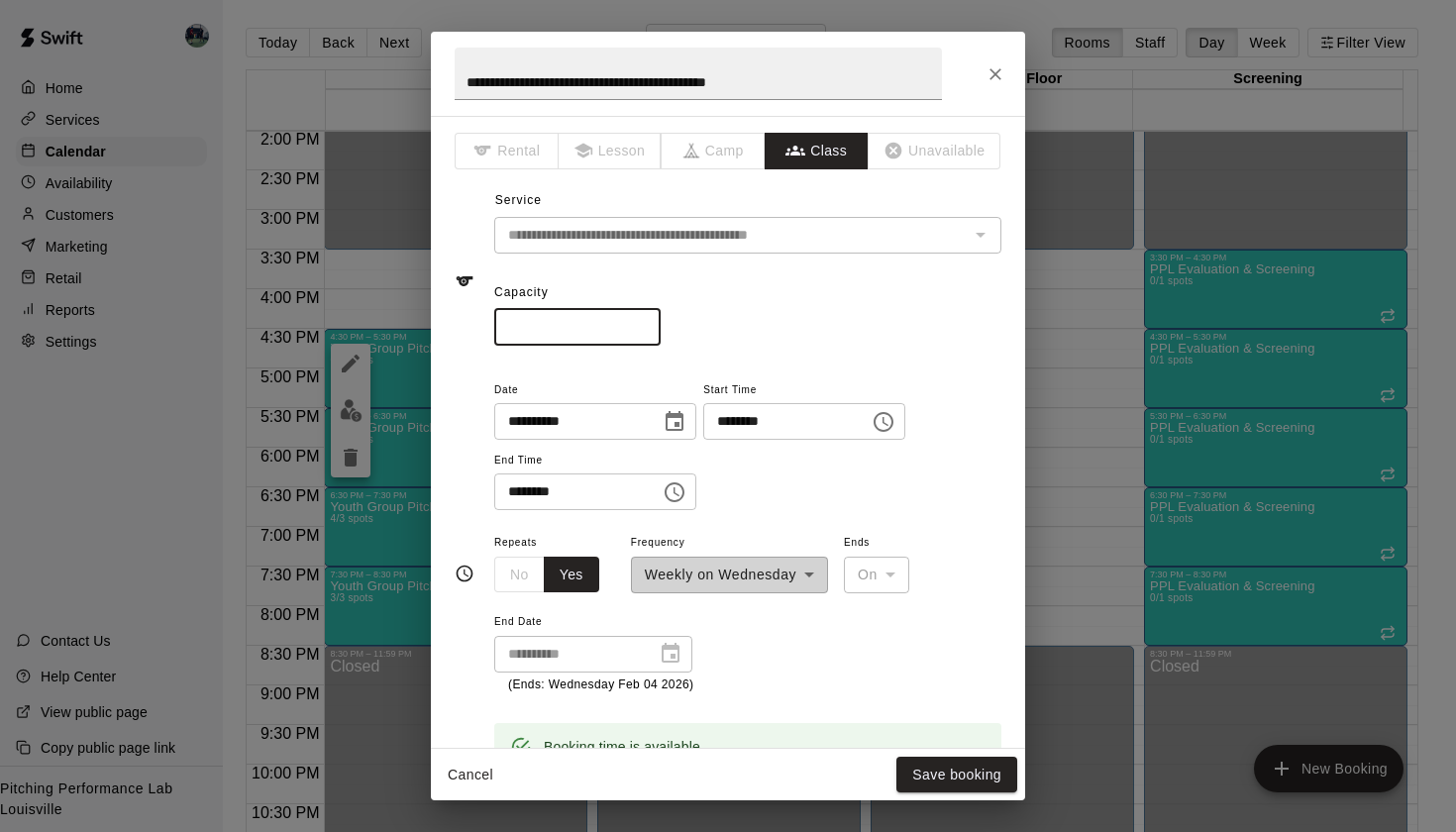 click on "*" at bounding box center [577, 327] 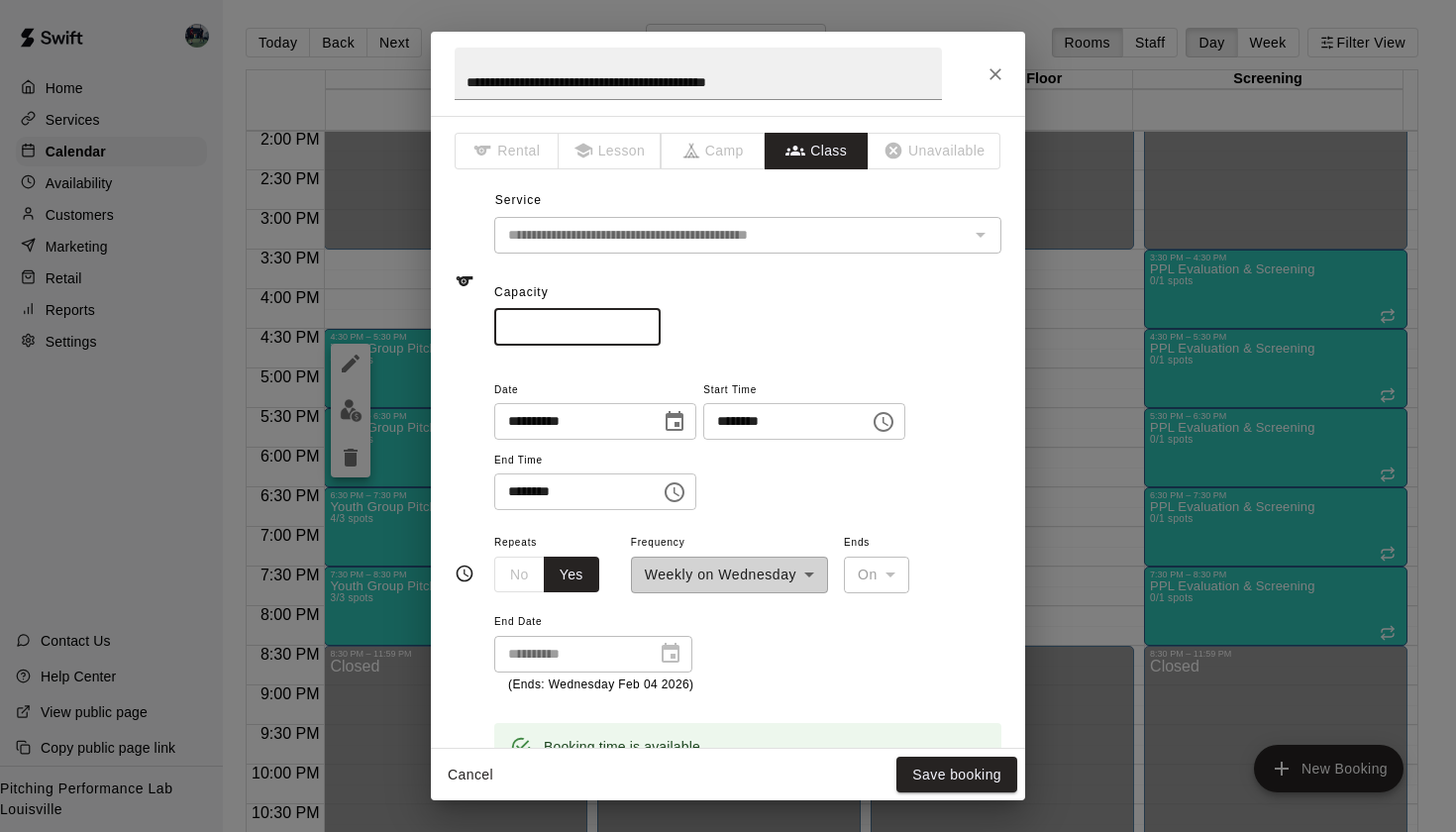 type on "*" 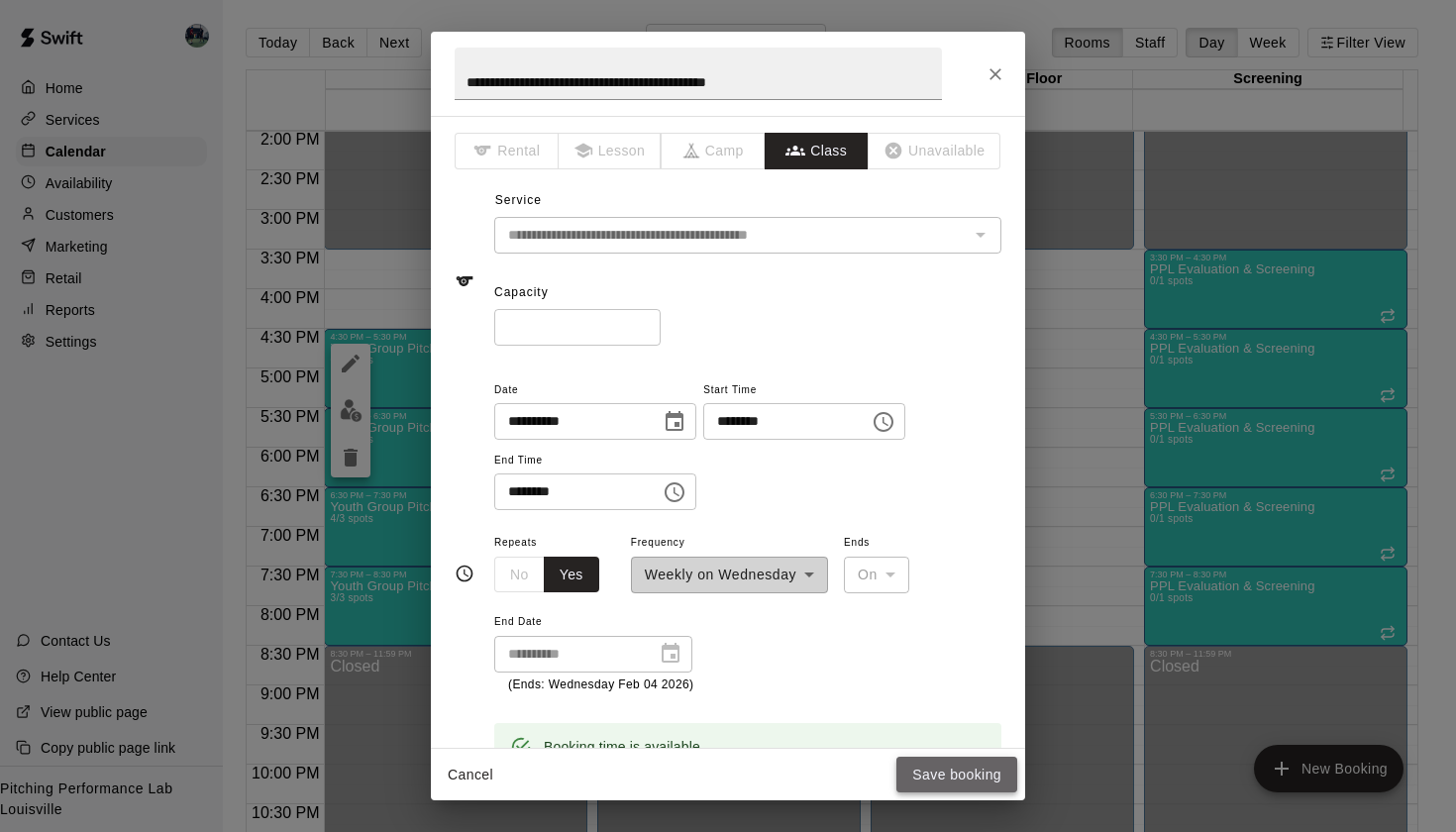click on "Save booking" at bounding box center [957, 775] 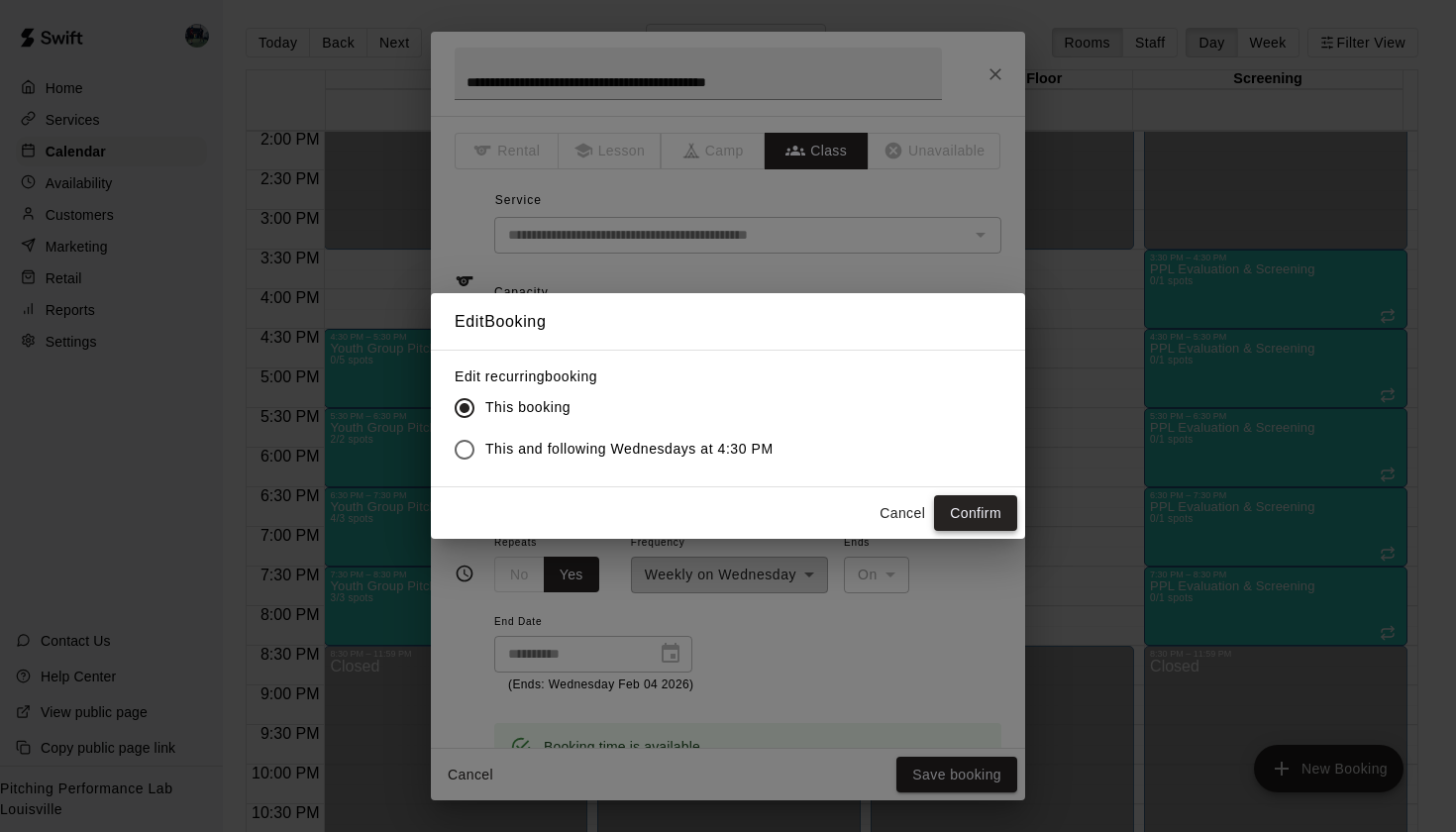click on "Confirm" at bounding box center (976, 513) 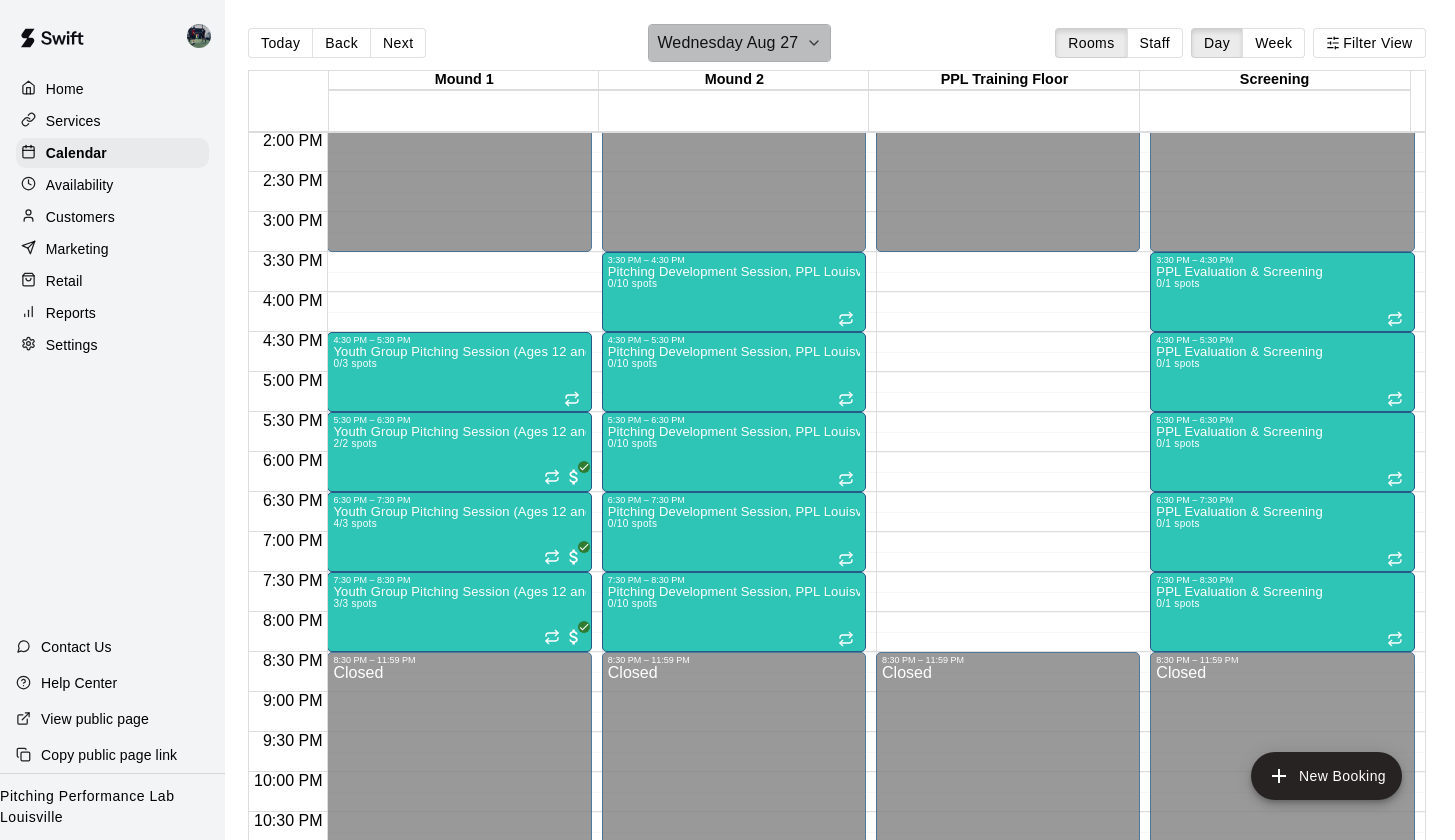 click 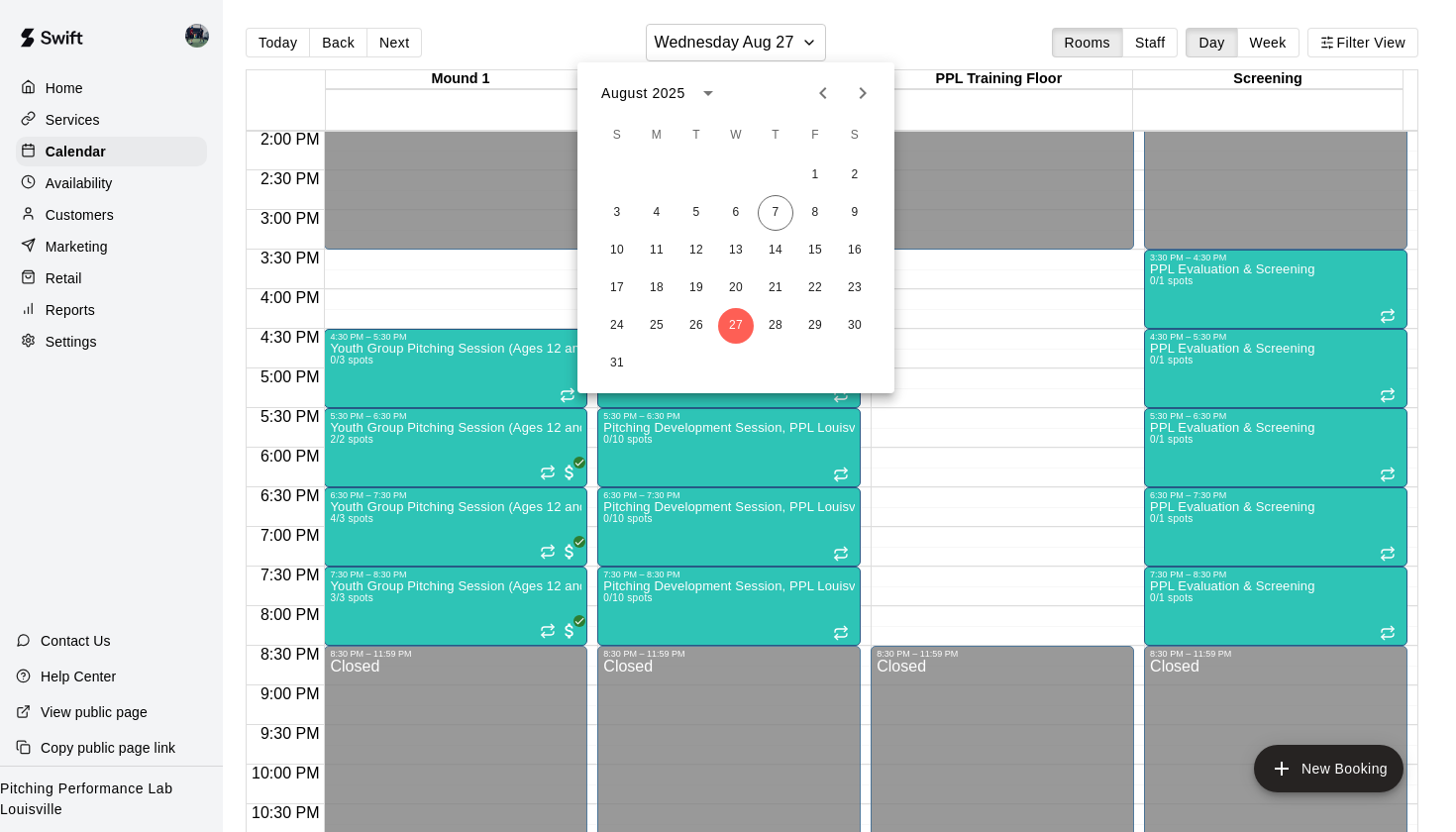 click 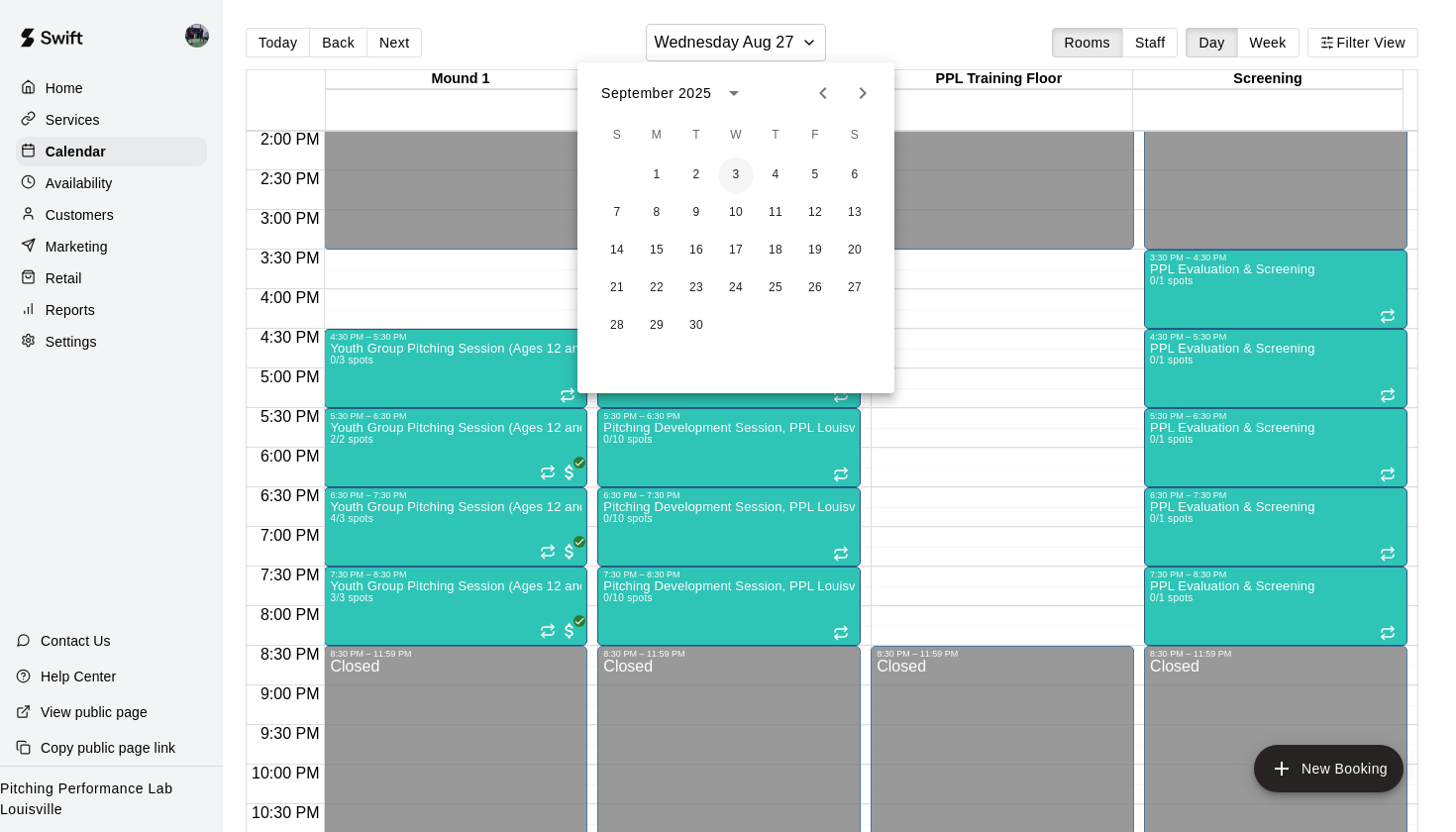 click on "3" at bounding box center [736, 175] 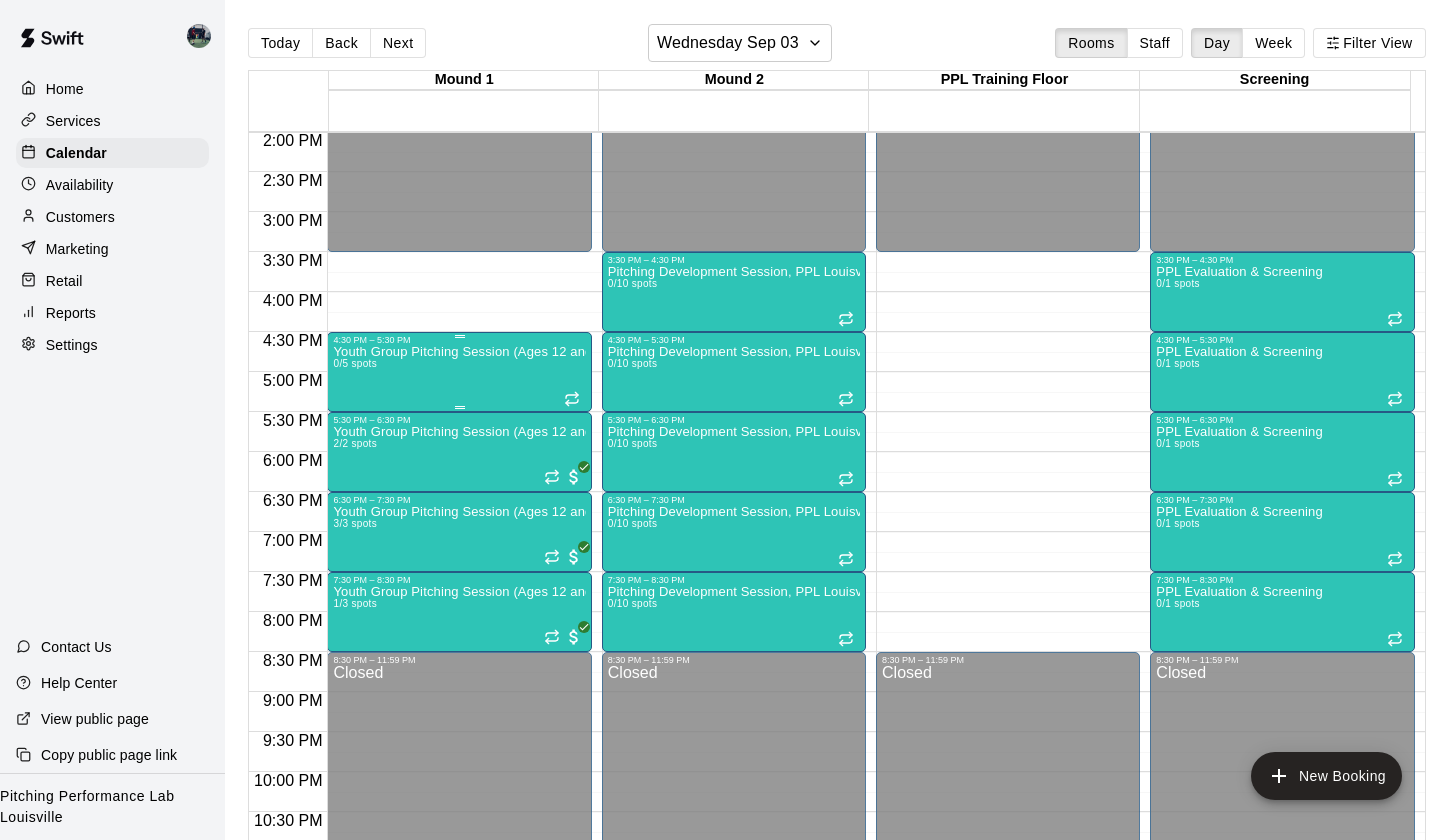 click on "Youth Group Pitching Session (Ages 12 and Under) 0/5 spots" at bounding box center (459, 765) 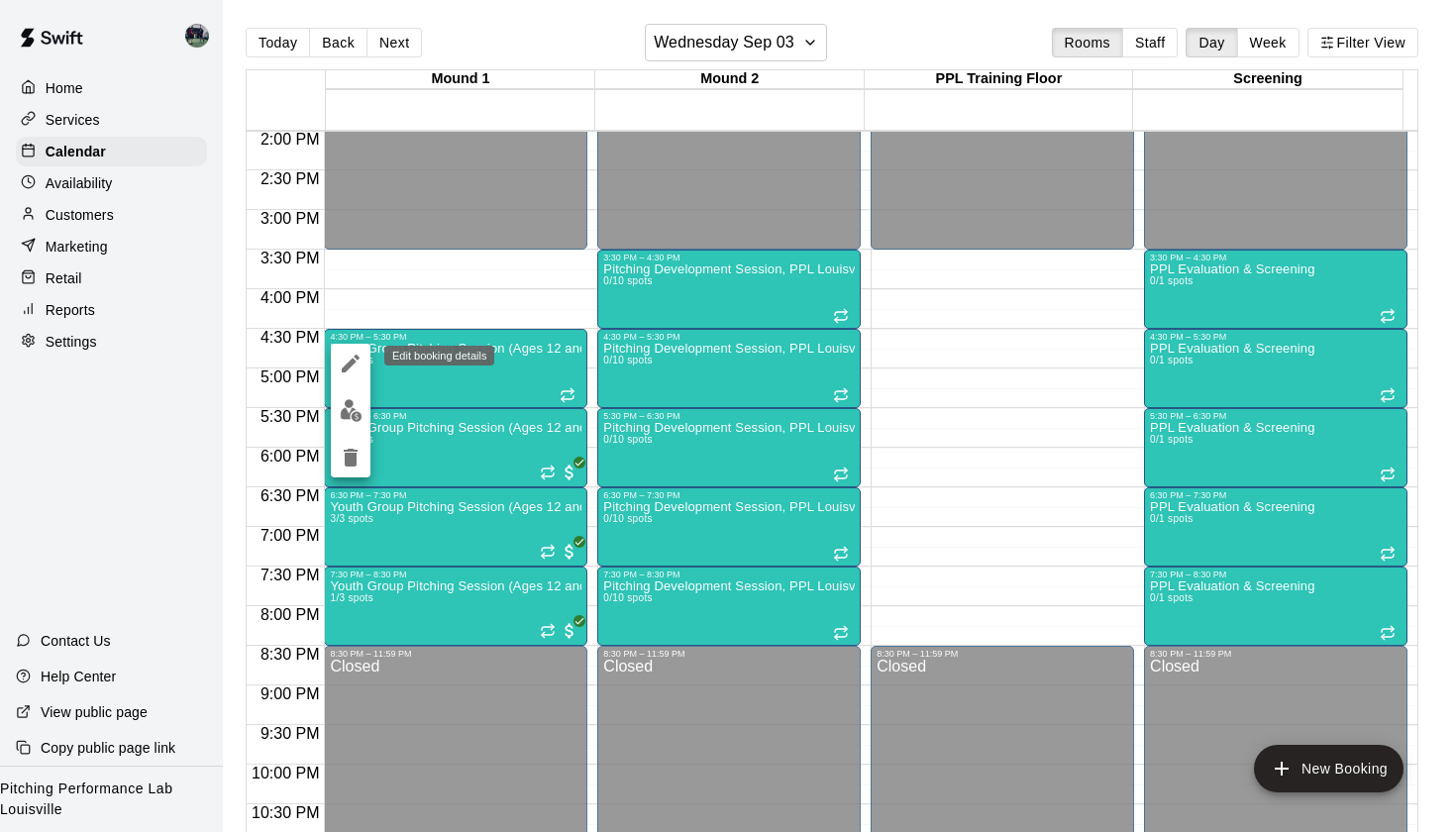 click 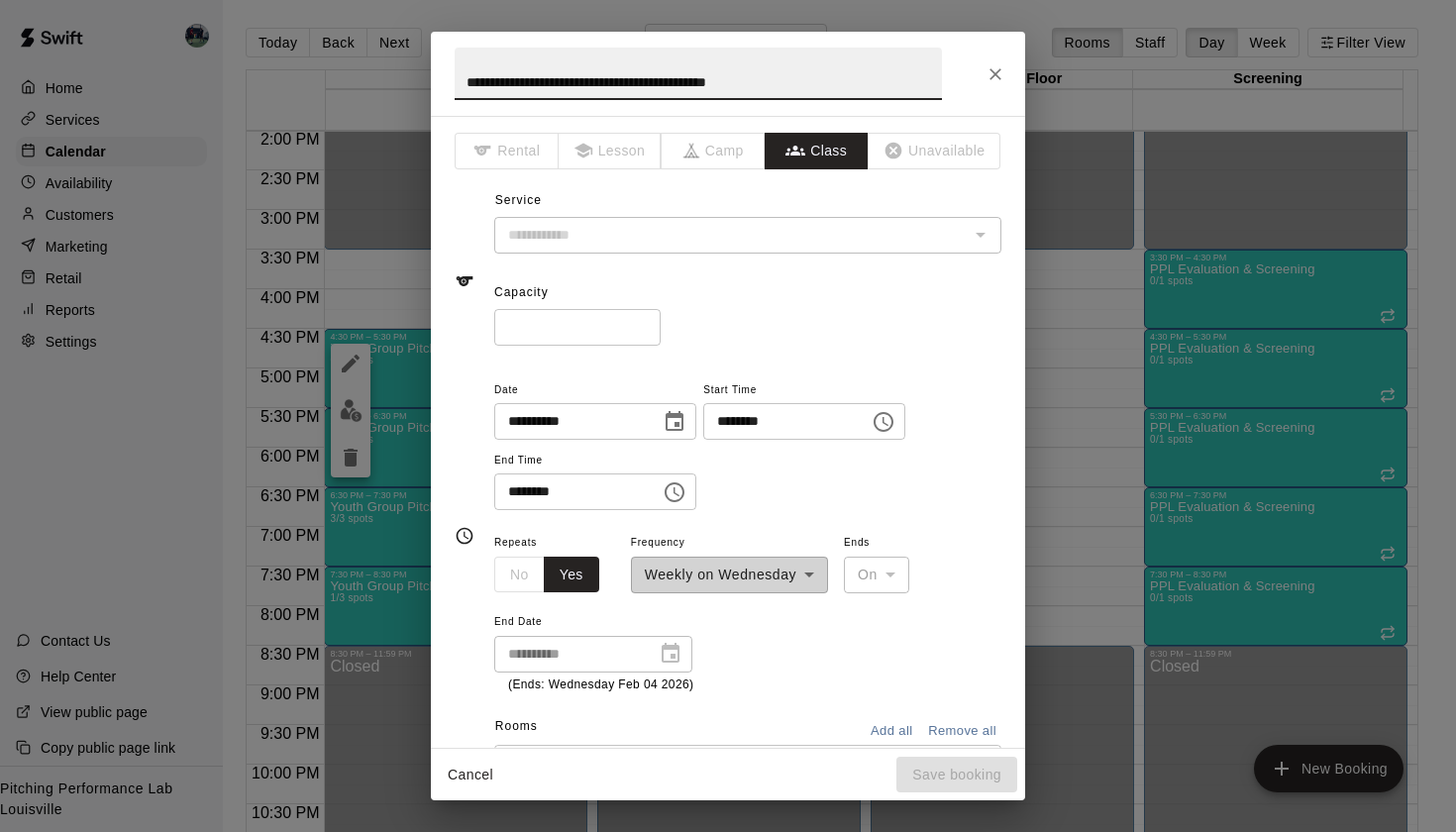 type on "**********" 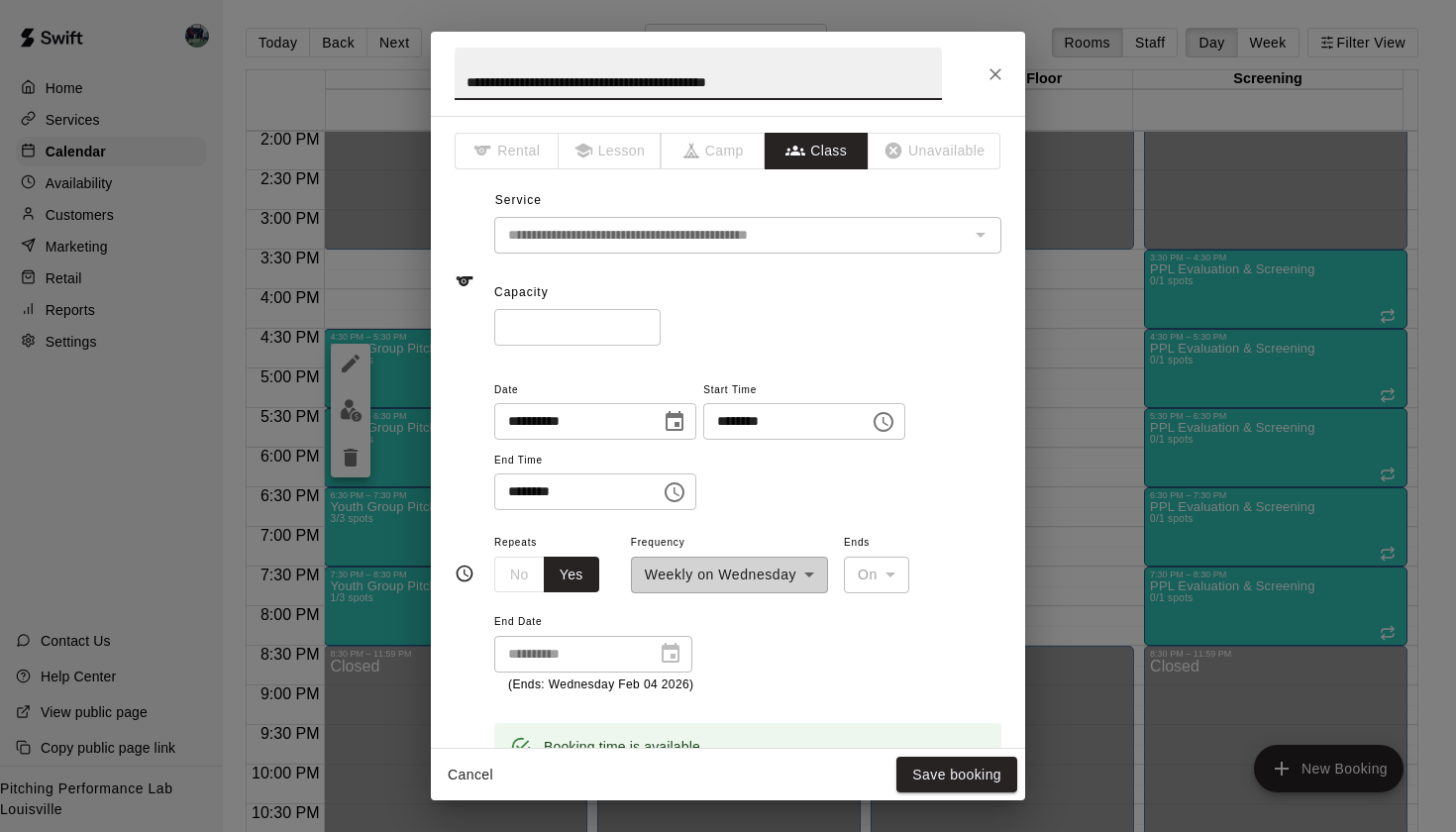 click on "*" at bounding box center (577, 327) 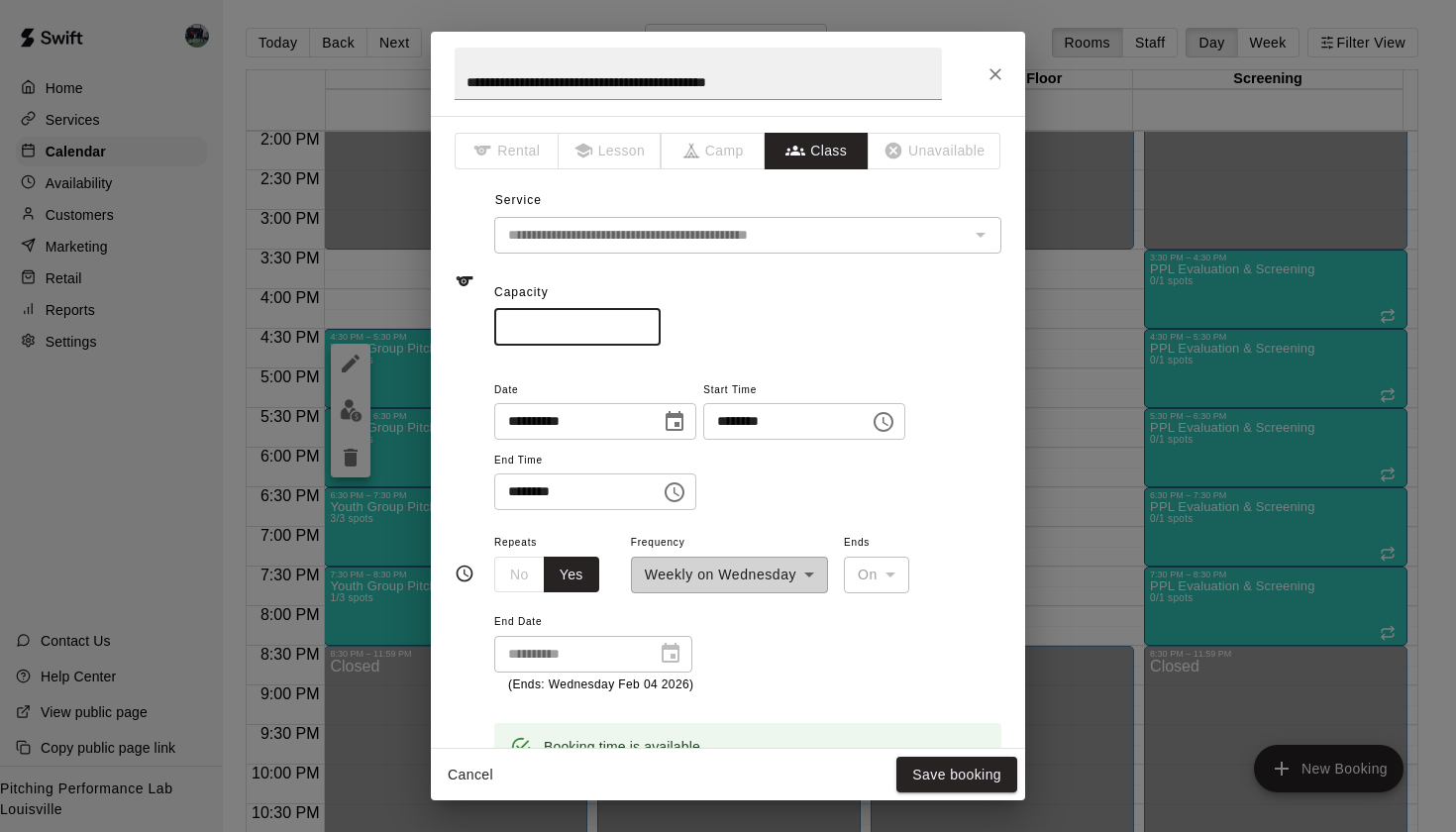 type on "*" 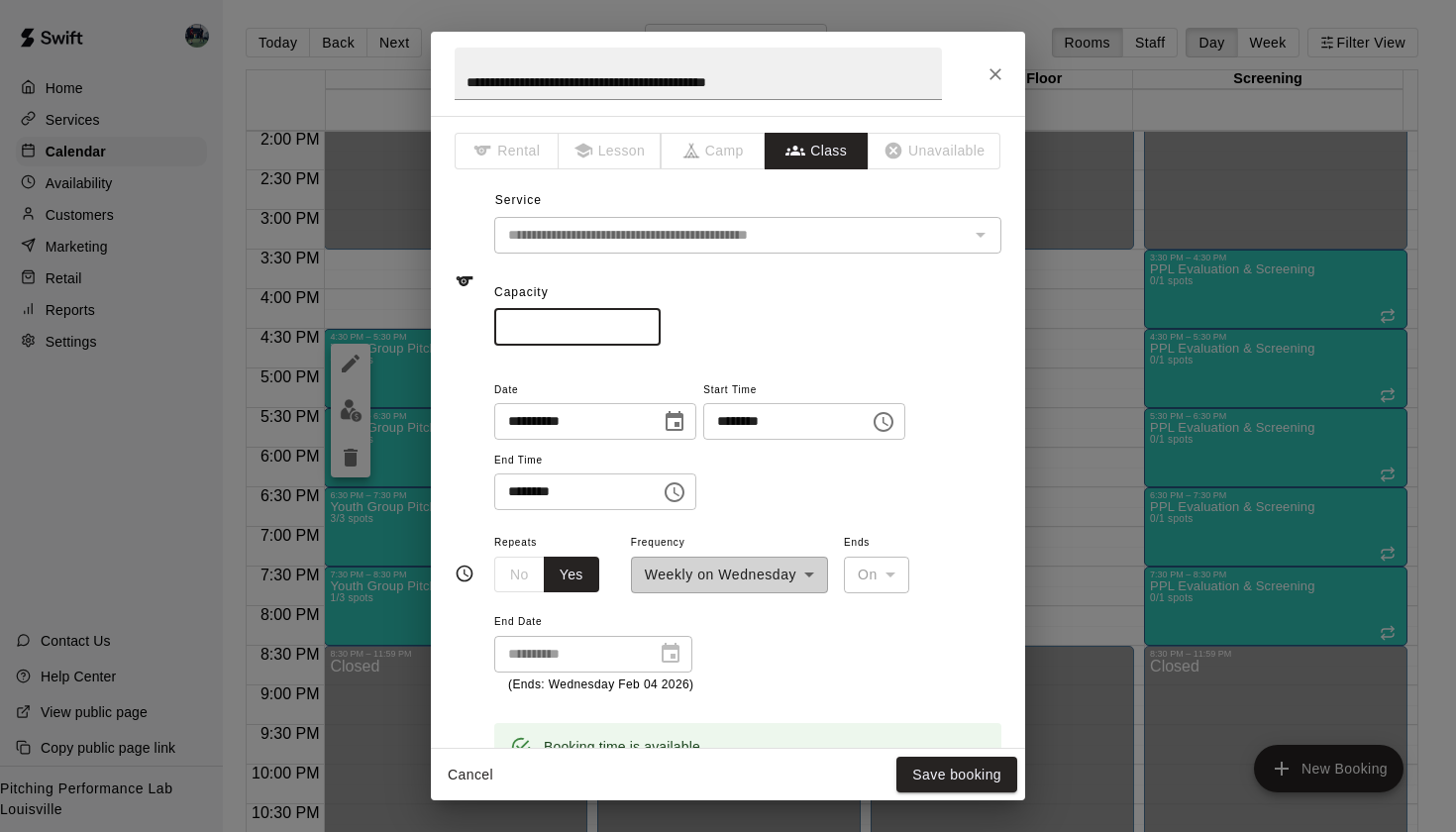 click on "*" at bounding box center [577, 327] 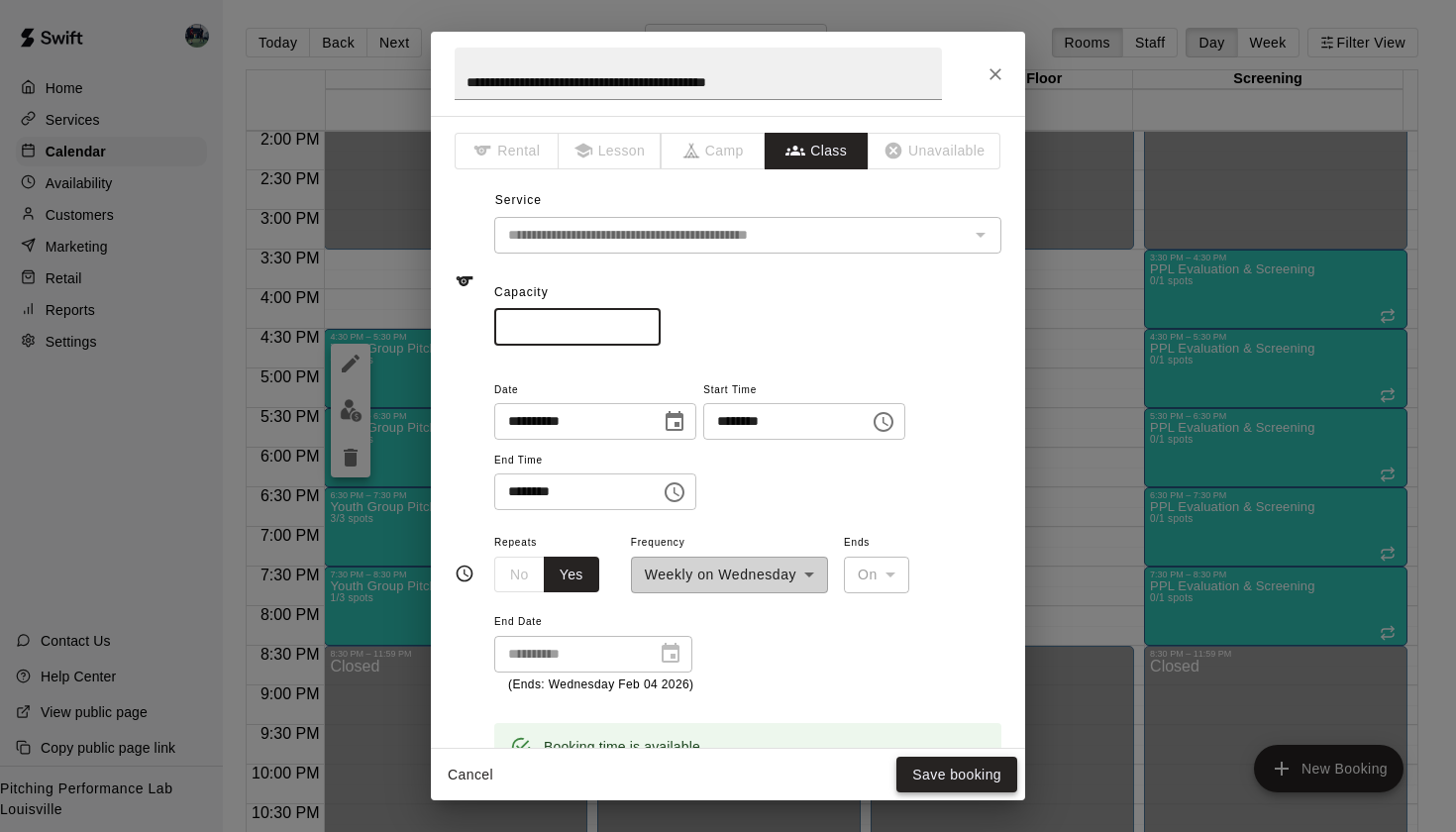 click on "Save booking" at bounding box center (957, 775) 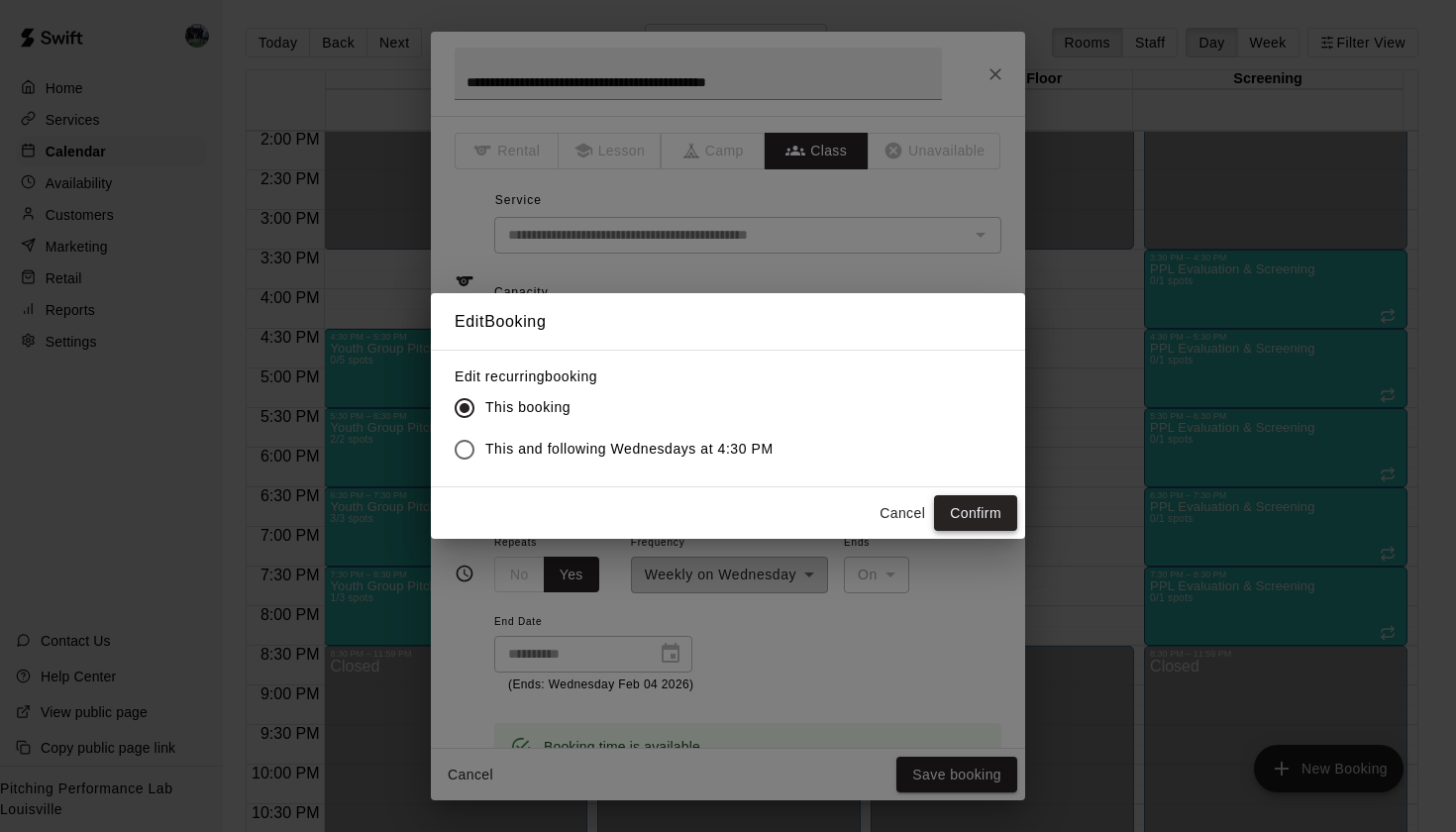 click on "Confirm" at bounding box center [976, 513] 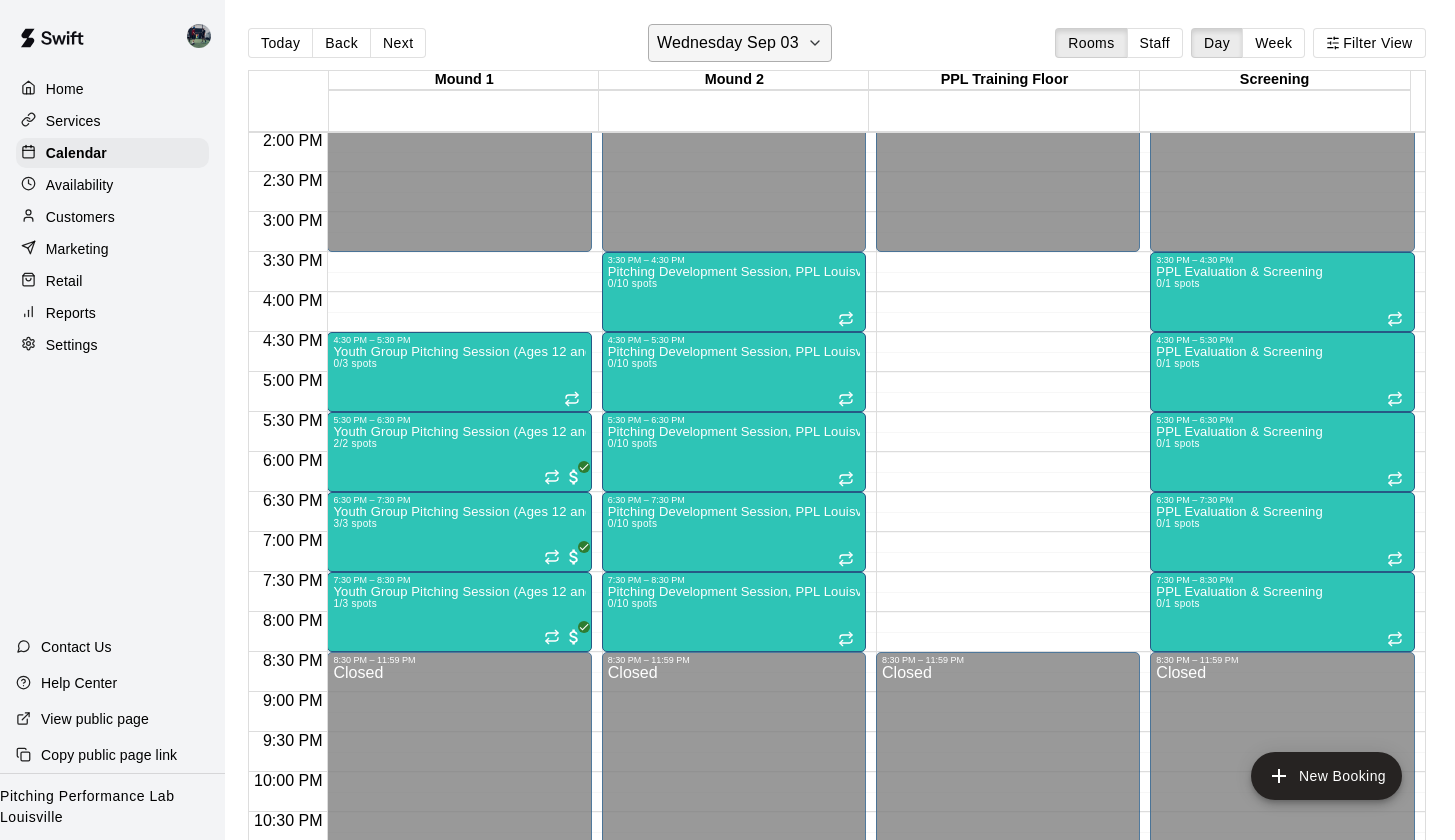 click 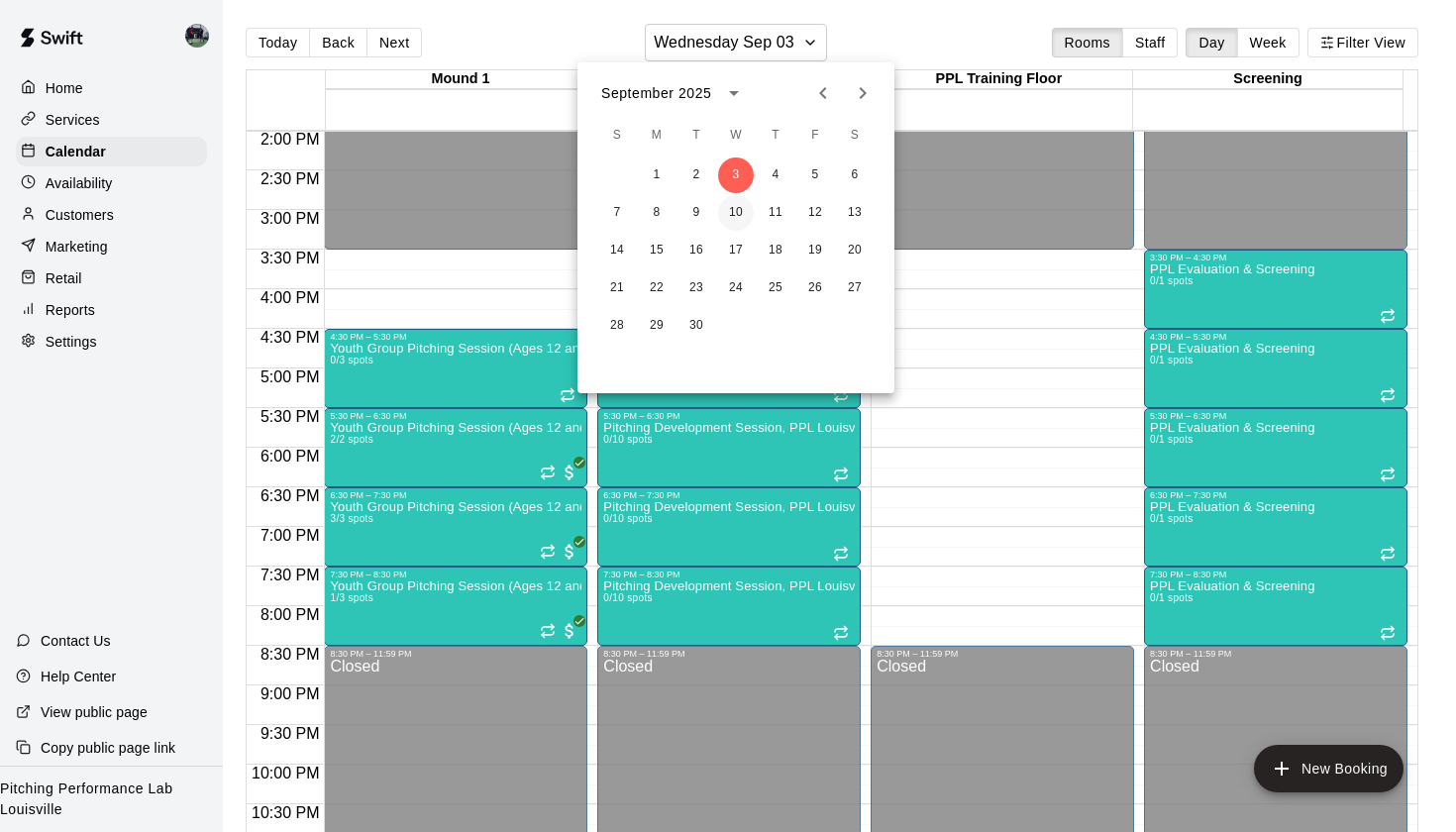 click on "10" at bounding box center [736, 213] 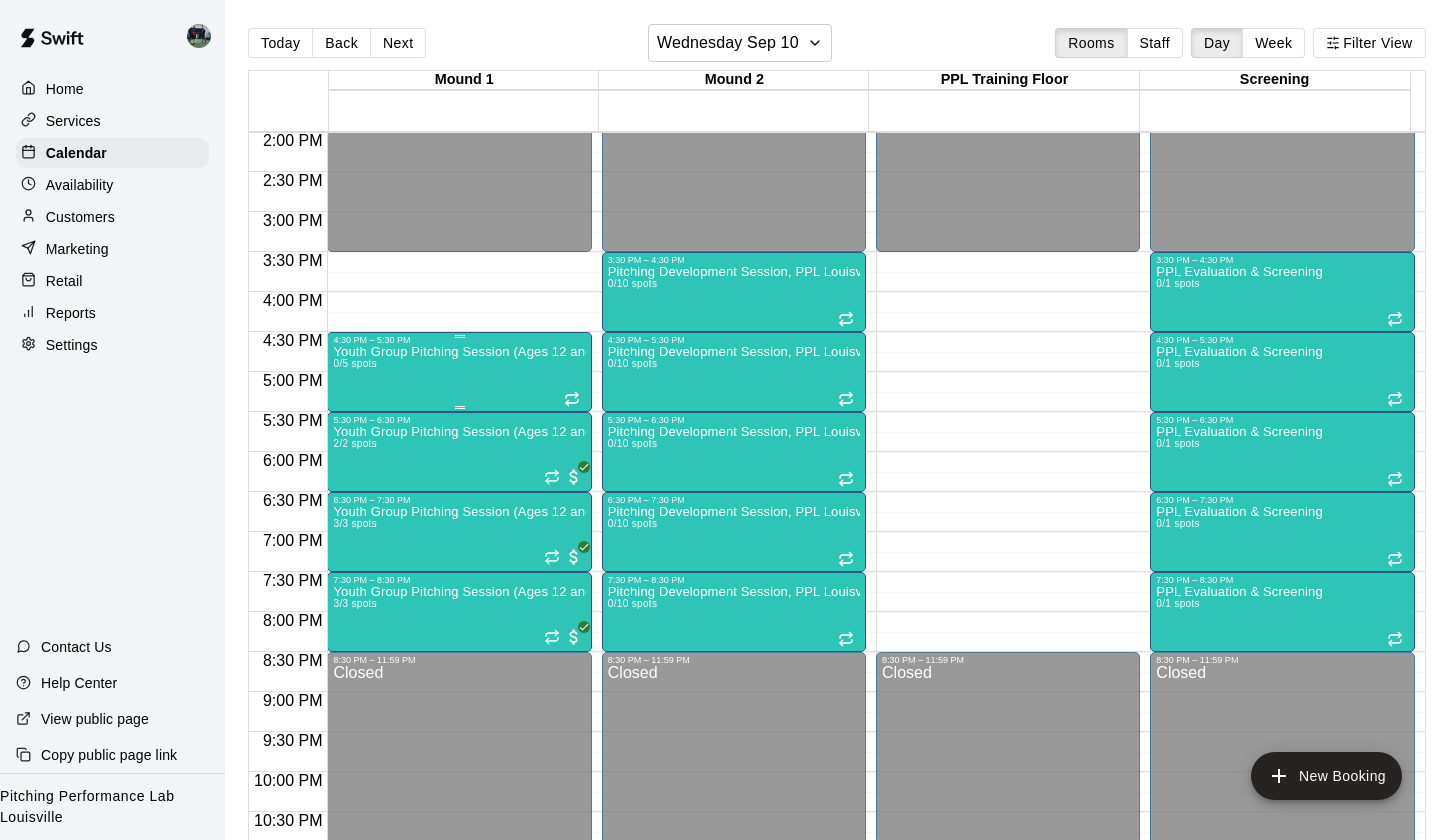 click on "Youth Group Pitching Session (Ages 12 and Under) 0/5 spots" at bounding box center (459, 765) 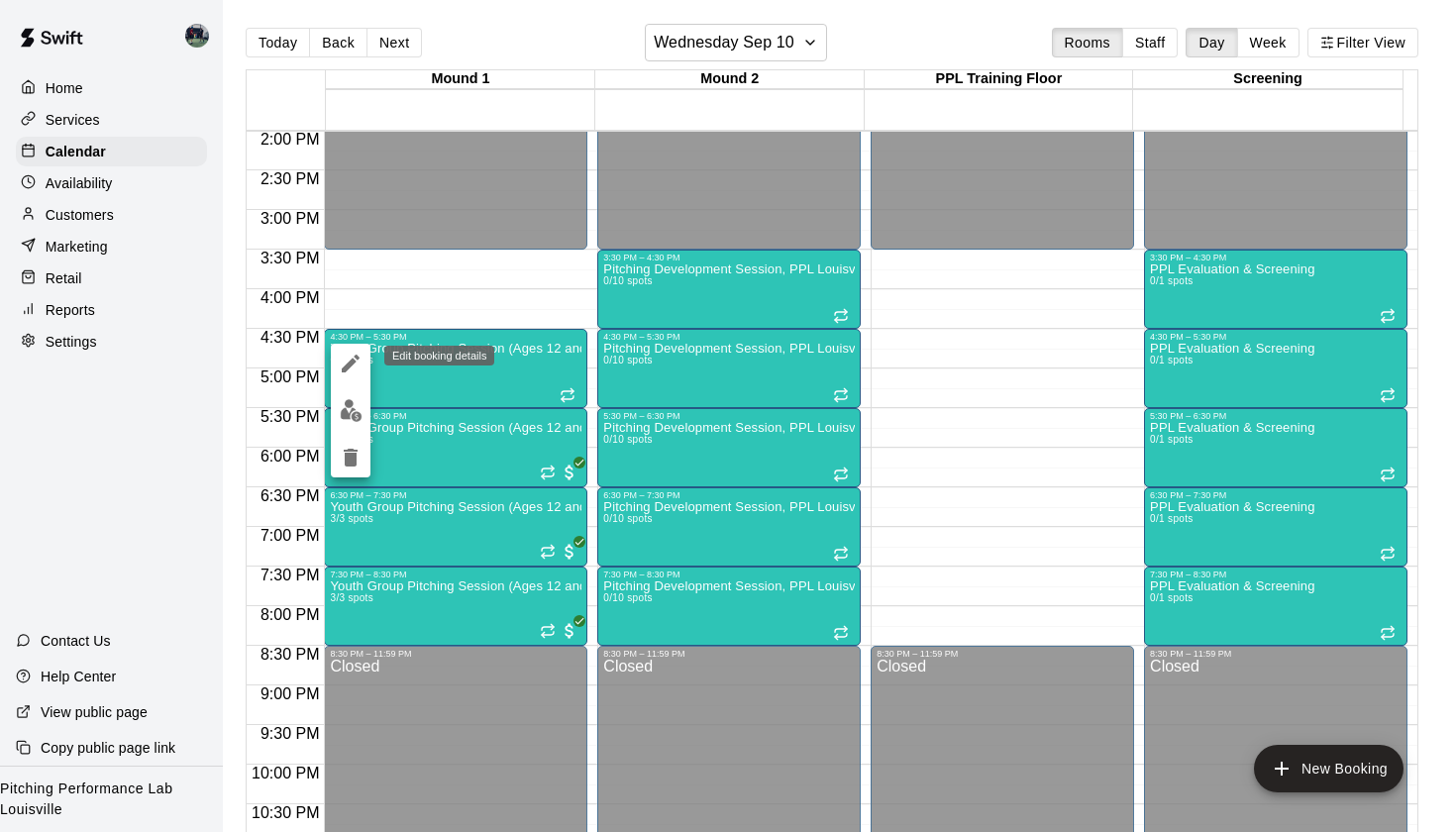 click 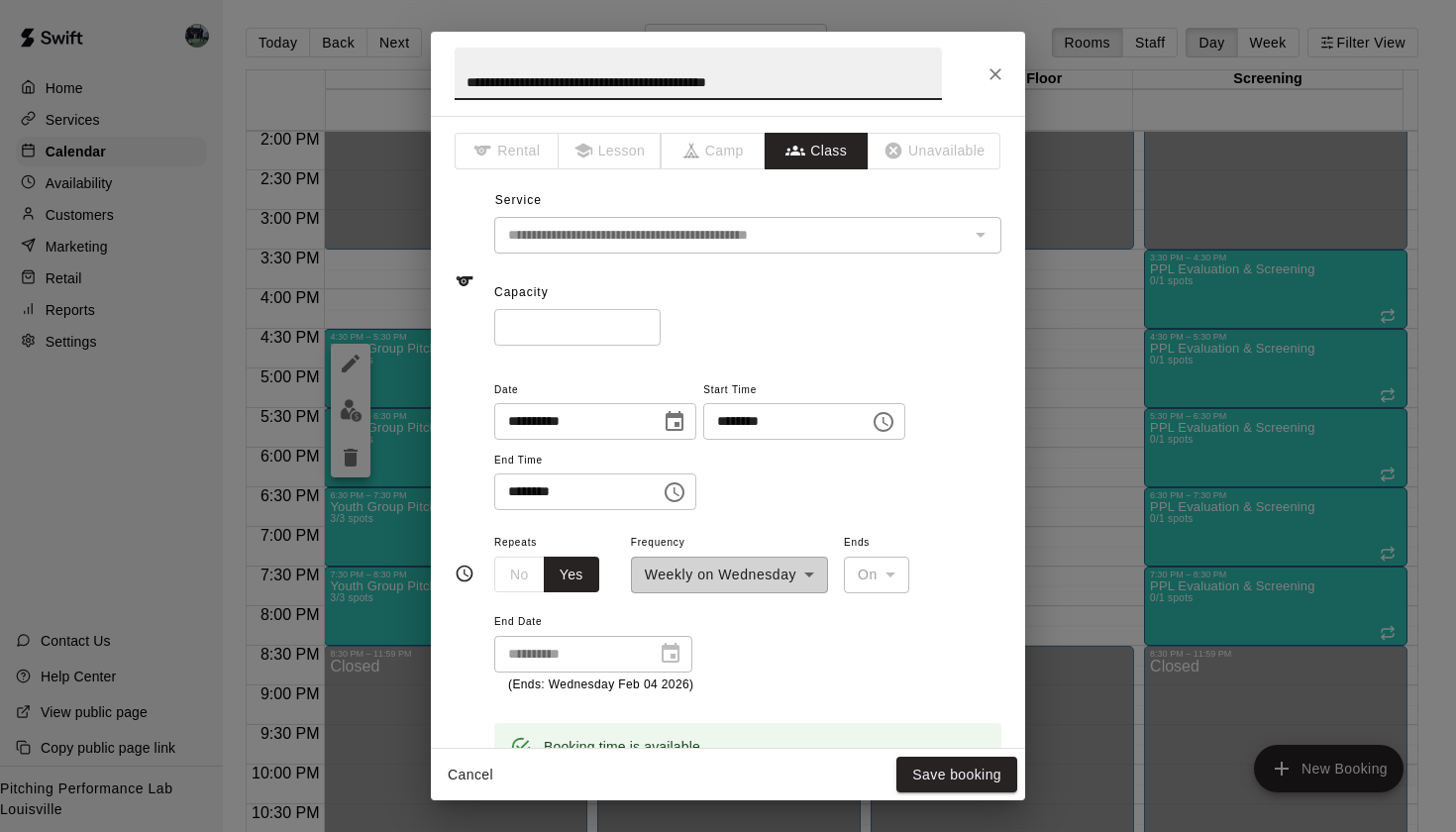 click on "*" at bounding box center (577, 327) 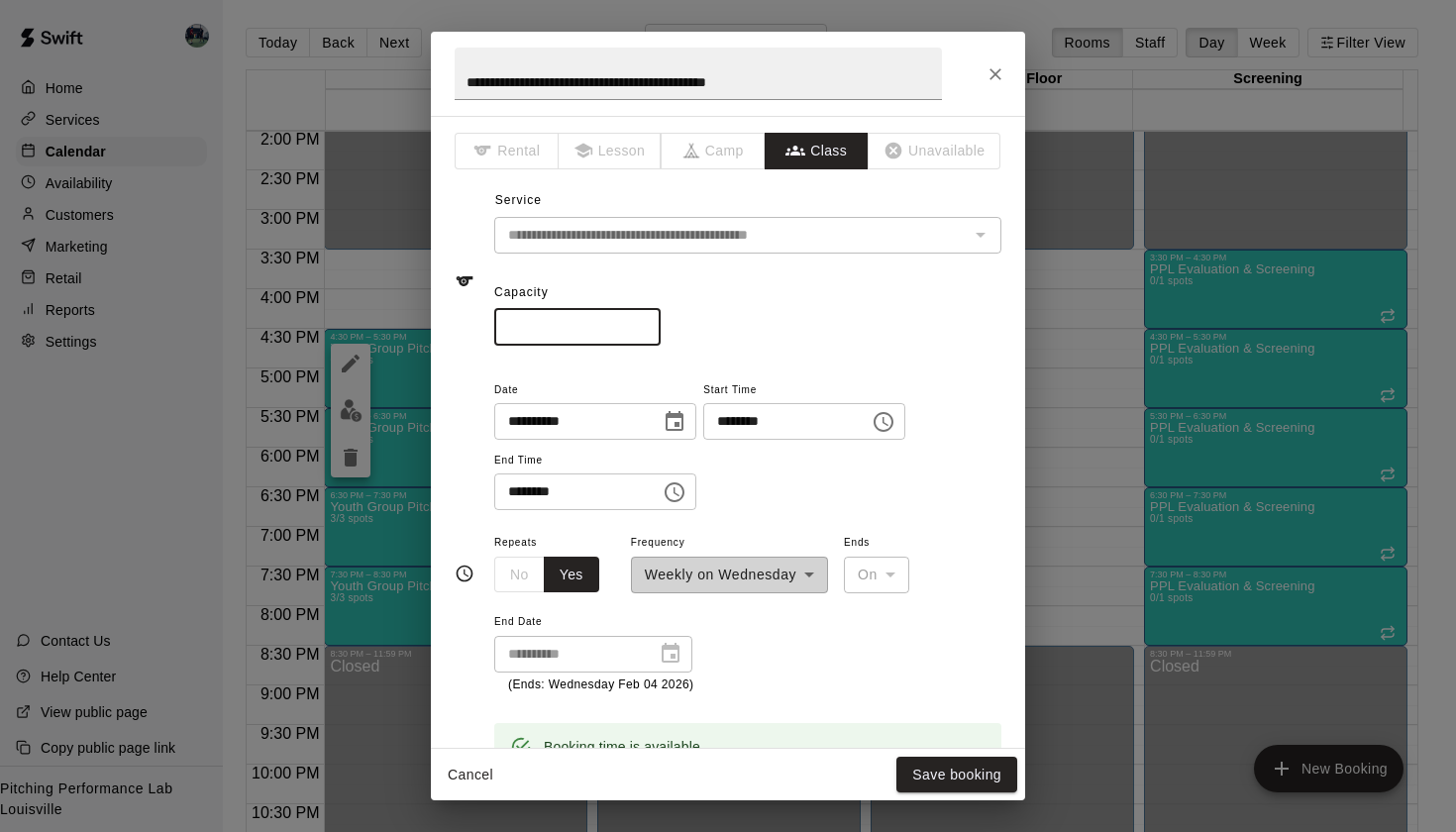 type on "*" 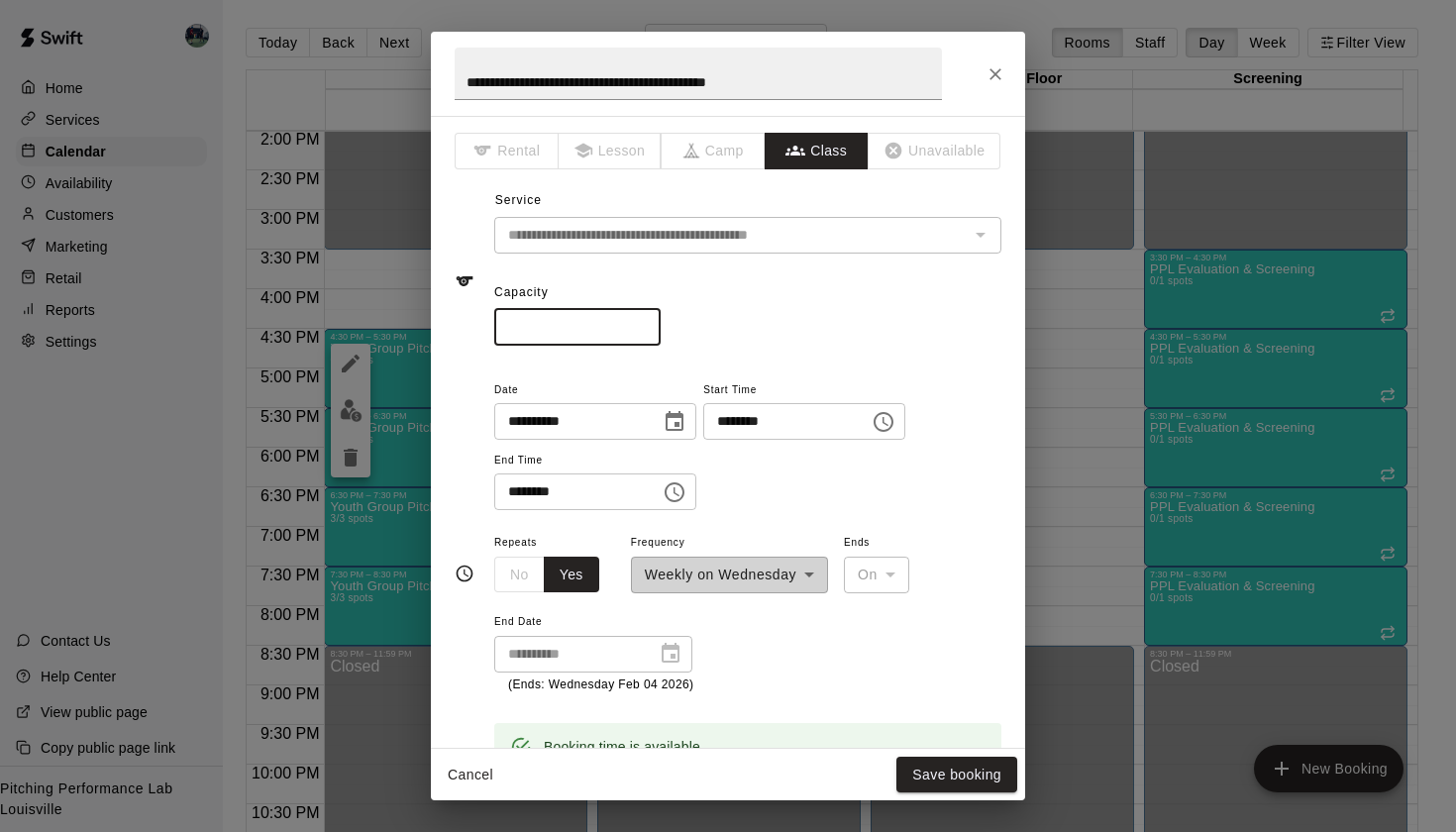 click on "*" at bounding box center [577, 327] 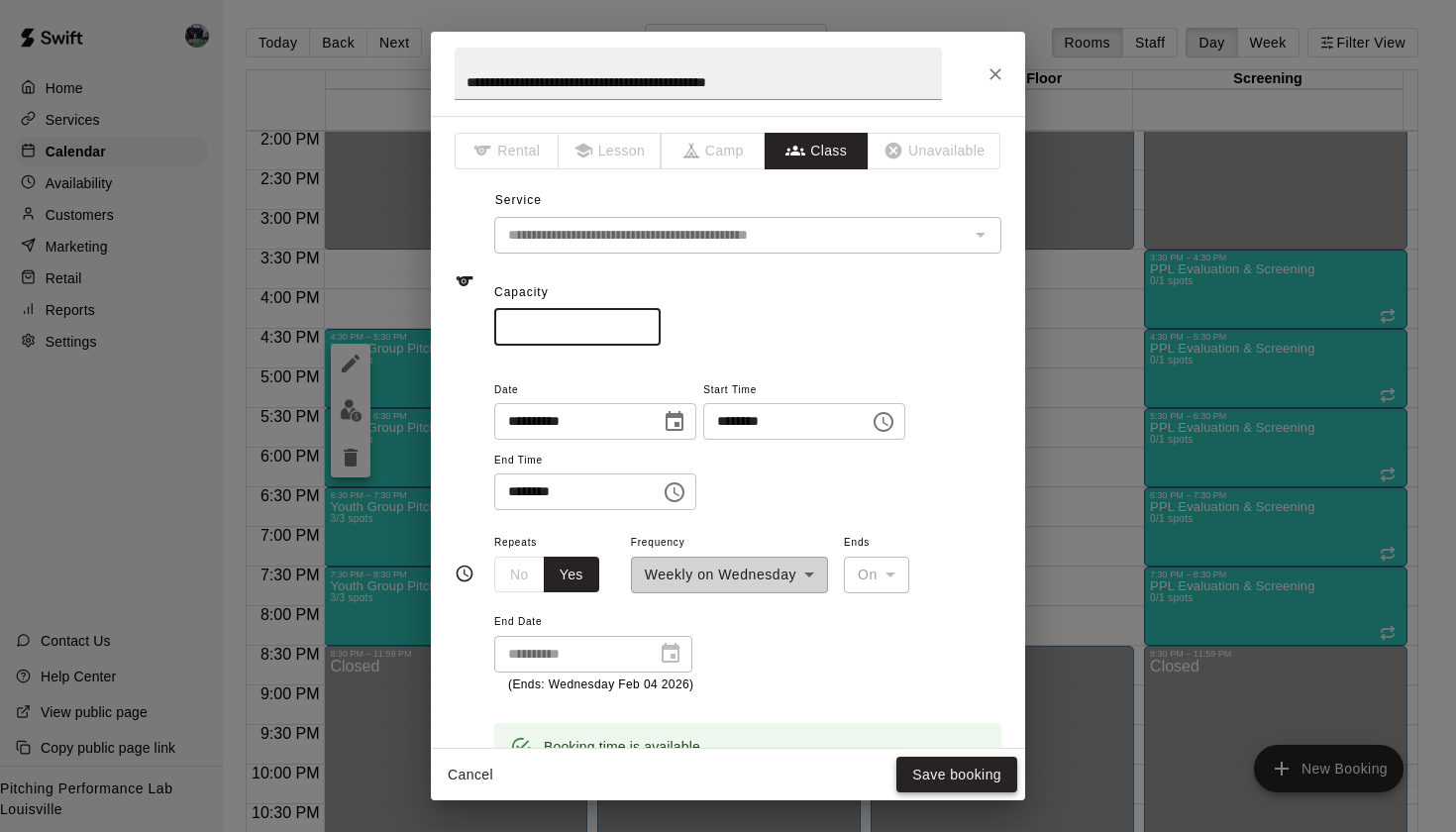 click on "Save booking" at bounding box center (957, 775) 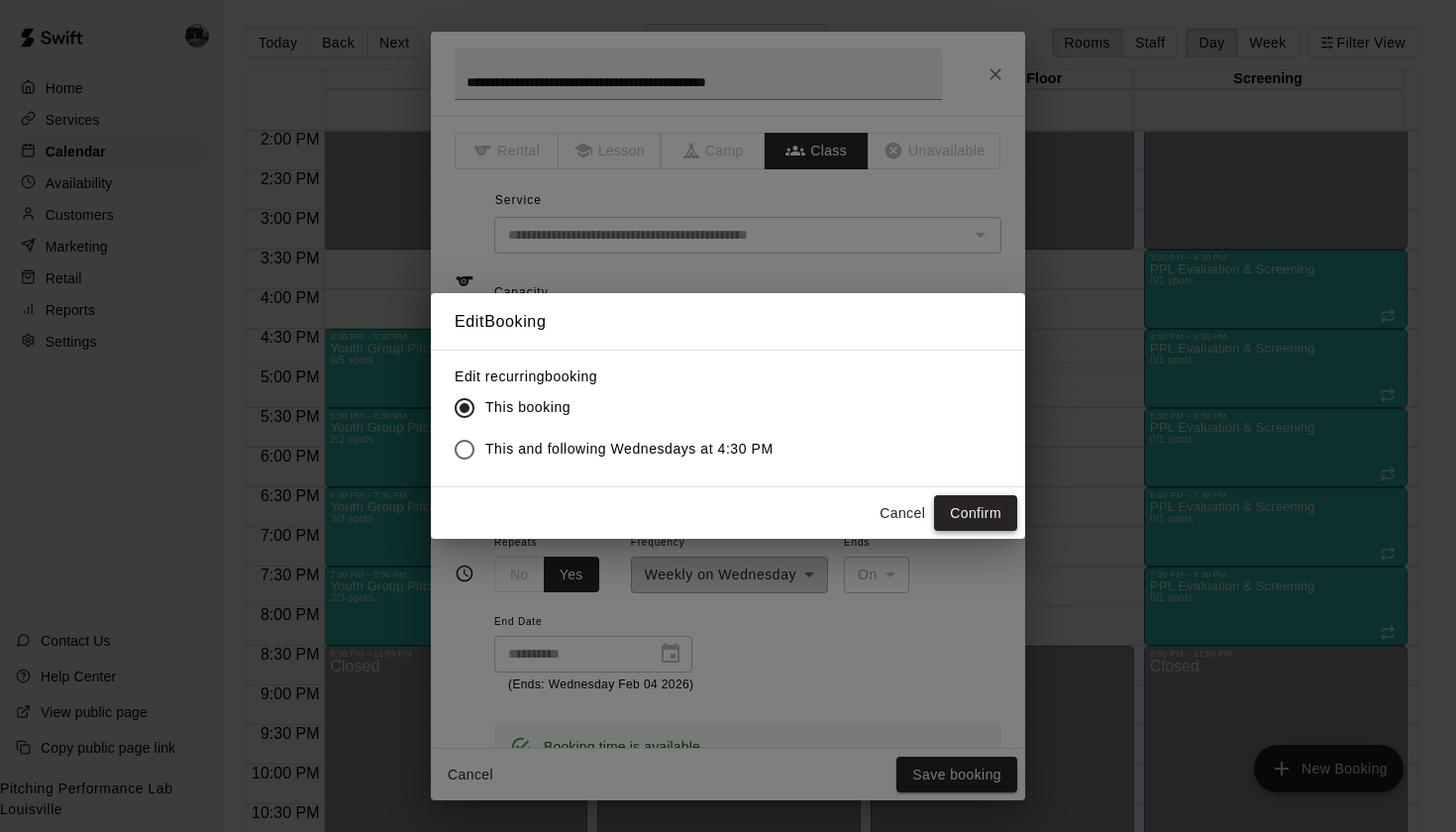 click on "Confirm" at bounding box center (976, 513) 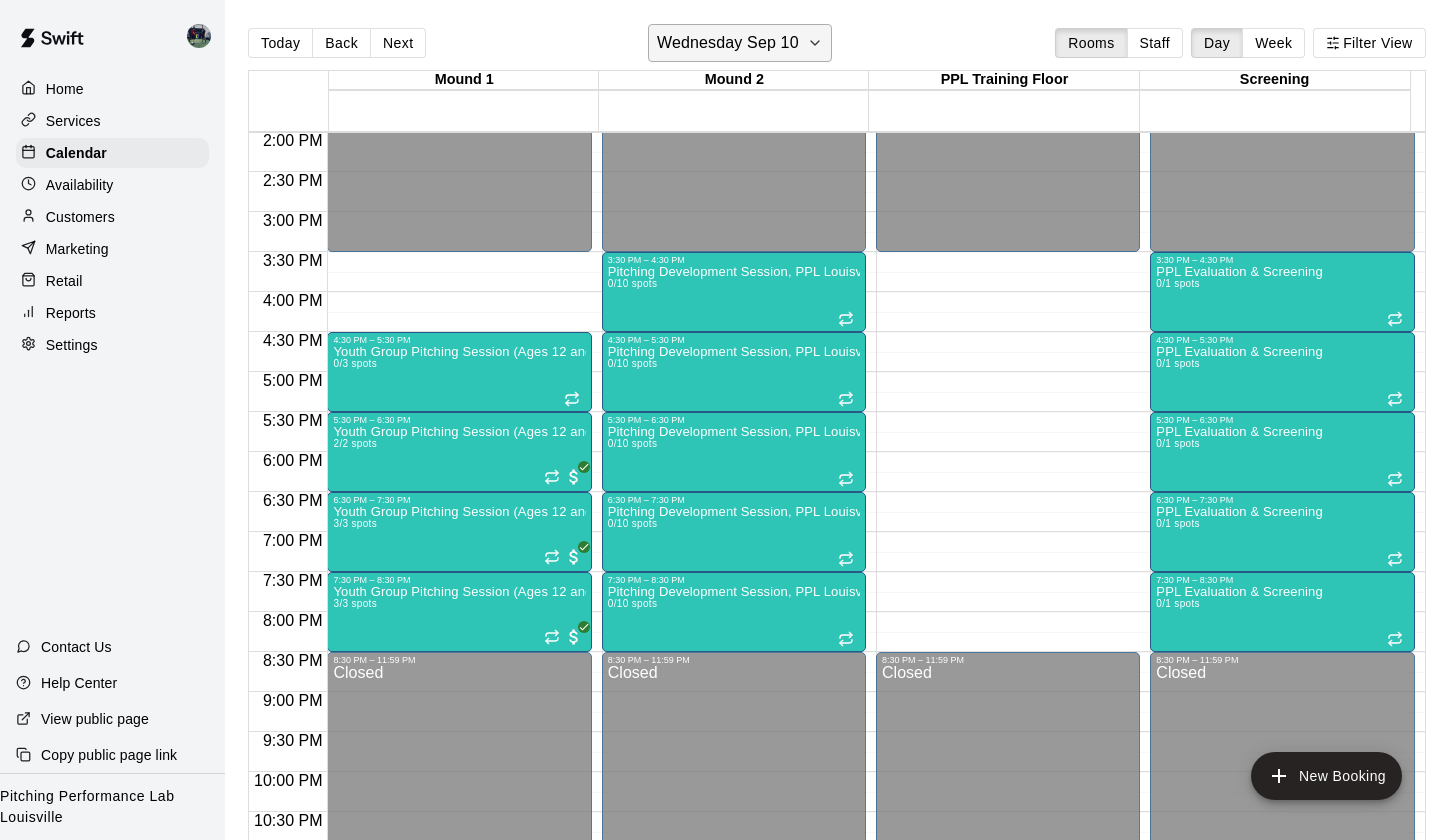 click 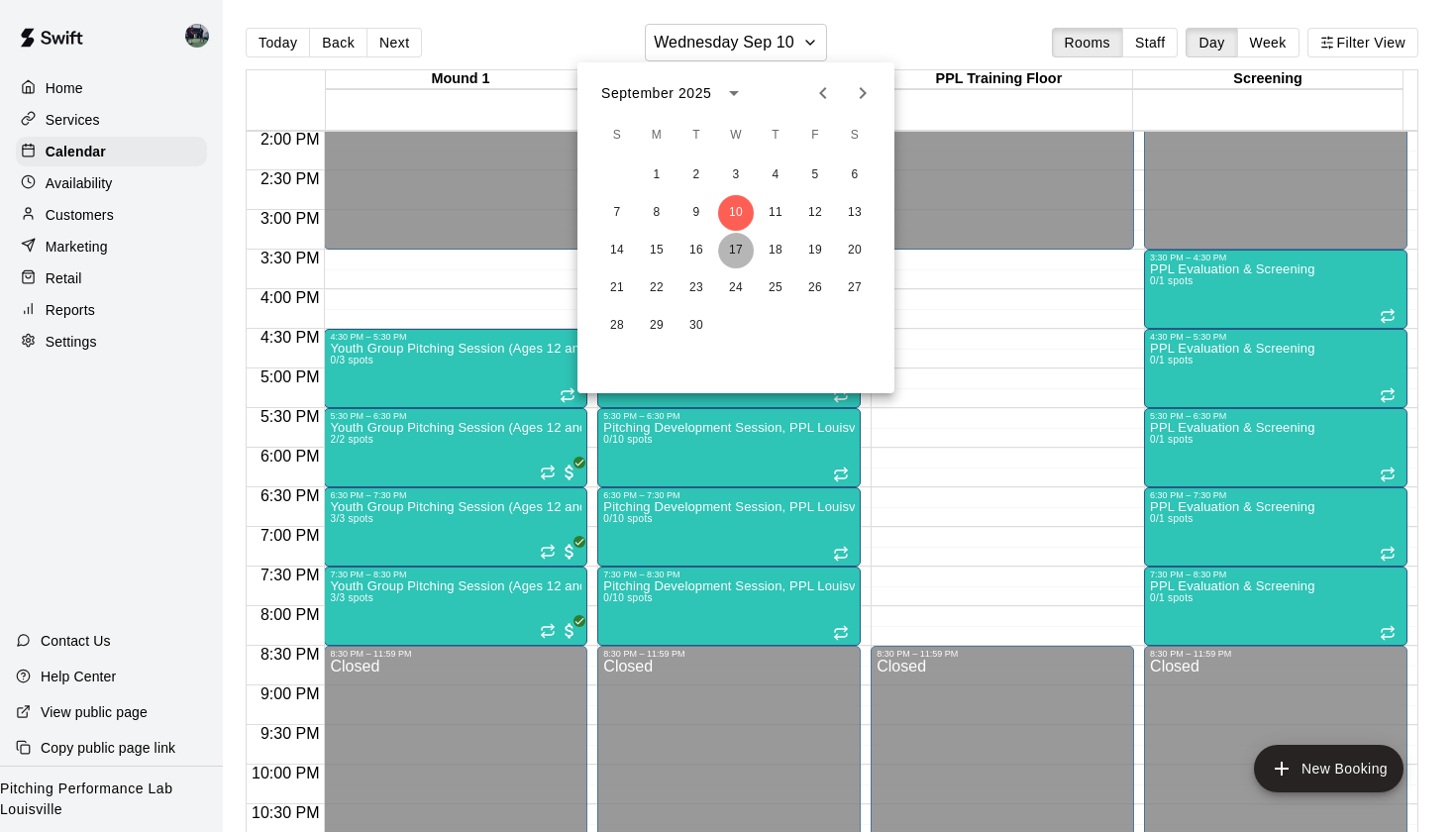 click on "17" at bounding box center [736, 251] 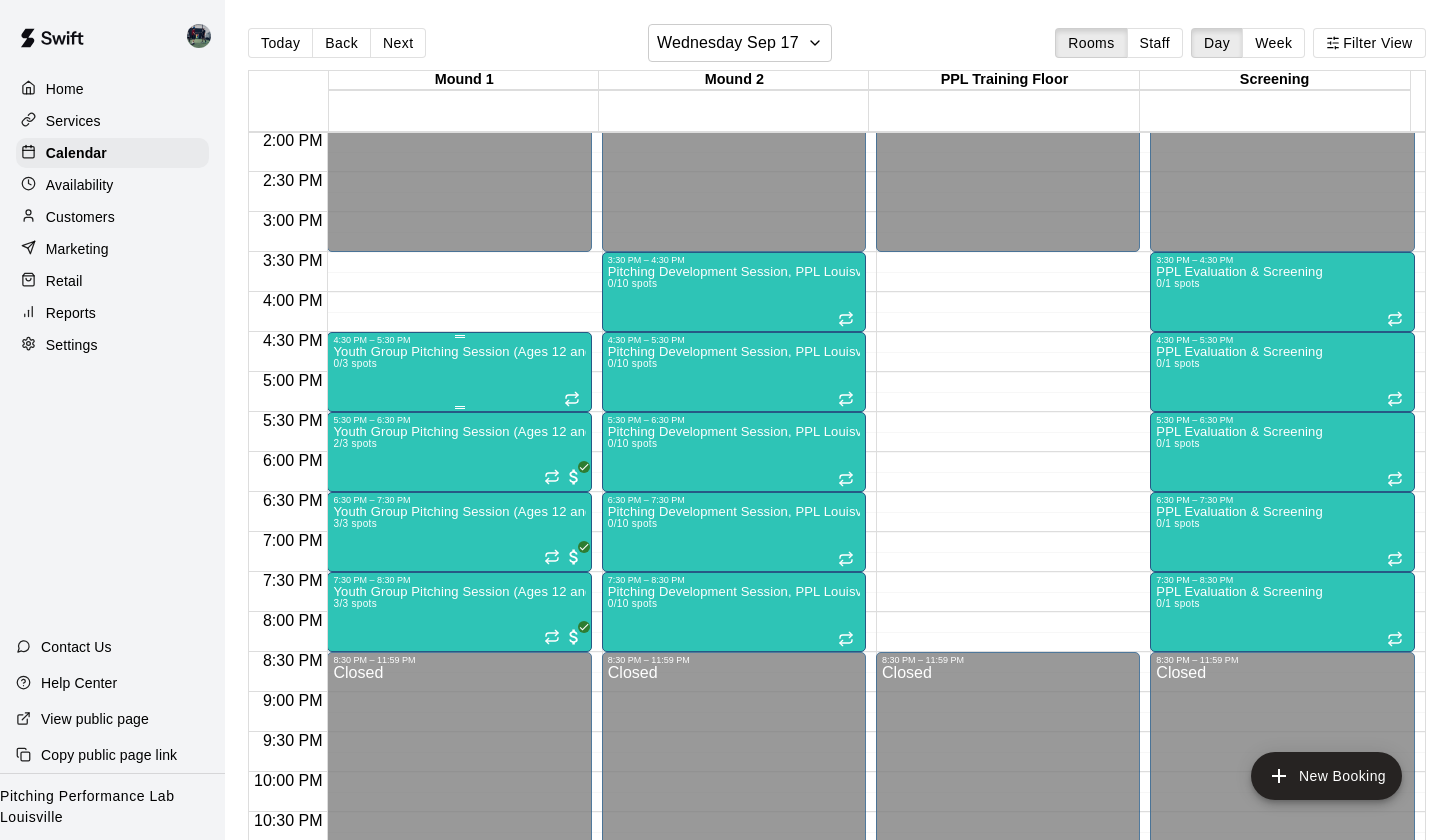 click on "Youth Group Pitching Session (Ages 12 and Under) 0/3 spots" at bounding box center (459, 765) 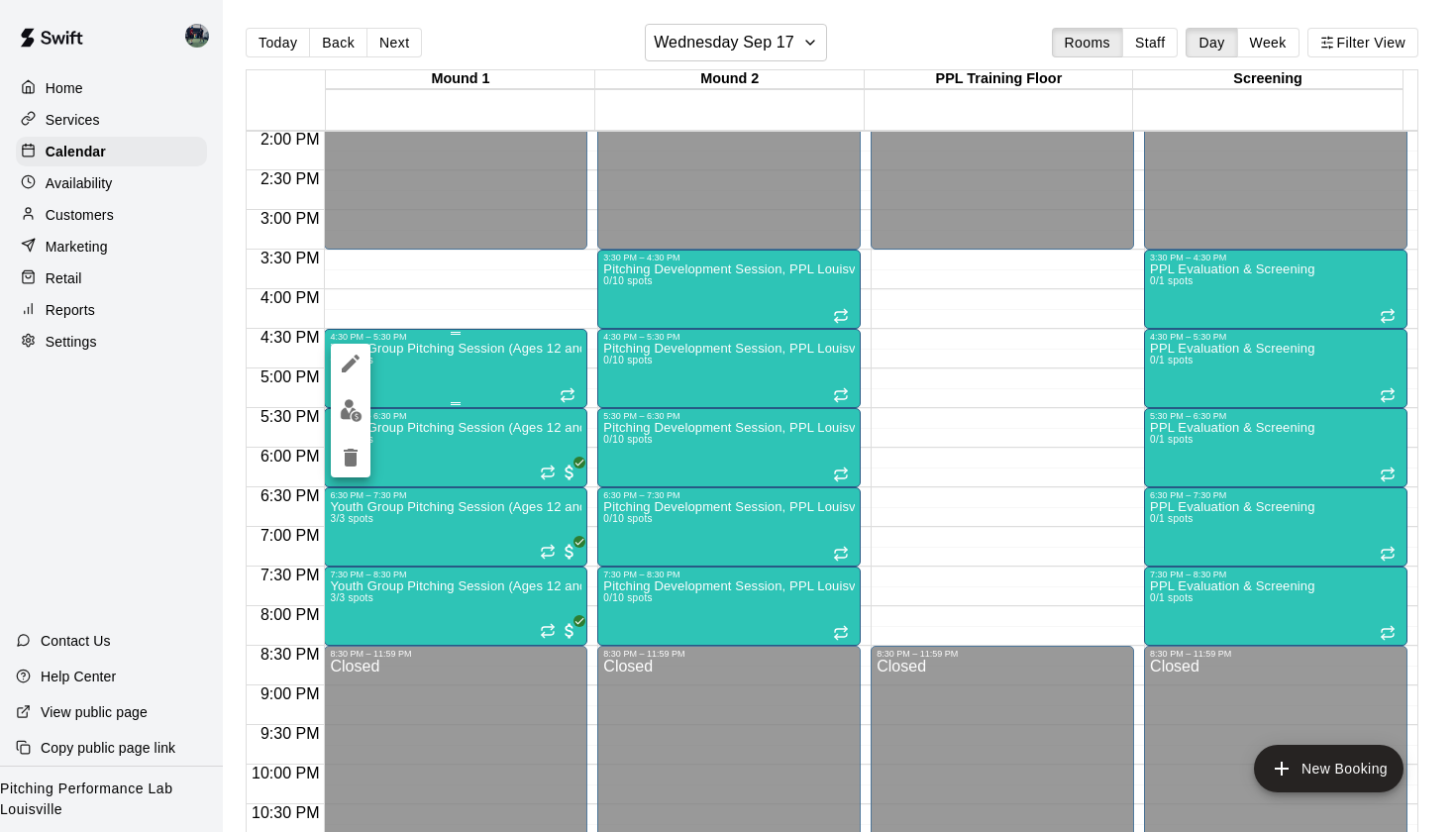 click at bounding box center (728, 416) 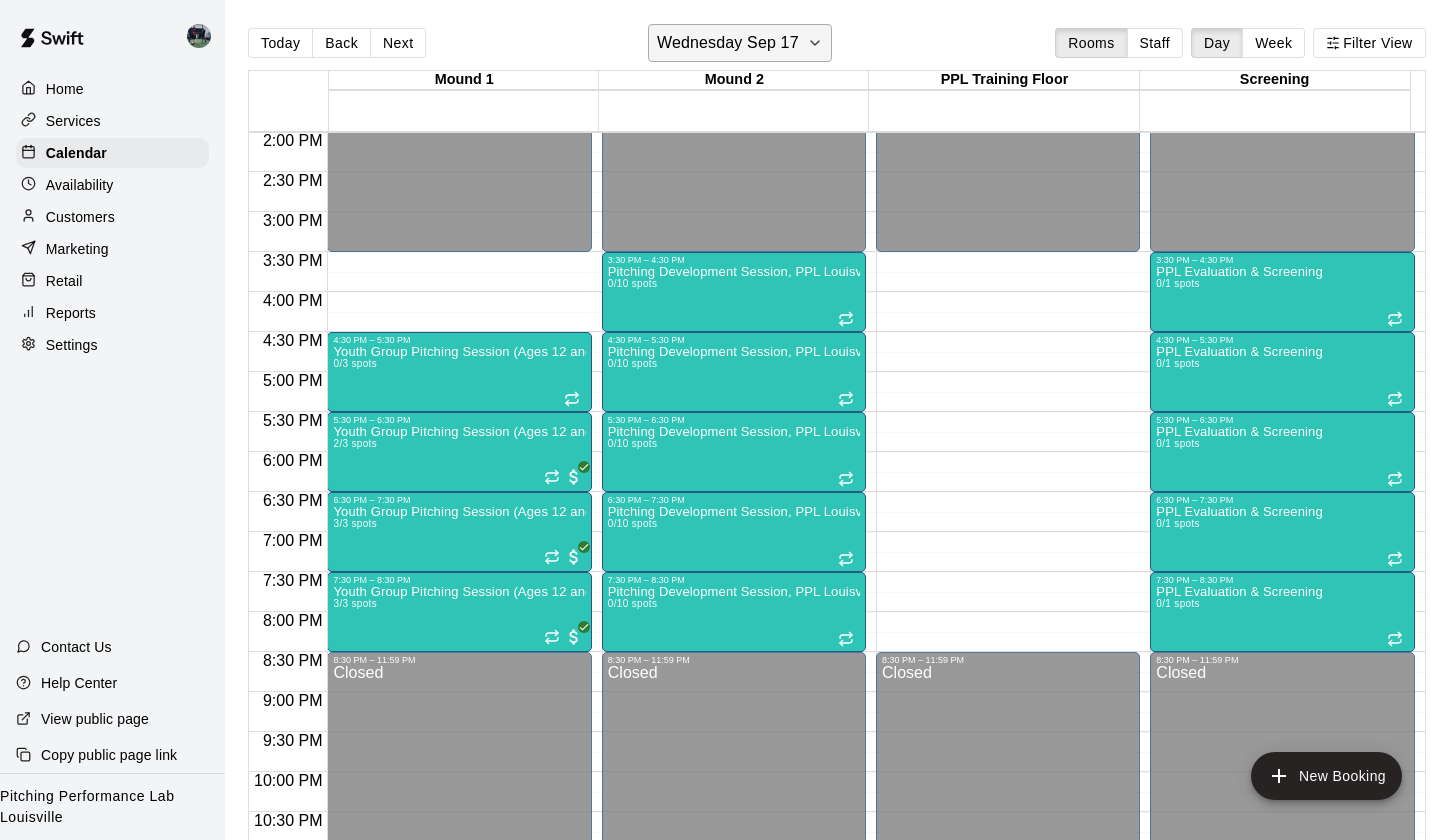 click 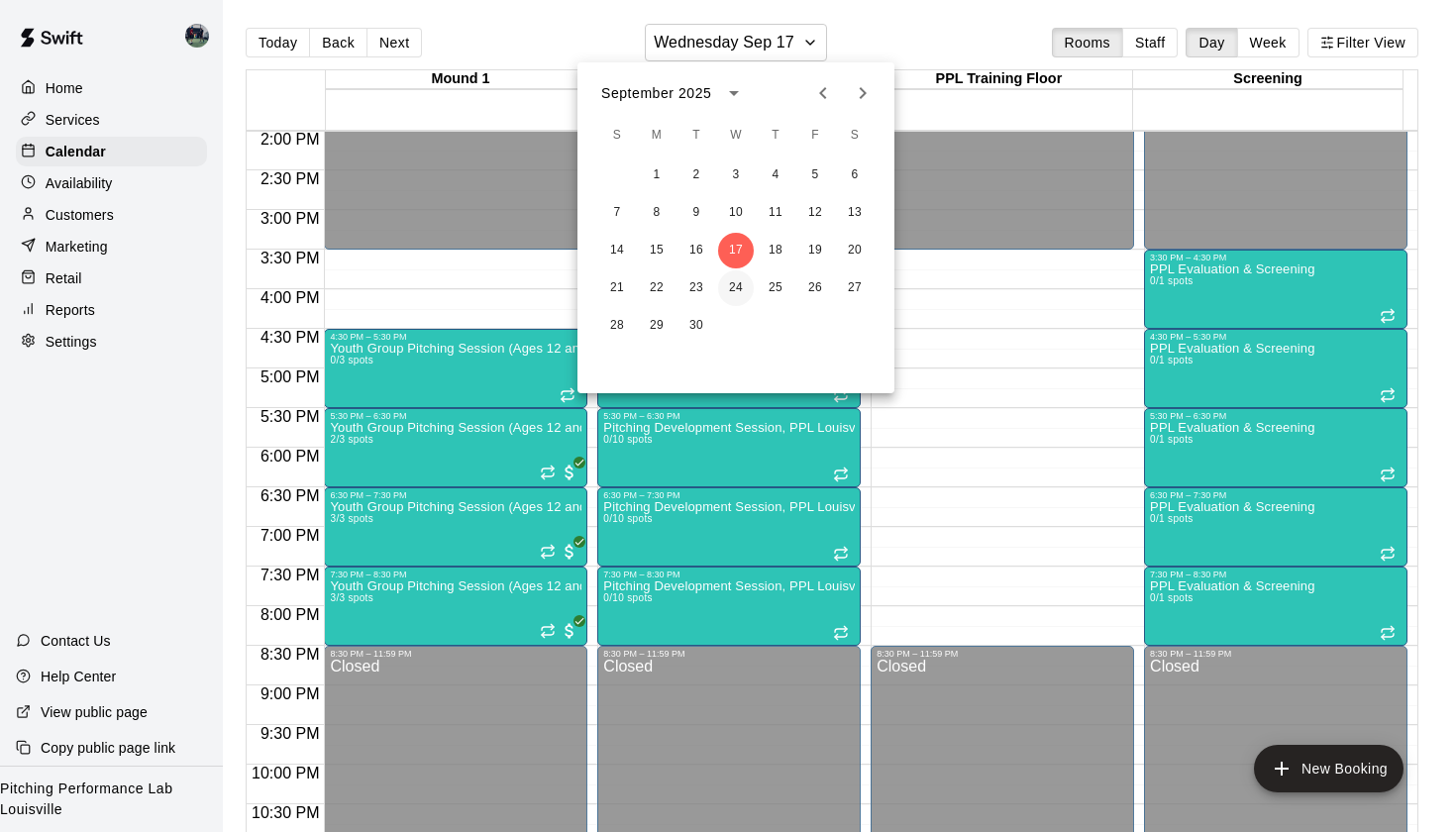 click on "24" at bounding box center (736, 288) 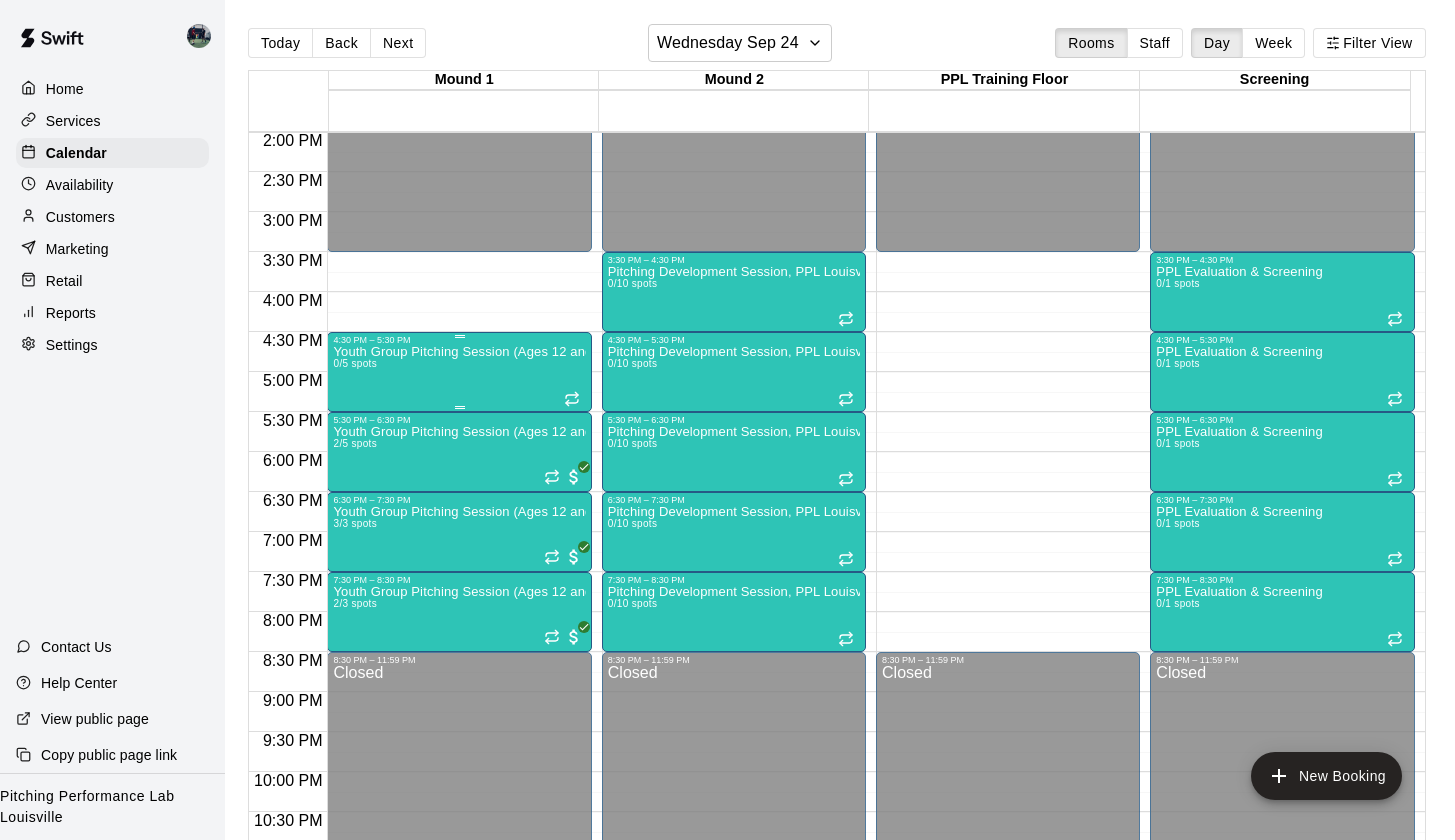 click on "Youth Group Pitching Session (Ages 12 and Under) 0/5 spots" at bounding box center [459, 765] 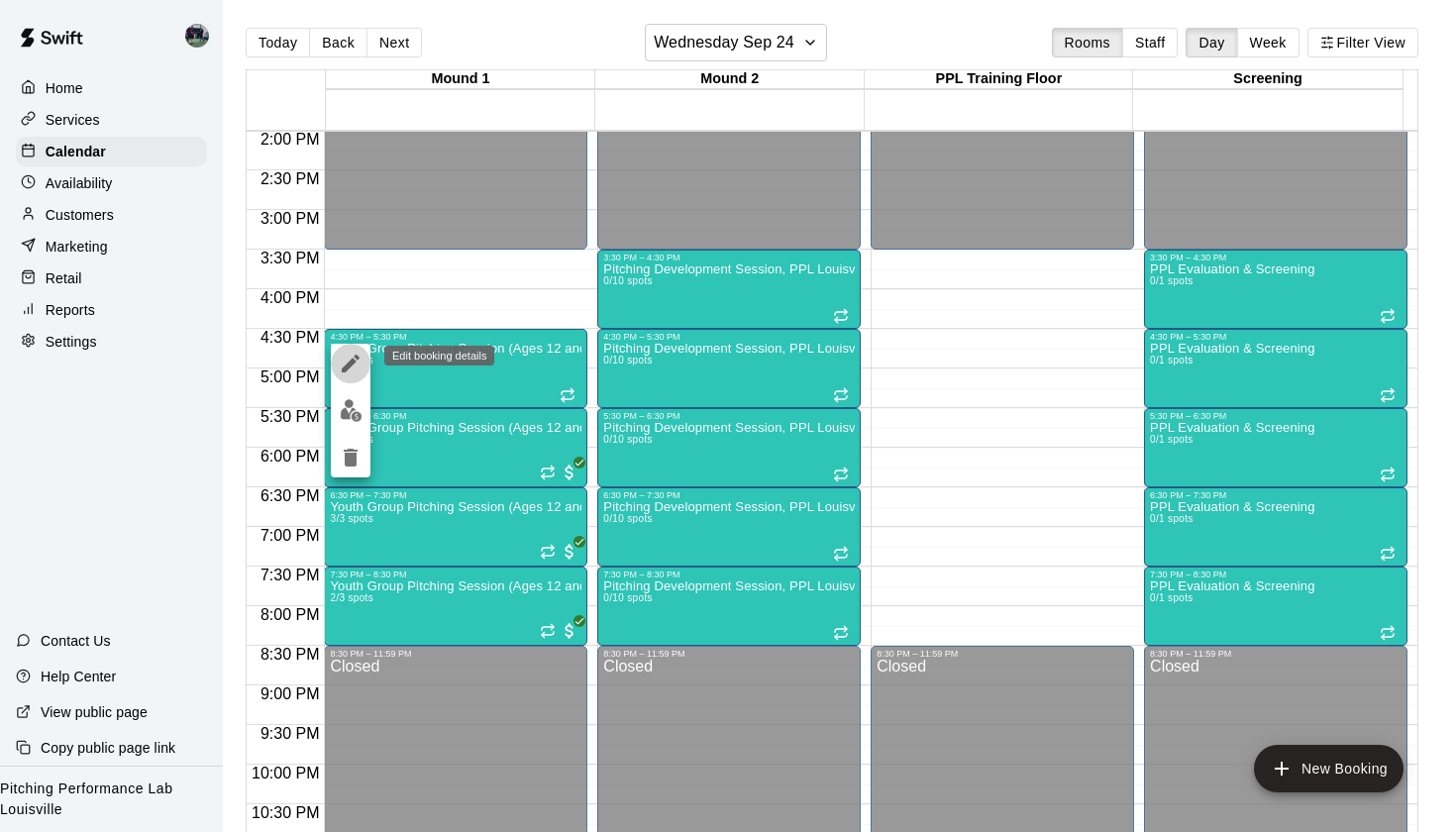 click 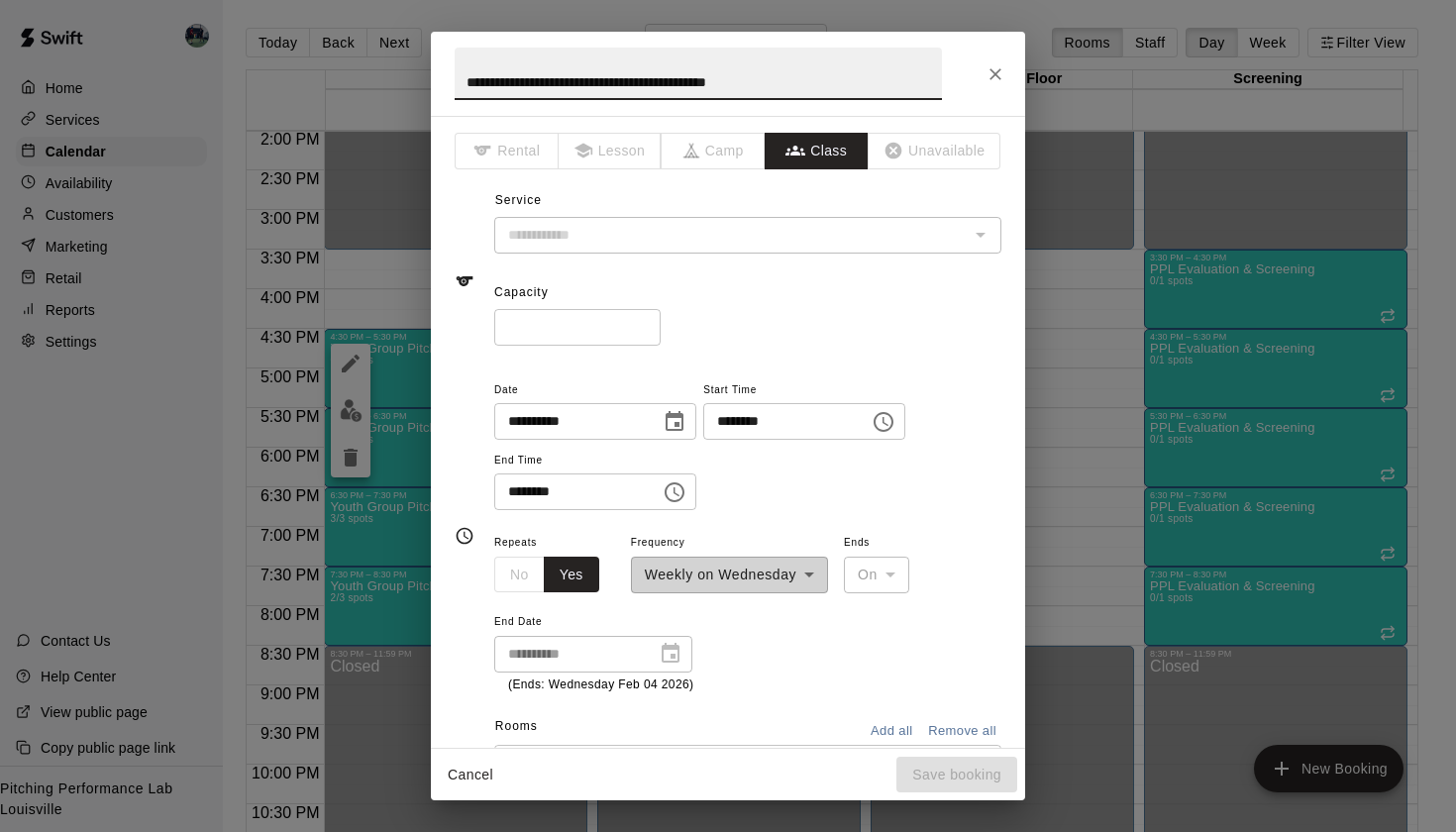 type on "**********" 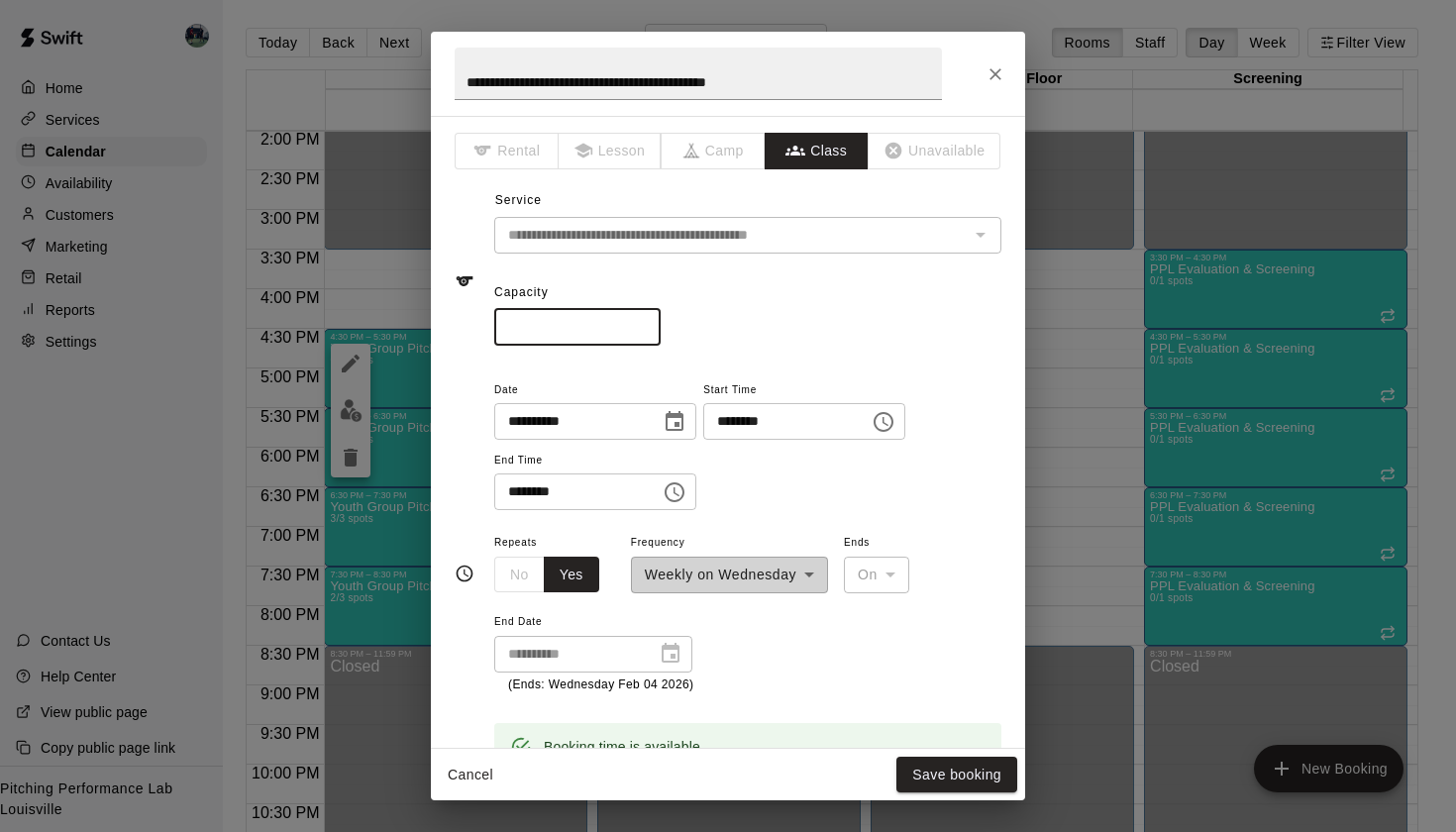 click on "*" at bounding box center [577, 327] 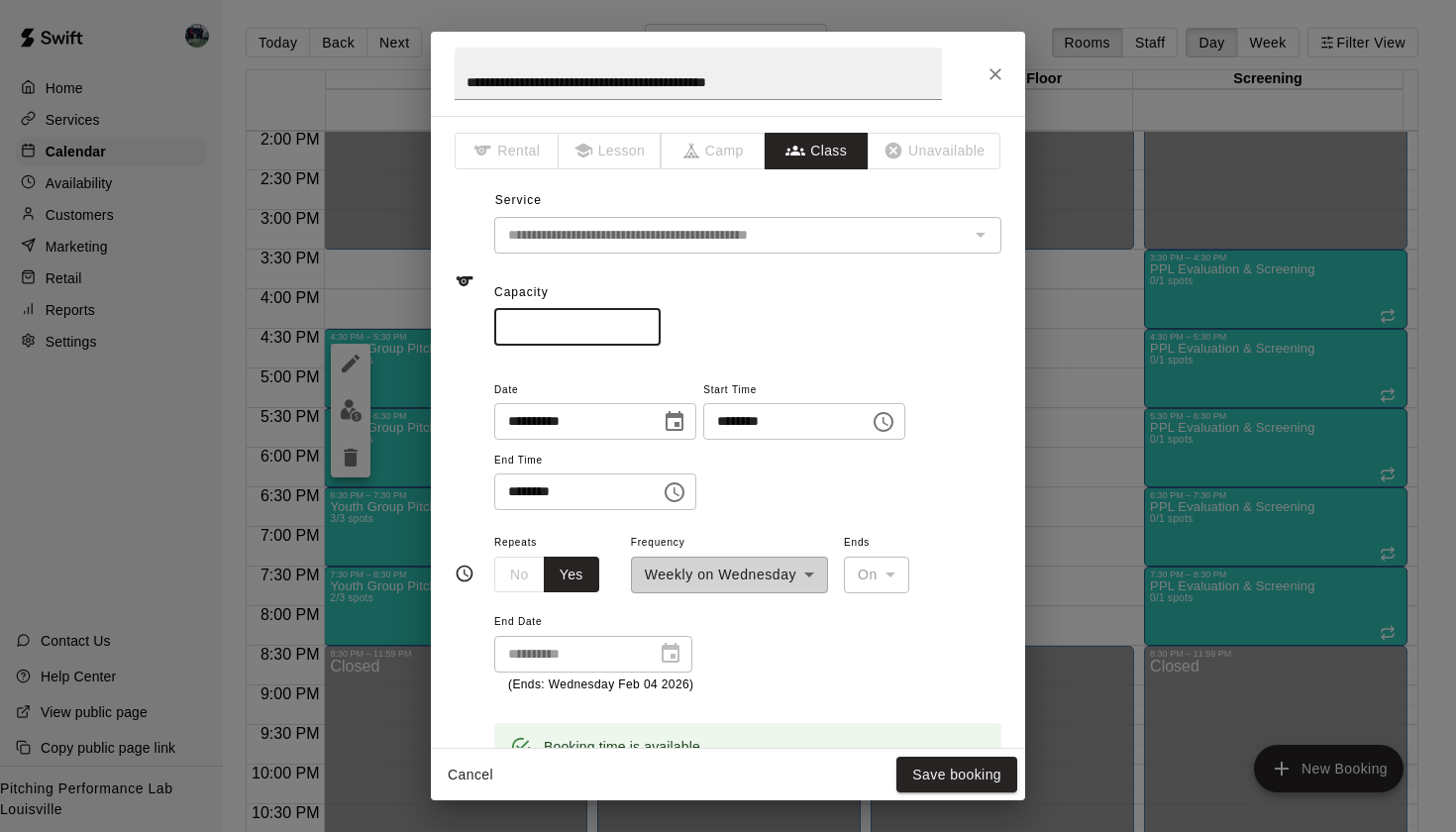 type on "*" 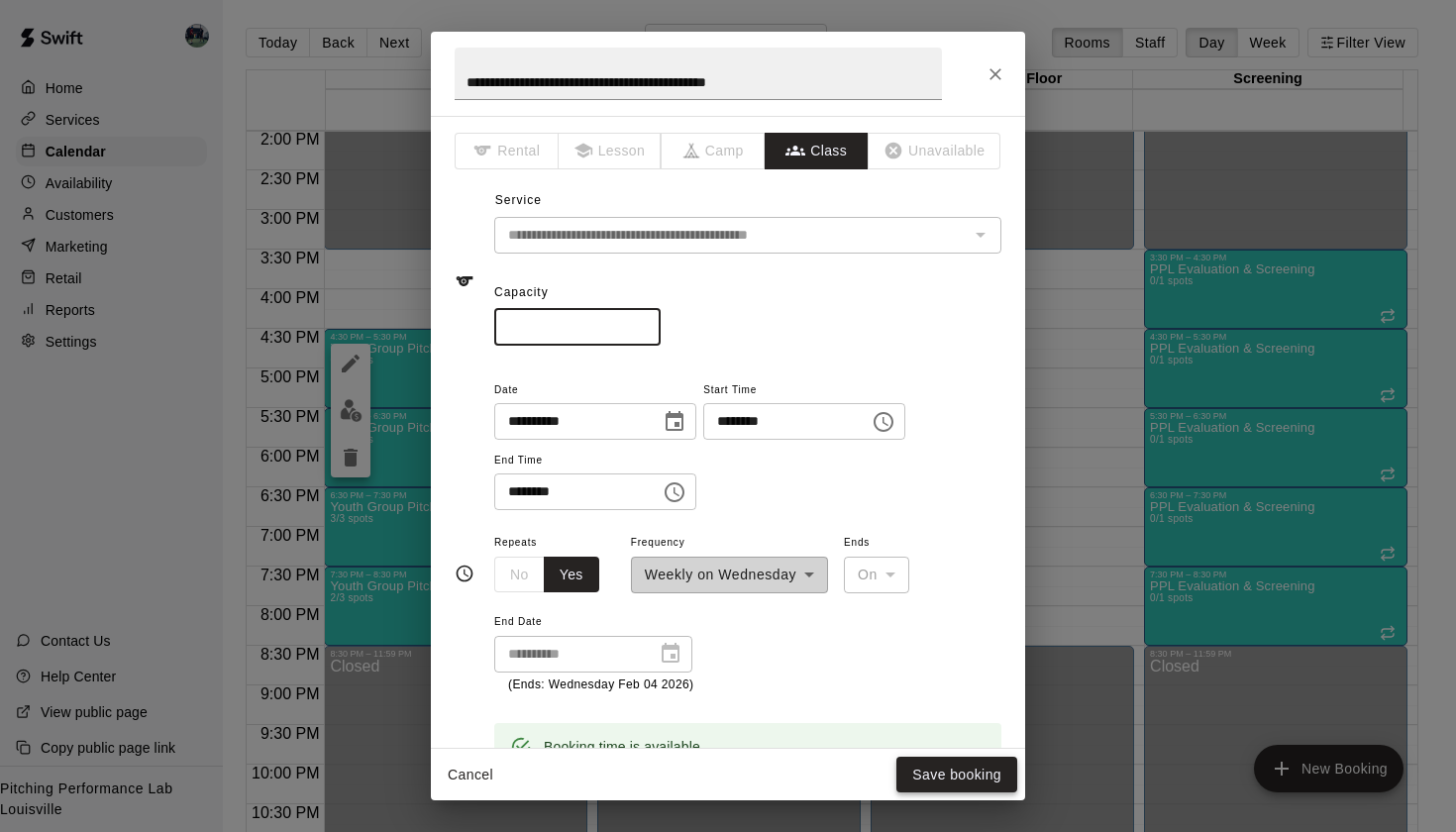 click on "Save booking" at bounding box center [957, 775] 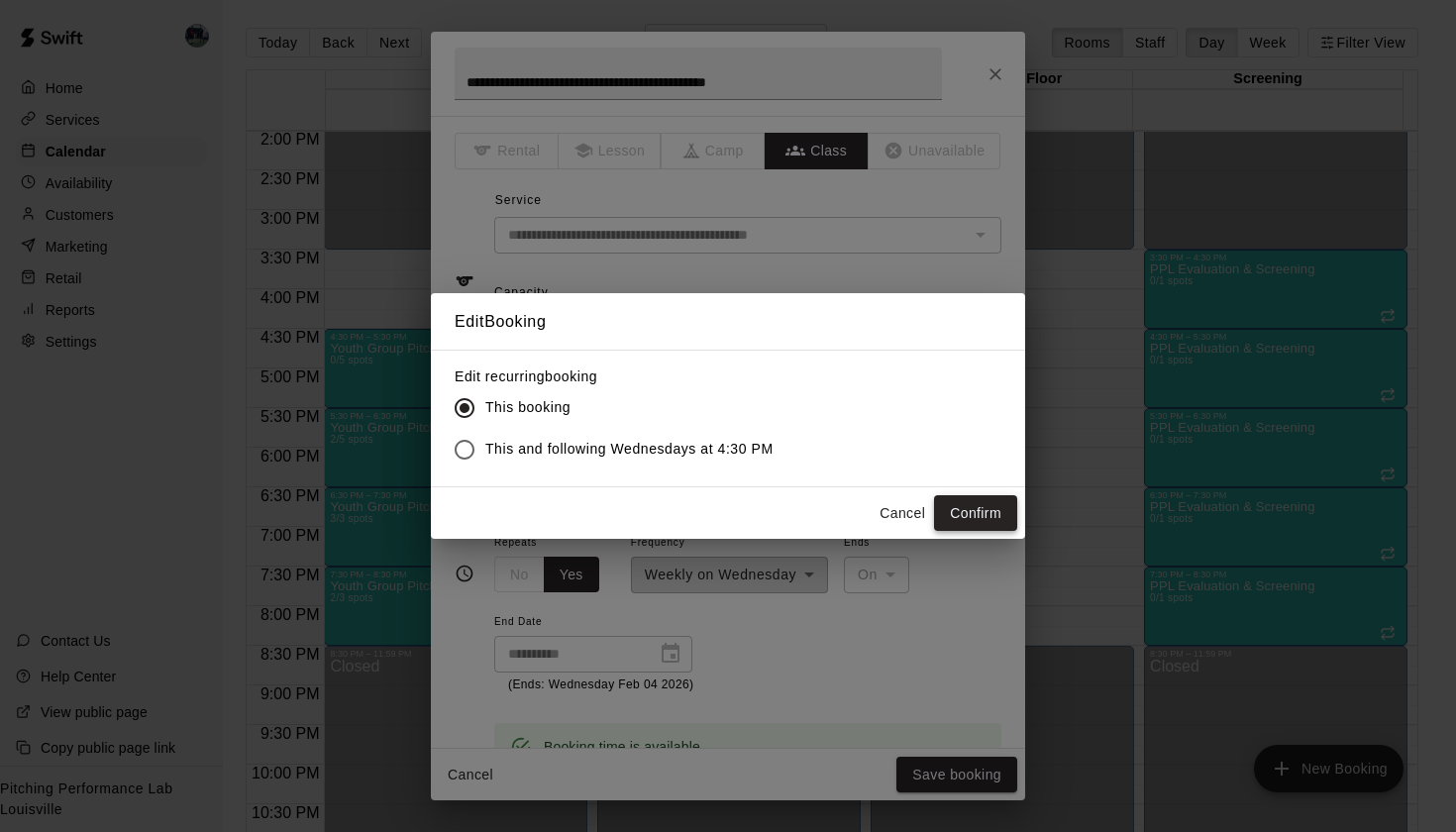click on "Confirm" at bounding box center [976, 513] 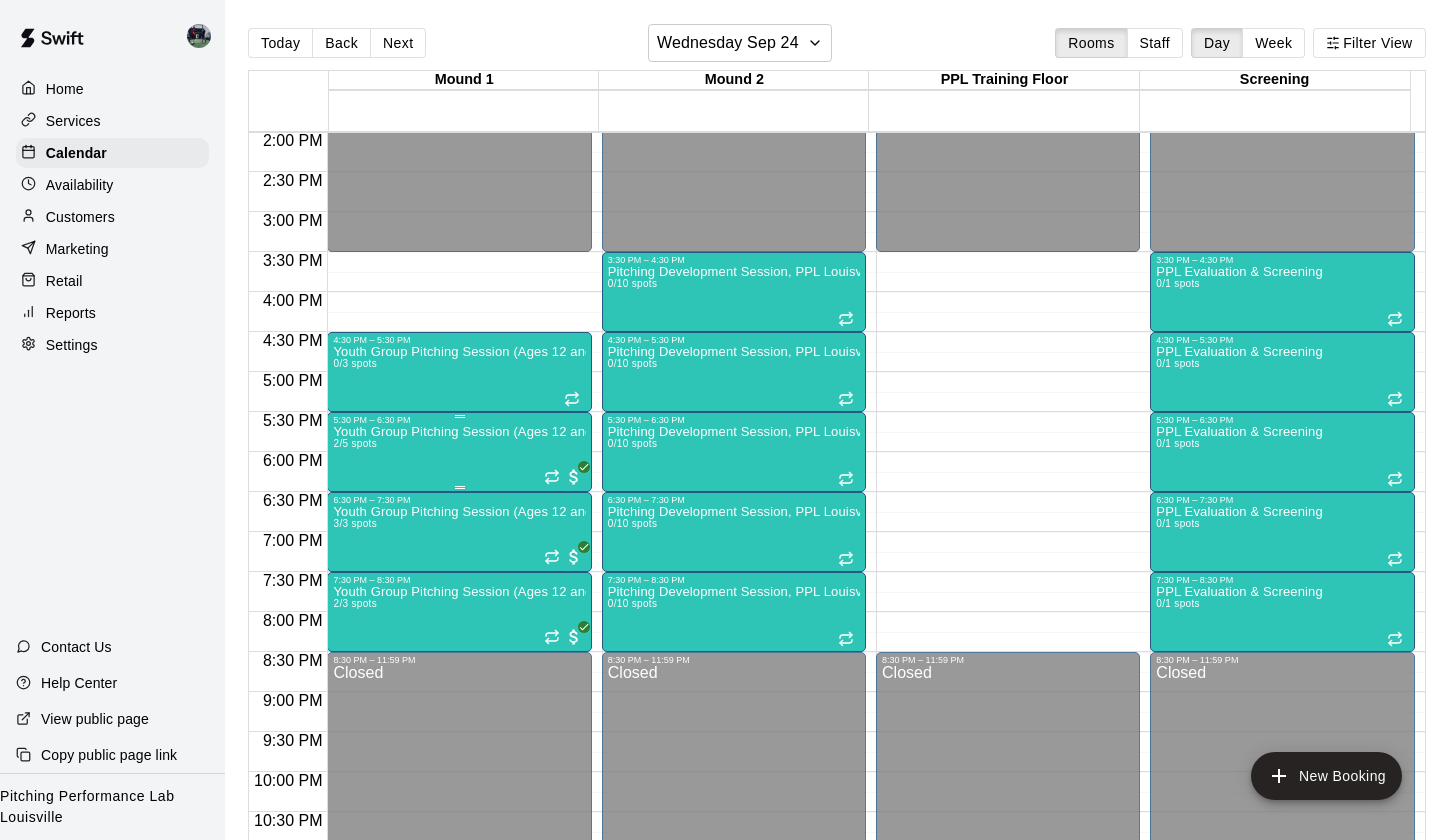 click on "Youth Group Pitching Session (Ages 12 and Under) 2/5 spots" at bounding box center [459, 845] 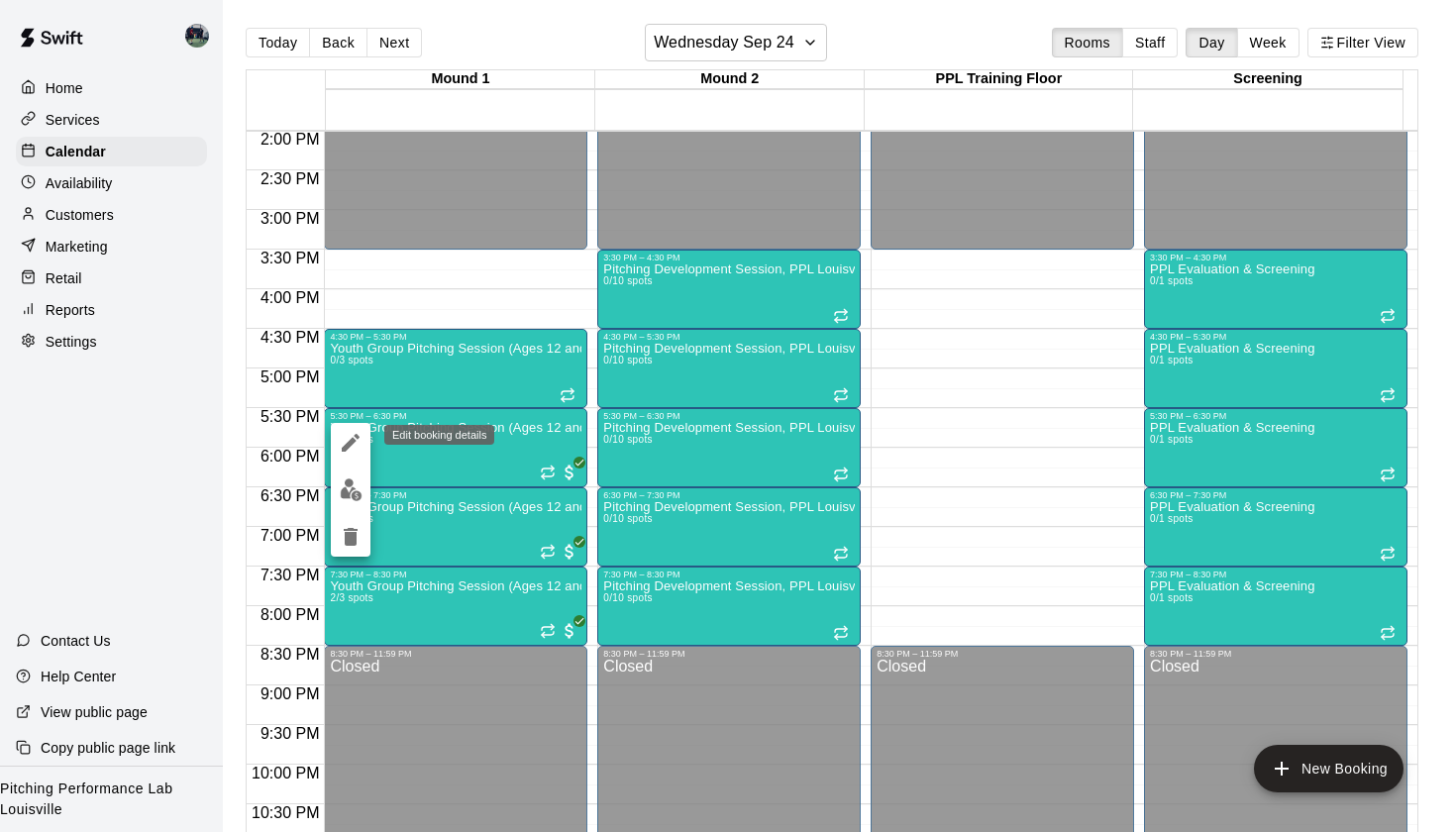click 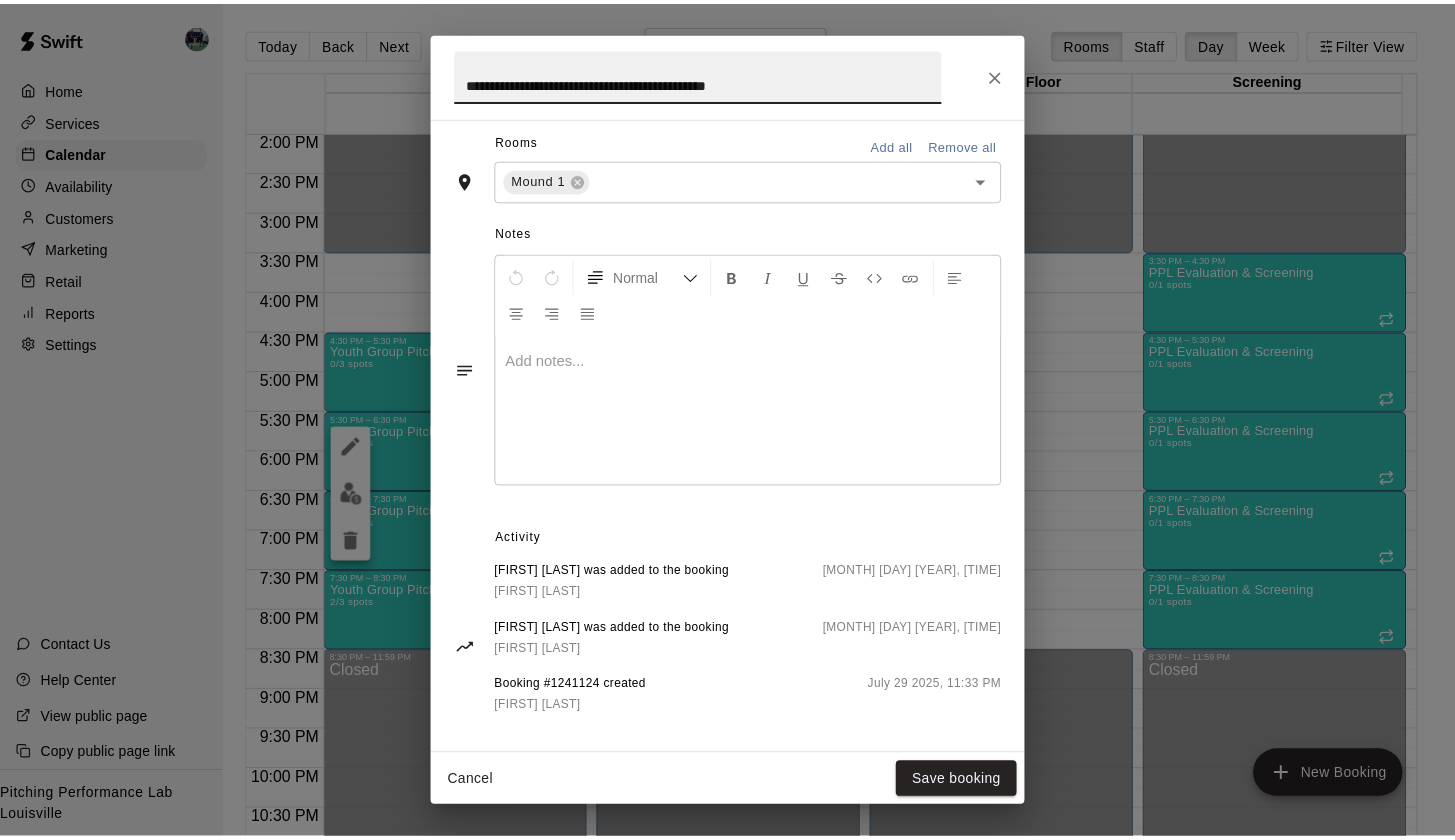 scroll, scrollTop: 0, scrollLeft: 0, axis: both 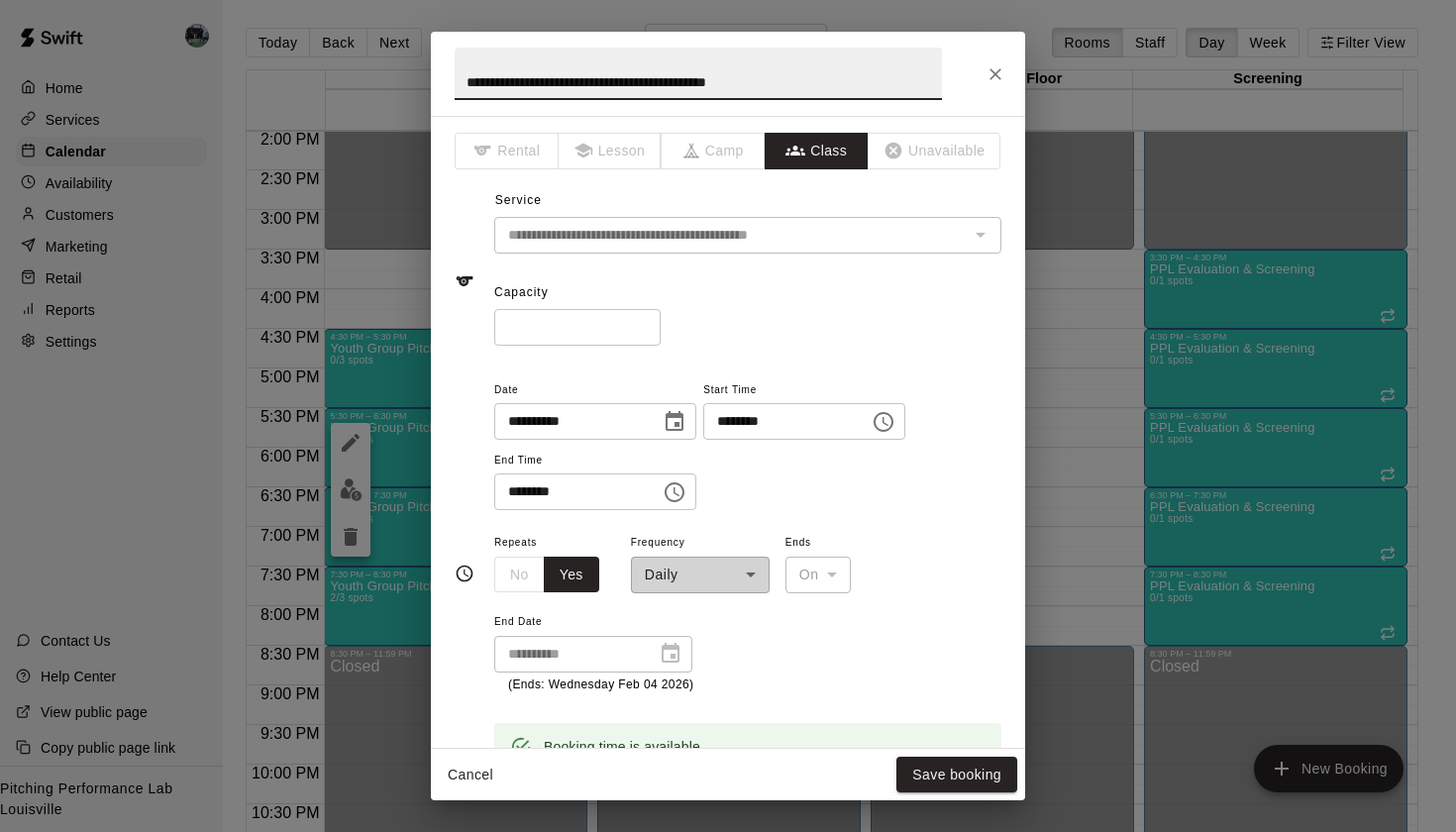 click on "*" at bounding box center [577, 327] 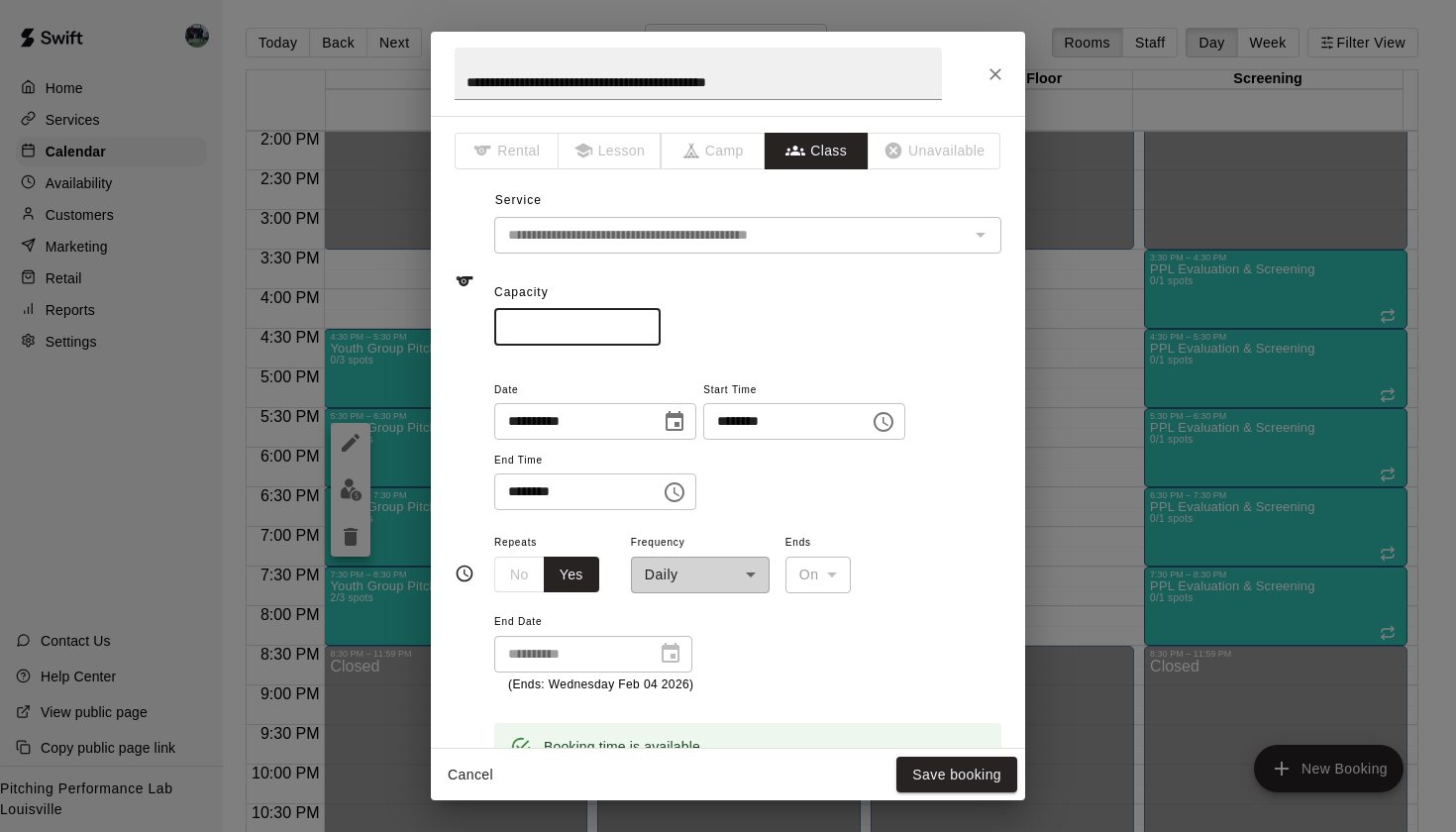 click on "*" at bounding box center [577, 327] 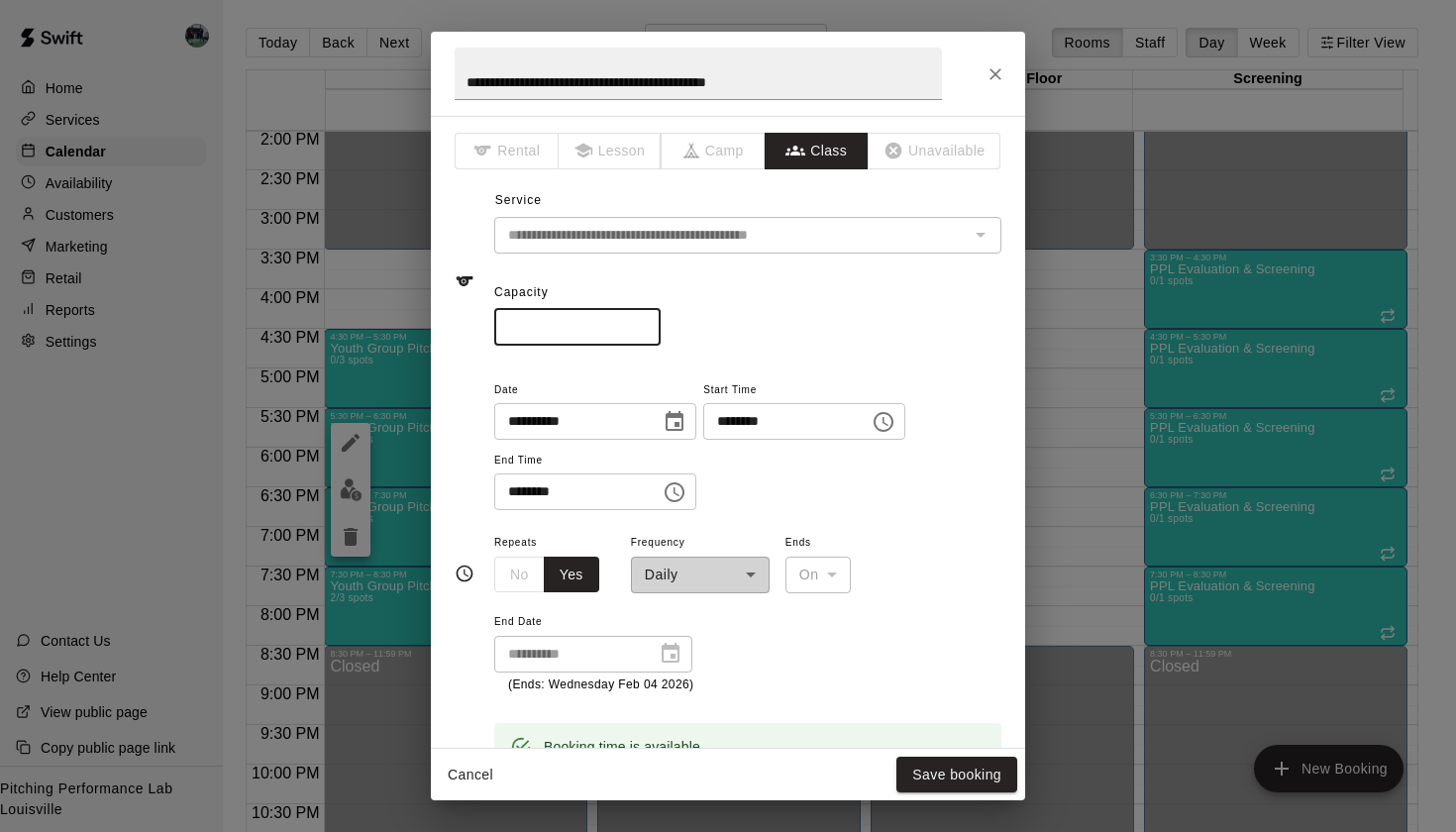 type on "*" 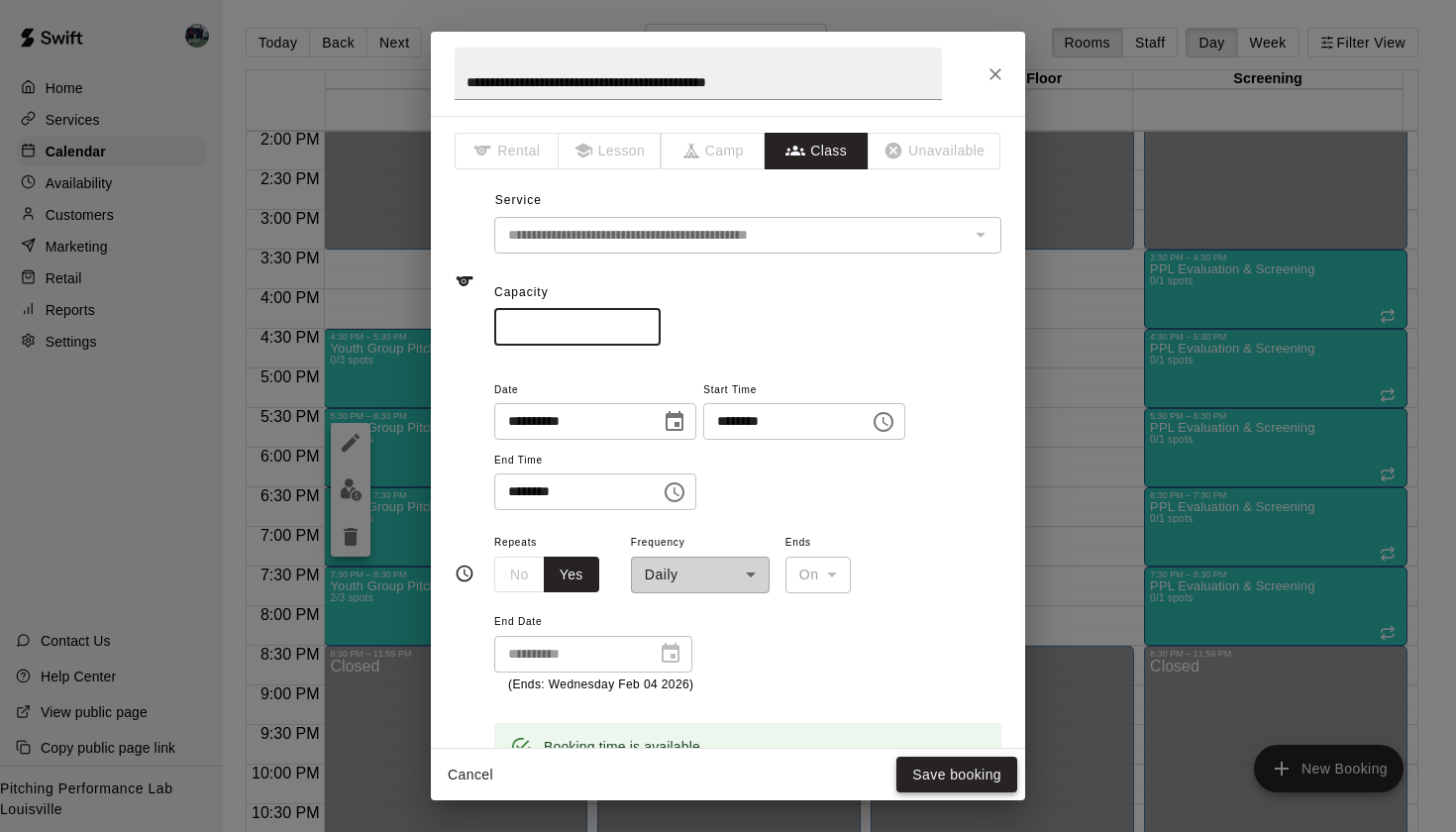 click on "Save booking" at bounding box center (957, 775) 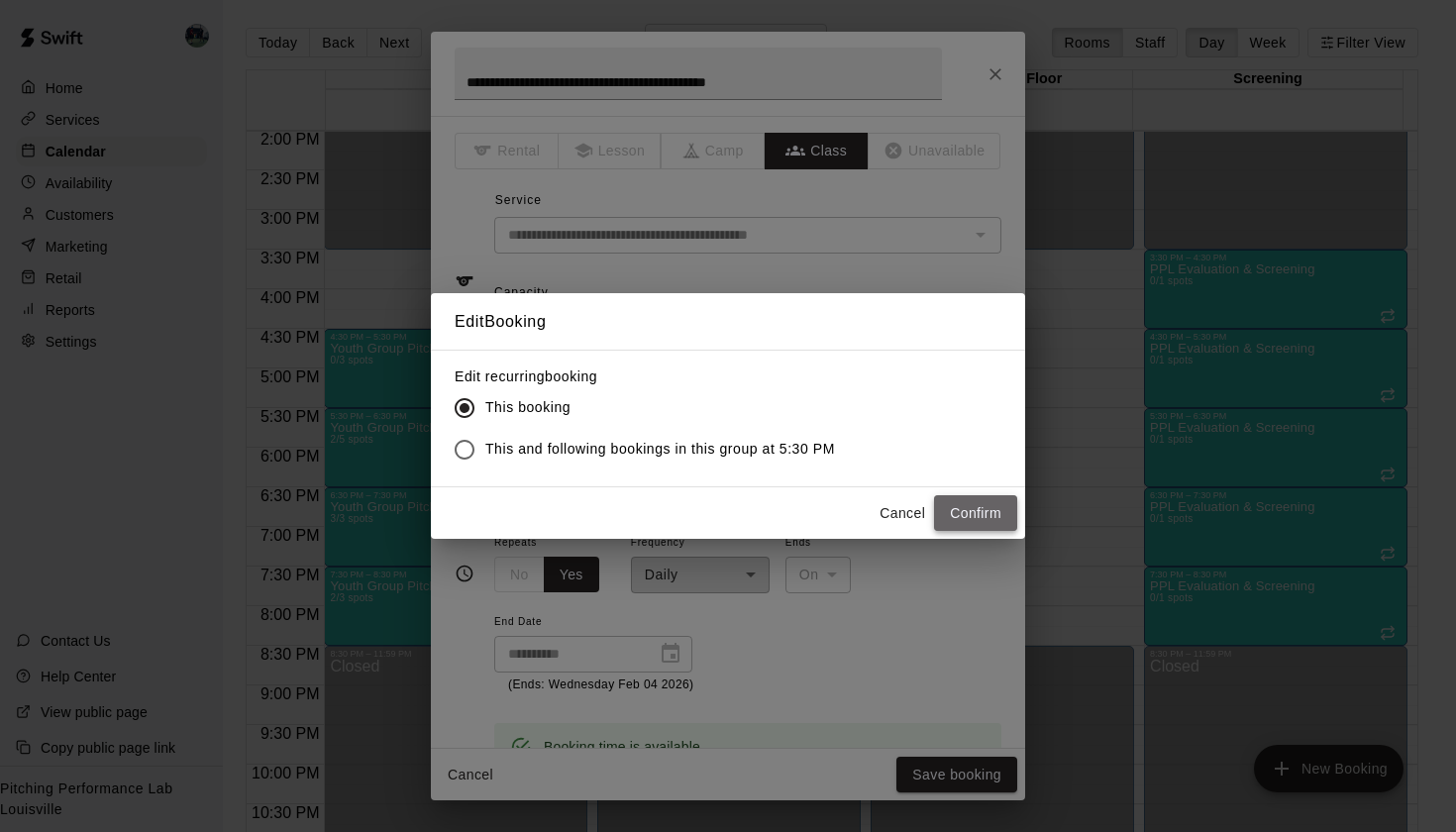 click on "Confirm" at bounding box center [976, 513] 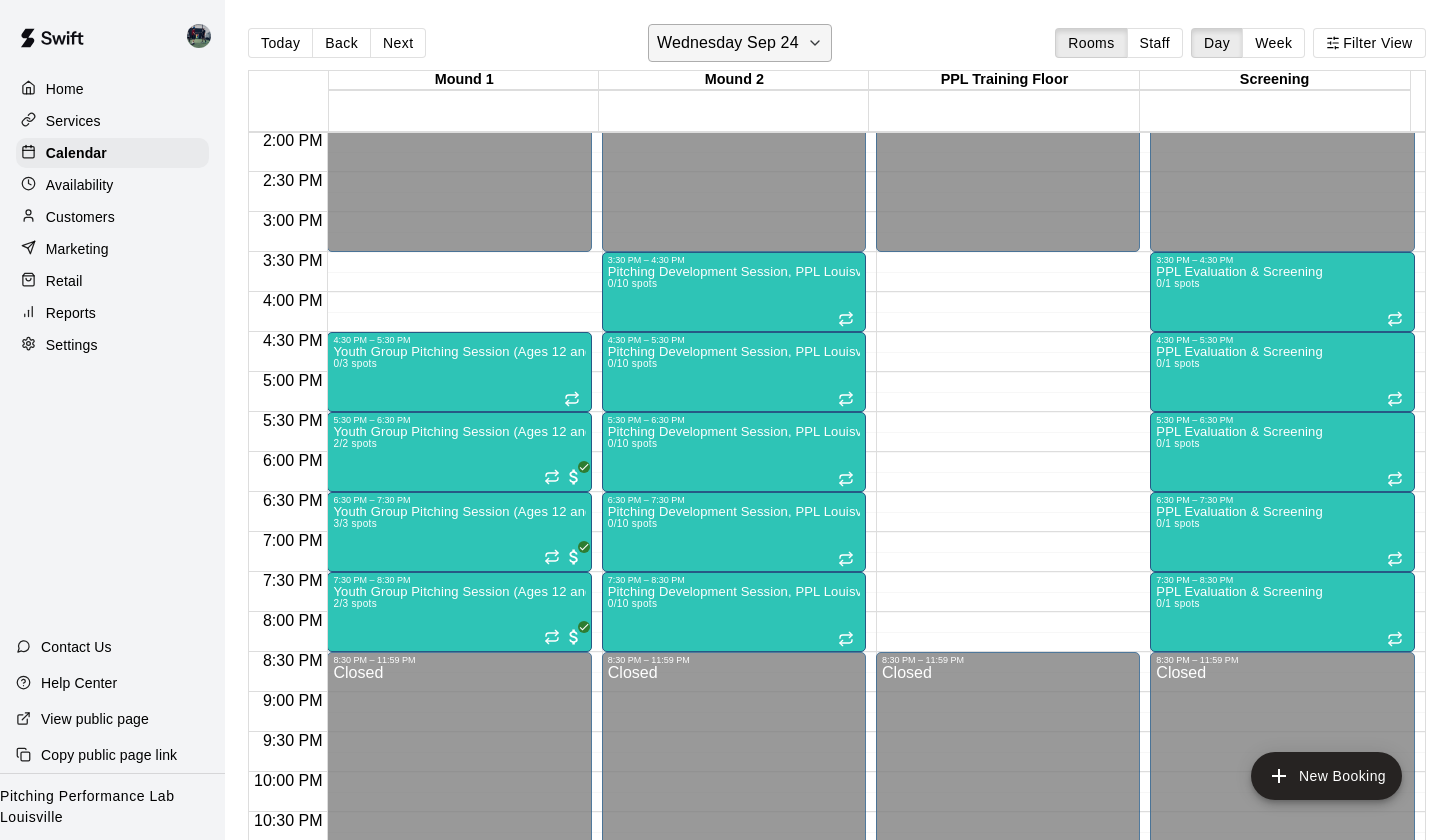 click on "Wednesday Sep 24" at bounding box center [740, 43] 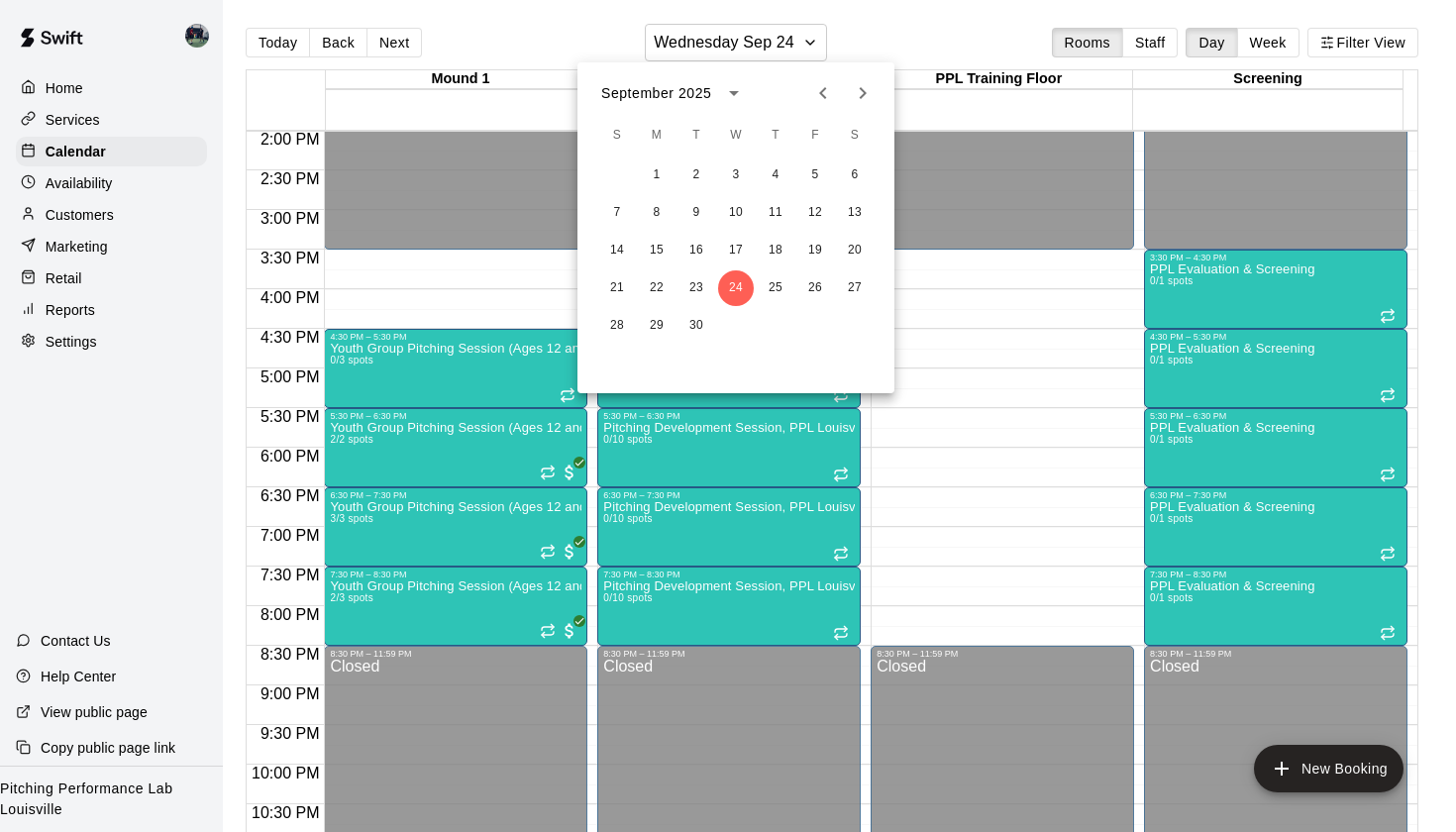 click 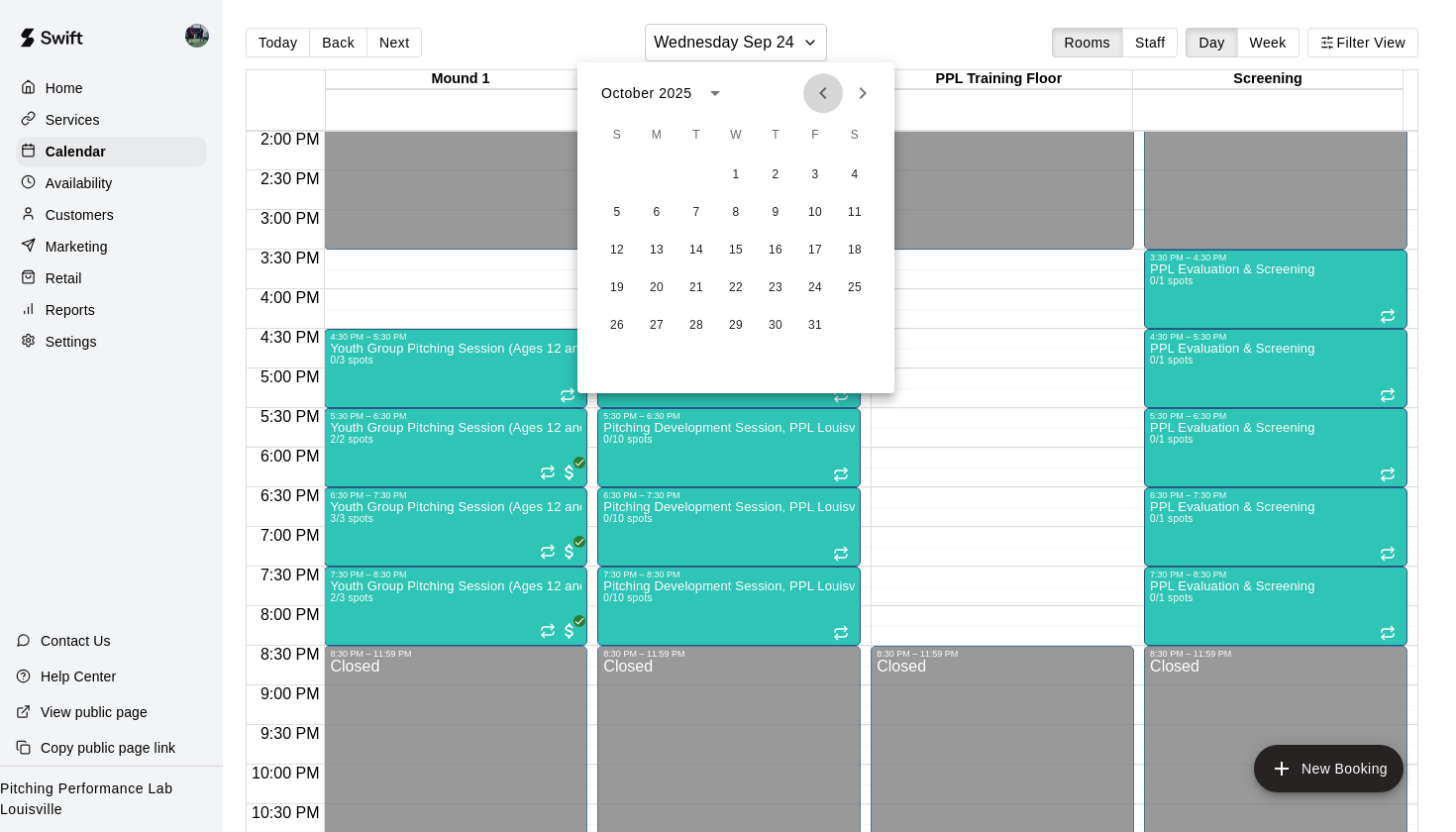 click 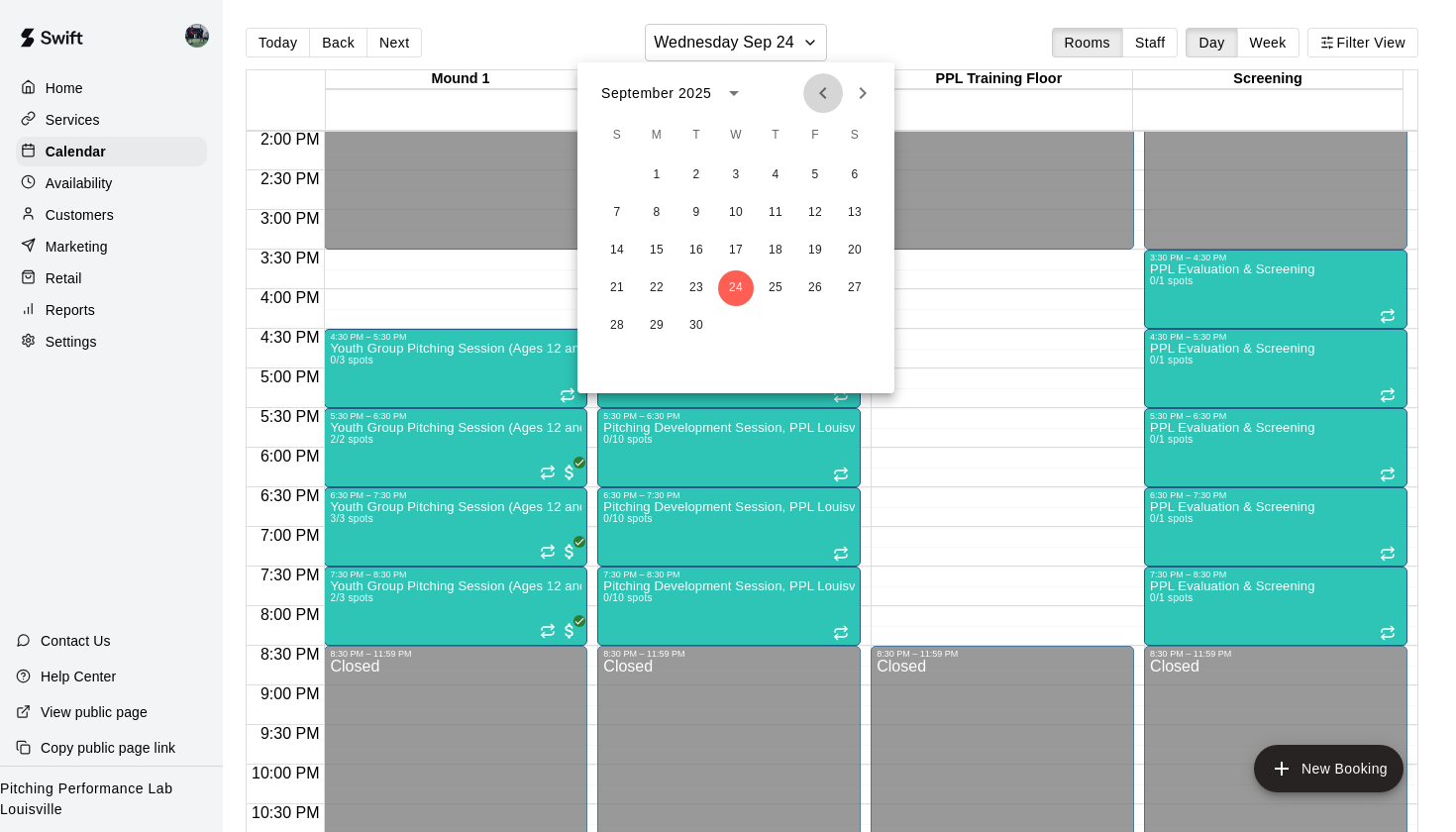 click 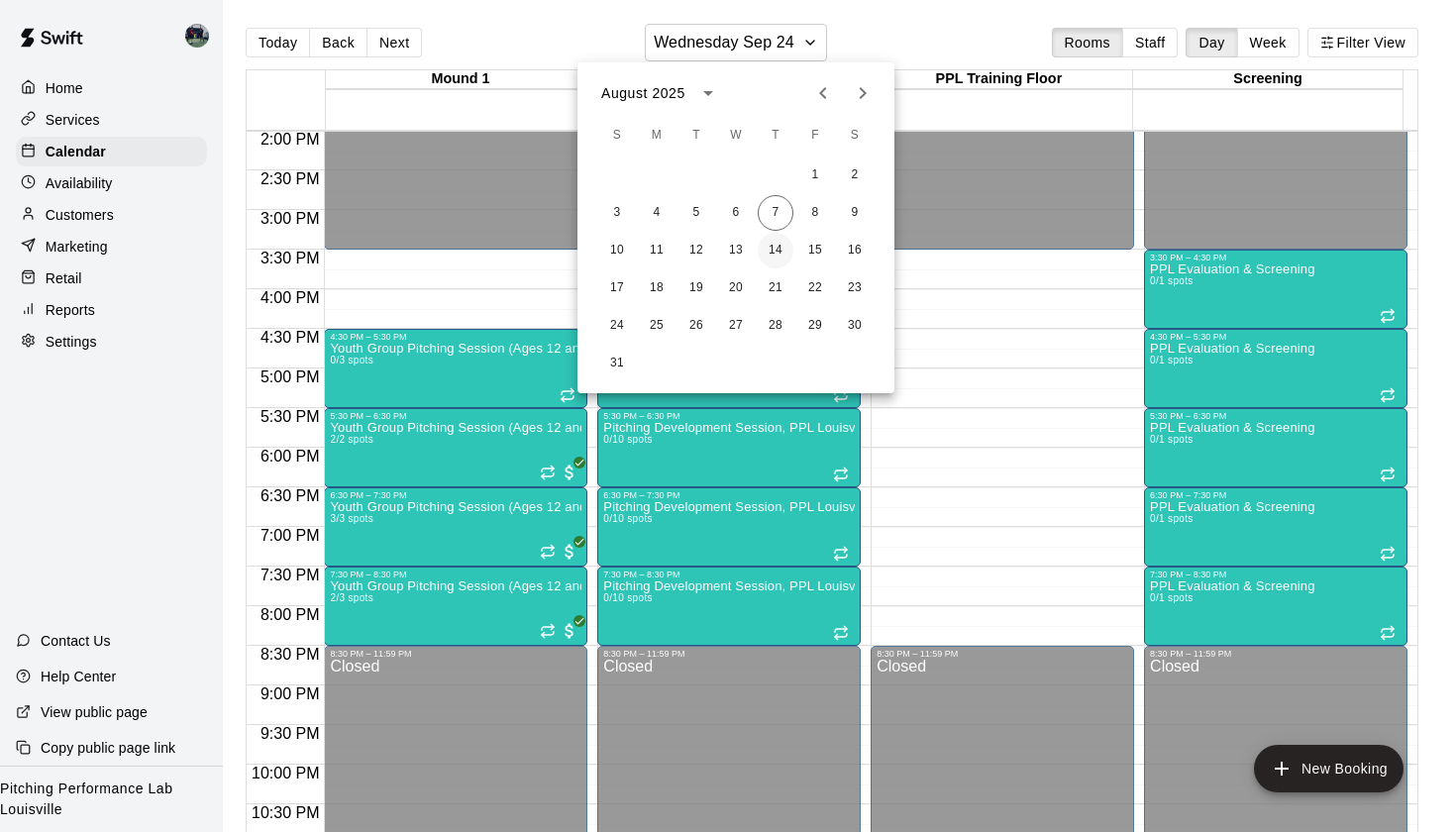 click on "14" at bounding box center (776, 251) 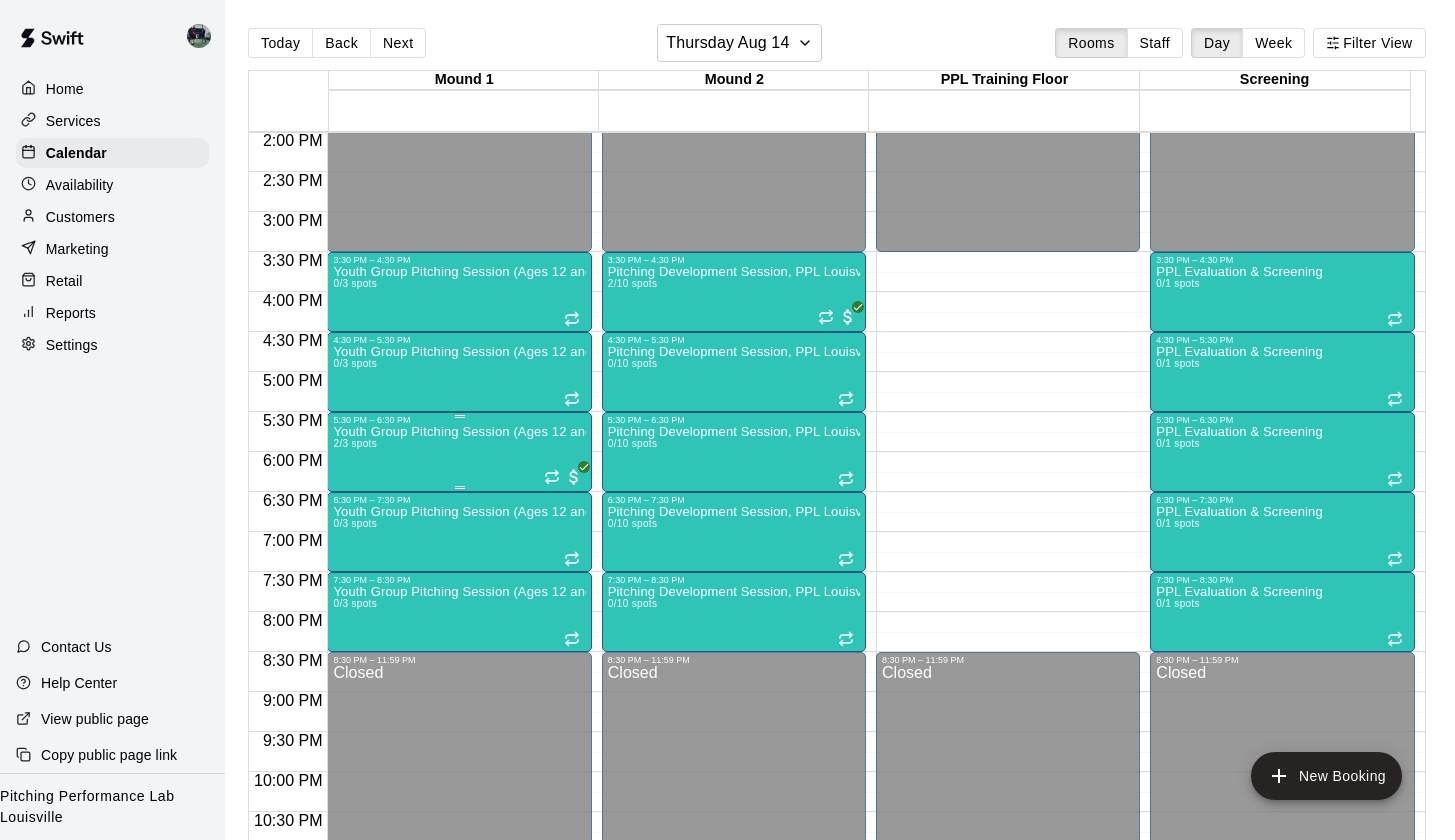 click on "Youth Group Pitching Session (Ages 12 and Under) 2/3 spots" at bounding box center (459, 845) 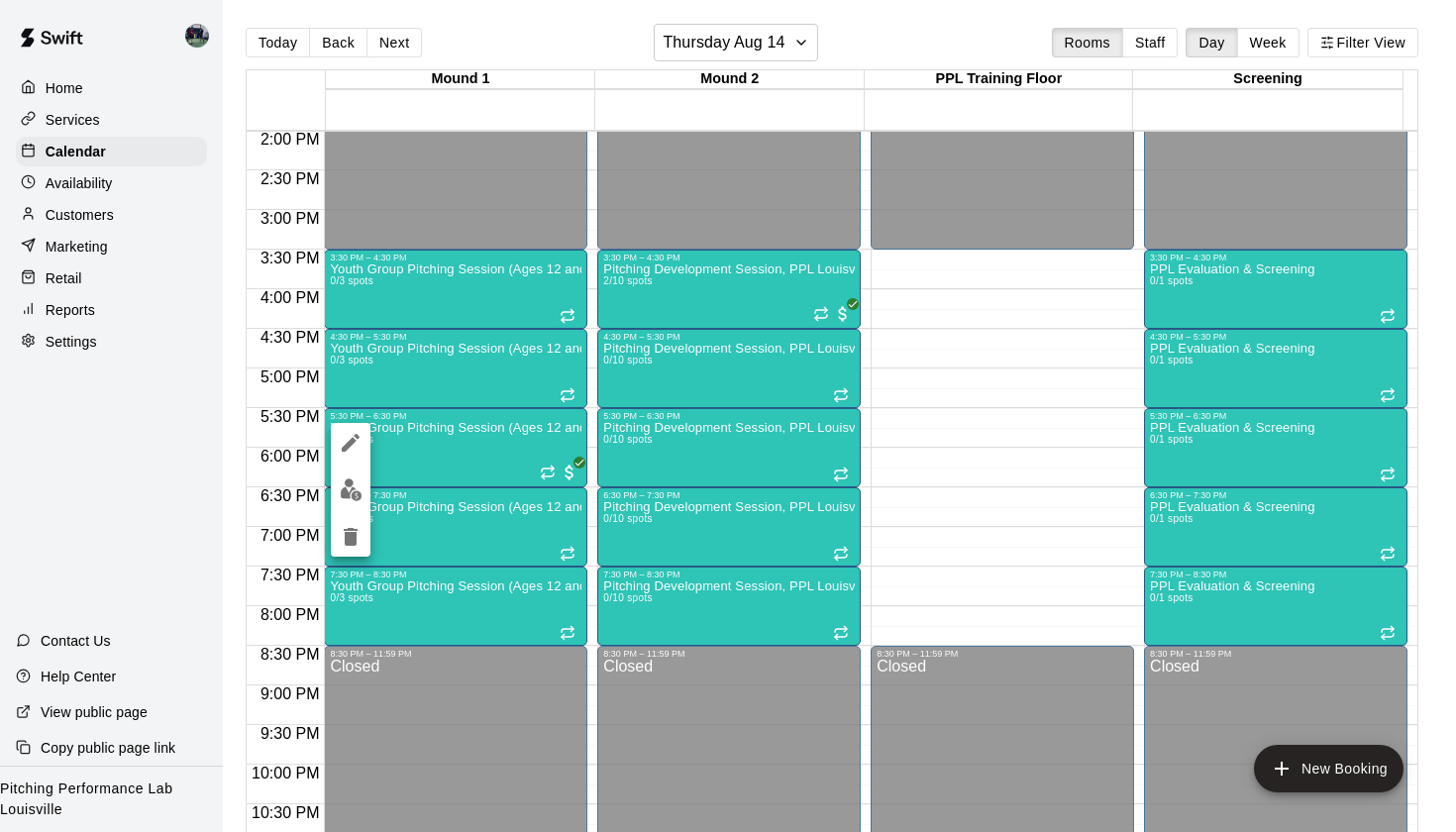 click at bounding box center [728, 416] 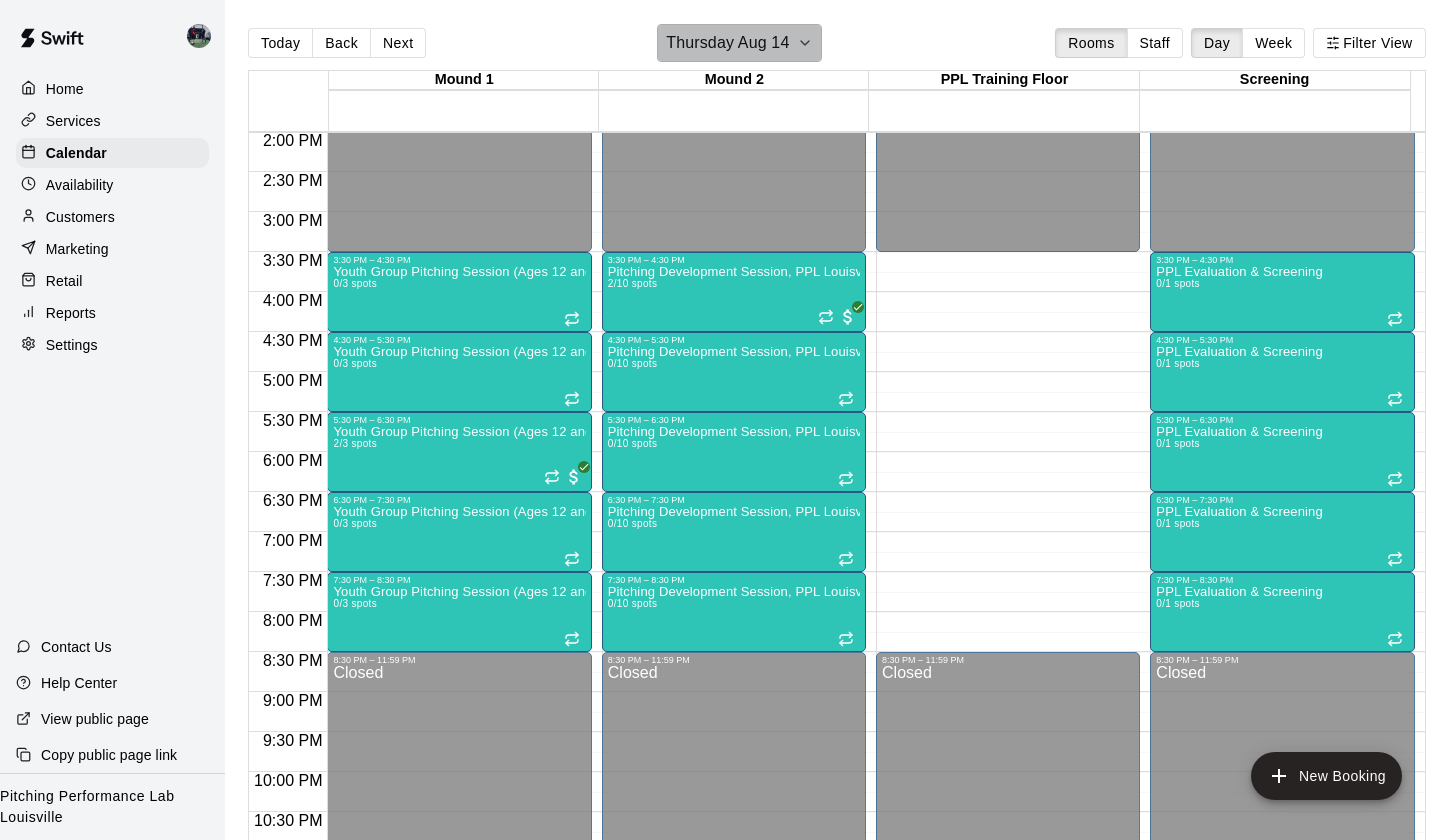 click 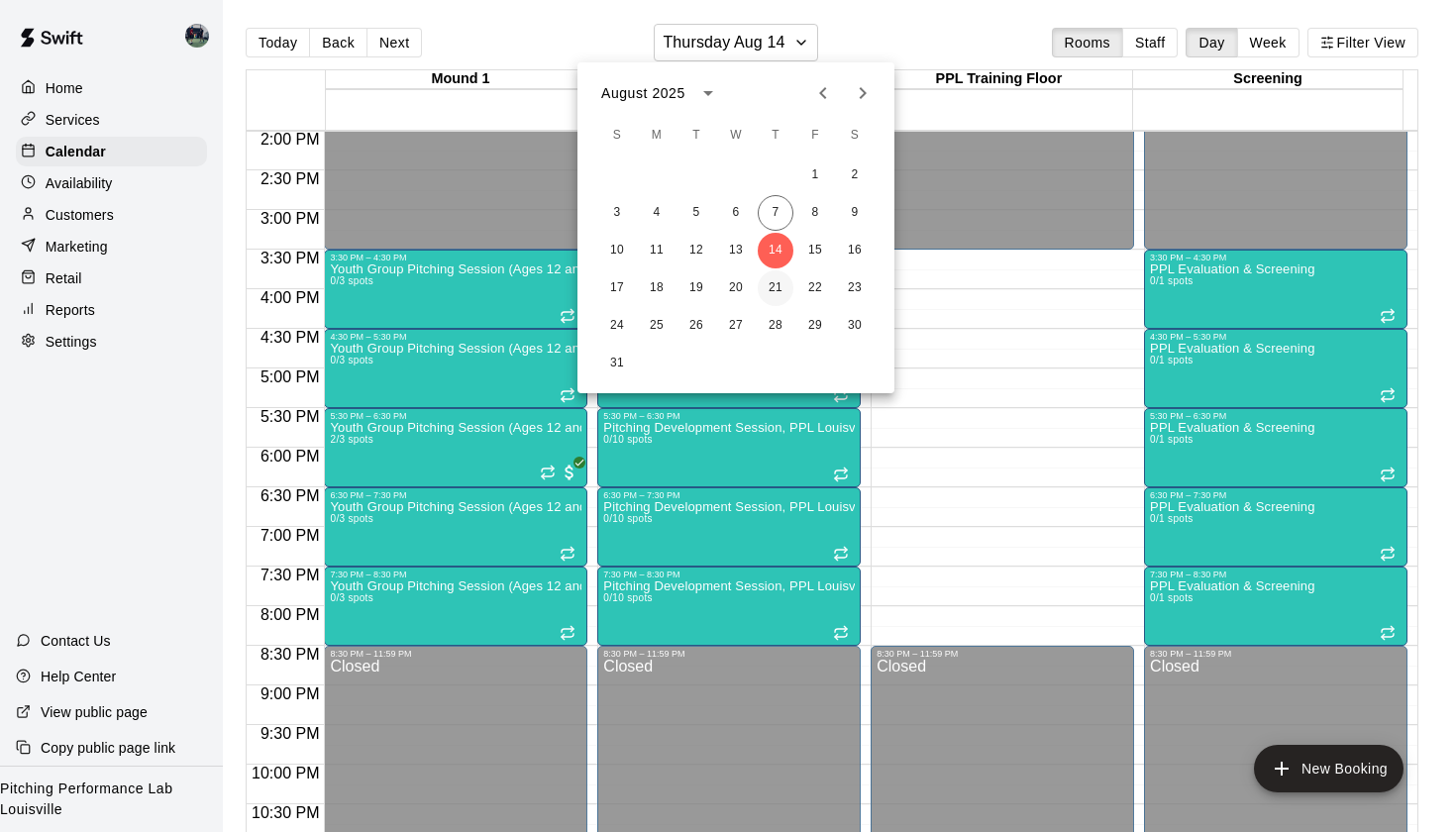 click on "21" at bounding box center (776, 288) 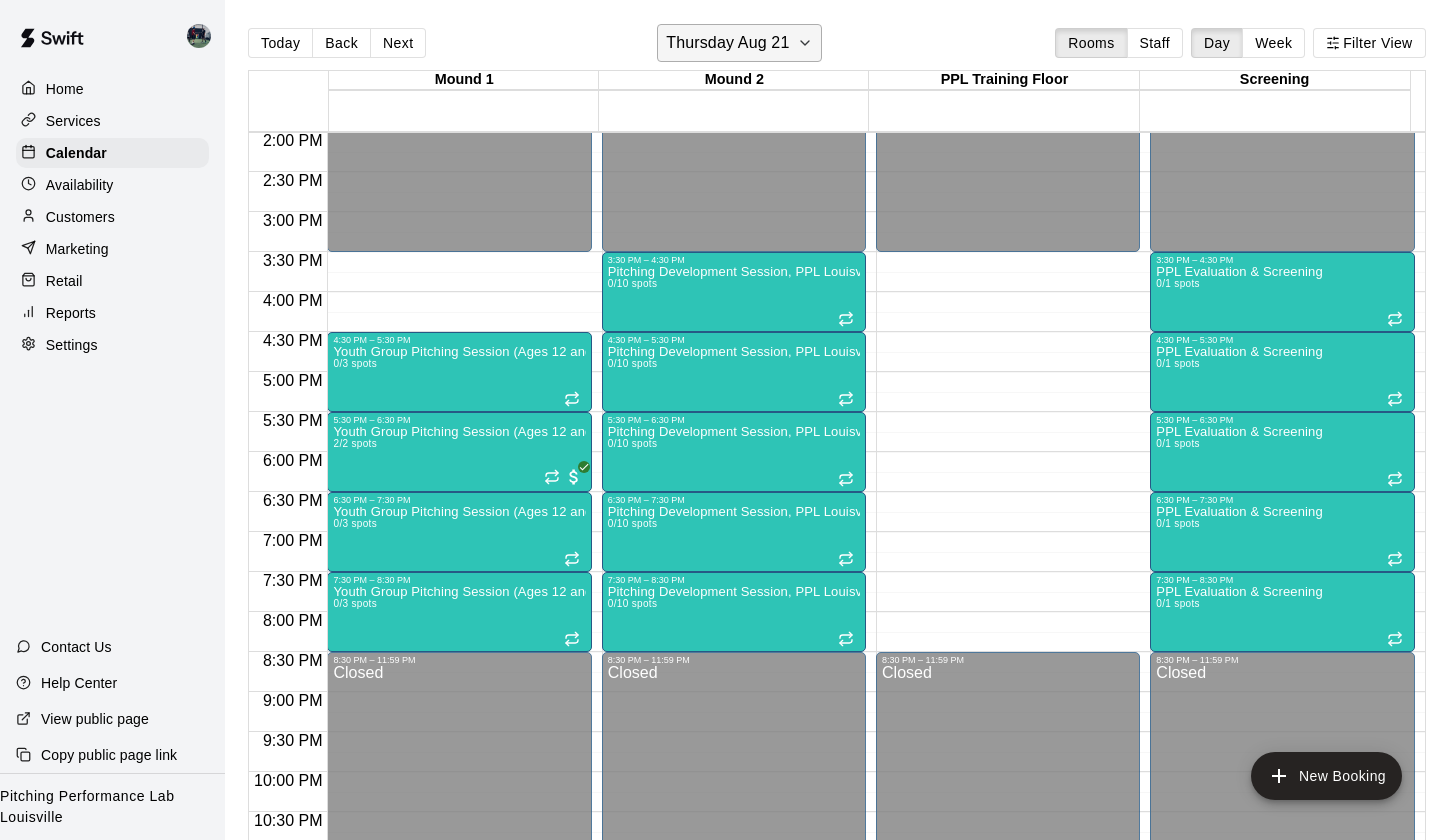 click 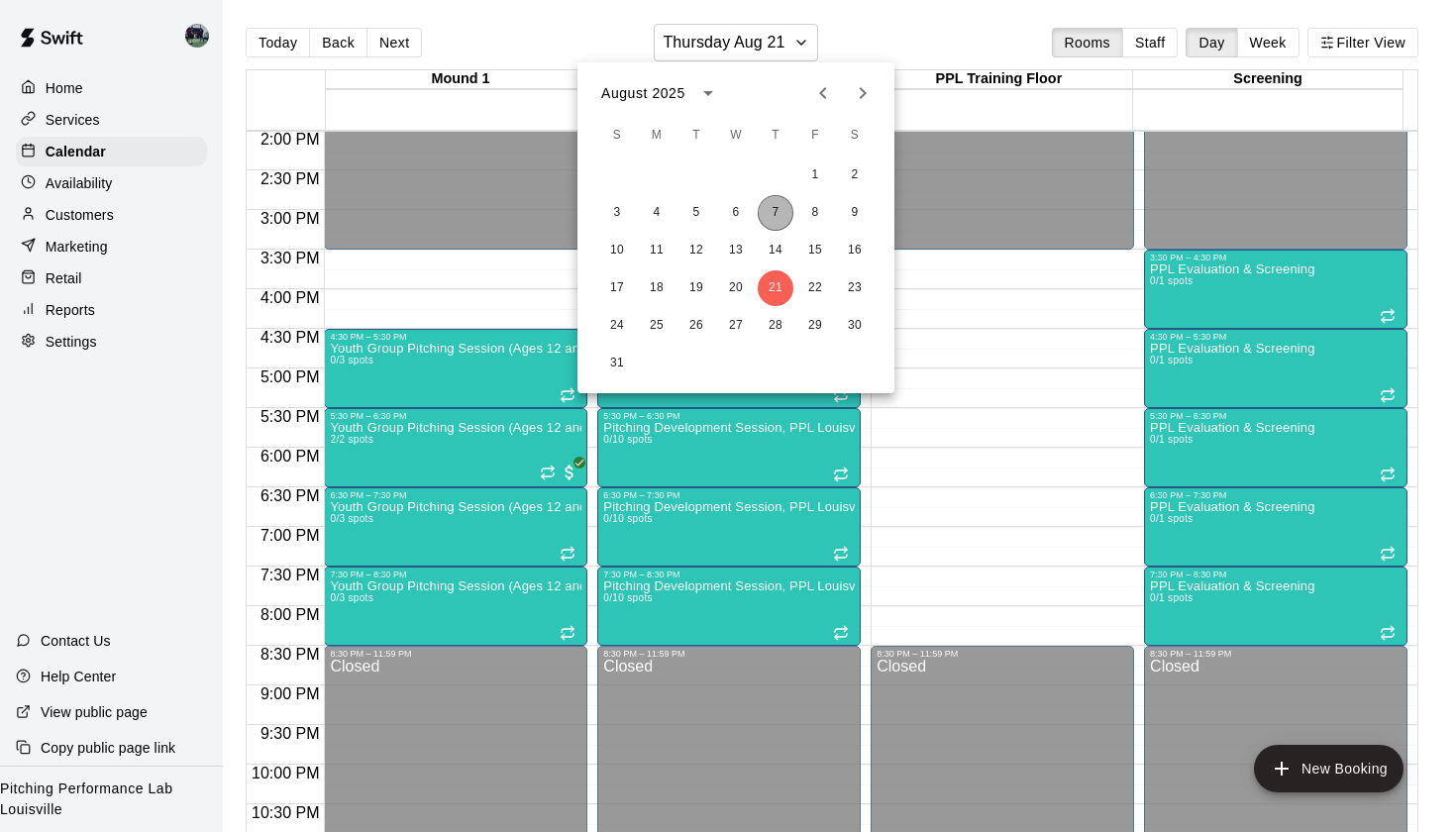 click on "7" at bounding box center [776, 213] 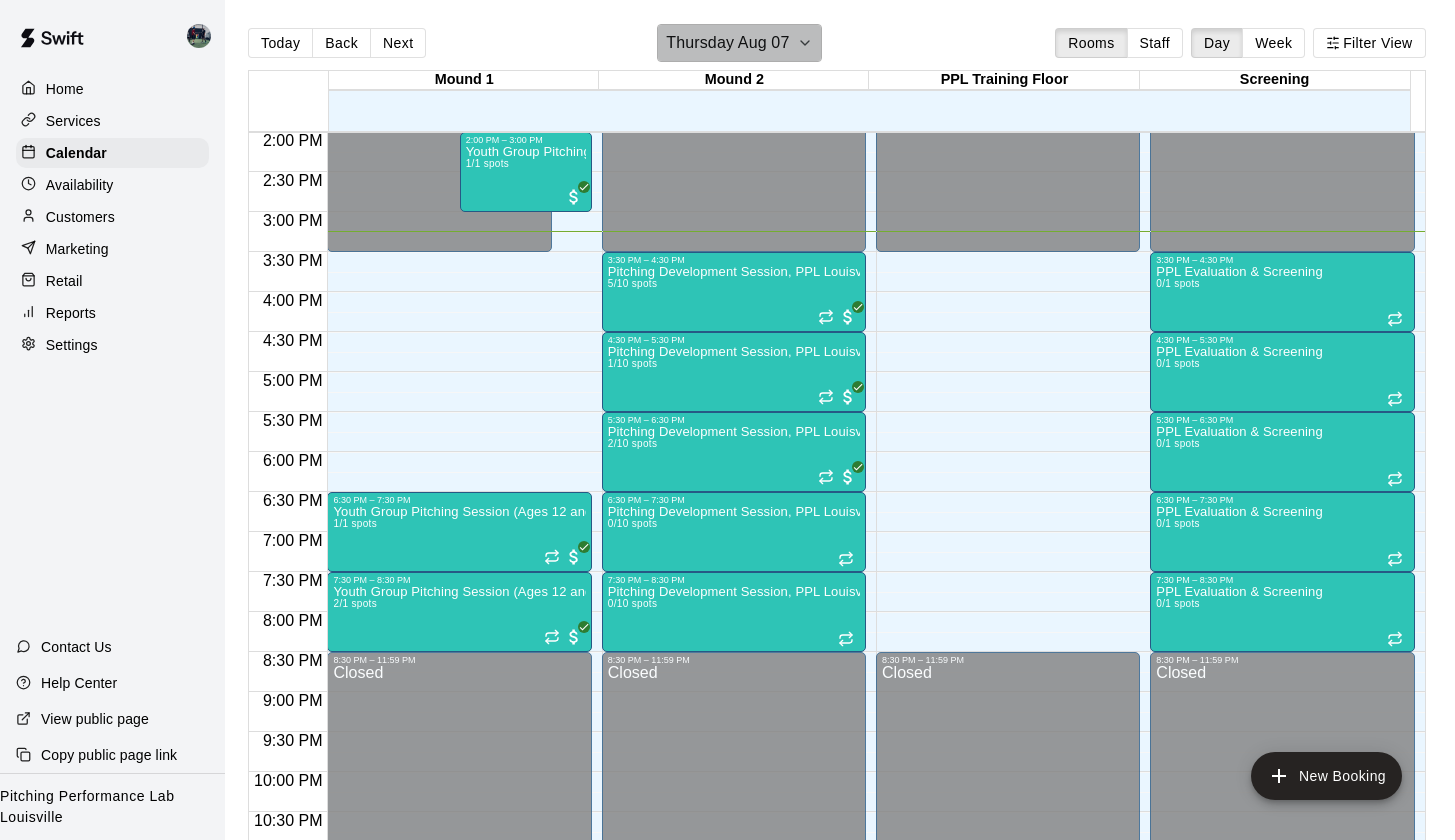 click 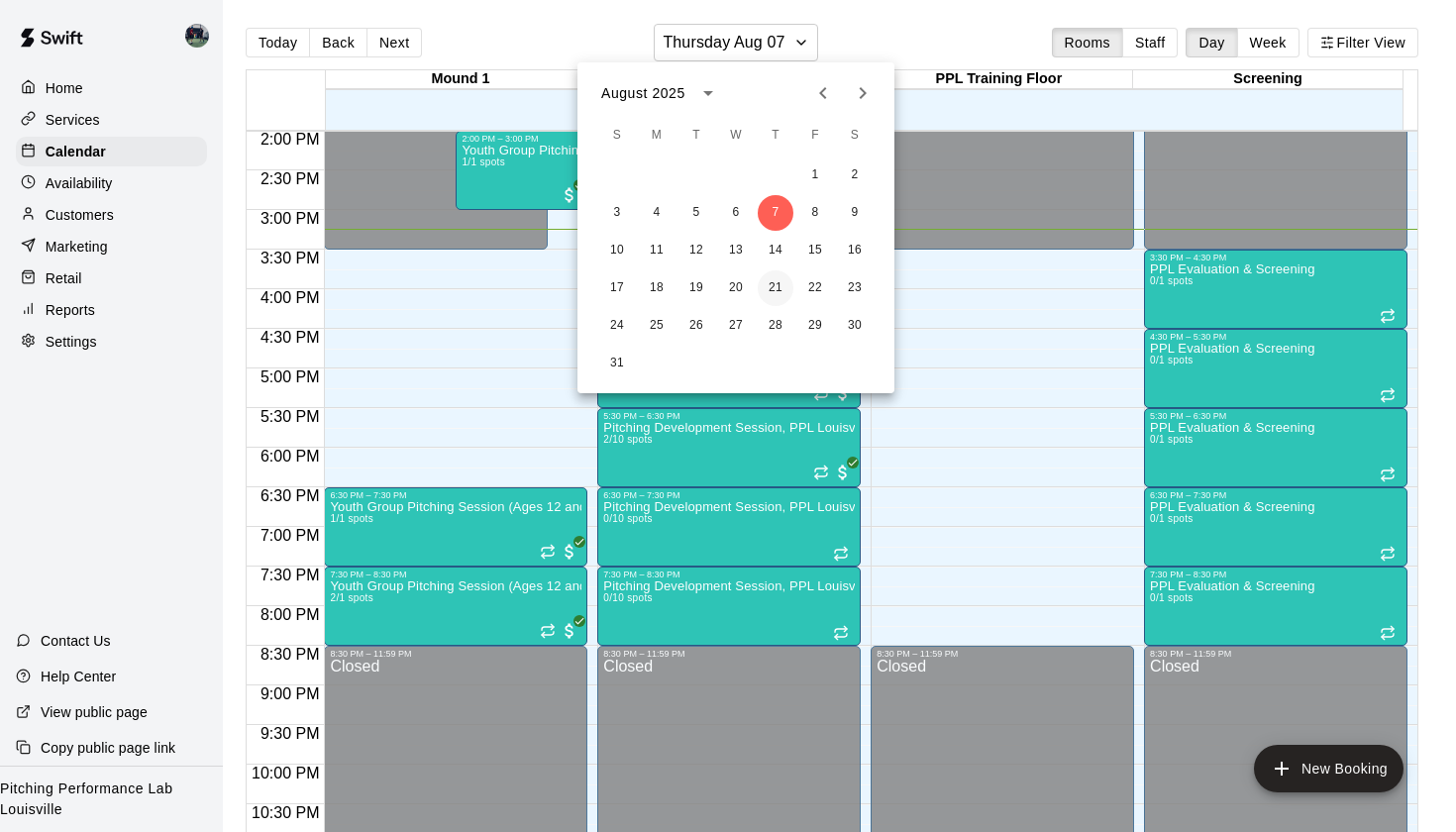 click on "21" at bounding box center [776, 288] 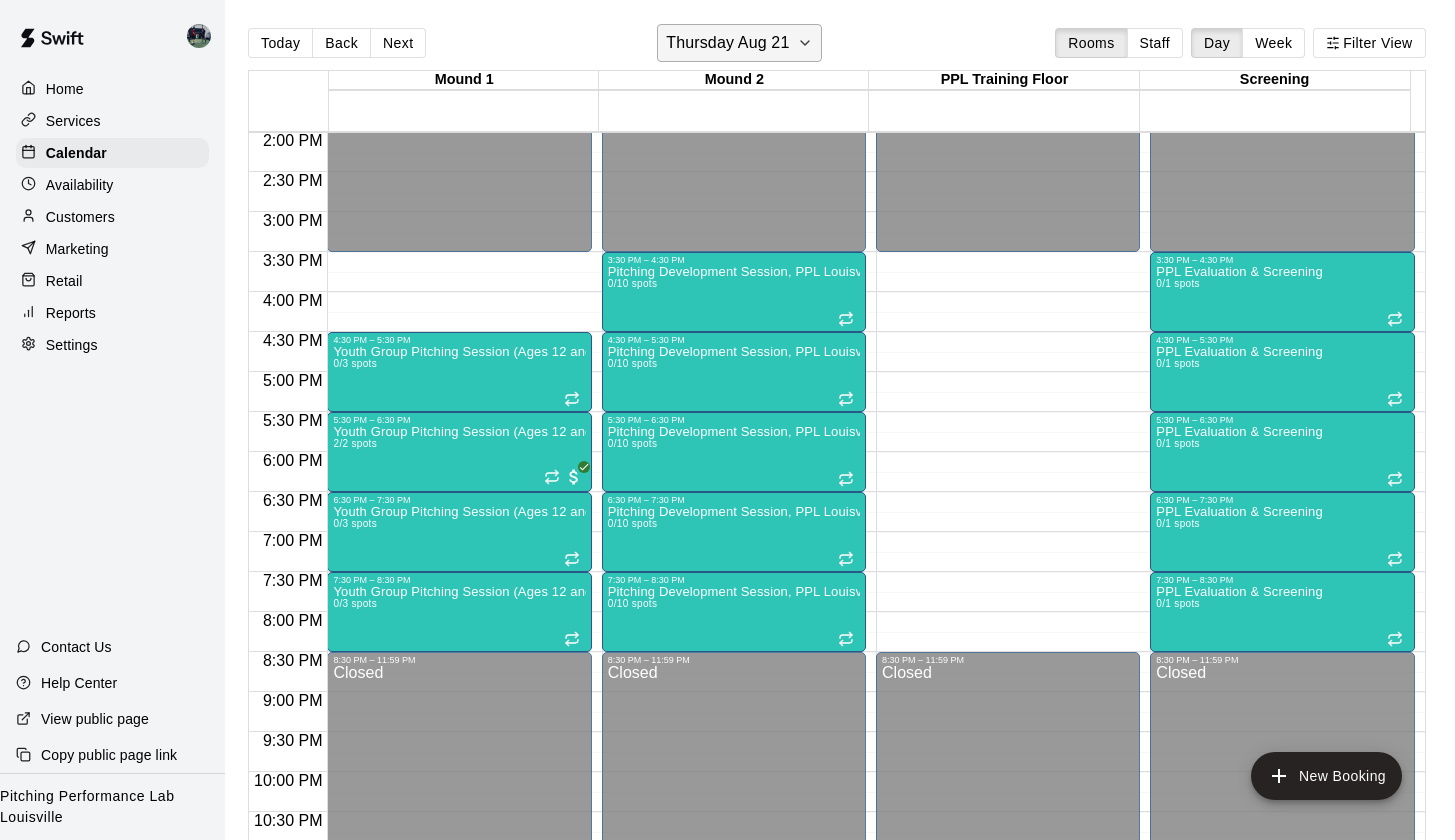 click 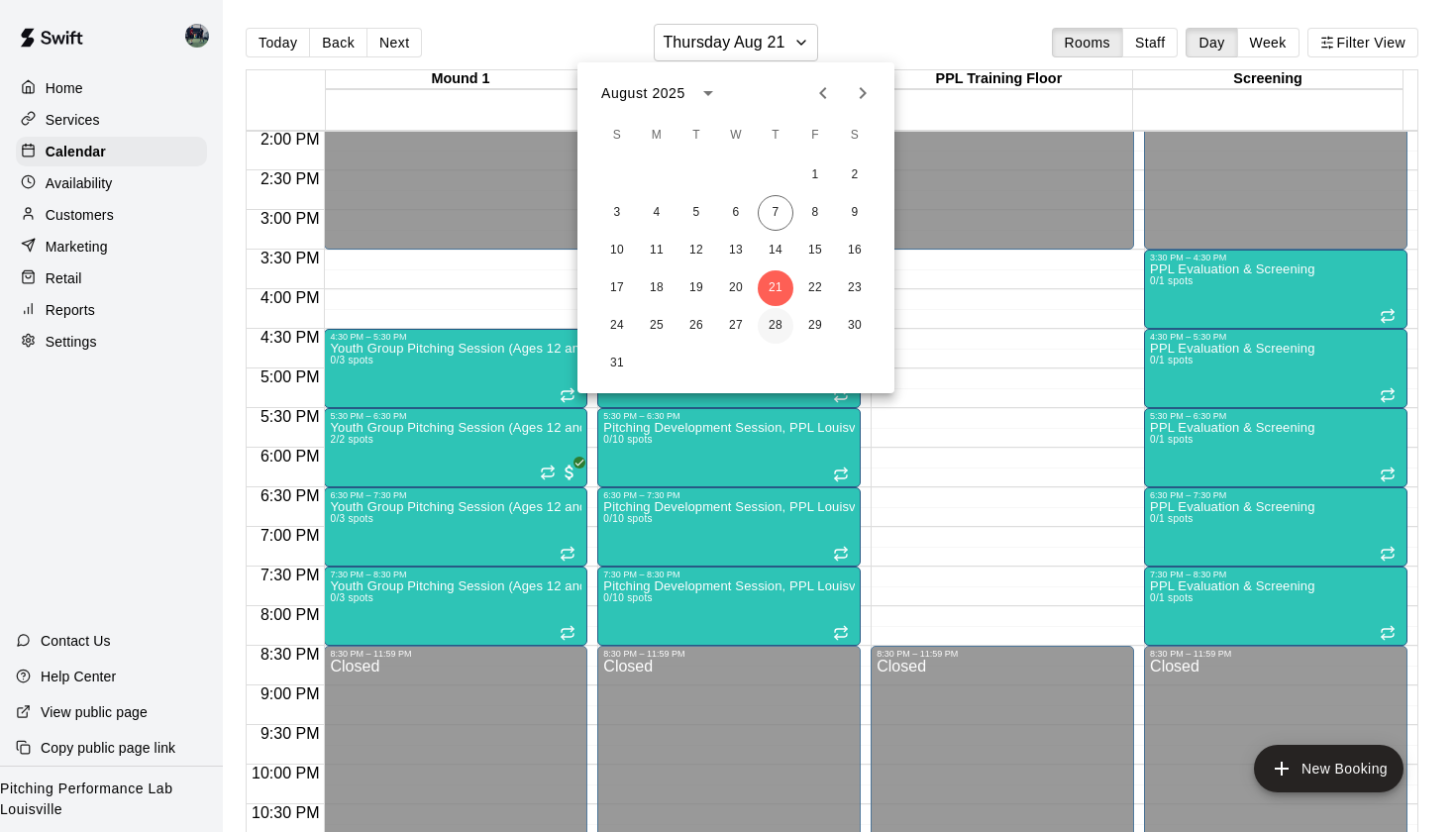 click on "28" at bounding box center (776, 326) 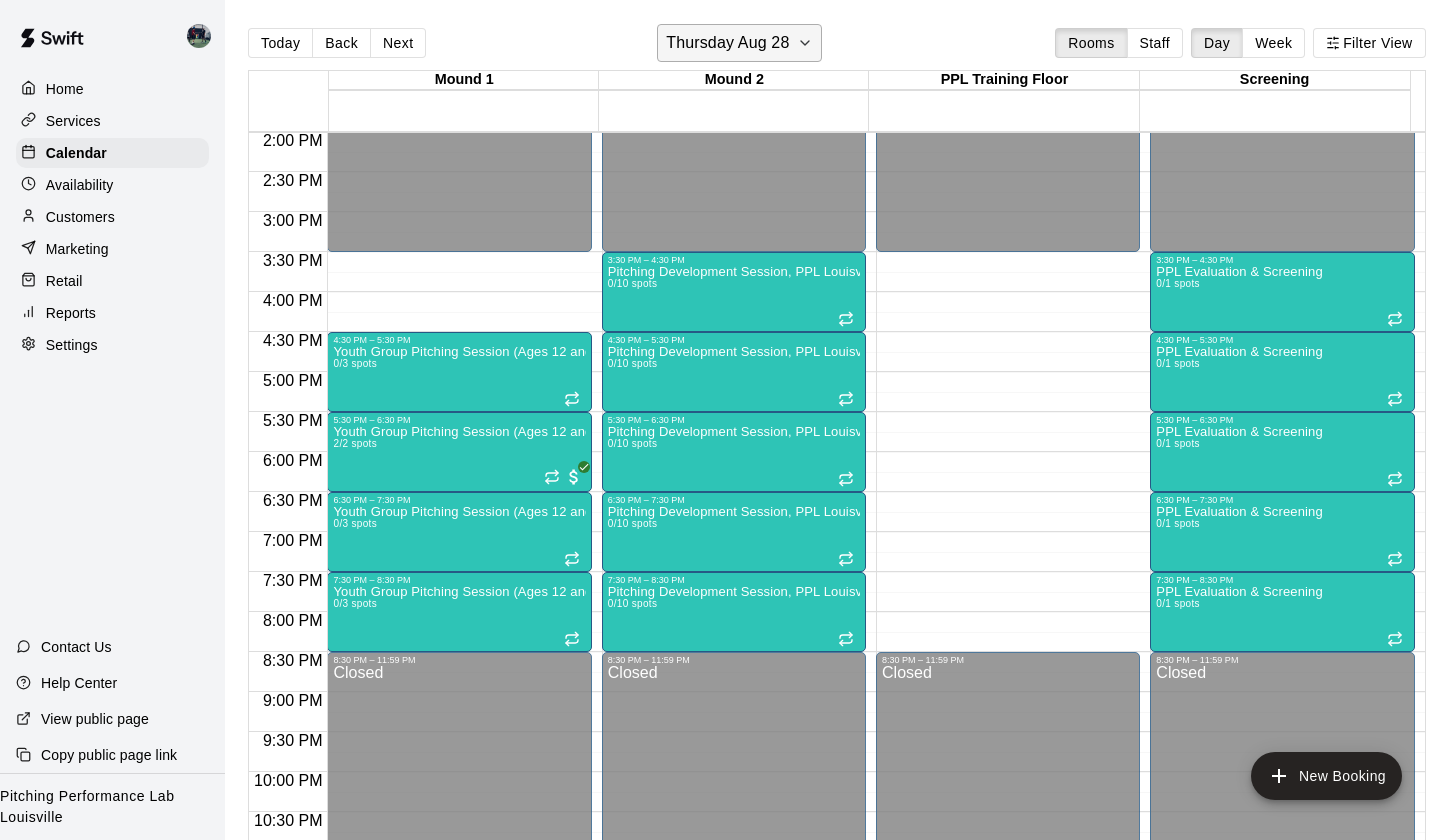 click 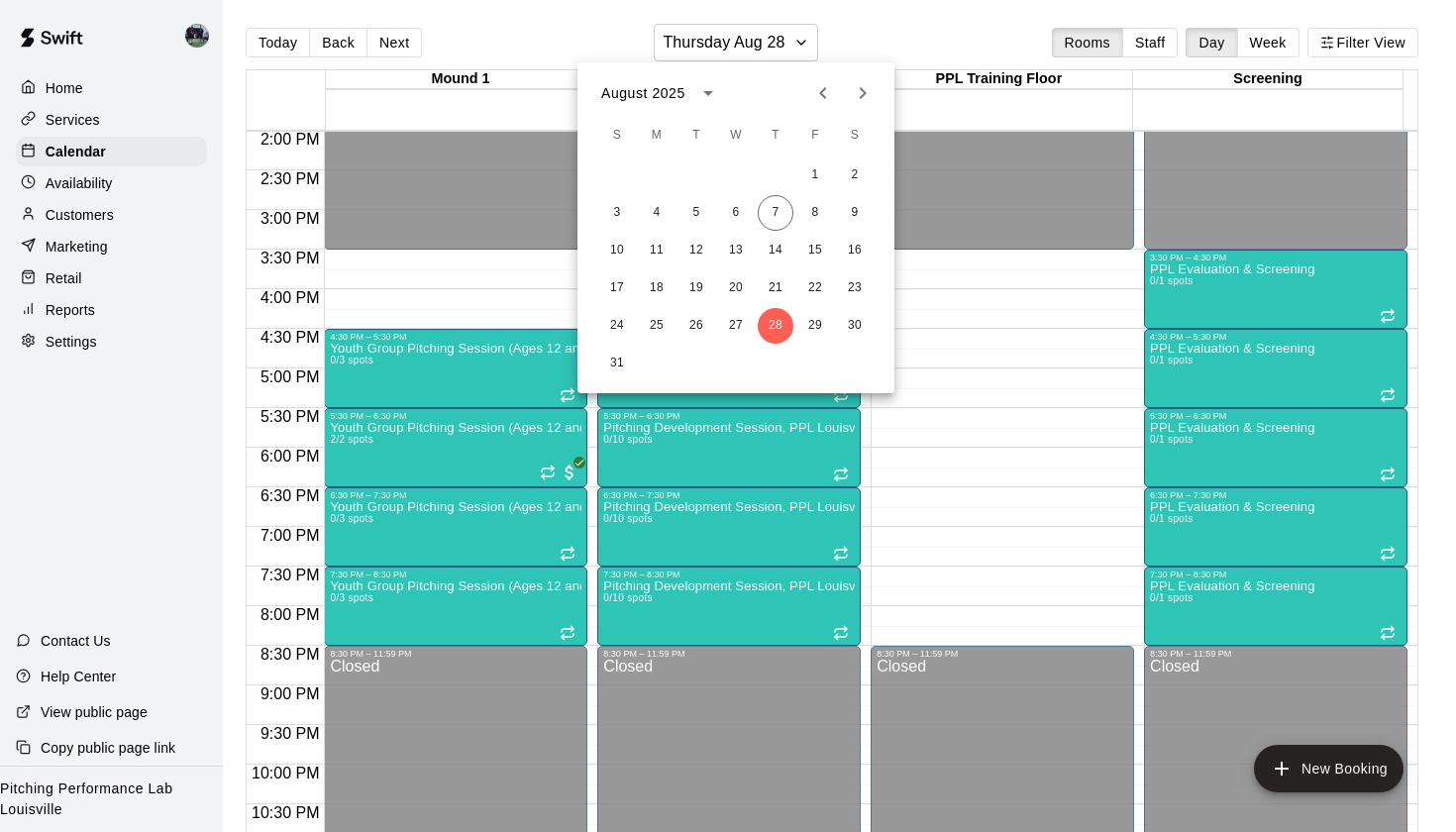 click 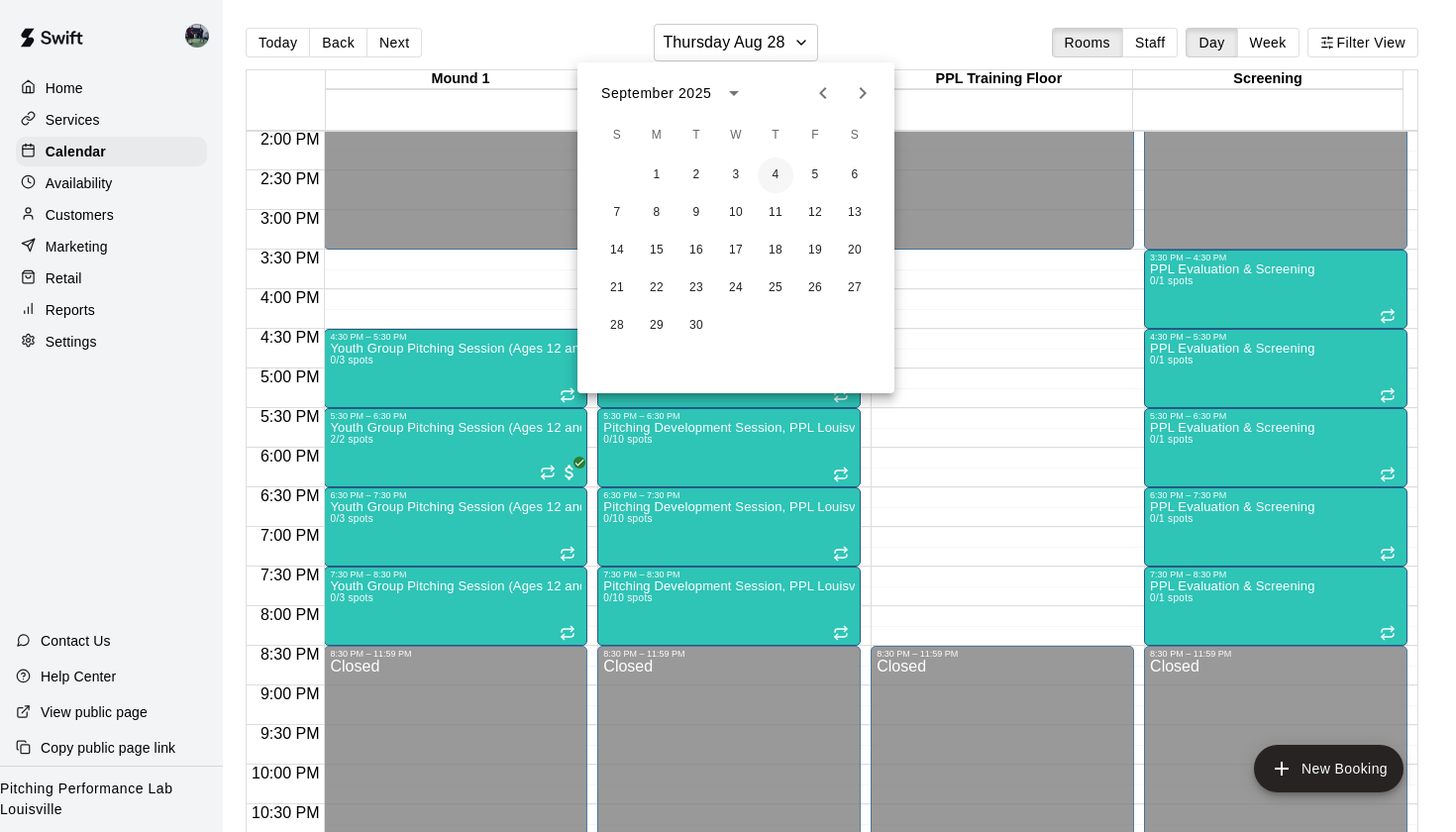 click on "4" at bounding box center [776, 175] 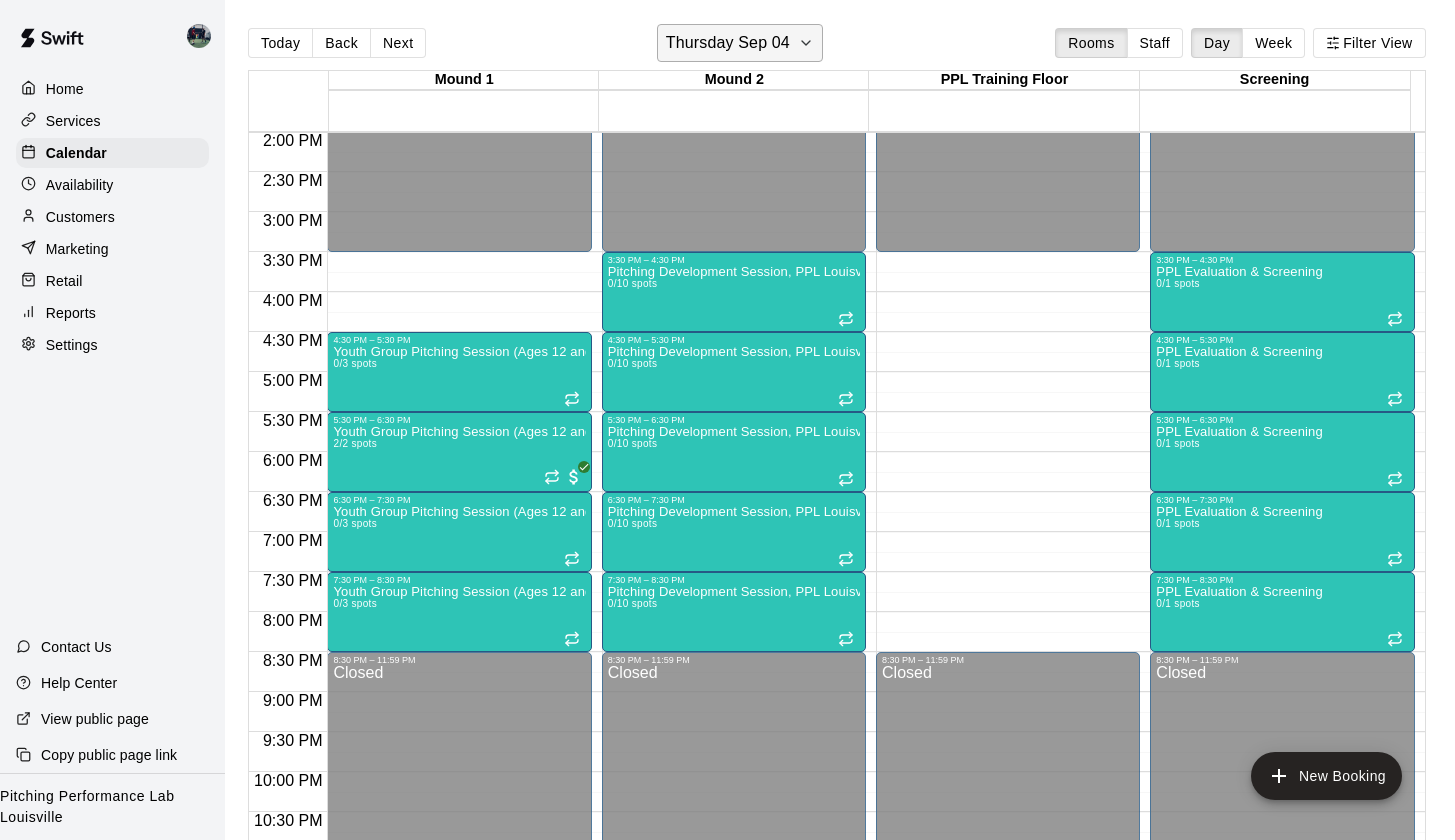 click 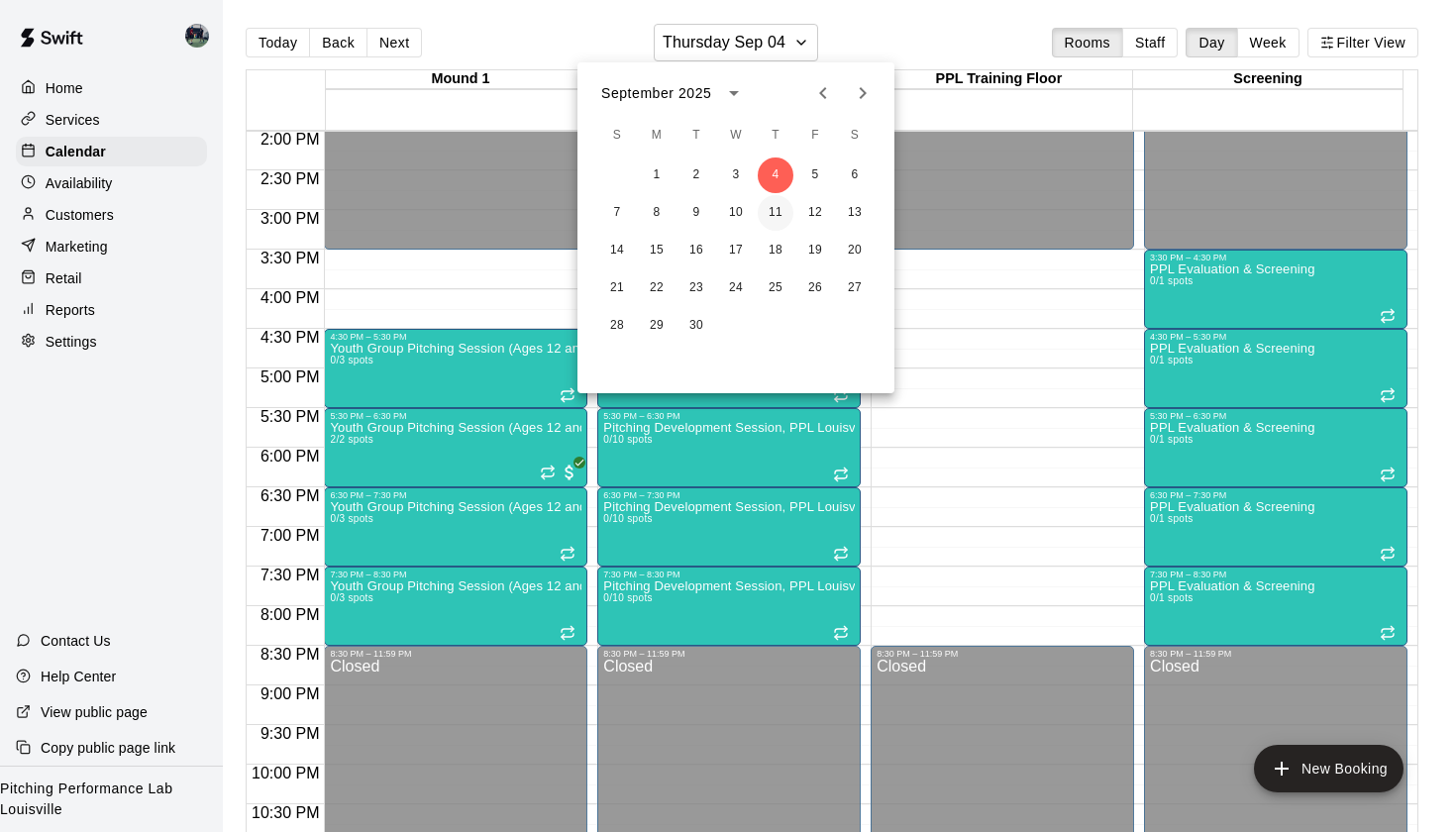 click on "11" at bounding box center [776, 213] 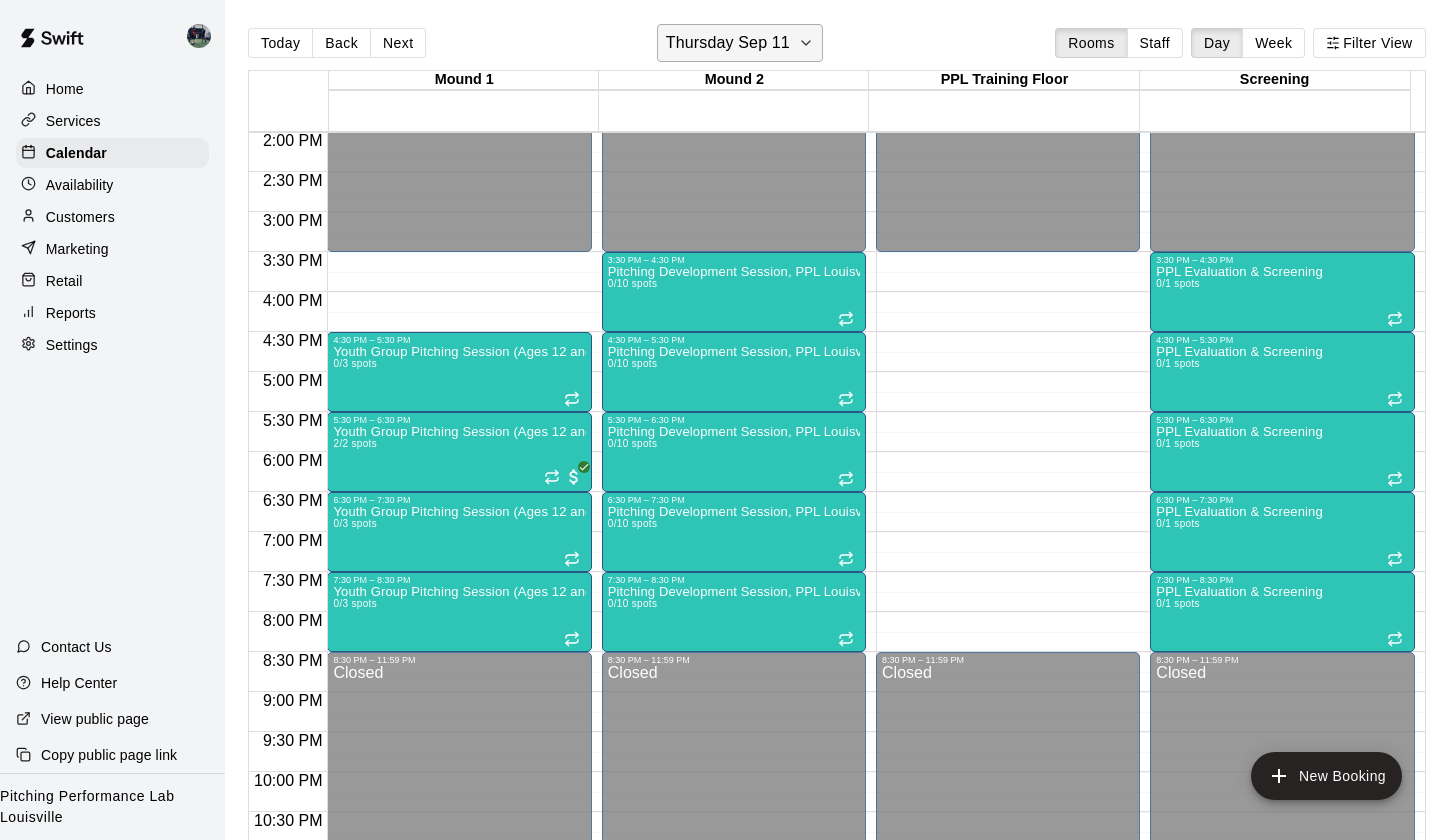 click 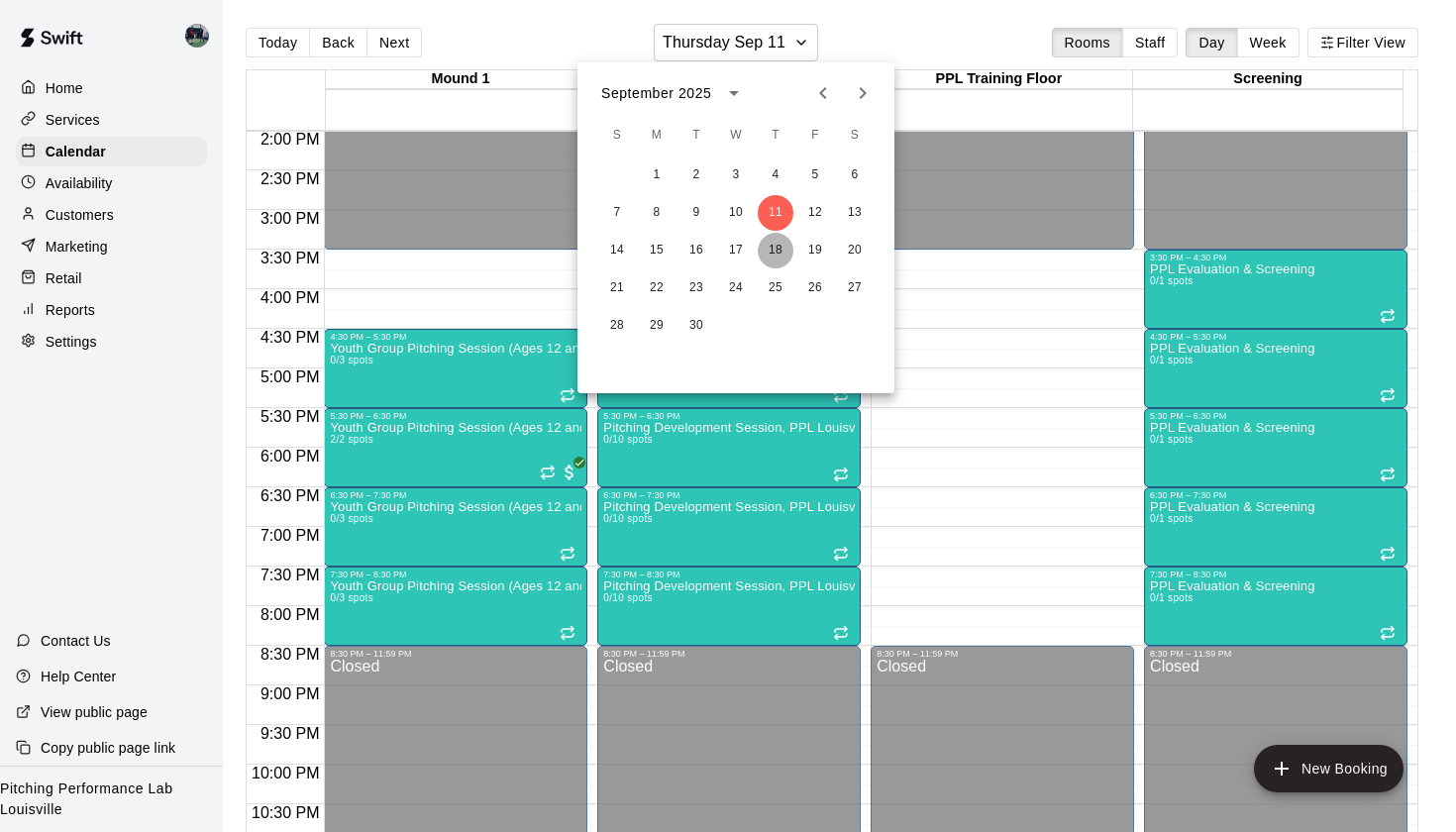 click on "18" at bounding box center [776, 251] 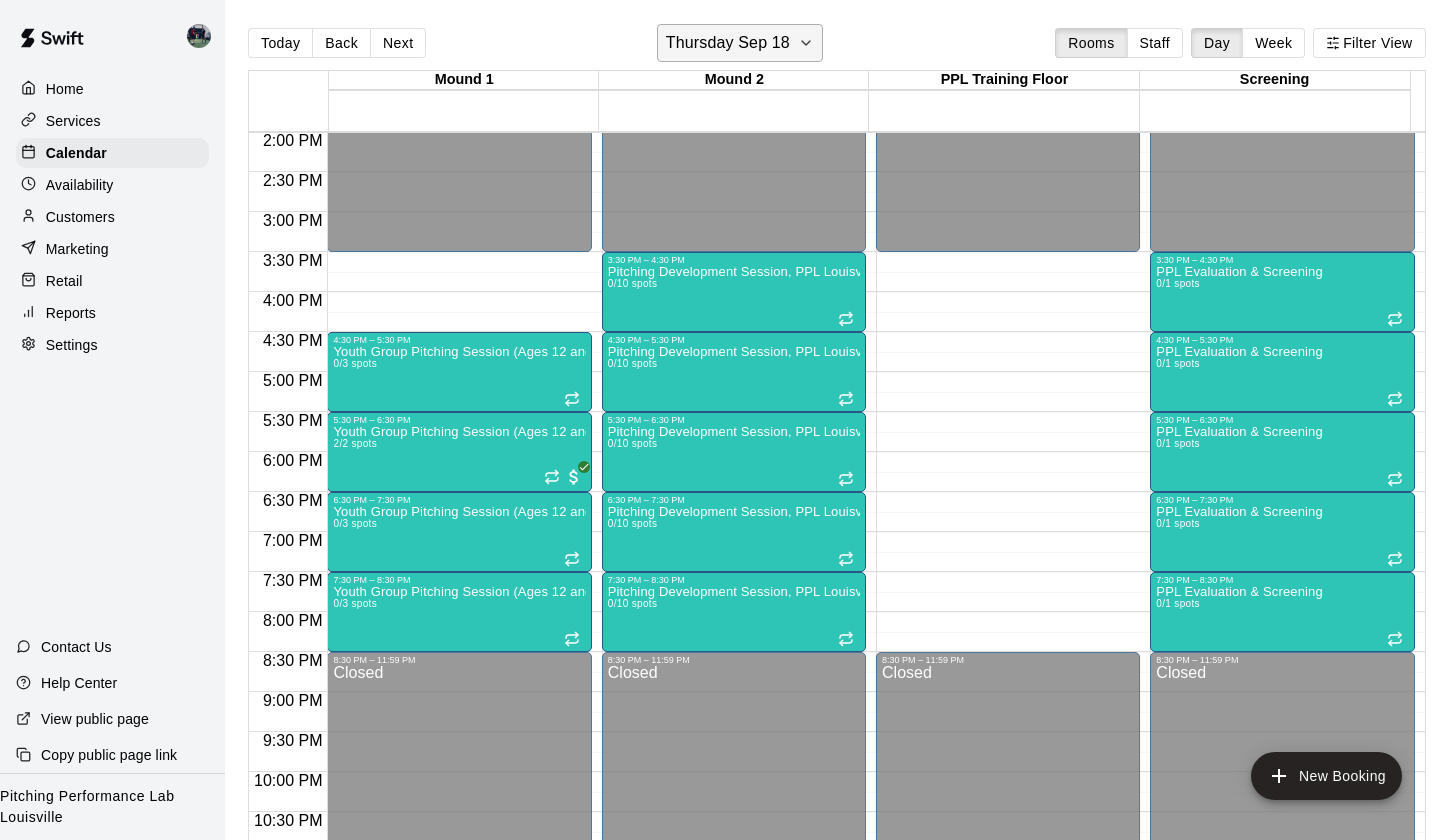 click 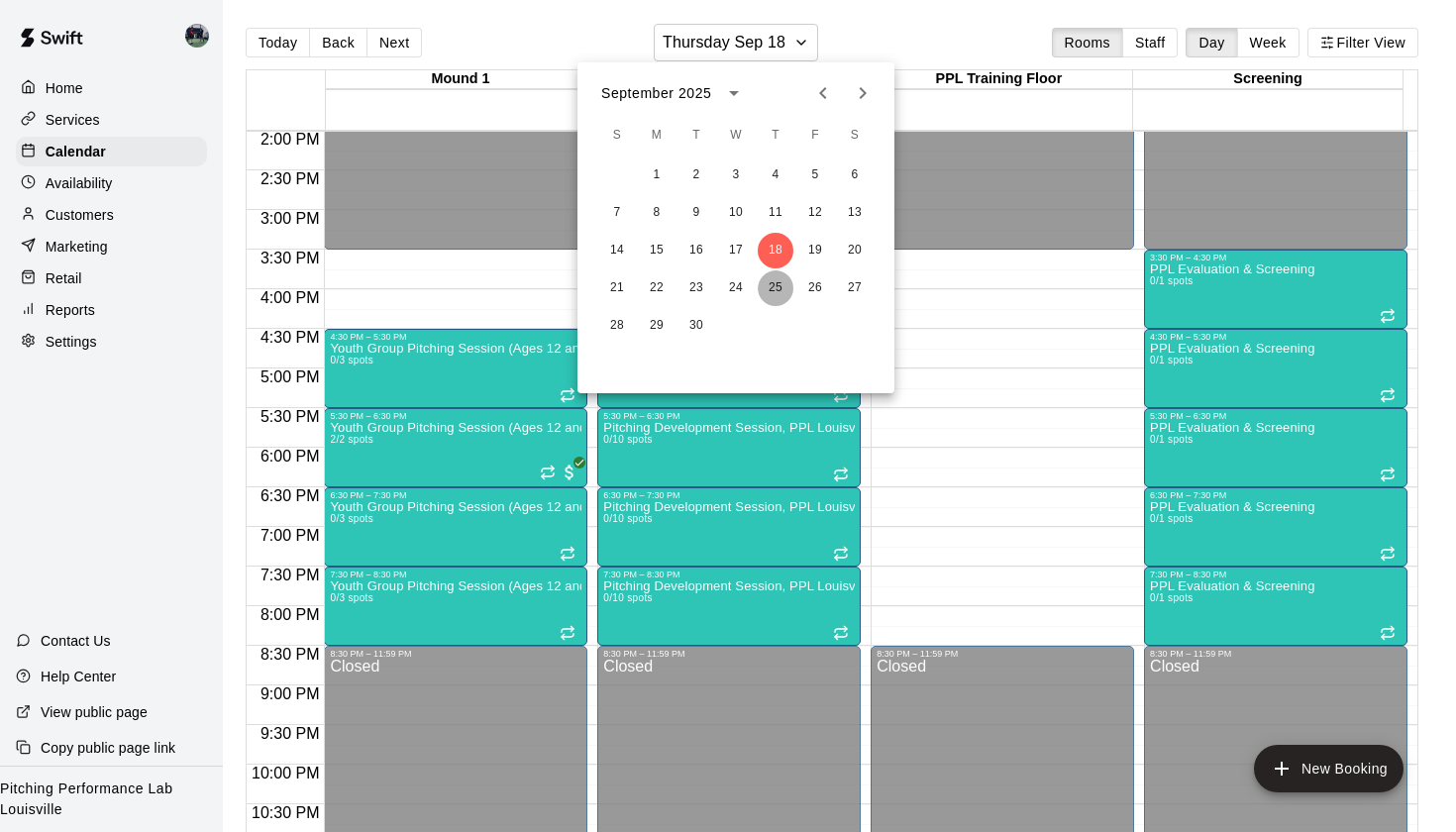 click on "25" at bounding box center (776, 288) 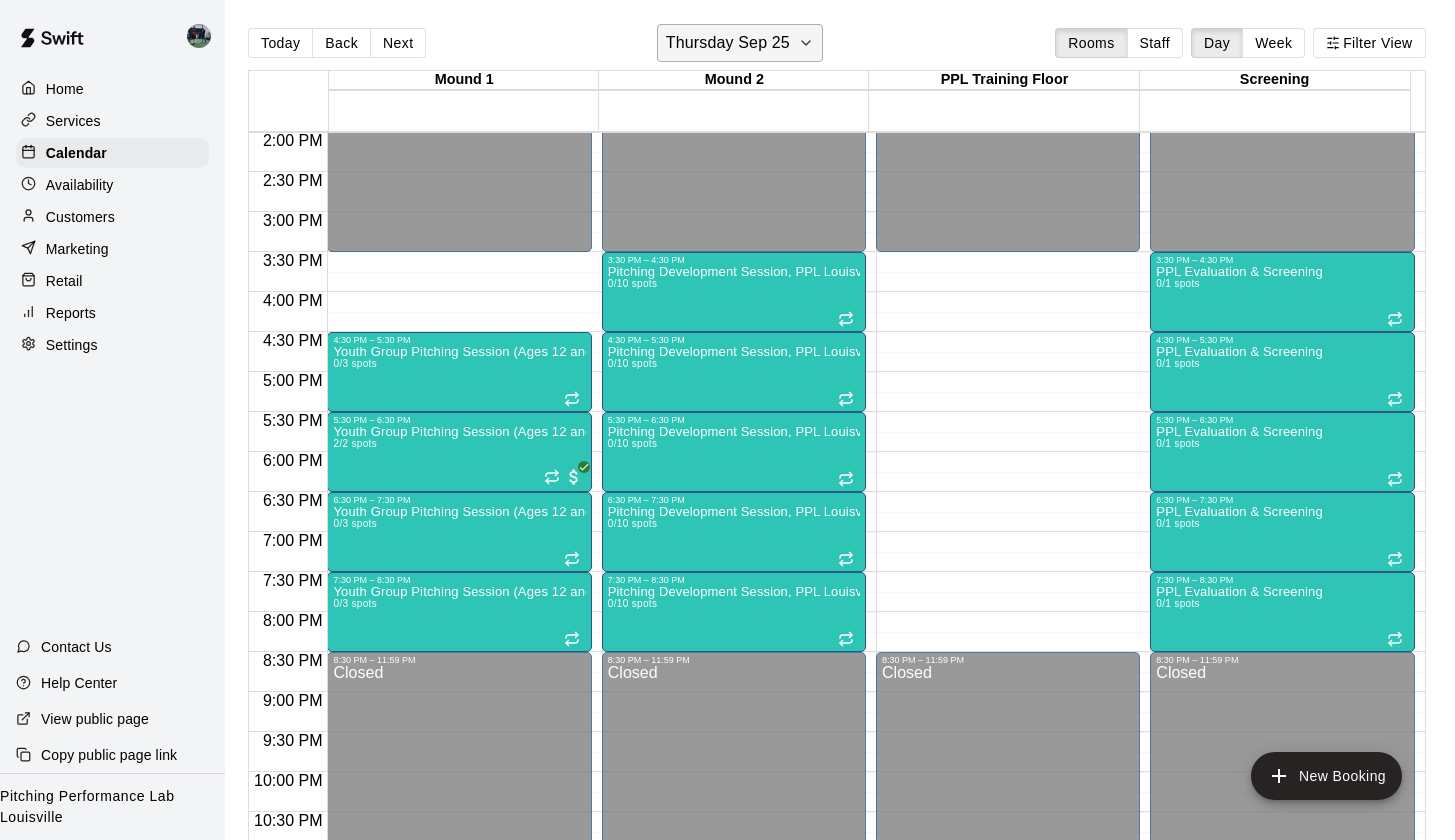 click on "Thursday Sep 25" at bounding box center [740, 43] 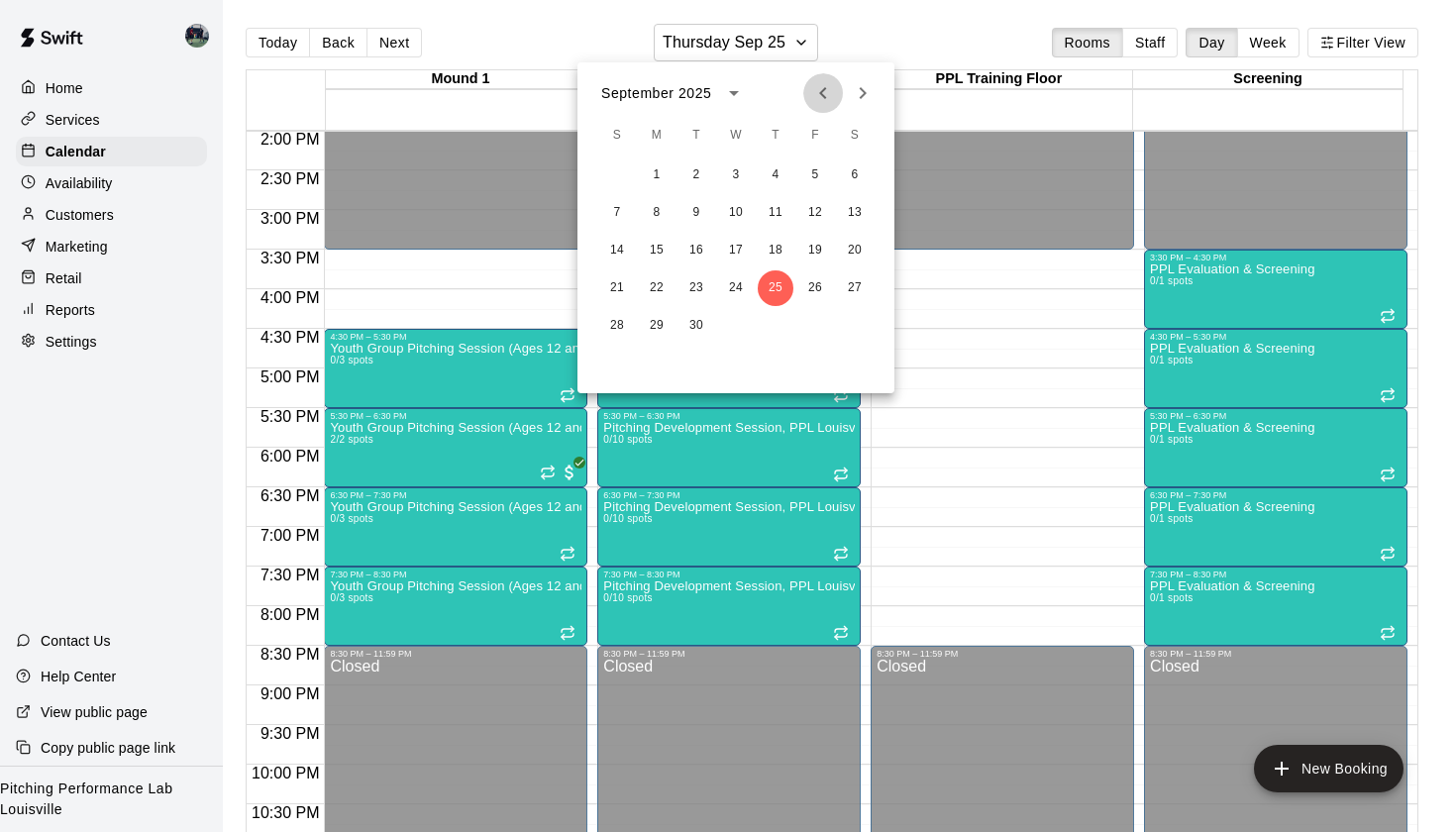 click 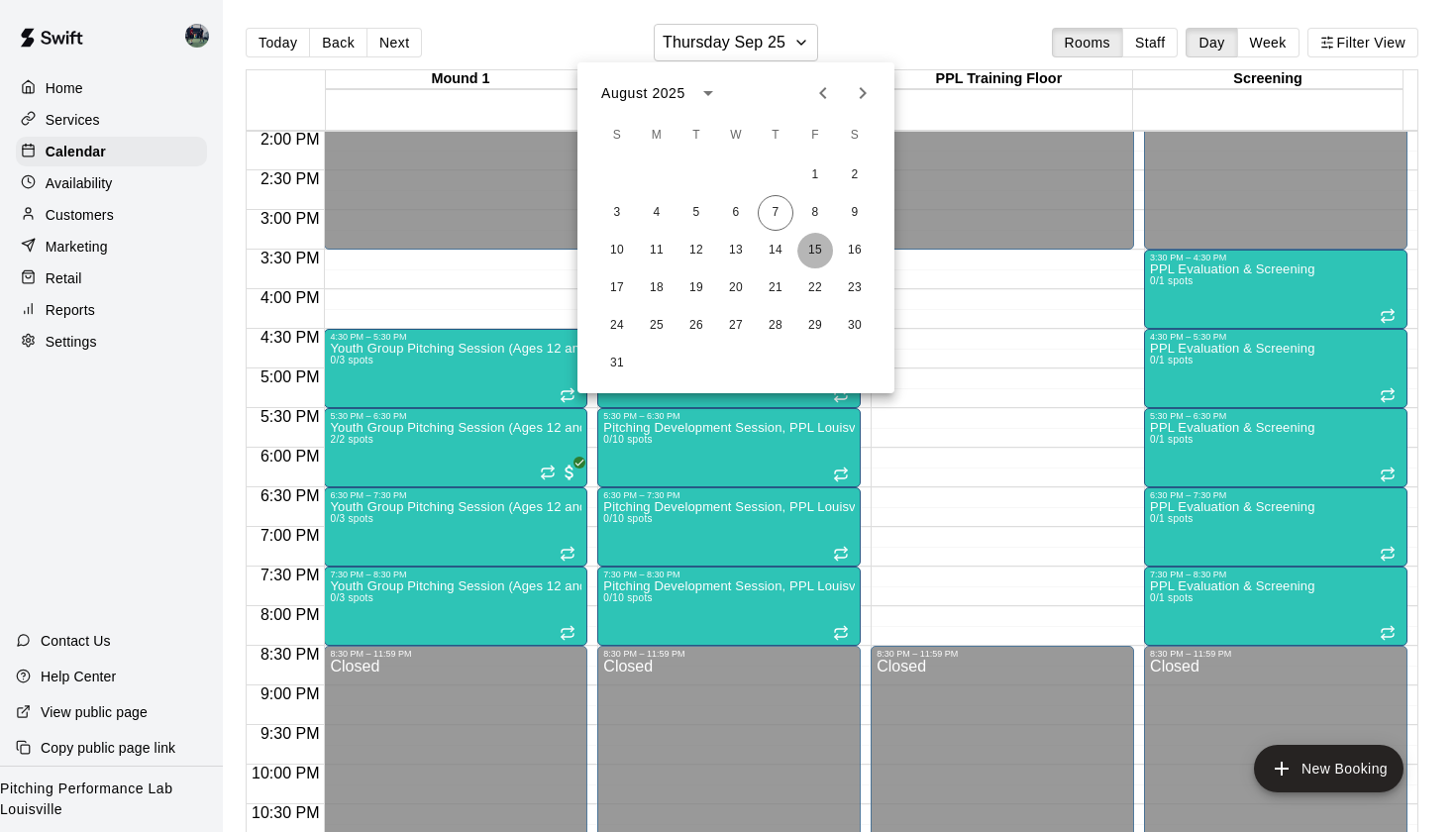 click on "15" at bounding box center [815, 251] 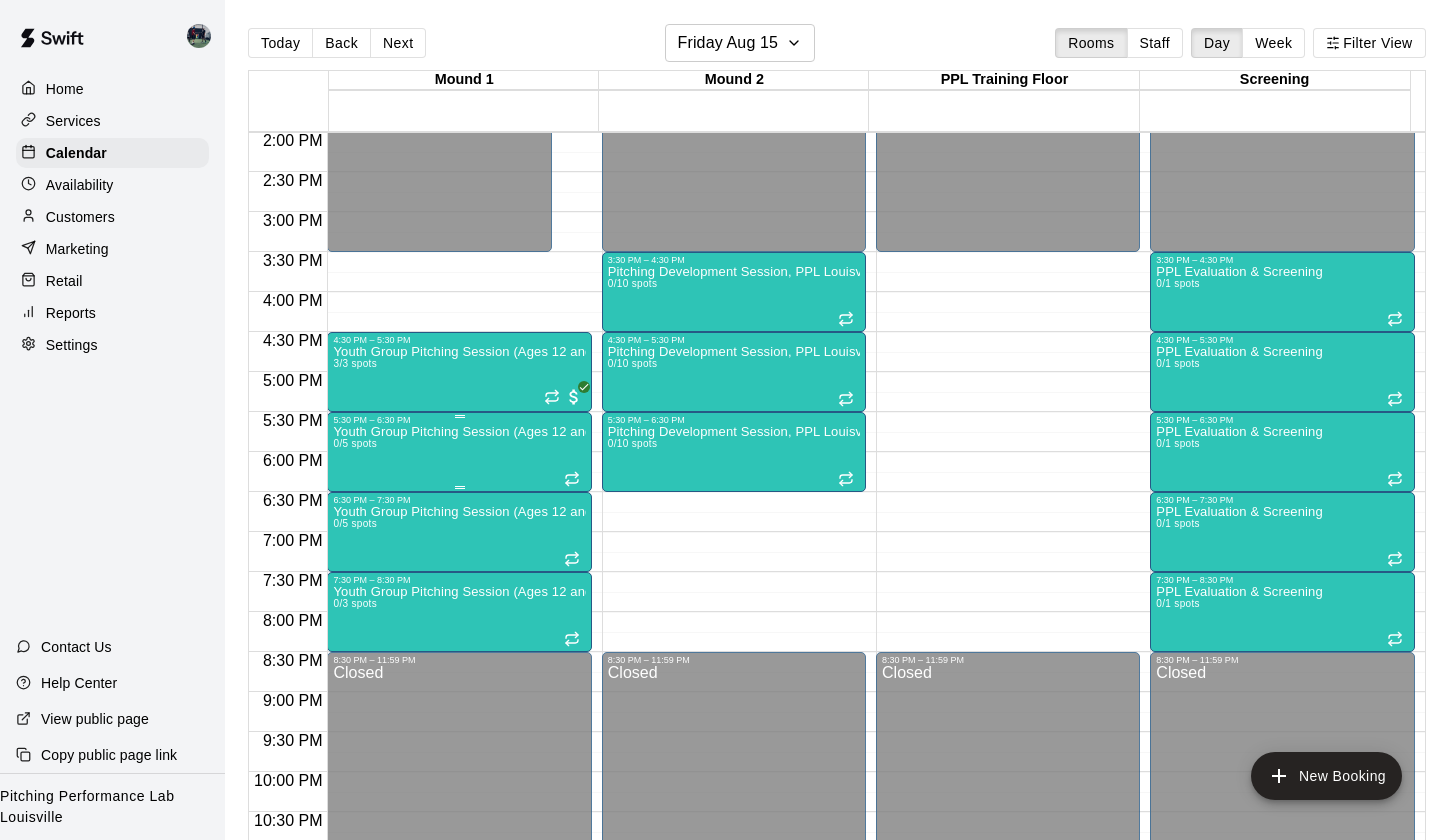 click on "Youth Group Pitching Session (Ages 12 and Under) 0/5 spots" at bounding box center [459, 845] 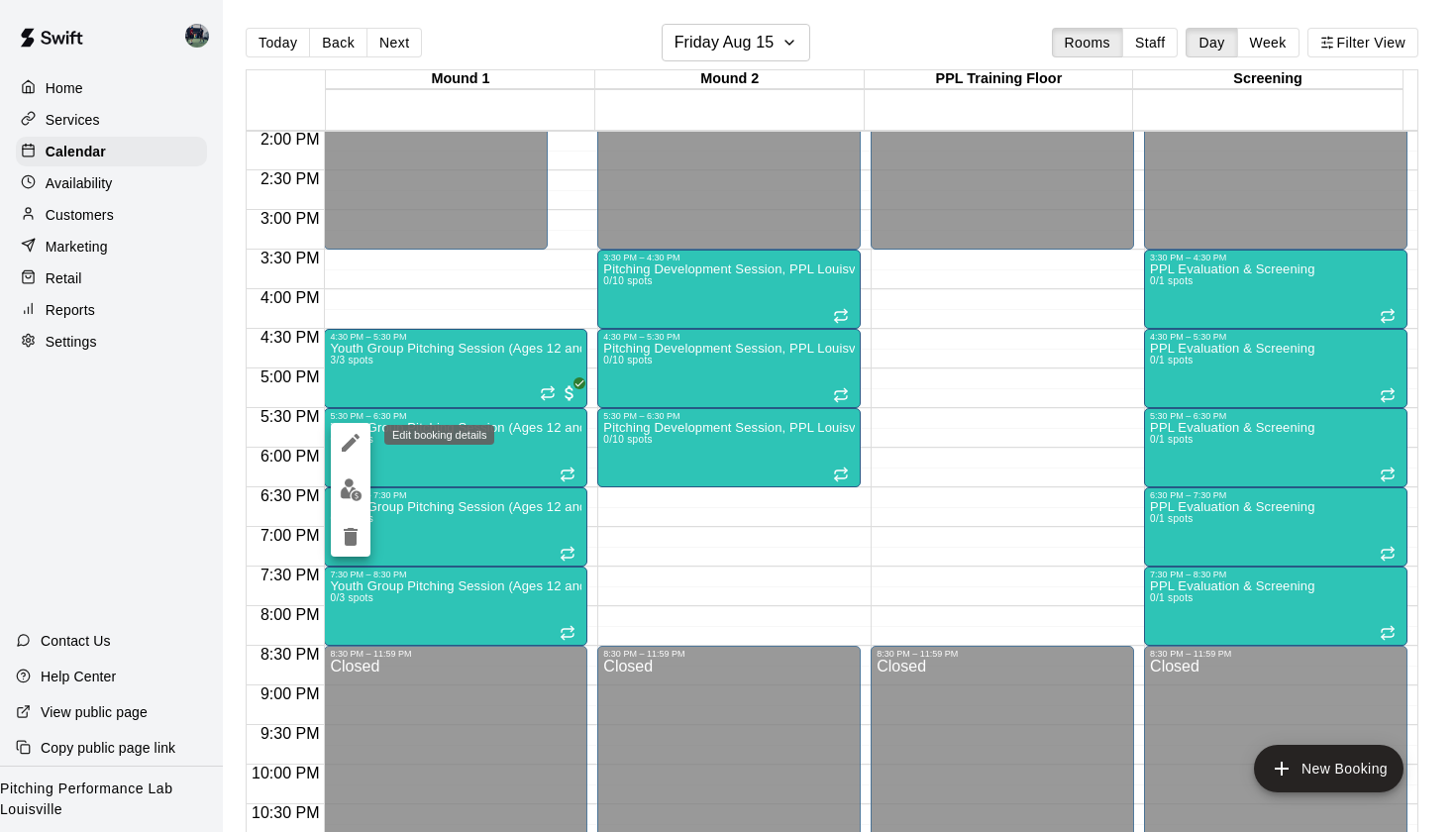 click 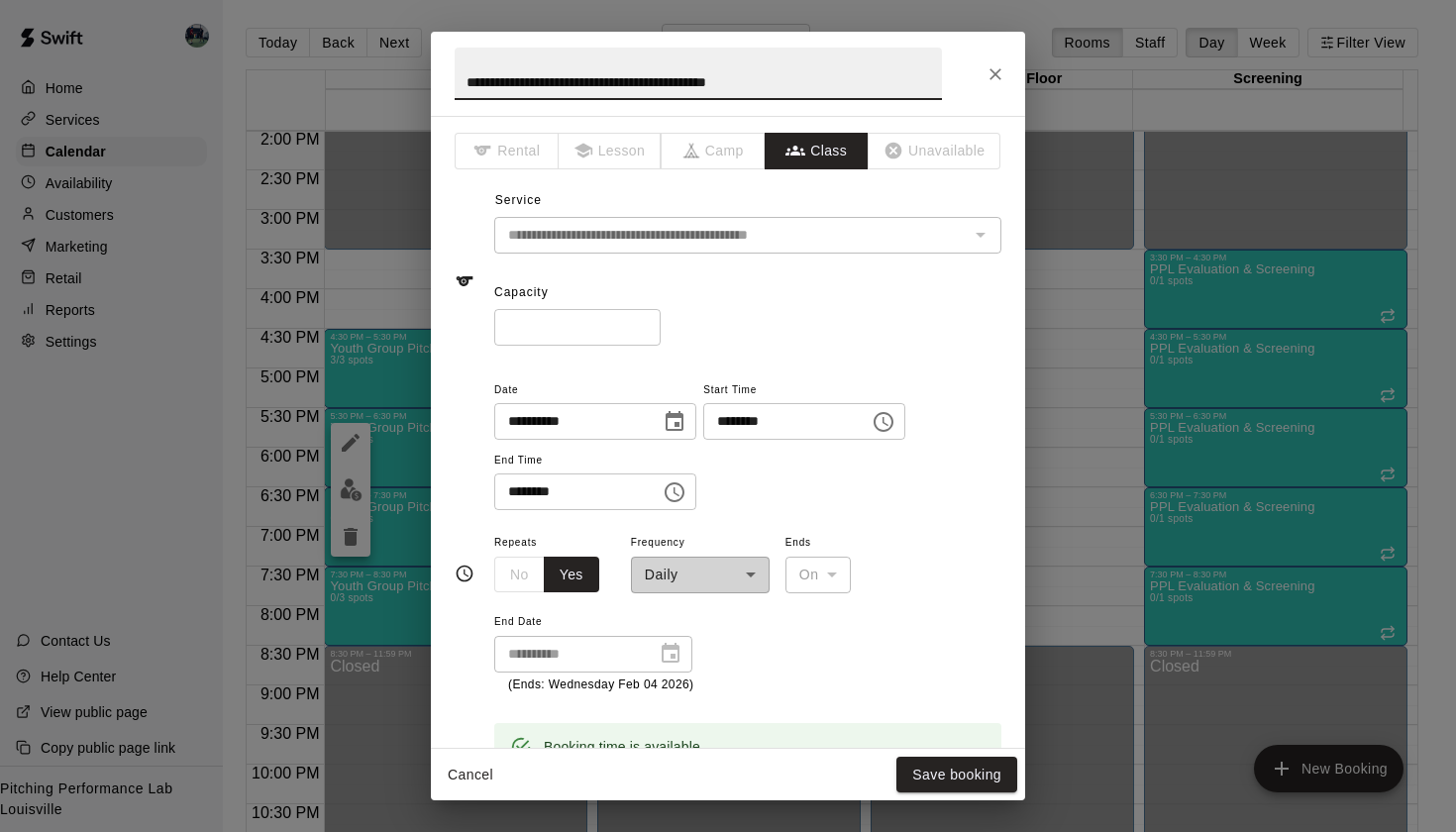 click on "*" at bounding box center [577, 327] 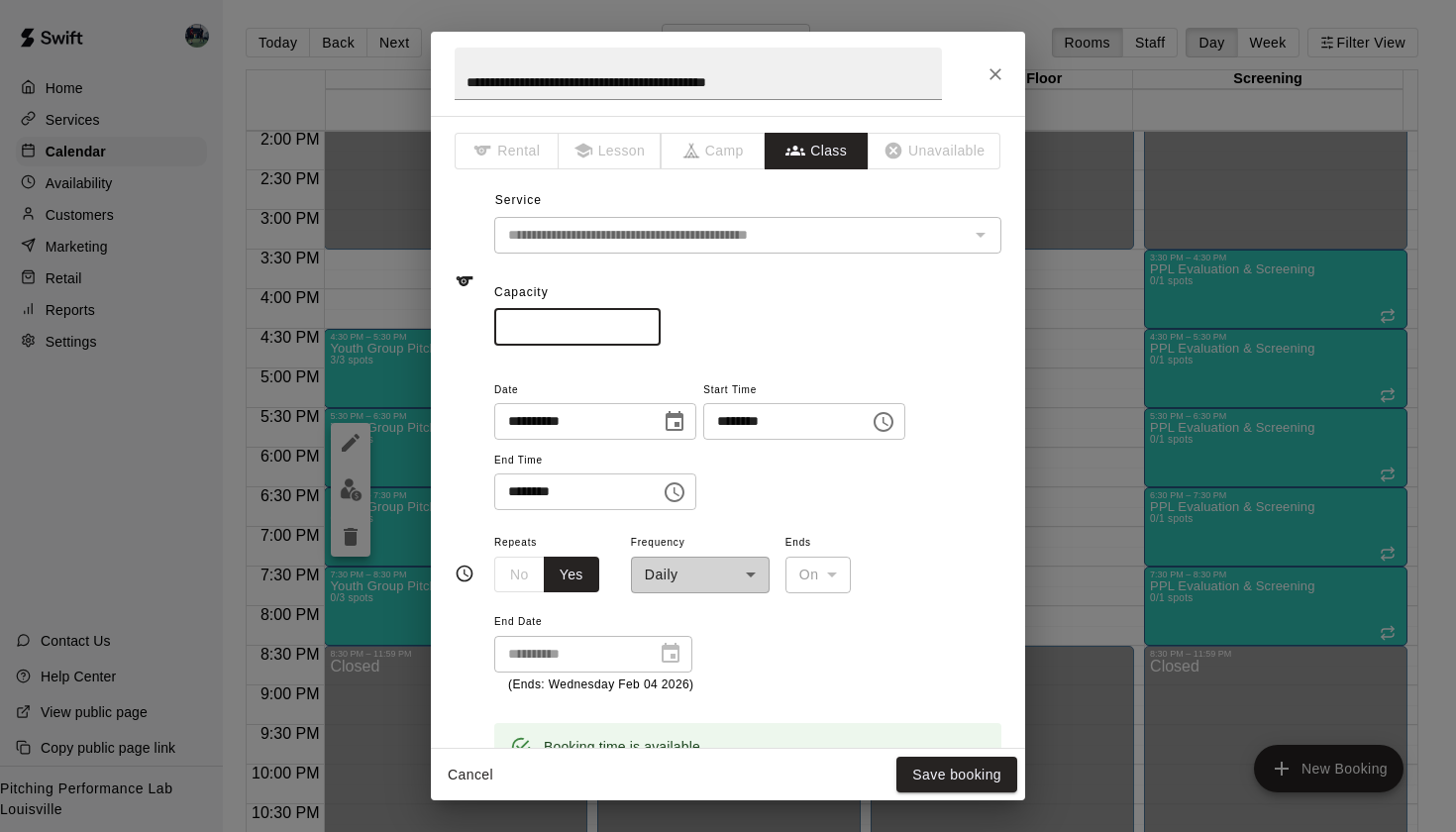 type on "*" 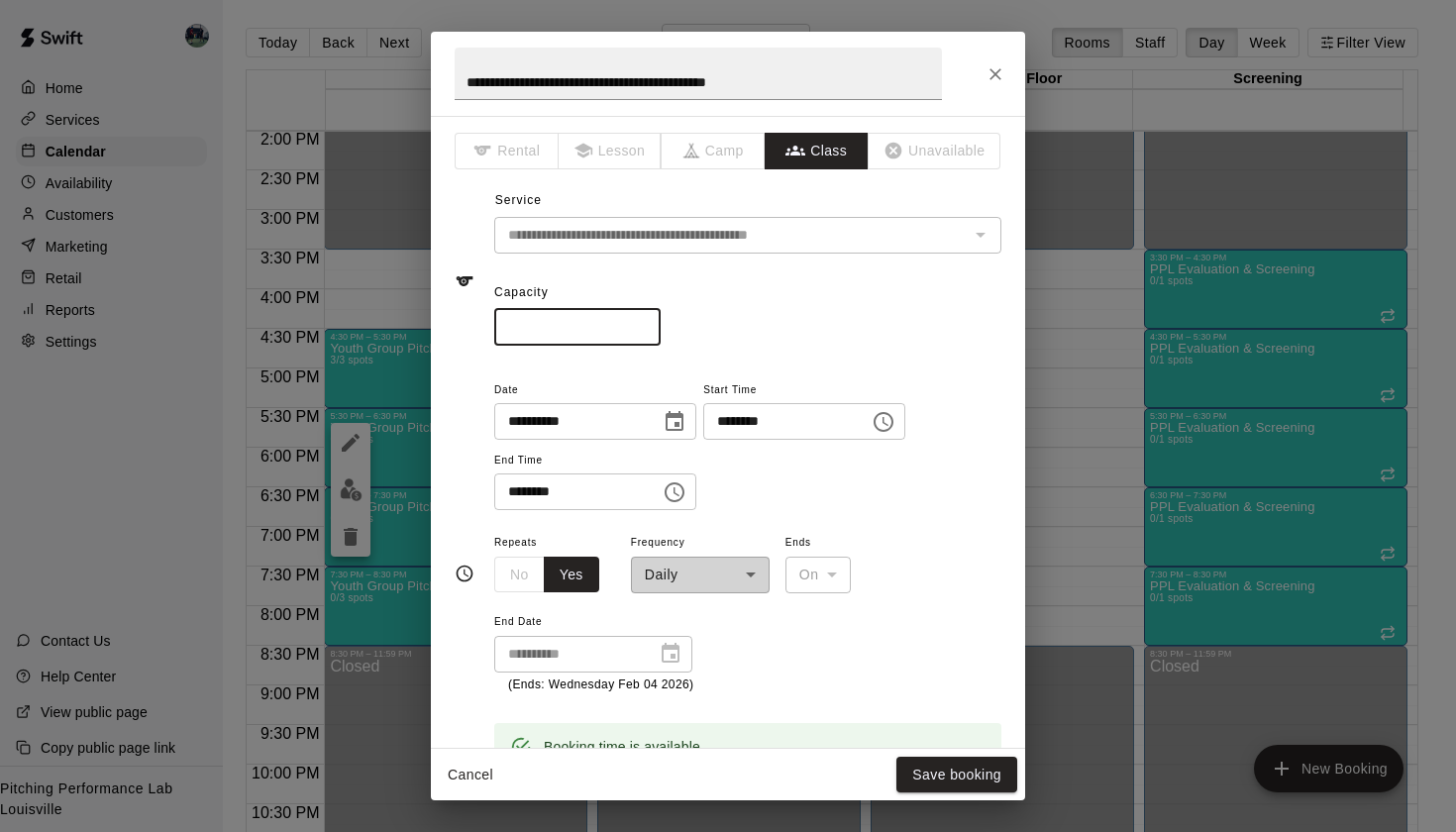 click on "*" at bounding box center (577, 327) 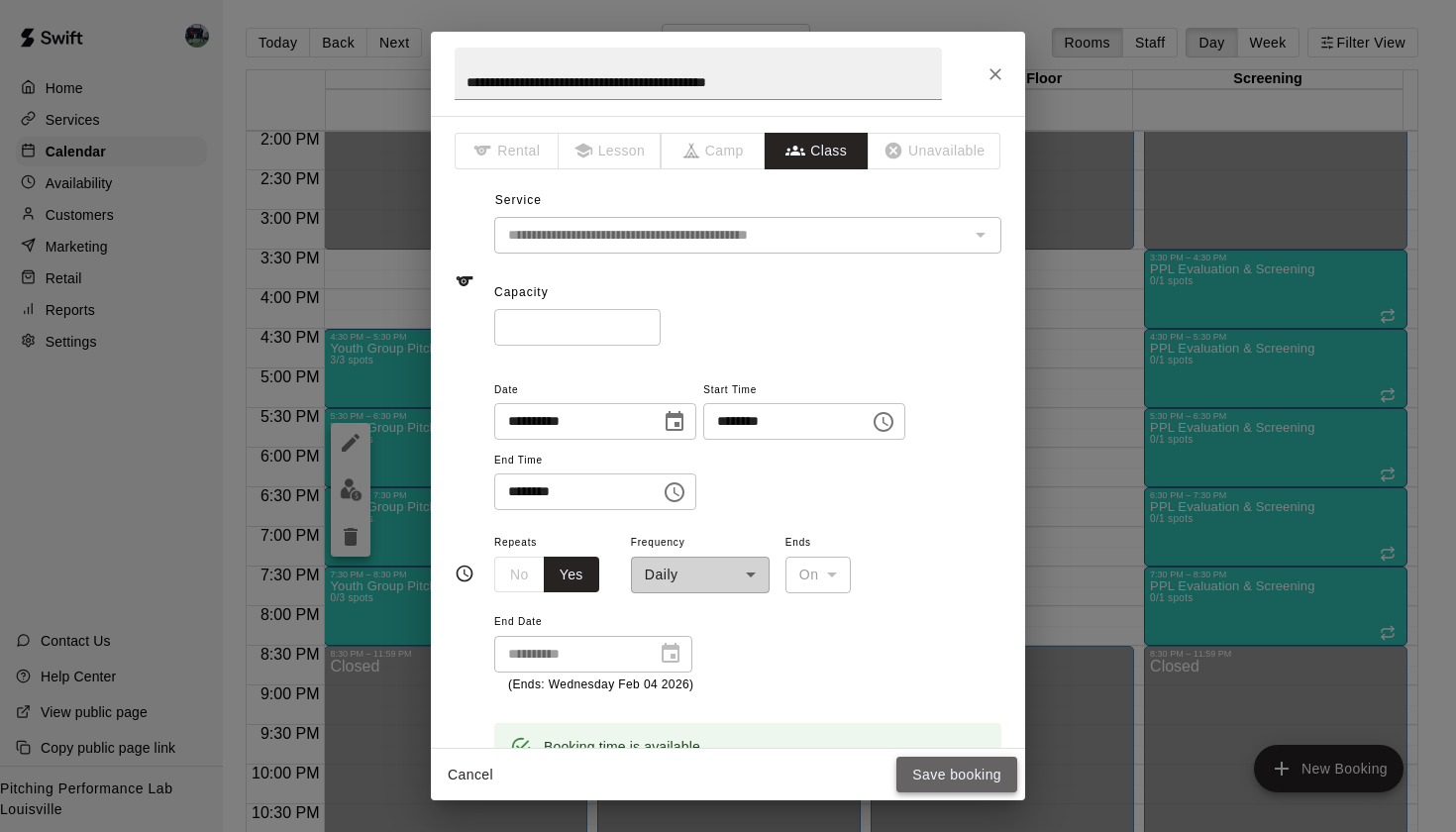 click on "Save booking" at bounding box center [957, 775] 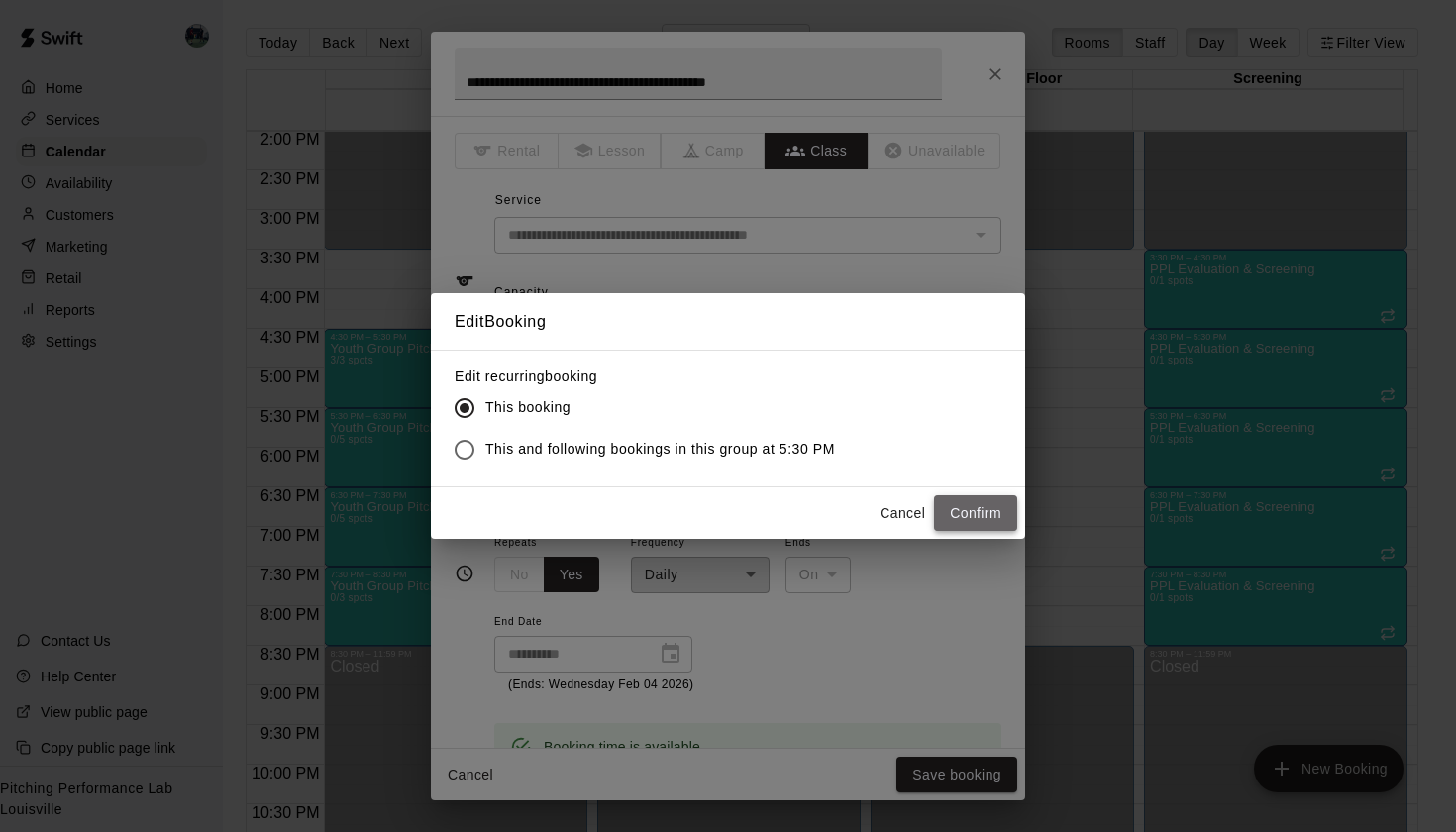 click on "Confirm" at bounding box center (976, 513) 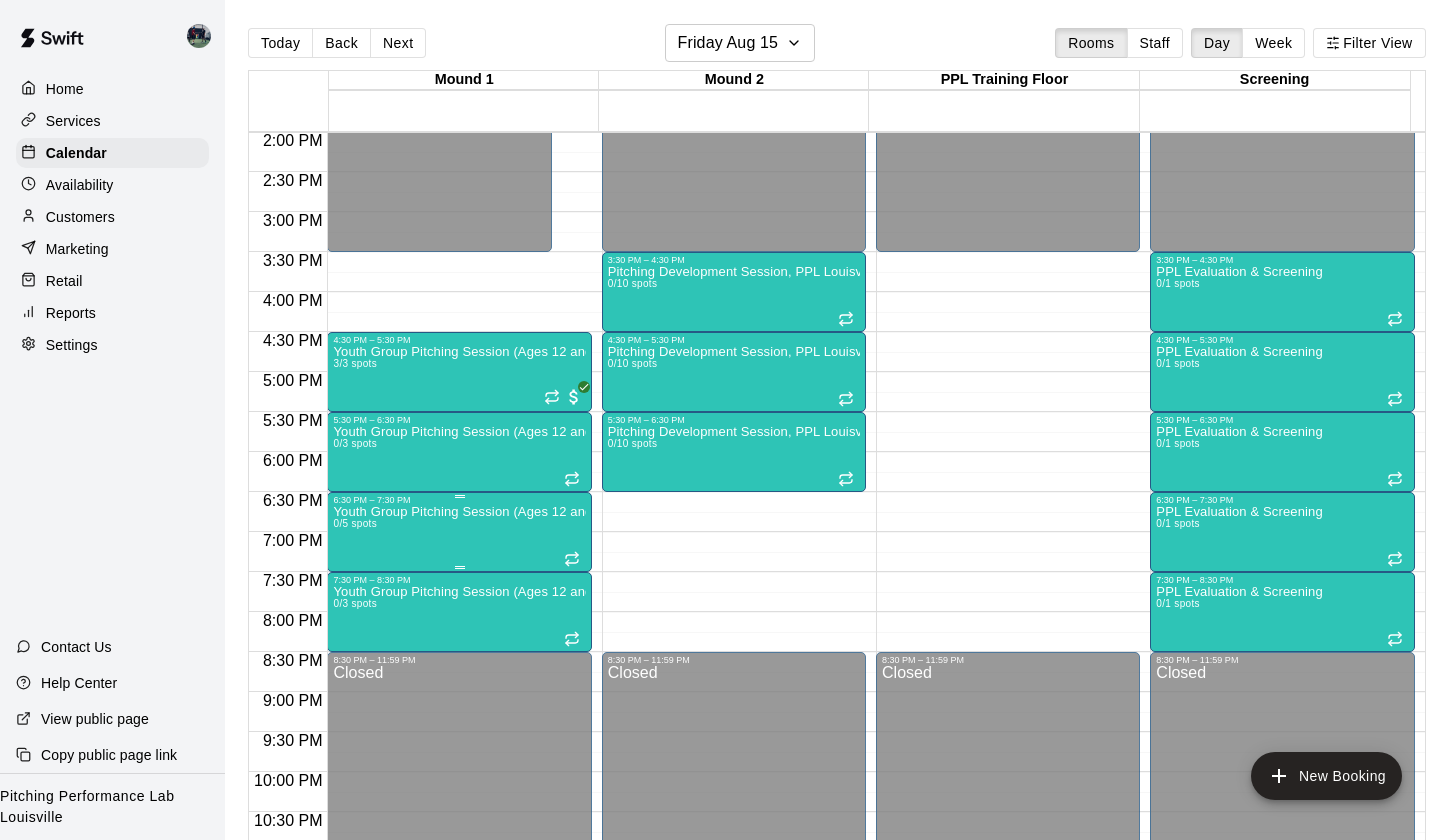 click on "Youth Group Pitching Session (Ages 12 and Under) 0/5 spots" at bounding box center (459, 925) 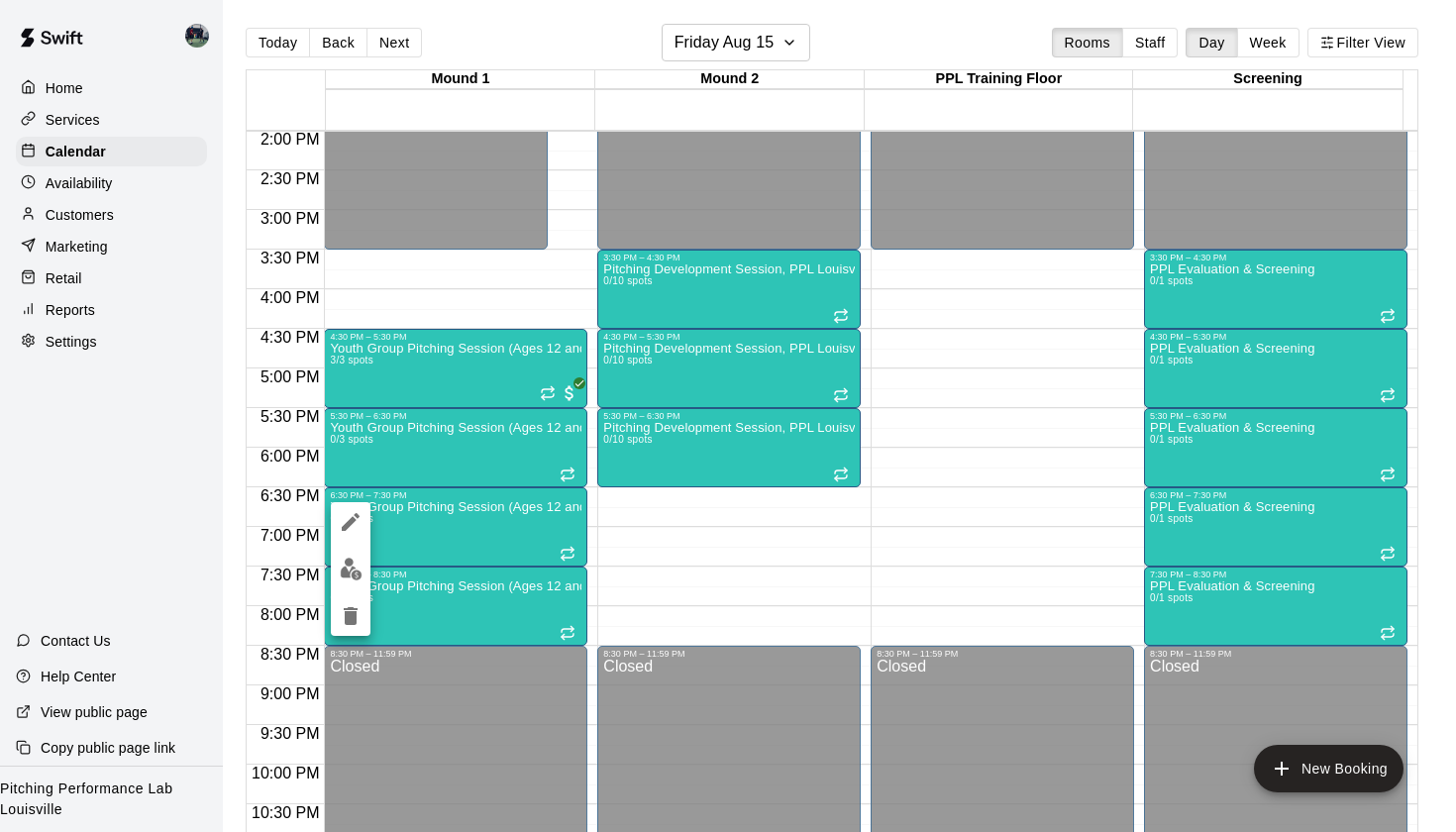 click 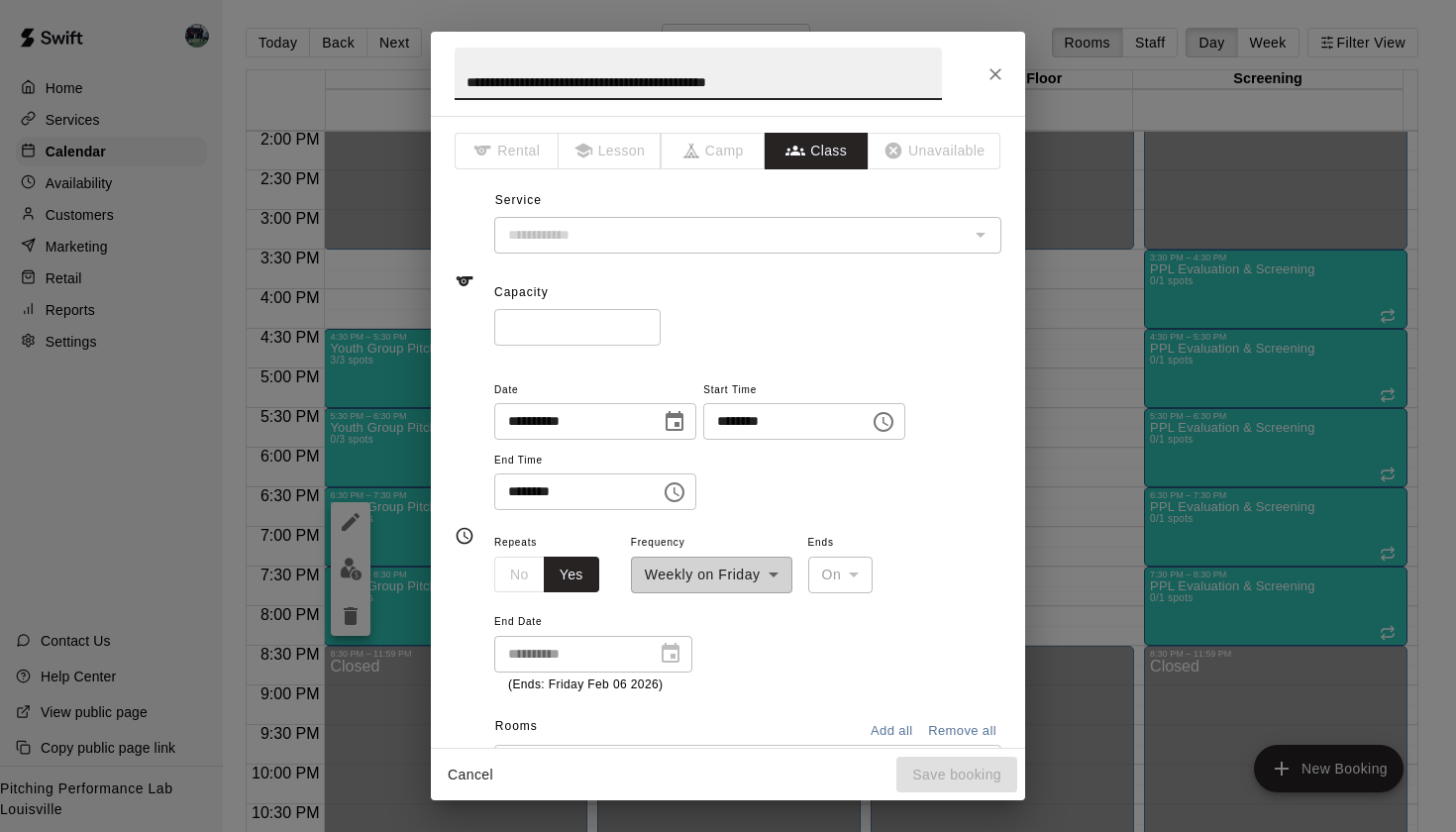type on "**********" 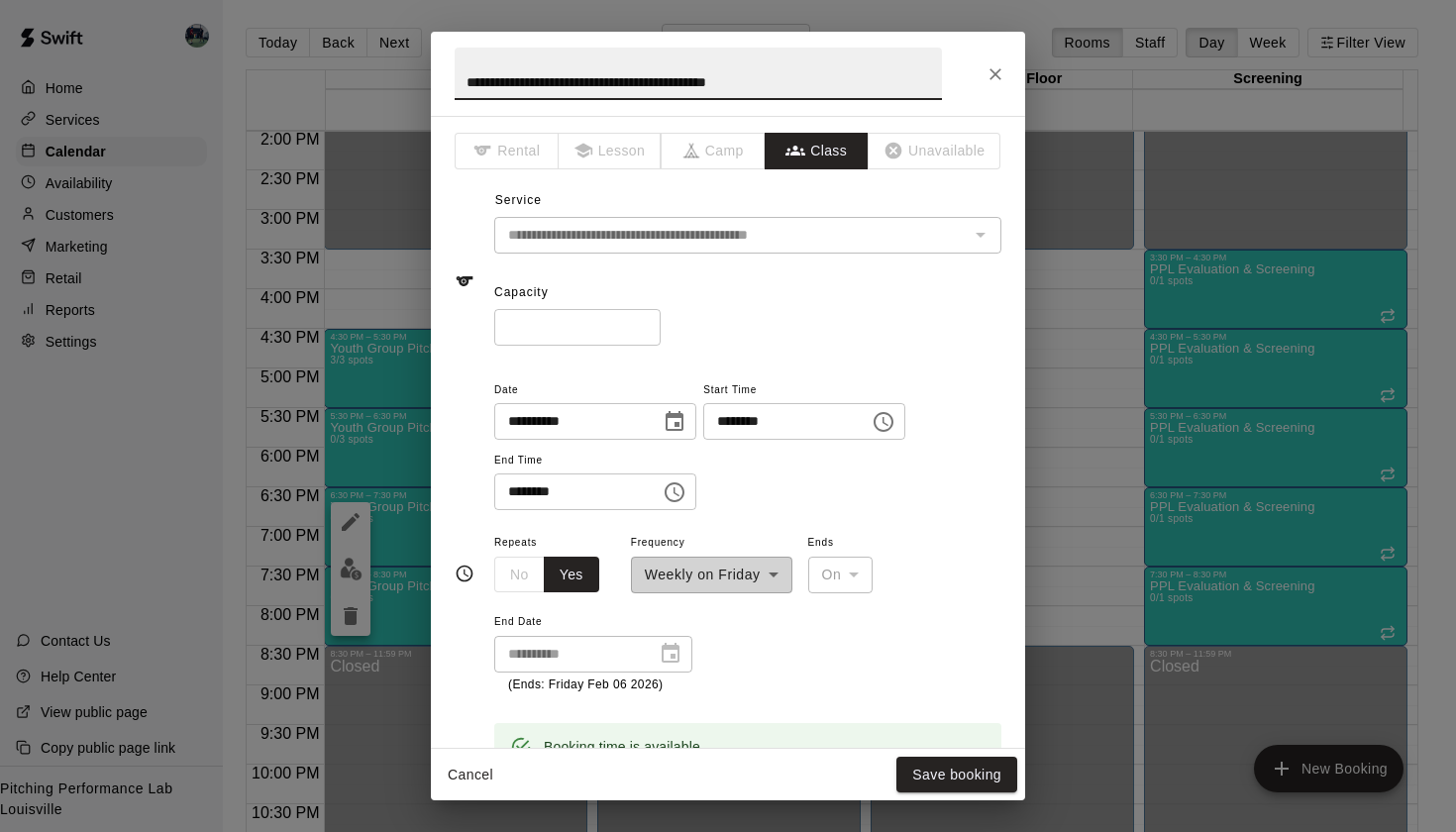 click on "*" at bounding box center (577, 327) 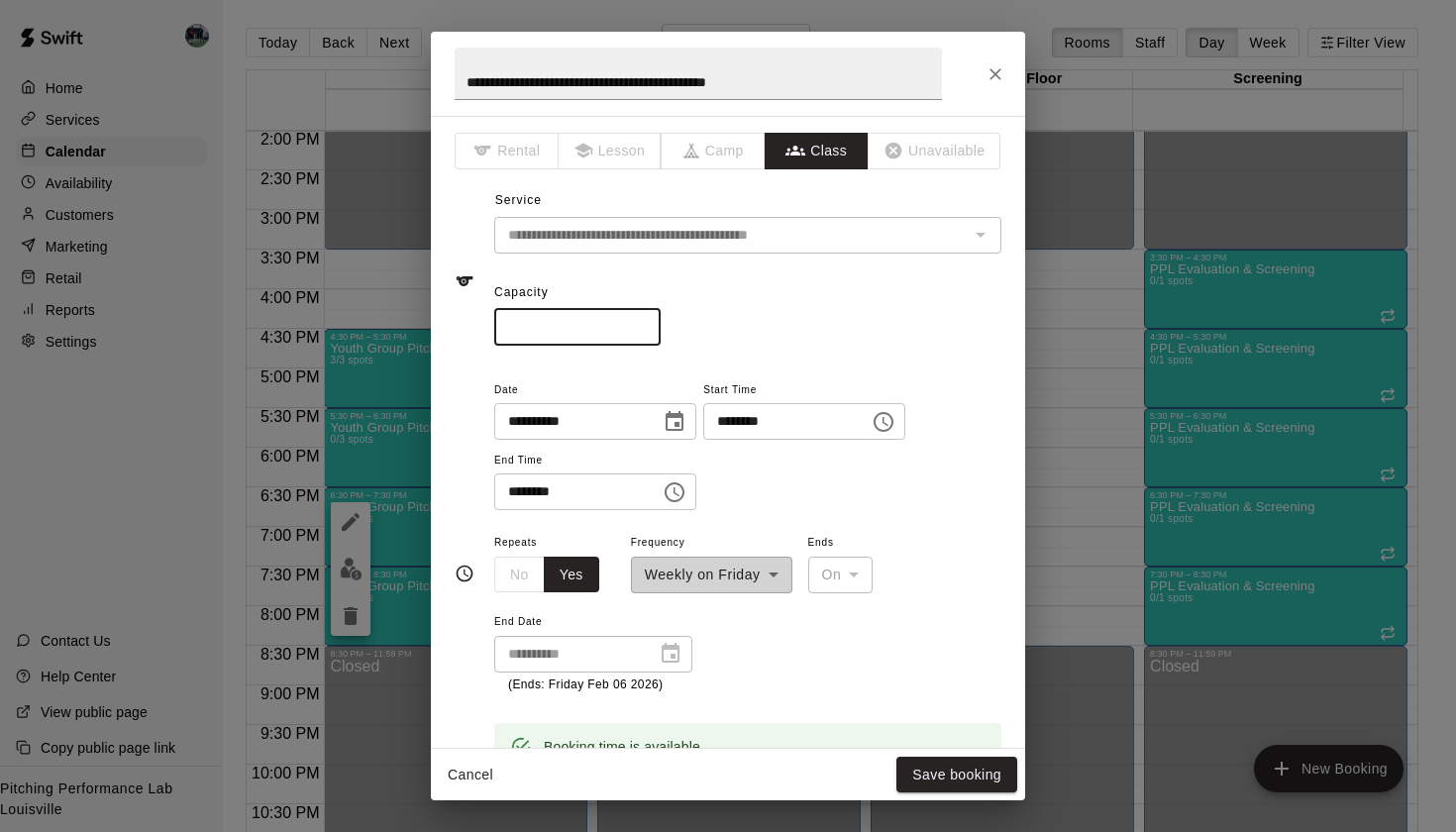 type on "*" 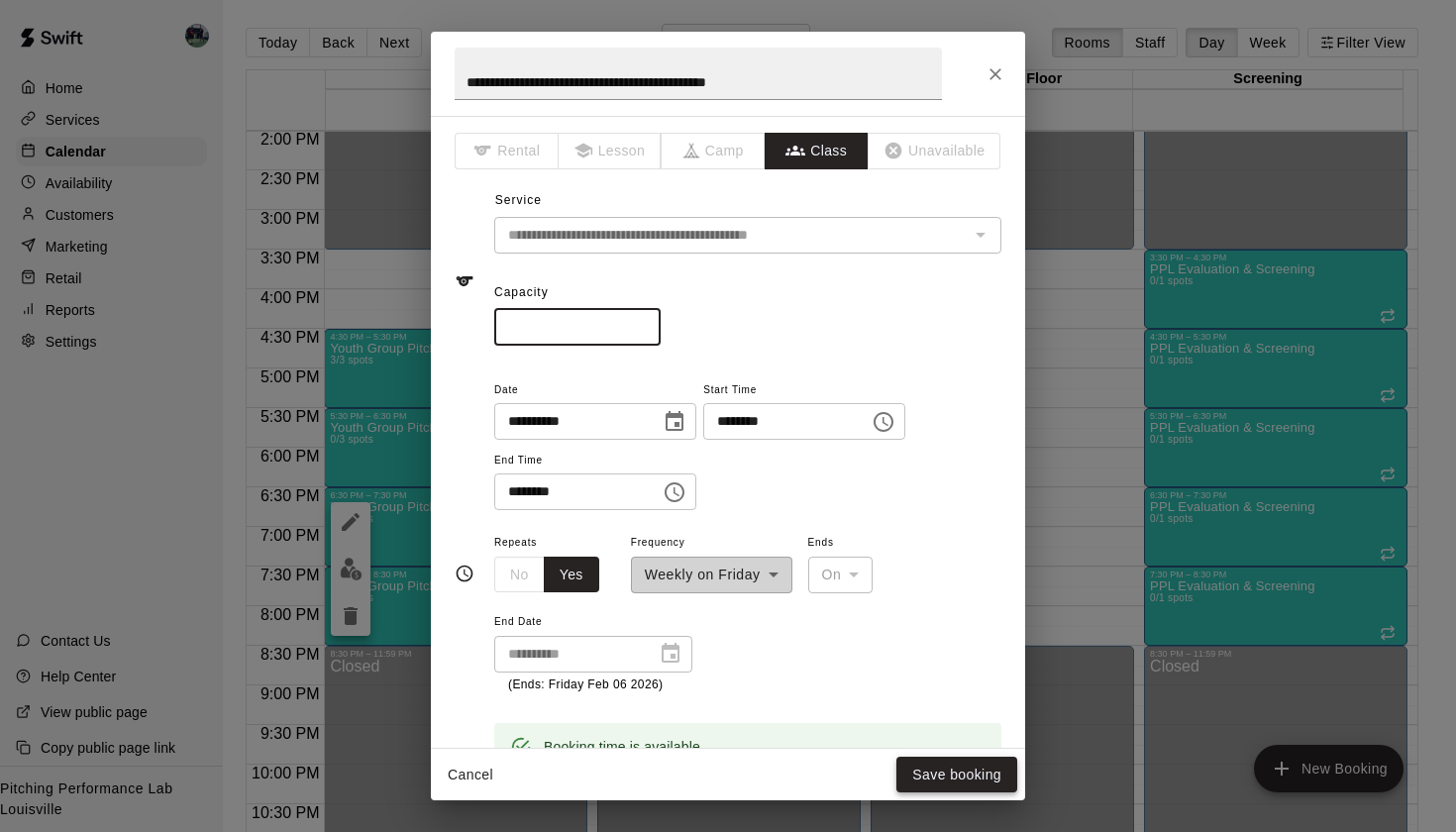 click on "Save booking" at bounding box center [957, 775] 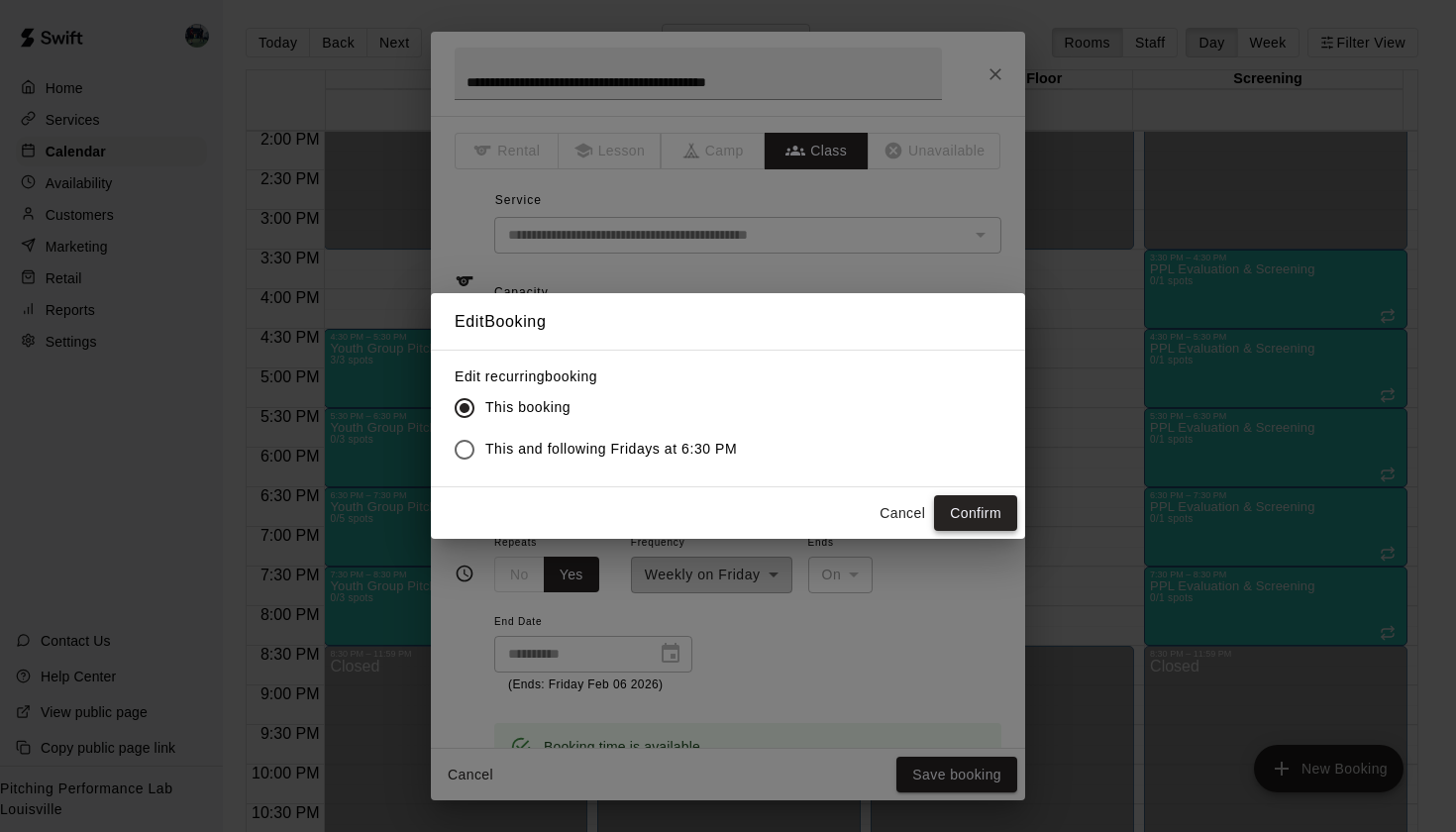click on "Confirm" at bounding box center (976, 513) 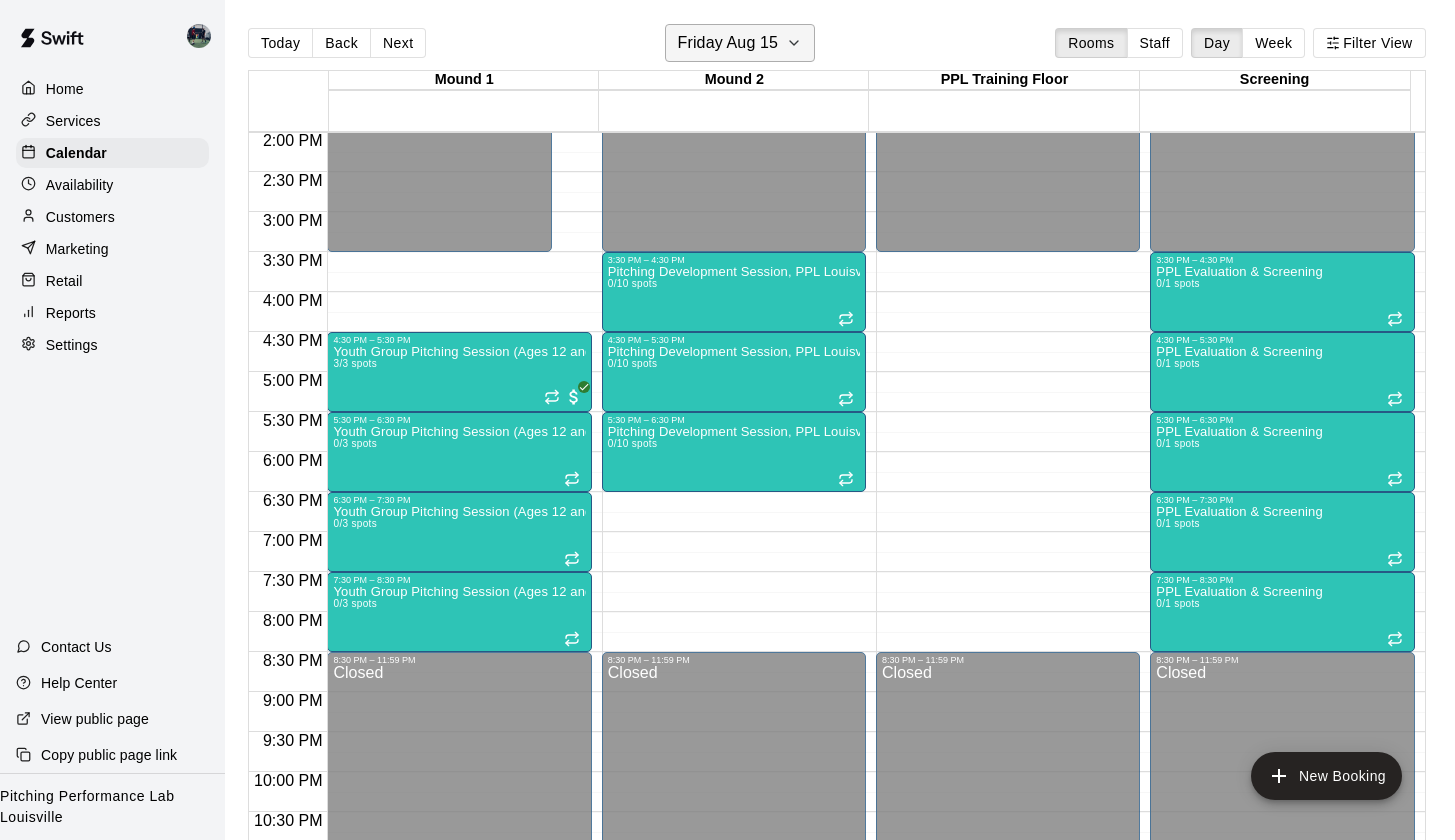 click 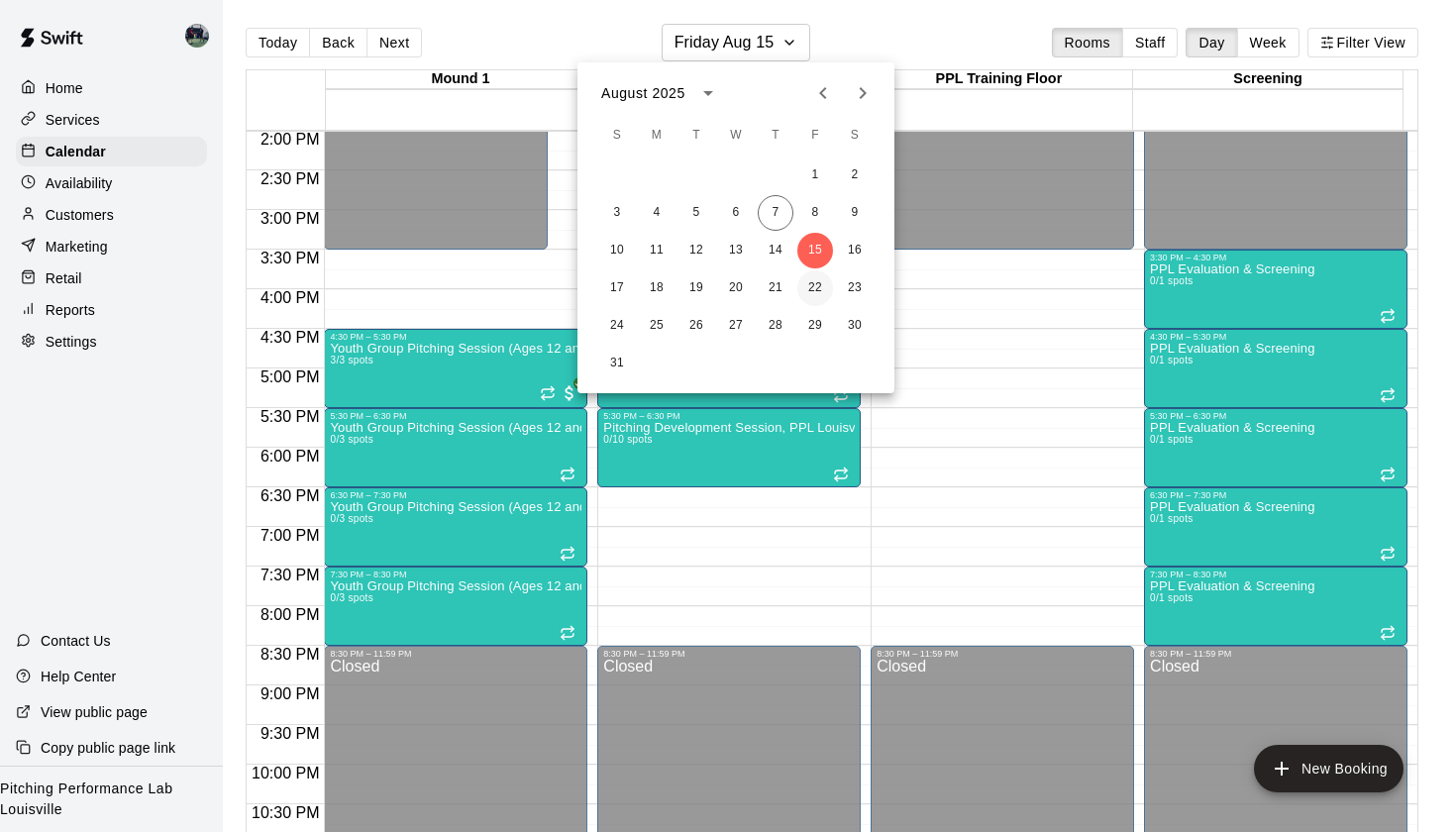 click on "22" at bounding box center [815, 288] 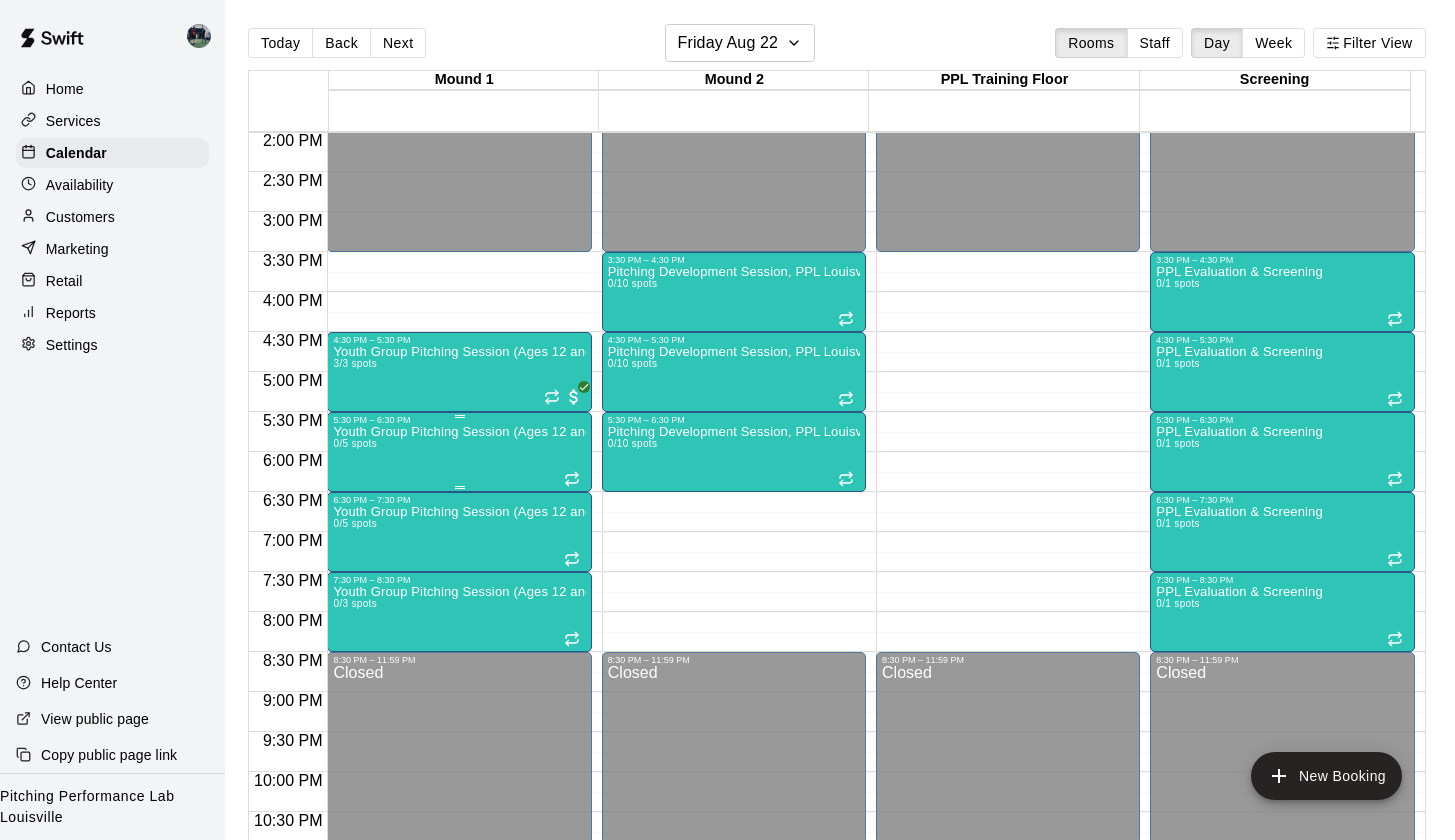 click on "Youth Group Pitching Session (Ages 12 and Under) 0/5 spots" at bounding box center (459, 845) 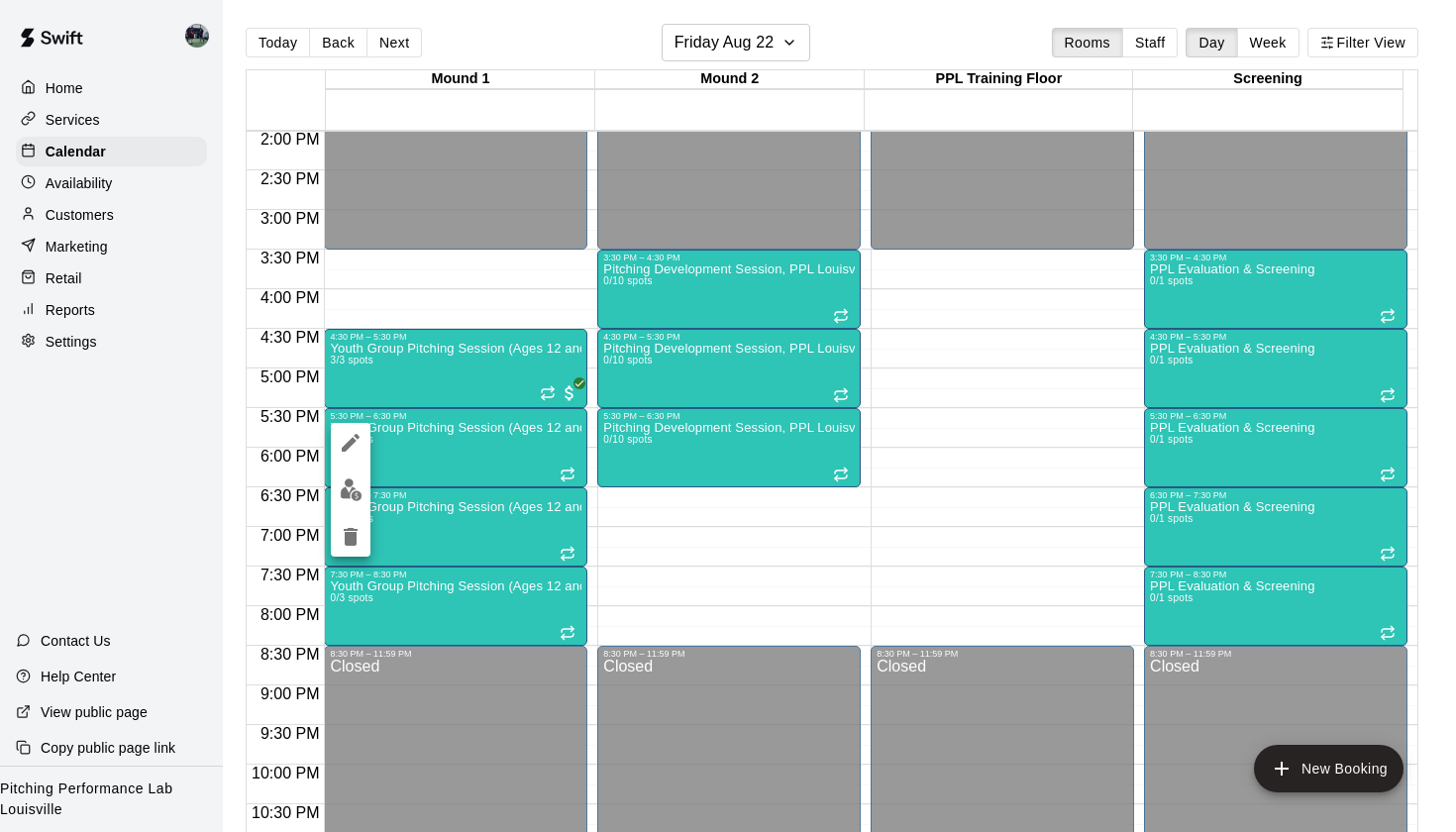 click 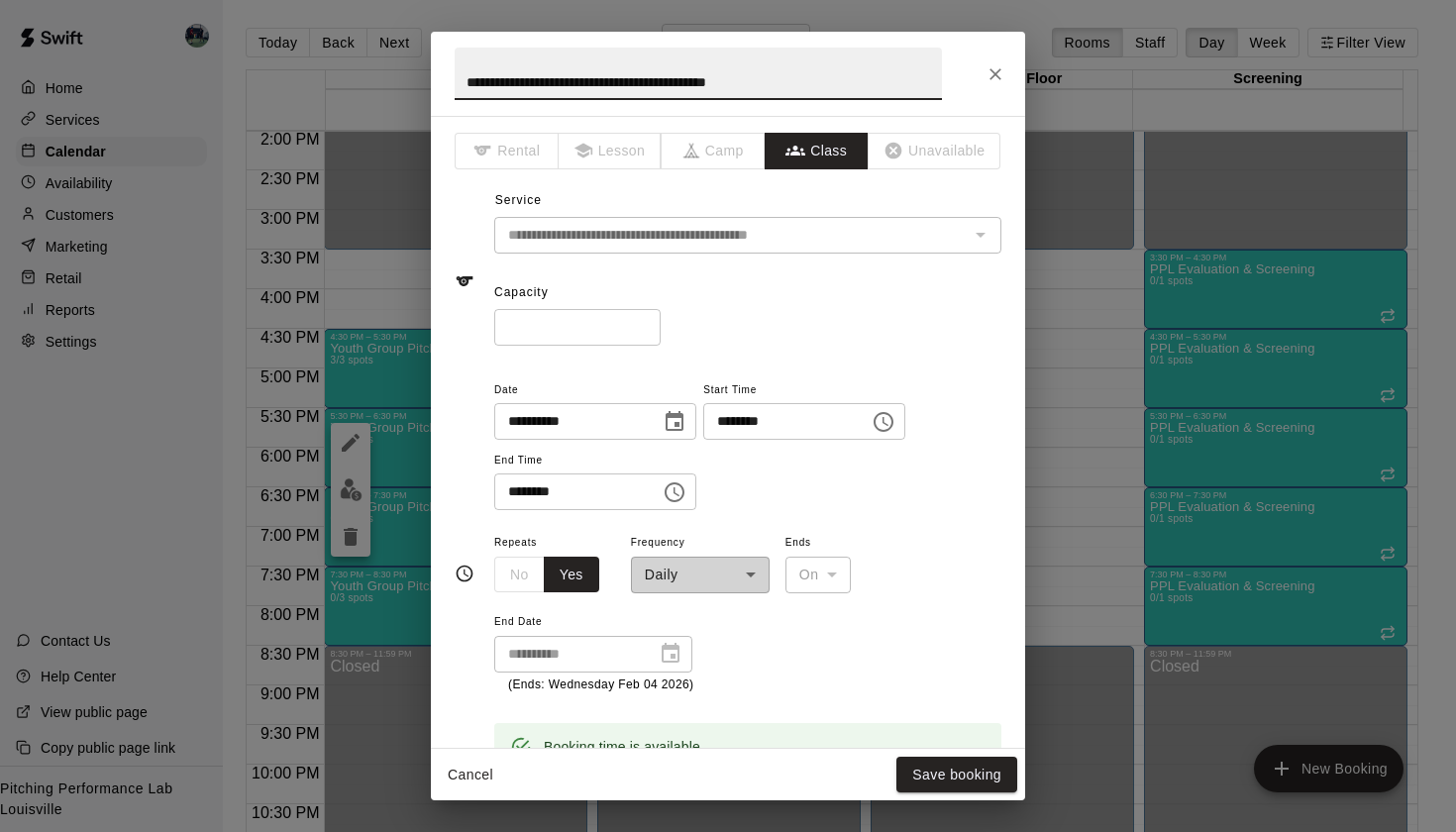 click on "*" at bounding box center (577, 327) 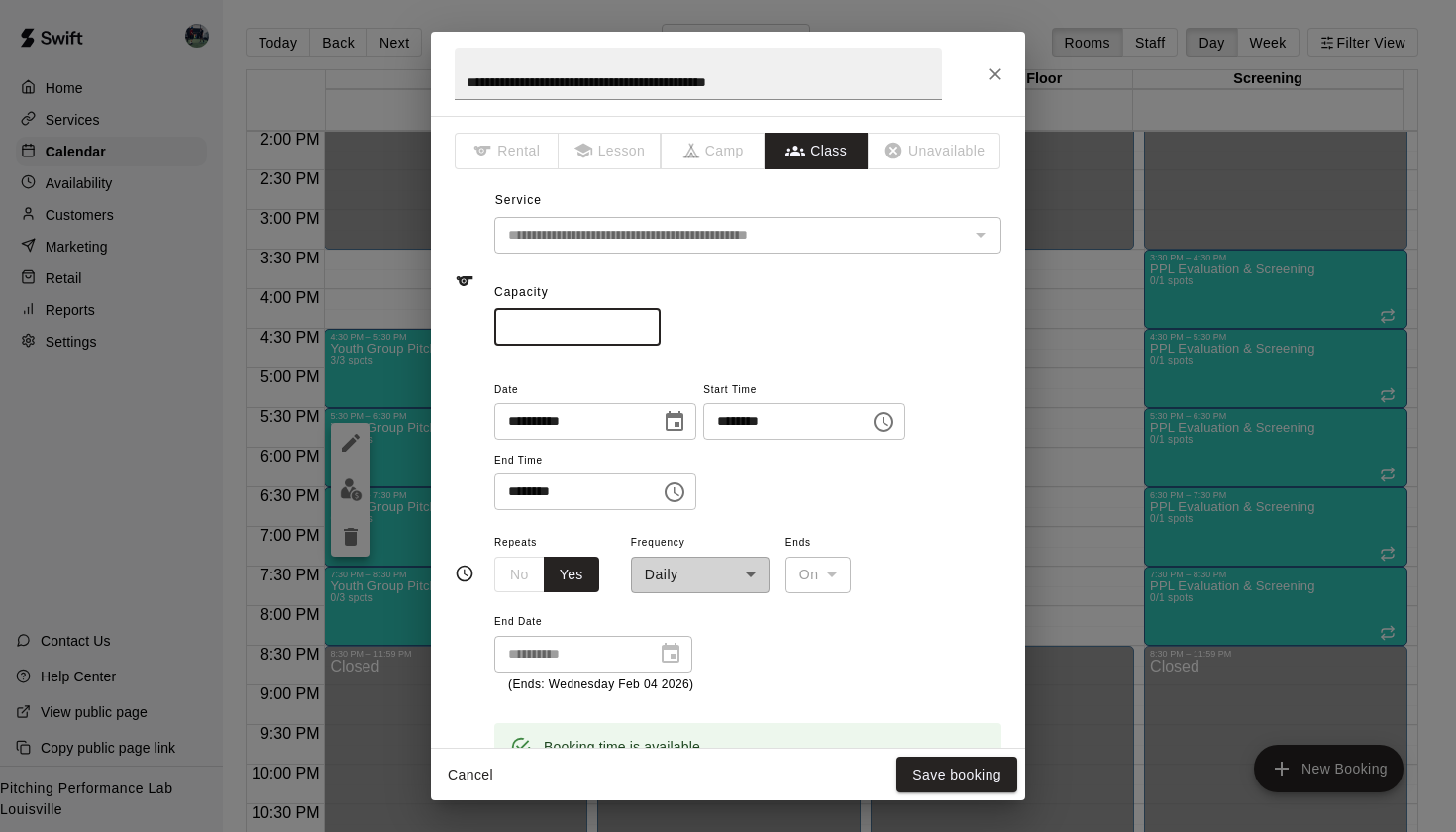 click on "*" at bounding box center [577, 327] 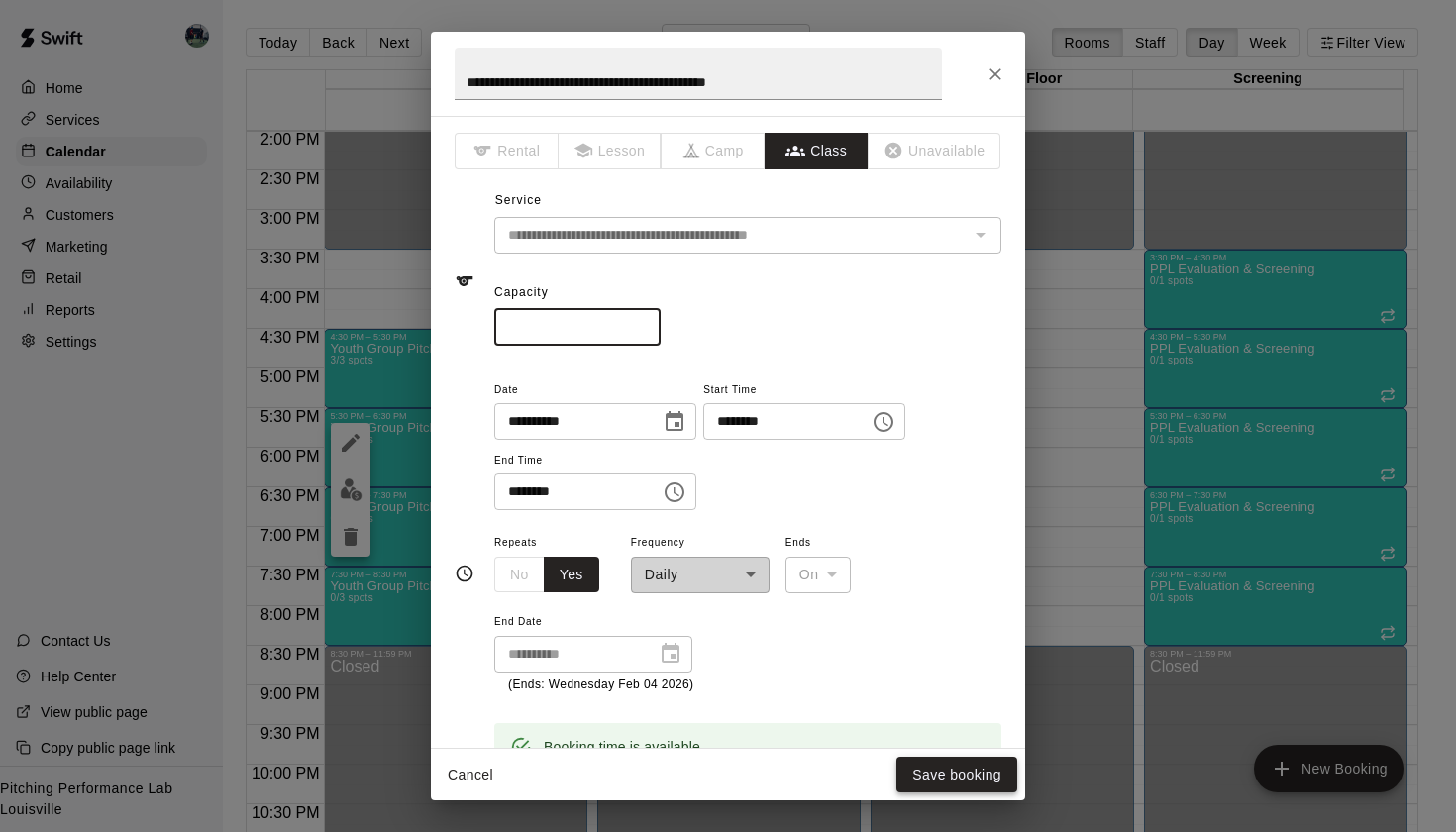 click on "Save booking" at bounding box center [957, 775] 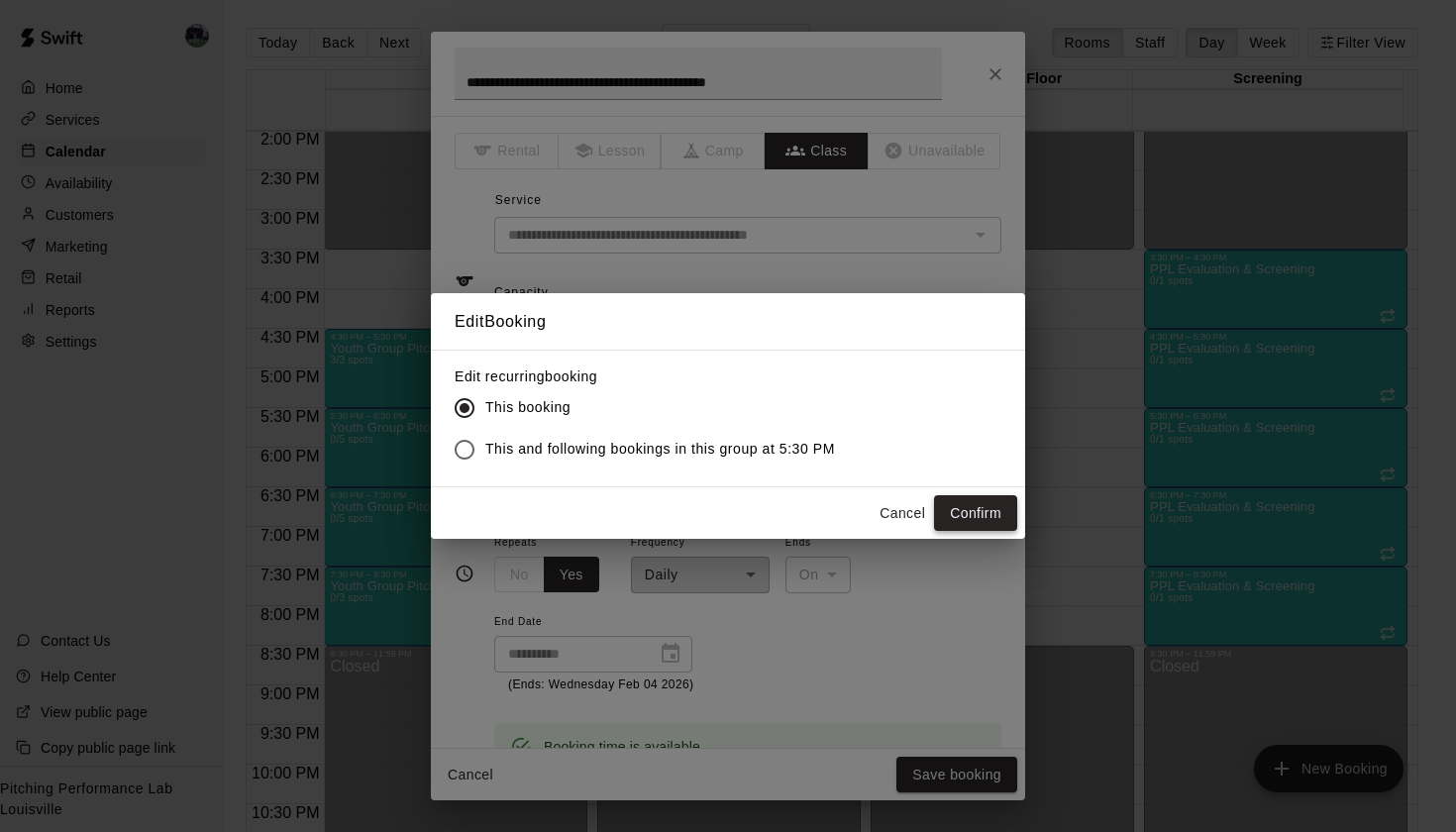 click on "Confirm" at bounding box center [976, 513] 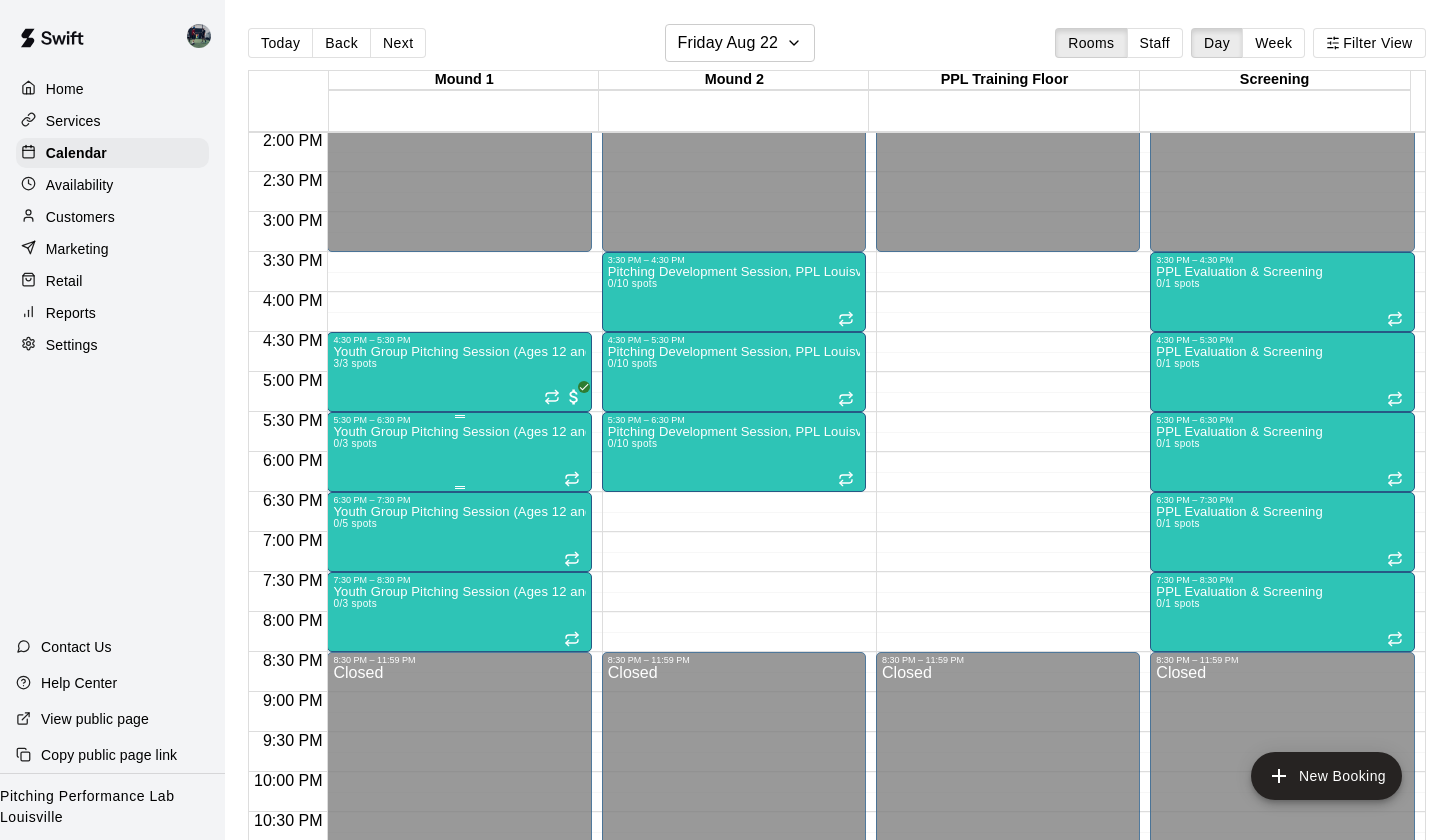 click on "Youth Group Pitching Session (Ages 12 and Under) 0/3 spots" at bounding box center [459, 845] 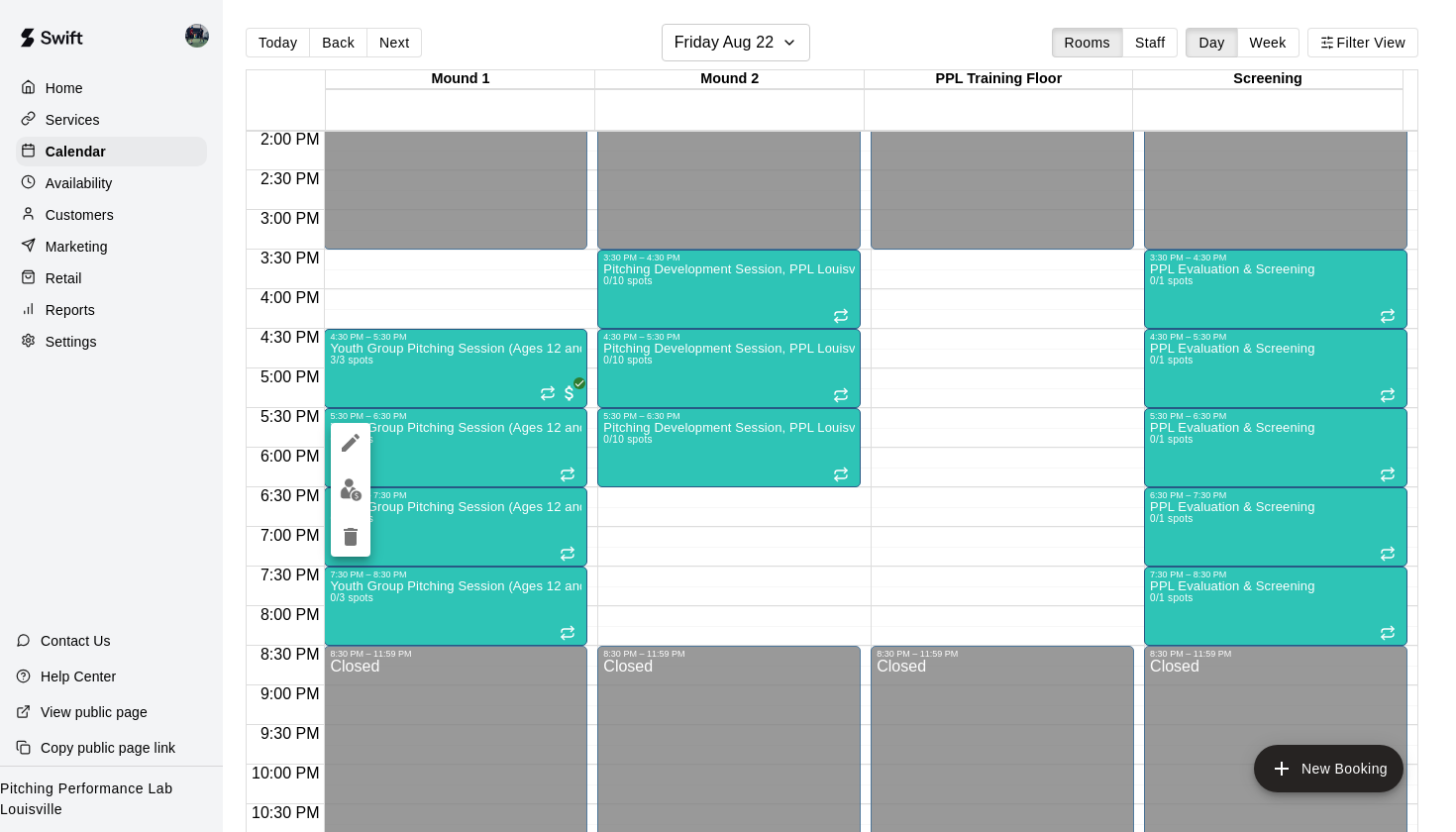 click at bounding box center (728, 416) 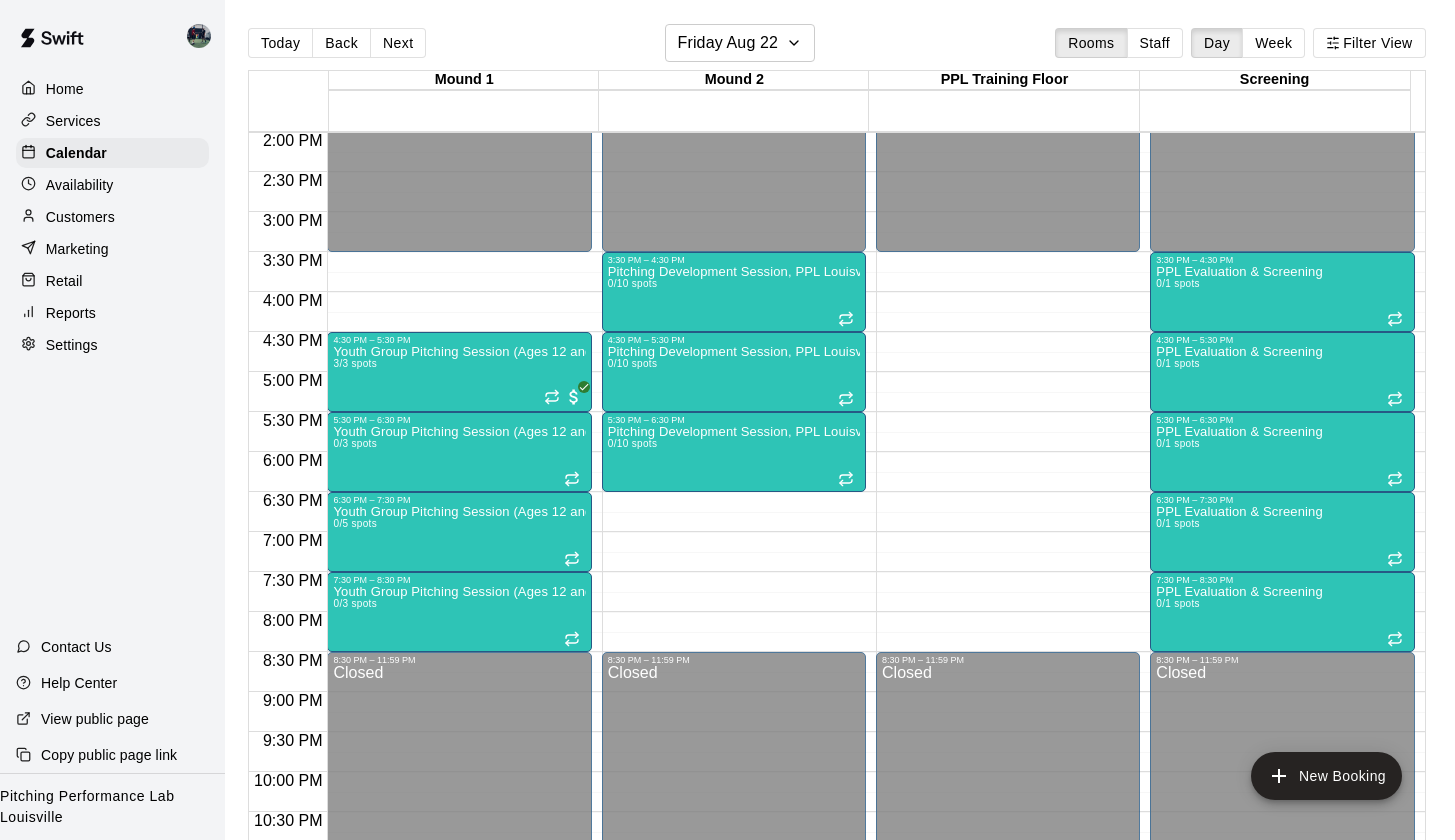 click on "Youth Group Pitching Session (Ages 12 and Under) 0/5 spots" at bounding box center [459, 925] 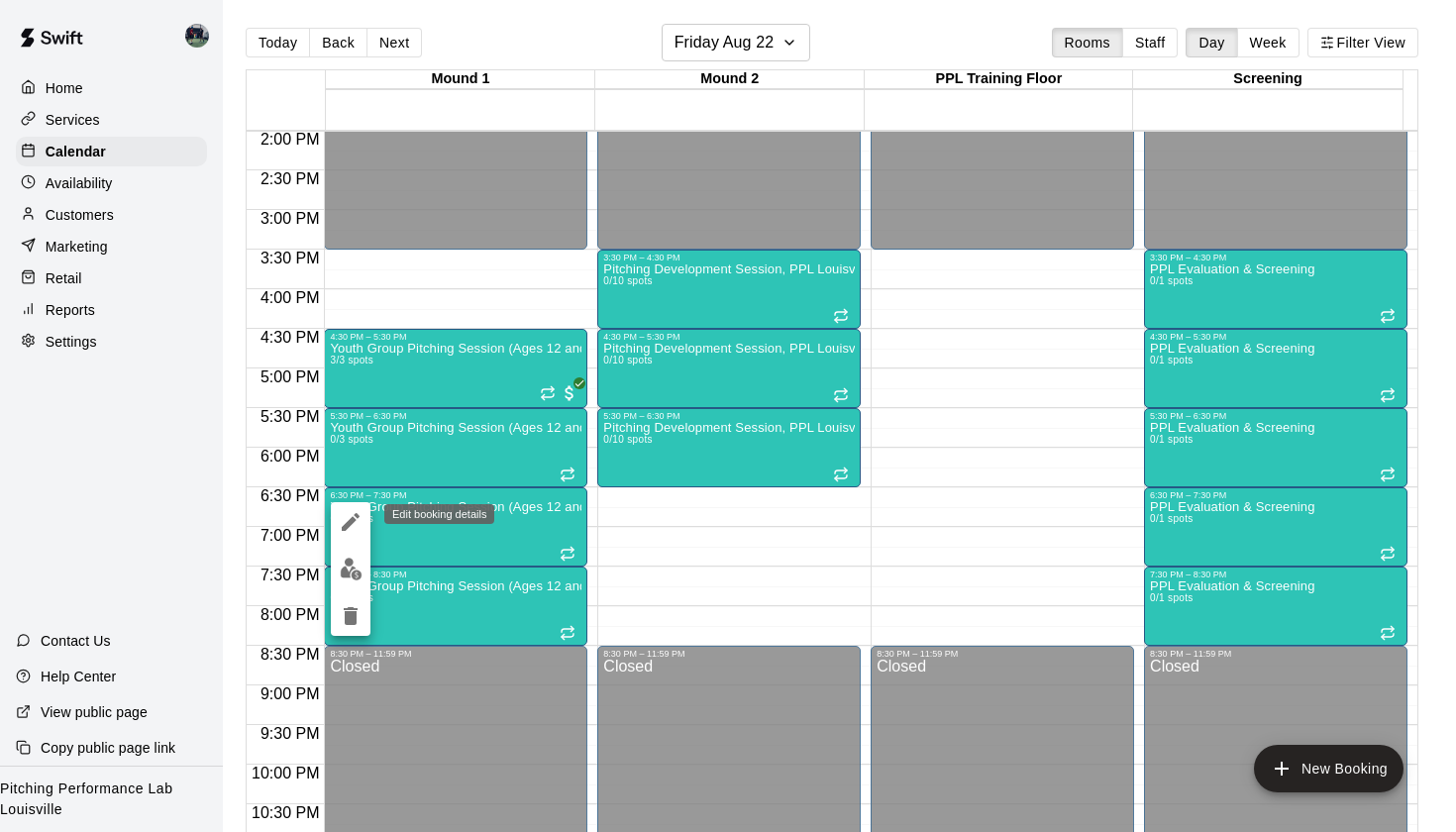 click 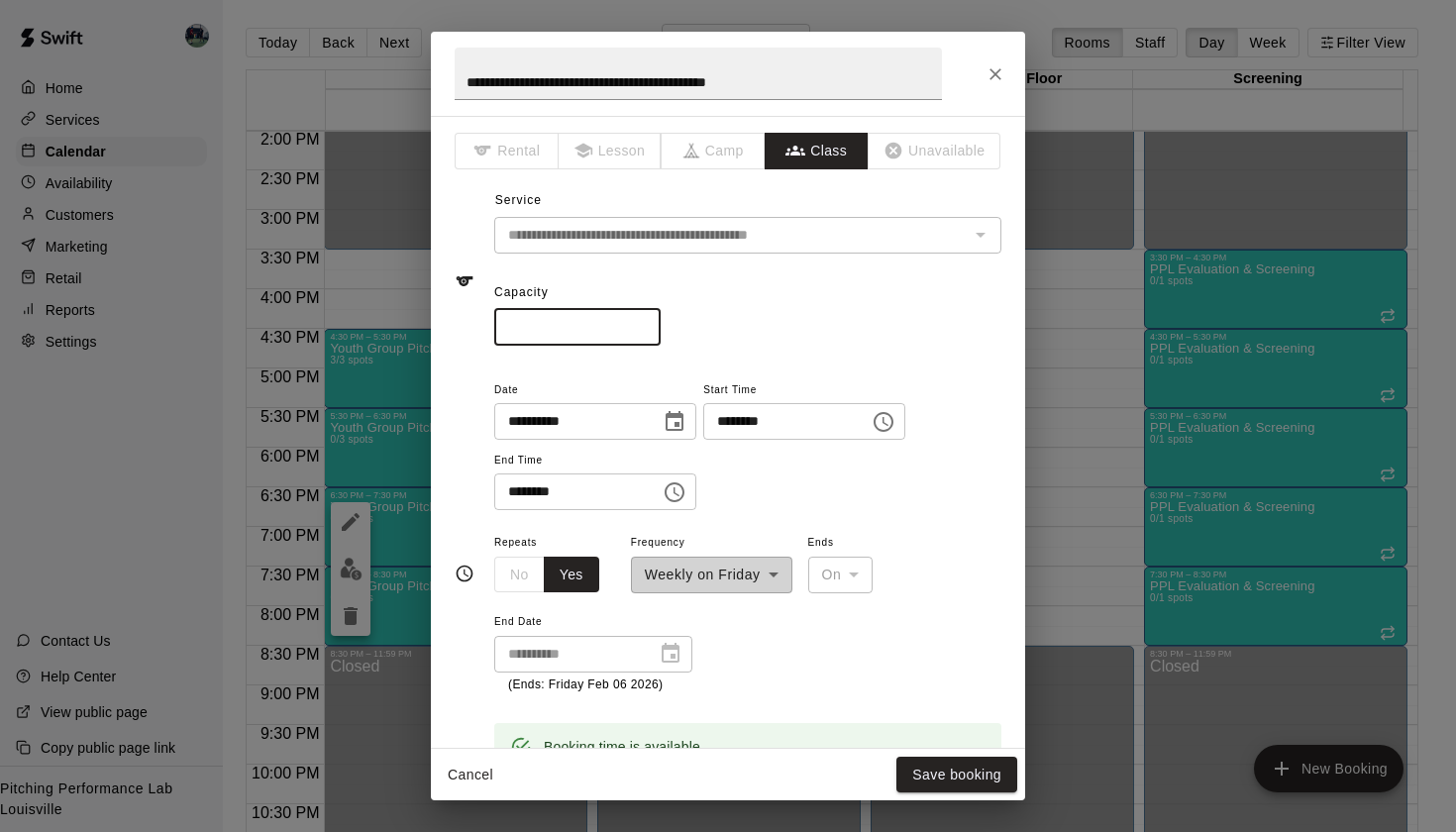 click on "*" at bounding box center (577, 327) 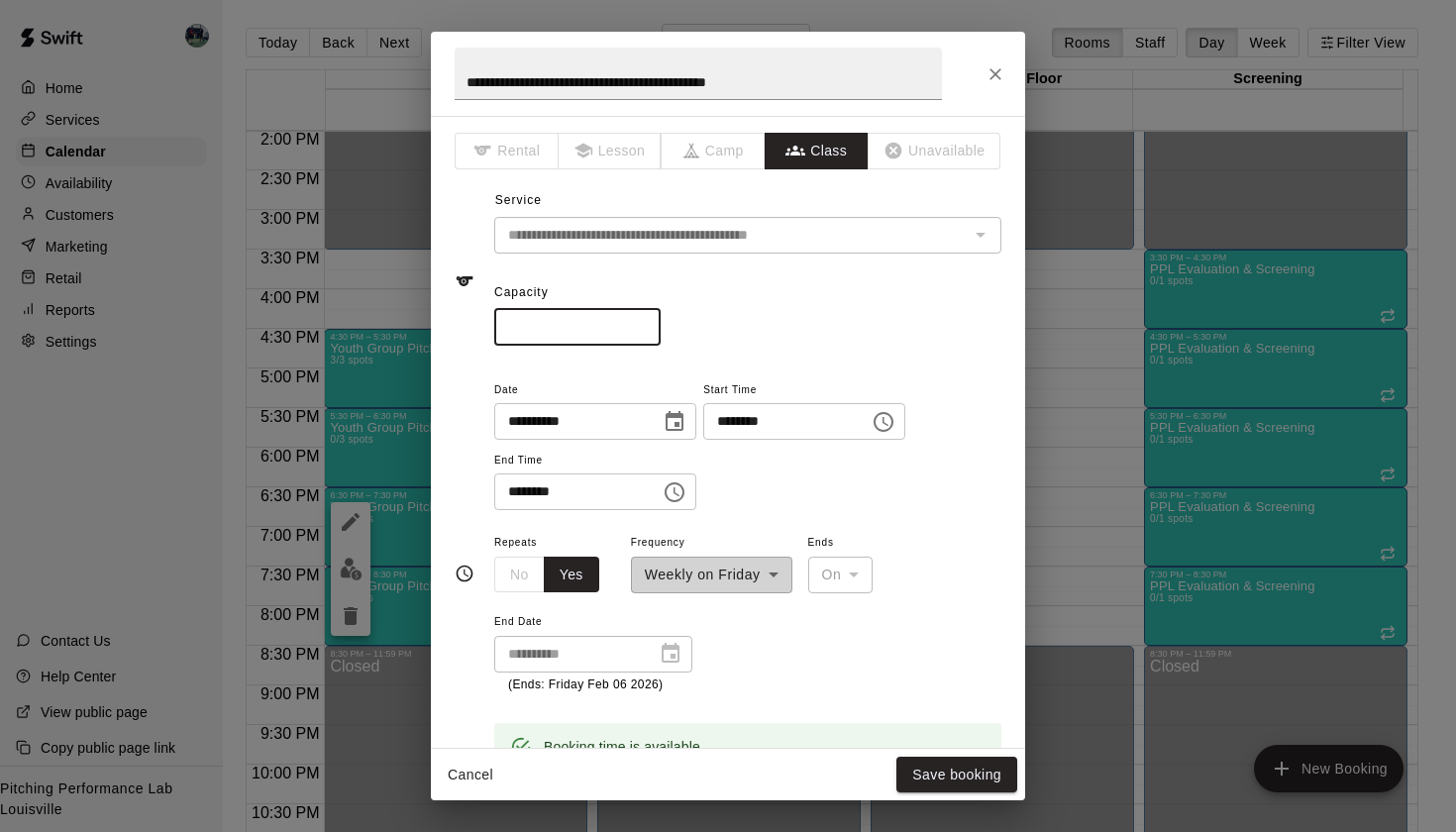 type on "*" 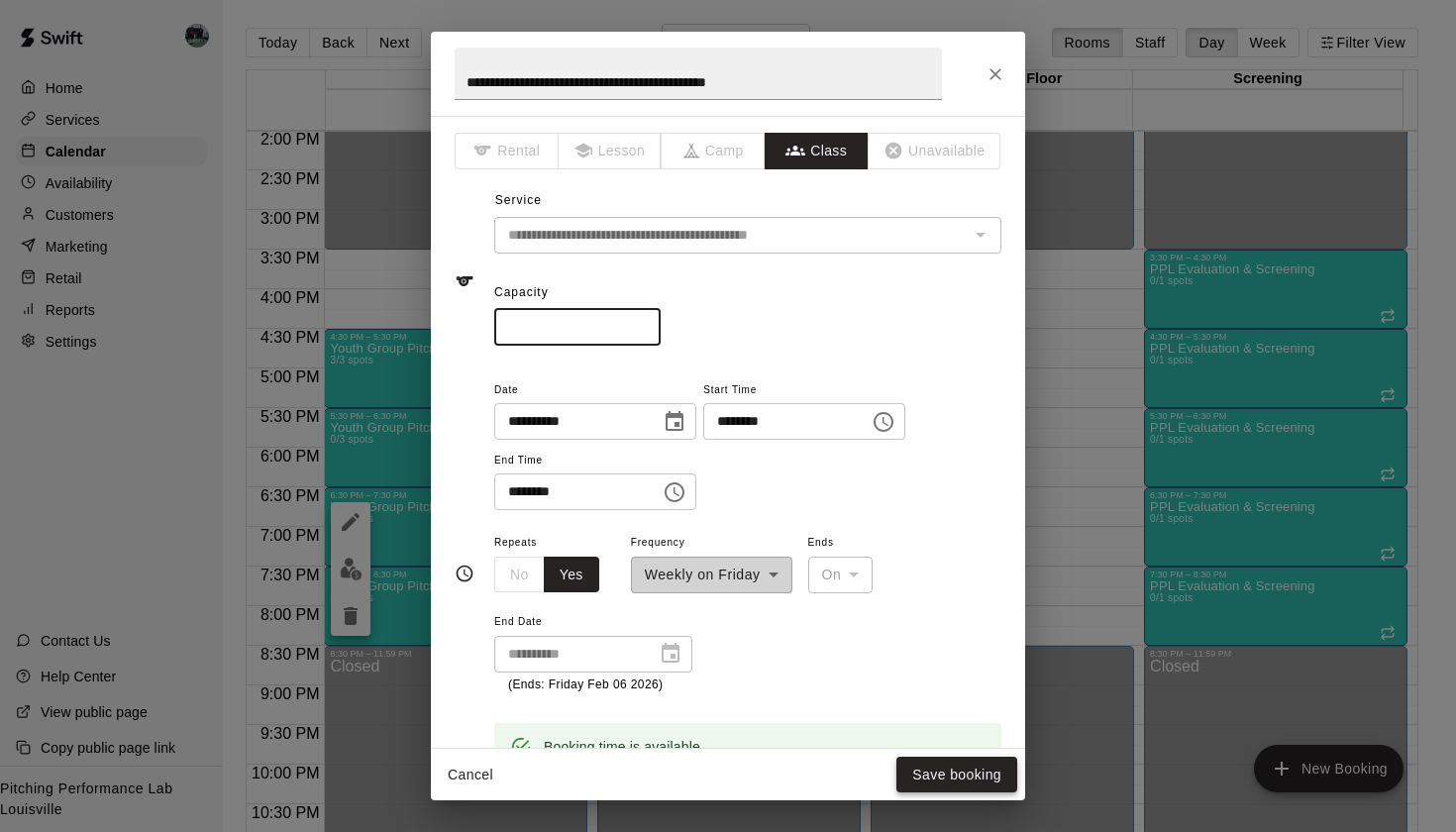 click on "Save booking" at bounding box center [957, 775] 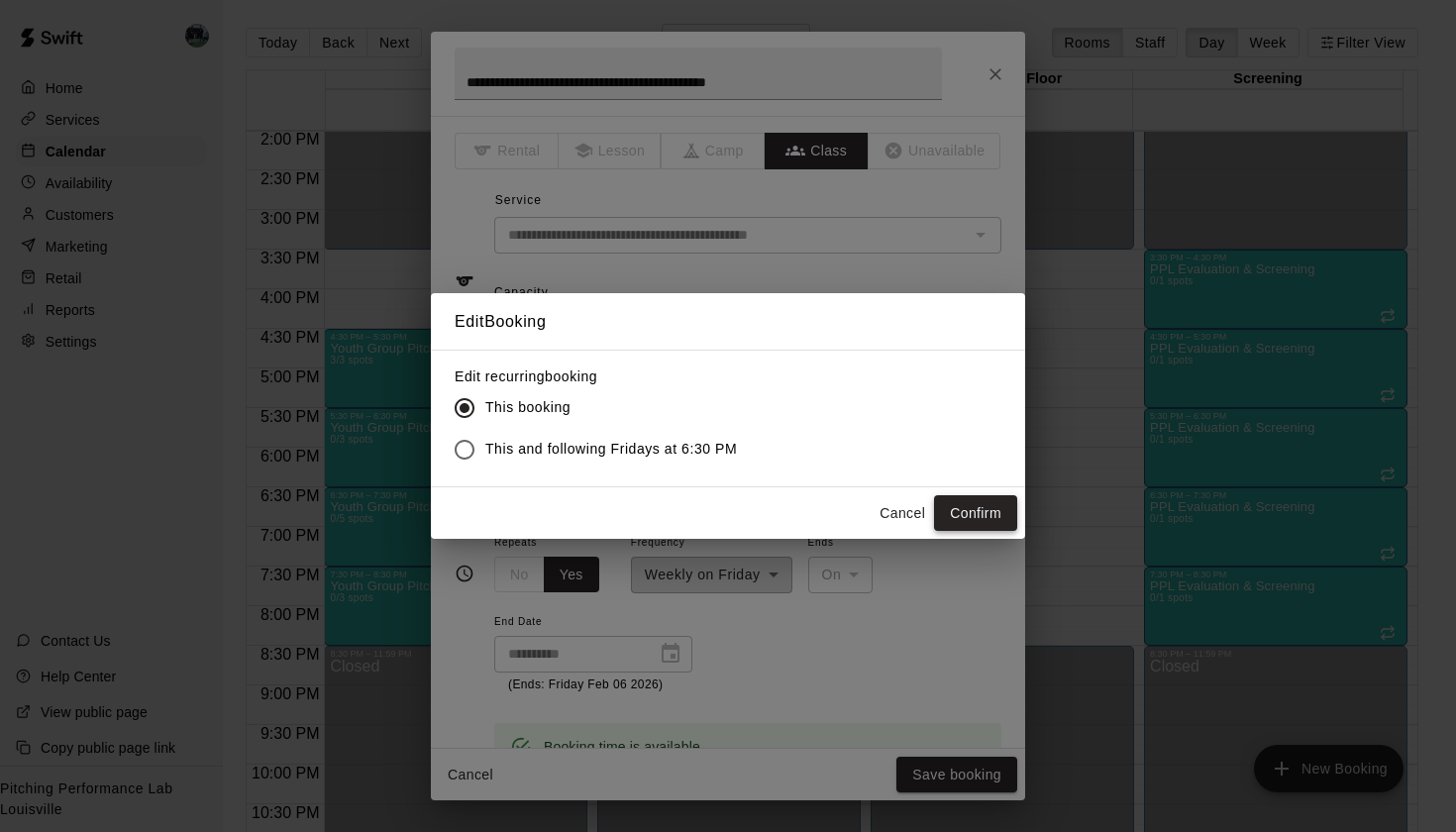 click on "Confirm" at bounding box center (976, 513) 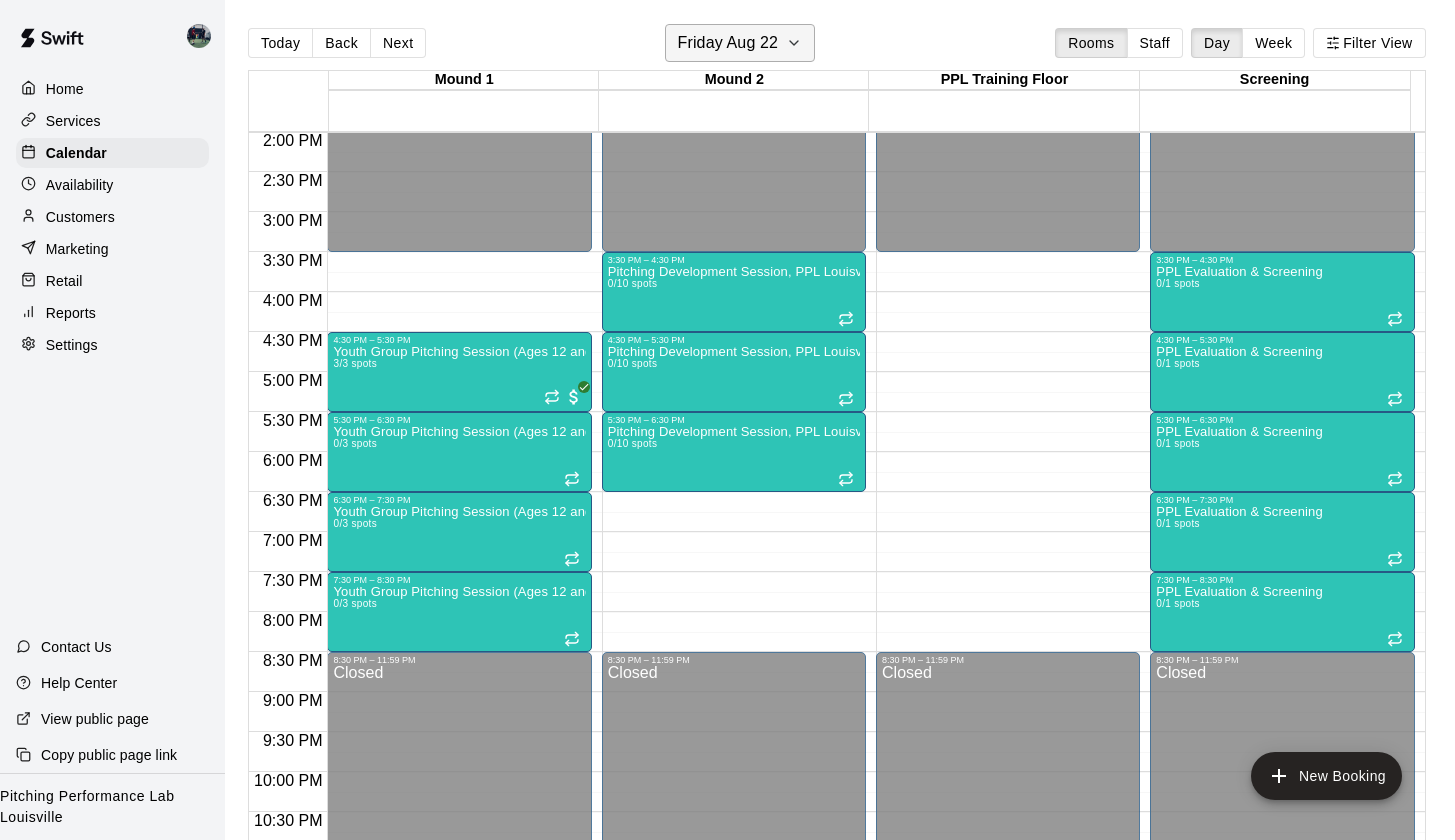 click 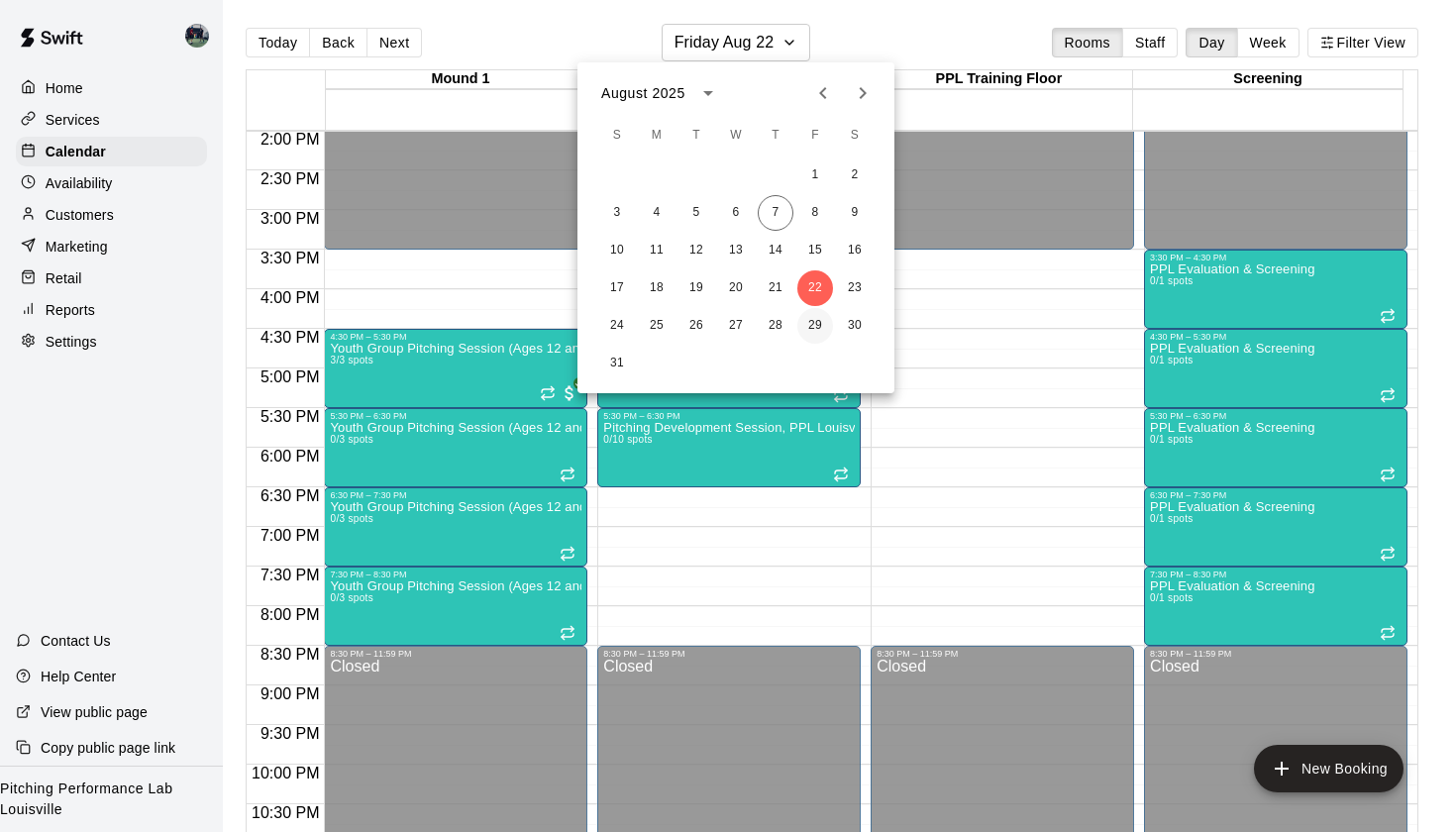 click on "29" at bounding box center (815, 326) 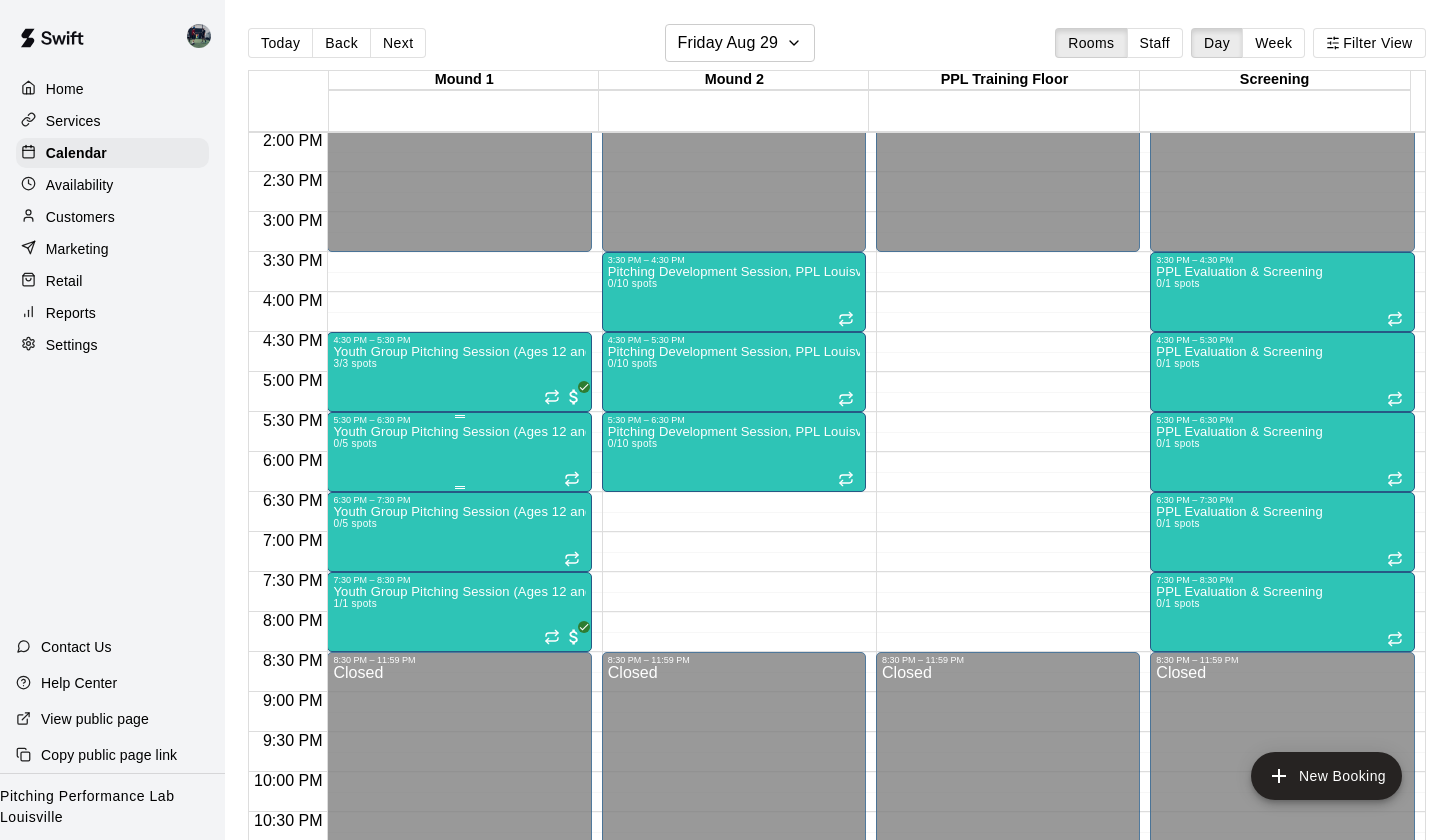 click on "Youth Group Pitching Session (Ages 12 and Under)" at bounding box center [459, 432] 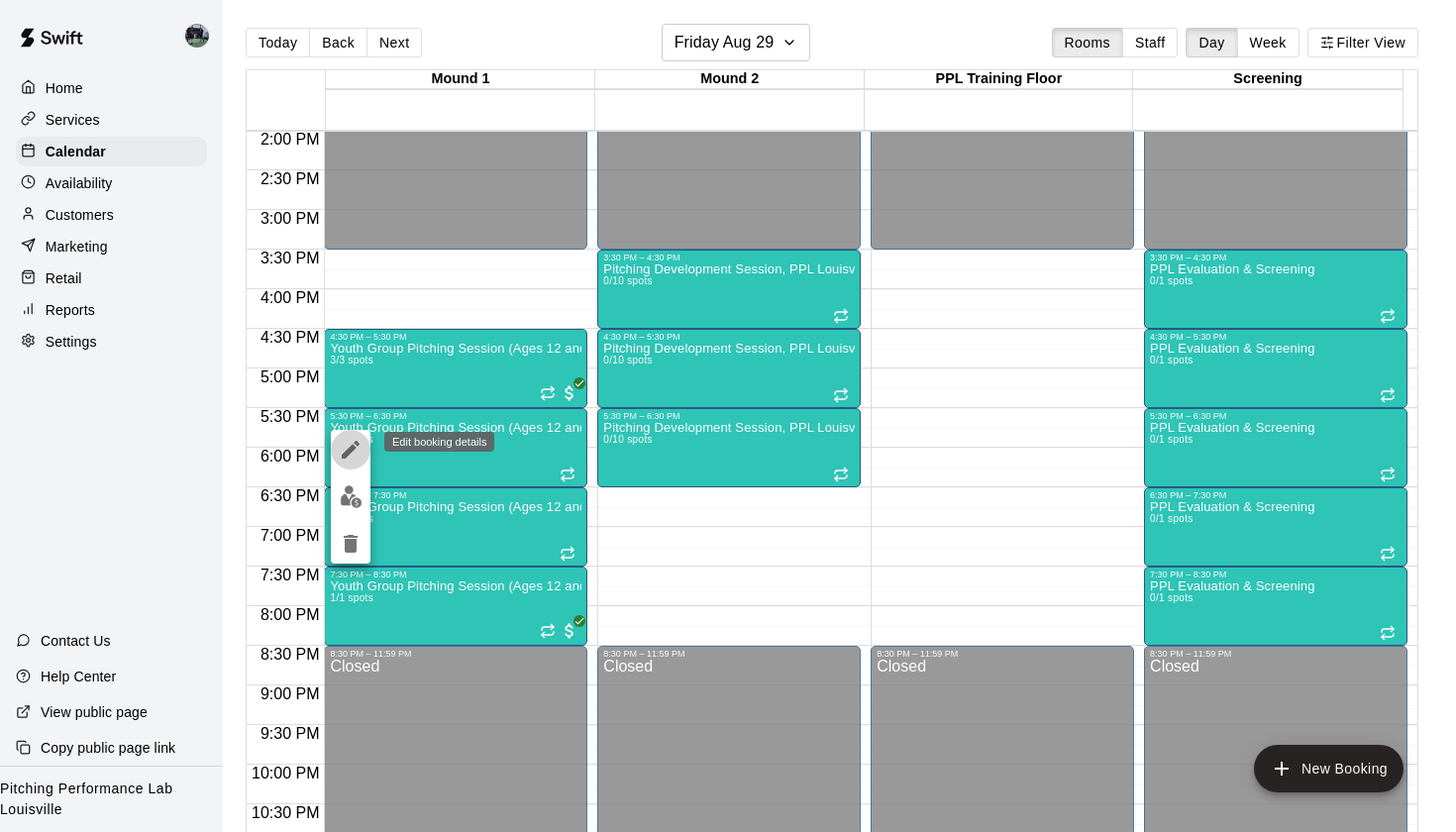 click 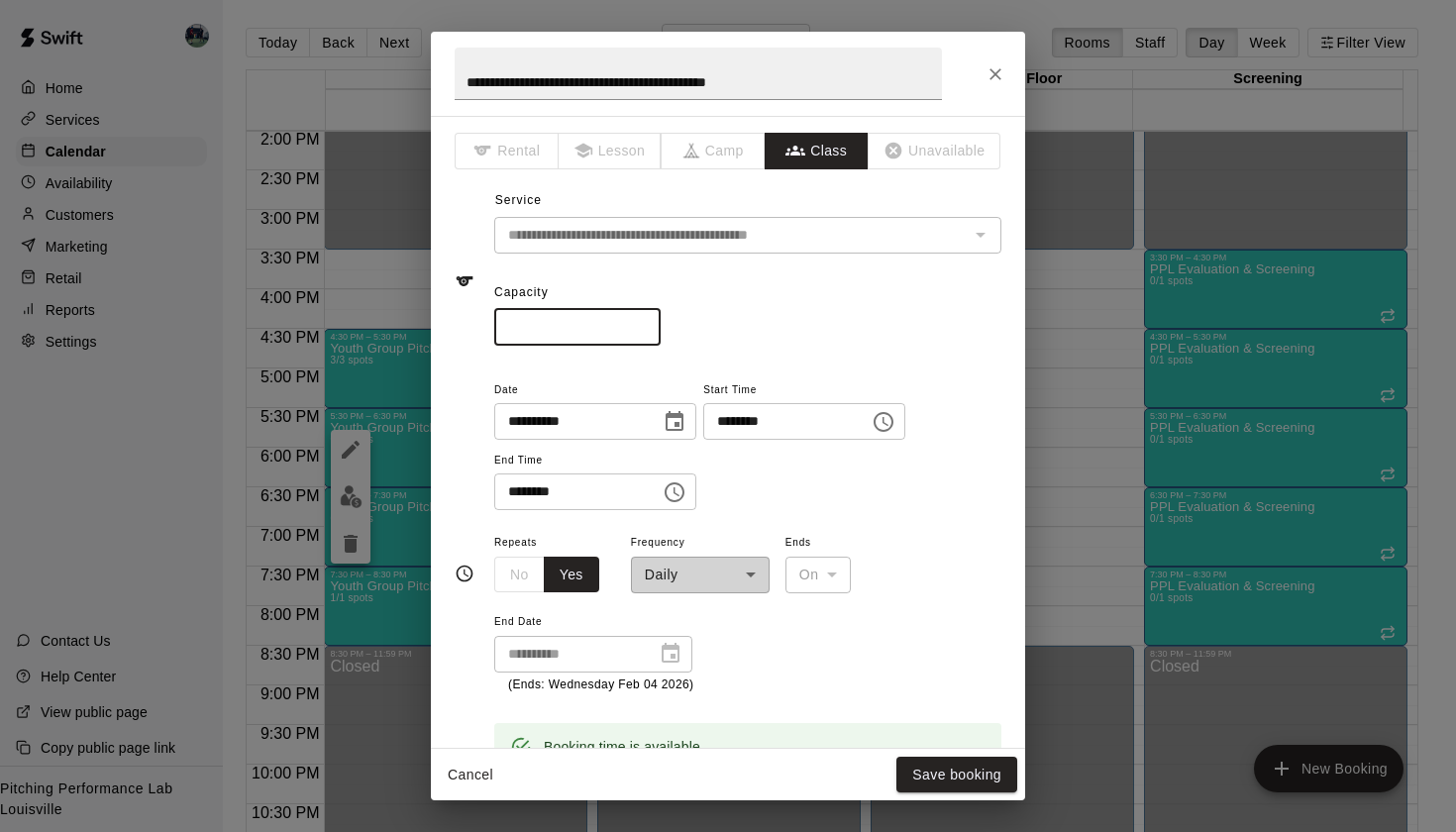 click on "*" at bounding box center (577, 327) 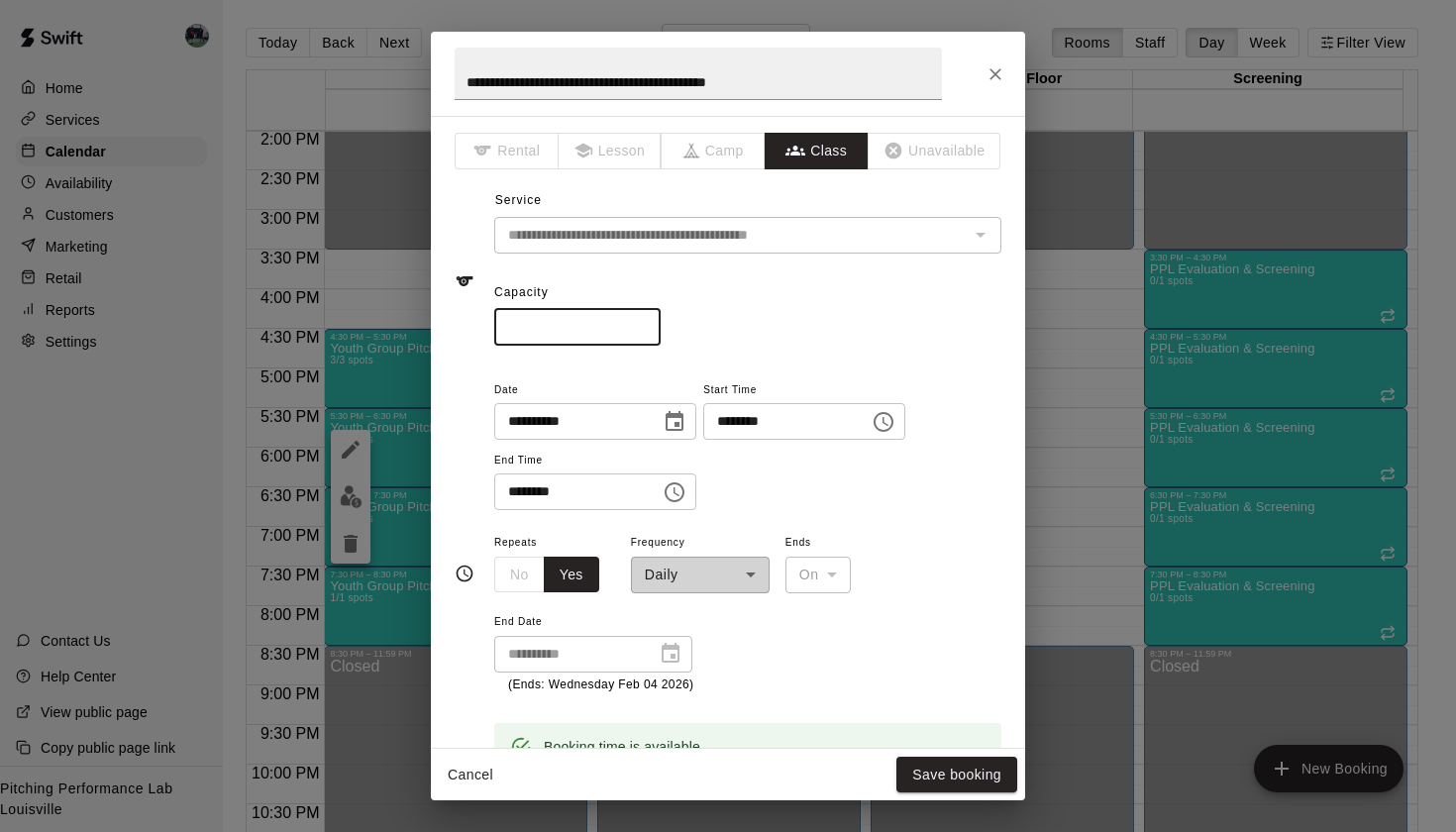 type on "*" 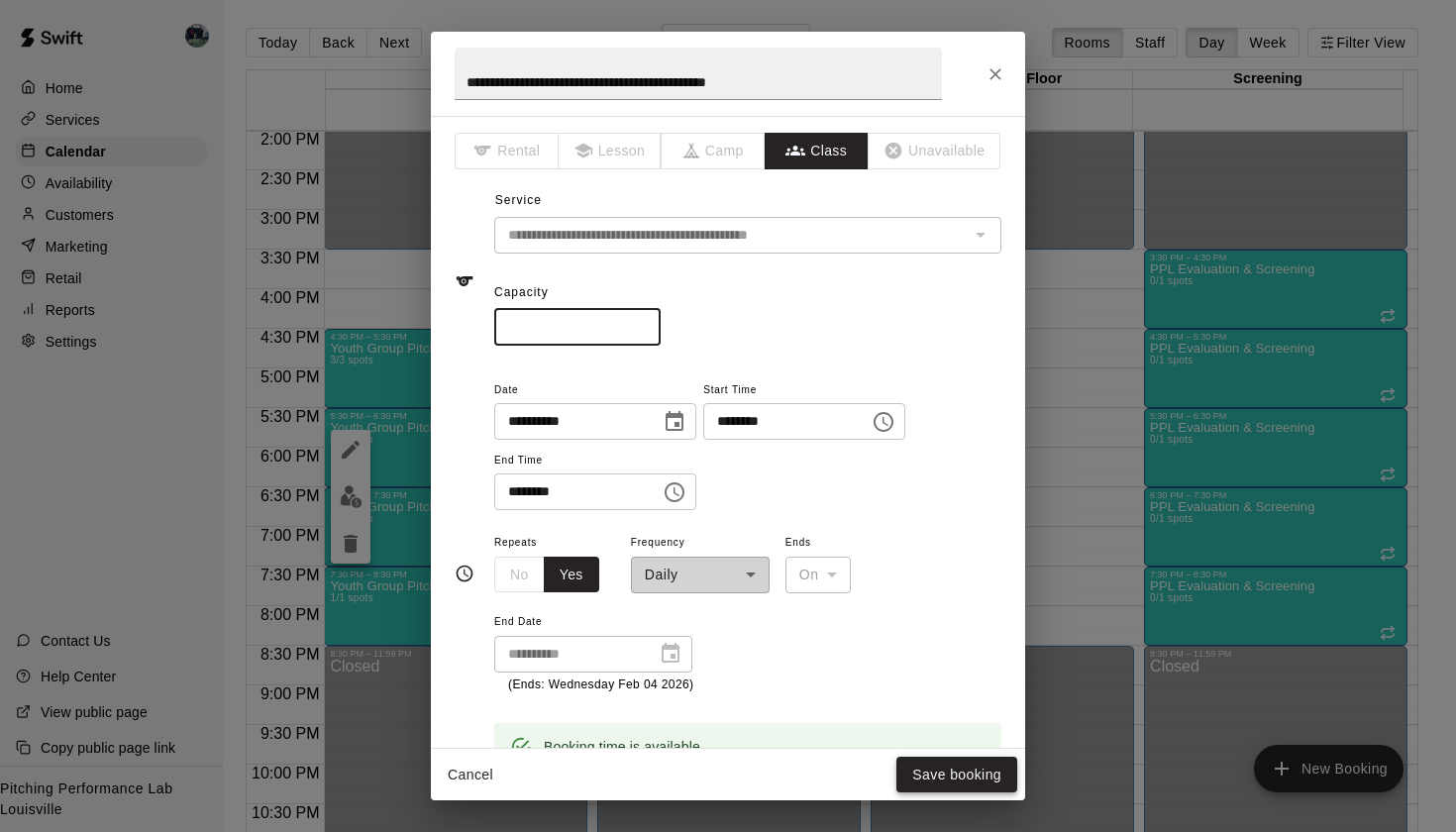 click on "Save booking" at bounding box center (957, 775) 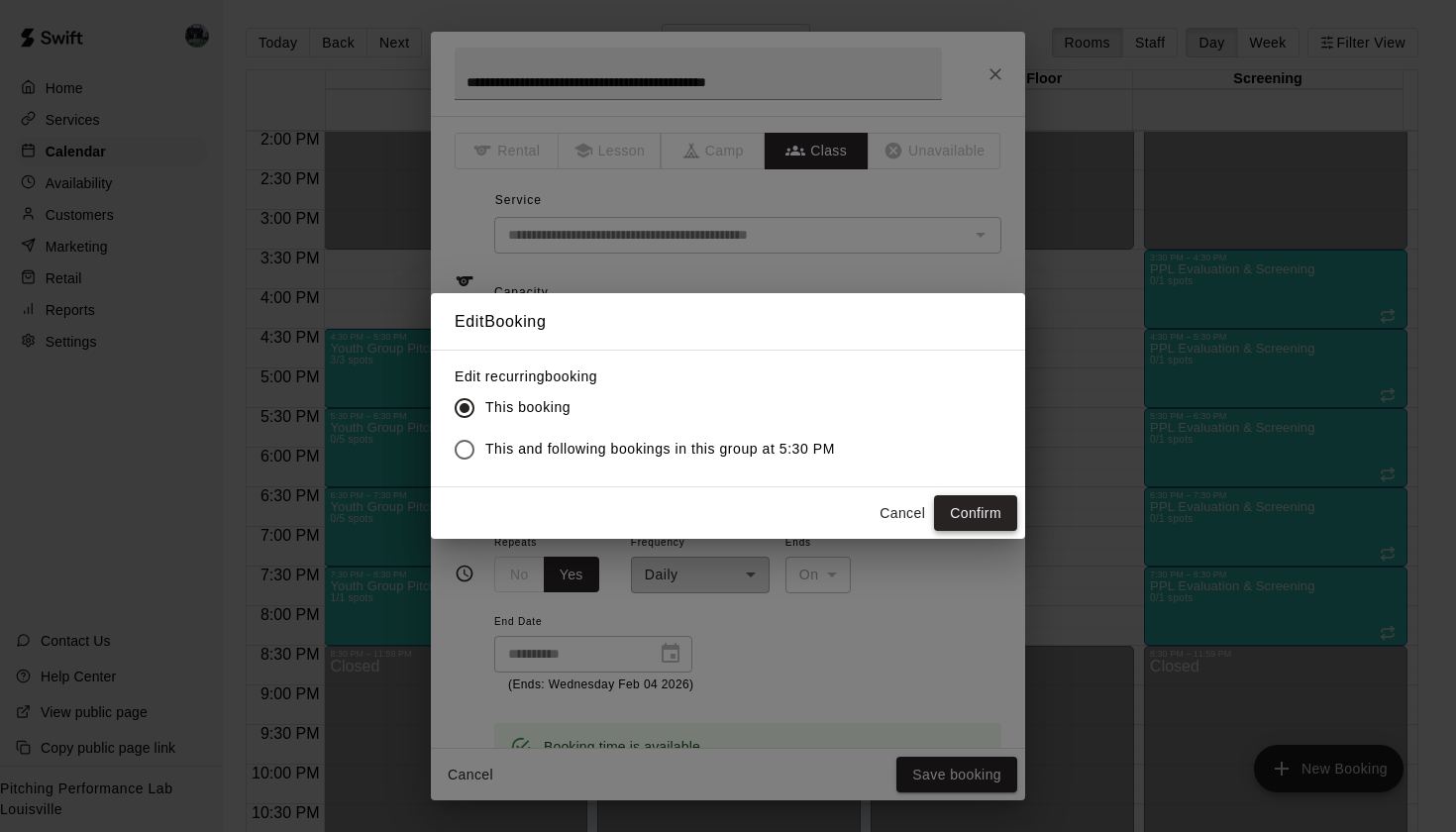 click on "Confirm" at bounding box center [976, 513] 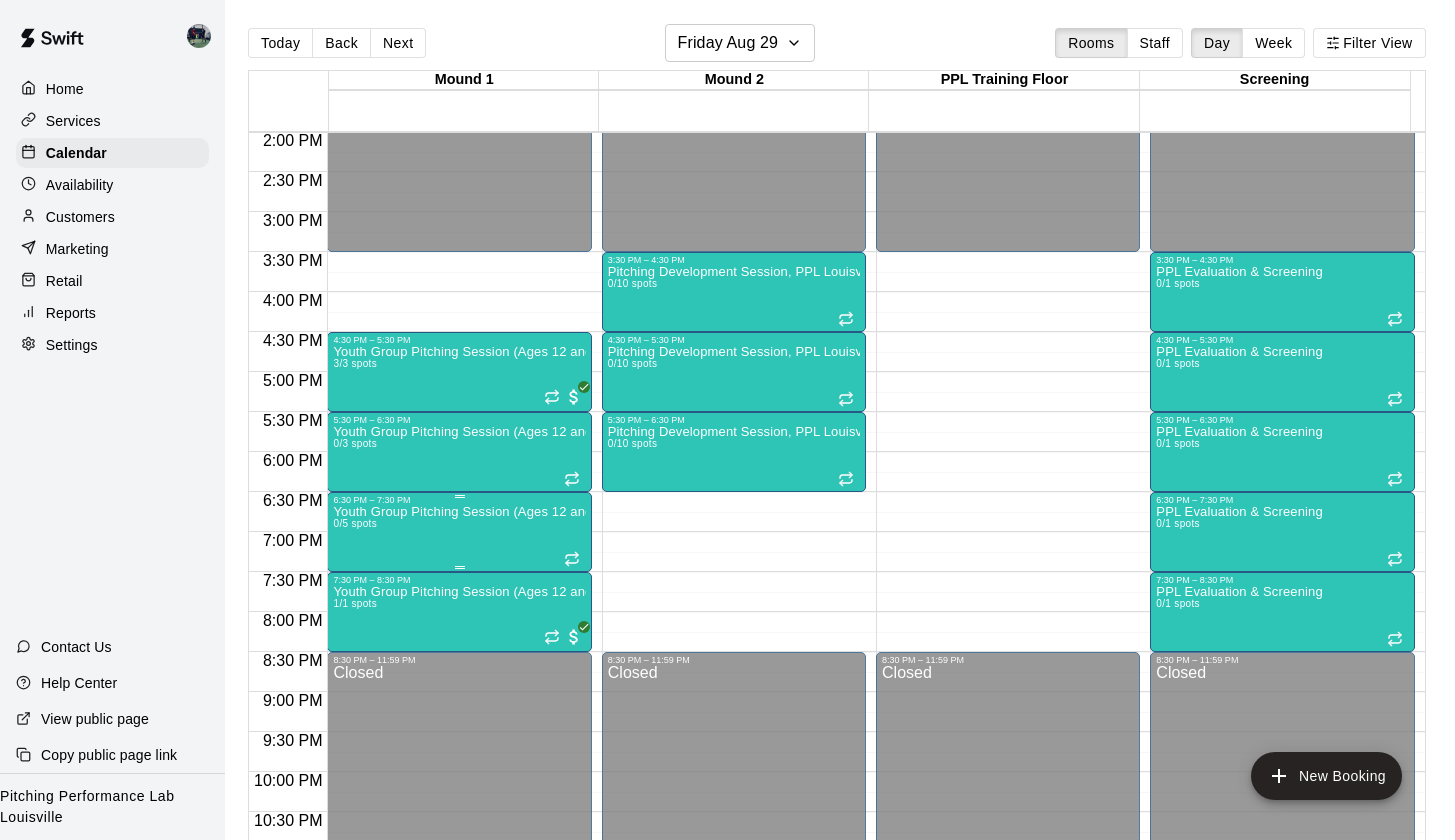 click on "Youth Group Pitching Session (Ages 12 and Under) 0/5 spots" at bounding box center [459, 925] 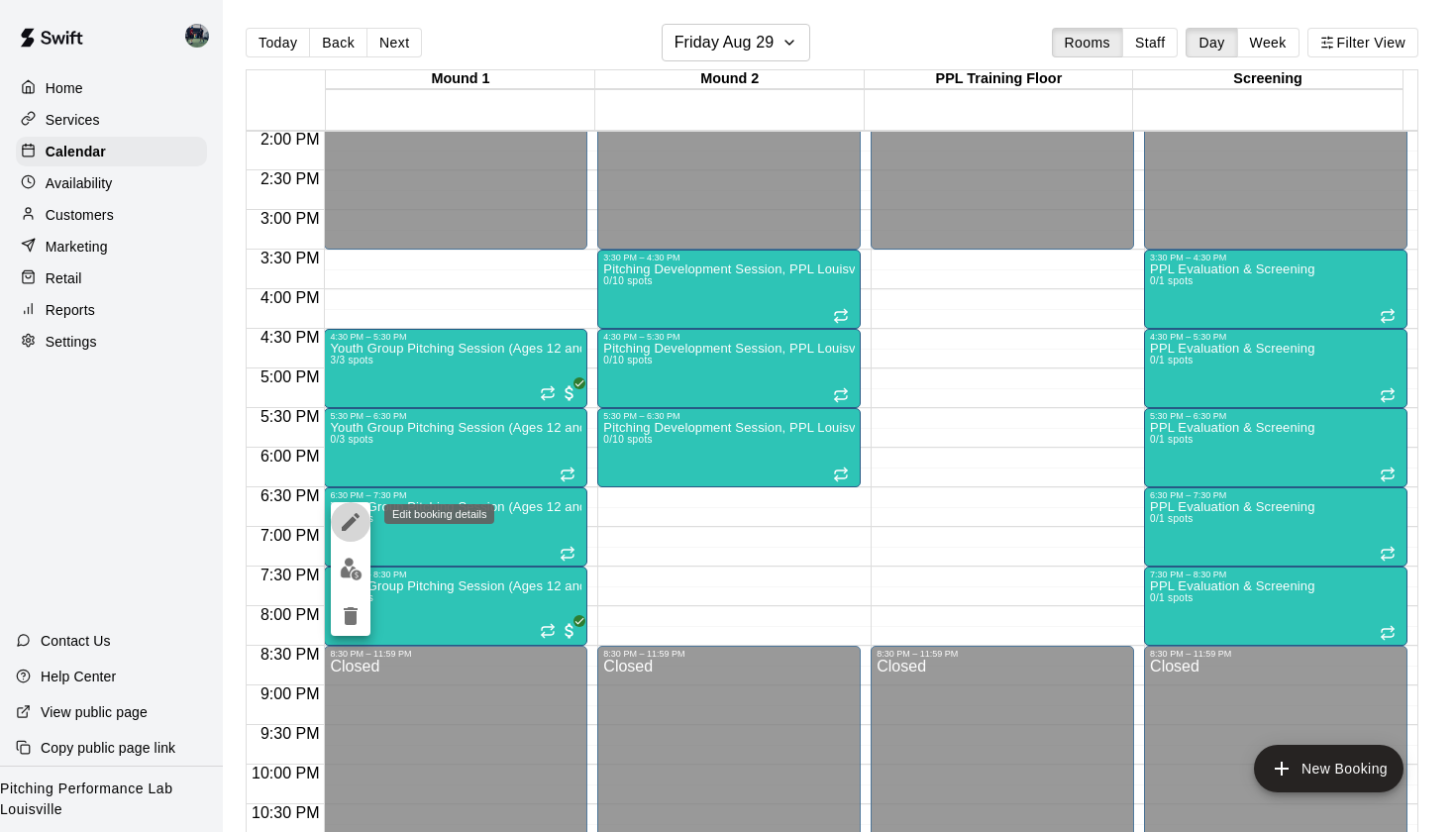 click 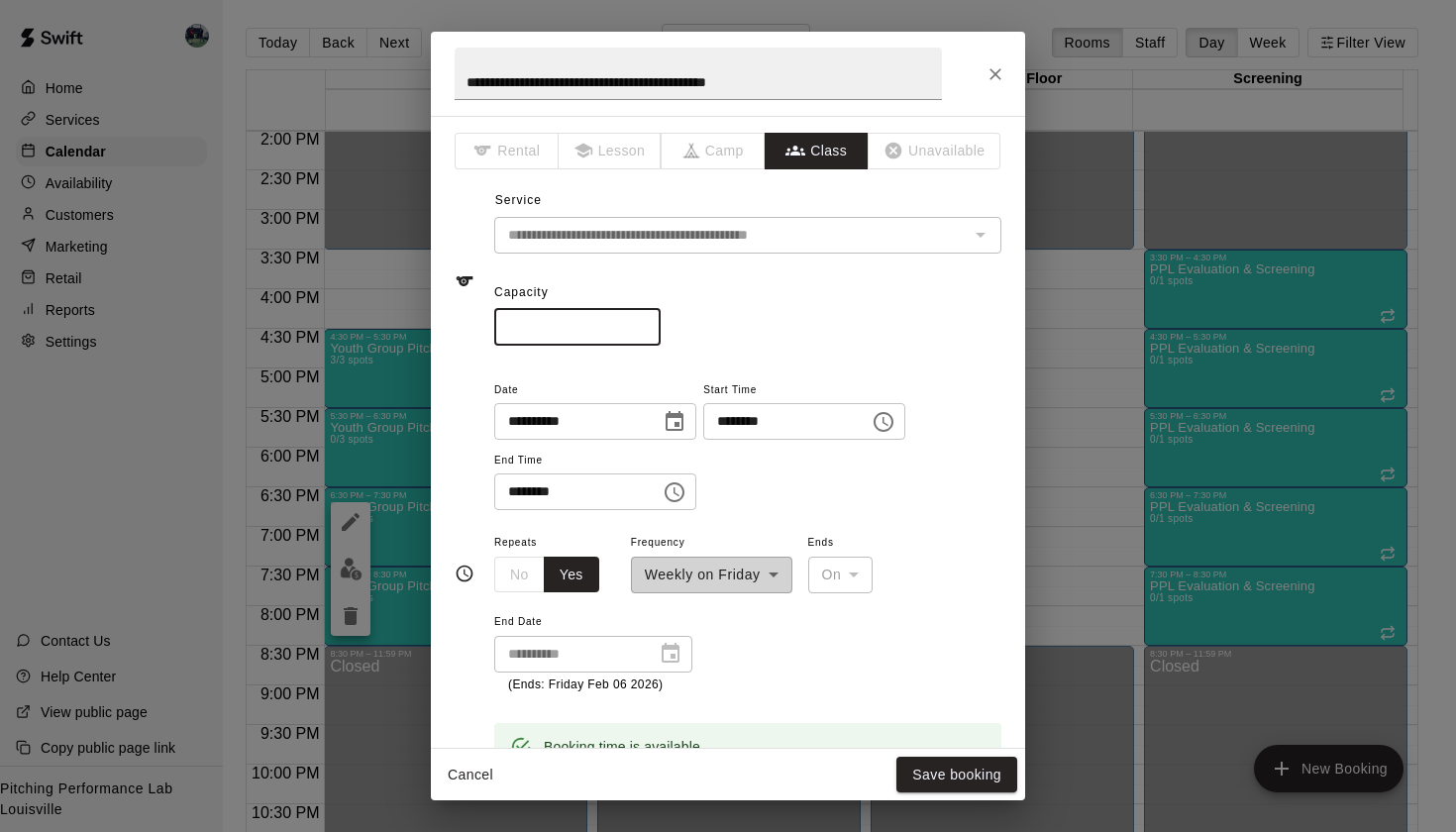click on "*" at bounding box center (577, 327) 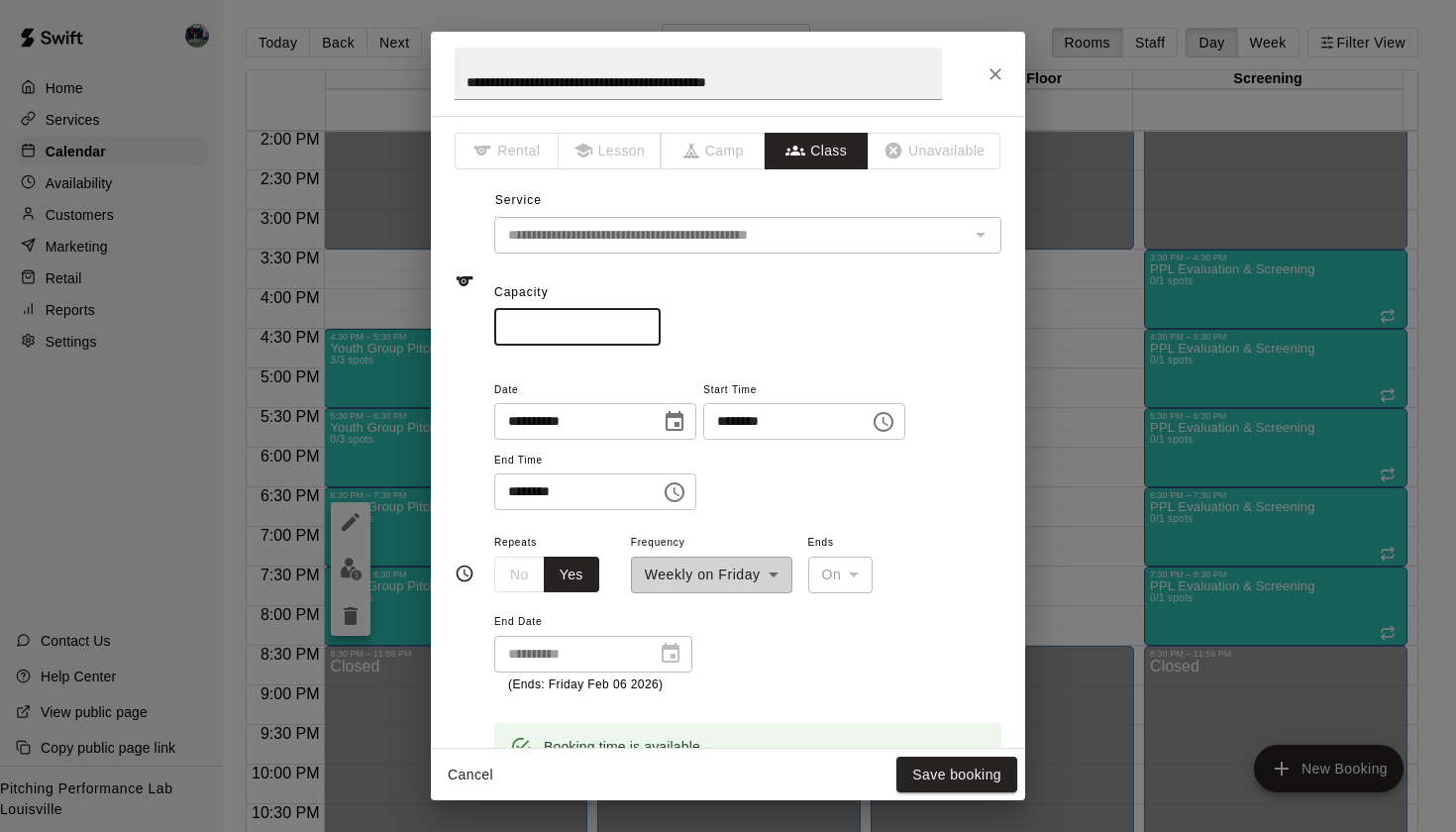 type on "*" 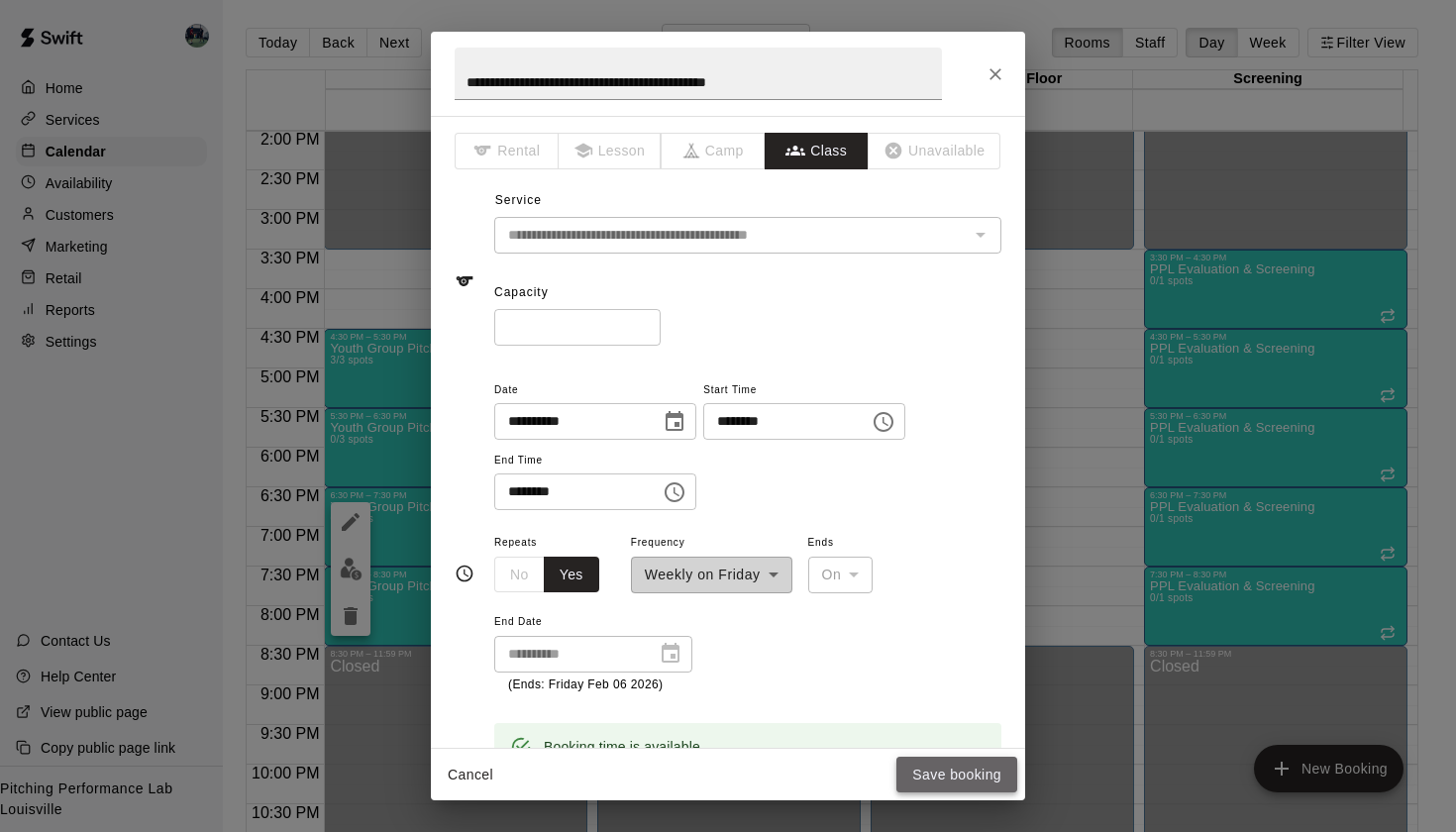 click on "Save booking" at bounding box center (957, 775) 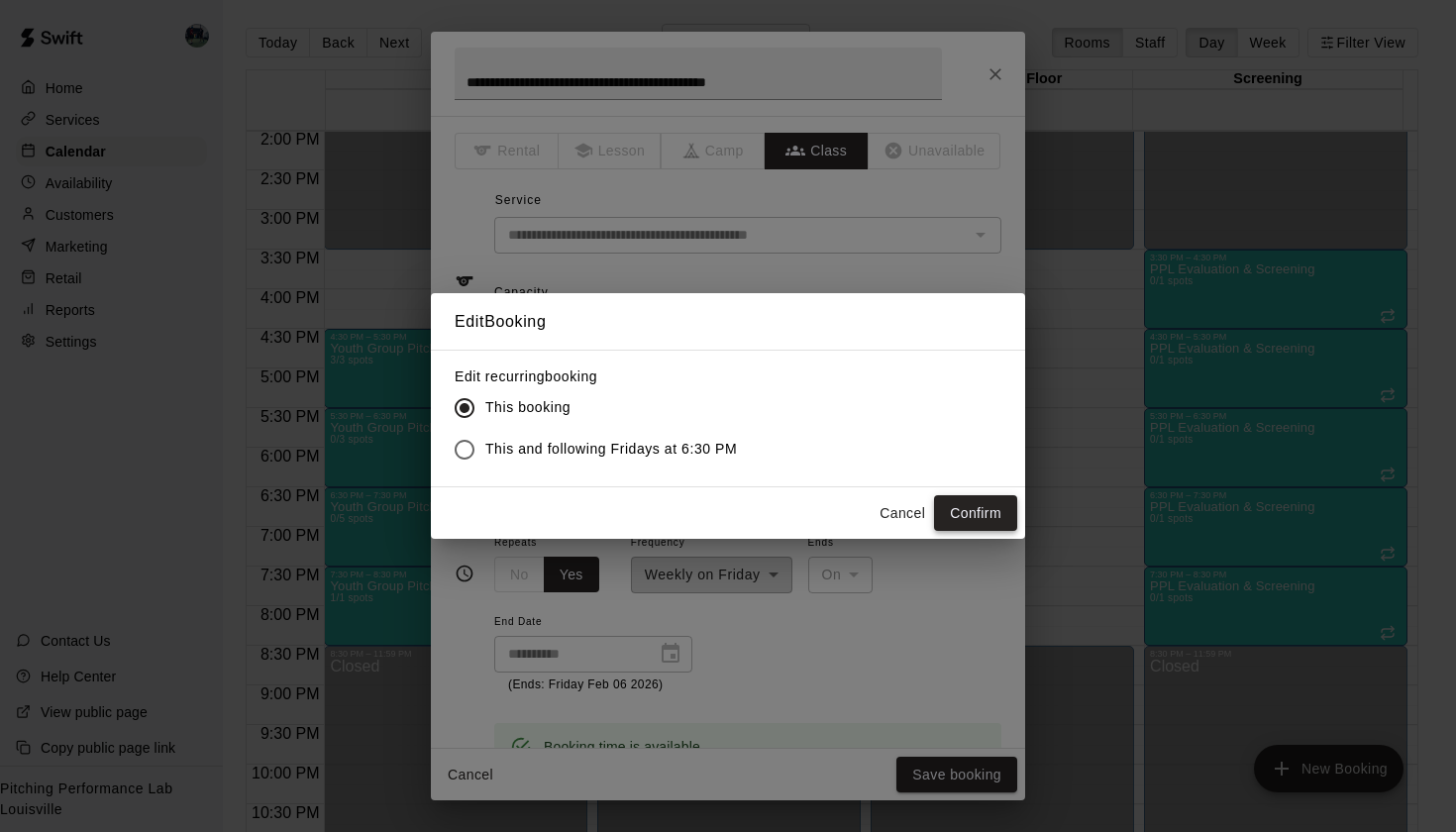 click on "Confirm" at bounding box center (976, 513) 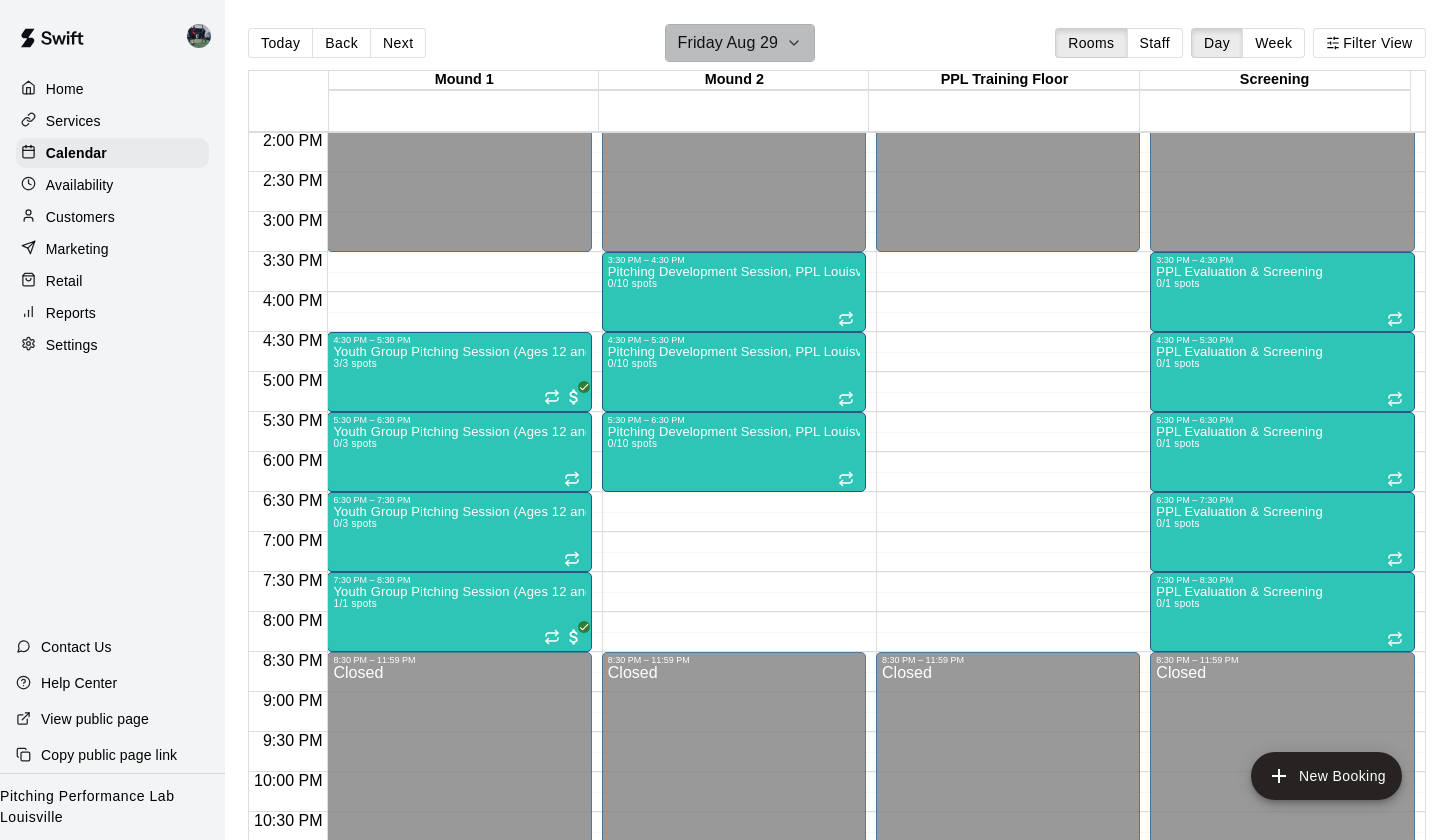 click 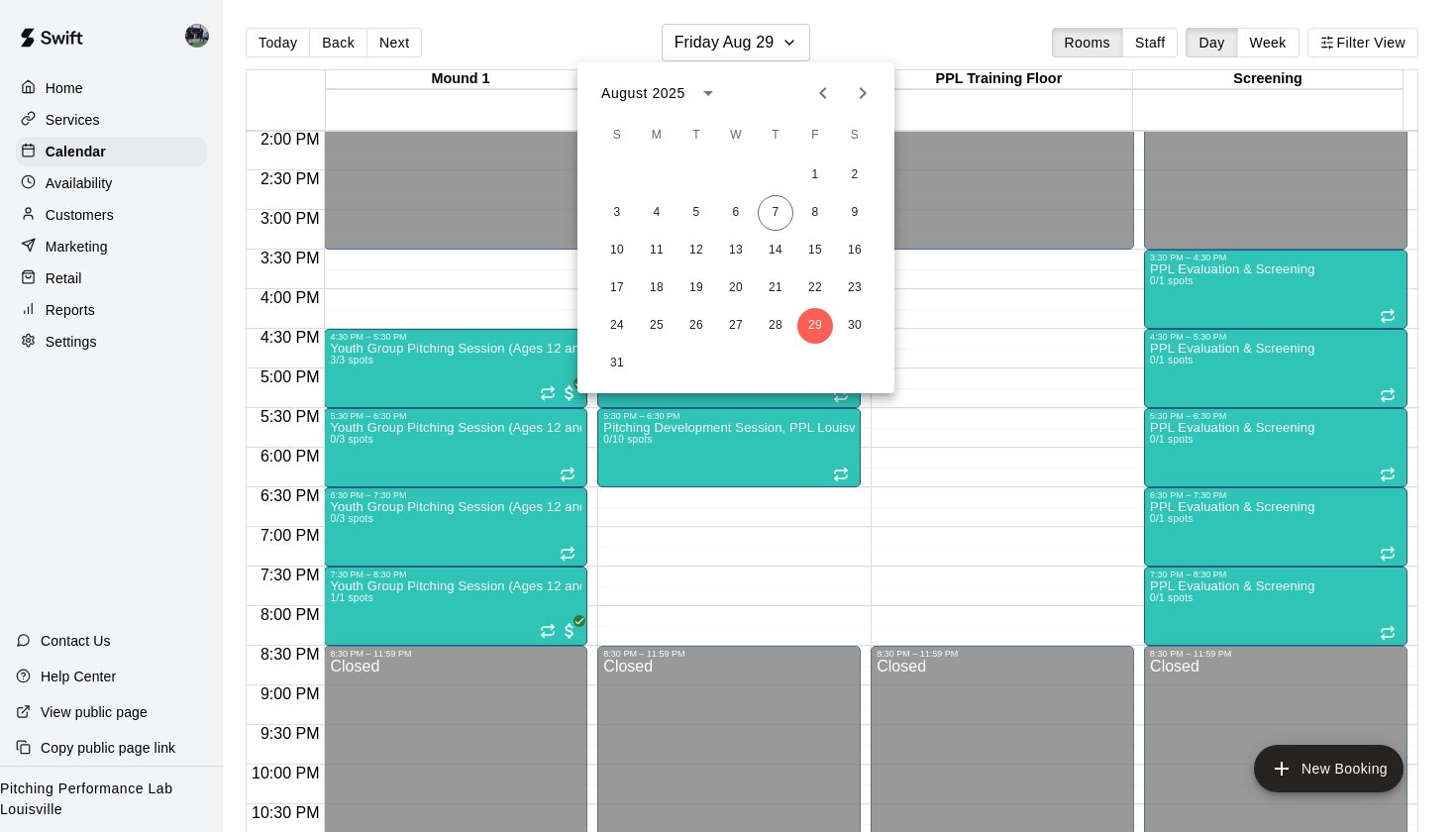 click 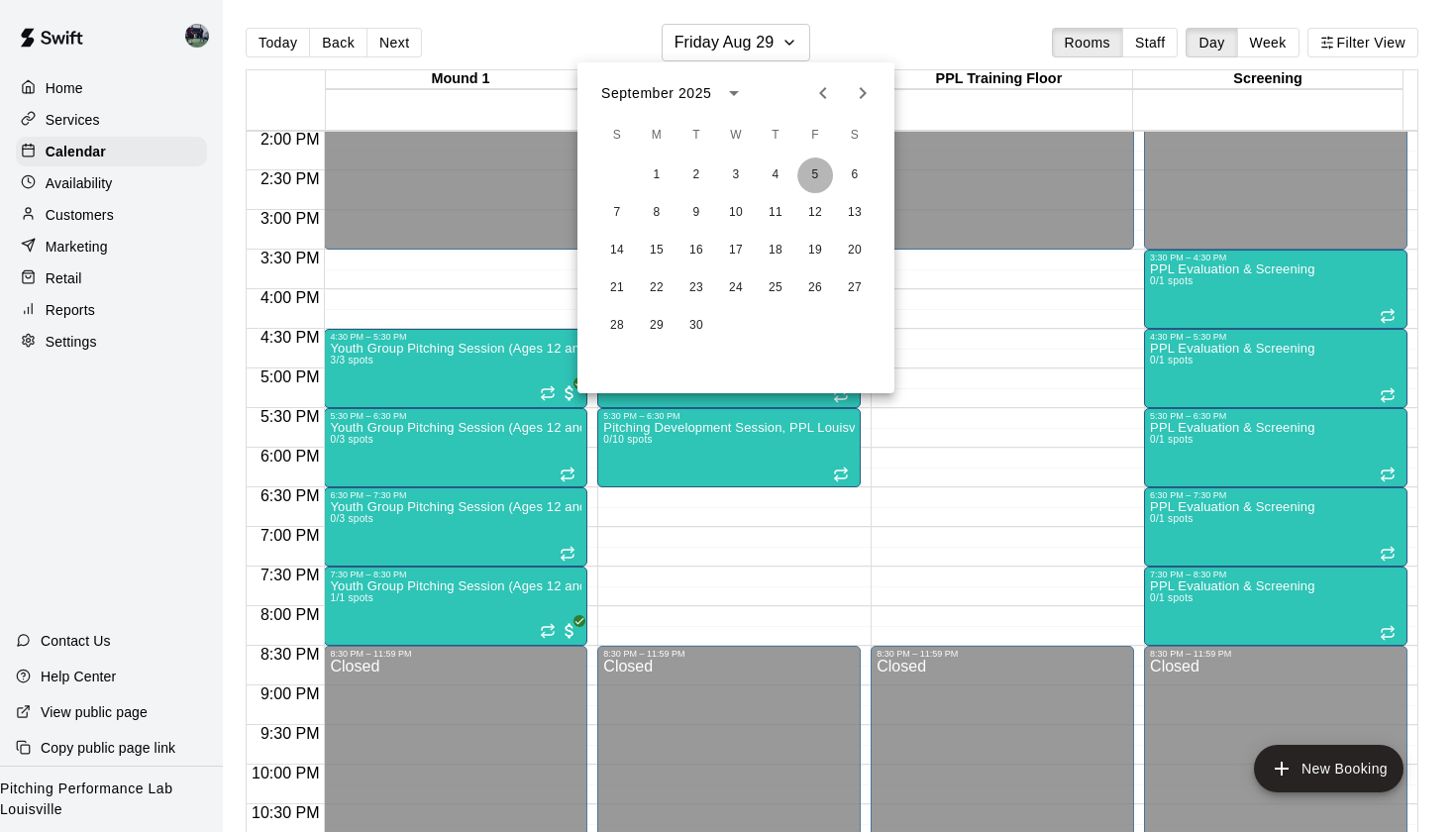 click on "5" at bounding box center (815, 175) 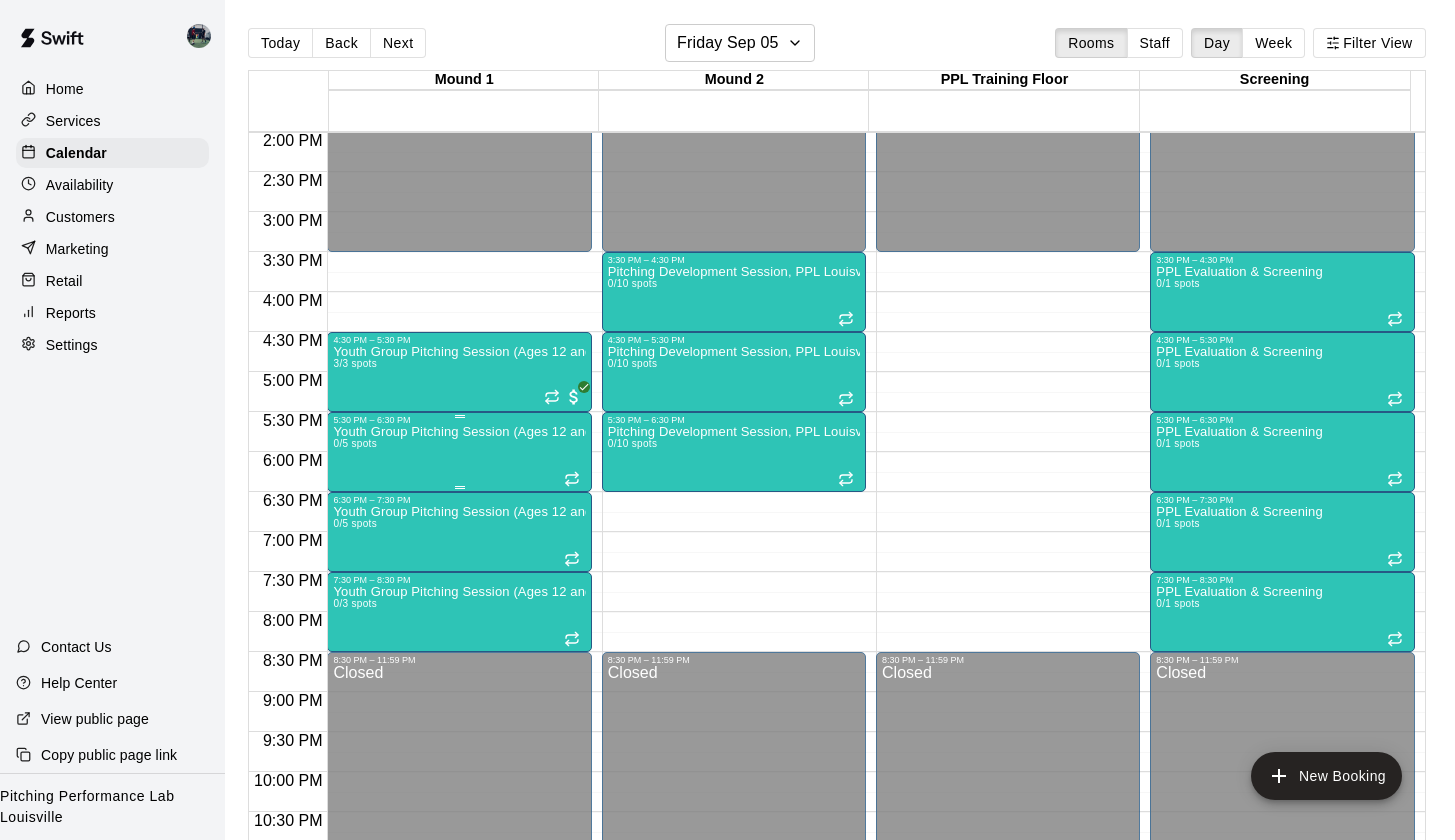 click on "Youth Group Pitching Session (Ages 12 and Under)" at bounding box center [459, 432] 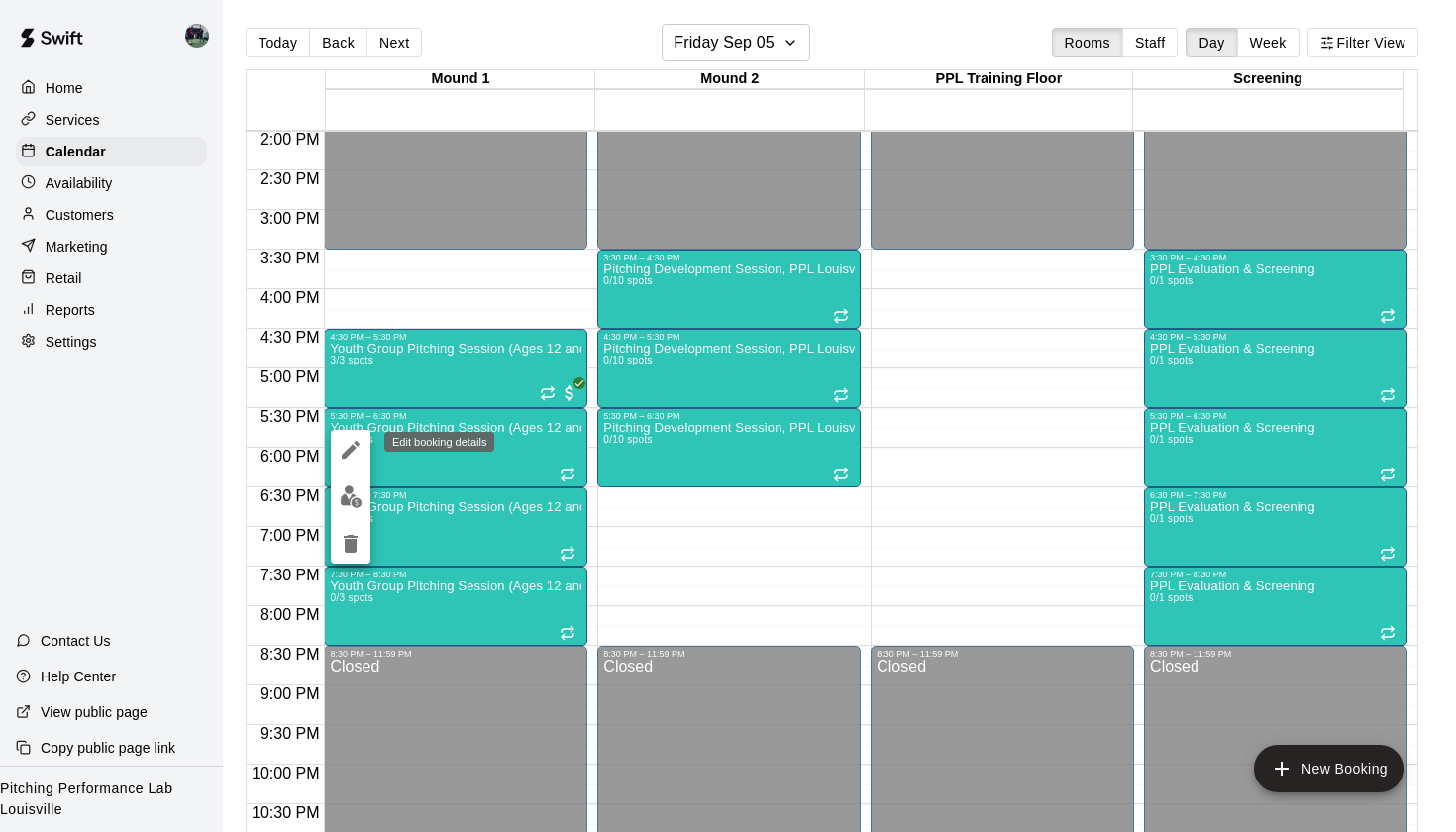 click 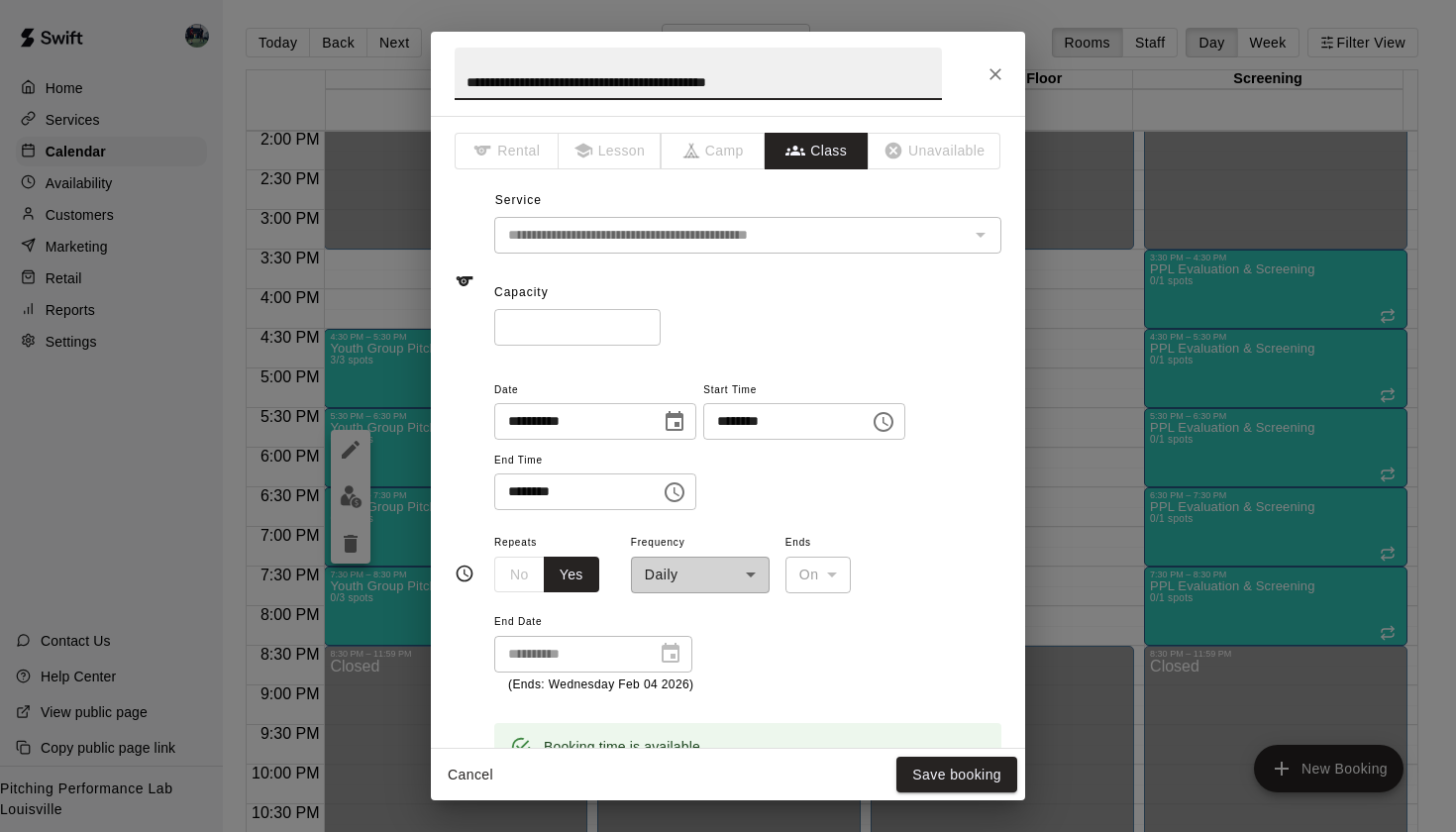 click on "*" at bounding box center [577, 327] 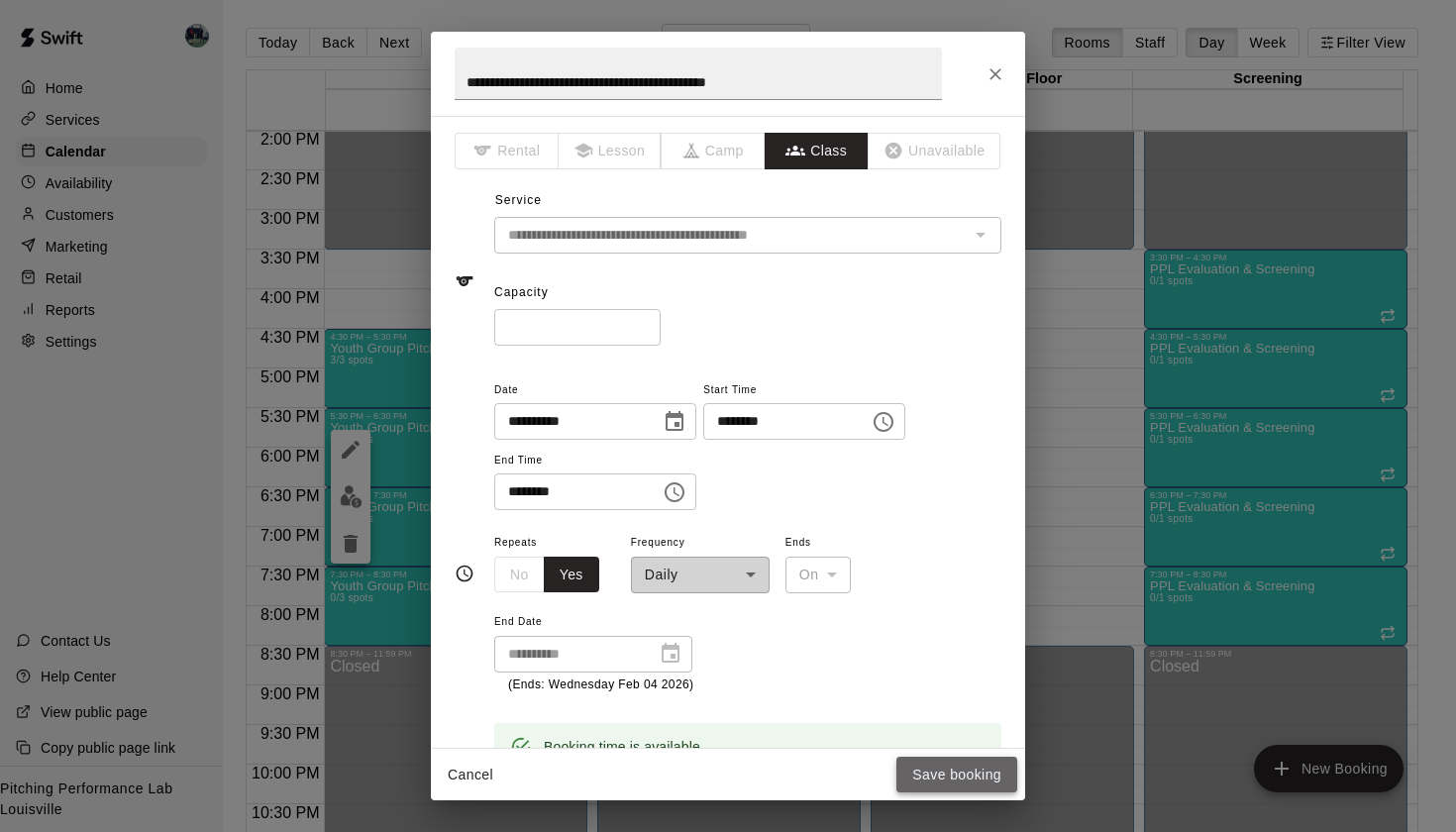 click on "Save booking" at bounding box center [957, 775] 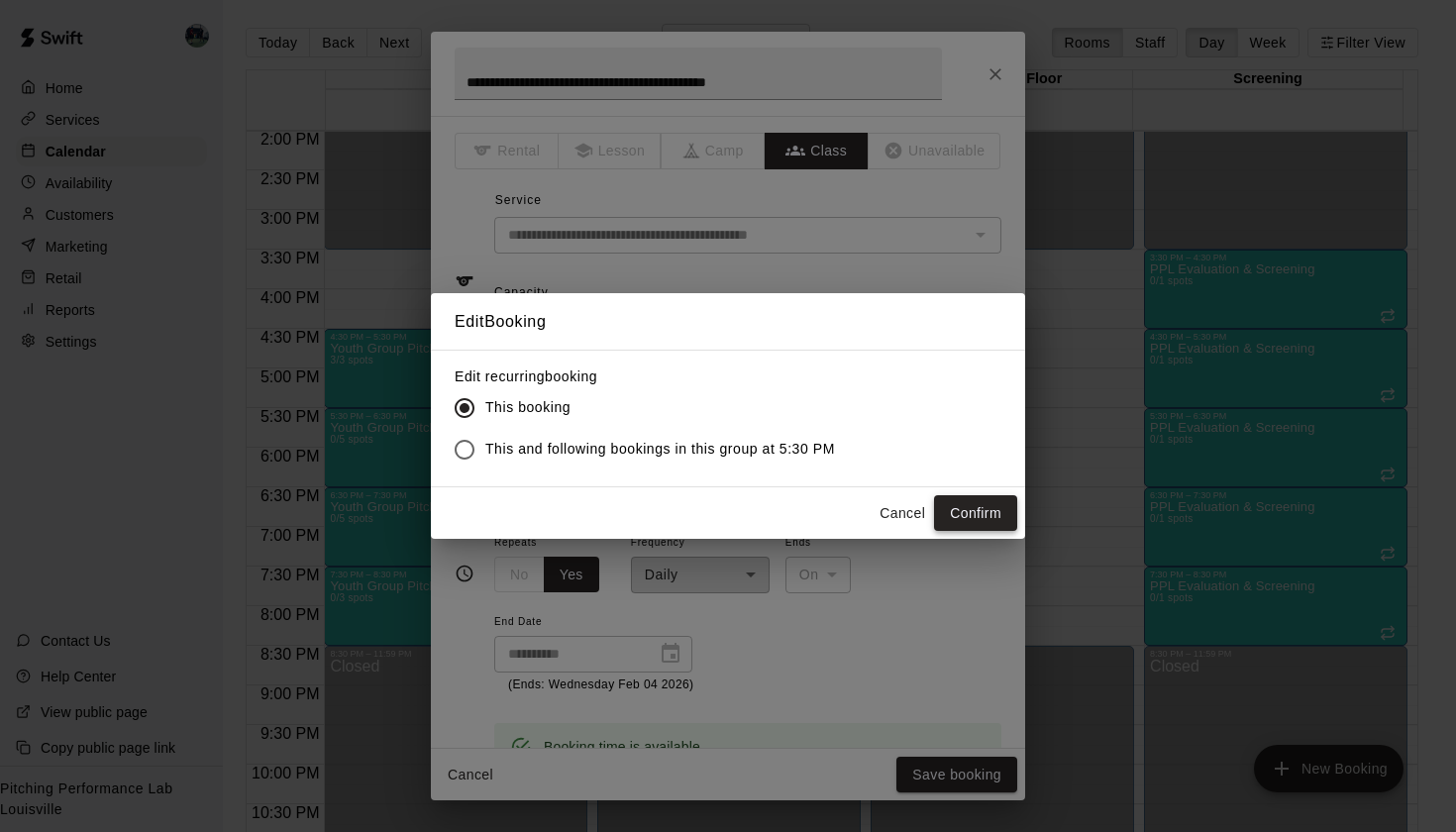 click on "Confirm" at bounding box center (976, 513) 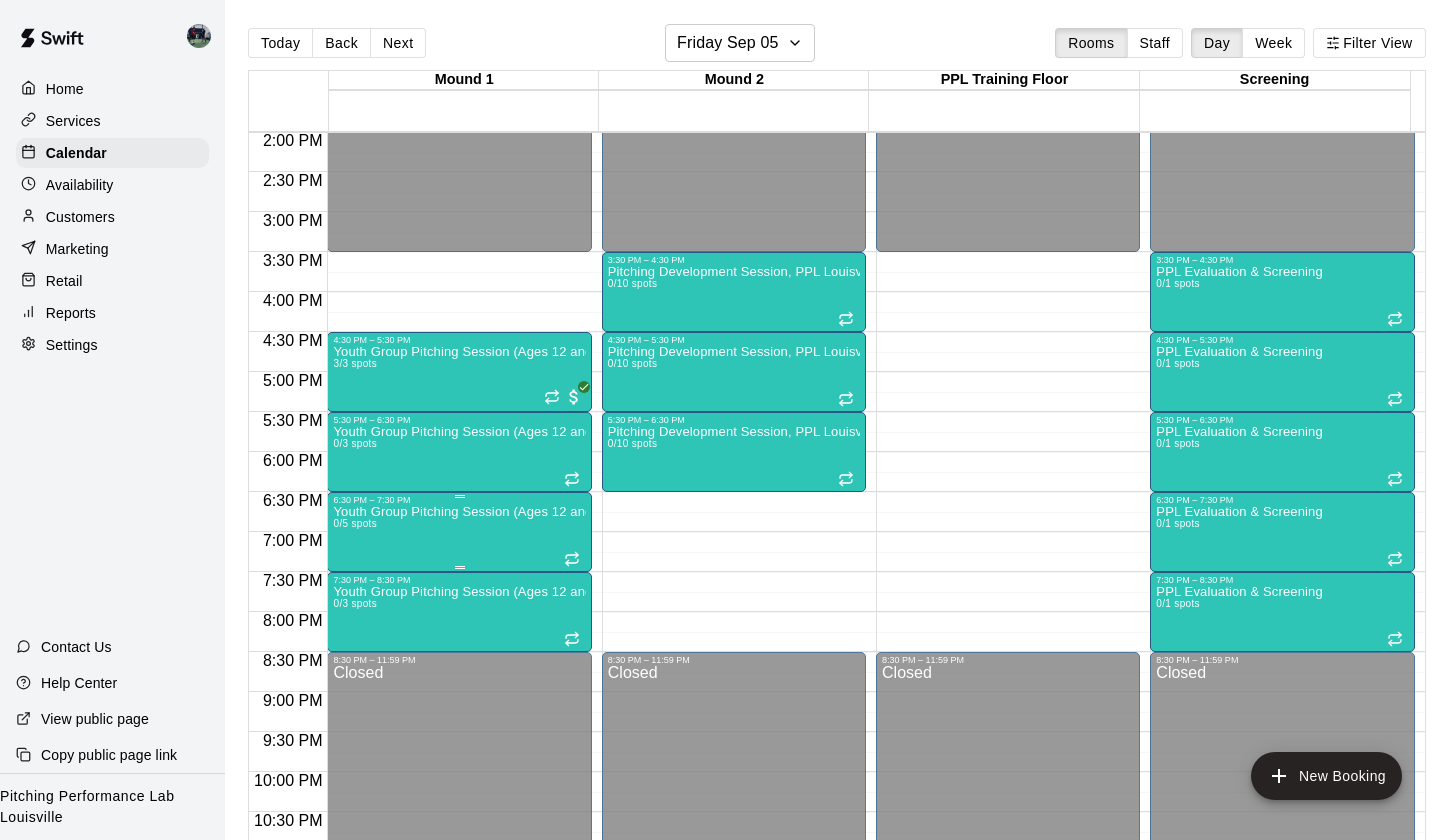 click on "Youth Group Pitching Session (Ages 12 and Under) 0/5 spots" at bounding box center (459, 925) 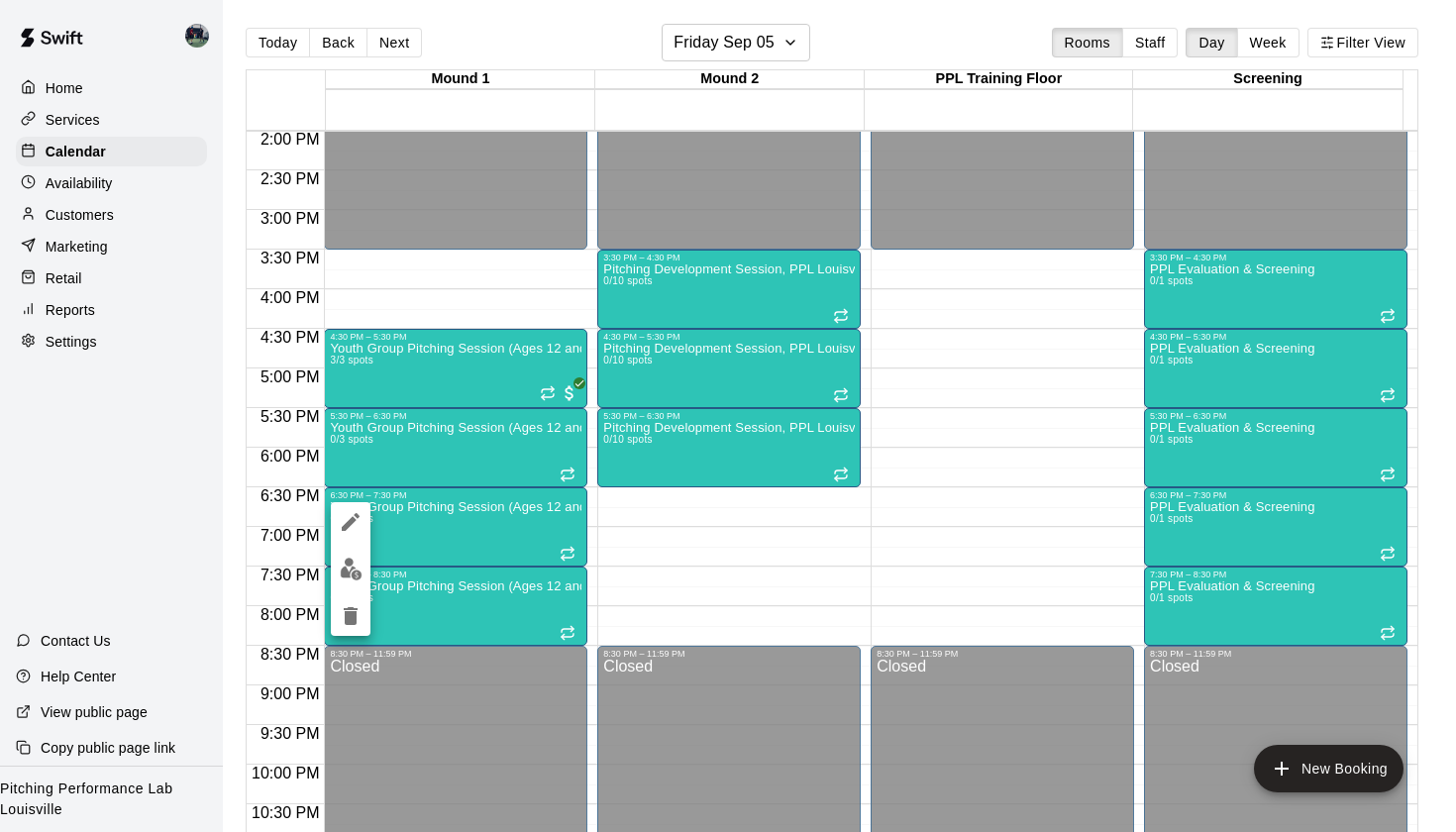click 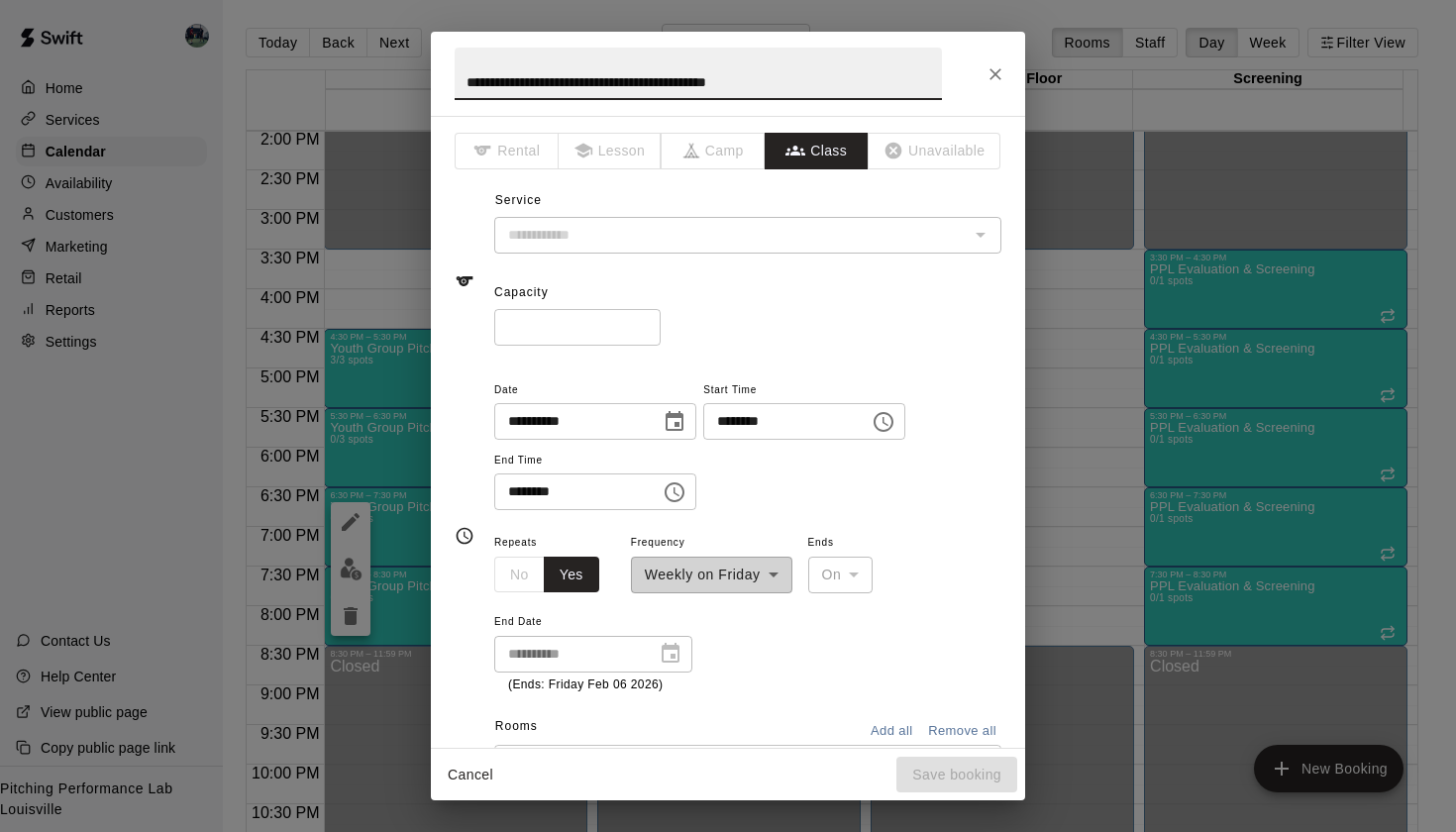 type on "**********" 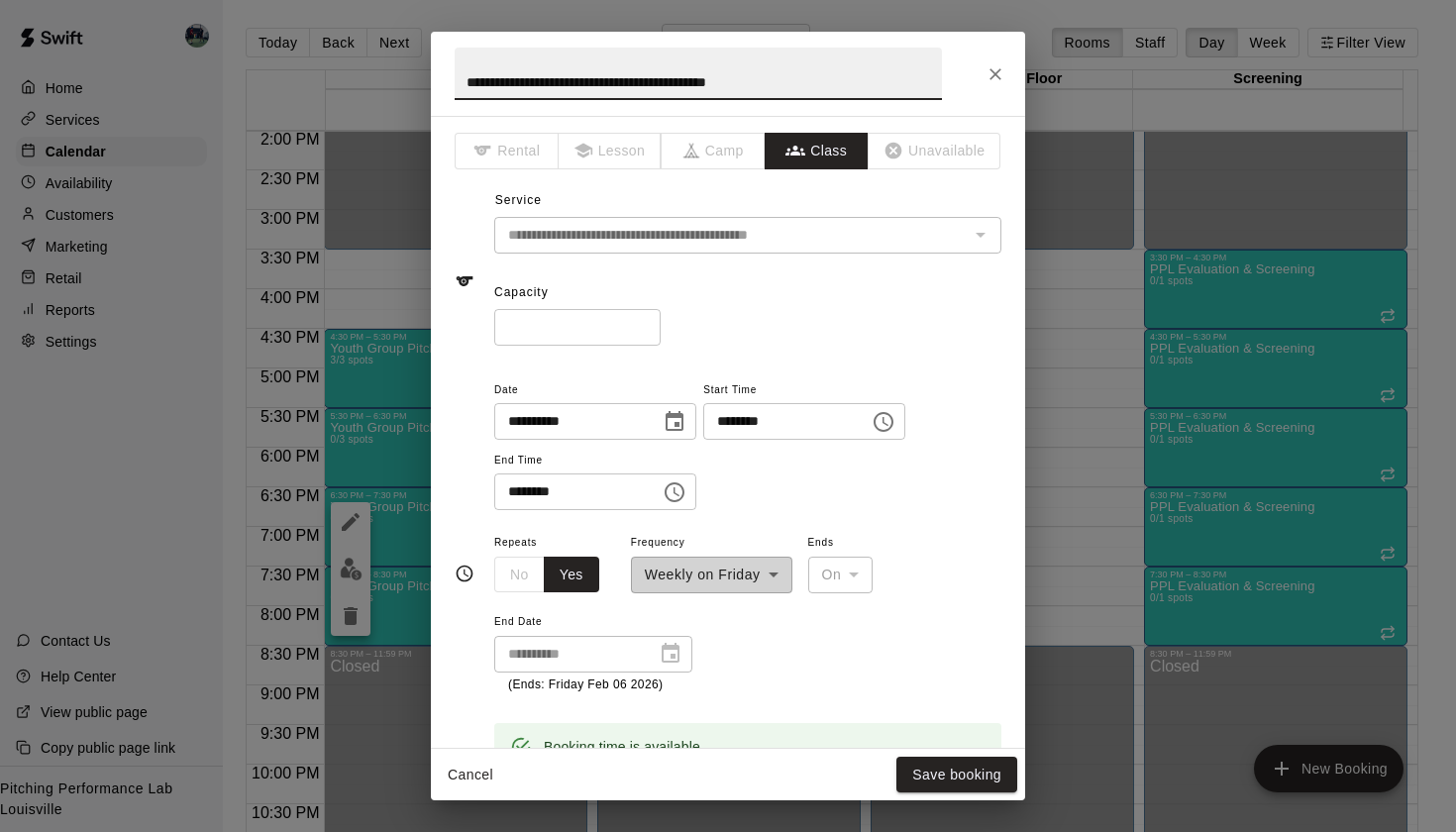 click on "*" at bounding box center [577, 327] 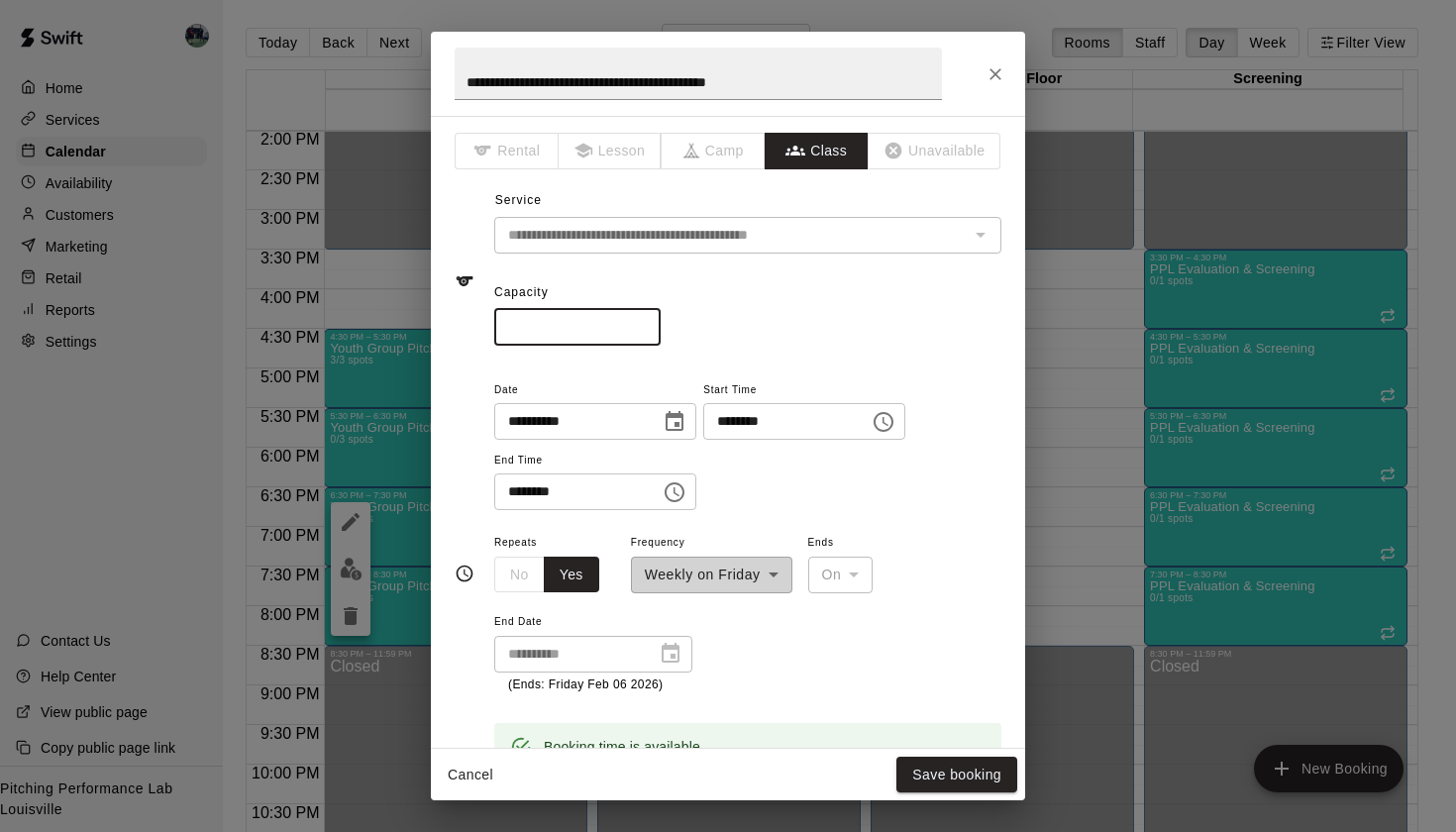 click on "*" at bounding box center (577, 327) 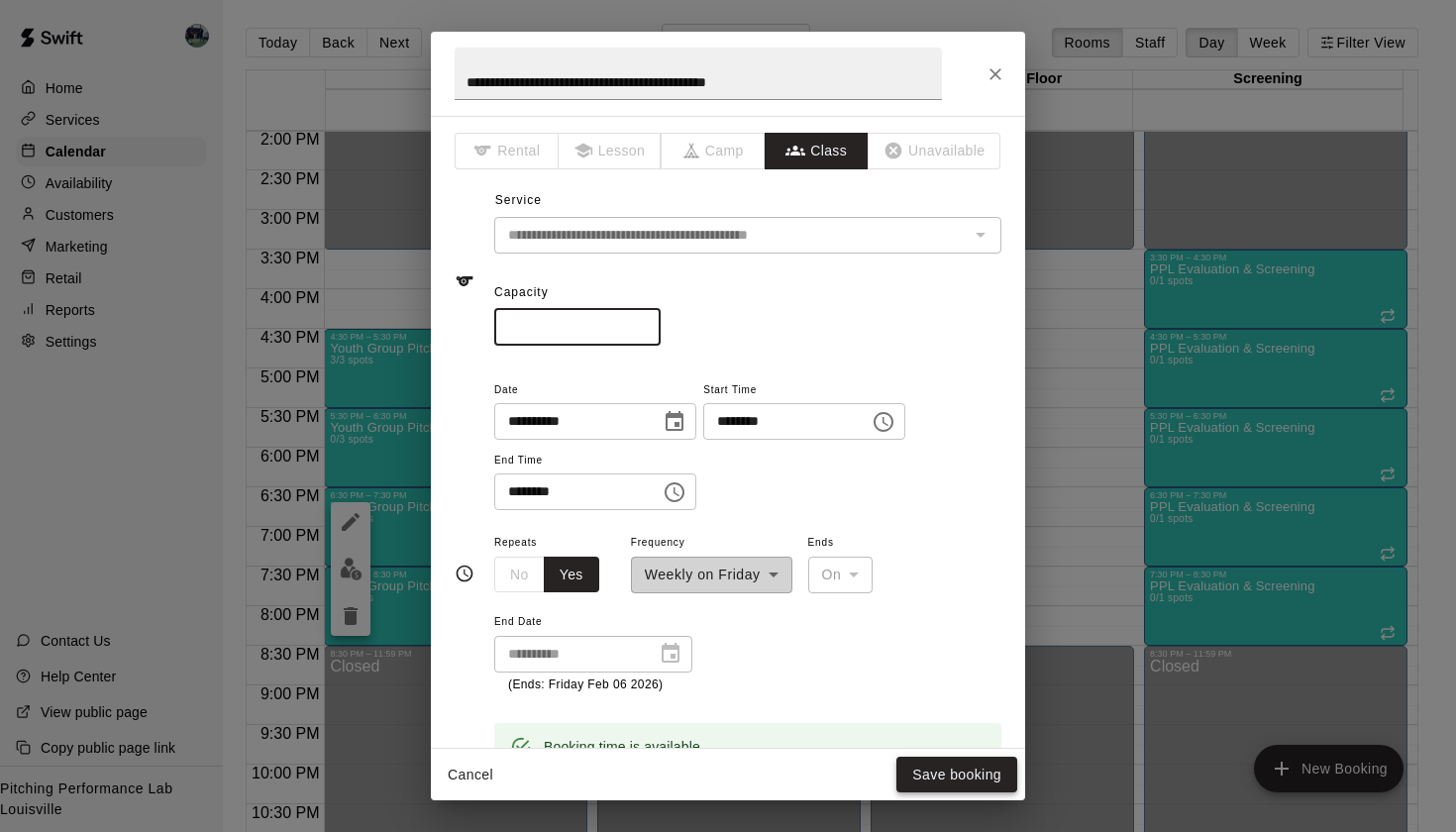 click on "Save booking" at bounding box center [957, 775] 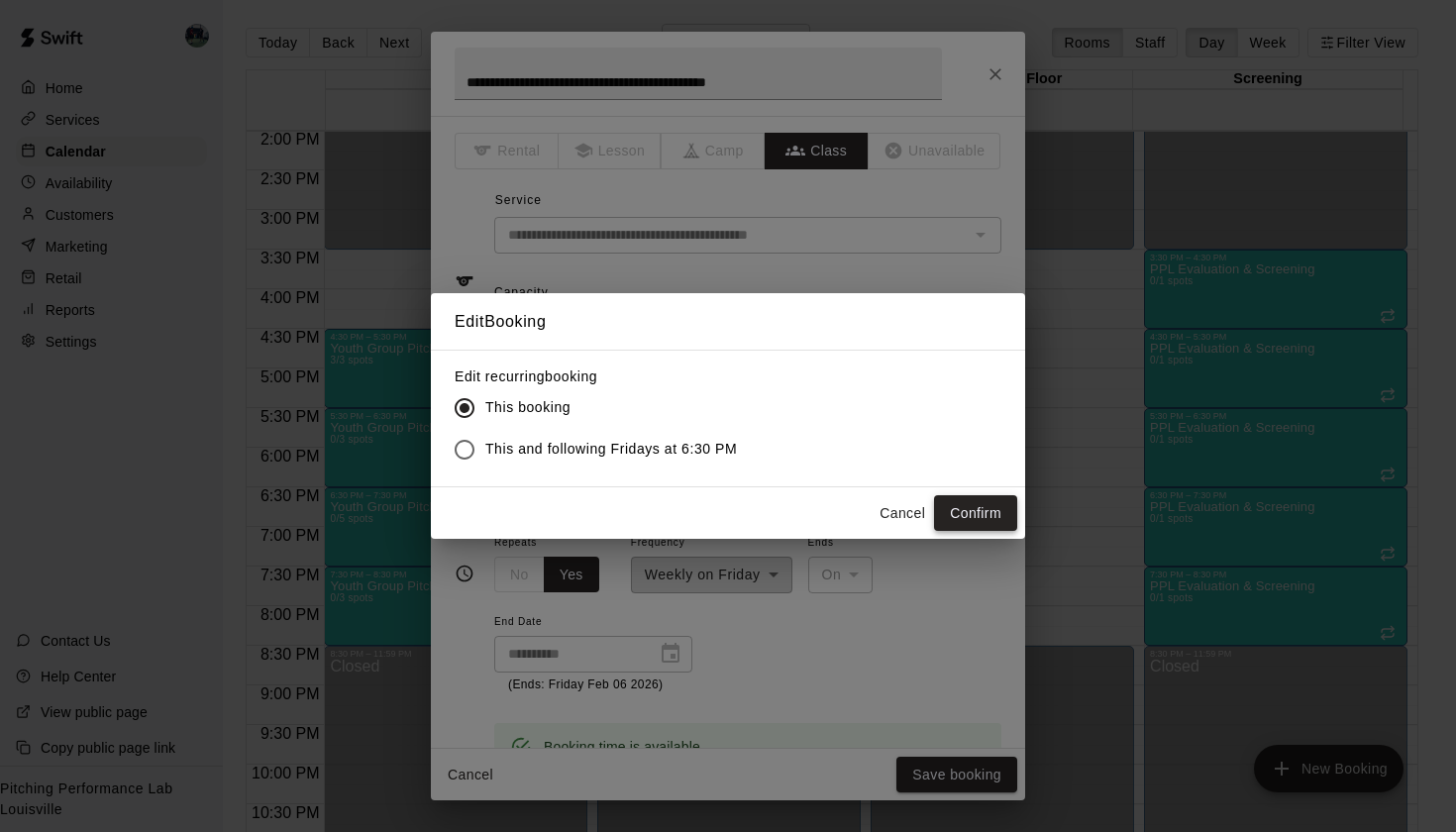 click on "Confirm" at bounding box center [976, 513] 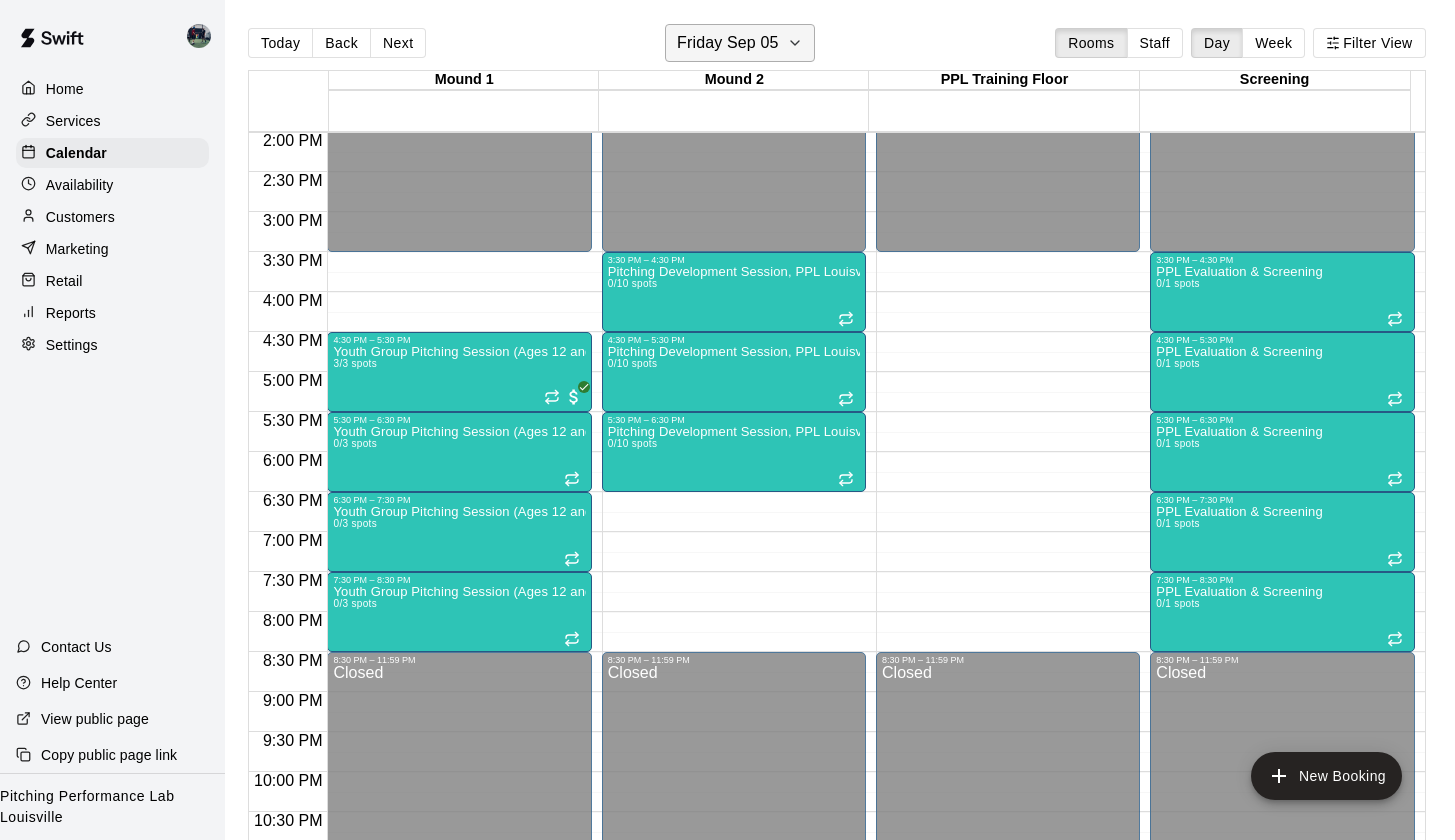 click 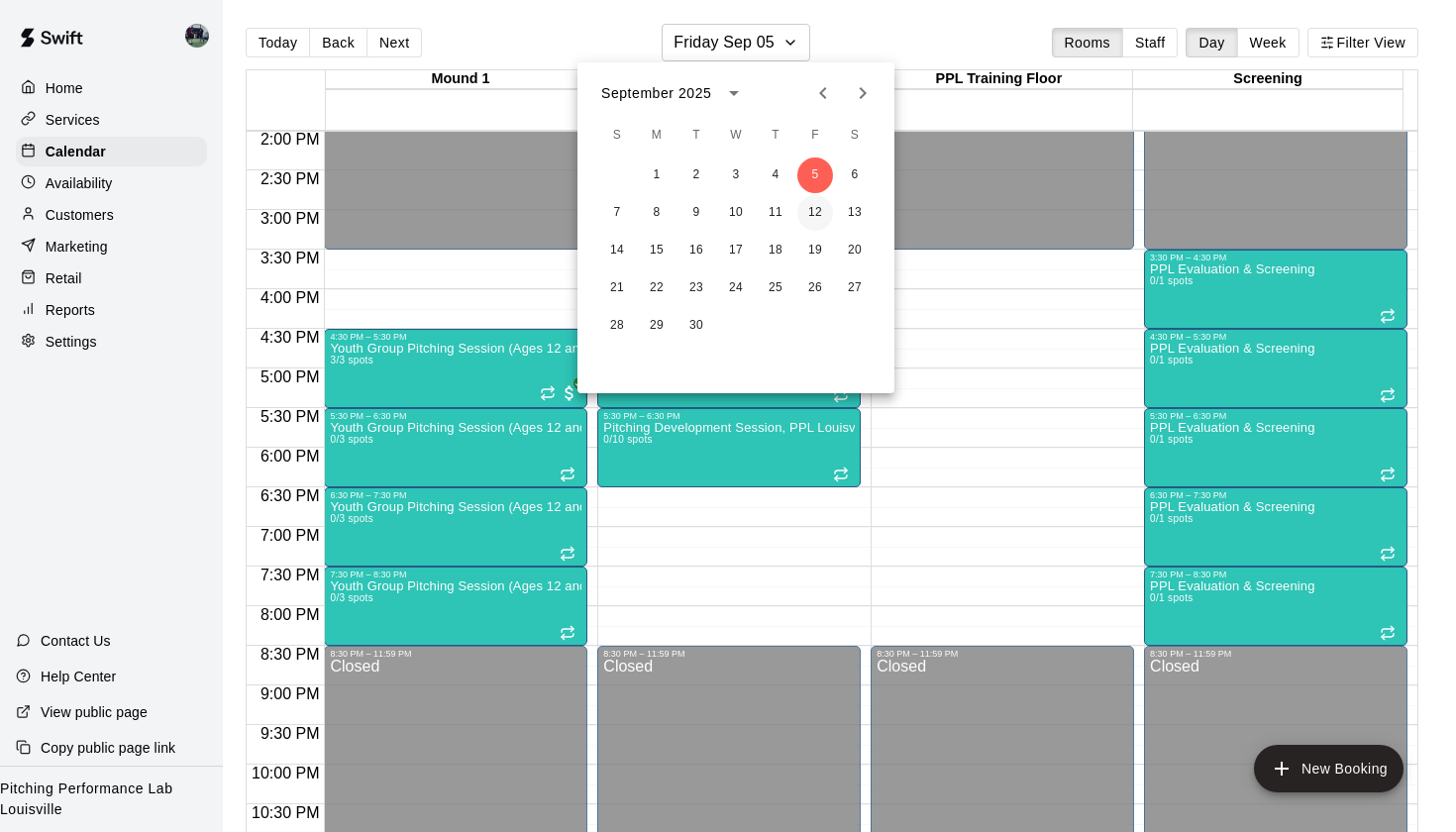 click on "12" at bounding box center [815, 213] 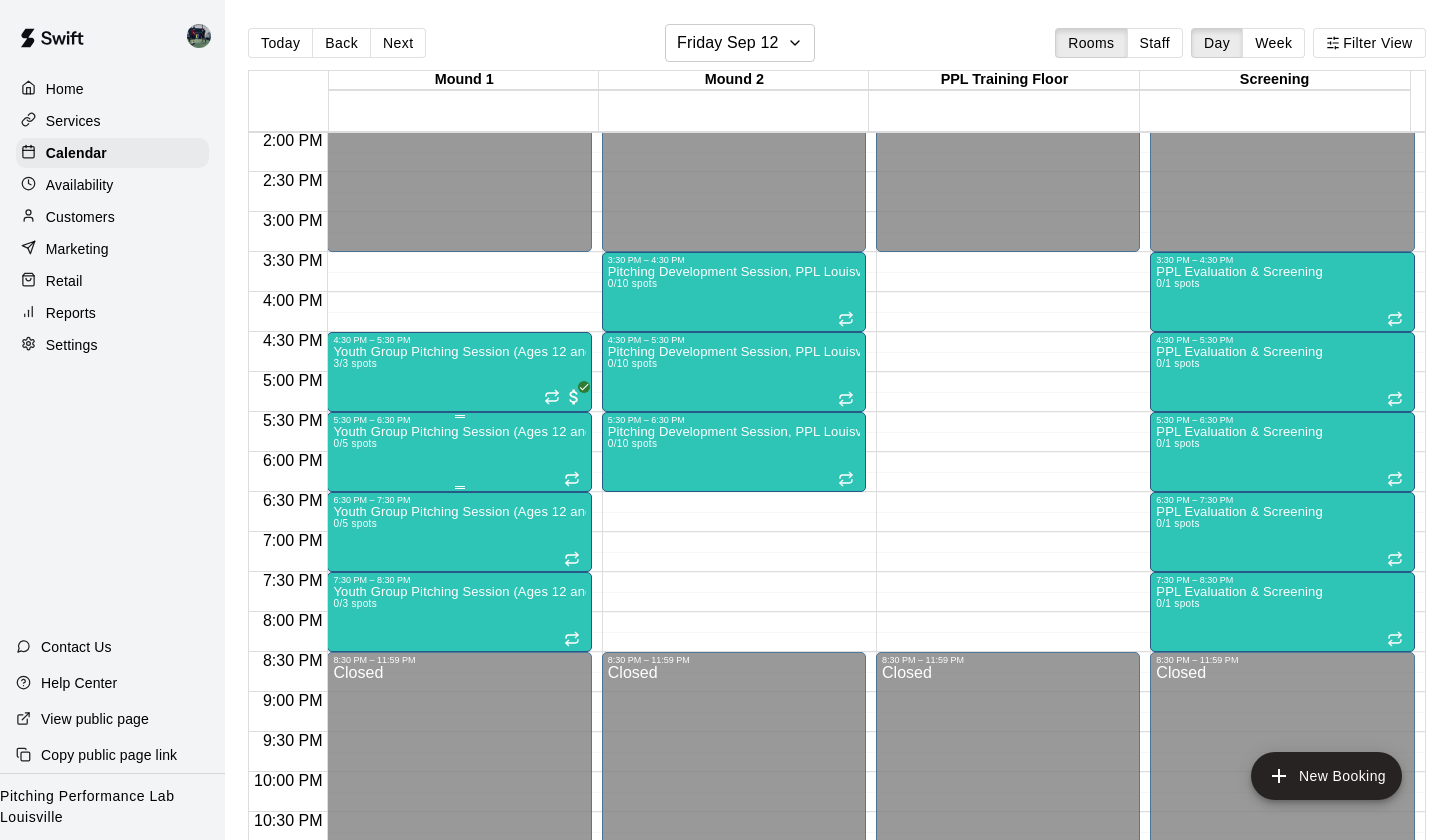 click on "Youth Group Pitching Session (Ages 12 and Under) 0/5 spots" at bounding box center (459, 845) 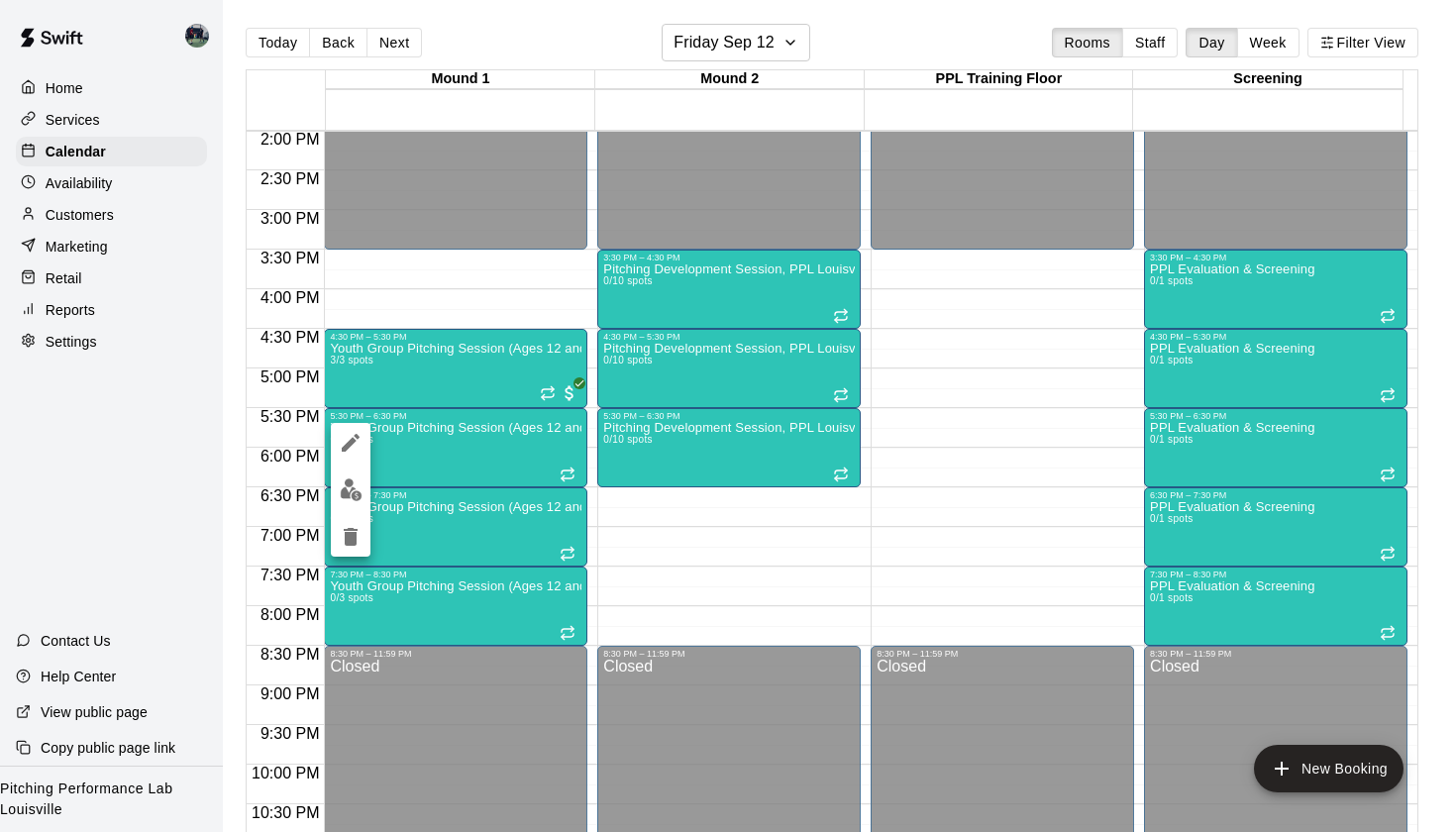 click 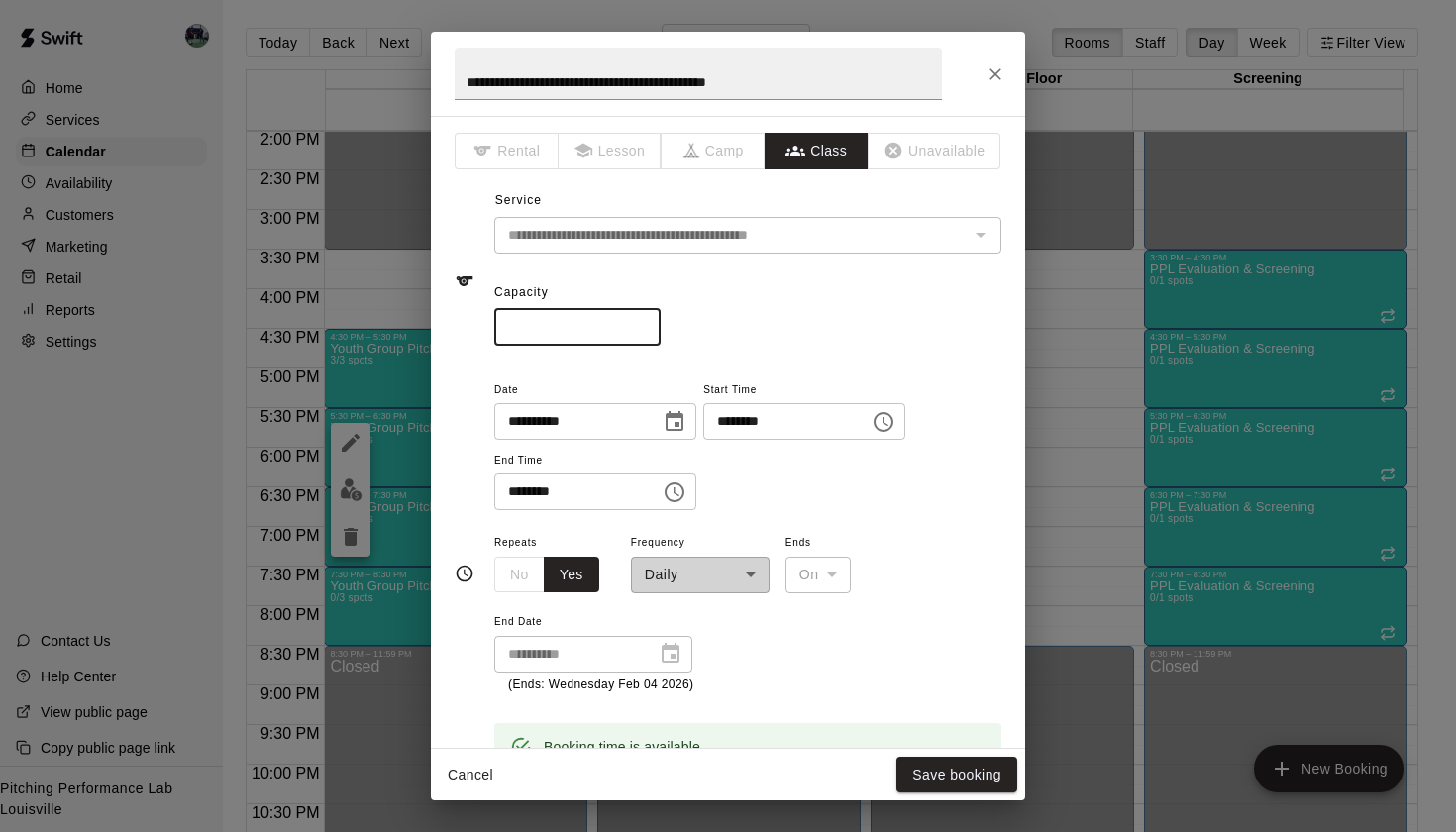 click on "*" at bounding box center [577, 327] 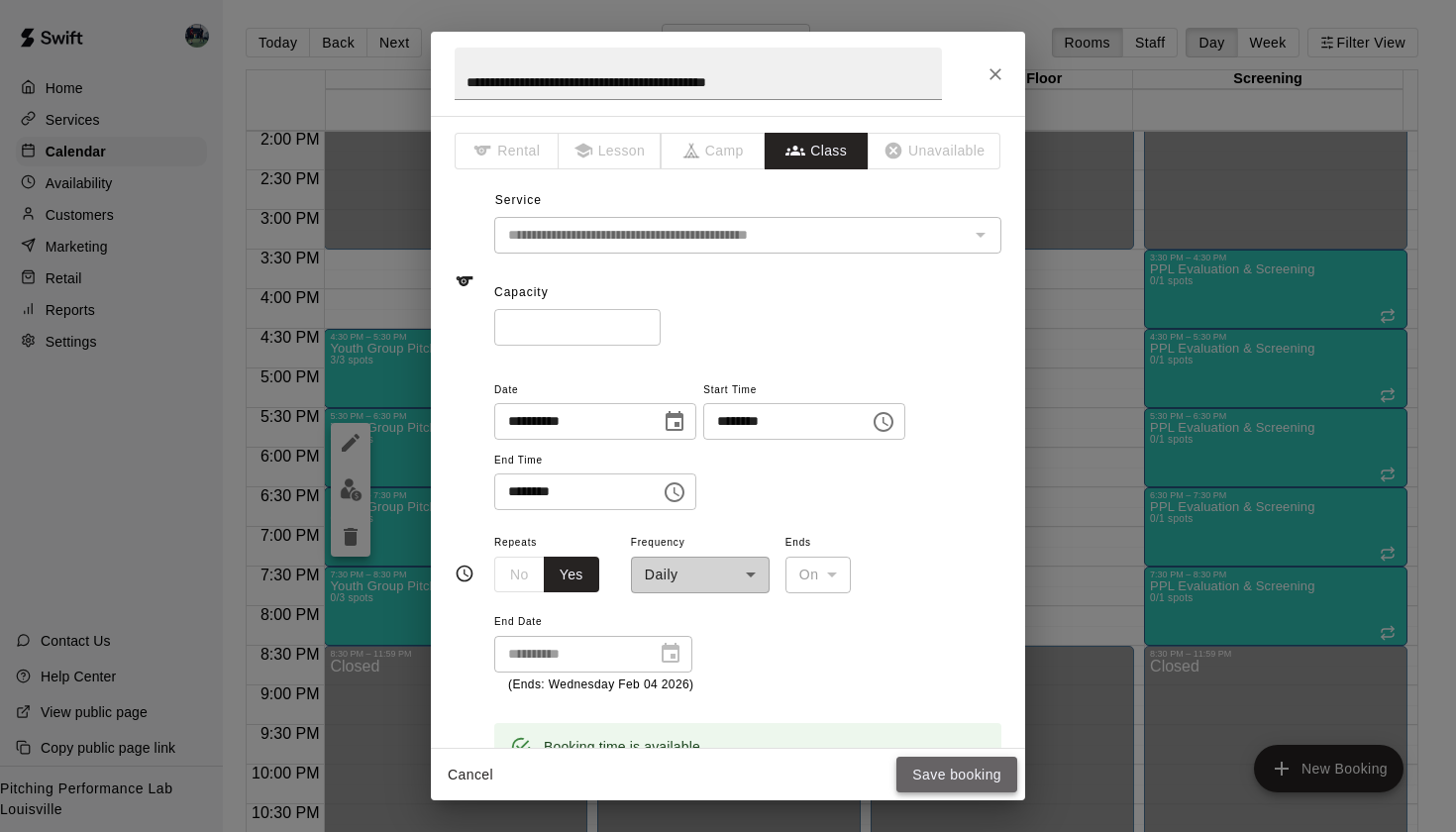 click on "Save booking" at bounding box center [957, 775] 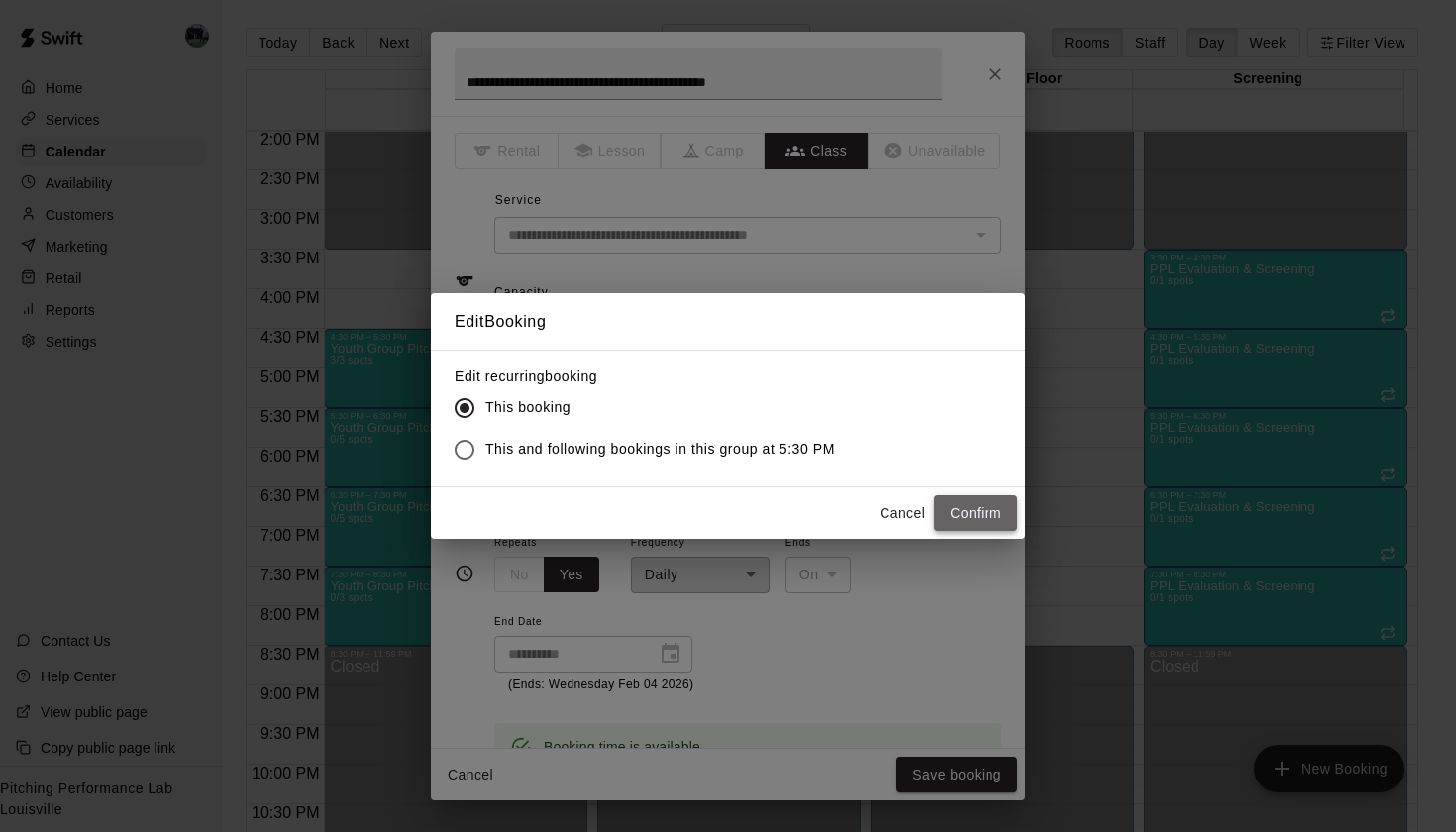 click on "Confirm" at bounding box center (976, 513) 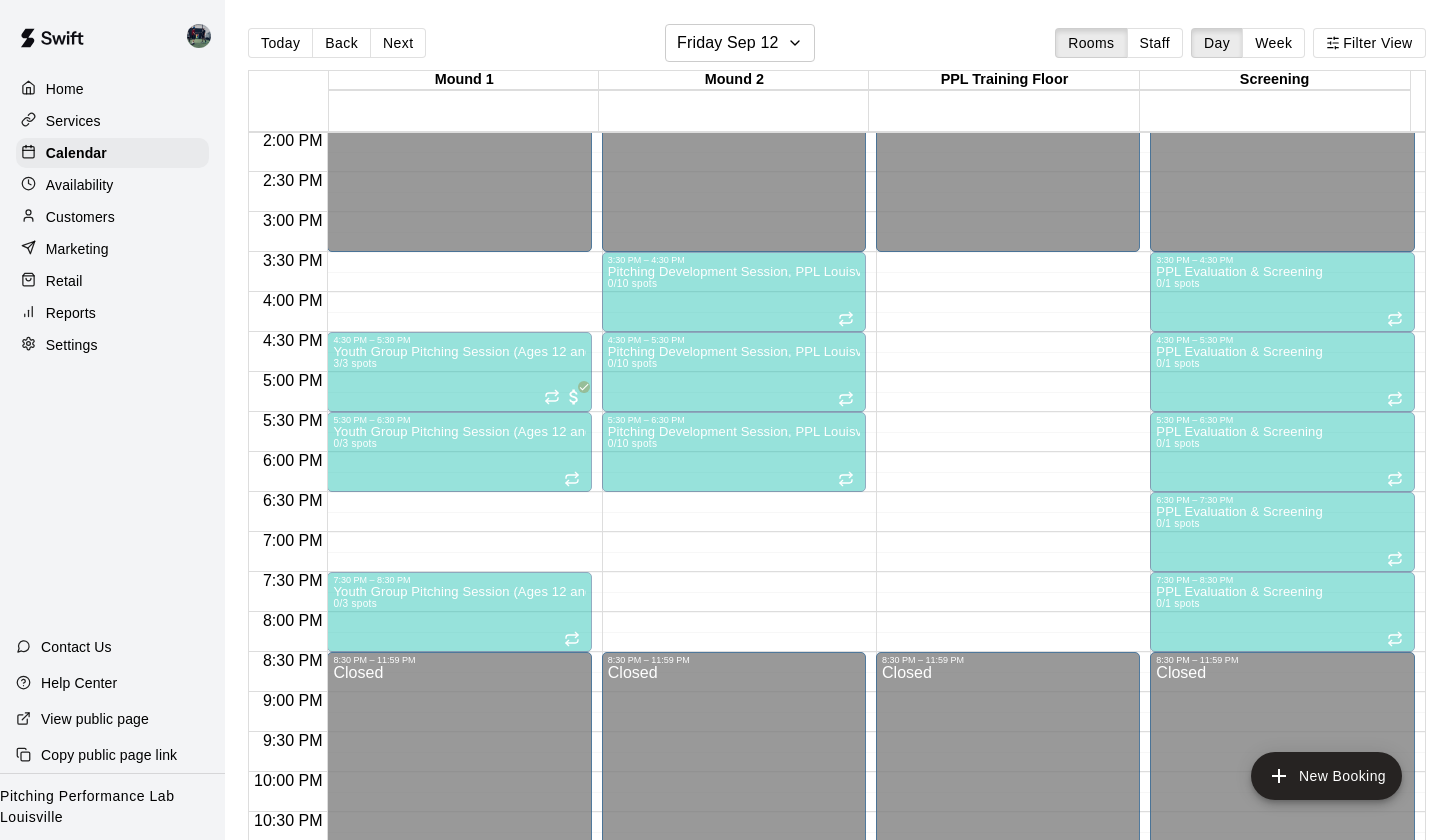 click on "Youth Group Pitching Session (Ages 12 and Under) 0/5 spots" at bounding box center [459, 925] 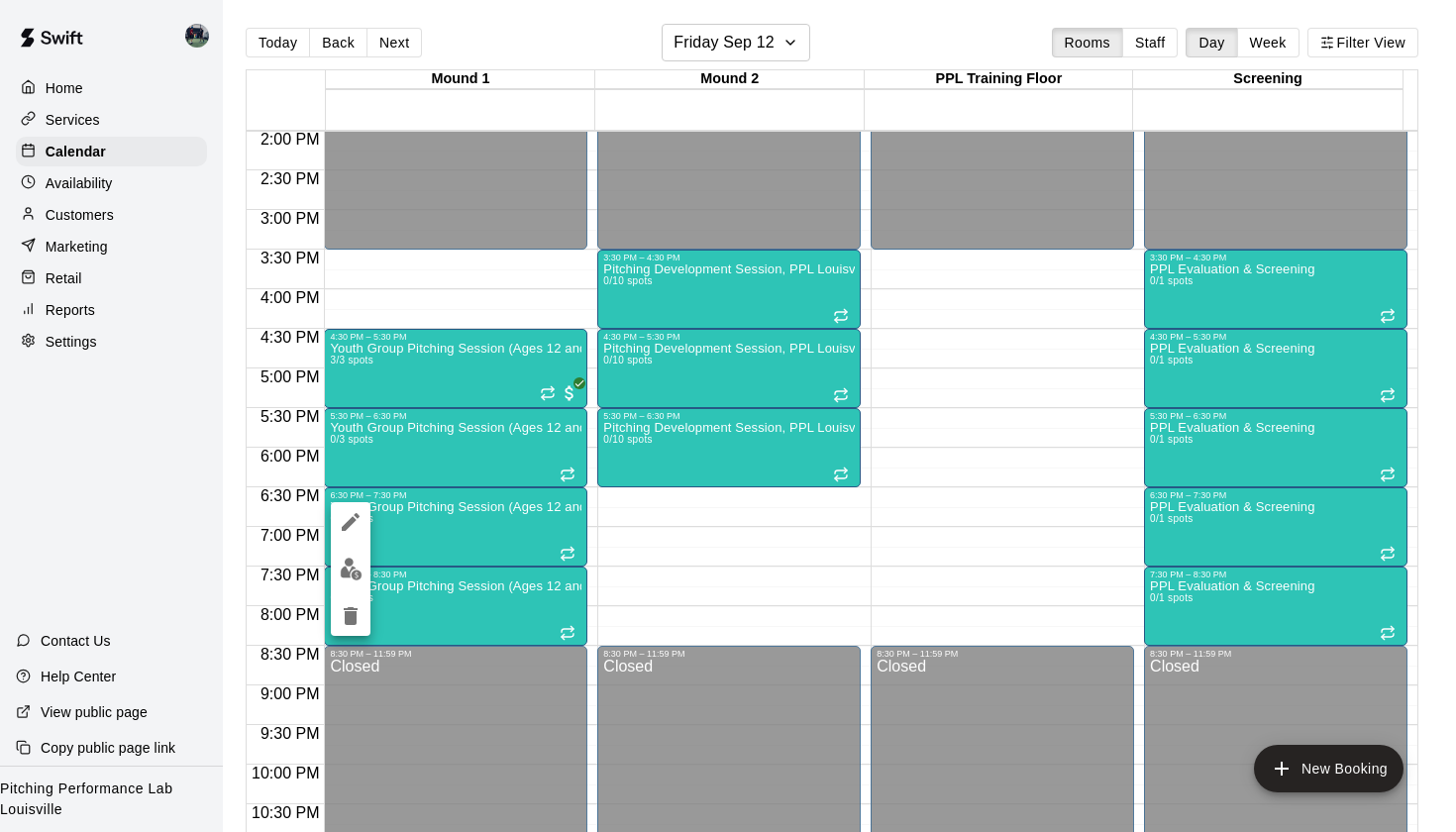 click 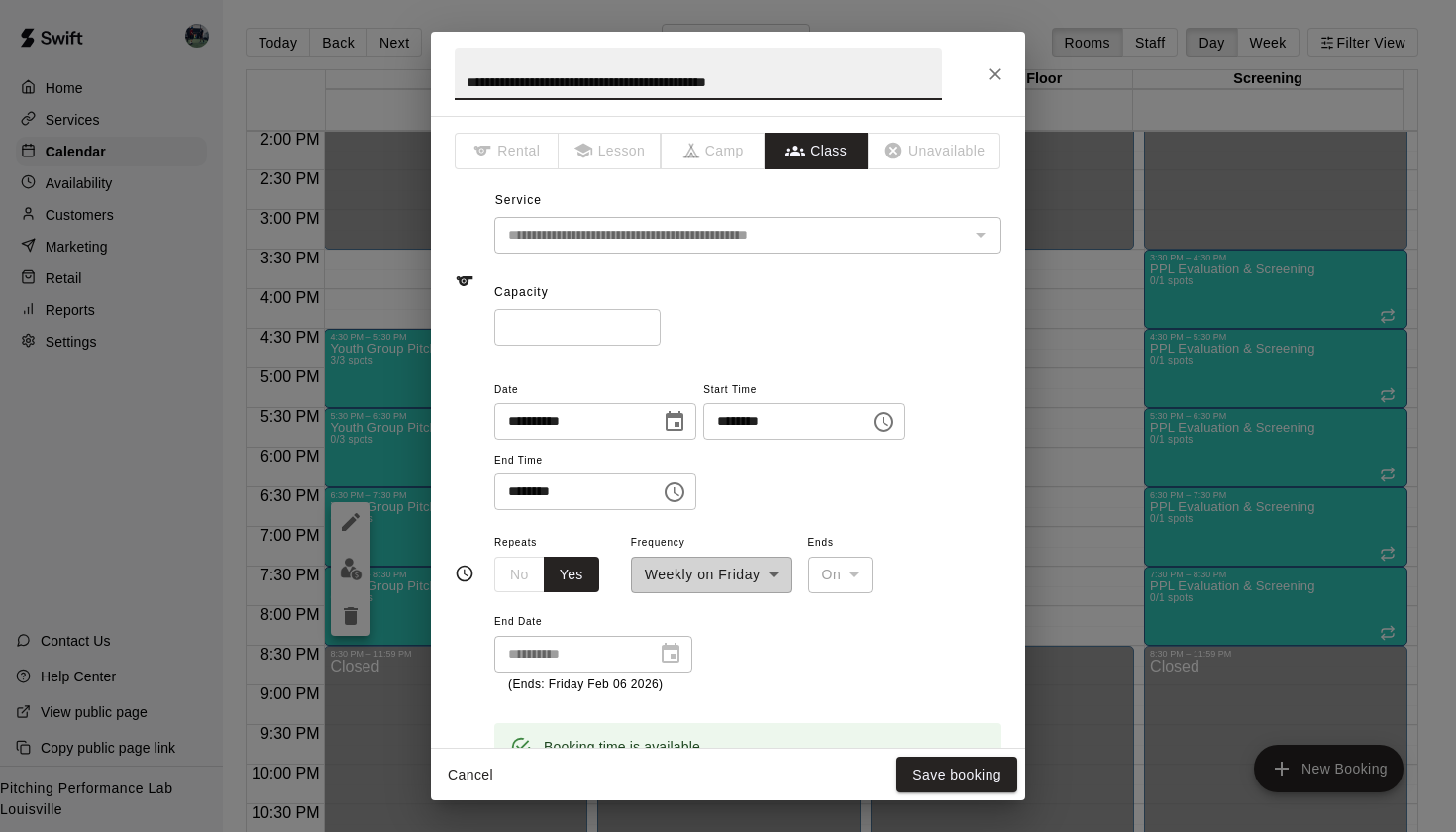 click on "*" at bounding box center [577, 327] 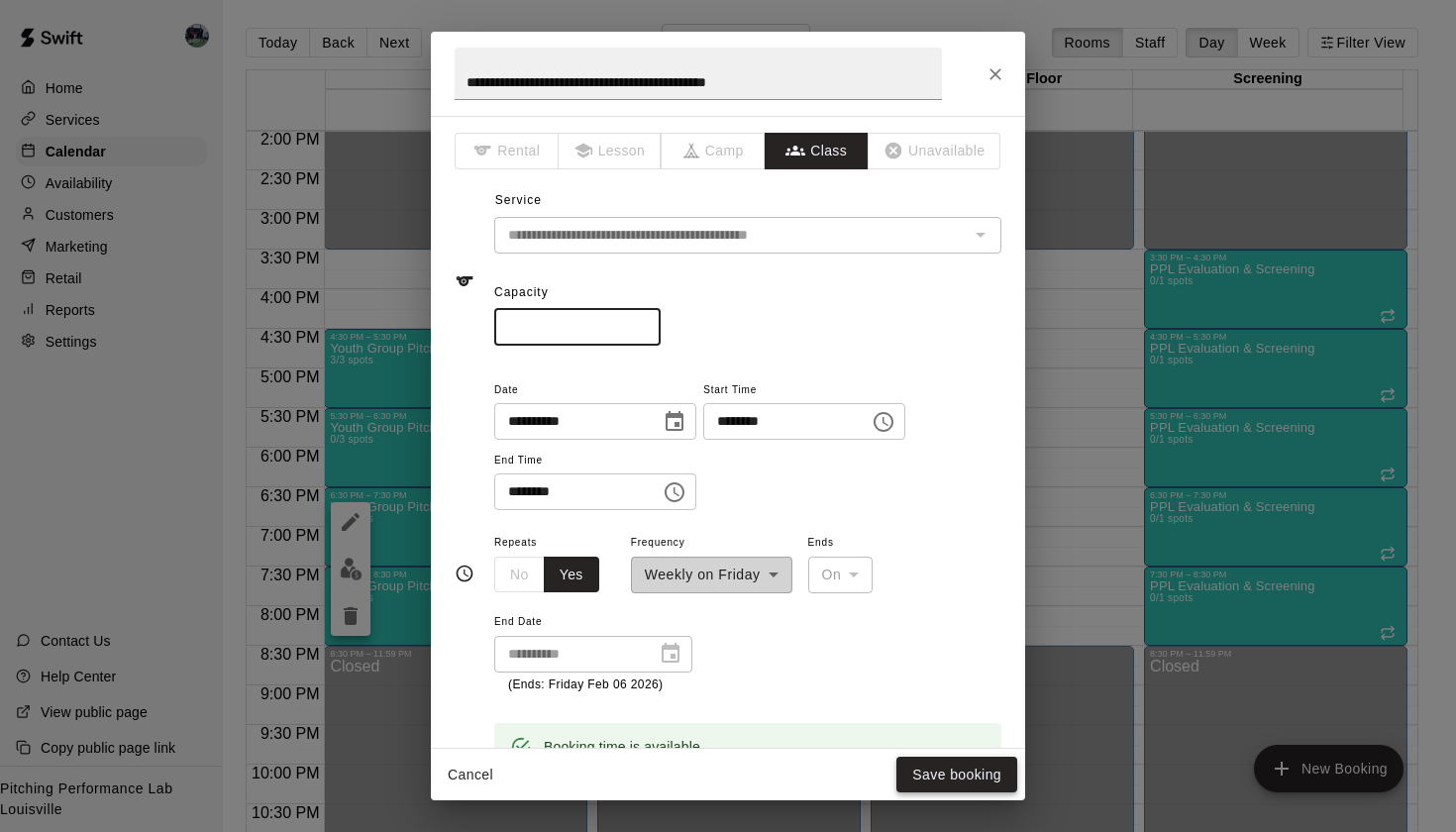 click on "Save booking" at bounding box center (957, 775) 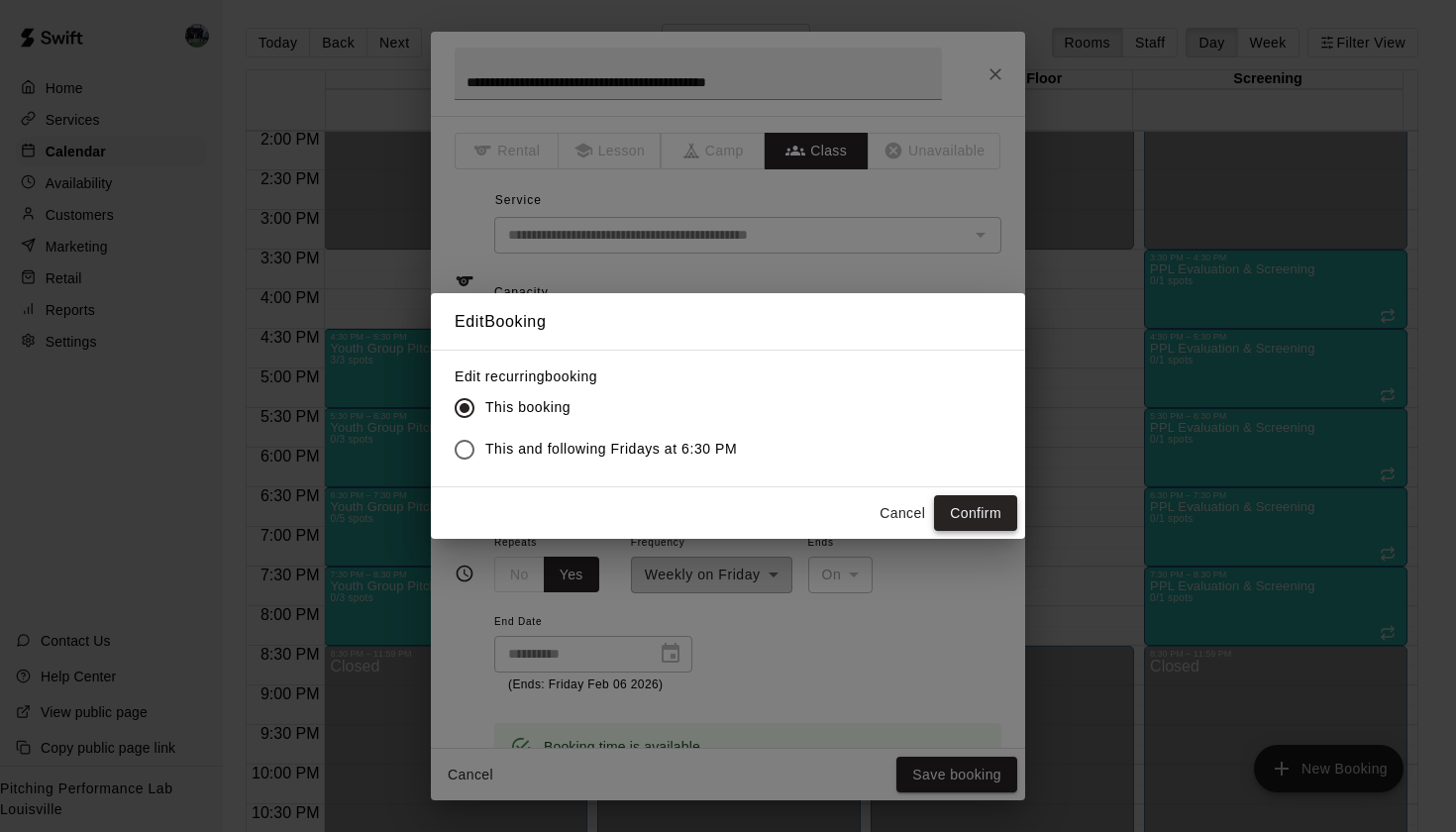 click on "Confirm" at bounding box center [976, 513] 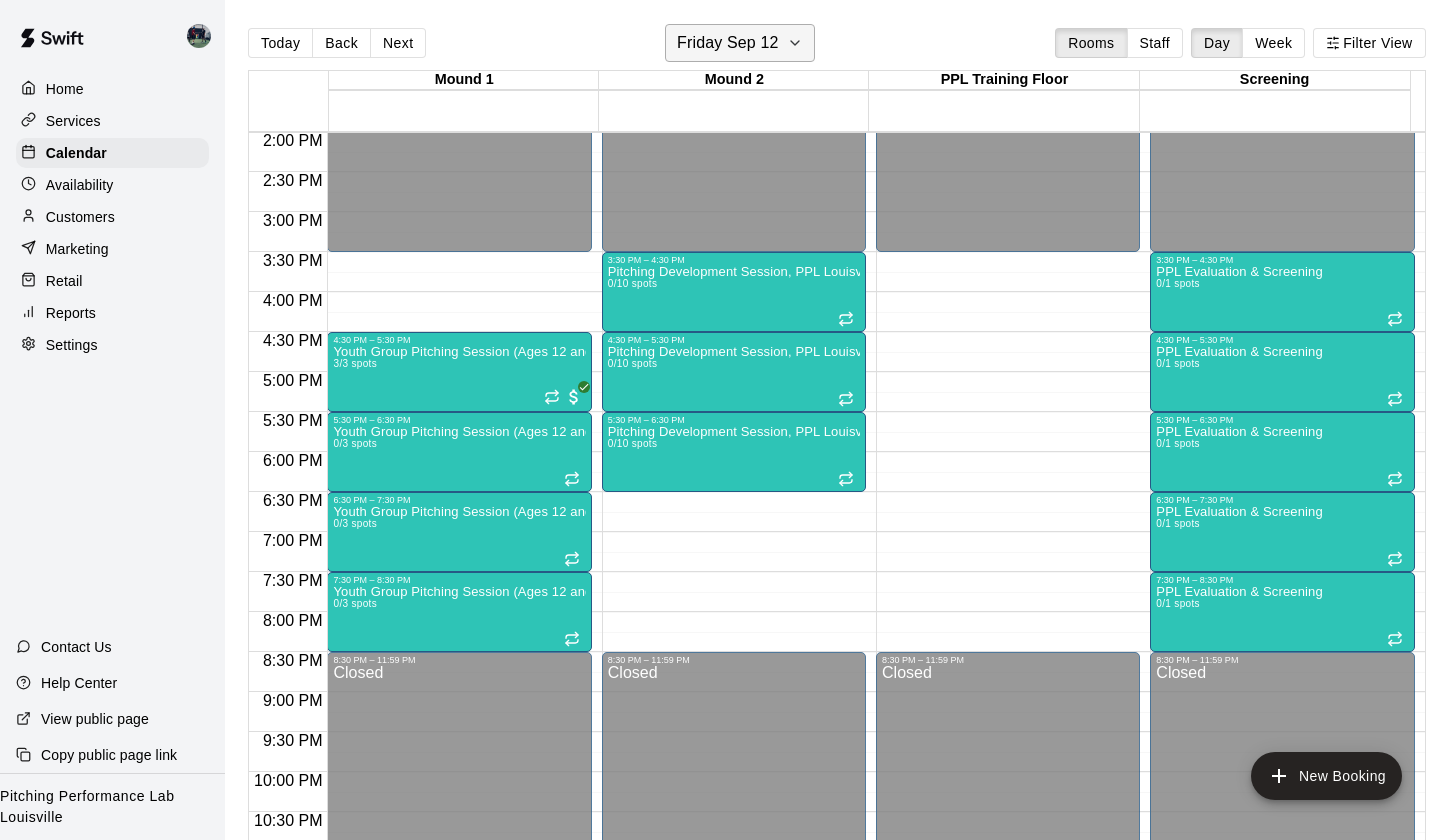 click 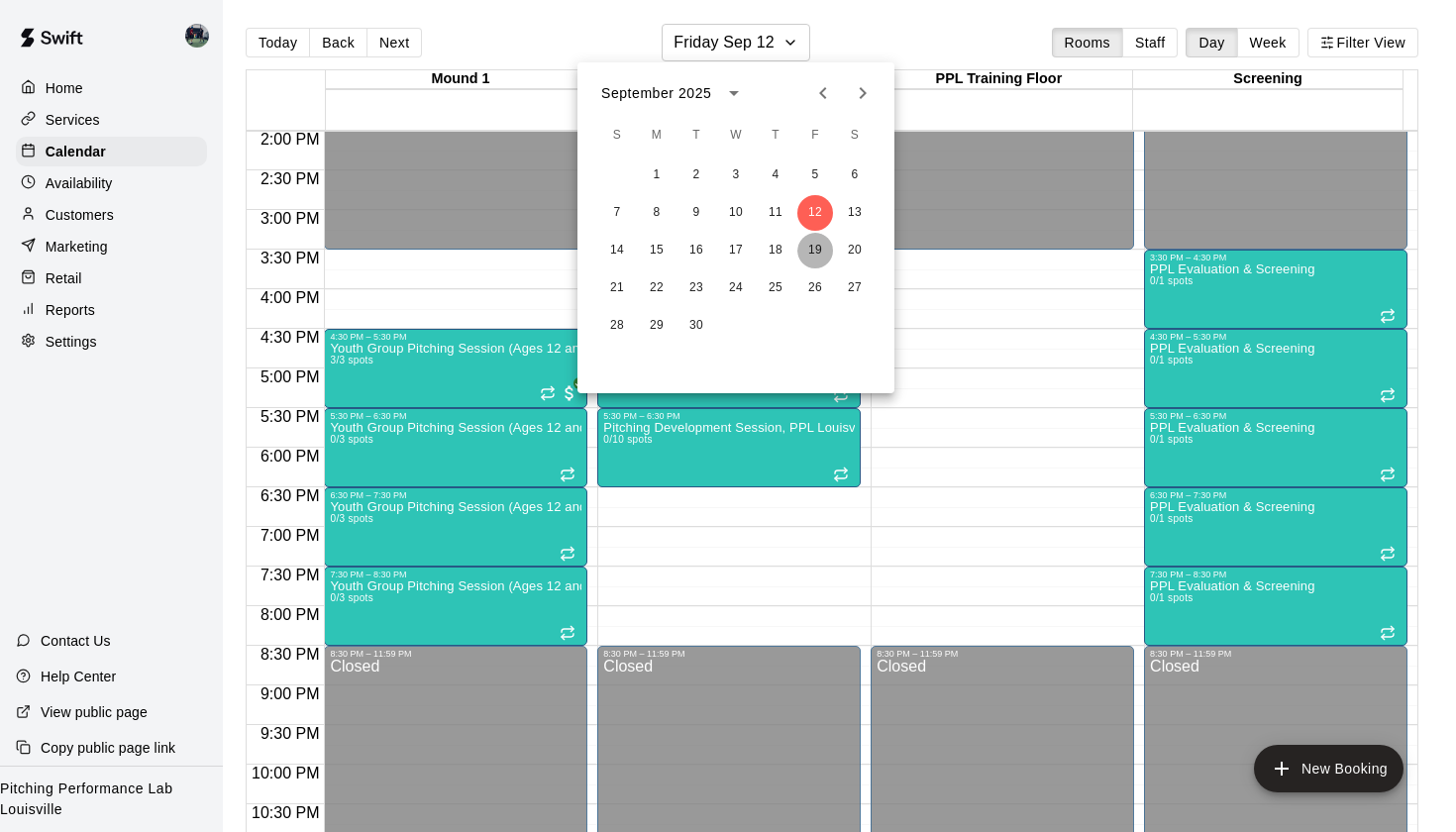 click on "19" at bounding box center (815, 251) 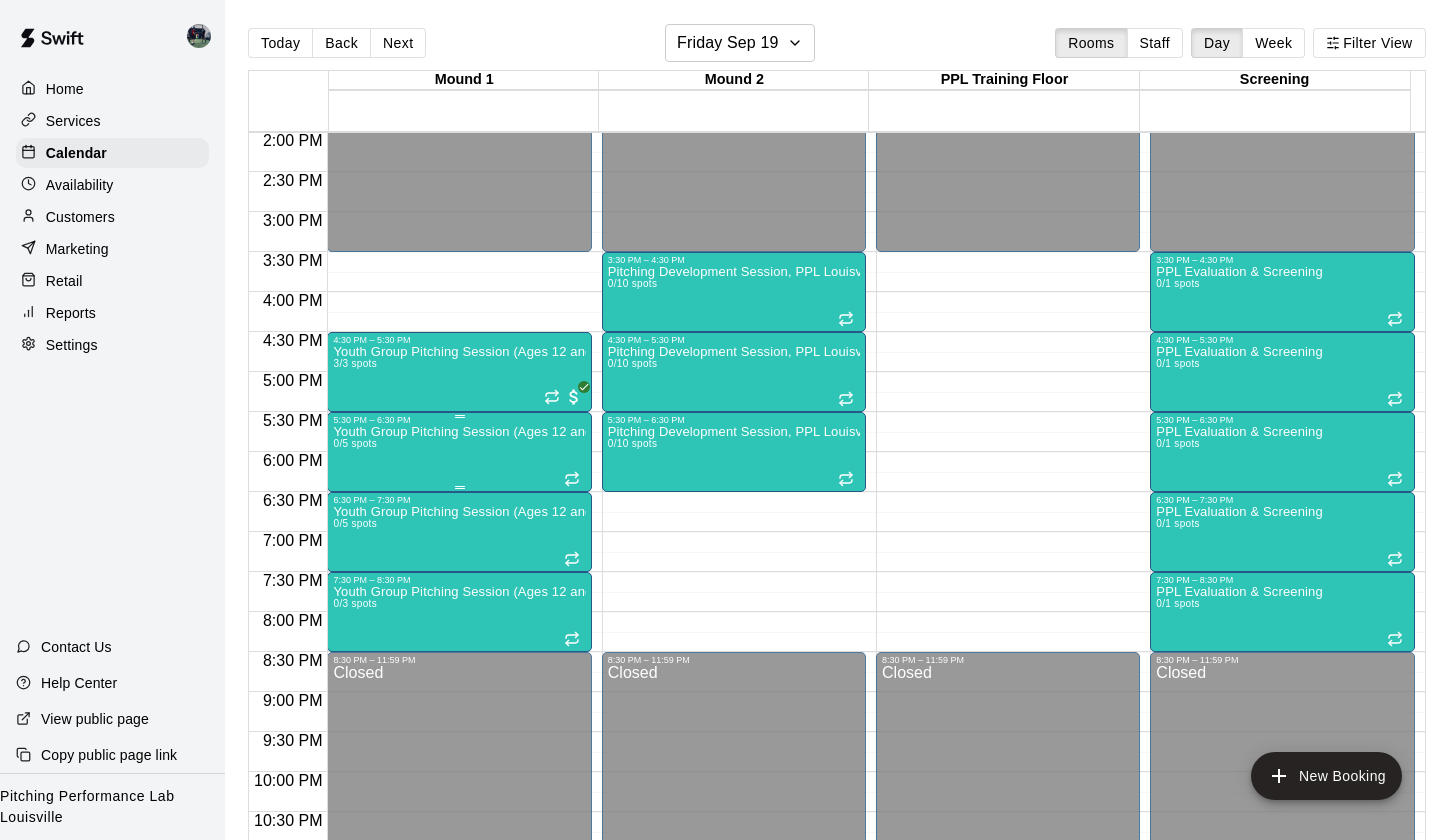 click on "Youth Group Pitching Session (Ages 12 and Under) 0/5 spots" at bounding box center (459, 845) 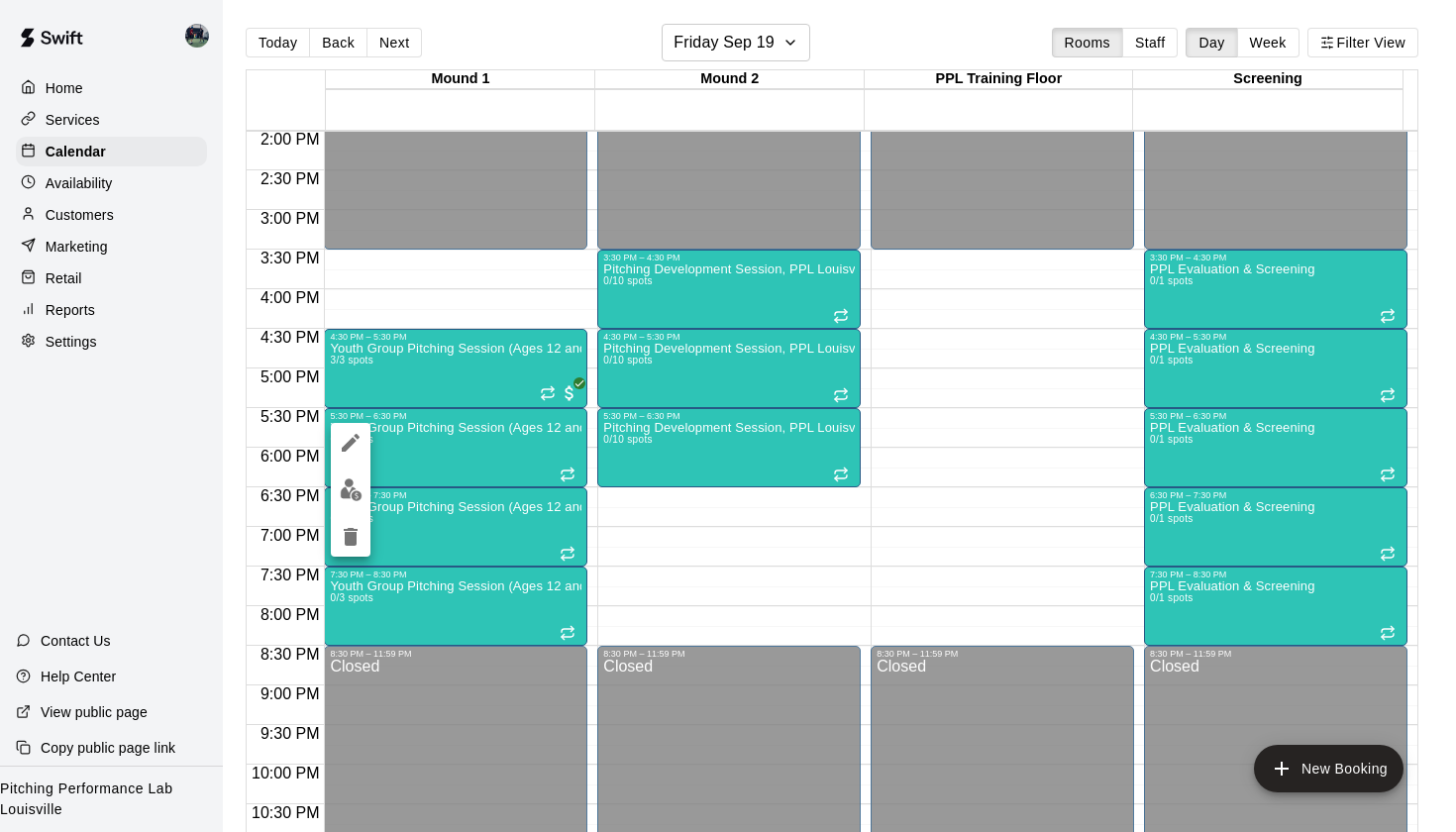 click 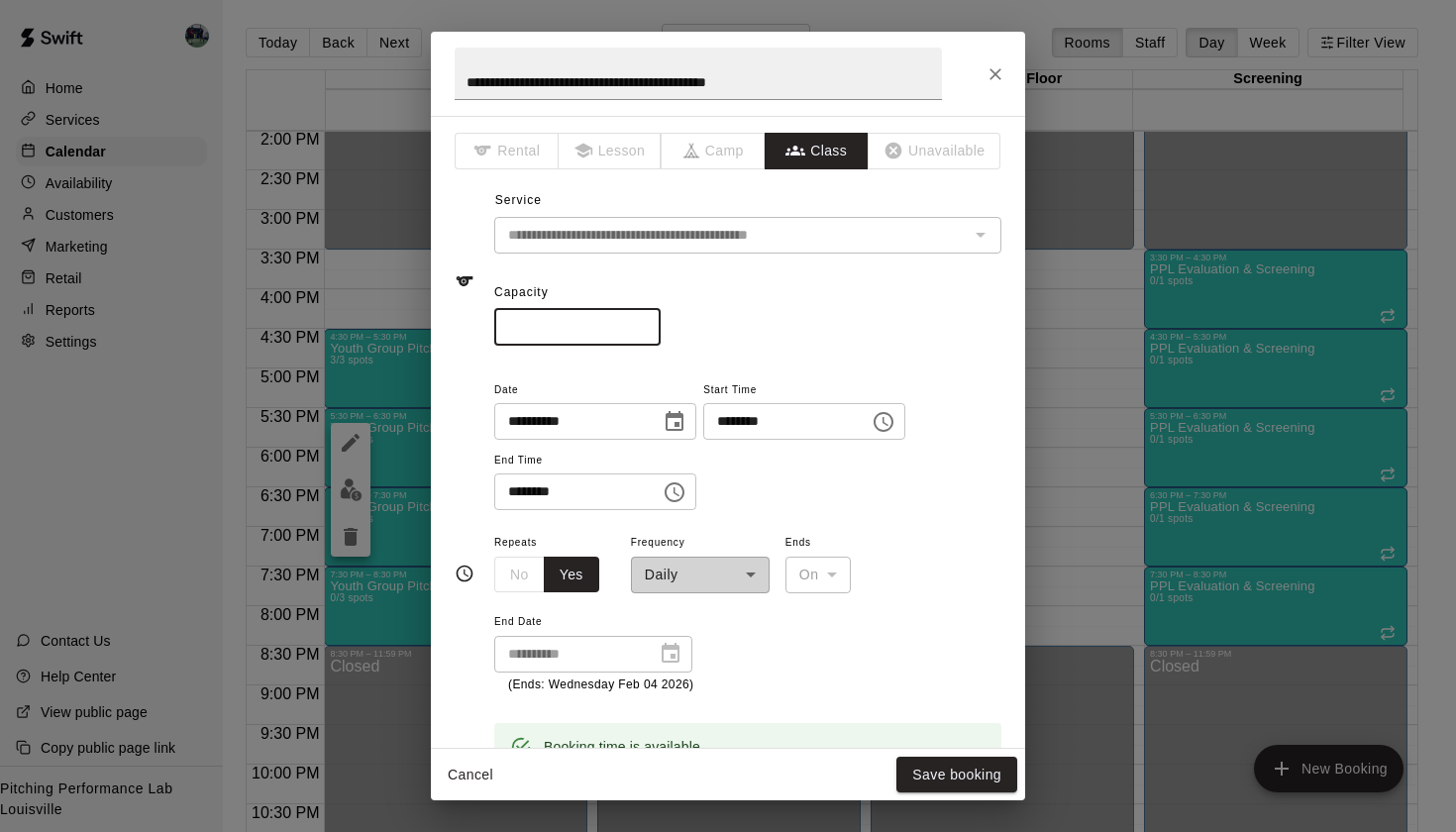 click on "*" at bounding box center [577, 327] 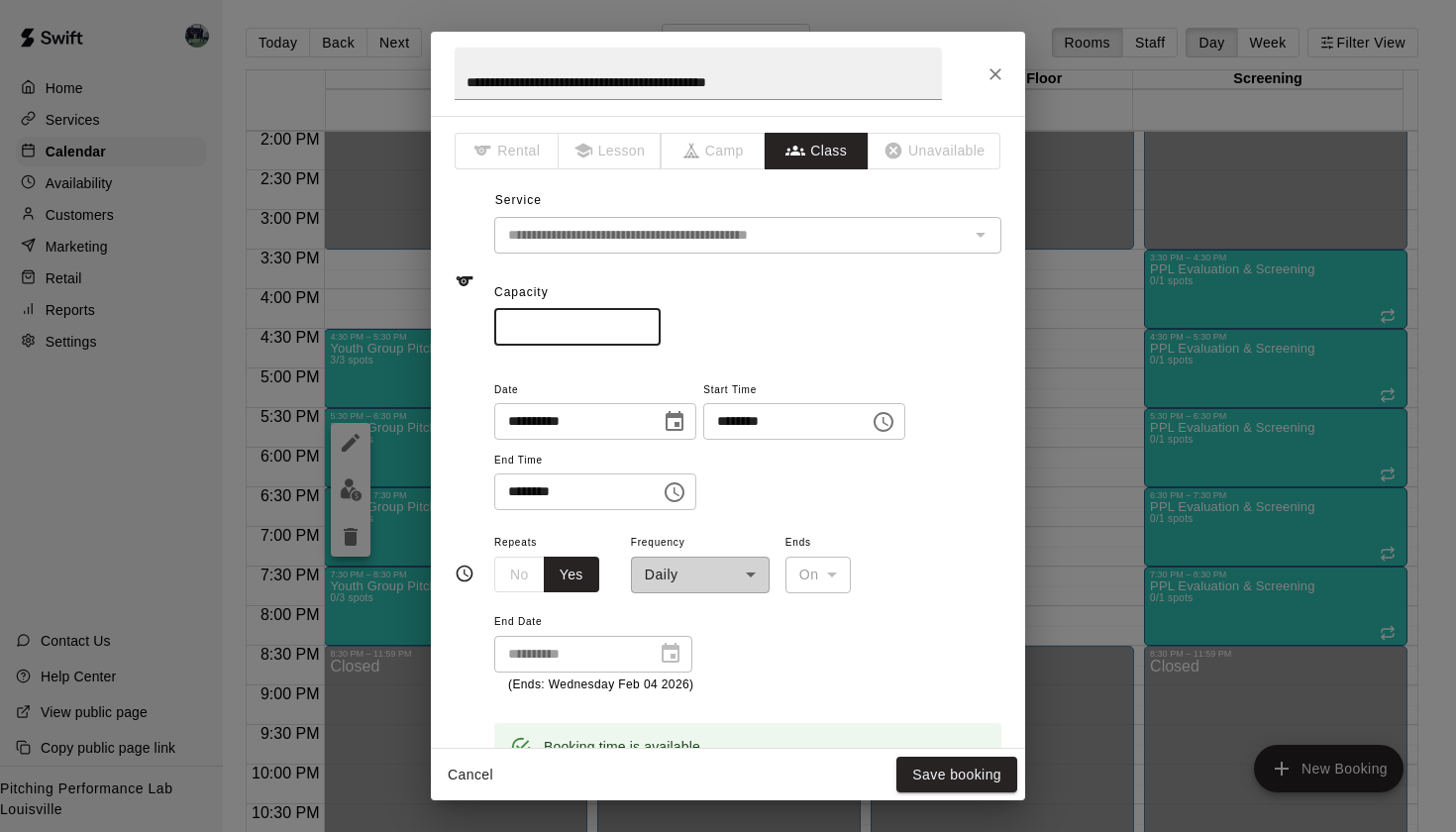type on "*" 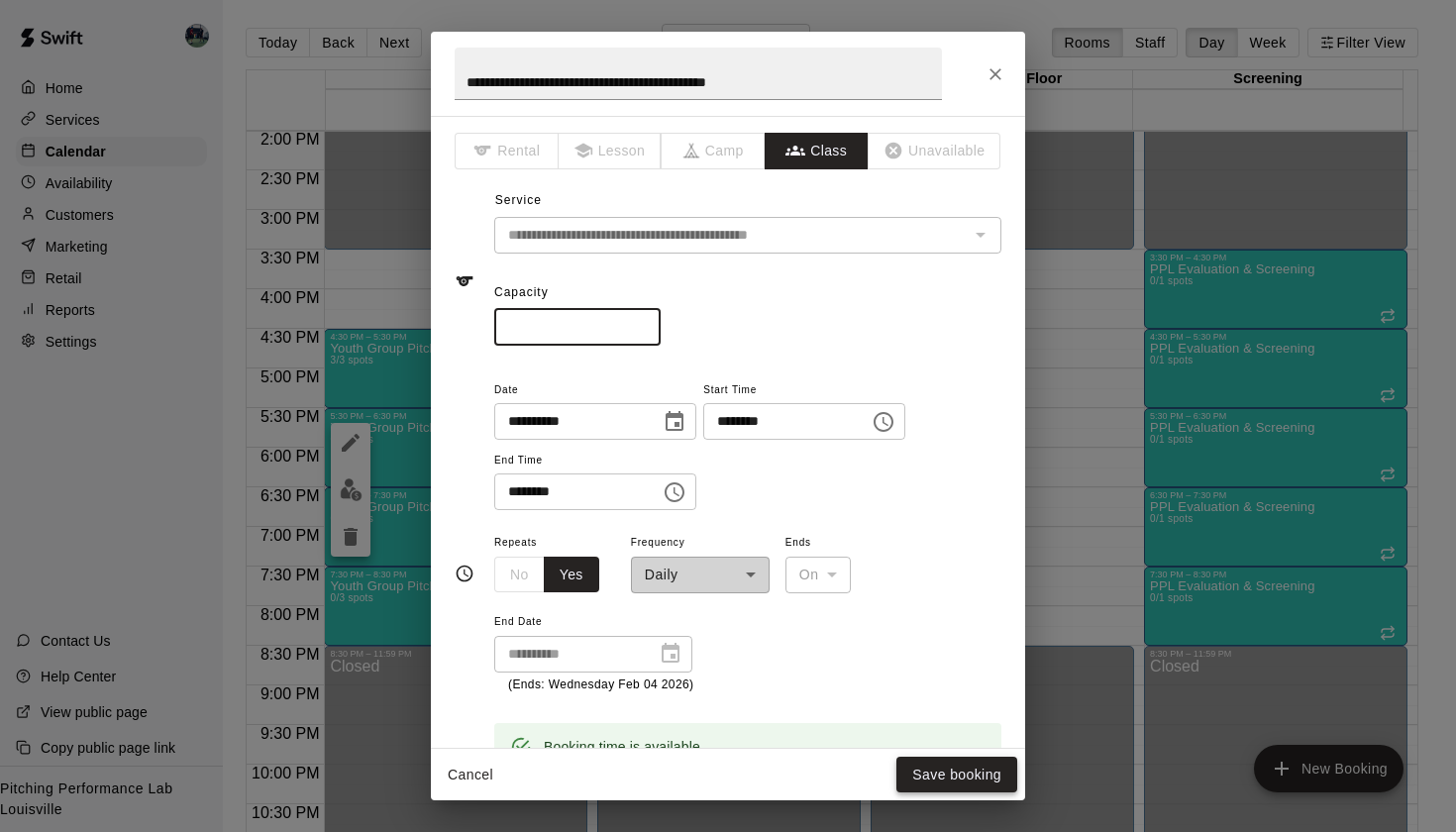 click on "Save booking" at bounding box center [957, 775] 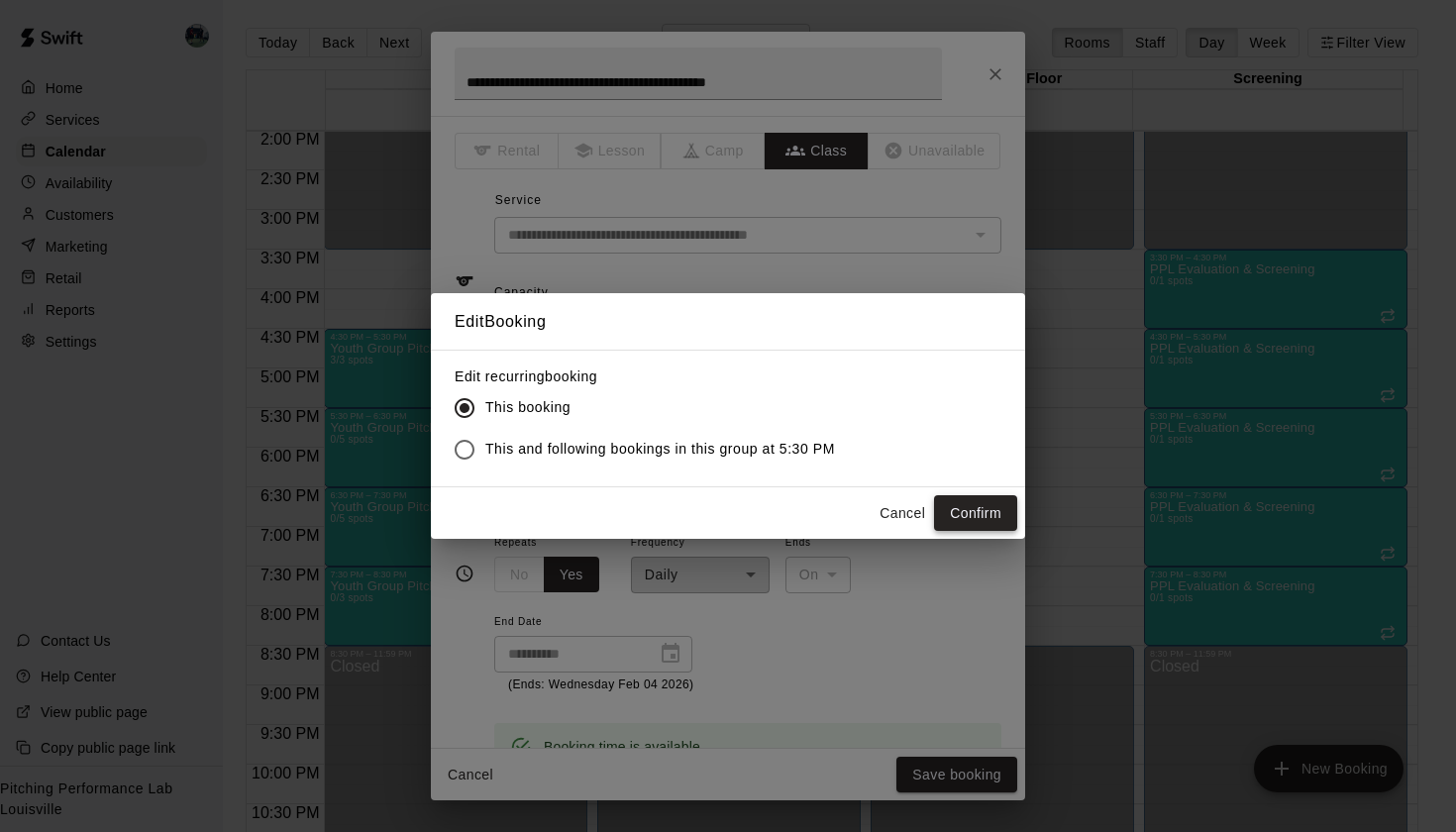 click on "Confirm" at bounding box center [976, 513] 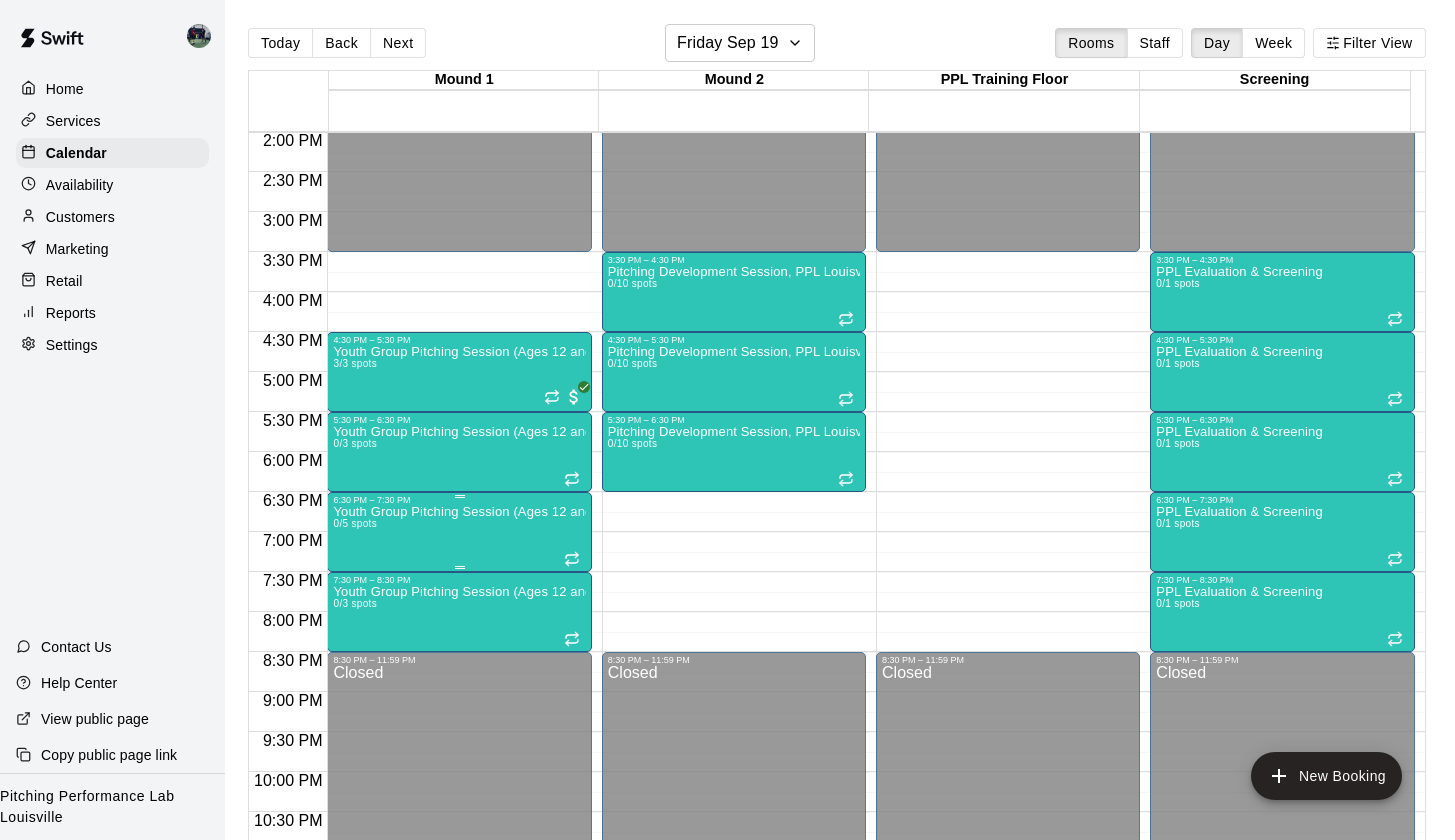 click on "Youth Group Pitching Session (Ages 12 and Under) 0/5 spots" at bounding box center (459, 925) 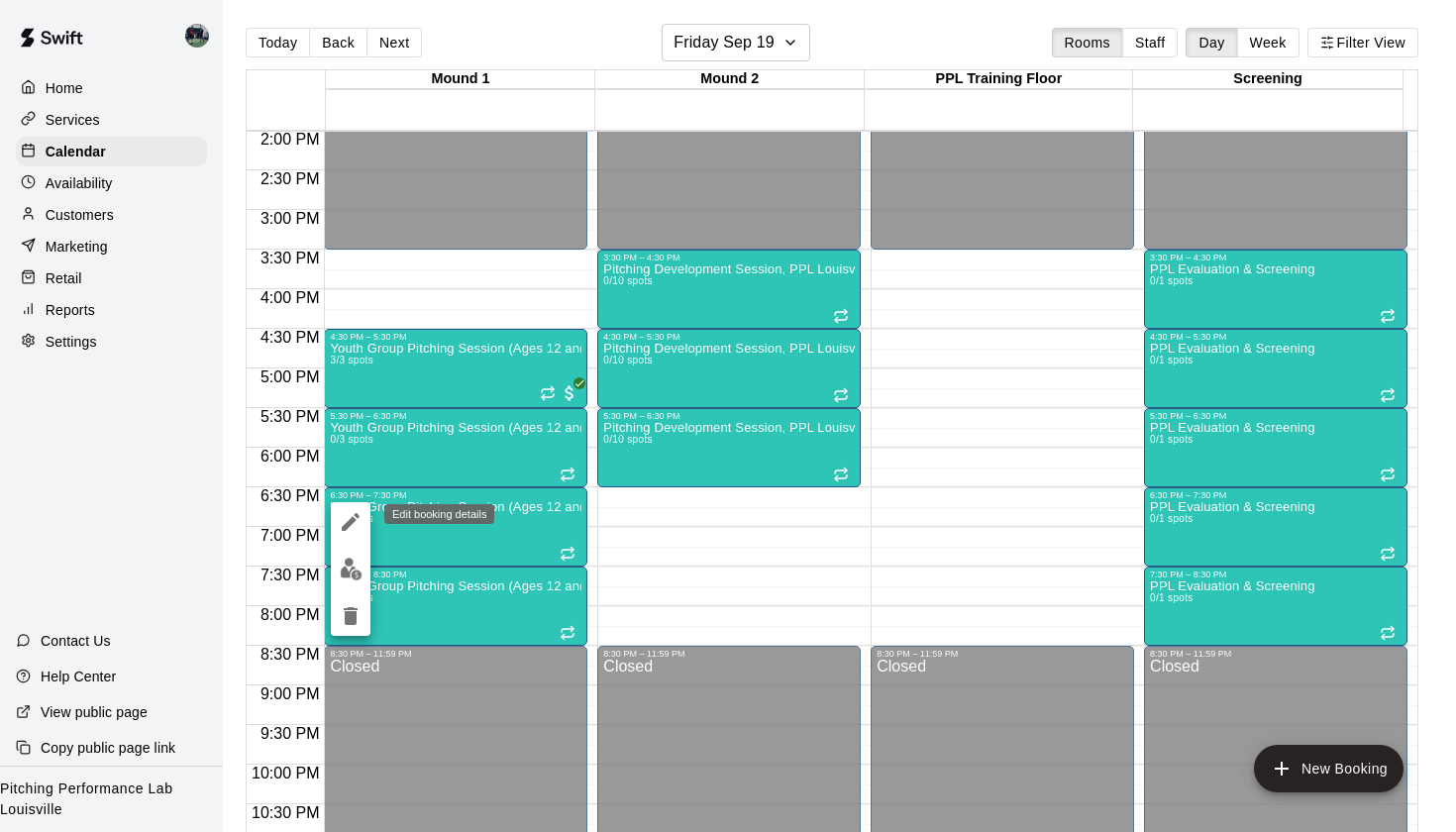 click 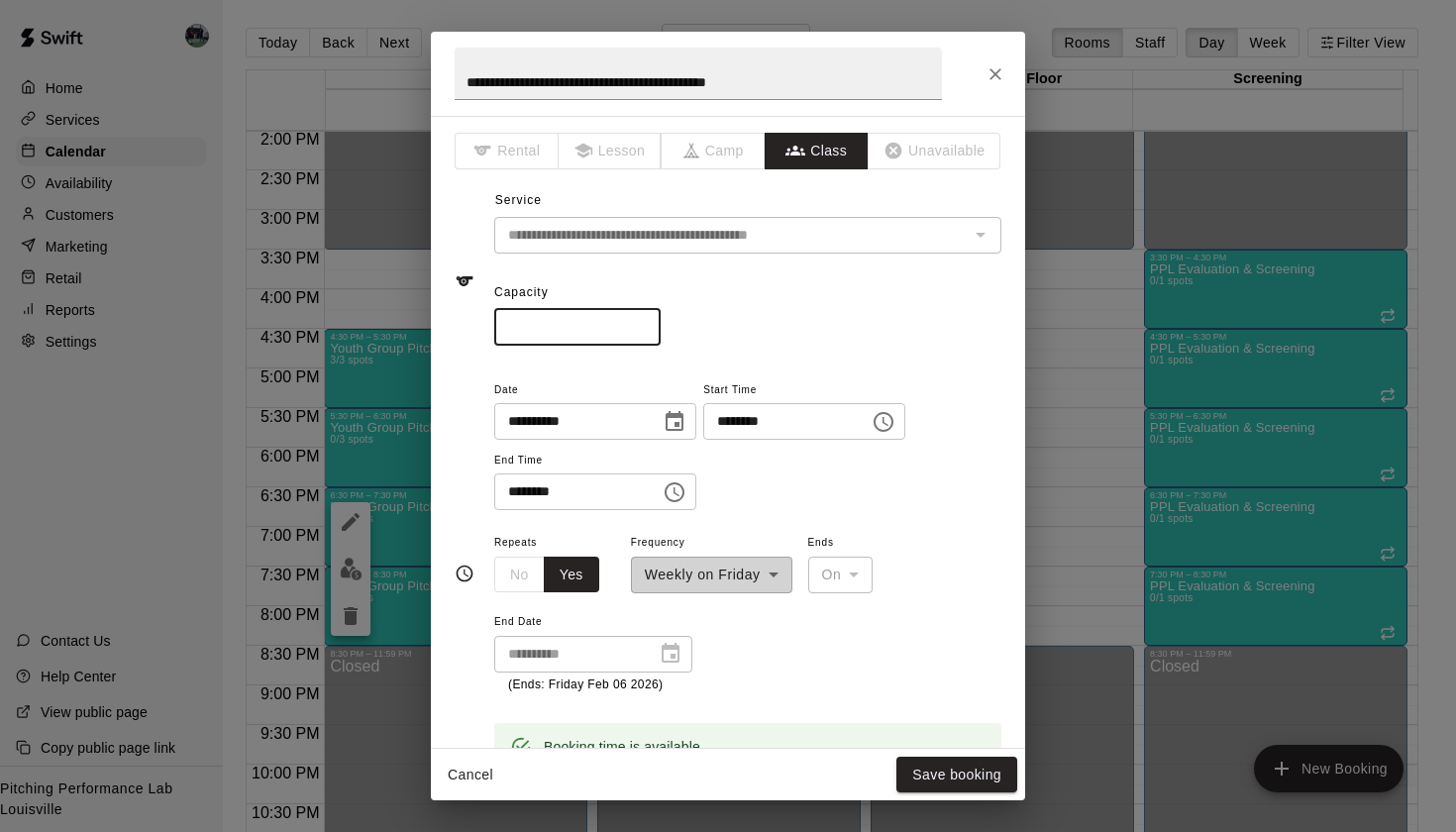 click on "*" at bounding box center (577, 327) 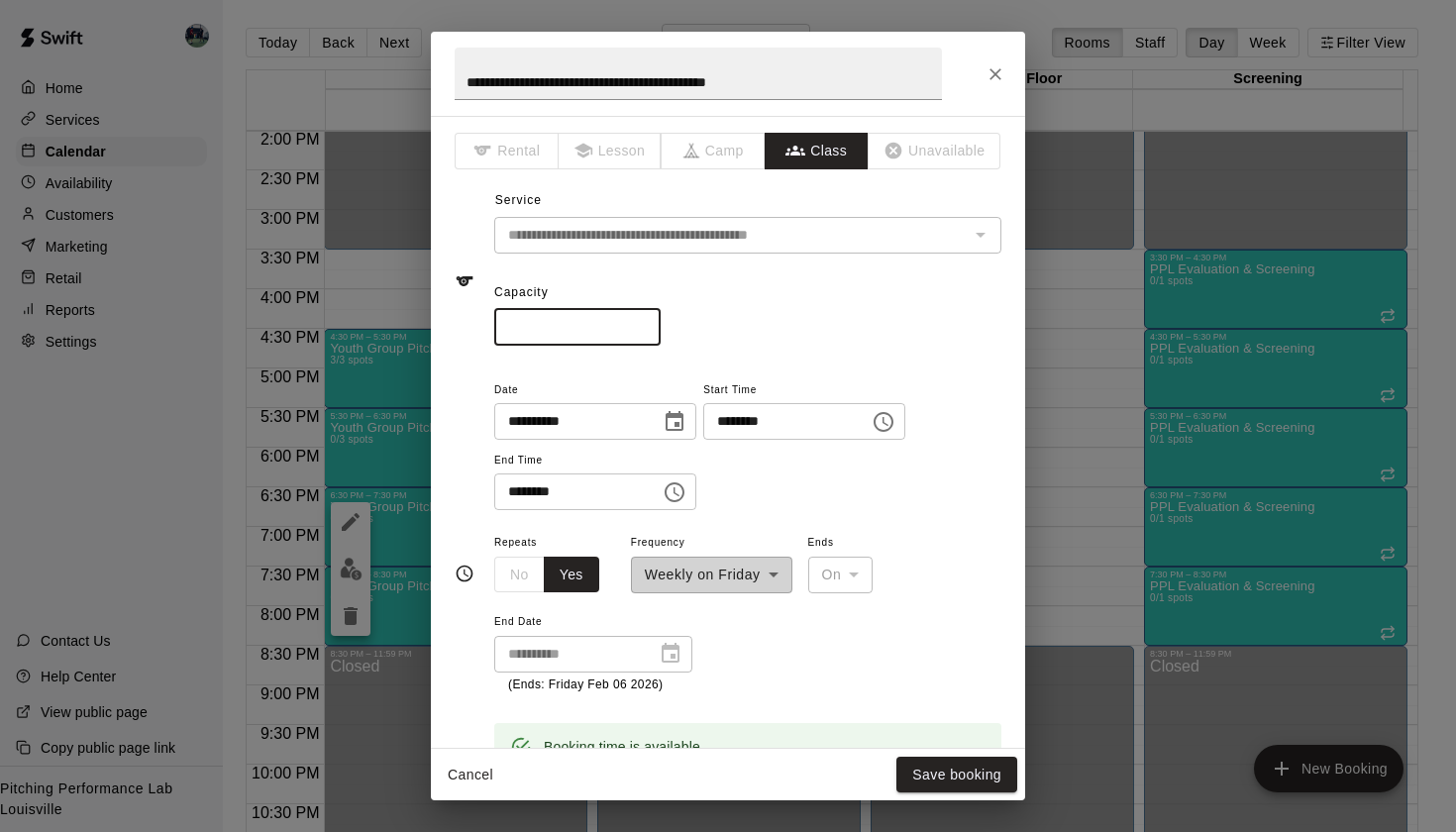 type on "*" 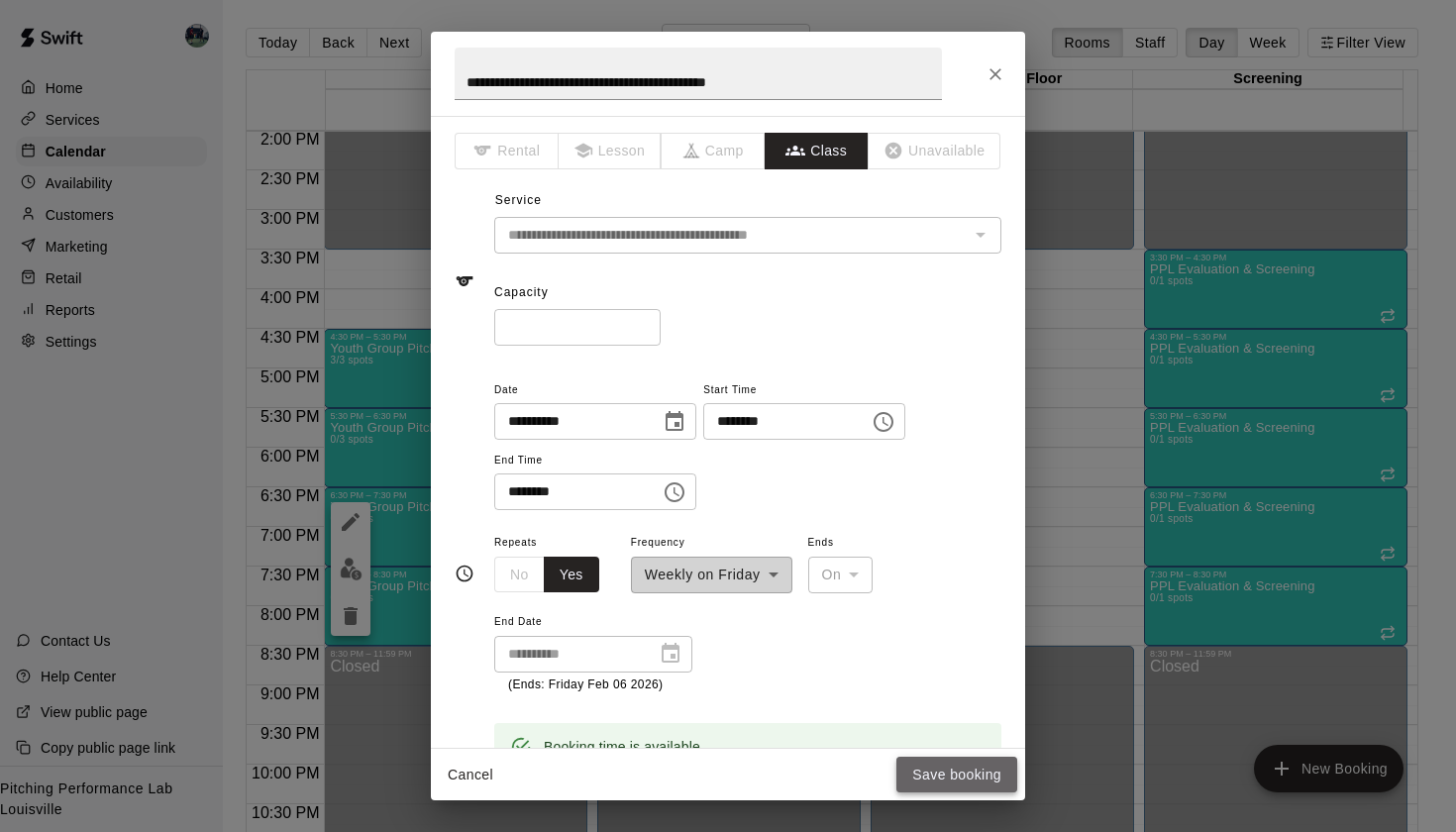 click on "Save booking" at bounding box center (957, 775) 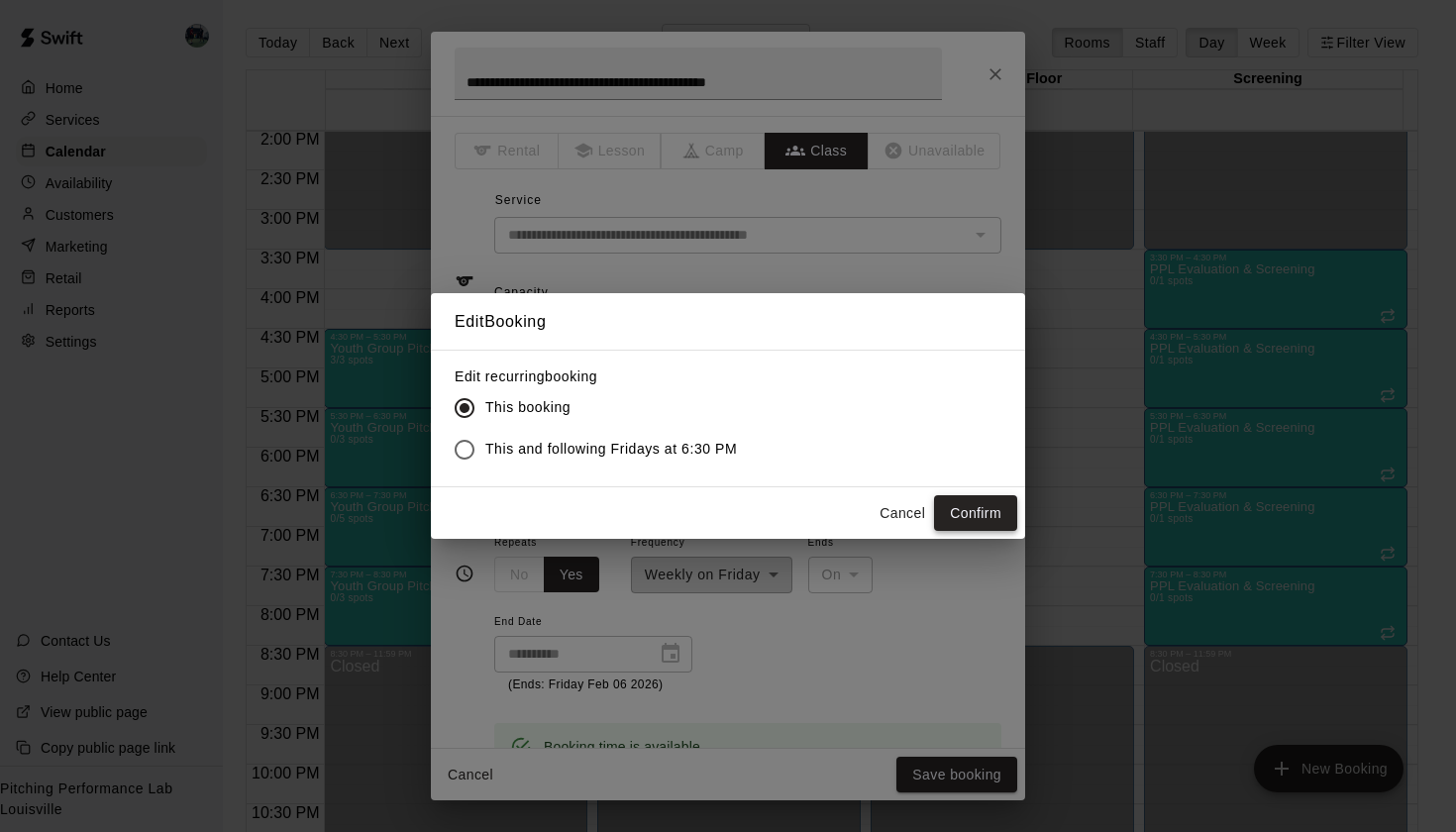 click on "Confirm" at bounding box center [976, 513] 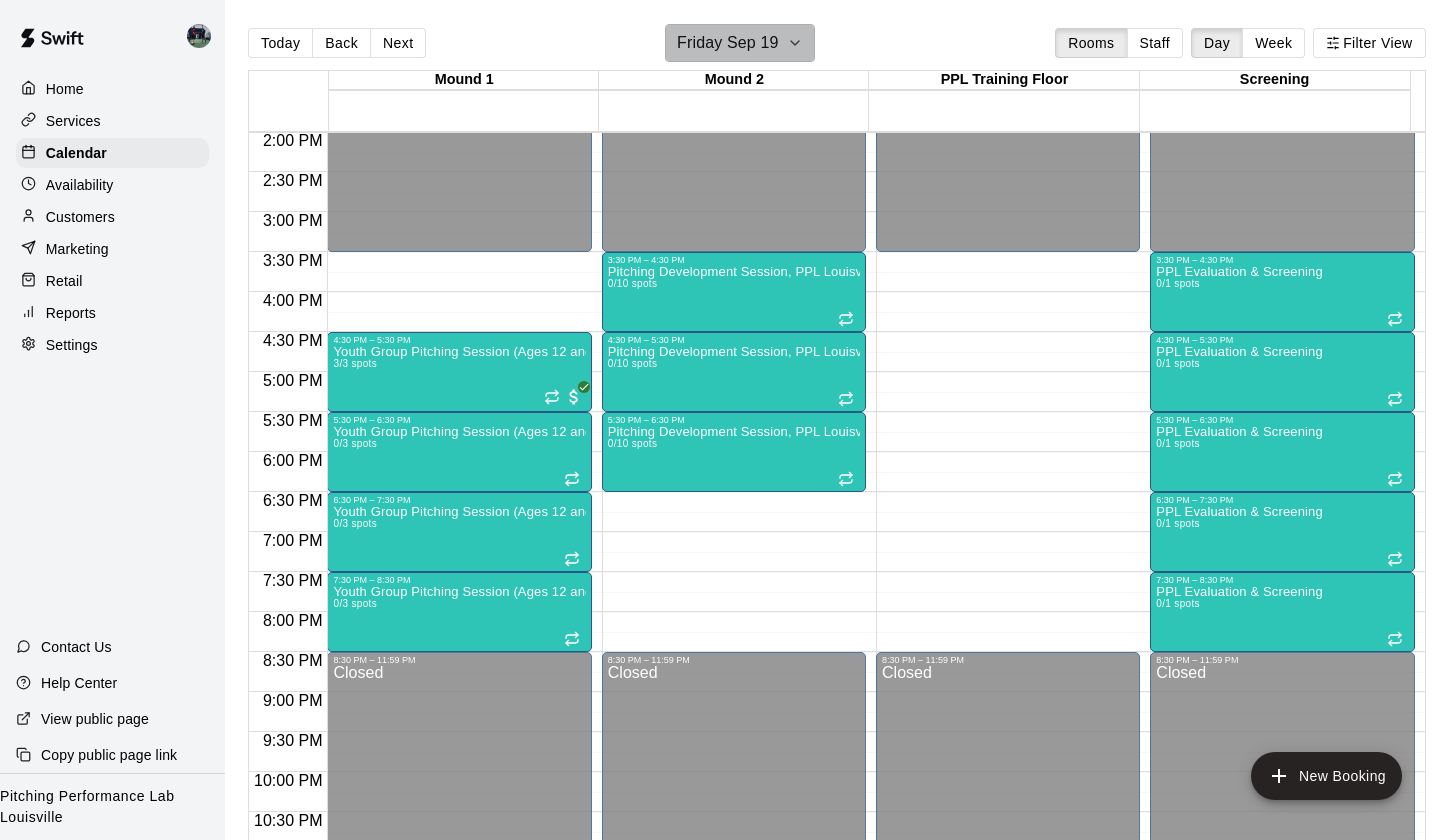 click on "Friday Sep 19" at bounding box center [740, 43] 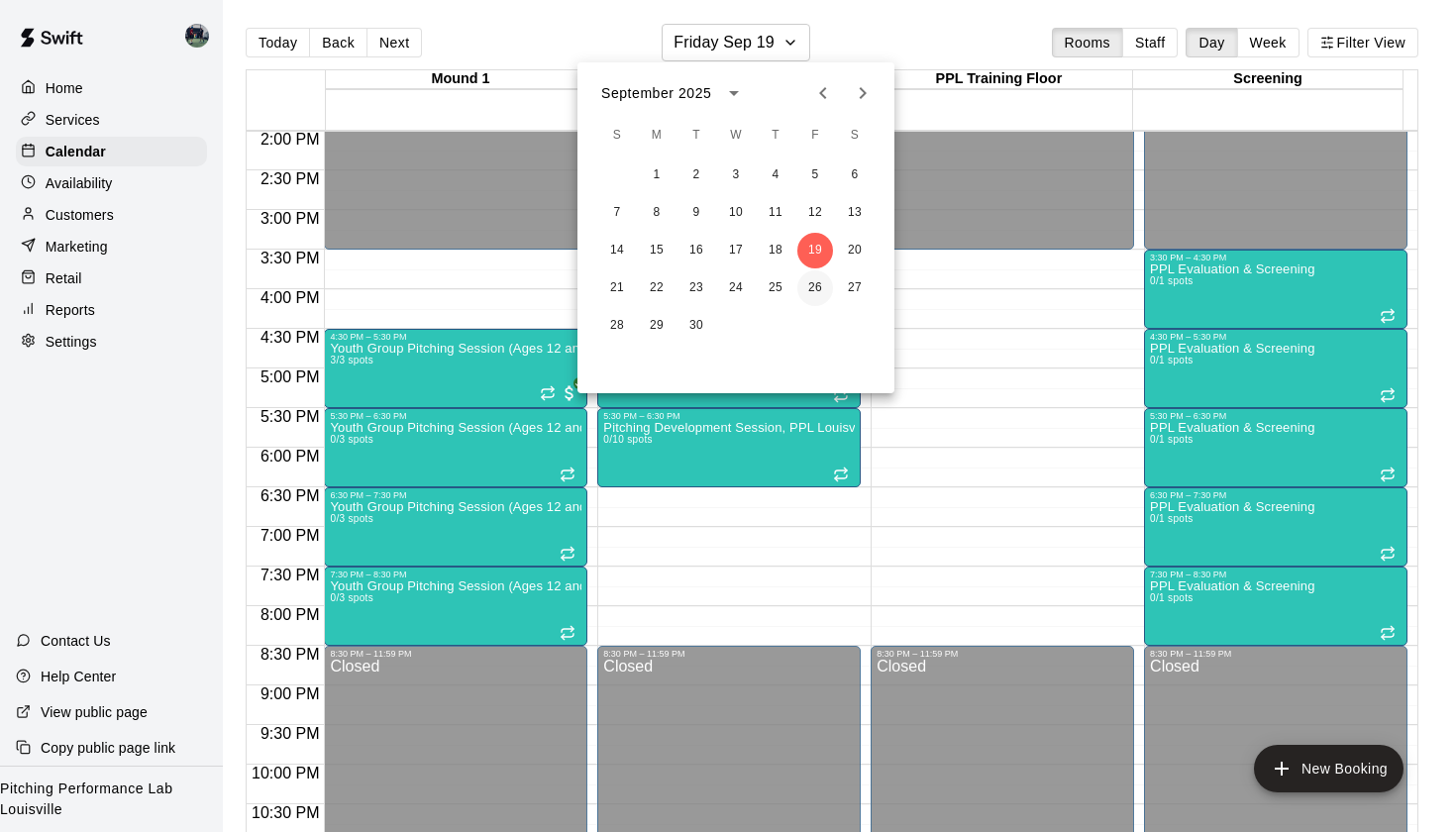 click on "26" at bounding box center [815, 288] 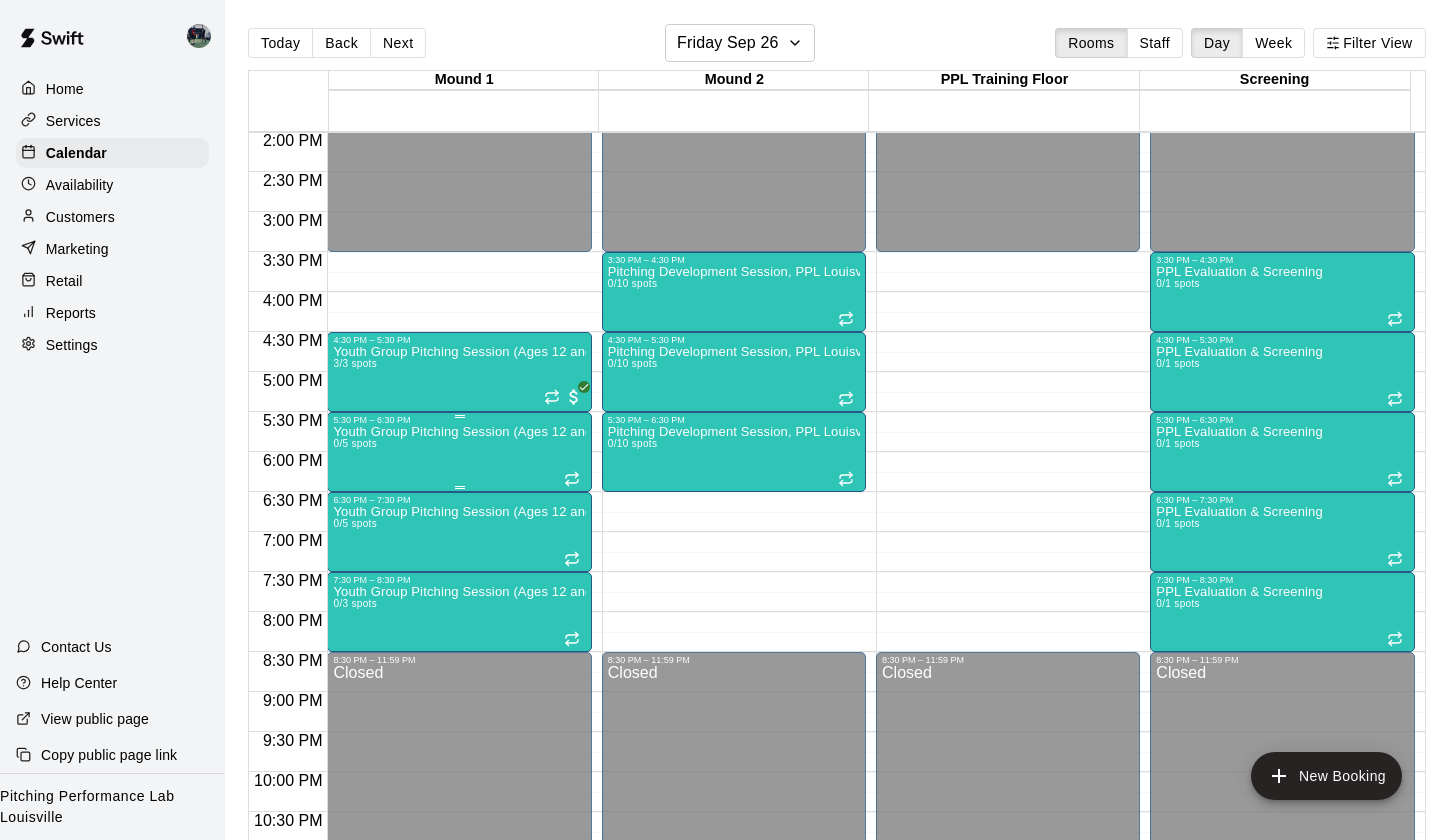 click on "Youth Group Pitching Session (Ages 12 and Under) 0/5 spots" at bounding box center [459, 845] 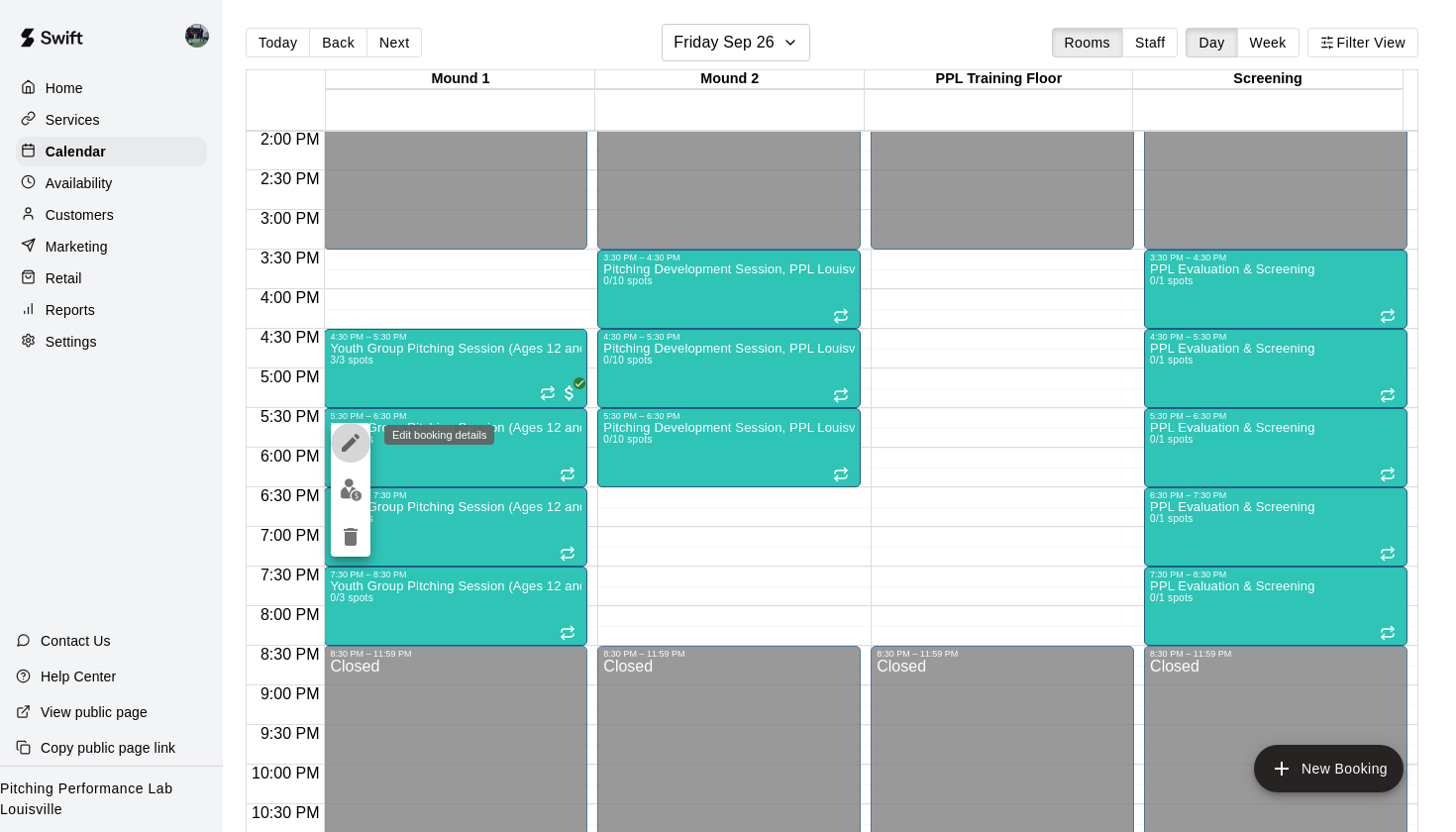 click 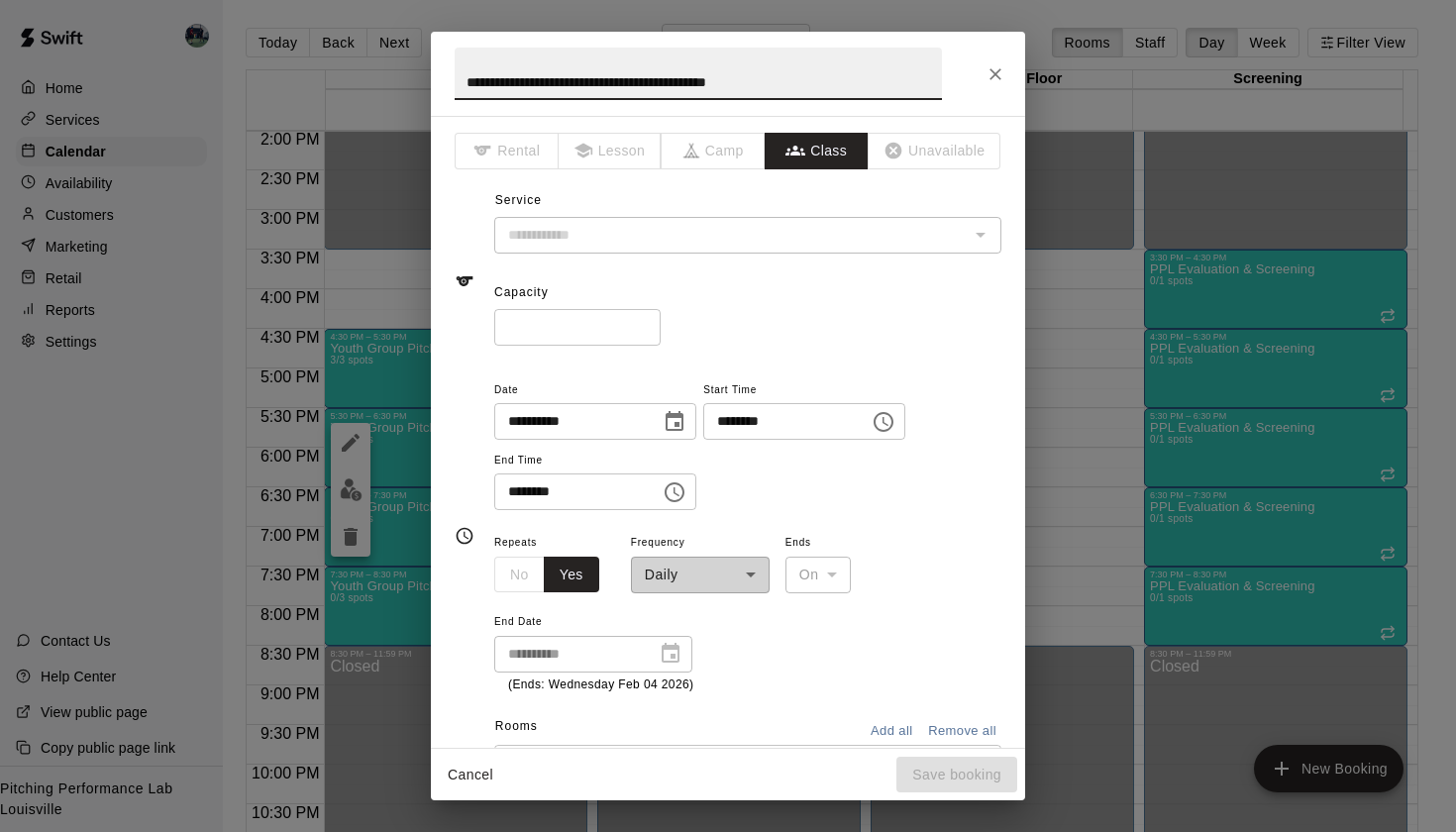 type on "**********" 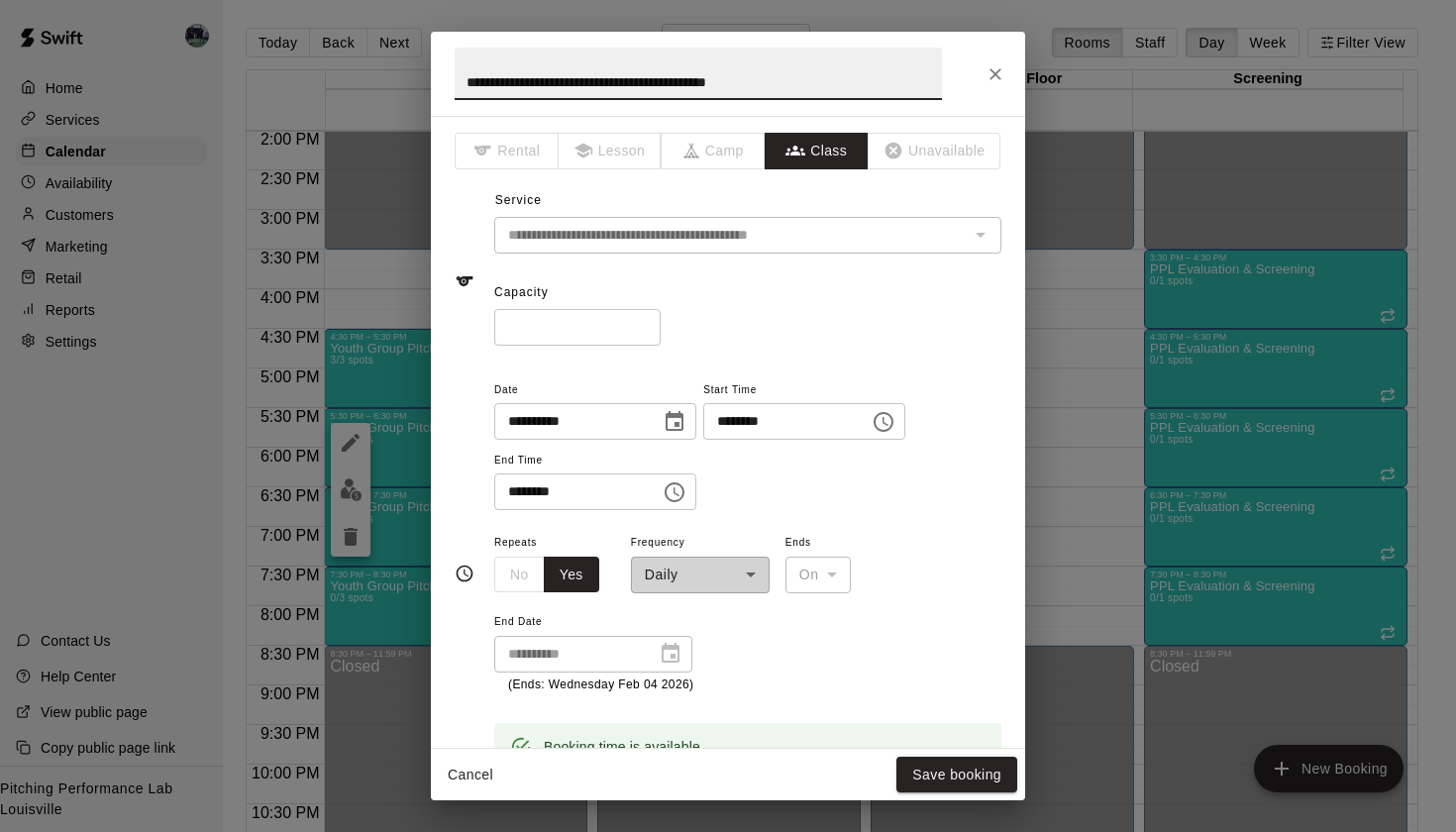 click on "*" at bounding box center (577, 327) 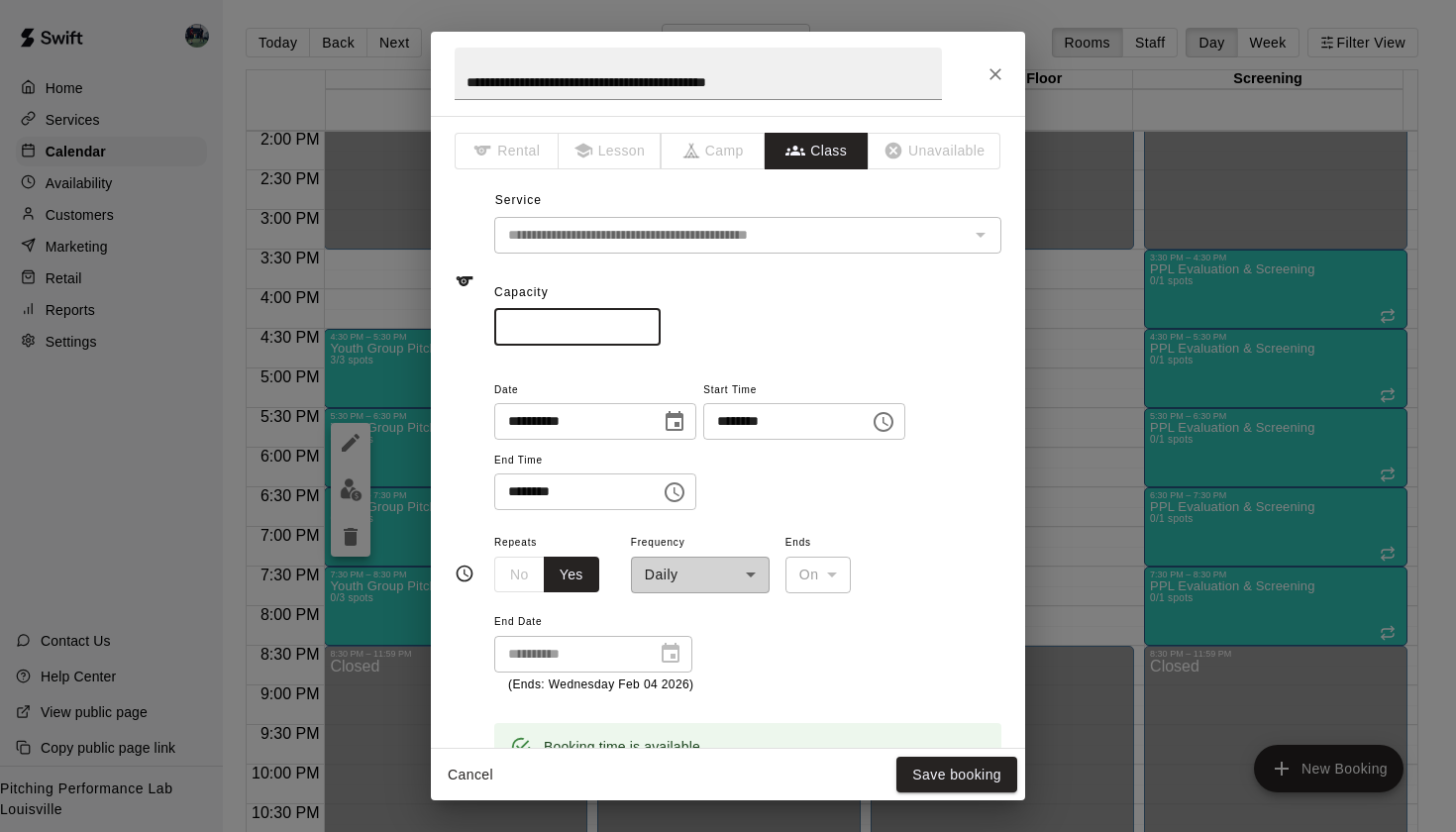 type on "*" 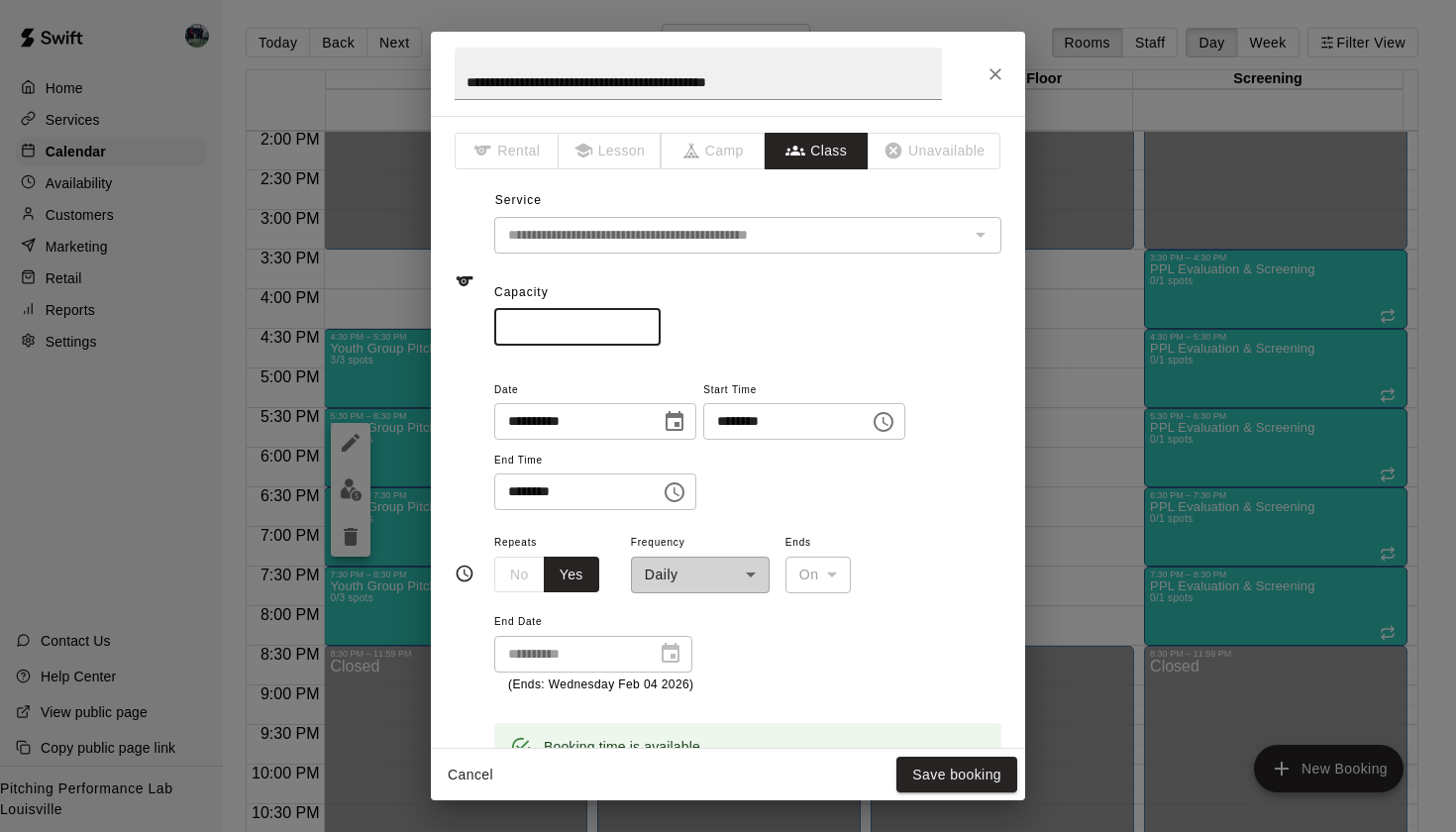 click on "*" at bounding box center [577, 327] 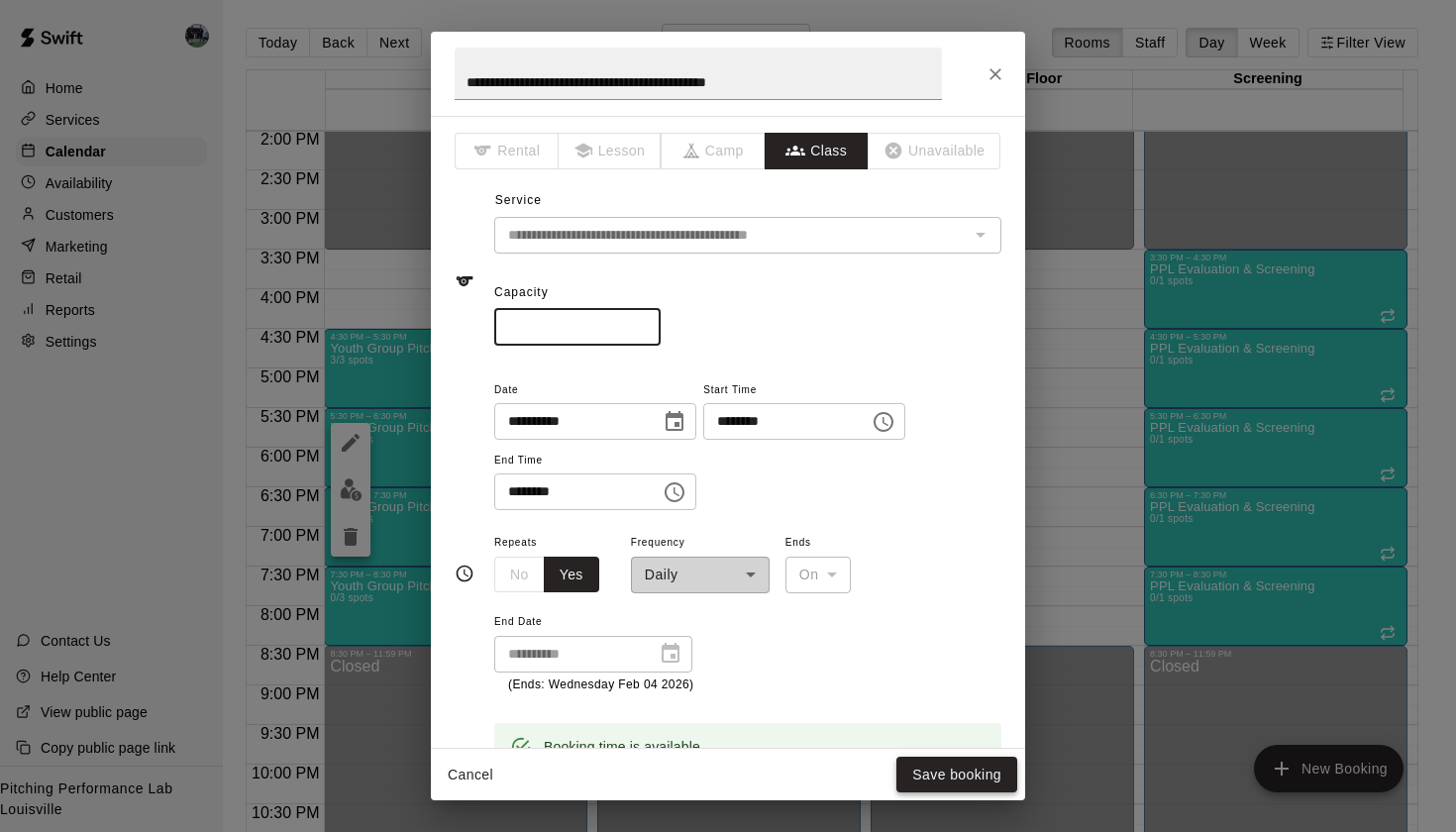 click on "Save booking" at bounding box center [957, 775] 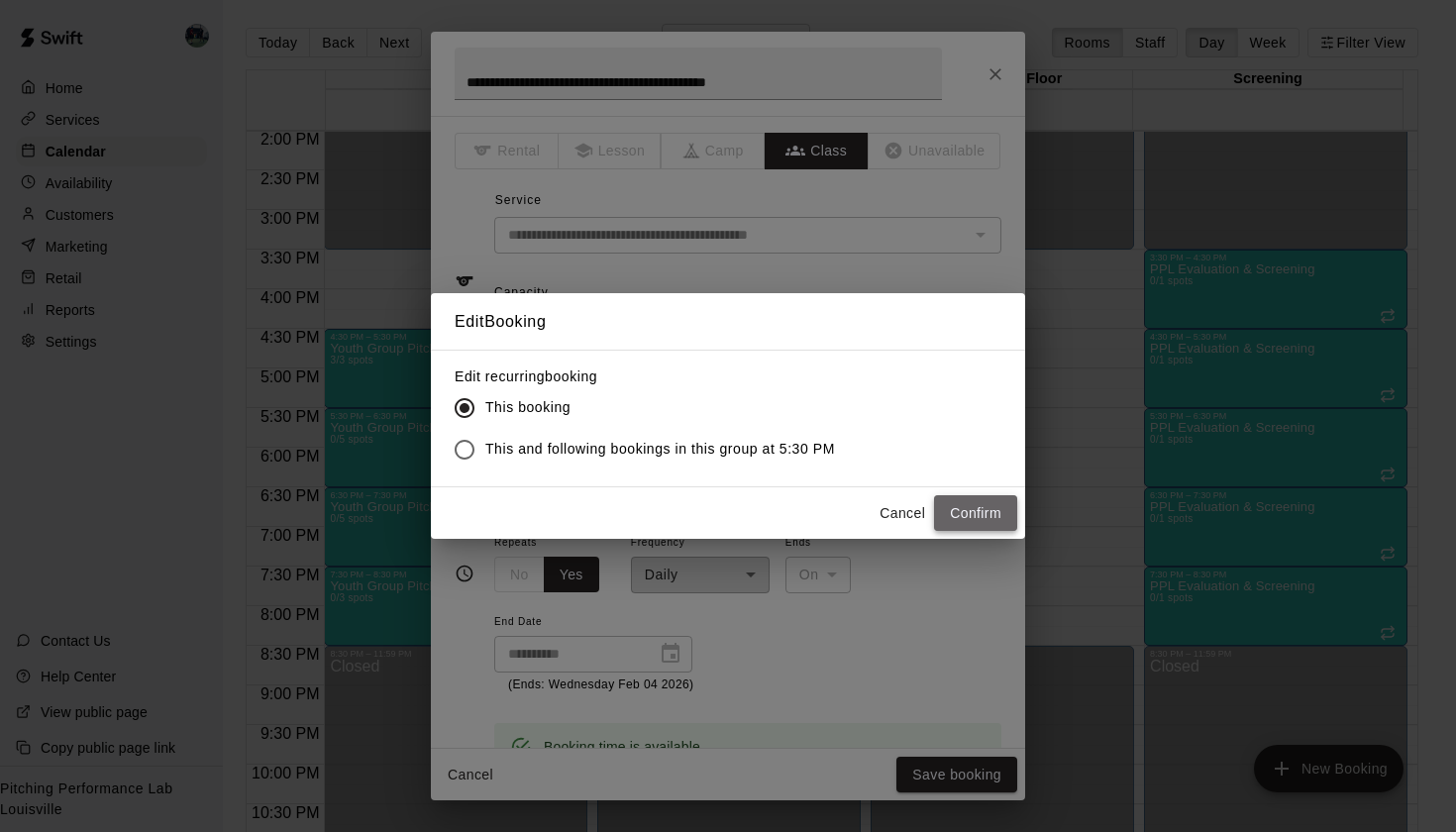 click on "Confirm" at bounding box center [976, 513] 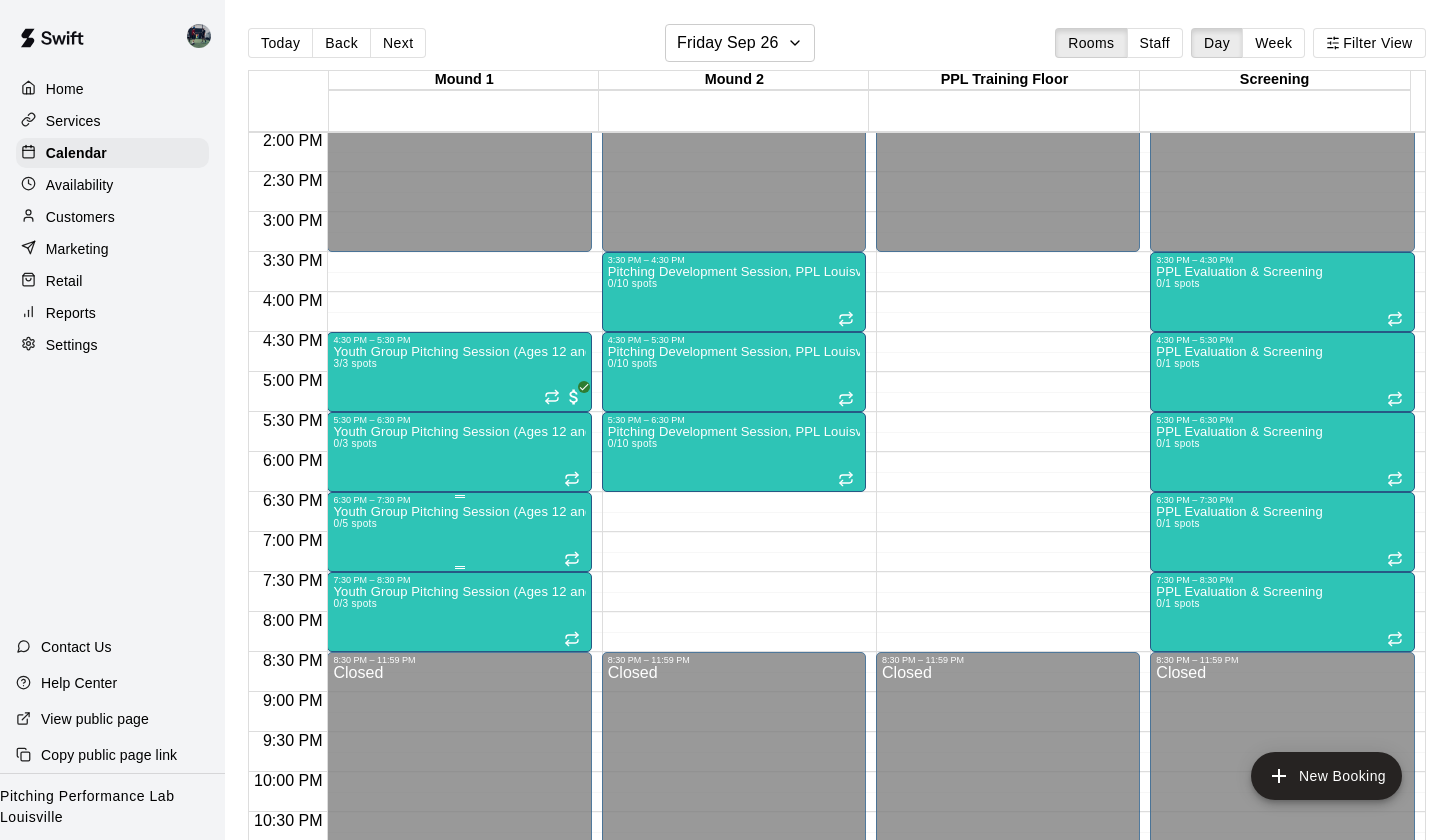 click on "Youth Group Pitching Session (Ages 12 and Under) 0/5 spots" at bounding box center [459, 925] 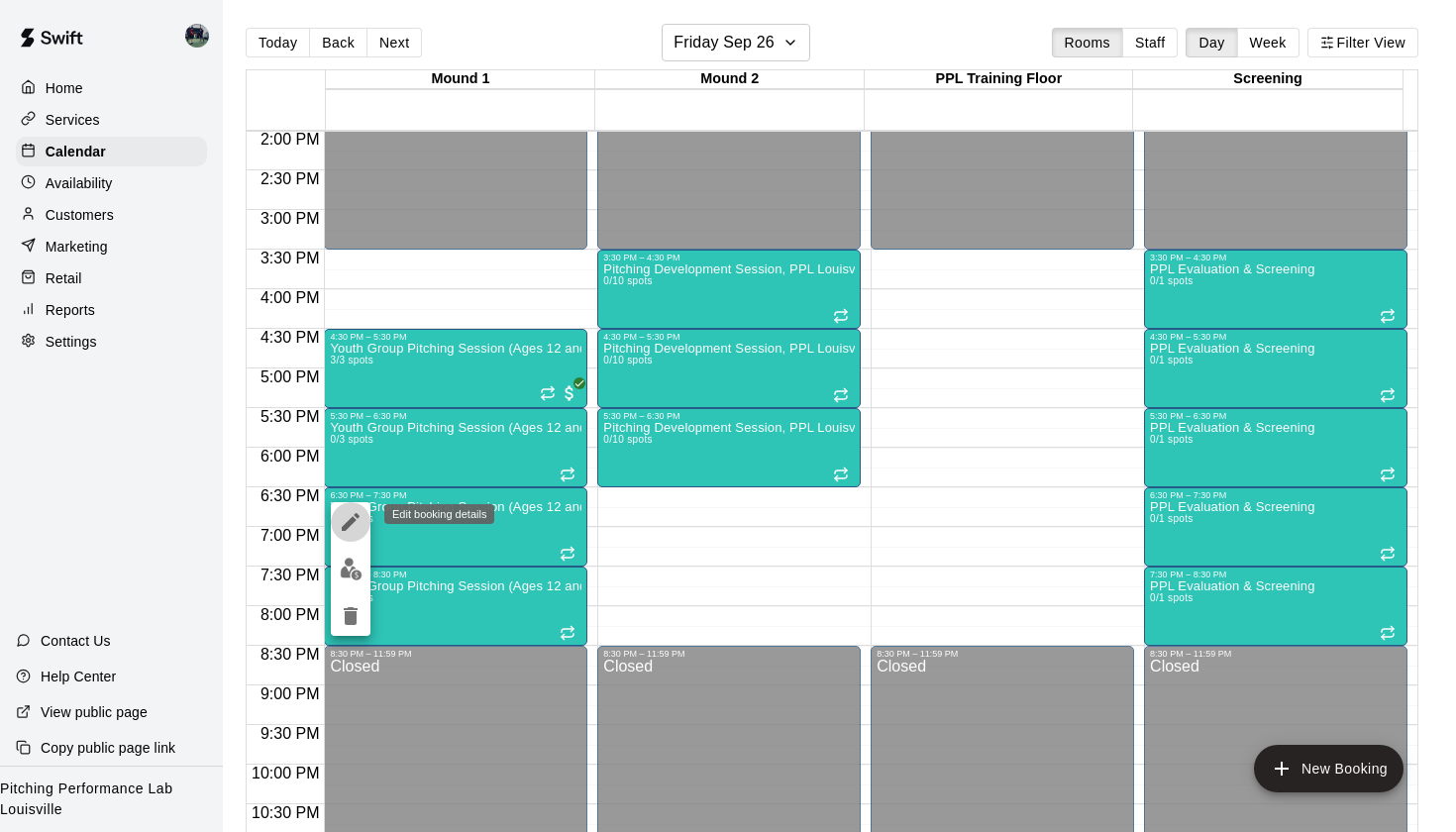click 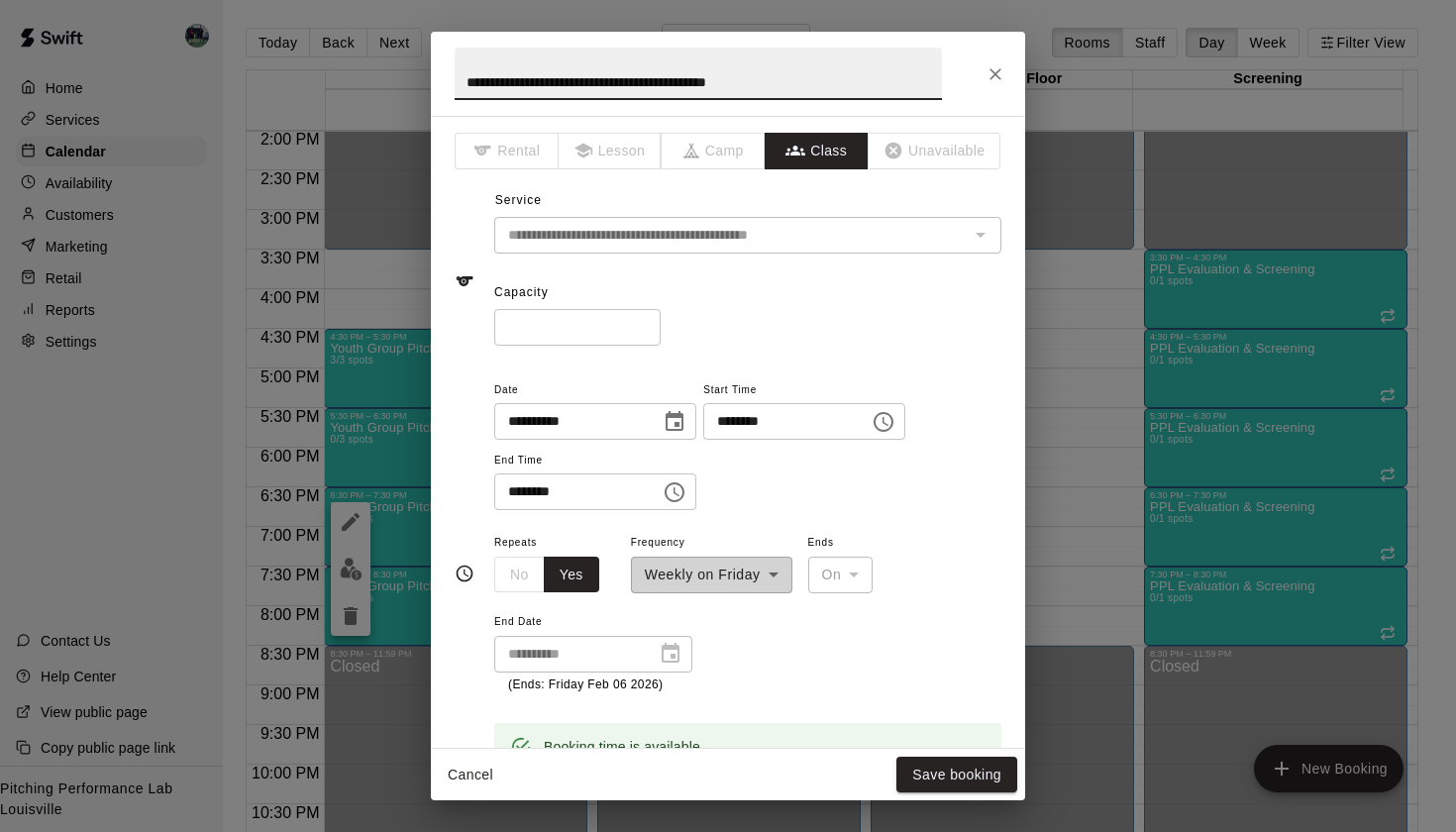 click on "*" at bounding box center [577, 327] 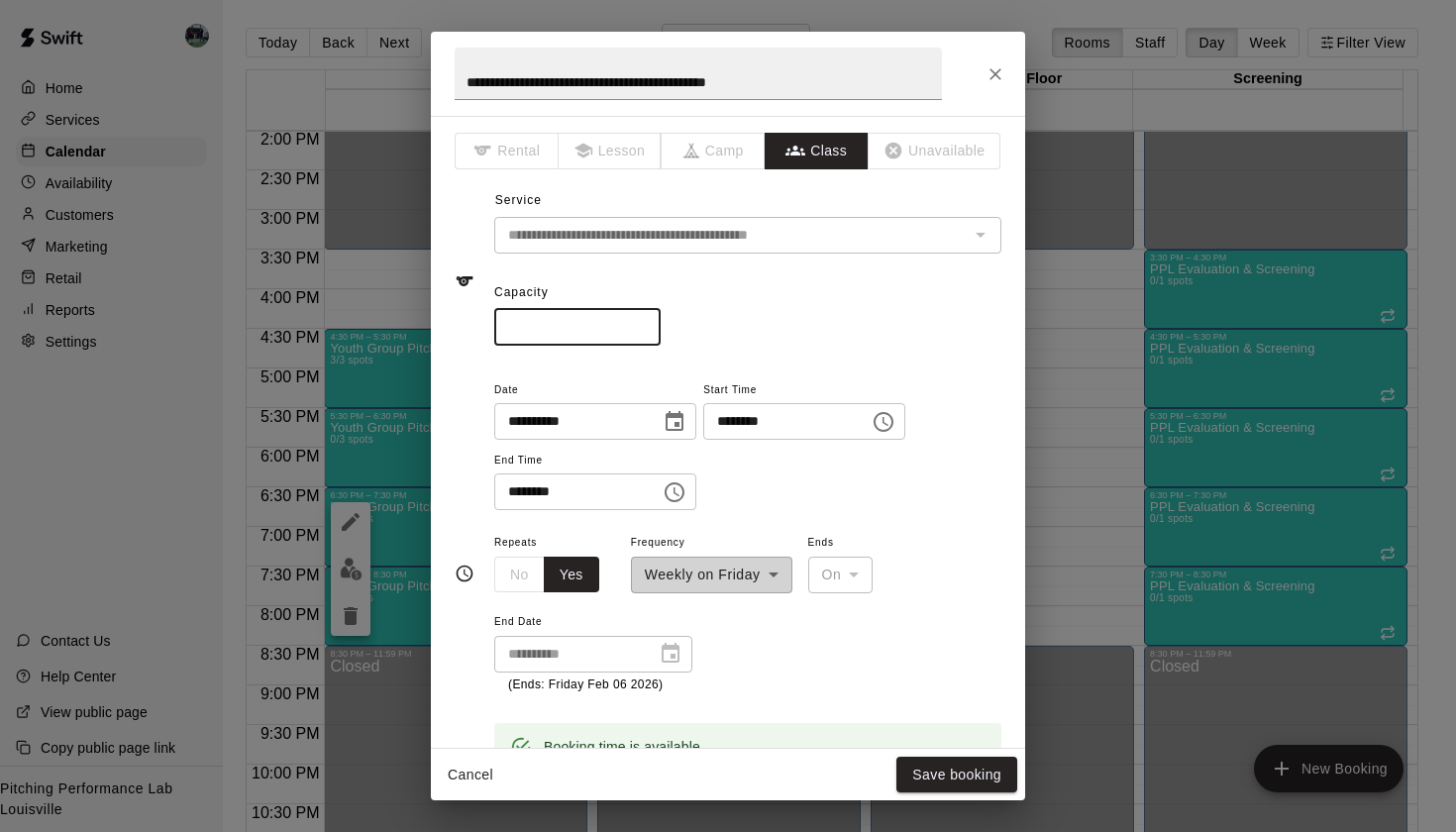 type on "*" 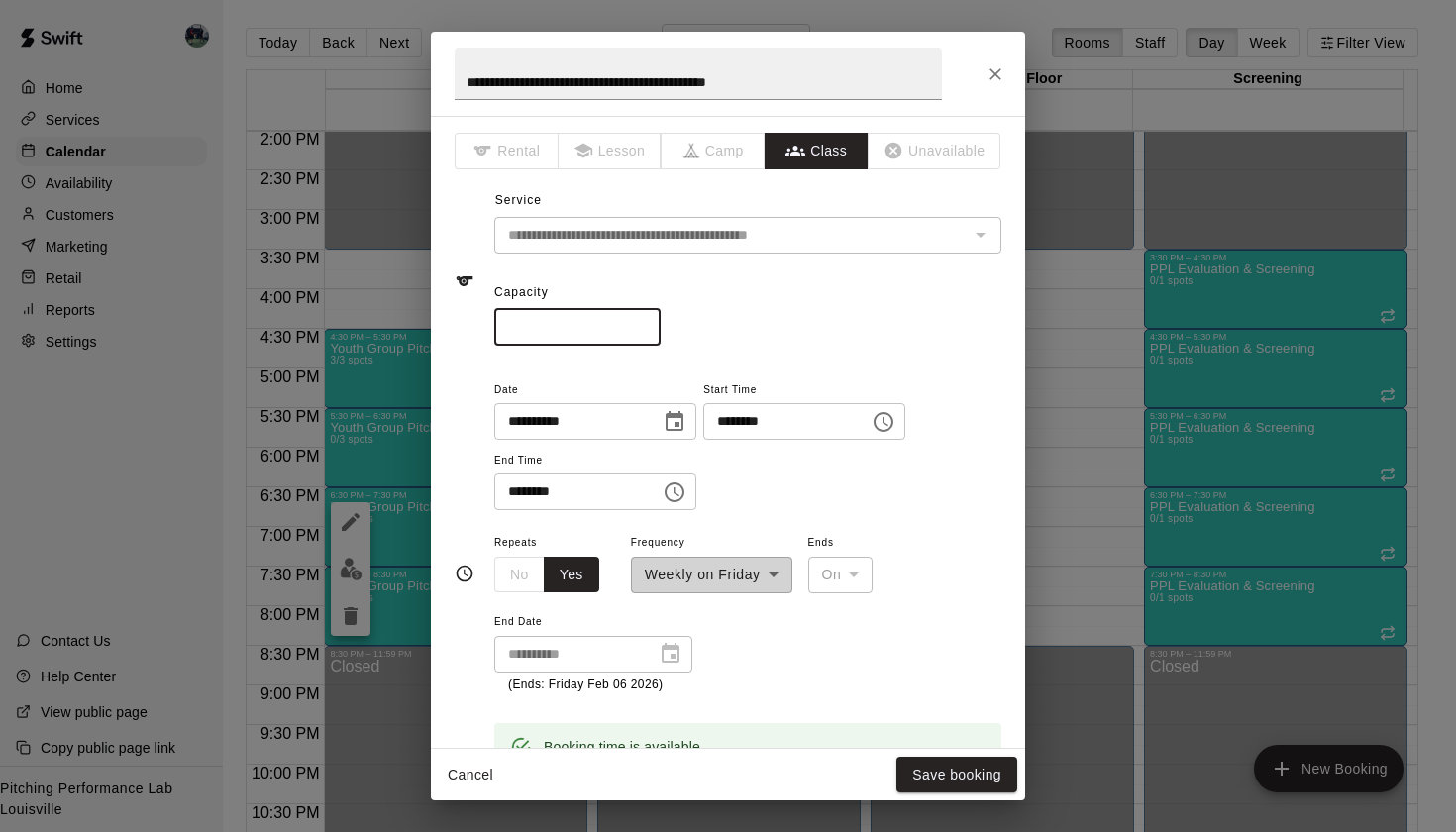 click on "*" at bounding box center [577, 327] 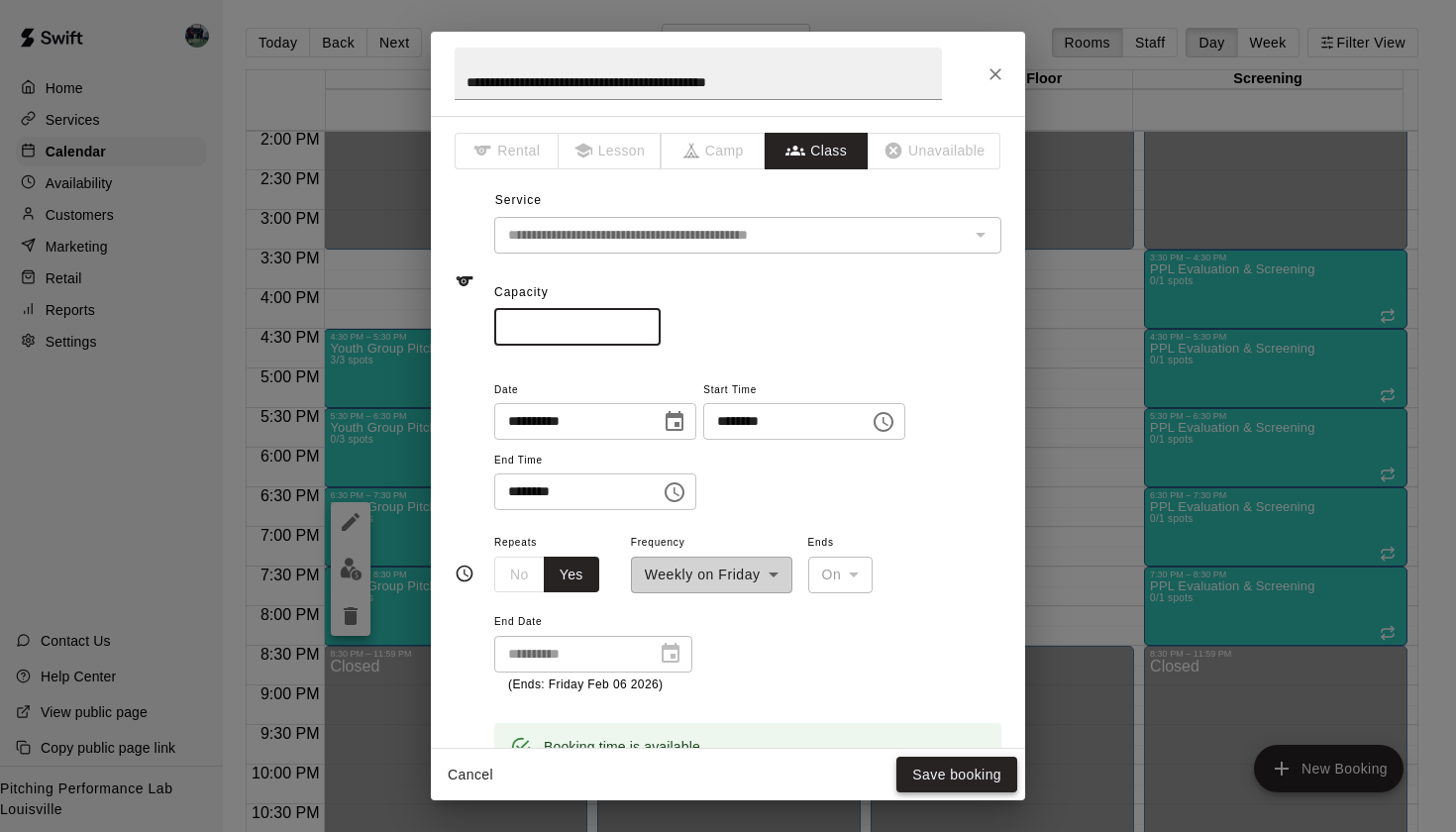 click on "Save booking" at bounding box center (957, 775) 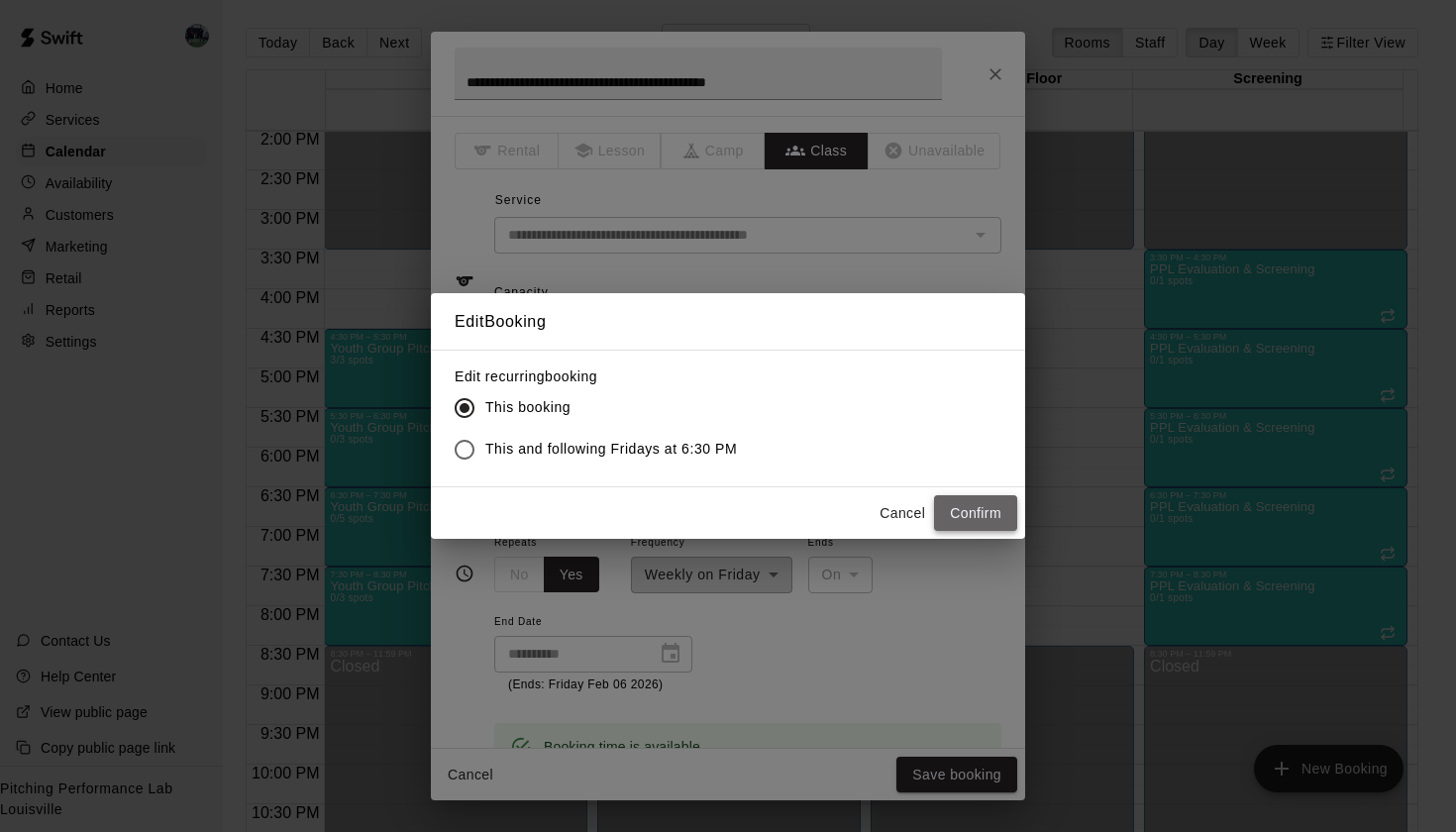 click on "Confirm" at bounding box center [976, 513] 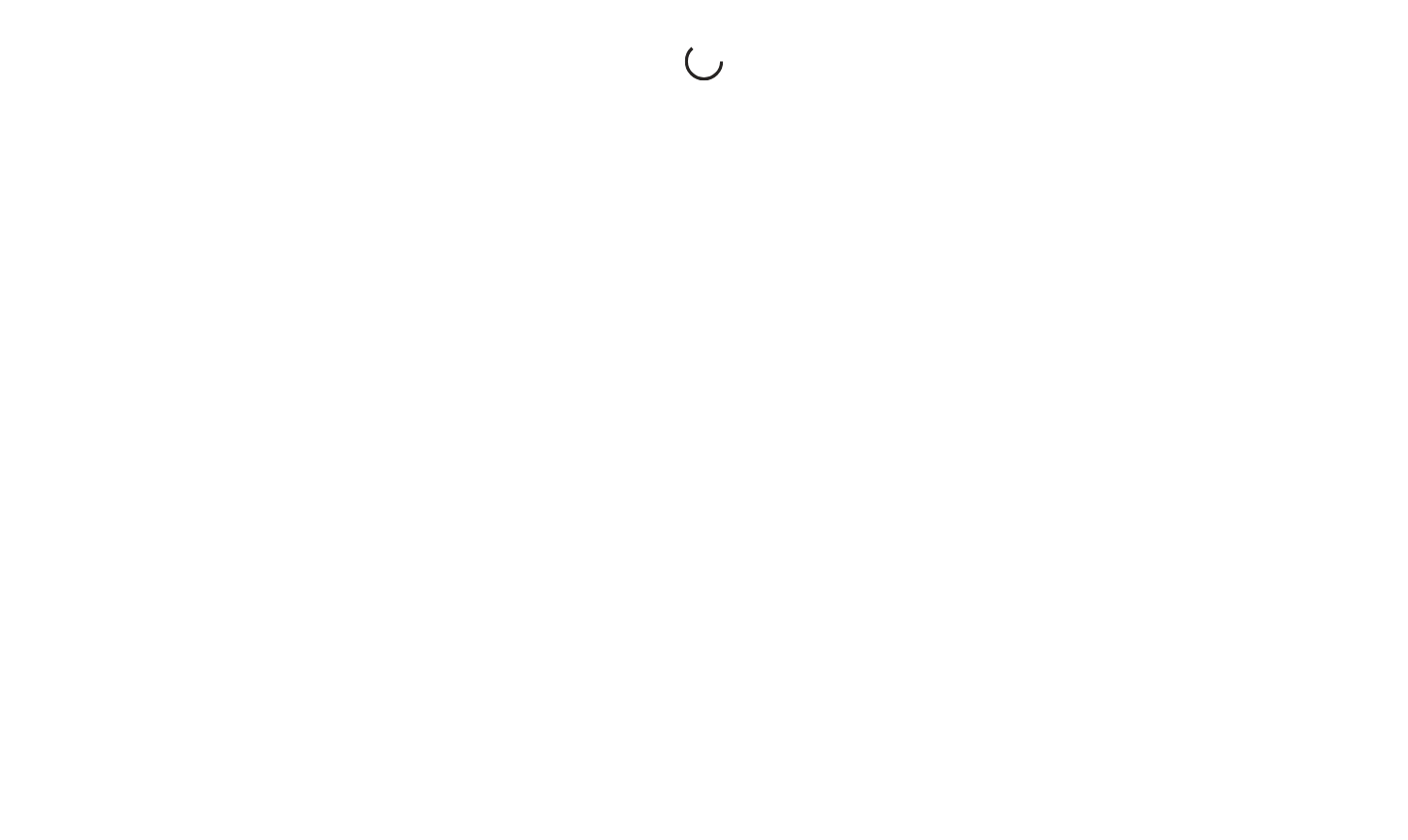 scroll, scrollTop: 0, scrollLeft: 0, axis: both 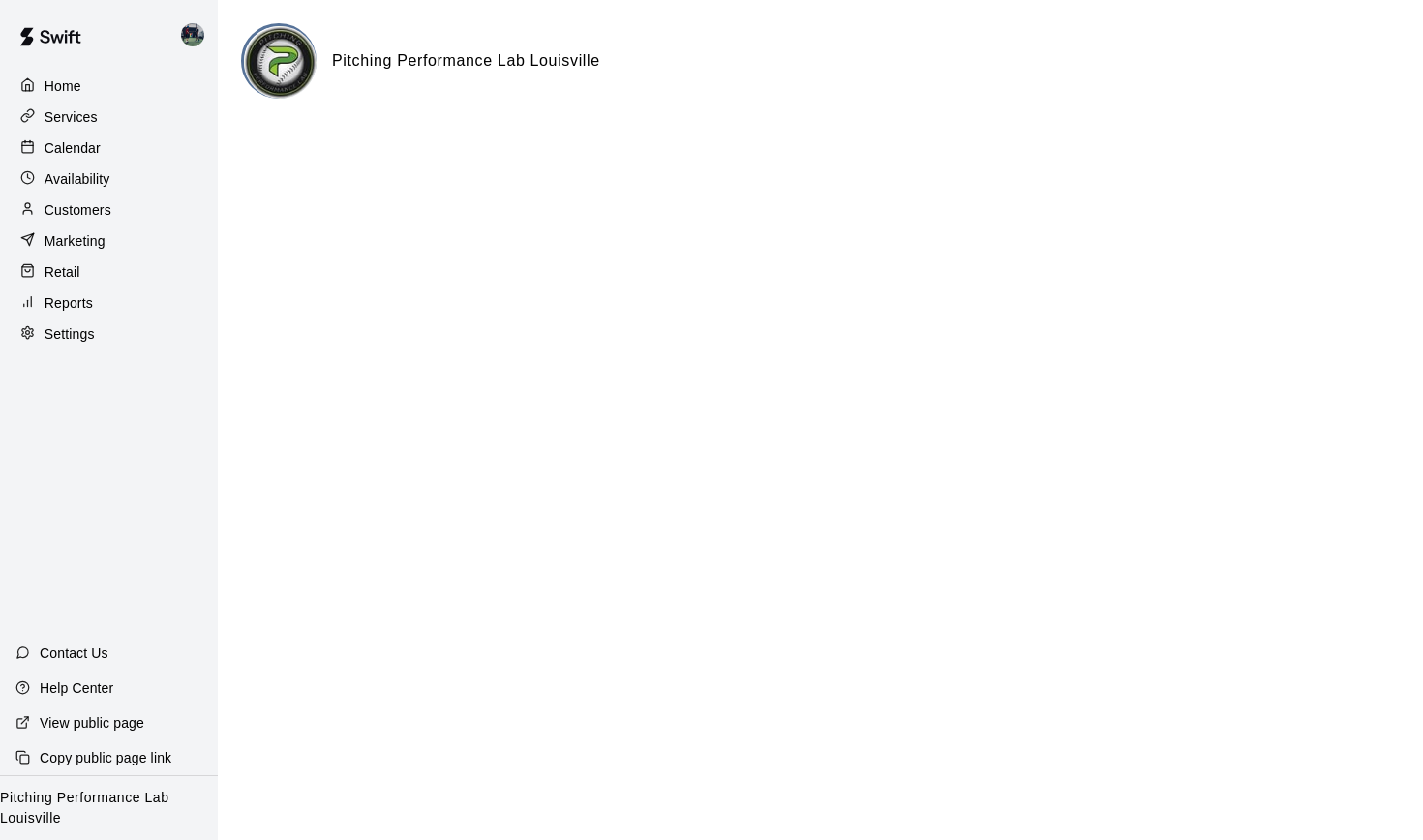 click on "Calendar" at bounding box center [73, 148] 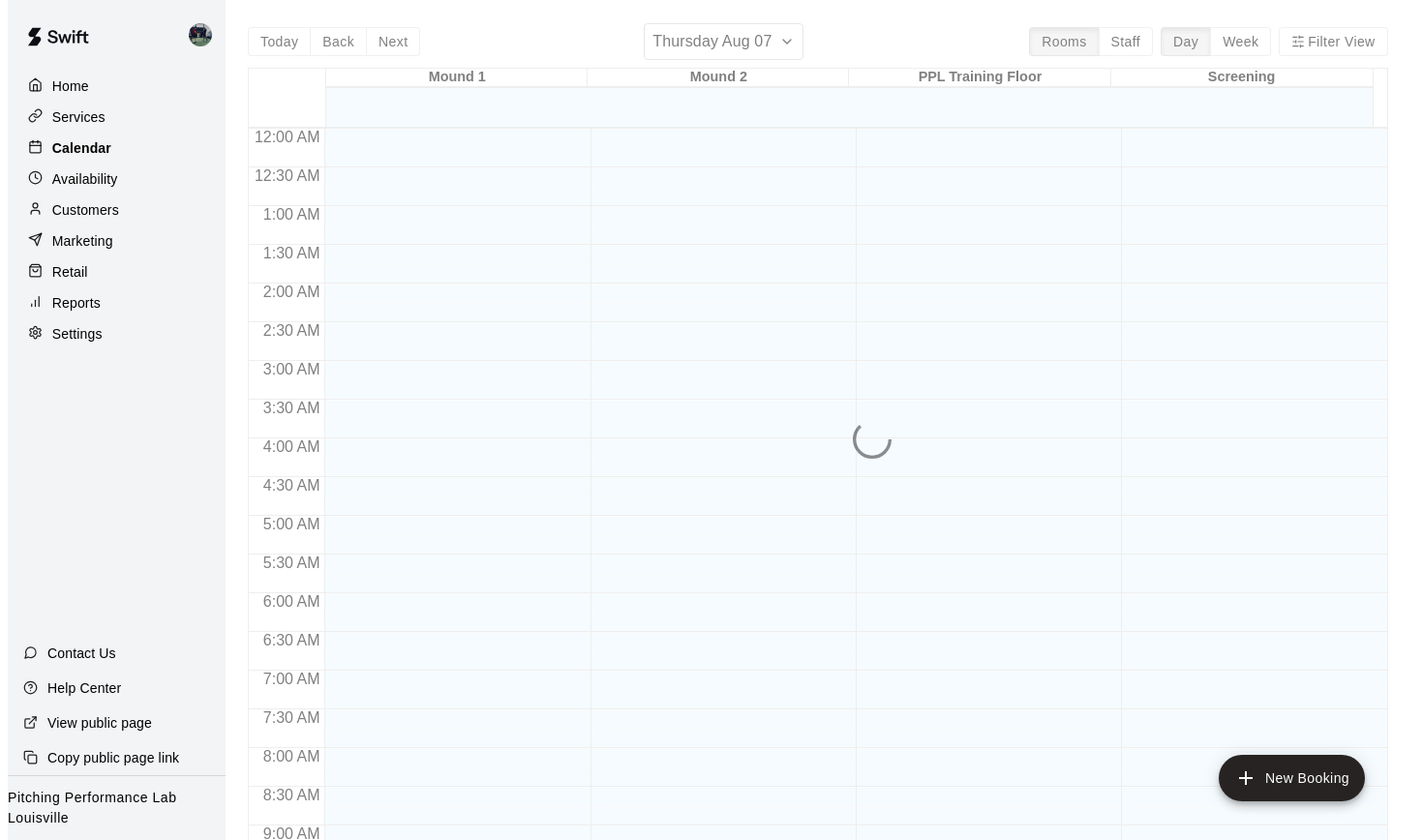 scroll, scrollTop: 1067, scrollLeft: 0, axis: vertical 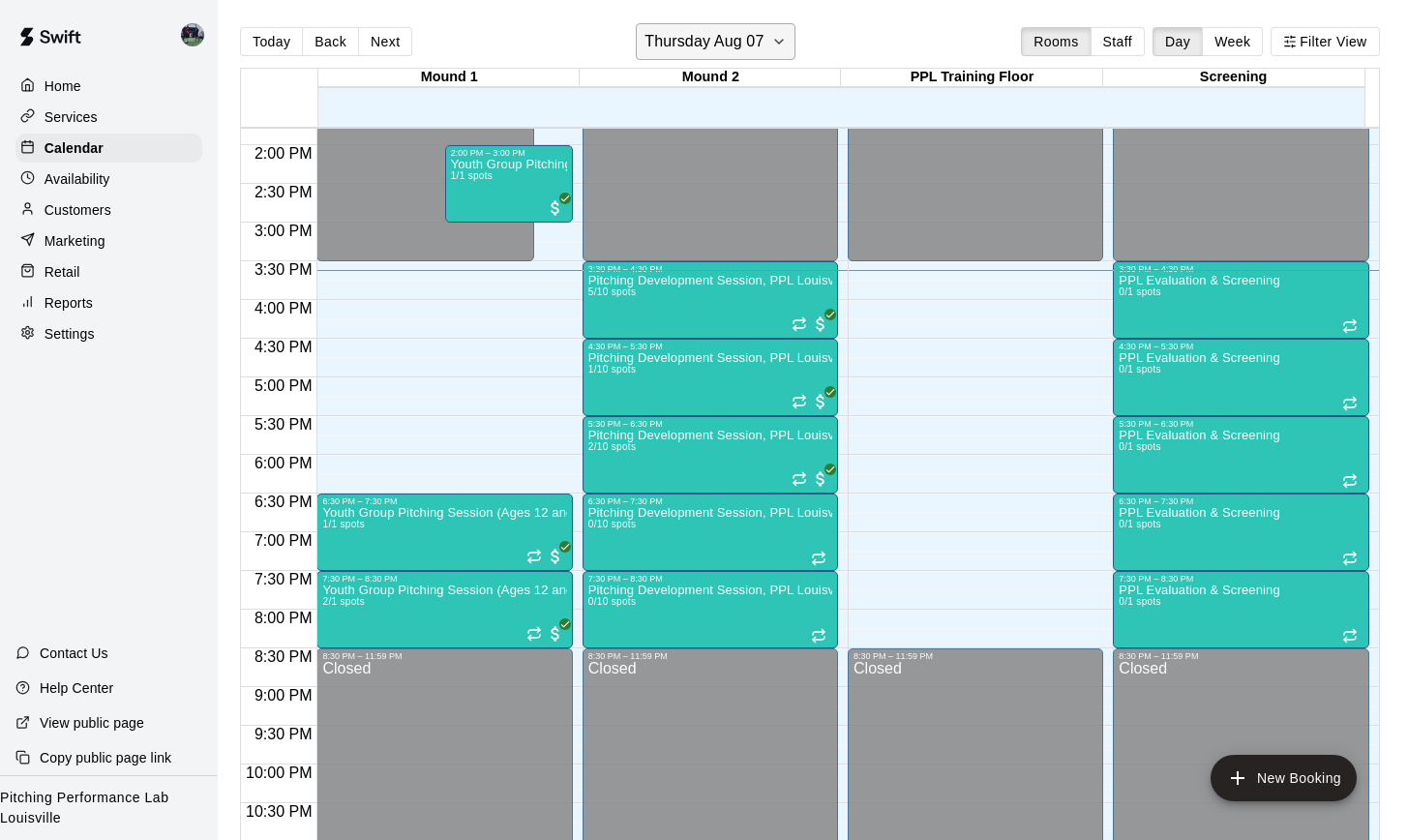 click 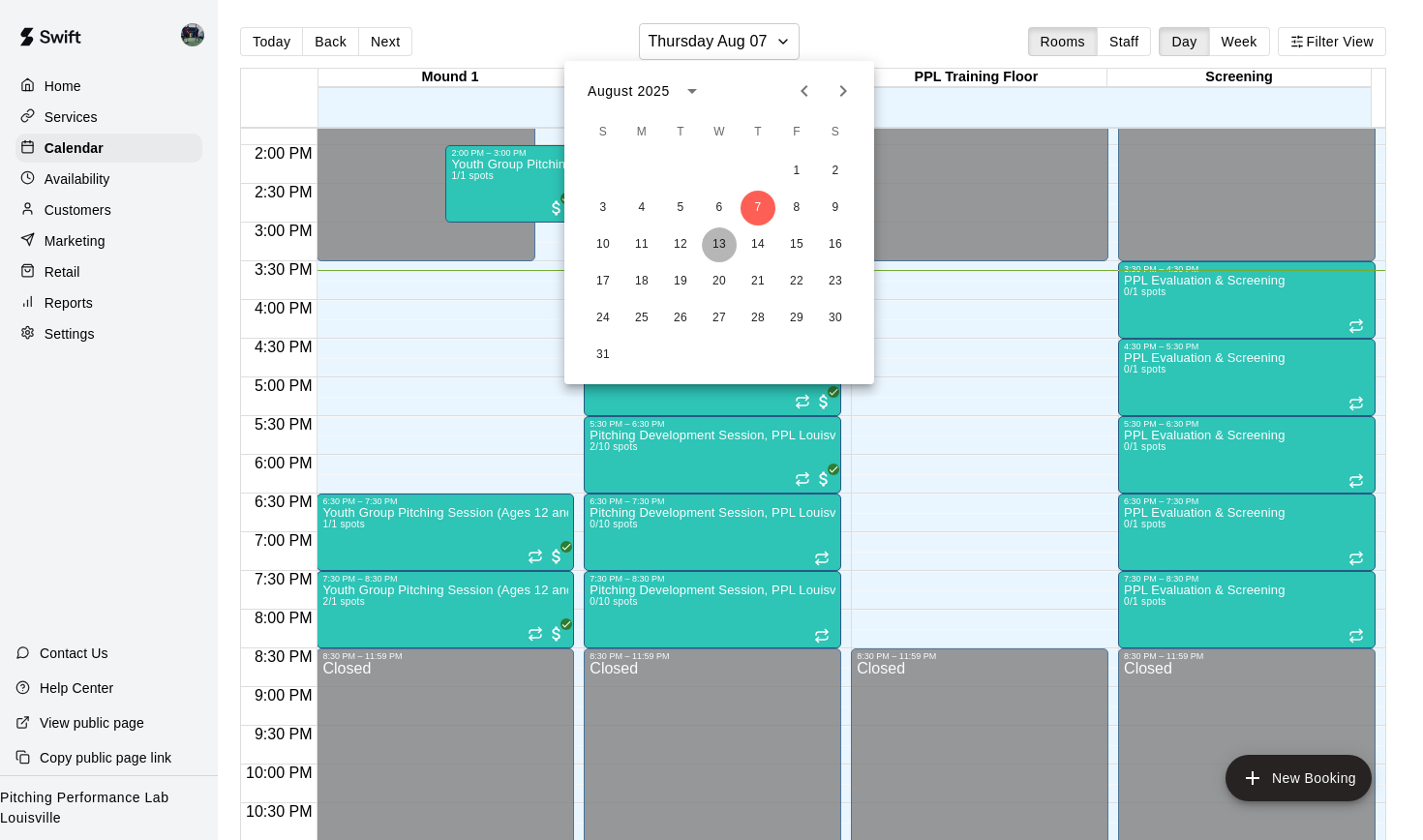 click on "13" at bounding box center [719, 245] 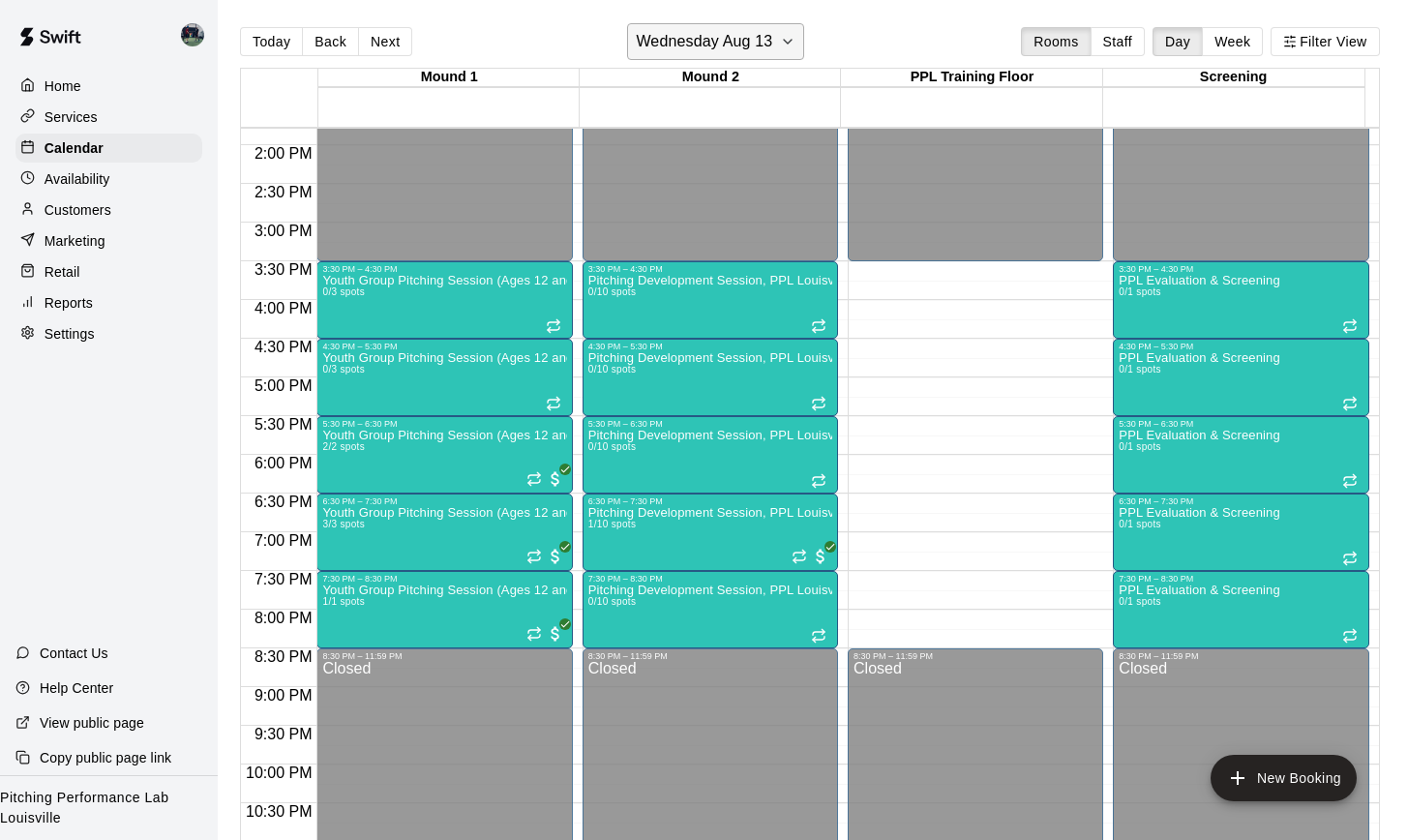 click 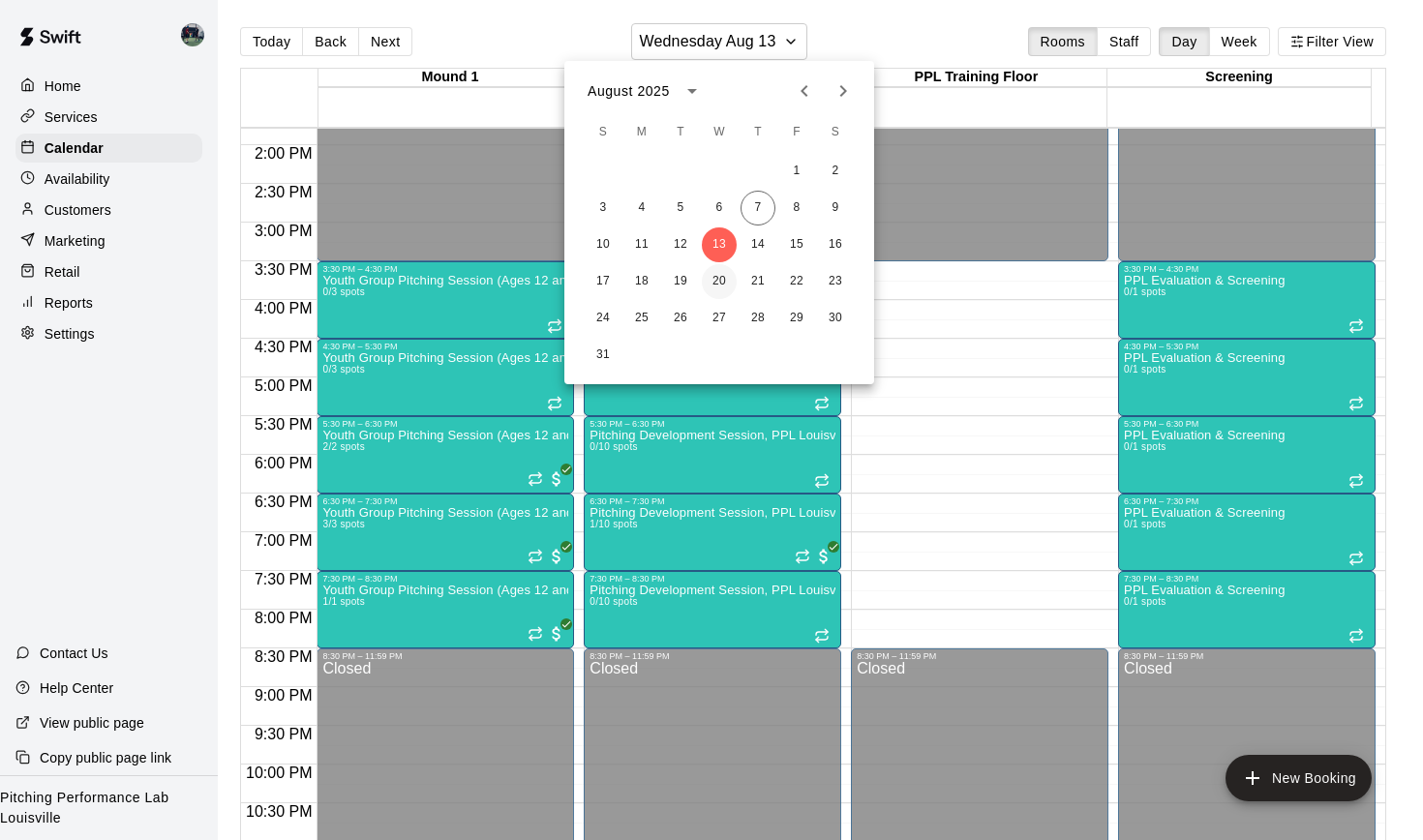 click on "20" at bounding box center [719, 282] 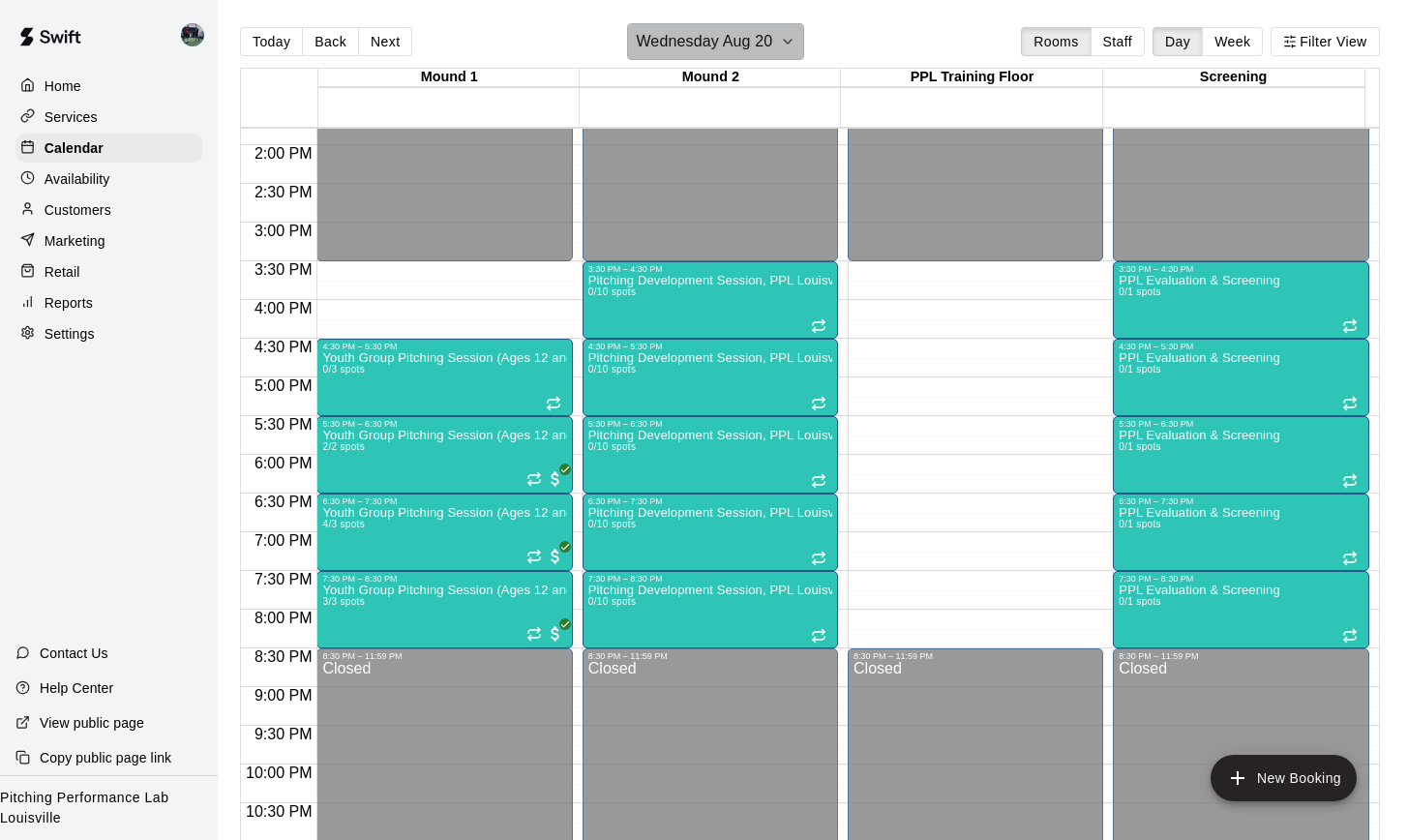 click 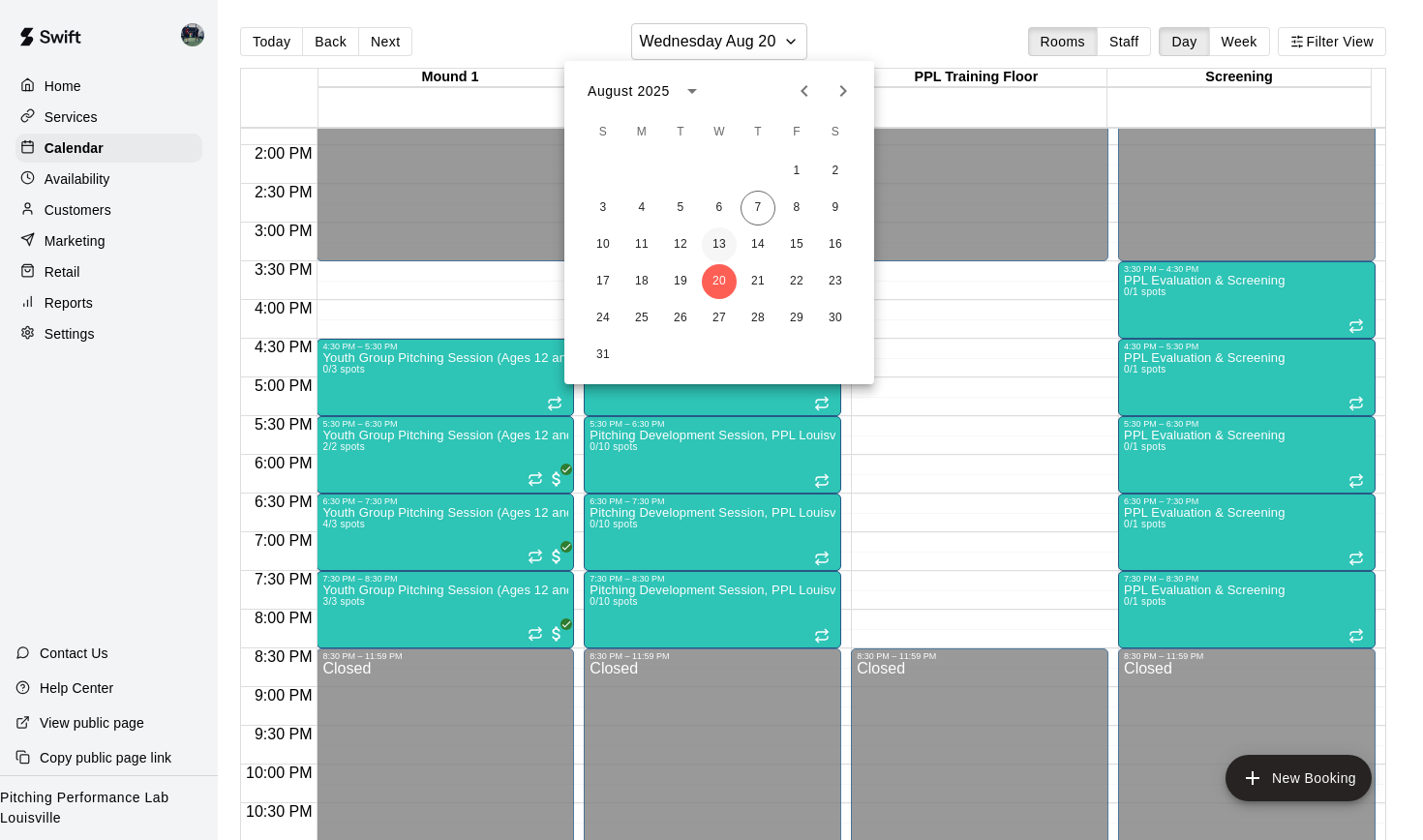 click on "13" at bounding box center (719, 245) 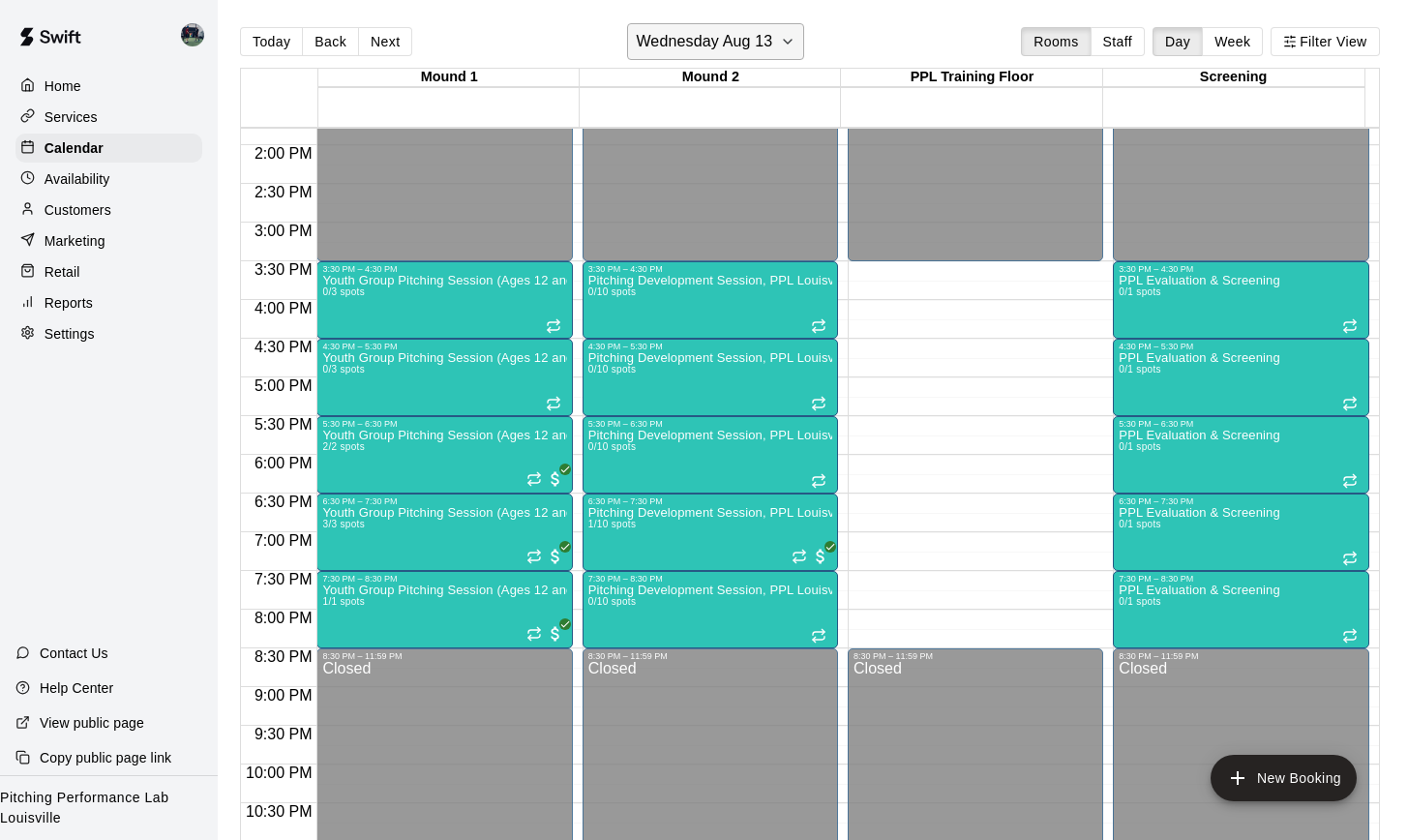 click on "Wednesday Aug 13" at bounding box center [715, 42] 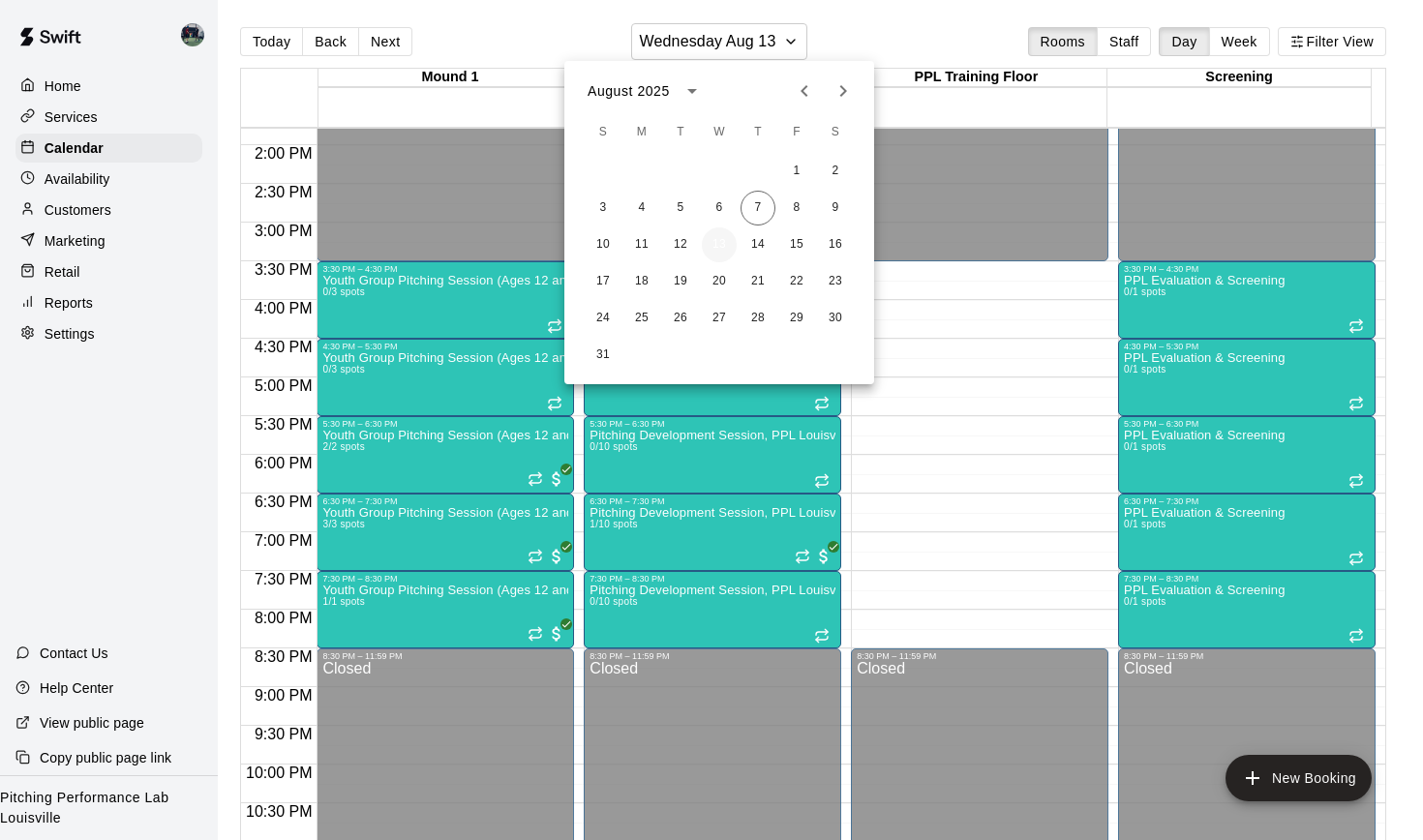 click on "13" at bounding box center [719, 245] 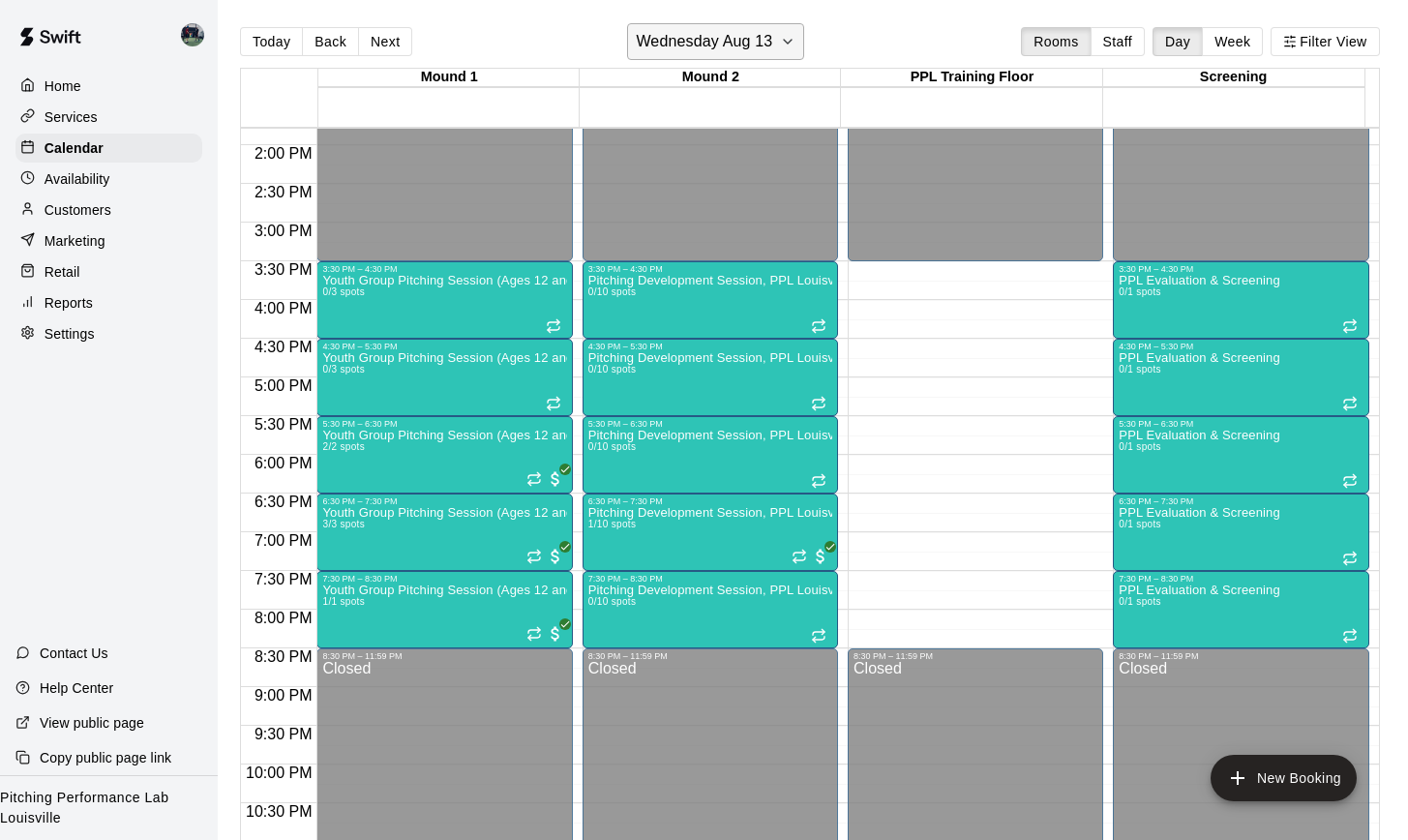 click 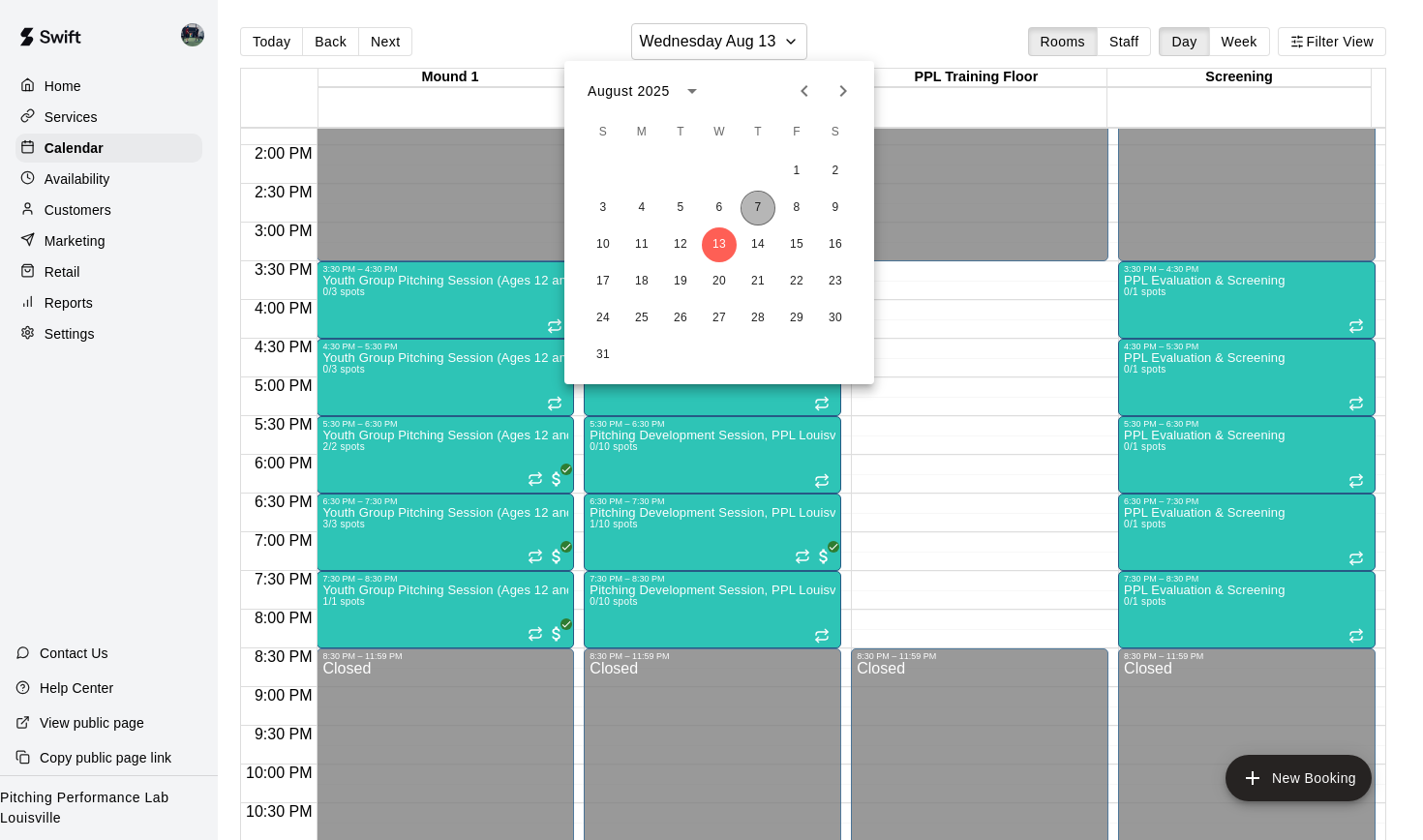 click on "7" at bounding box center [758, 208] 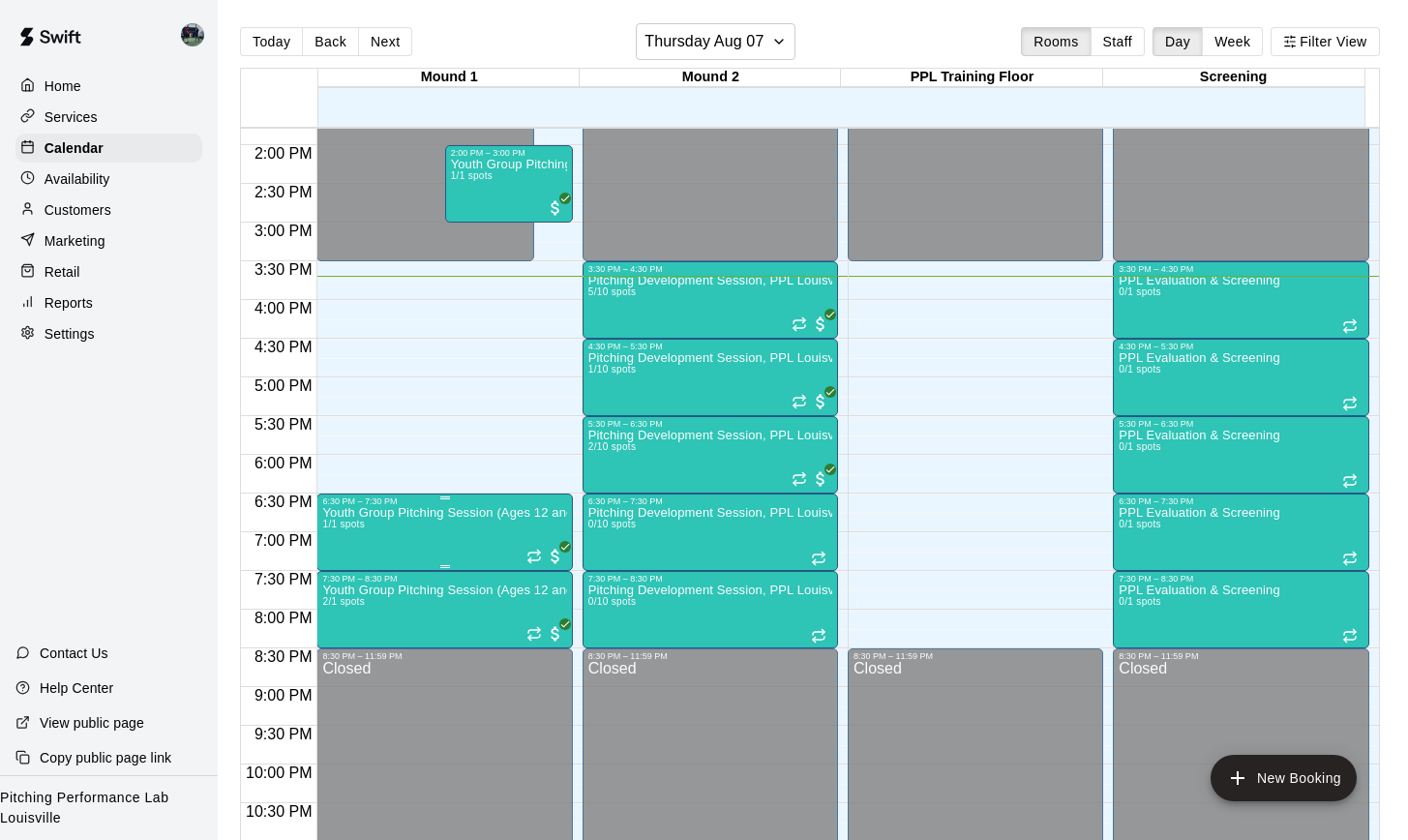 click on "Youth Group Pitching Session (Ages 12 and Under) 1/1 spots" at bounding box center [444, 926] 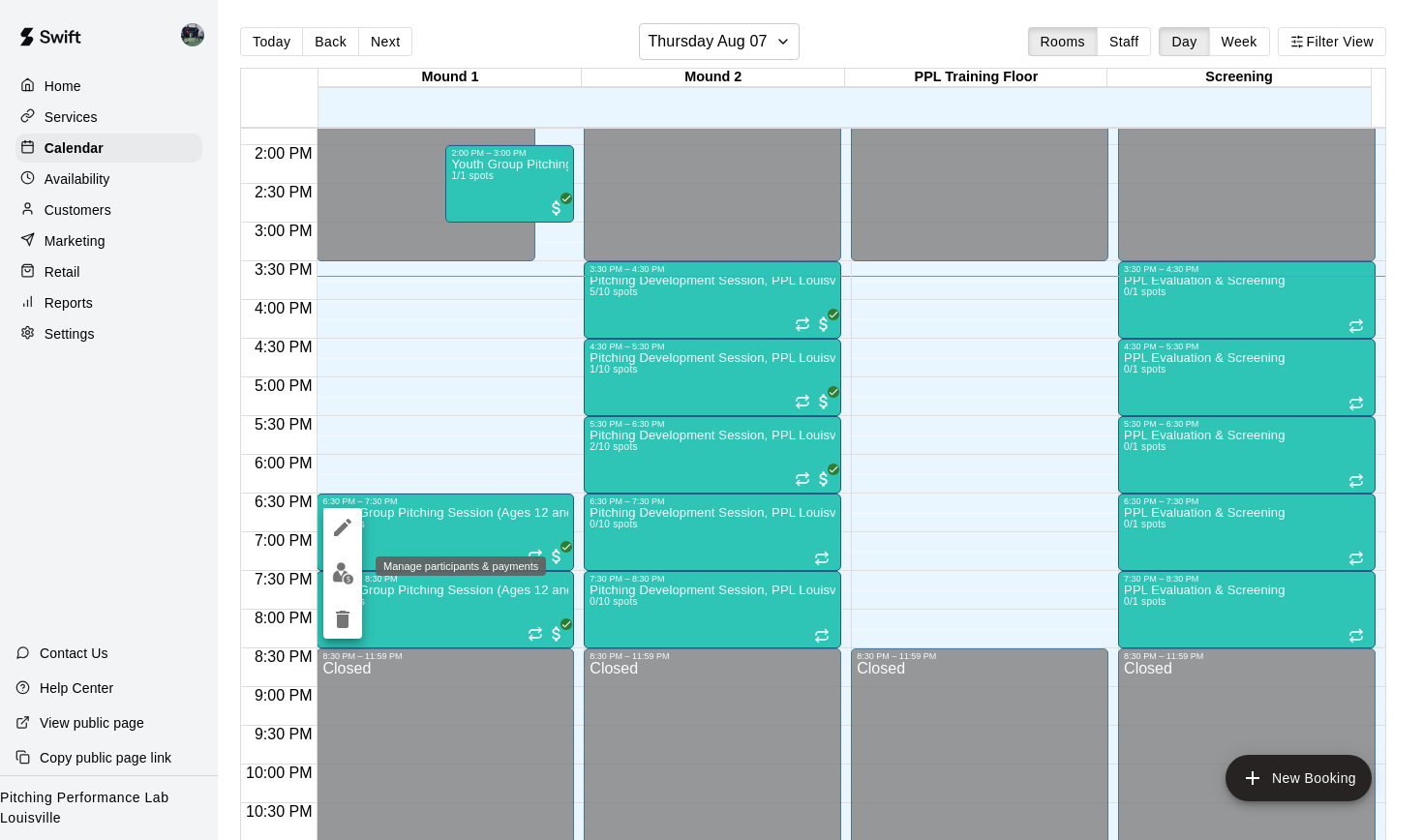 click at bounding box center (343, 573) 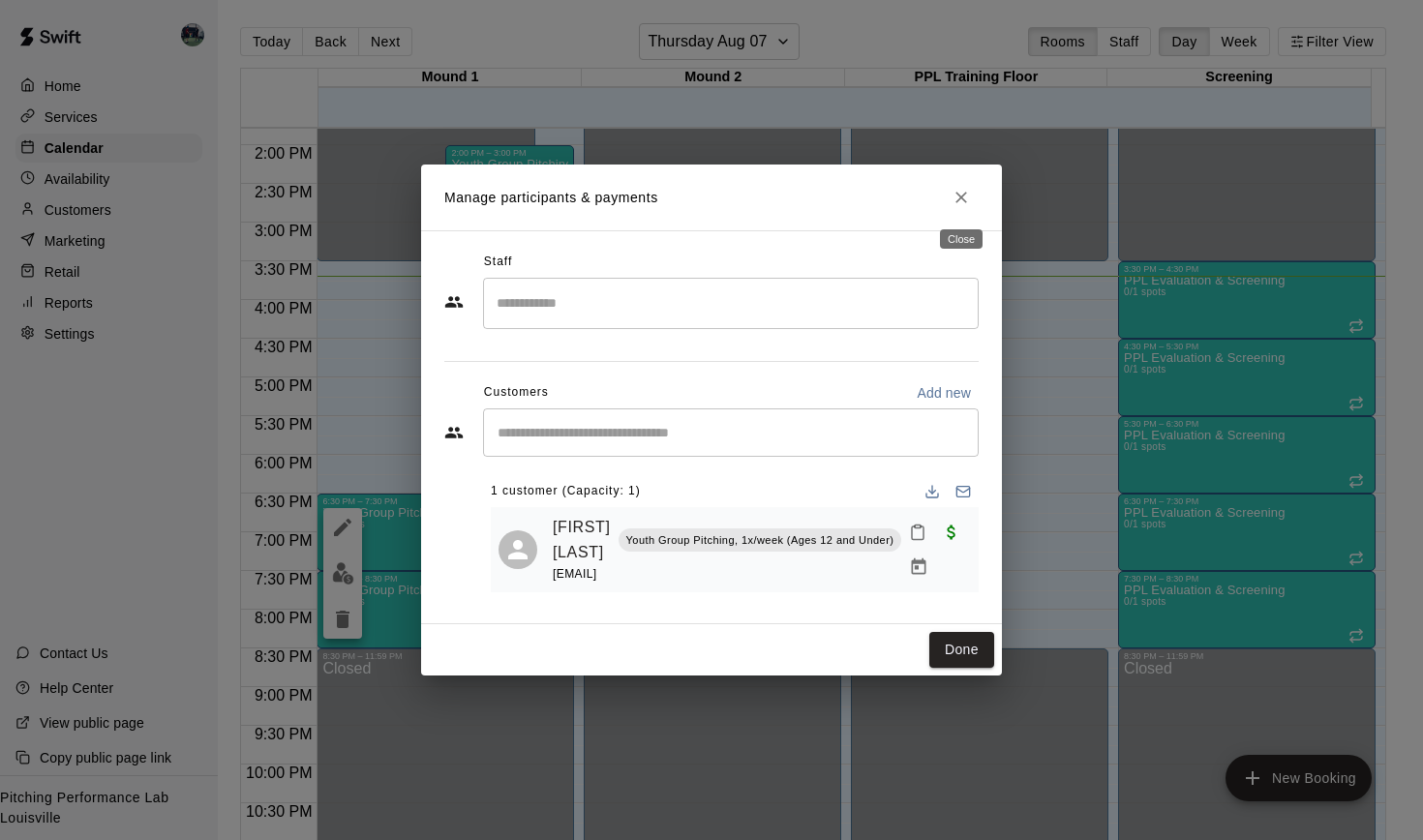 click 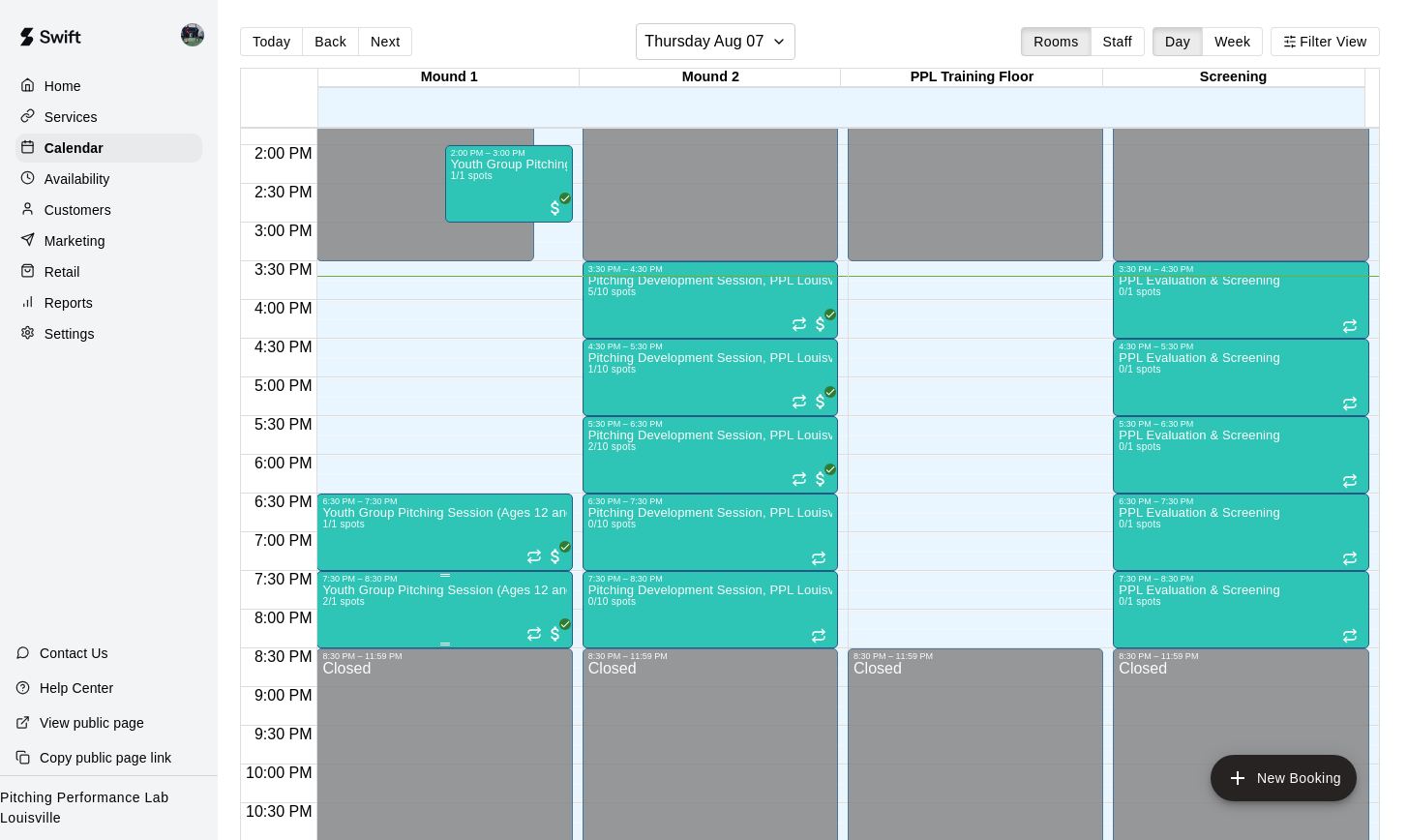 click on "Youth Group Pitching Session (Ages 12 and Under) 2/1 spots" at bounding box center (444, 1004) 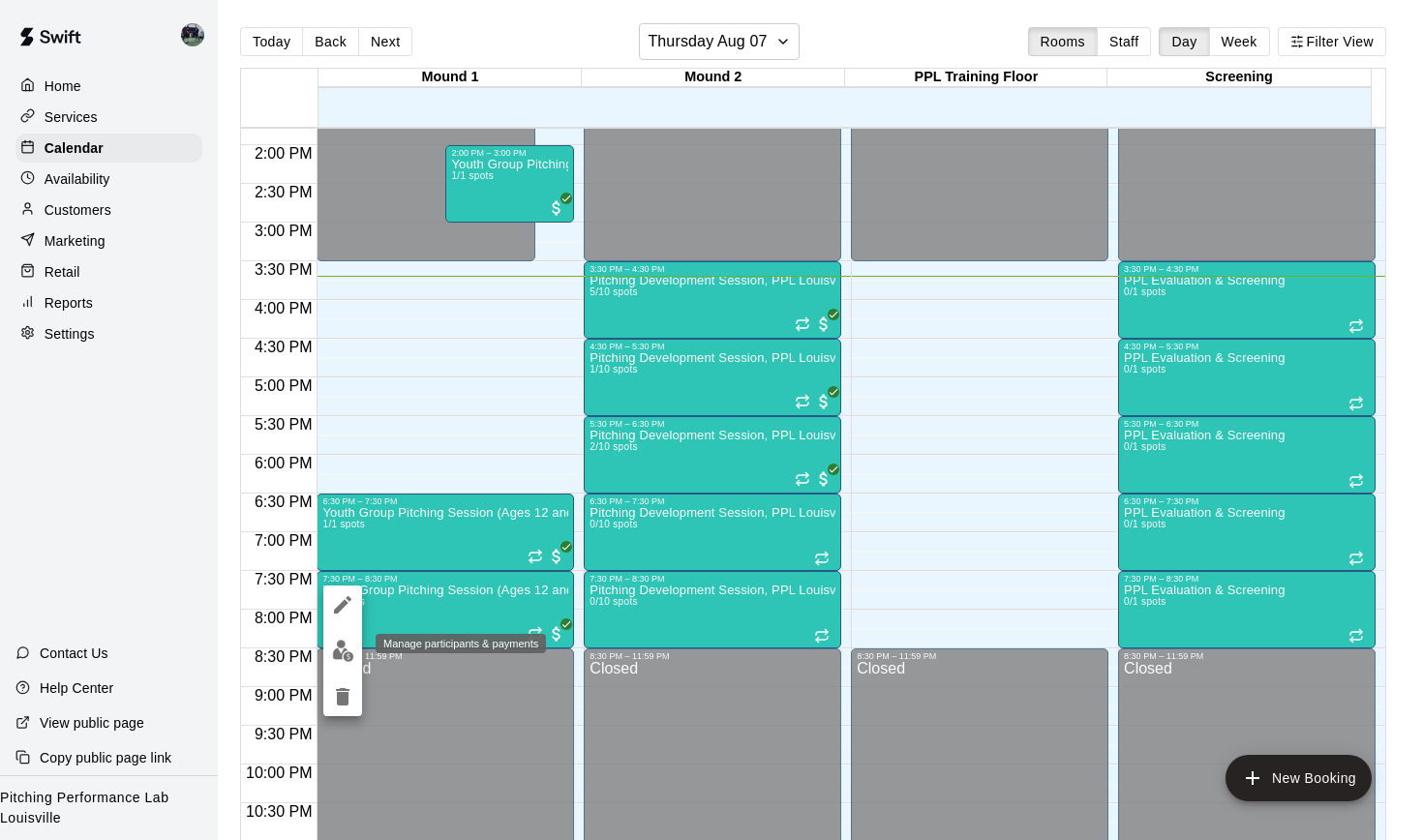 click at bounding box center [343, 650] 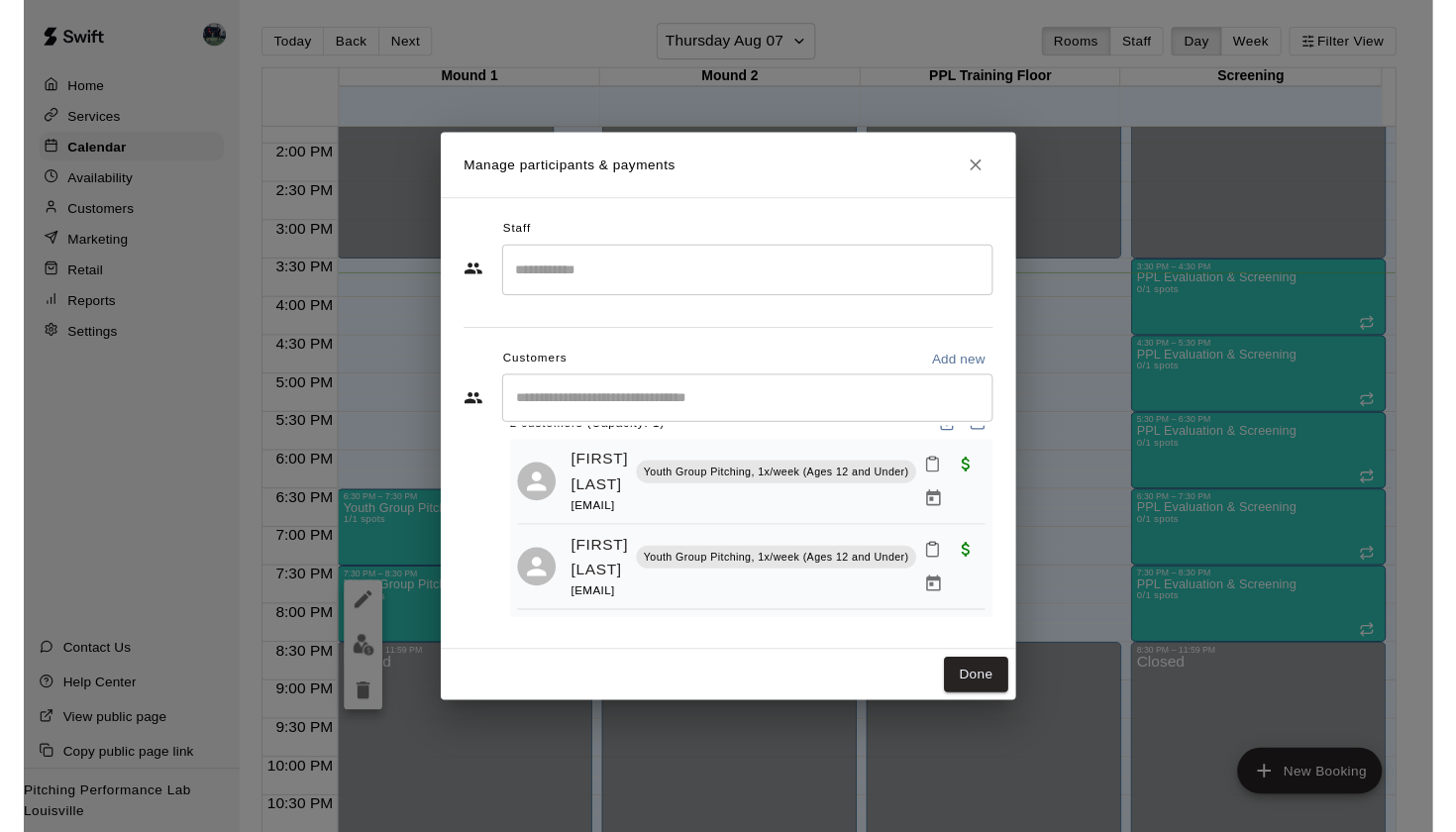 scroll, scrollTop: 83, scrollLeft: 0, axis: vertical 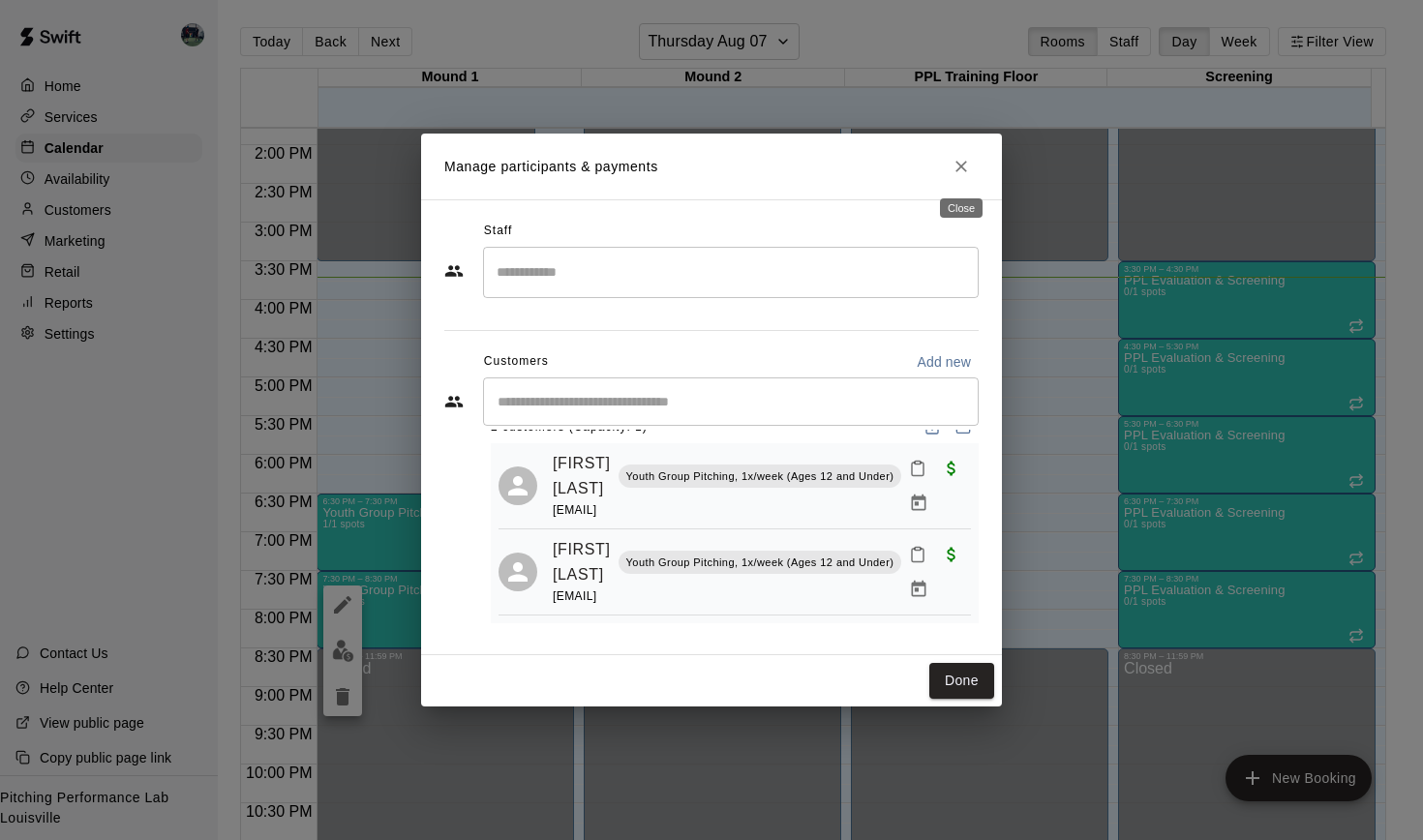 click 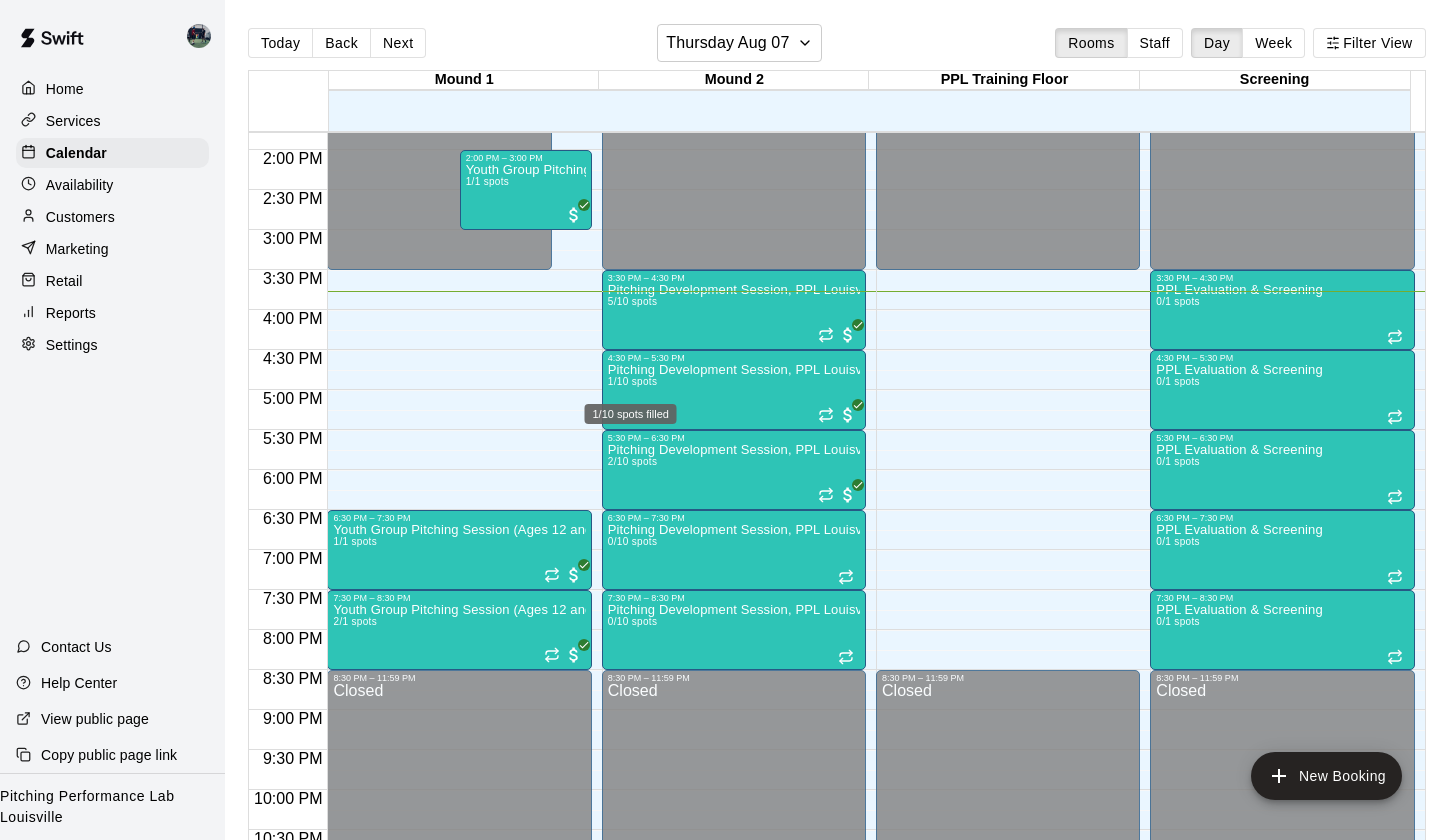 click on "1/10 spots filled" at bounding box center [631, 408] 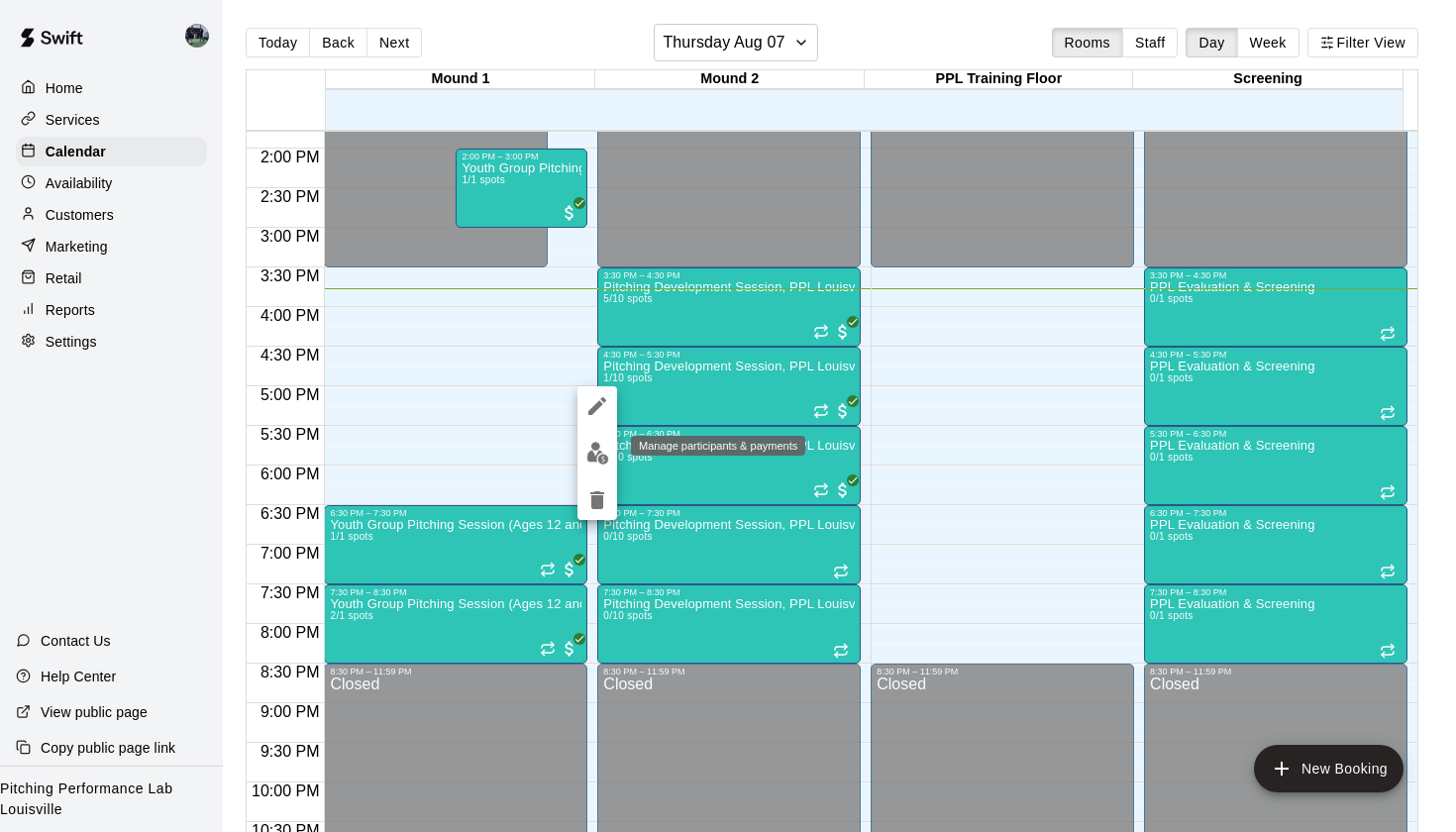 click at bounding box center (597, 453) 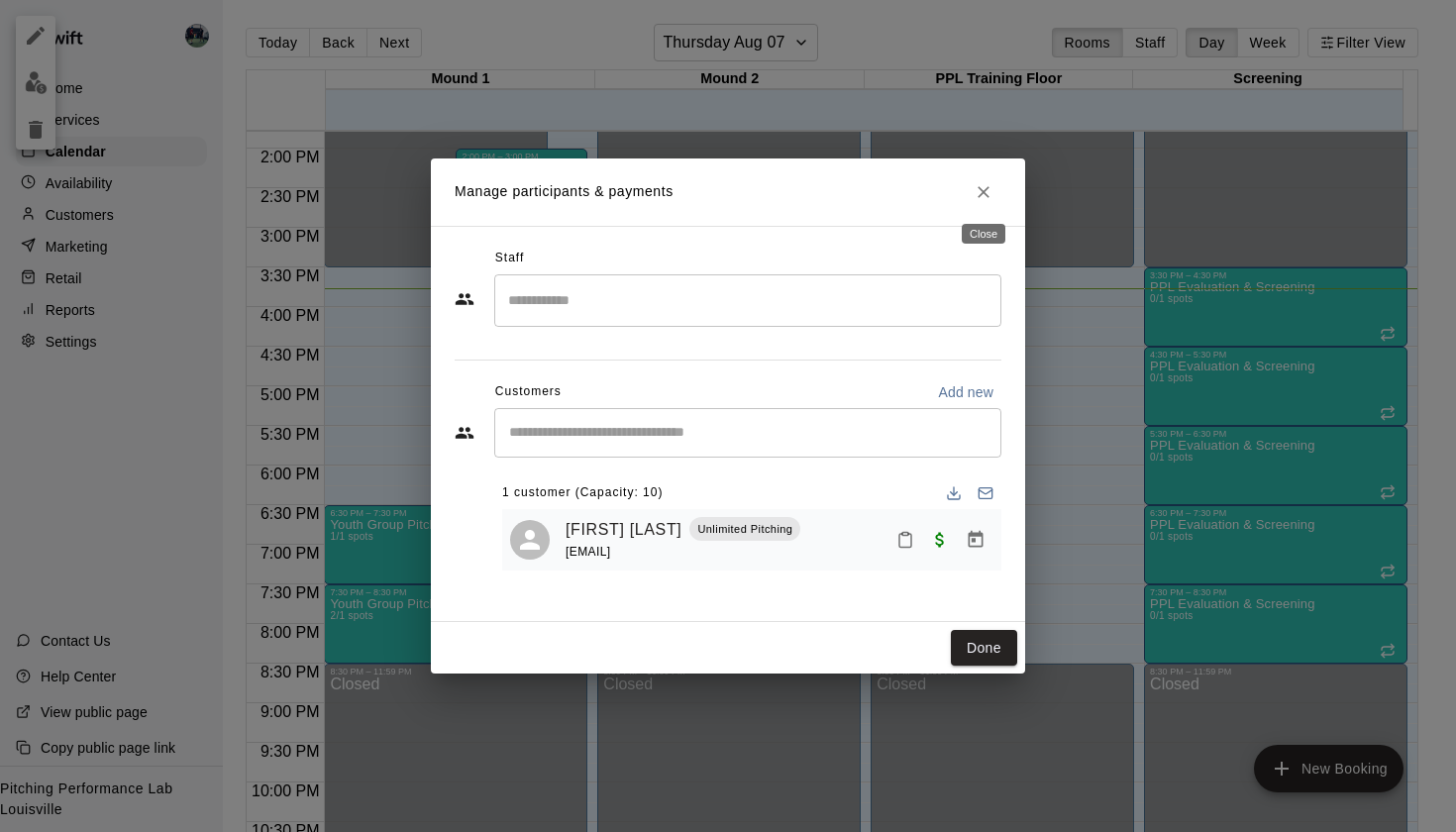 click 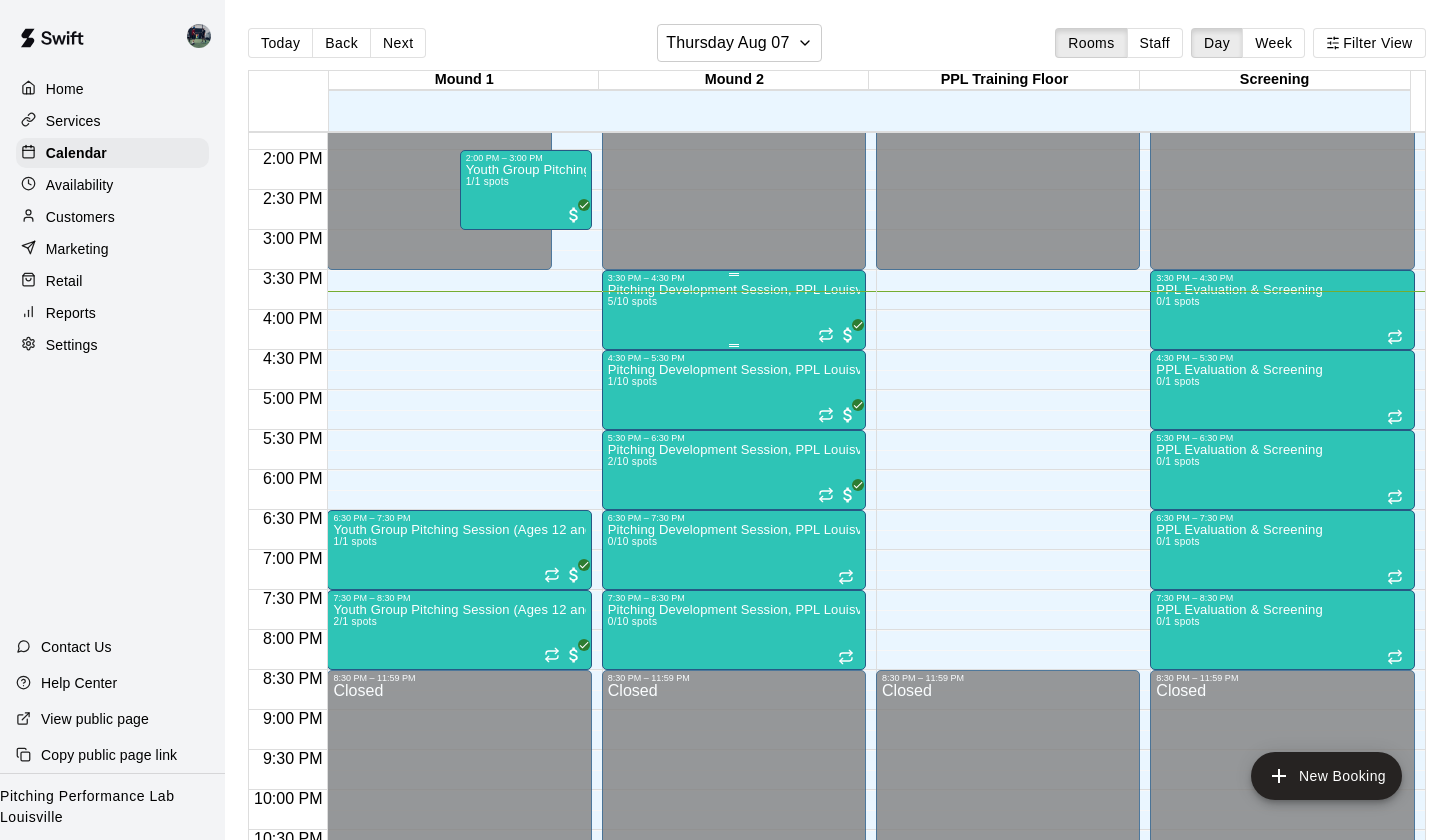click on "Pitching Development Session, PPL Louisville (Ages 13+) 5/10 spots" at bounding box center [734, 703] 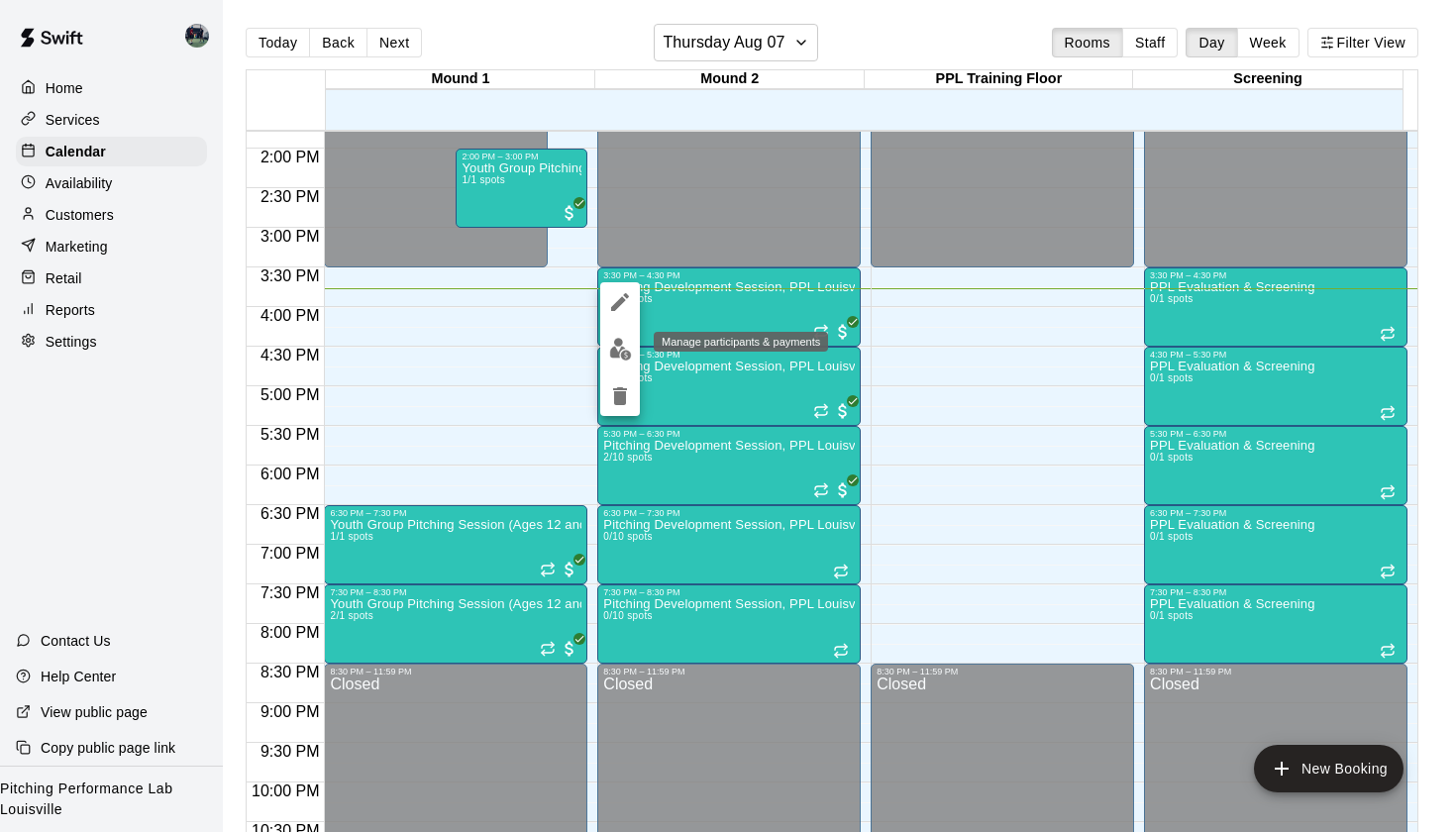 click at bounding box center (620, 349) 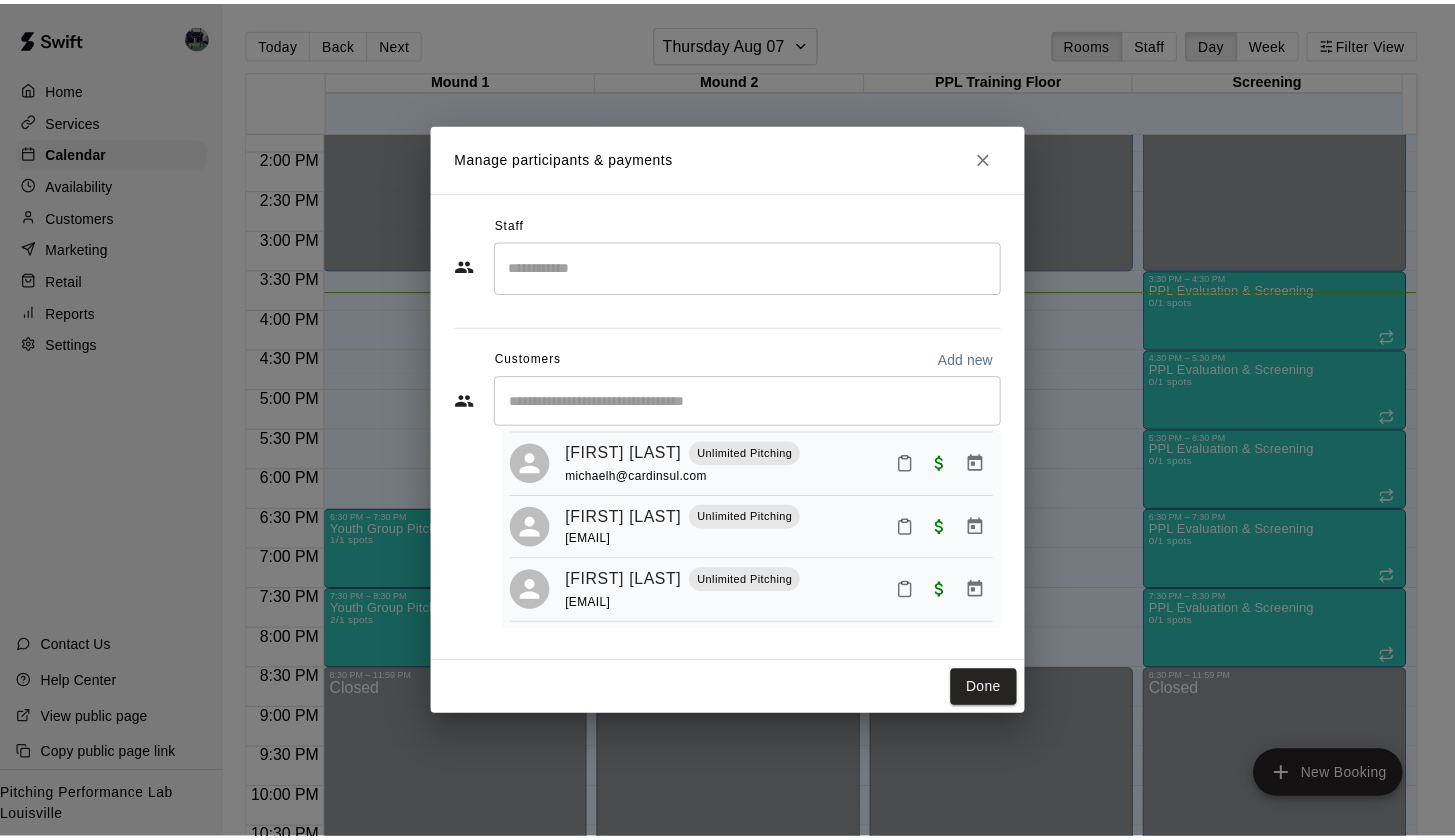 scroll, scrollTop: 171, scrollLeft: 0, axis: vertical 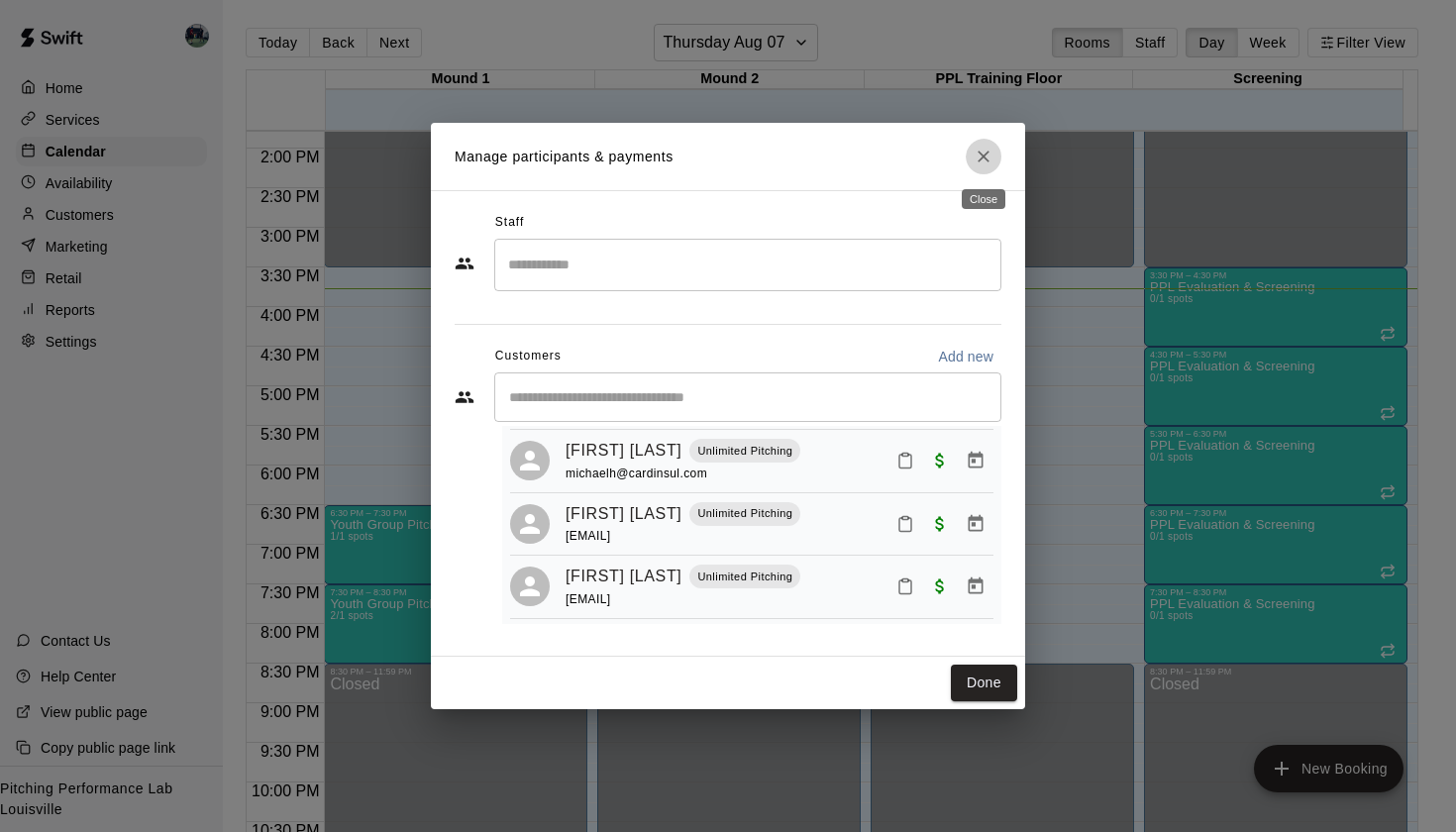 click 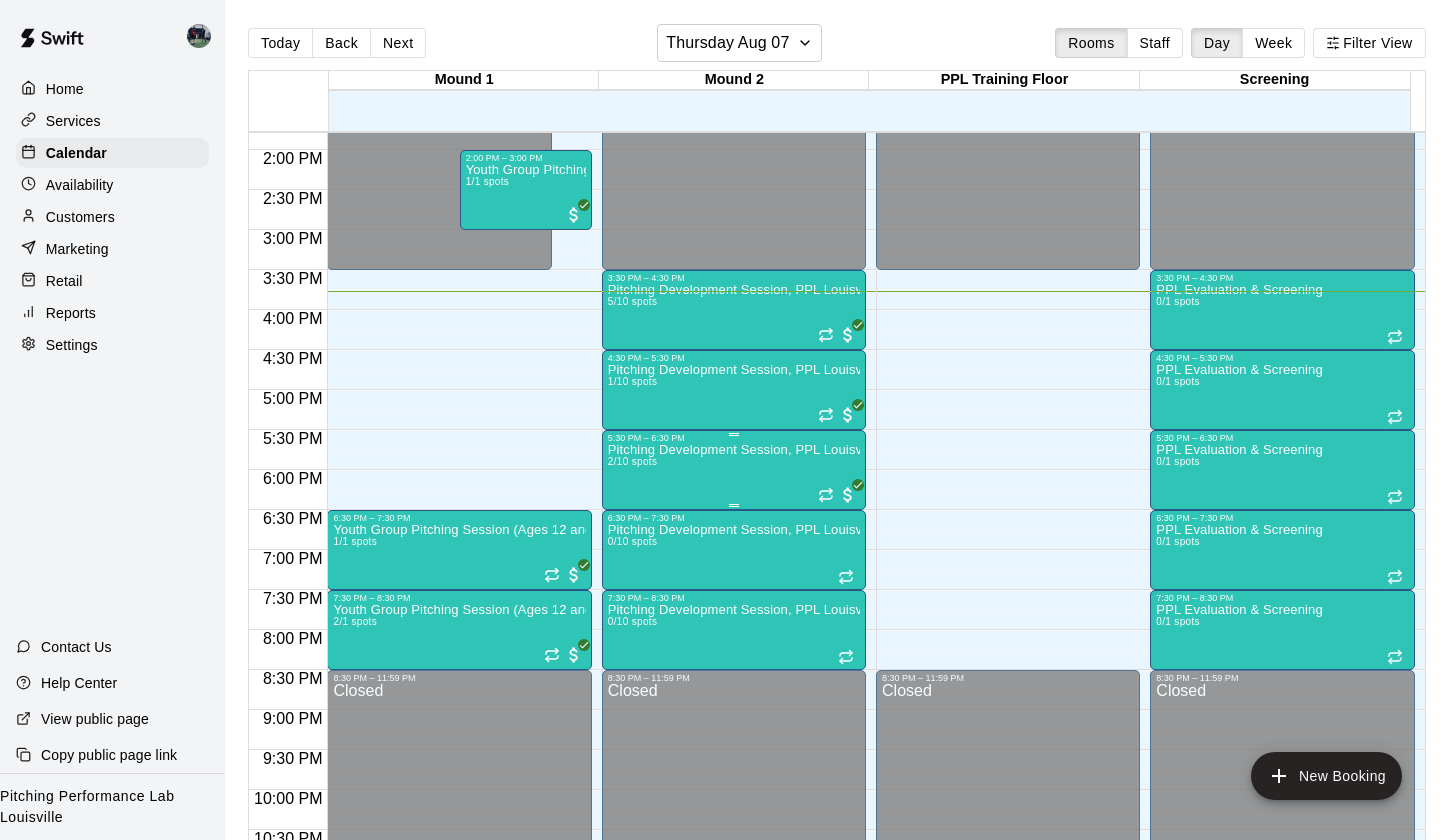 click on "Pitching Development Session, PPL Louisville (Ages 13+) 2/10 spots" at bounding box center [734, 863] 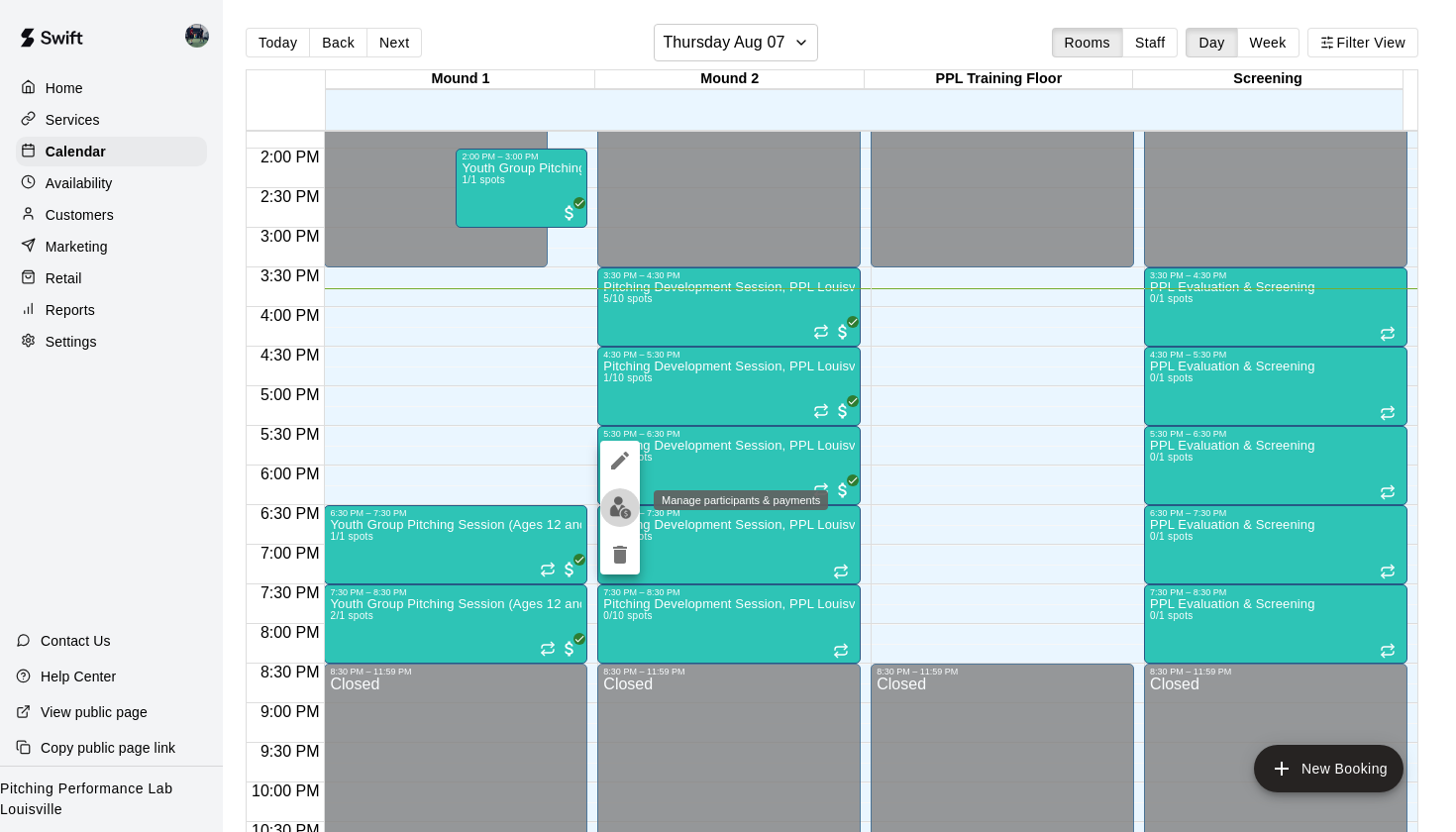 click at bounding box center (620, 507) 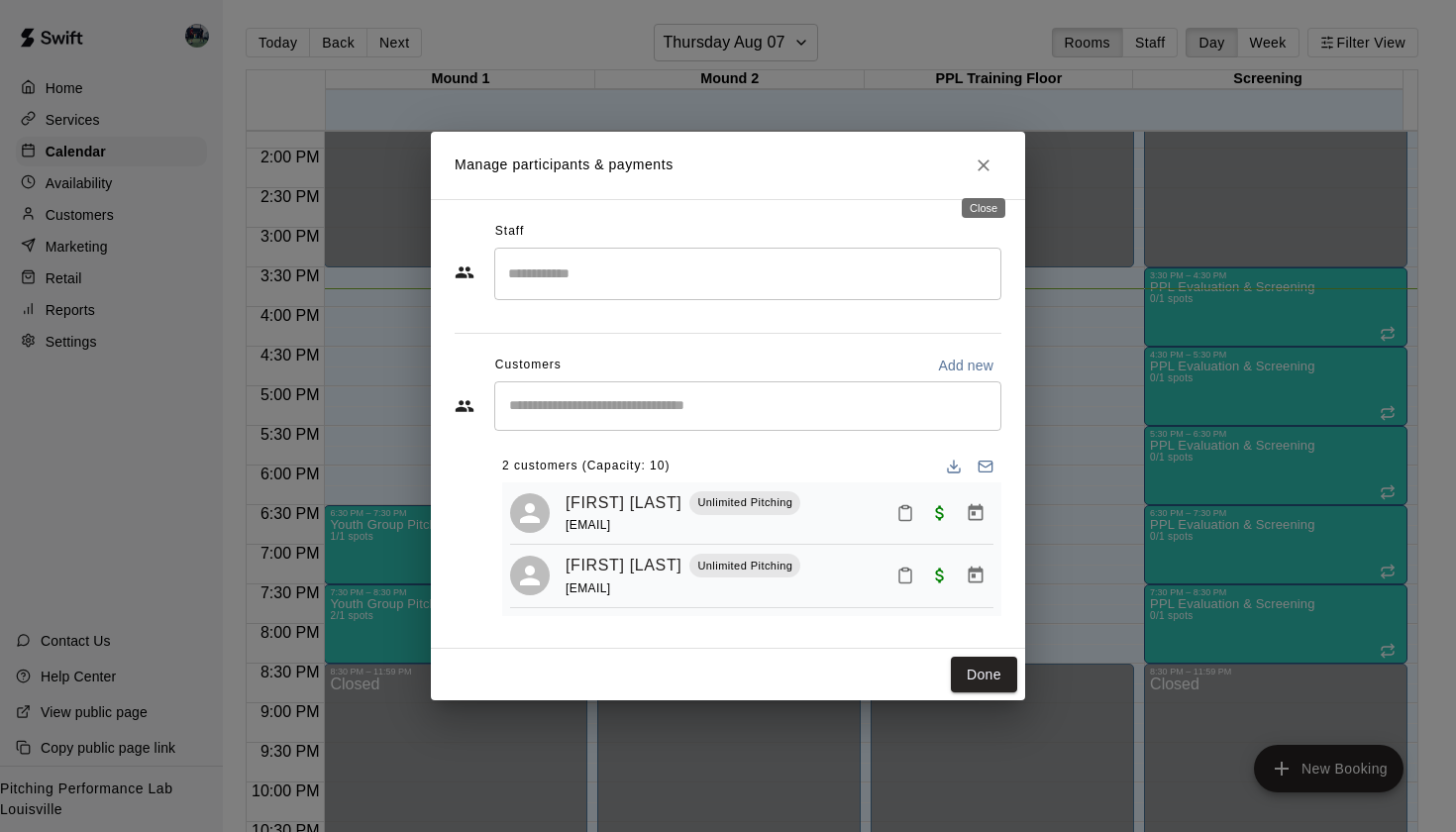 click 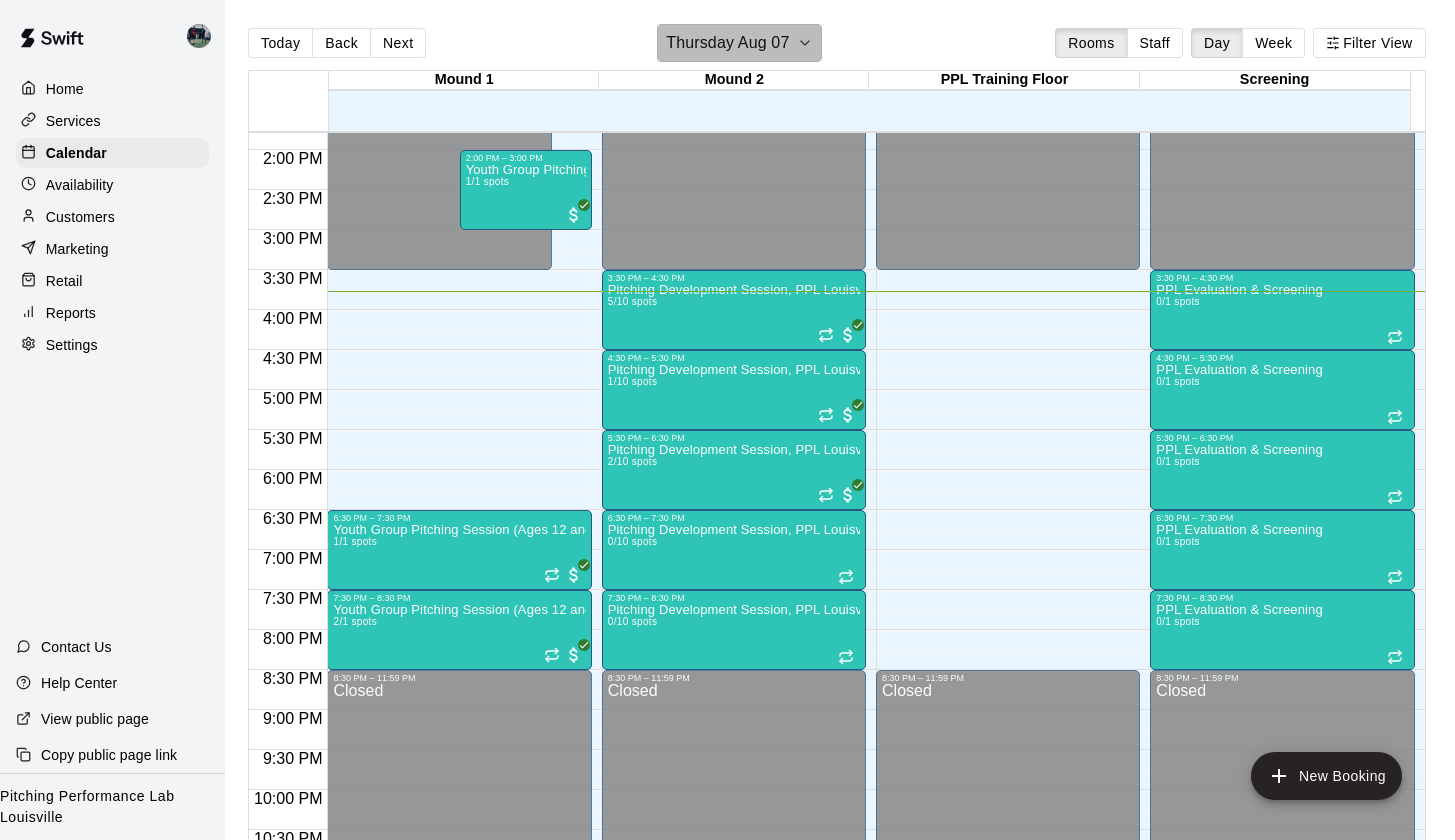 click 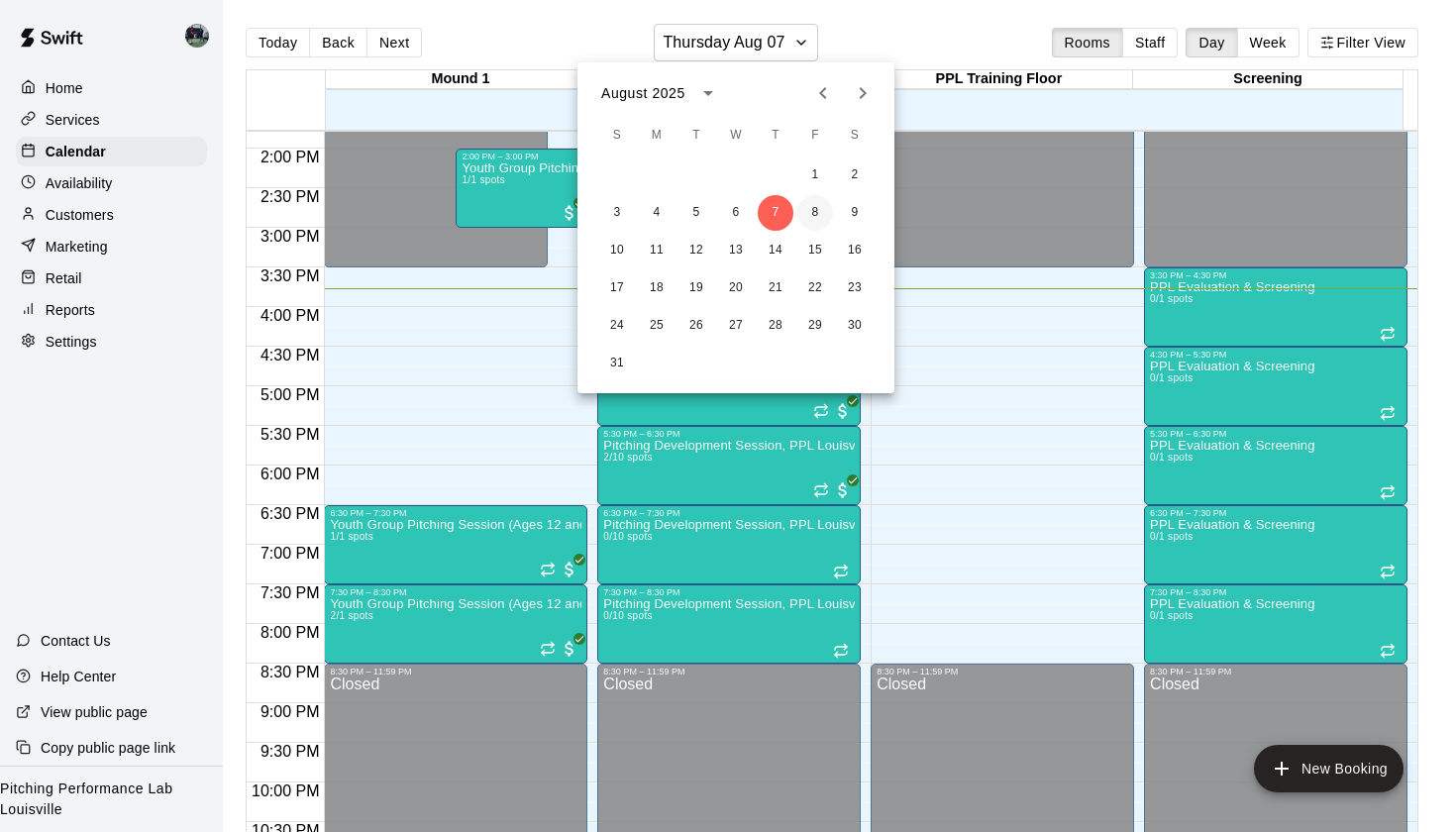 click on "8" at bounding box center (815, 213) 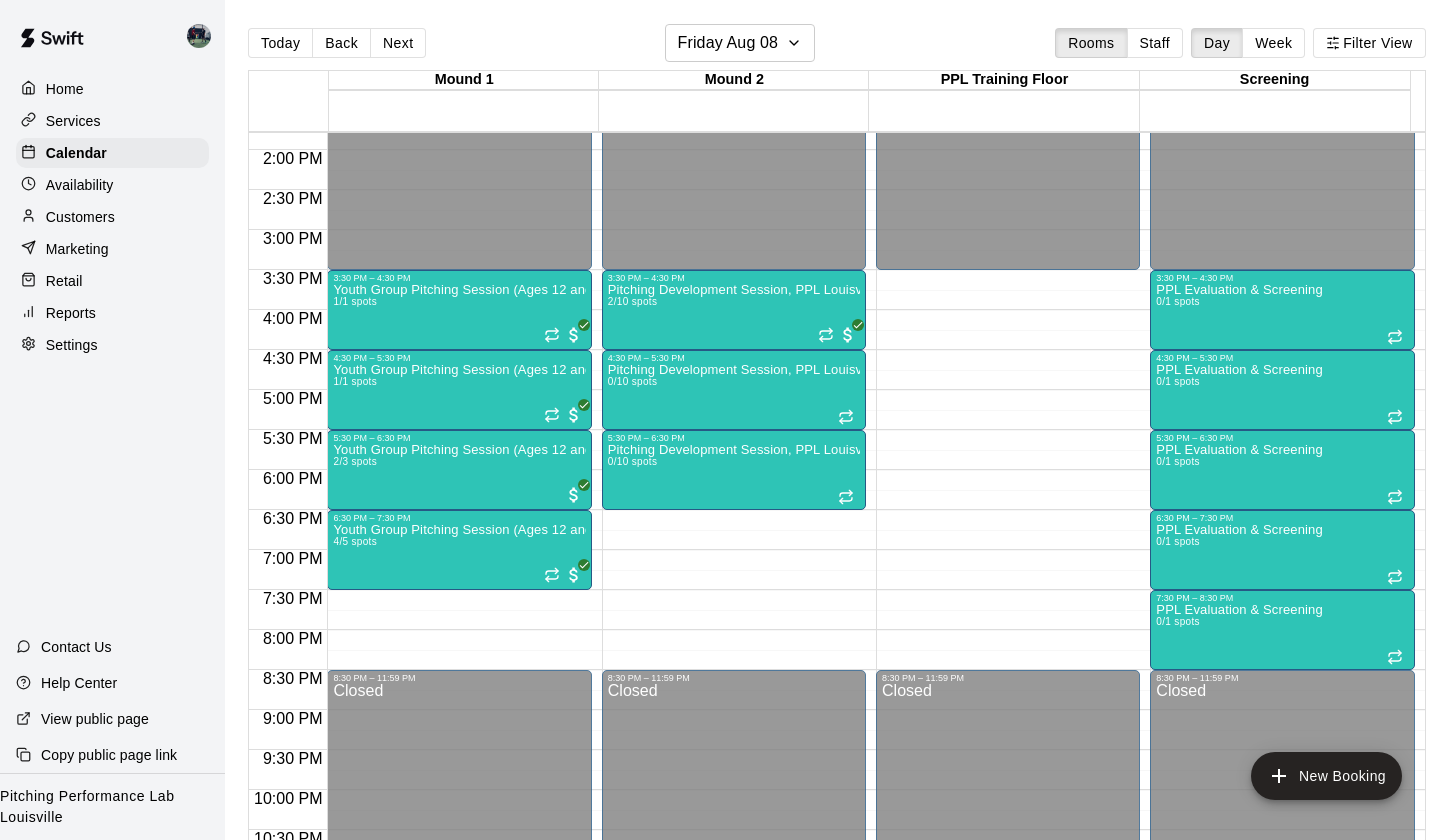 click on "12:00 AM – 3:30 PM Closed 3:30 PM – 4:30 PM Pitching Development Session, PPL Louisville (Ages 13+) 2/10 spots 4:30 PM – 5:30 PM Pitching Development Session, PPL Louisville (Ages 13+) 0/10 spots 5:30 PM – 6:30 PM Pitching Development Session, PPL Louisville (Ages 13+) 0/10 spots 8:30 PM – 11:59 PM Closed" at bounding box center (734, -10) 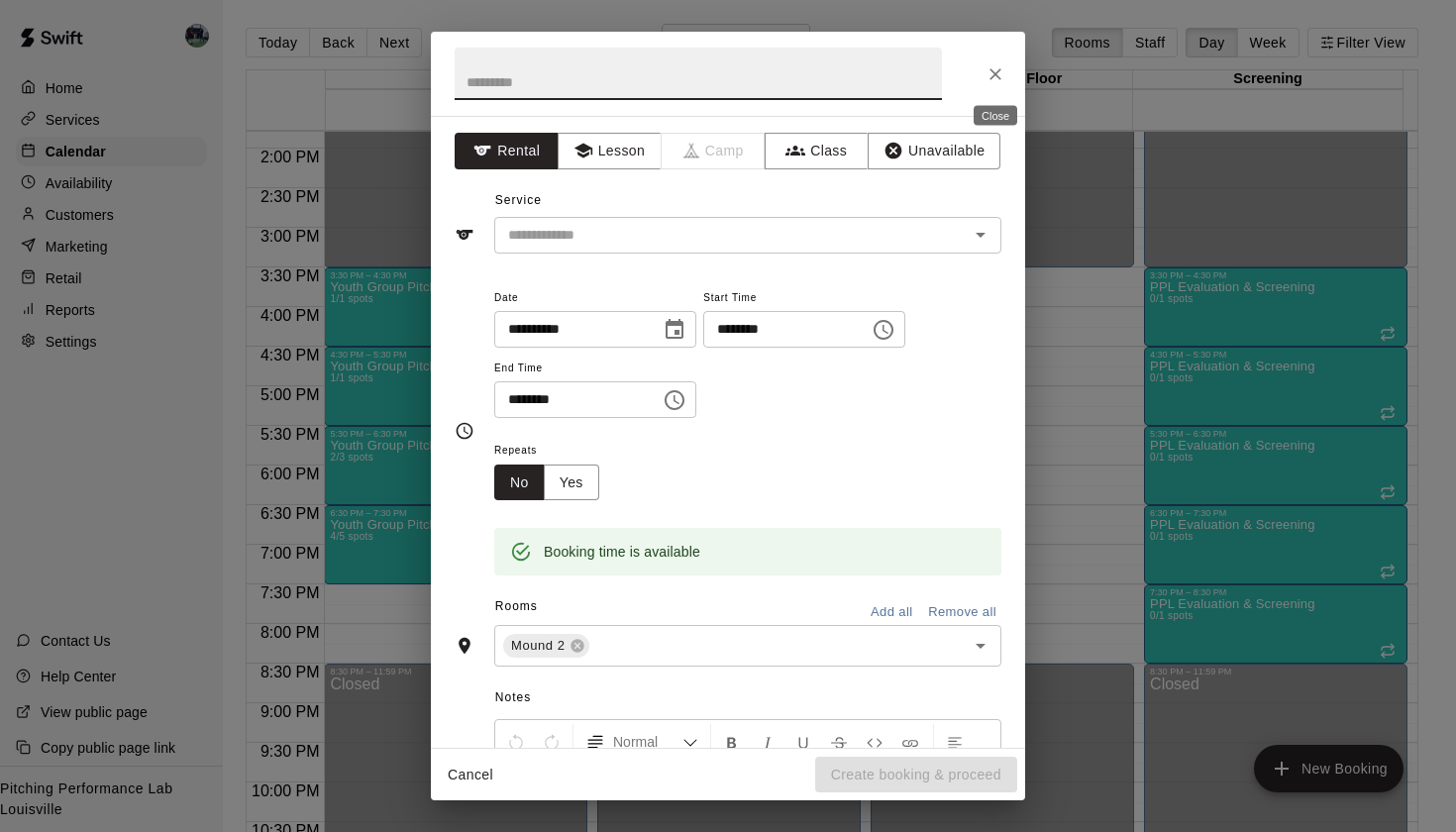 click at bounding box center (995, 74) 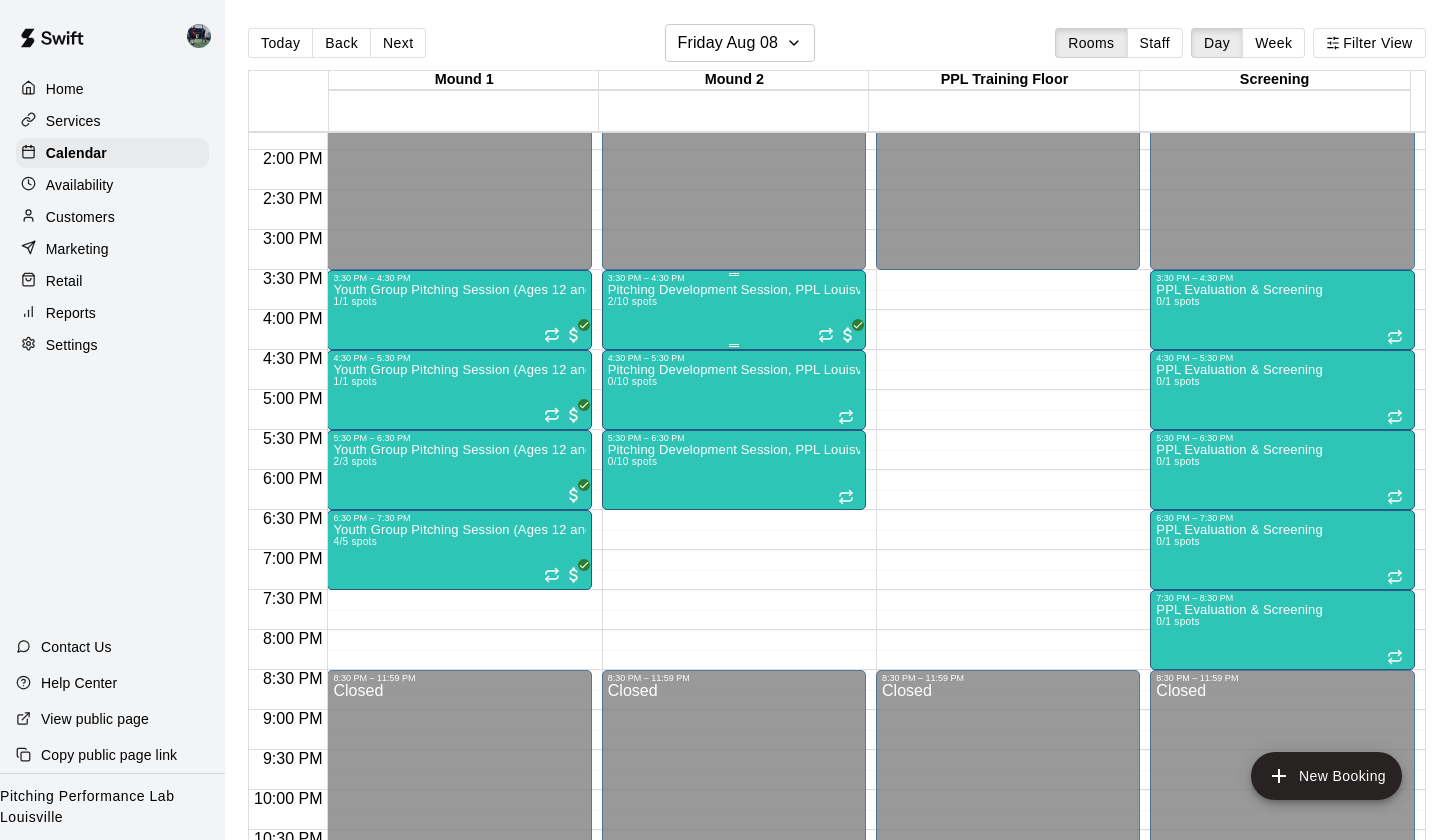 click on "Pitching Development Session, PPL Louisville (Ages 13+) 2/10 spots" at bounding box center (734, 703) 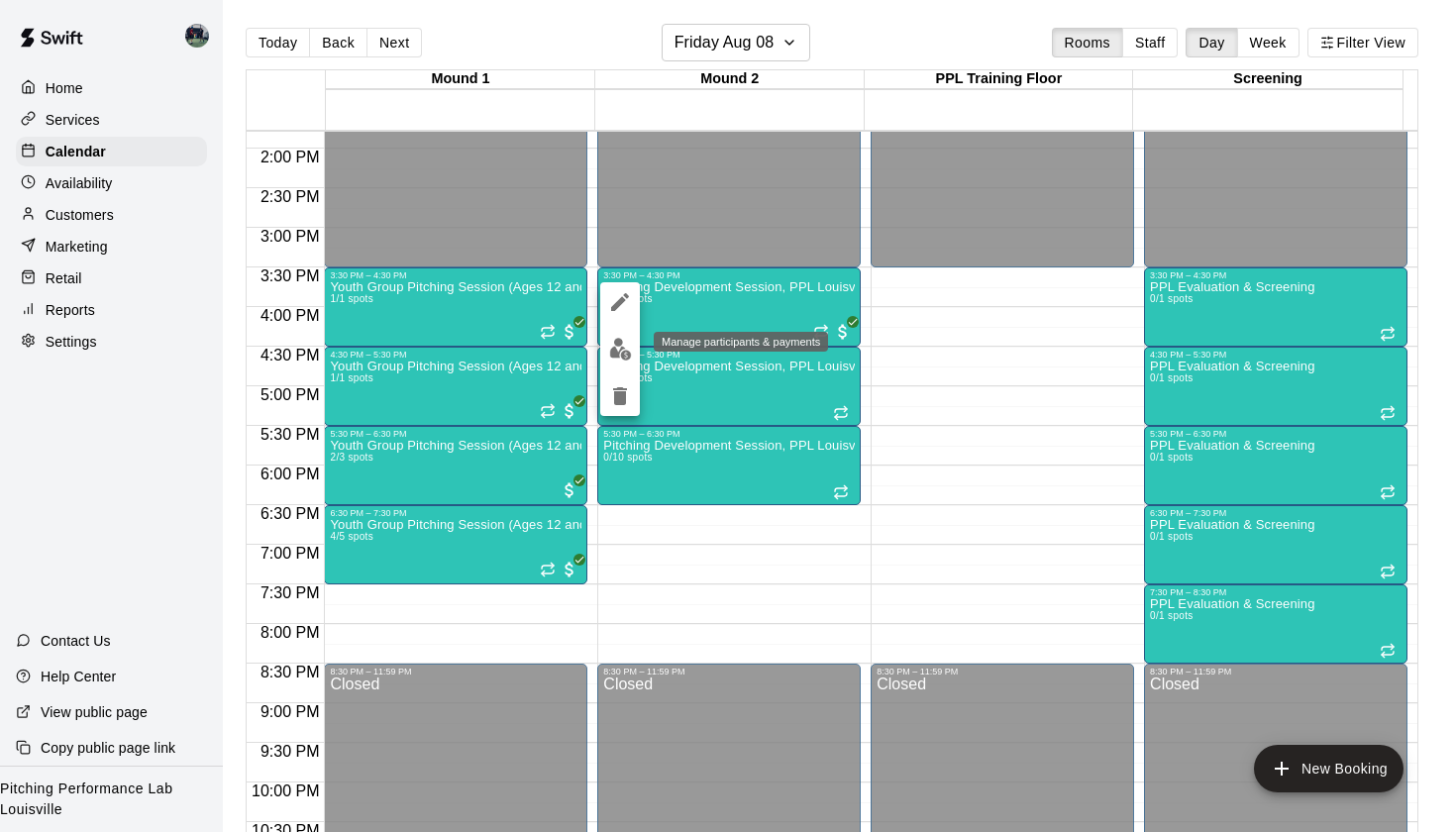 click at bounding box center [620, 349] 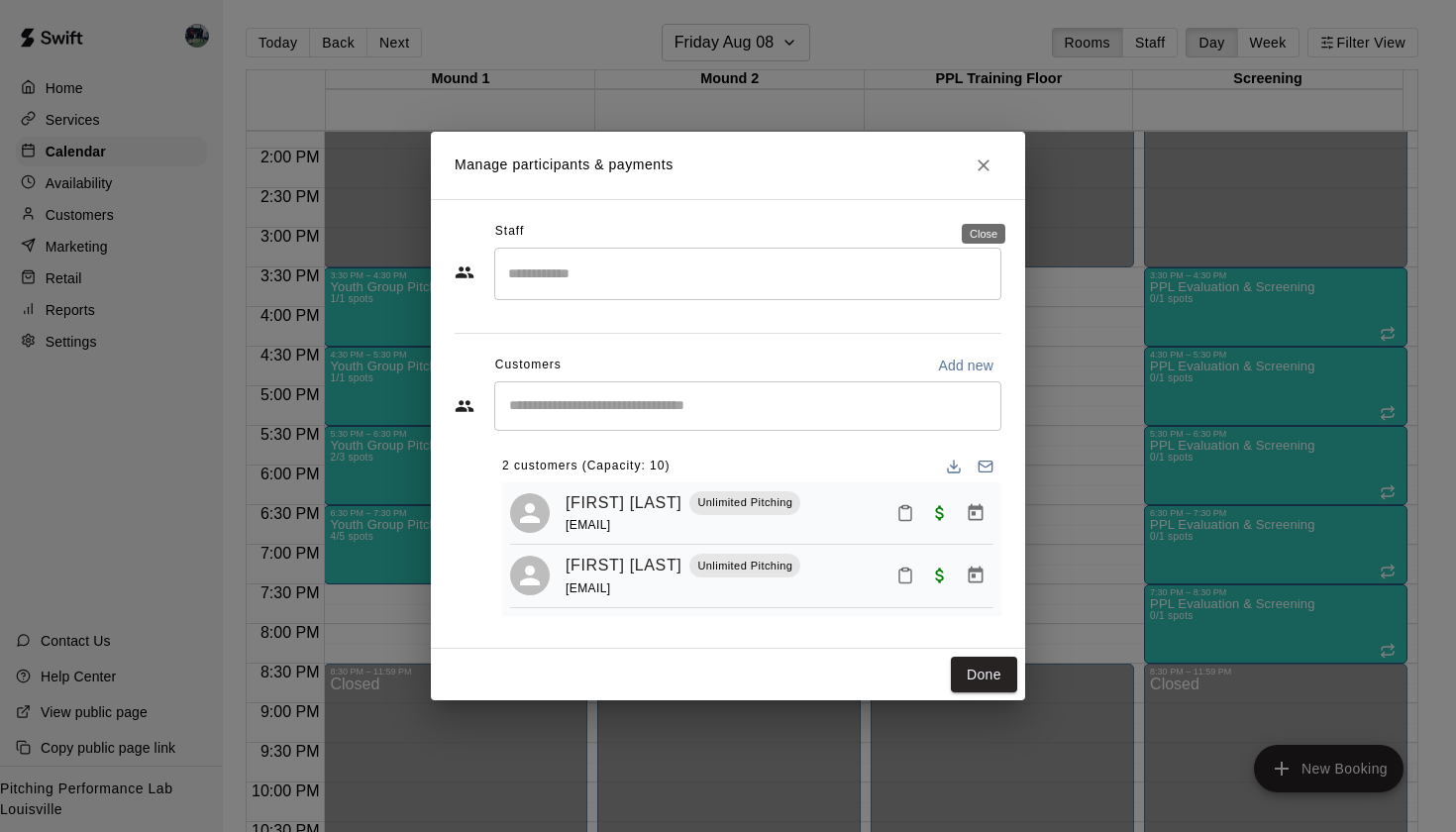 click 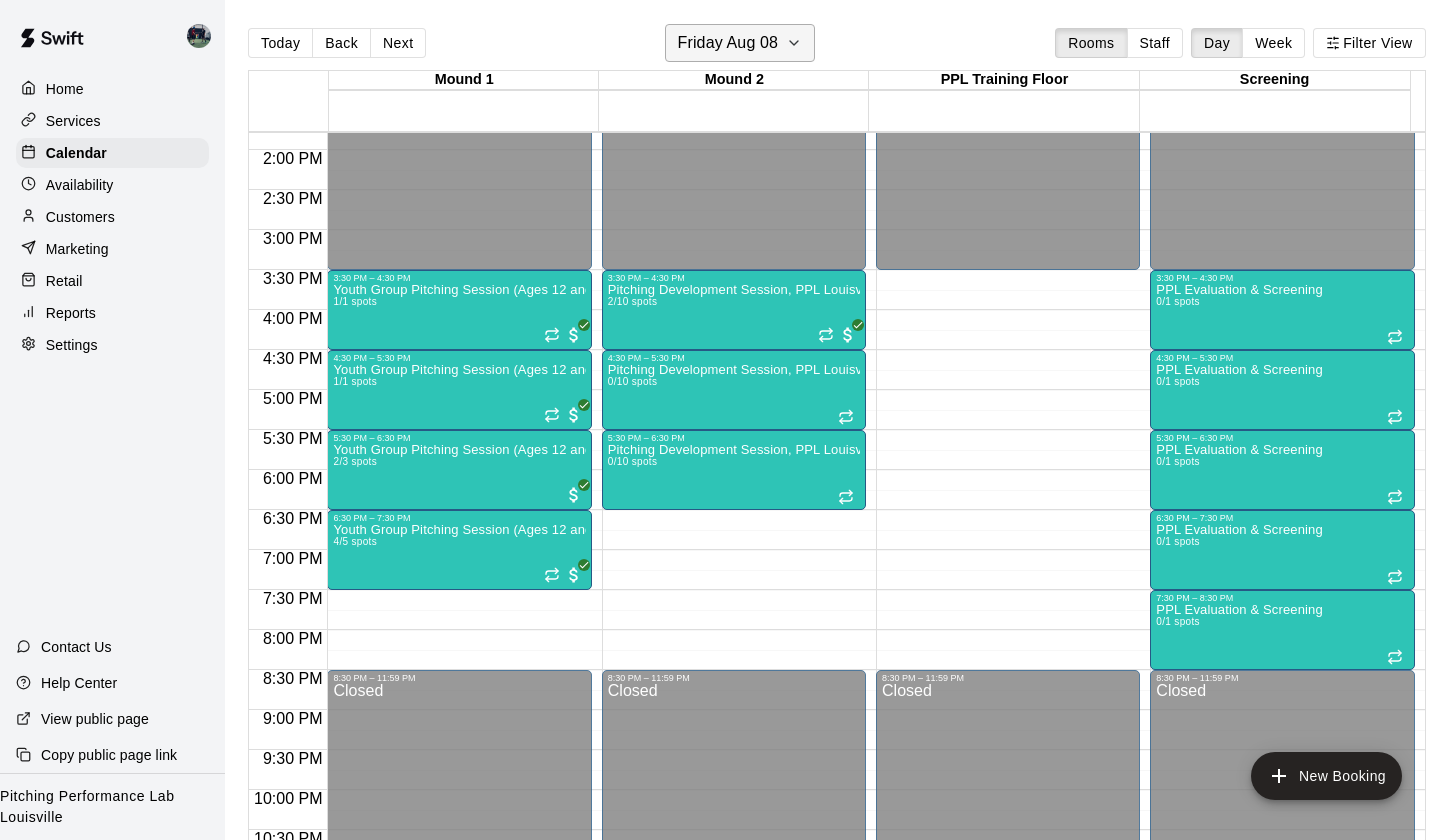 click 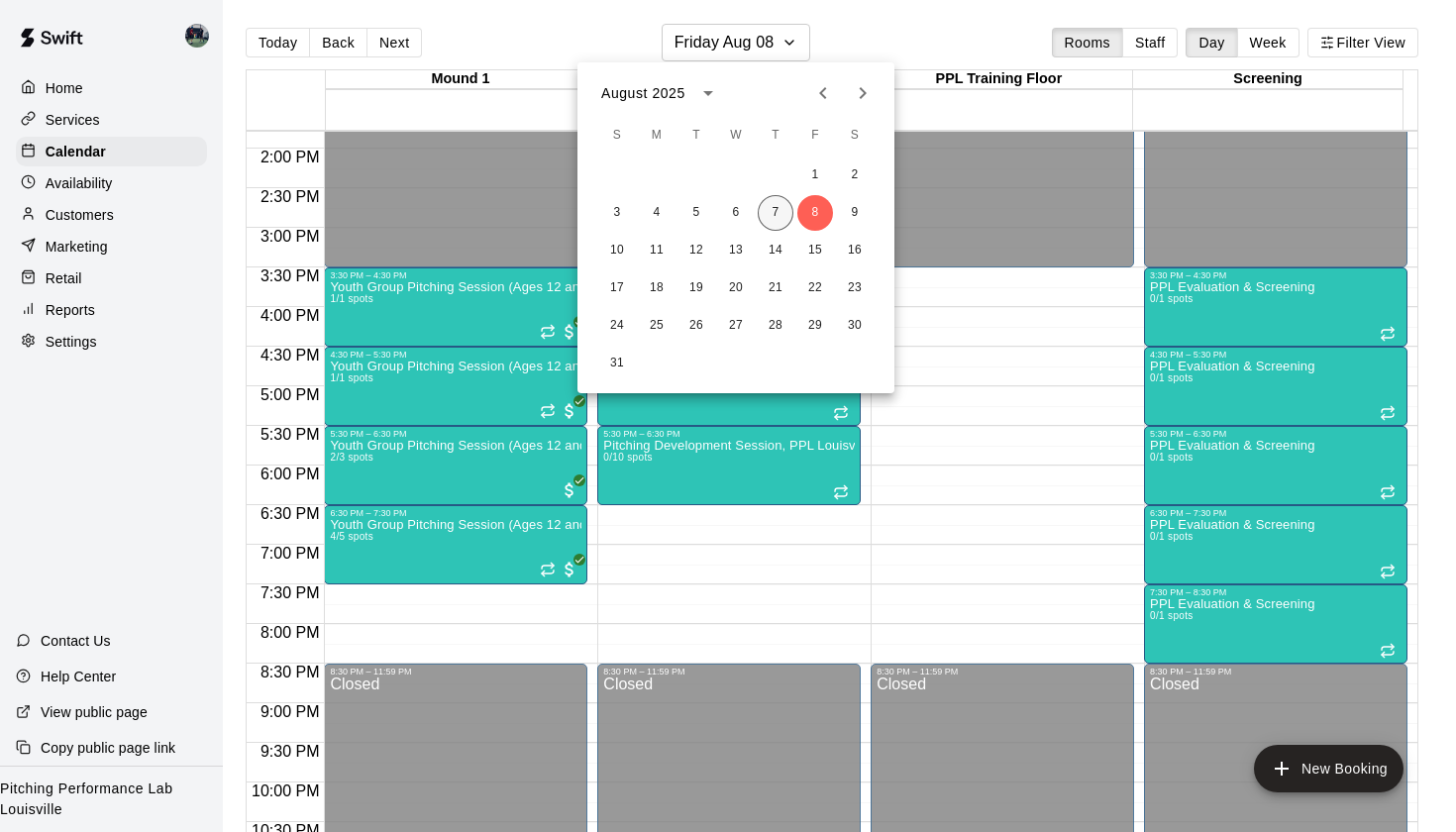 click on "7" at bounding box center [776, 213] 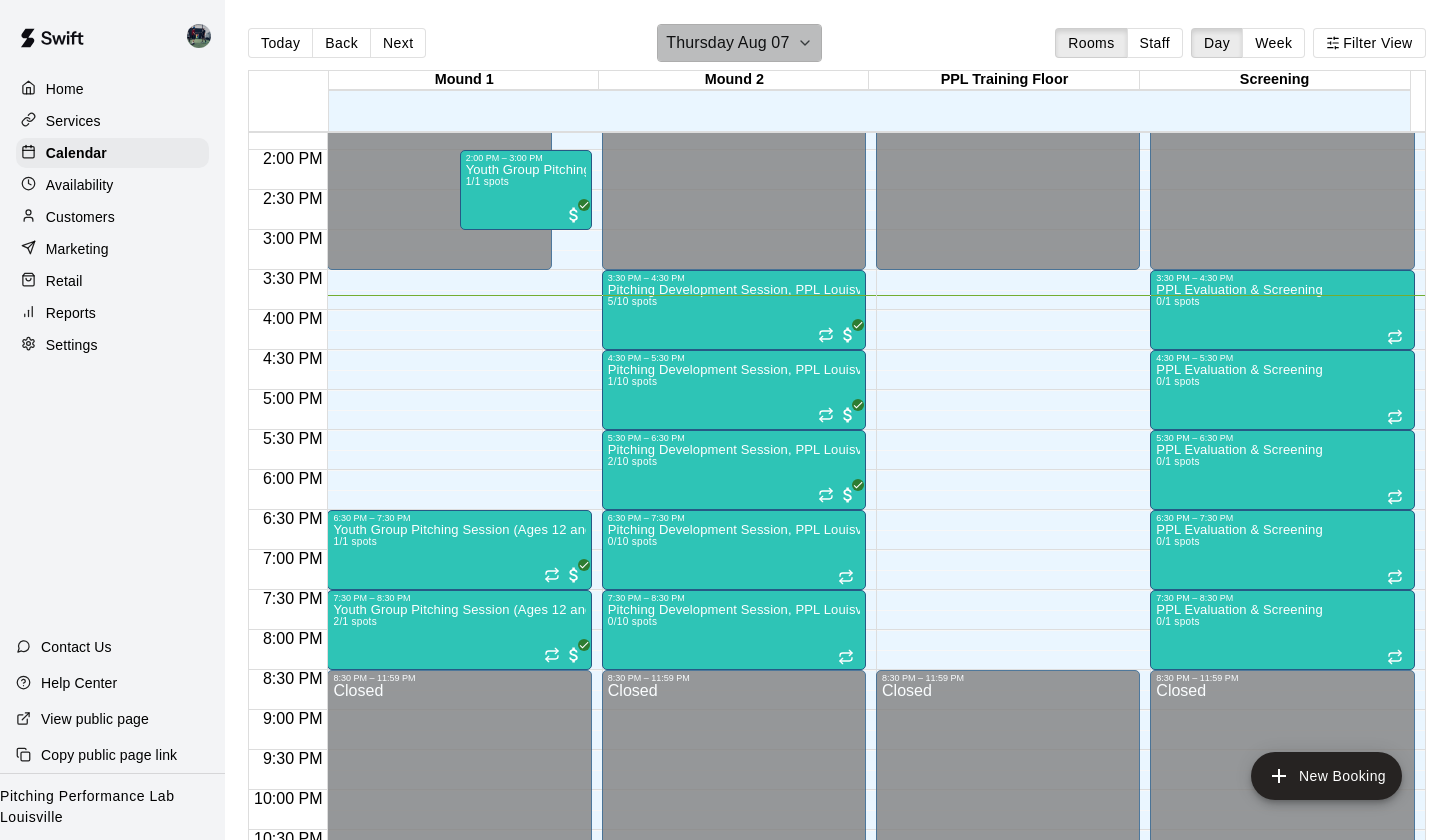 click 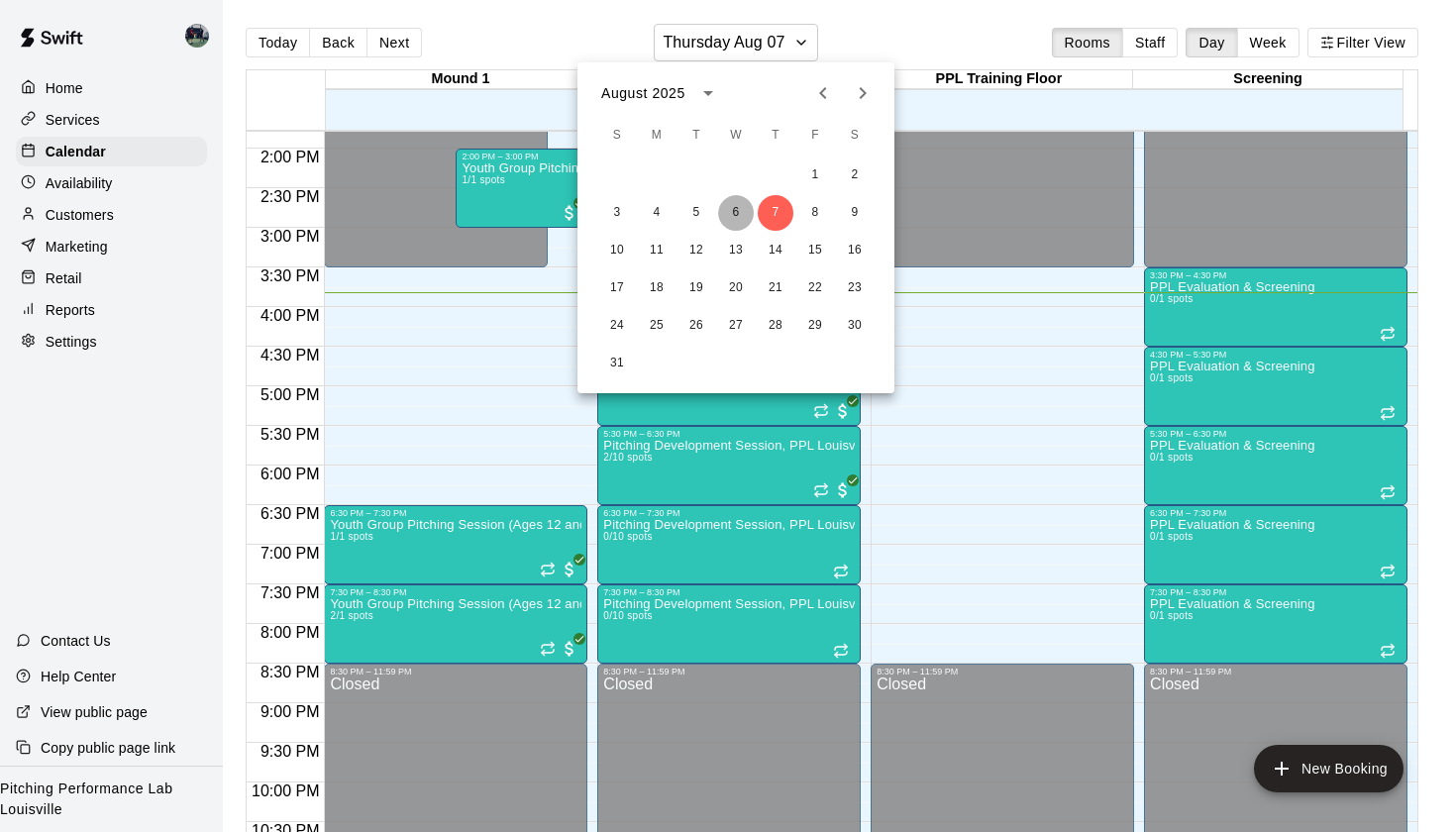 click on "6" at bounding box center [736, 213] 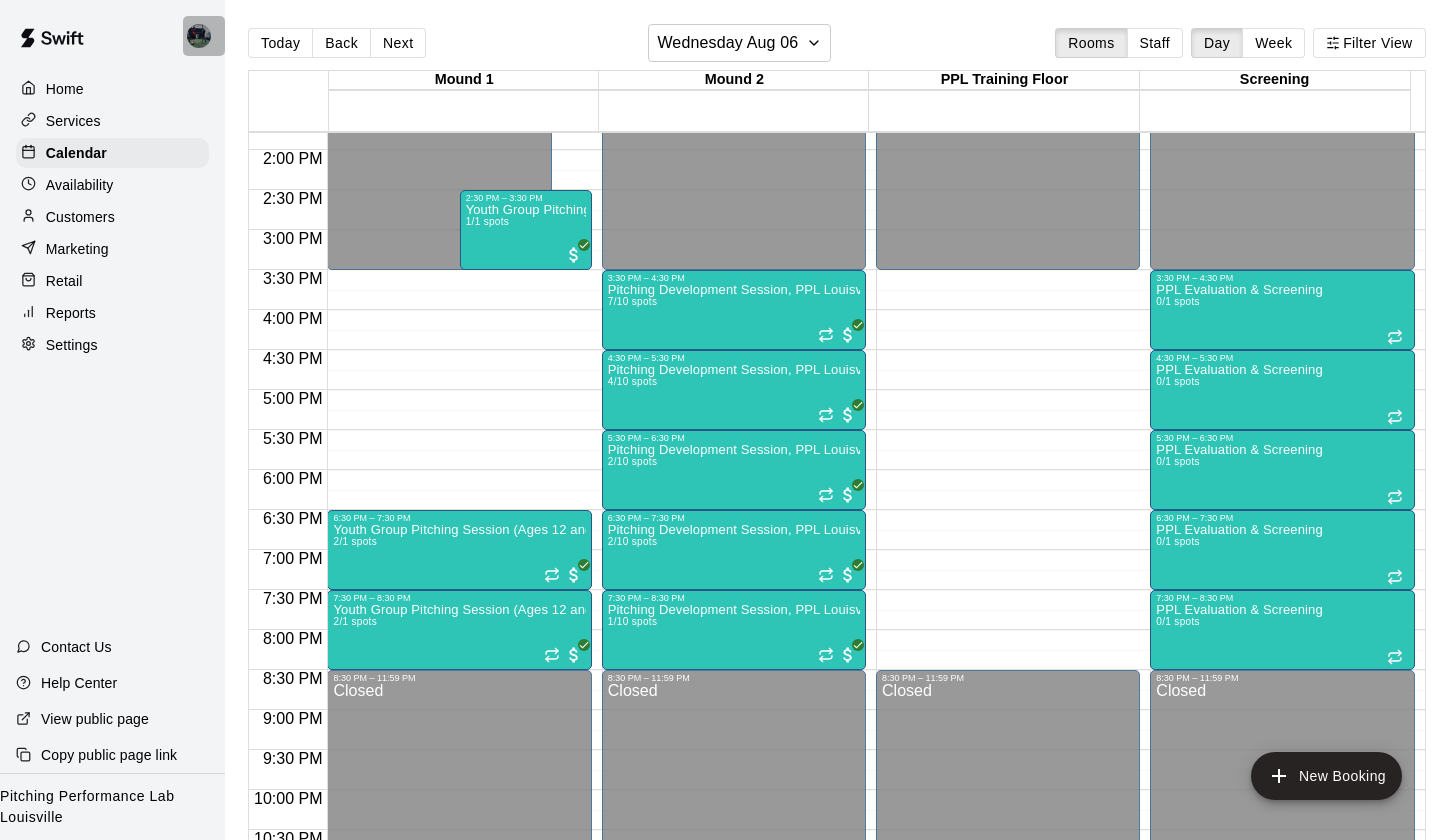 click at bounding box center [199, 36] 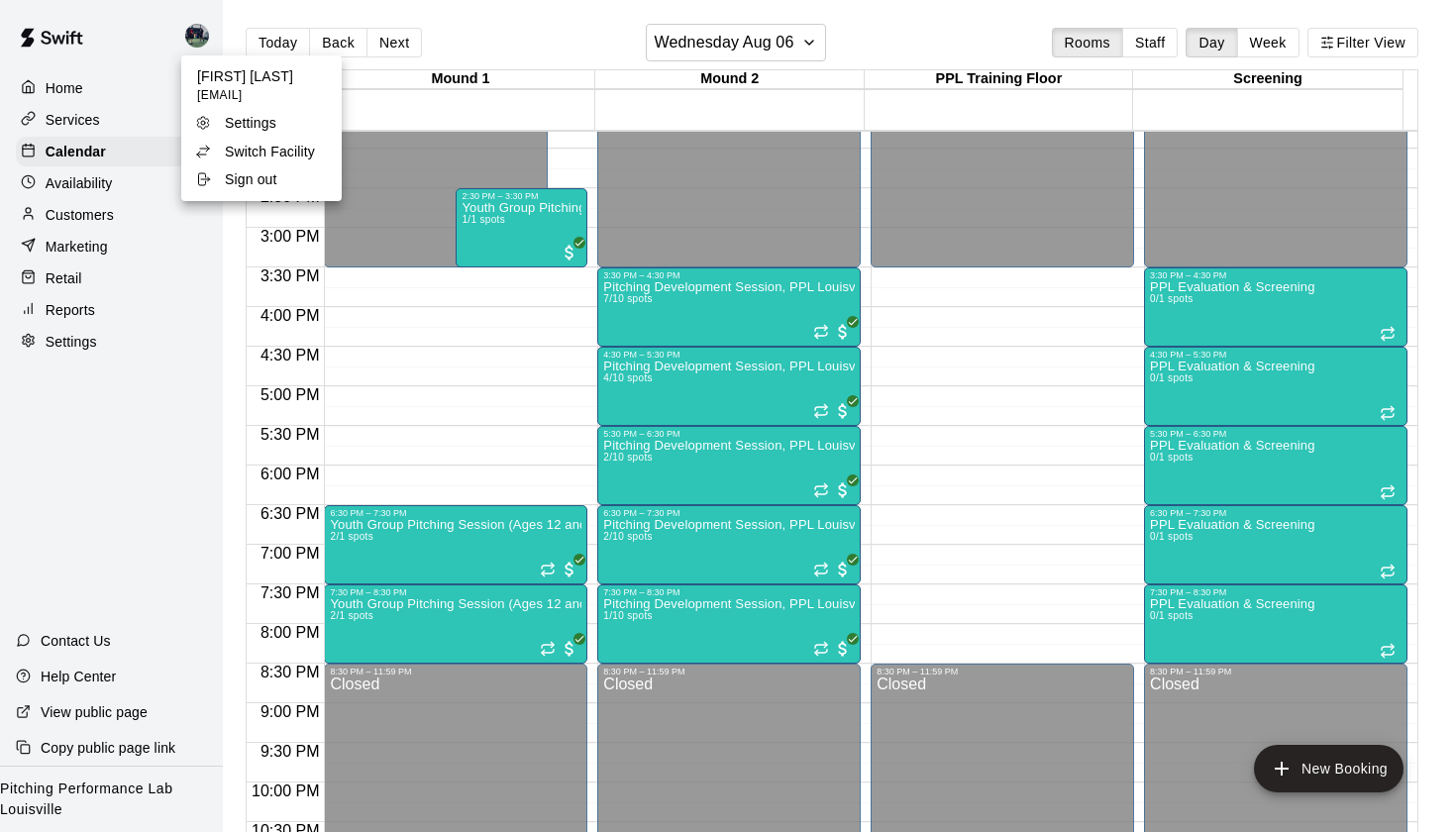 click on "Switch Facility" at bounding box center (269, 152) 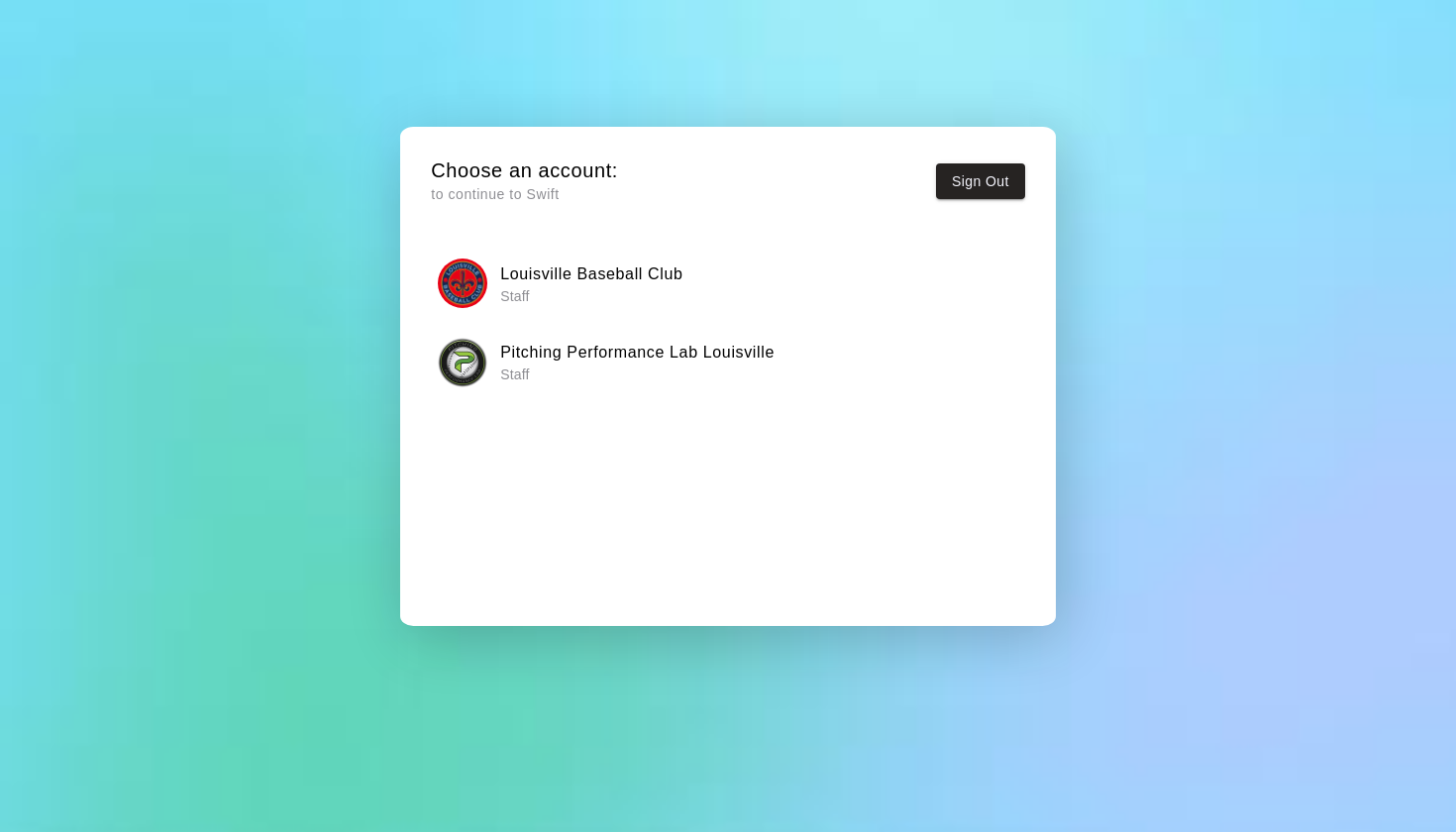 click on "Louisville Baseball Club" at bounding box center (591, 274) 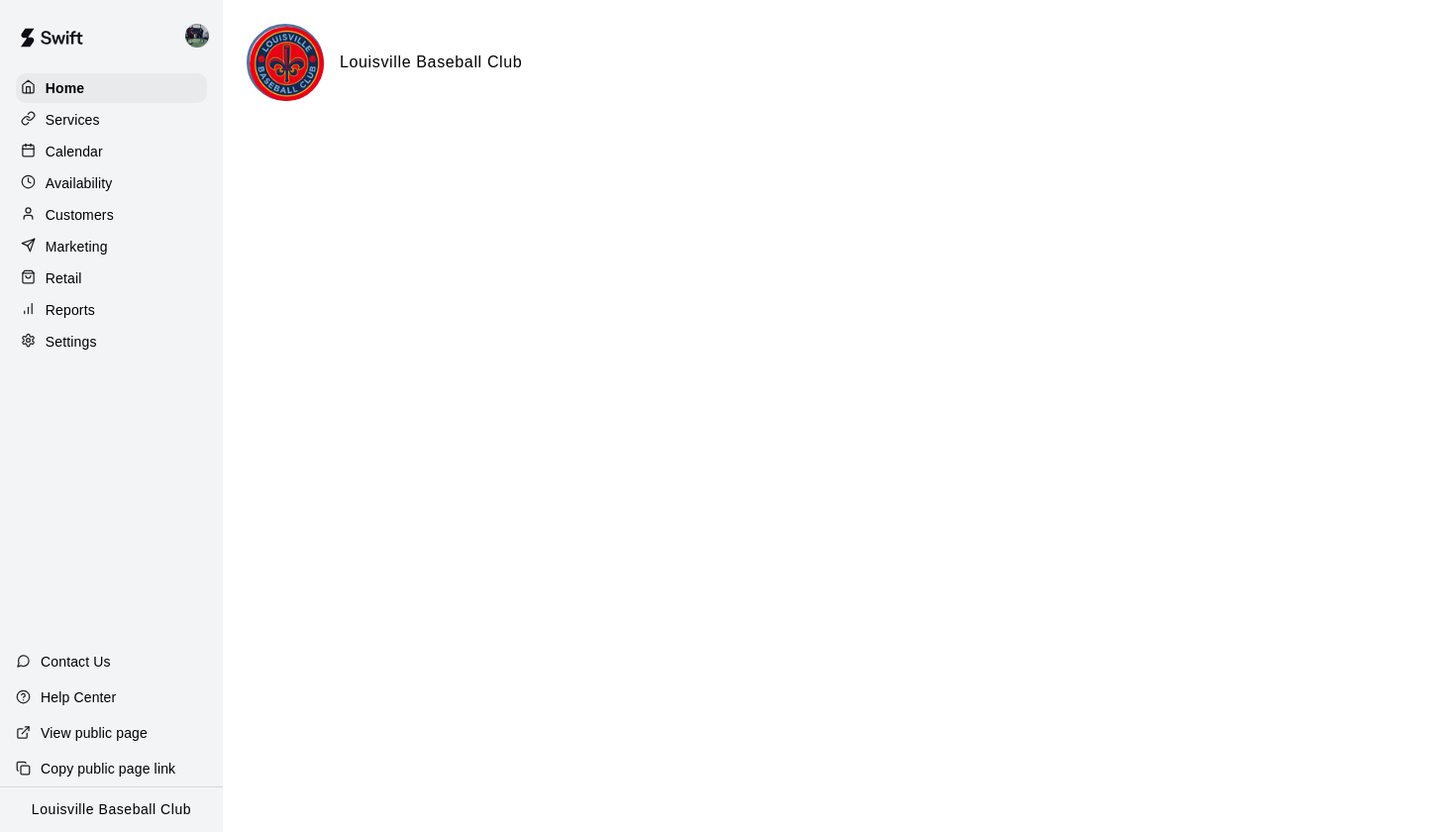 click on "Availability" at bounding box center (79, 183) 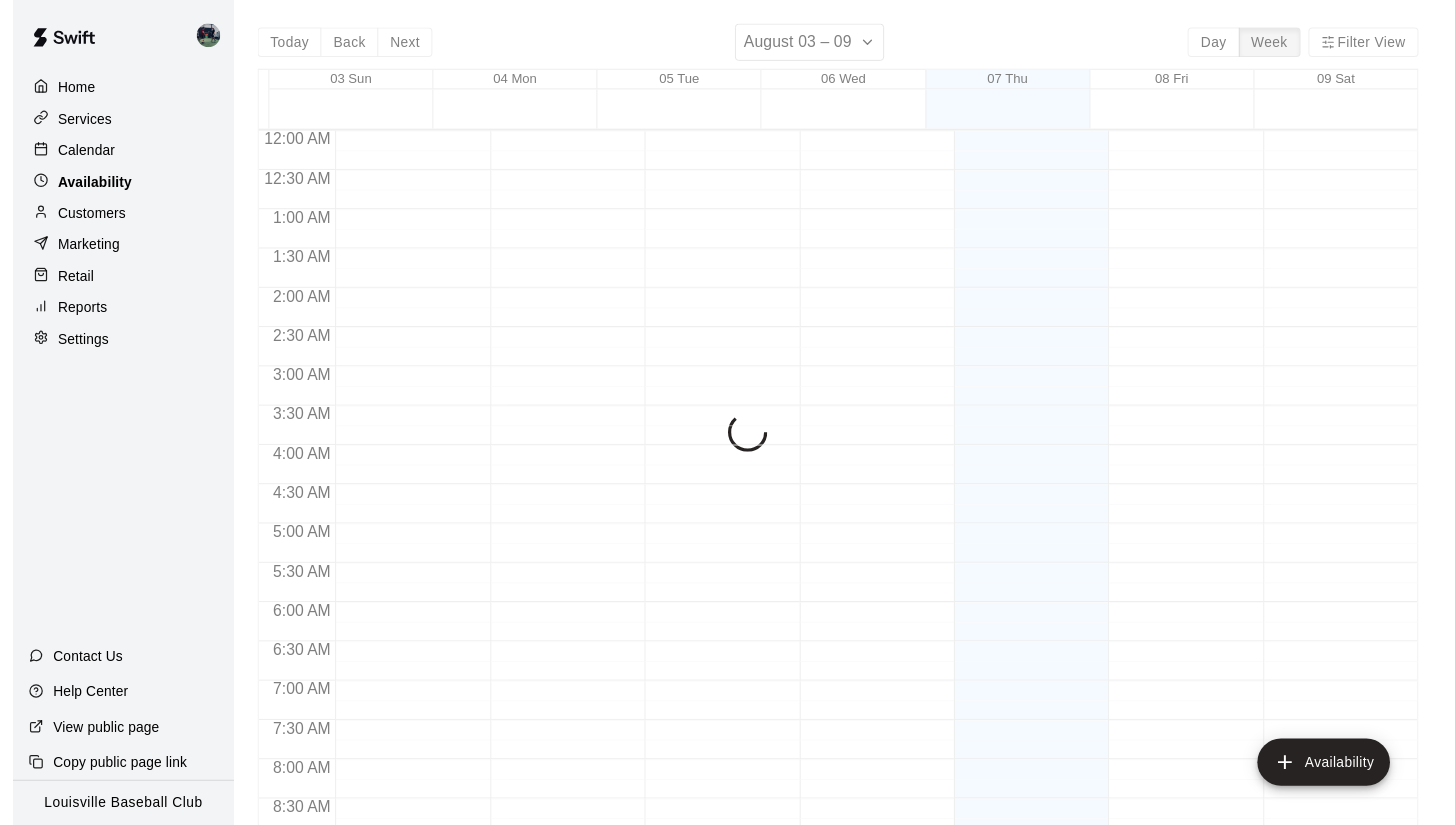 scroll, scrollTop: 1191, scrollLeft: 0, axis: vertical 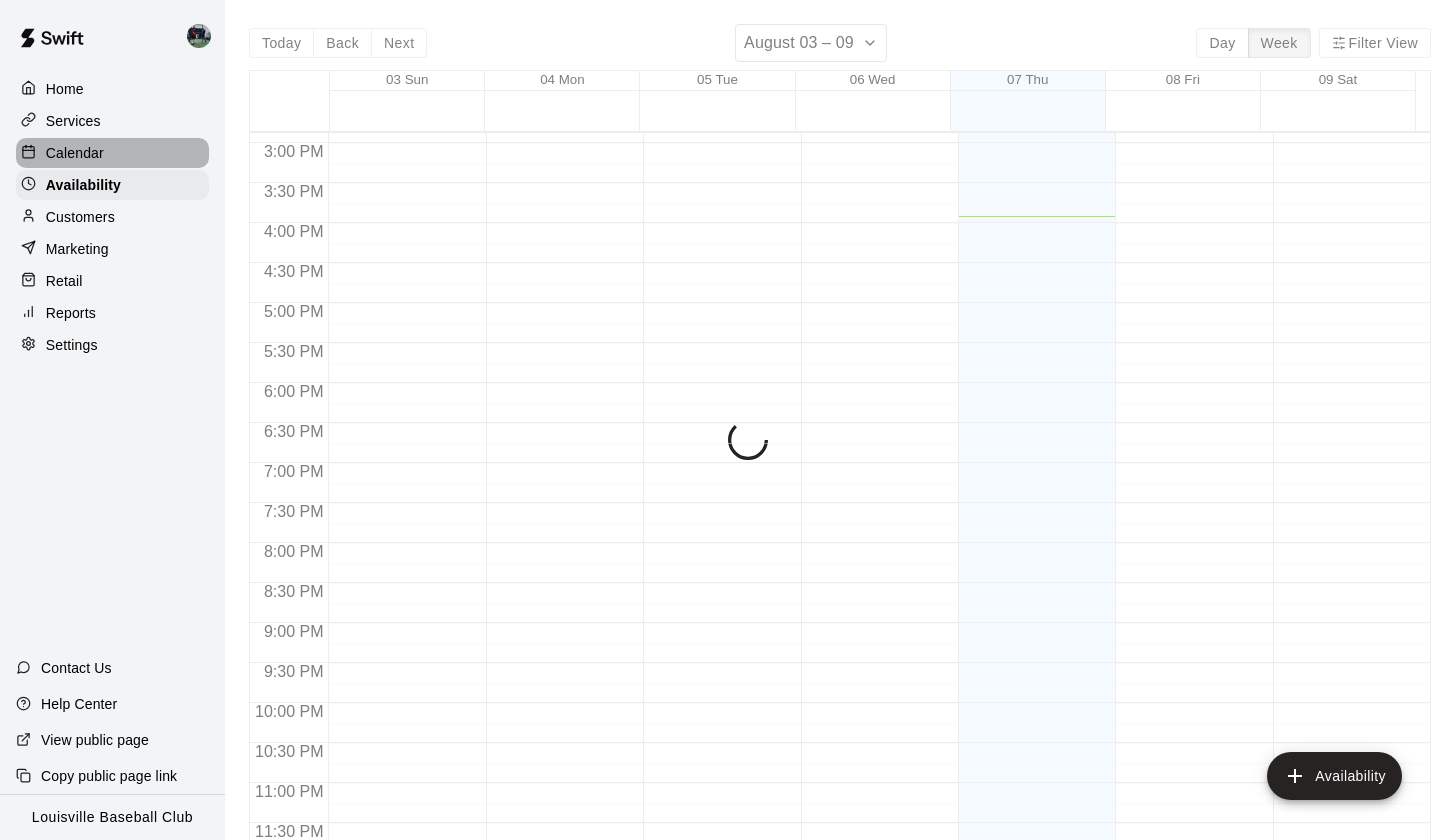 click on "Calendar" at bounding box center (112, 153) 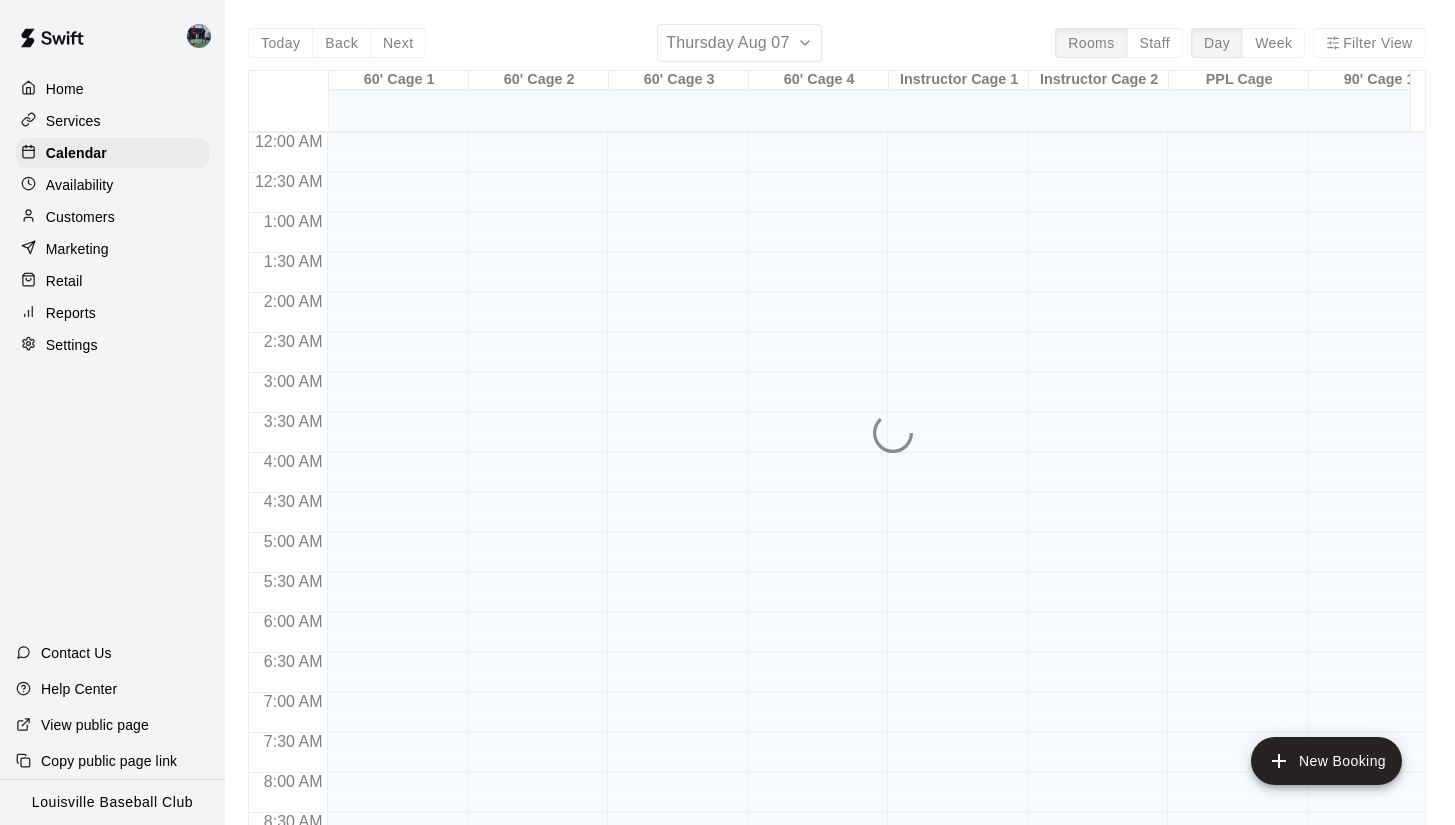 scroll, scrollTop: 1131, scrollLeft: 0, axis: vertical 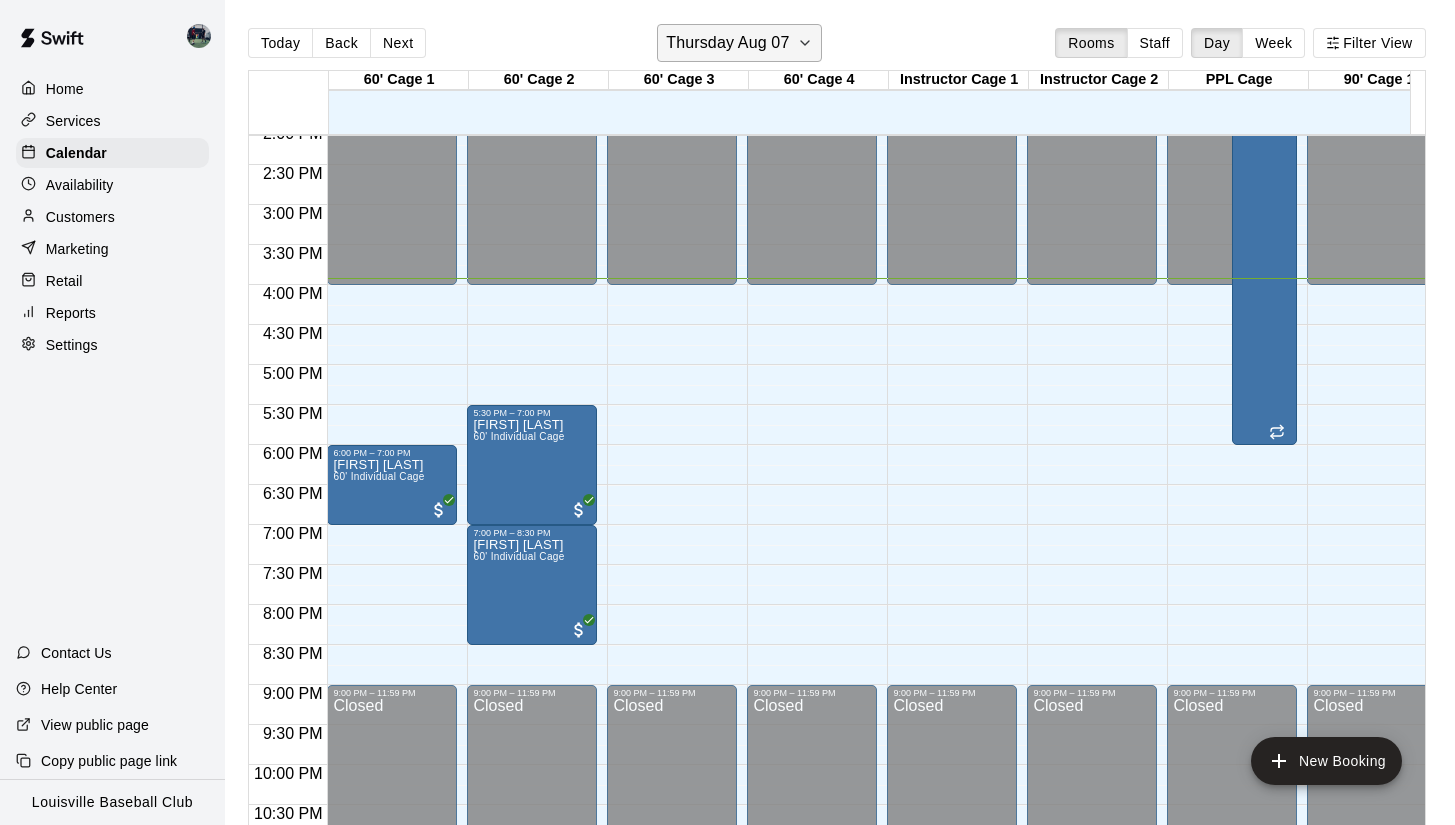 click 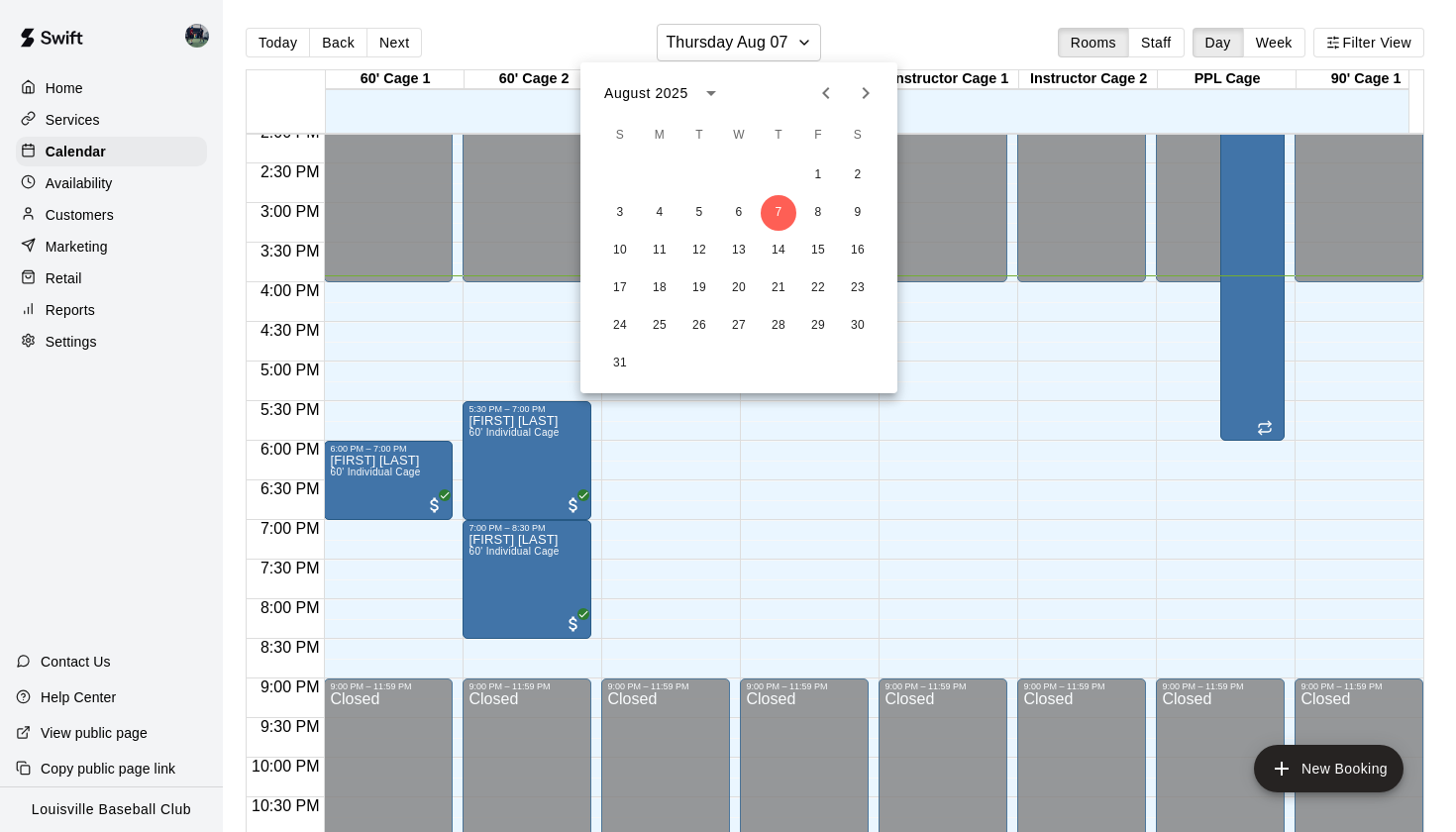click at bounding box center [728, 416] 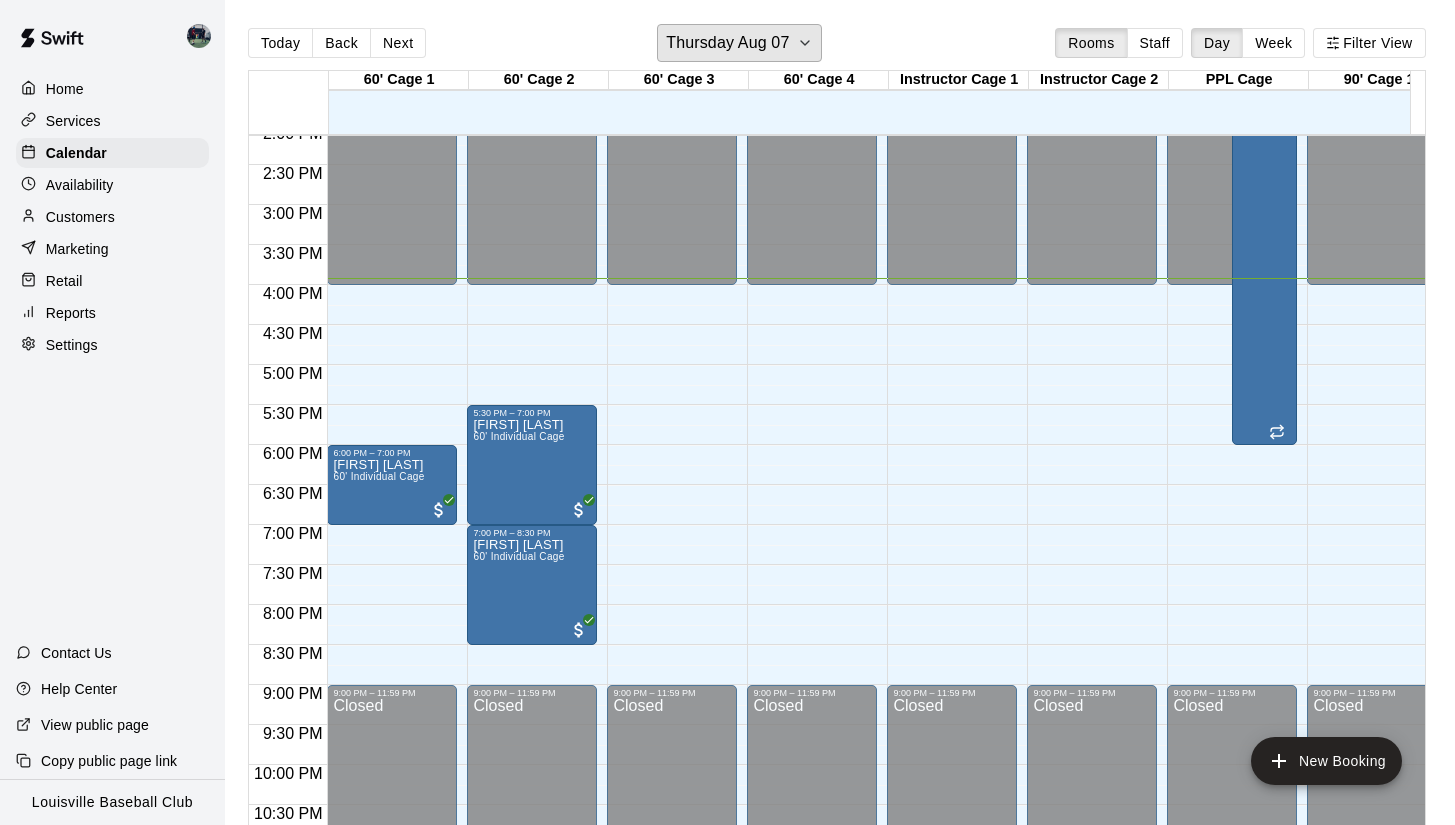 scroll, scrollTop: 1130, scrollLeft: 62, axis: both 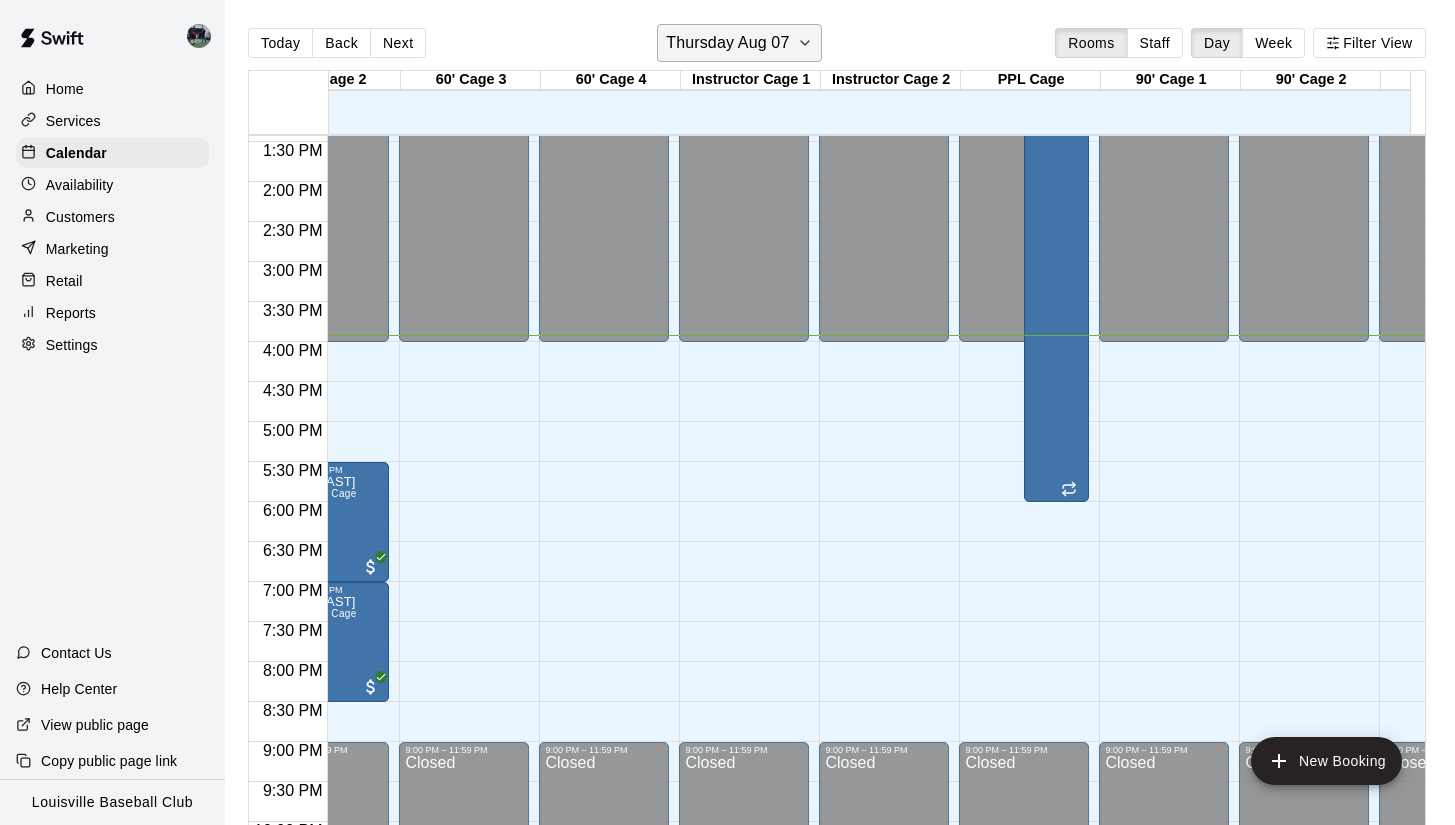click 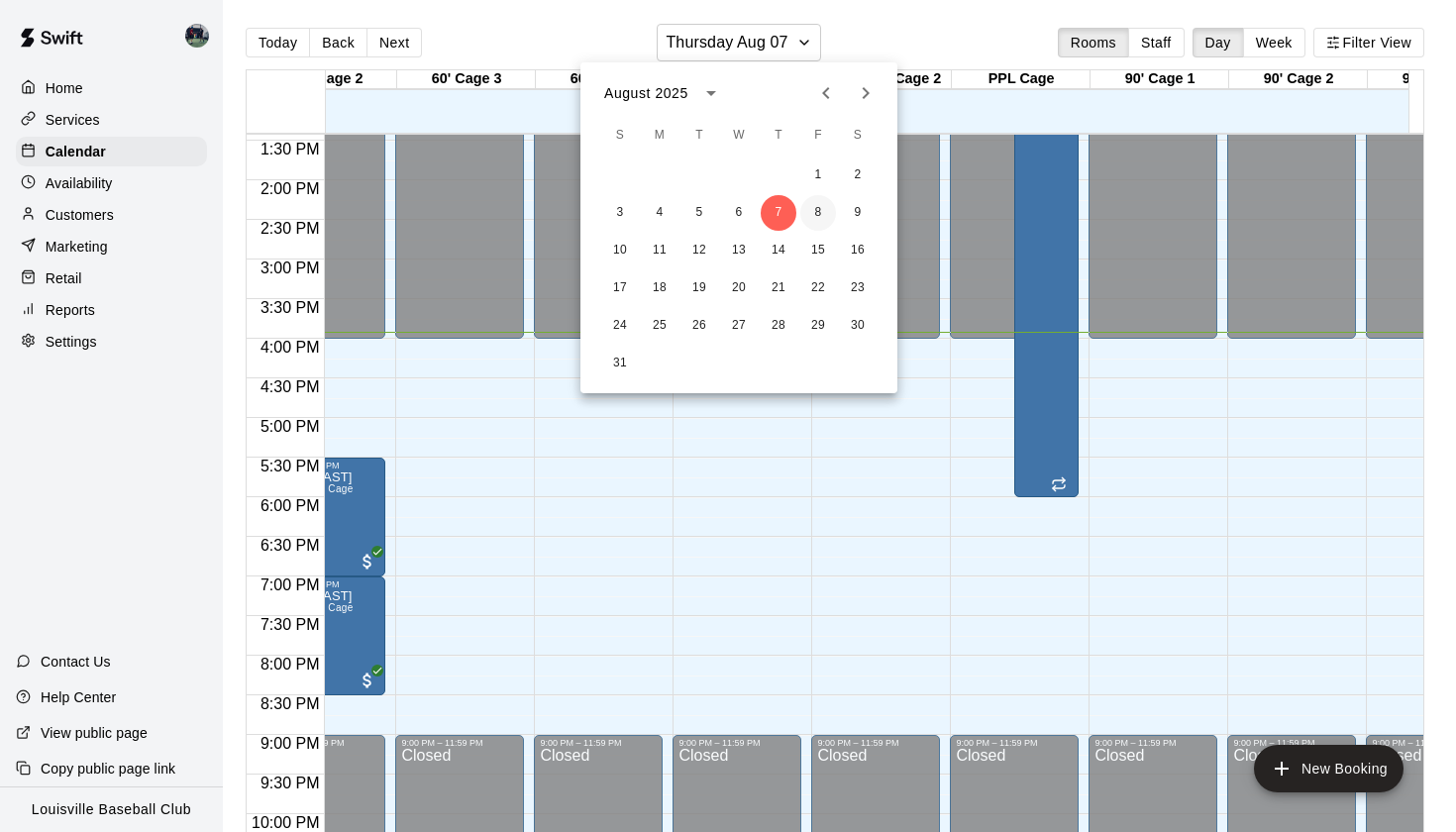 click on "8" at bounding box center [818, 213] 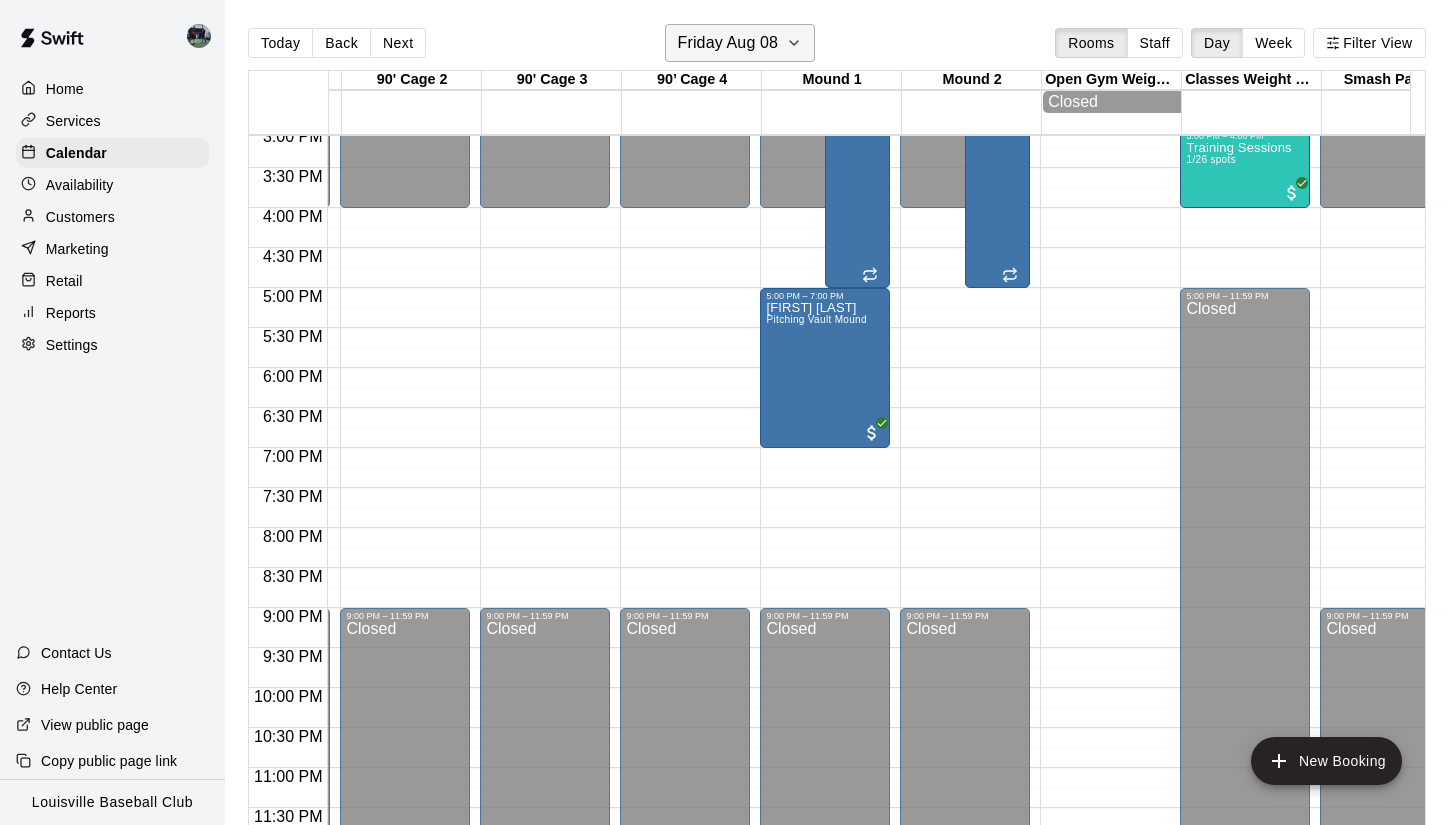 click 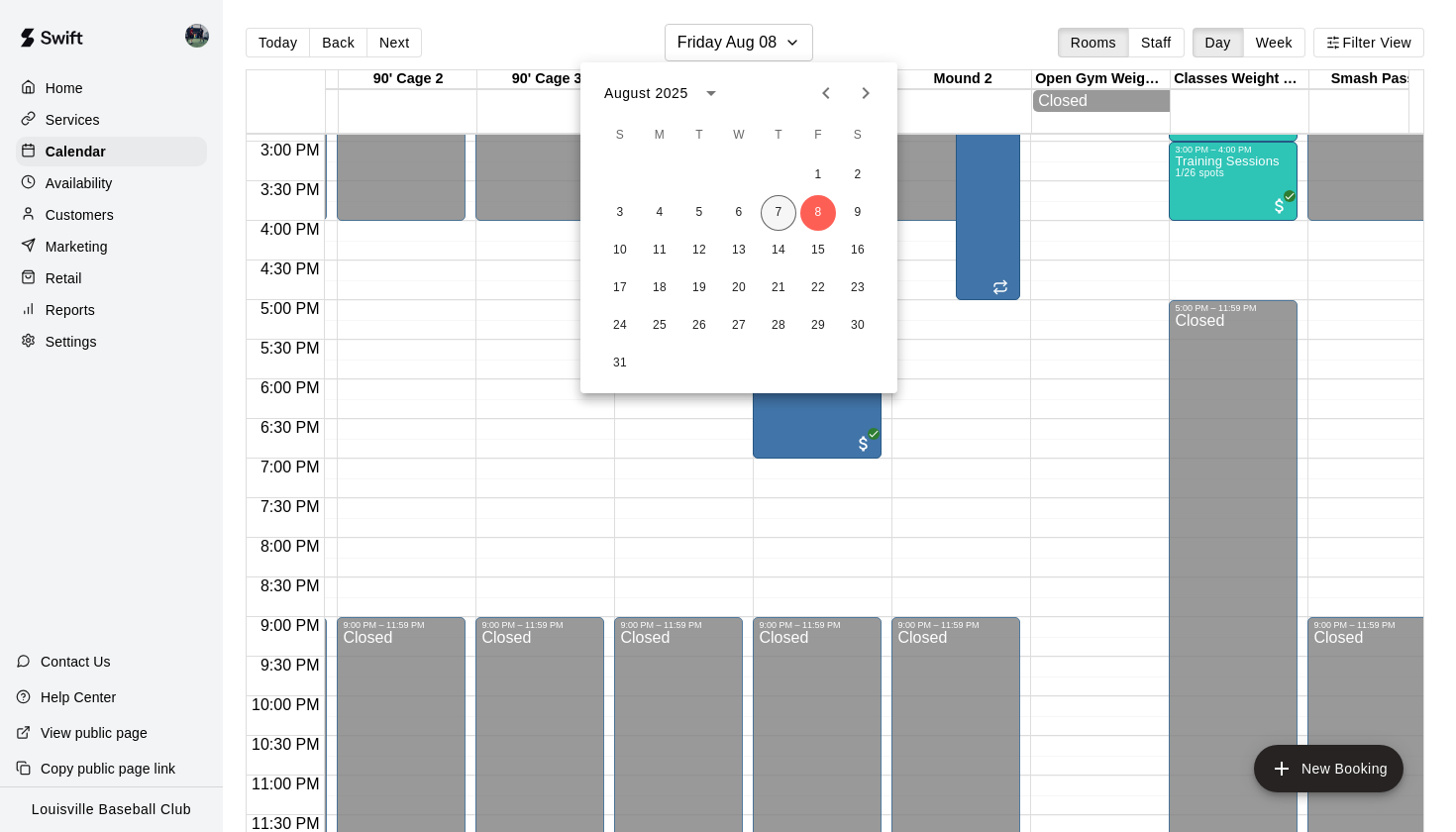 click on "7" at bounding box center [779, 213] 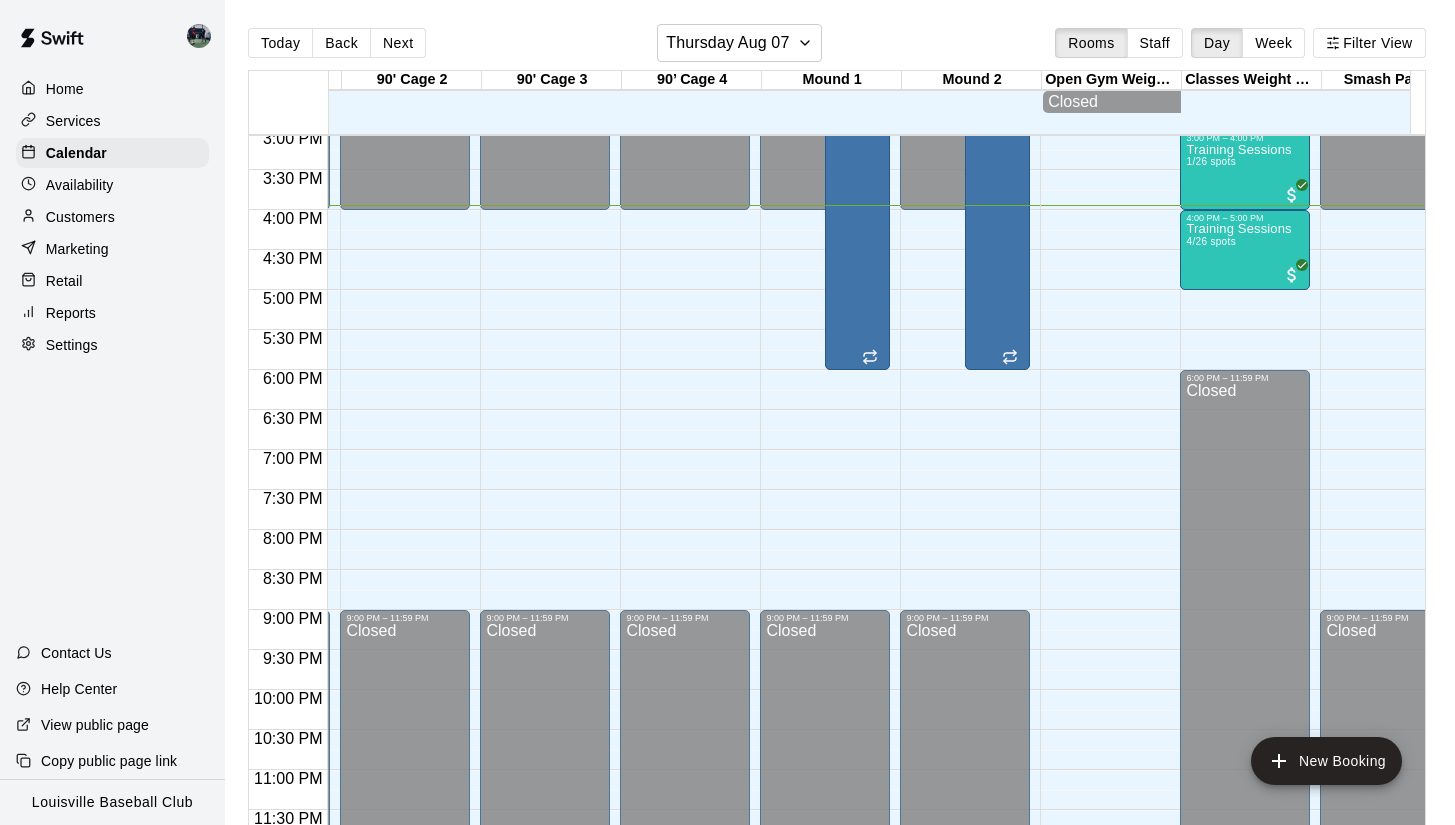 click at bounding box center [204, 36] 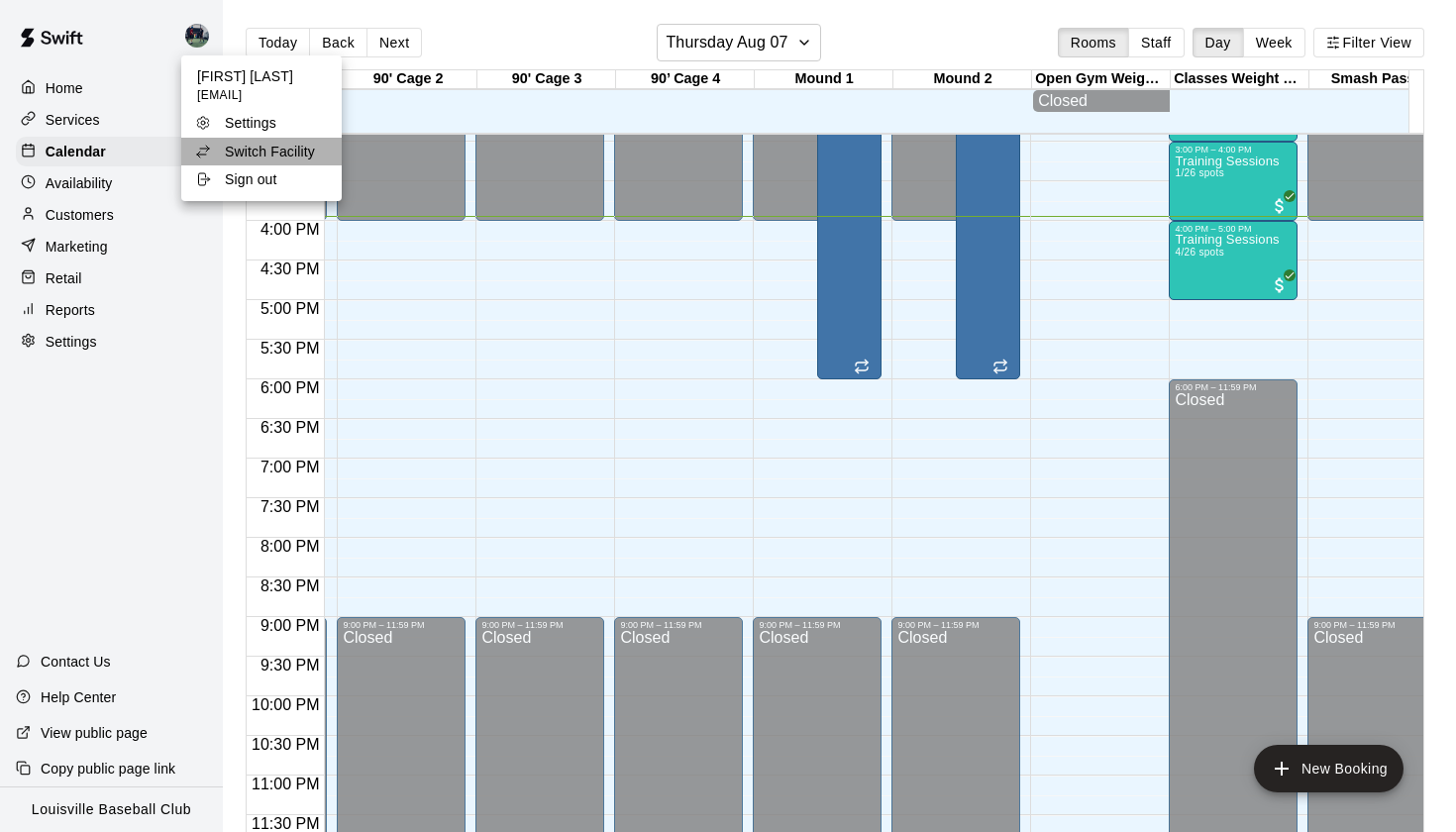 click on "Switch Facility" at bounding box center (269, 152) 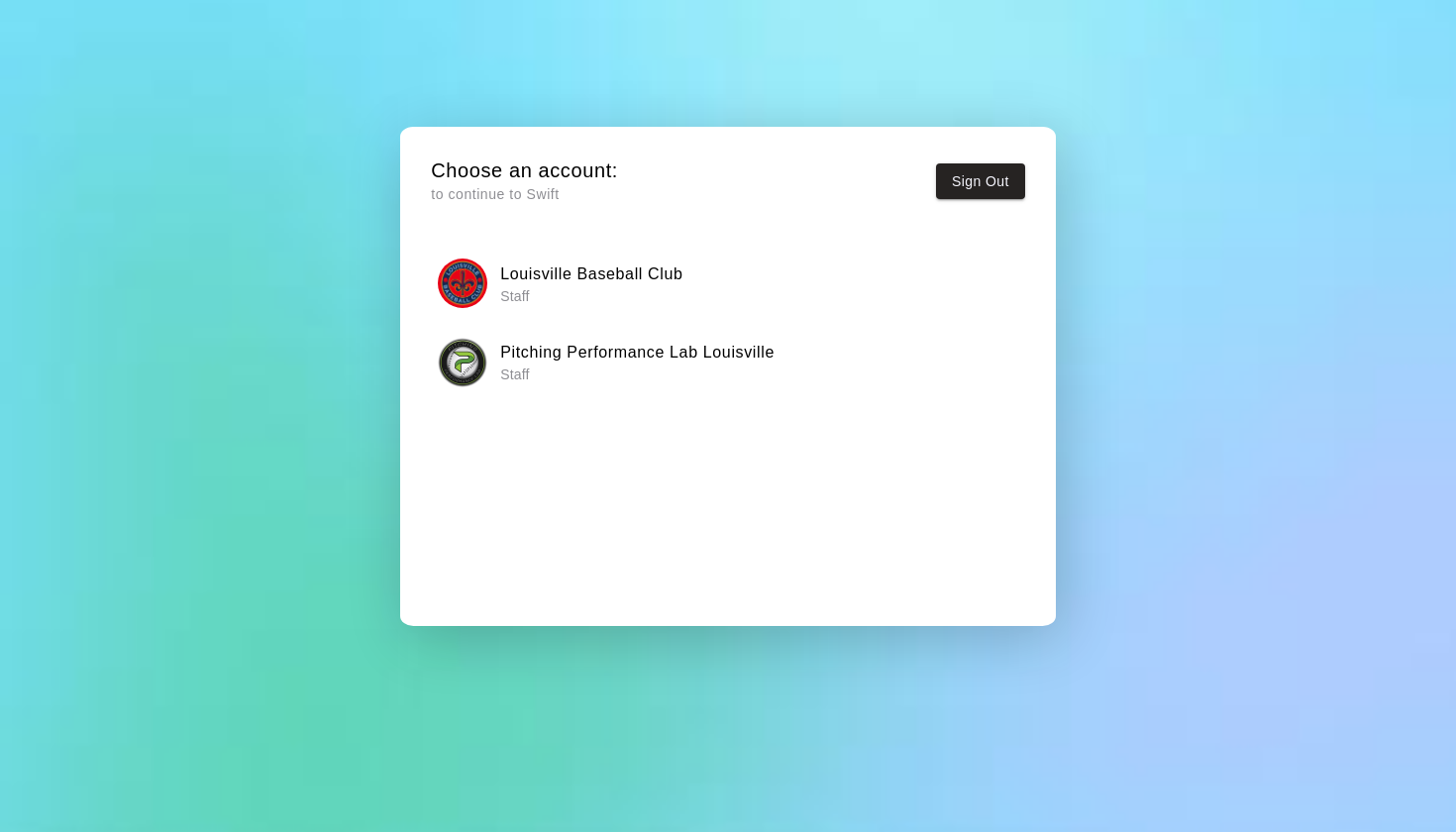 click at bounding box center (463, 363) 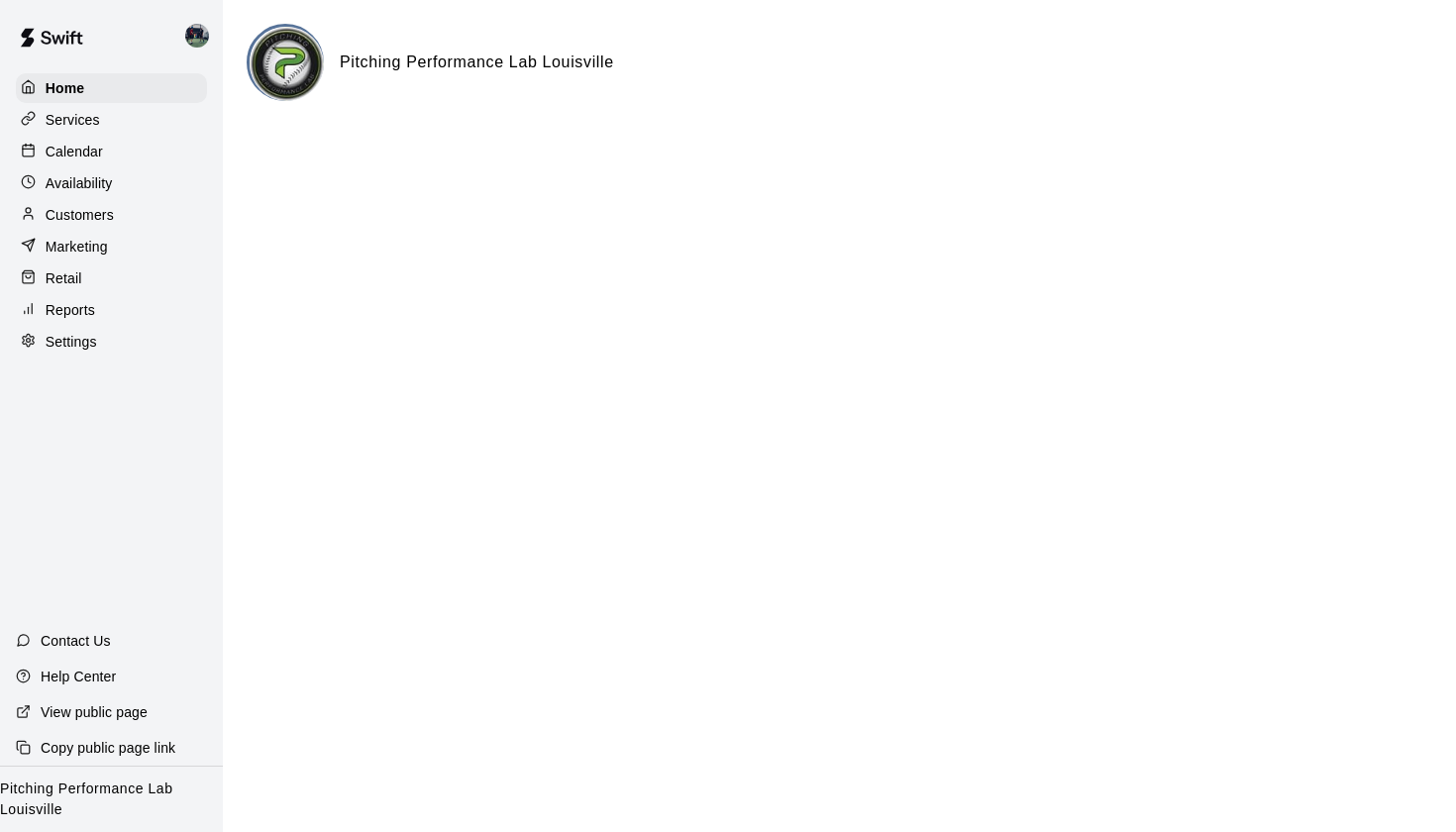 click on "Calendar" at bounding box center (111, 152) 